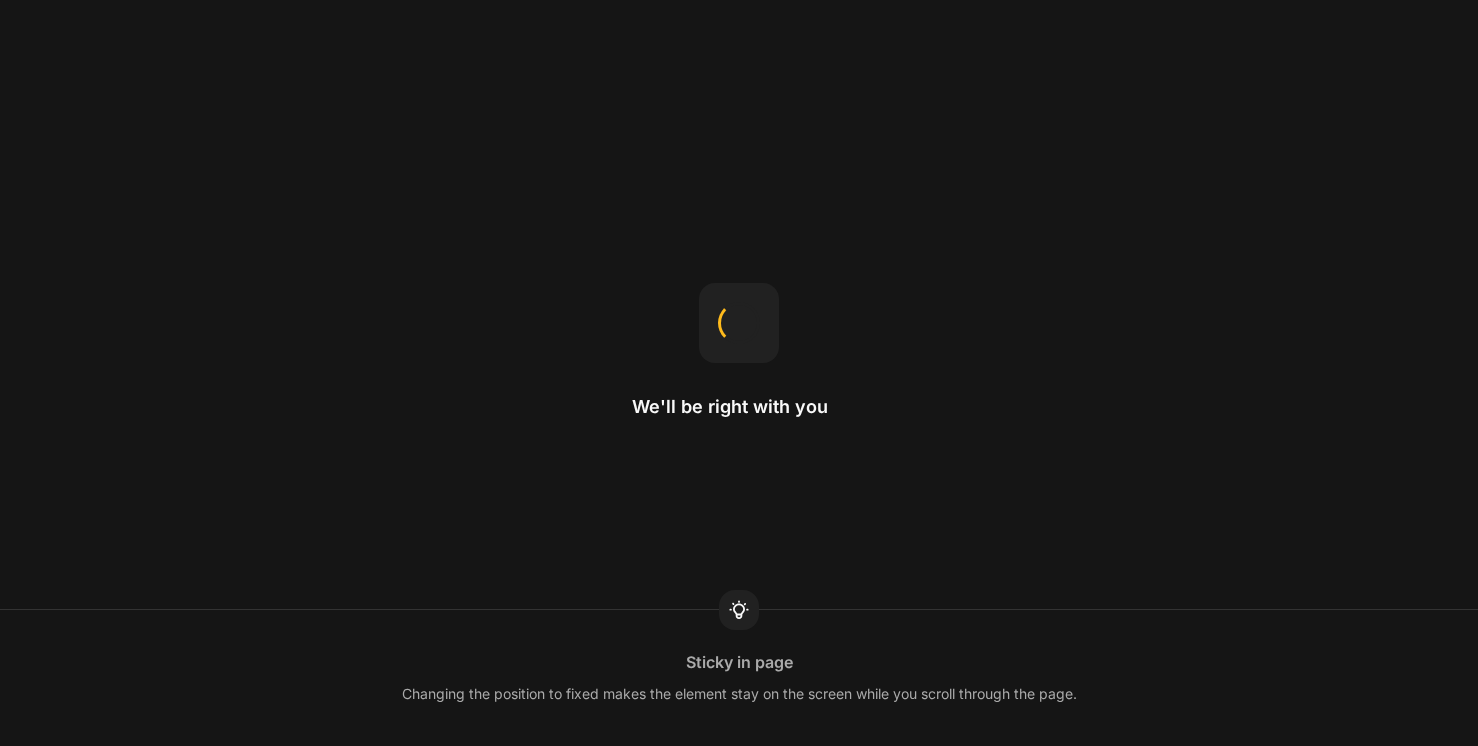scroll, scrollTop: 0, scrollLeft: 0, axis: both 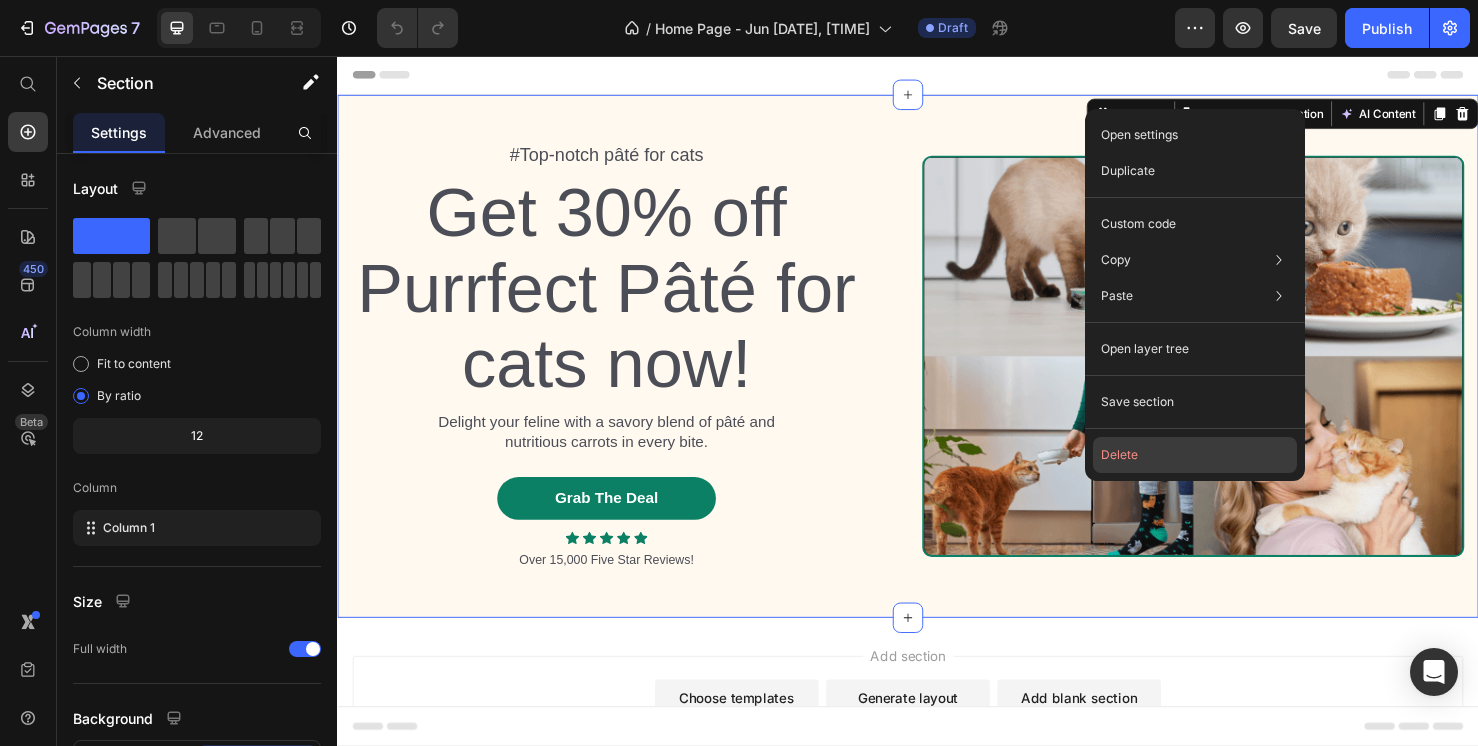 click on "Delete" 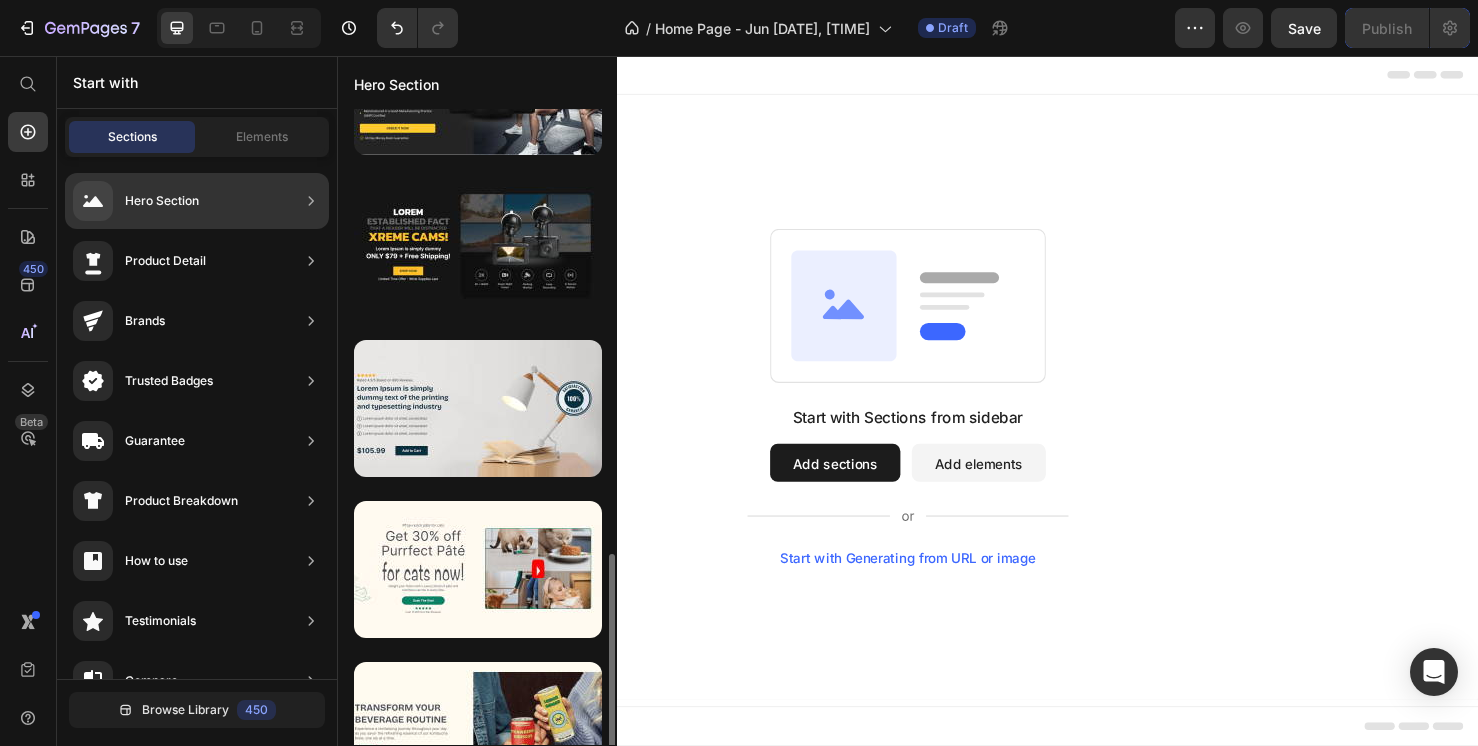 scroll, scrollTop: 0, scrollLeft: 0, axis: both 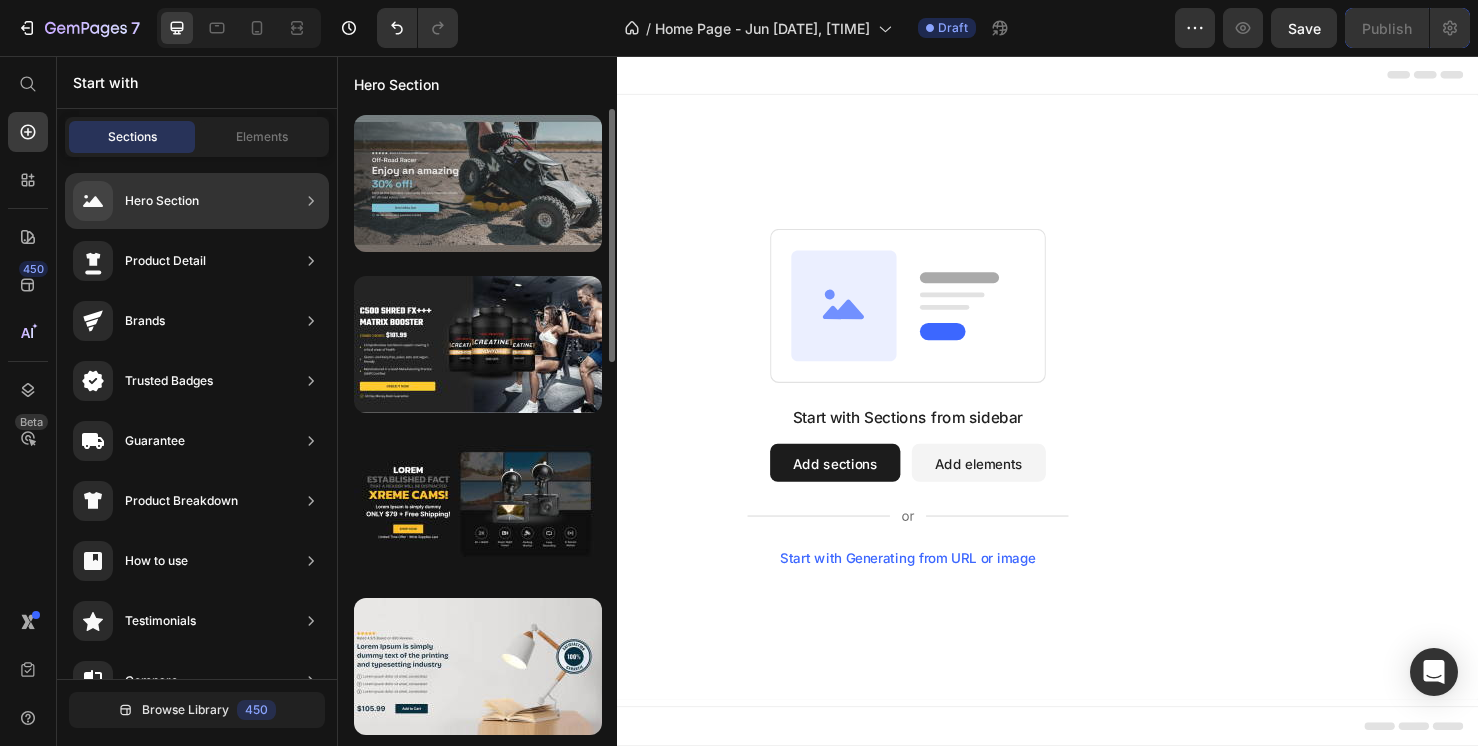 click at bounding box center [478, 183] 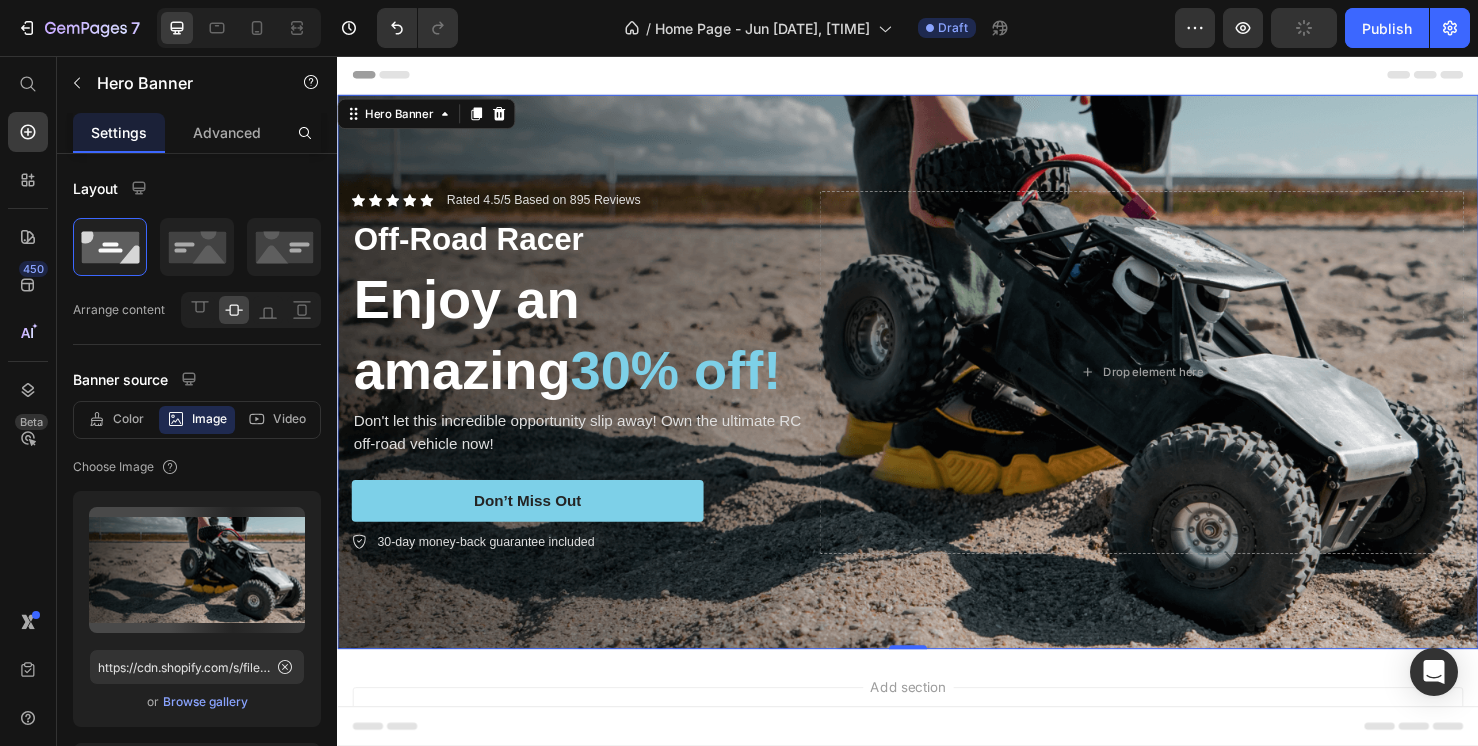 click at bounding box center [937, 388] 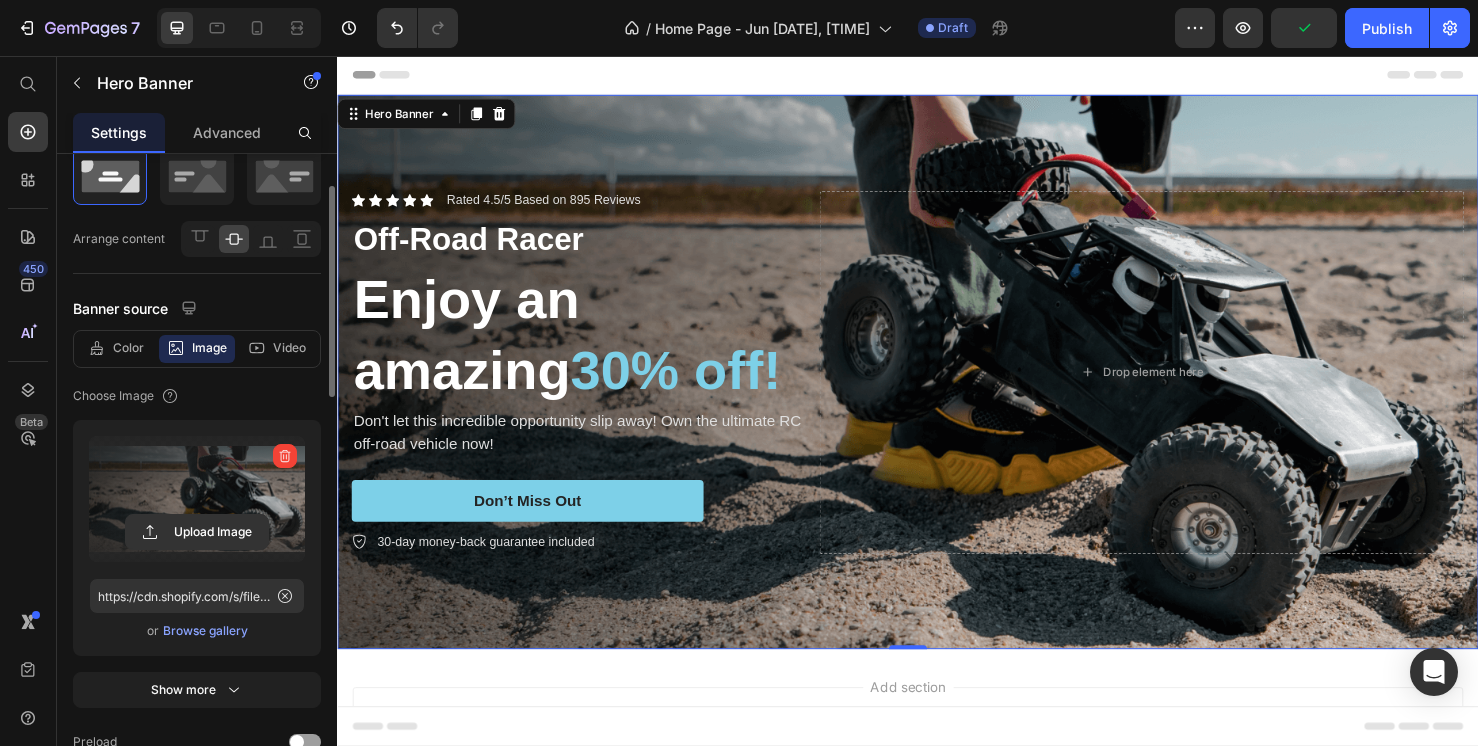 scroll, scrollTop: 78, scrollLeft: 0, axis: vertical 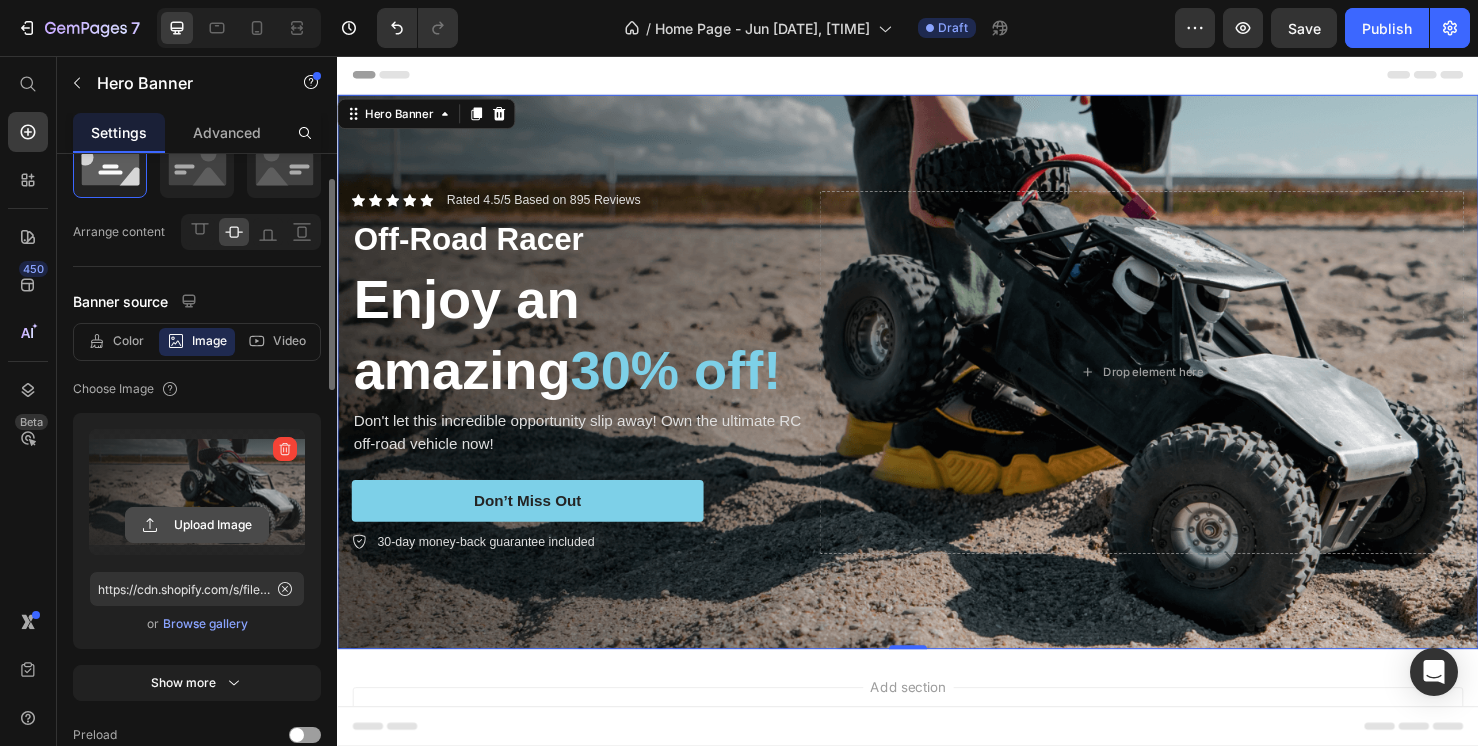 click 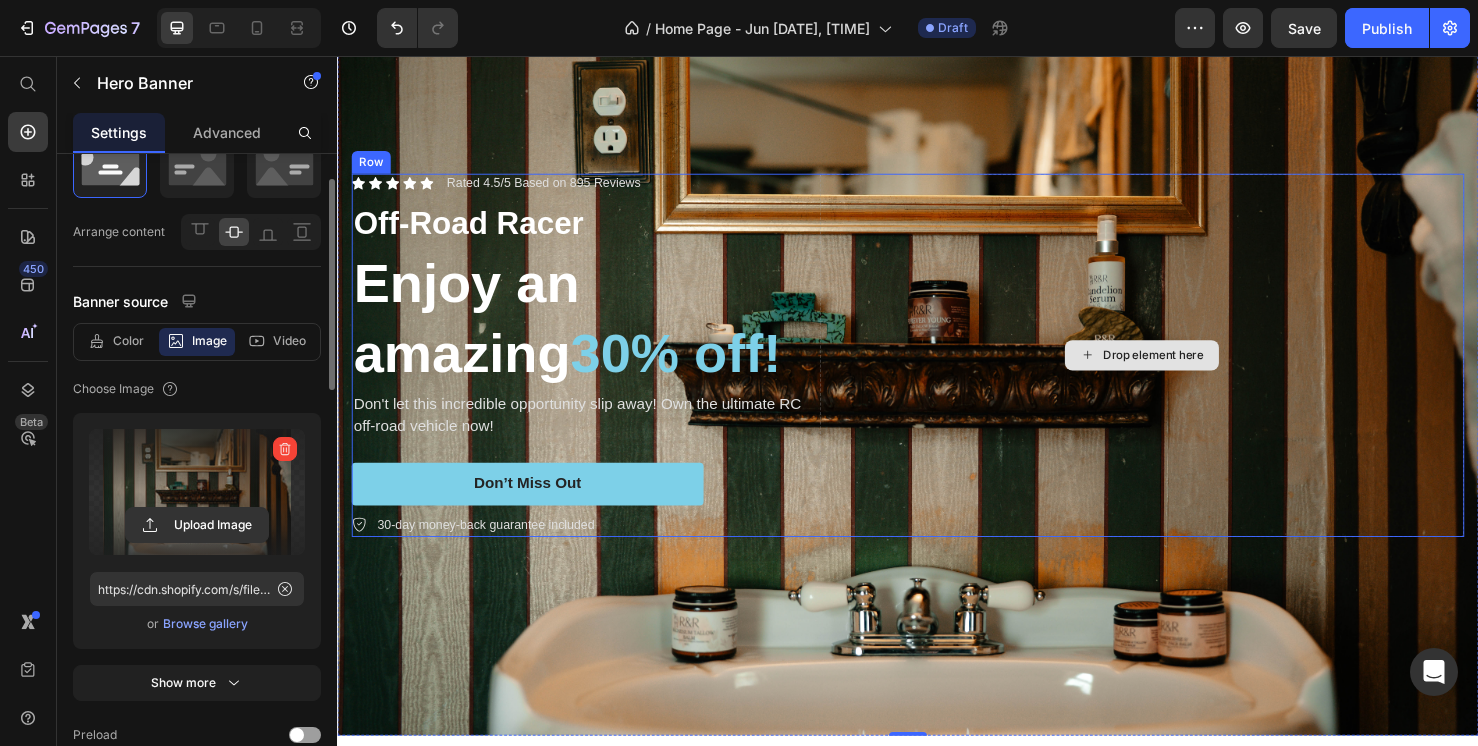 scroll, scrollTop: 158, scrollLeft: 0, axis: vertical 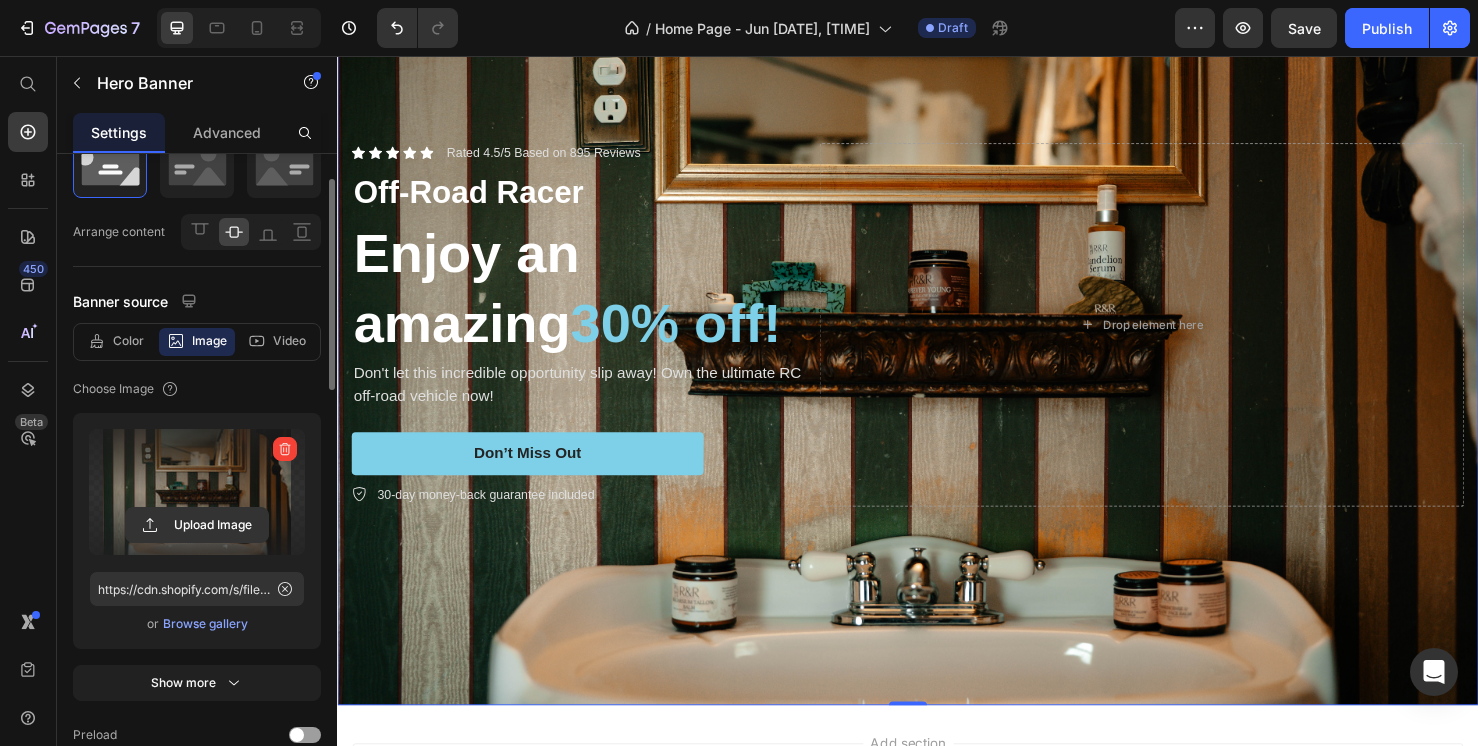 click on "Browse gallery" at bounding box center [205, 624] 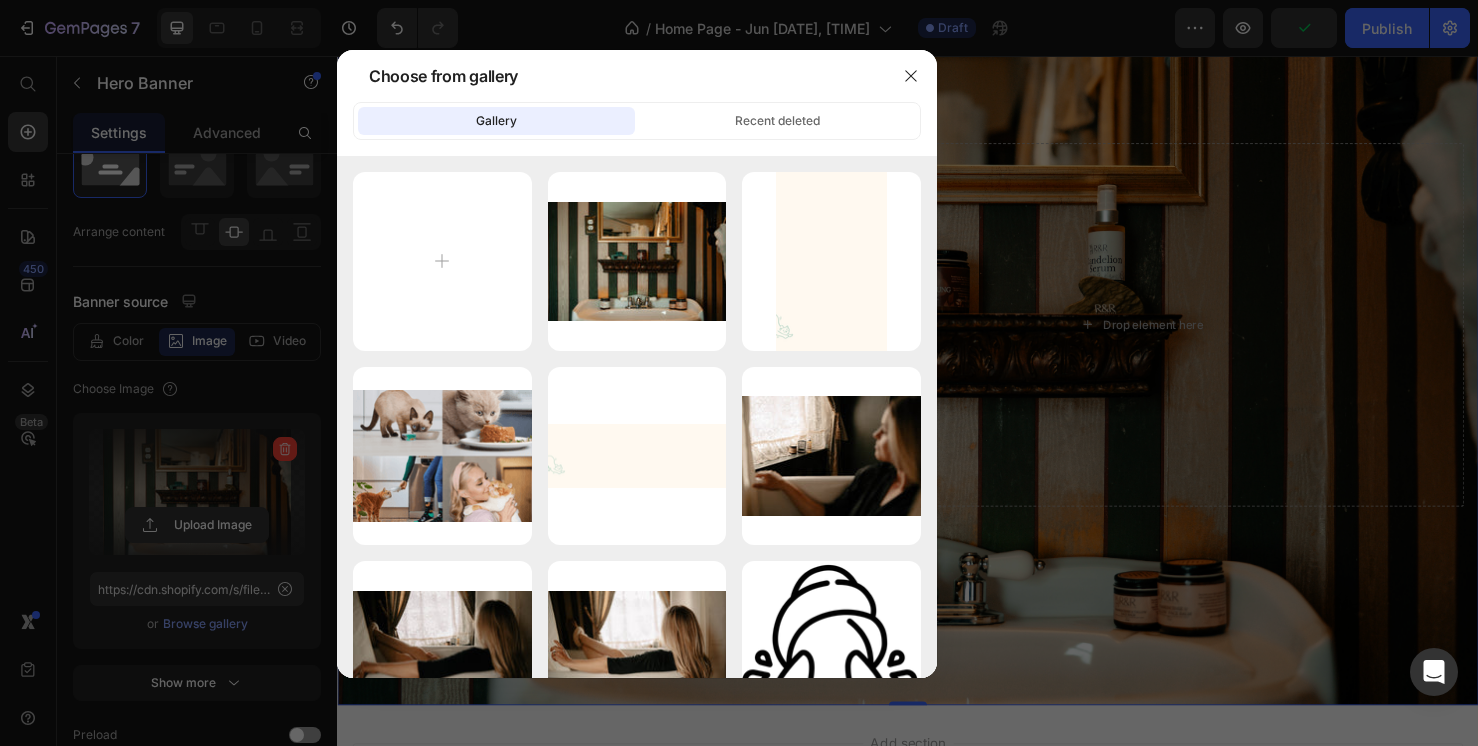 click 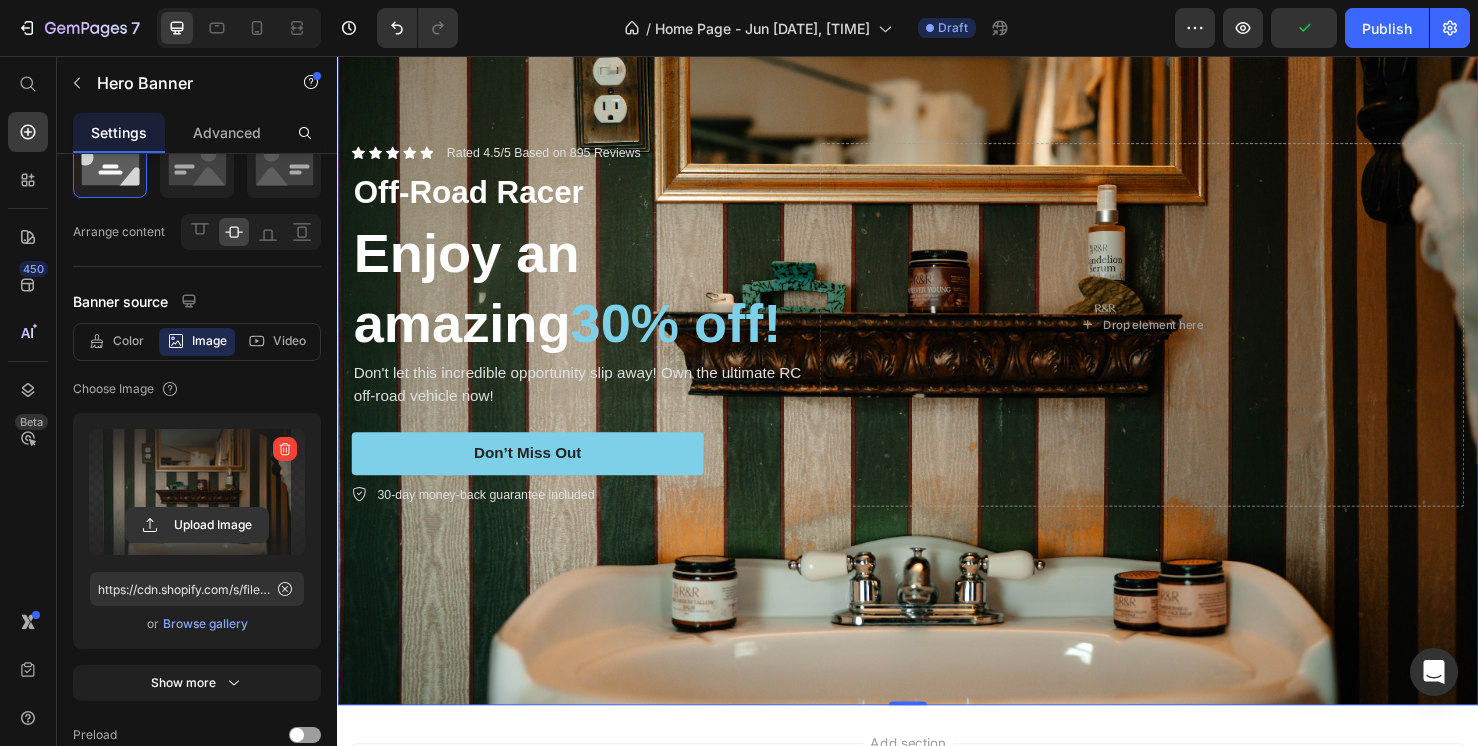 click at bounding box center [937, 339] 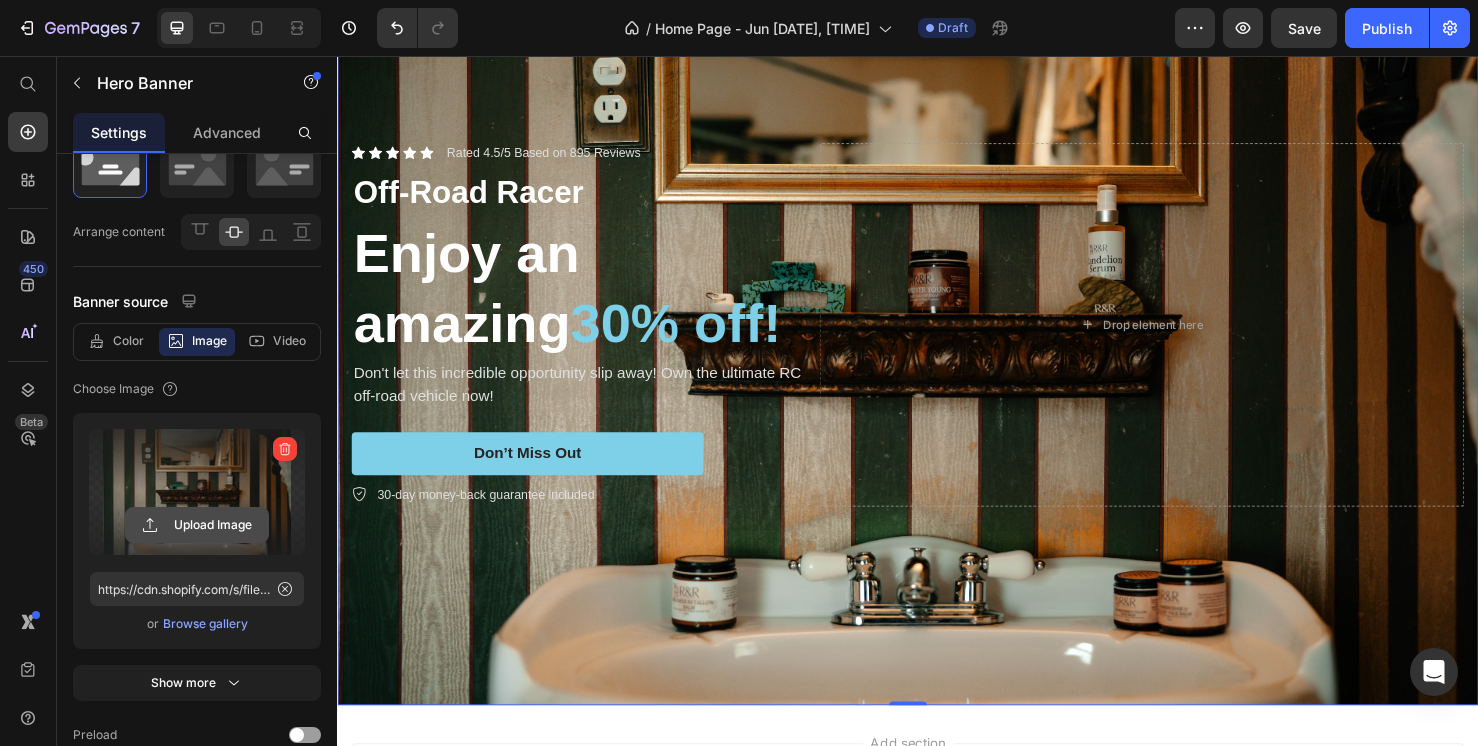 click 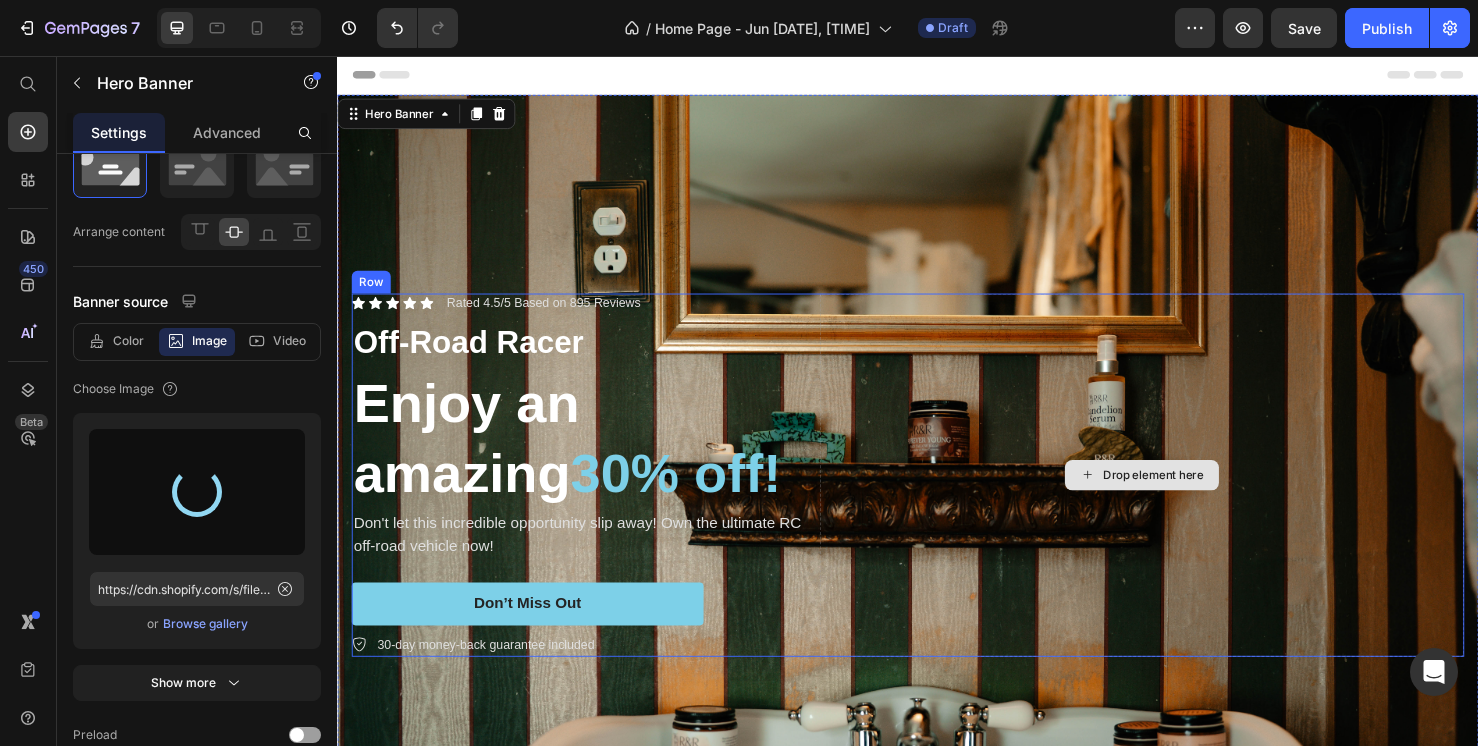 type on "https://cdn.shopify.com/s/files/1/0634/5664/1184/files/gempages_570662168865801368-2b691134-10ed-4c5e-af20-446b951e87ad.jpg" 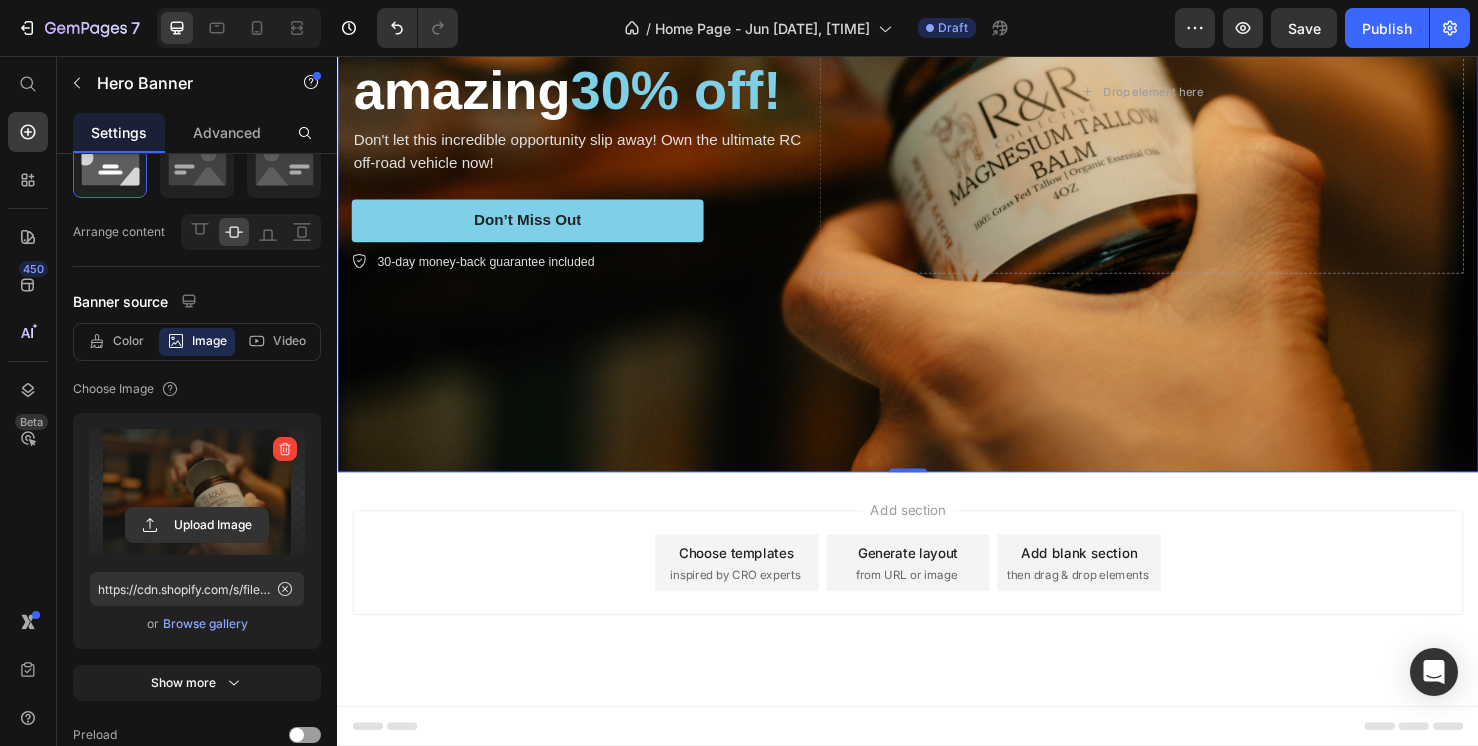 scroll, scrollTop: 403, scrollLeft: 0, axis: vertical 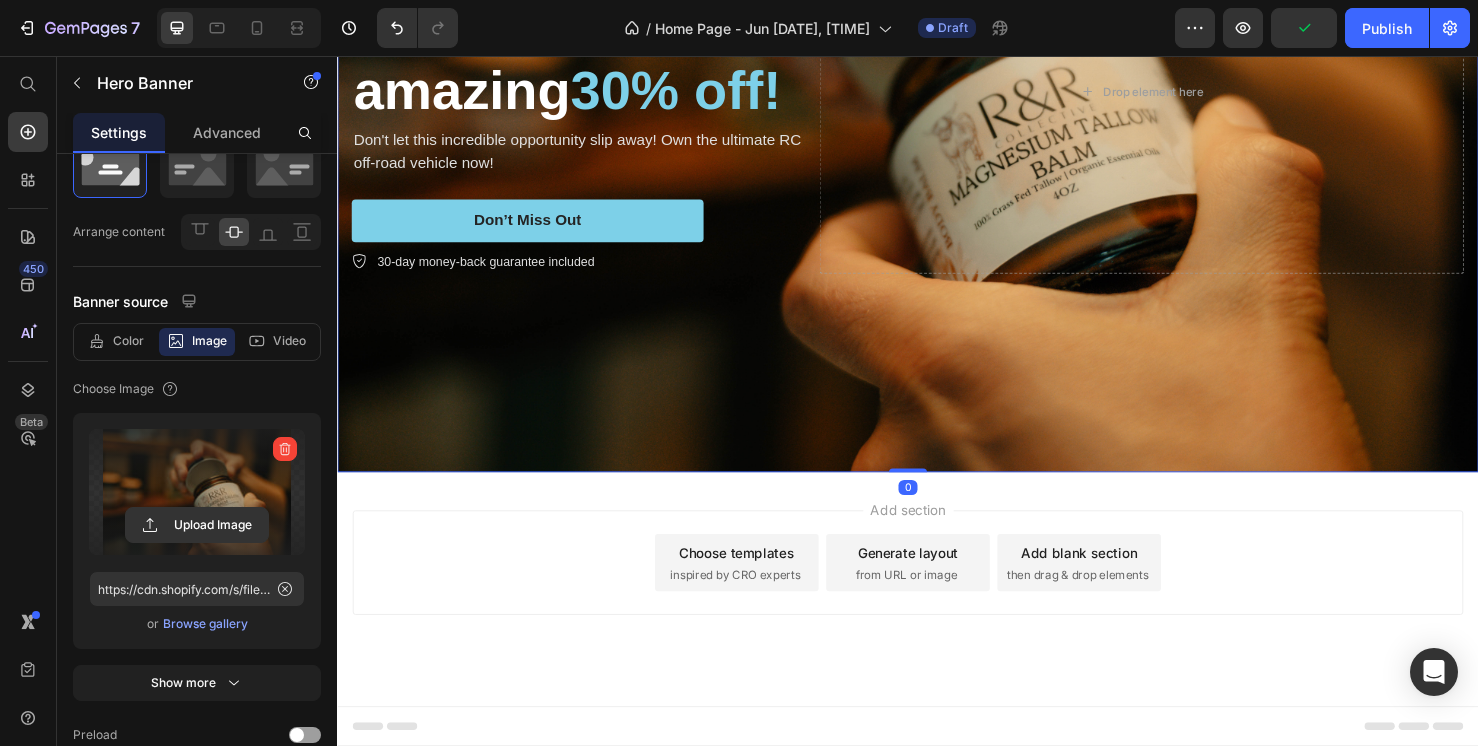 drag, startPoint x: 938, startPoint y: 492, endPoint x: 973, endPoint y: 345, distance: 151.10924 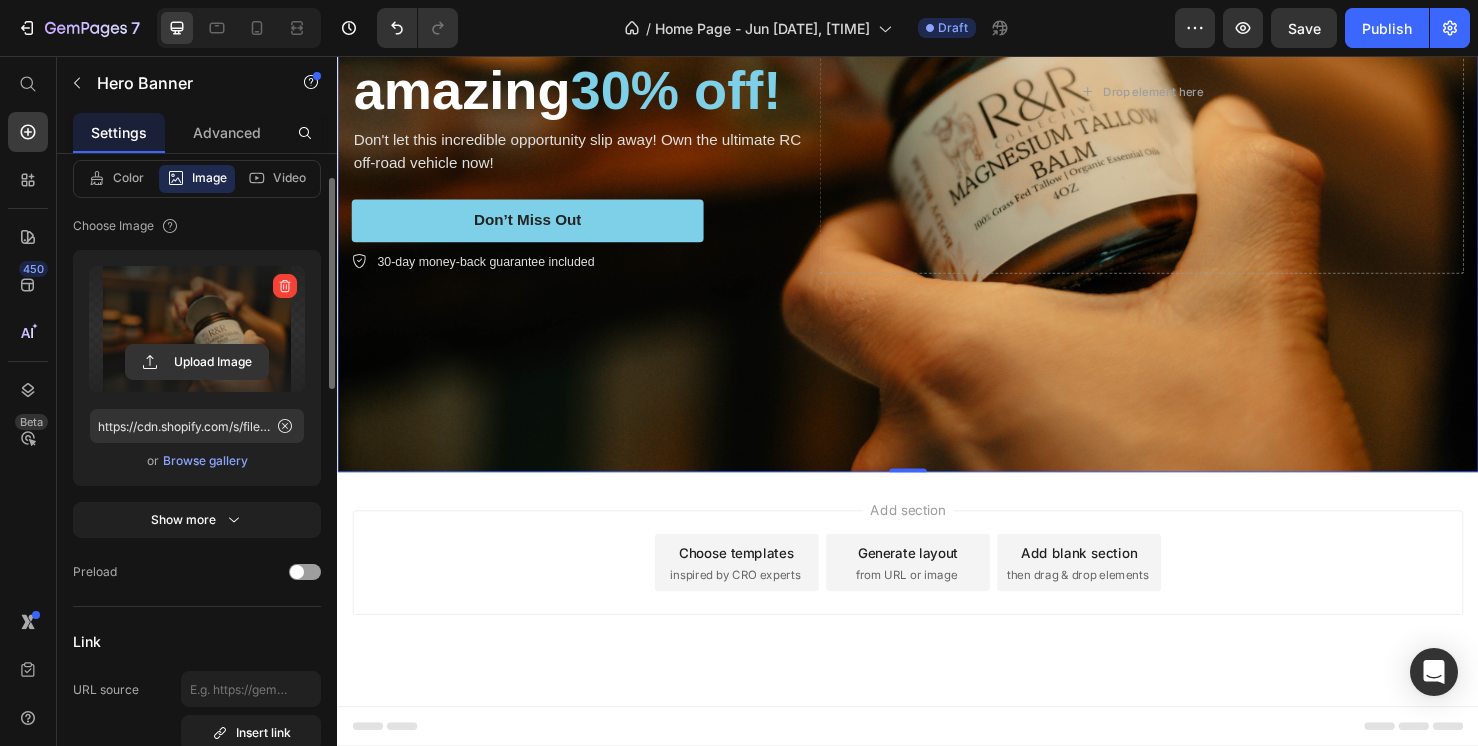 scroll, scrollTop: 269, scrollLeft: 0, axis: vertical 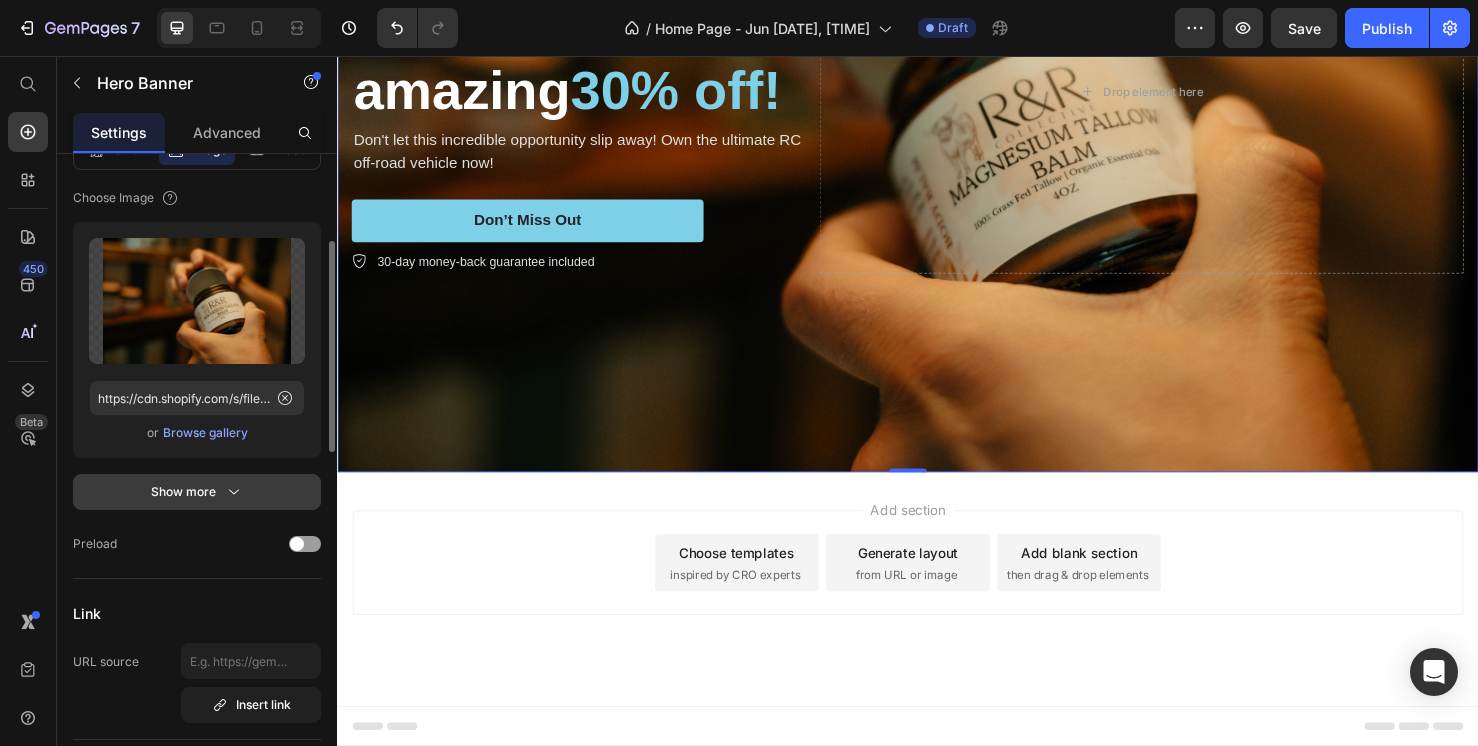 click on "Show more" at bounding box center [197, 492] 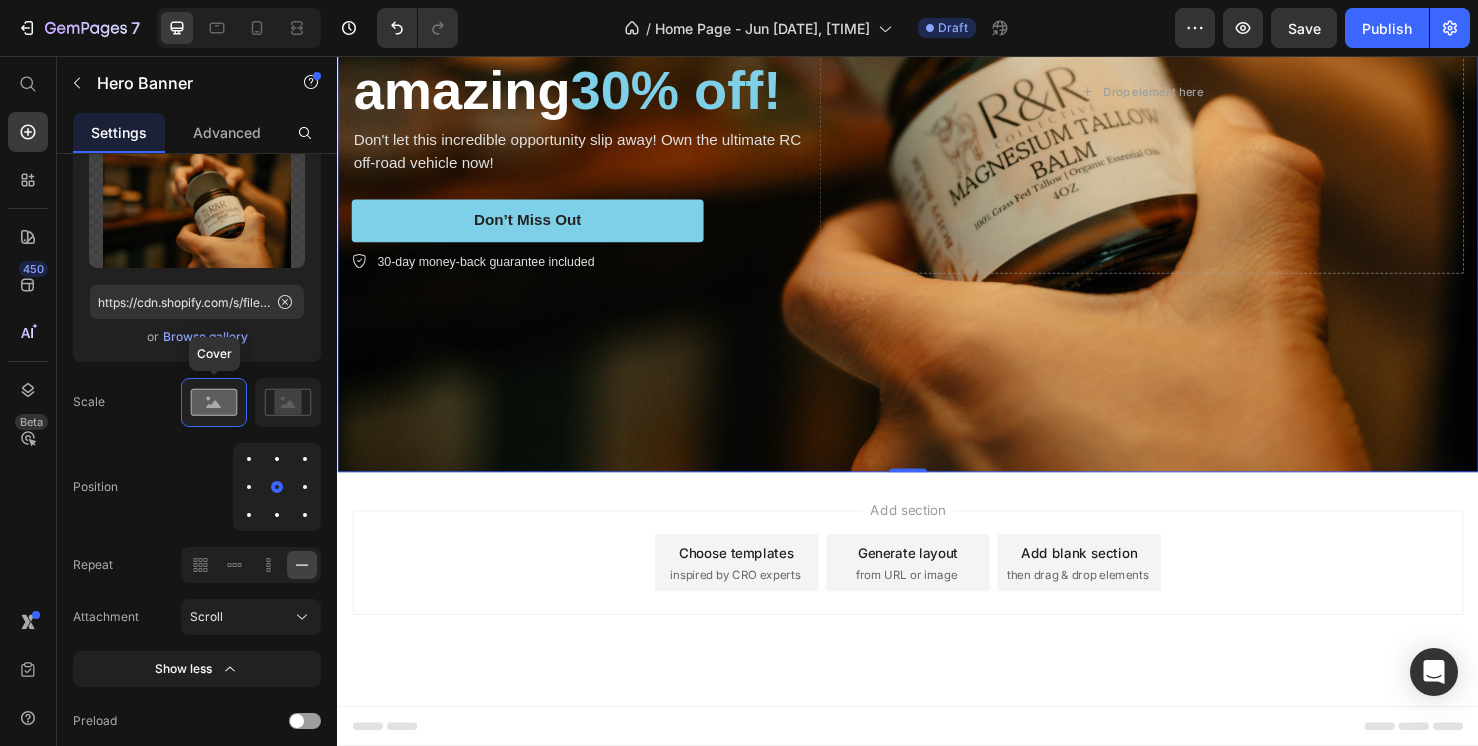 scroll, scrollTop: 403, scrollLeft: 0, axis: vertical 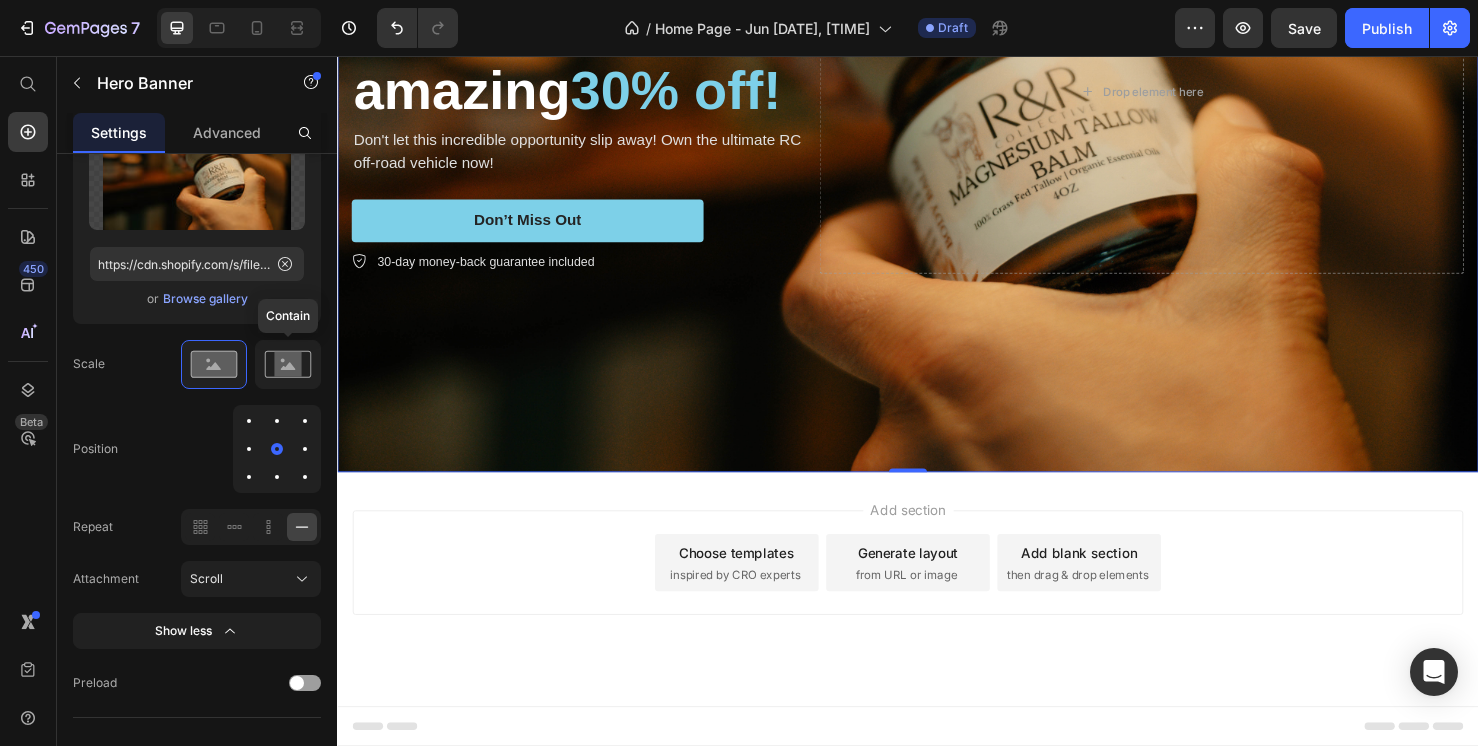 click 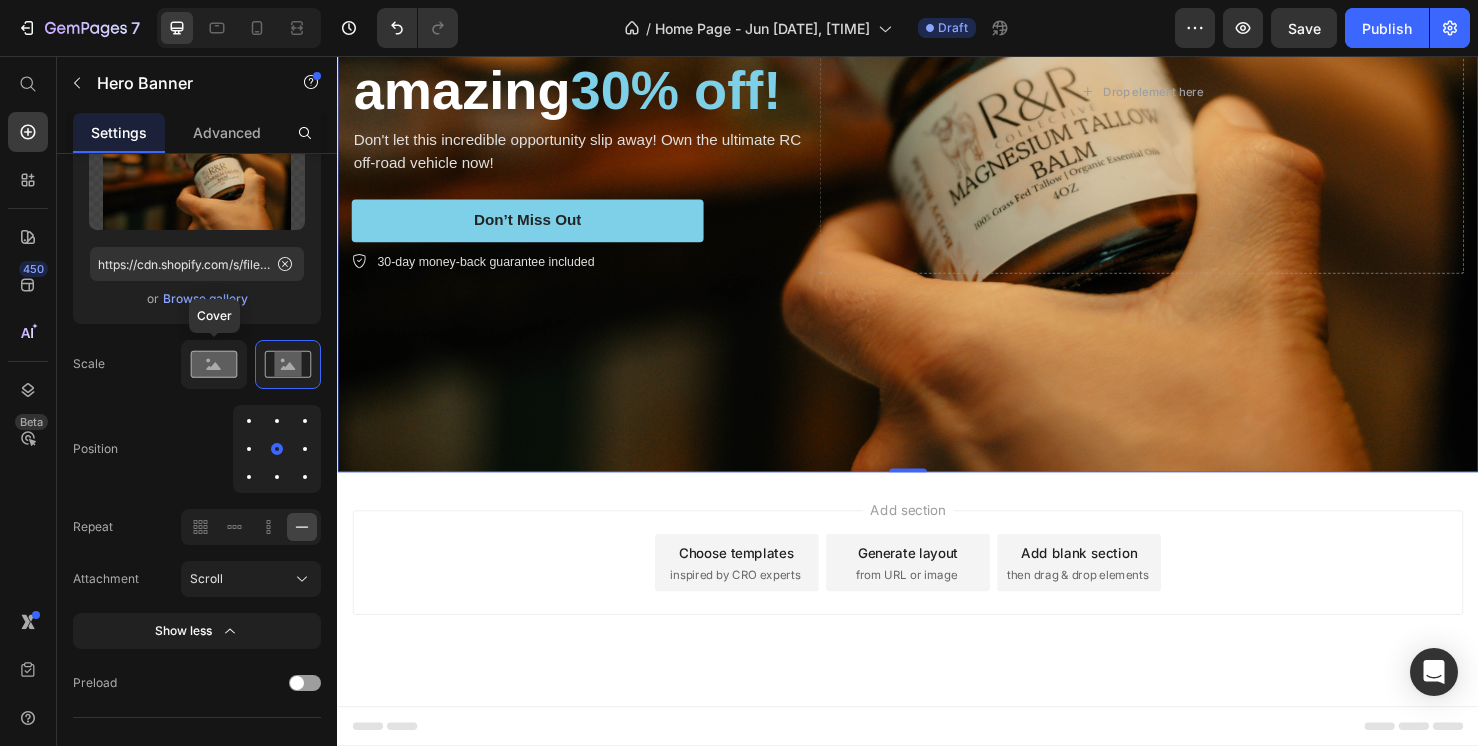 click 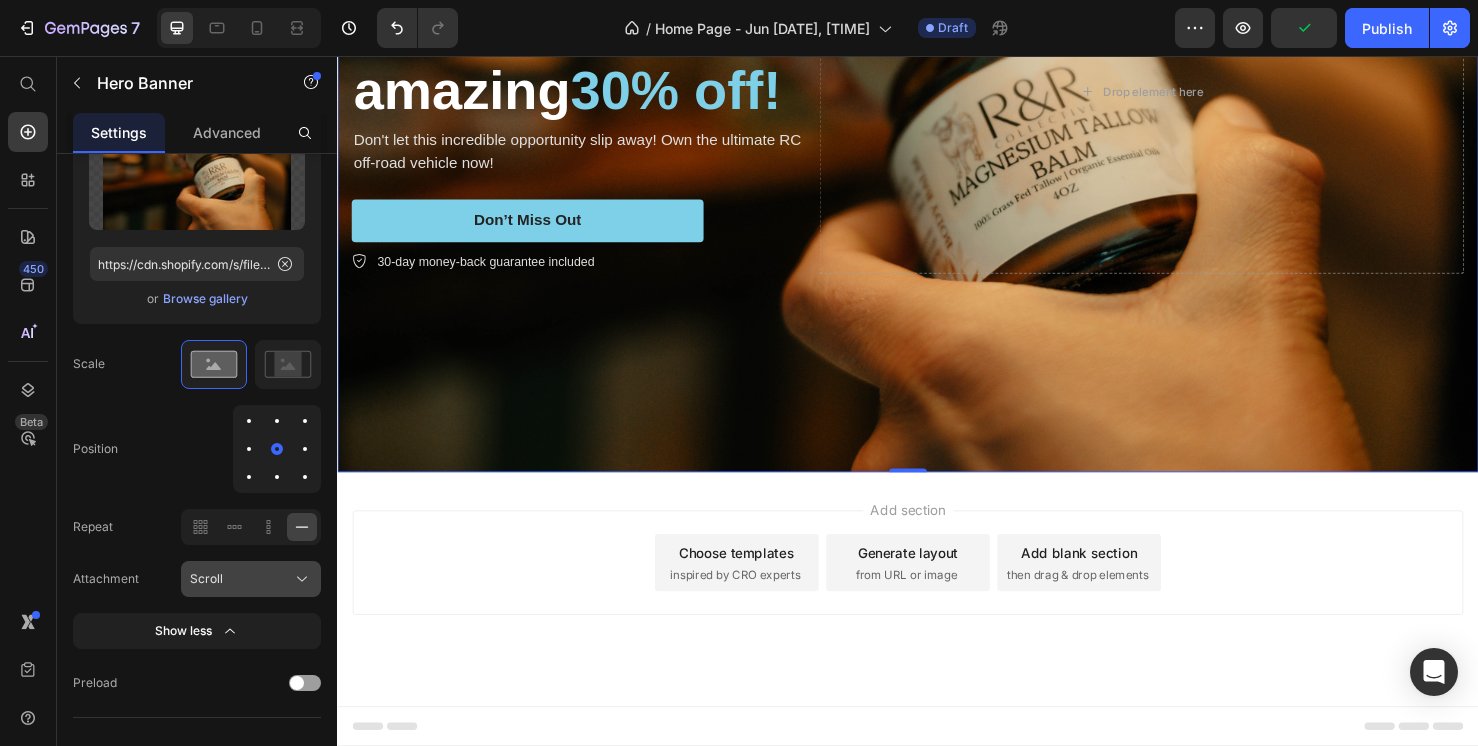 click 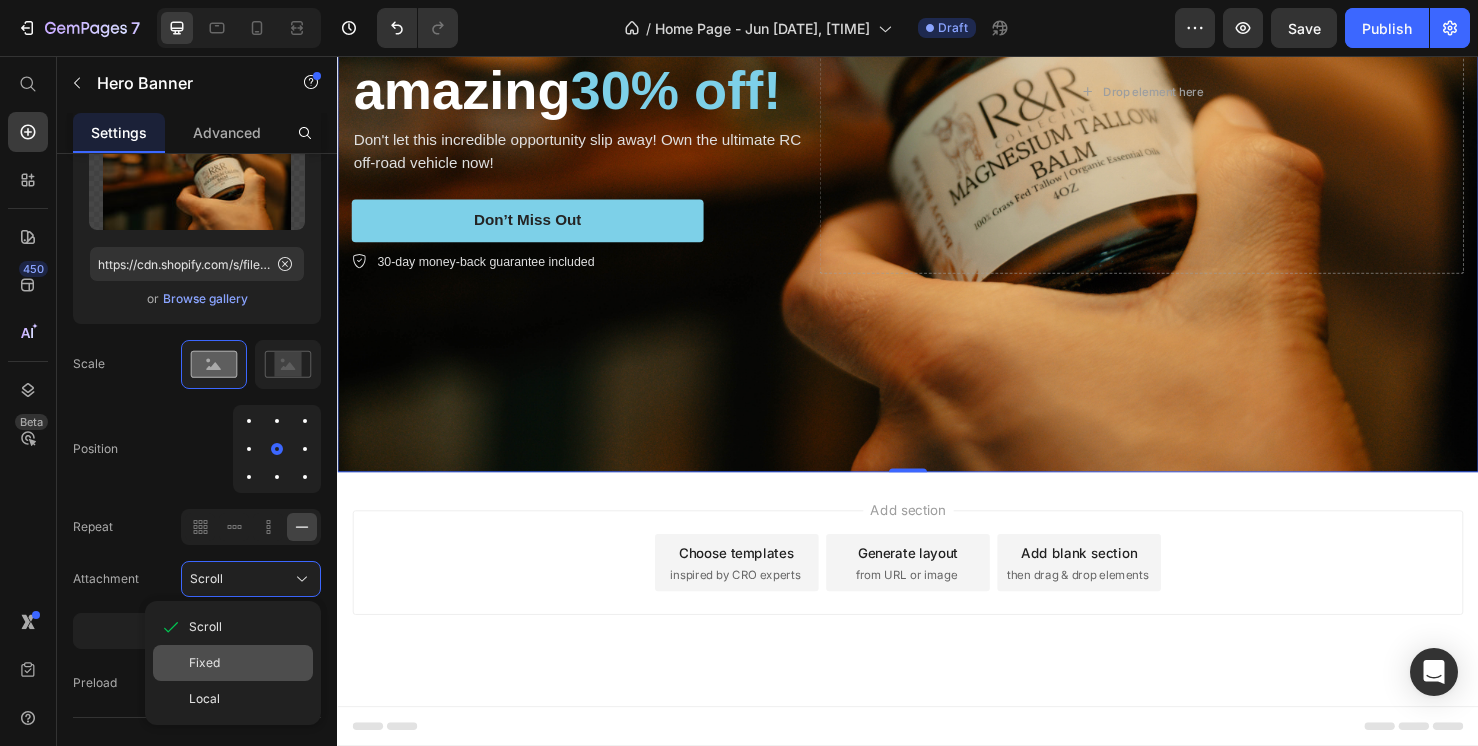 click on "Fixed" at bounding box center (247, 663) 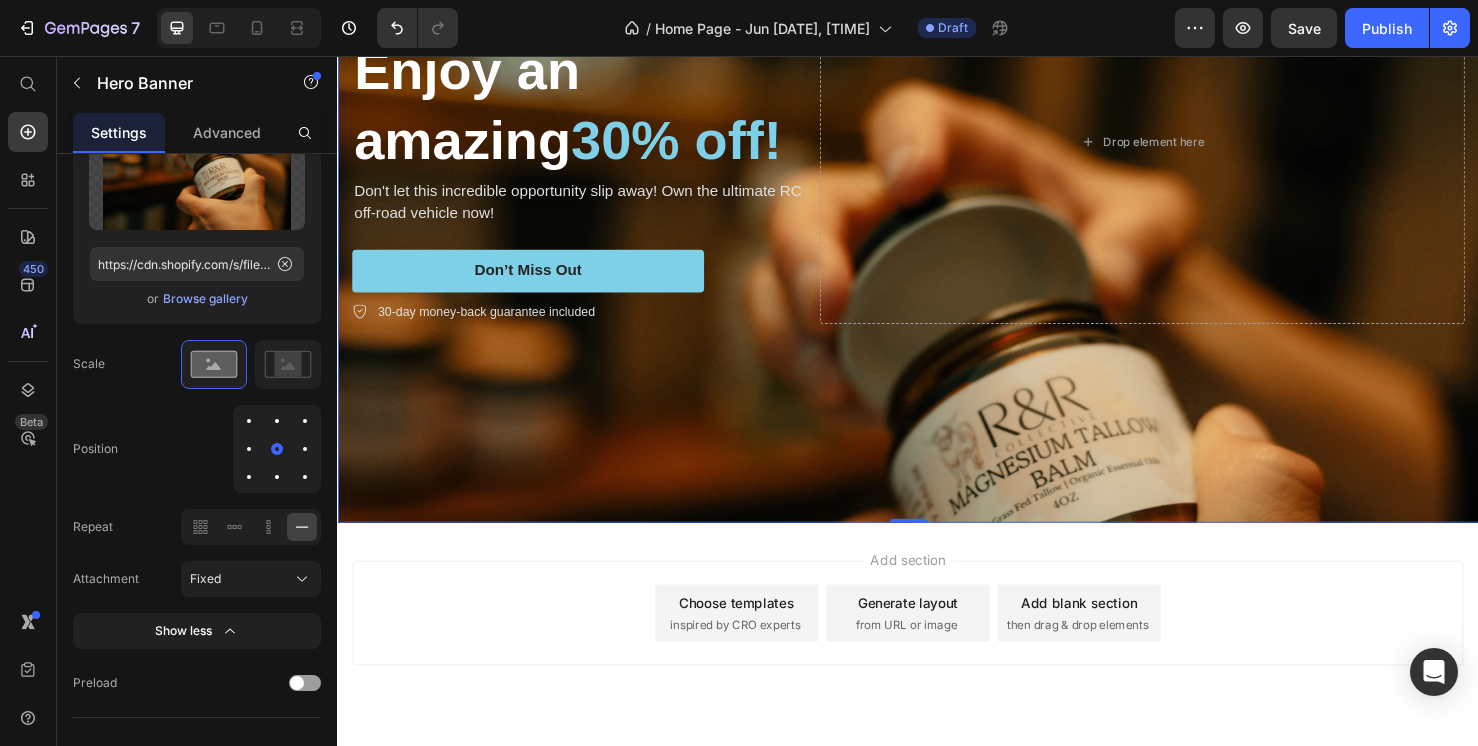 scroll, scrollTop: 360, scrollLeft: 0, axis: vertical 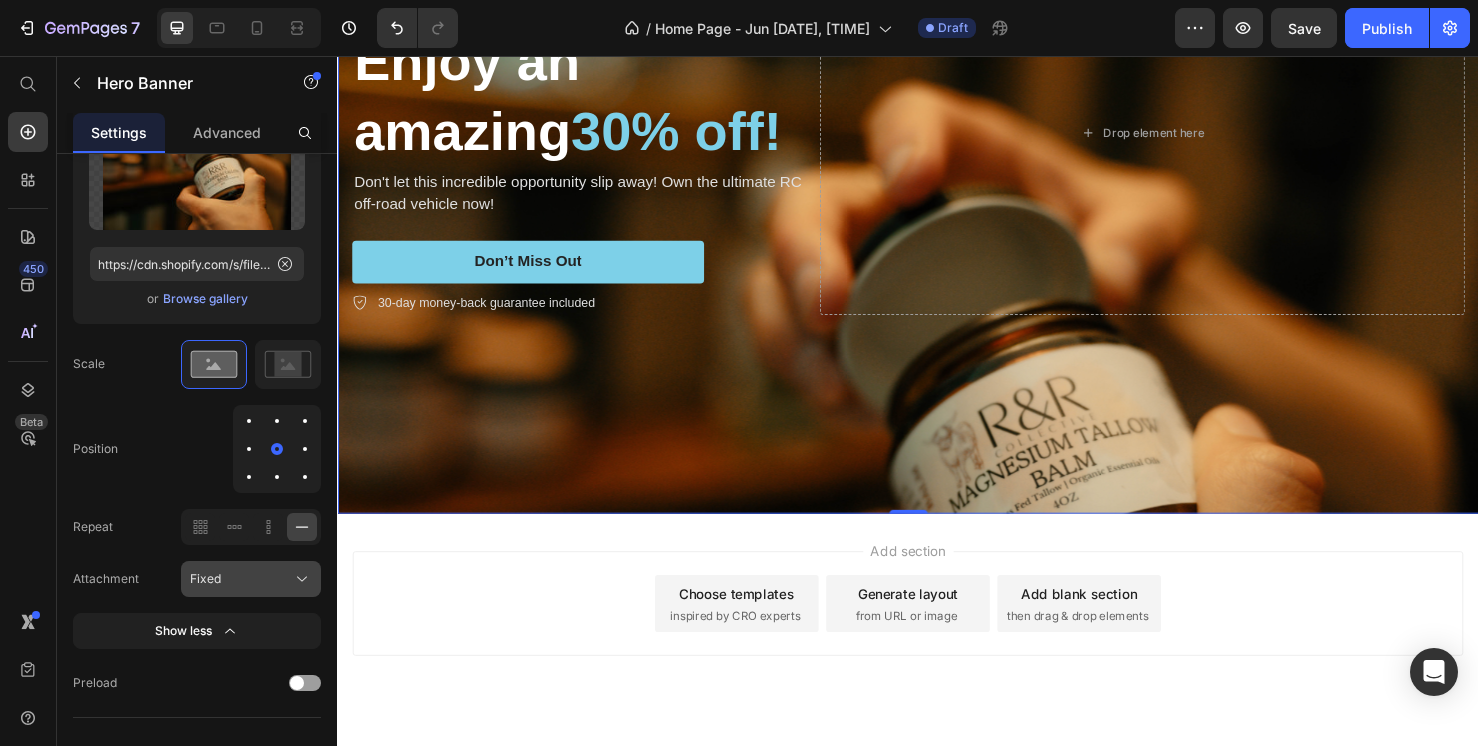 click on "Fixed" at bounding box center (251, 579) 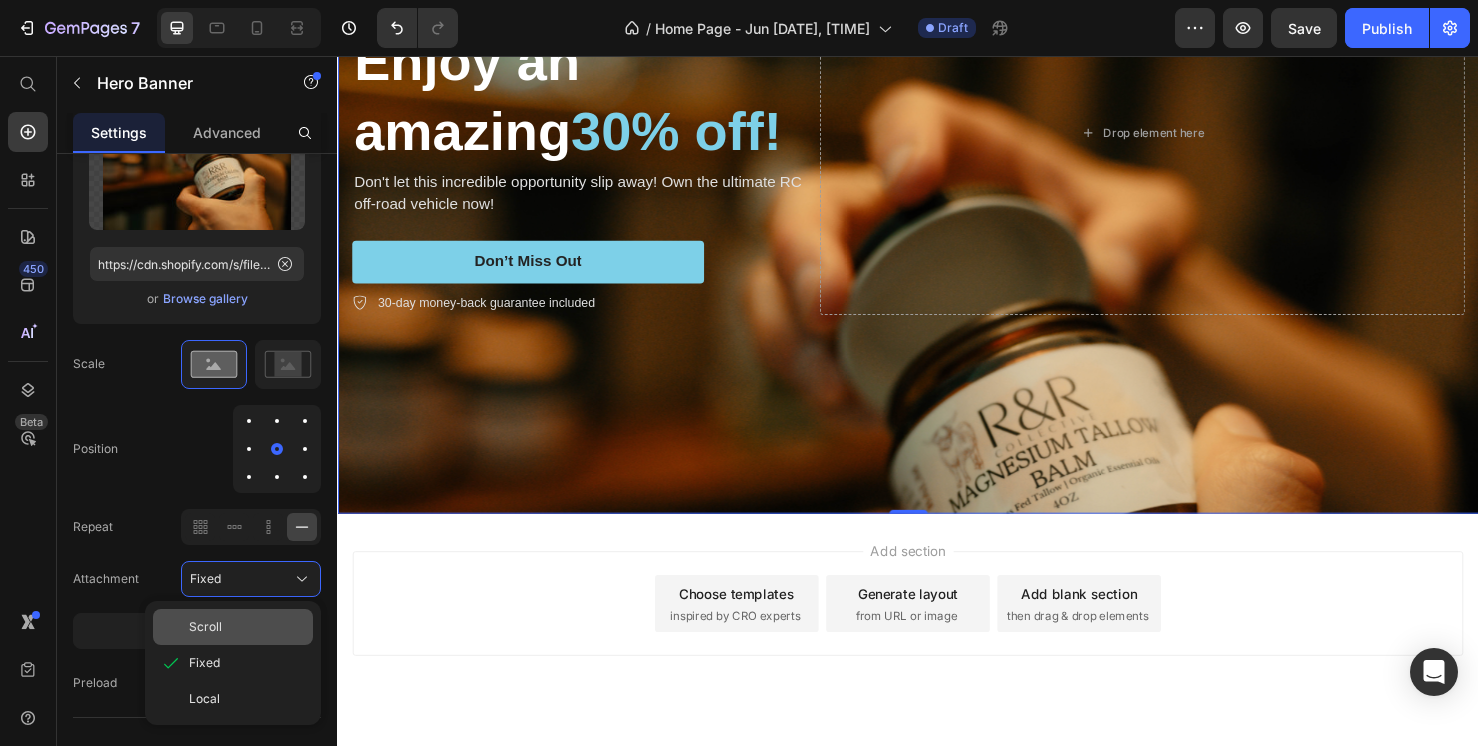 click on "Scroll" at bounding box center [247, 627] 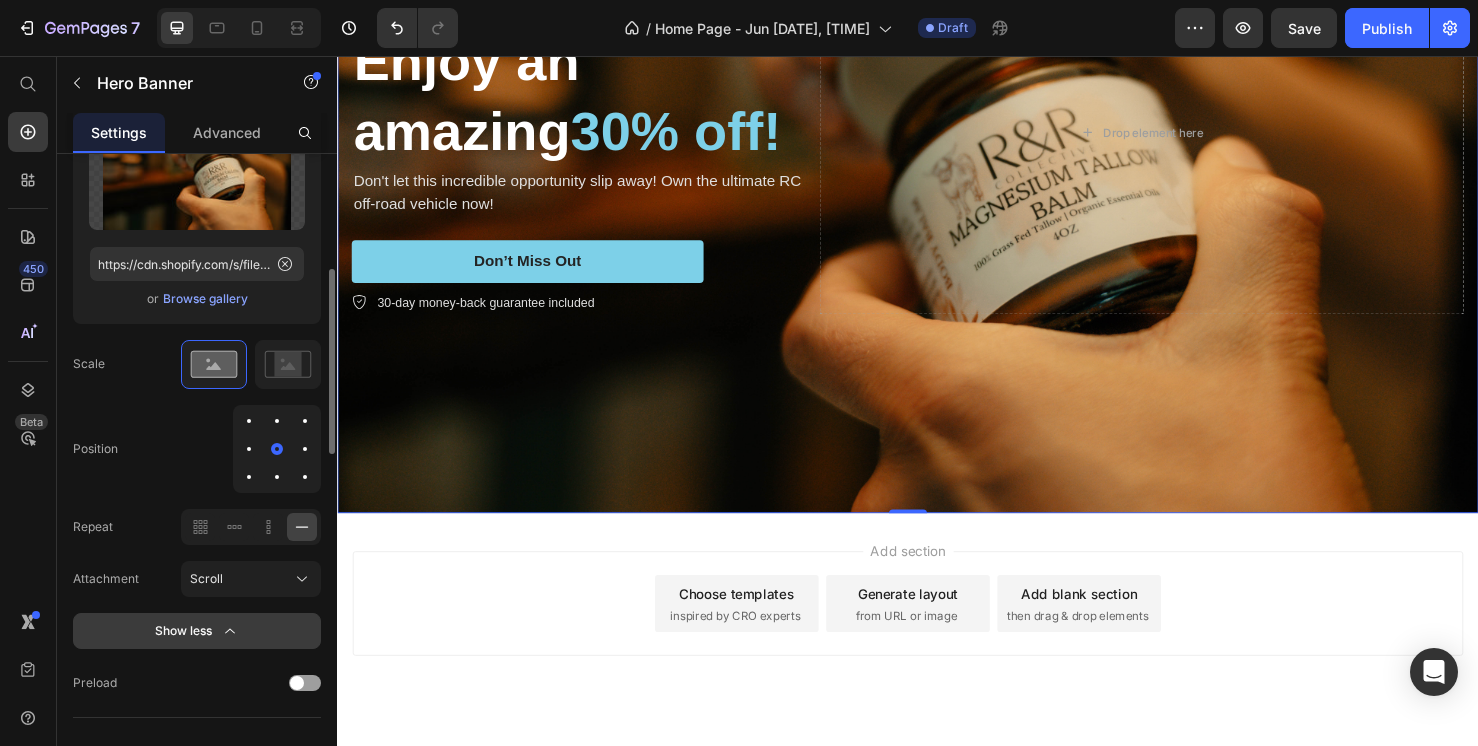 click on "Show less" at bounding box center (197, 631) 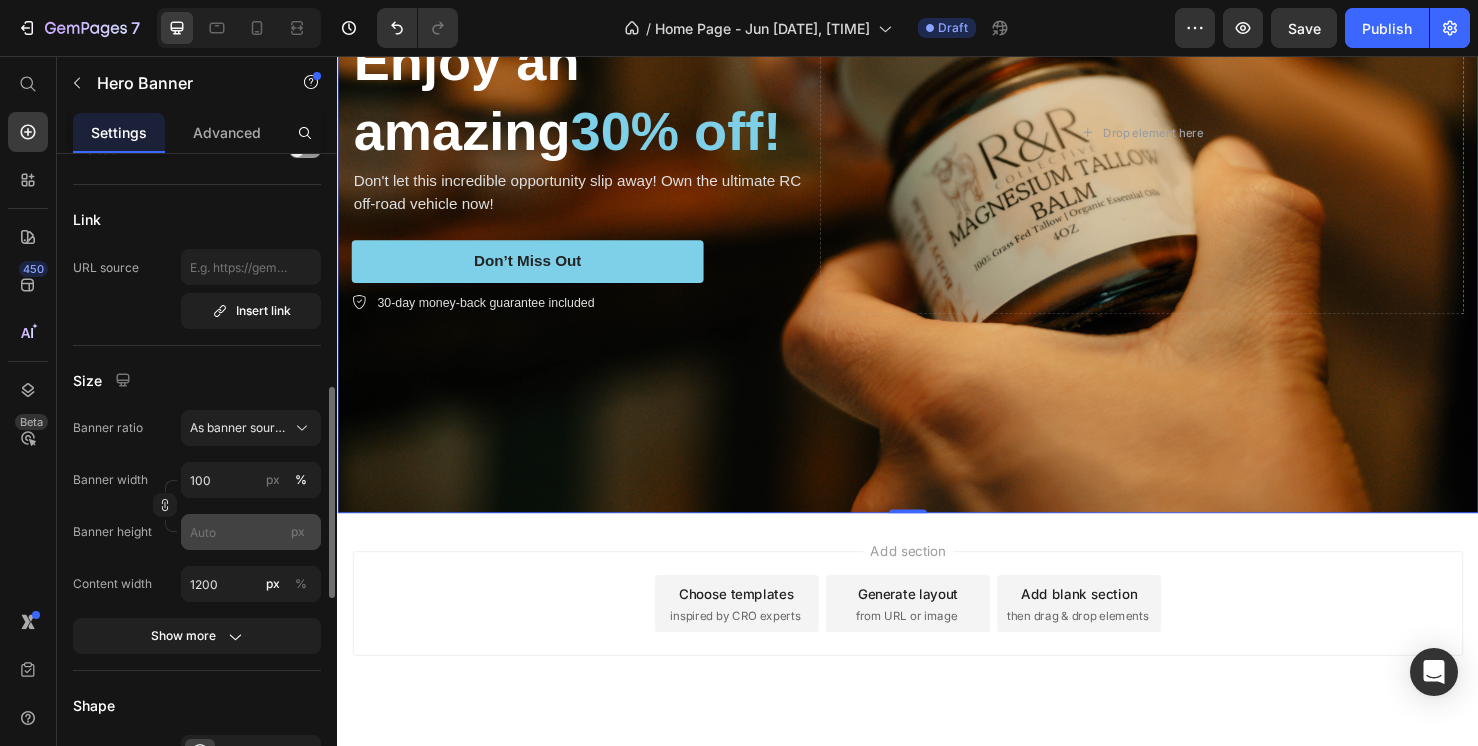 scroll, scrollTop: 676, scrollLeft: 0, axis: vertical 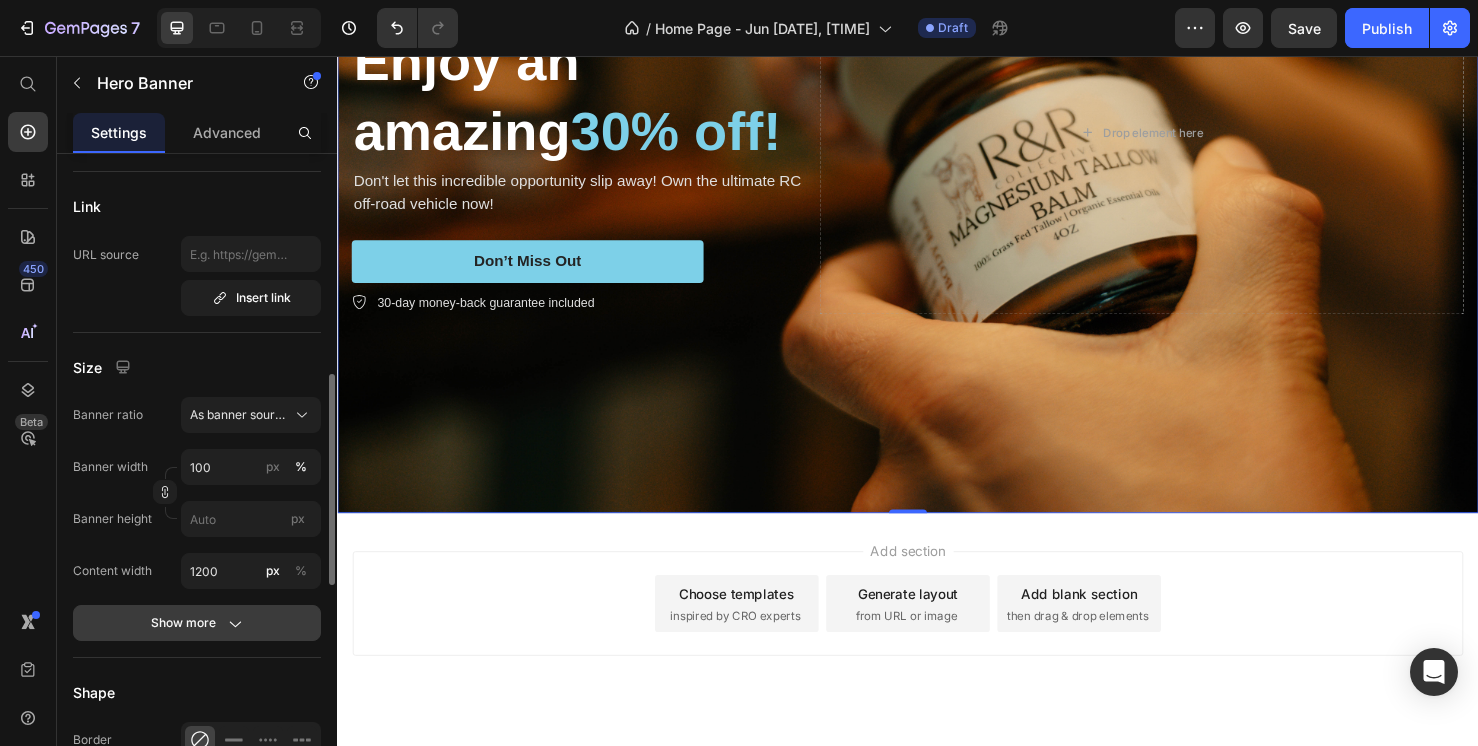 click on "Show more" 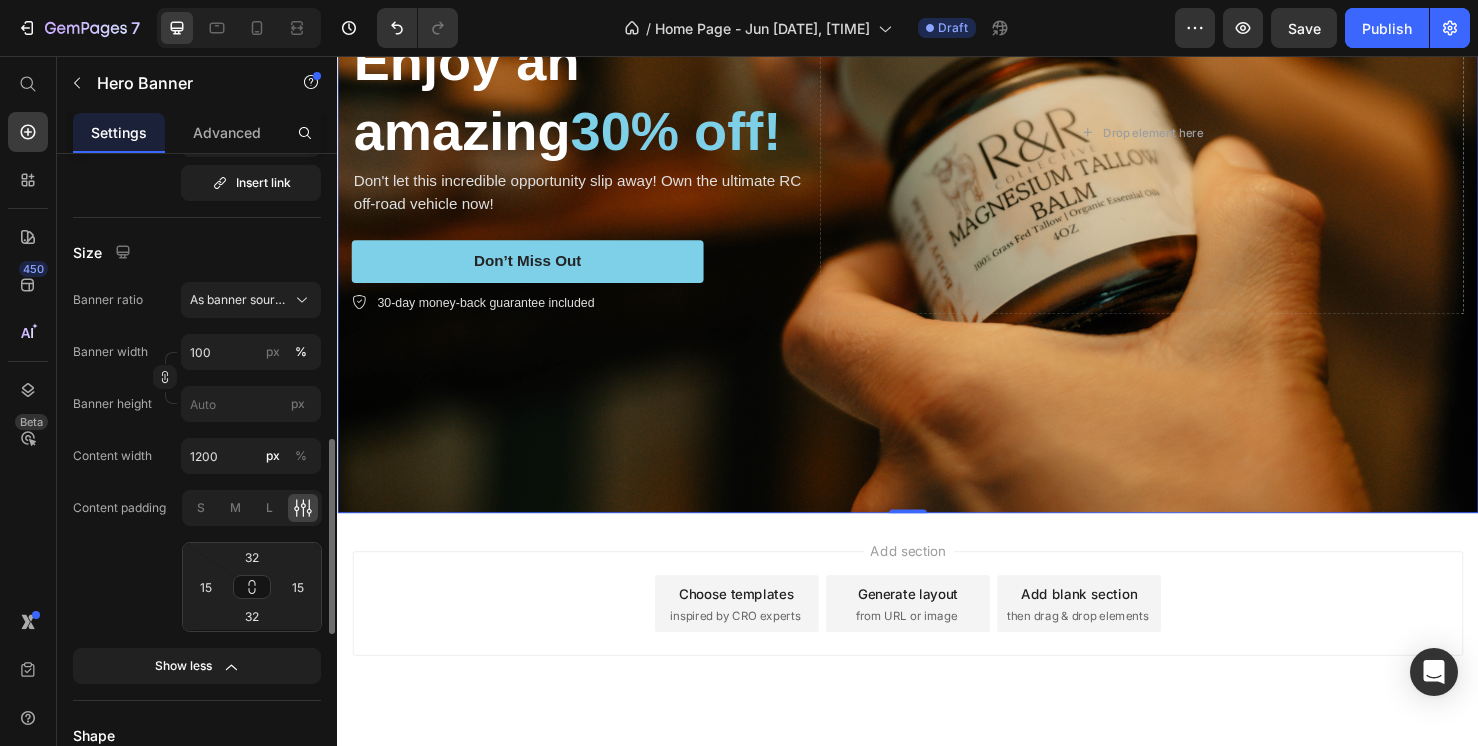 scroll, scrollTop: 830, scrollLeft: 0, axis: vertical 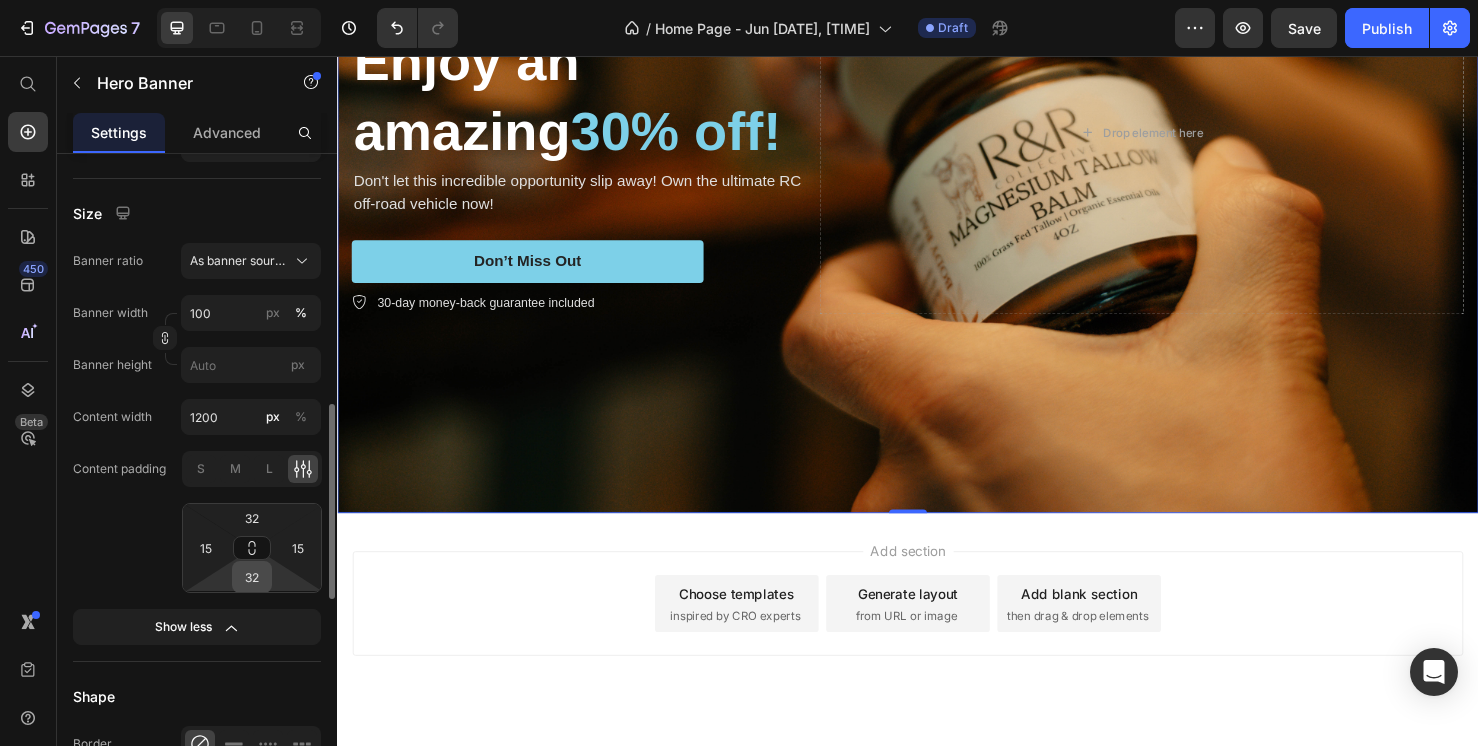 click on "32" at bounding box center [252, 577] 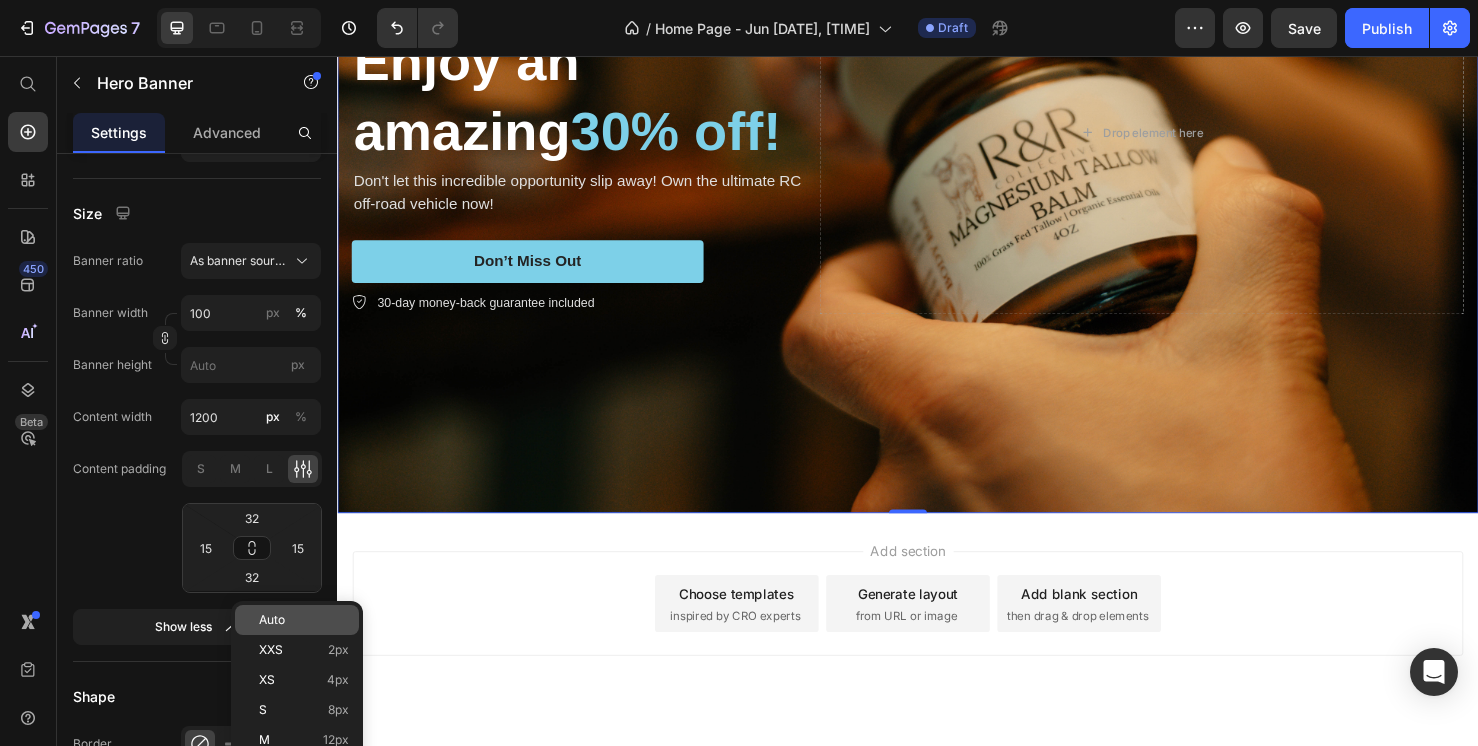 click on "Auto" at bounding box center (272, 620) 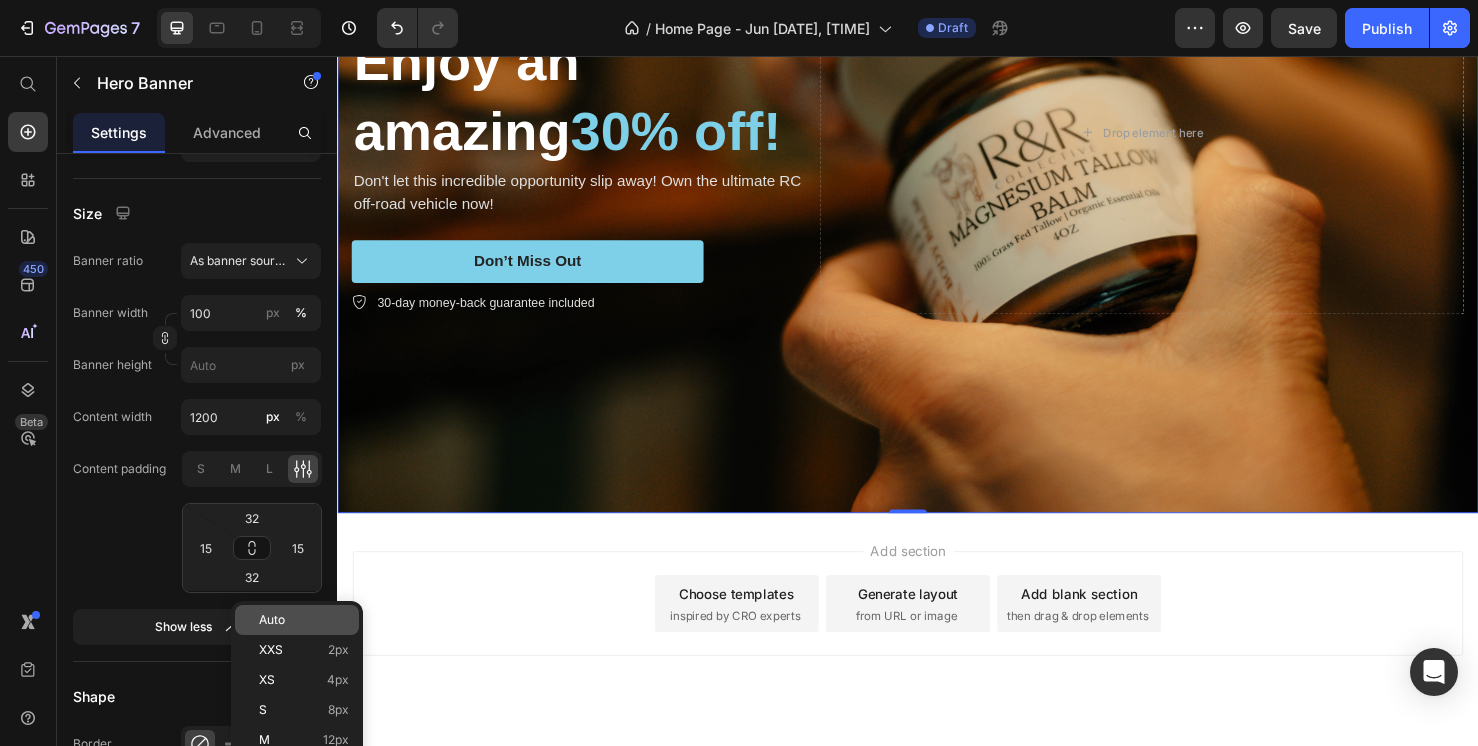 type 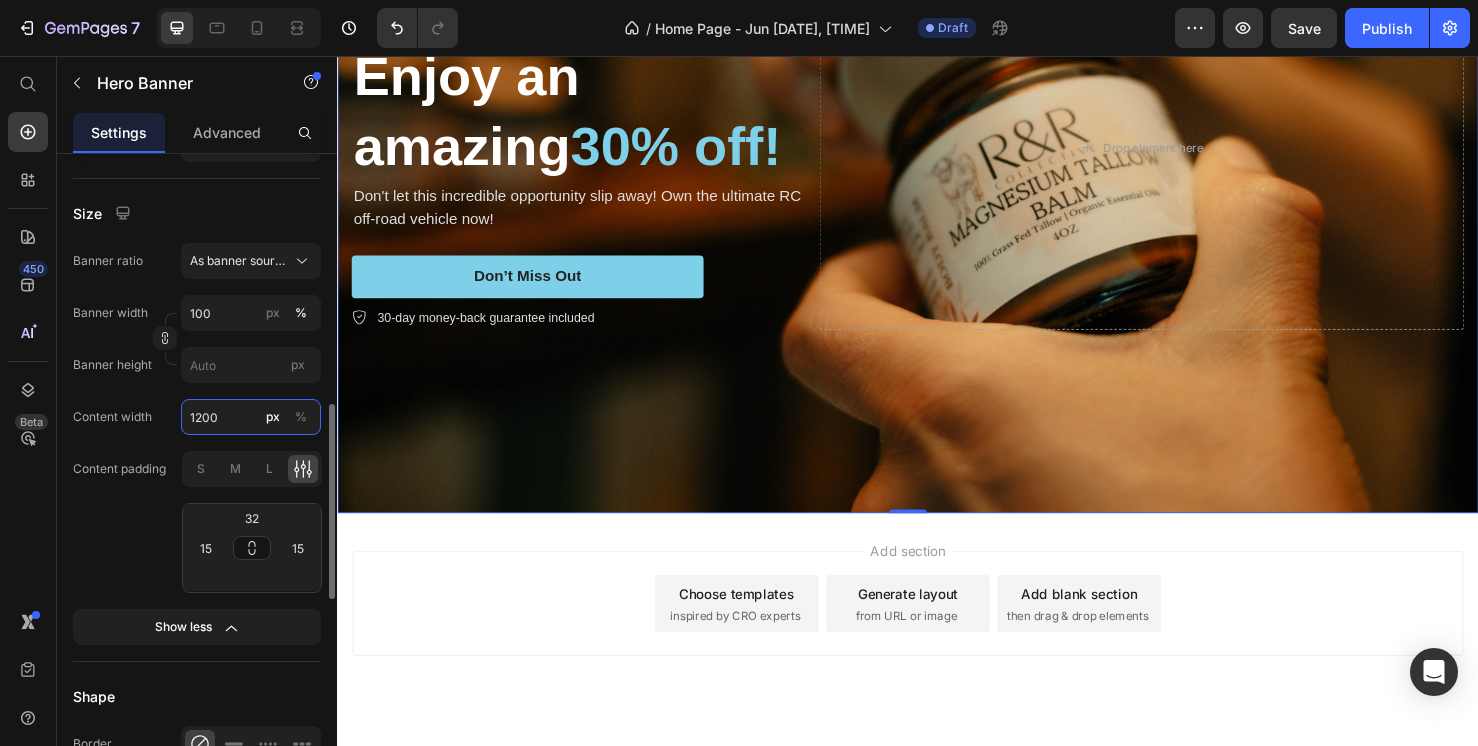 click on "1200" at bounding box center (251, 417) 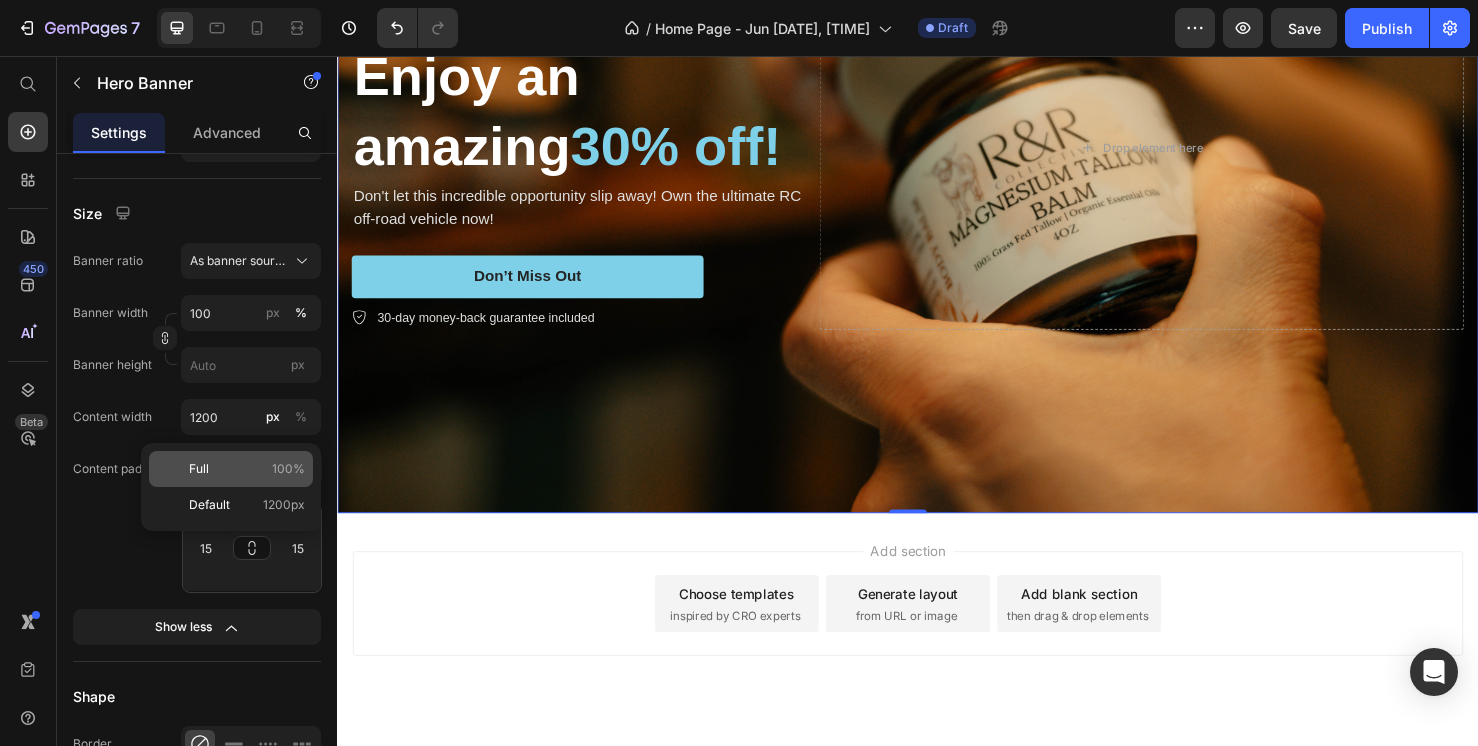 click on "Full 100%" 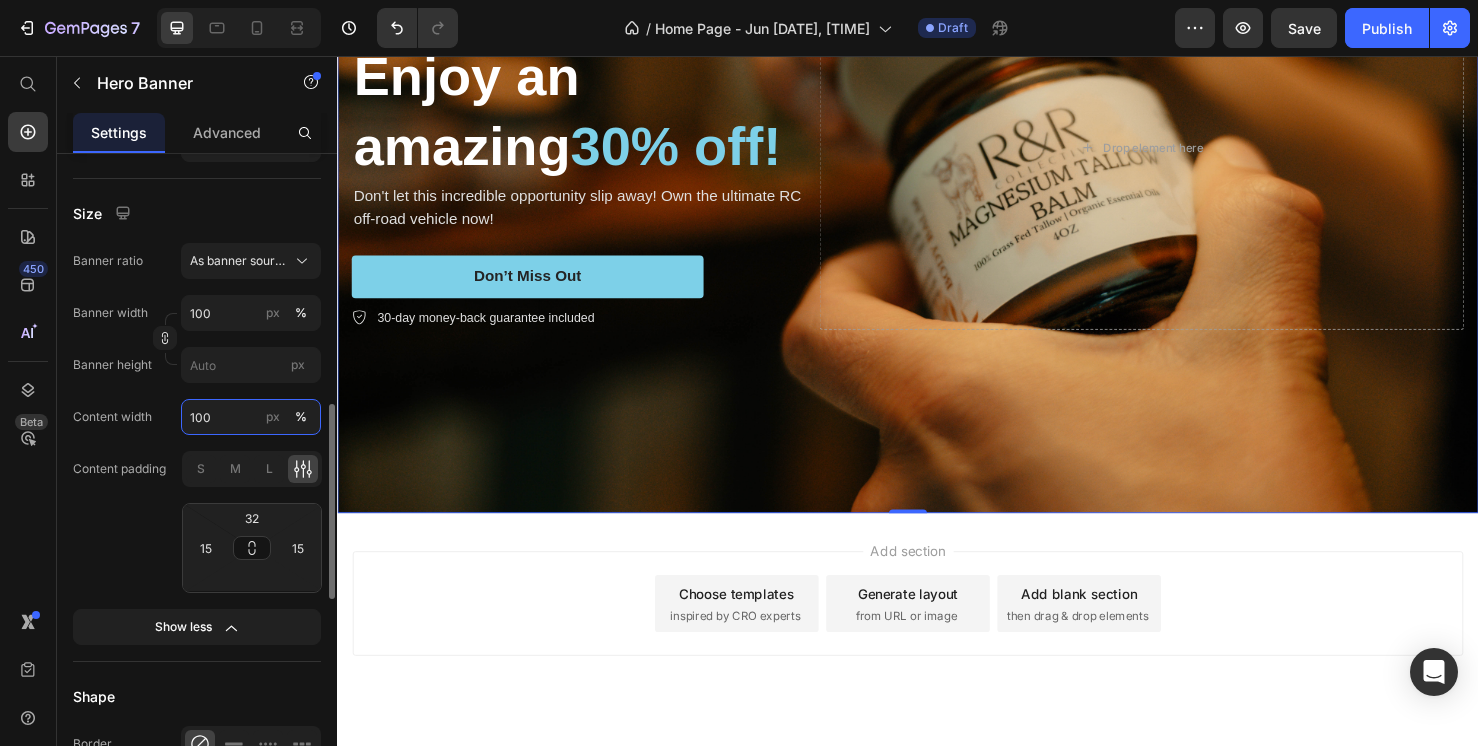 click on "100" at bounding box center [251, 417] 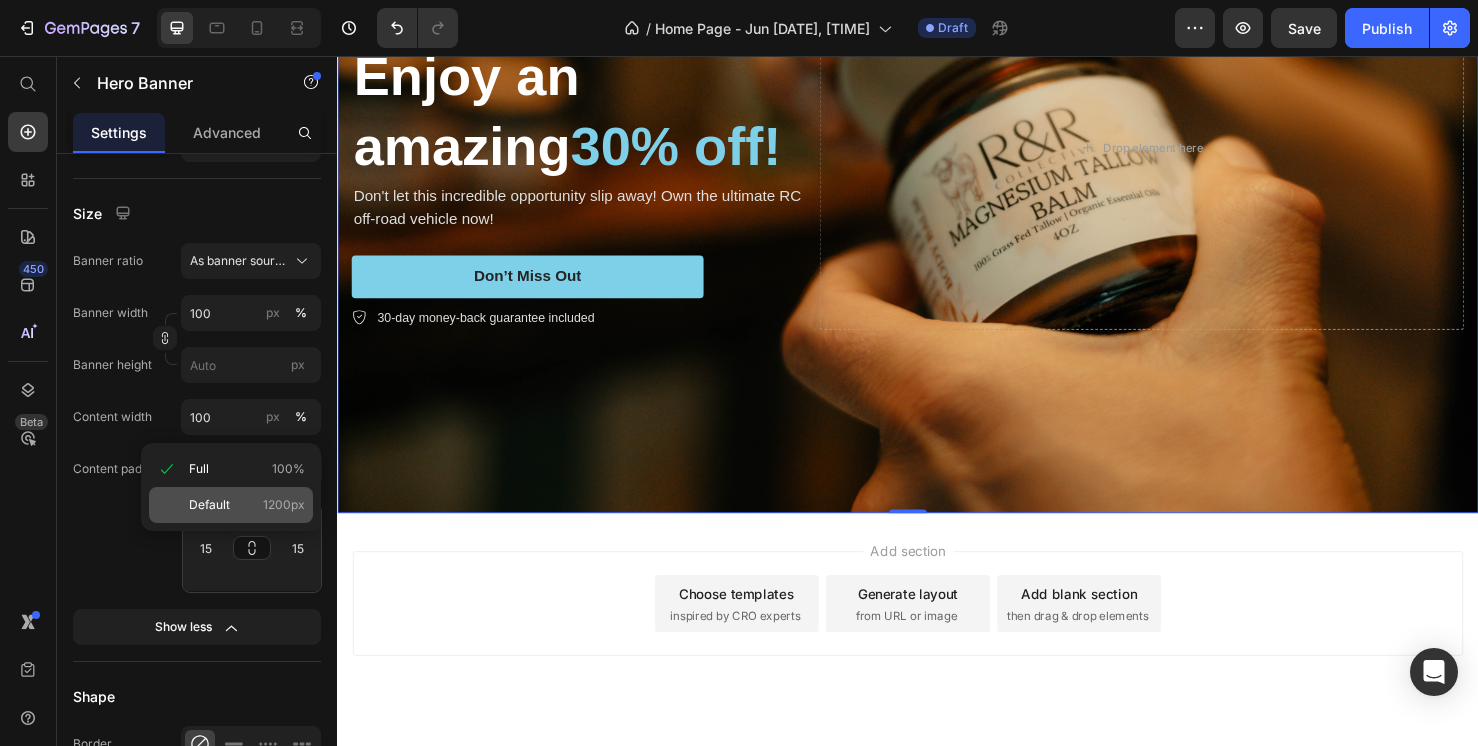 click on "Default 1200px" 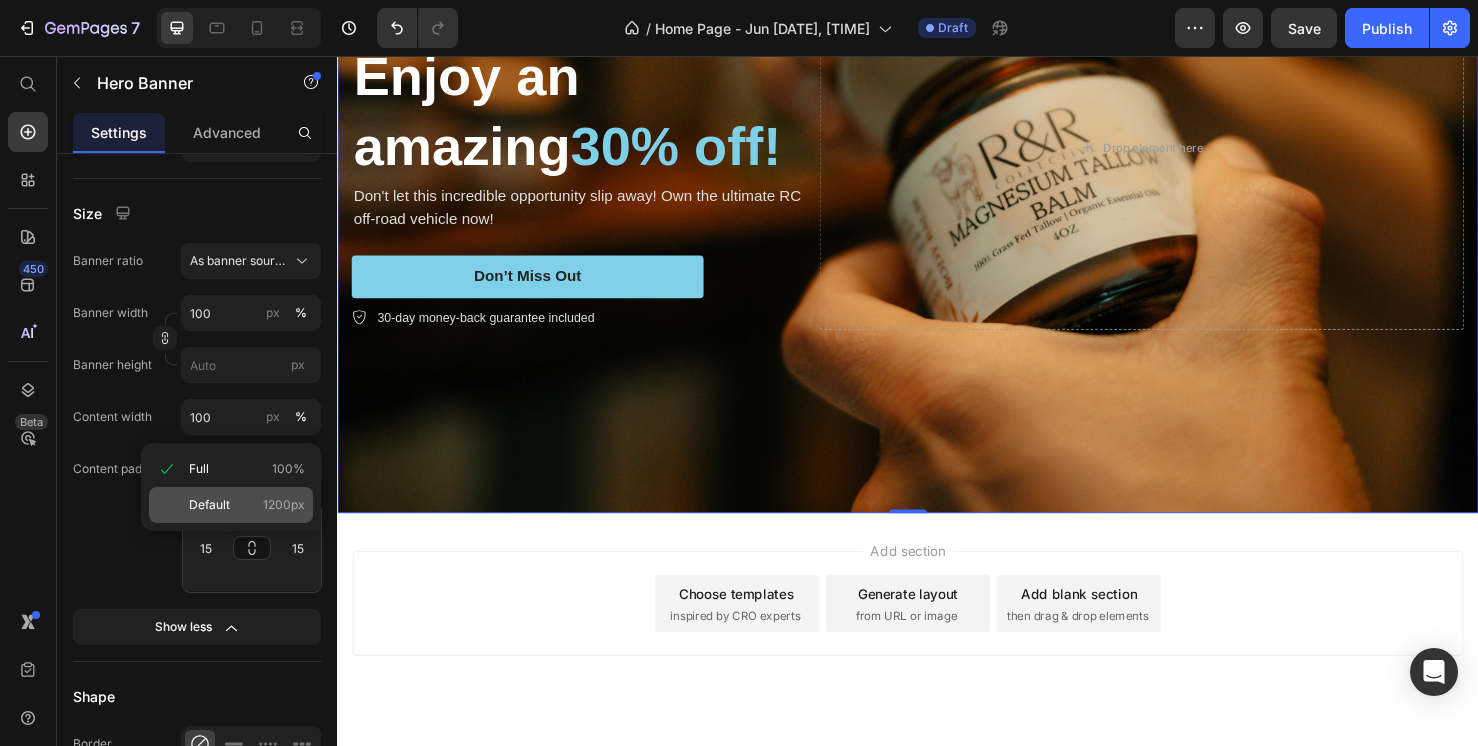 type on "1200" 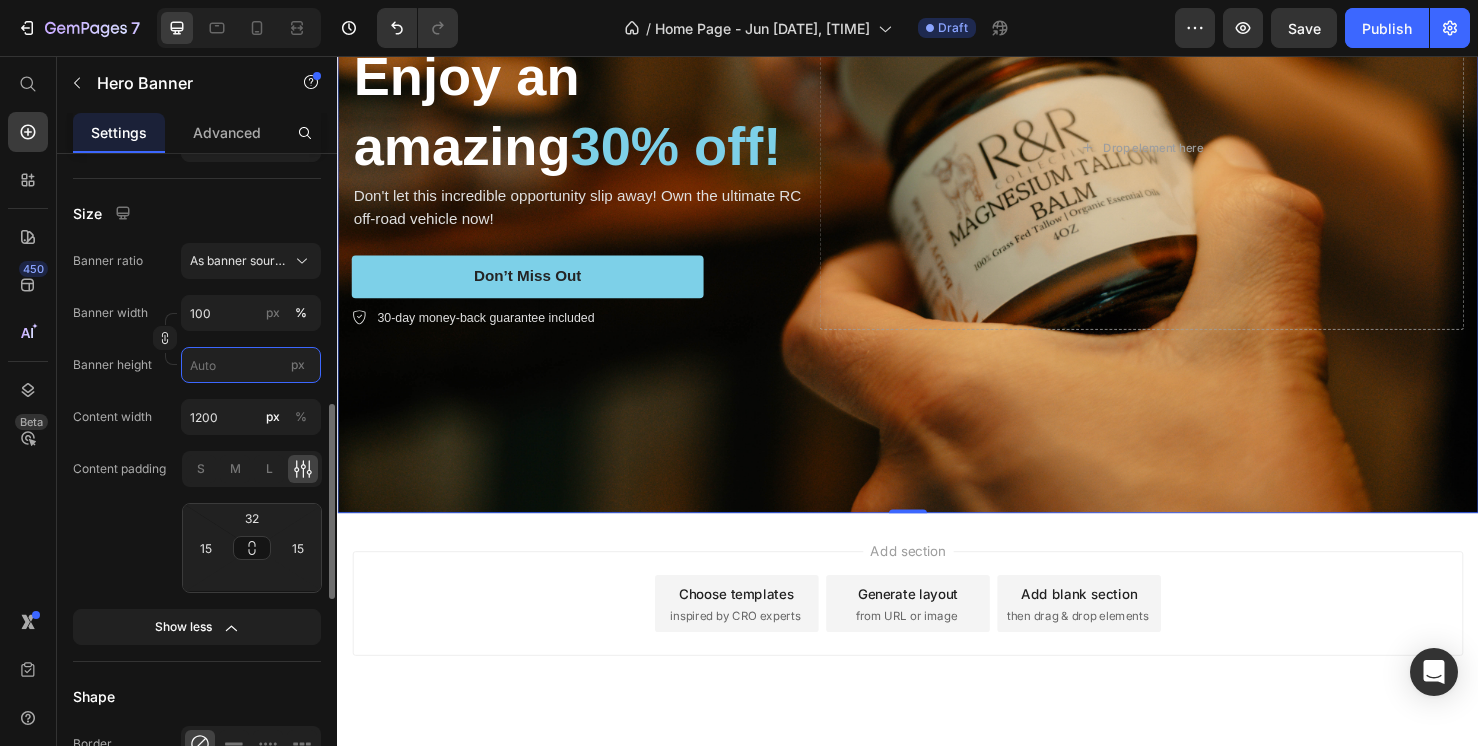 click on "px" at bounding box center [251, 365] 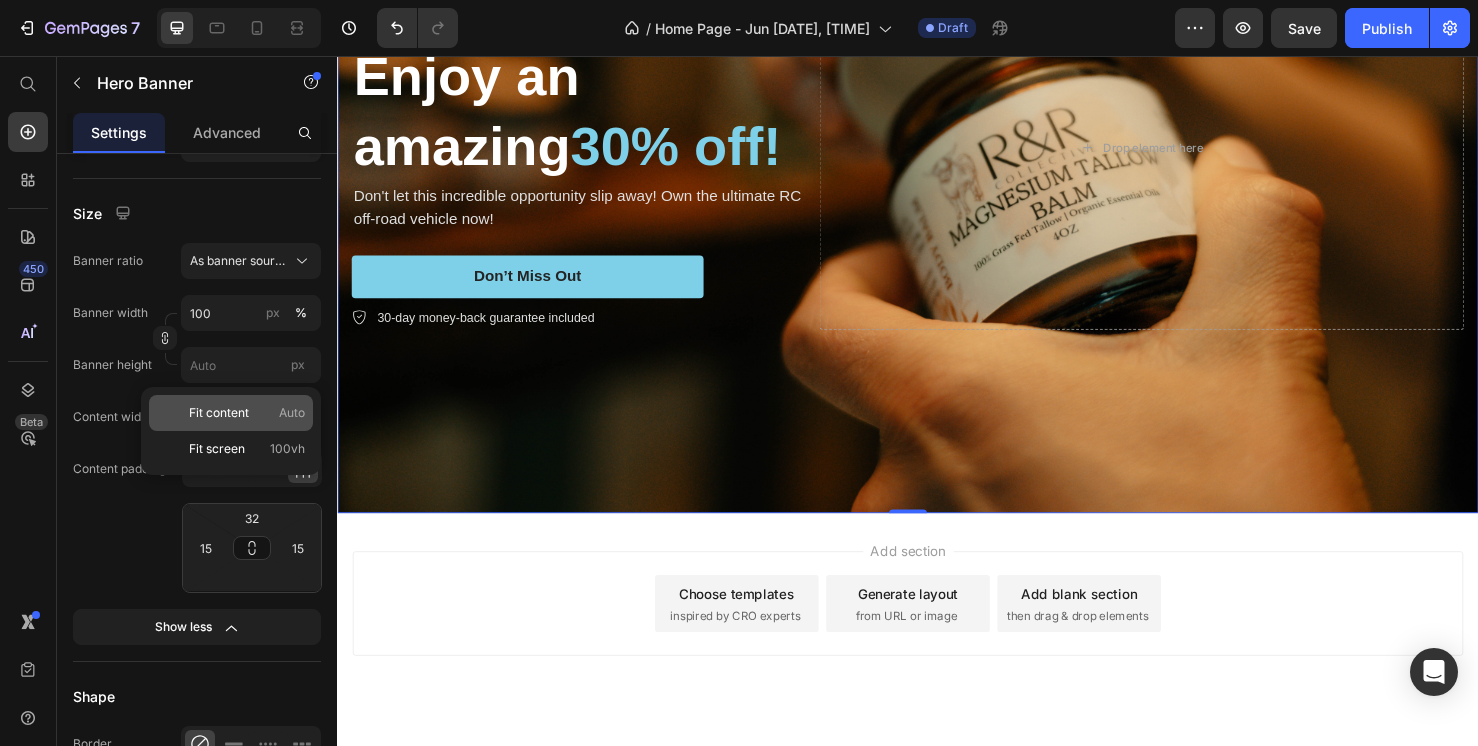 click on "Fit content" at bounding box center [219, 413] 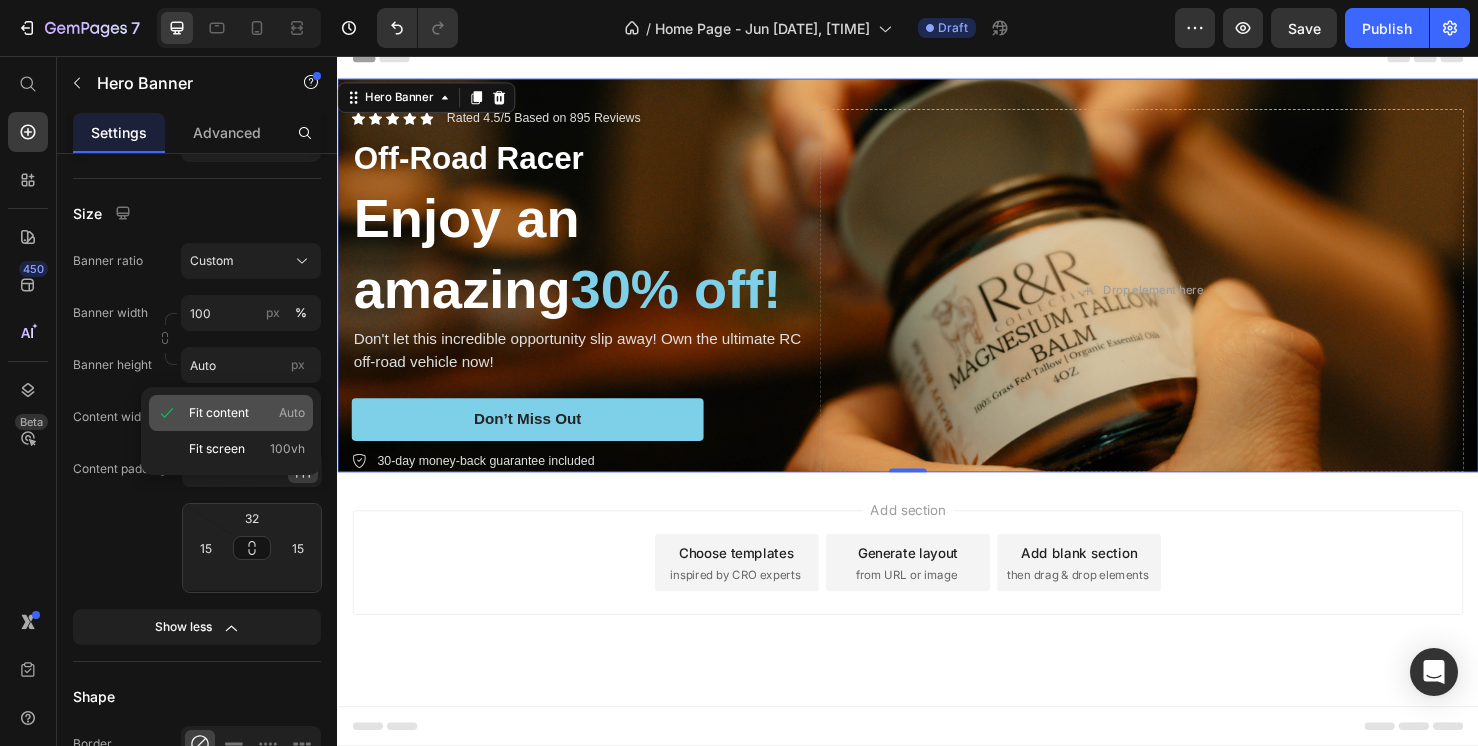 scroll, scrollTop: 0, scrollLeft: 0, axis: both 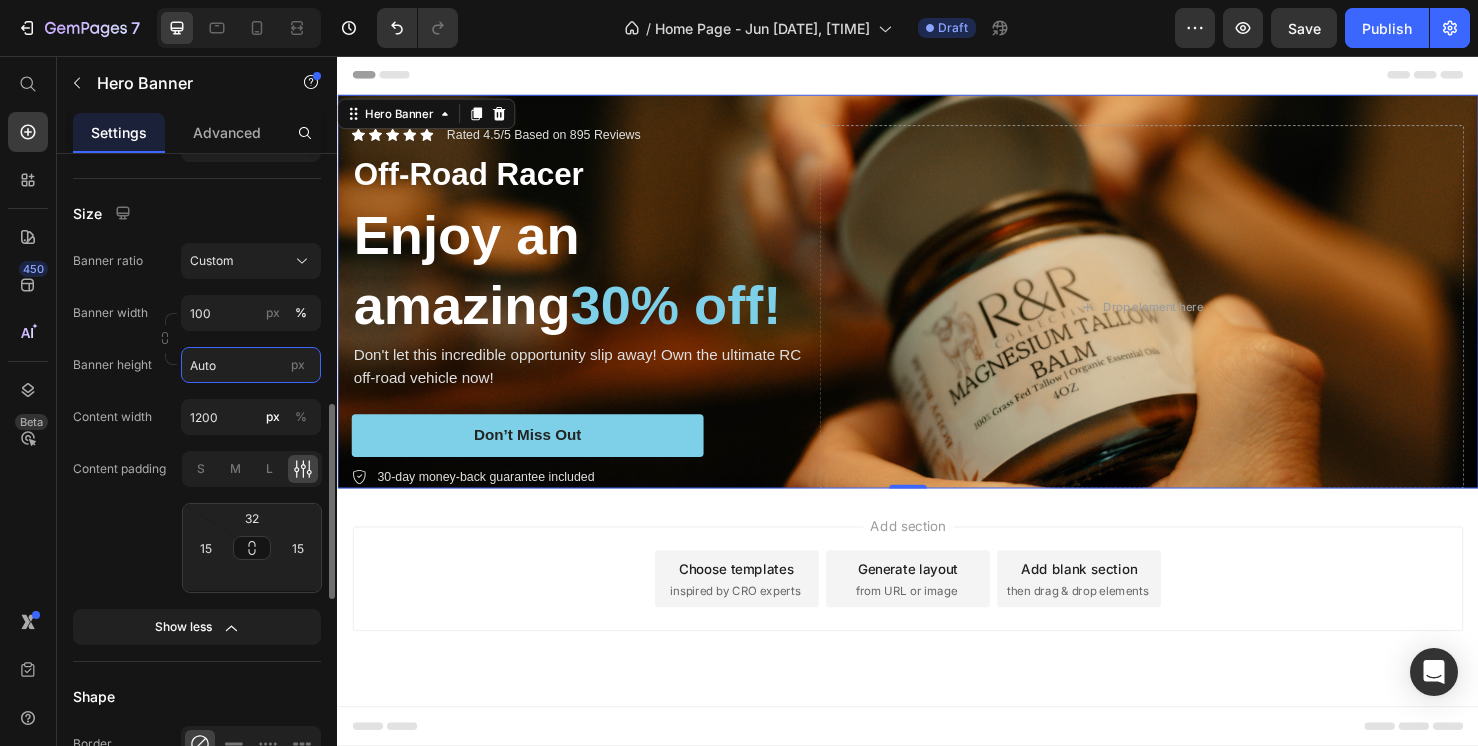 click on "Auto" at bounding box center [251, 365] 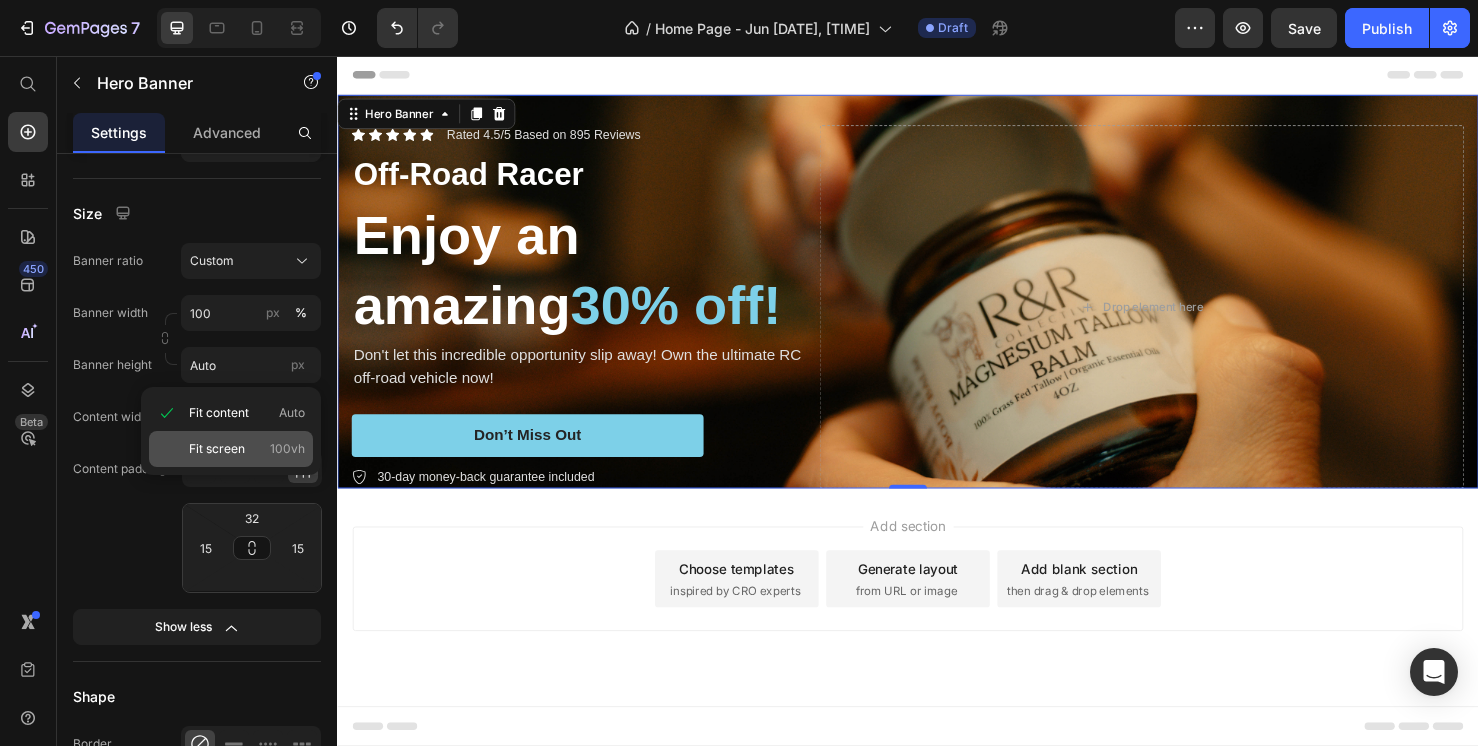 click on "Fit screen 100vh" at bounding box center [247, 449] 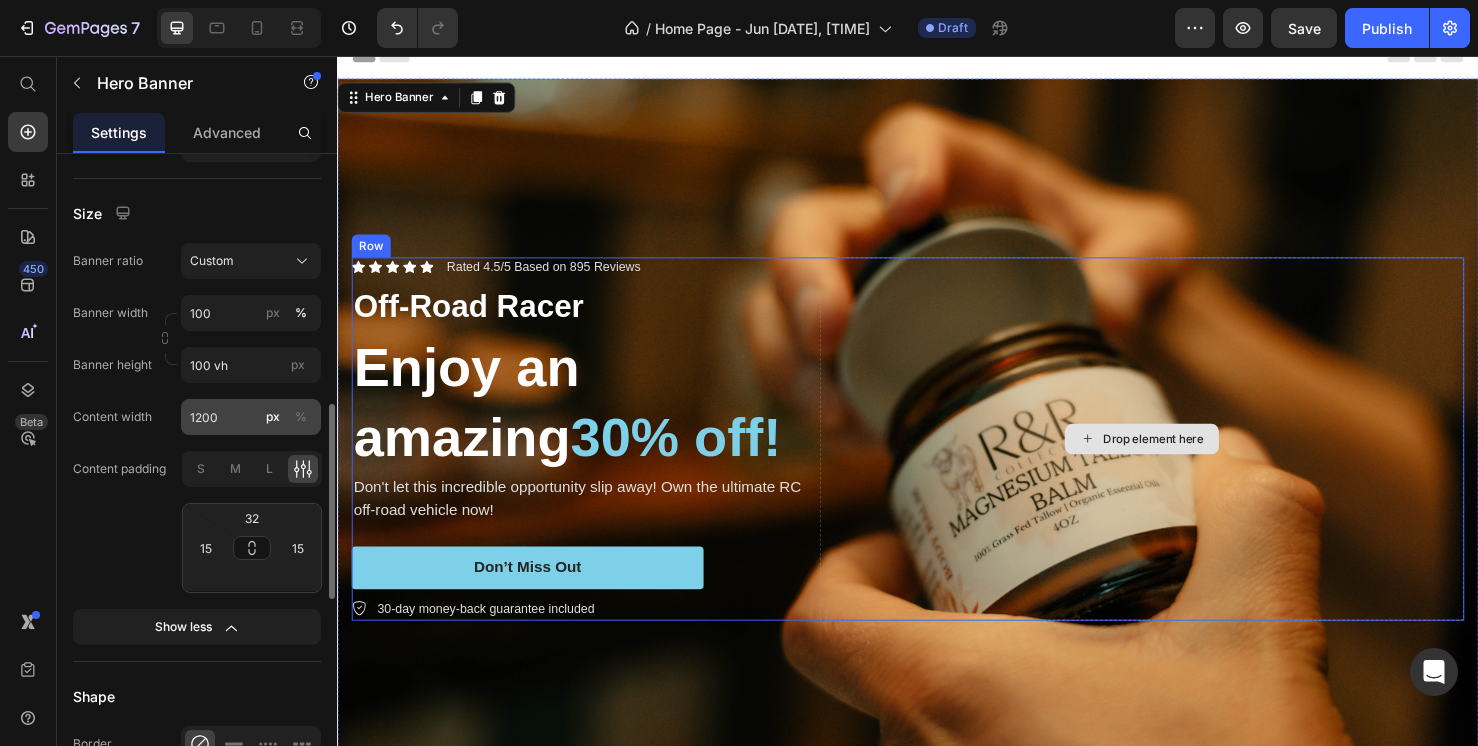 scroll, scrollTop: 4, scrollLeft: 0, axis: vertical 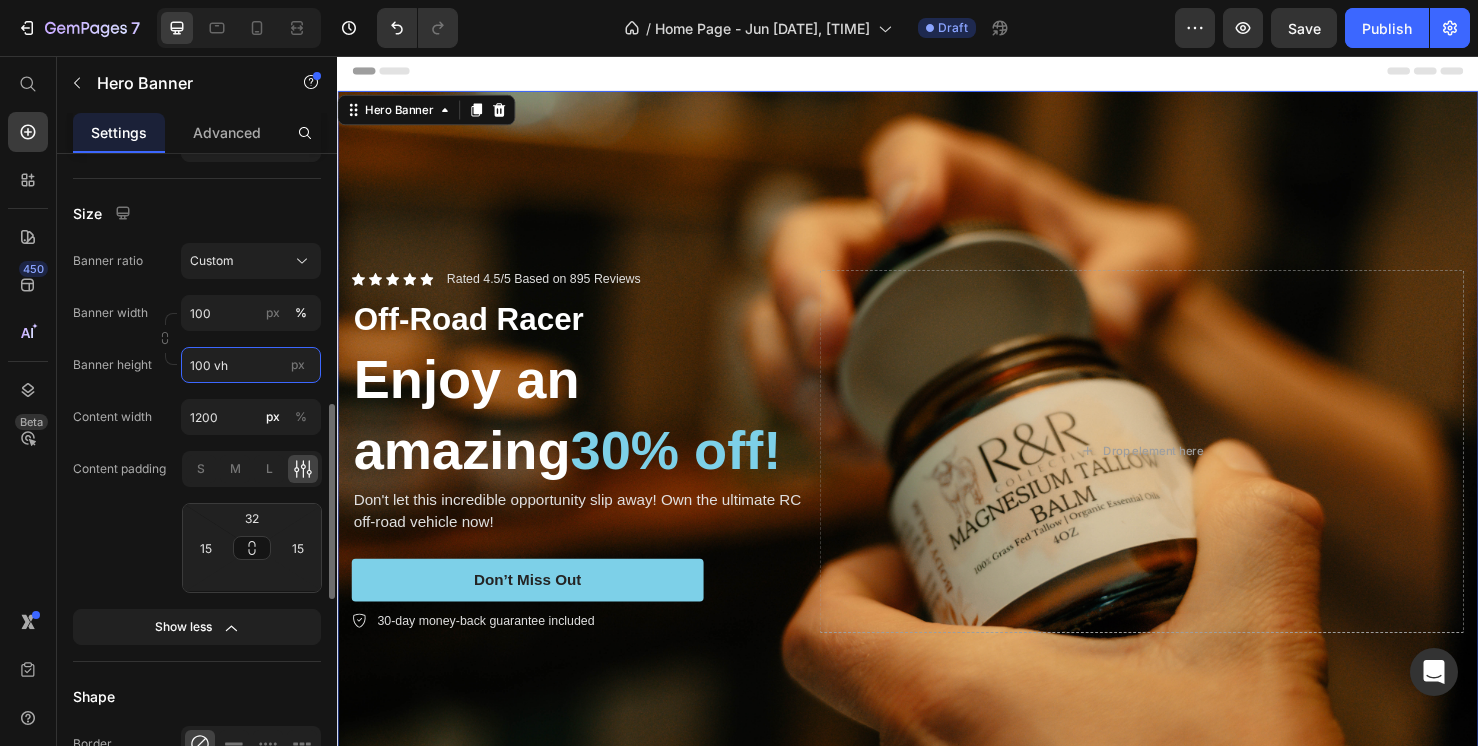 click on "100 vh" at bounding box center (251, 365) 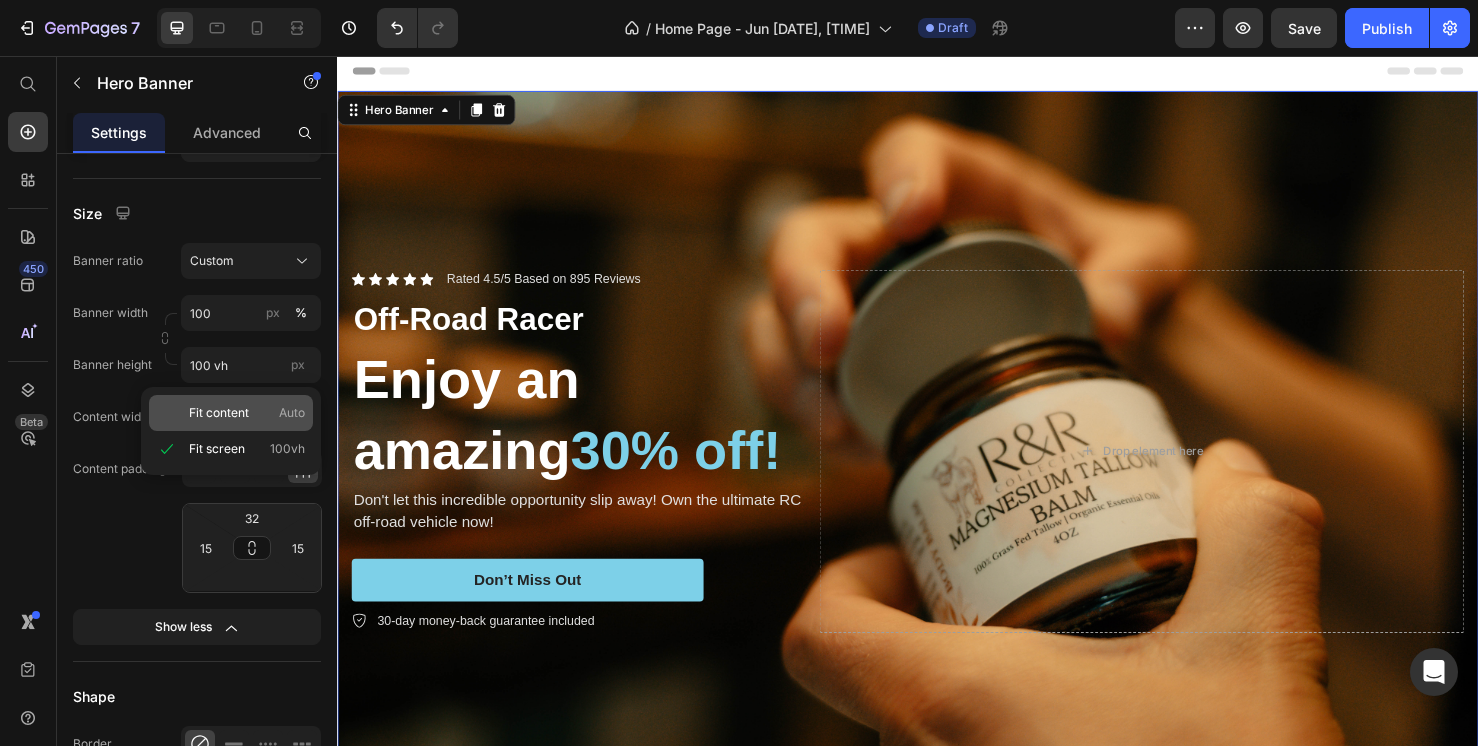 click on "Fit content Auto" 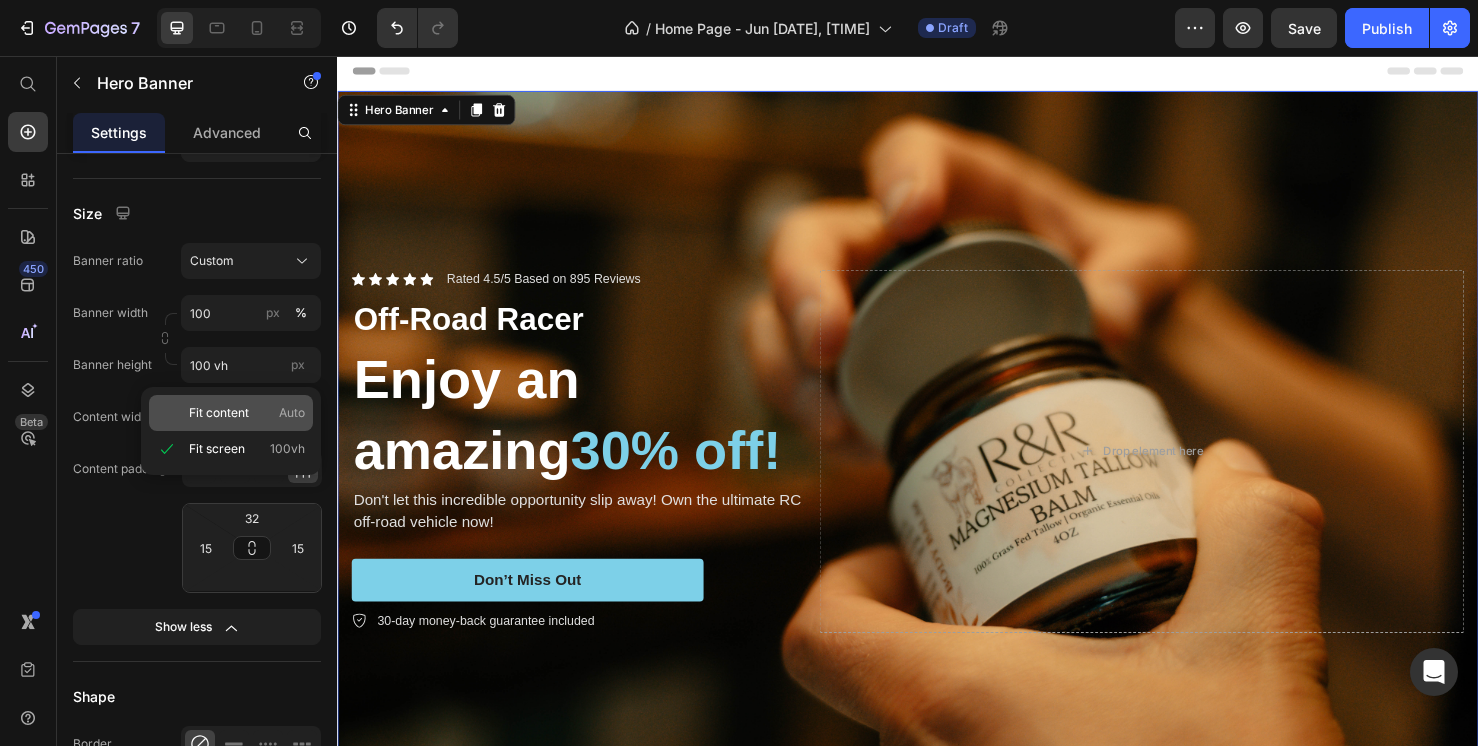 type on "Auto" 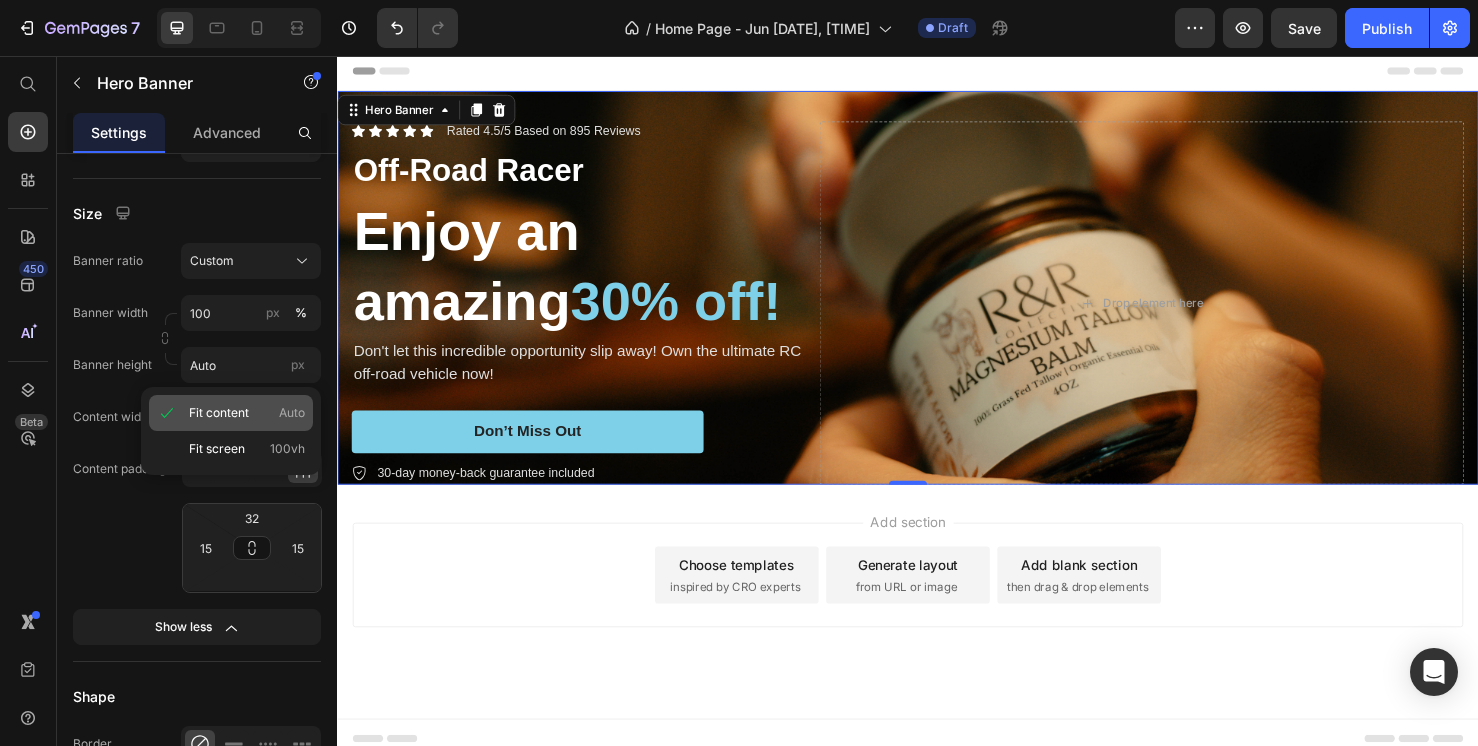 scroll, scrollTop: 0, scrollLeft: 0, axis: both 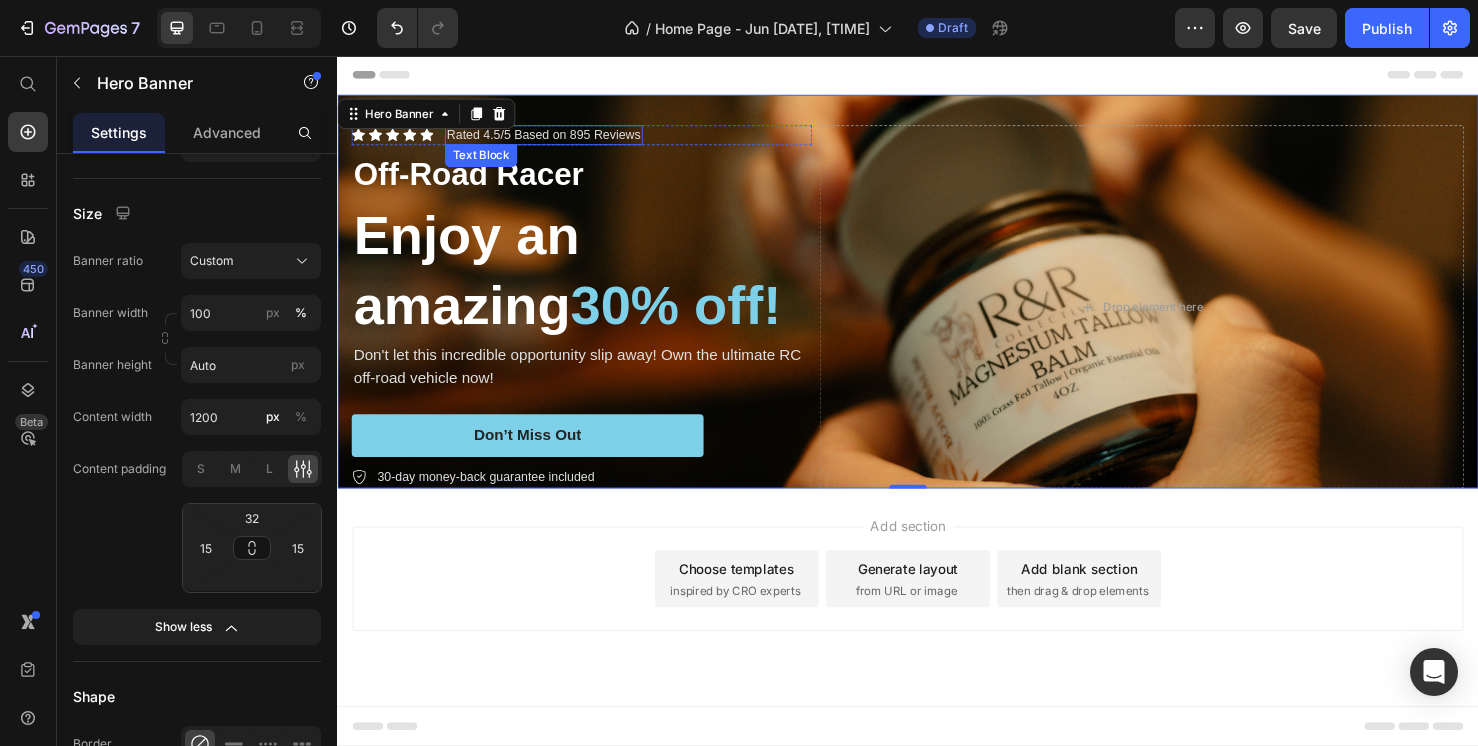 click on "Rated 4.5/5 Based on 895 Reviews" at bounding box center [554, 139] 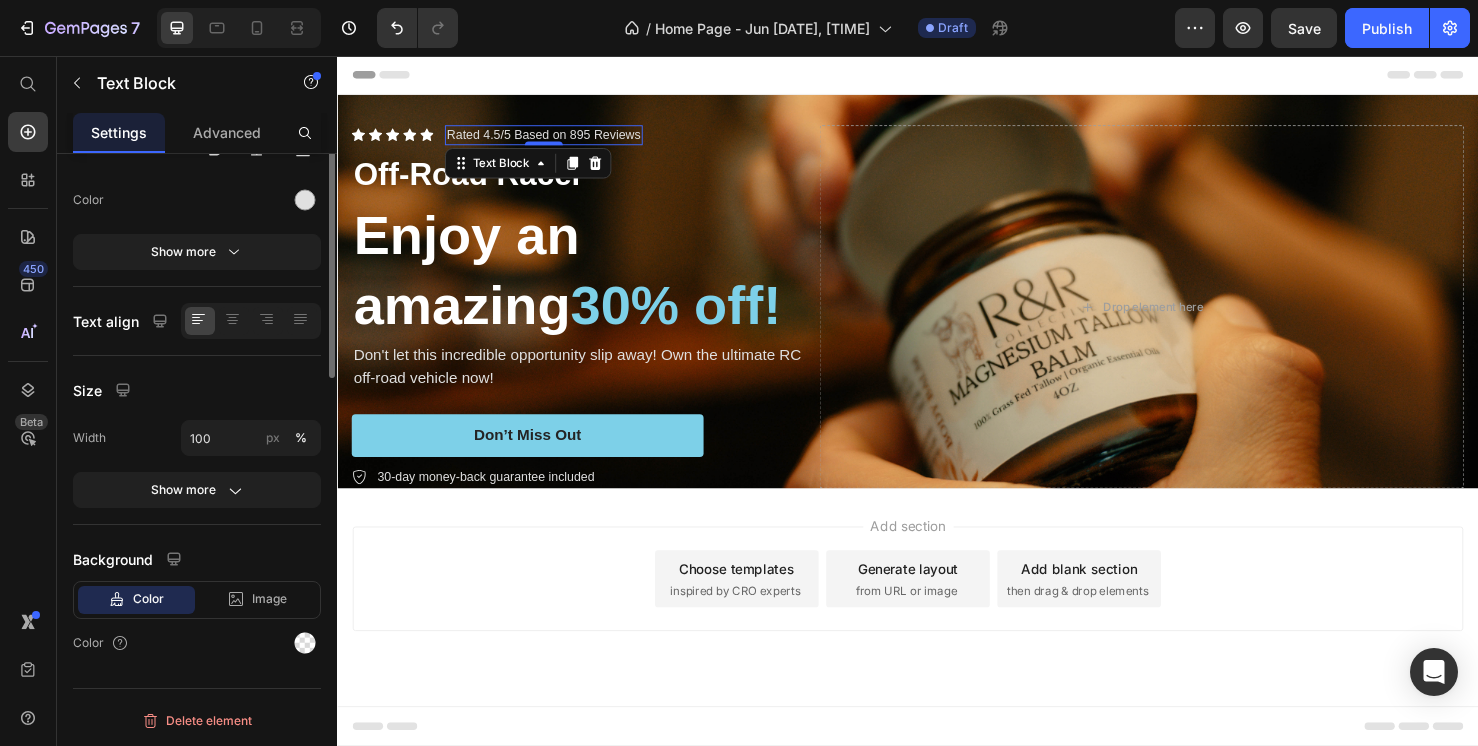 scroll, scrollTop: 0, scrollLeft: 0, axis: both 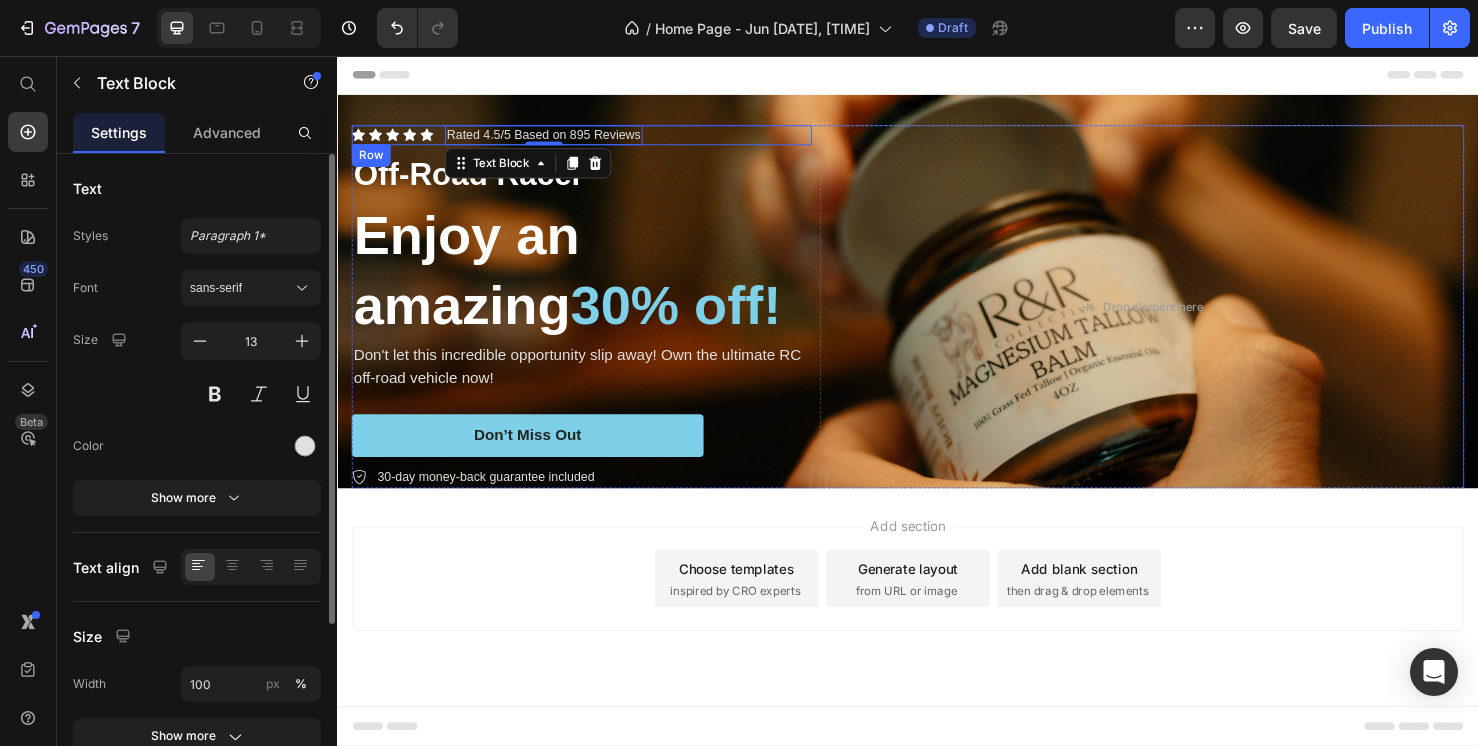 click on "Icon Icon Icon Icon Icon Icon List Rated 4.5/5 Based on 895 Reviews Text Block   0 Row" at bounding box center (594, 139) 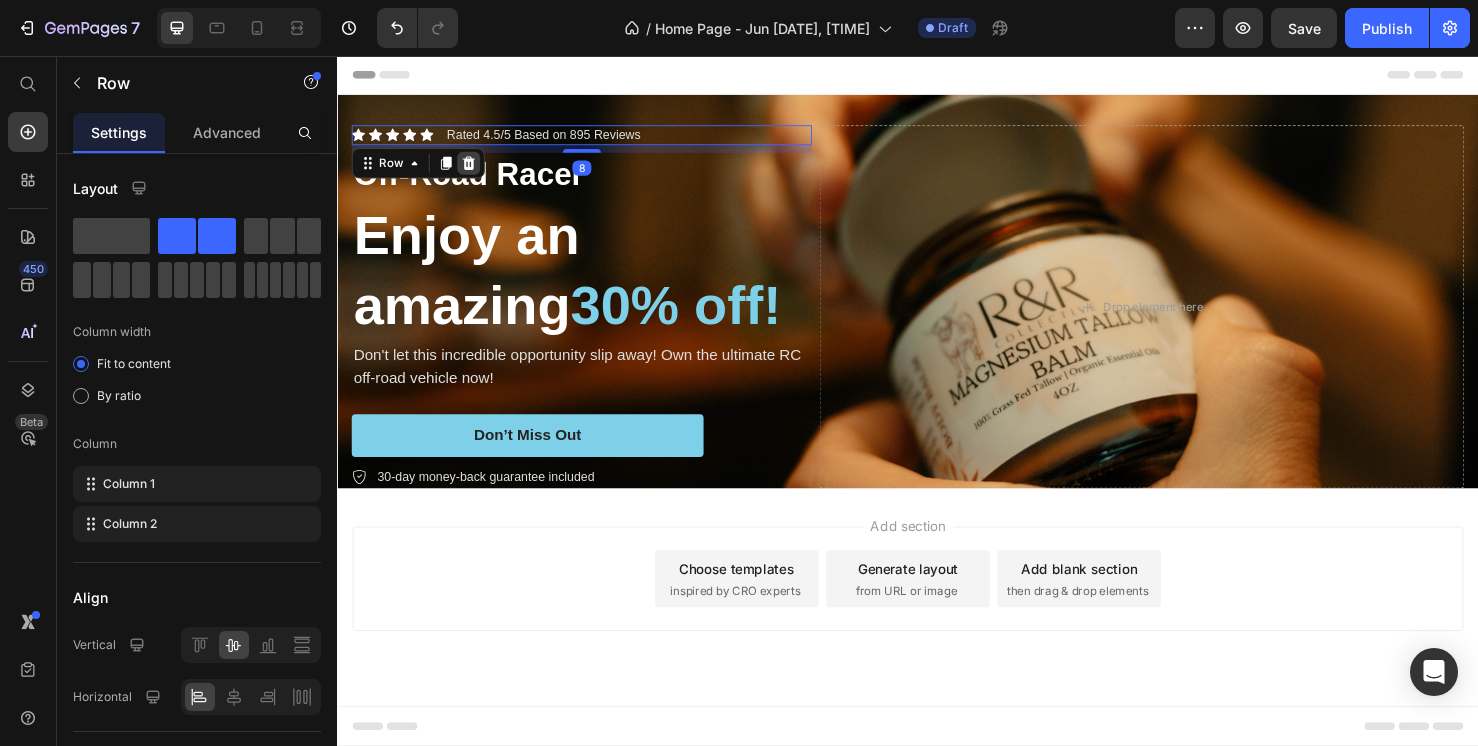 click 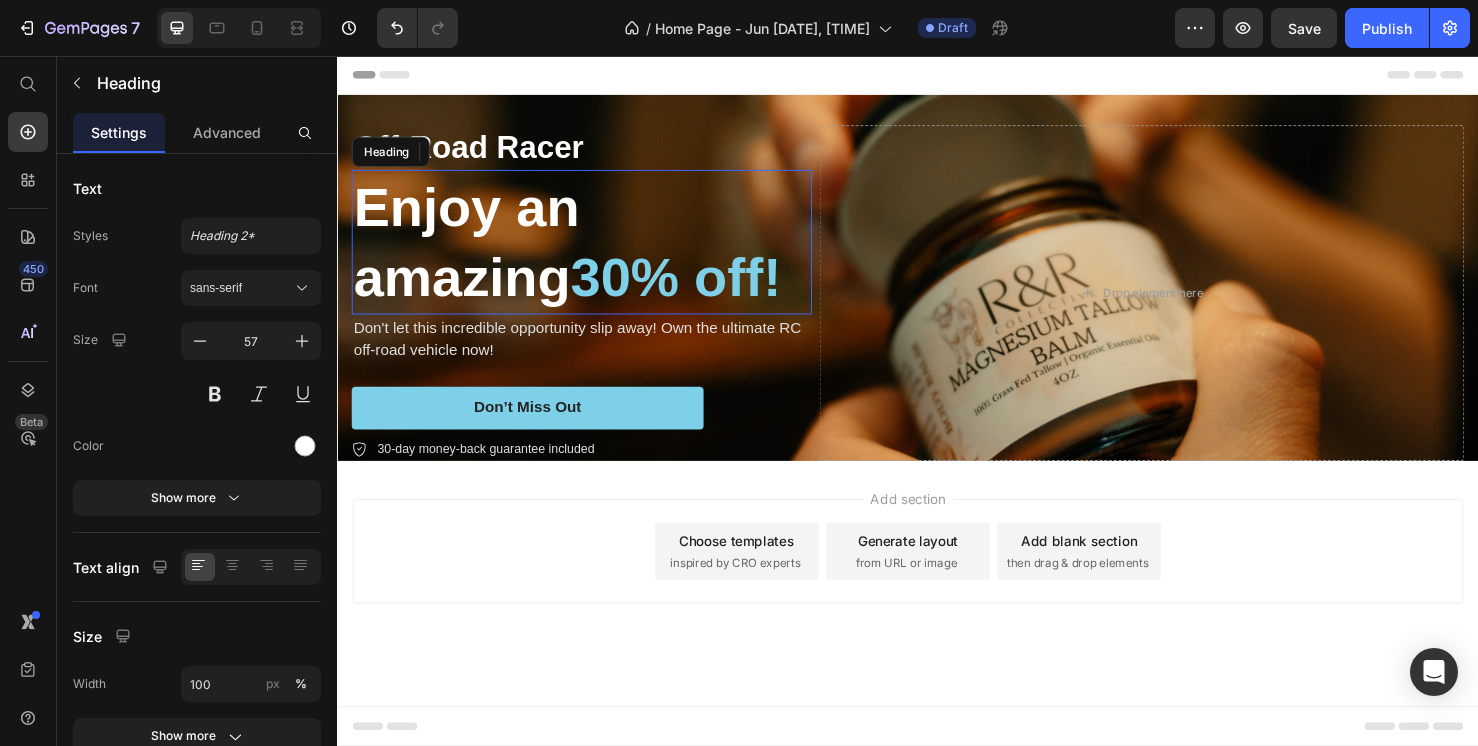 click on "Enjoy an amazing  30% off!" at bounding box center [594, 252] 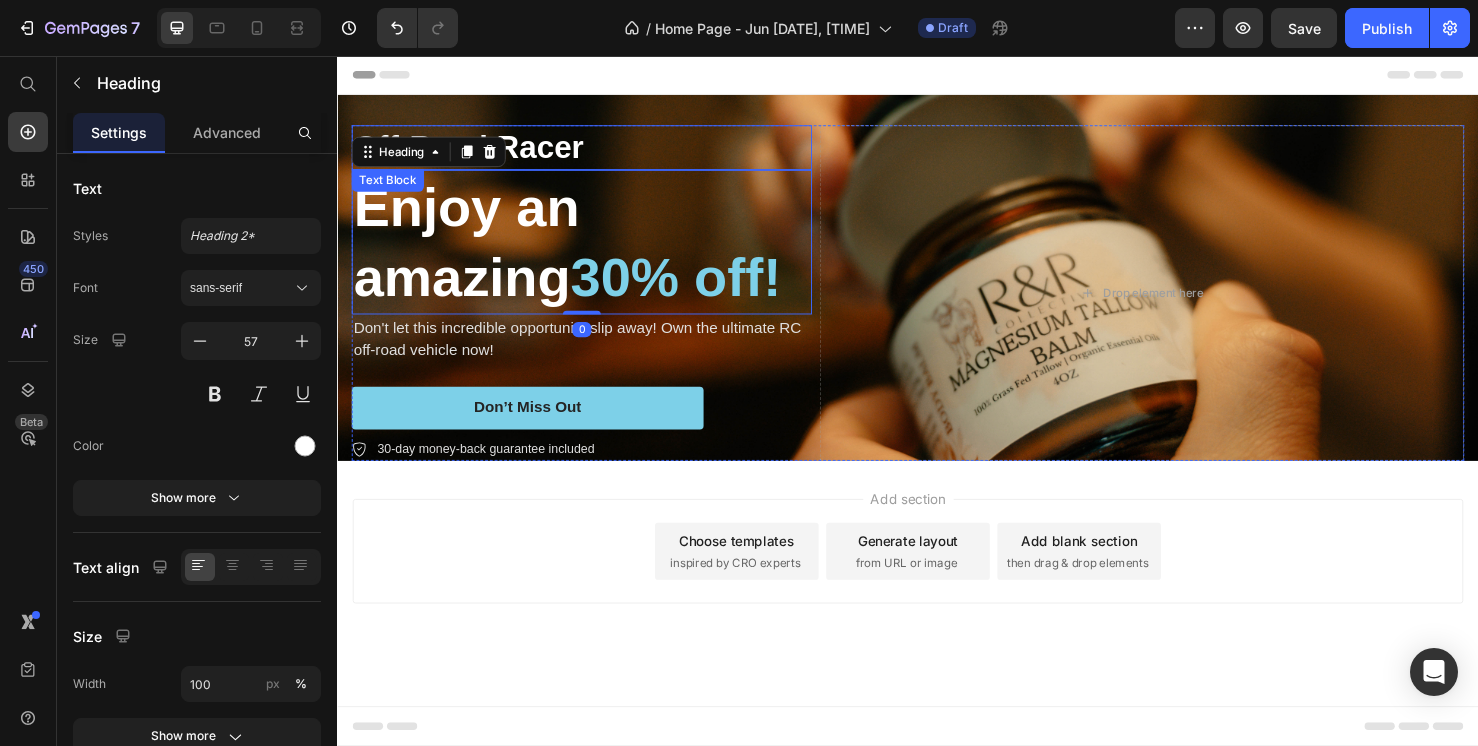 click on "Off-Road Racer" at bounding box center [594, 152] 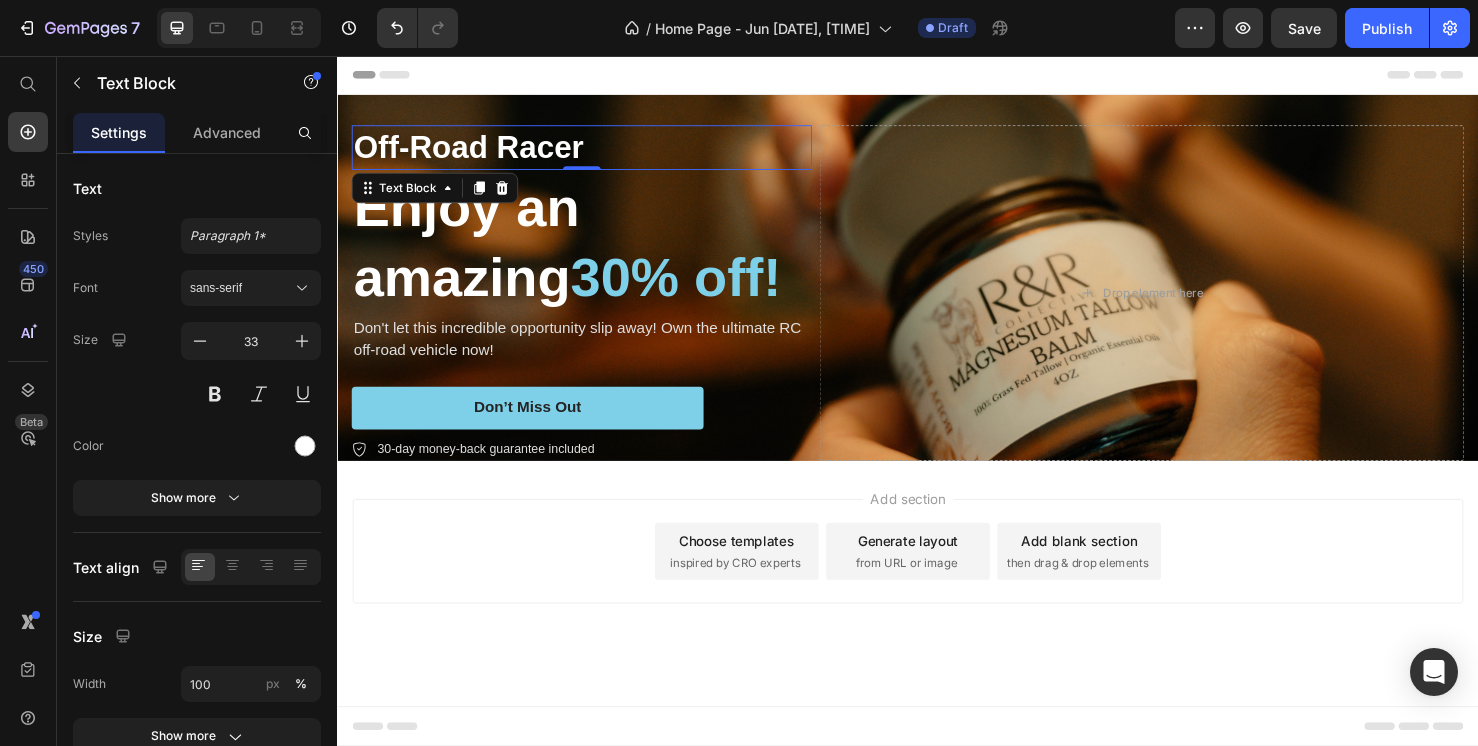 click on "Off-Road Racer" at bounding box center [594, 152] 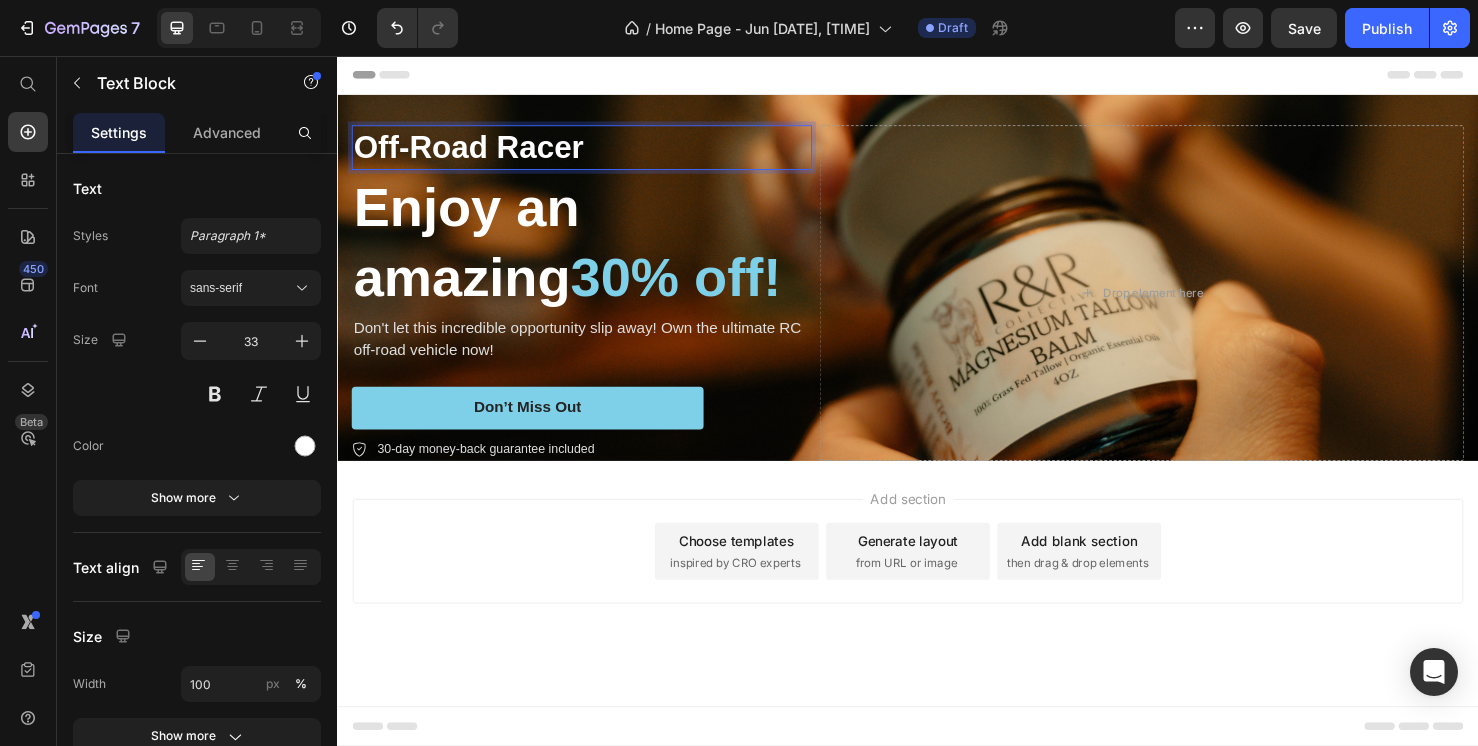 click on "Off-Road Racer" at bounding box center (594, 152) 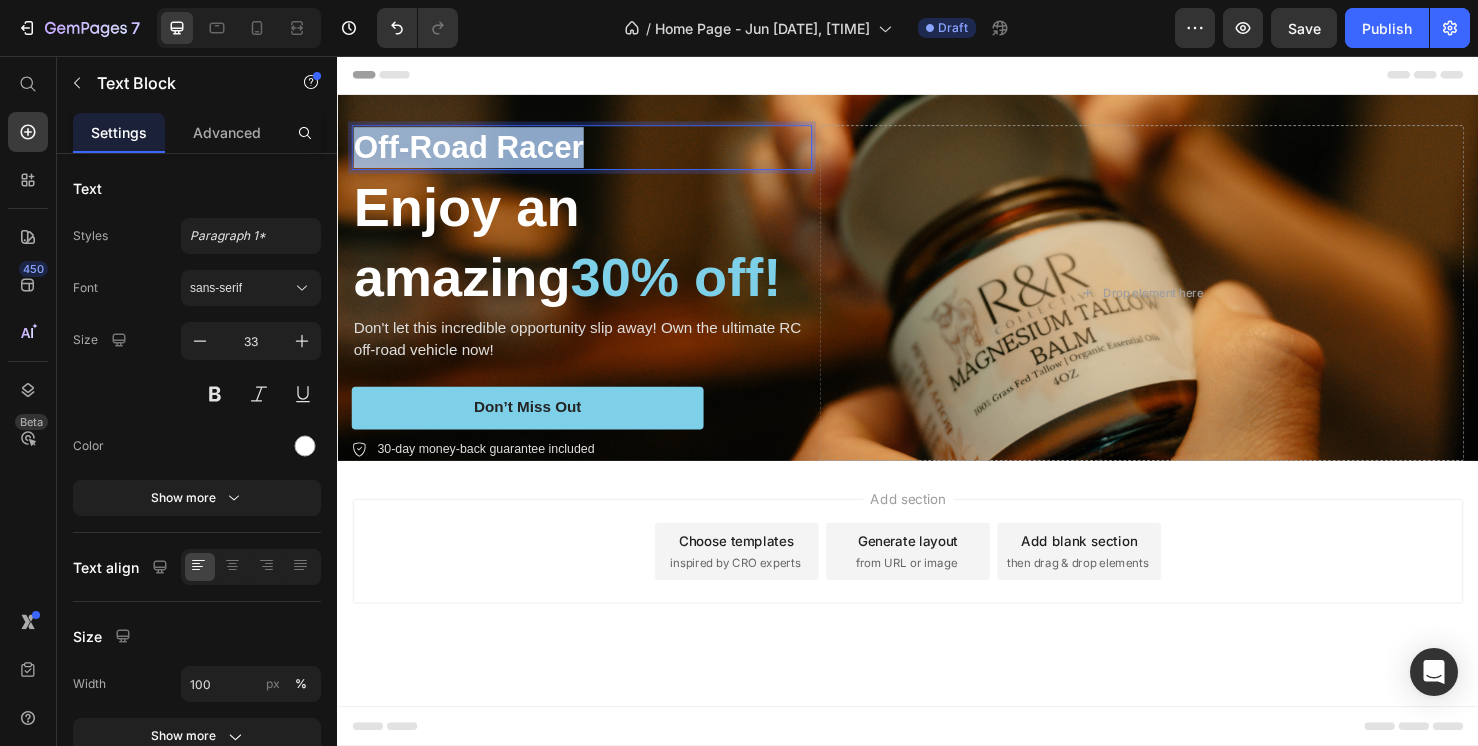 drag, startPoint x: 608, startPoint y: 153, endPoint x: 345, endPoint y: 134, distance: 263.68542 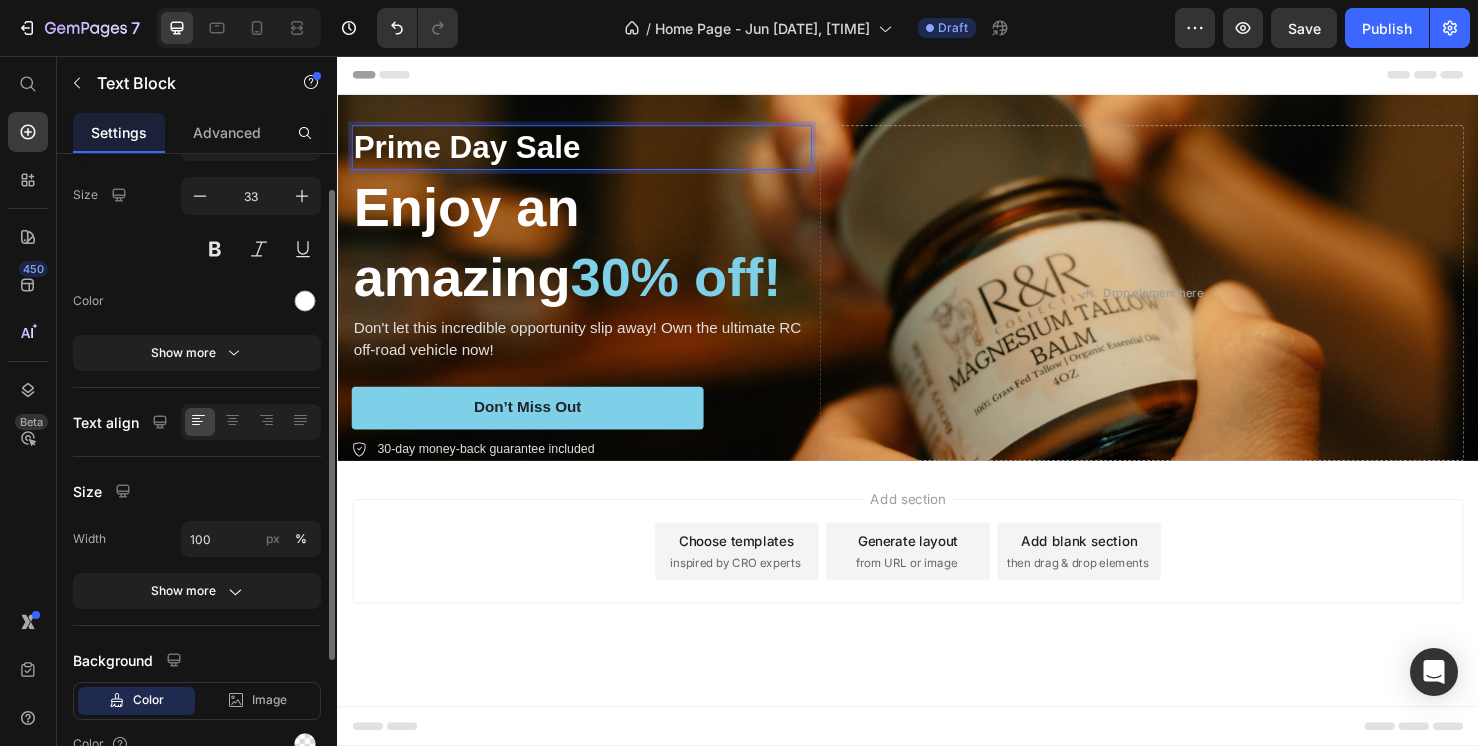 scroll, scrollTop: 161, scrollLeft: 0, axis: vertical 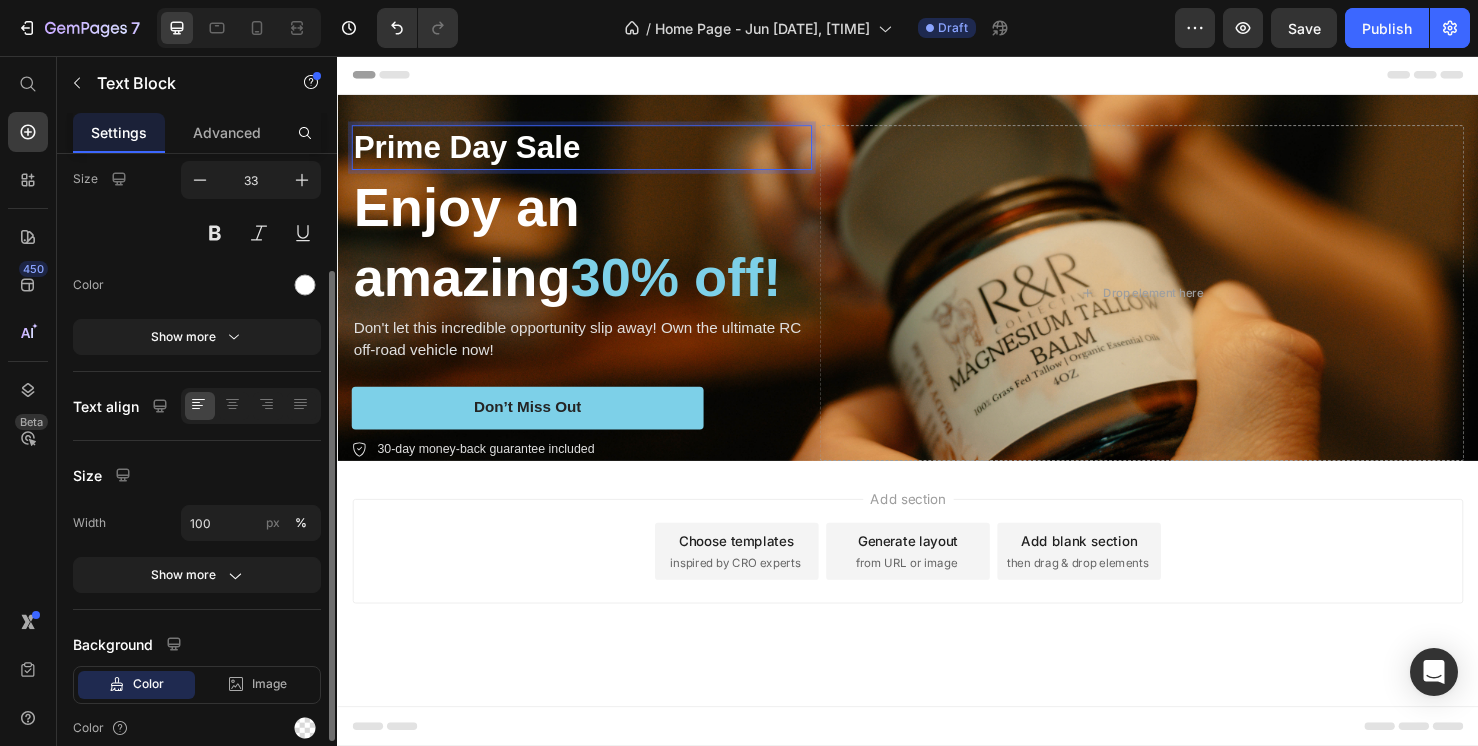 click on "Prime Day Sale Text Block   0 Enjoy an amazing  30% off! Heading Don't let this incredible opportunity slip away! Own the ultimate RC off-road vehicle now! Text Block Don’t Miss Out Button
30-day money-back guarantee included  Item List
Drop element here Row" at bounding box center [937, 289] 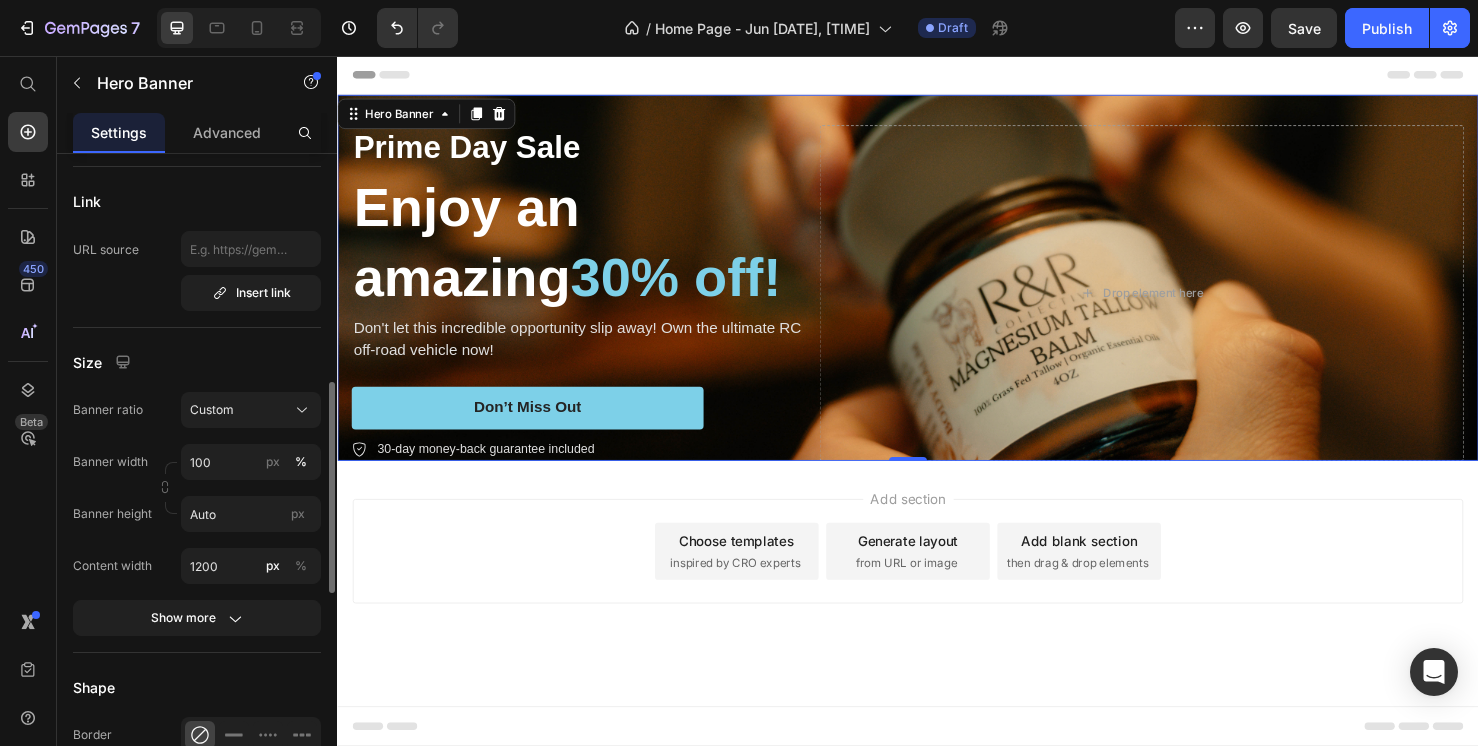 scroll, scrollTop: 689, scrollLeft: 0, axis: vertical 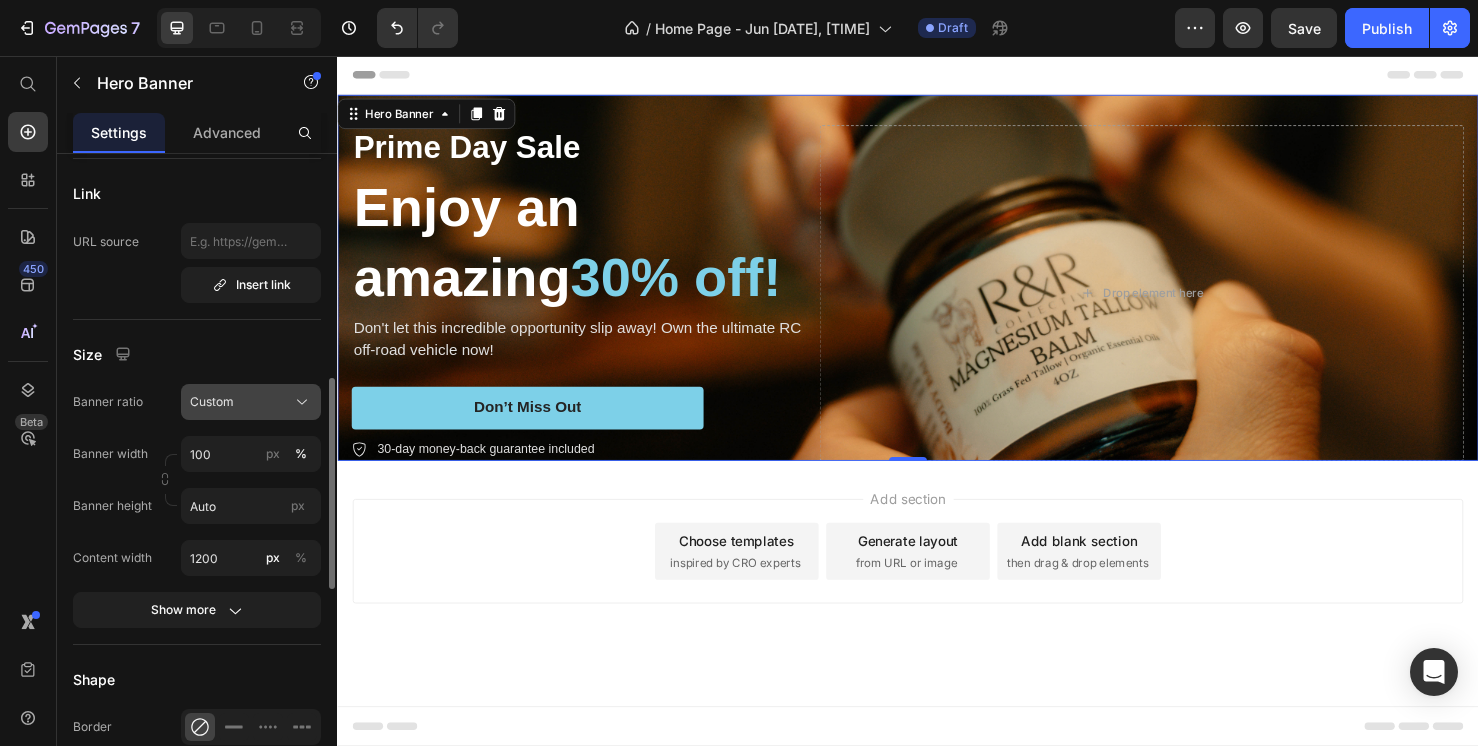 click on "Custom" 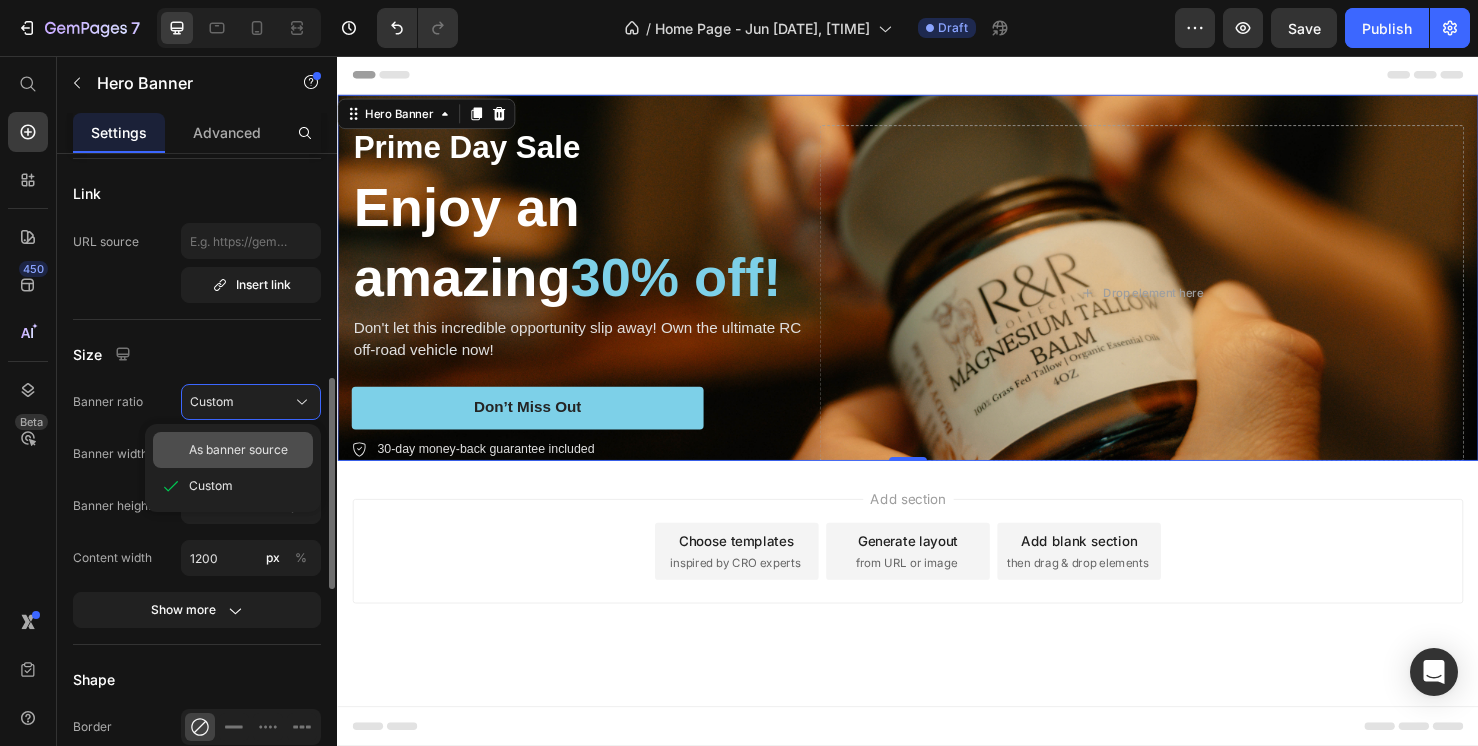 click on "As banner source" 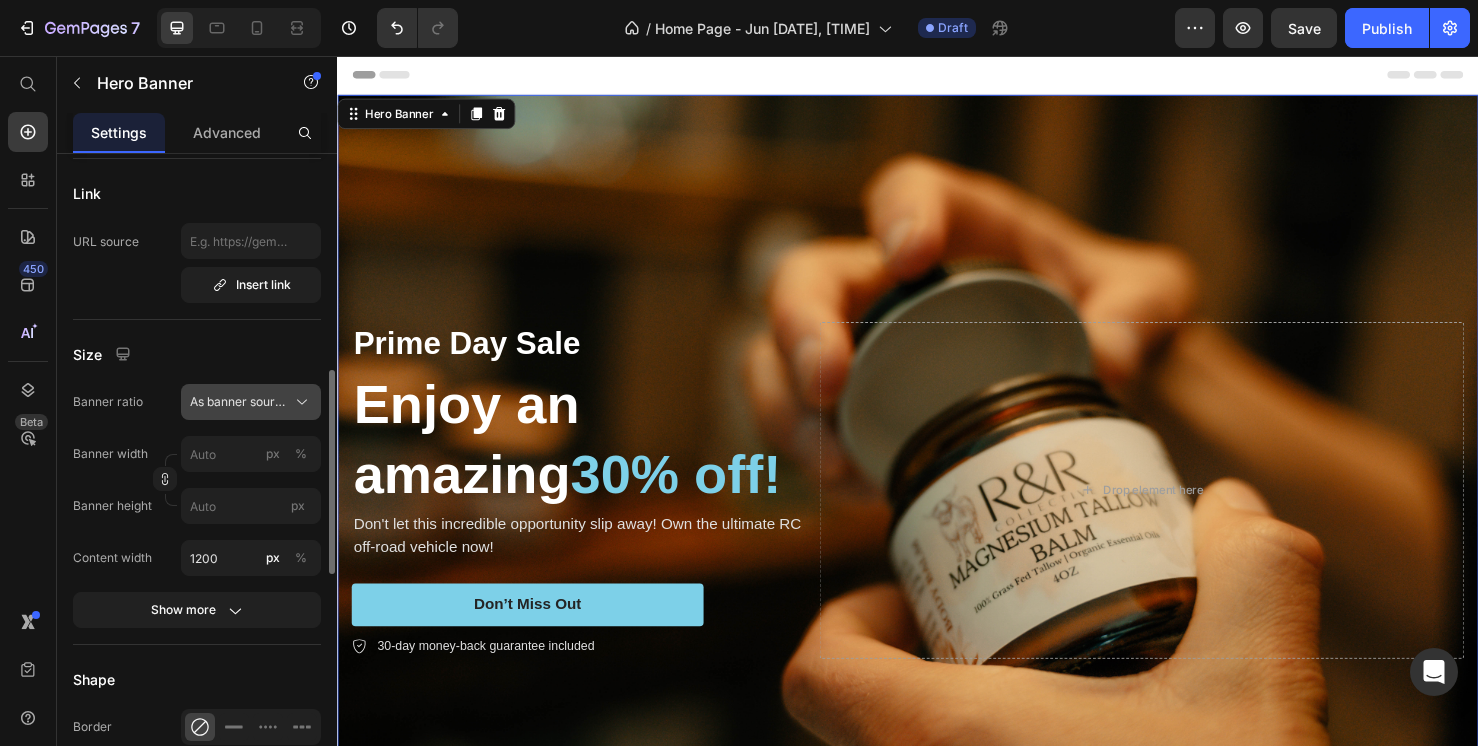 click on "As banner source" at bounding box center (239, 402) 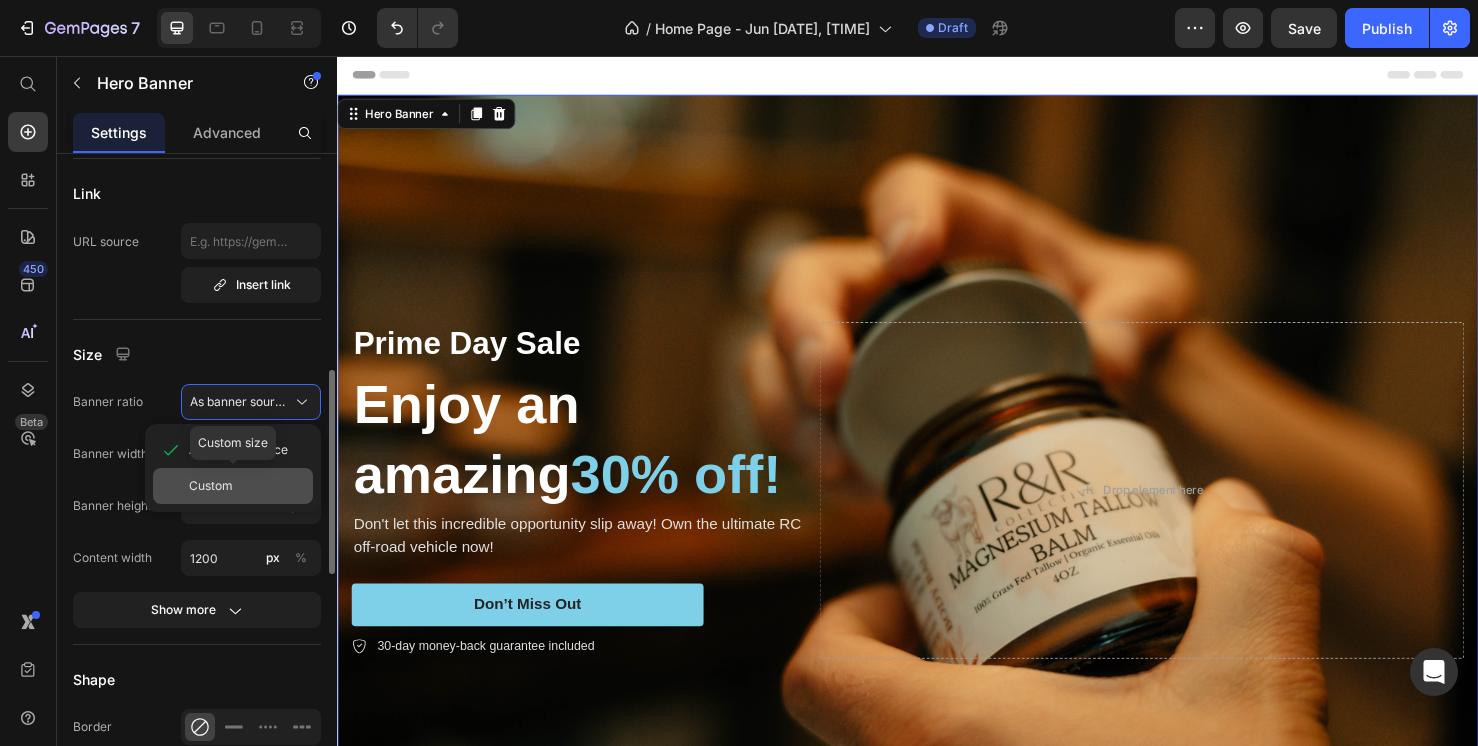 click on "Custom" at bounding box center [247, 486] 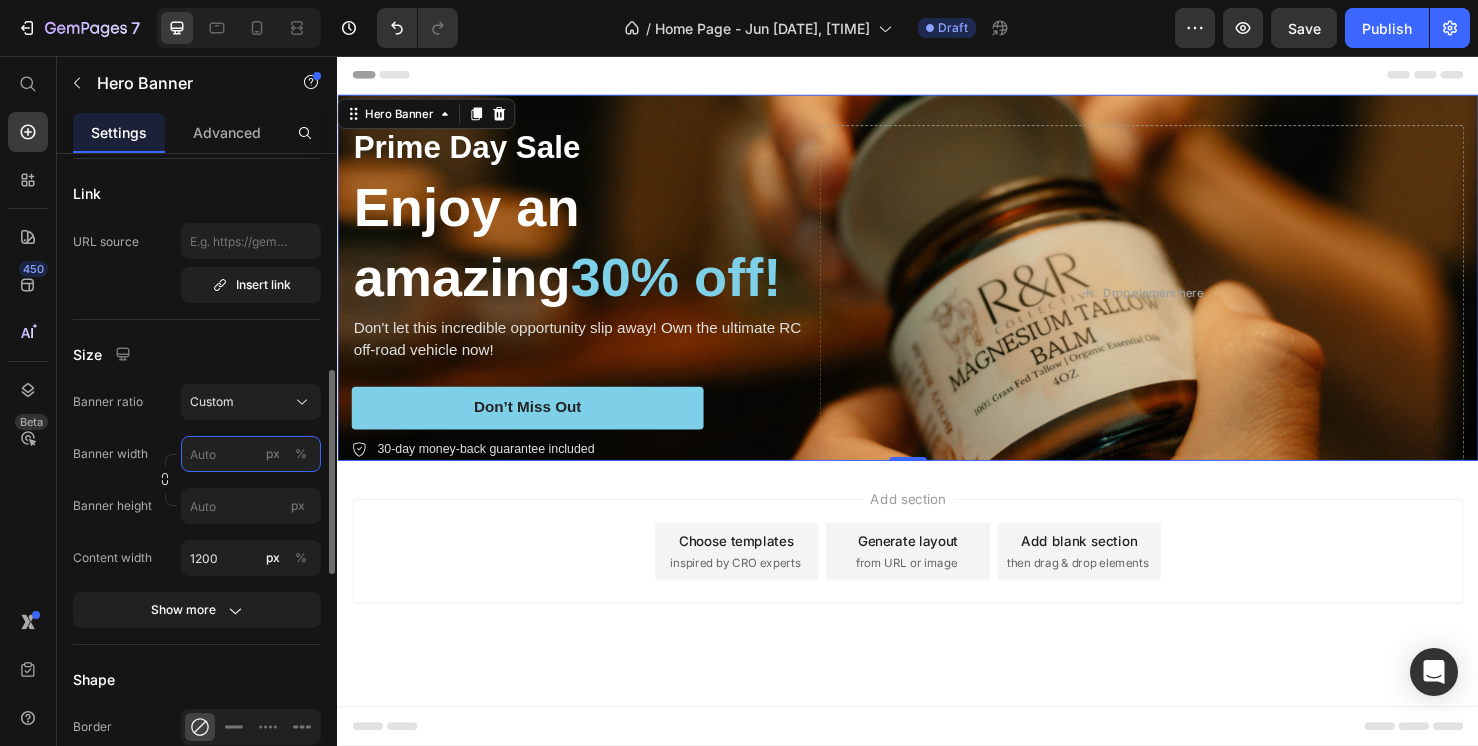 scroll, scrollTop: 739, scrollLeft: 0, axis: vertical 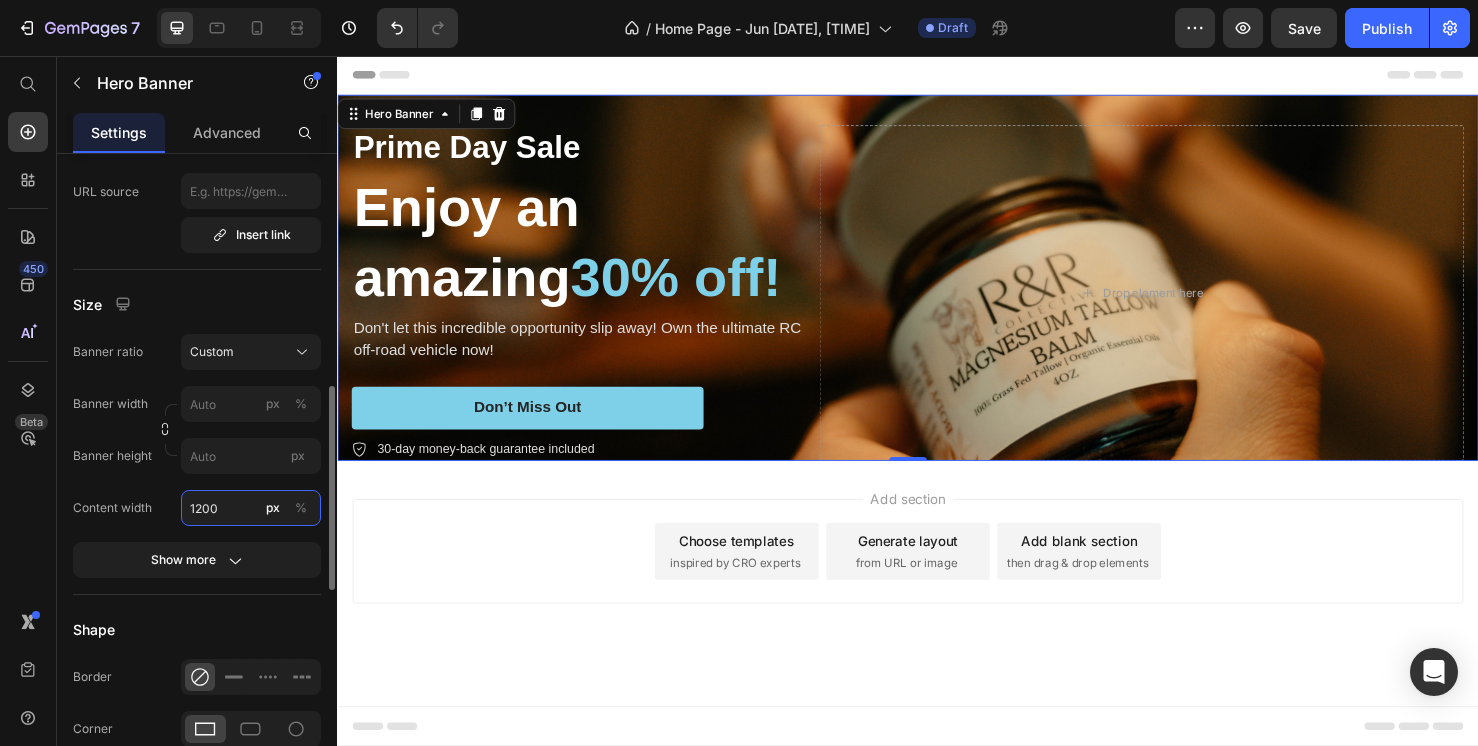 click on "1200" at bounding box center (251, 508) 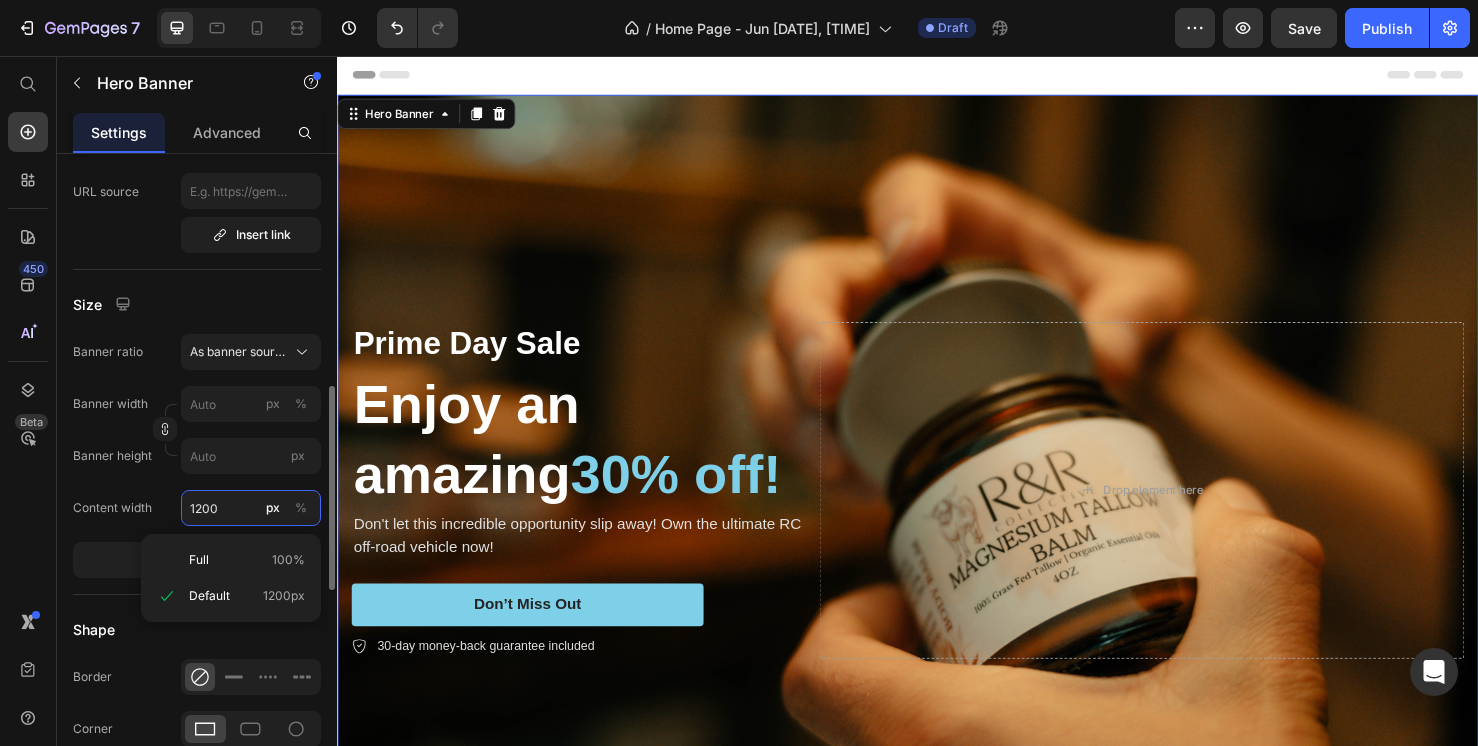 click on "1200" at bounding box center [251, 508] 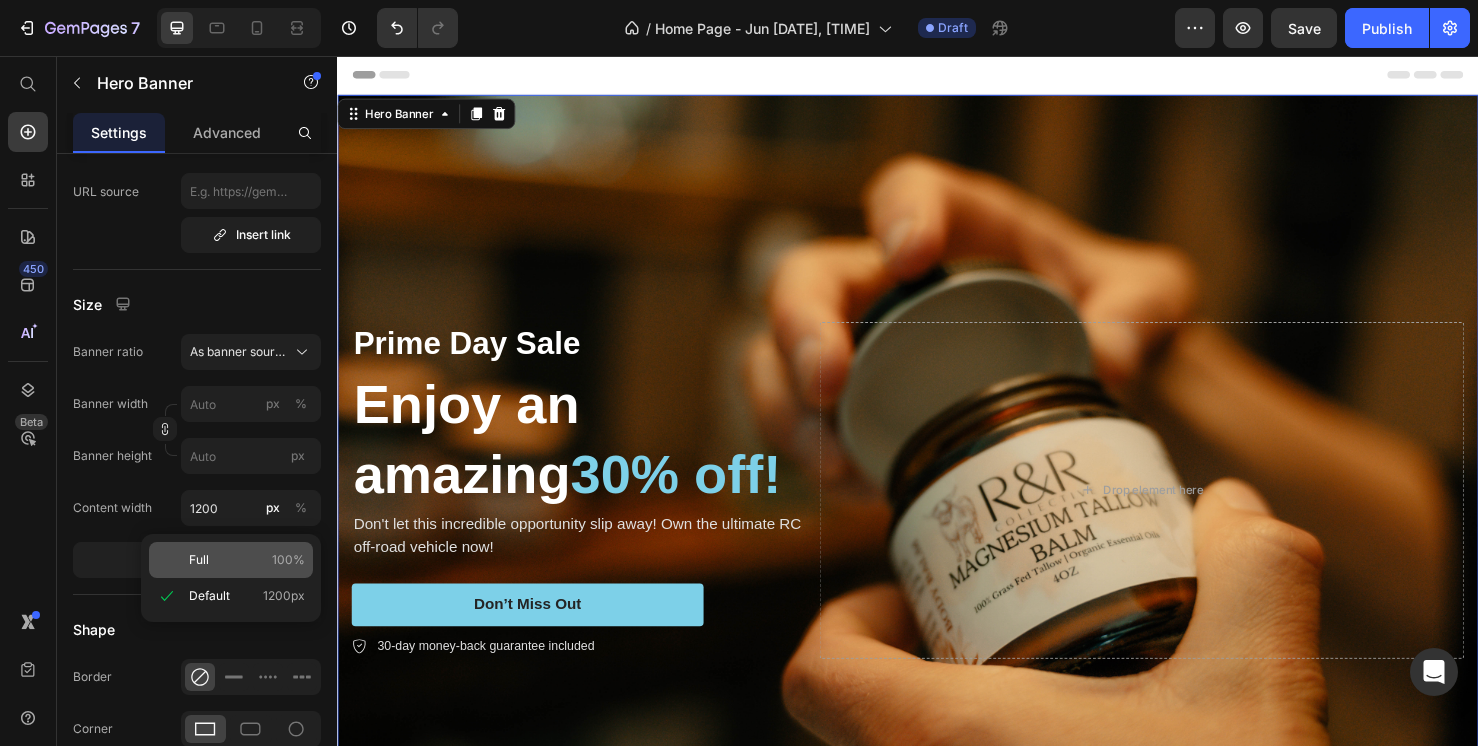 click on "Full" at bounding box center (199, 560) 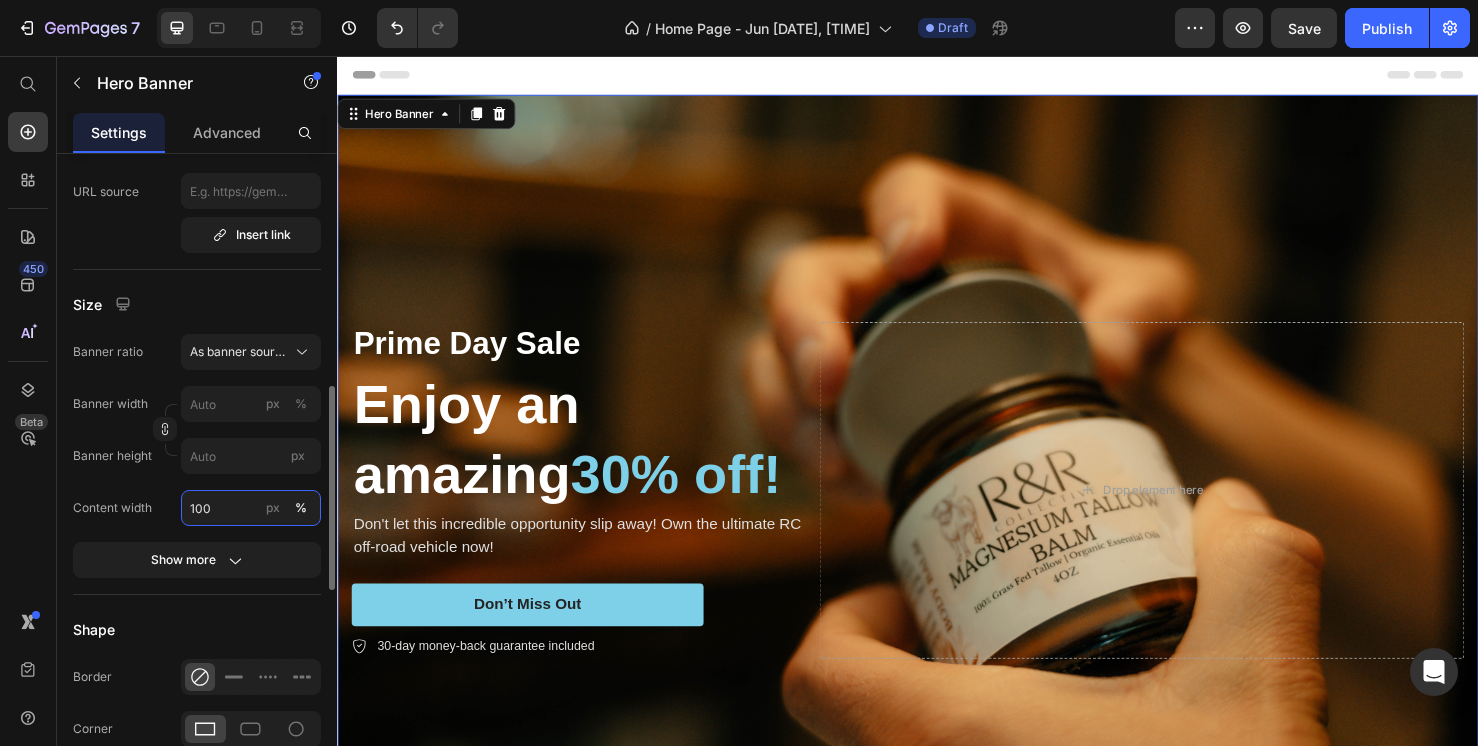 click on "100" at bounding box center (251, 508) 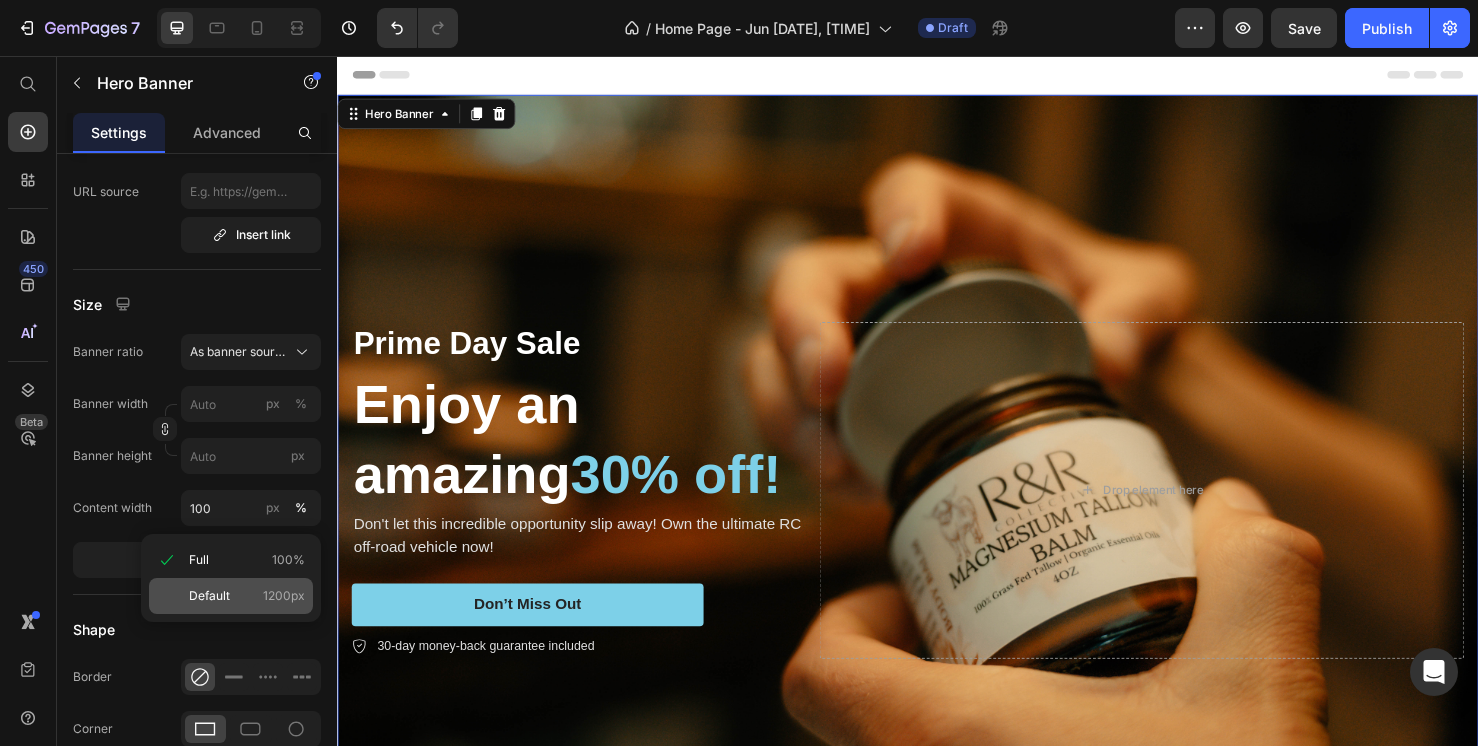click on "Default 1200px" at bounding box center (247, 596) 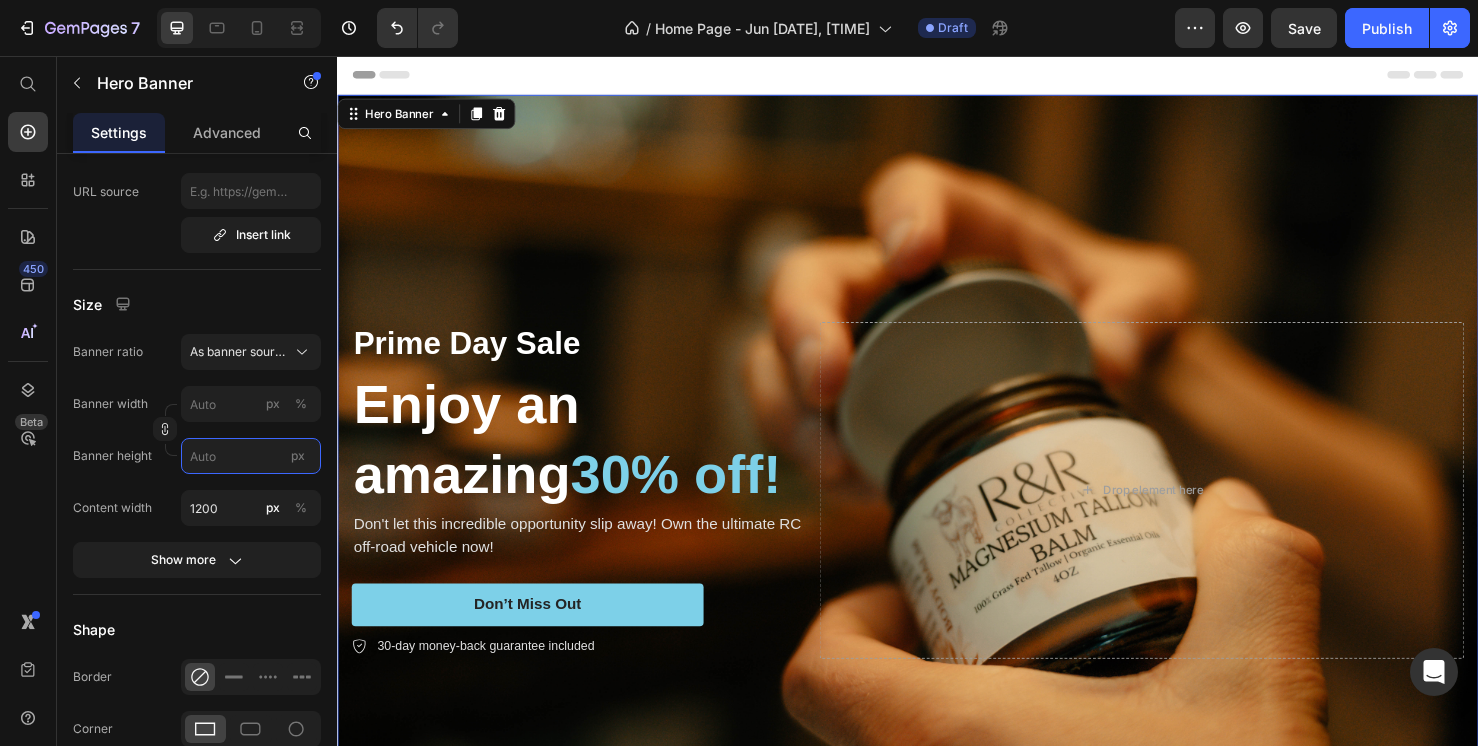 click on "px" at bounding box center (251, 456) 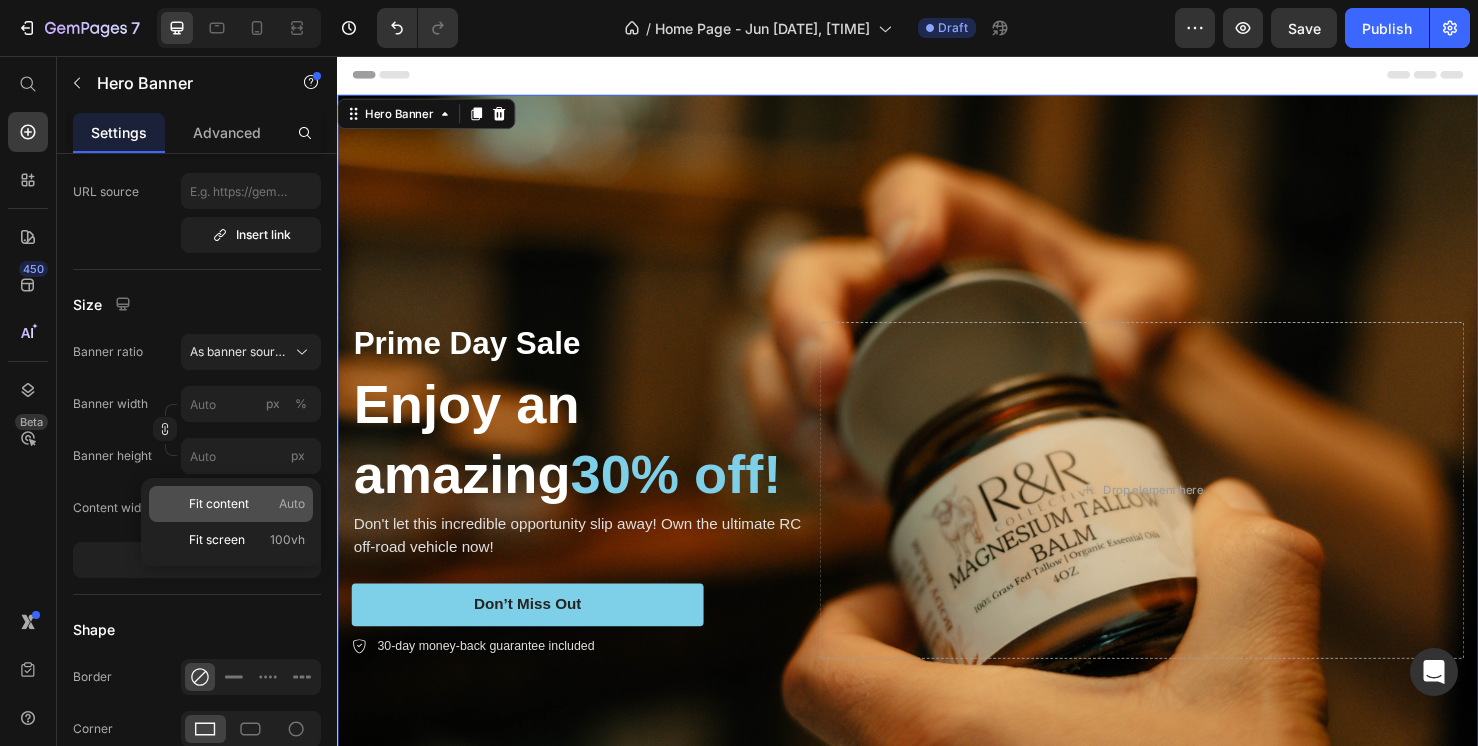 click on "Fit content" at bounding box center (219, 504) 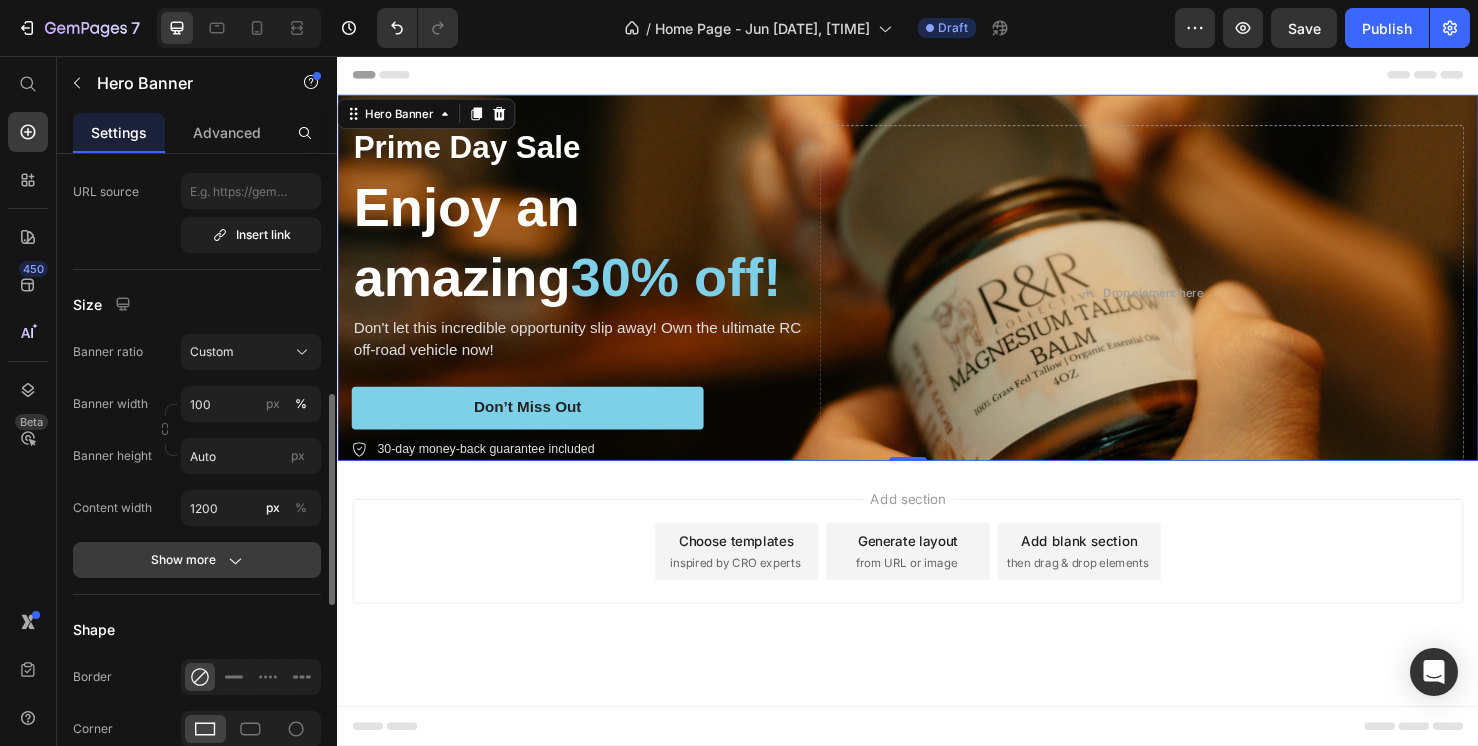 click 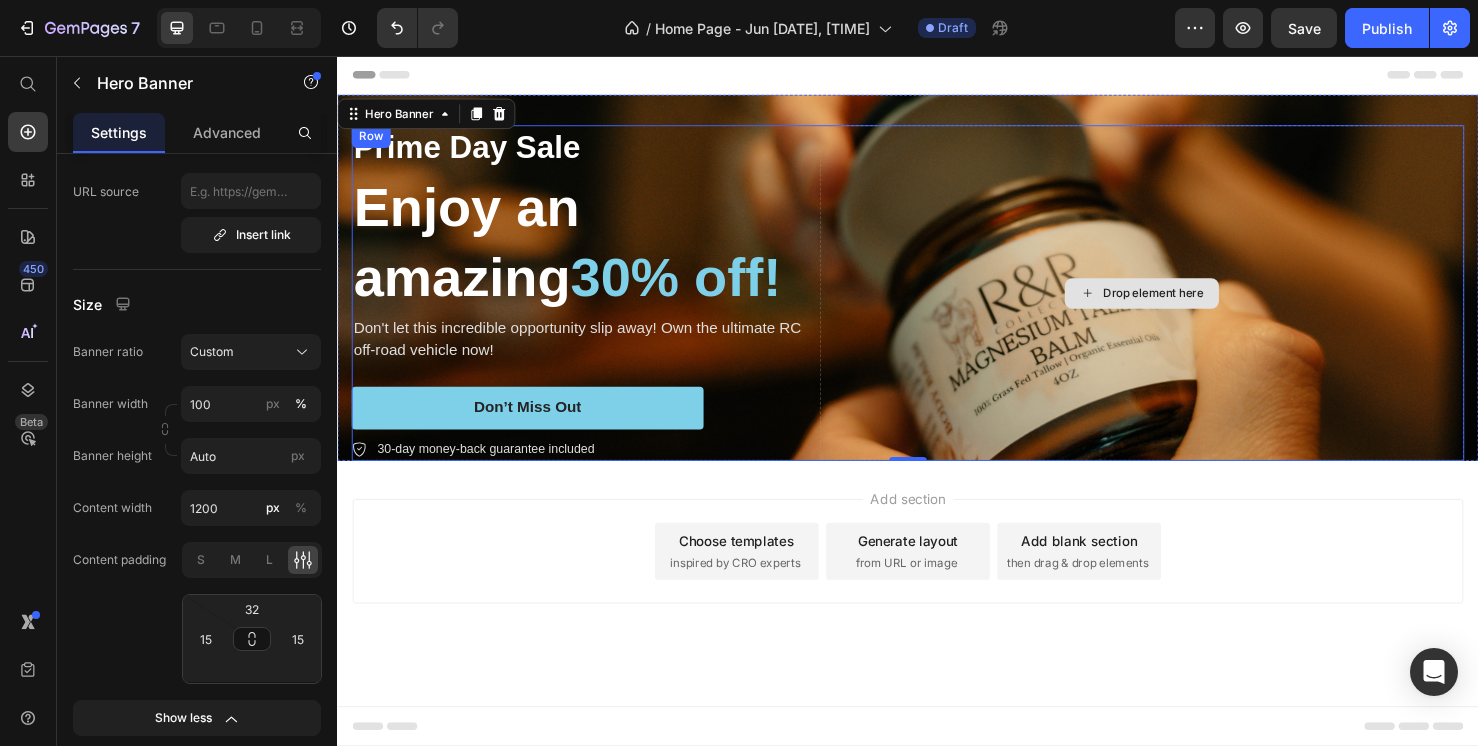 scroll, scrollTop: 0, scrollLeft: 0, axis: both 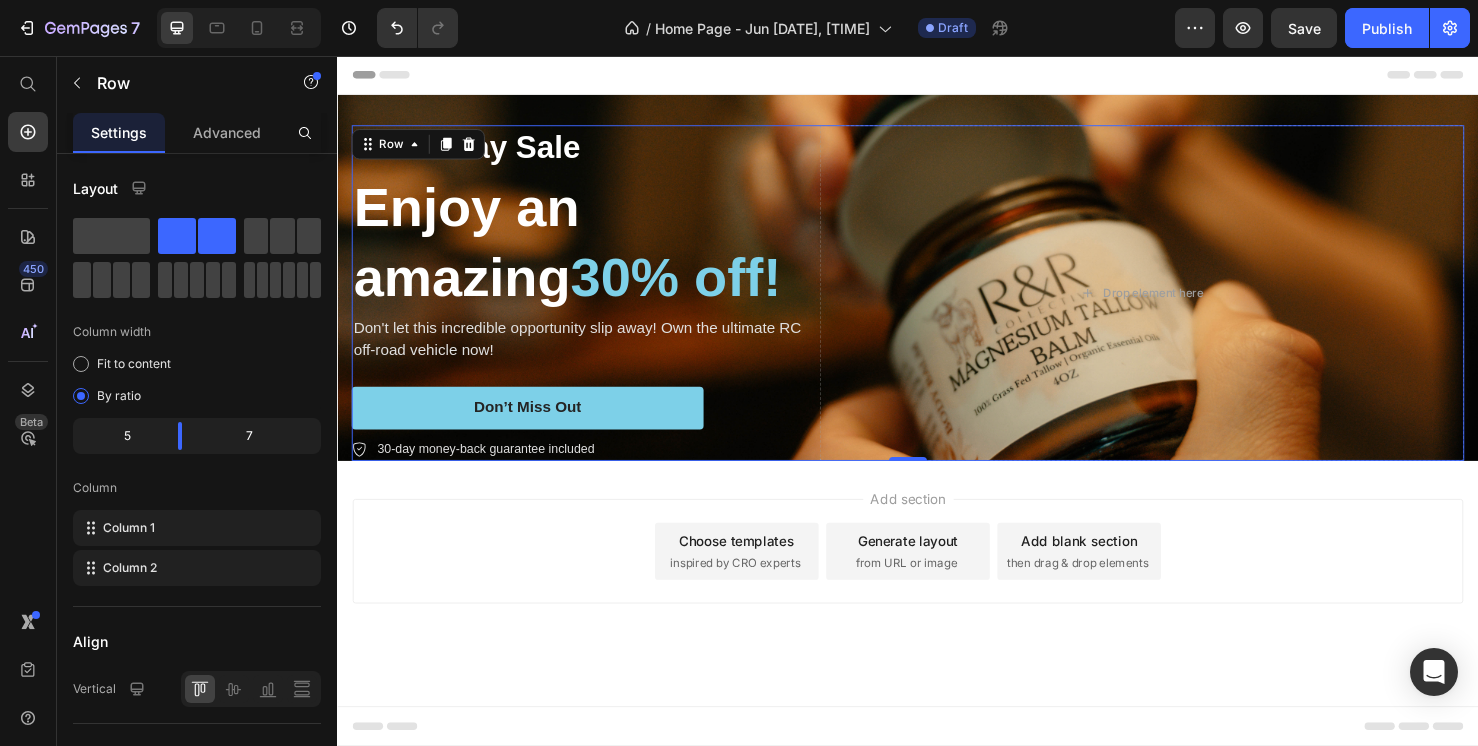 click on "Add section Choose templates inspired by CRO experts Generate layout from URL or image Add blank section then drag & drop elements" at bounding box center (937, 605) 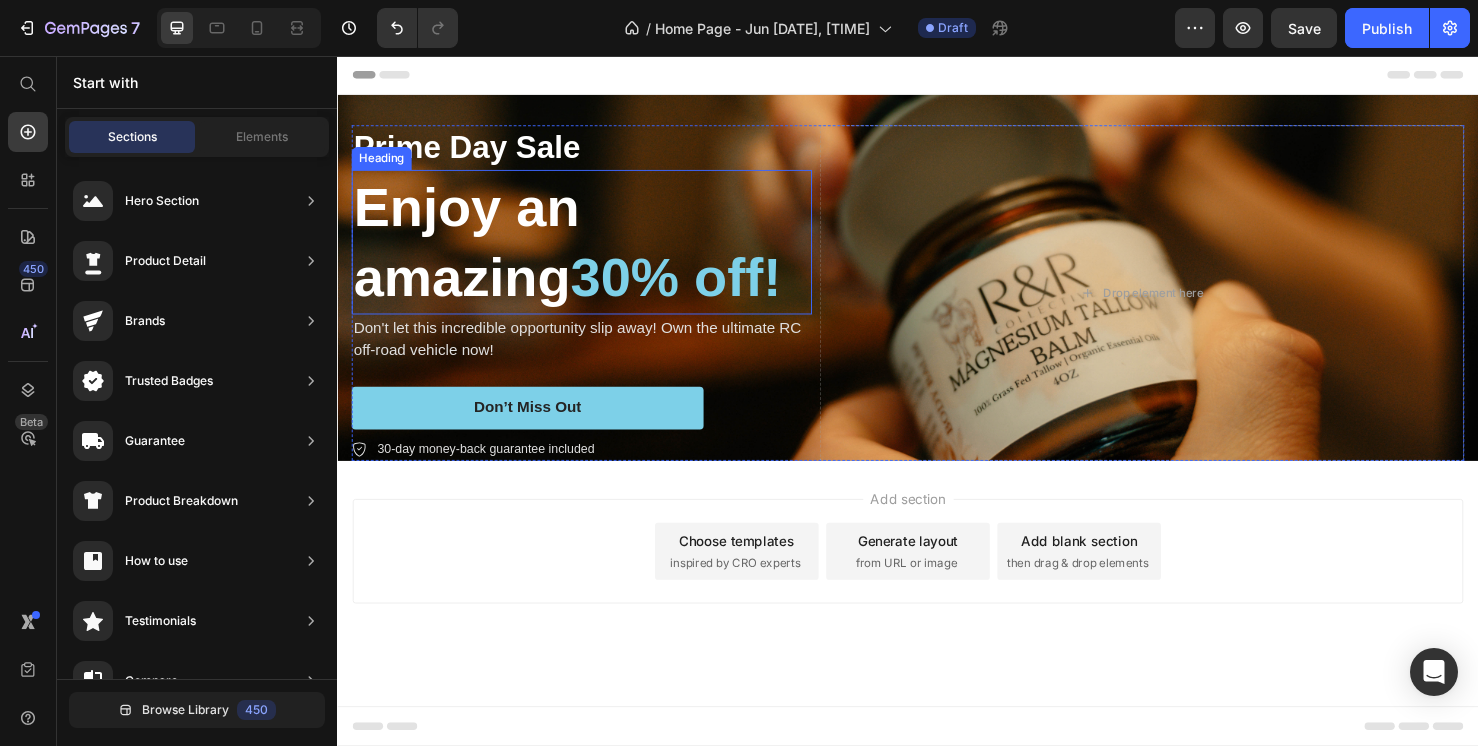 click on "Enjoy an amazing  30% off!" at bounding box center [594, 252] 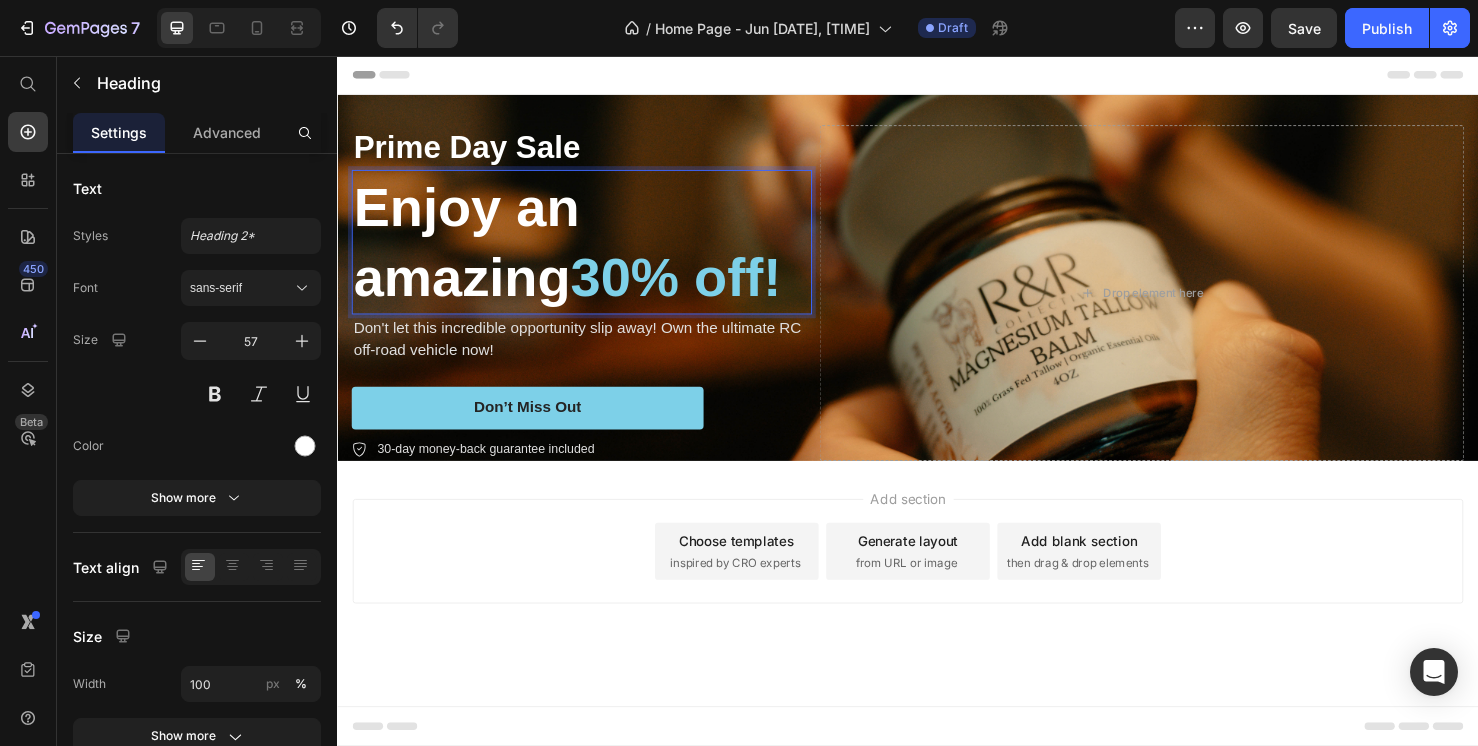 click on "Enjoy an amazing  30% off!" at bounding box center [594, 252] 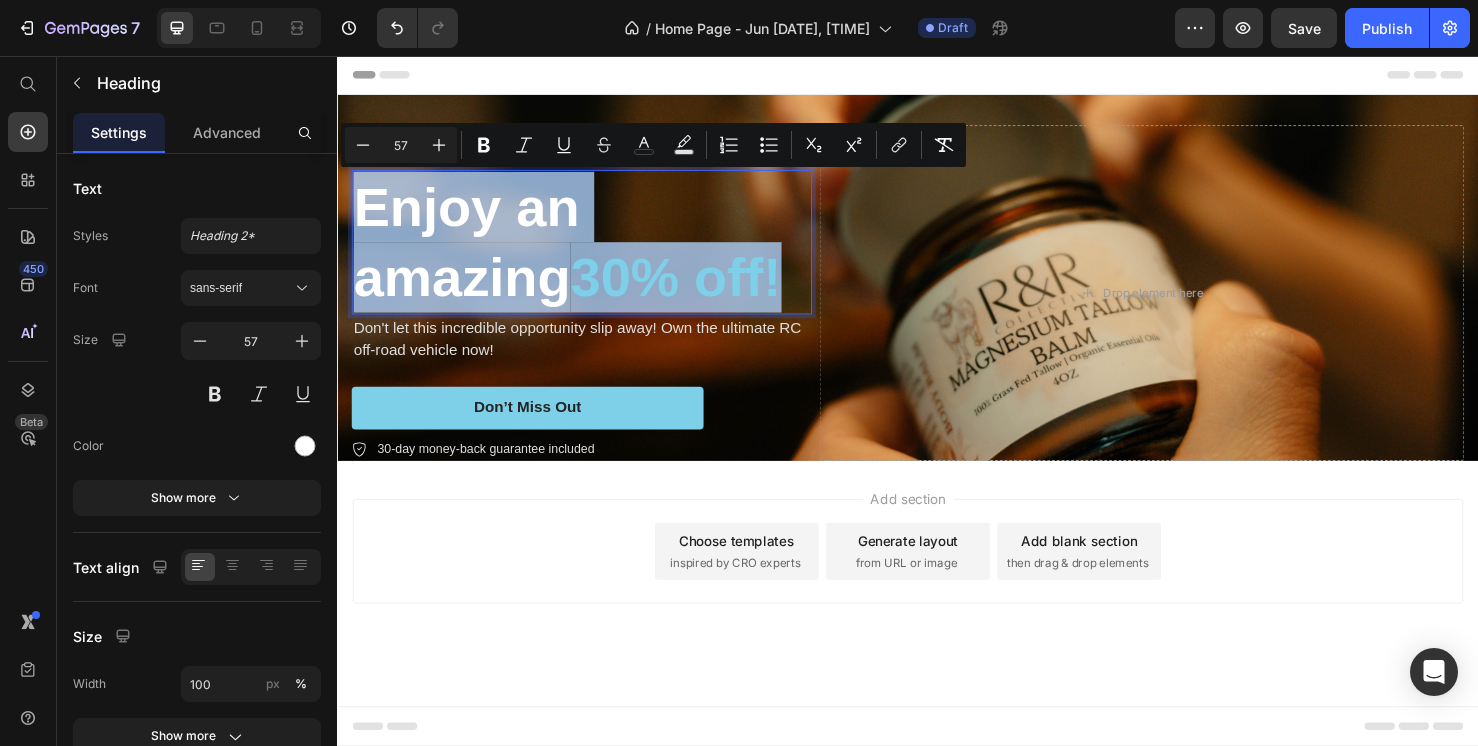 drag, startPoint x: 818, startPoint y: 298, endPoint x: 370, endPoint y: 221, distance: 454.56903 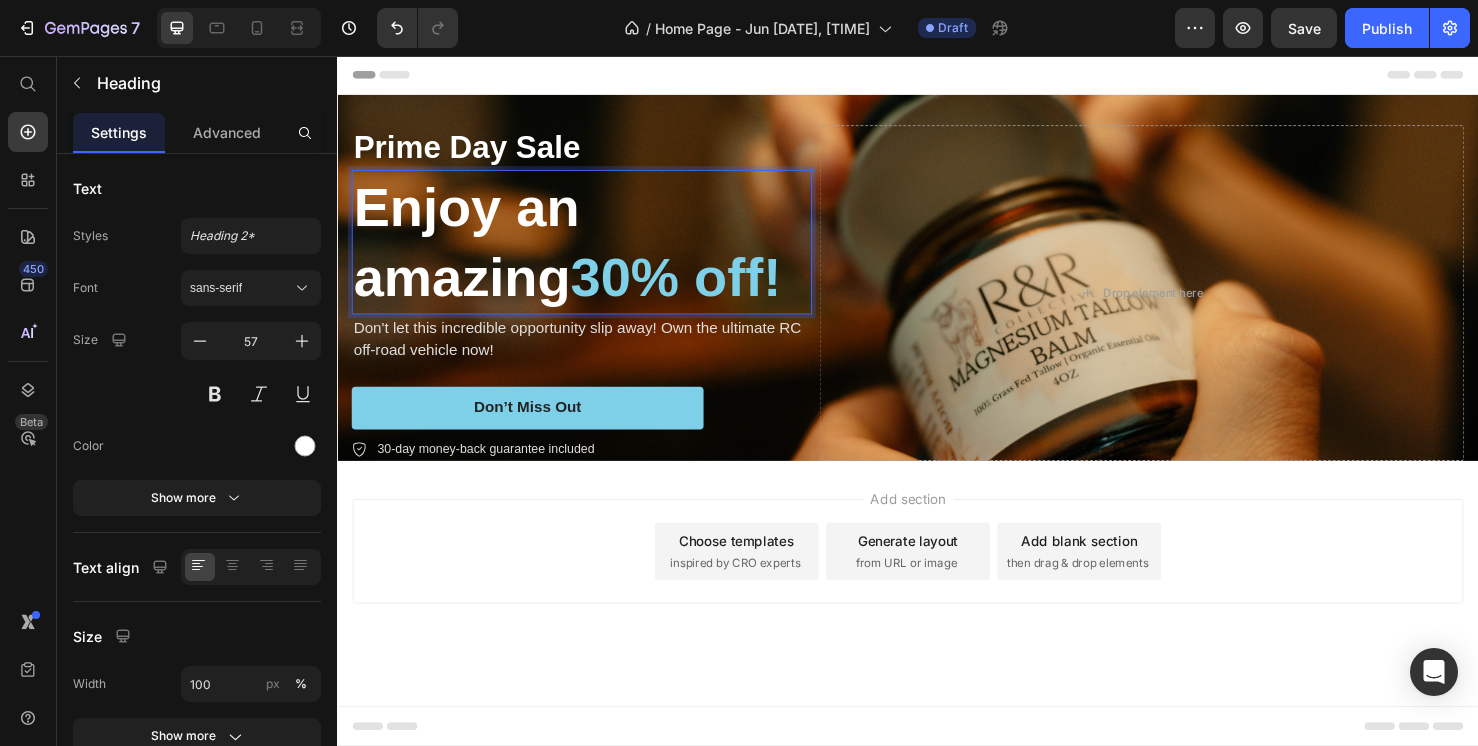 click on "Enjoy an amazing  30% off!" at bounding box center (594, 252) 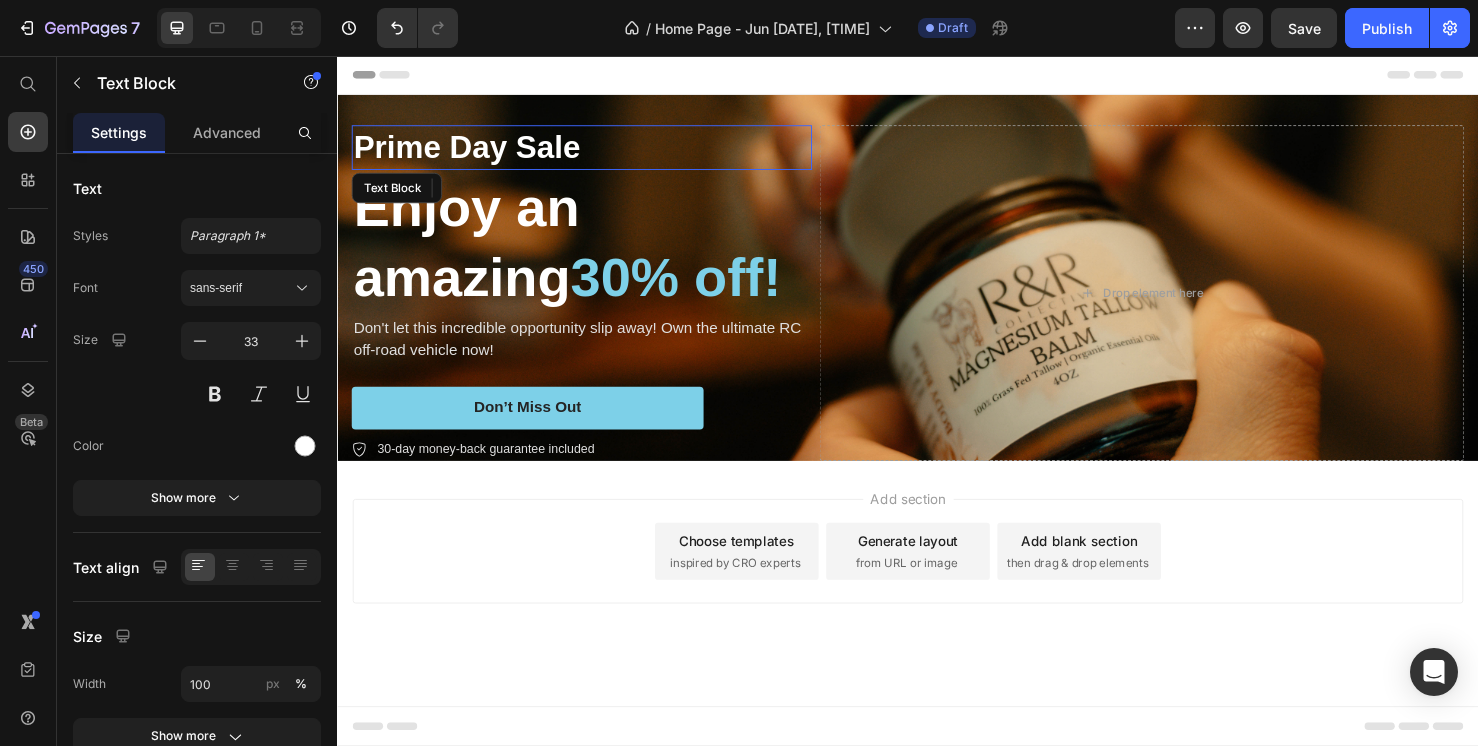 click on "Prime Day Sale" at bounding box center [594, 152] 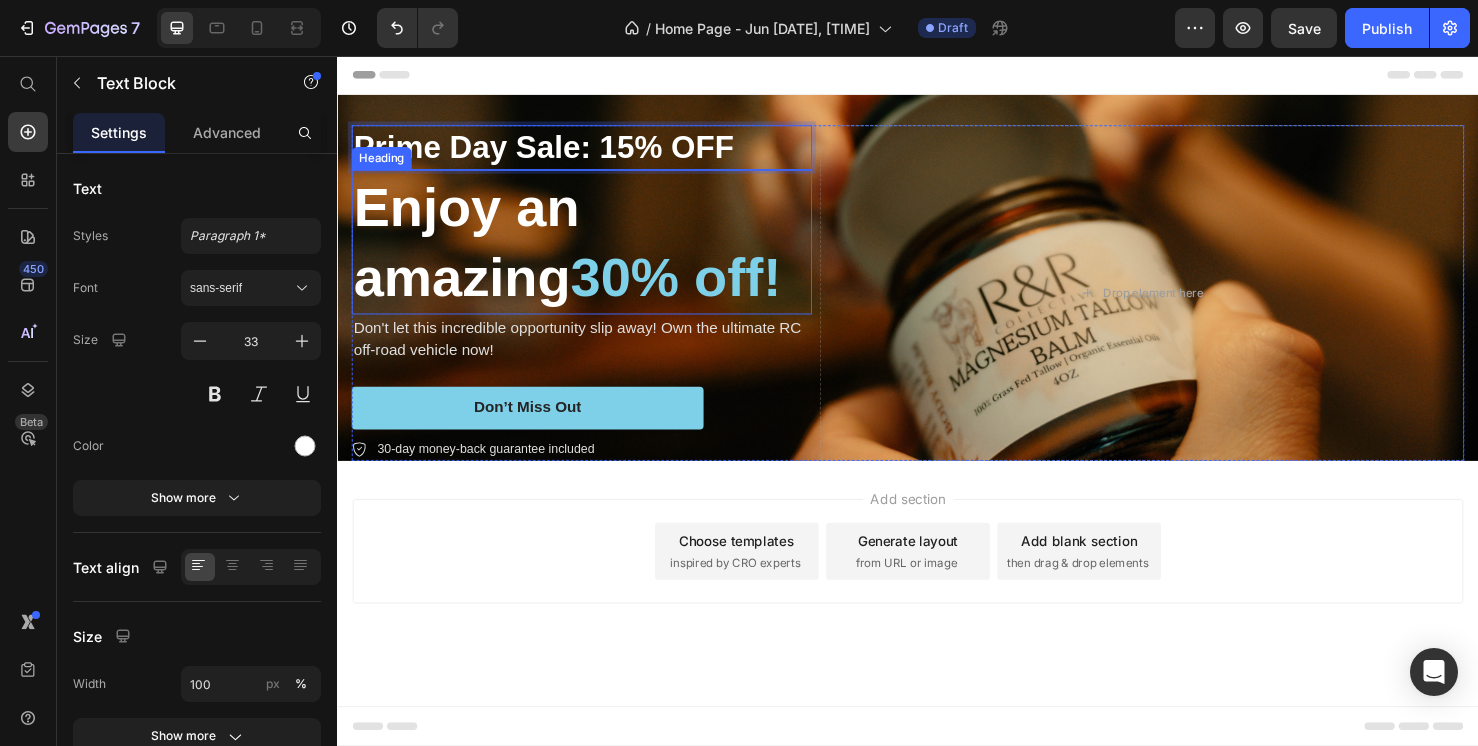 click on "30% off!" at bounding box center [693, 289] 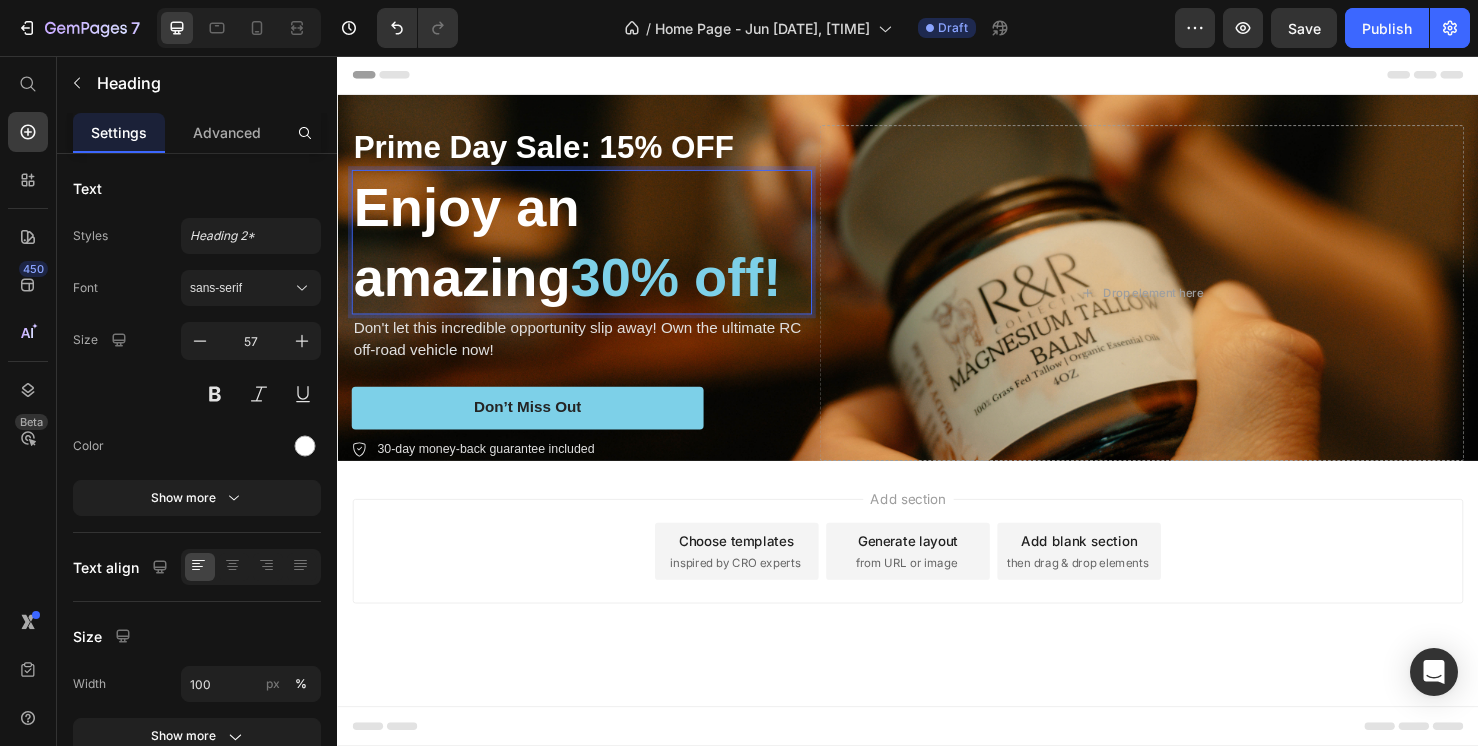 click on "30% off!" at bounding box center [693, 289] 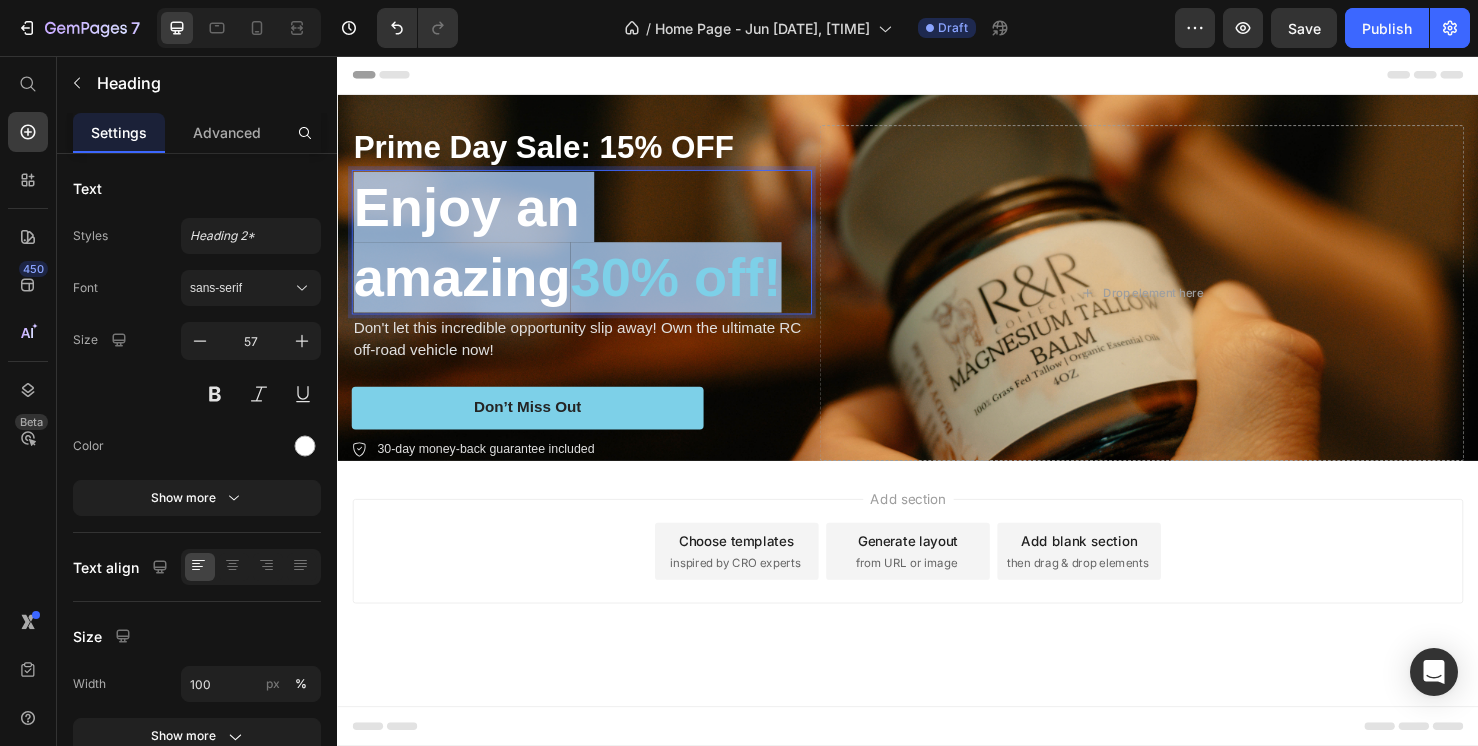 drag, startPoint x: 820, startPoint y: 299, endPoint x: 359, endPoint y: 222, distance: 467.38635 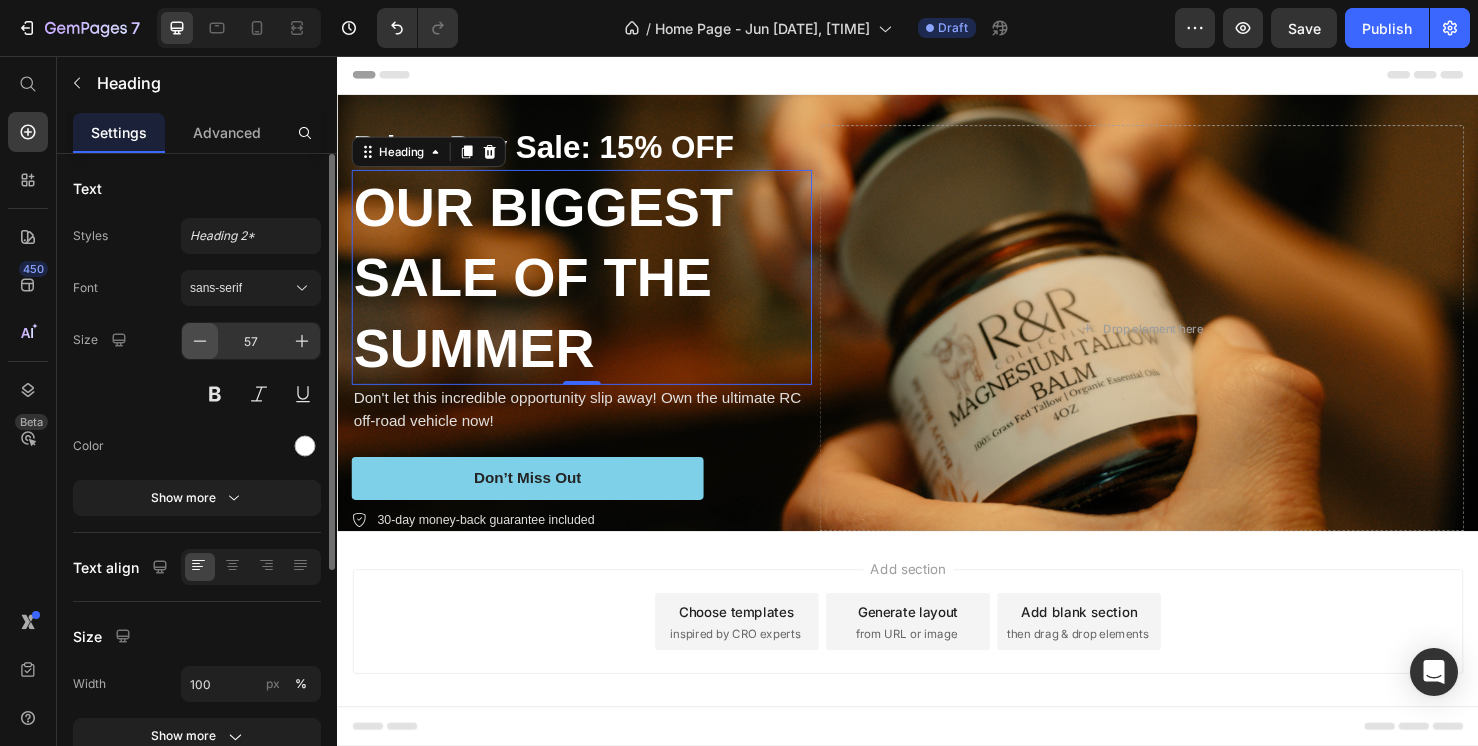 click at bounding box center (200, 341) 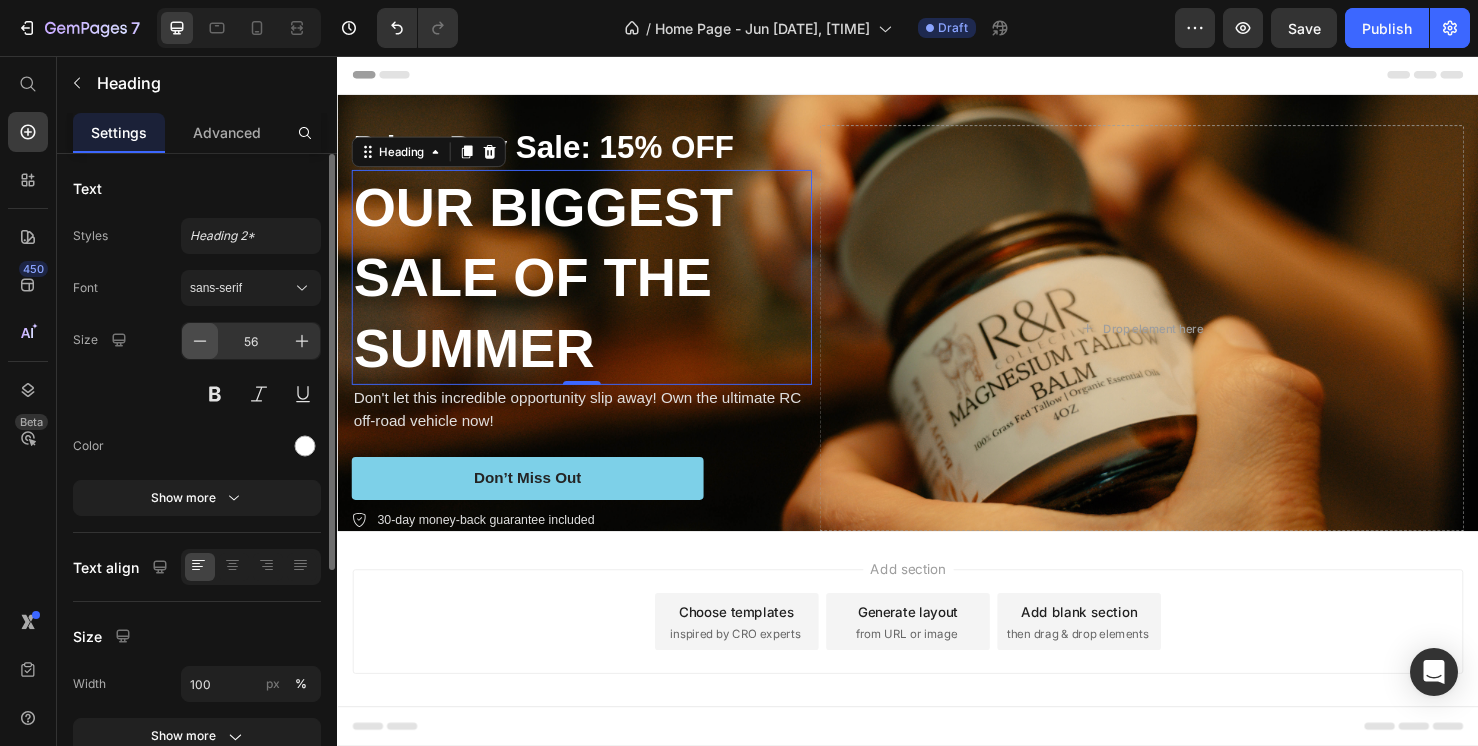 click at bounding box center (200, 341) 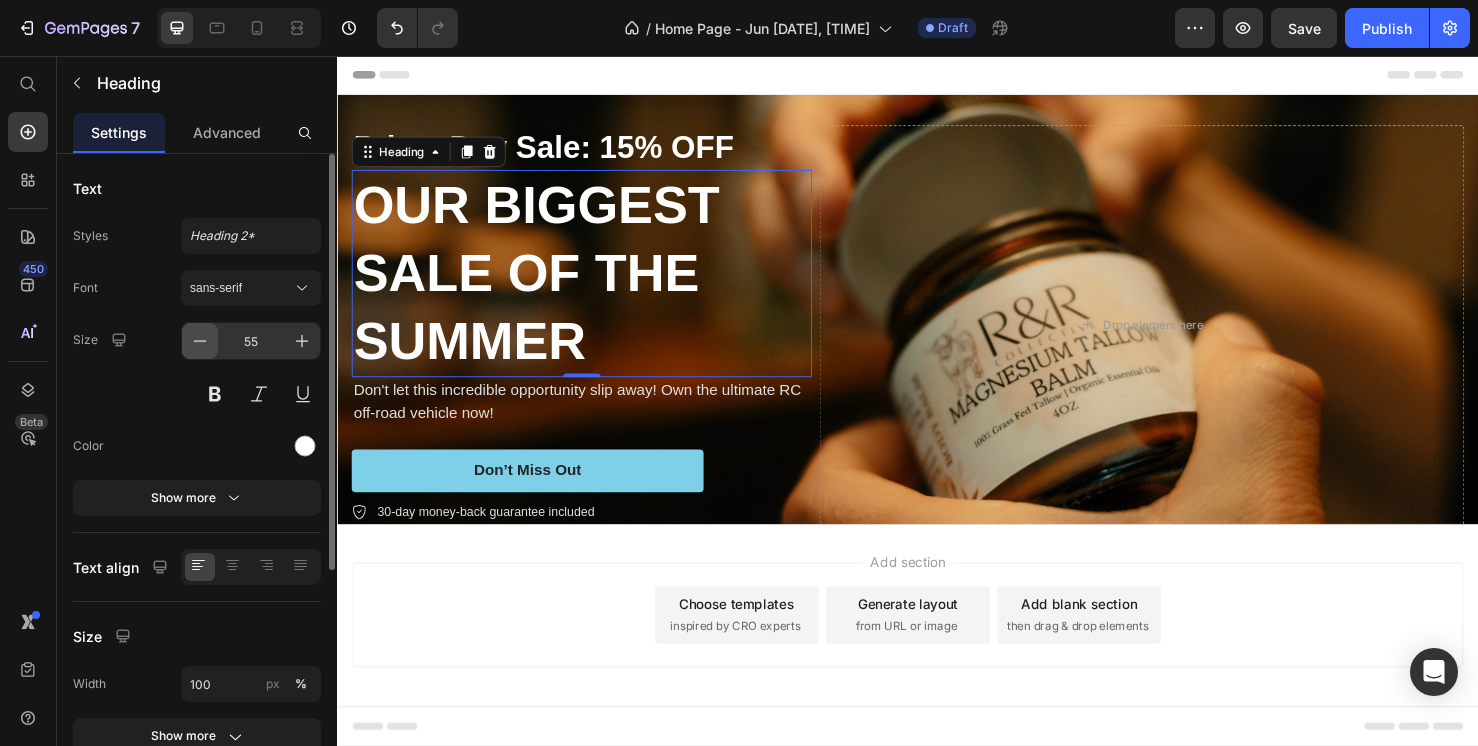 click at bounding box center (200, 341) 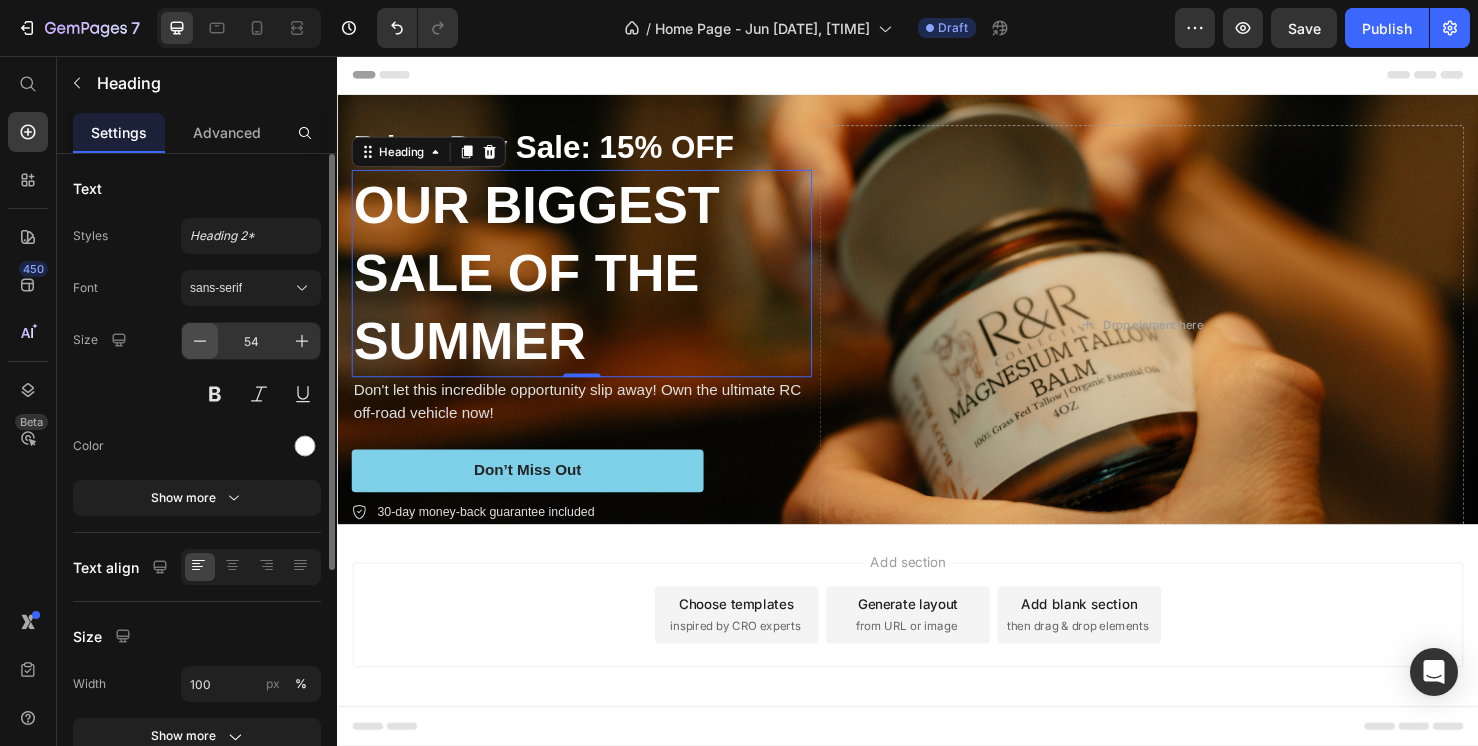 click at bounding box center (200, 341) 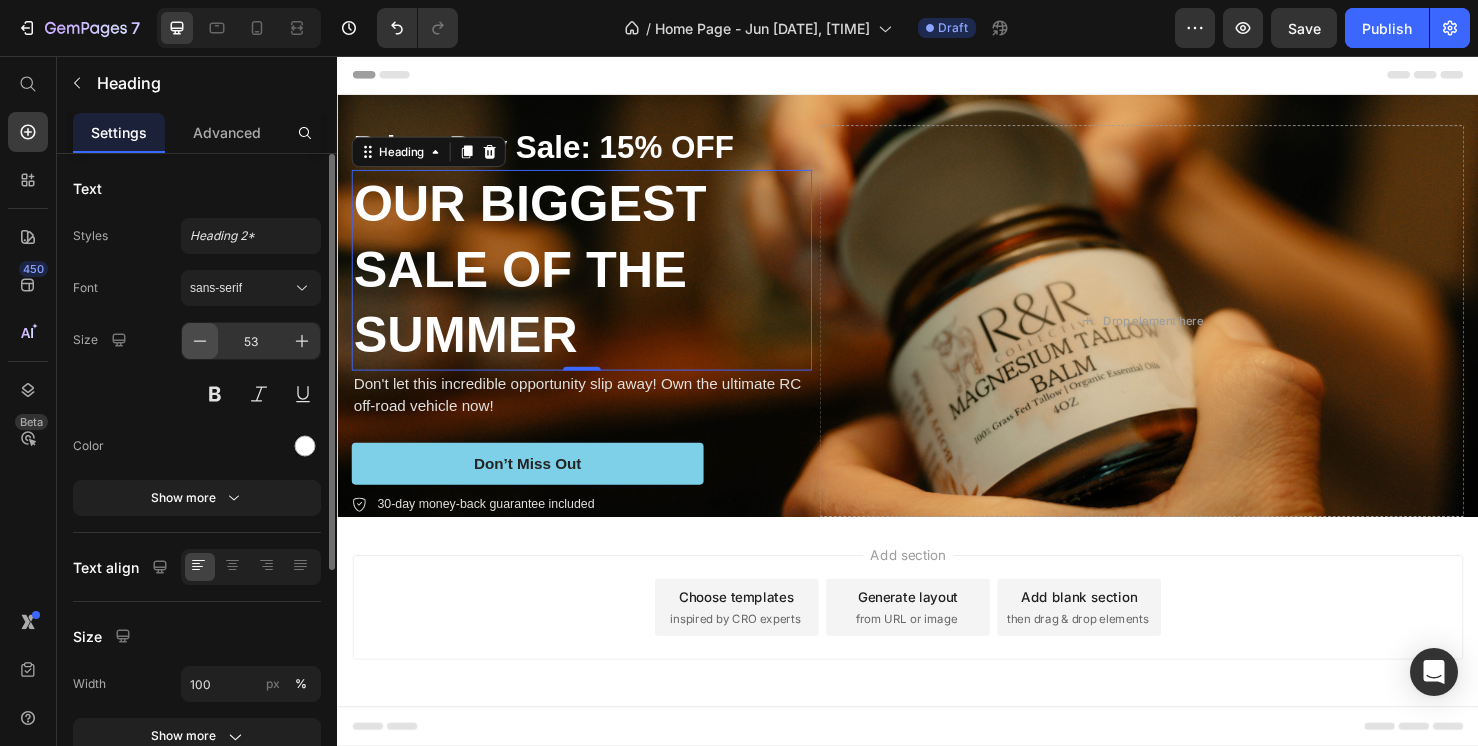 click at bounding box center (200, 341) 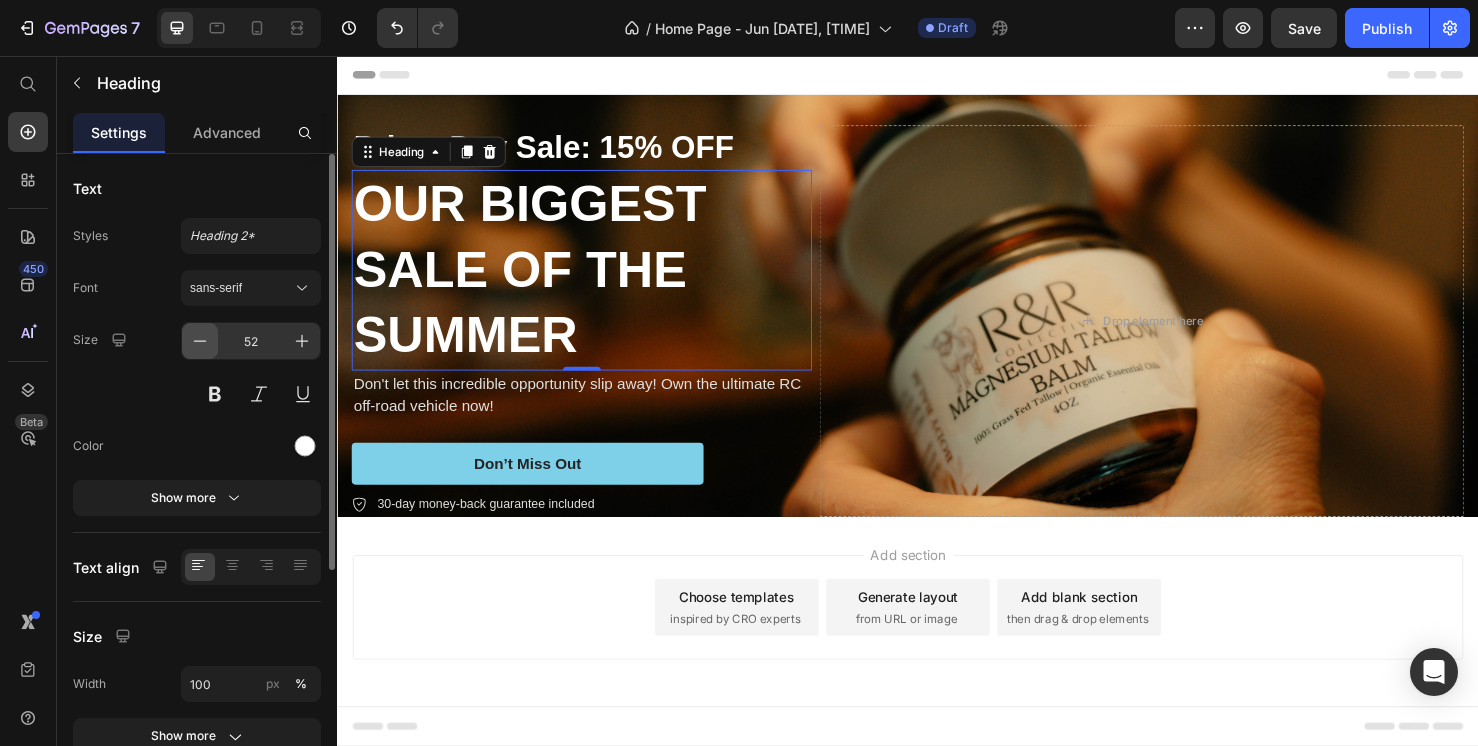 click at bounding box center (200, 341) 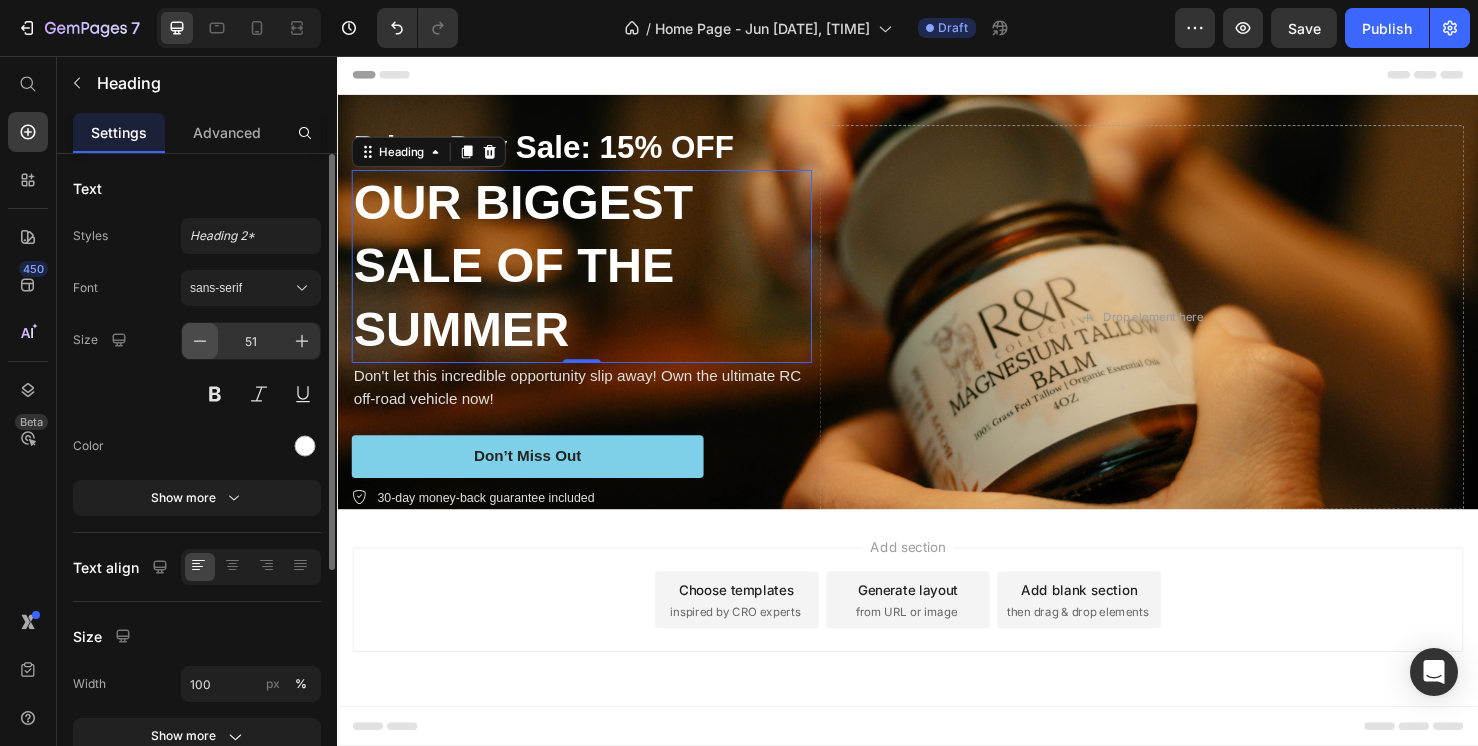 click at bounding box center (200, 341) 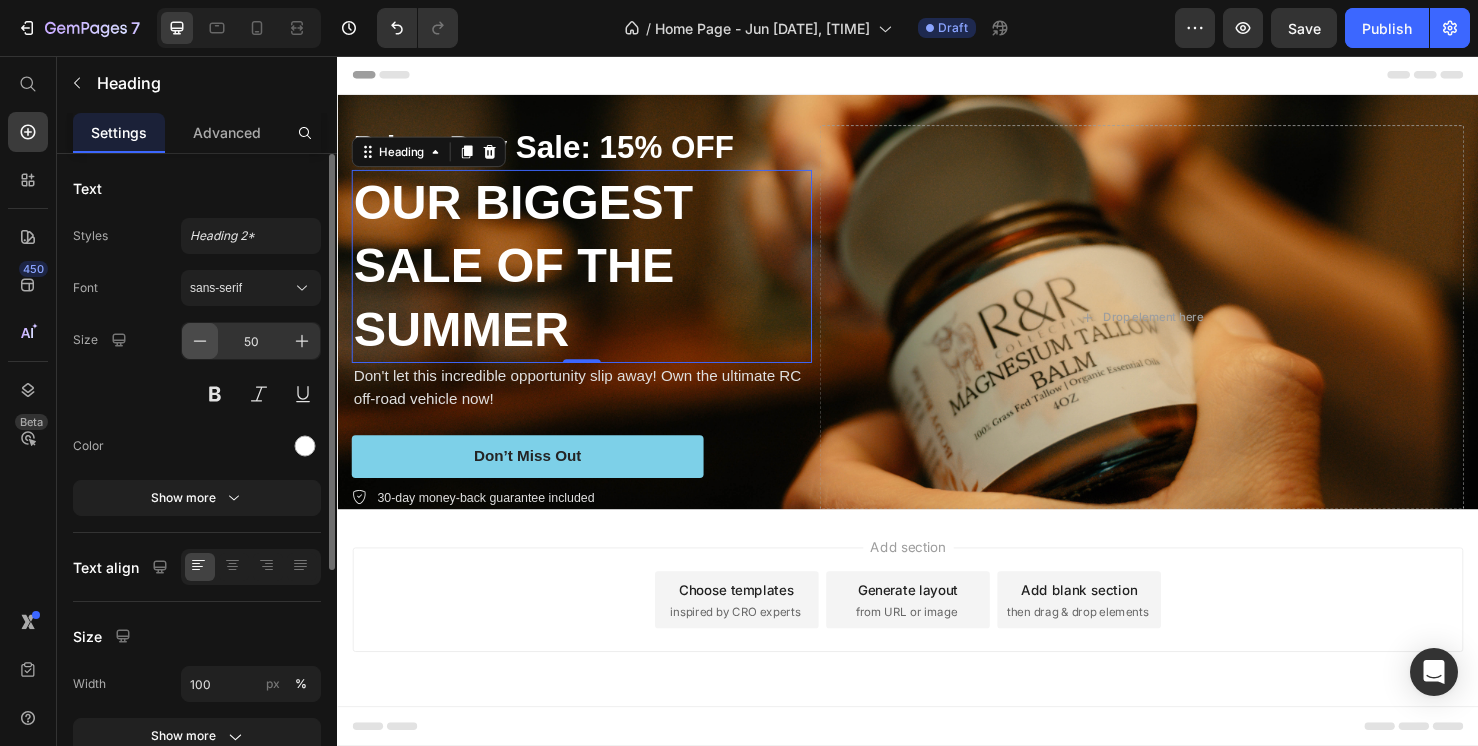 click at bounding box center [200, 341] 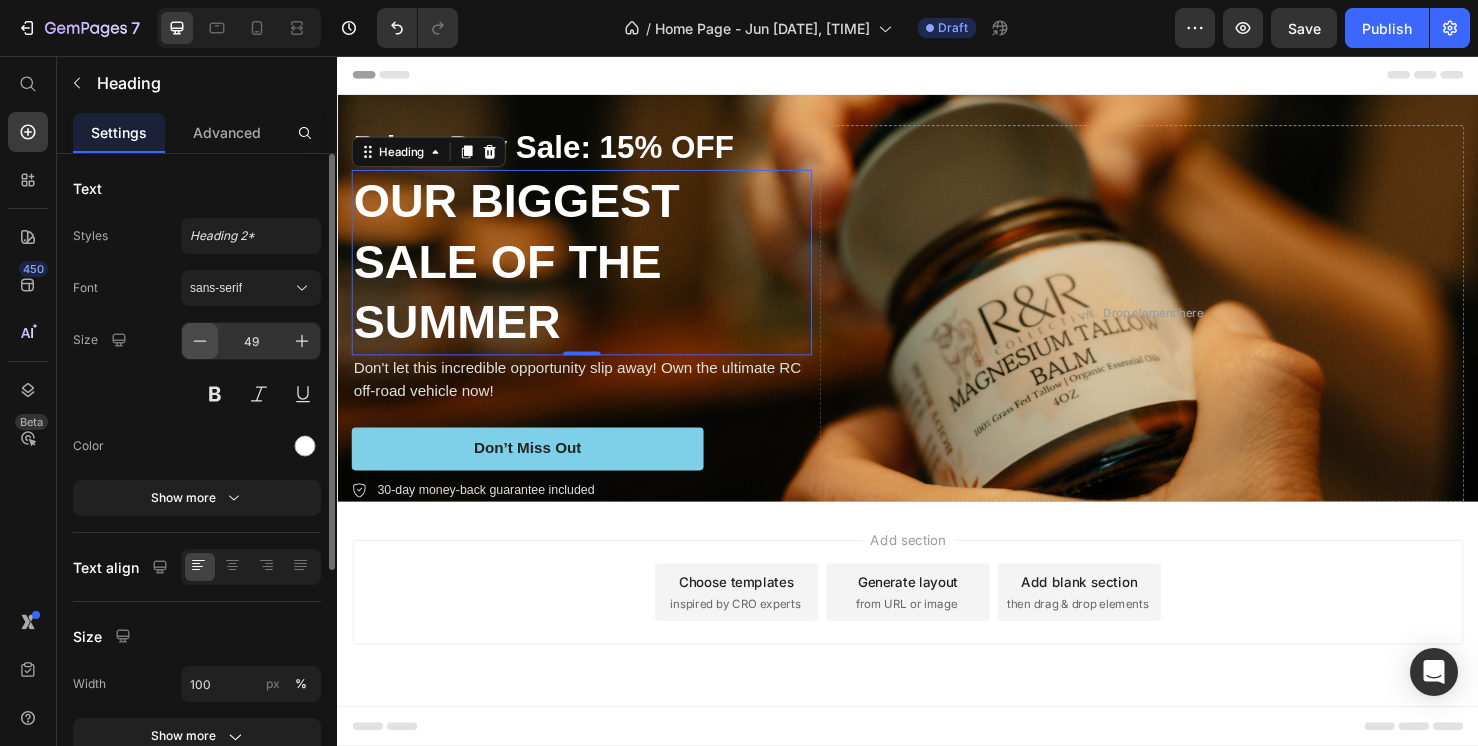 click at bounding box center [200, 341] 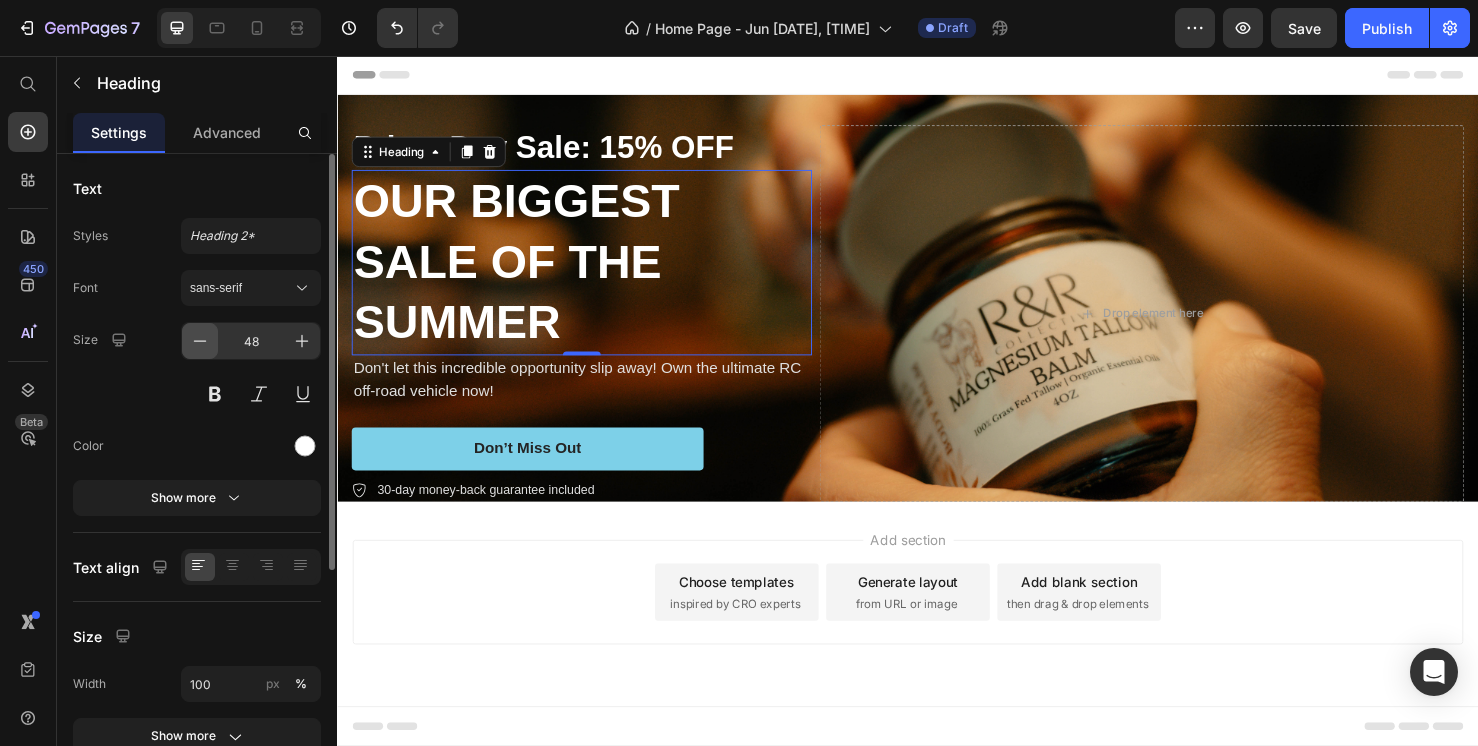 click at bounding box center (200, 341) 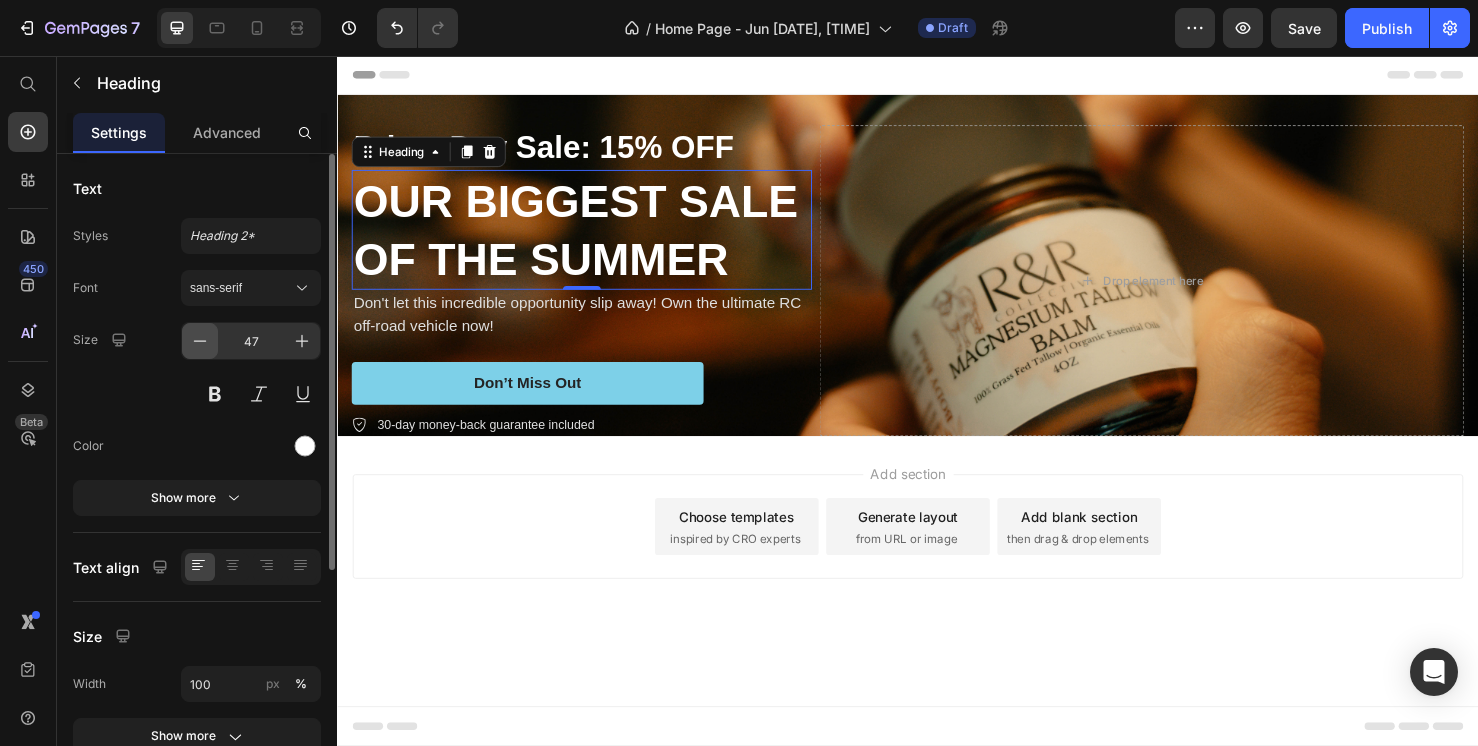 click at bounding box center [200, 341] 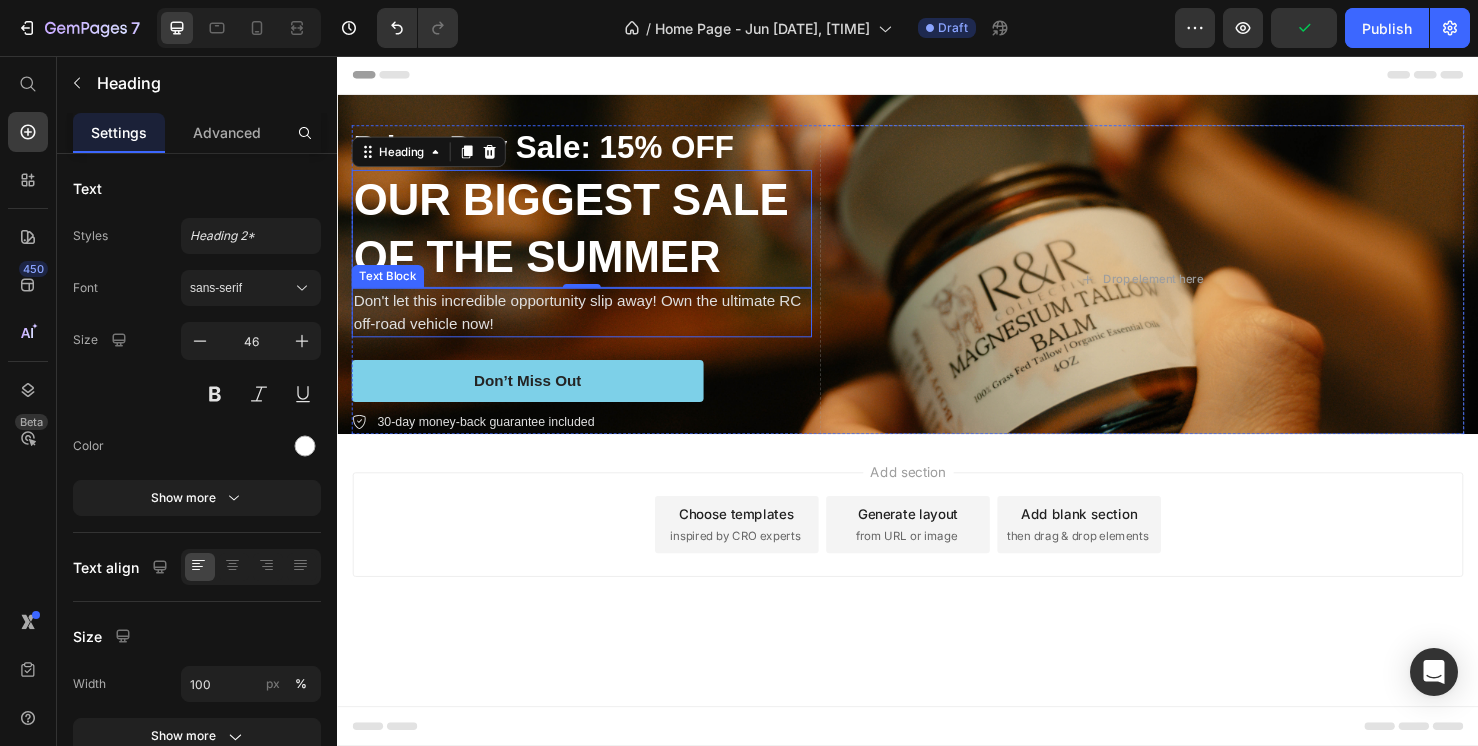 click on "Don't let this incredible opportunity slip away! Own the ultimate RC off-road vehicle now!" at bounding box center [594, 326] 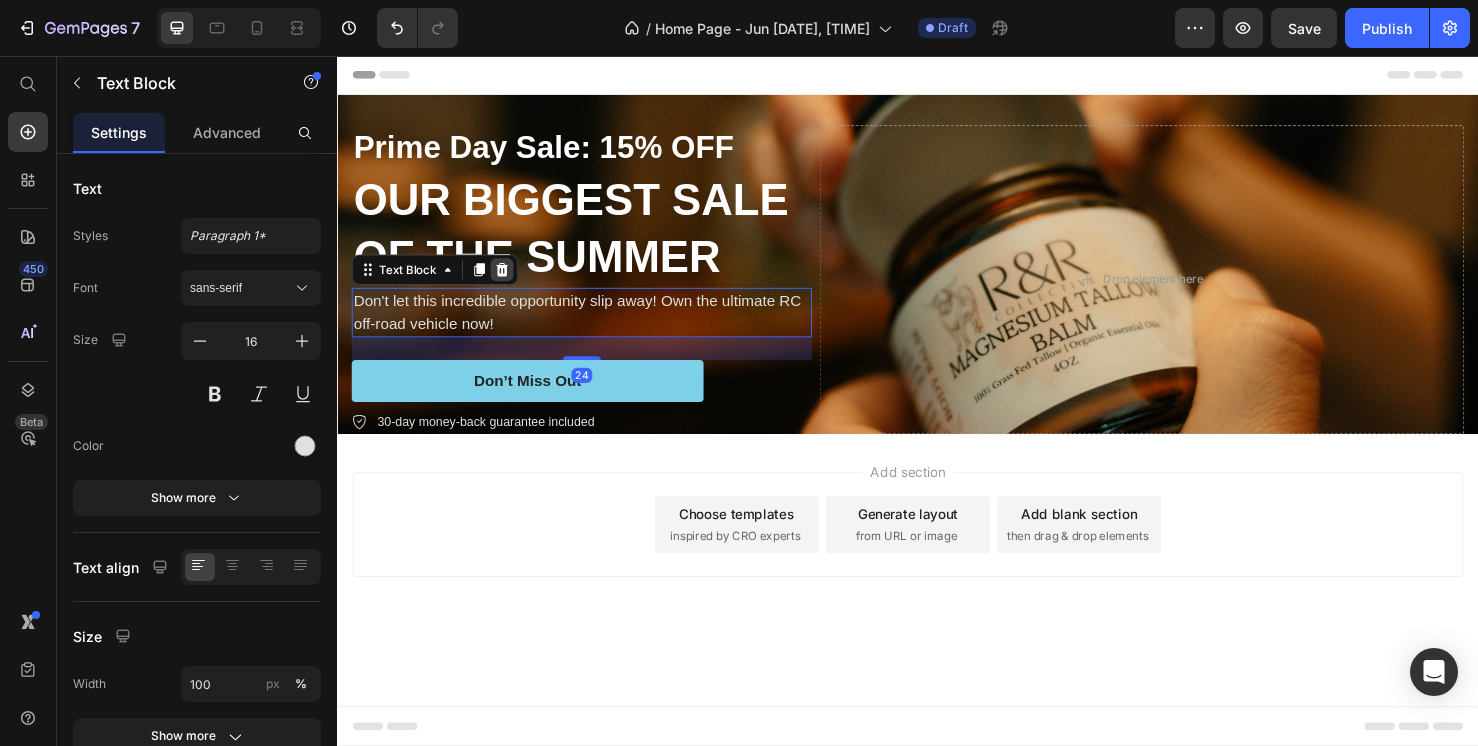 click 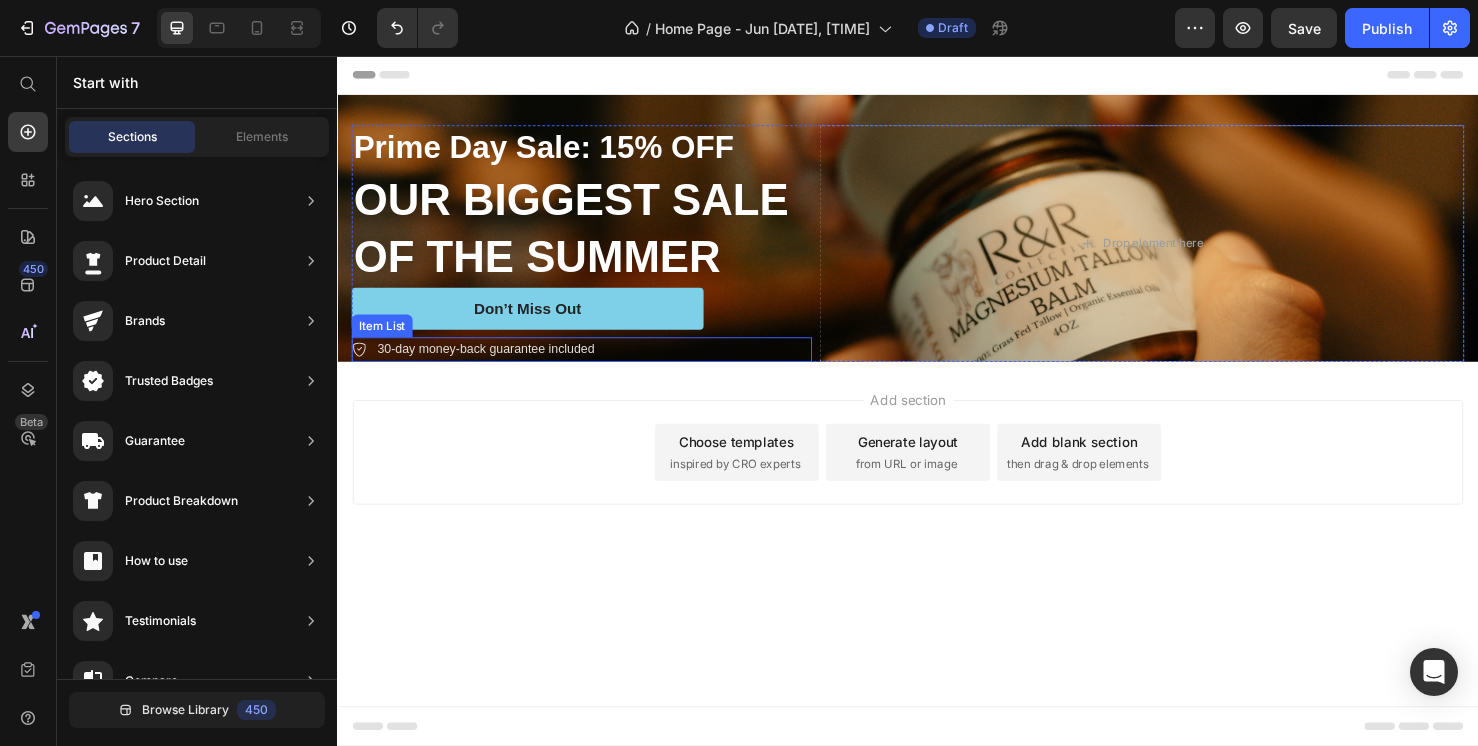 click on "30-day money-back guarantee included" at bounding box center (493, 365) 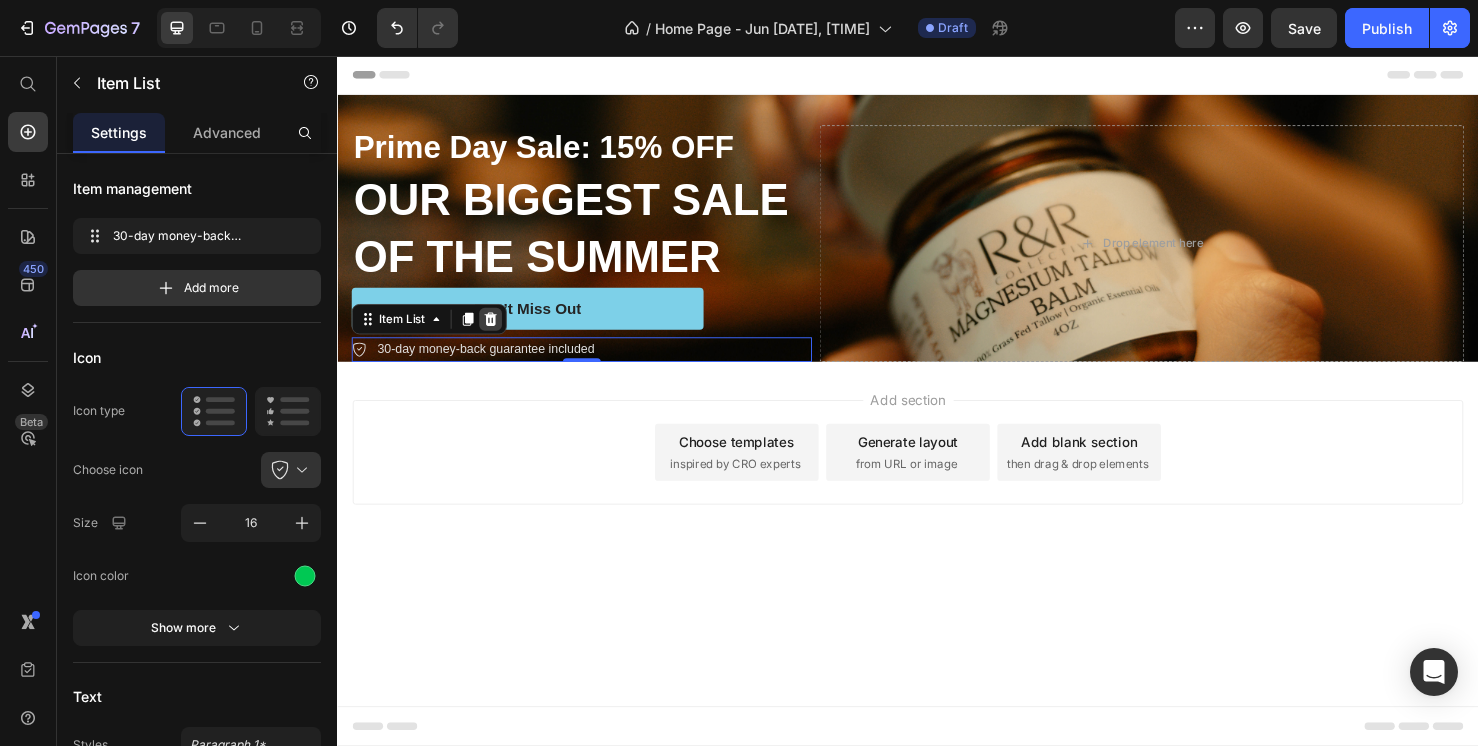 click 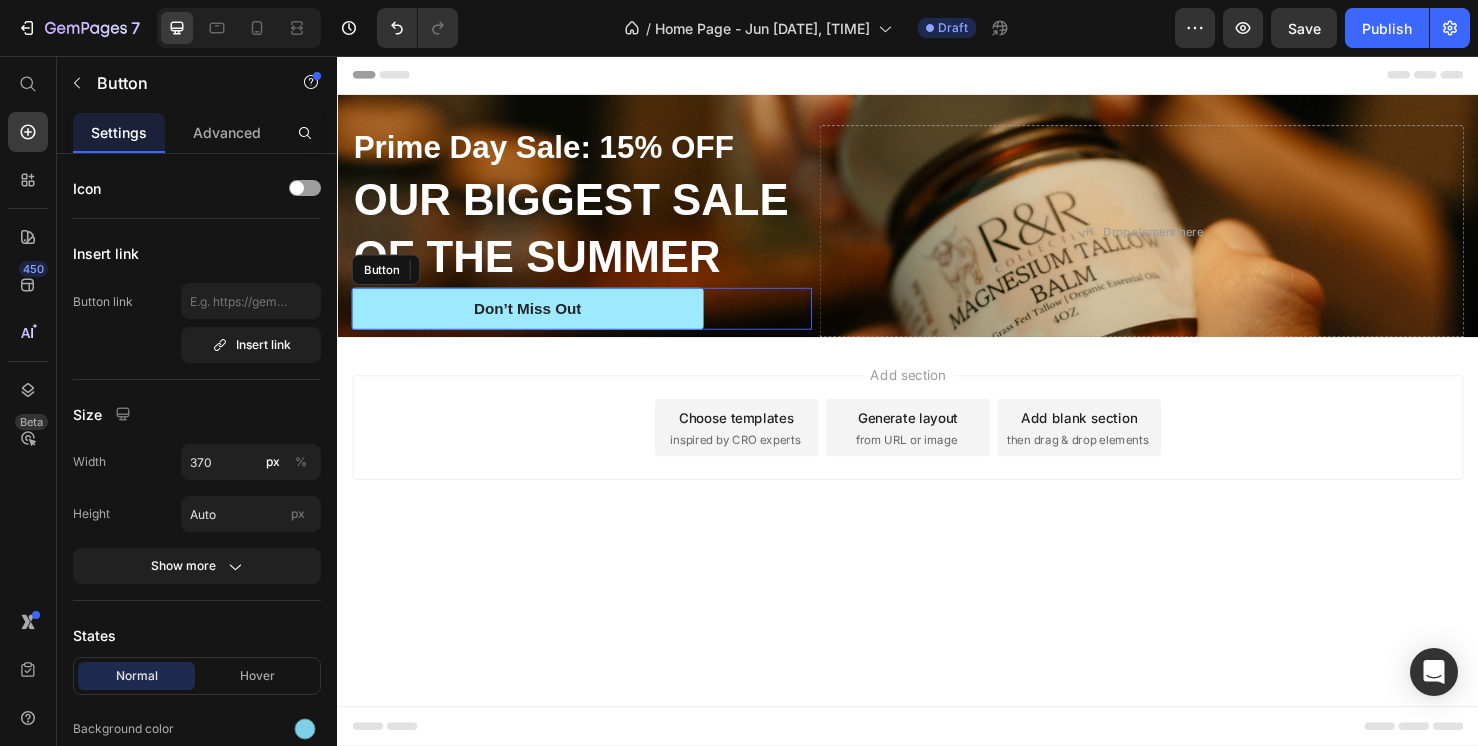 click on "Don’t Miss Out" at bounding box center (537, 322) 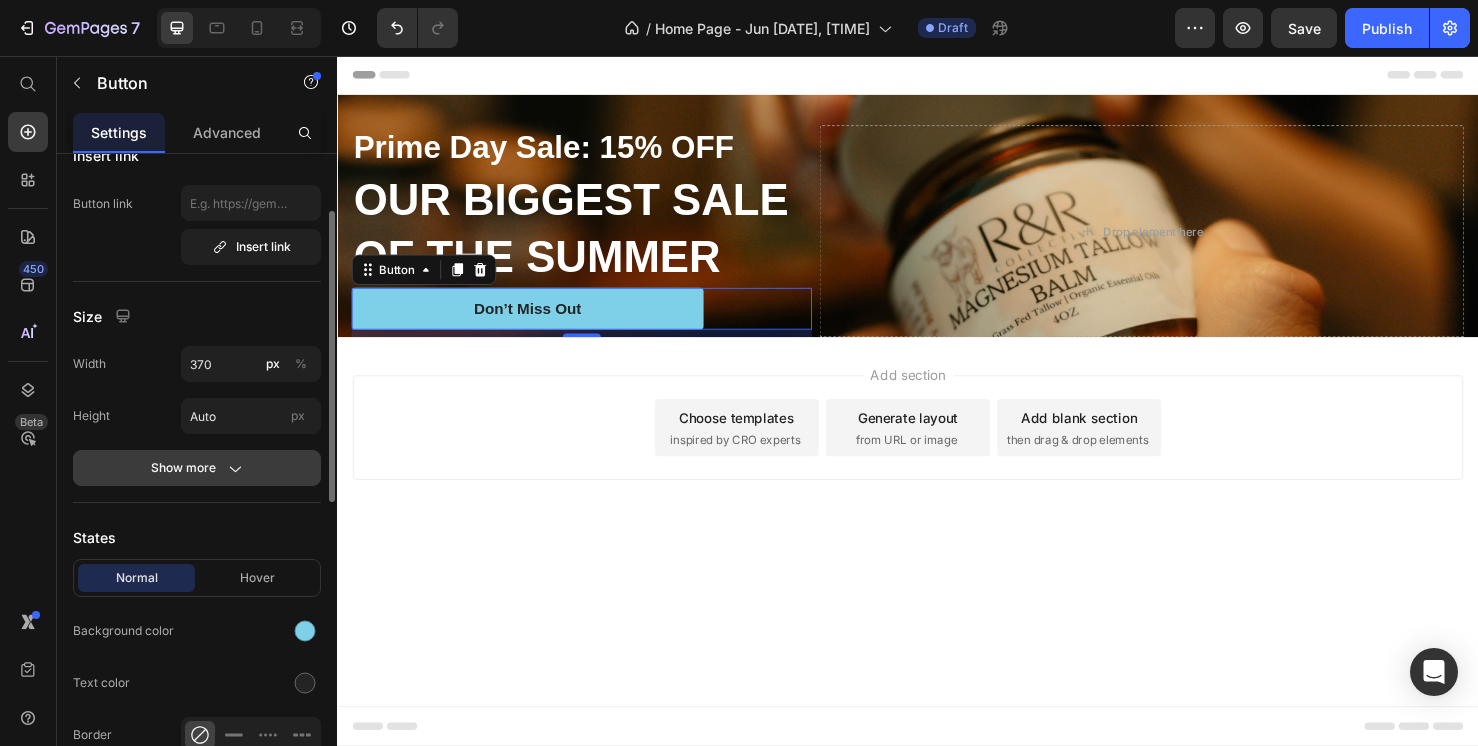 scroll, scrollTop: 107, scrollLeft: 0, axis: vertical 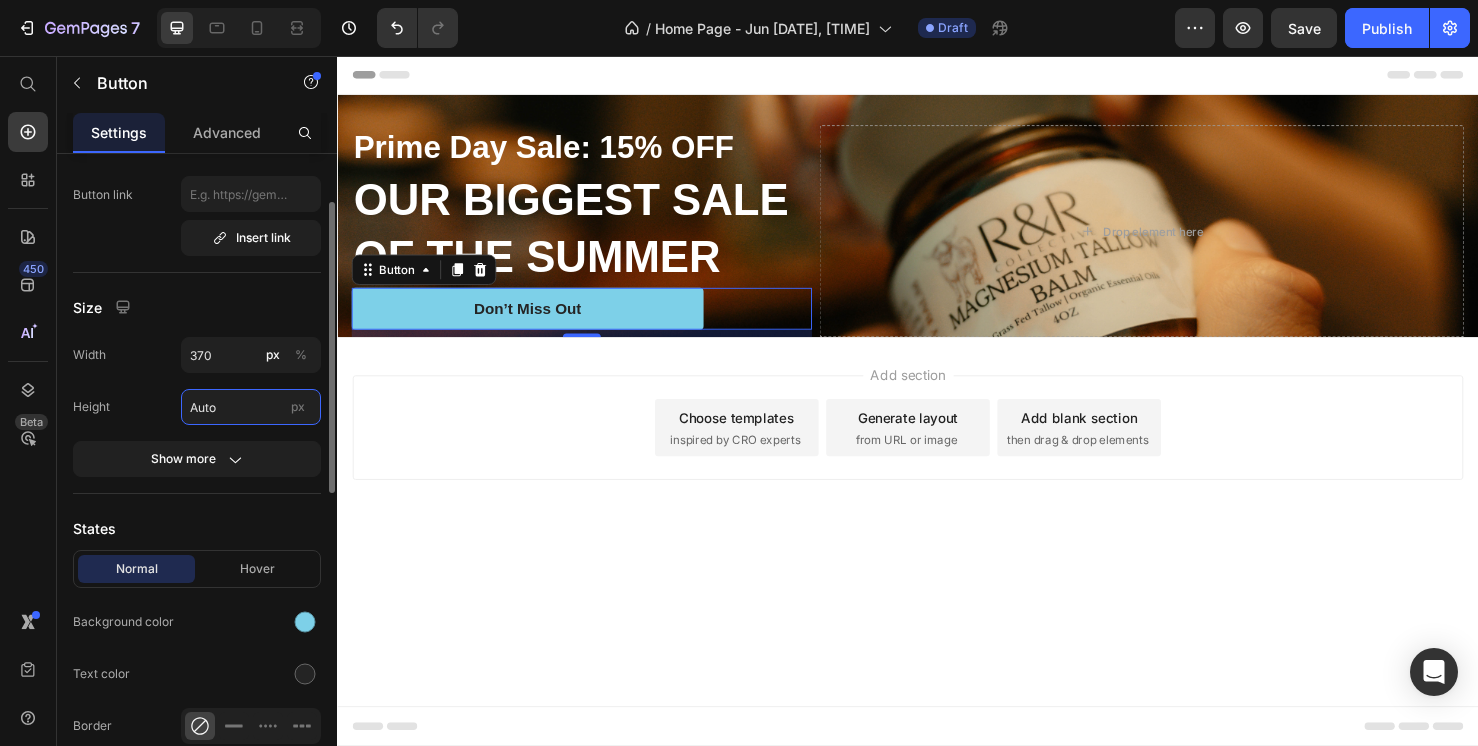 click on "Auto" at bounding box center [251, 407] 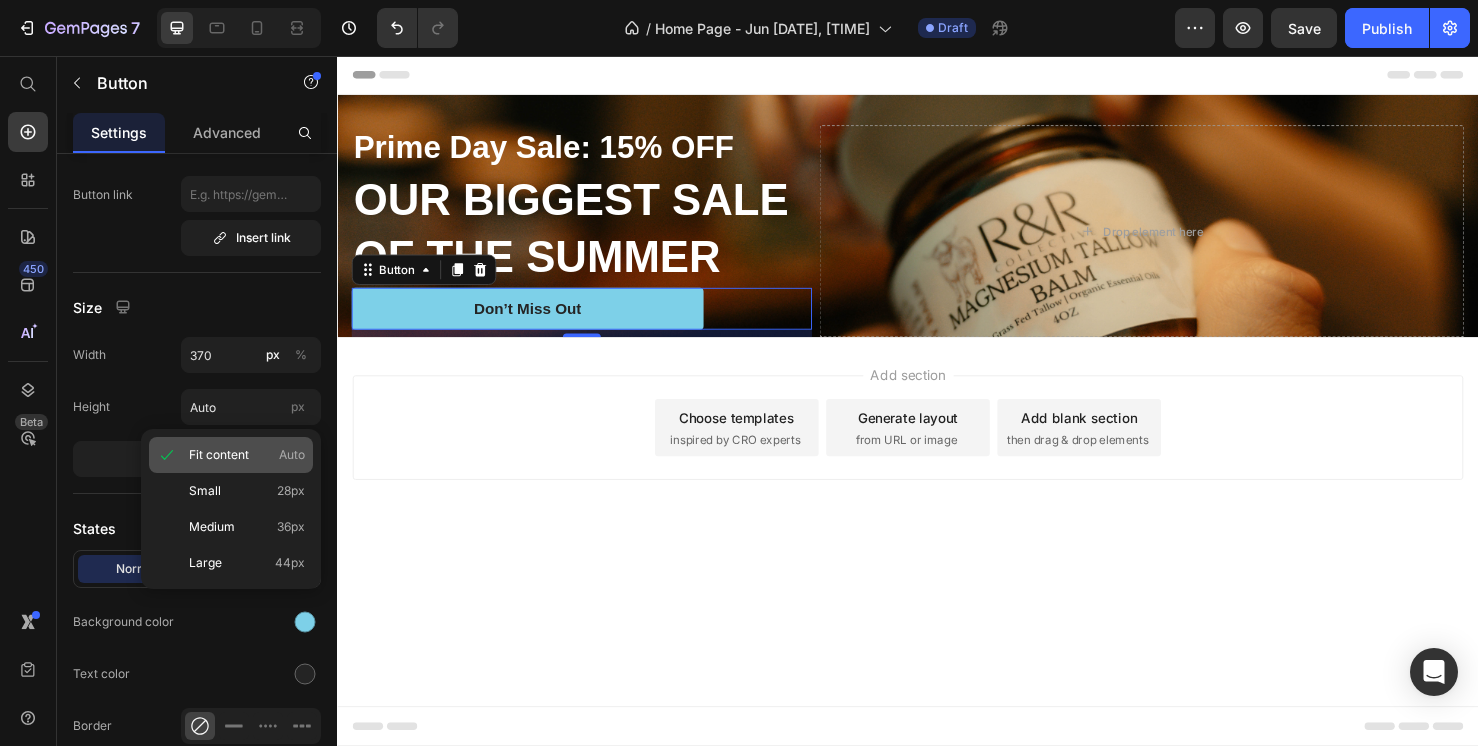 click on "Fit content" at bounding box center (219, 455) 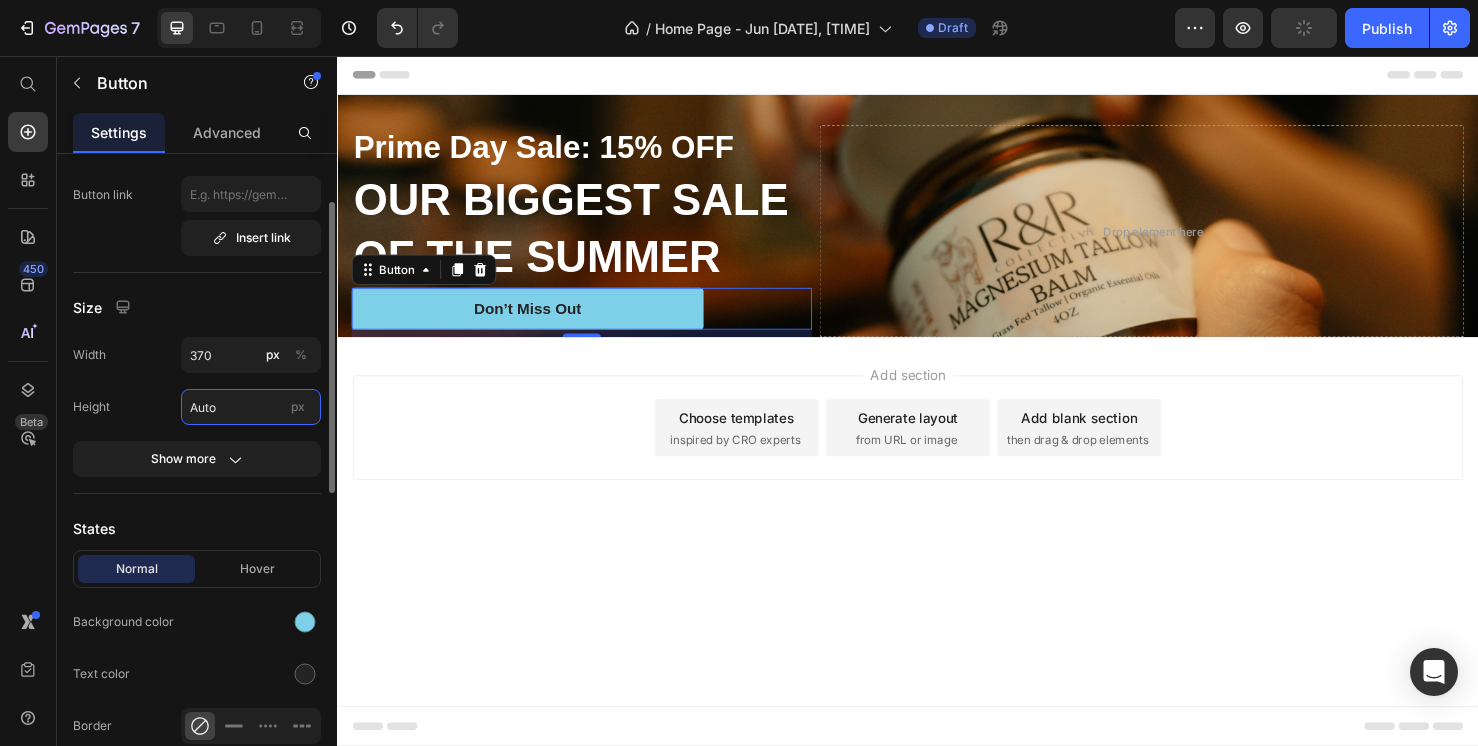 click on "Auto" at bounding box center (251, 407) 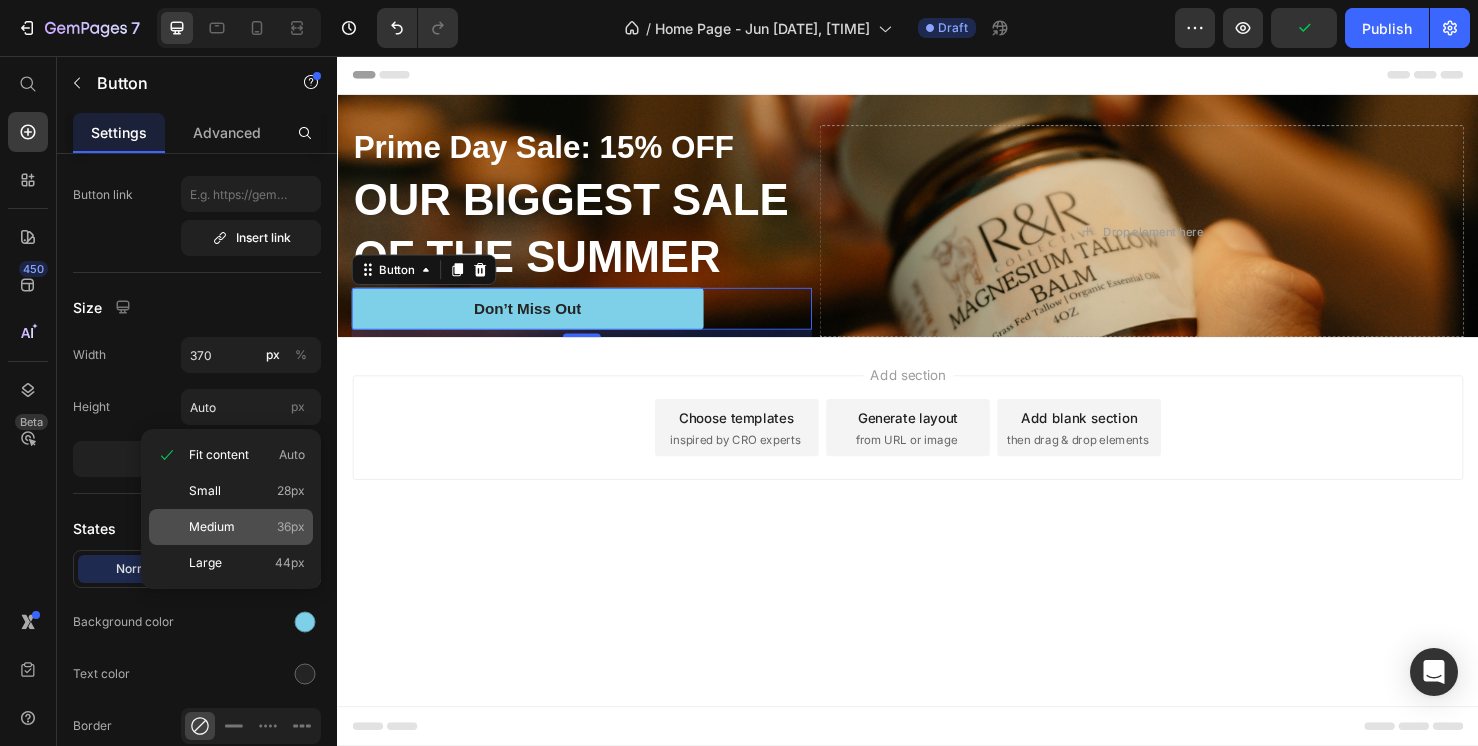click on "Medium 36px" at bounding box center (247, 527) 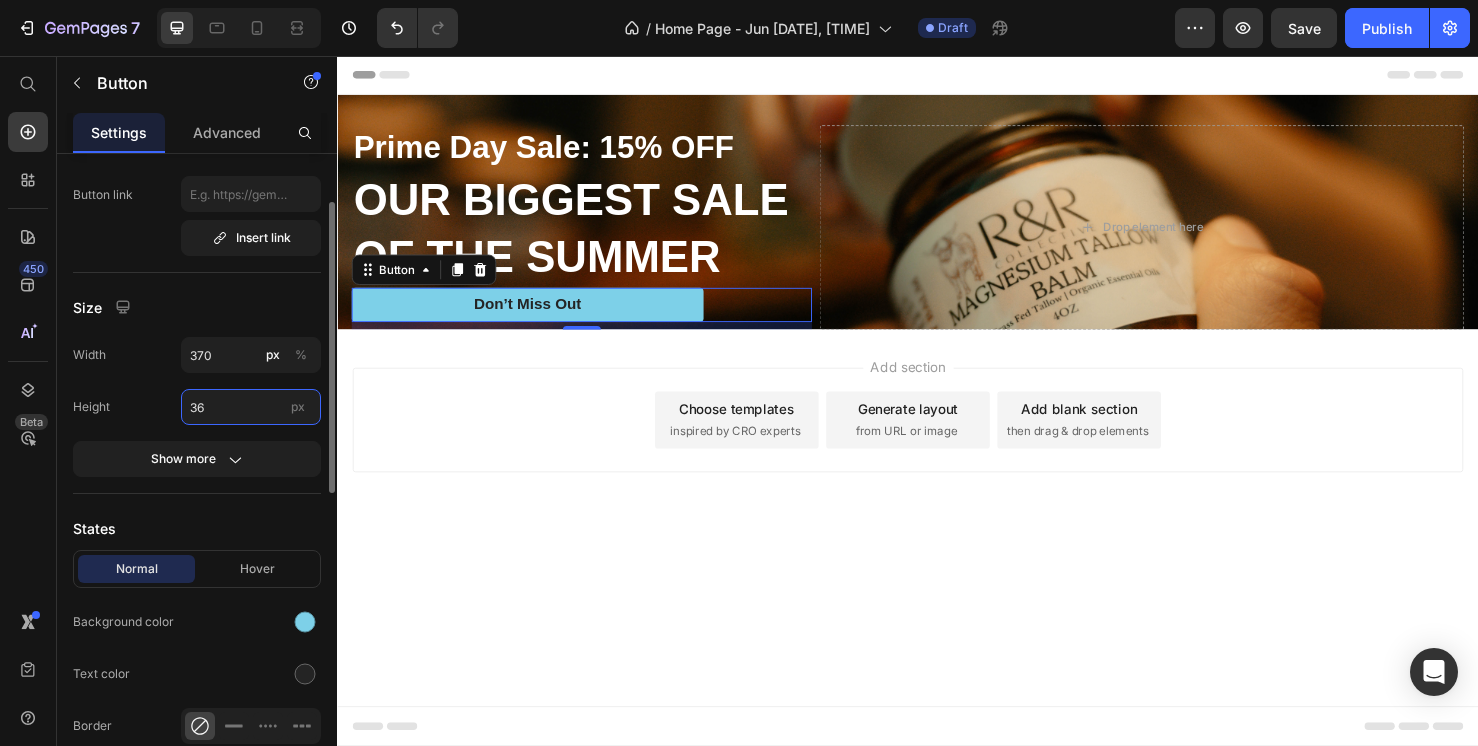 click on "36" at bounding box center (251, 407) 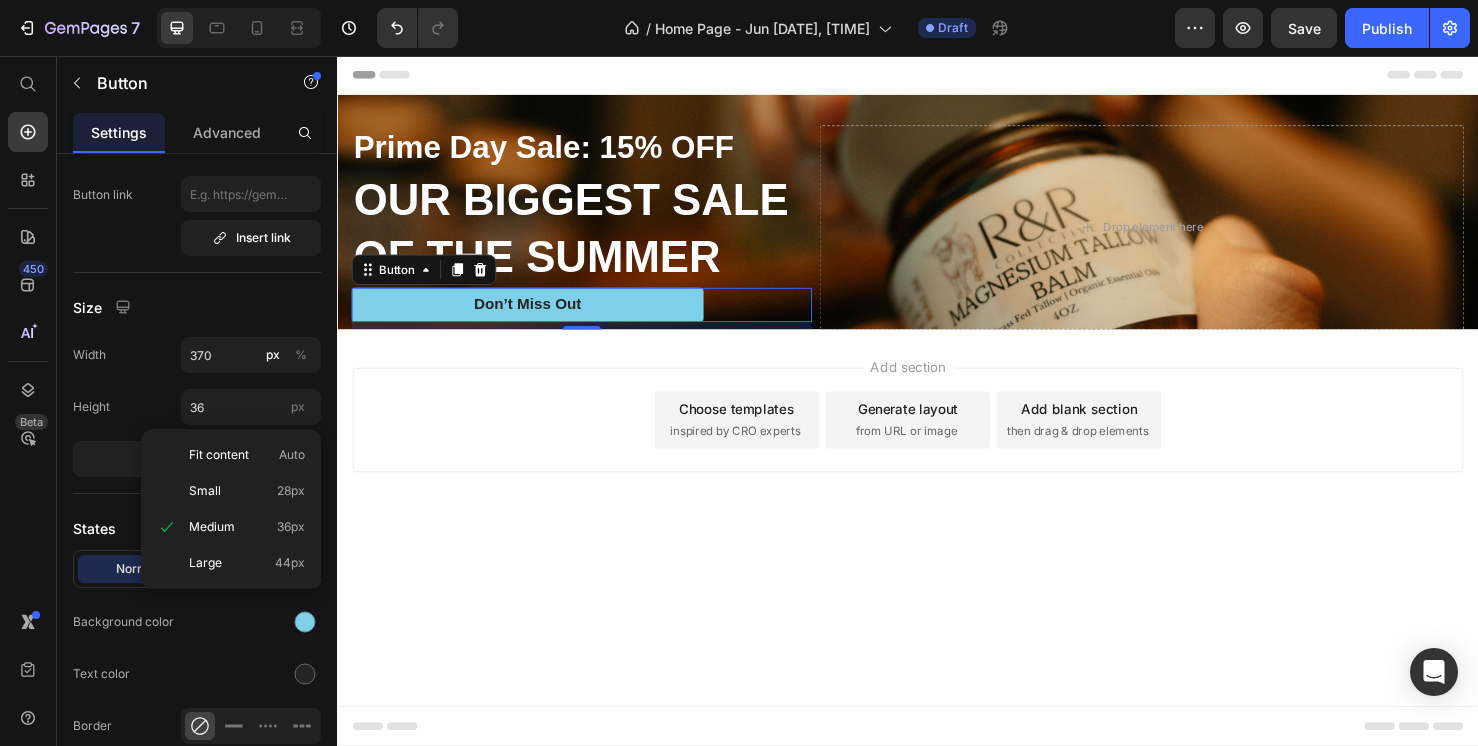 click on "Fit content Auto Small 28px Medium 36px Large 44px" 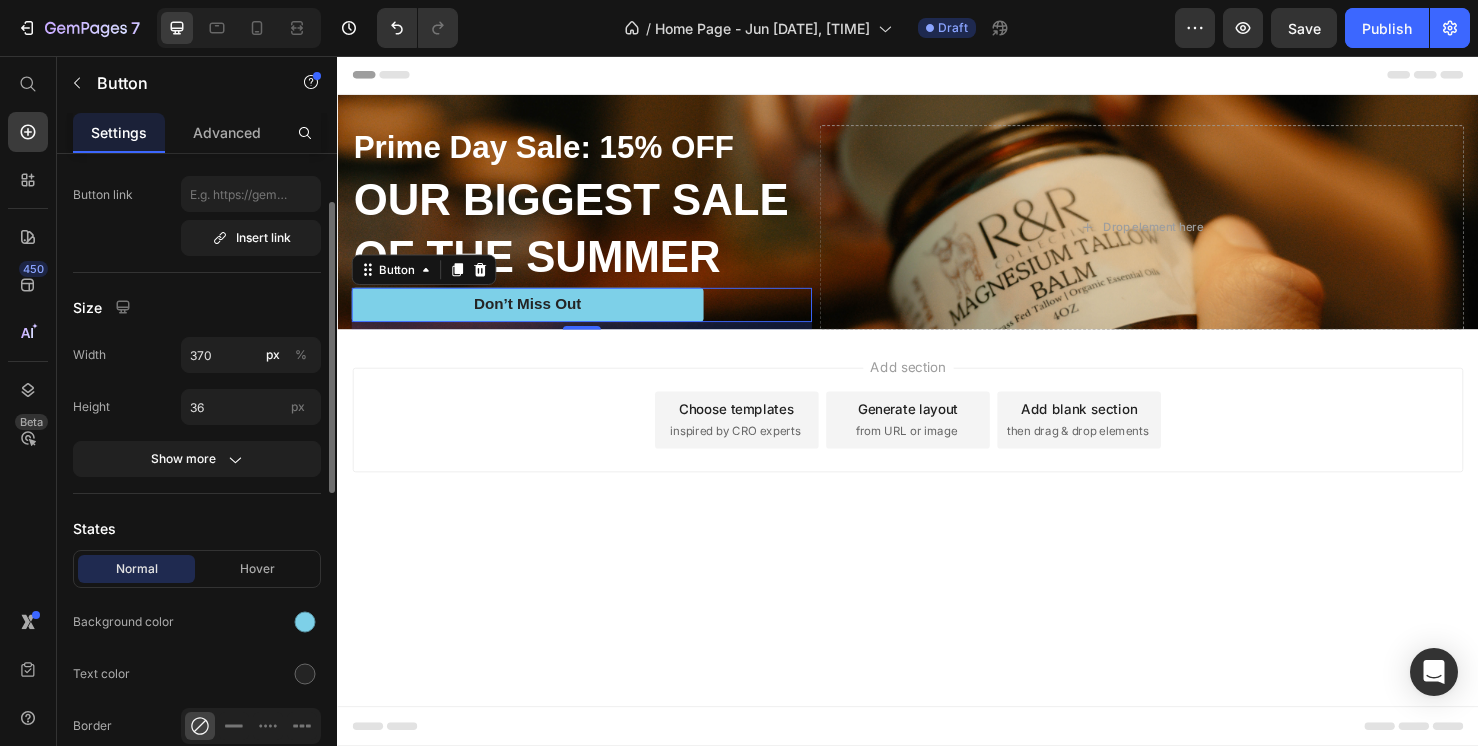click on "Height" at bounding box center (91, 407) 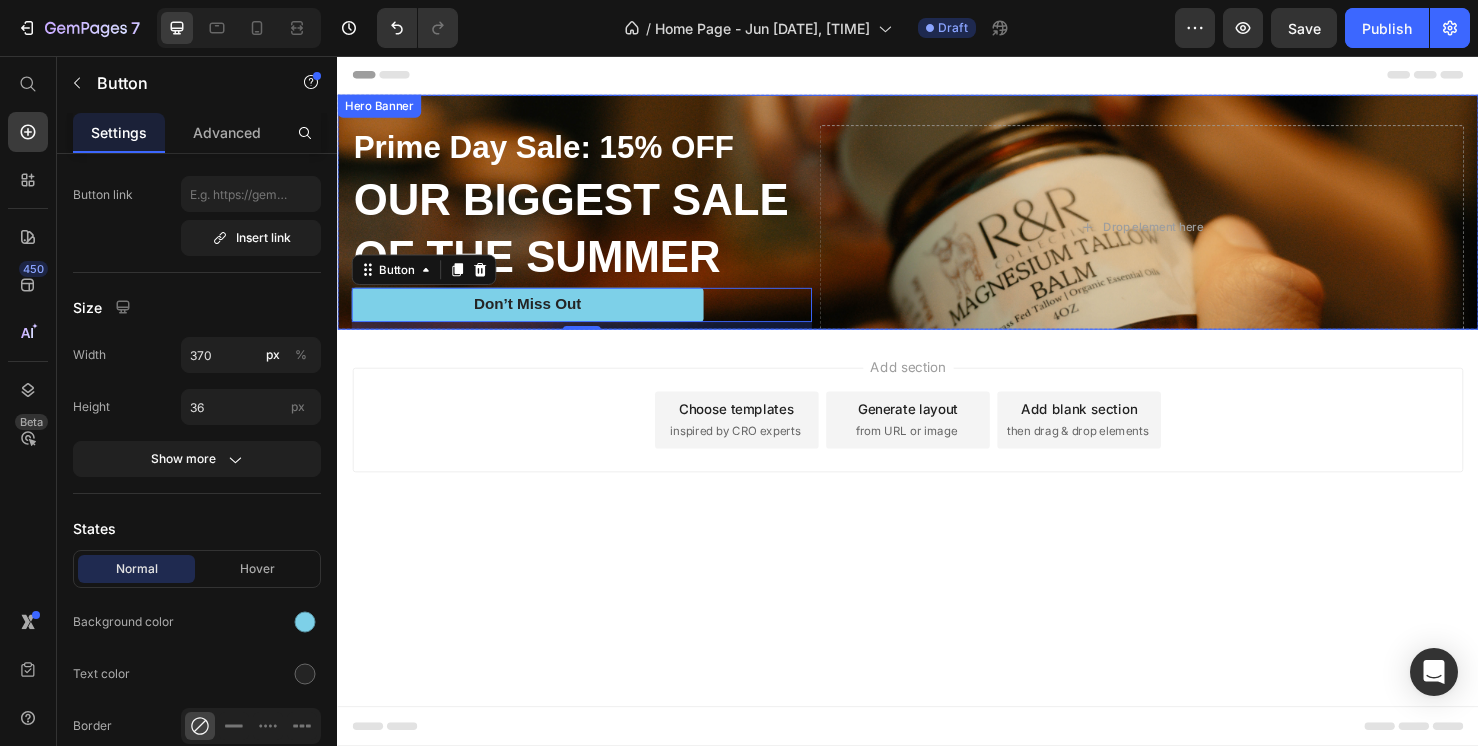click on "Prime Day Sale: 15% OFF Text Block OUR BIGGEST SALE OF THE SUMMER Heading Don’t Miss Out Button   8
Drop element here Row" at bounding box center (937, 220) 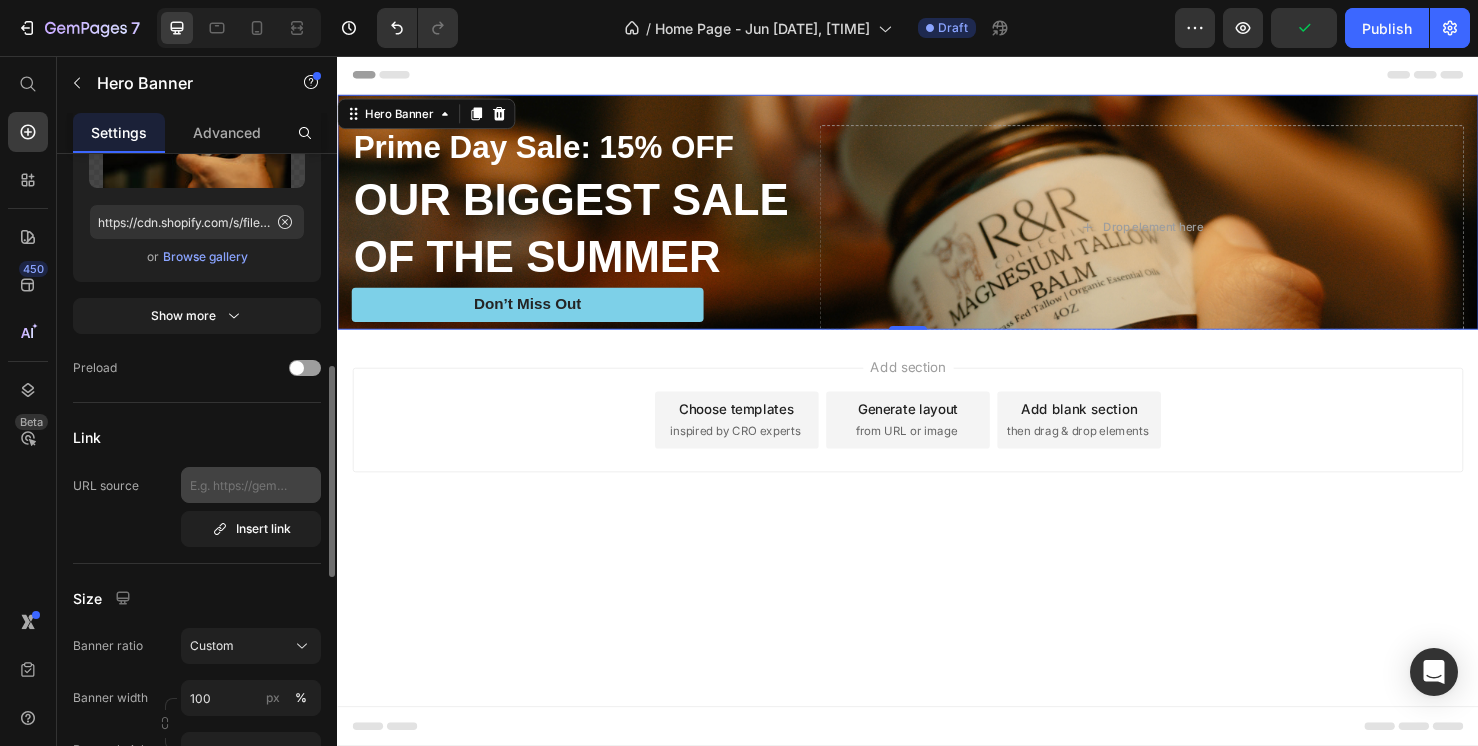scroll, scrollTop: 600, scrollLeft: 0, axis: vertical 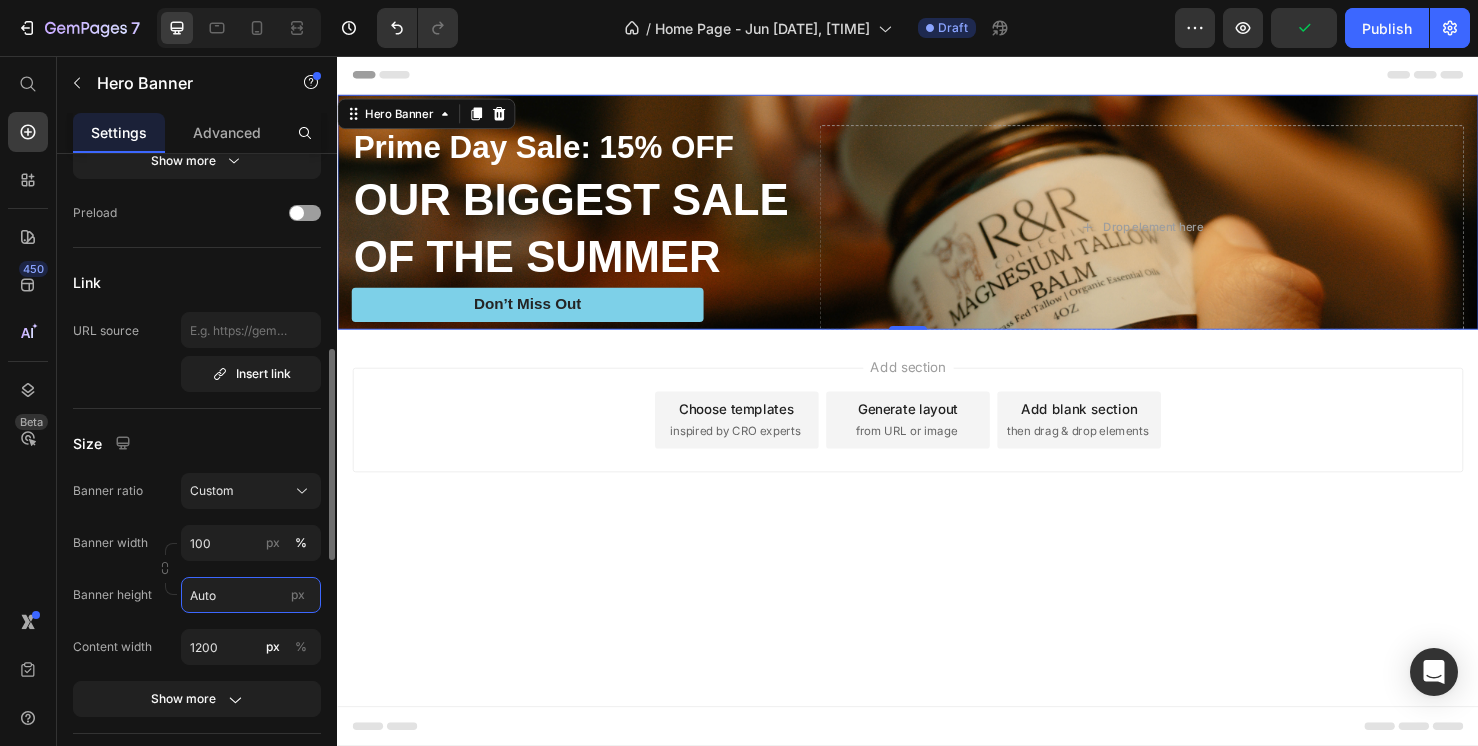 click on "Auto" at bounding box center (251, 595) 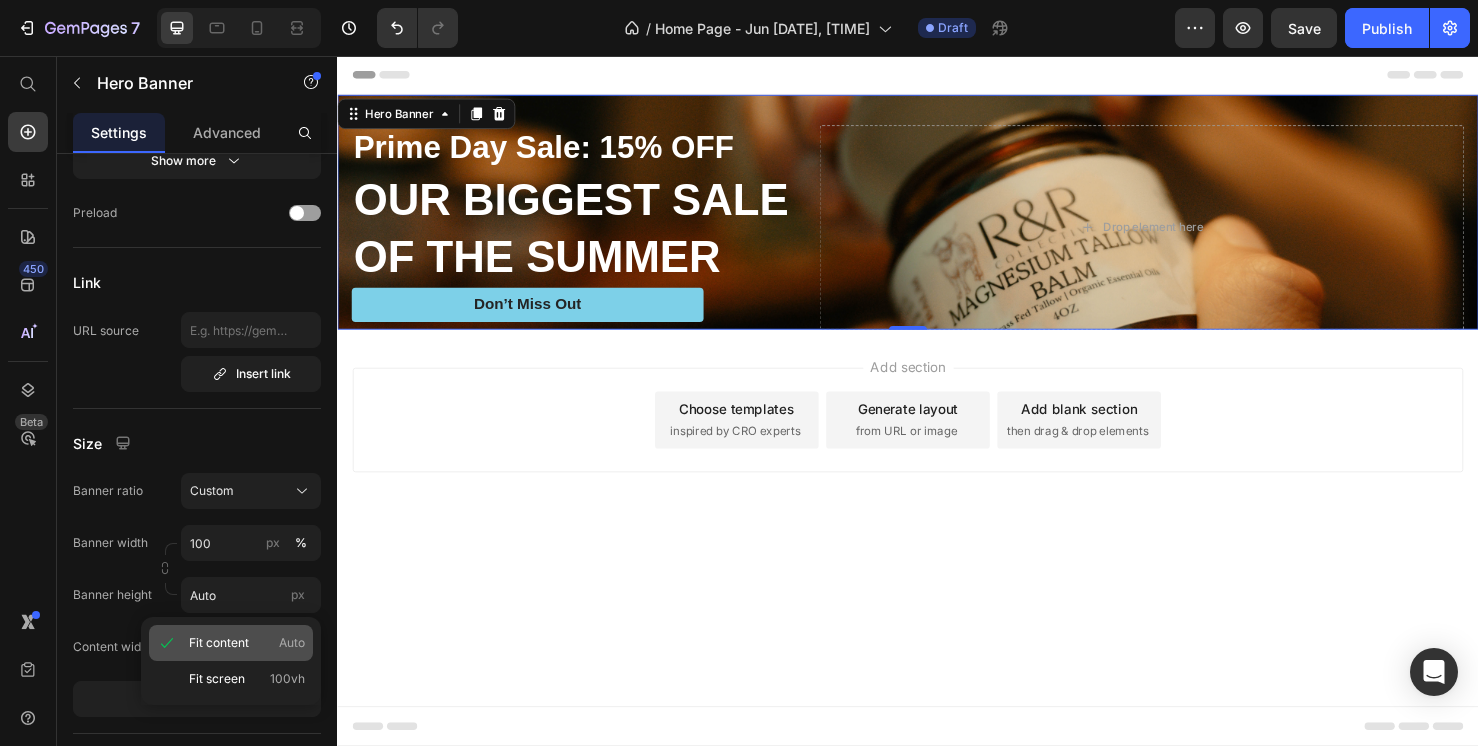 click on "Fit content Auto" at bounding box center (247, 643) 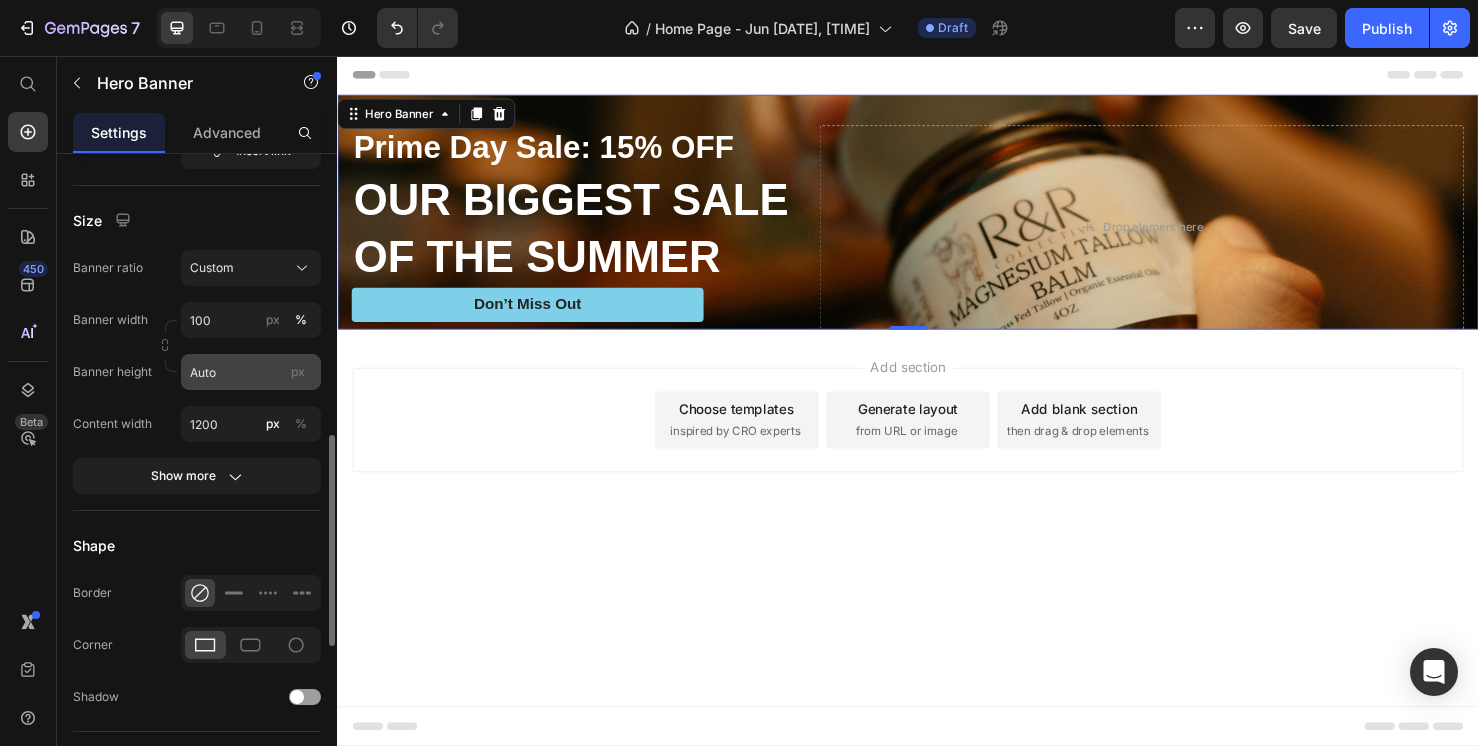 scroll, scrollTop: 877, scrollLeft: 0, axis: vertical 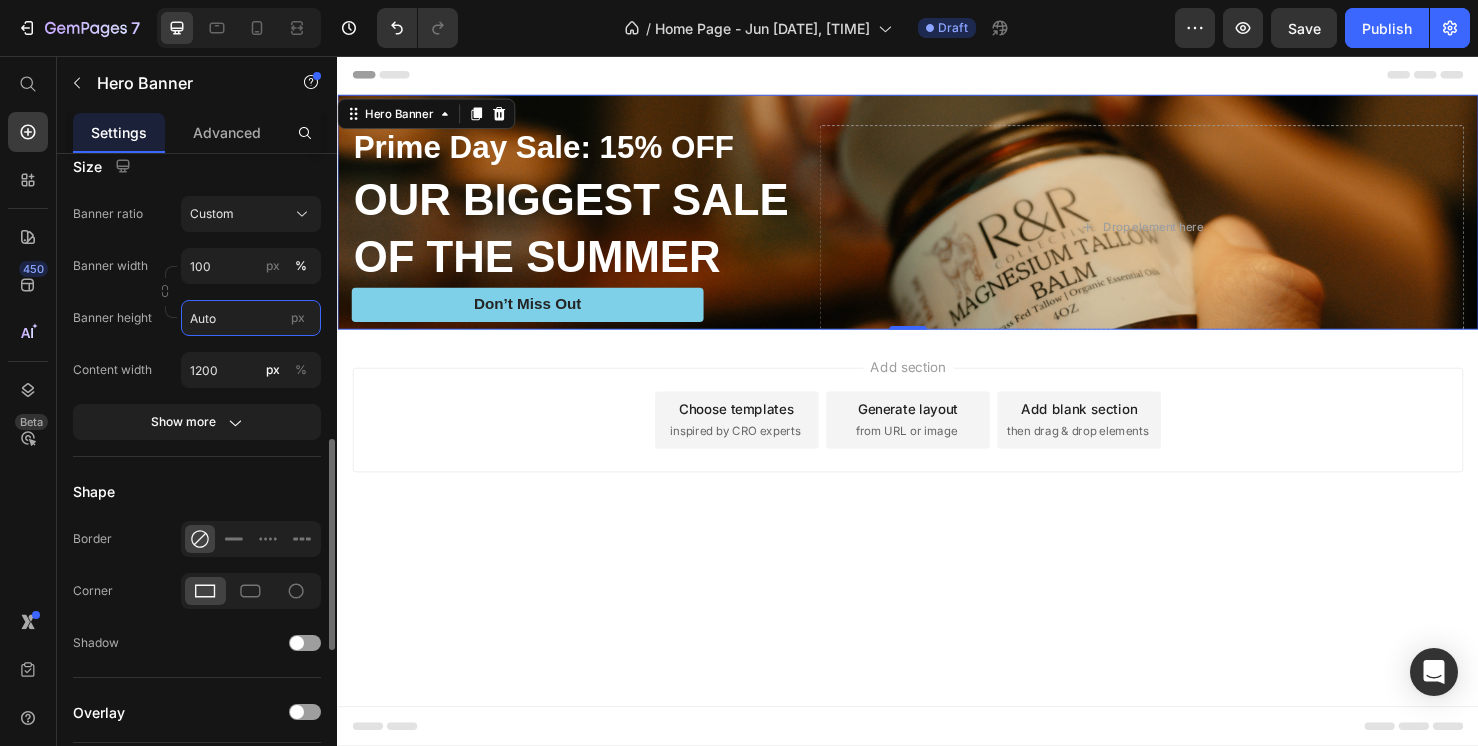 click on "Auto" at bounding box center (251, 318) 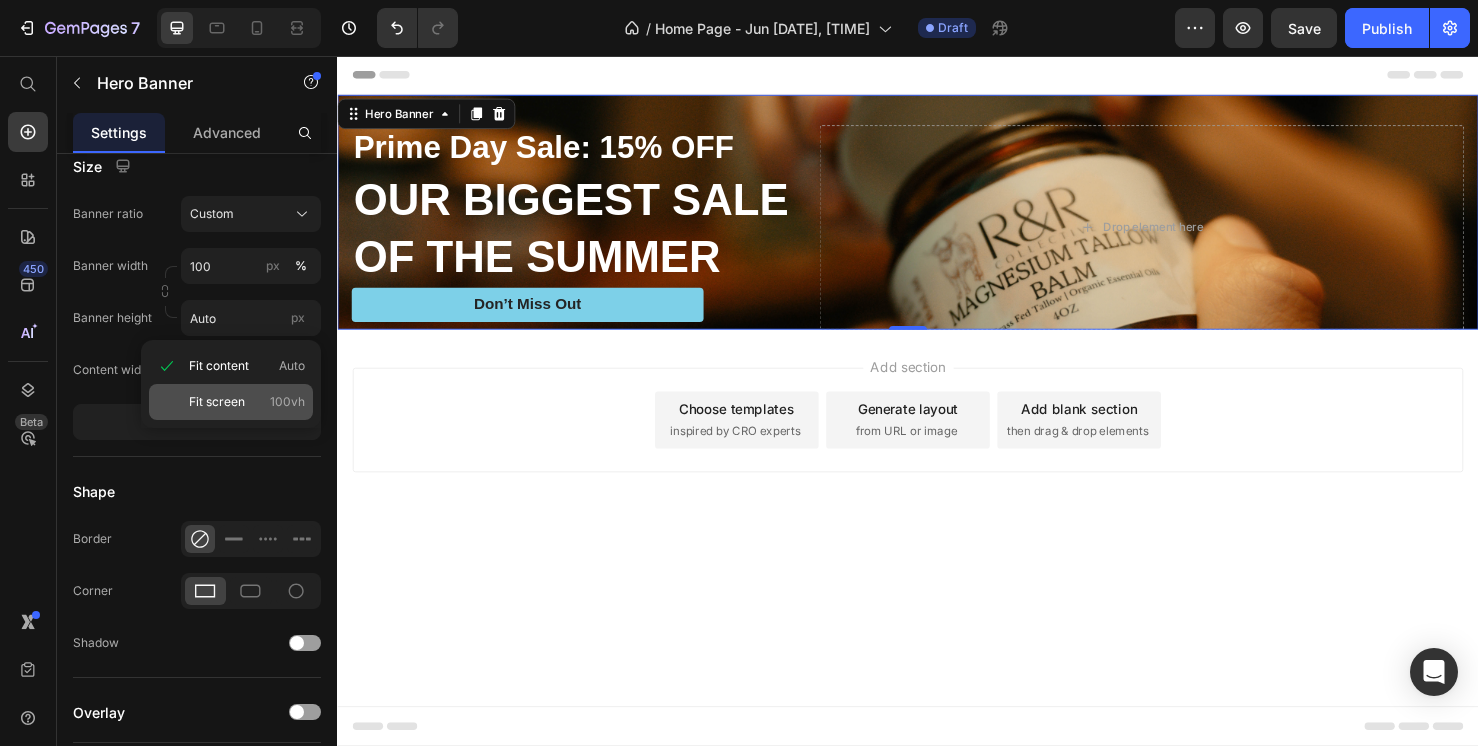 click on "Fit screen 100vh" 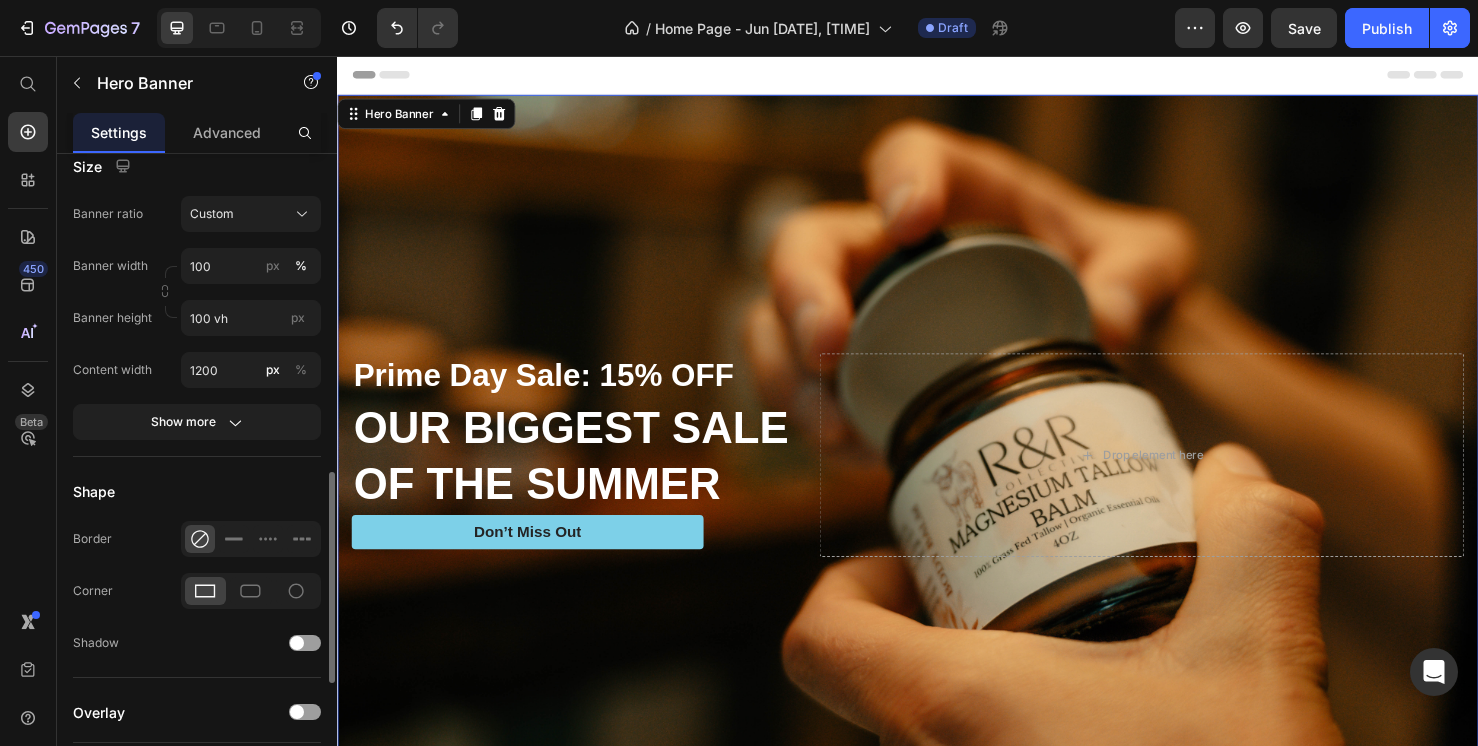 scroll, scrollTop: 953, scrollLeft: 0, axis: vertical 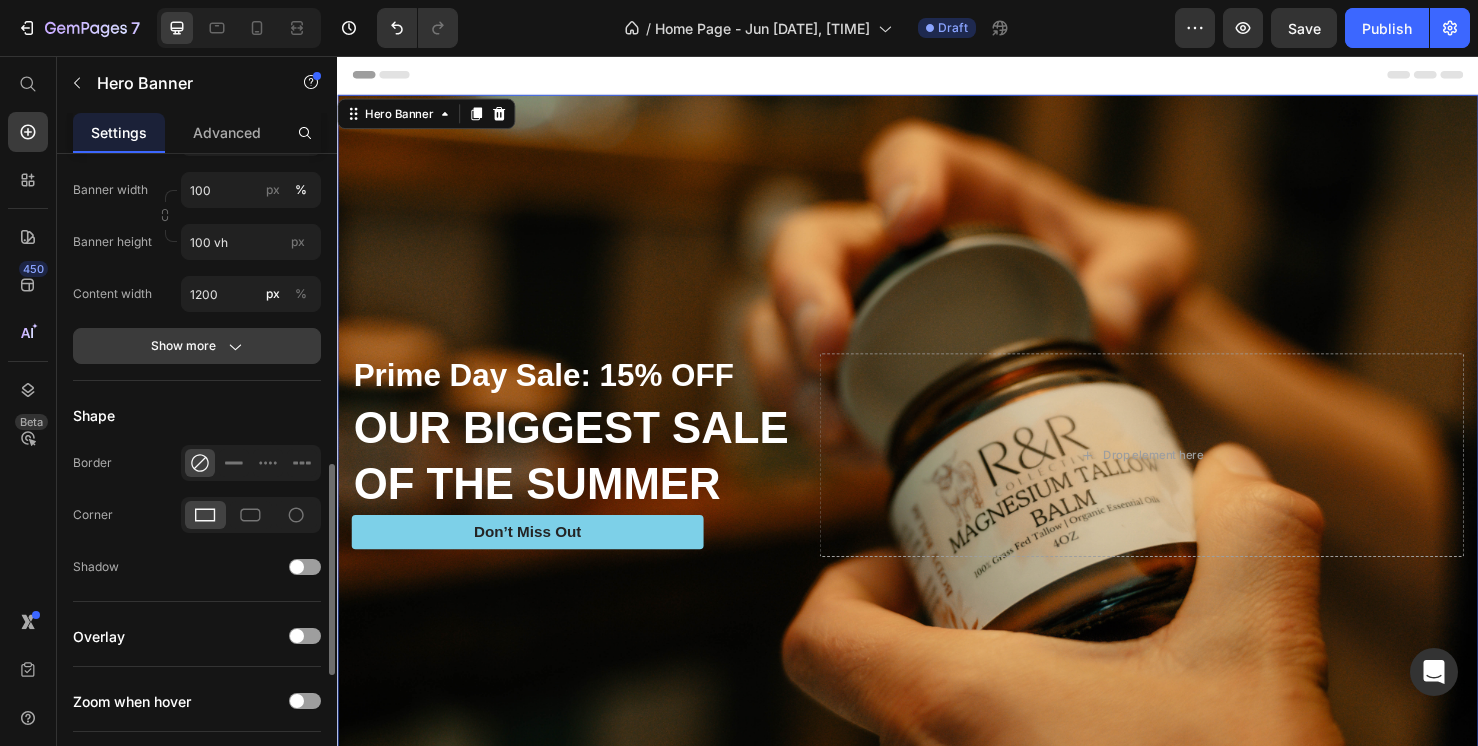 click on "Show more" 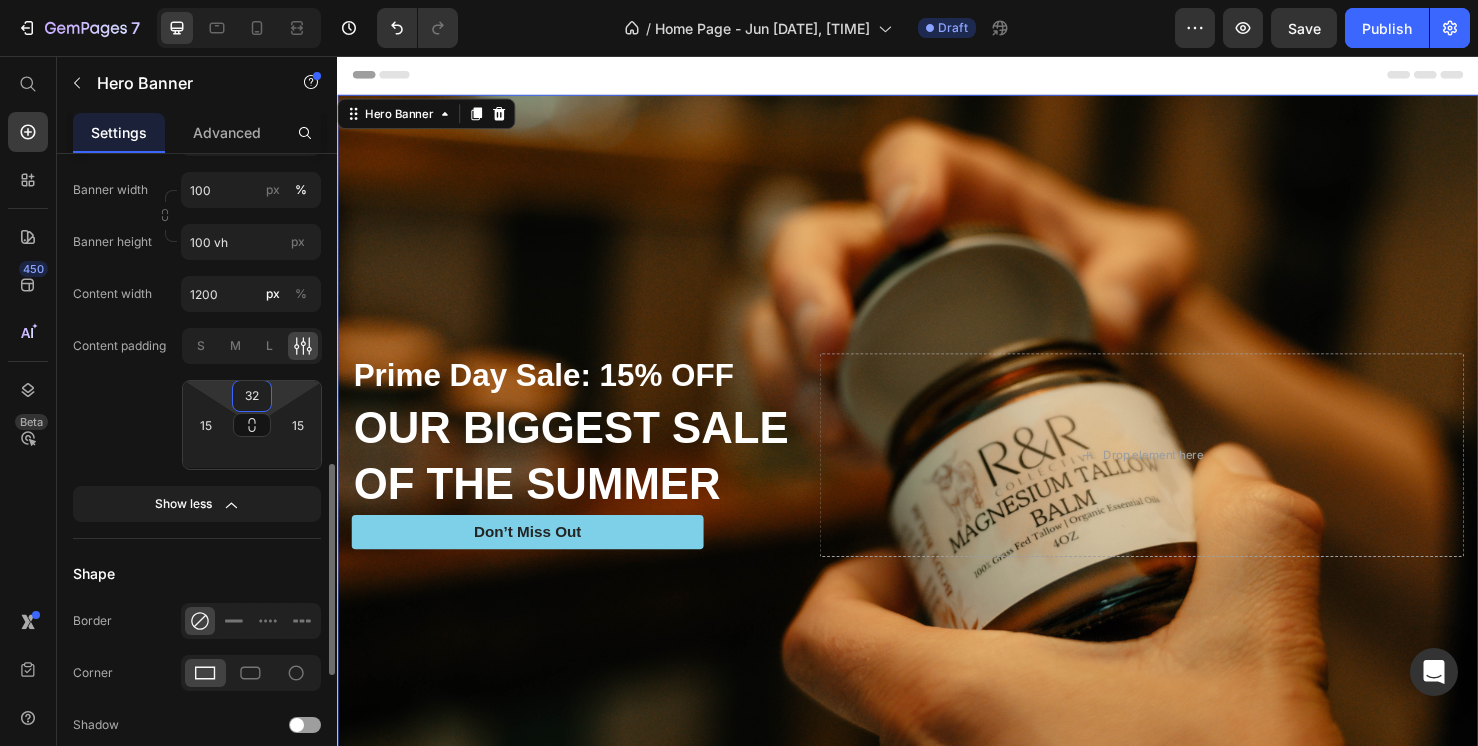 click on "32" at bounding box center (252, 396) 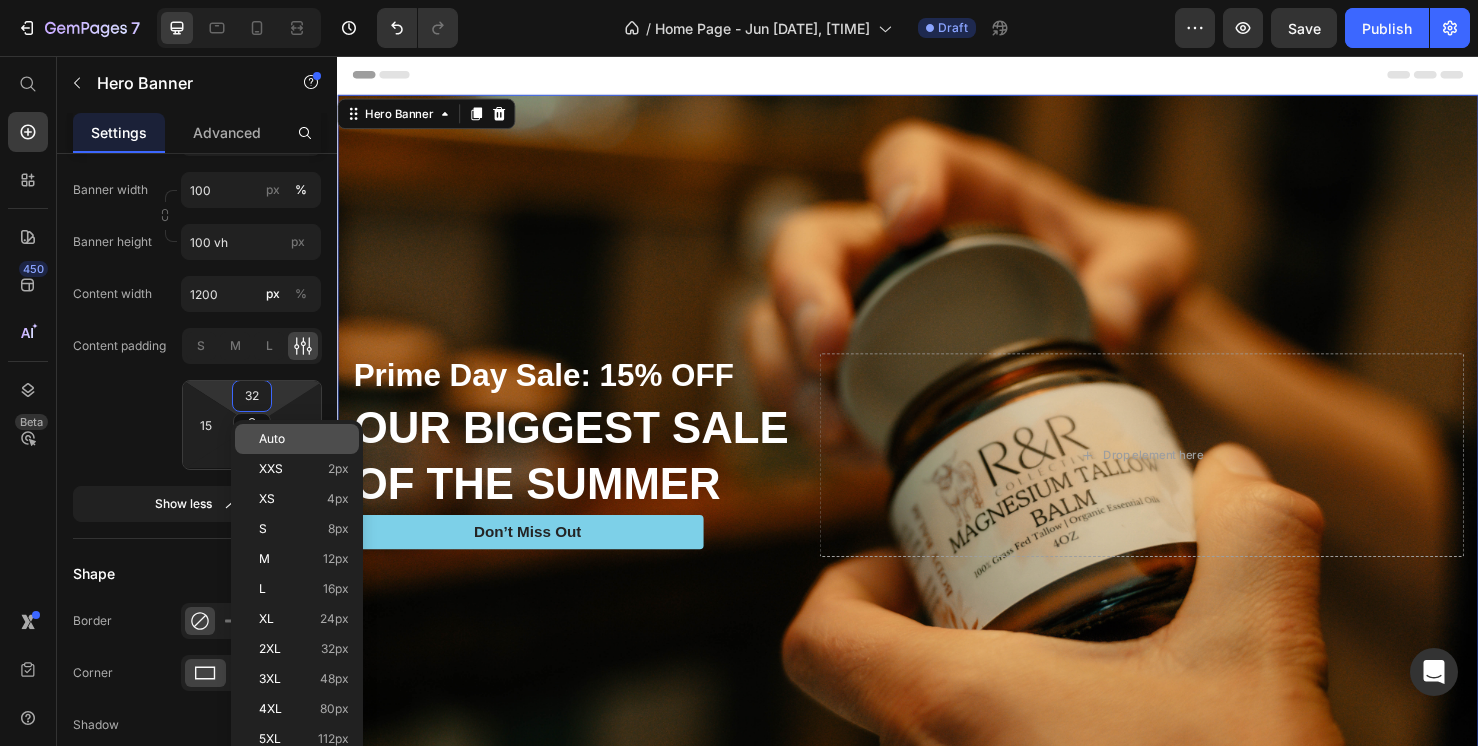 click on "Auto" 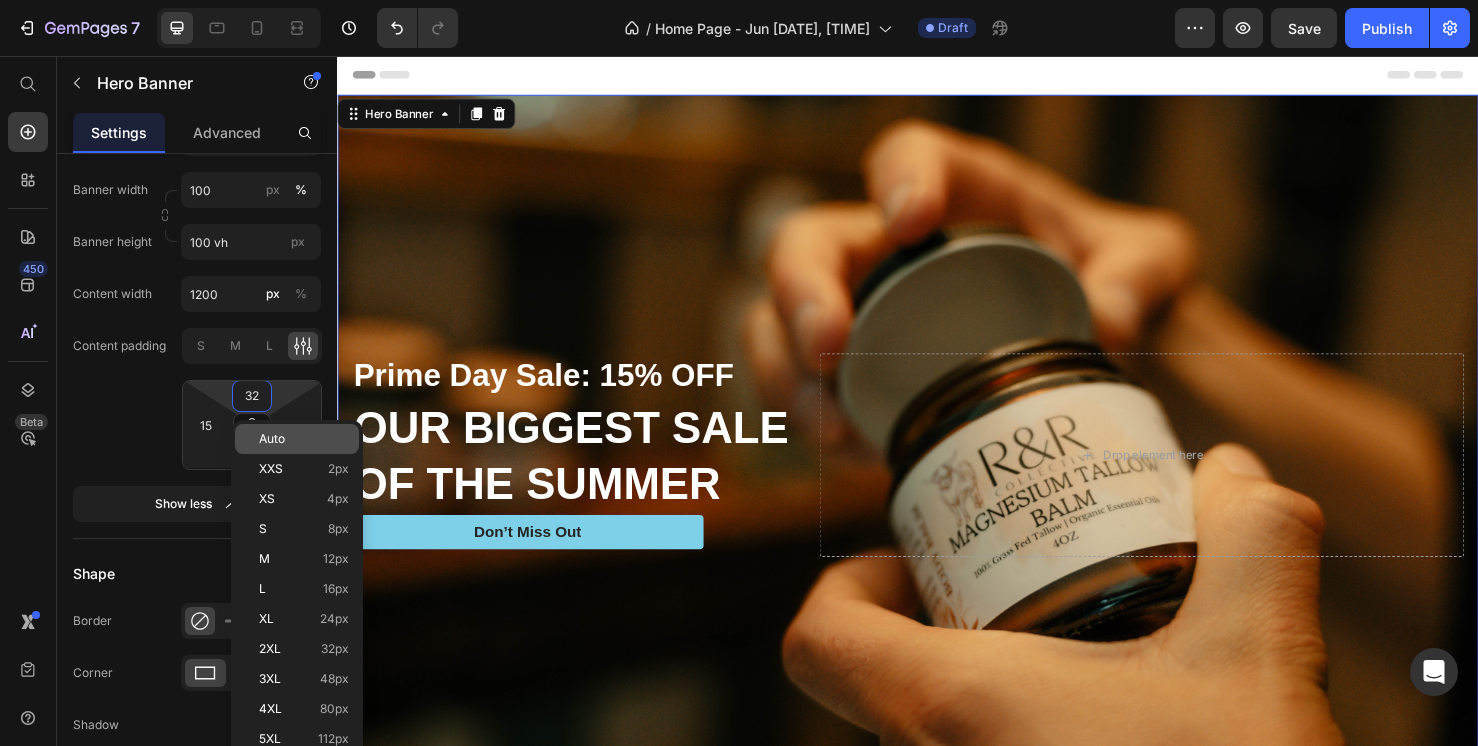 type 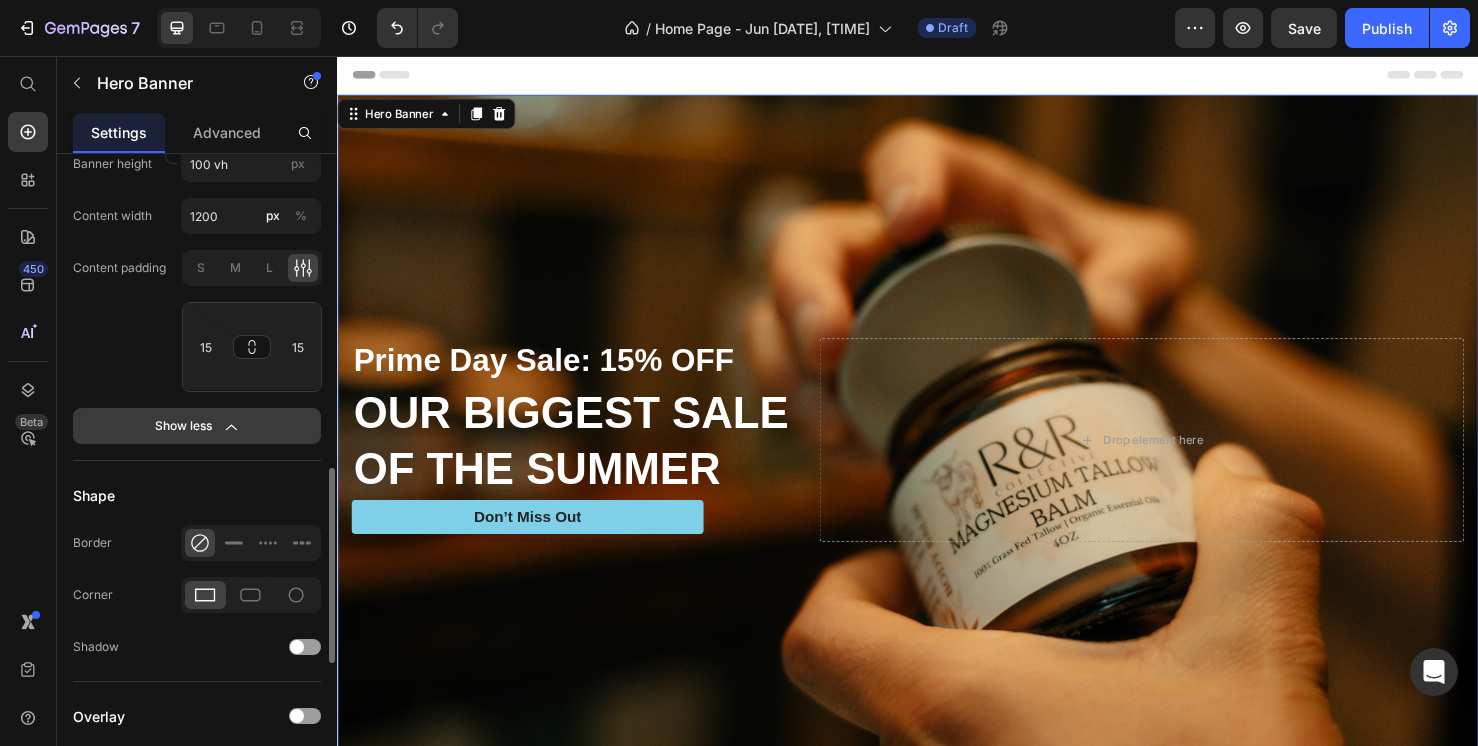 scroll, scrollTop: 1033, scrollLeft: 0, axis: vertical 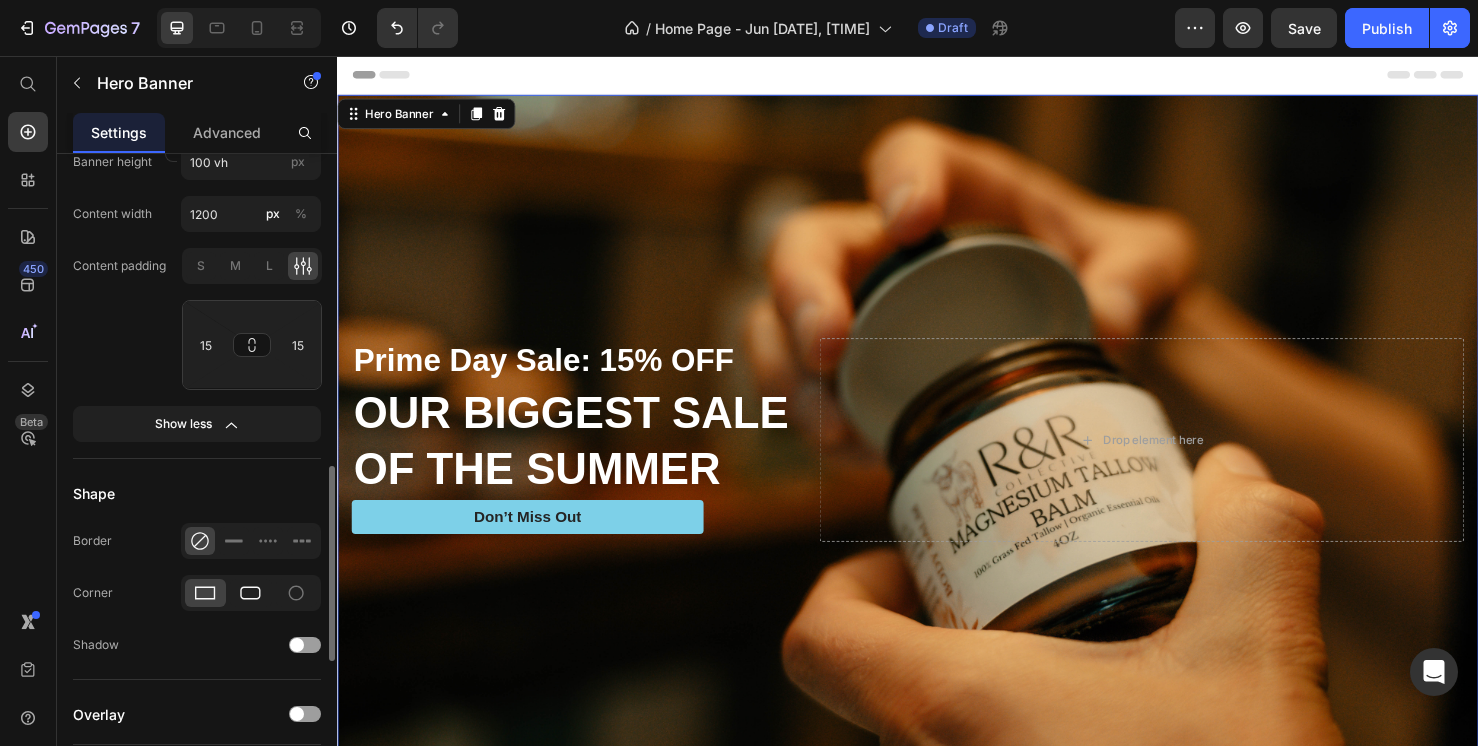 click 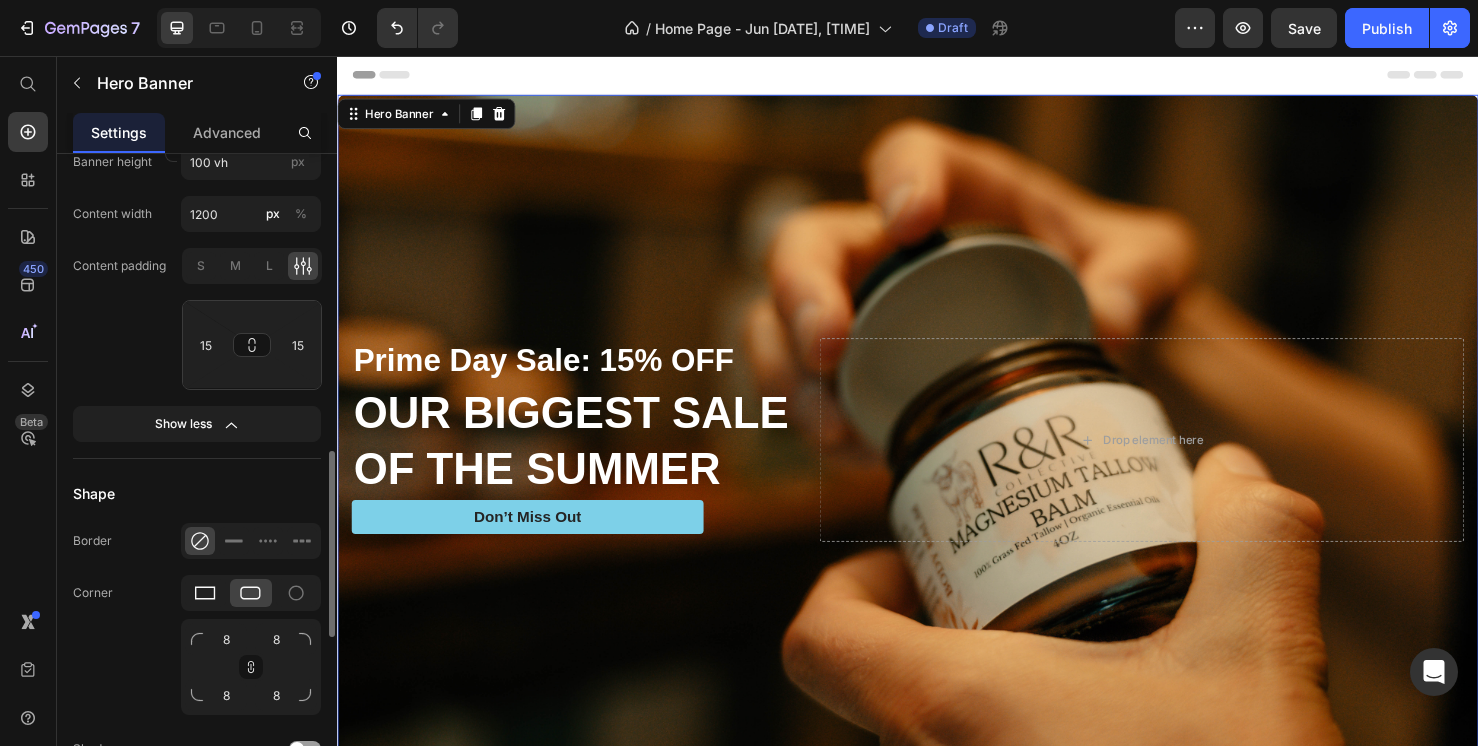 click 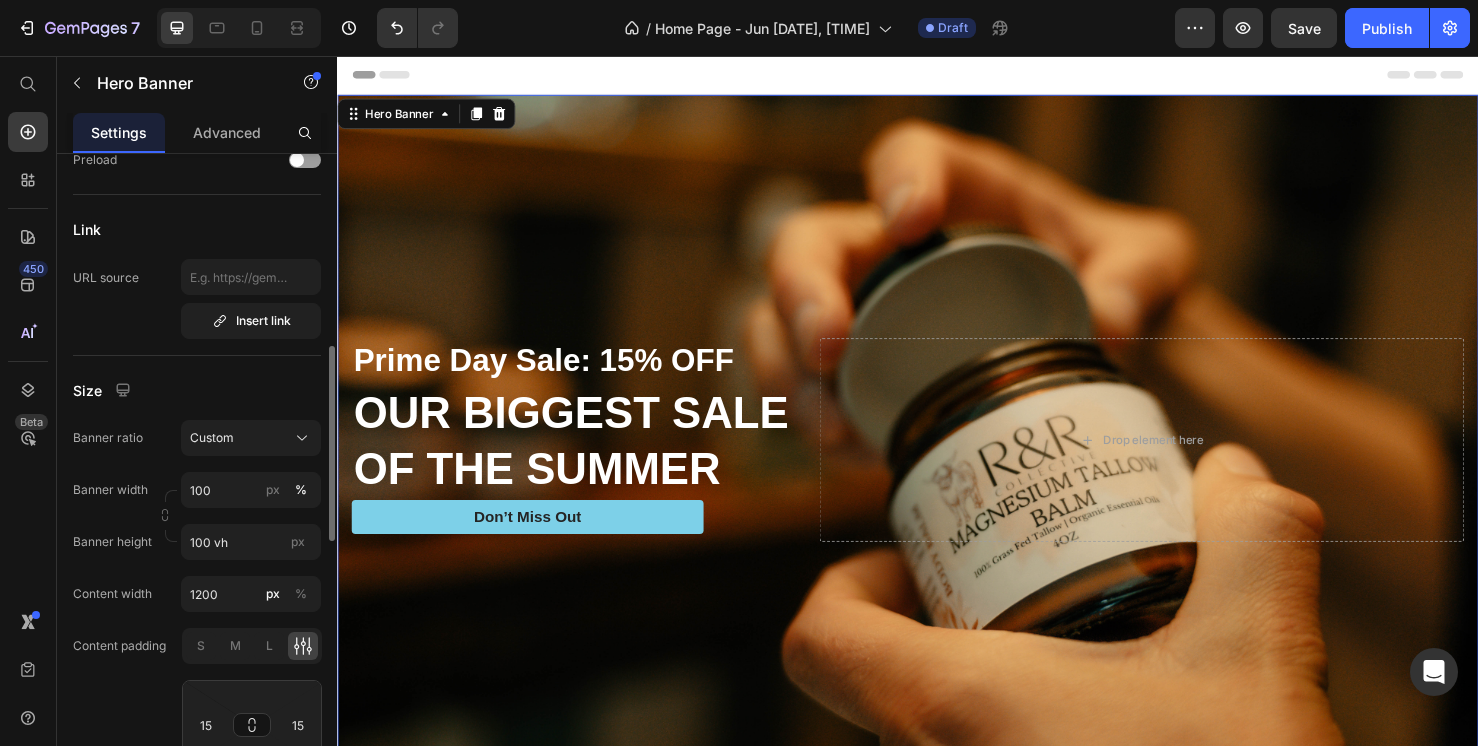 scroll, scrollTop: 647, scrollLeft: 0, axis: vertical 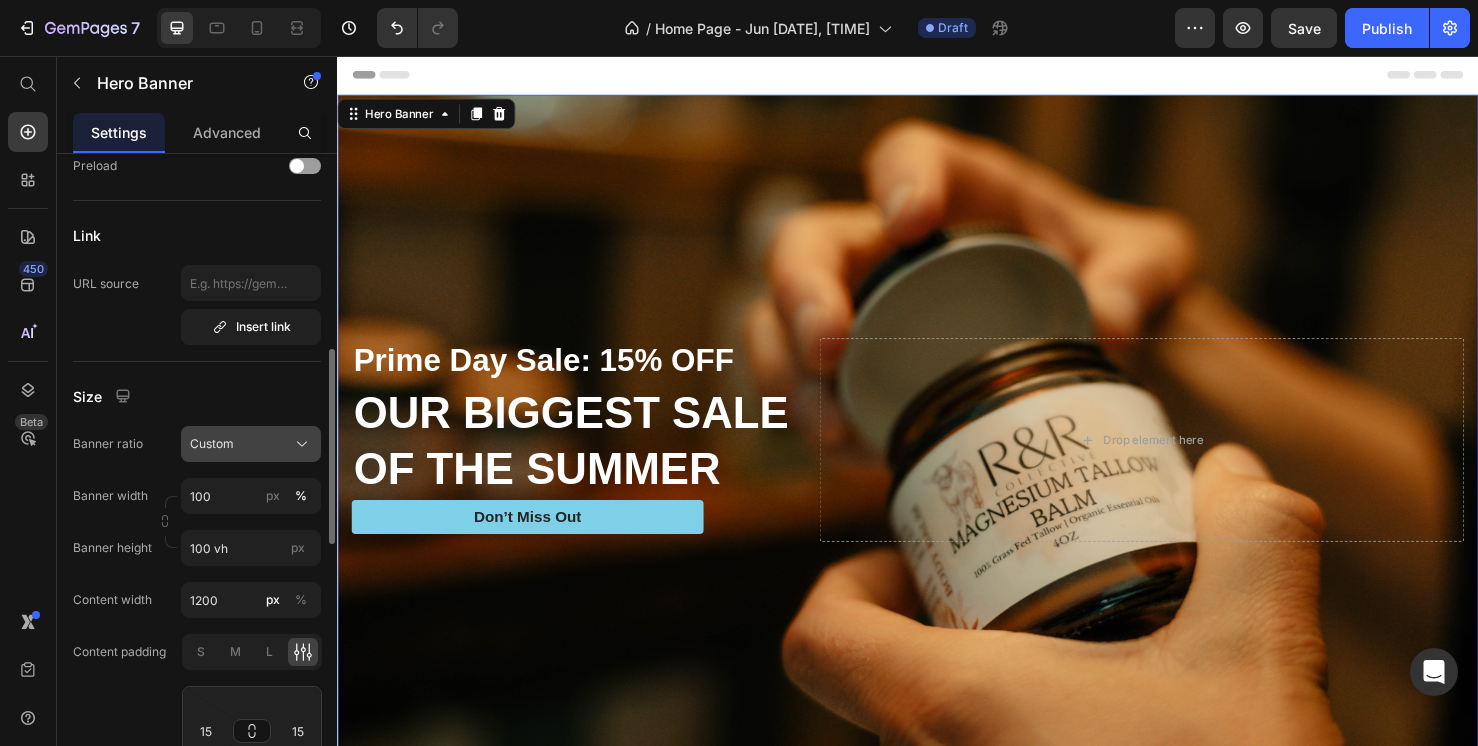 click on "Custom" 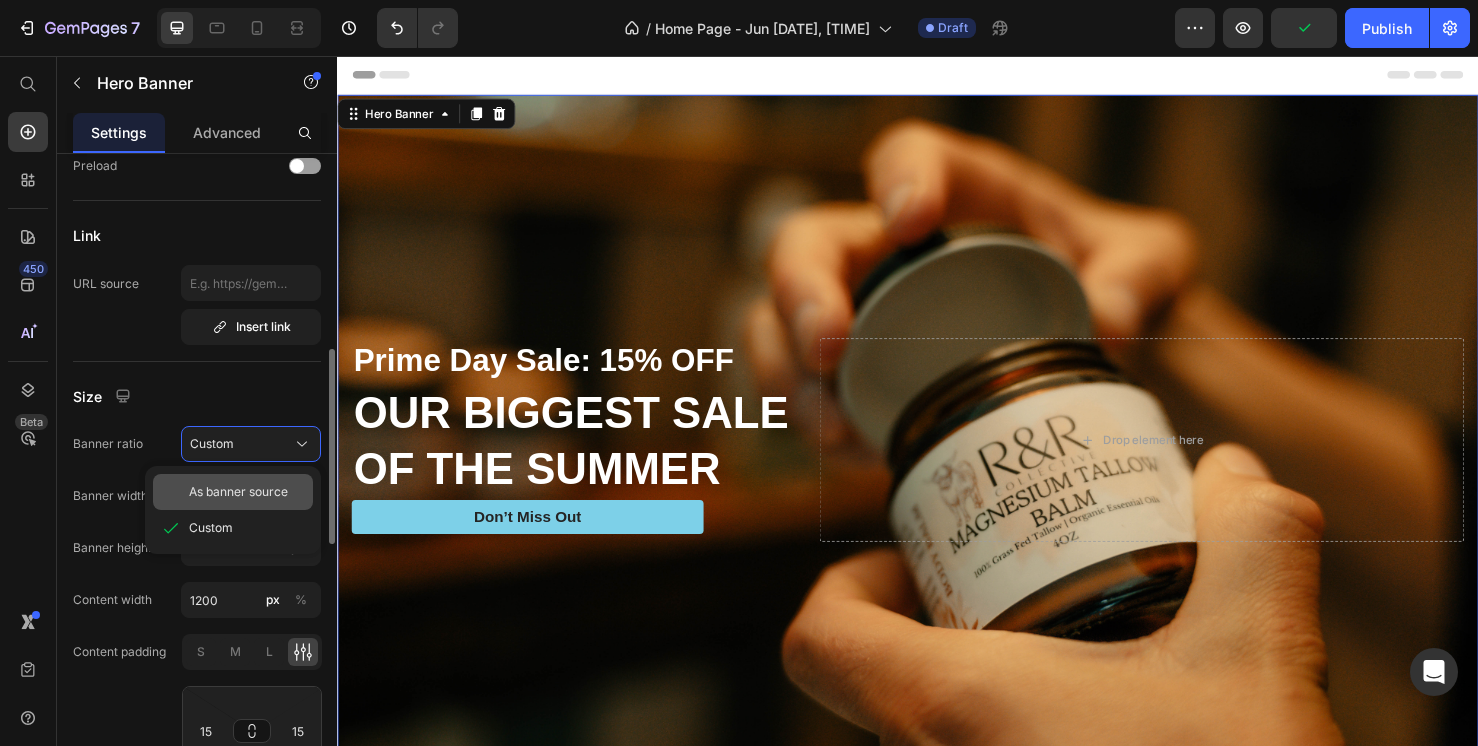 click on "As banner source" at bounding box center [238, 492] 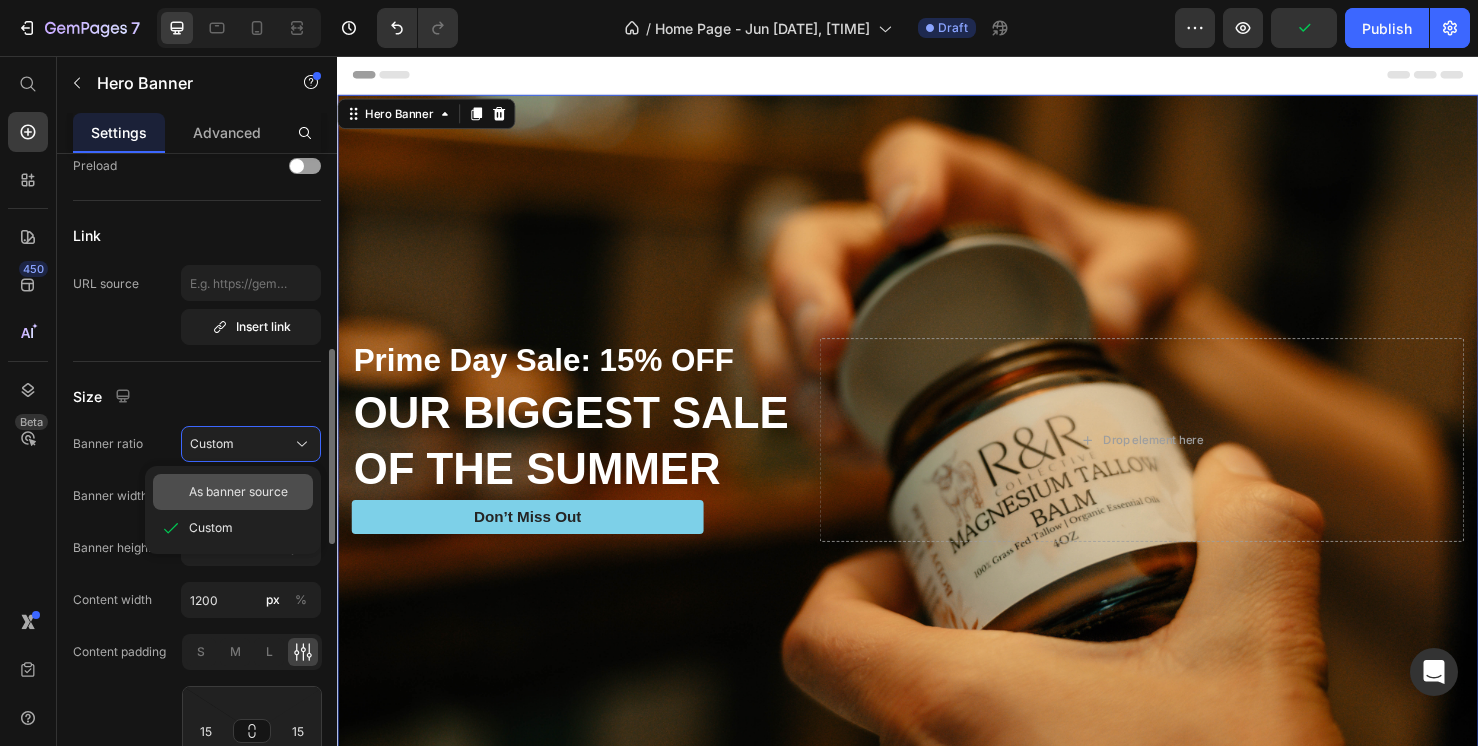 type 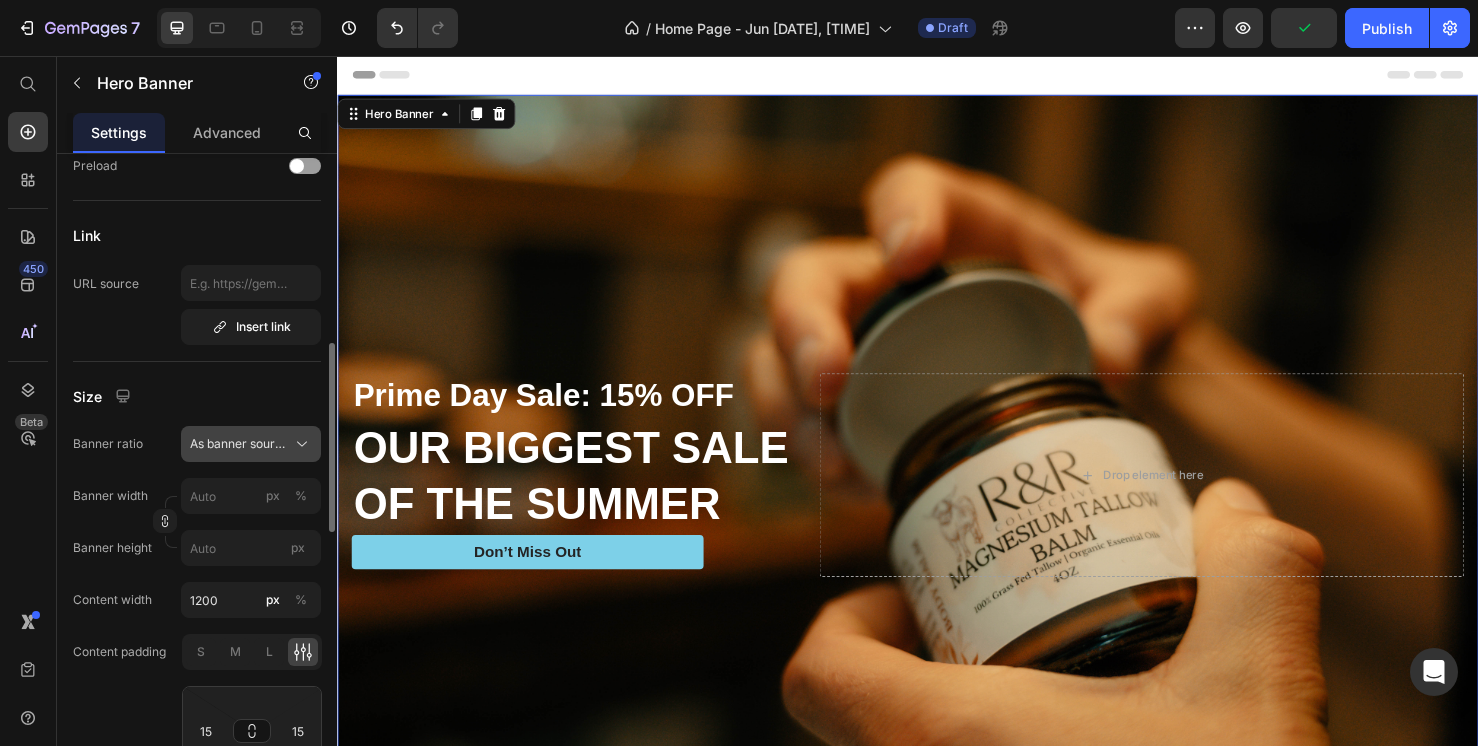 click on "As banner source" at bounding box center (239, 444) 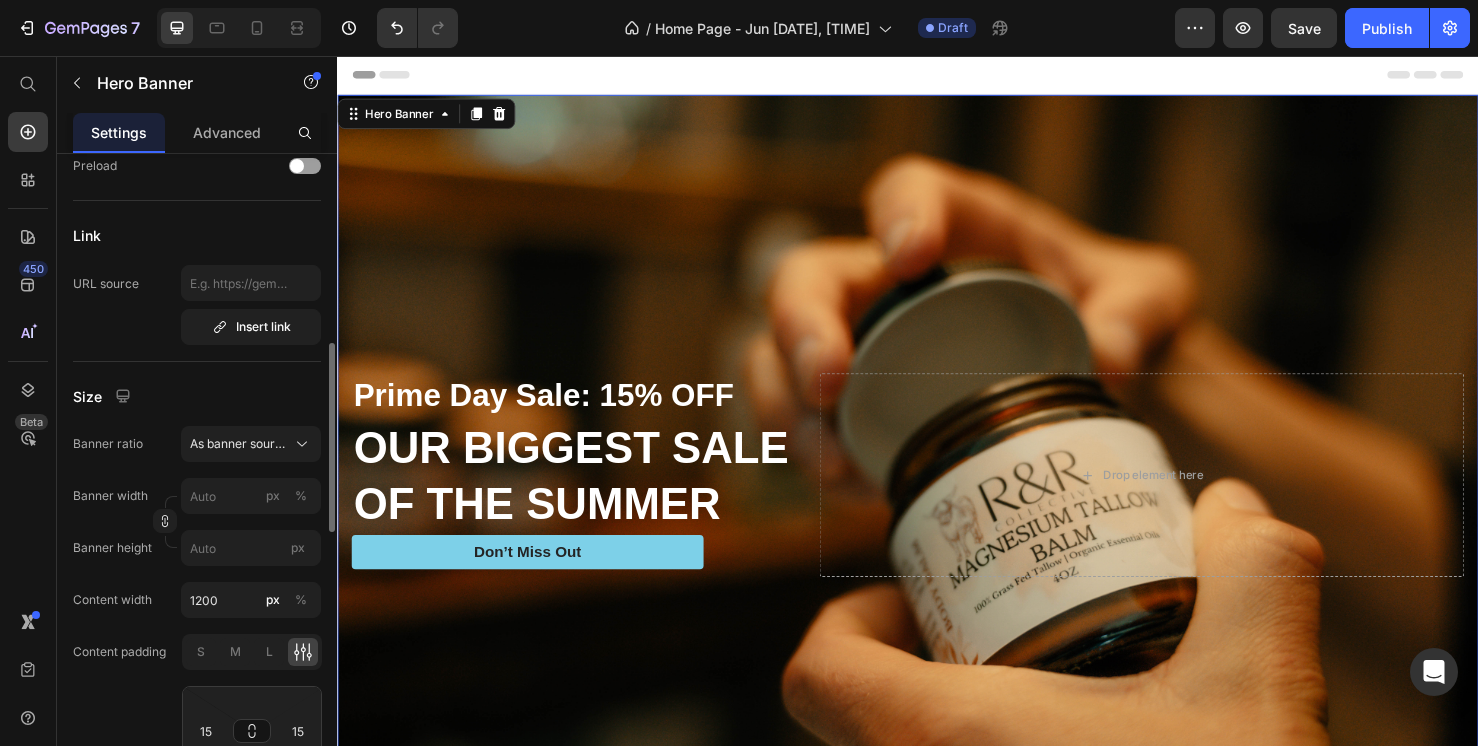 click on "Link URL source  Insert link" 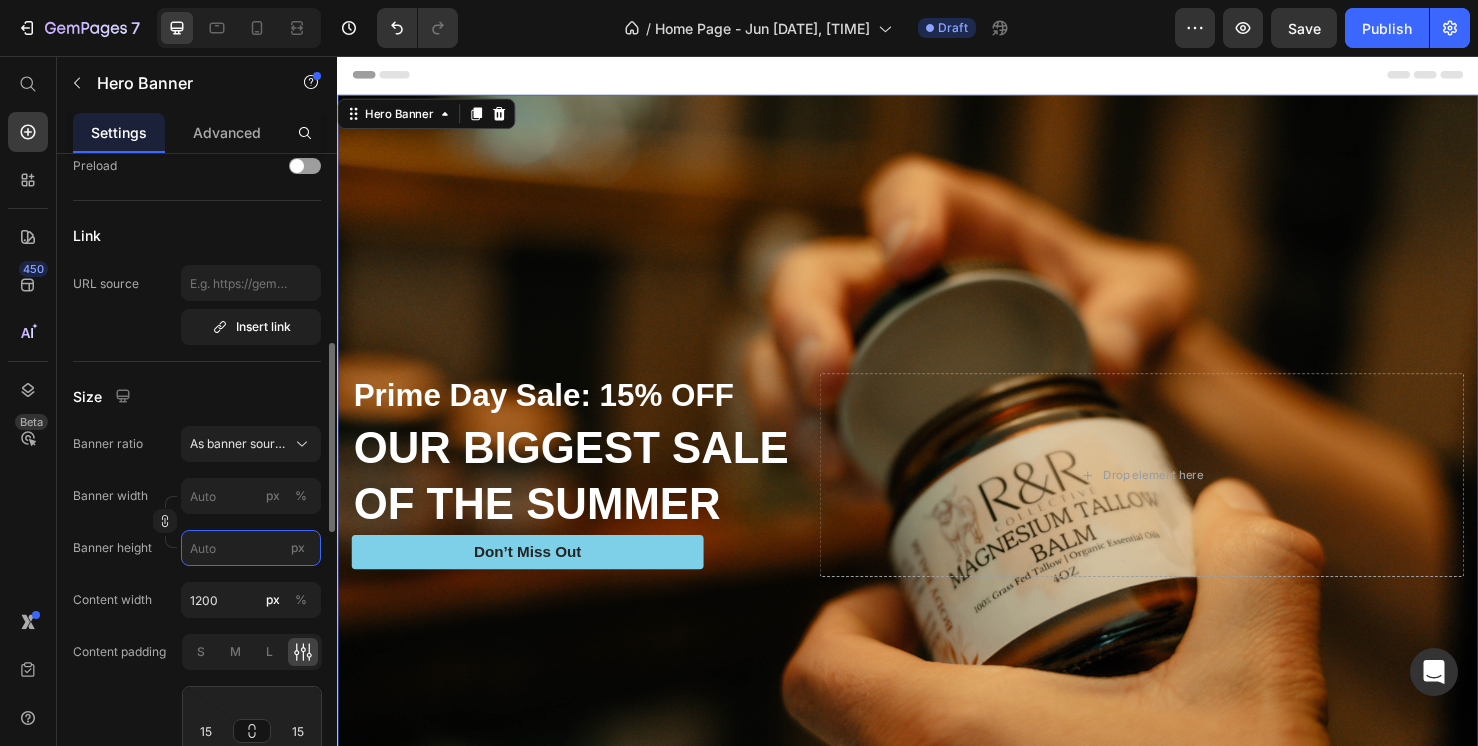 click on "px" at bounding box center (251, 548) 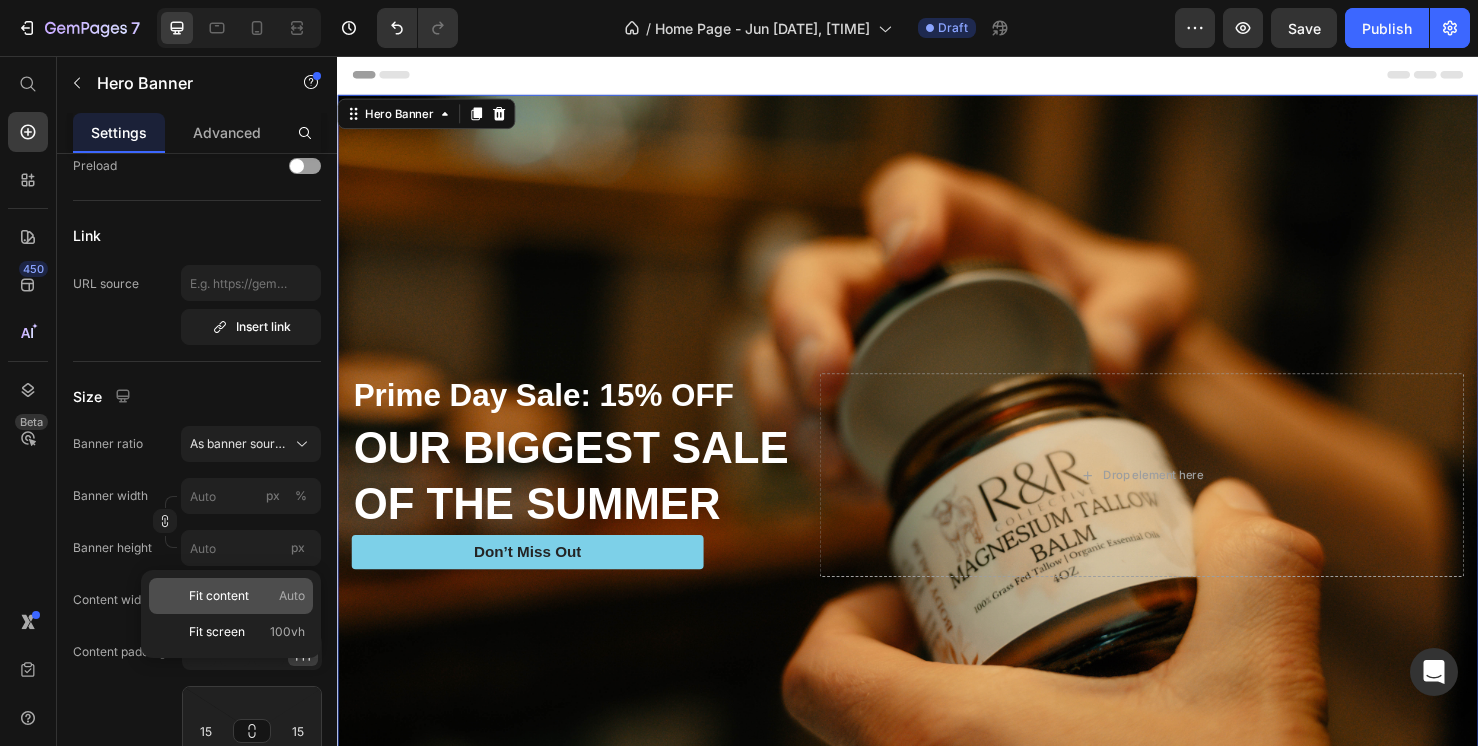 click on "Fit content Auto" 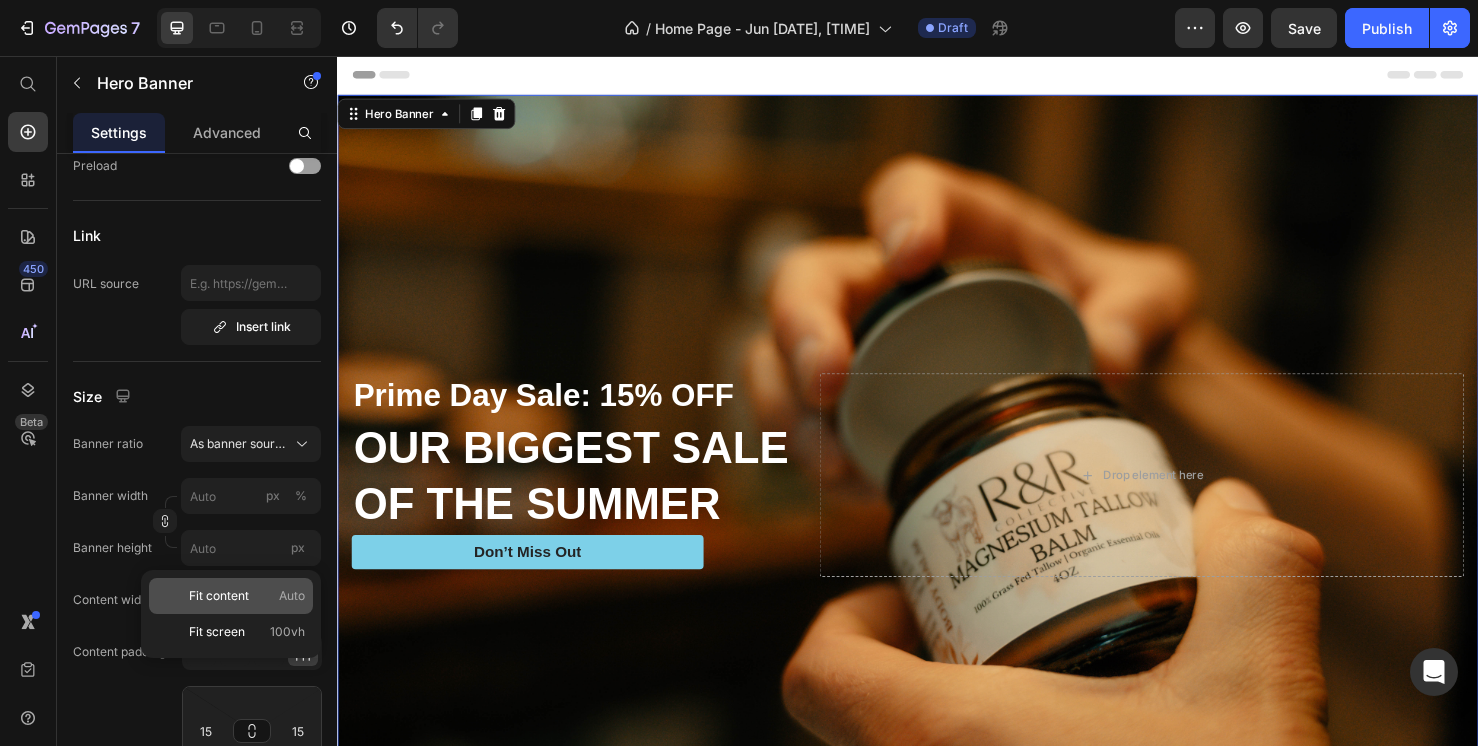type on "100" 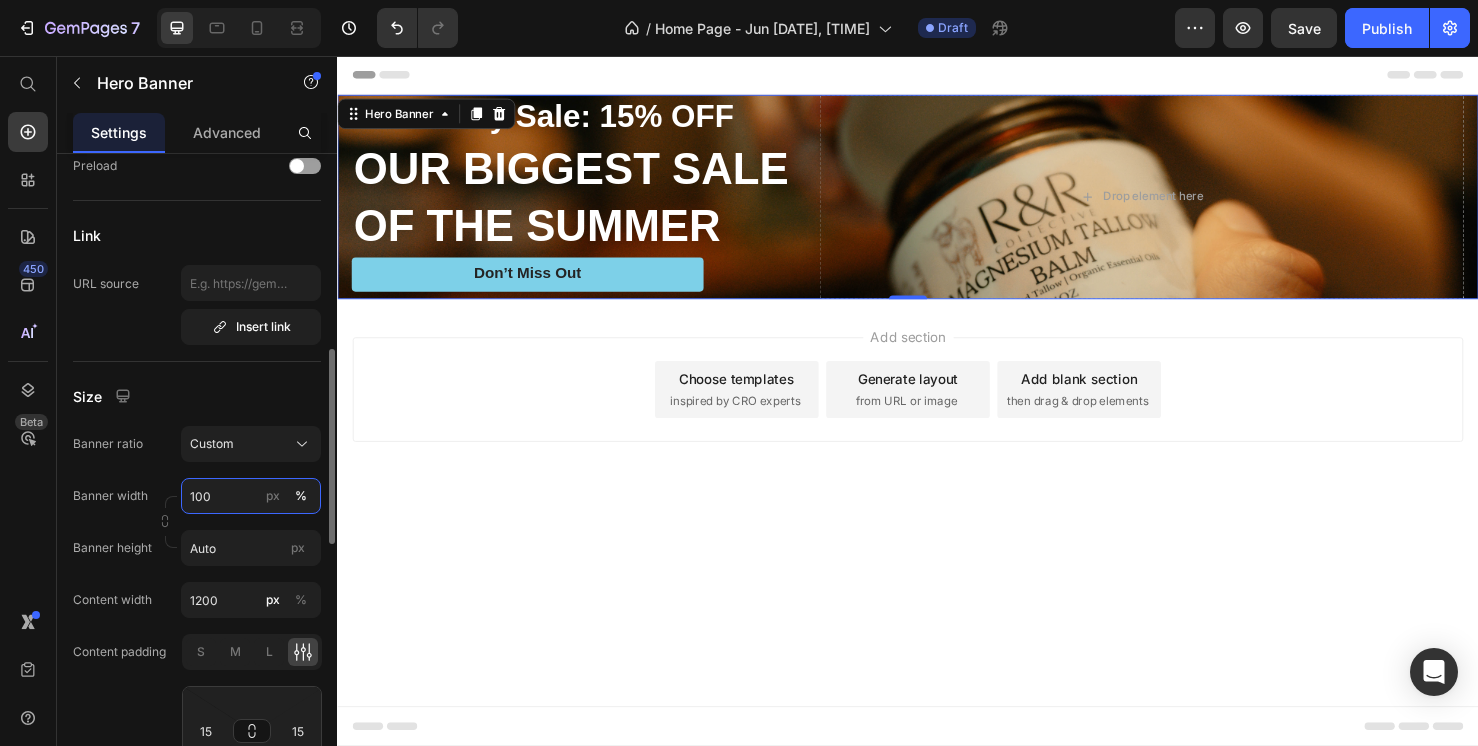 click on "100" at bounding box center (251, 496) 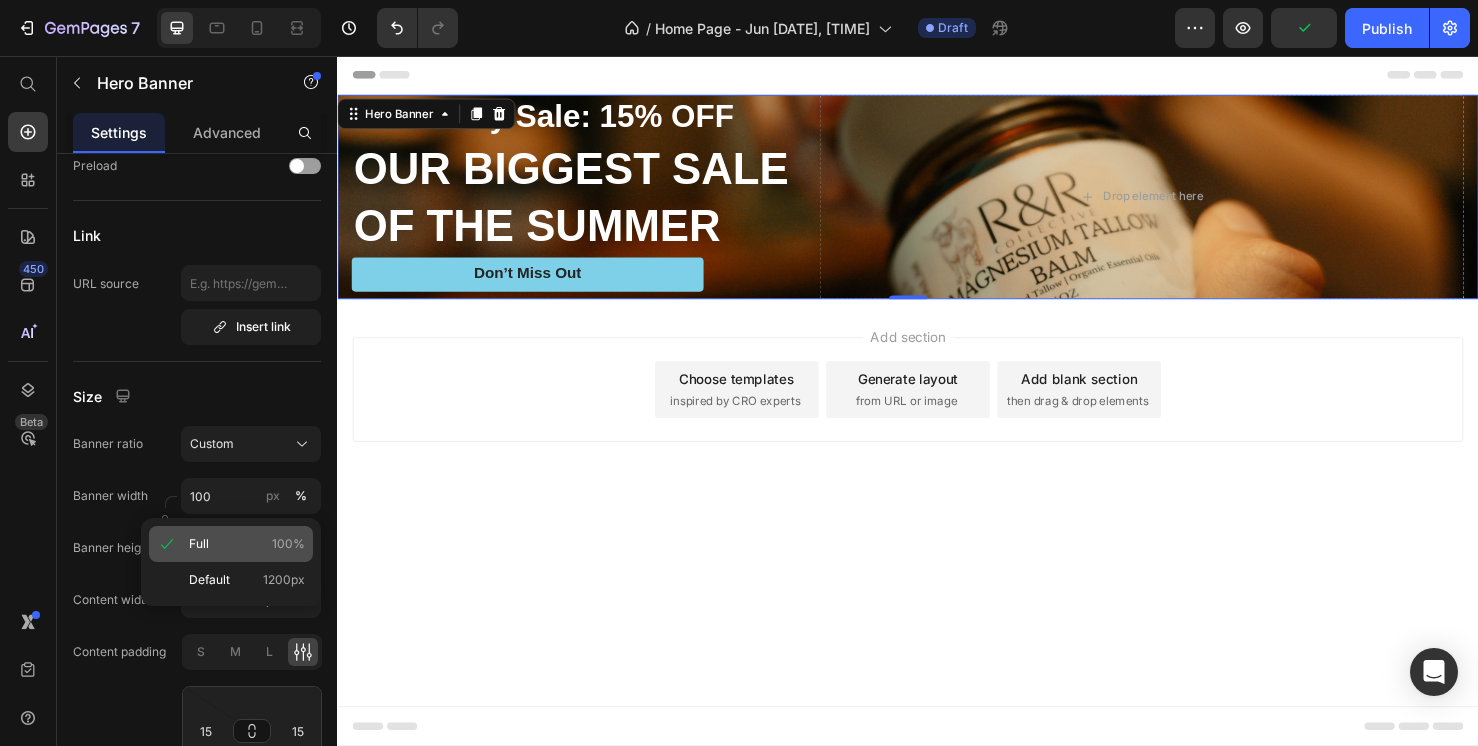 click on "Full 100%" at bounding box center [247, 544] 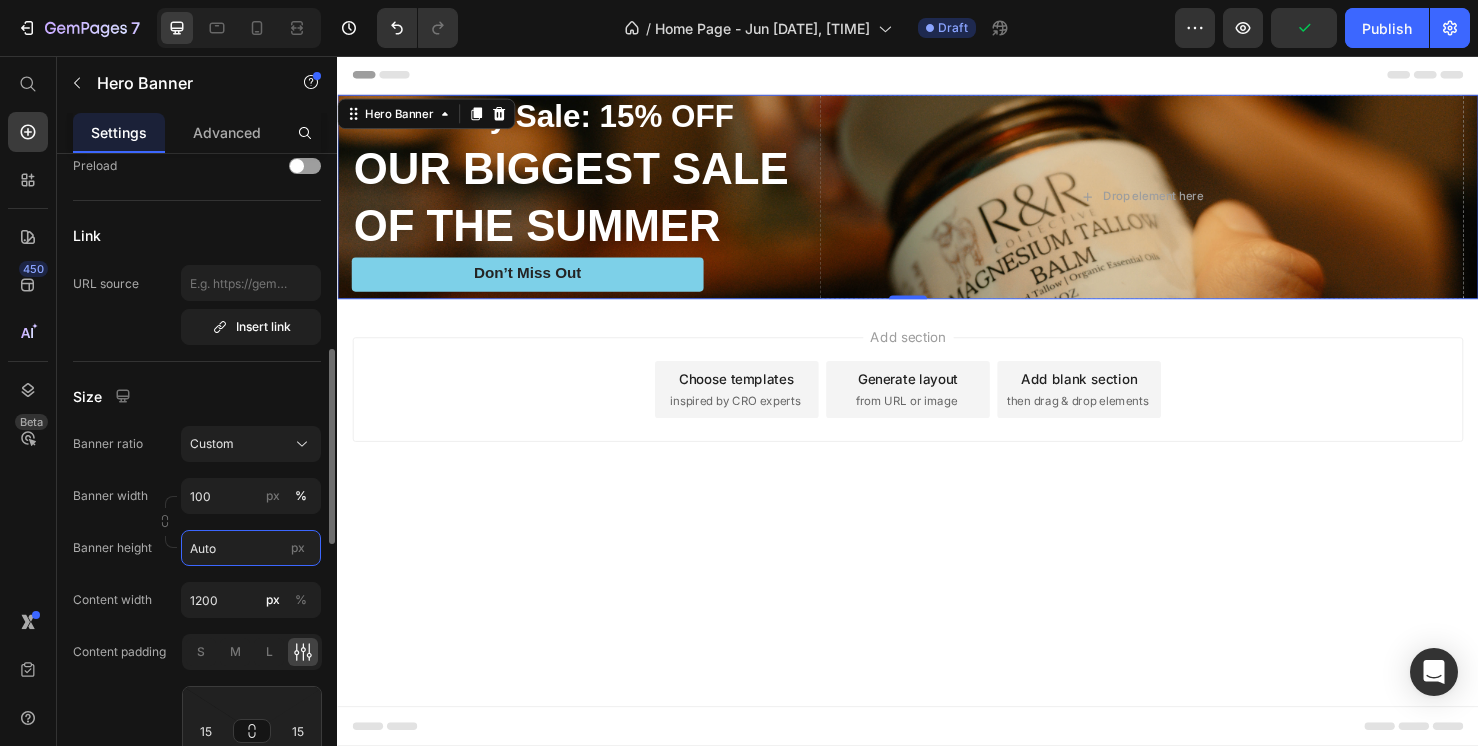 click on "Auto" at bounding box center [251, 548] 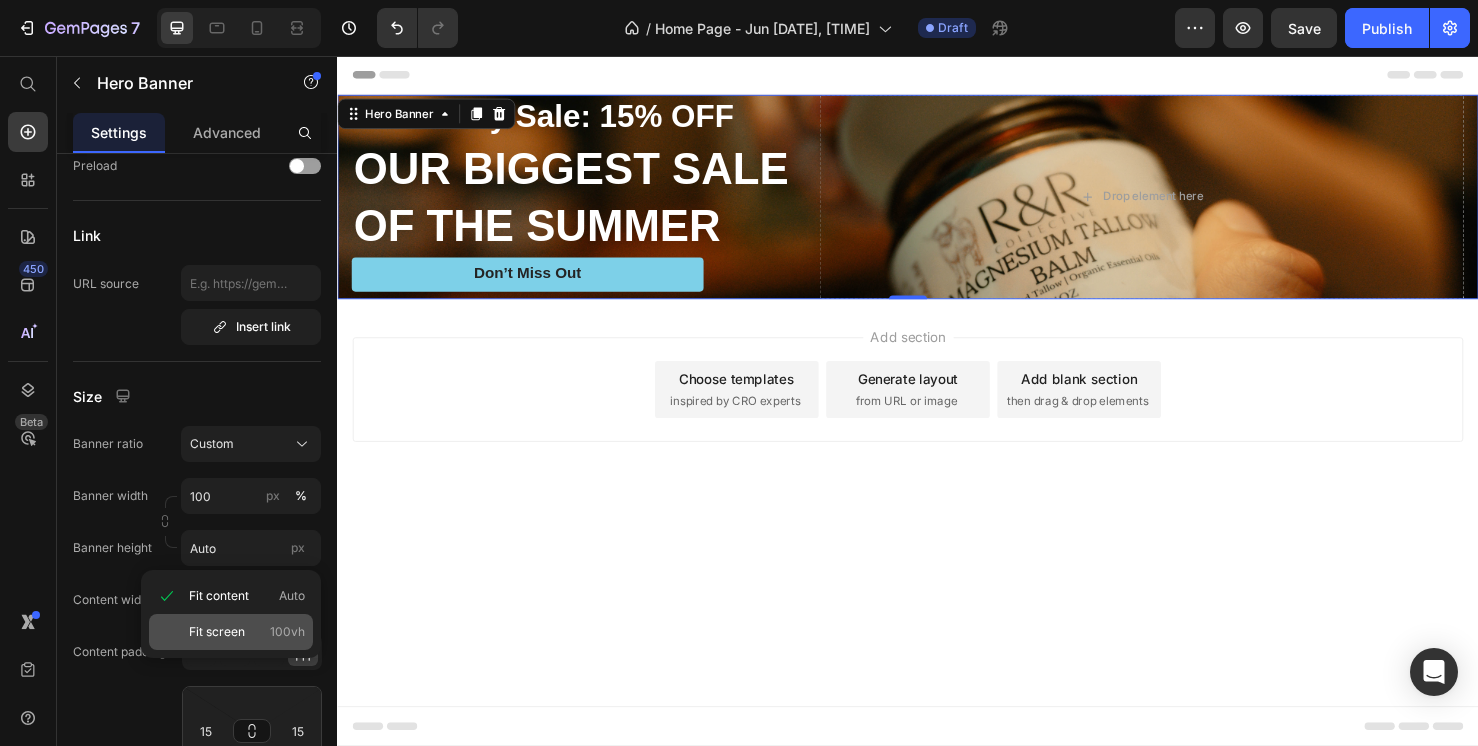 click on "Fit screen" at bounding box center [217, 632] 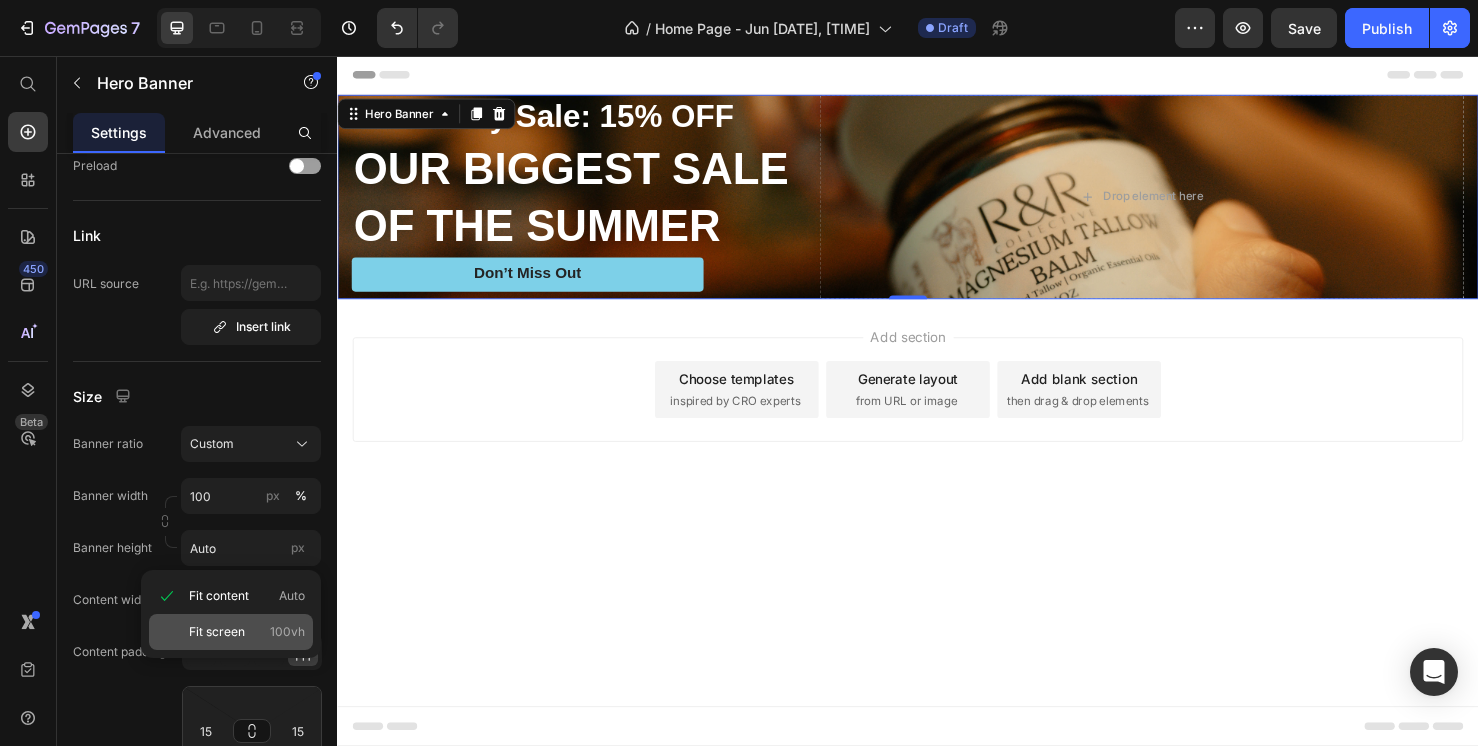 type on "100 vh" 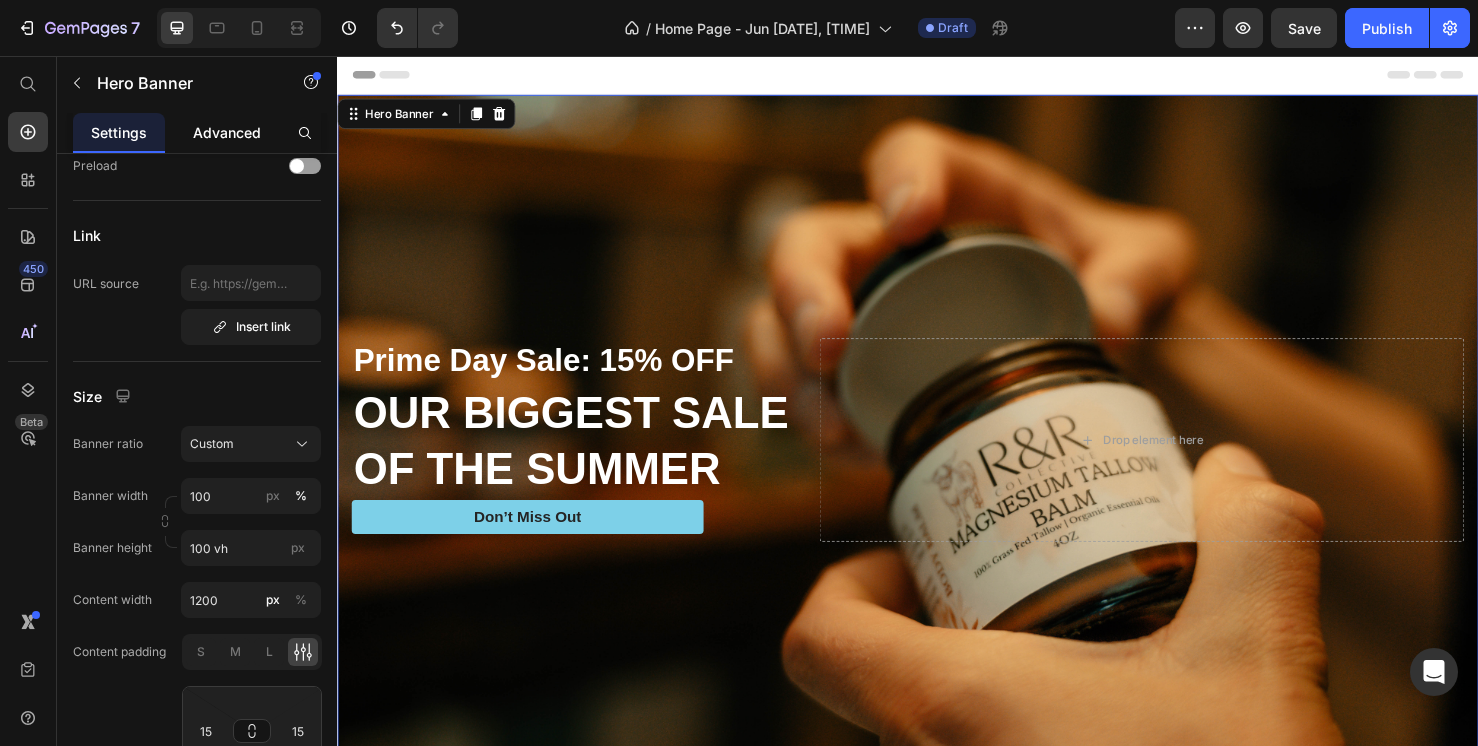 click on "Advanced" at bounding box center [227, 132] 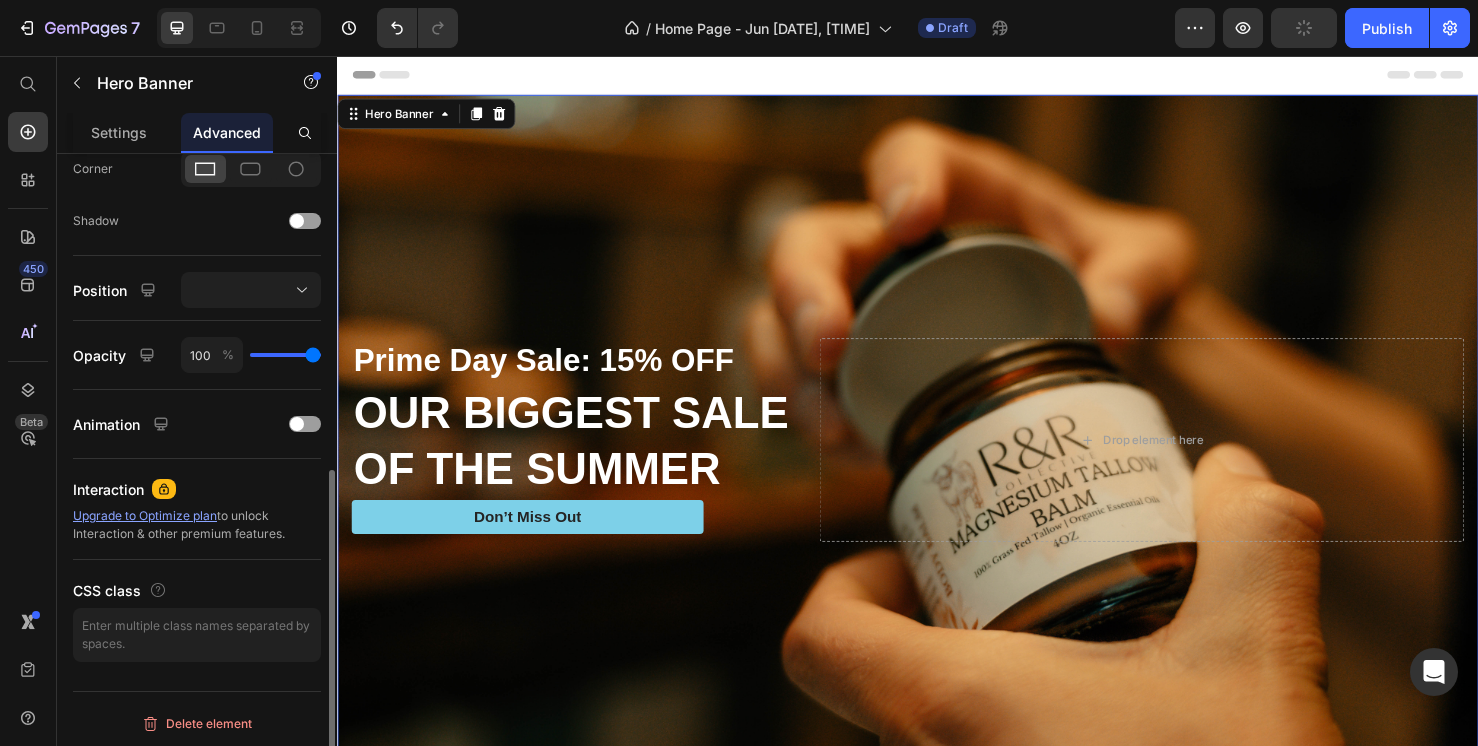scroll, scrollTop: 620, scrollLeft: 0, axis: vertical 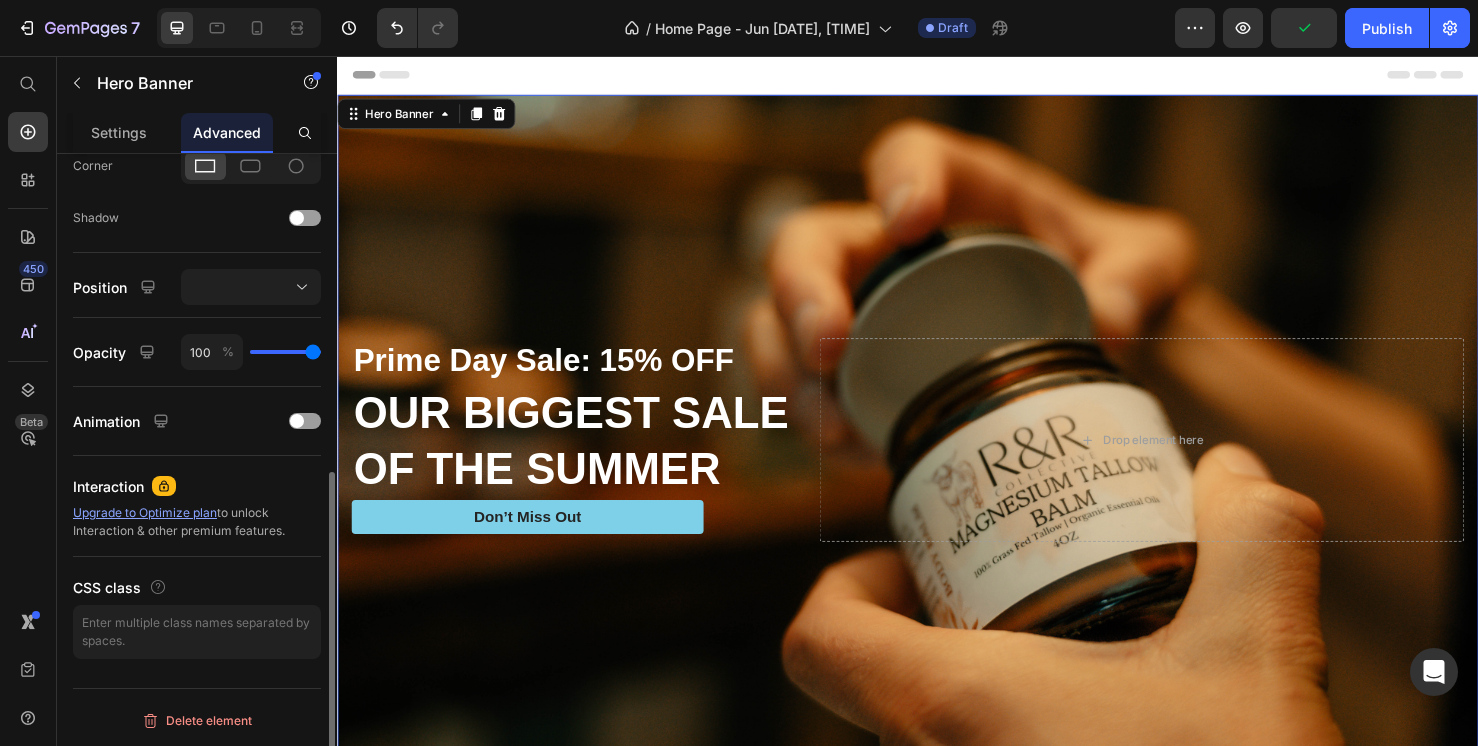 click at bounding box center (937, 460) 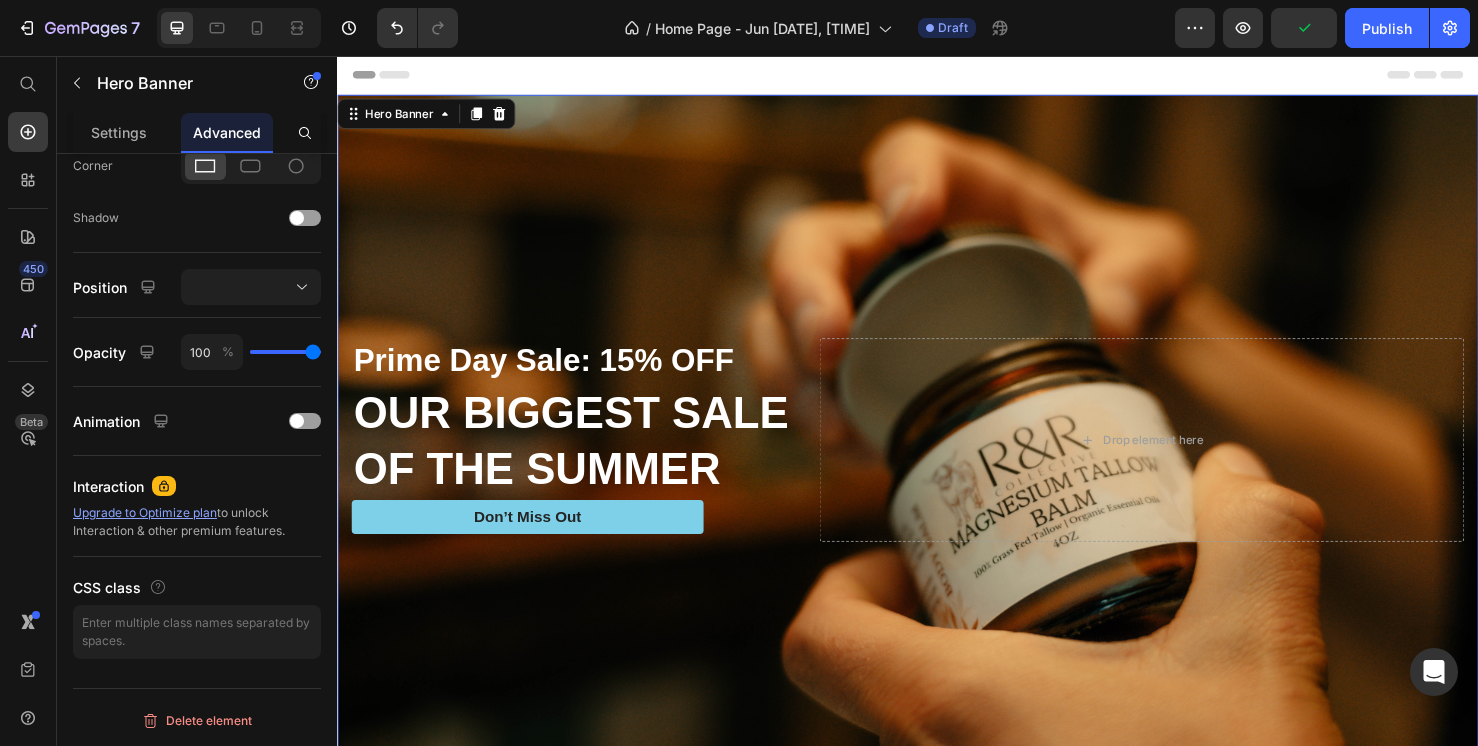 click at bounding box center [937, 460] 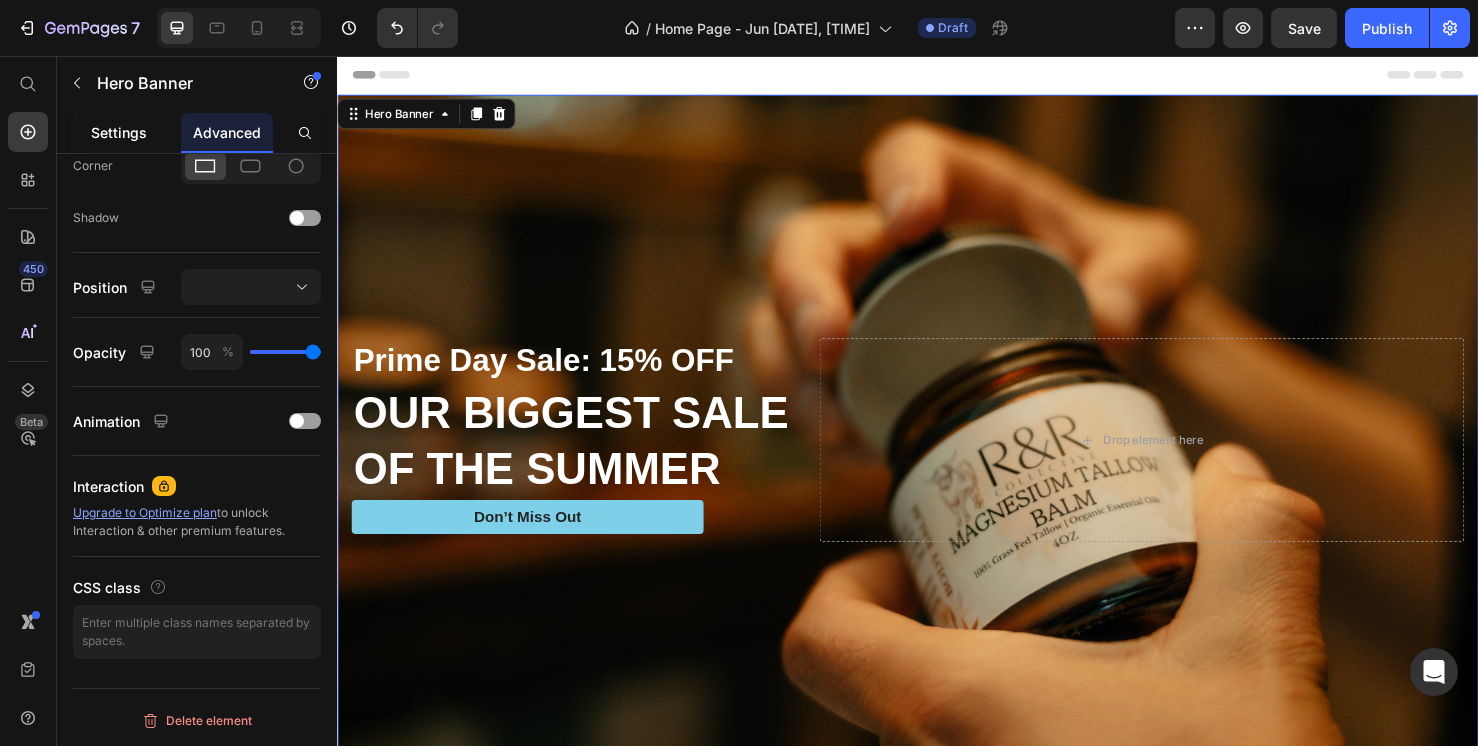 click on "Settings" at bounding box center (119, 132) 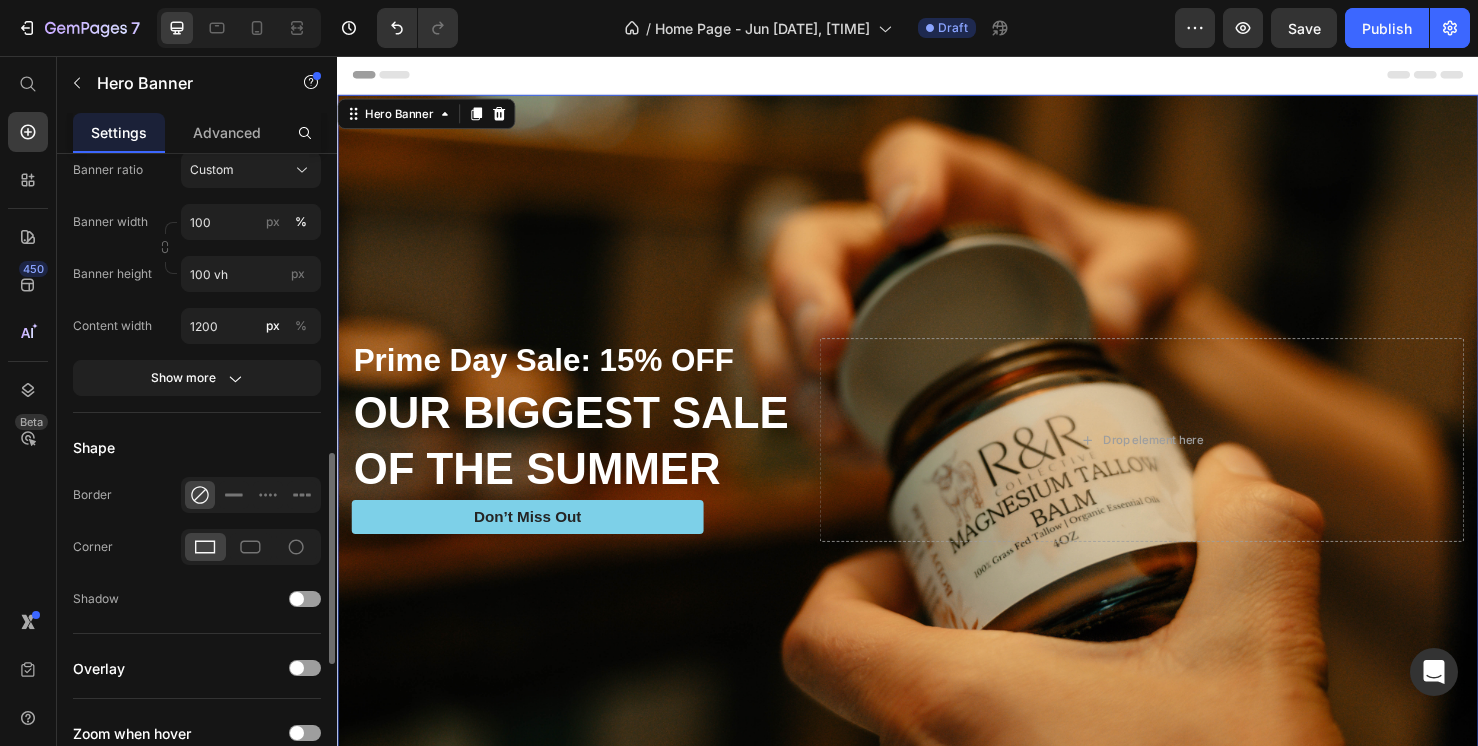 scroll, scrollTop: 923, scrollLeft: 0, axis: vertical 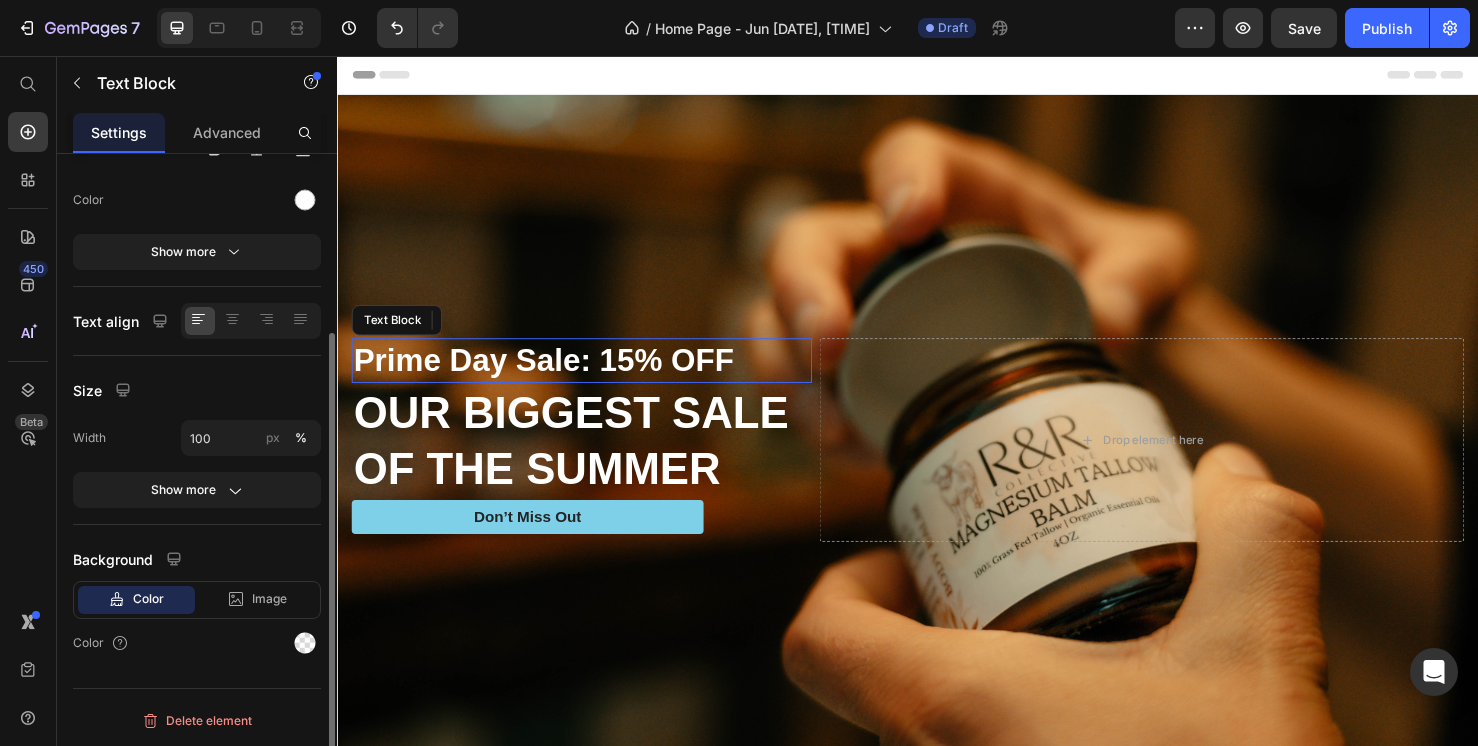 click on "Prime Day Sale: 15% OFF" at bounding box center [594, 376] 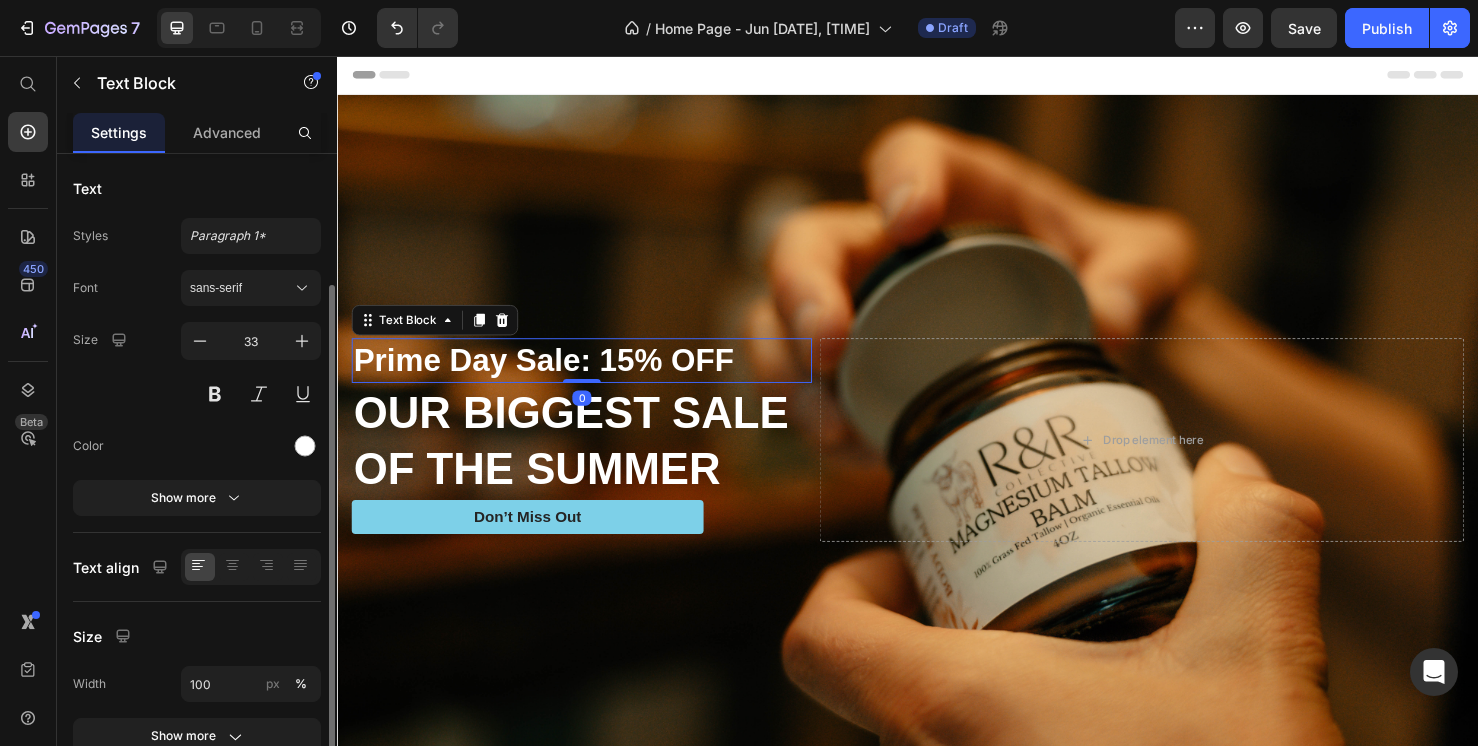 scroll, scrollTop: 191, scrollLeft: 0, axis: vertical 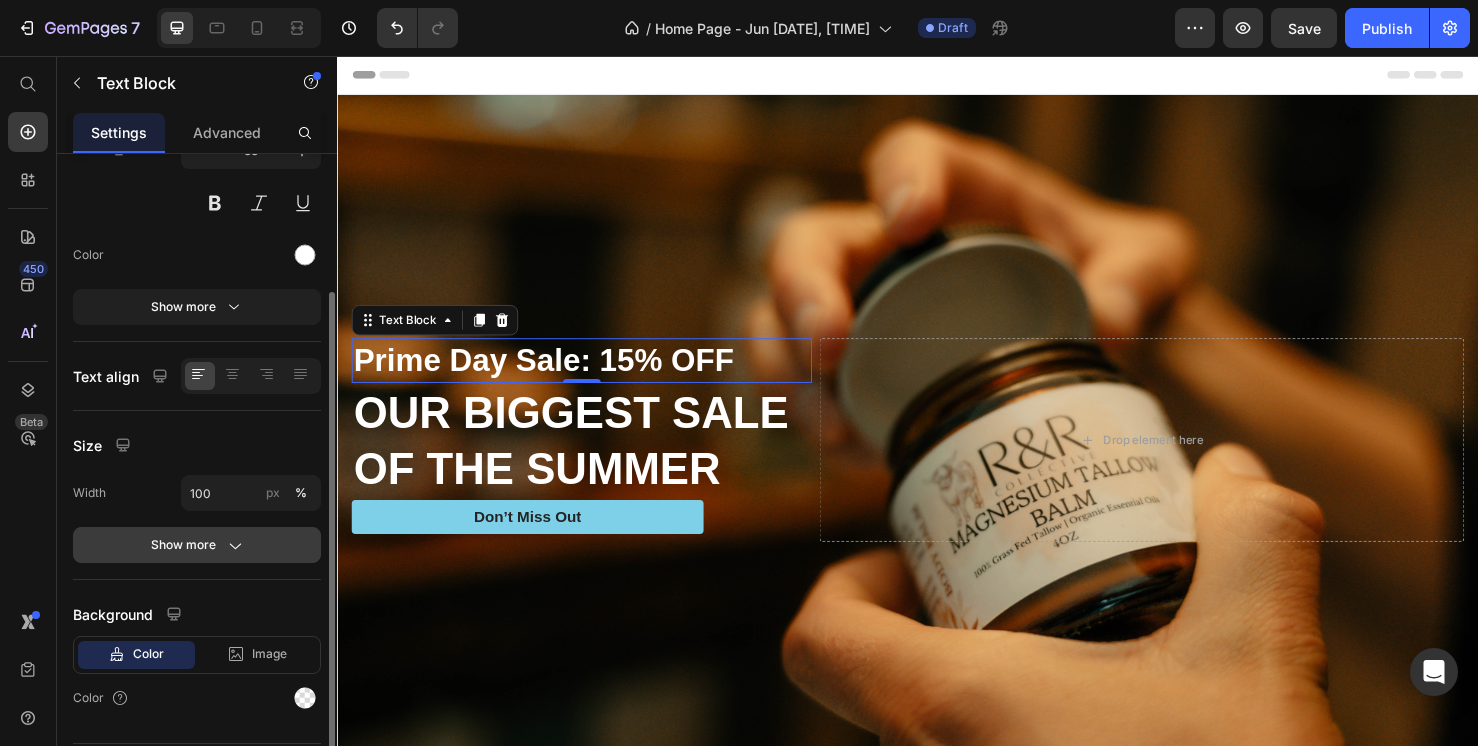 click 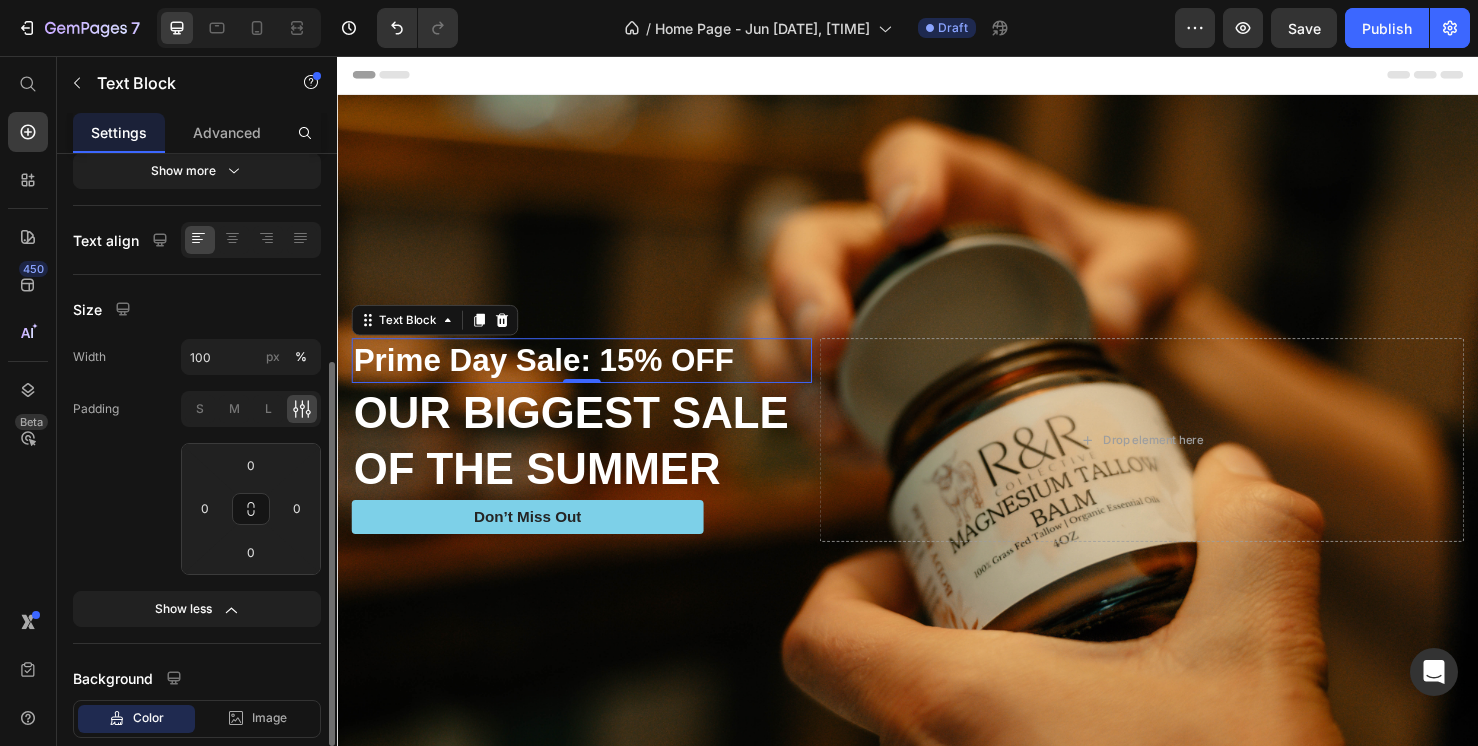 scroll, scrollTop: 348, scrollLeft: 0, axis: vertical 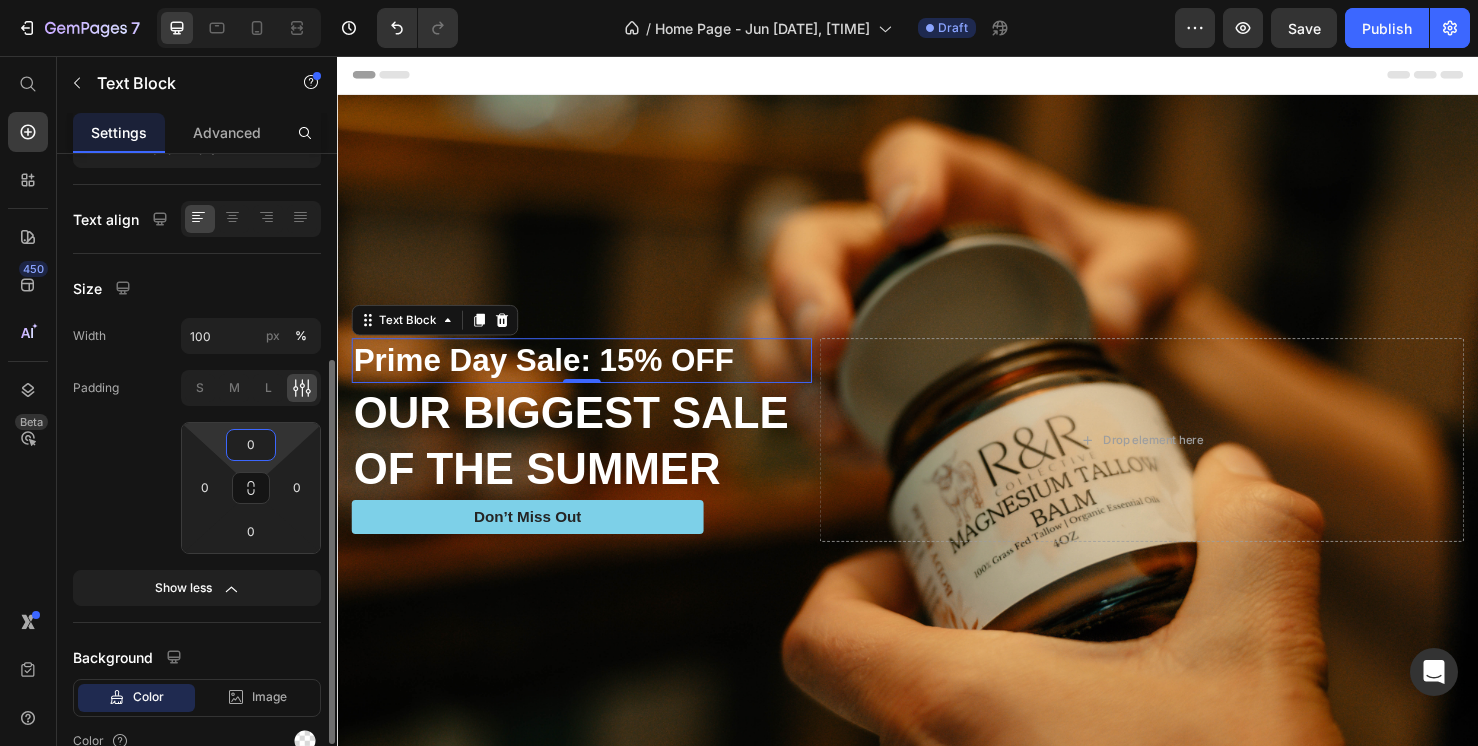 click on "0" at bounding box center [251, 445] 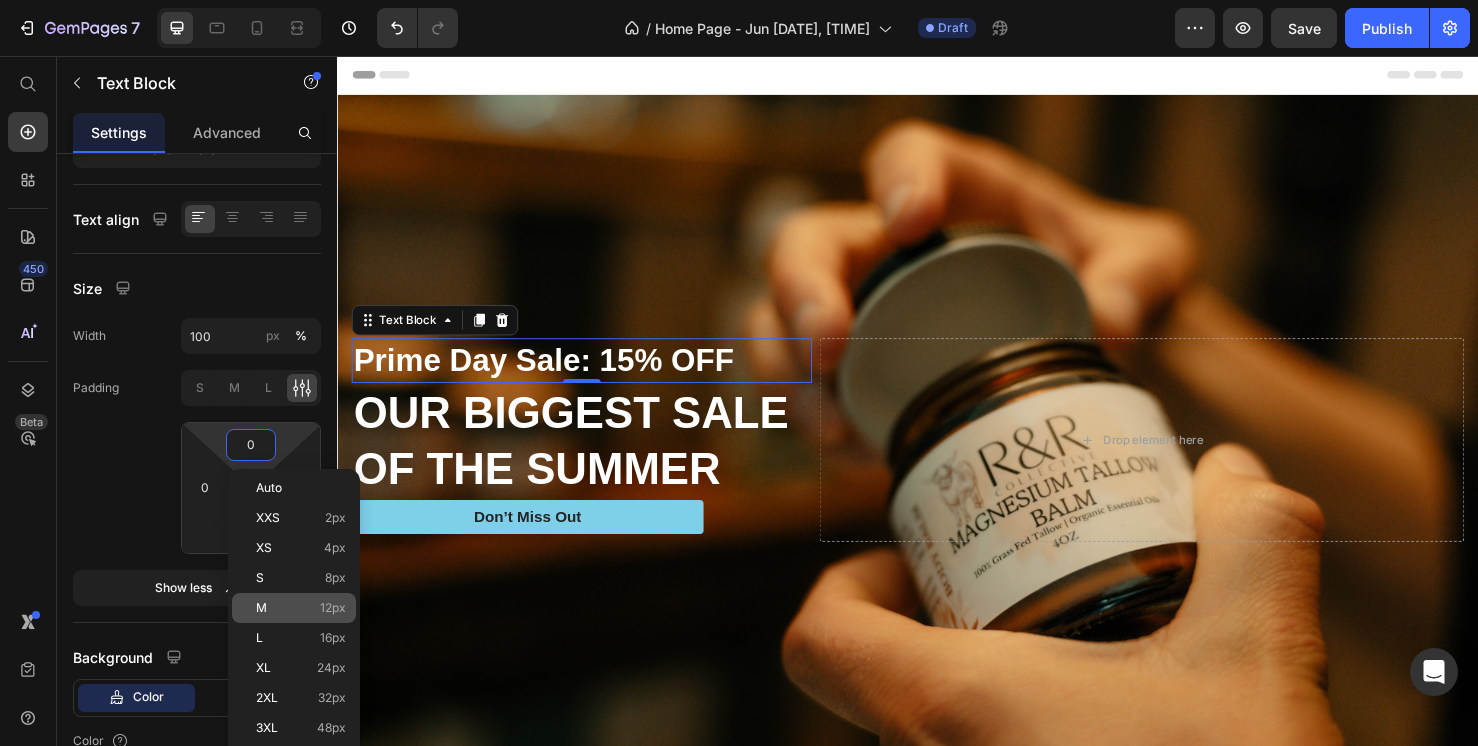 click on "M 12px" 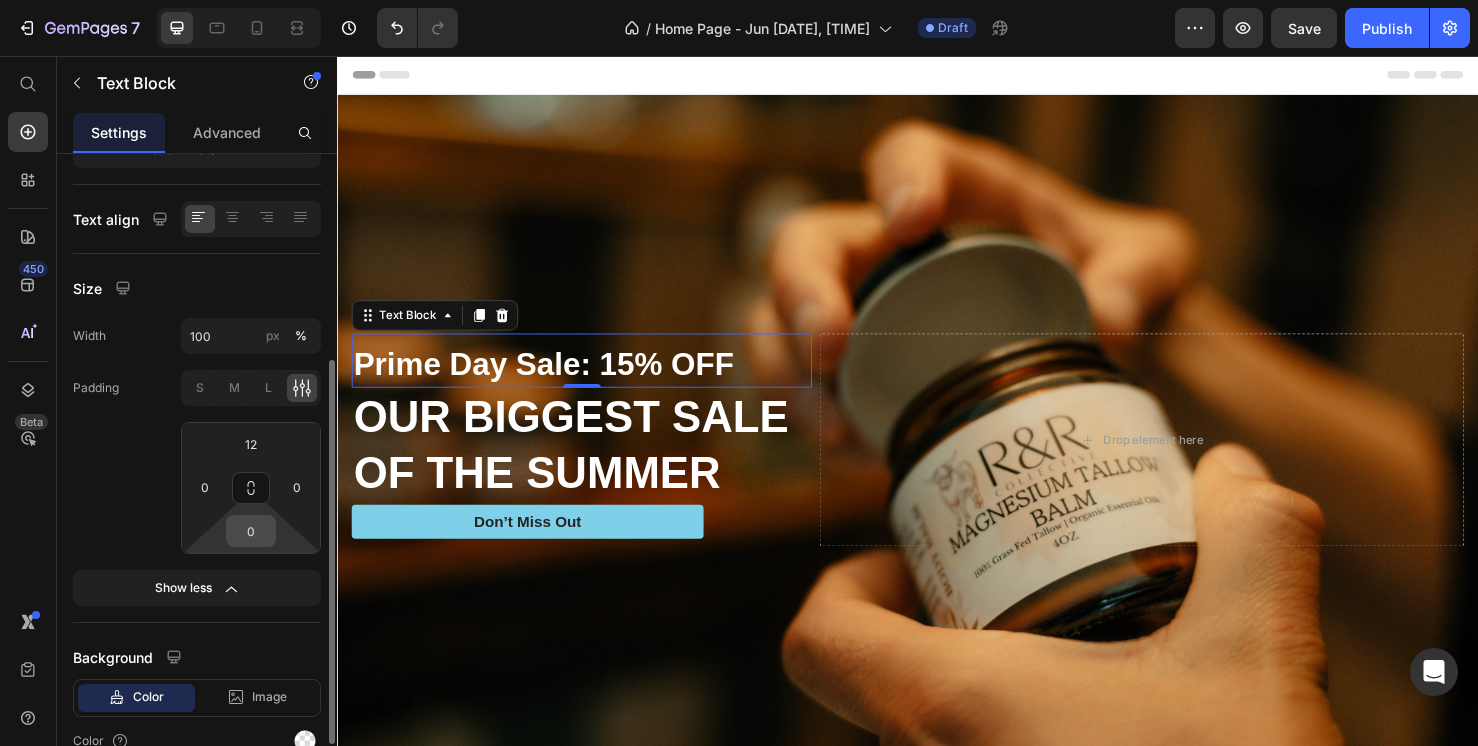 click on "0" at bounding box center (251, 531) 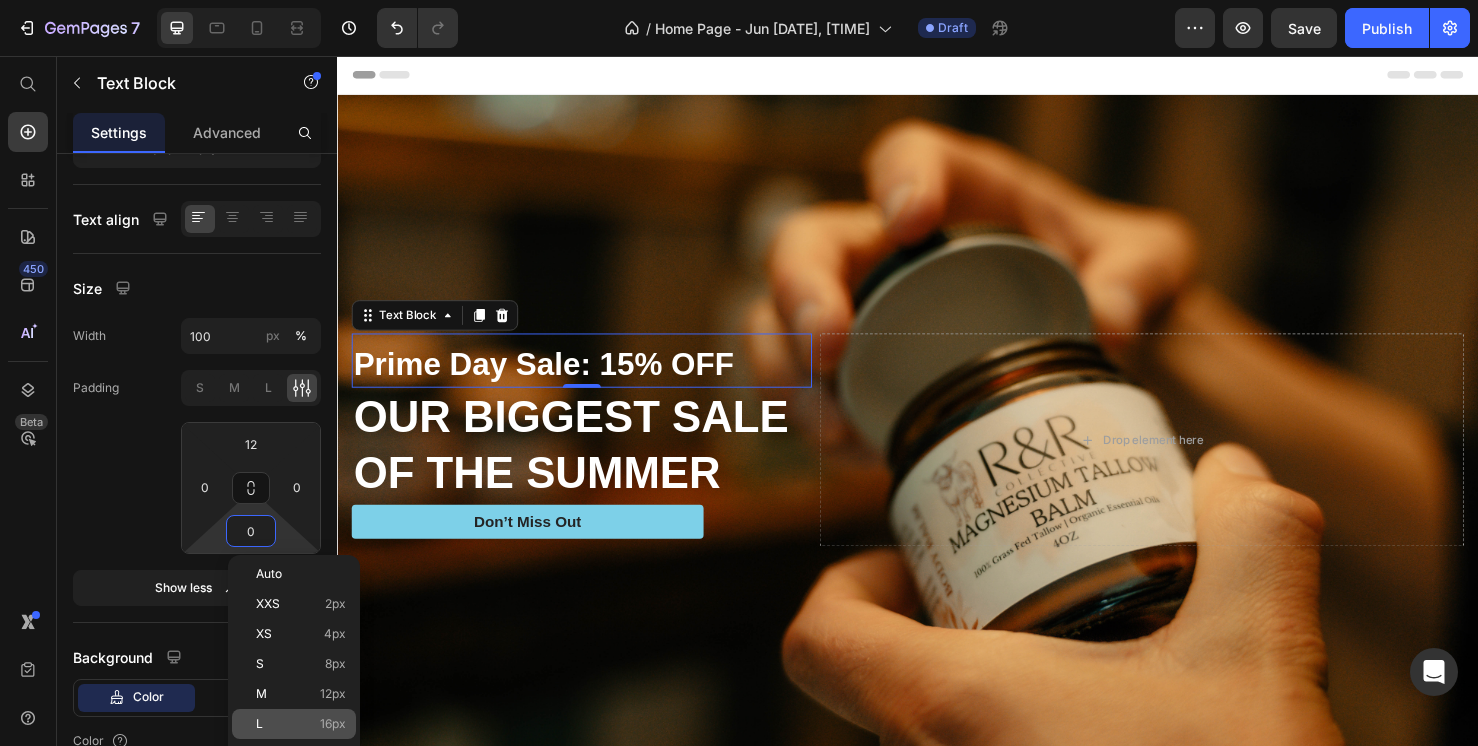 click on "L 16px" at bounding box center [301, 724] 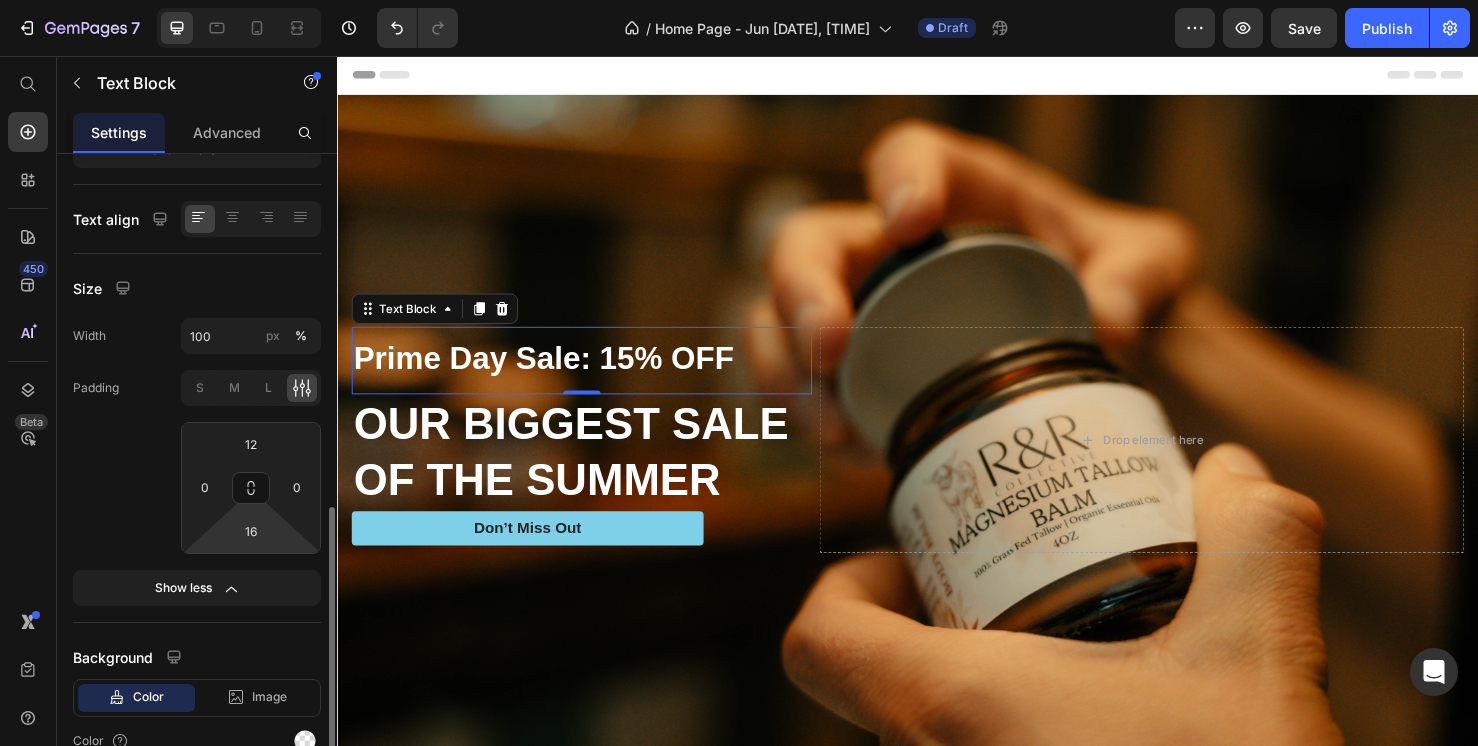 scroll, scrollTop: 446, scrollLeft: 0, axis: vertical 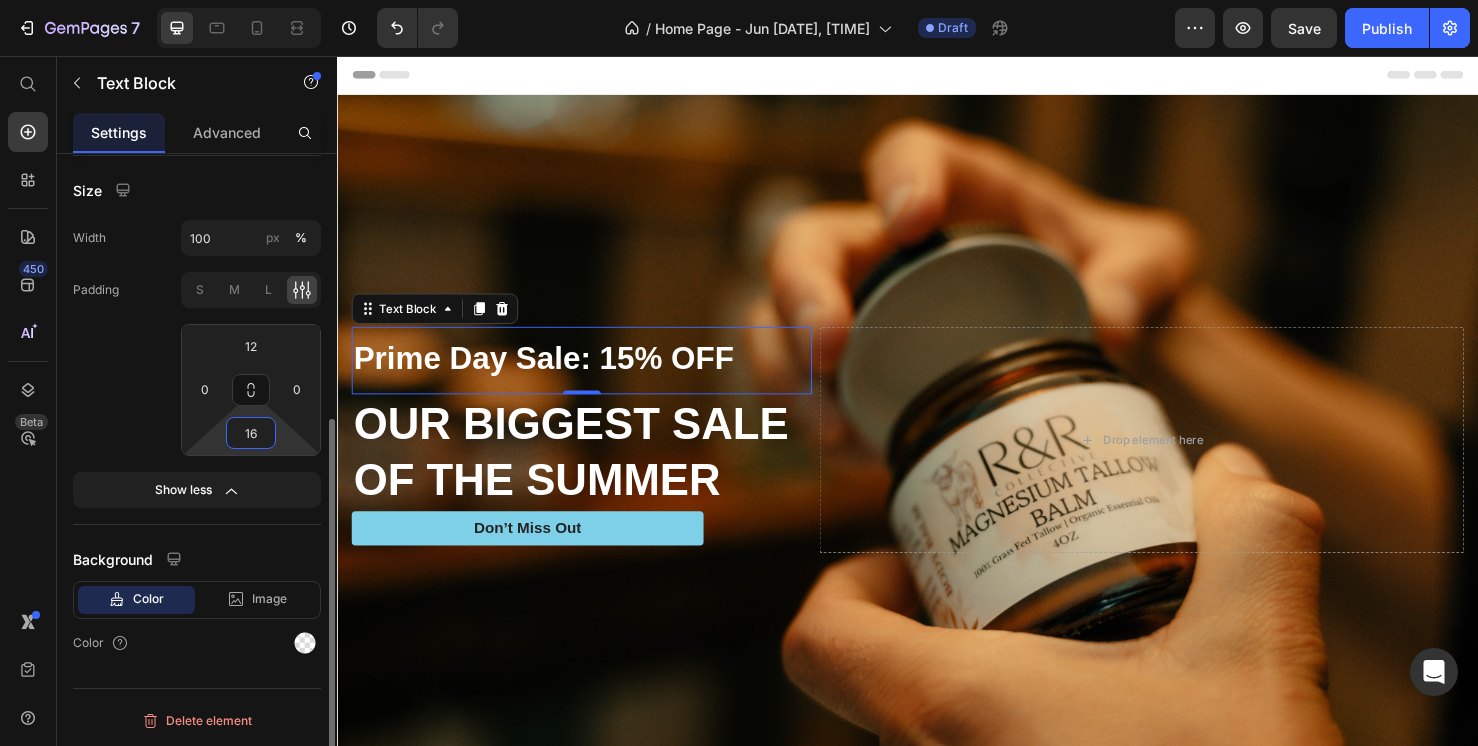 click on "16" at bounding box center (251, 433) 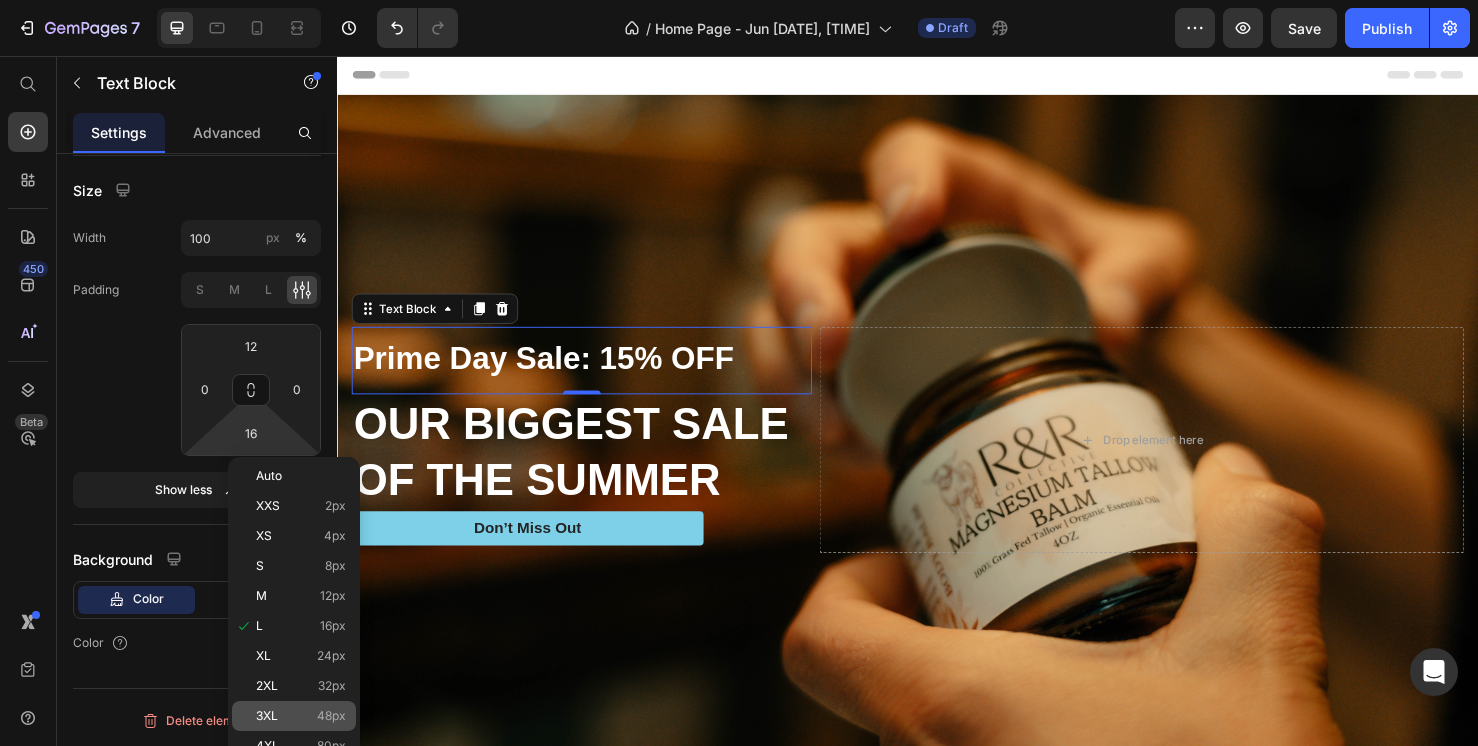 click on "3XL 48px" 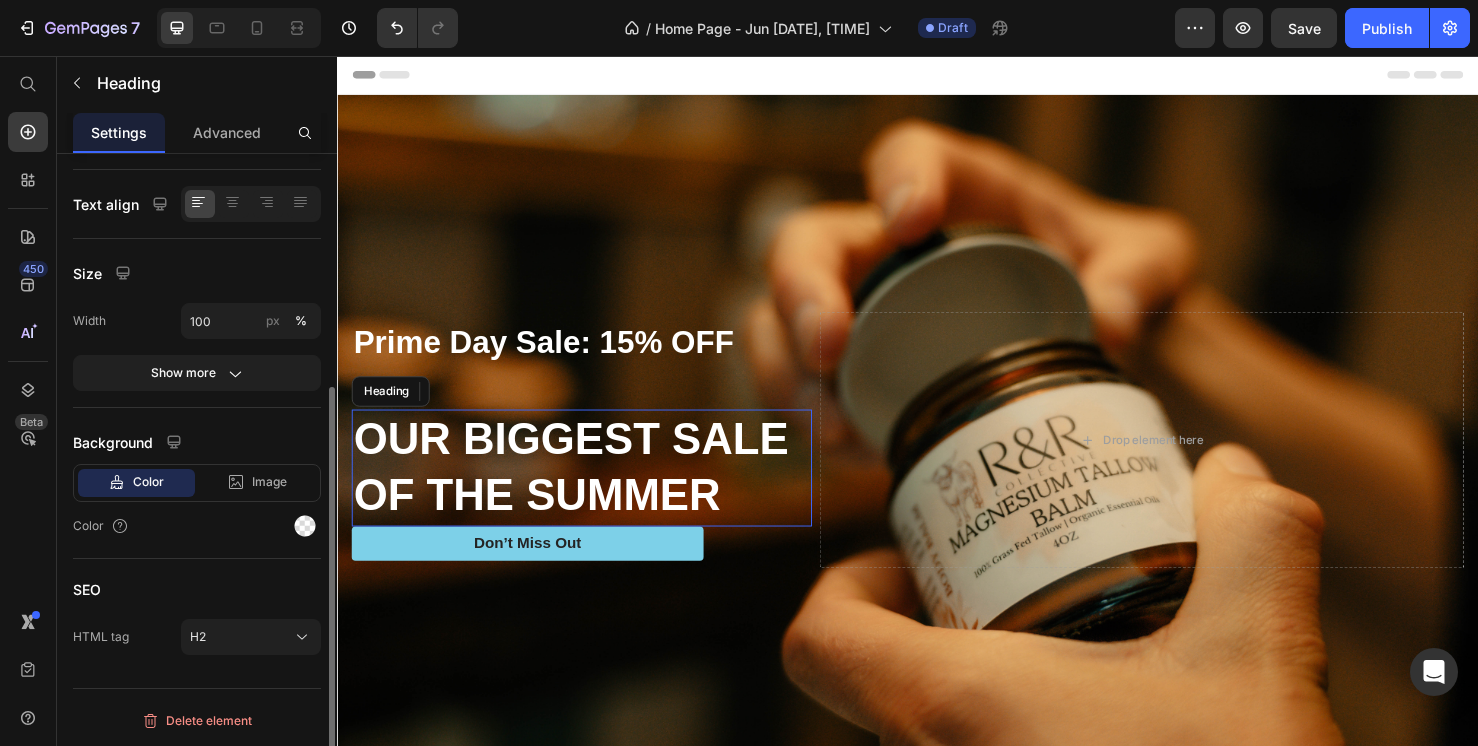 click on "OUR BIGGEST SALE OF THE SUMMER" at bounding box center (594, 490) 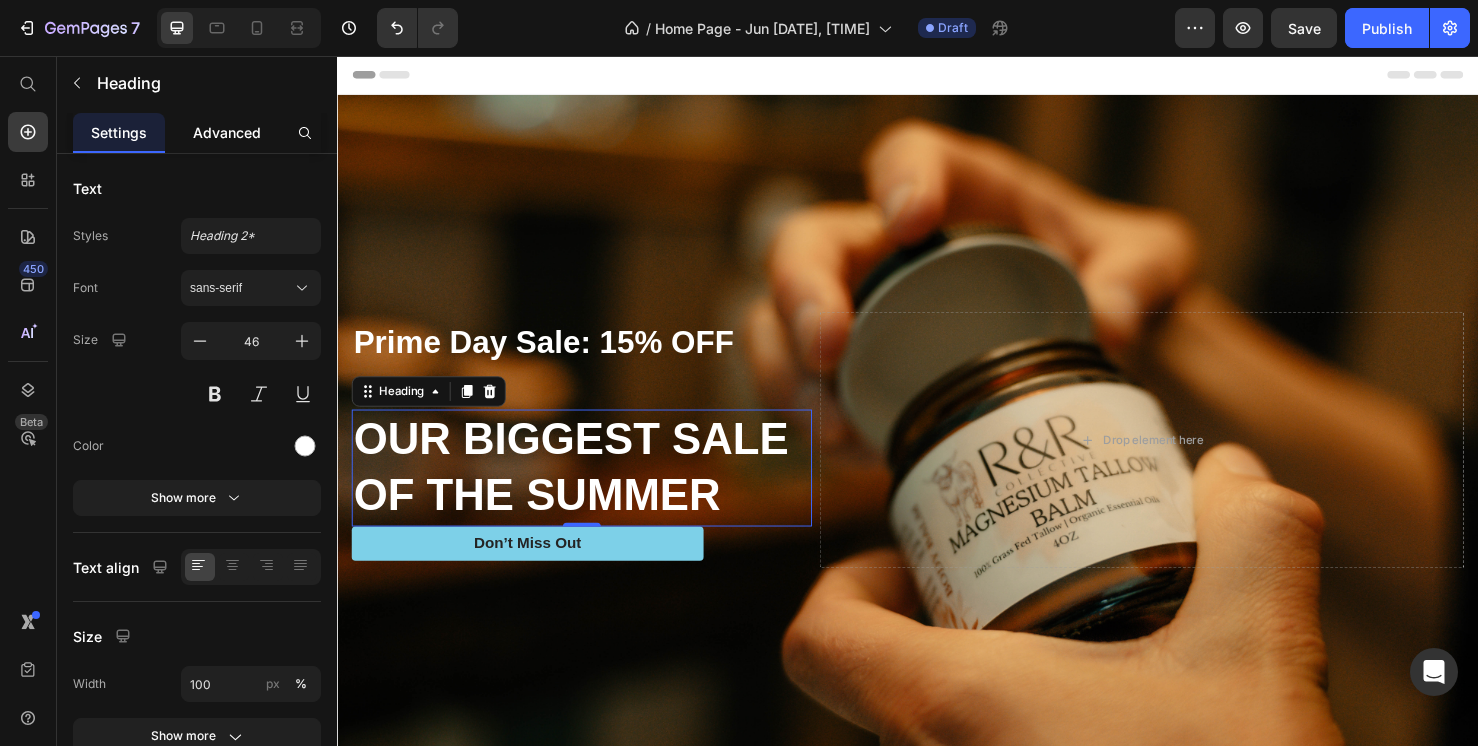 click on "Advanced" at bounding box center (227, 132) 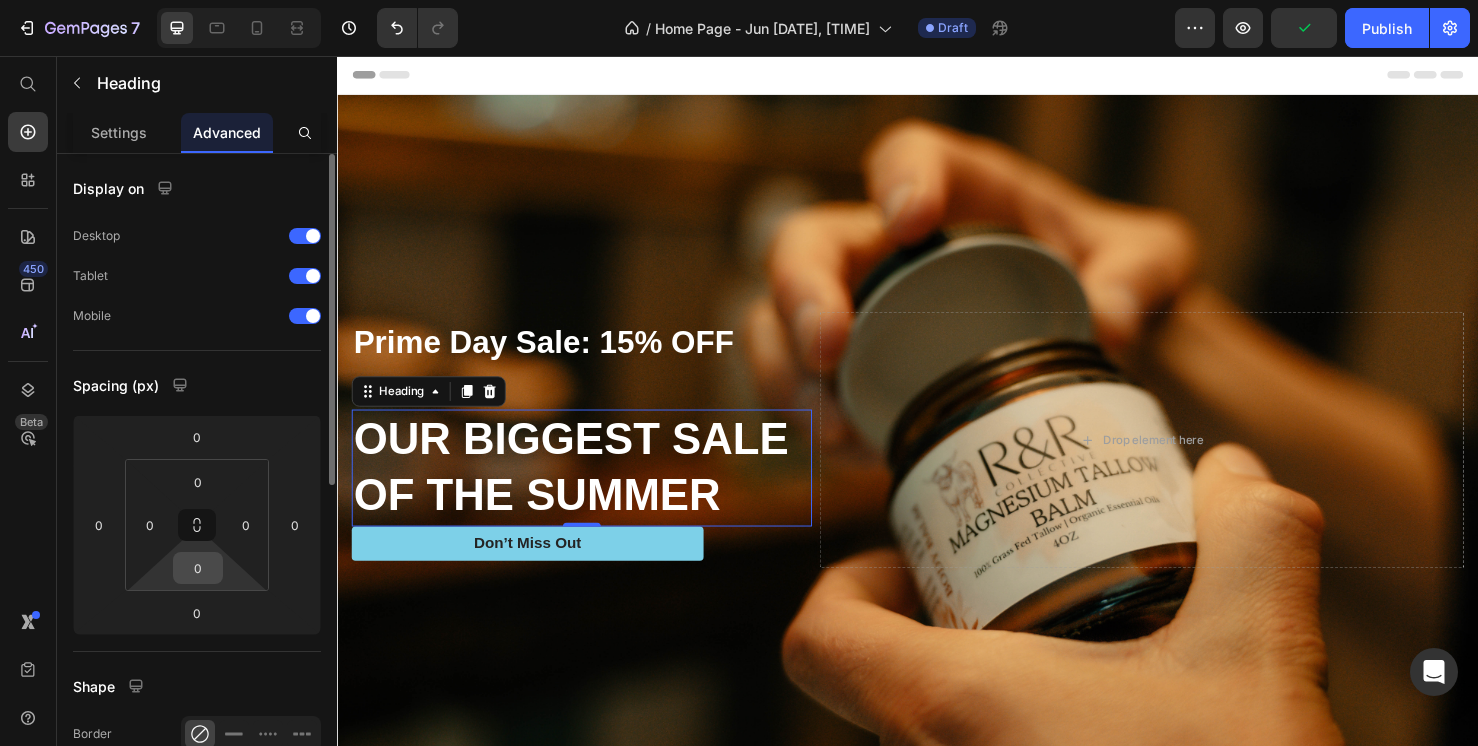 click on "0" at bounding box center (198, 568) 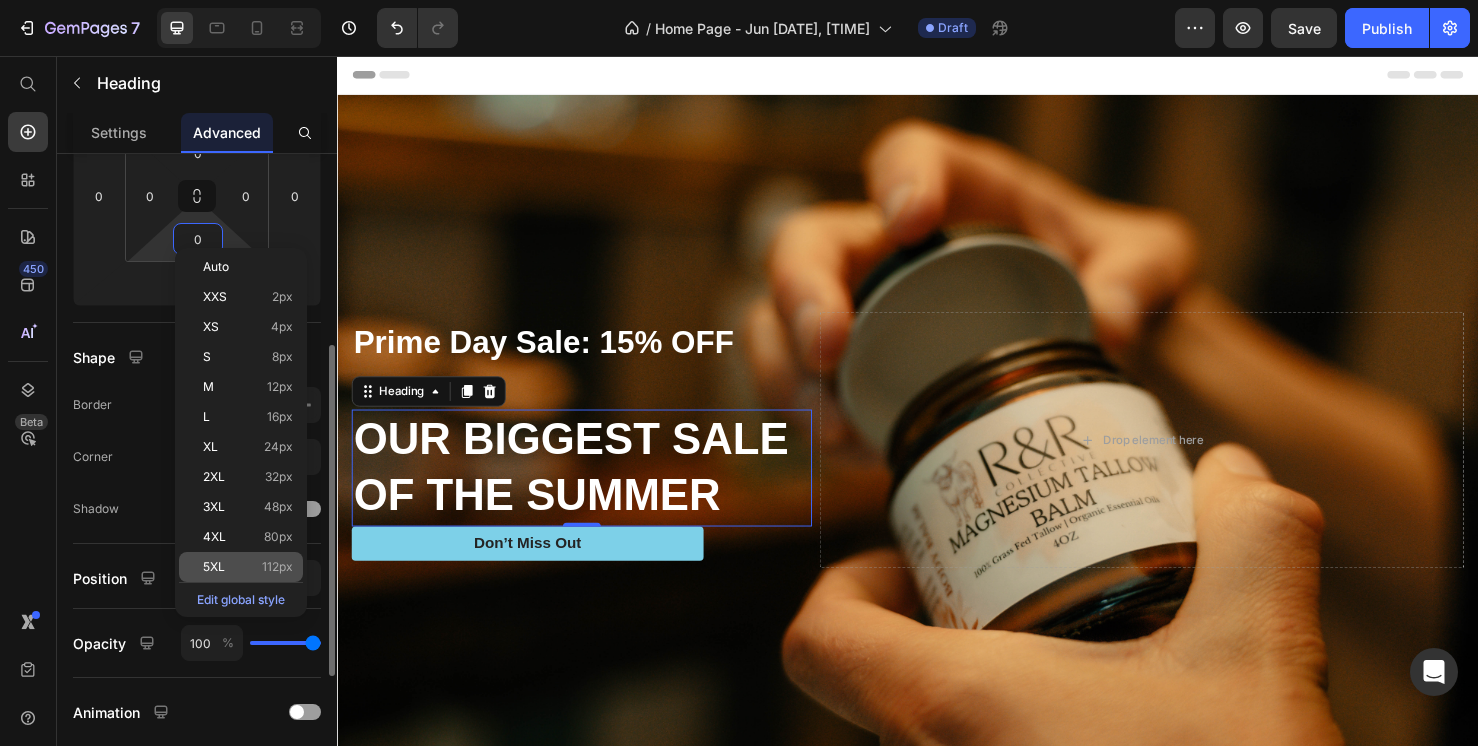 scroll, scrollTop: 344, scrollLeft: 0, axis: vertical 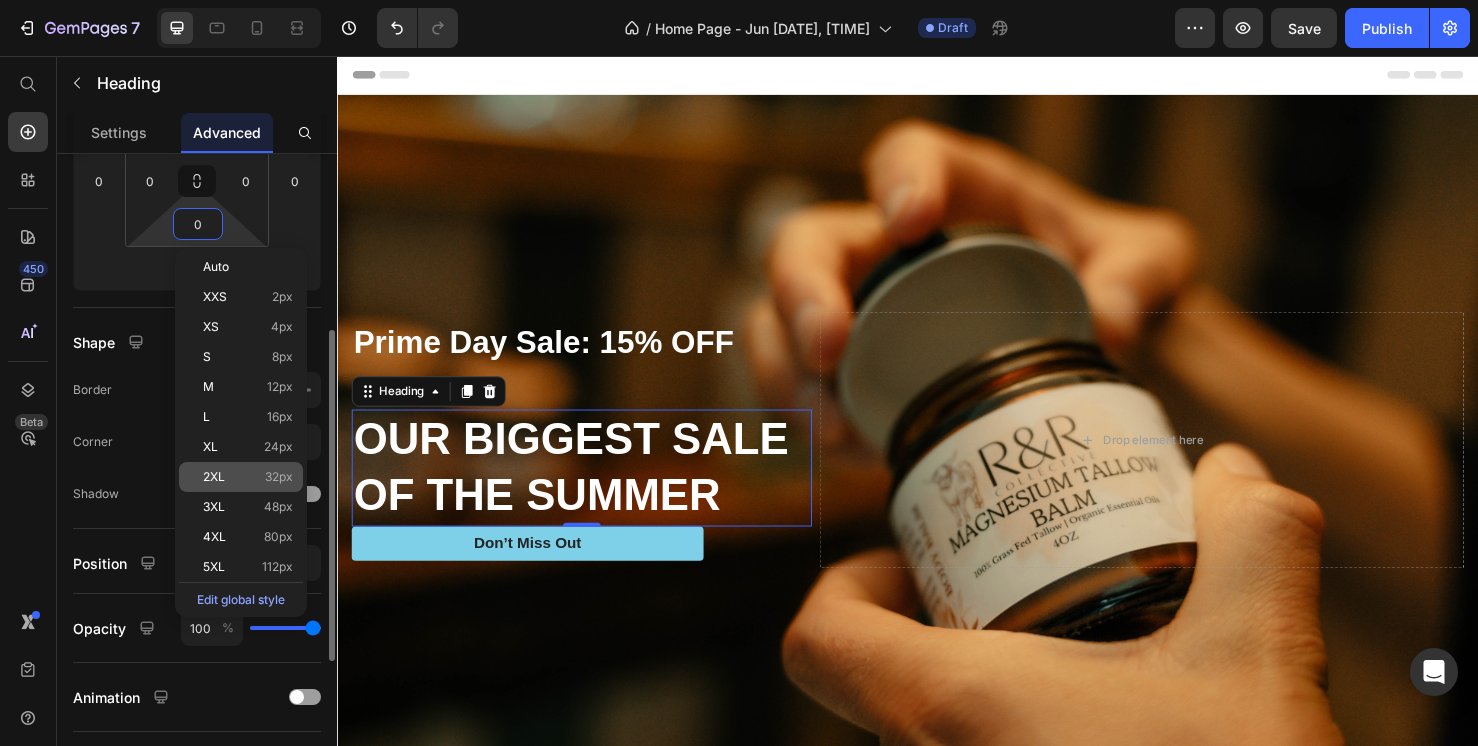 click on "2XL 32px" 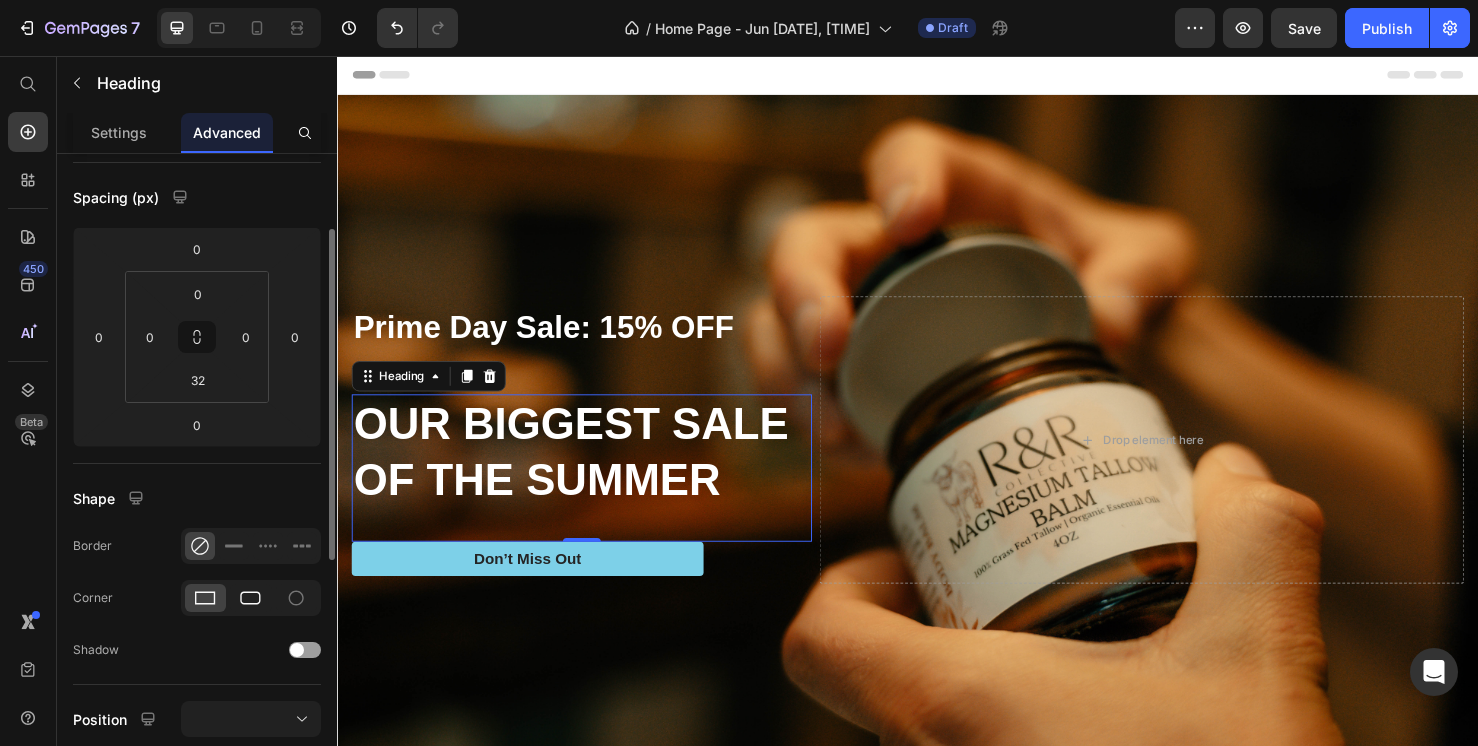 scroll, scrollTop: 174, scrollLeft: 0, axis: vertical 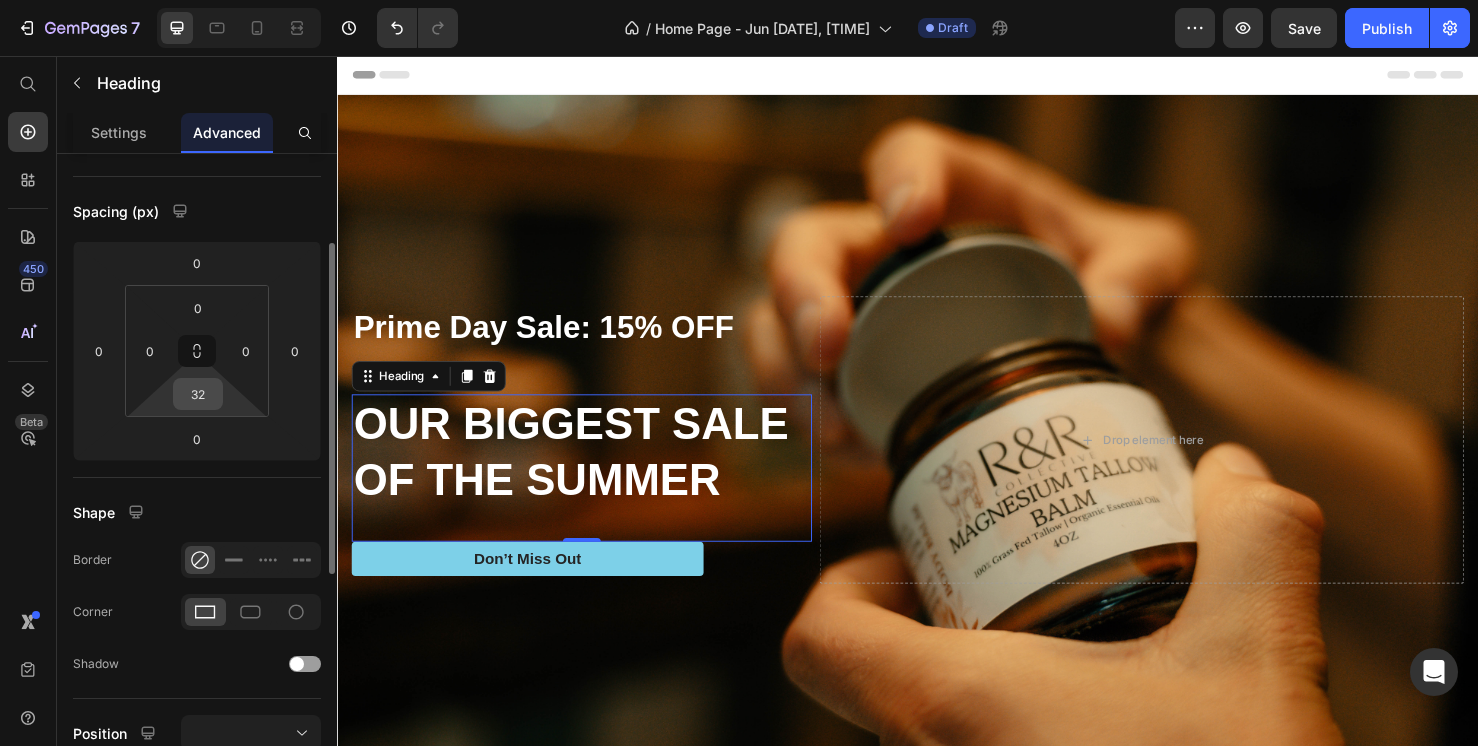 click on "32" at bounding box center (198, 394) 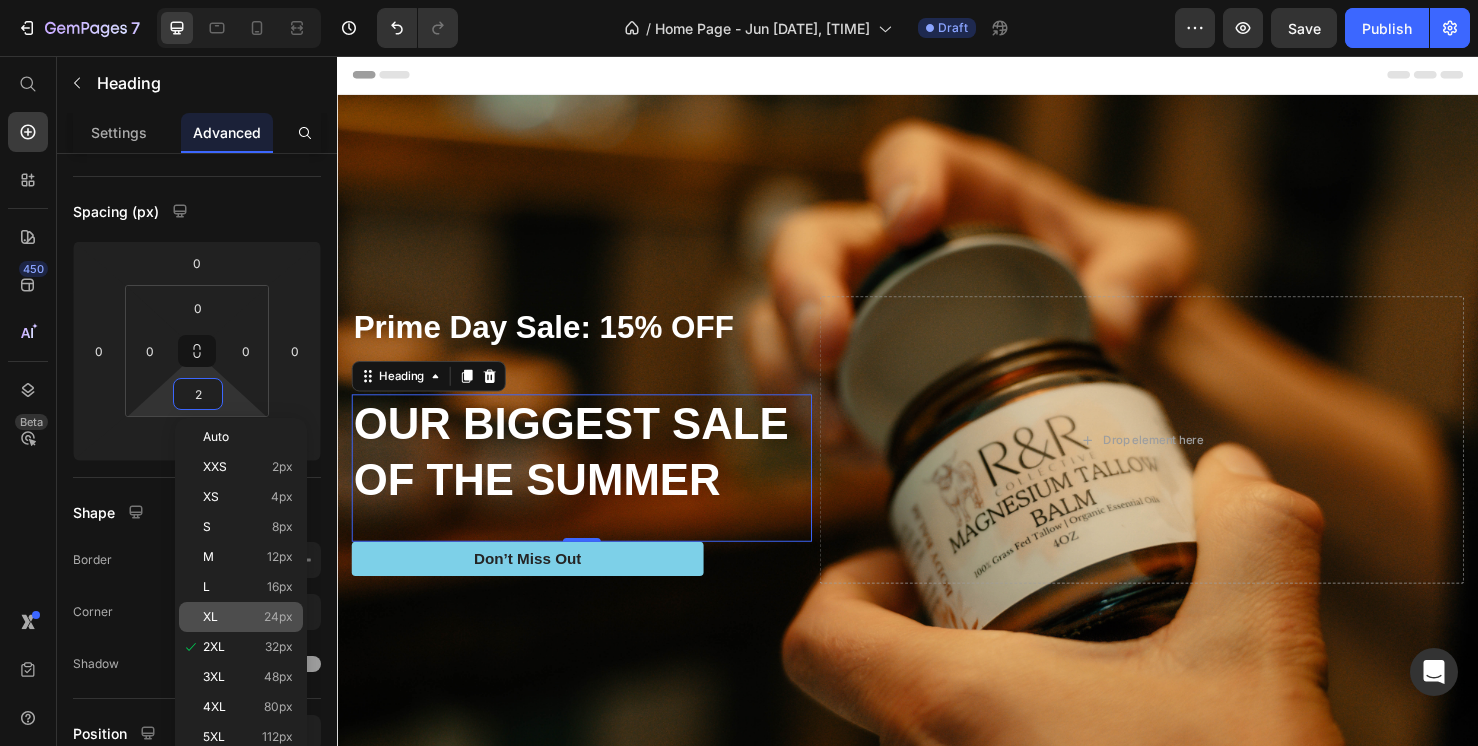 click on "XL 24px" 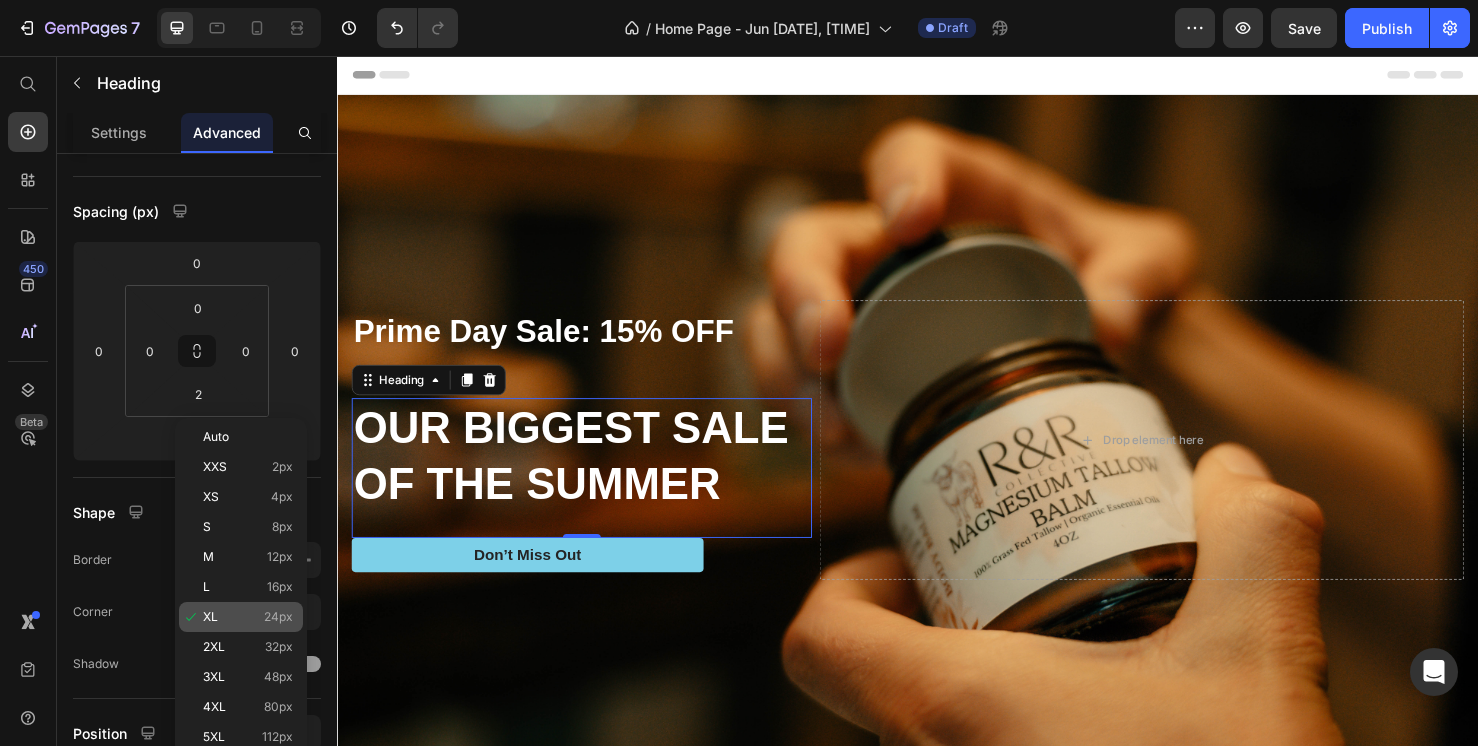 type on "24" 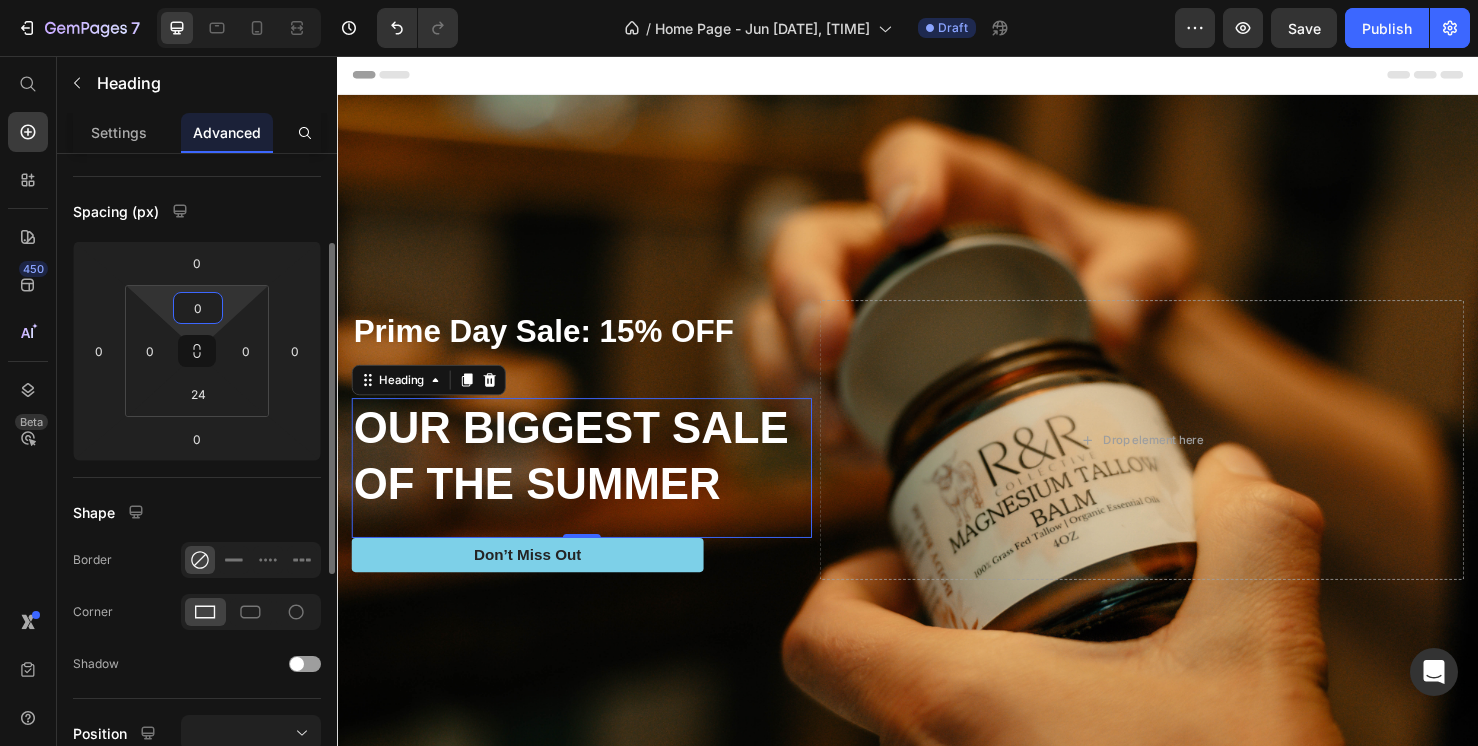 click on "0" at bounding box center [198, 308] 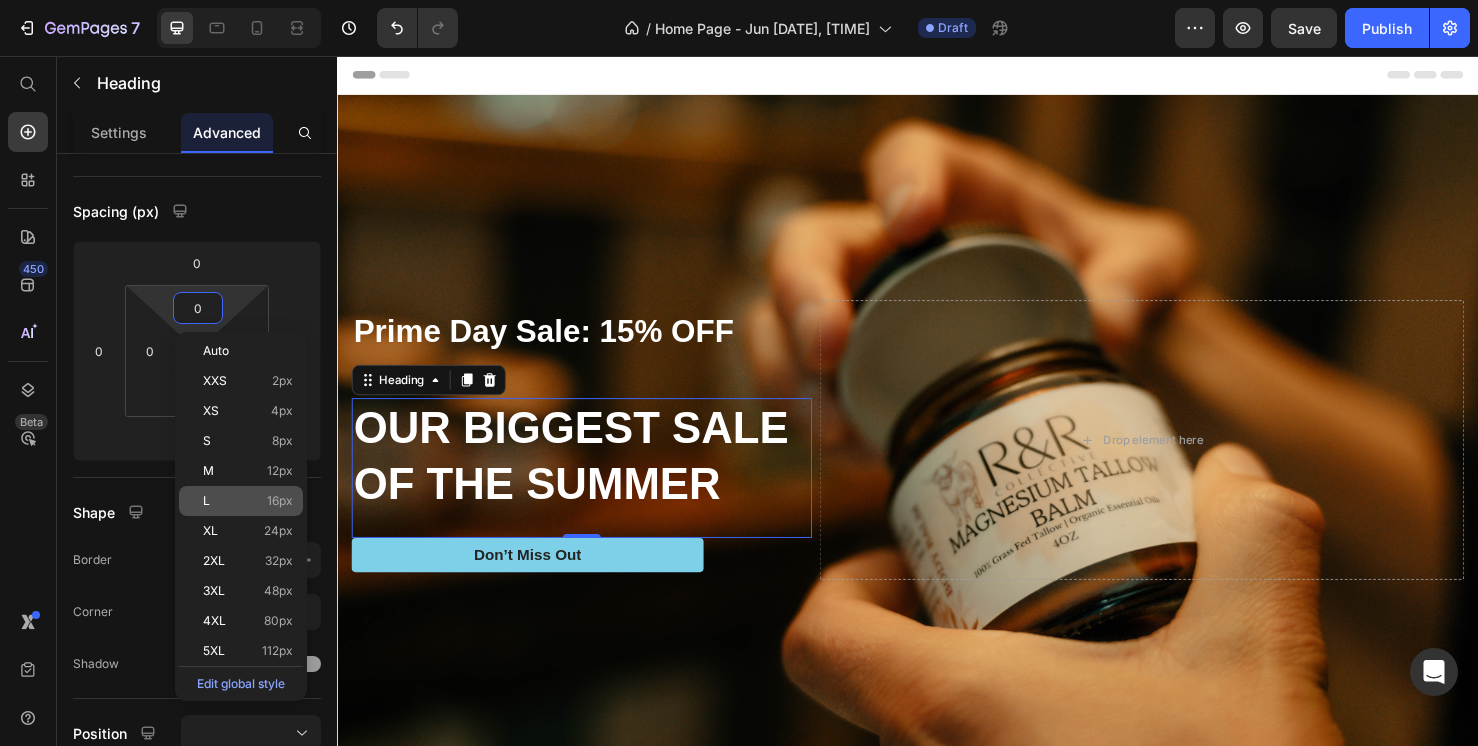 click on "L 16px" 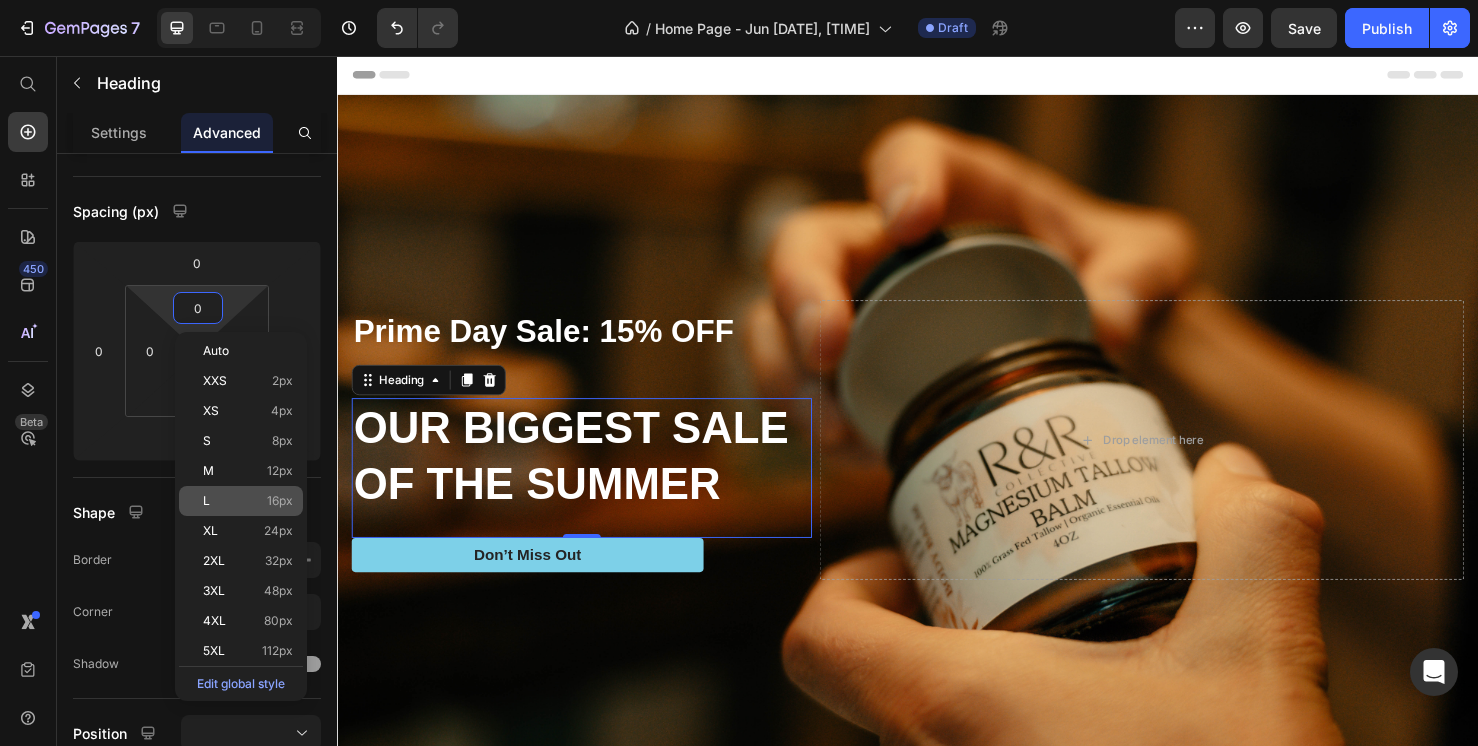 type on "16" 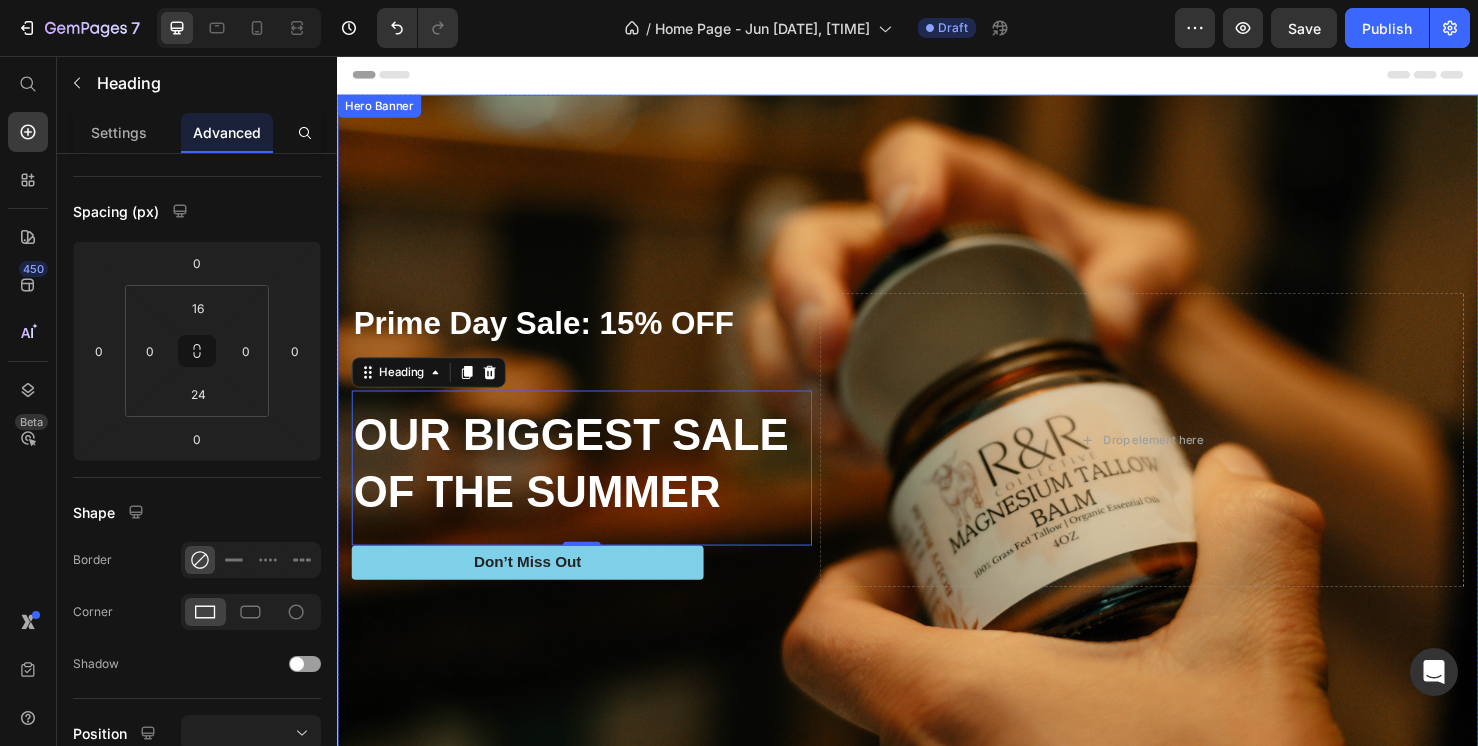 click at bounding box center [937, 460] 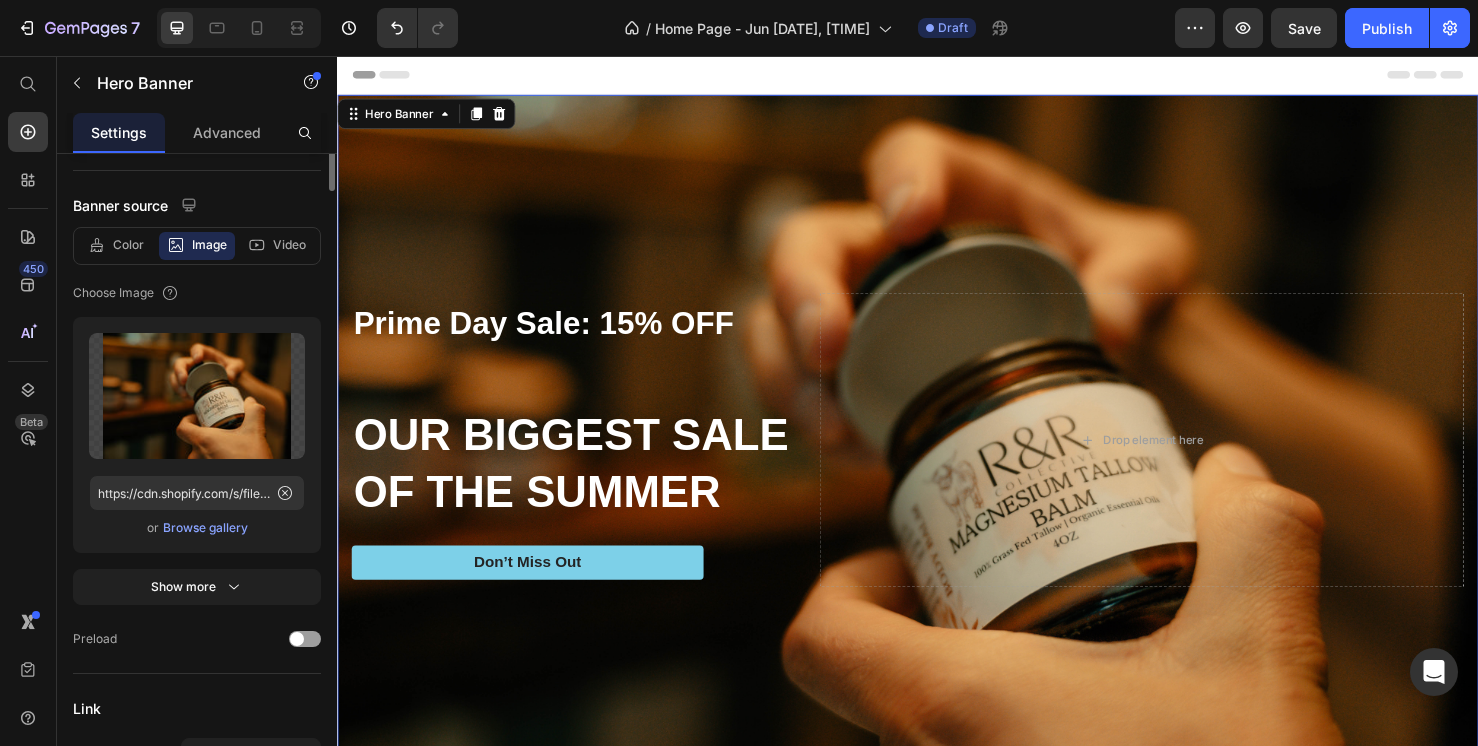 scroll, scrollTop: 0, scrollLeft: 0, axis: both 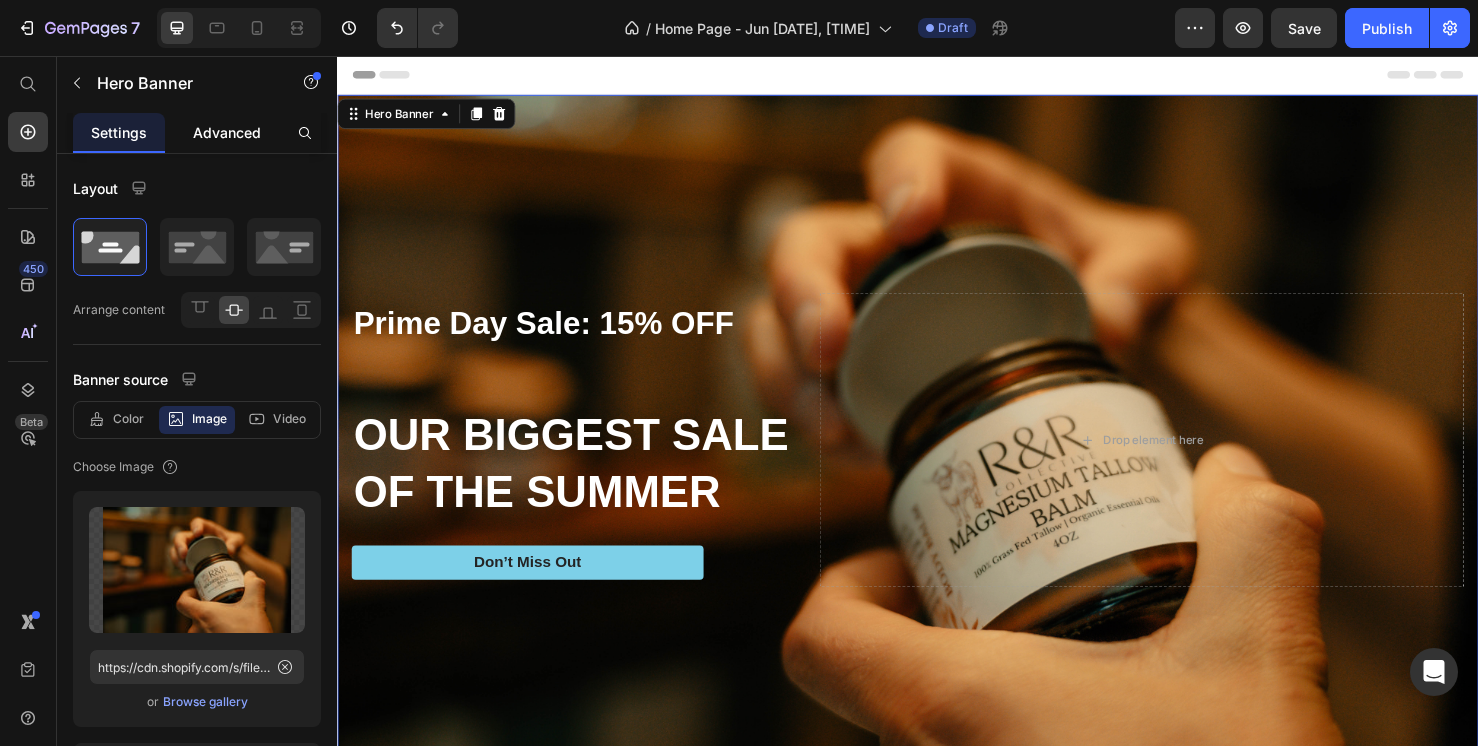 click on "Advanced" at bounding box center [227, 132] 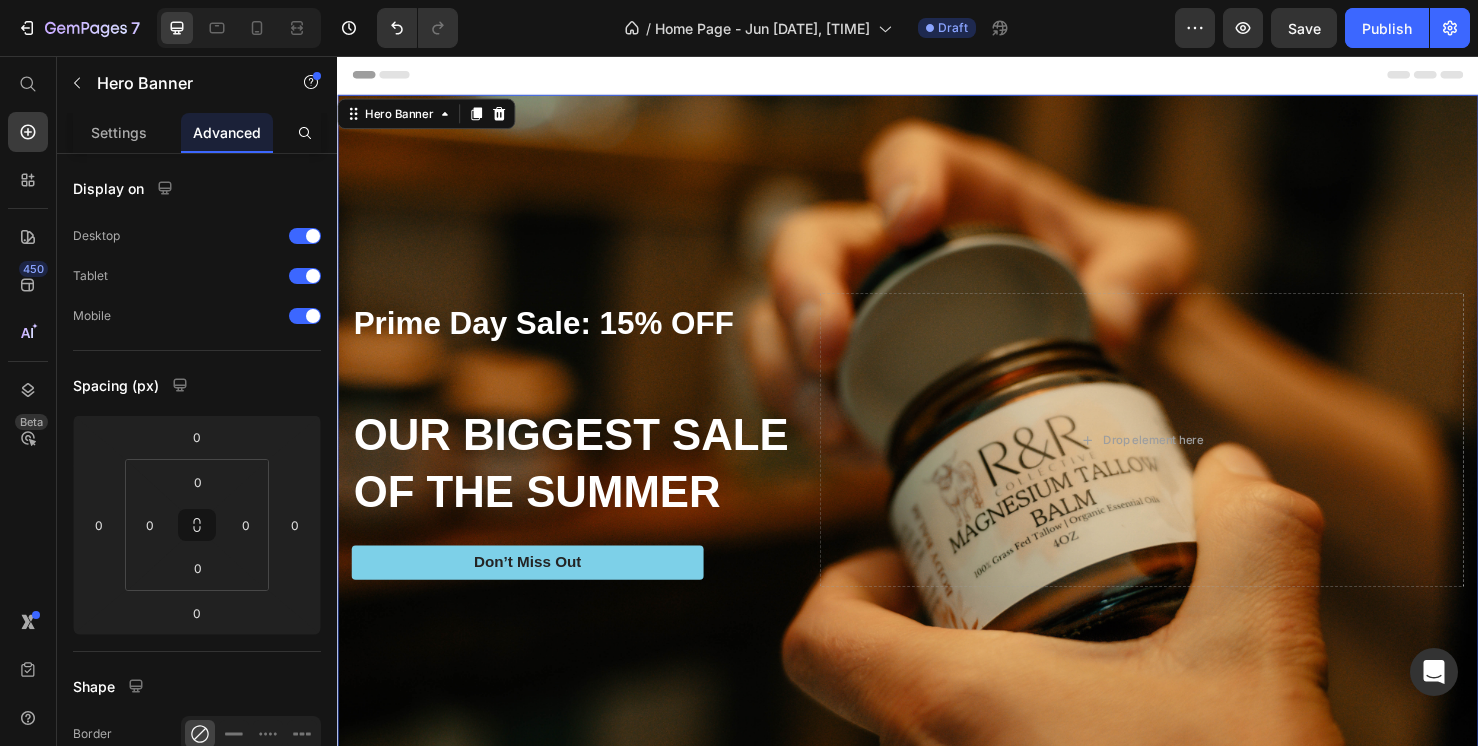 click at bounding box center [937, 460] 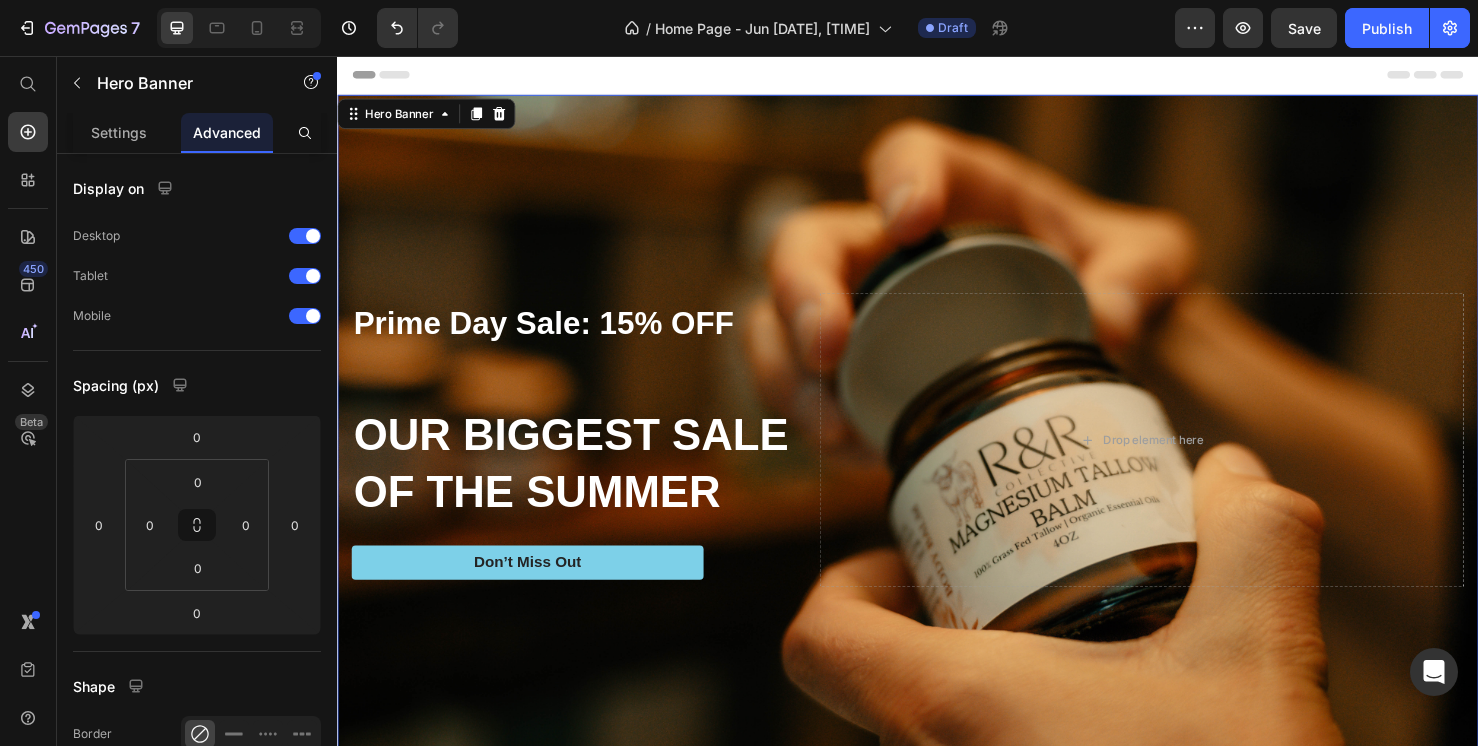 click at bounding box center (937, 460) 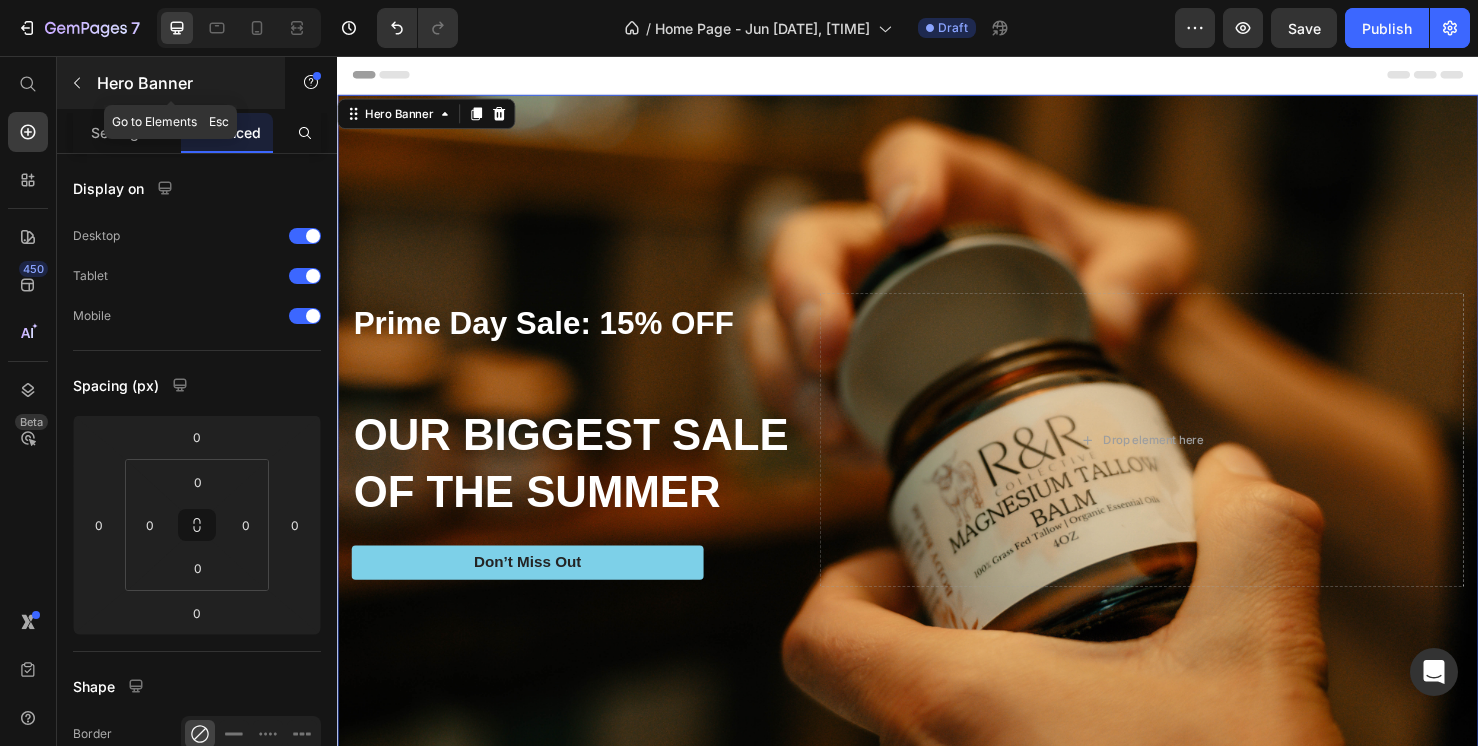 click 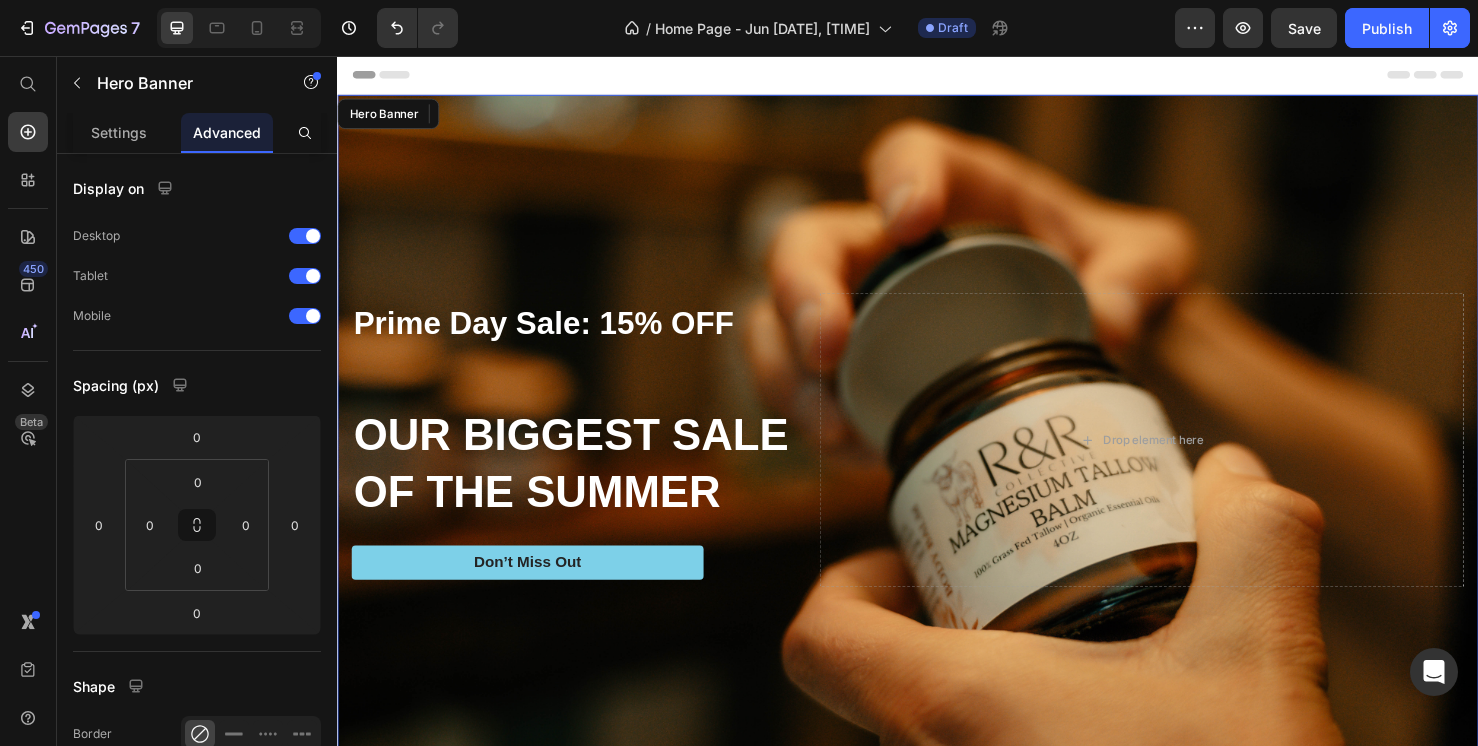 click at bounding box center [937, 460] 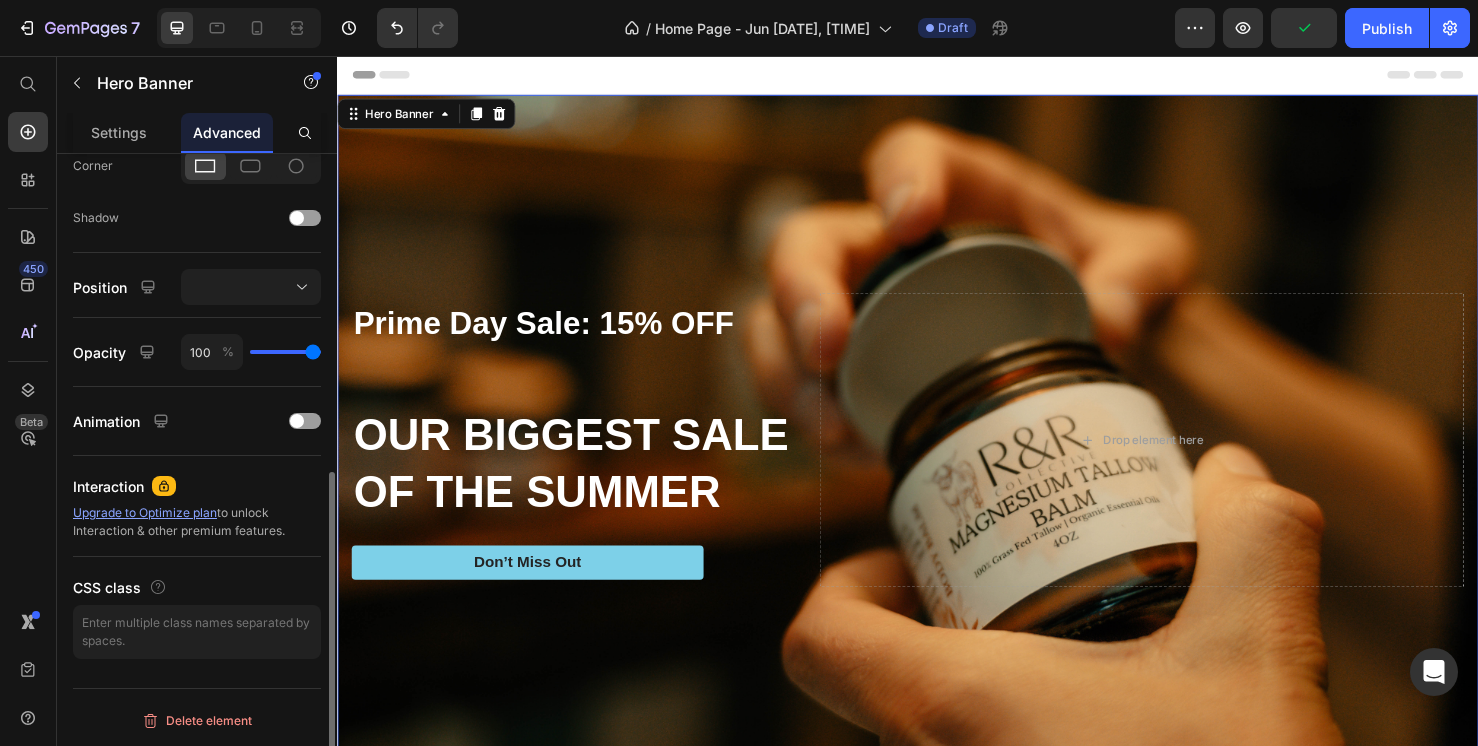 scroll, scrollTop: 620, scrollLeft: 0, axis: vertical 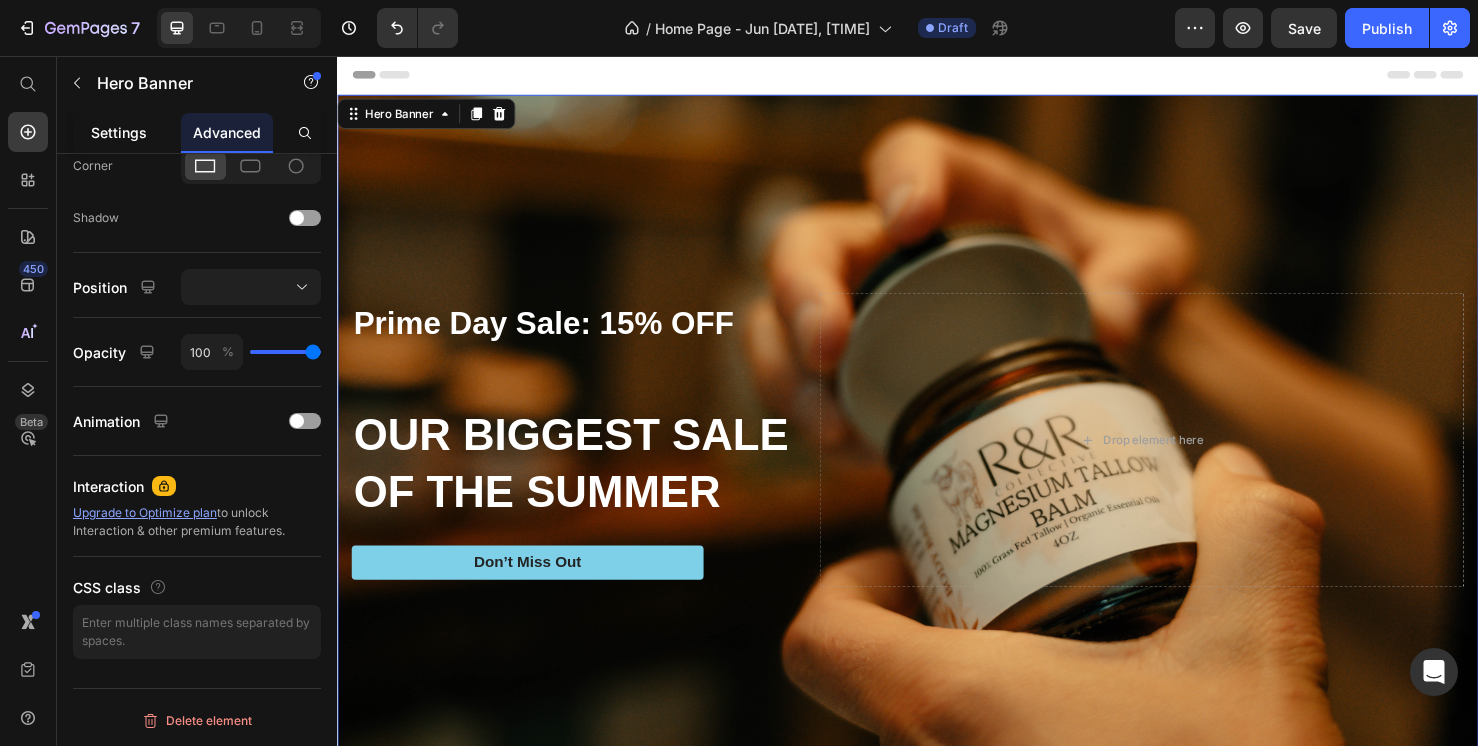click on "Settings" at bounding box center (119, 132) 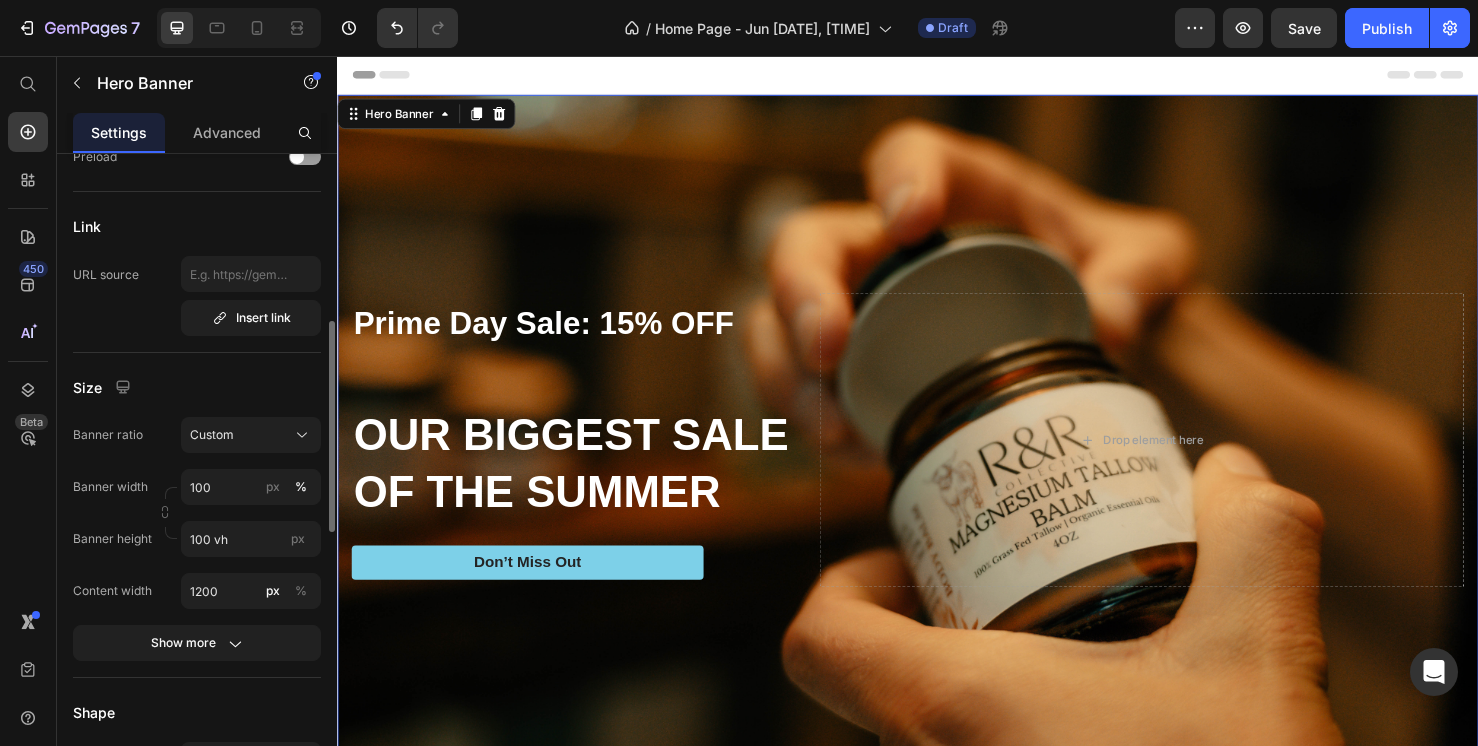 scroll, scrollTop: 678, scrollLeft: 0, axis: vertical 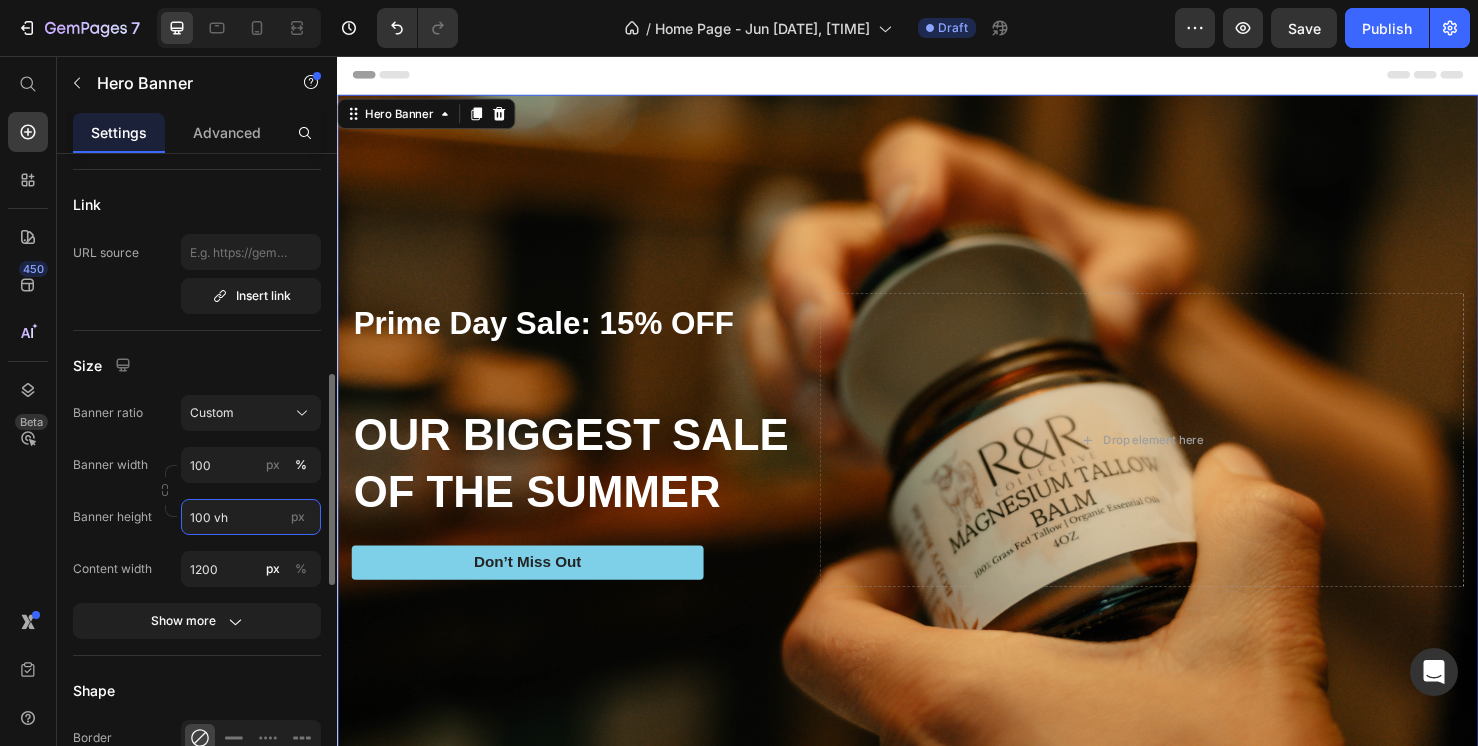 click on "100 vh" at bounding box center [251, 517] 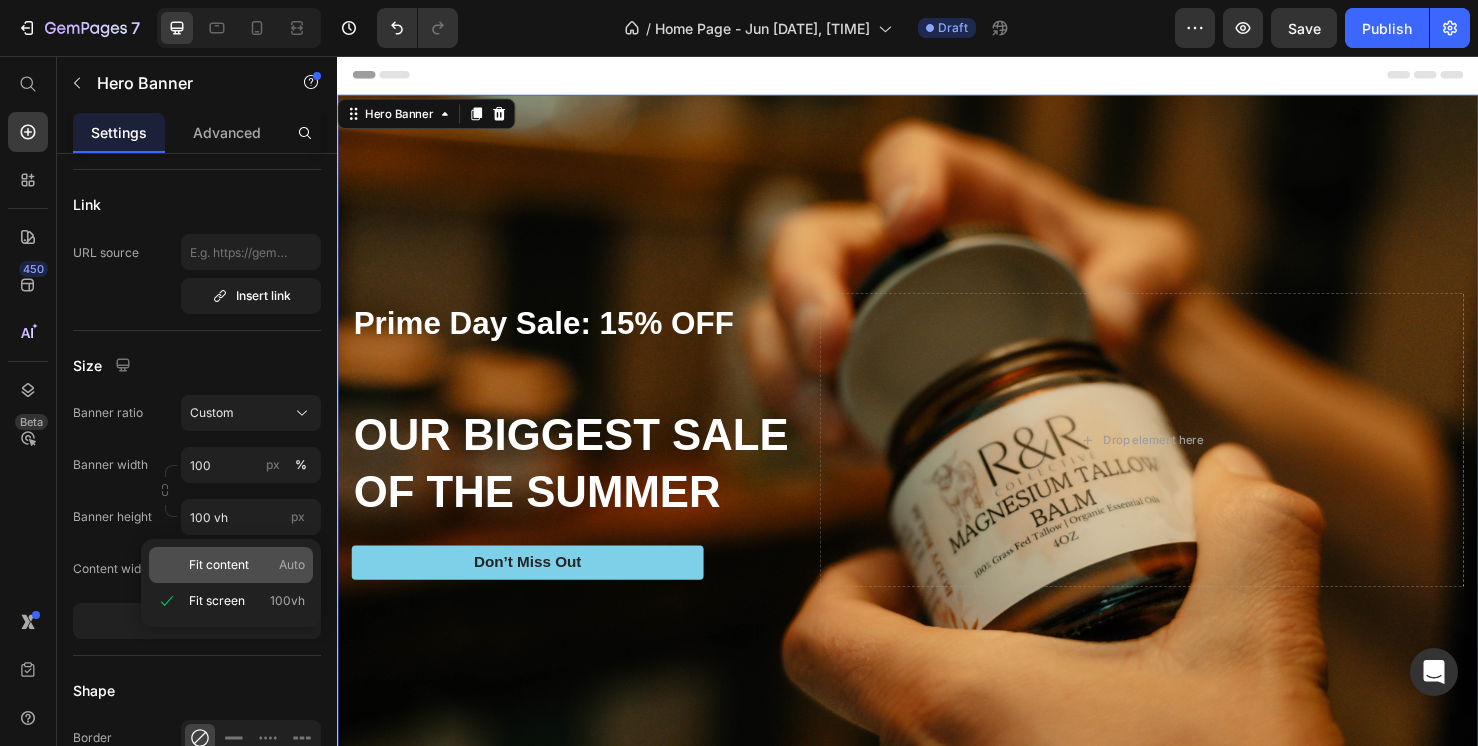 click on "Fit content Auto" at bounding box center [247, 565] 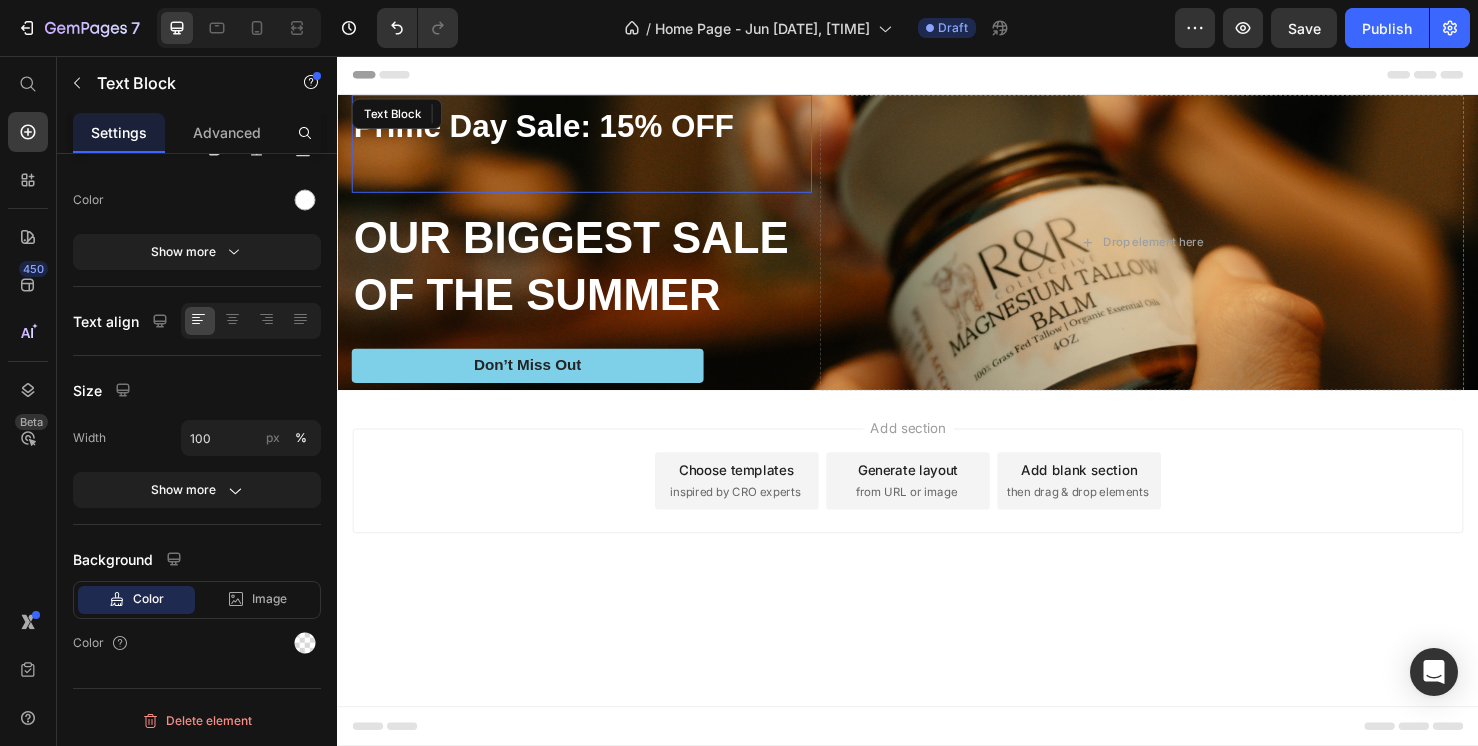 click on "Prime Day Sale: 15% OFF" at bounding box center [594, 130] 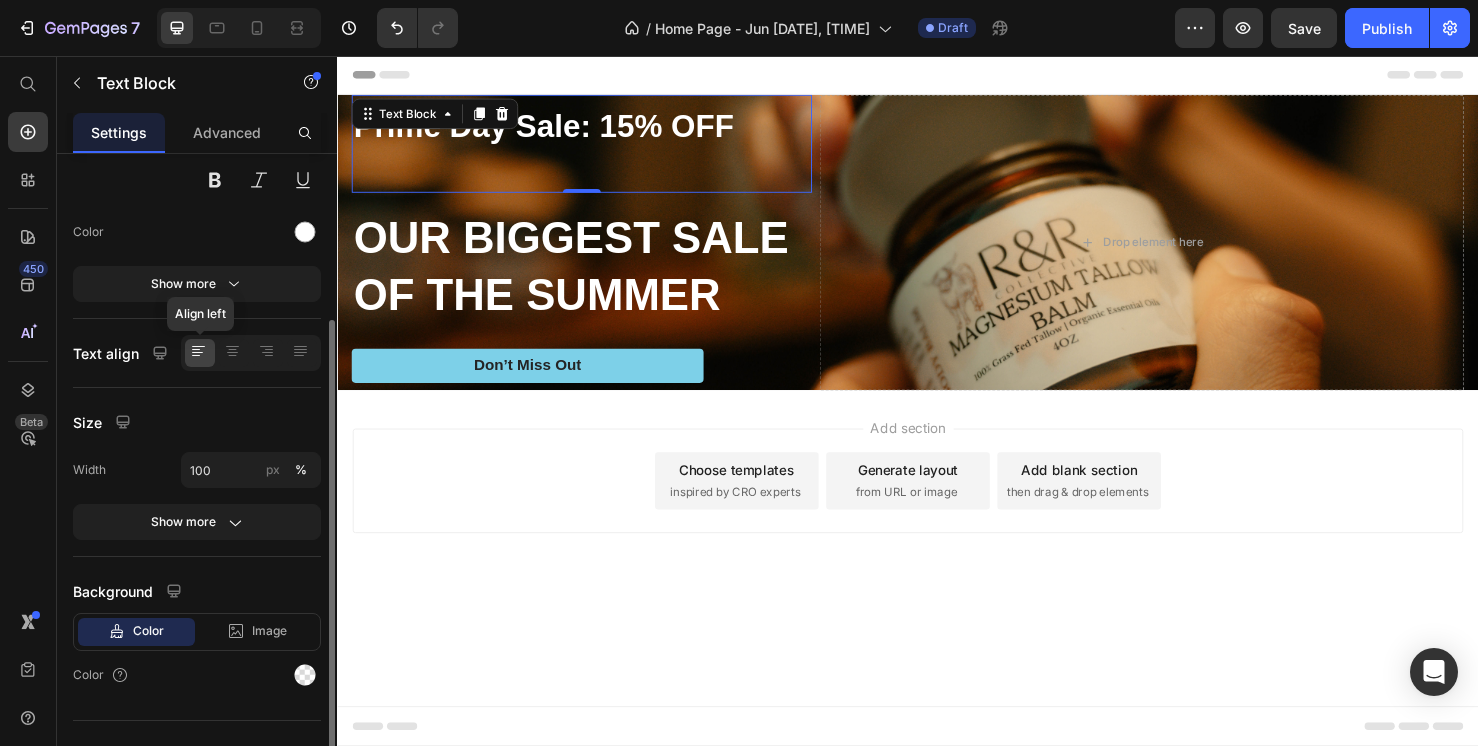 scroll, scrollTop: 220, scrollLeft: 0, axis: vertical 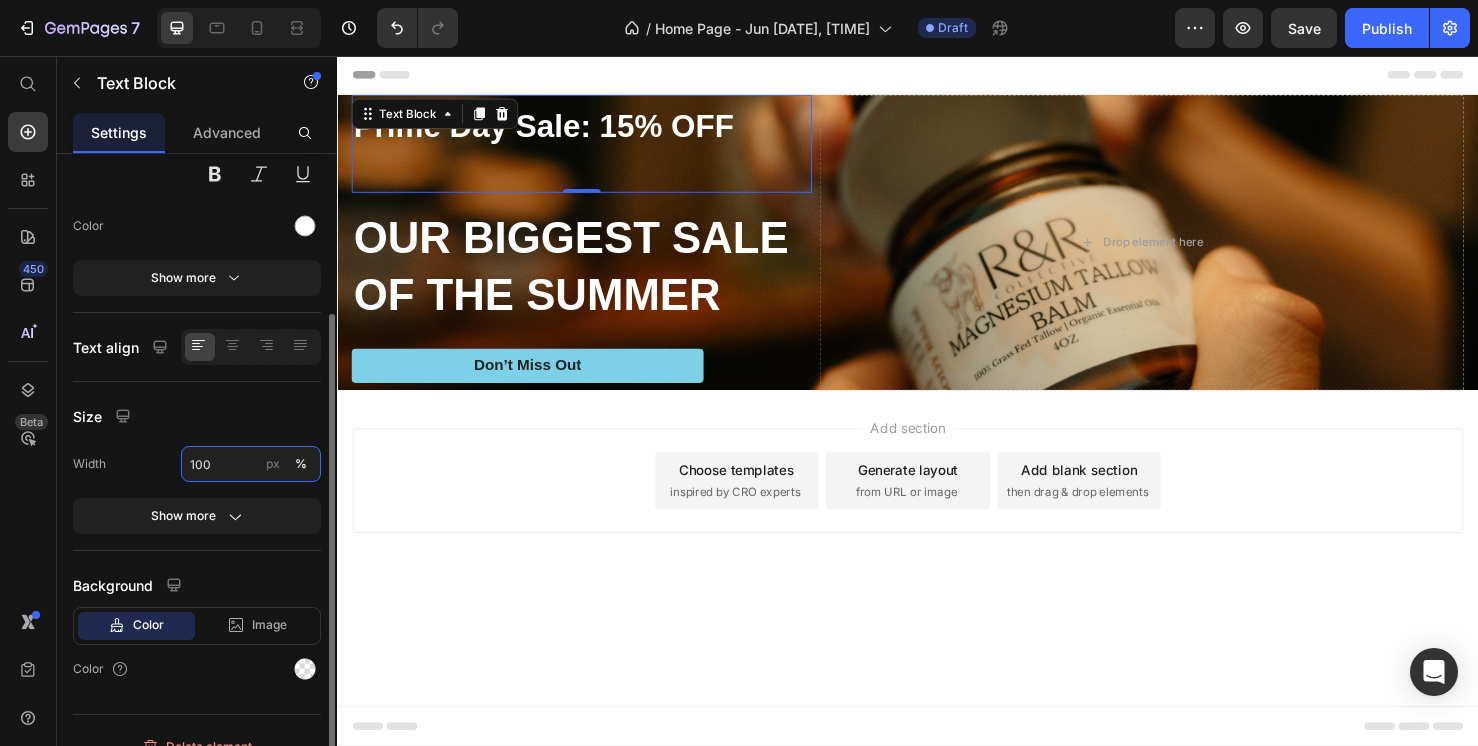 click on "100" at bounding box center (251, 464) 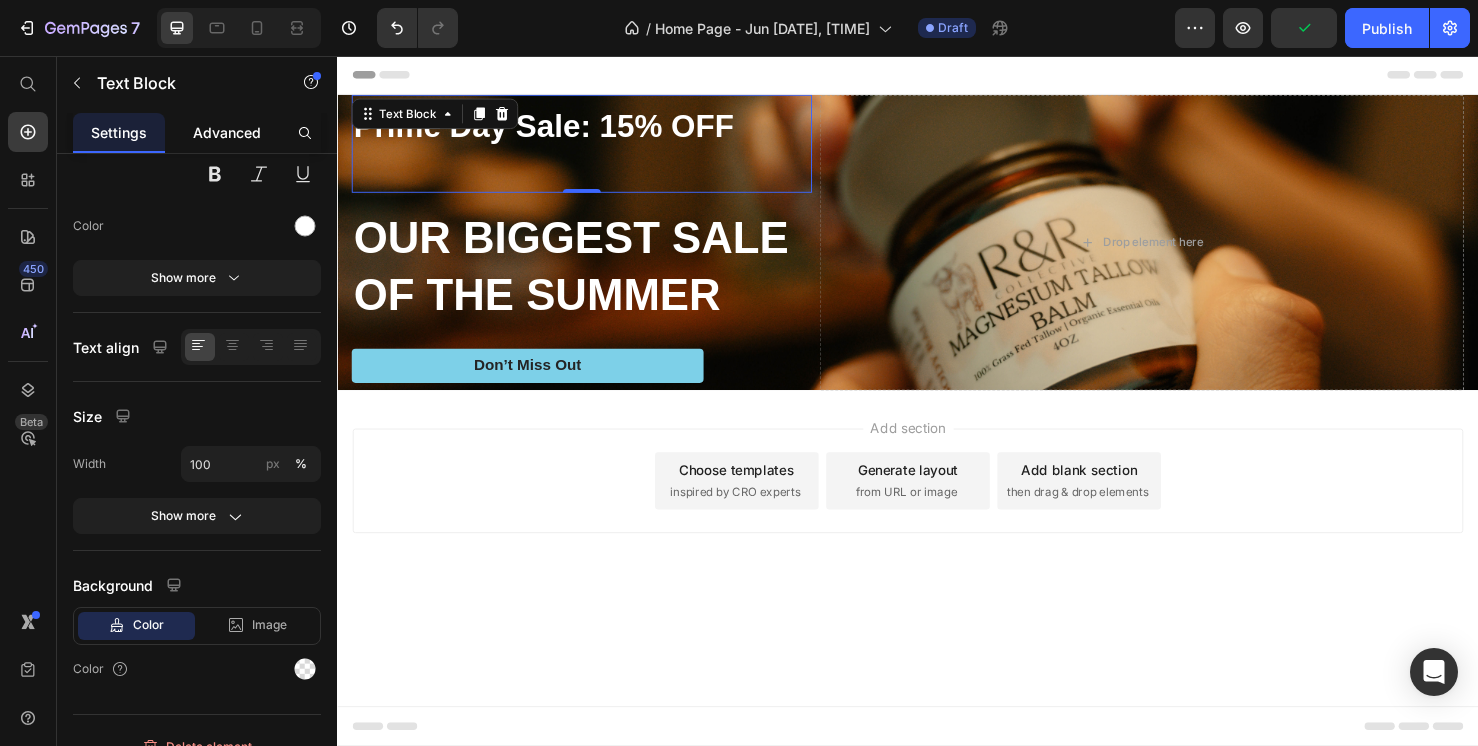 click on "Advanced" at bounding box center (227, 132) 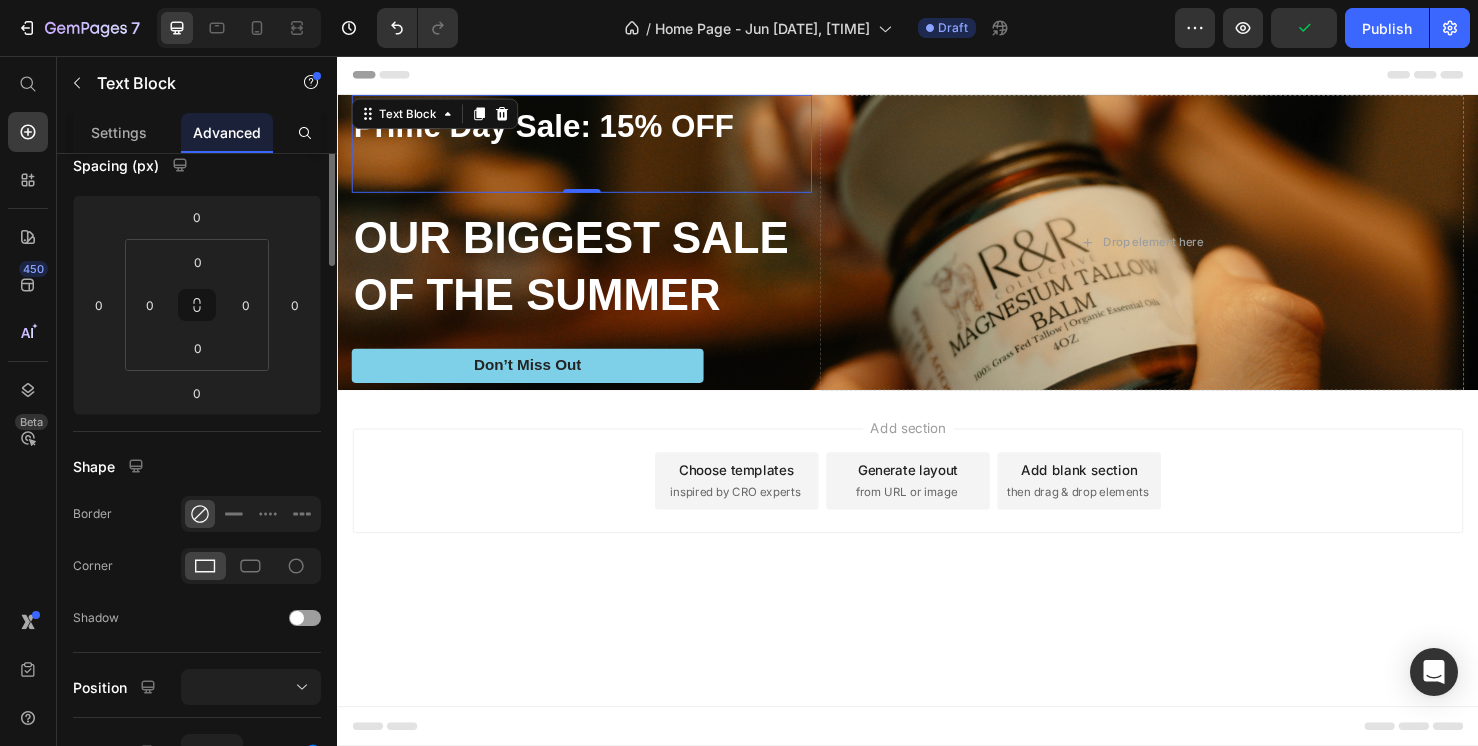 scroll, scrollTop: 0, scrollLeft: 0, axis: both 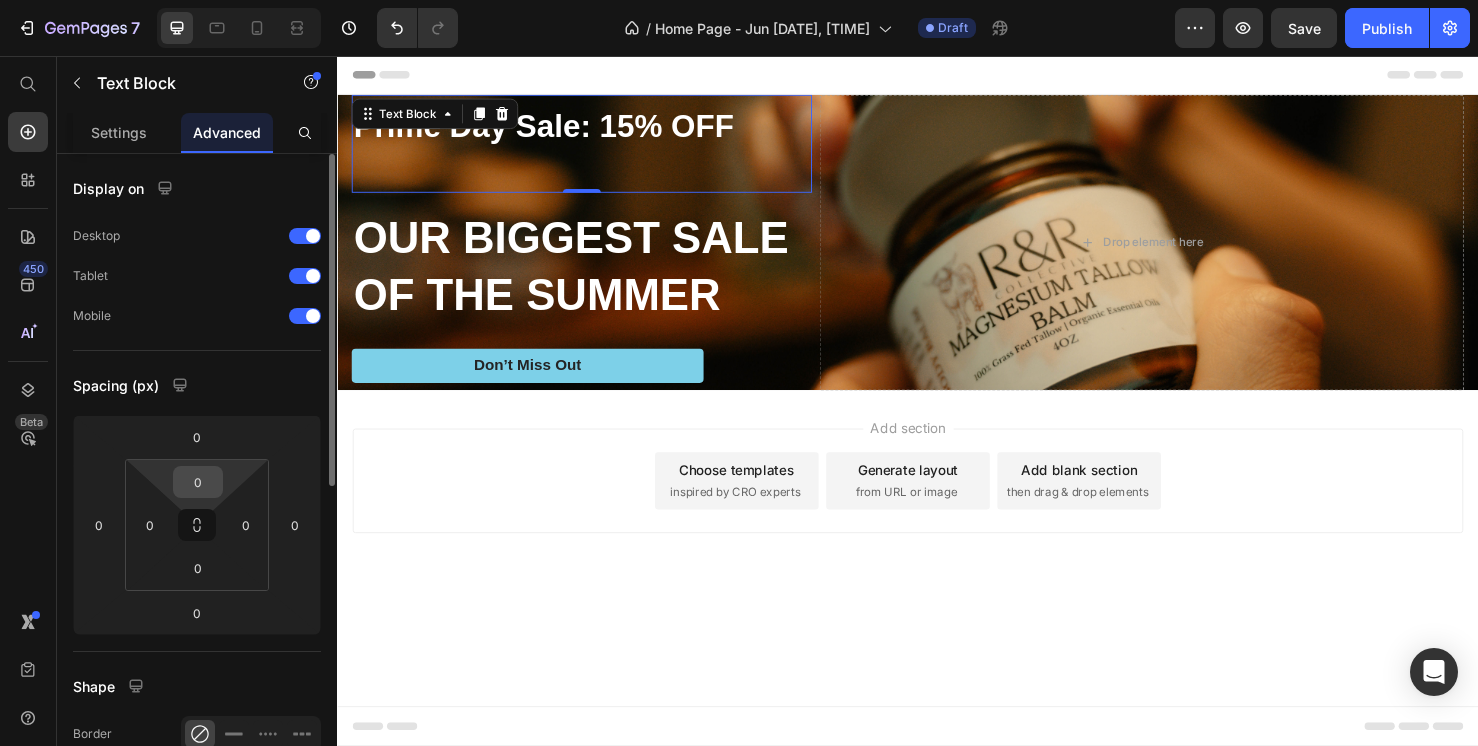 click on "0" at bounding box center [198, 482] 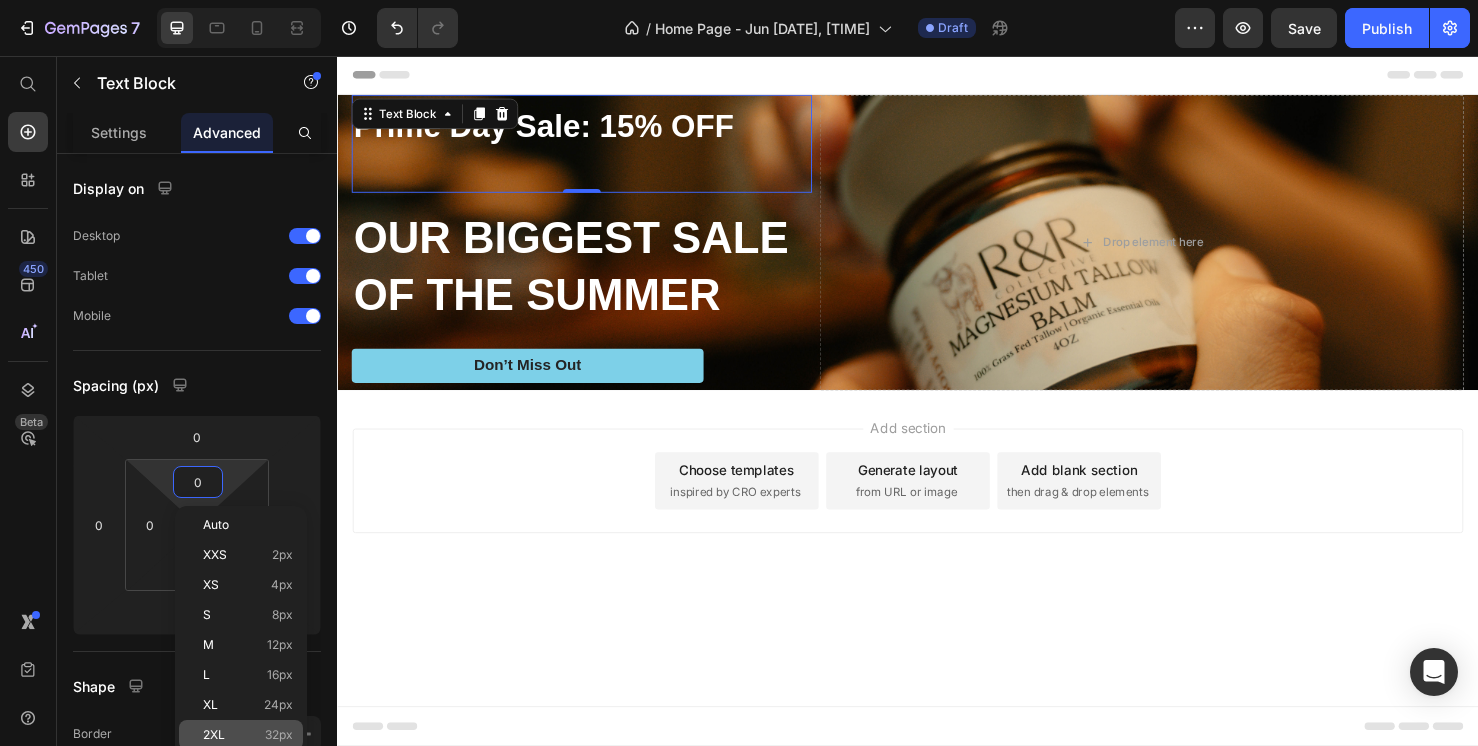 click on "2XL" at bounding box center [214, 735] 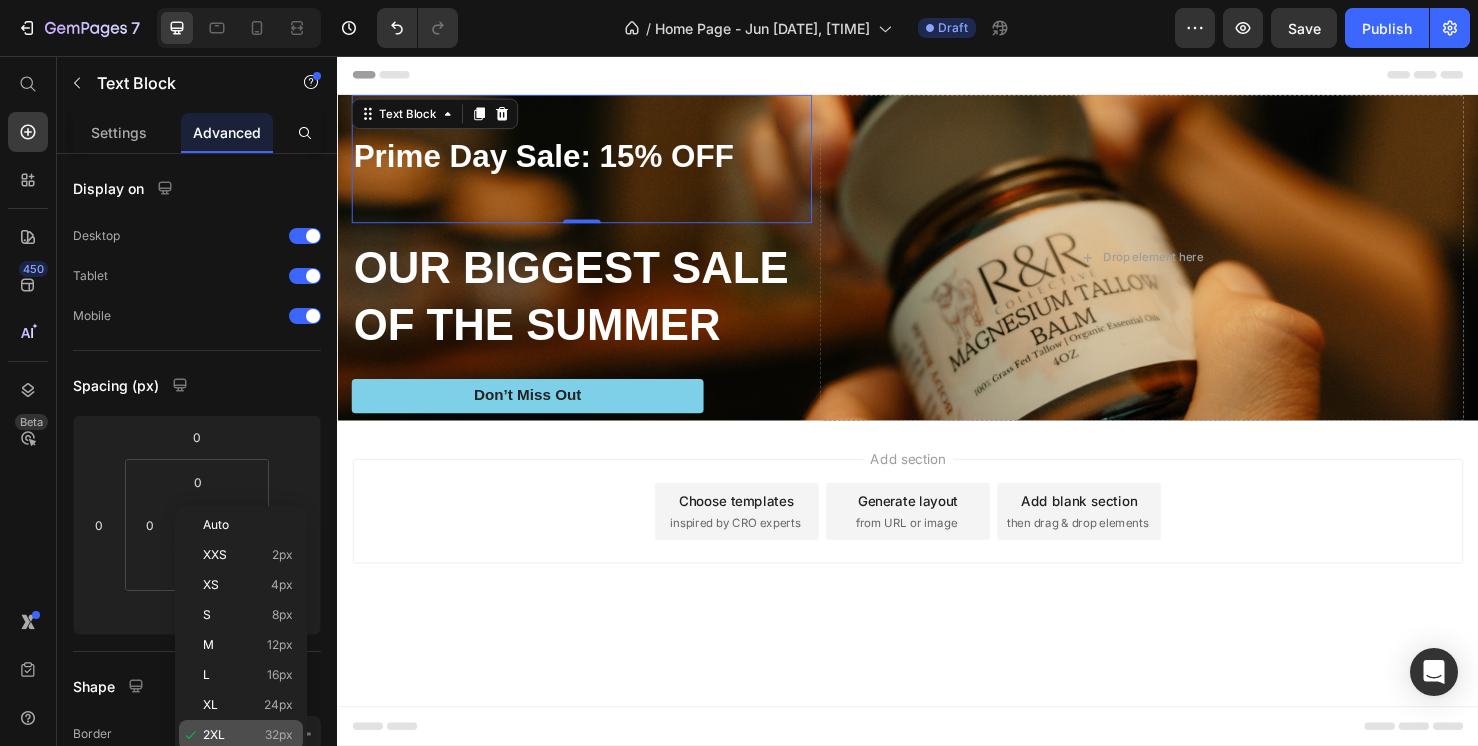 type on "32" 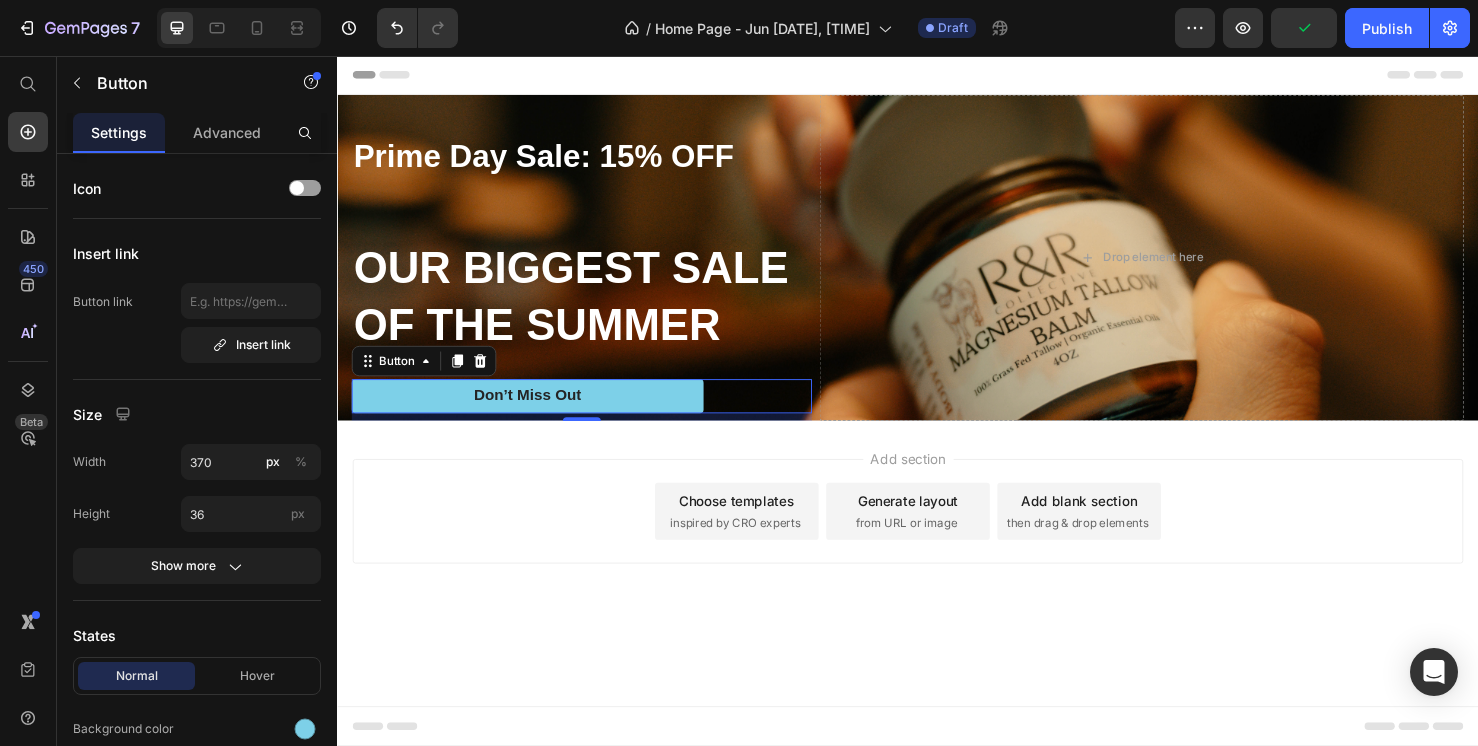 click on "Don’t Miss Out Button   8" at bounding box center [594, 414] 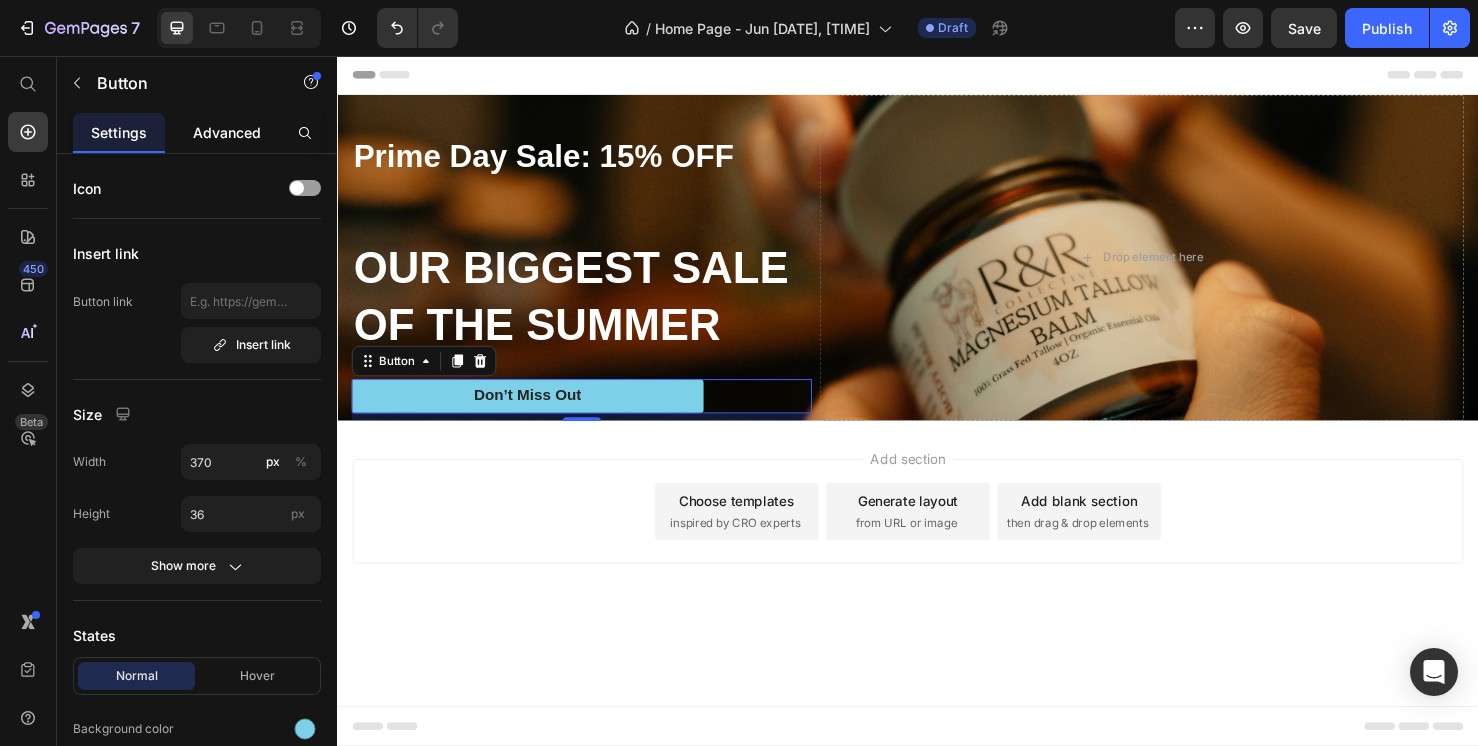 click on "Advanced" at bounding box center (227, 132) 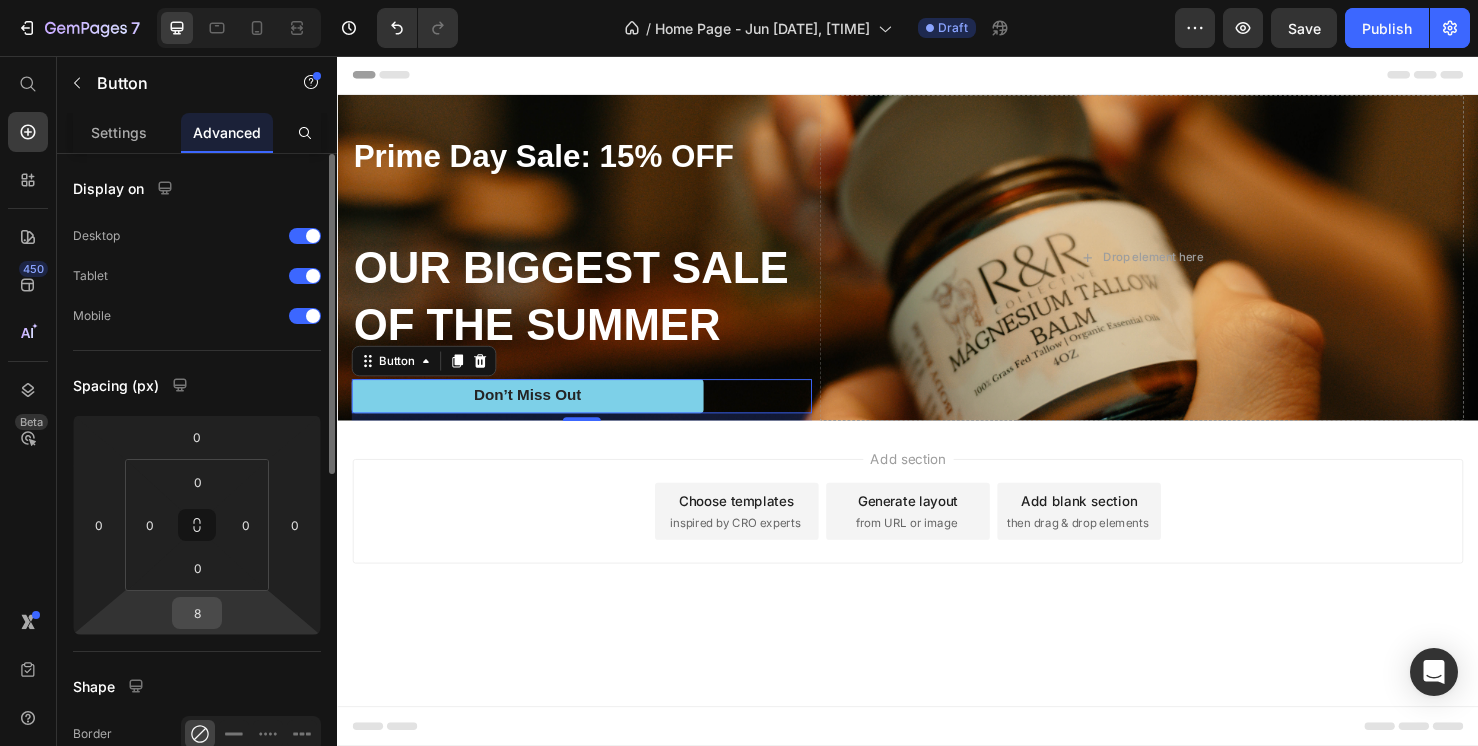 click on "8" at bounding box center [197, 613] 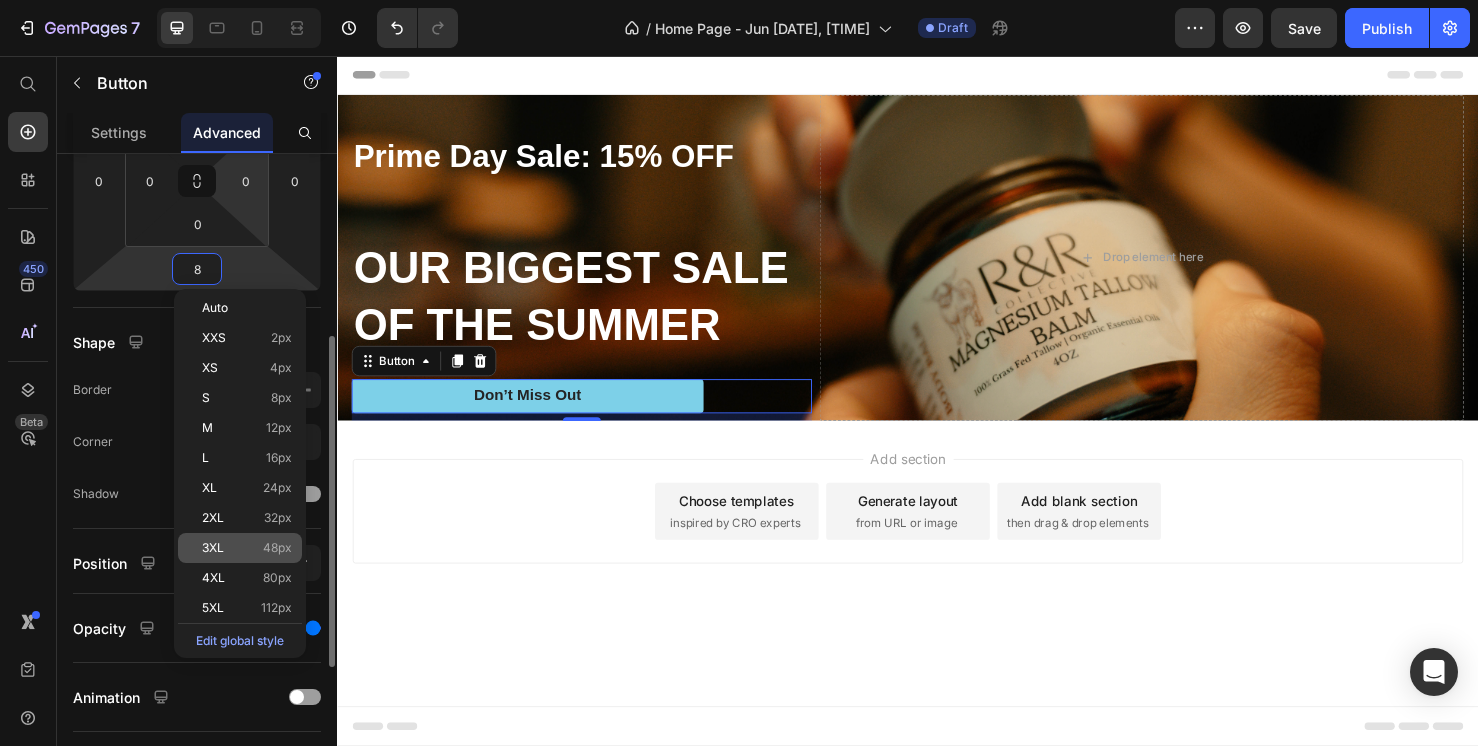 scroll, scrollTop: 348, scrollLeft: 0, axis: vertical 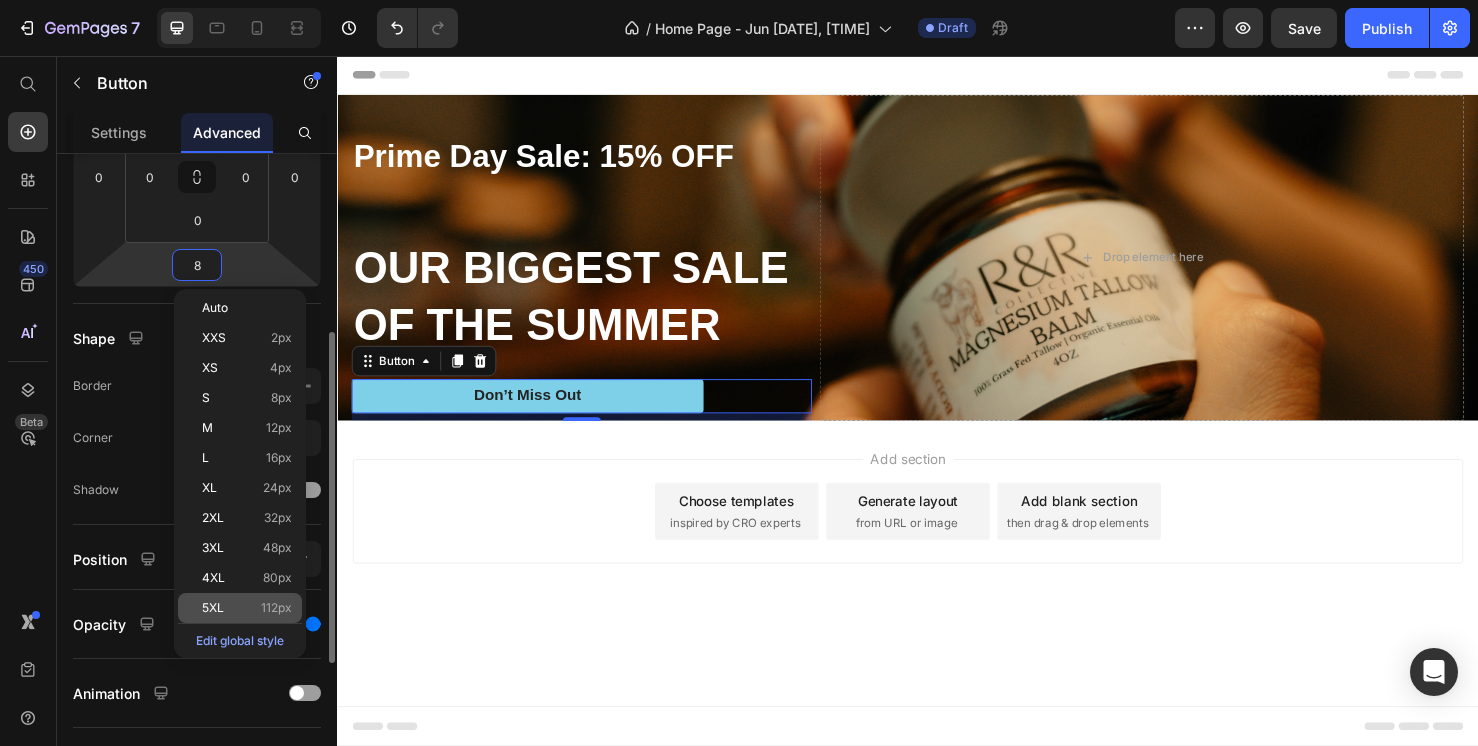 click on "5XL 112px" at bounding box center (247, 608) 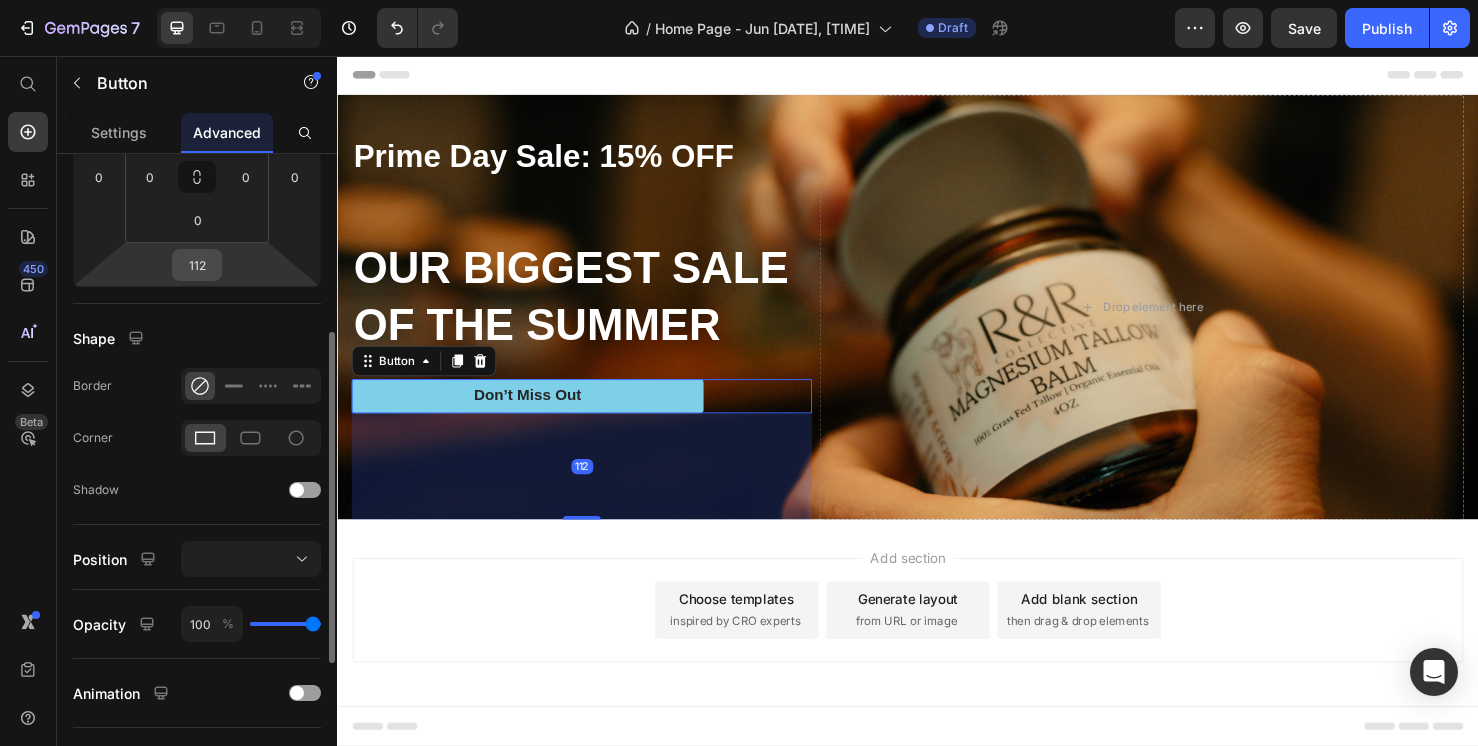 click on "112" at bounding box center (197, 265) 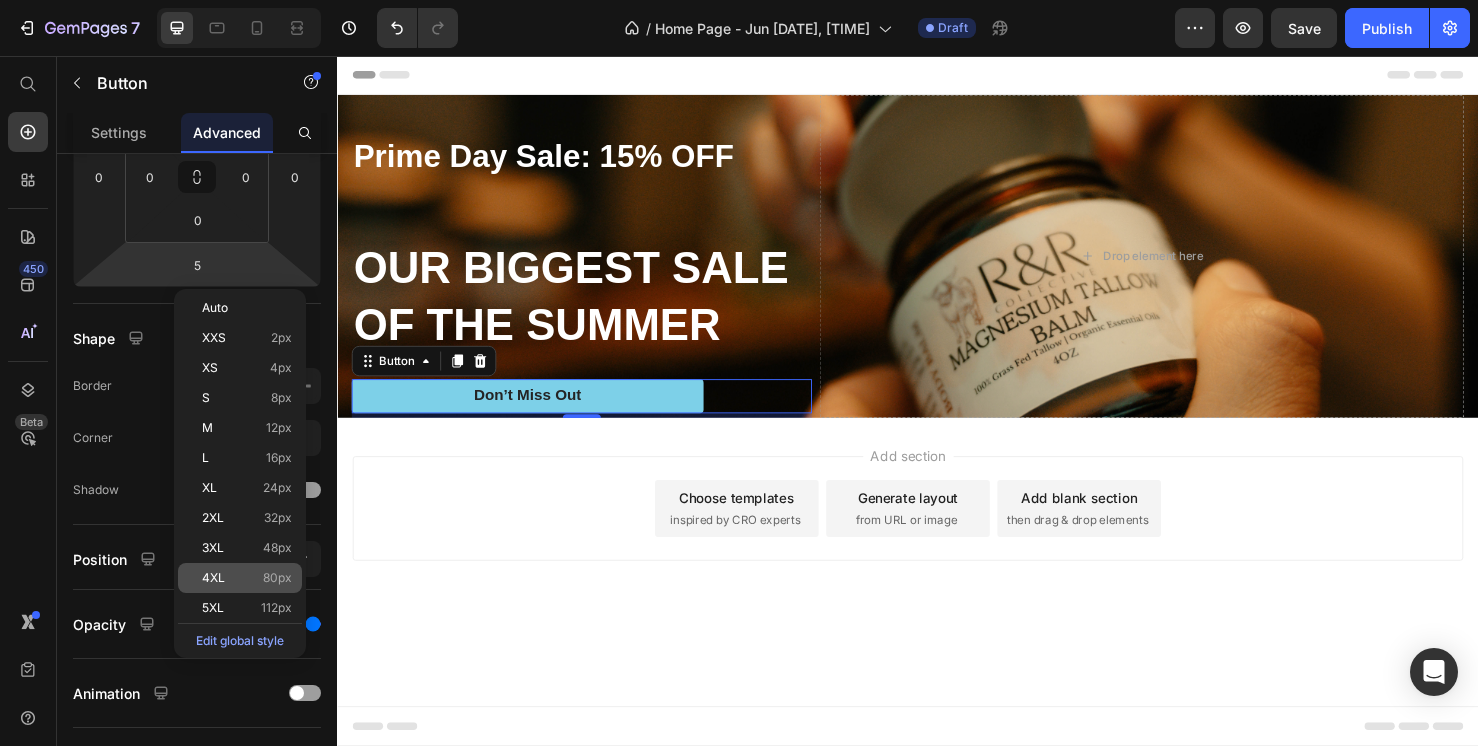 click on "4XL" at bounding box center (213, 578) 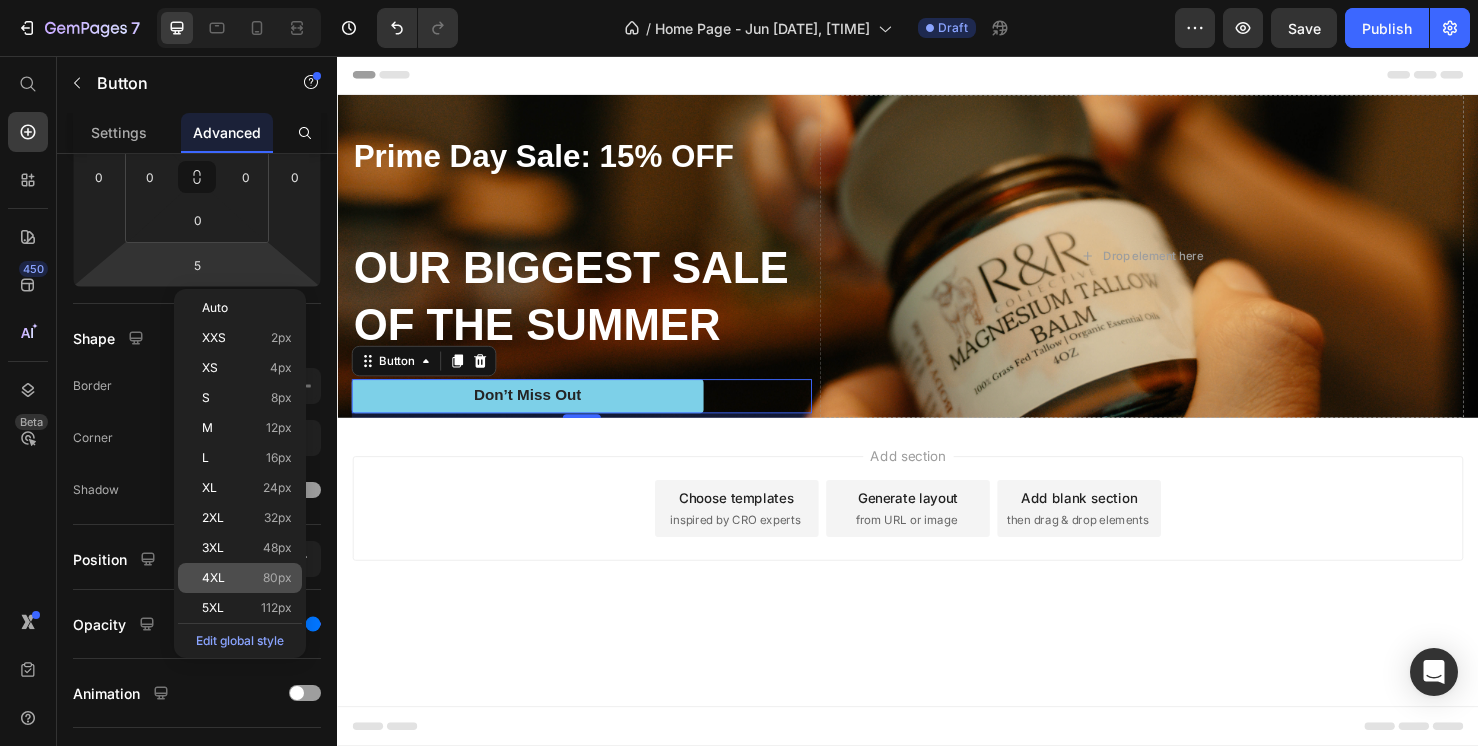 type on "80" 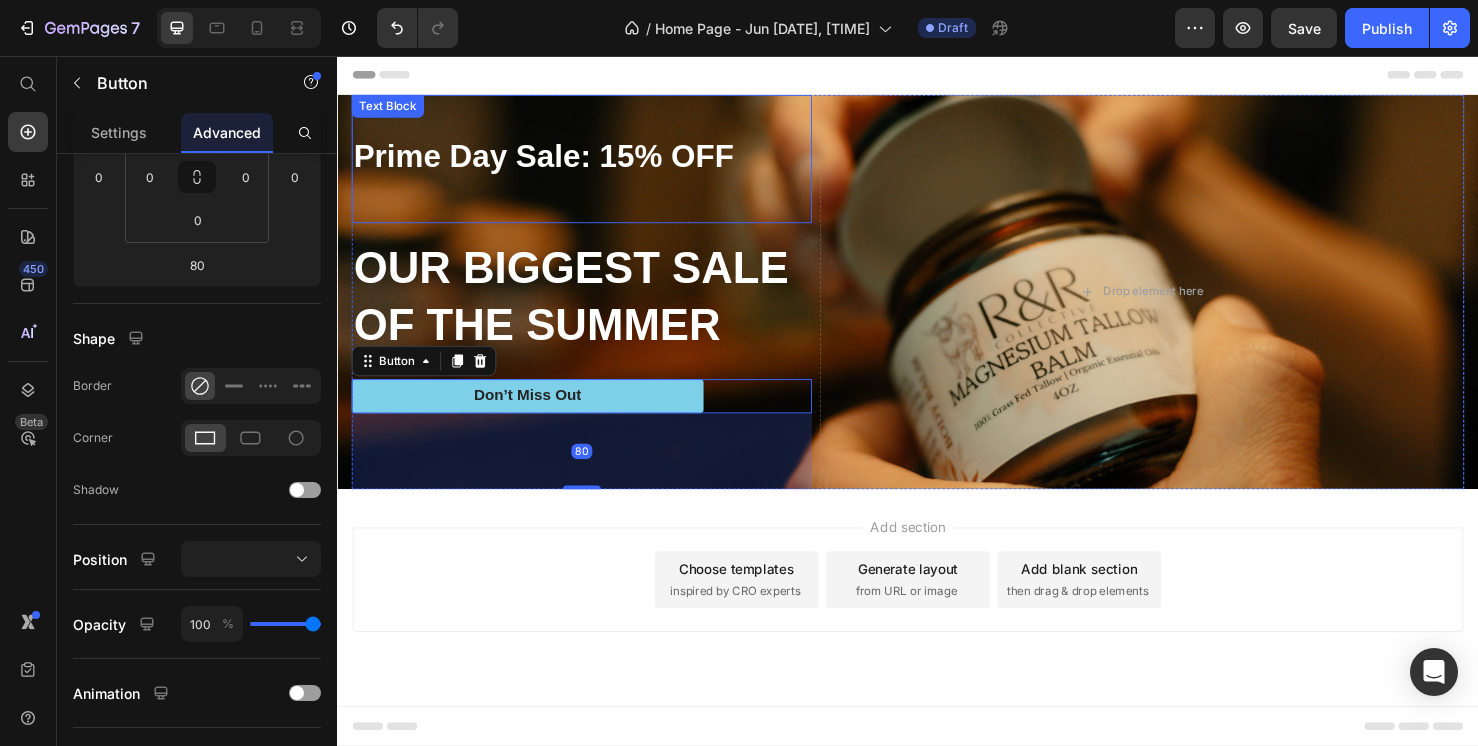 click on "Prime Day Sale: 15% OFF" at bounding box center [594, 162] 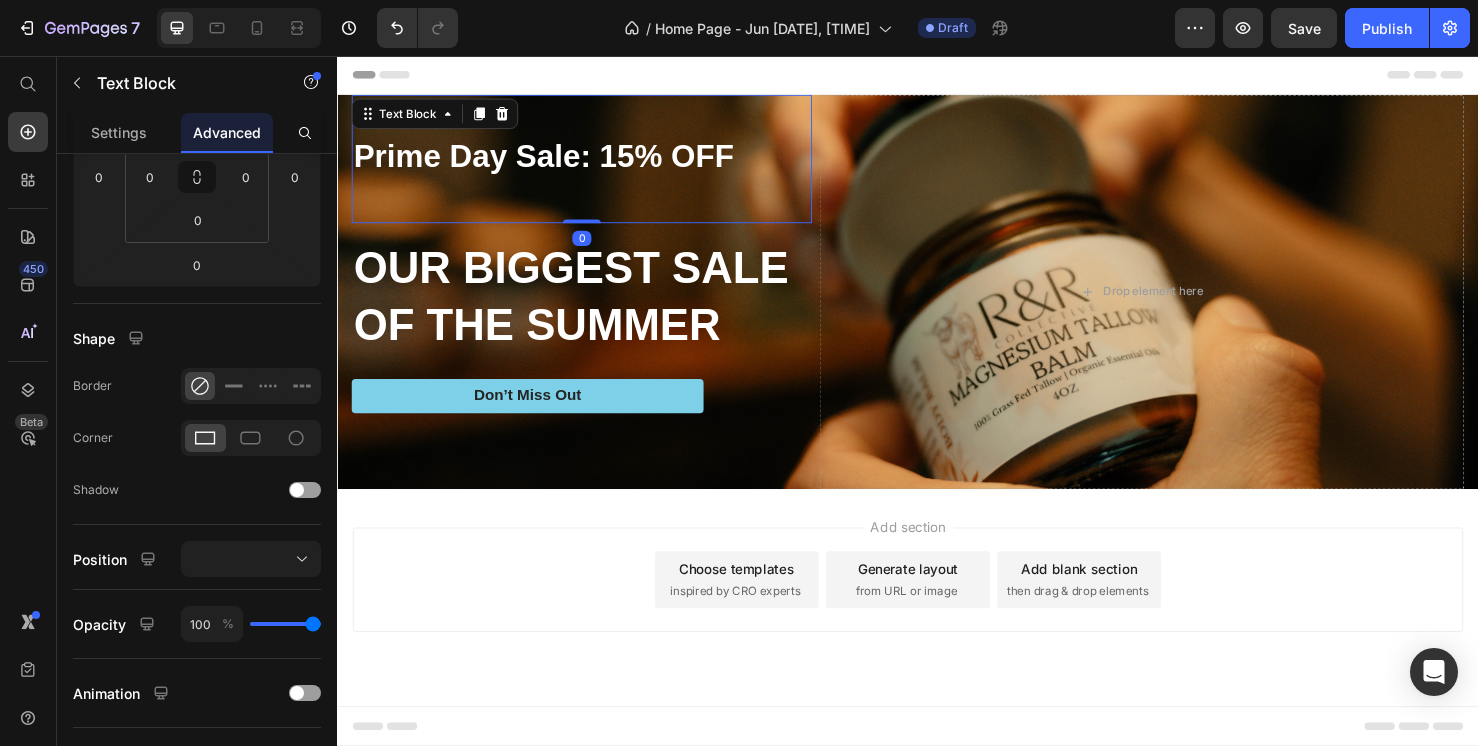 scroll, scrollTop: 0, scrollLeft: 0, axis: both 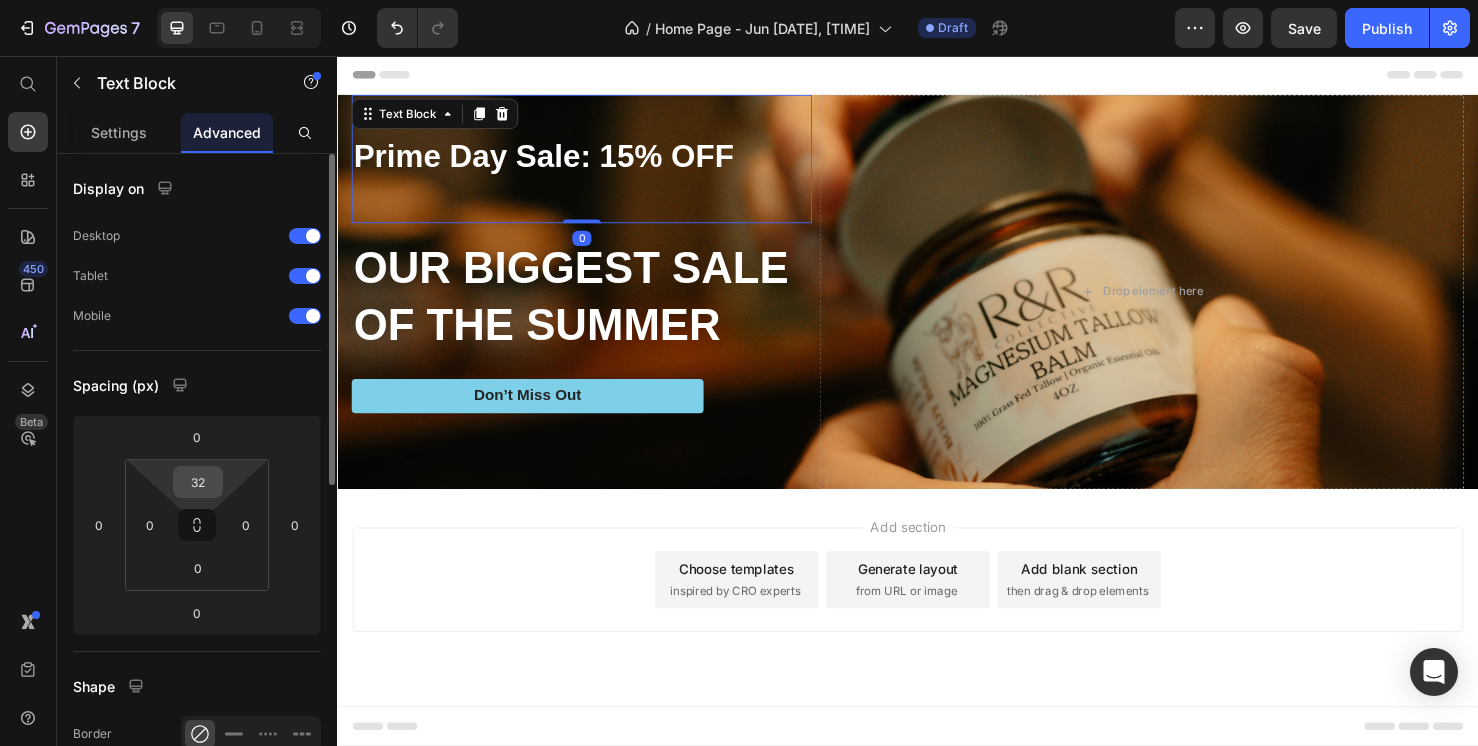 click on "32" at bounding box center [198, 482] 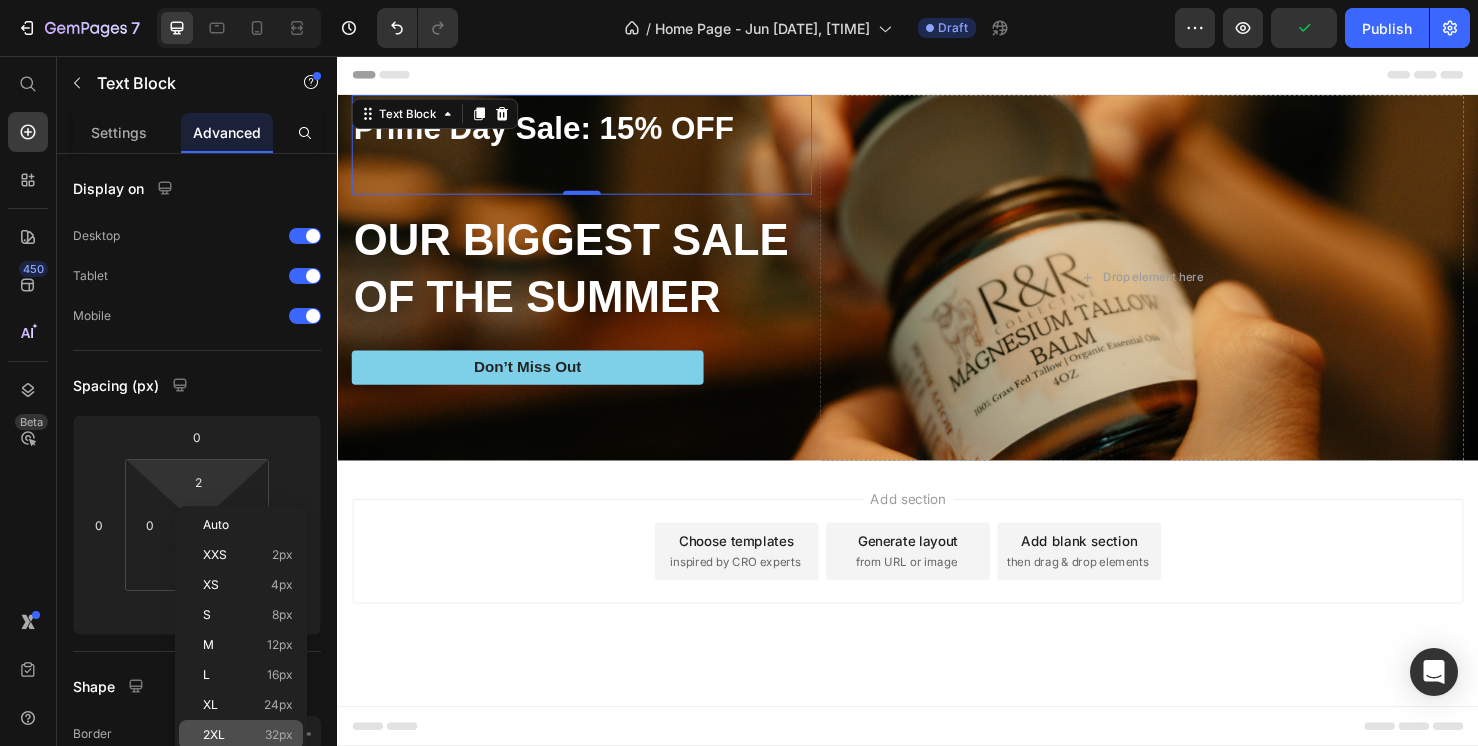 click on "2XL 32px" 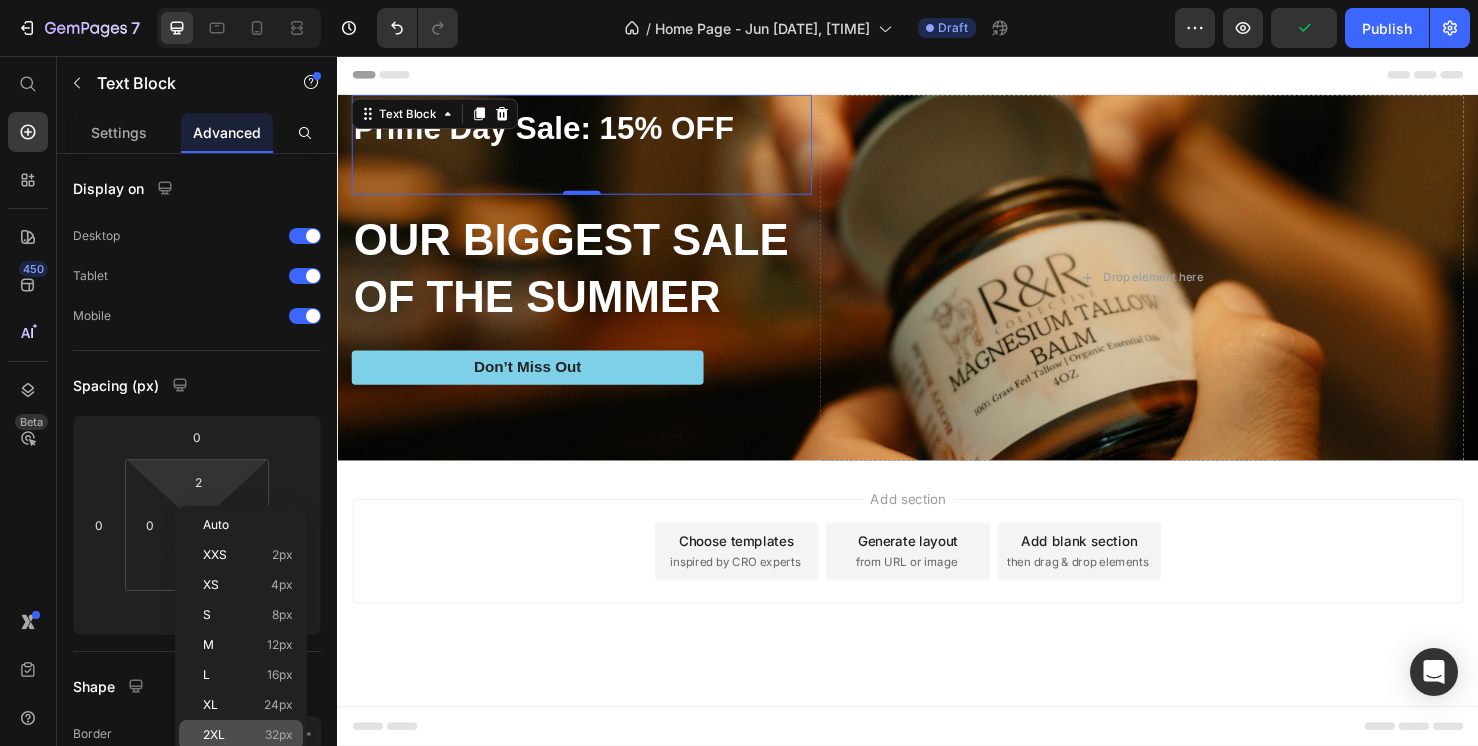 type on "32" 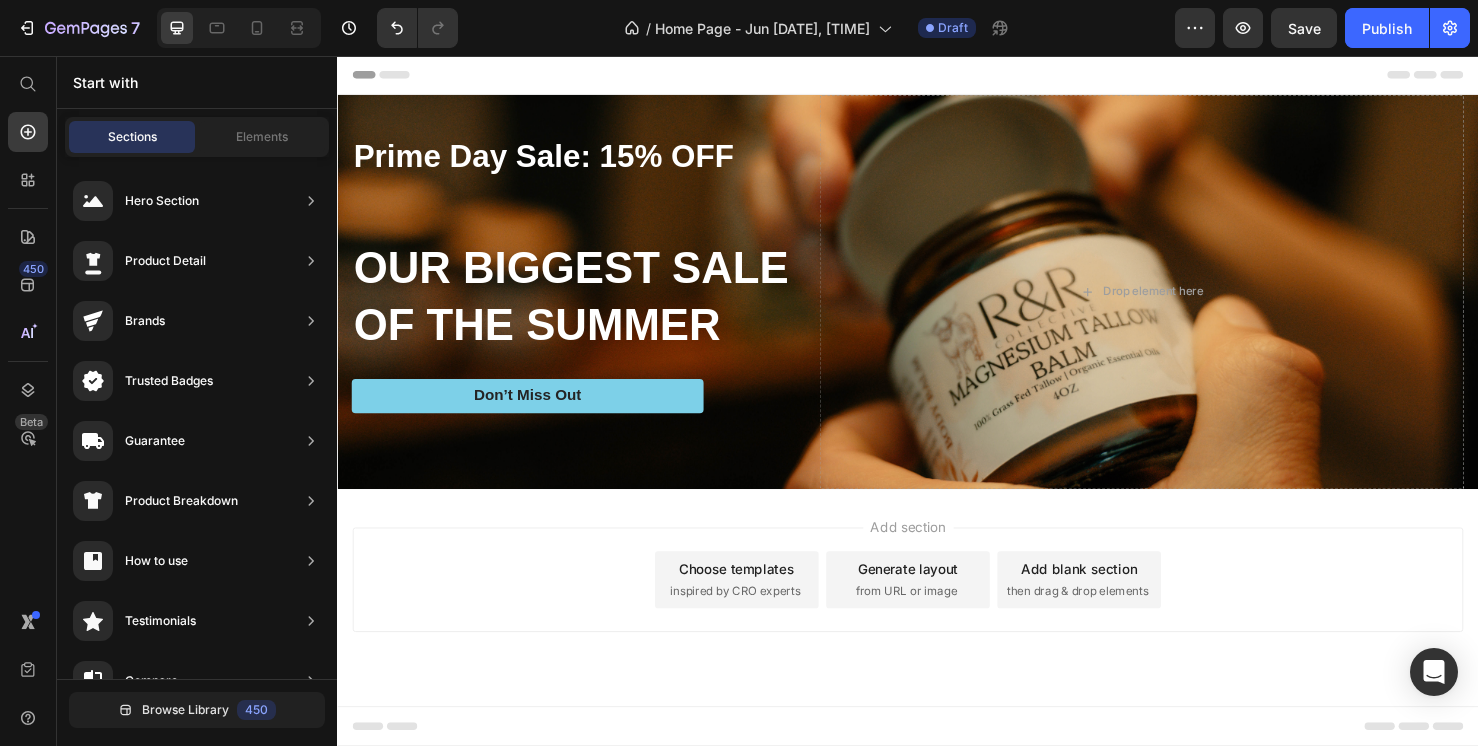 click on "Add section Choose templates inspired by CRO experts Generate layout from URL or image Add blank section then drag & drop elements" at bounding box center [937, 607] 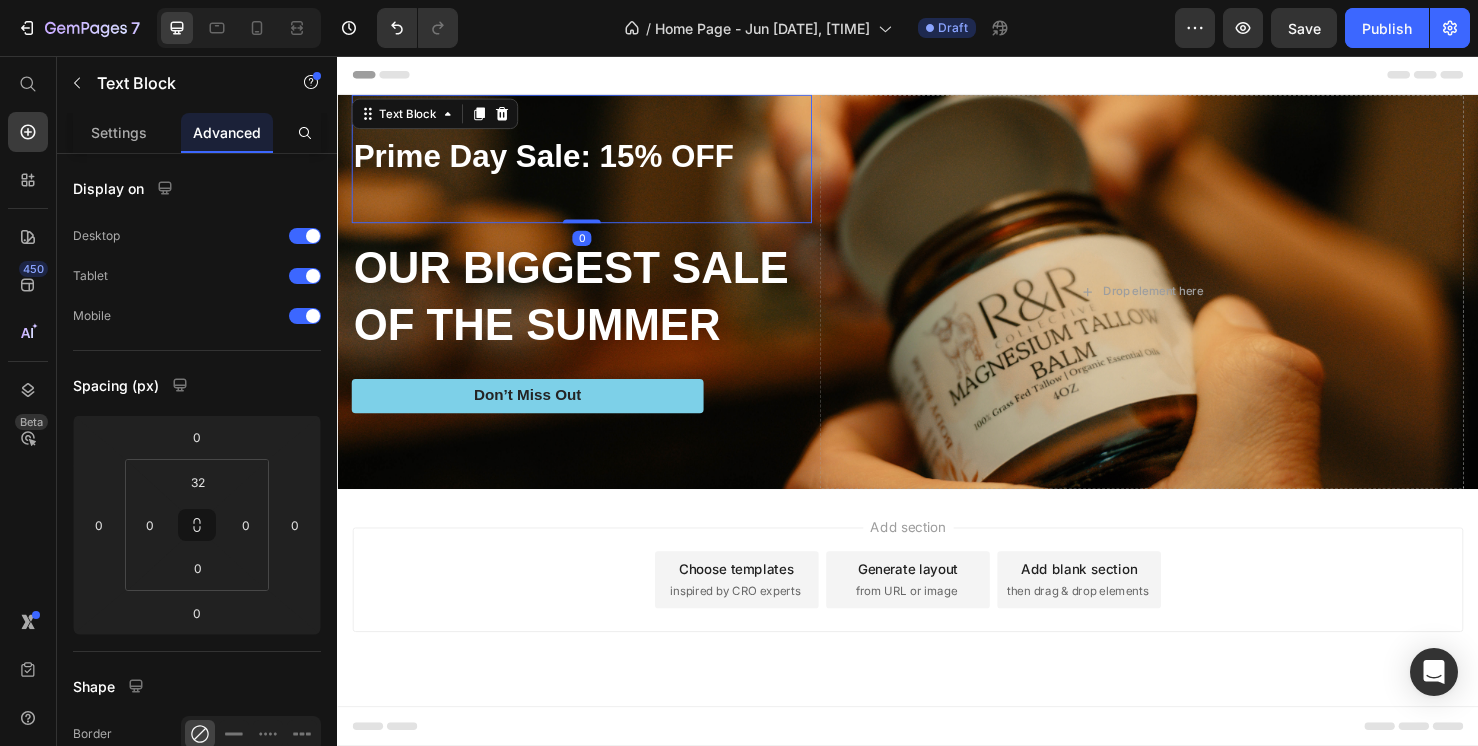 click on "Prime Day Sale: 15% OFF" at bounding box center (594, 162) 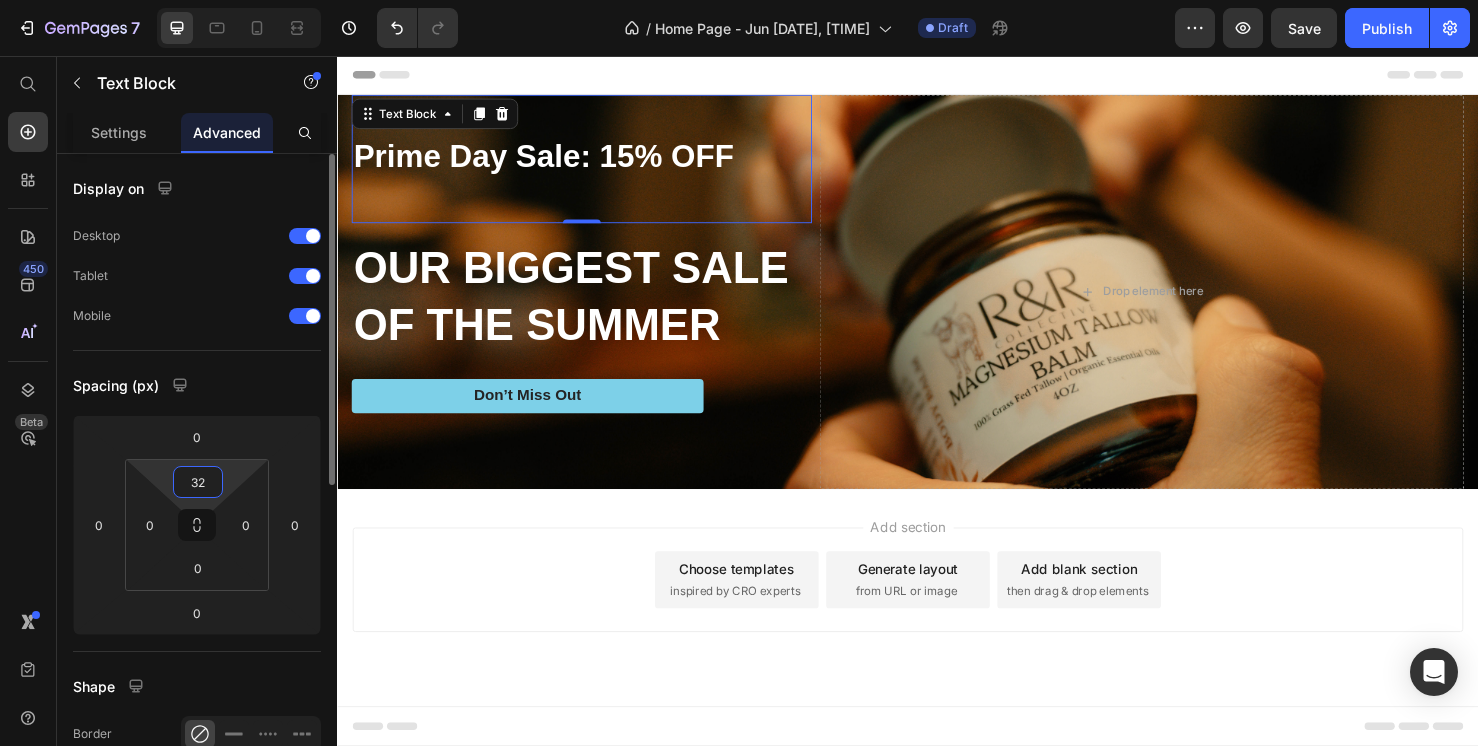 click on "32" at bounding box center (198, 482) 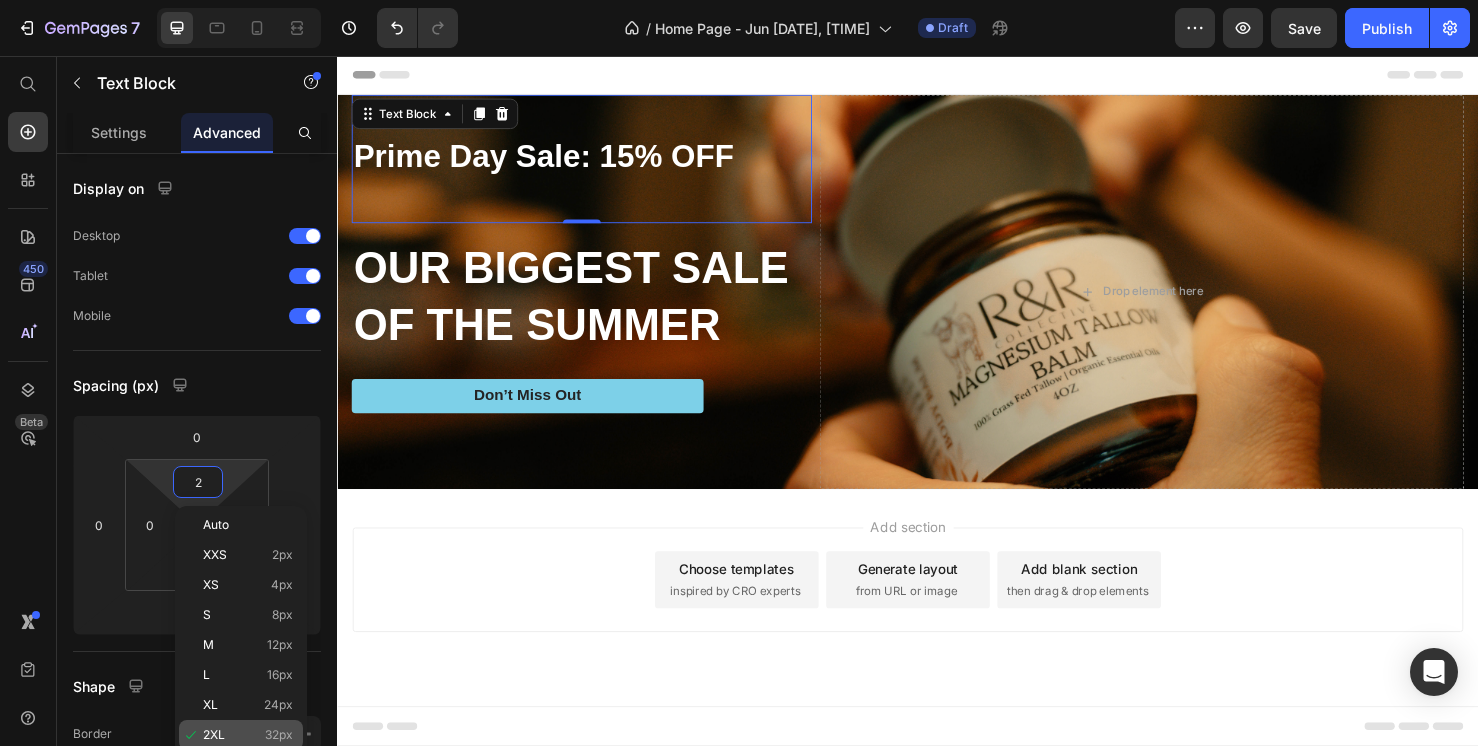 click on "2XL" at bounding box center [214, 735] 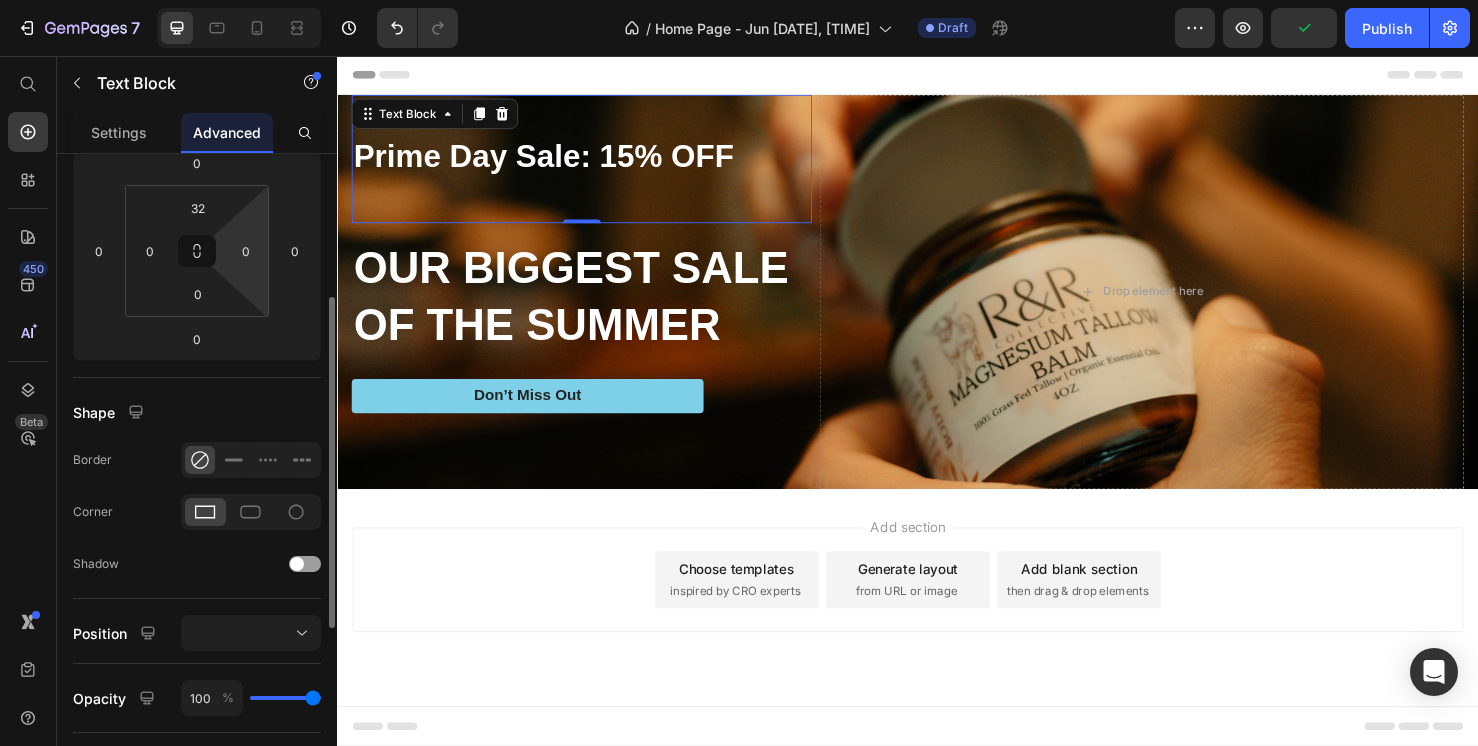 scroll, scrollTop: 276, scrollLeft: 0, axis: vertical 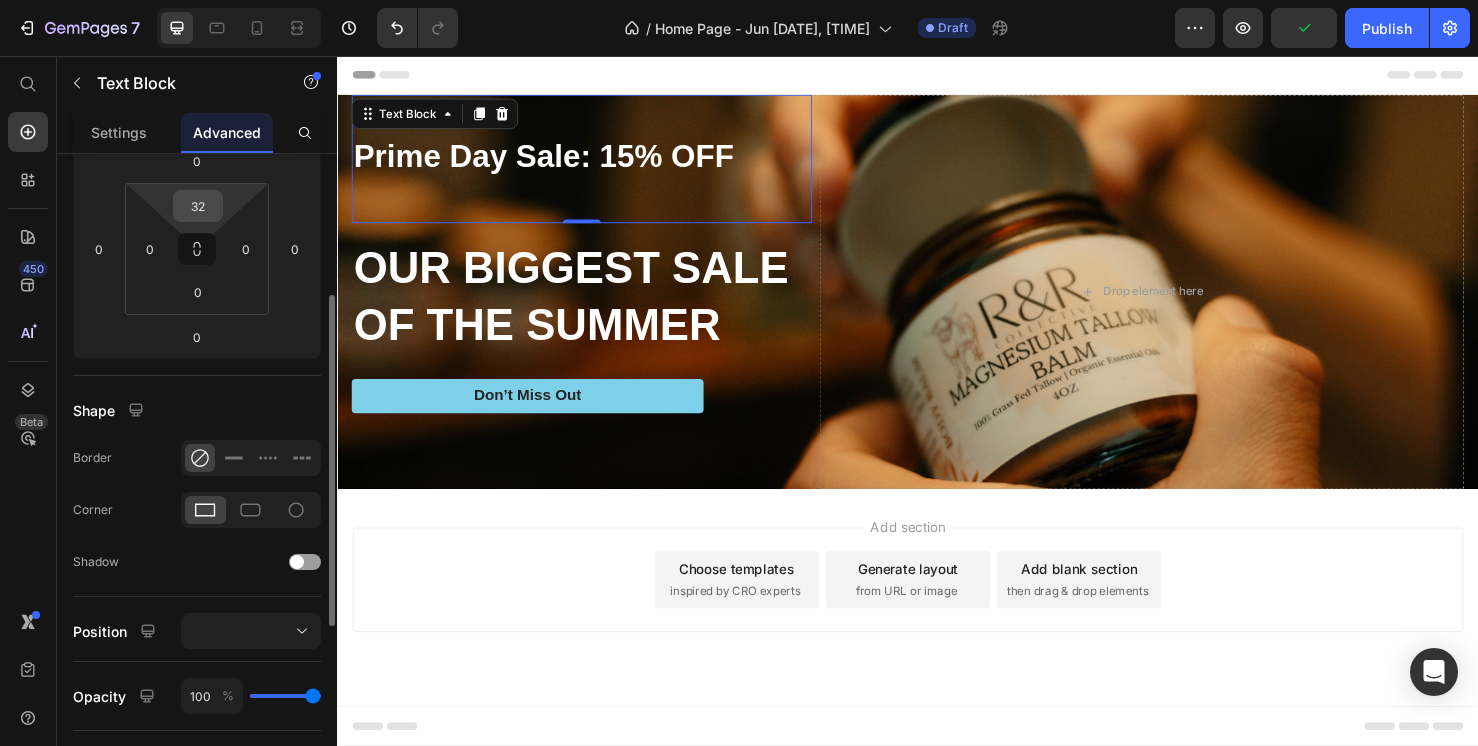 click on "32" at bounding box center [198, 206] 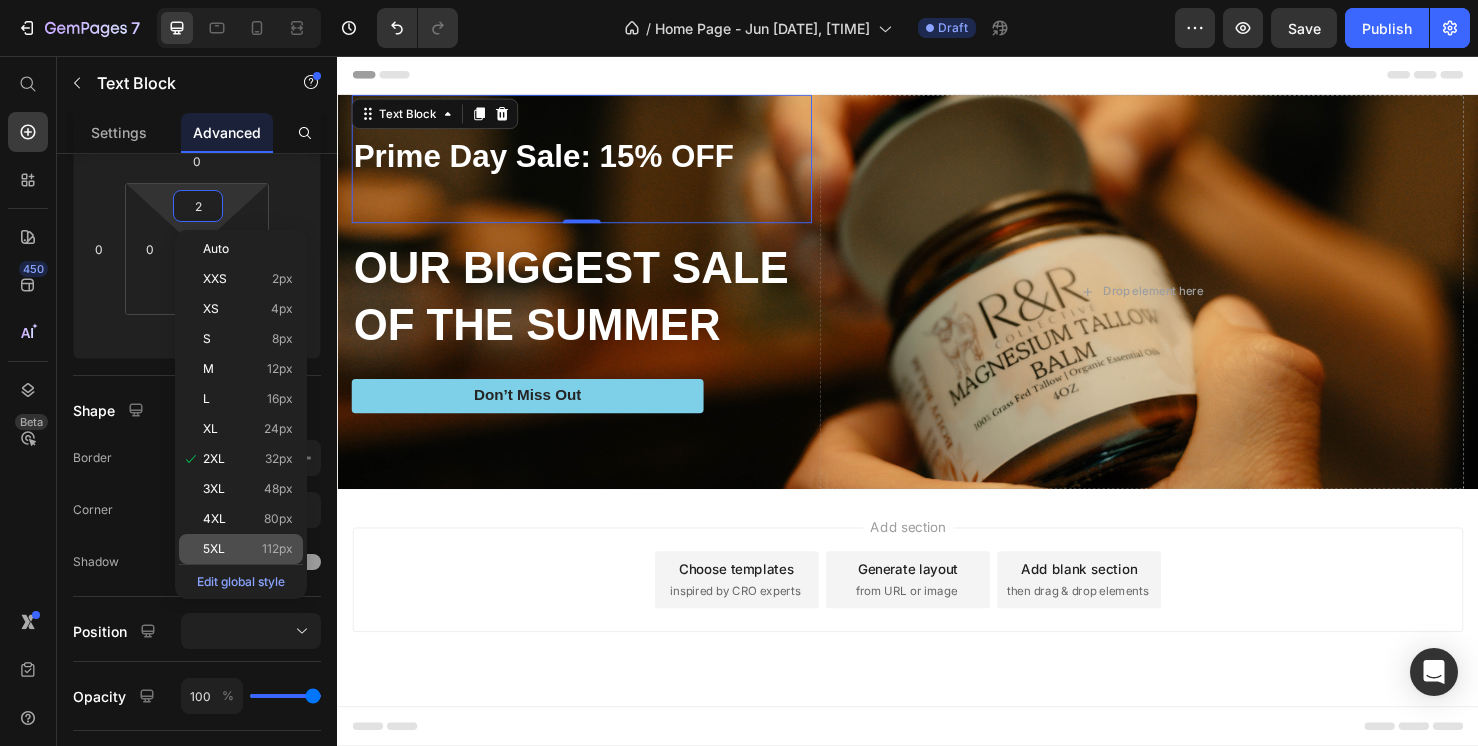 click on "5XL 112px" 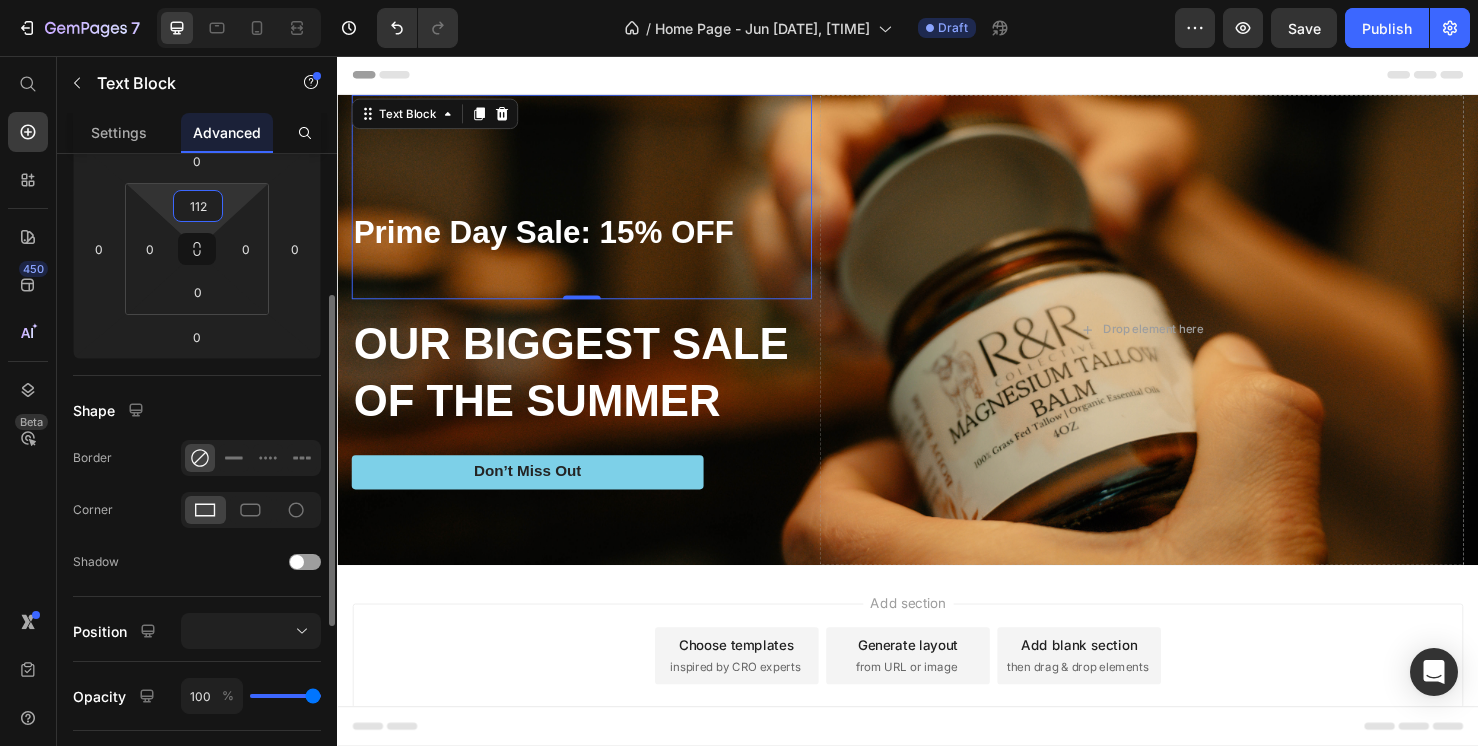 click on "112" at bounding box center [198, 206] 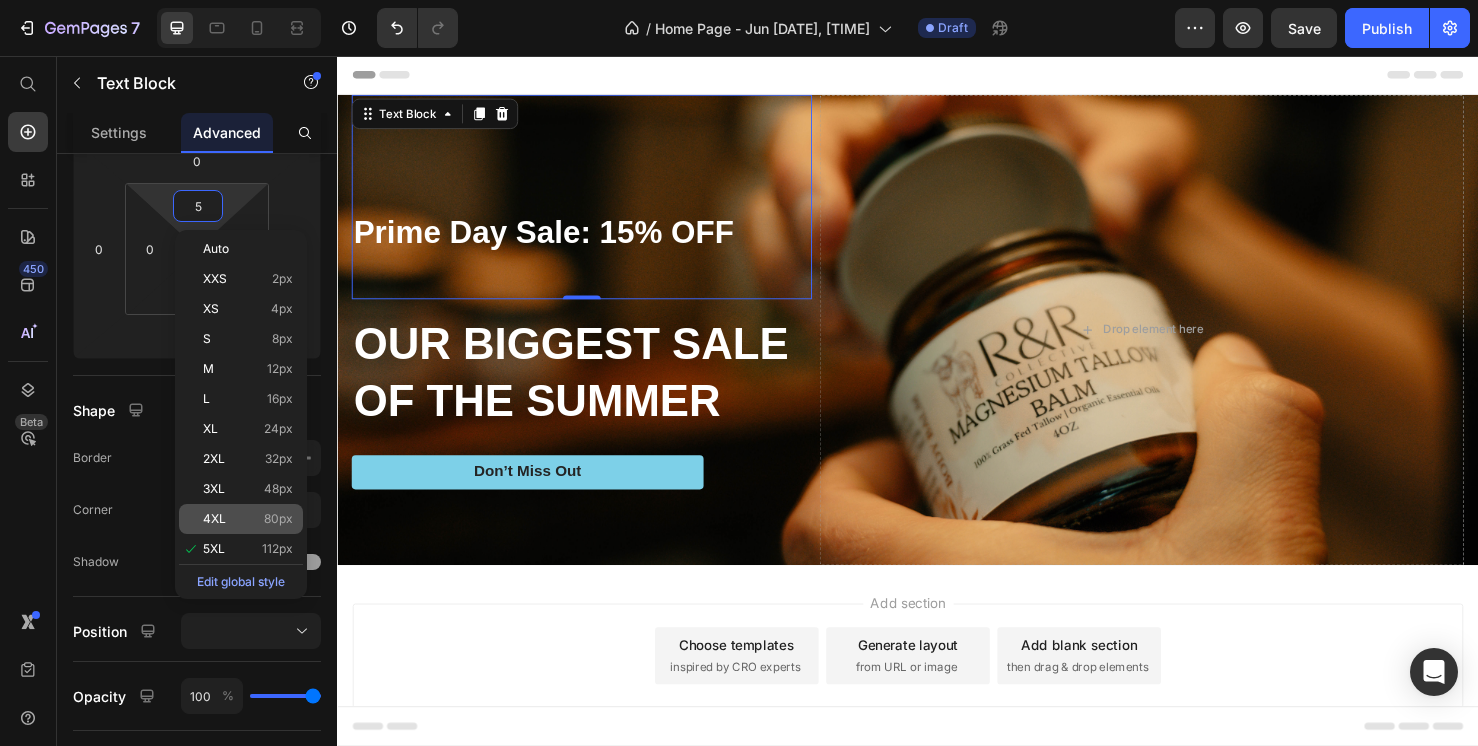 click on "4XL 80px" at bounding box center (248, 519) 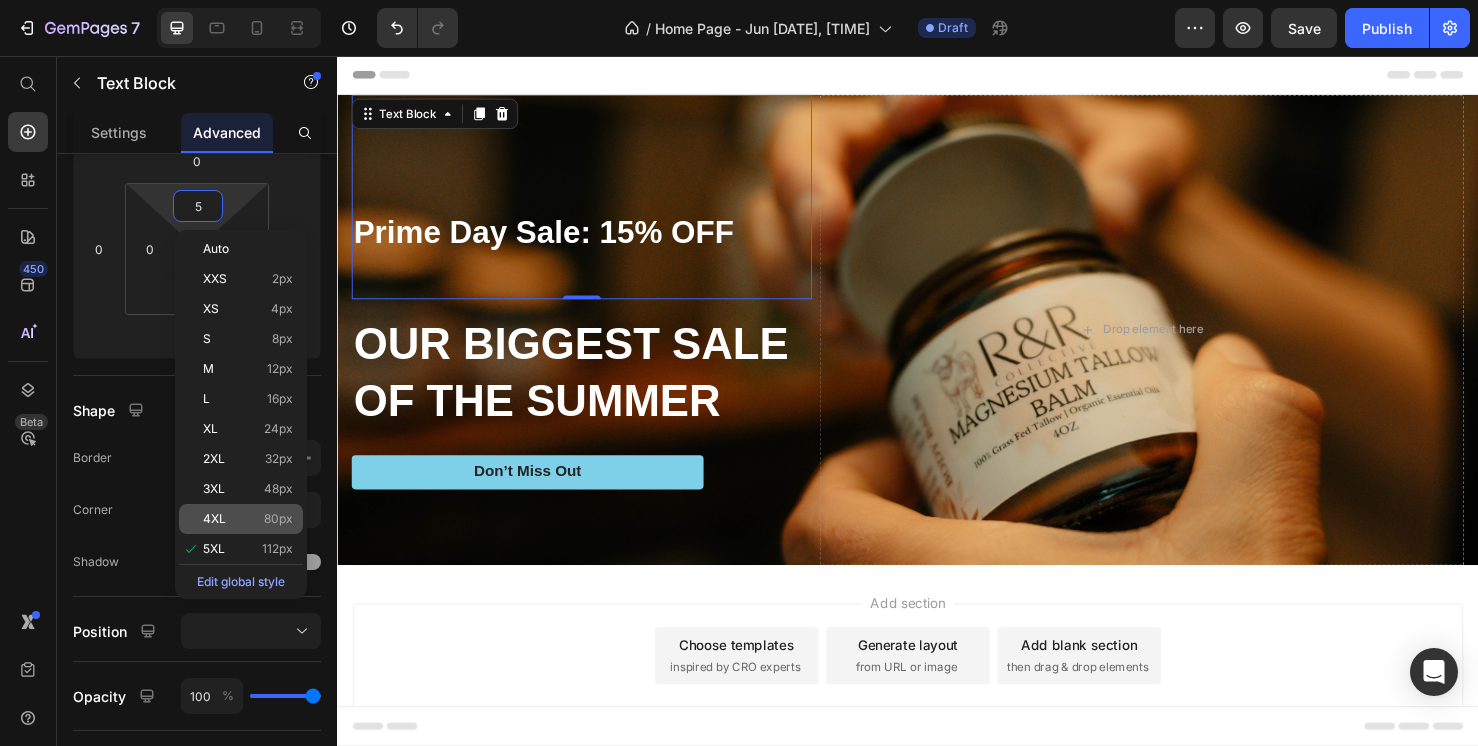 type on "80" 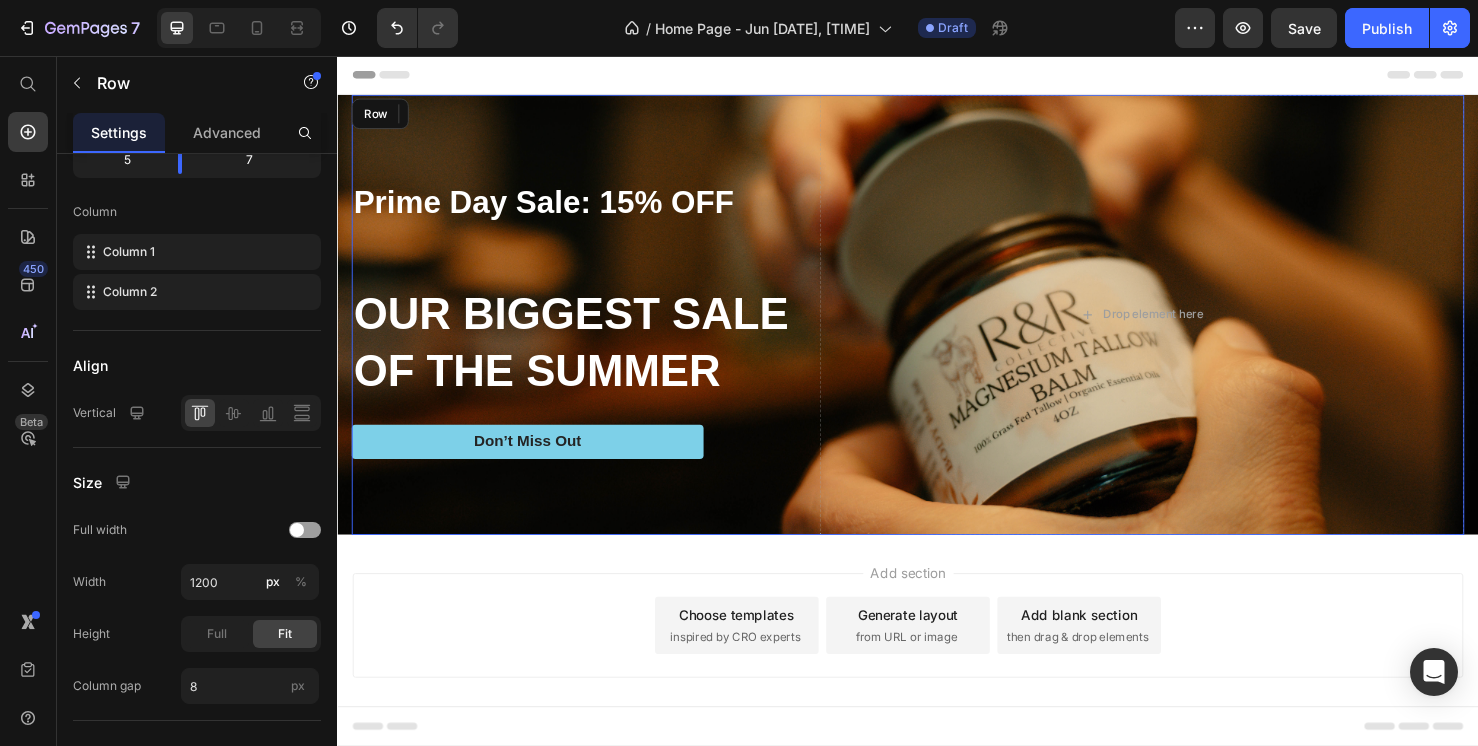 click on "Prime Day Sale: 15% OFF Text Block   0 OUR BIGGEST SALE OF THE SUMMER Heading Don’t Miss Out Button" at bounding box center (594, 328) 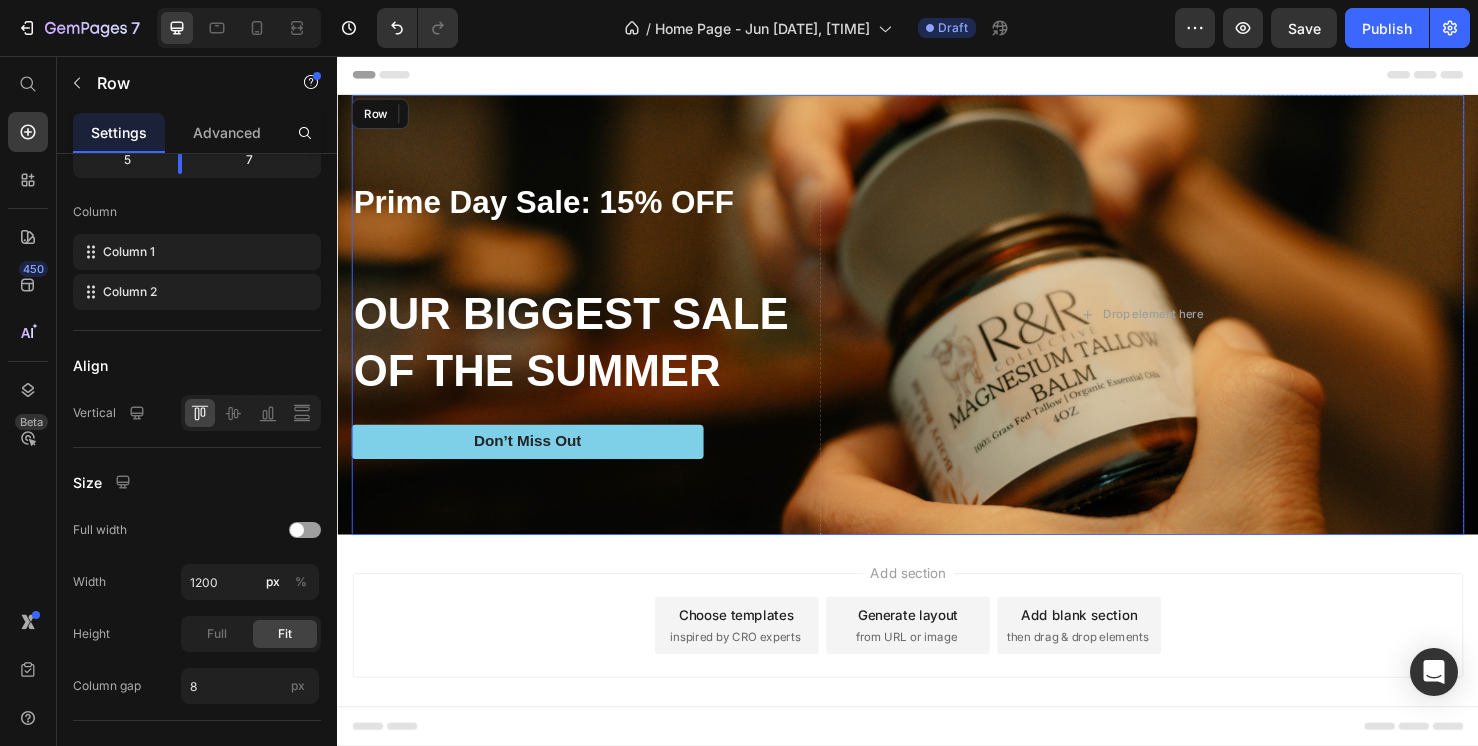 scroll, scrollTop: 0, scrollLeft: 0, axis: both 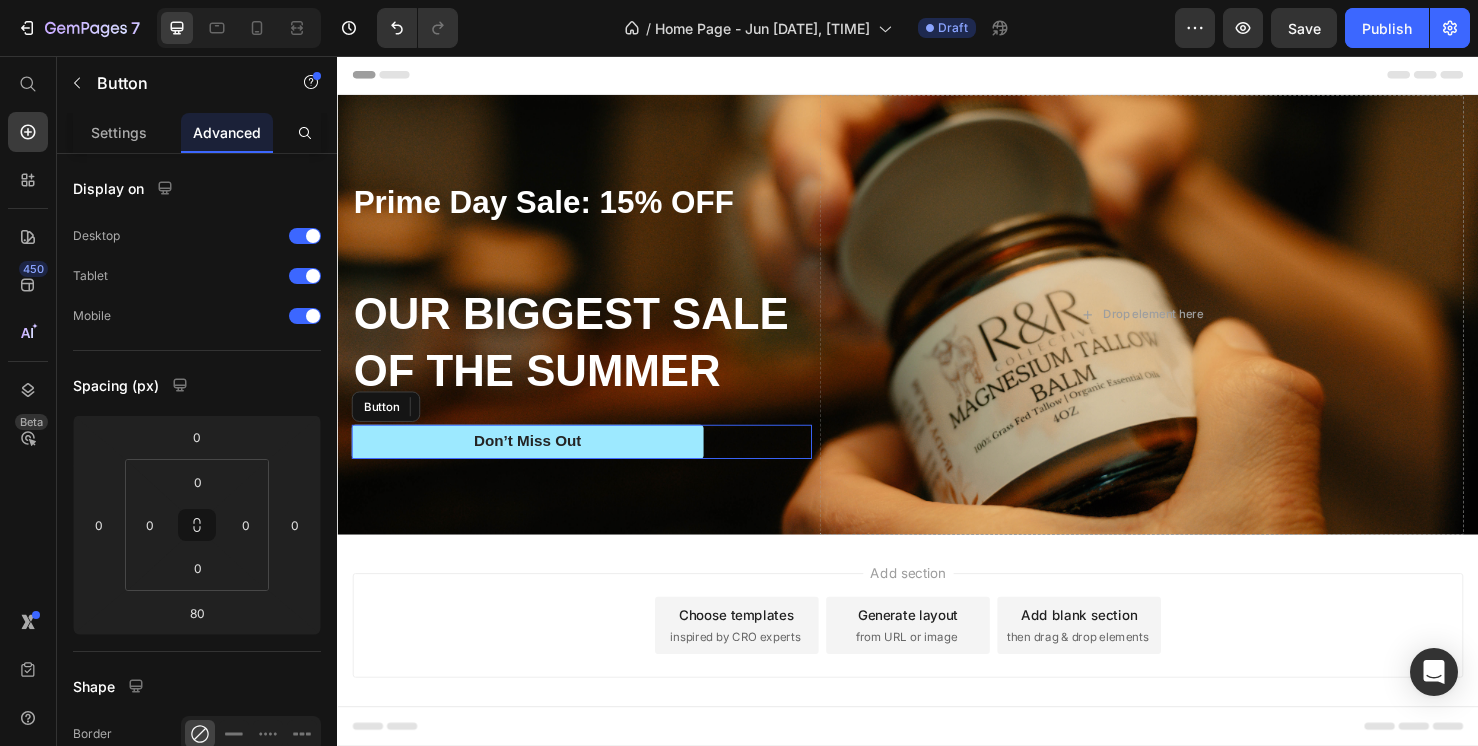 click on "Don’t Miss Out" at bounding box center [537, 462] 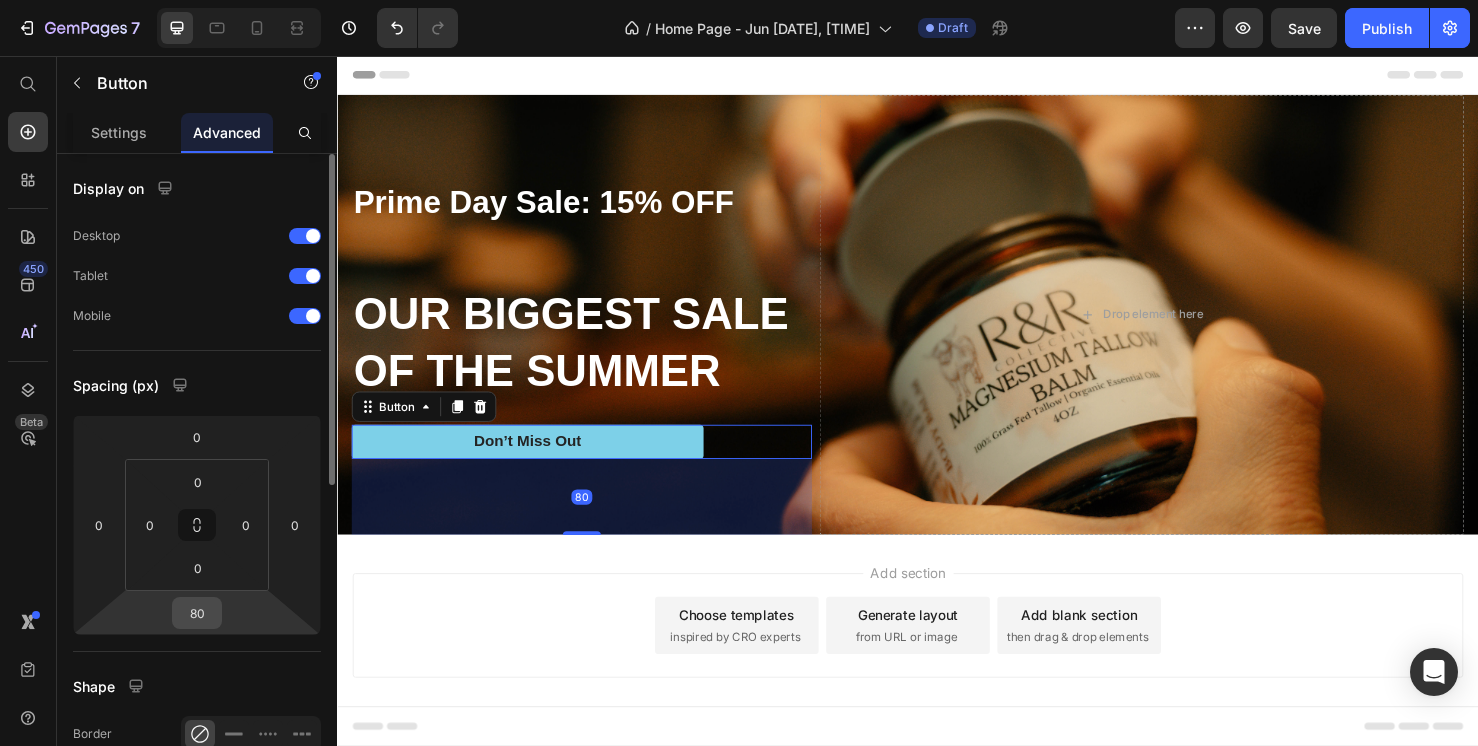 click on "80" at bounding box center (197, 613) 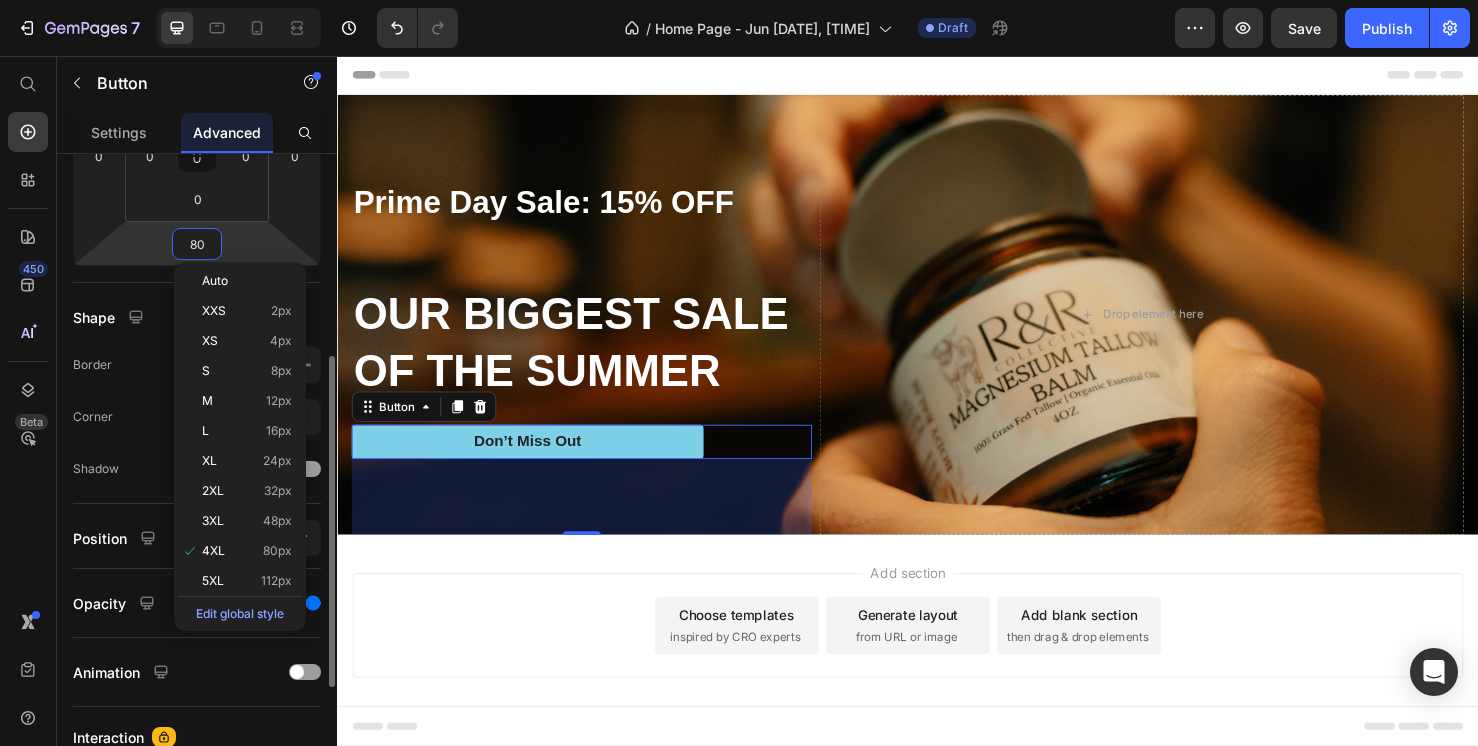 scroll, scrollTop: 383, scrollLeft: 0, axis: vertical 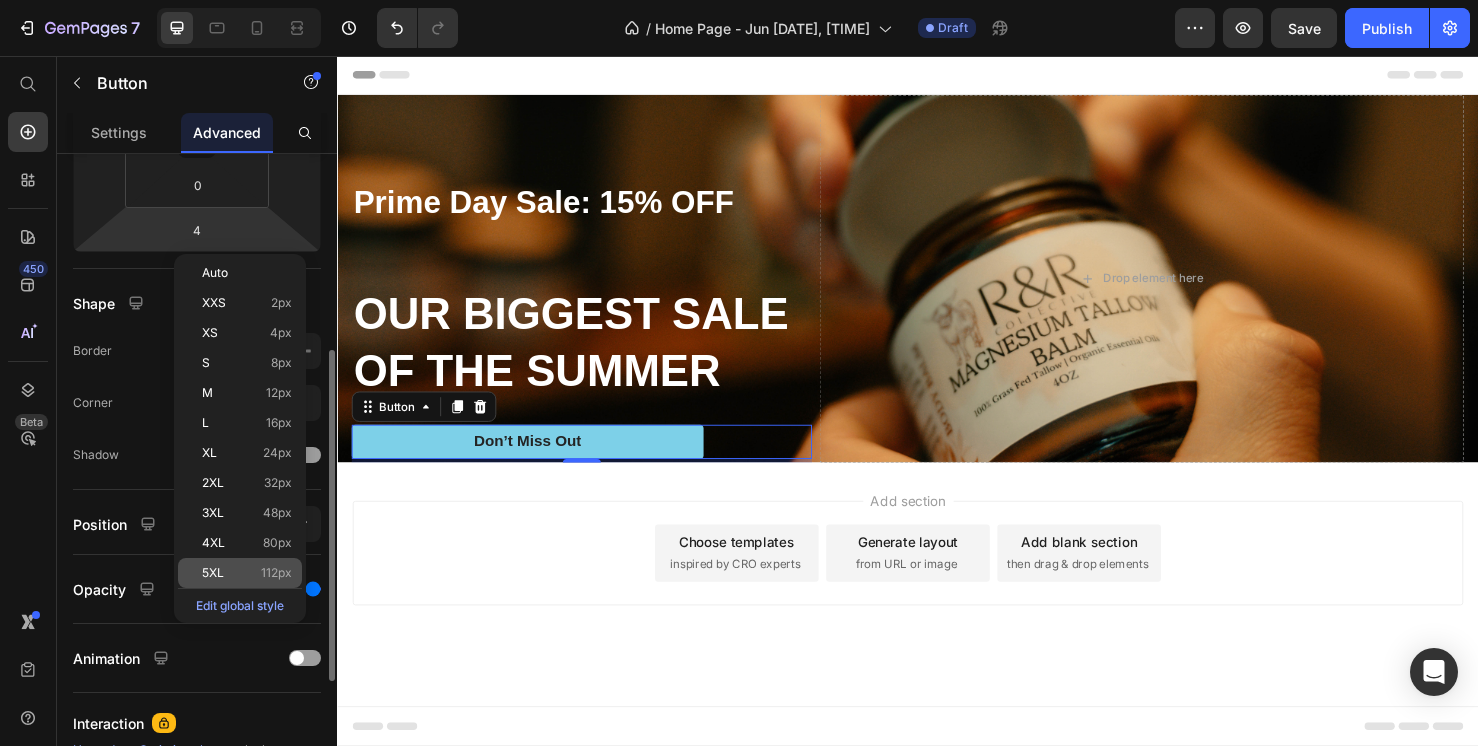 click on "5XL 112px" at bounding box center [247, 573] 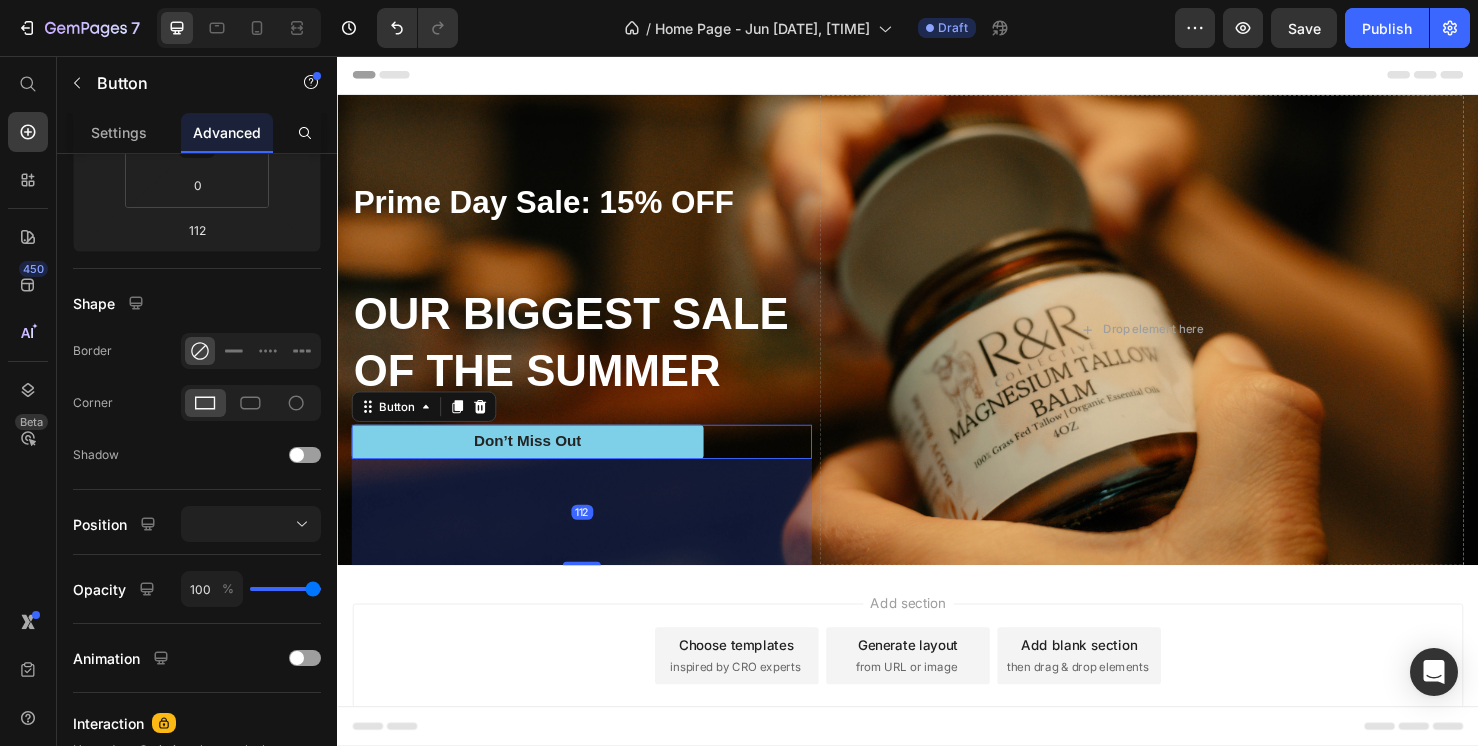 click on "Choose templates inspired by CRO experts" at bounding box center (757, 687) 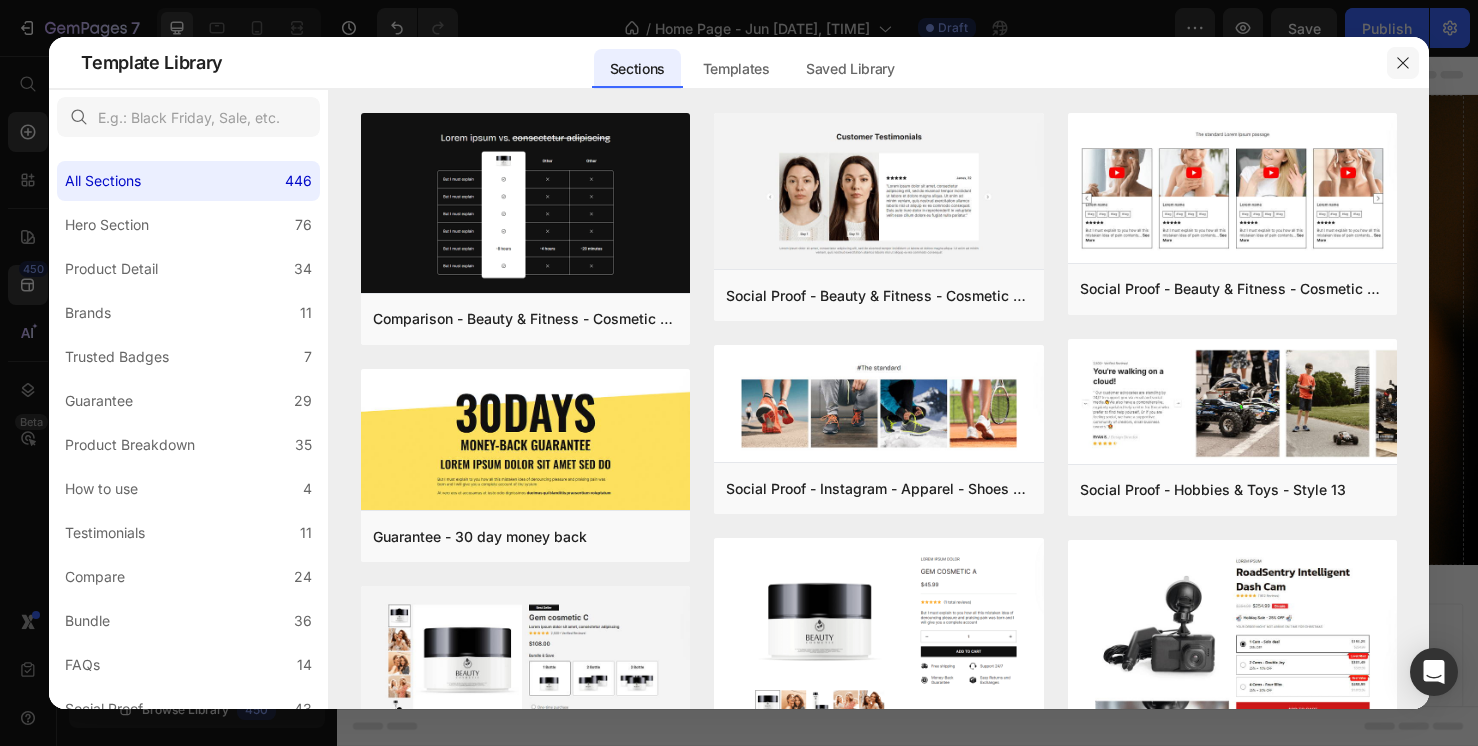 click 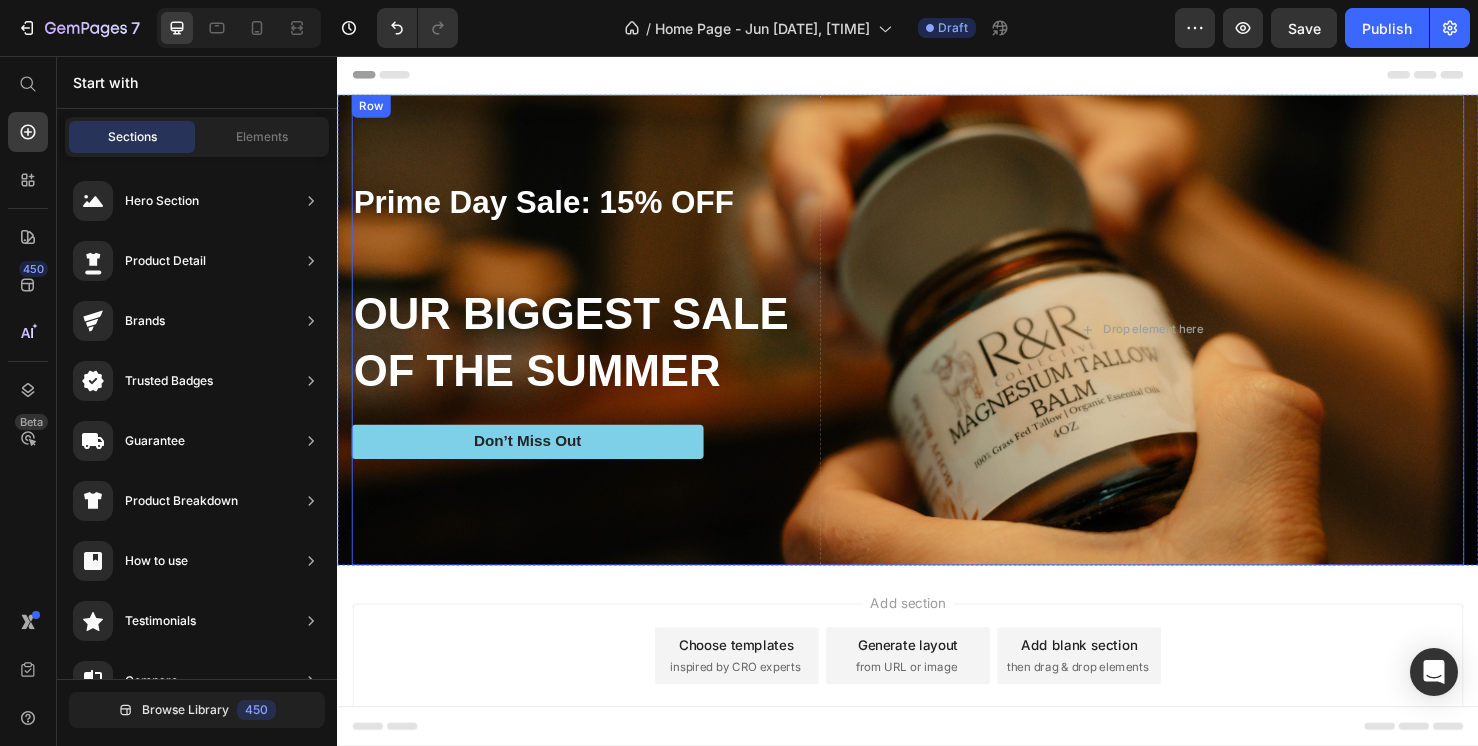 click on "Prime Day Sale: 15% OFF Text Block OUR BIGGEST SALE OF THE SUMMER Heading Don’t Miss Out Button" at bounding box center [594, 344] 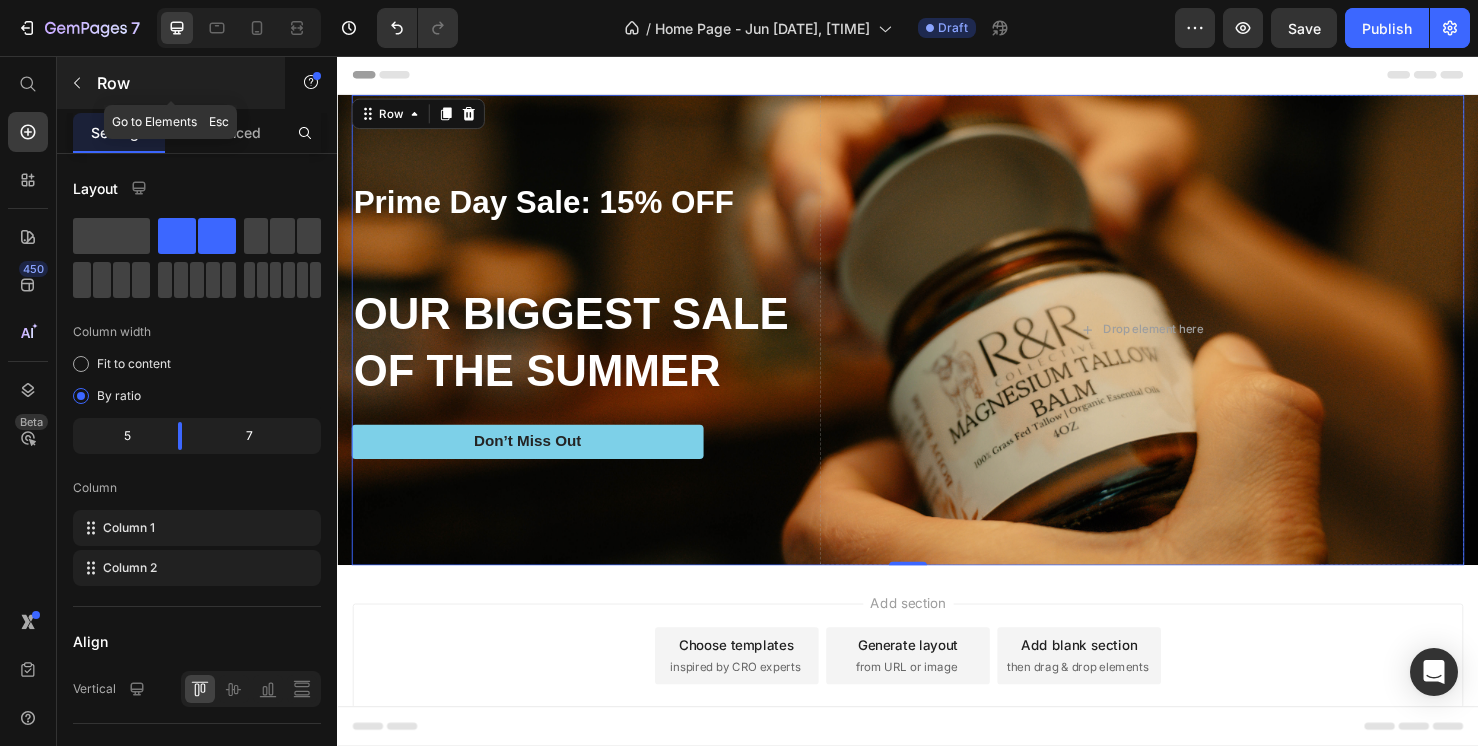 click at bounding box center [77, 83] 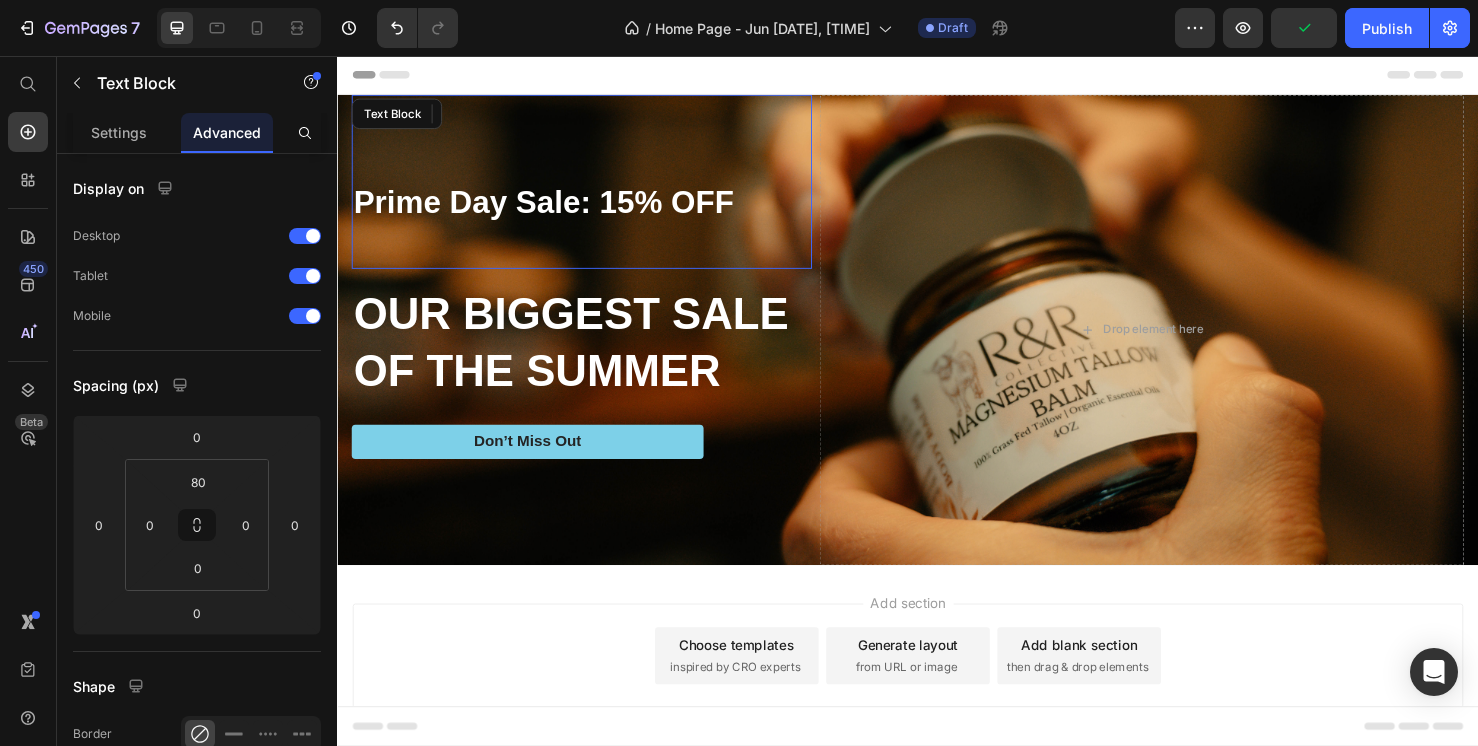 click on "Prime Day Sale: 15% OFF Text Block" at bounding box center [594, 188] 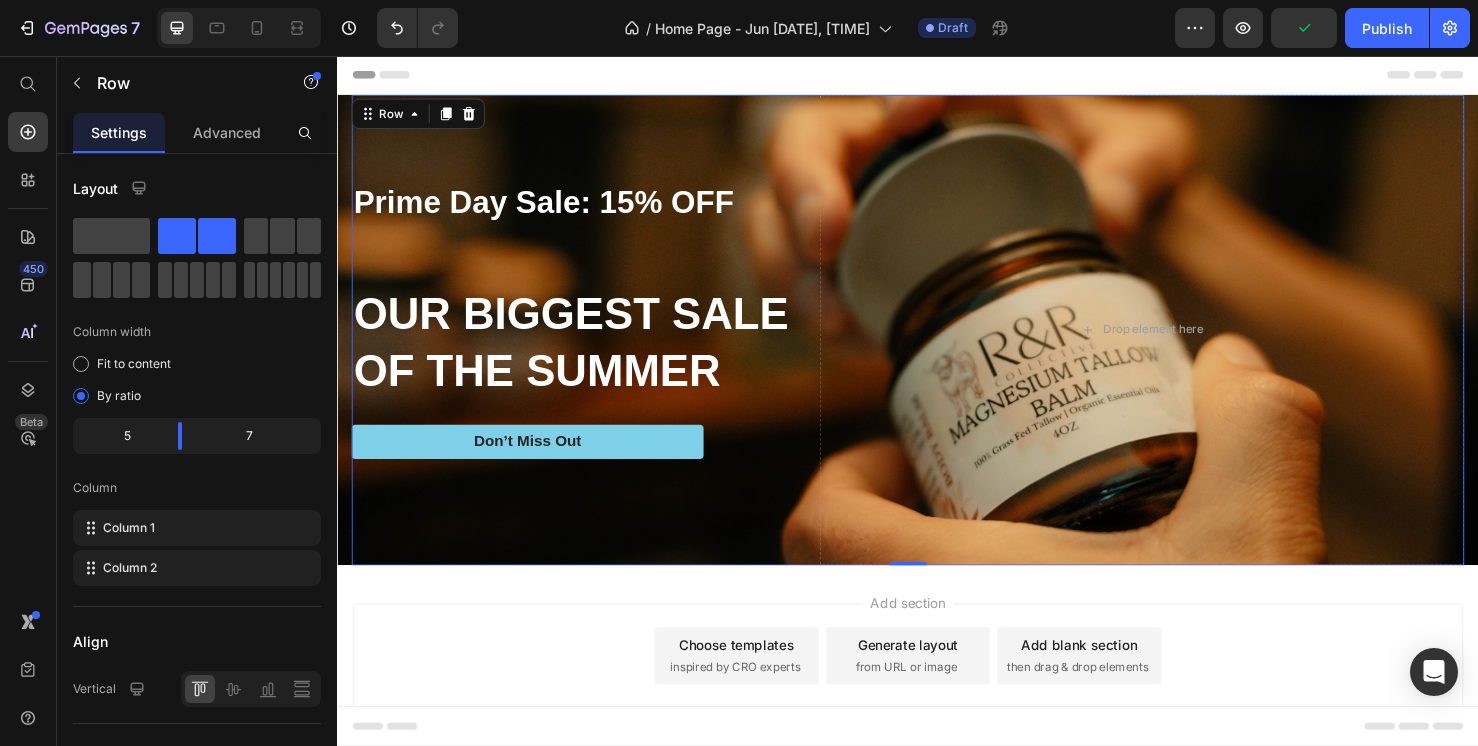 click on "Prime Day Sale: 15% OFF Text Block OUR BIGGEST SALE OF THE SUMMER Heading Don’t Miss Out Button" at bounding box center (594, 344) 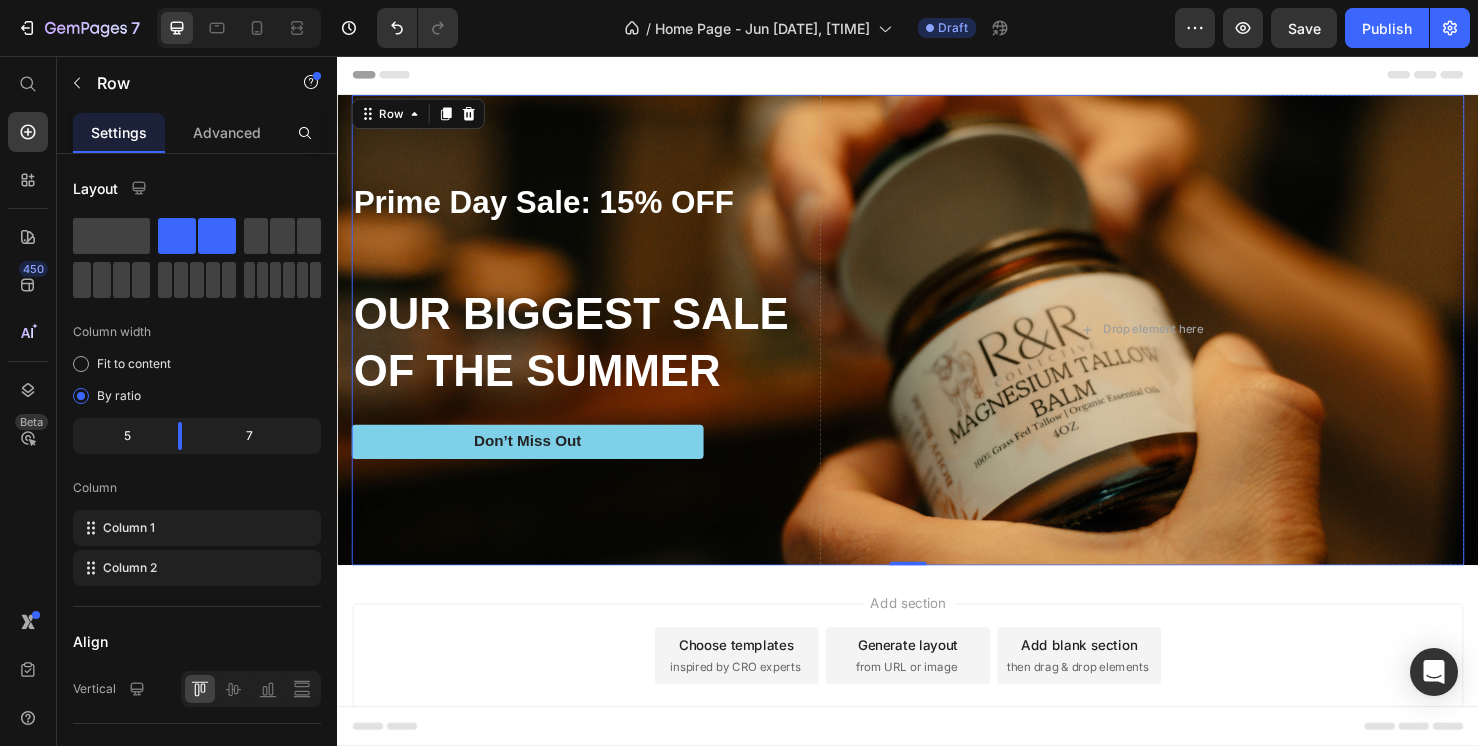 click on "Prime Day Sale: 15% OFF Text Block OUR BIGGEST SALE OF THE SUMMER Heading Don’t Miss Out Button" at bounding box center [594, 344] 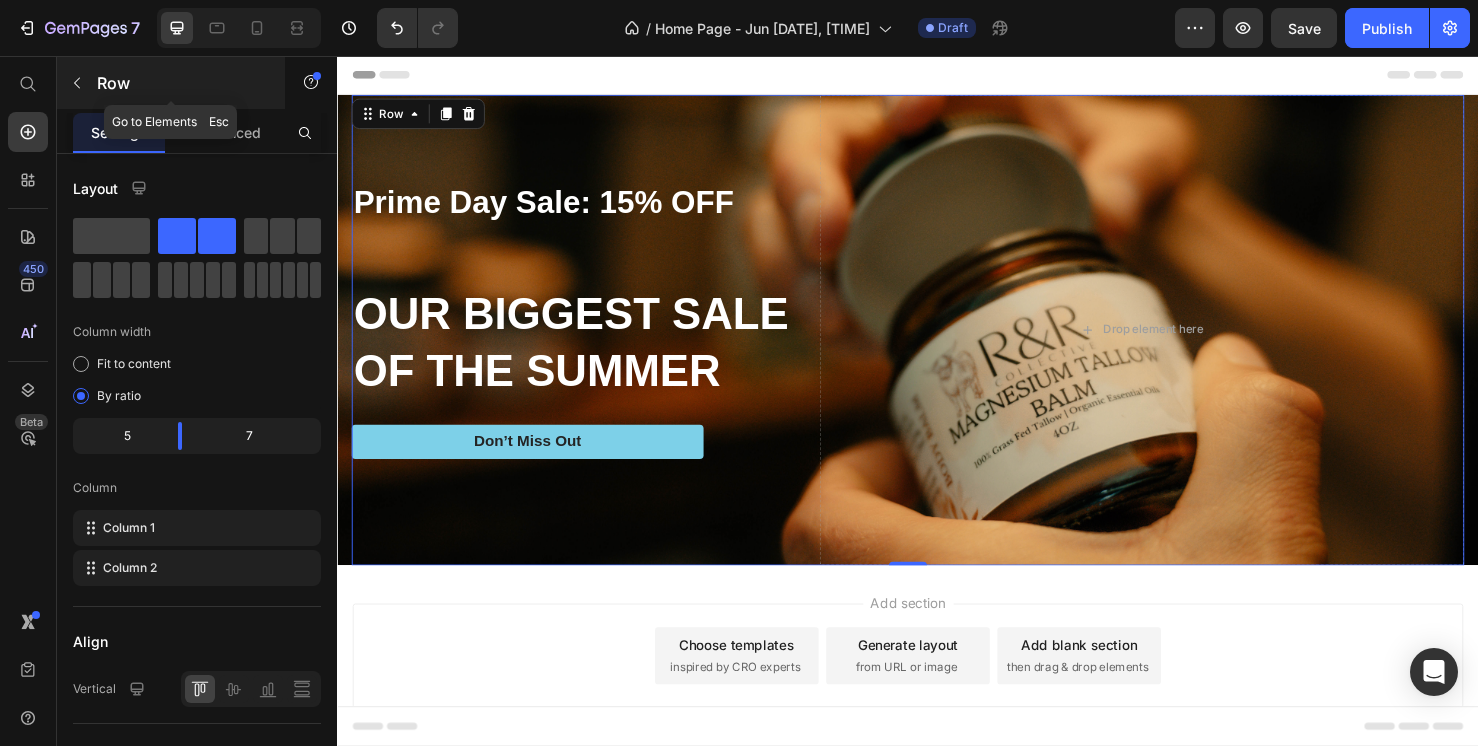 click 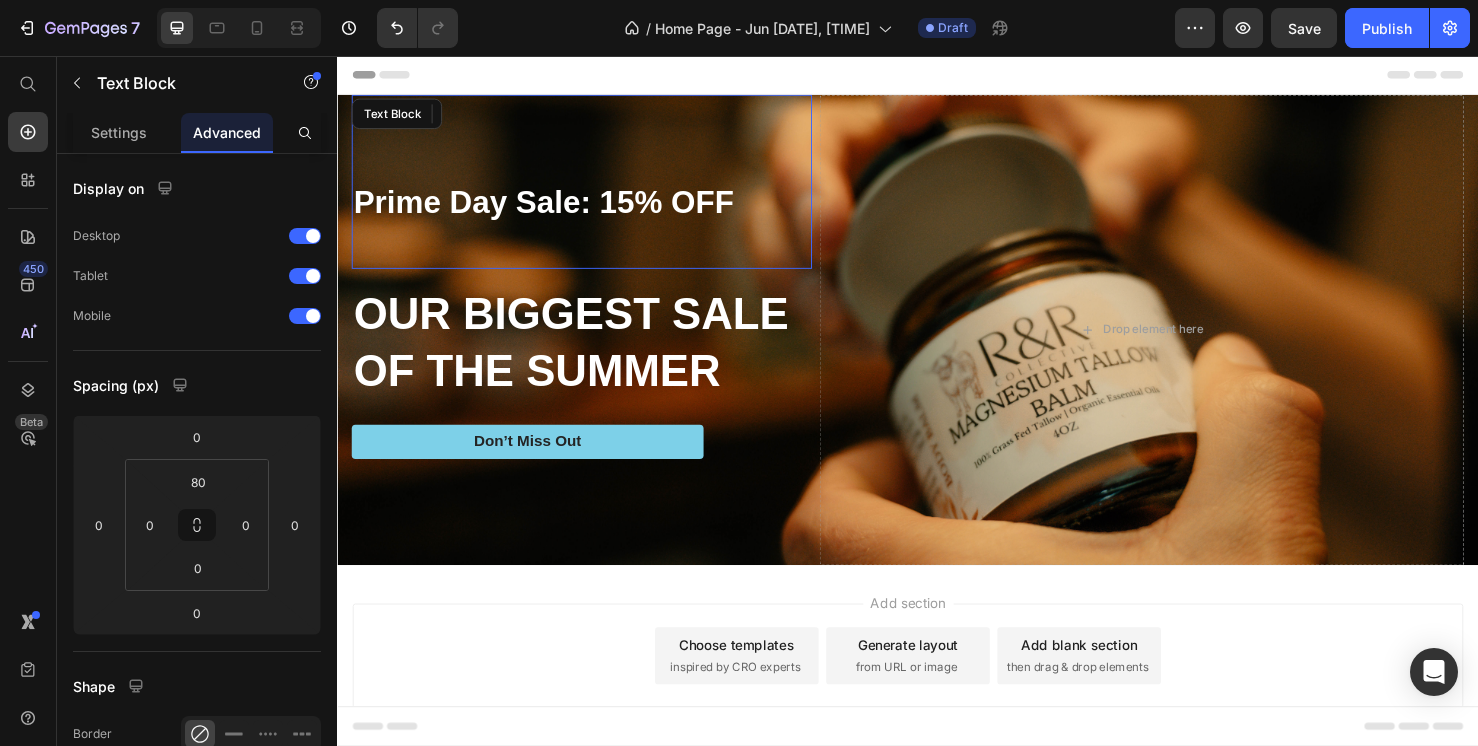 click on "Prime Day Sale: 15% OFF Text Block" at bounding box center [594, 188] 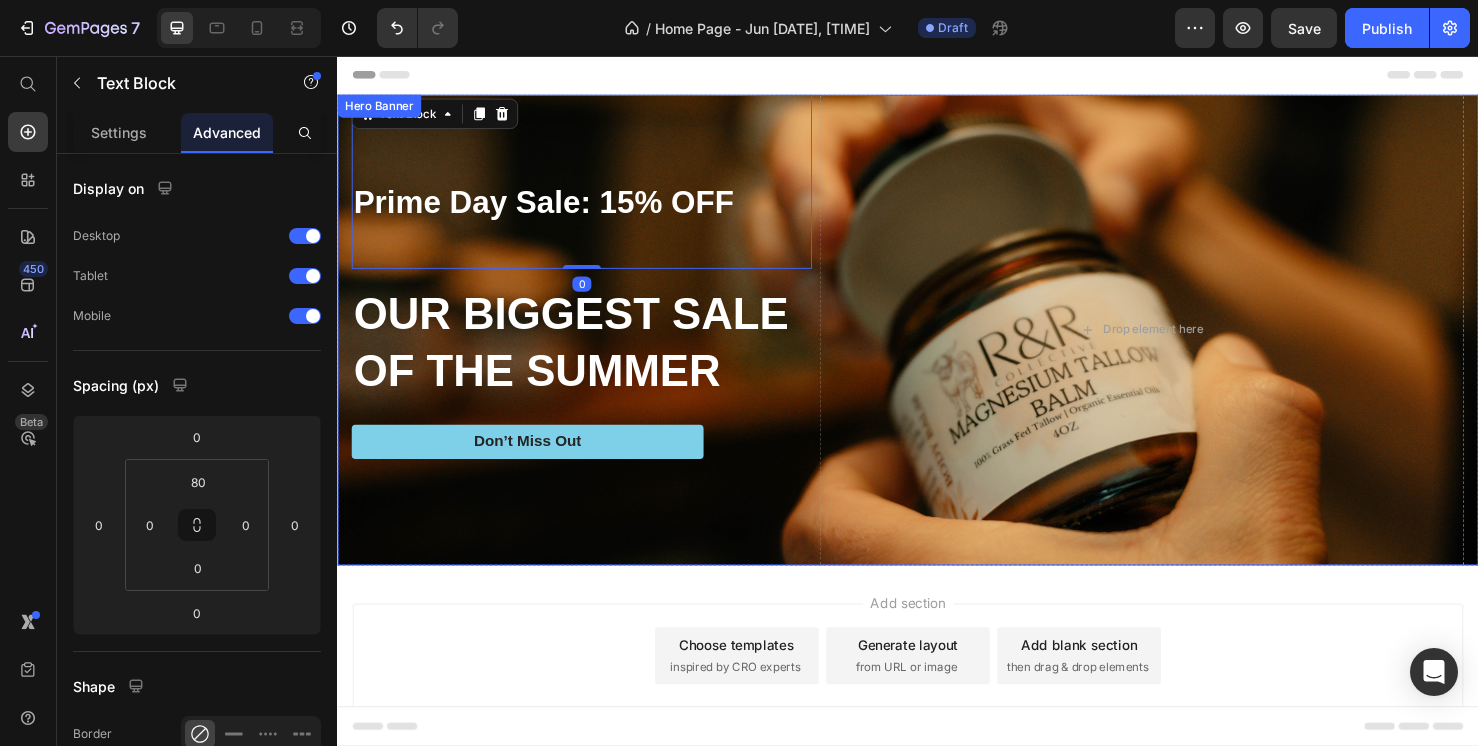click on "Prime Day Sale: 15% OFF Text Block   0 OUR BIGGEST SALE OF THE SUMMER Heading Don’t Miss Out Button
Drop element here Row" at bounding box center [937, 344] 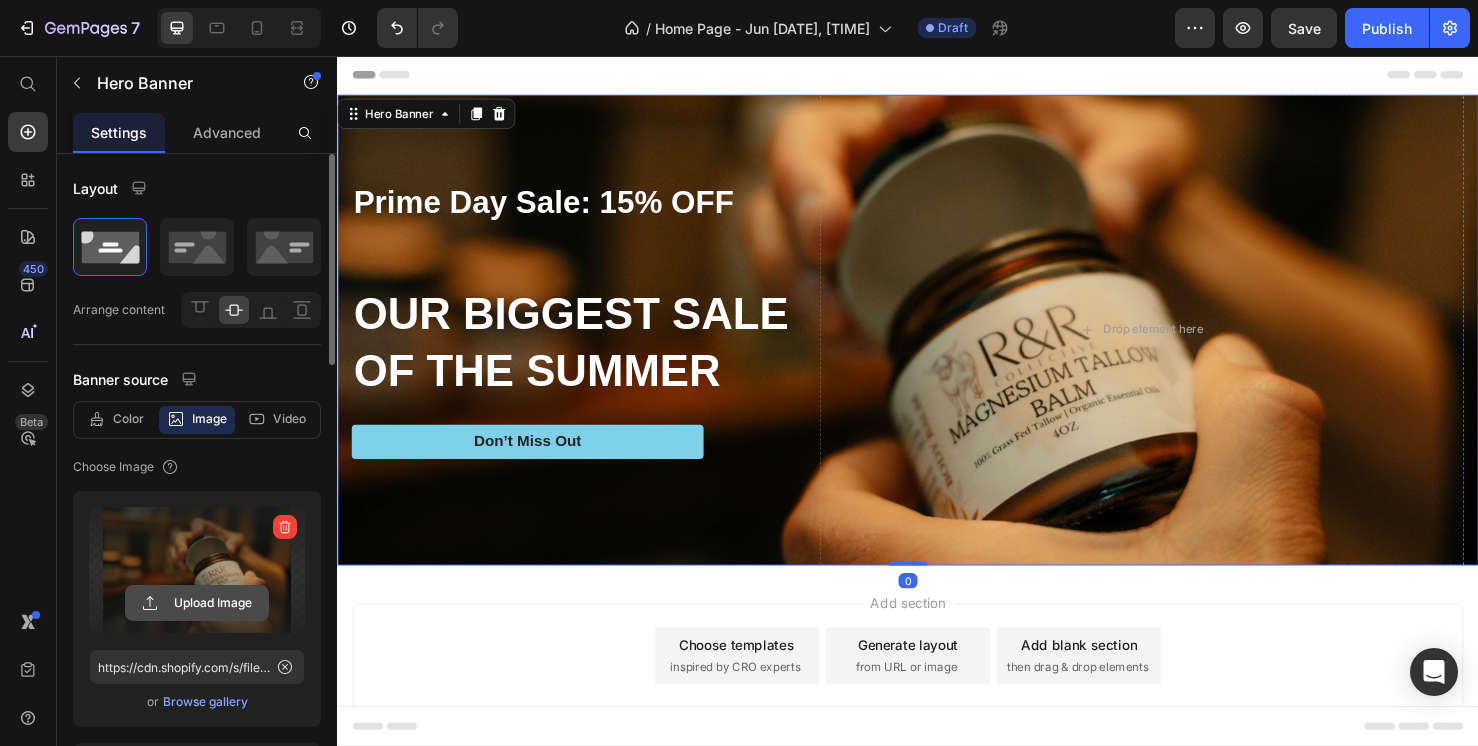click 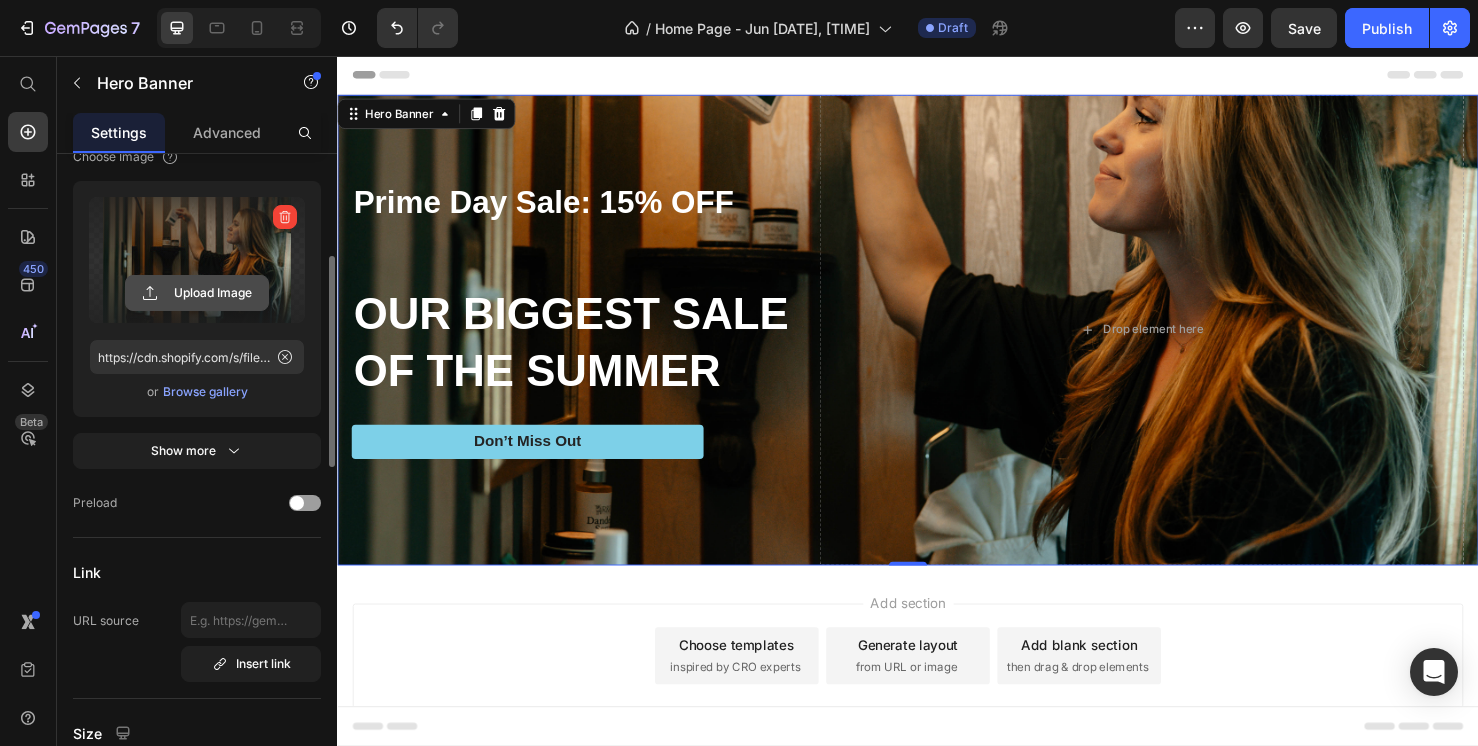 scroll, scrollTop: 313, scrollLeft: 0, axis: vertical 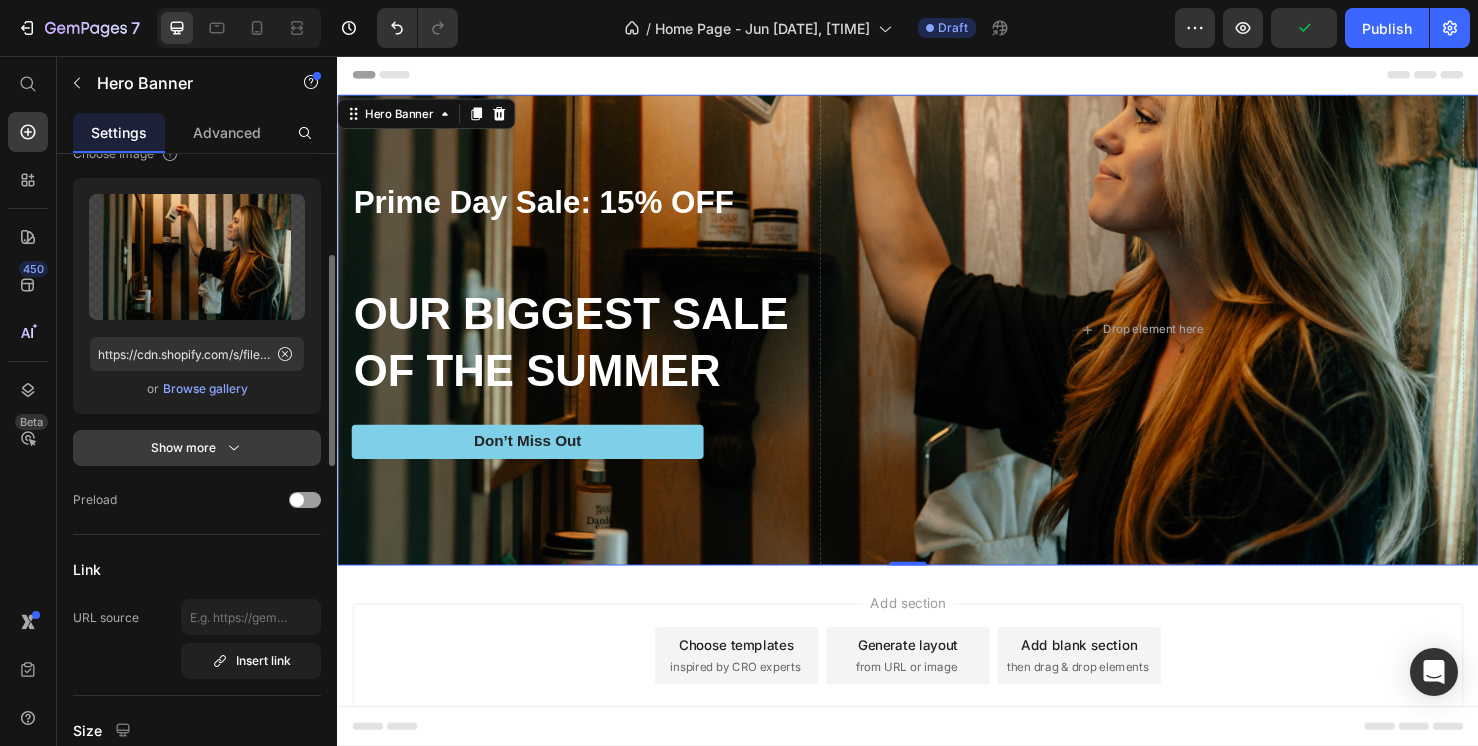 click on "Show more" at bounding box center (197, 448) 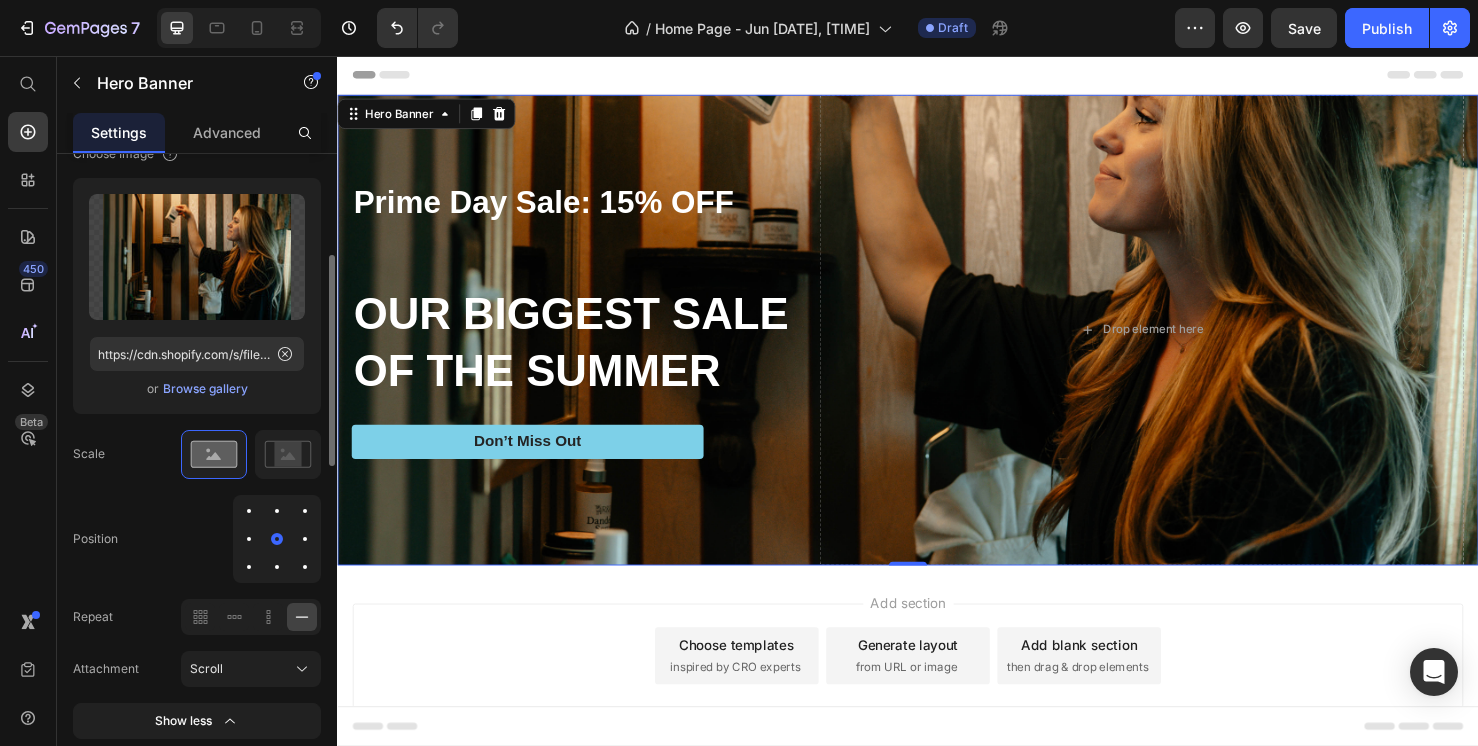 drag, startPoint x: 281, startPoint y: 538, endPoint x: 281, endPoint y: 568, distance: 30 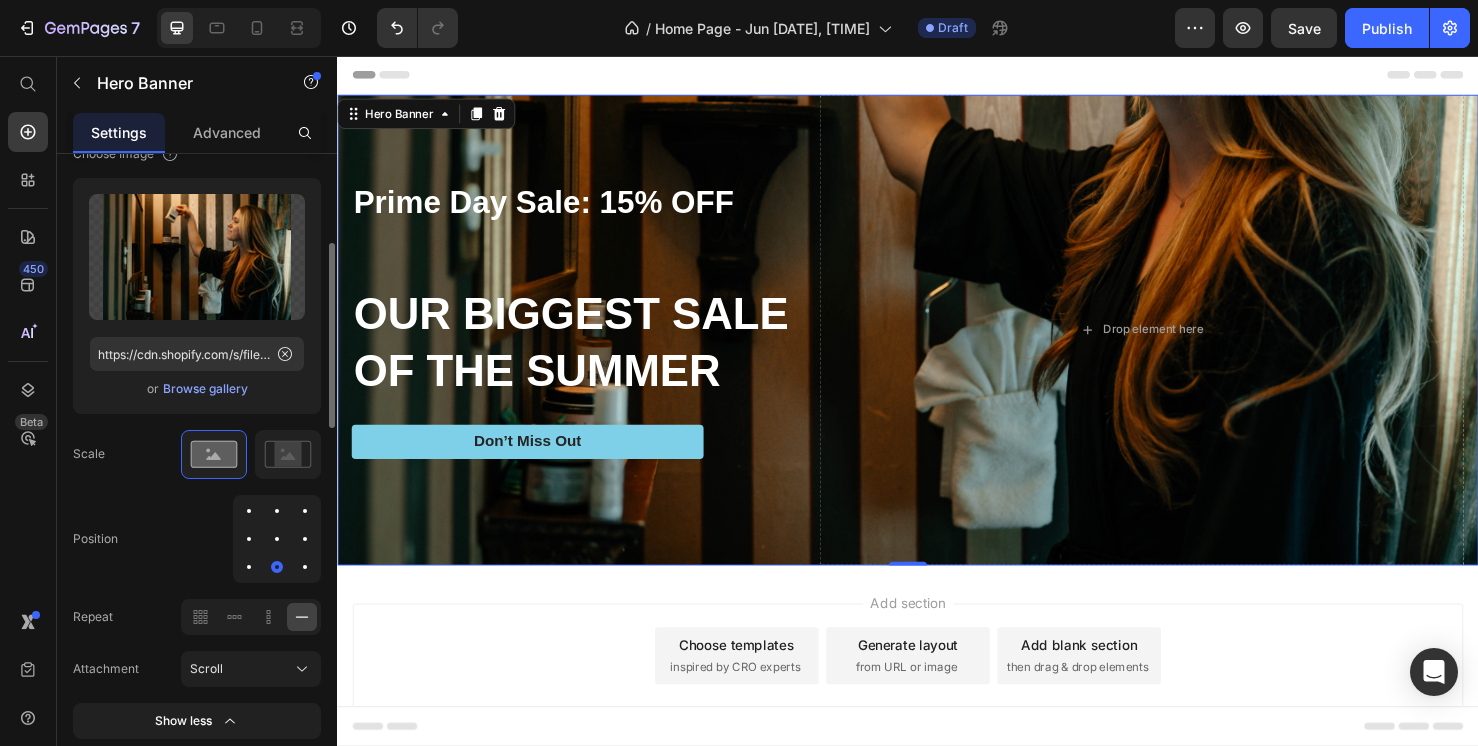 click at bounding box center (277, 511) 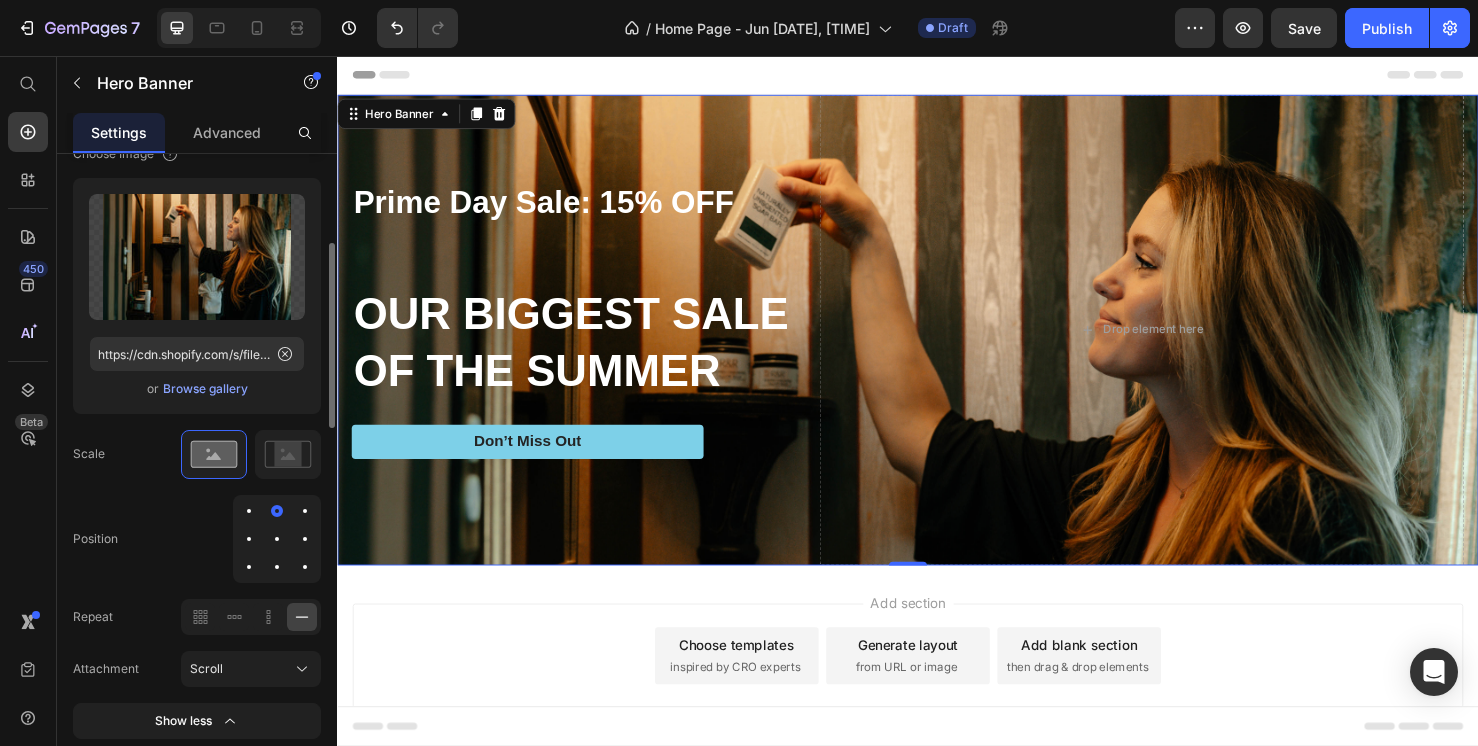 click at bounding box center (277, 539) 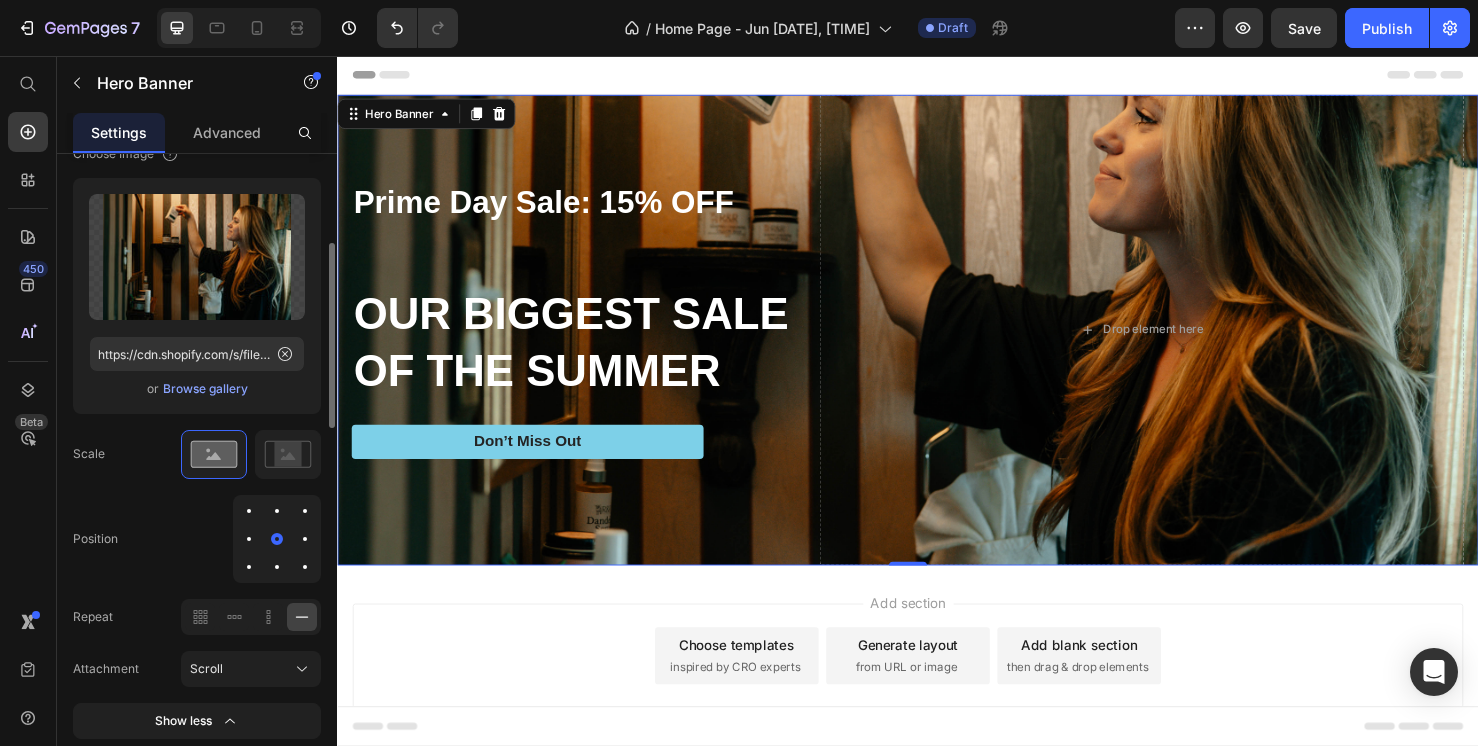 click at bounding box center [277, 511] 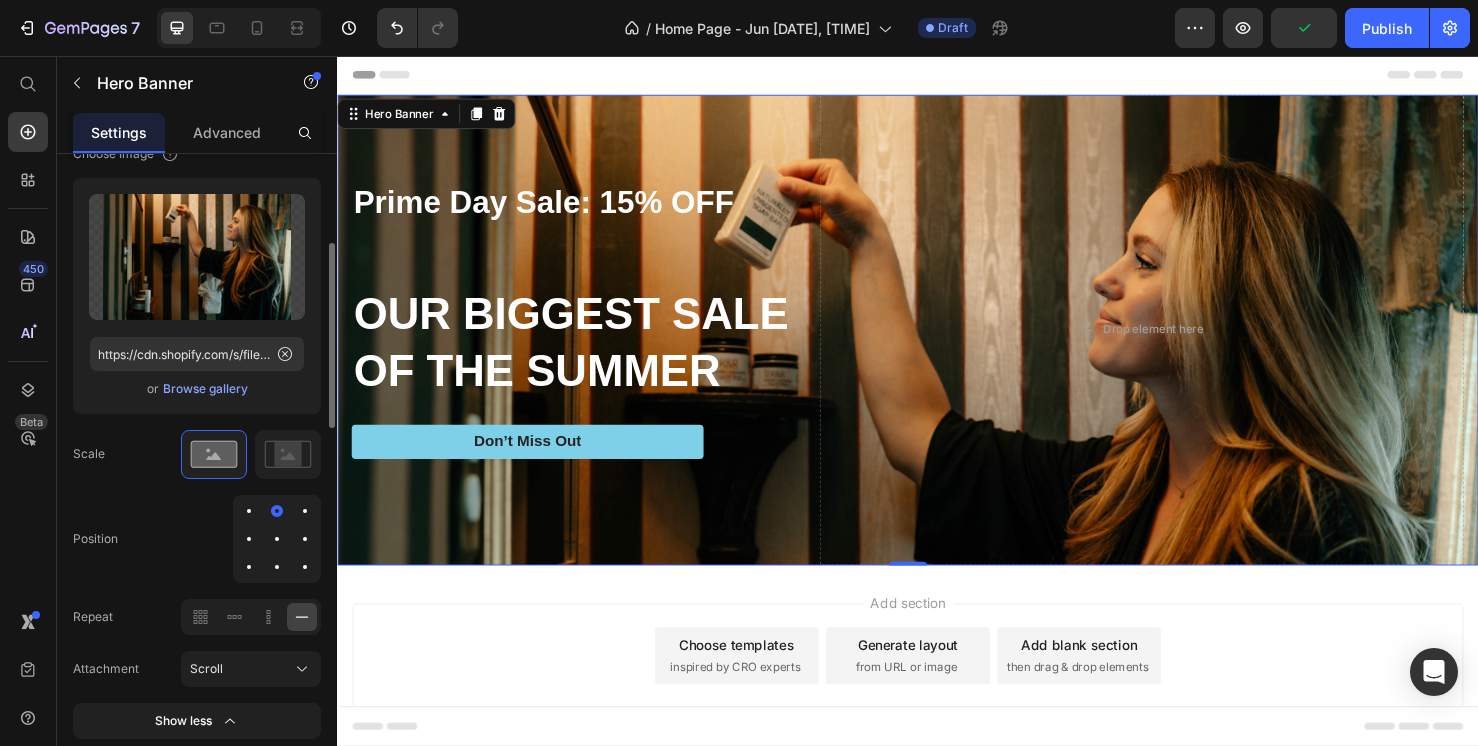 click on "Browse gallery" at bounding box center (205, 389) 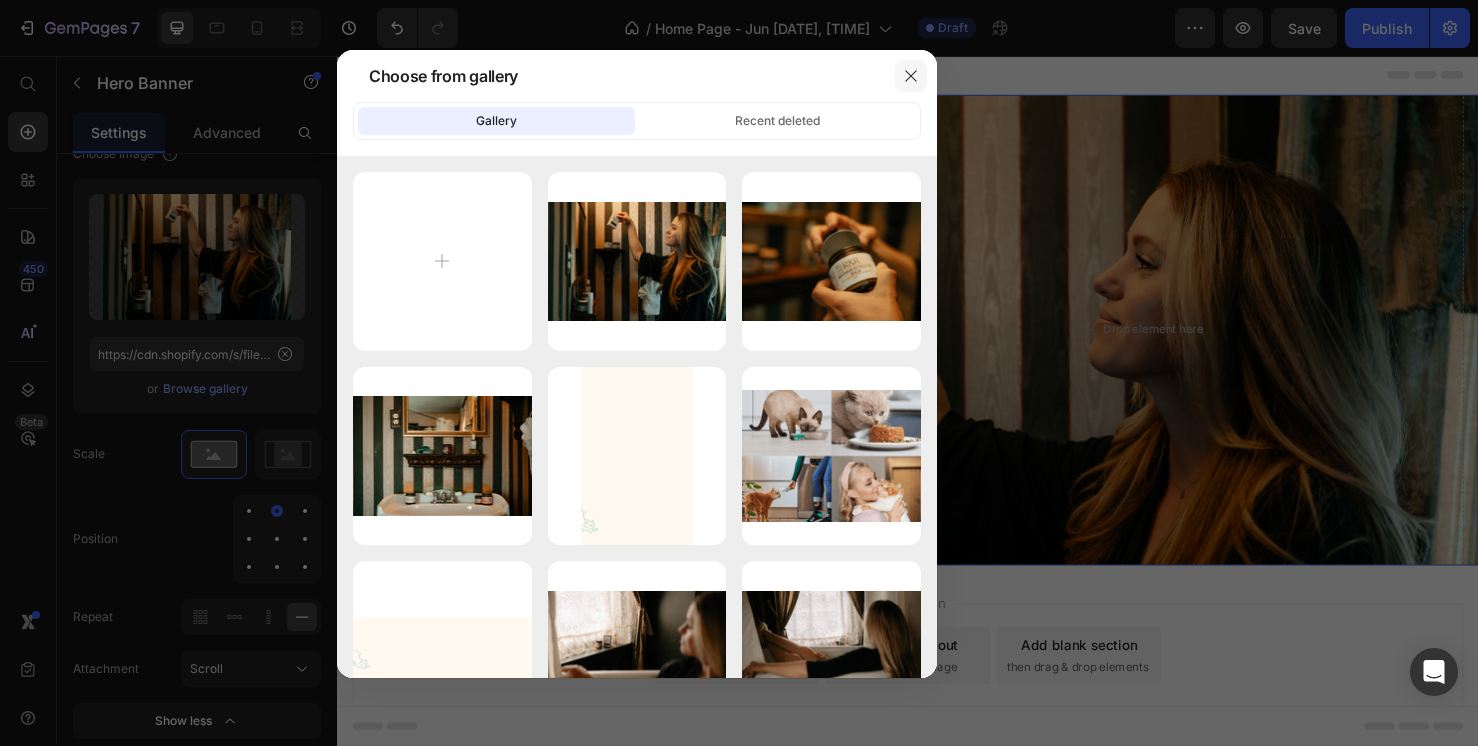 click 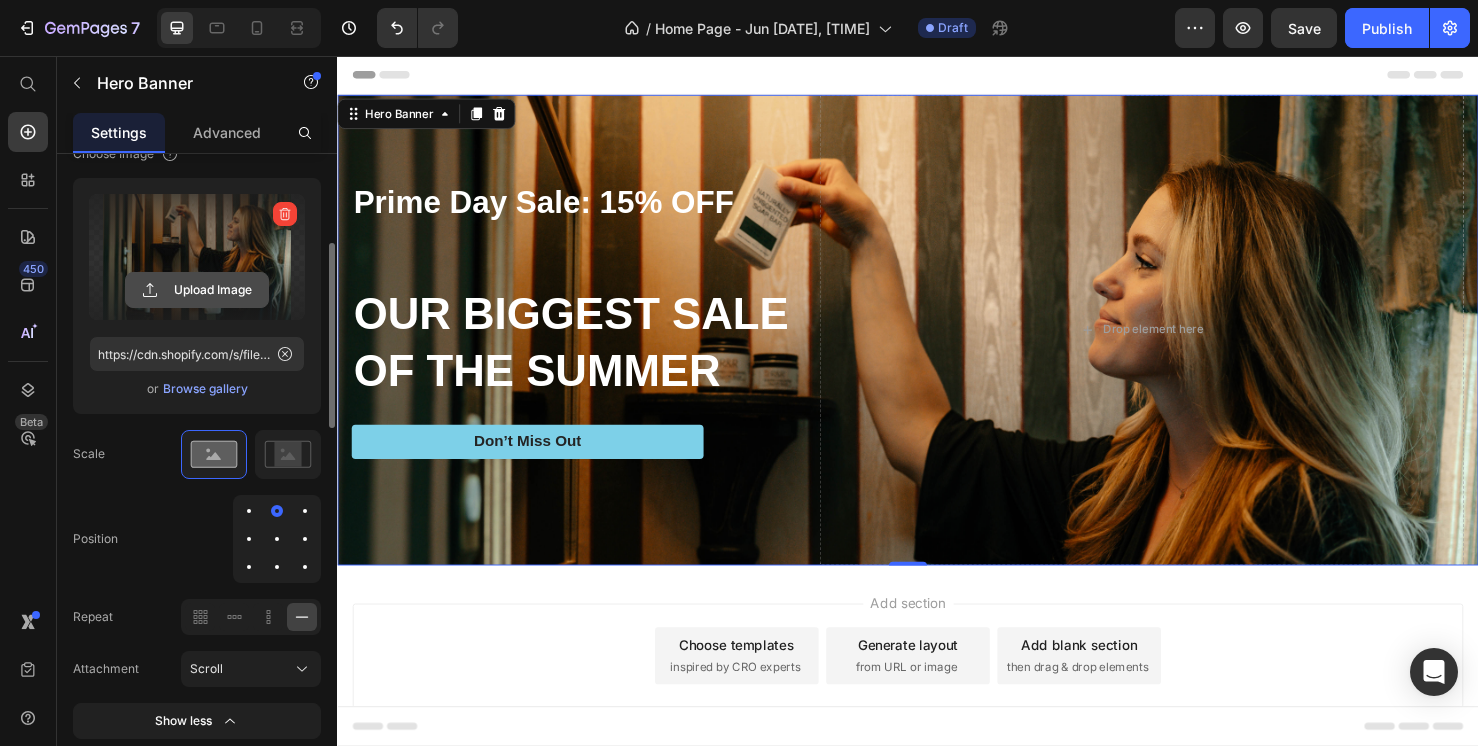 click 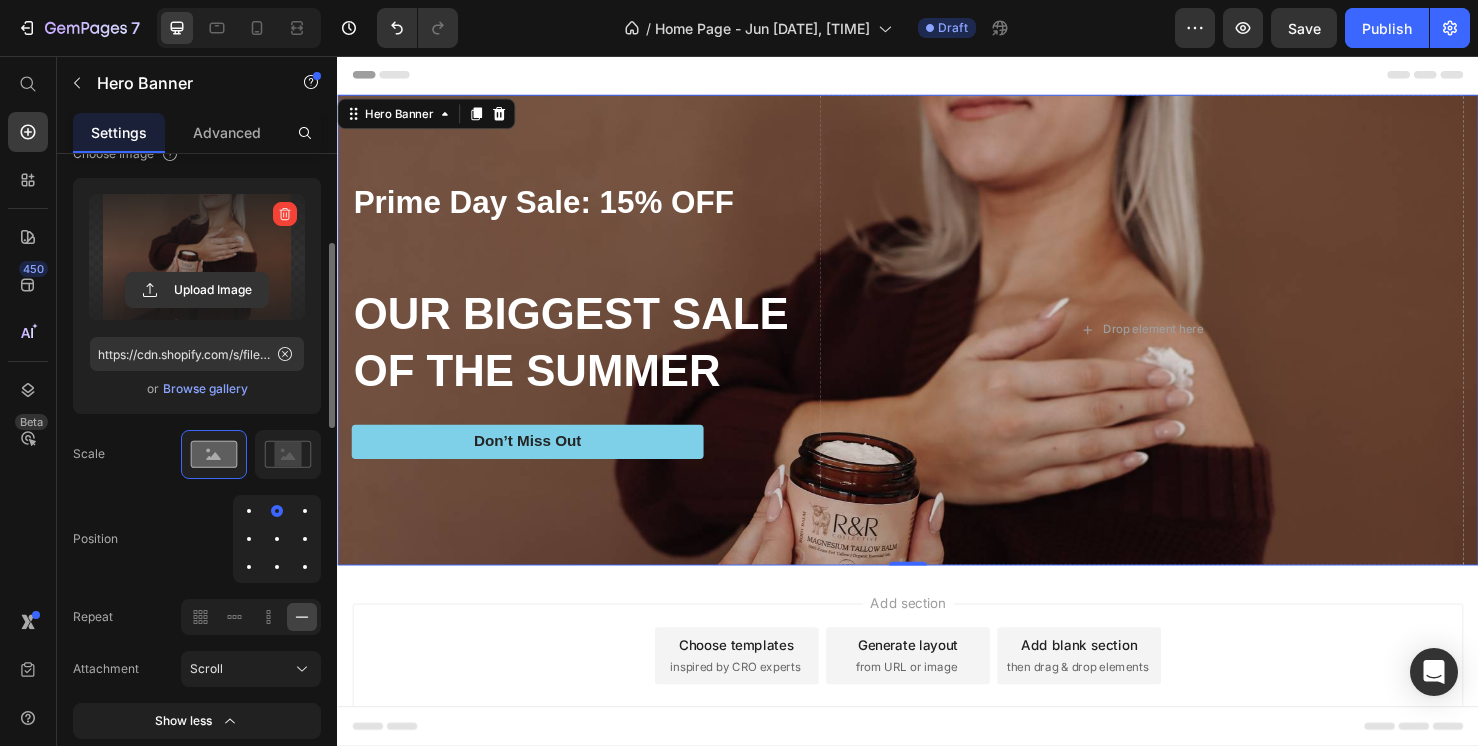 click at bounding box center [277, 539] 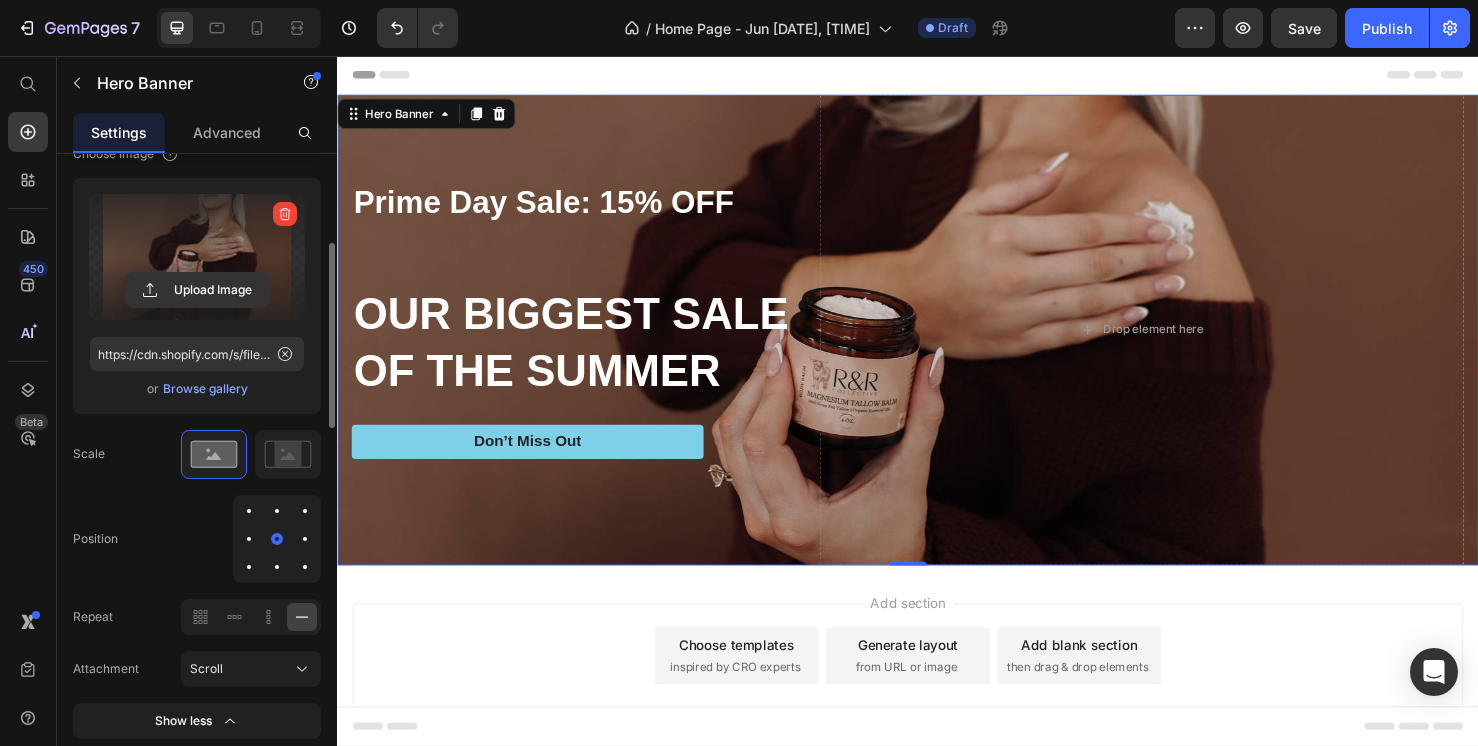 click at bounding box center (249, 539) 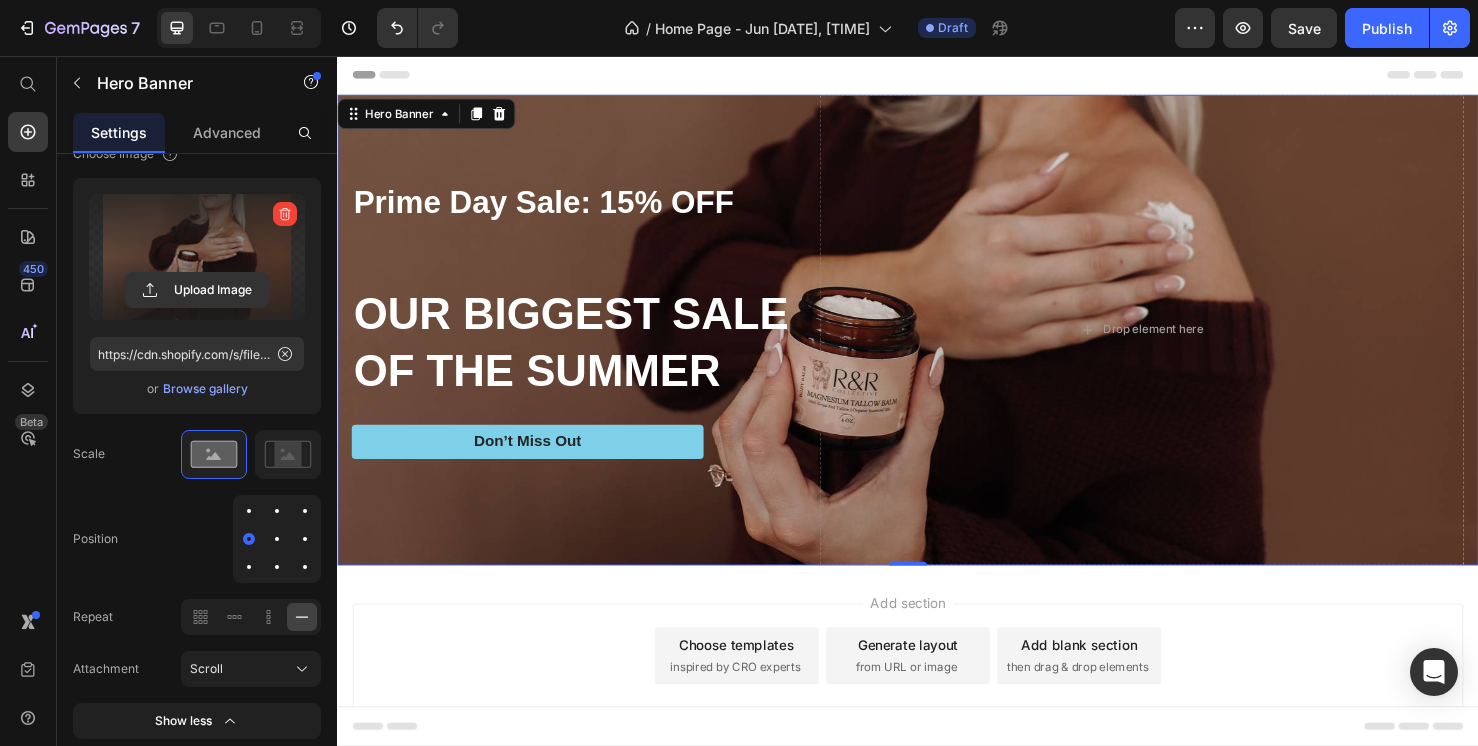 click on "Browse gallery" at bounding box center (205, 389) 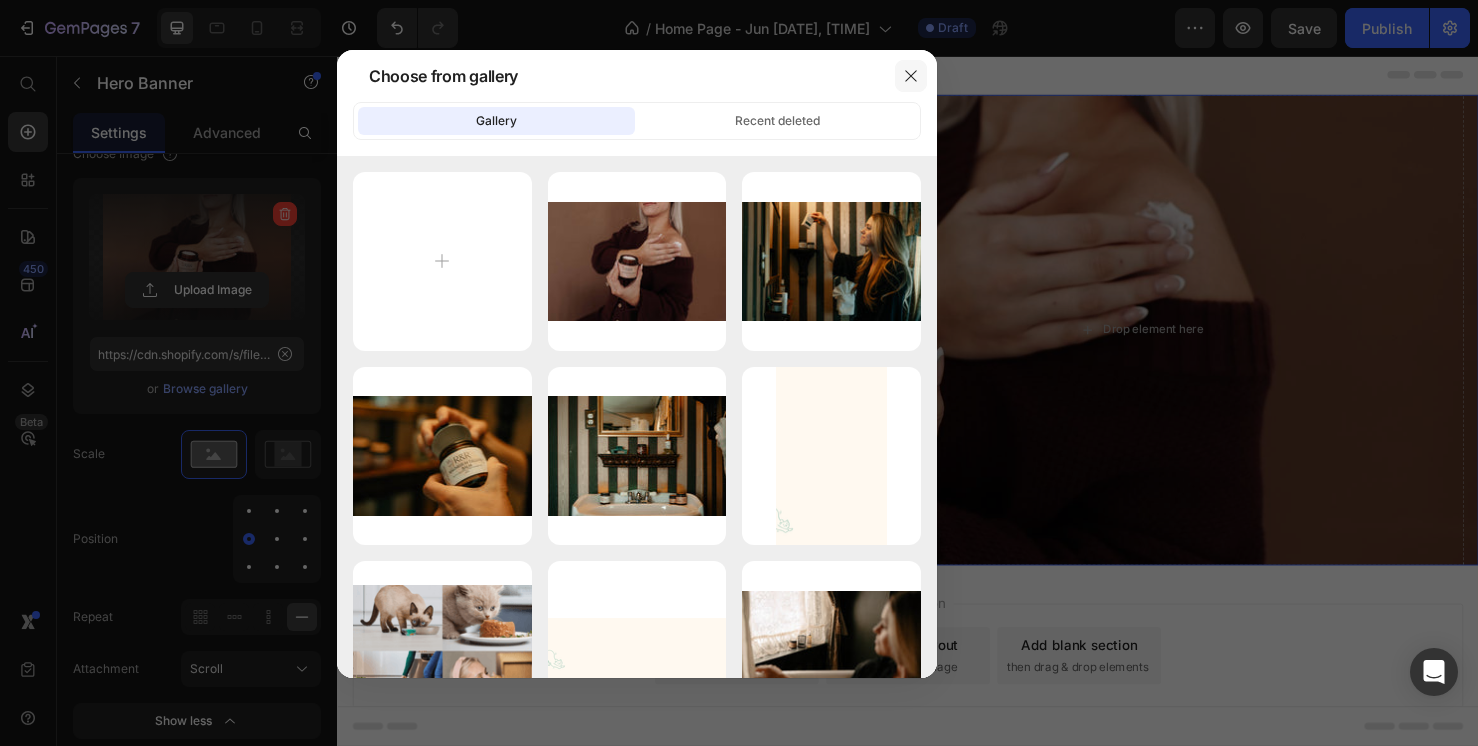 click 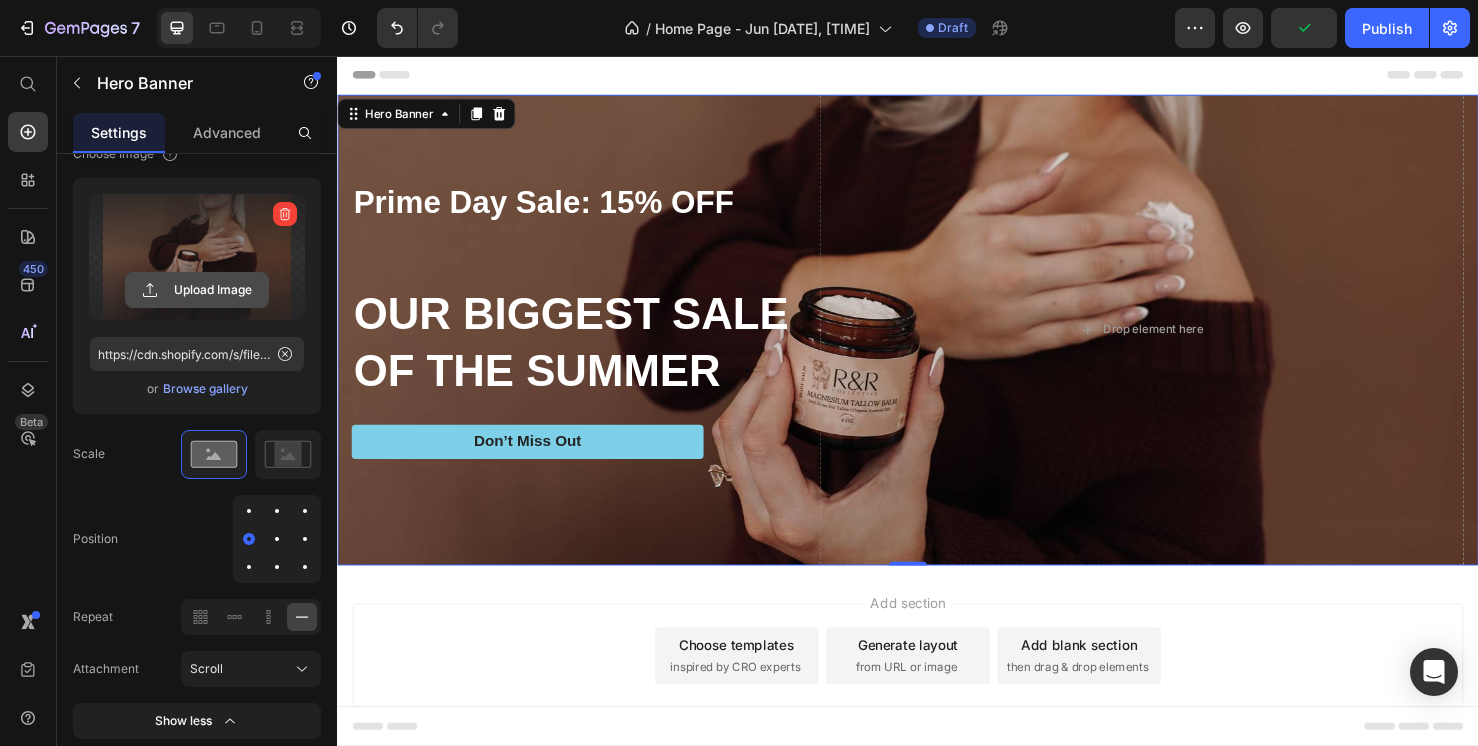 click 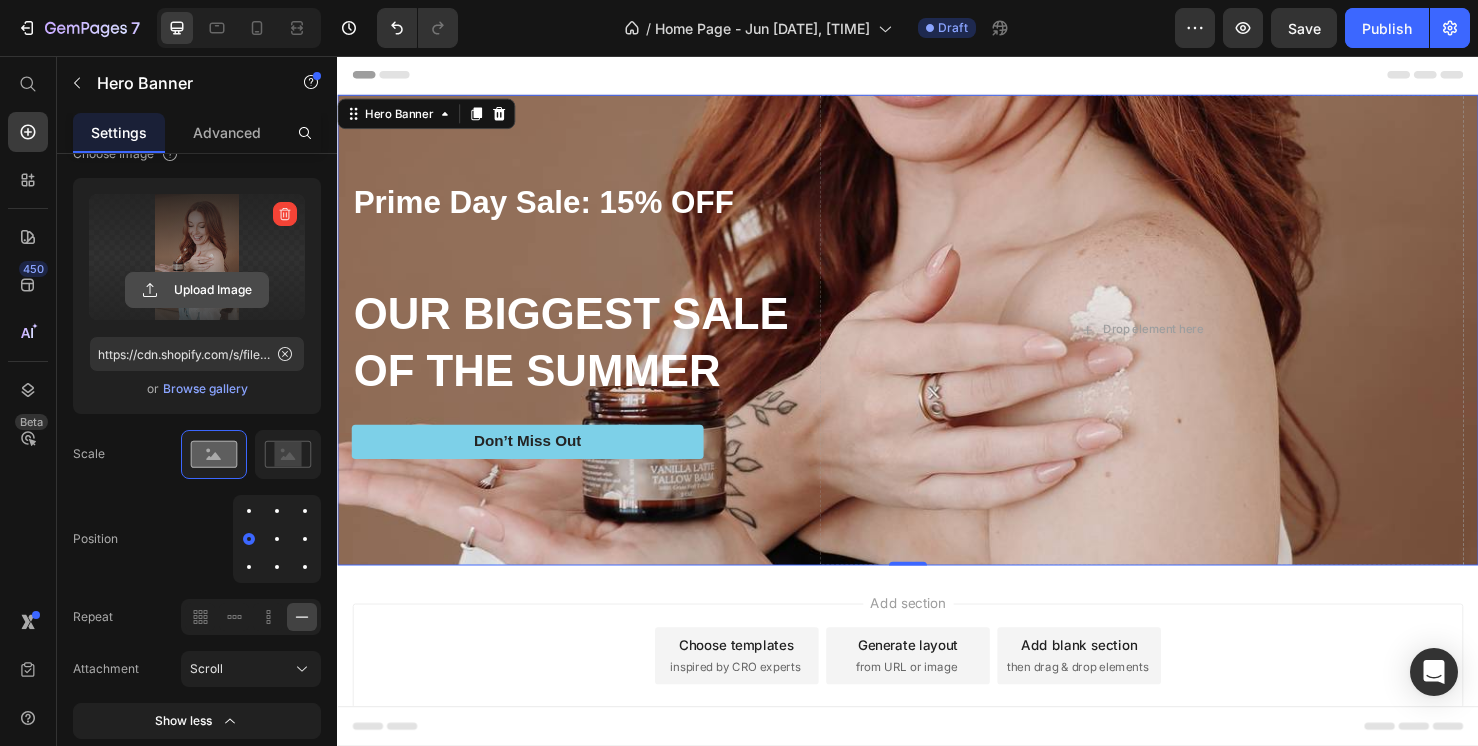 click 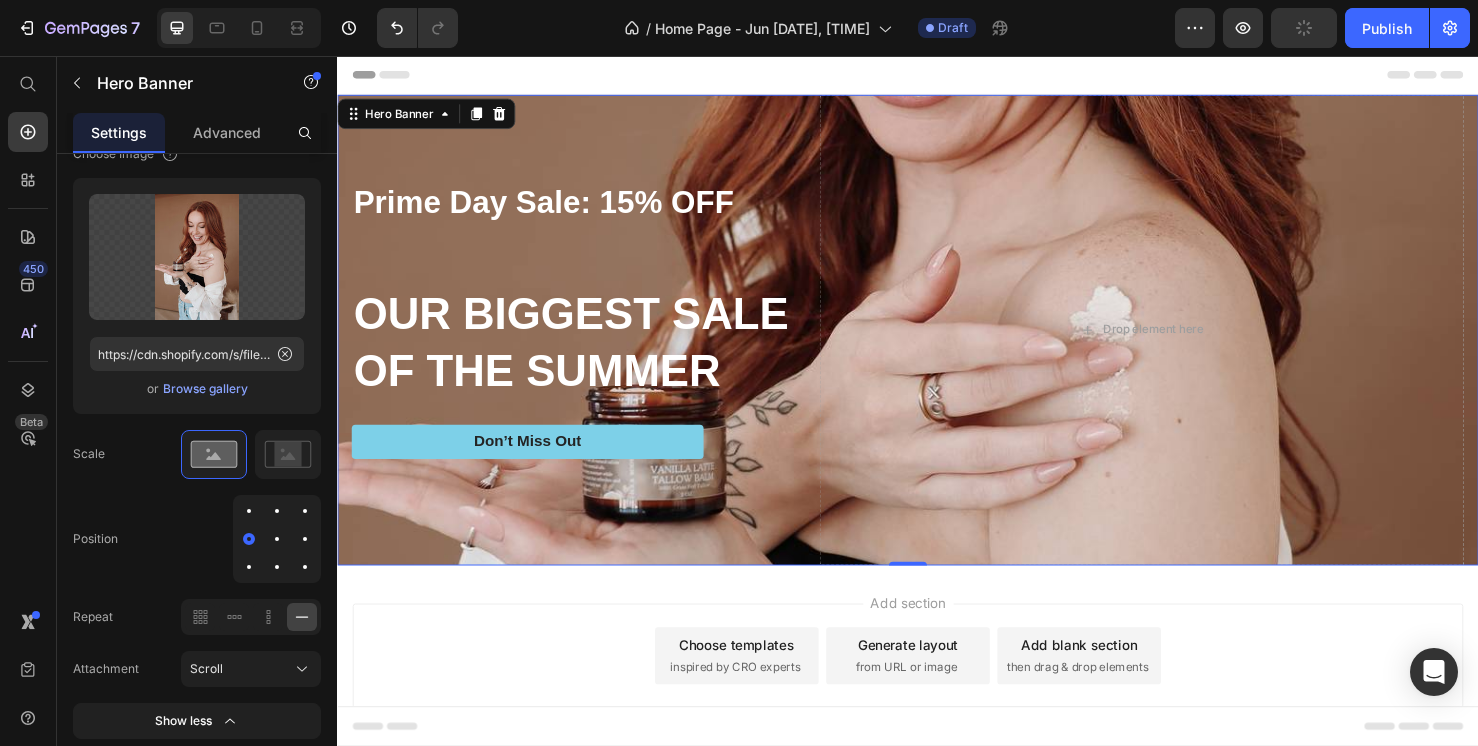 click on "Browse gallery" at bounding box center (205, 389) 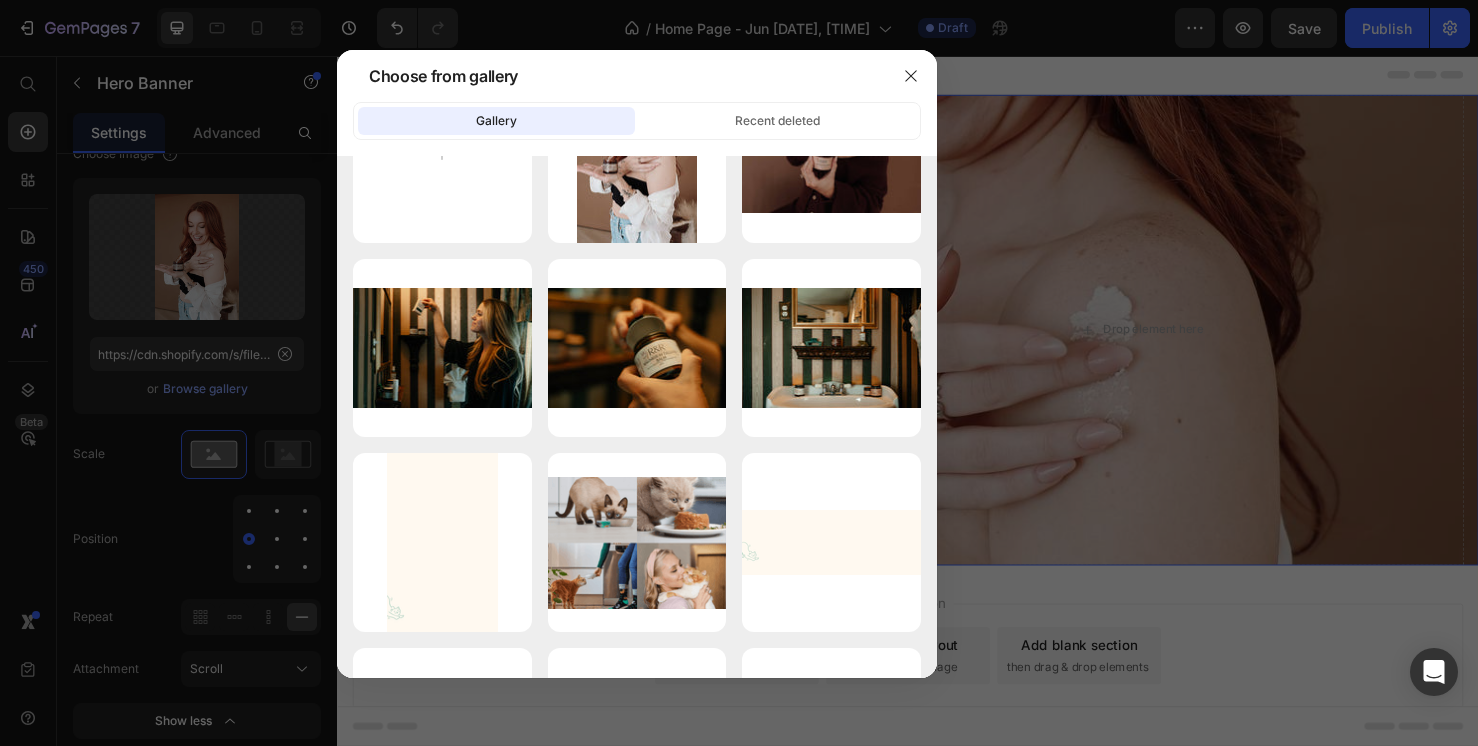 scroll, scrollTop: 0, scrollLeft: 0, axis: both 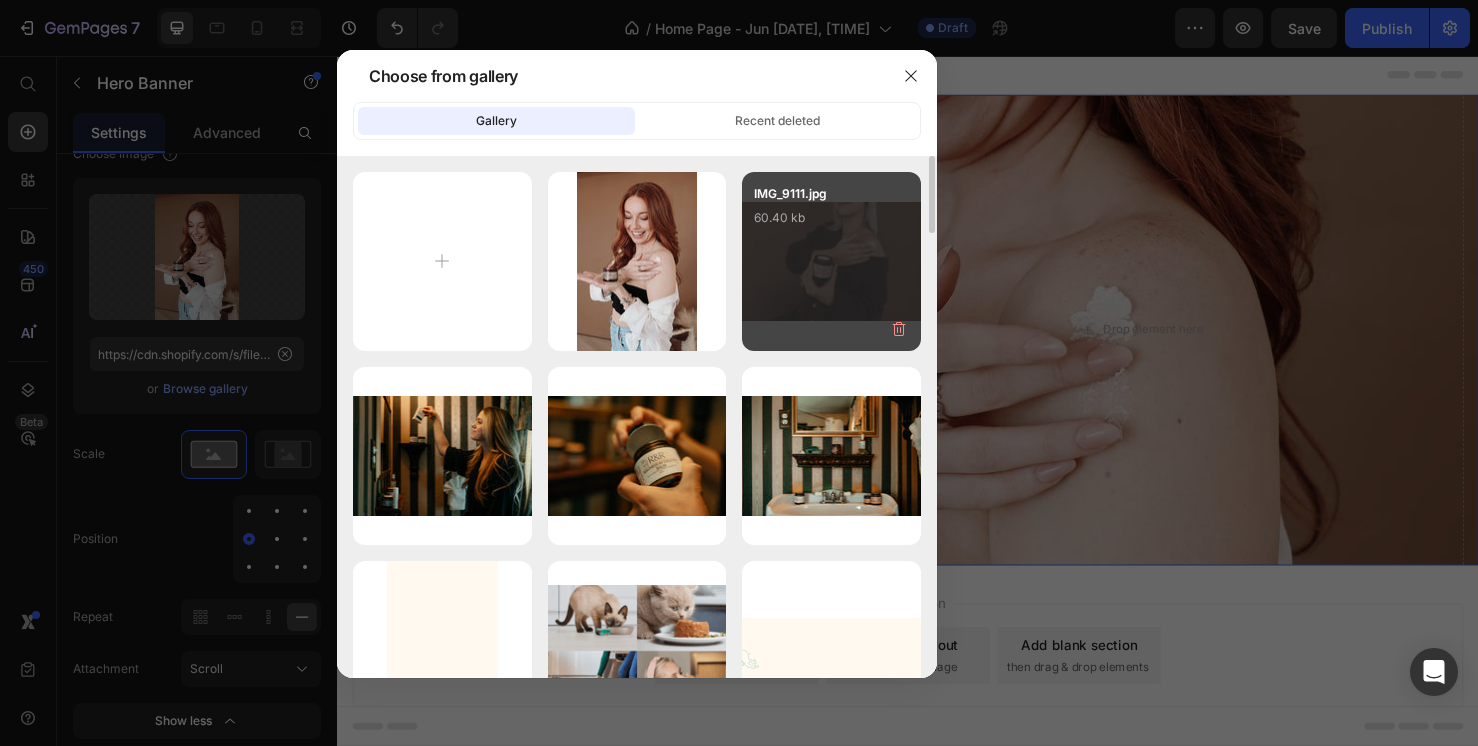 click on "IMG_9111.jpg 60.40 kb" at bounding box center [831, 224] 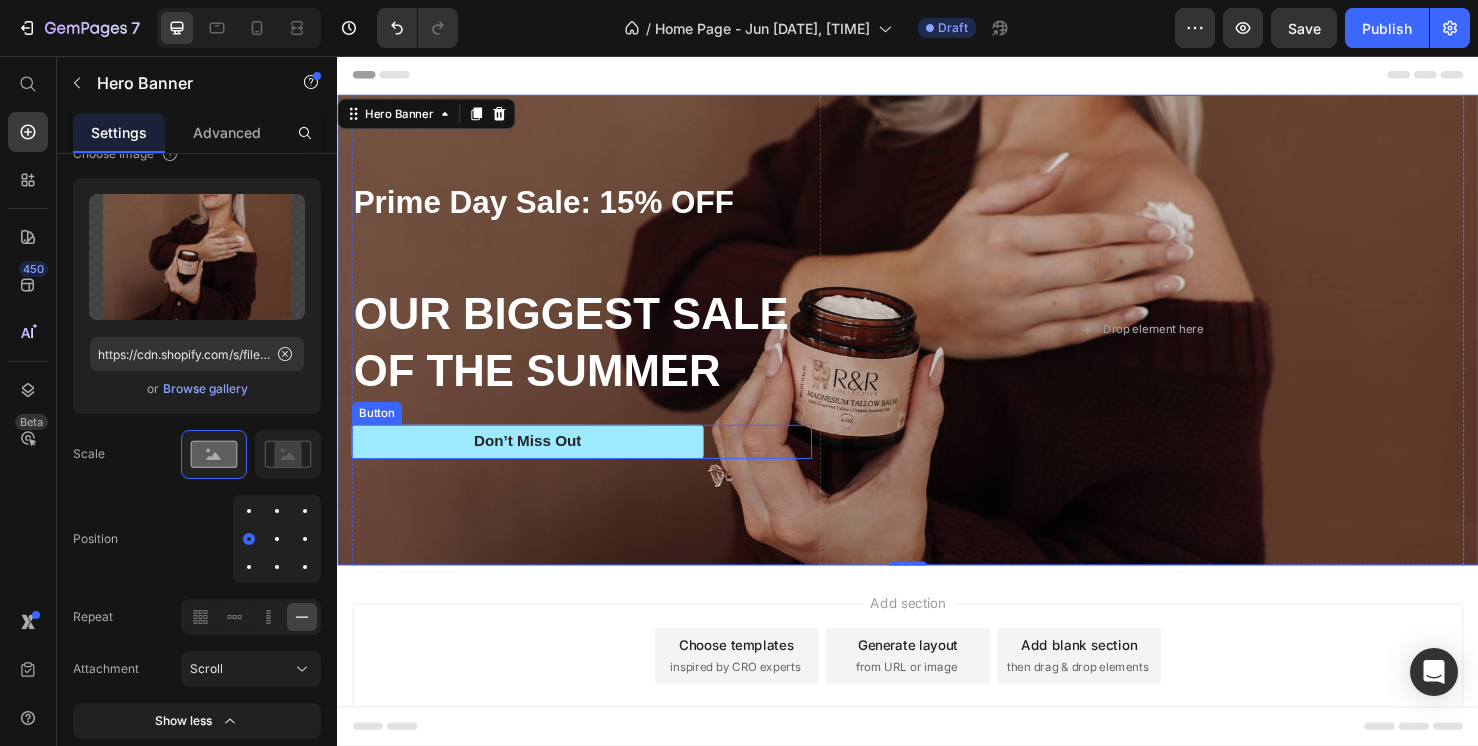 click on "Don’t Miss Out" at bounding box center [537, 462] 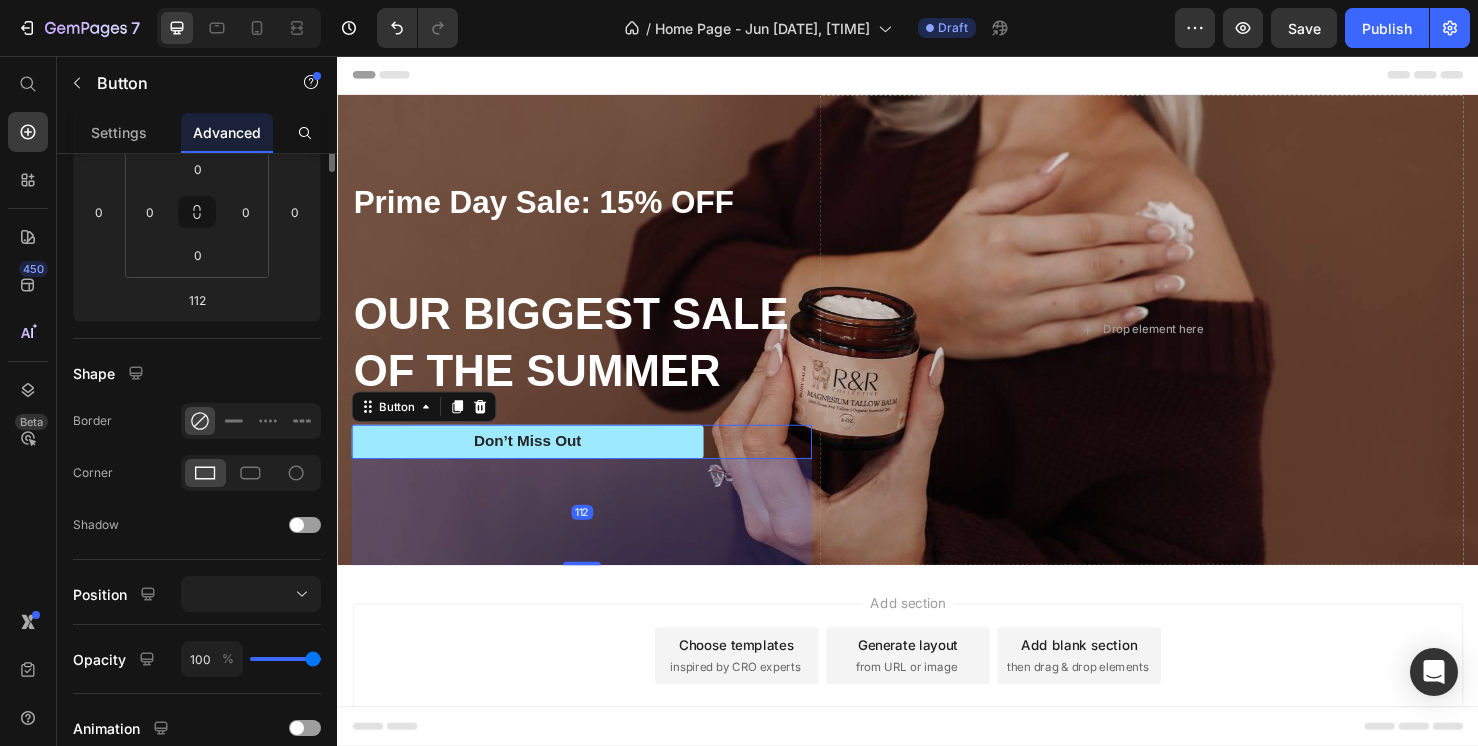 scroll, scrollTop: 0, scrollLeft: 0, axis: both 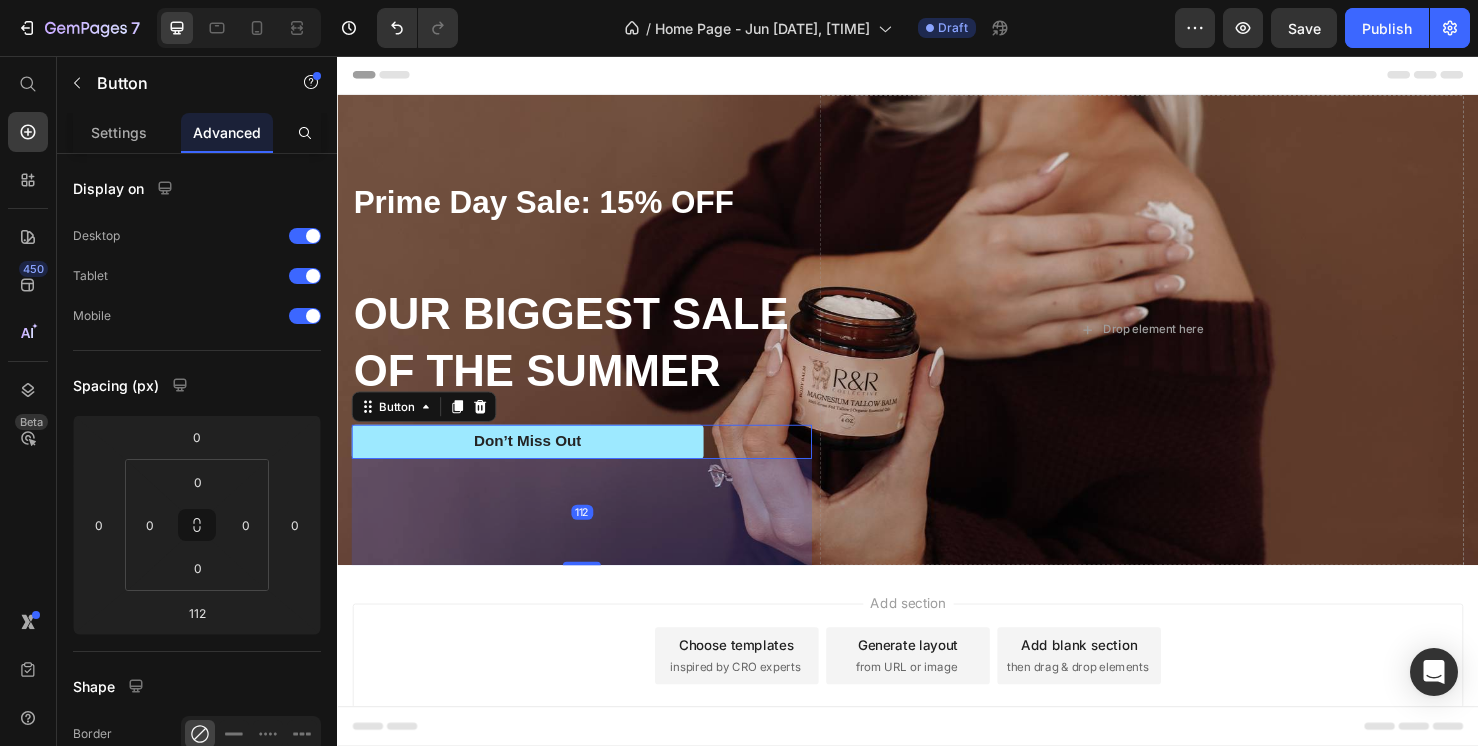 click on "Don’t Miss Out" at bounding box center (537, 462) 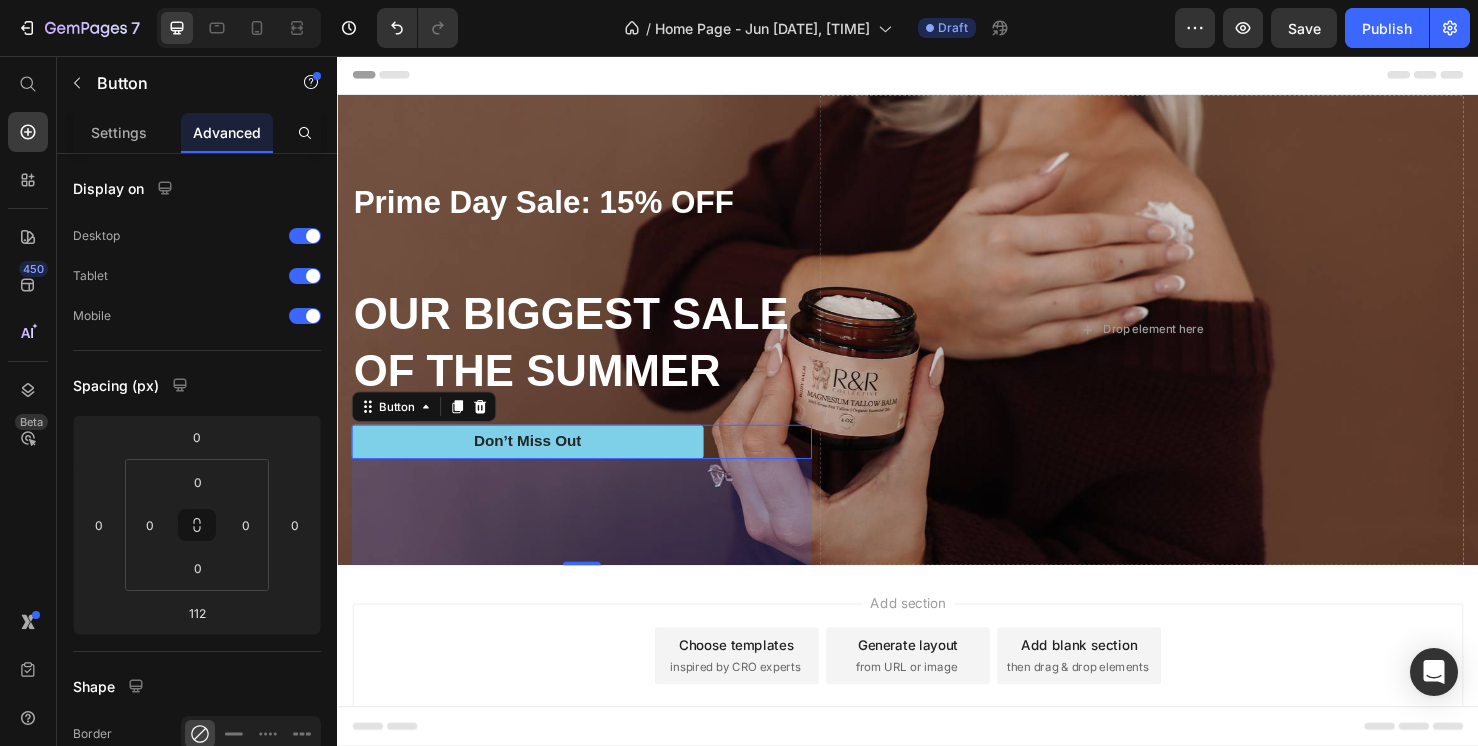 click on "Add section Choose templates inspired by CRO experts Generate layout from URL or image Add blank section then drag & drop elements" at bounding box center (937, 687) 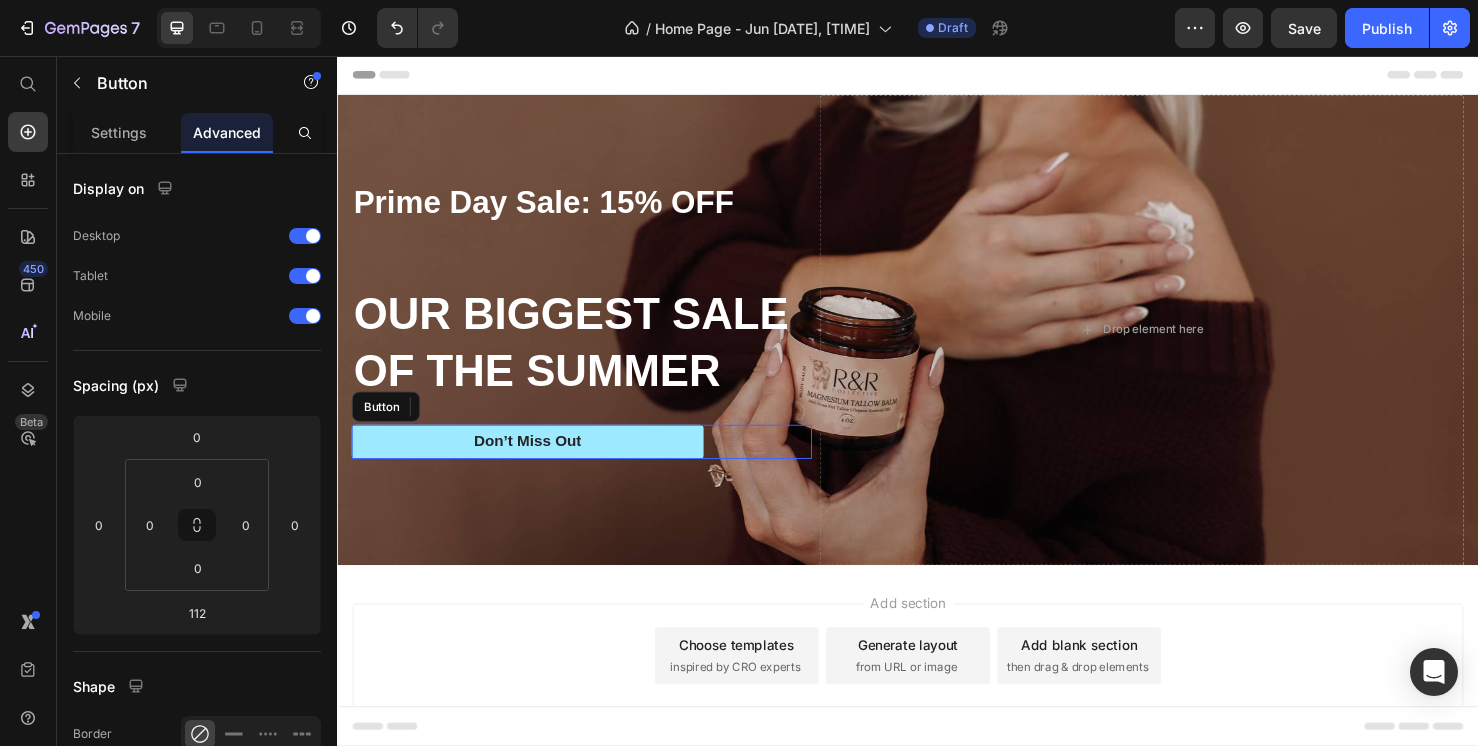 click on "Don’t Miss Out" at bounding box center [537, 462] 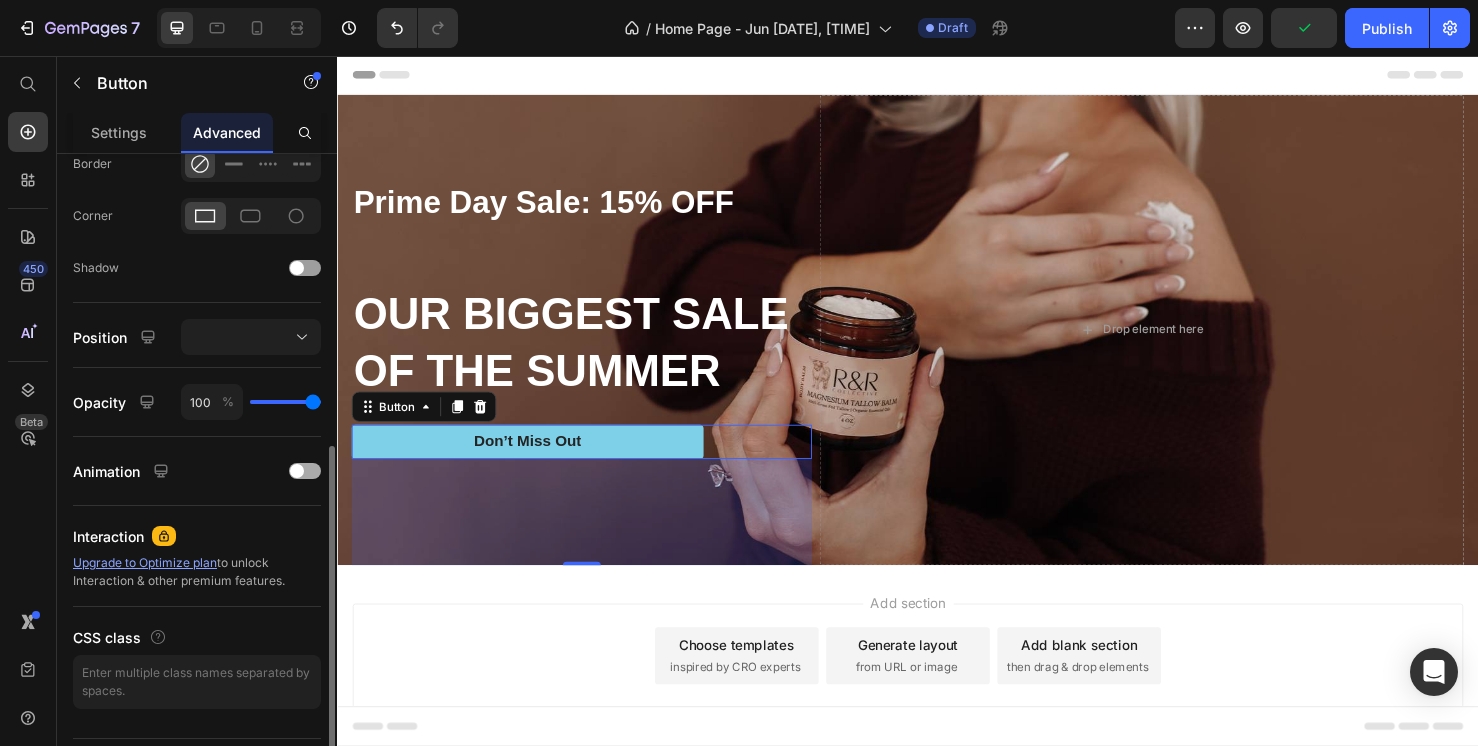 scroll, scrollTop: 620, scrollLeft: 0, axis: vertical 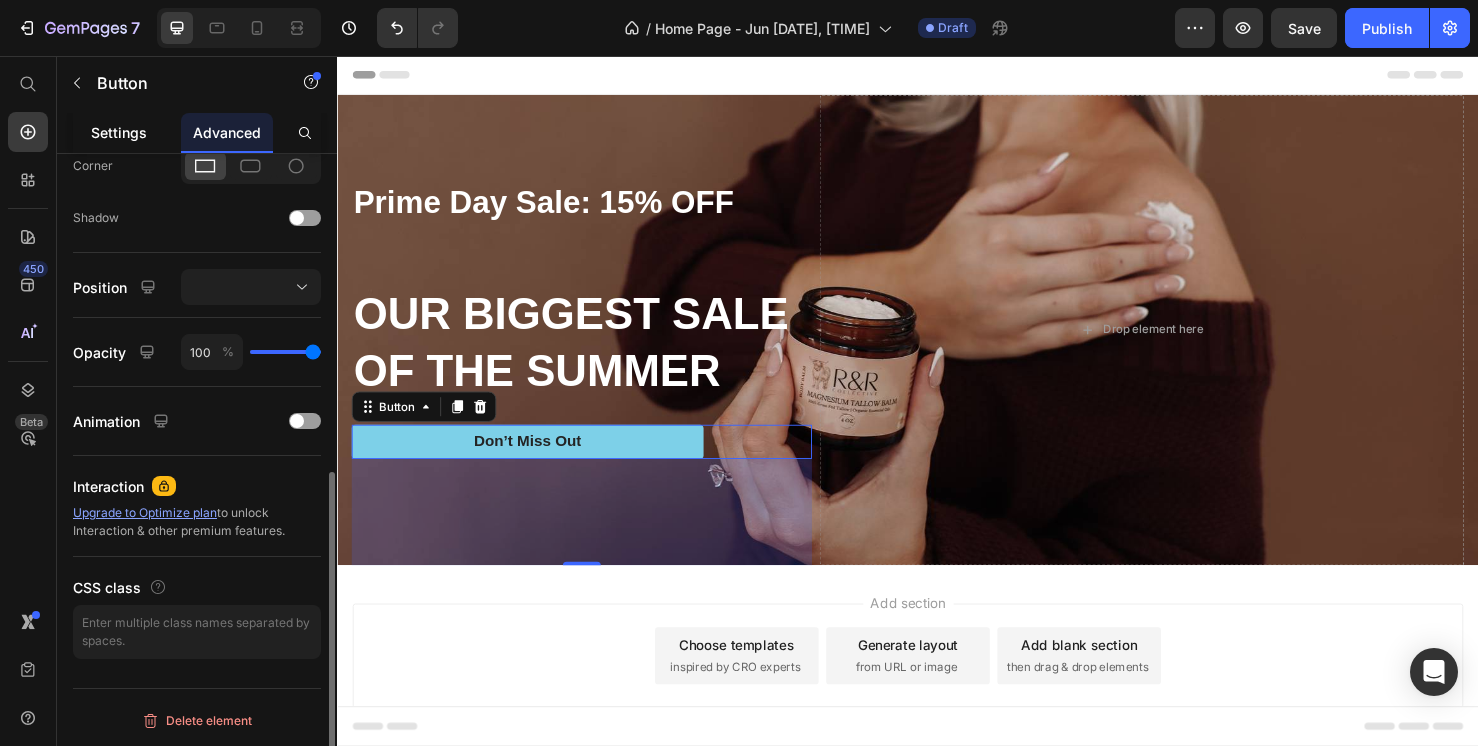 click on "Settings" at bounding box center (119, 132) 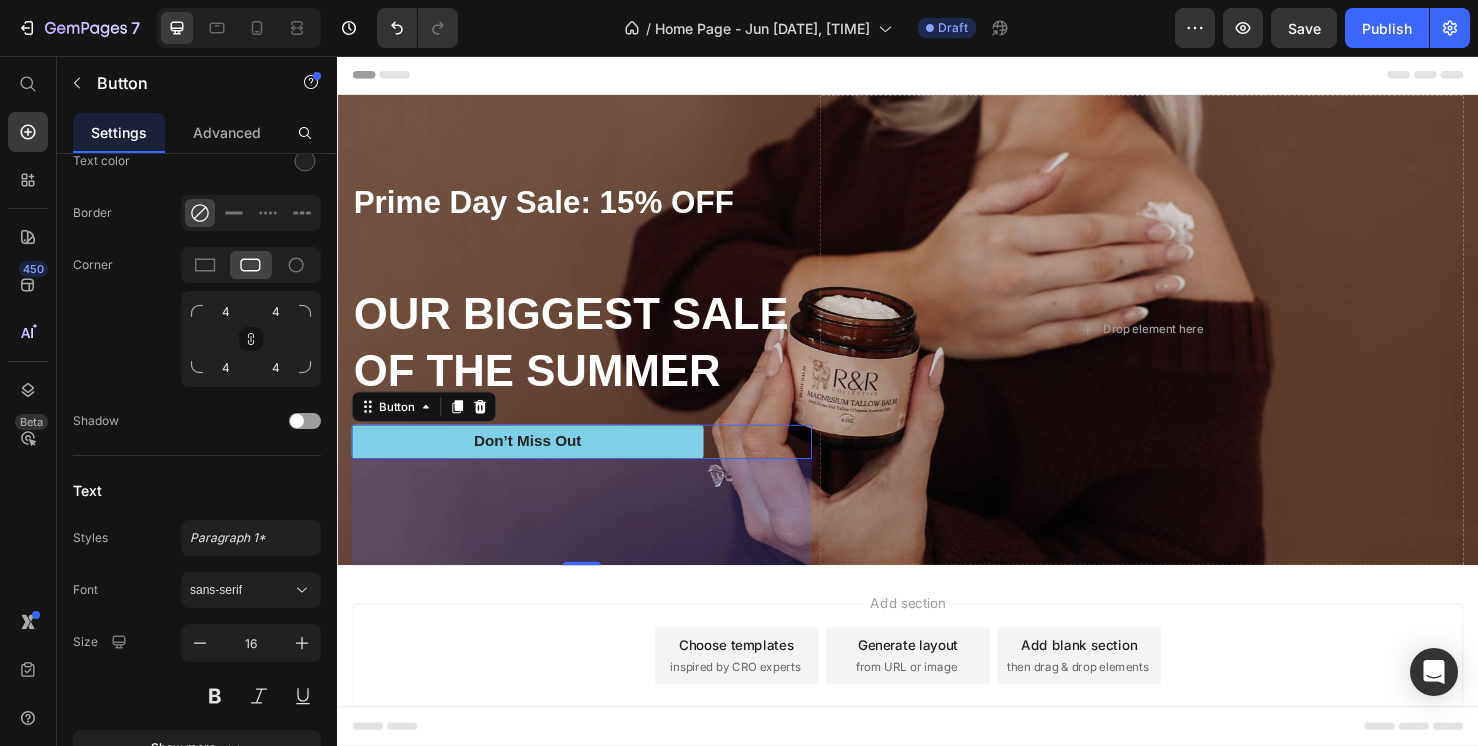 scroll, scrollTop: 0, scrollLeft: 0, axis: both 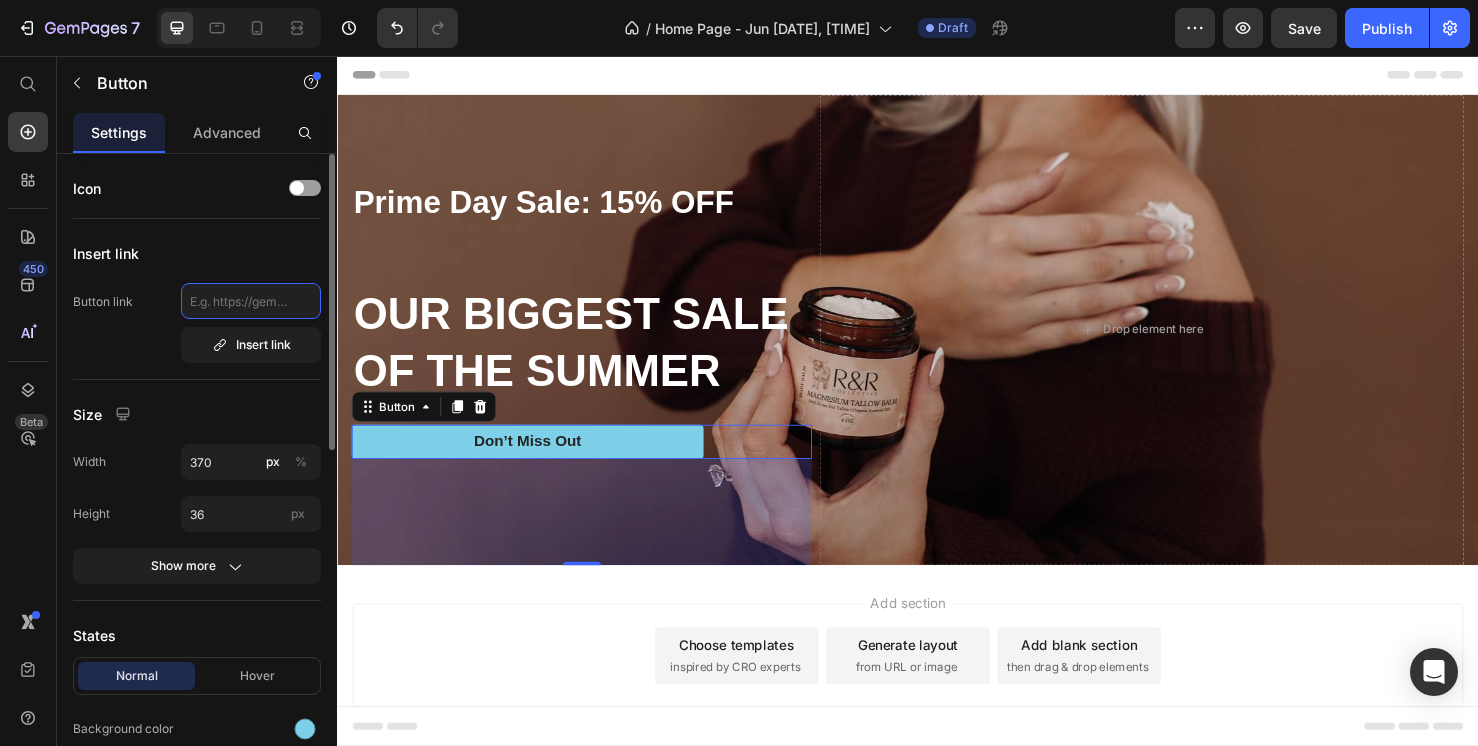 click 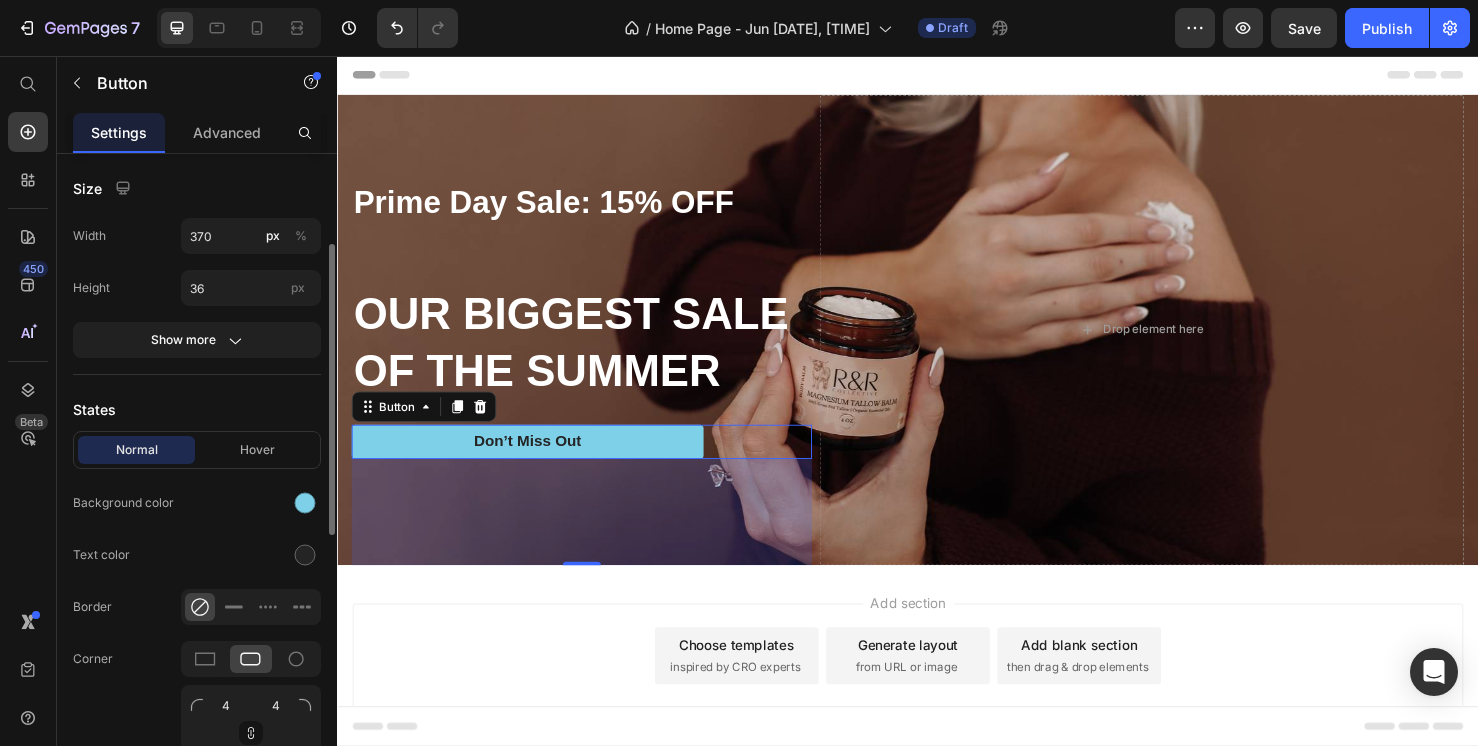 scroll, scrollTop: 230, scrollLeft: 0, axis: vertical 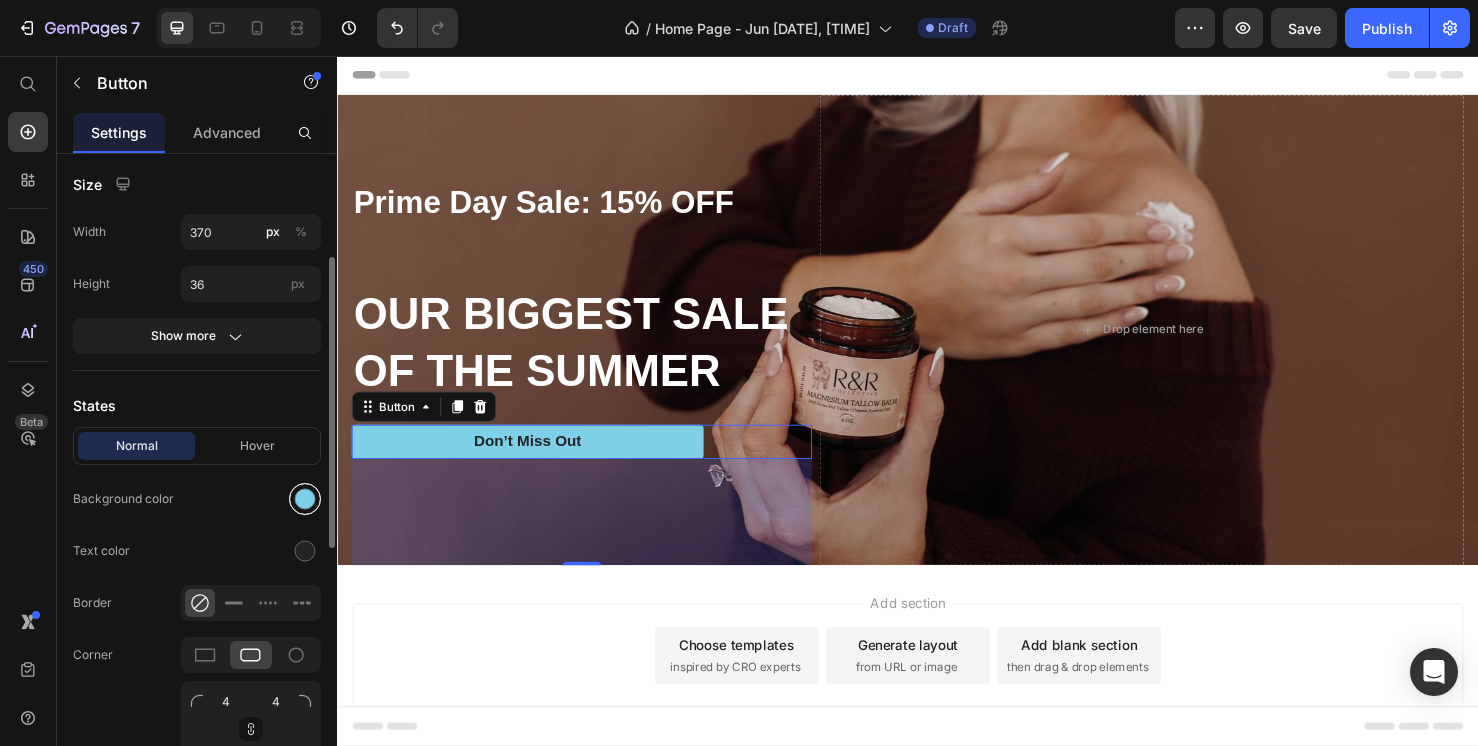 click at bounding box center [305, 499] 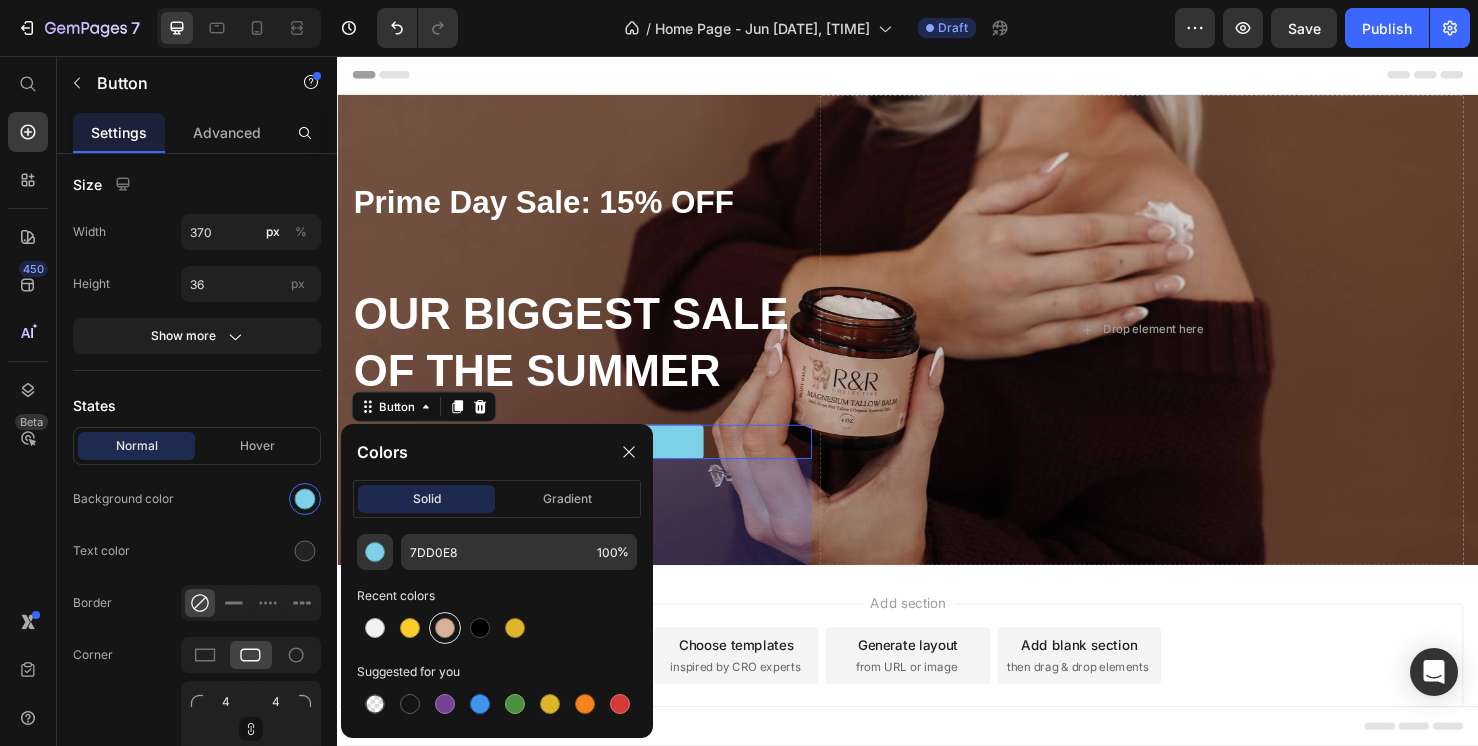 click at bounding box center (445, 628) 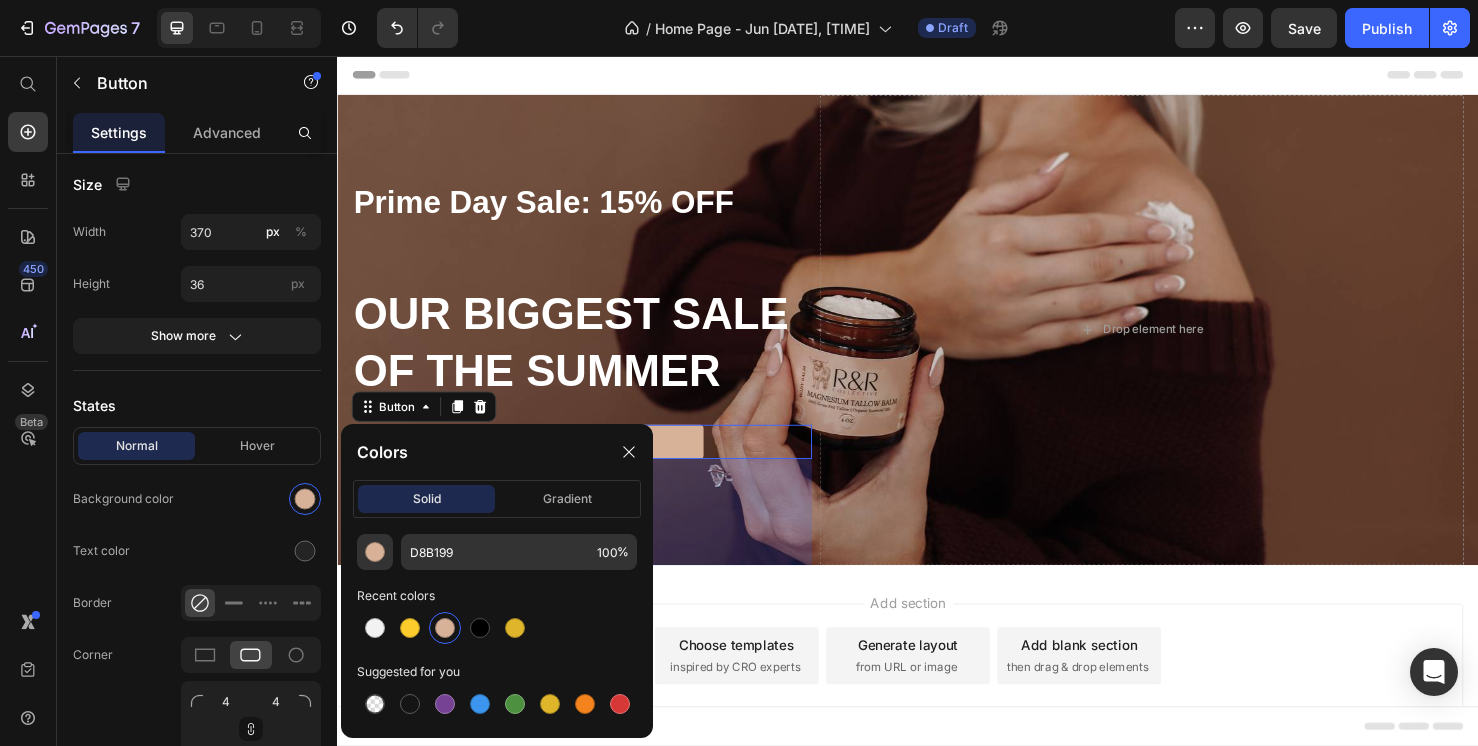 click on "Add section Choose templates inspired by CRO experts Generate layout from URL or image Add blank section then drag & drop elements" at bounding box center [937, 715] 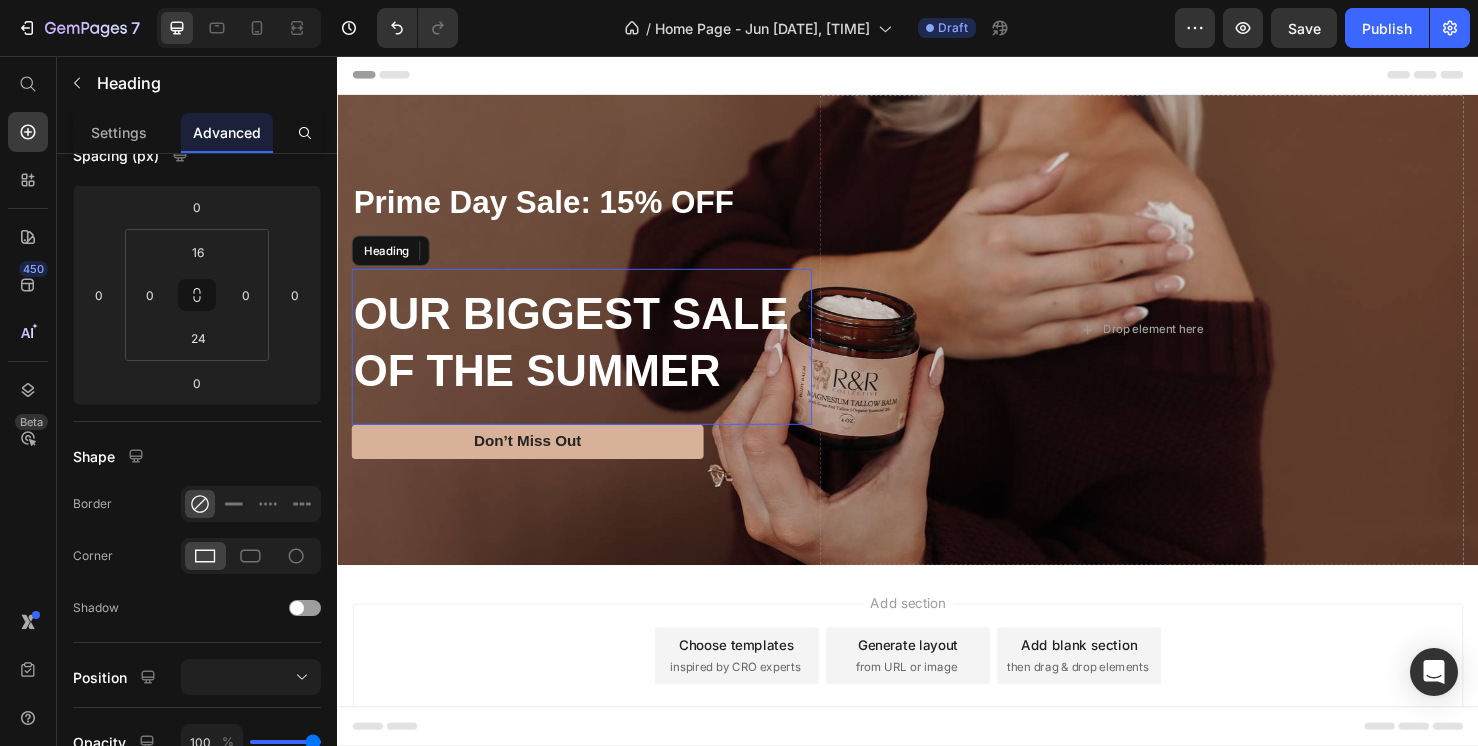 click on "OUR BIGGEST SALE OF THE SUMMER" at bounding box center (594, 358) 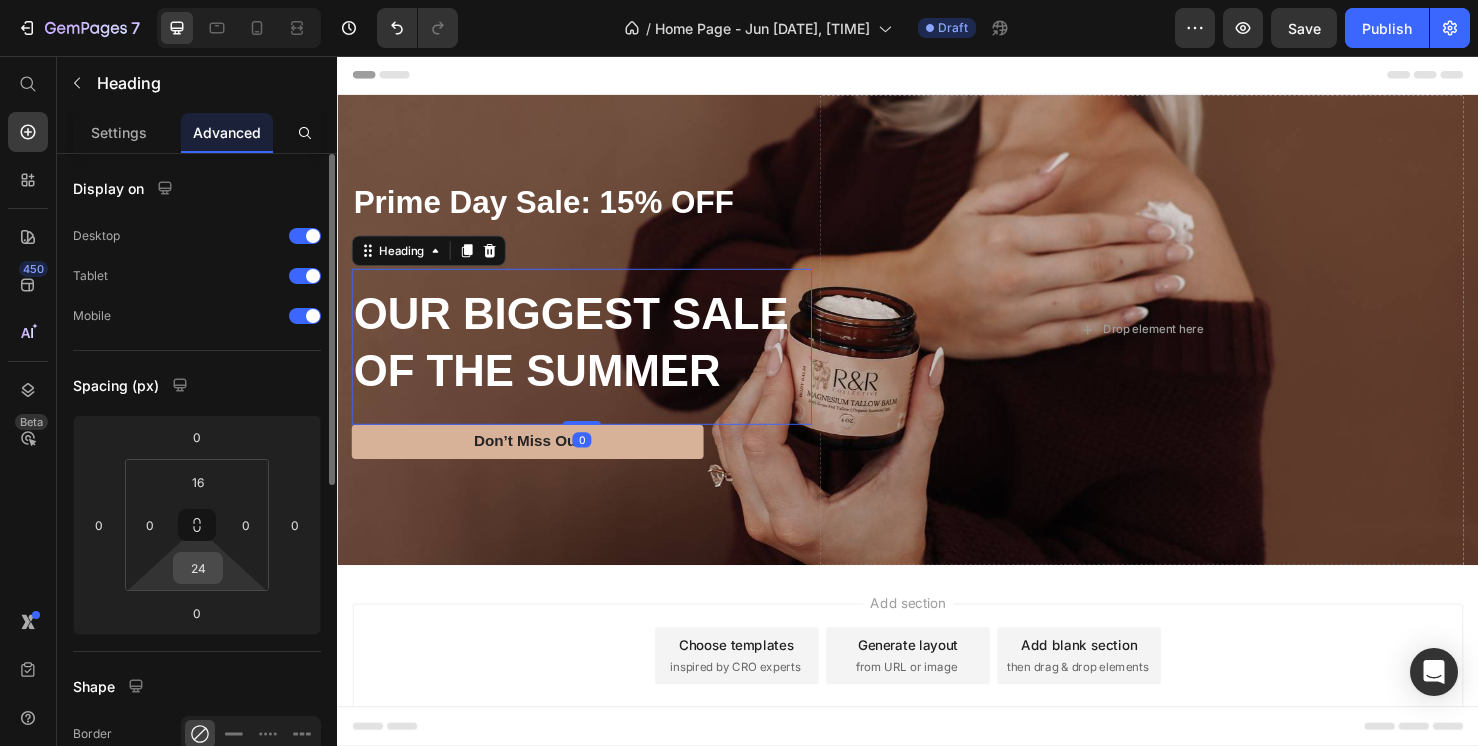 click on "24" at bounding box center [198, 568] 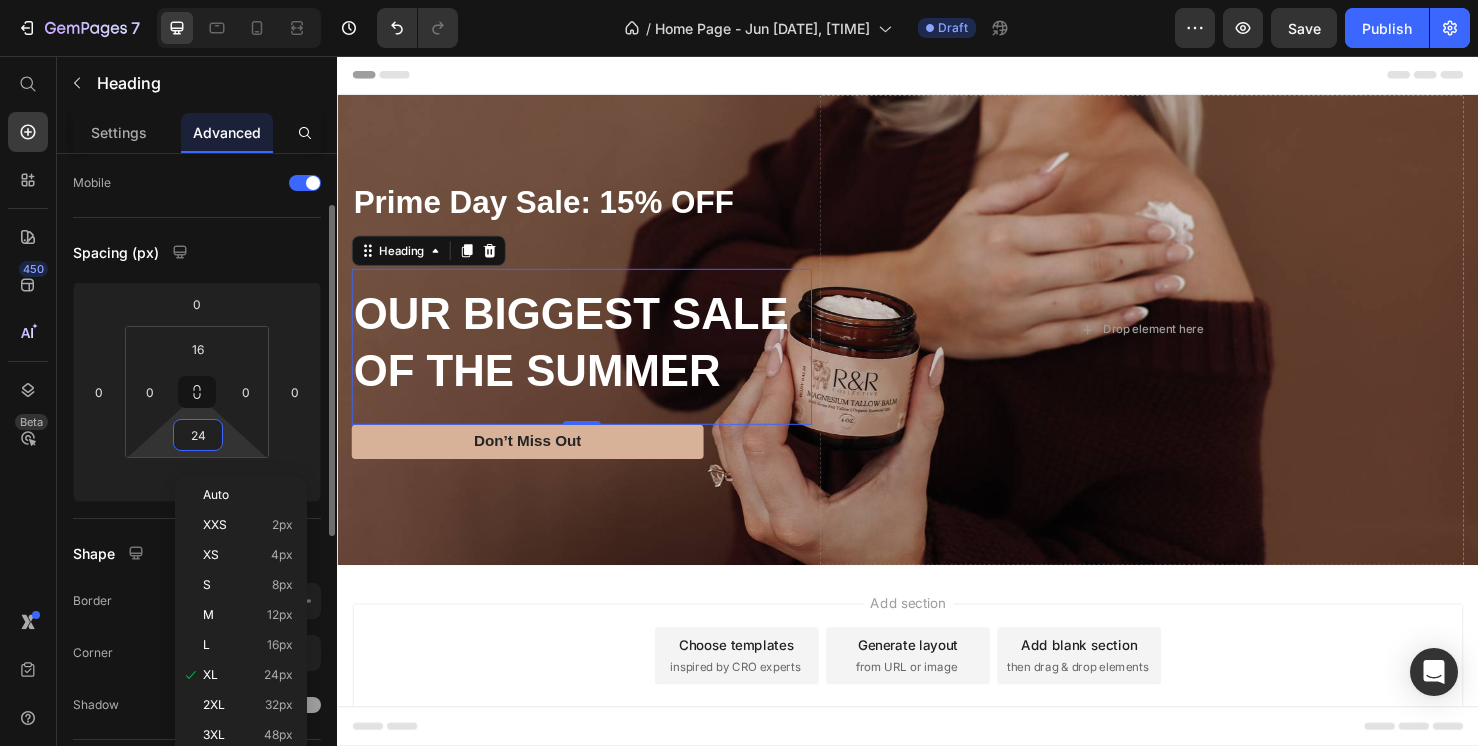 scroll, scrollTop: 141, scrollLeft: 0, axis: vertical 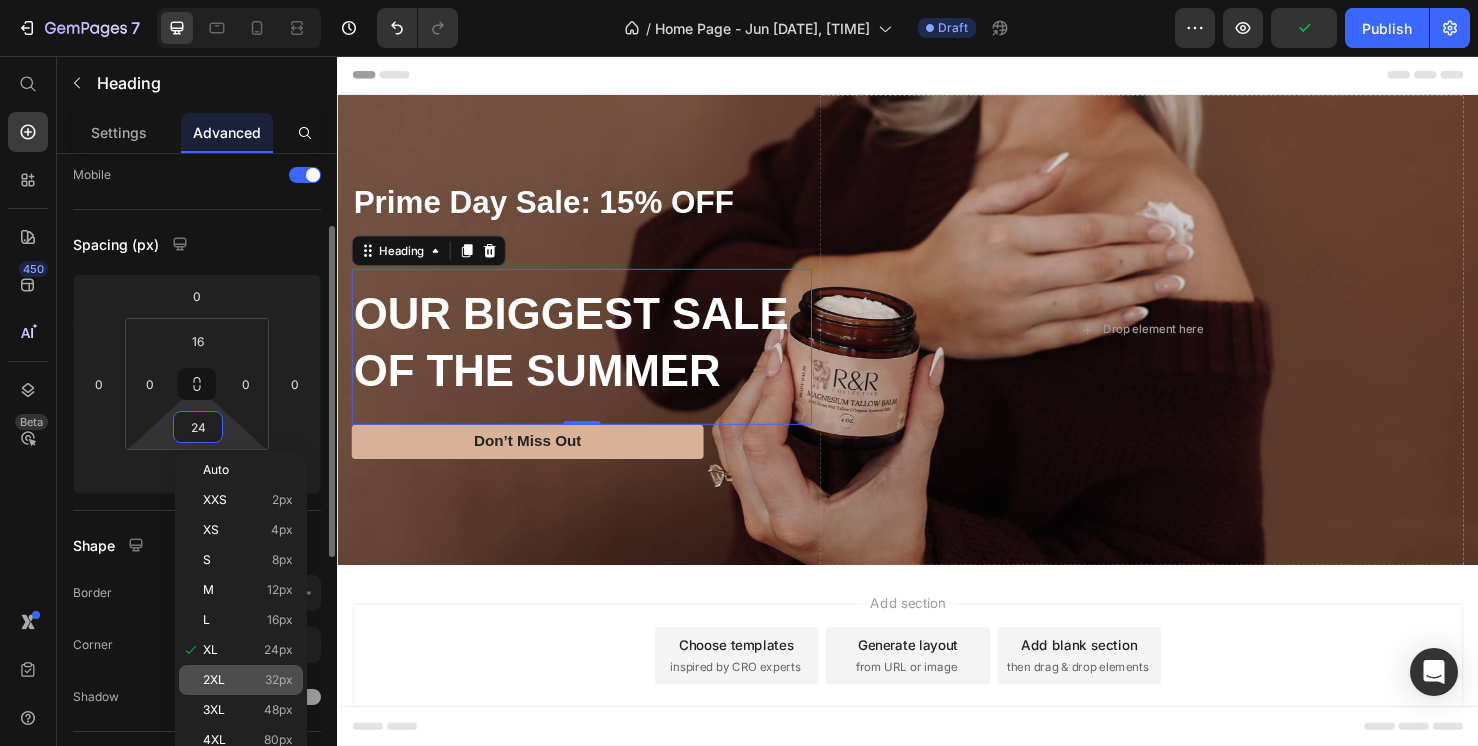 click on "2XL 32px" at bounding box center (248, 680) 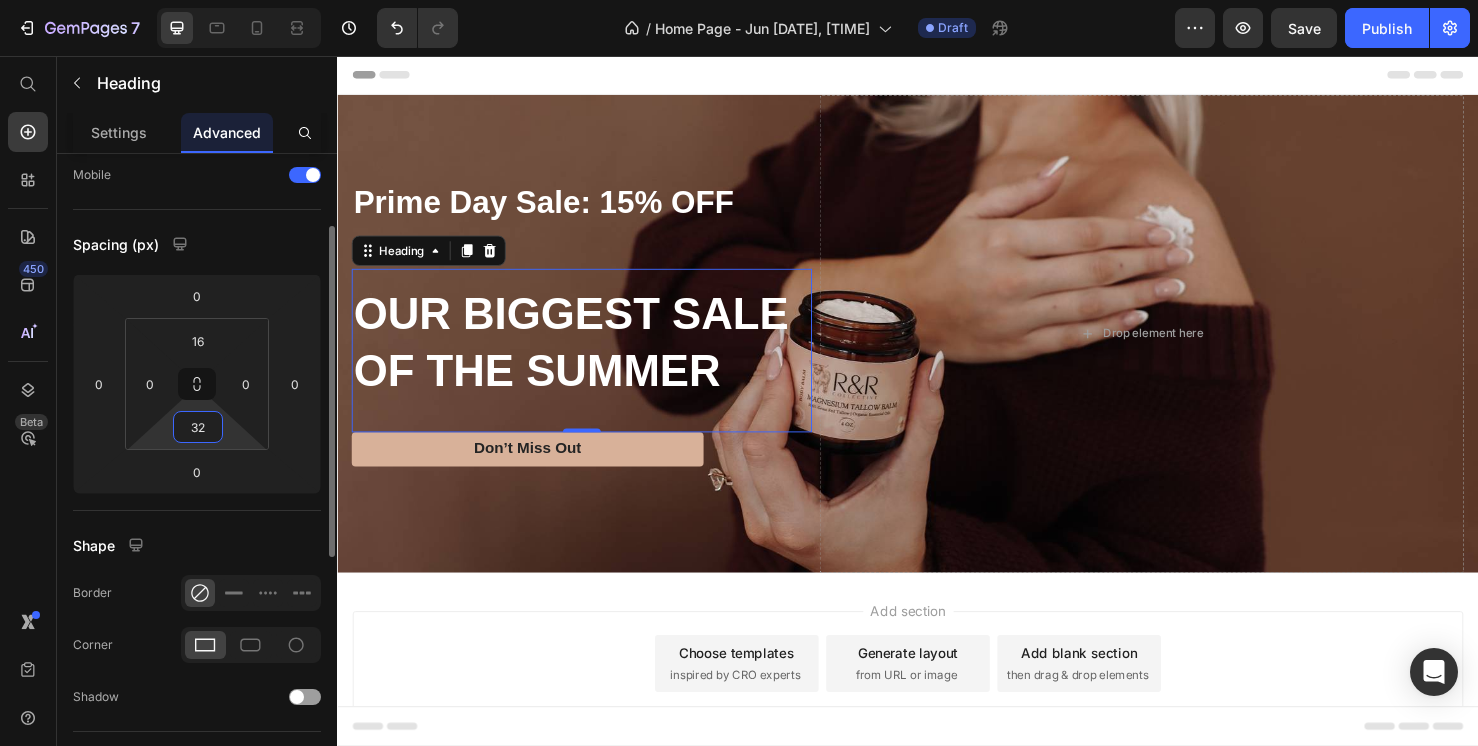 click on "32" at bounding box center [198, 427] 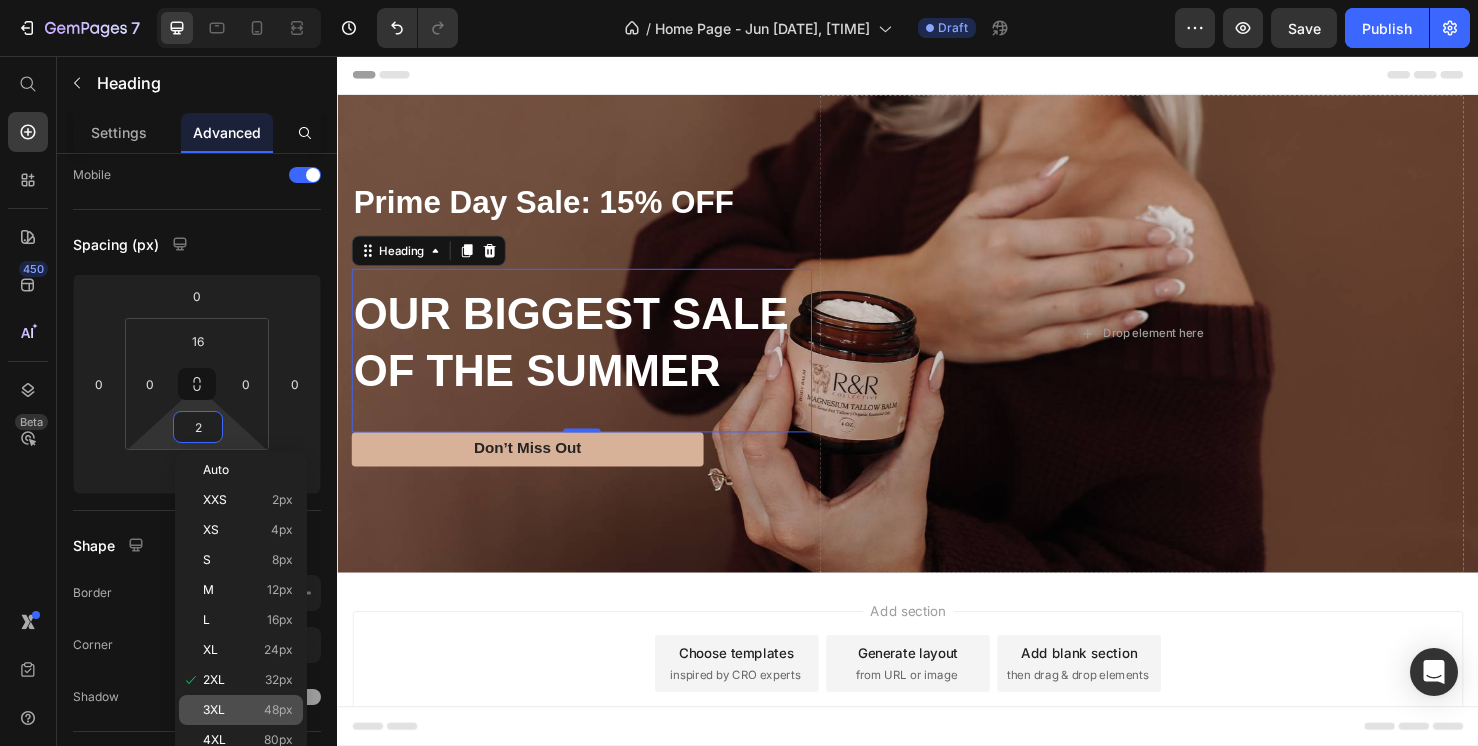click on "3XL 48px" 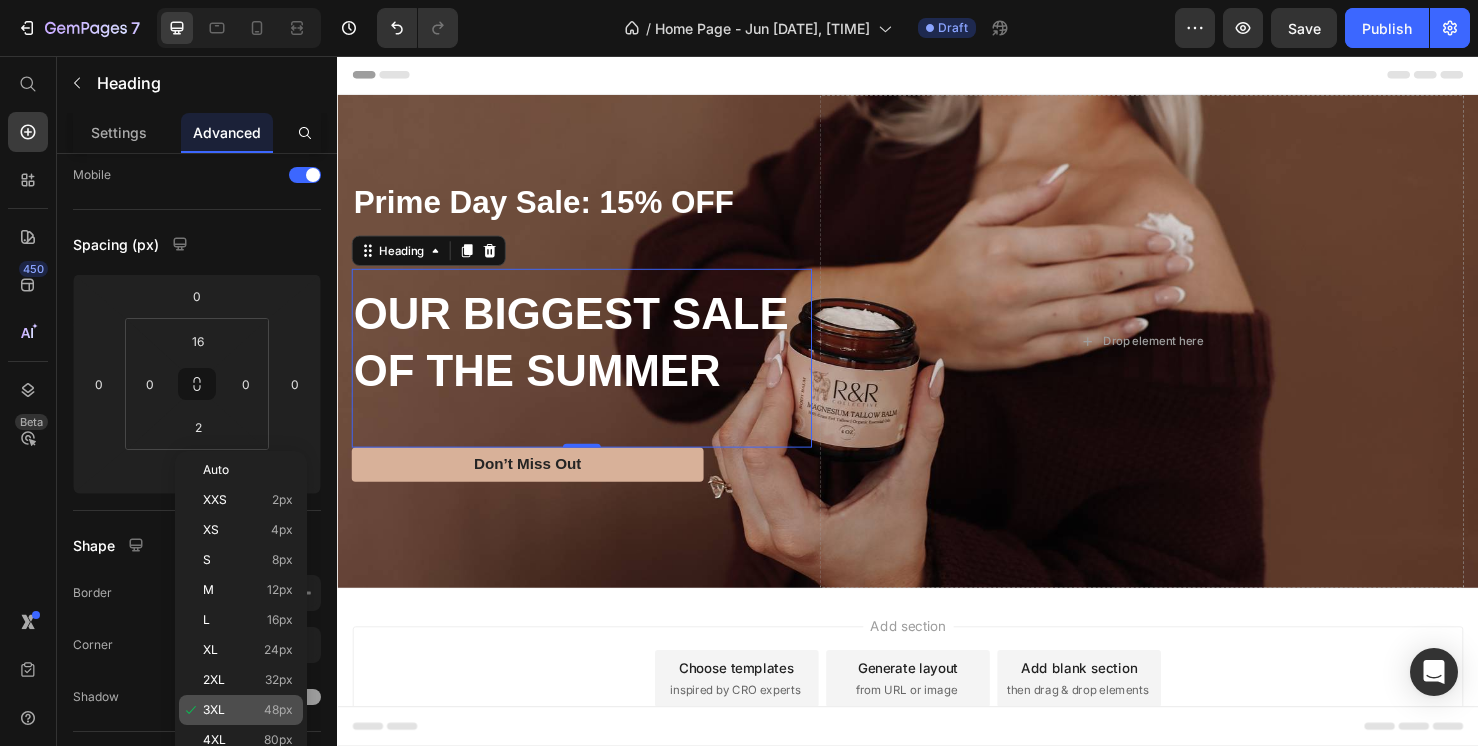 type on "48" 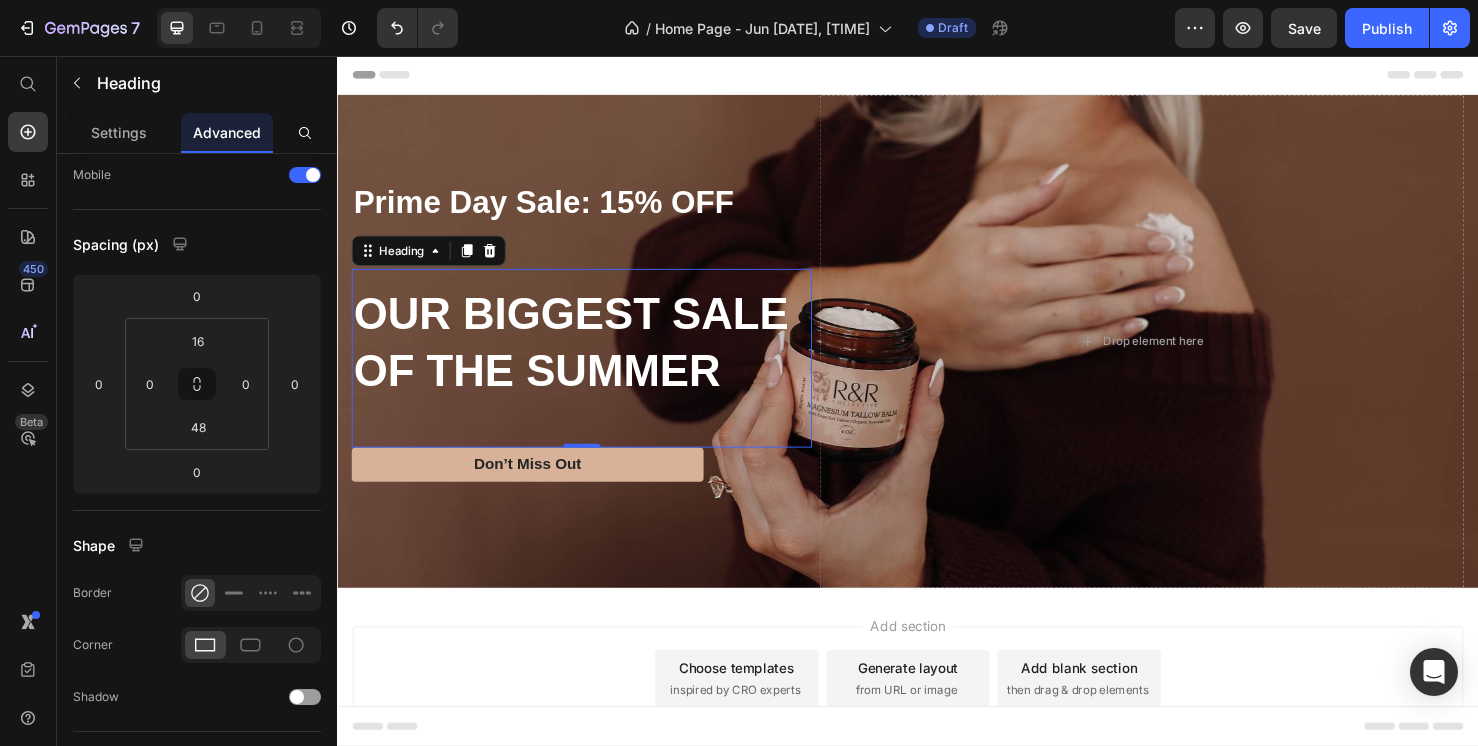 click on "Add section Choose templates inspired by CRO experts Generate layout from URL or image Add blank section then drag & drop elements" at bounding box center (937, 711) 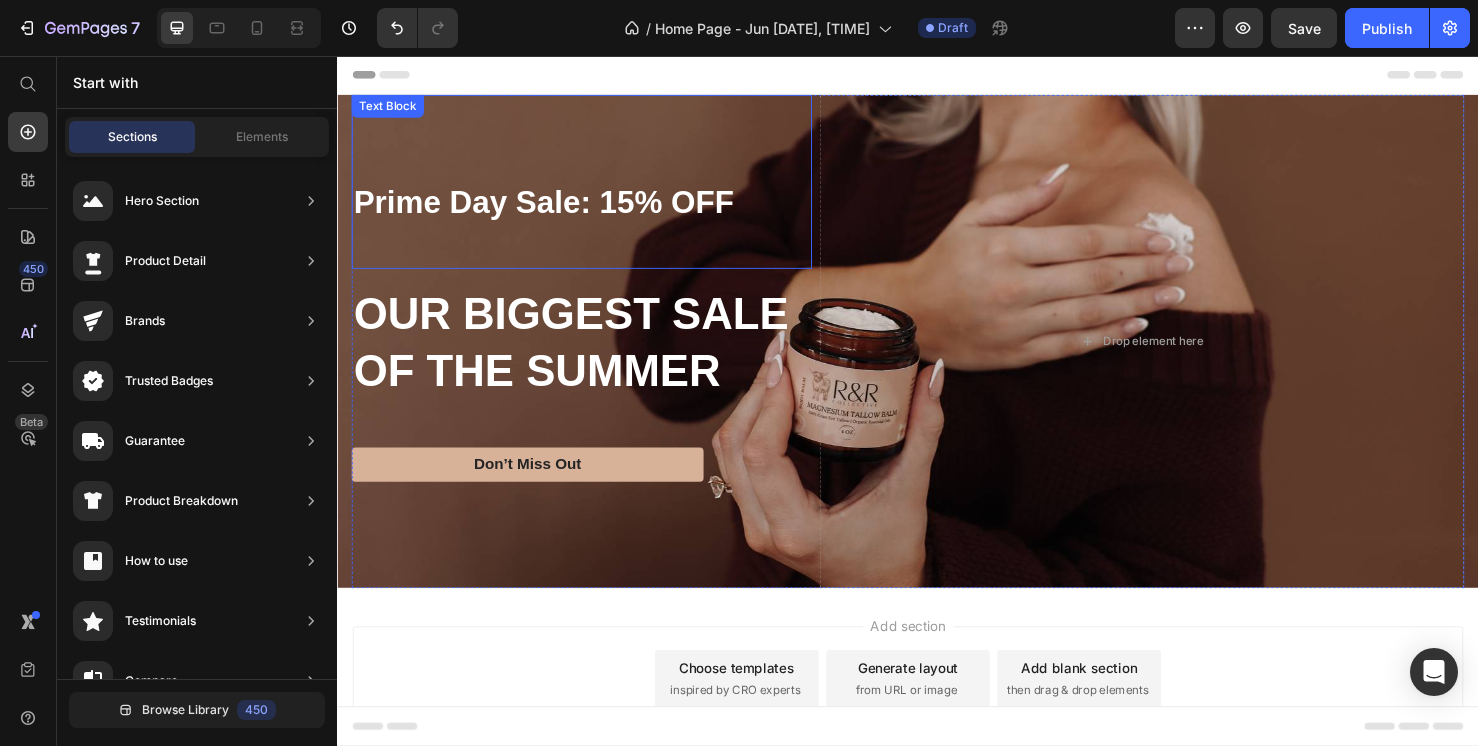 click on "Prime Day Sale: 15% OFF" at bounding box center (594, 228) 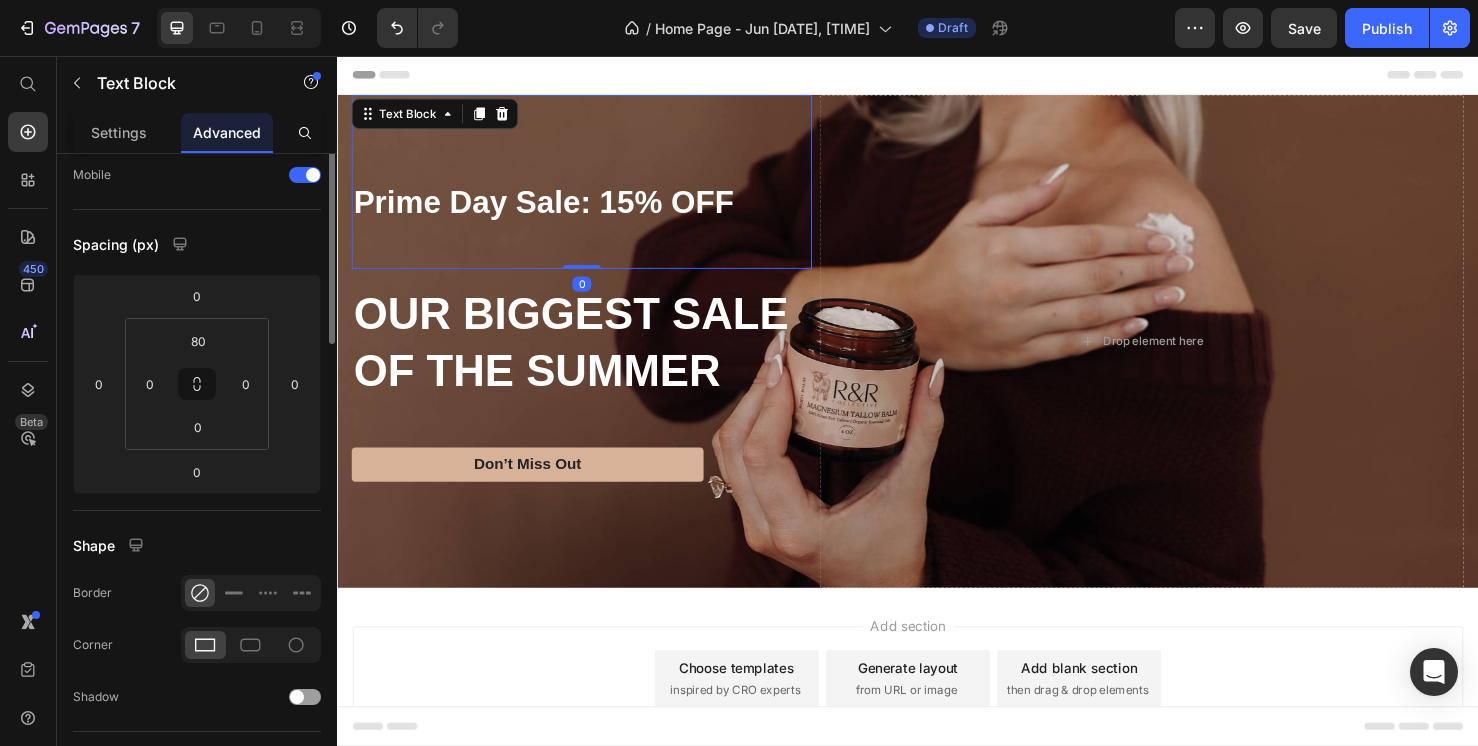 scroll, scrollTop: 0, scrollLeft: 0, axis: both 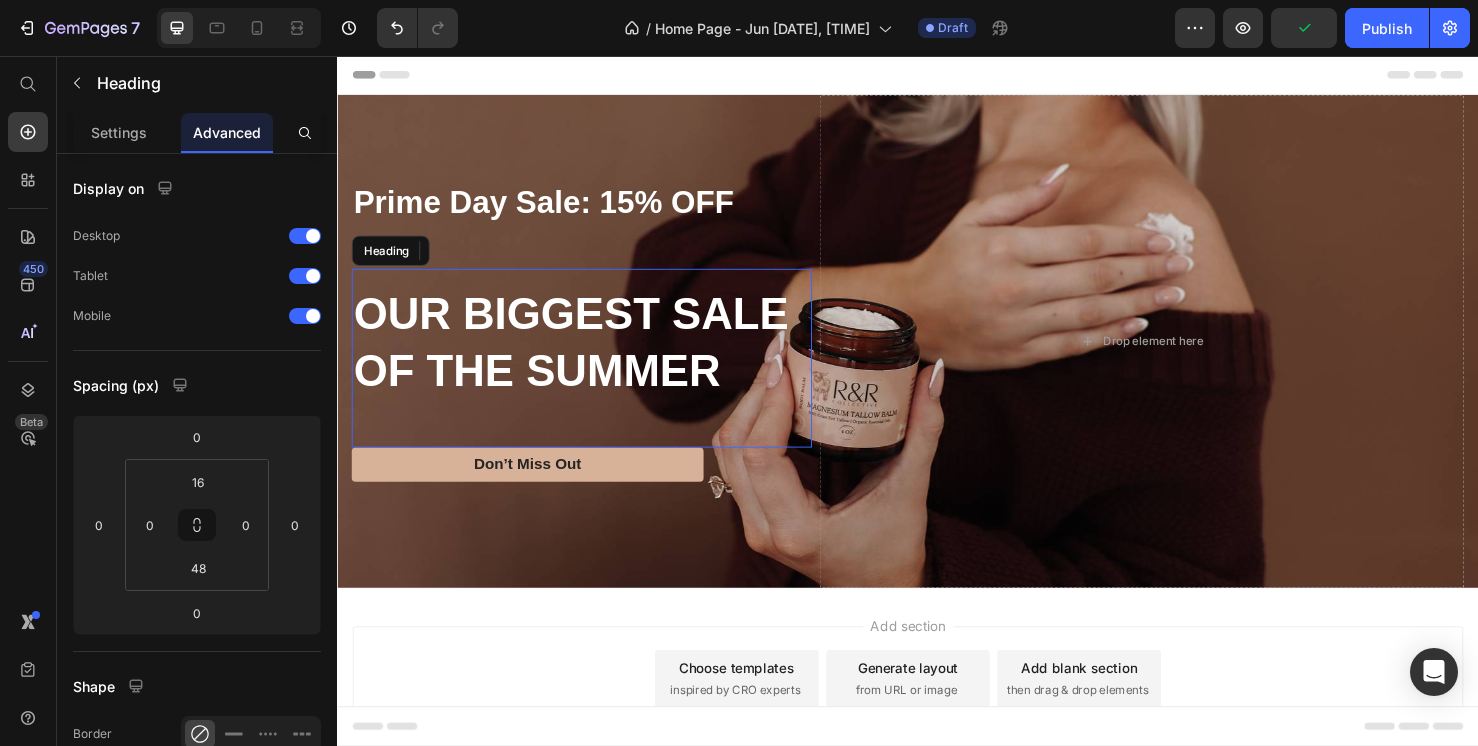 click on "OUR BIGGEST SALE OF THE SUMMER" at bounding box center [594, 358] 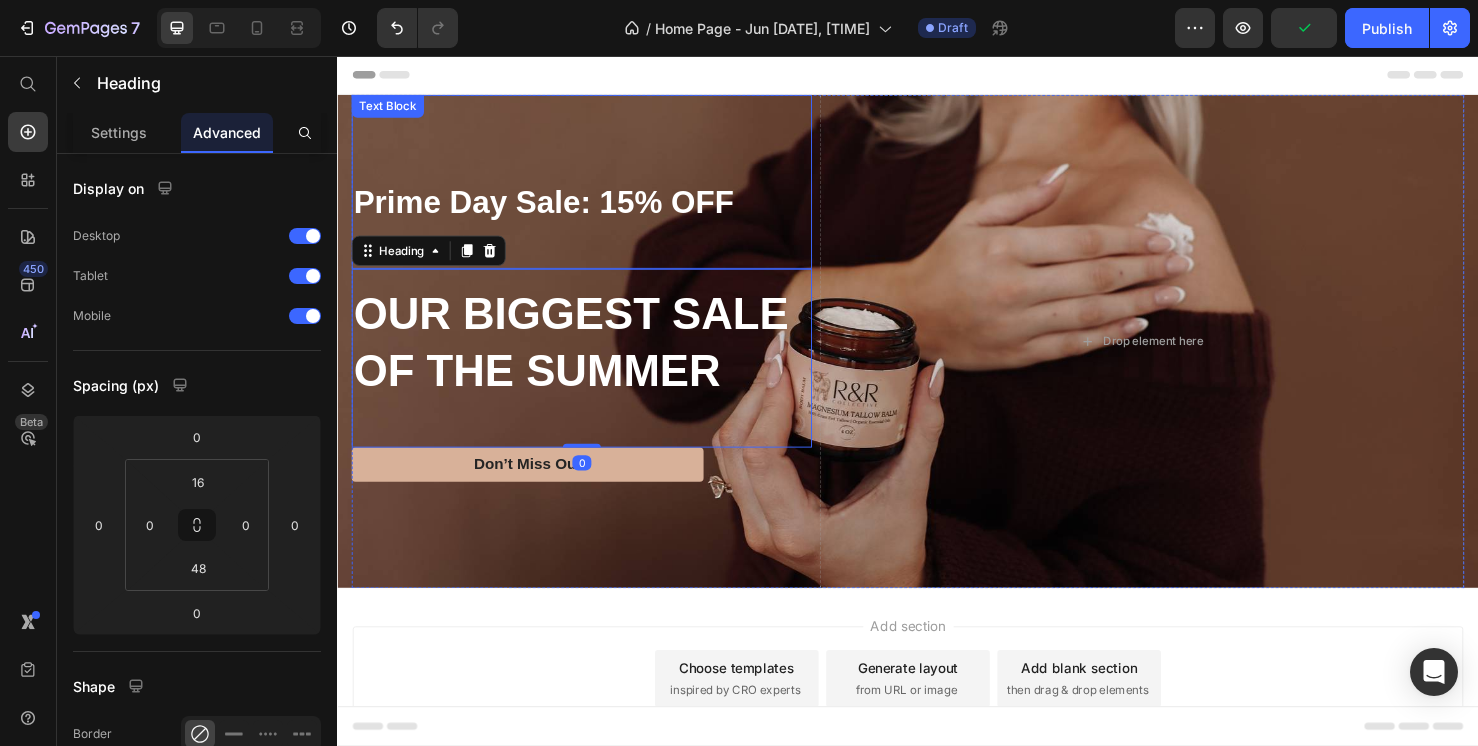 click on "Prime Day Sale: 15% OFF" at bounding box center [594, 228] 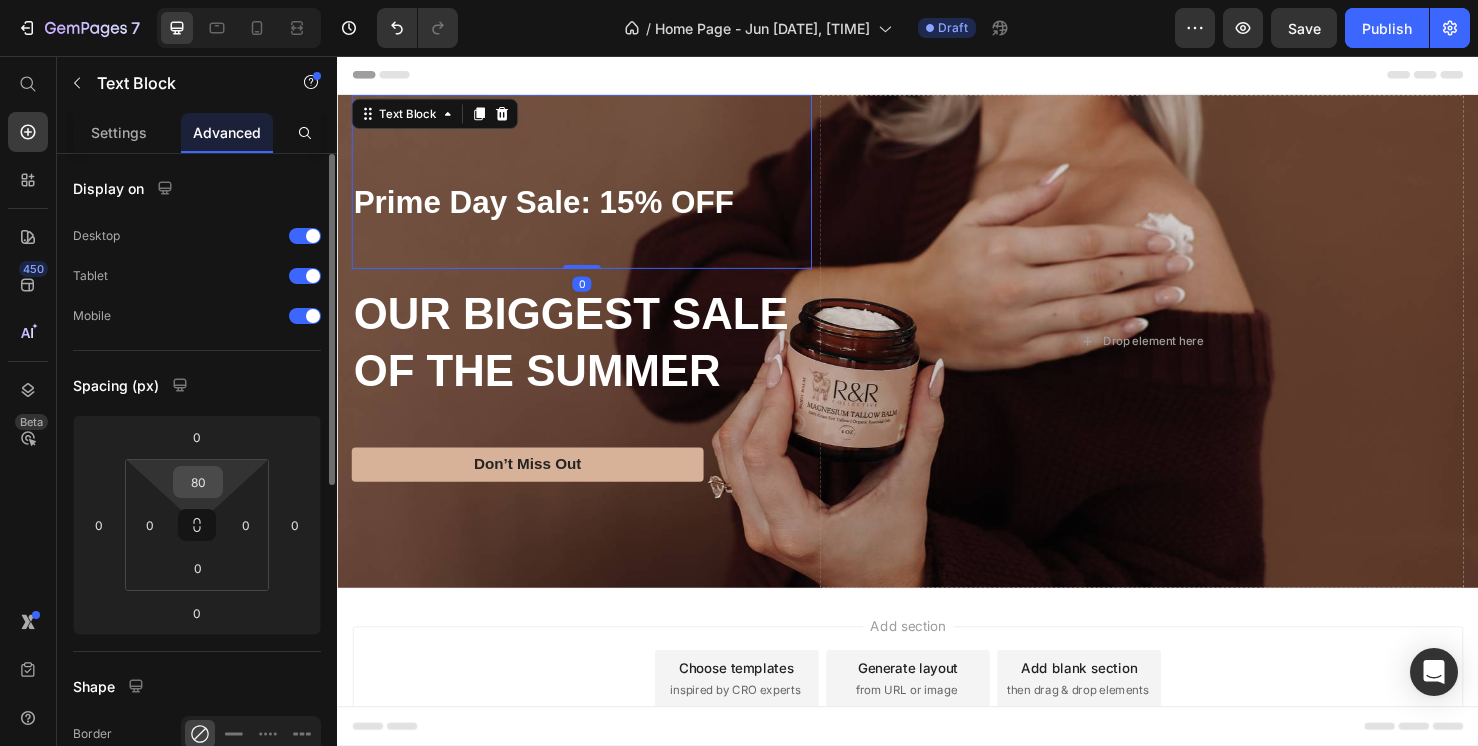 click on "80" at bounding box center (198, 482) 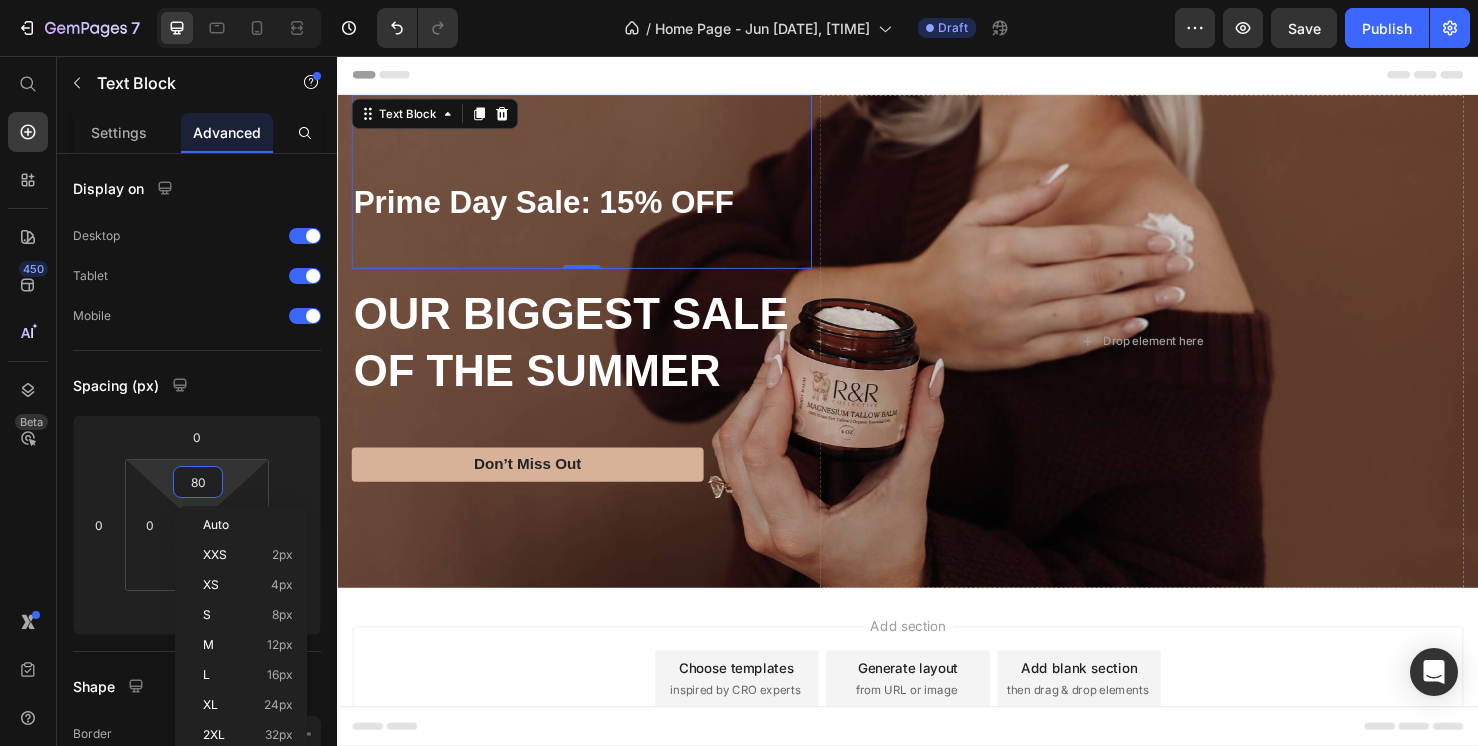click on "Add section Choose templates inspired by CRO experts Generate layout from URL or image Add blank section then drag & drop elements" at bounding box center (937, 711) 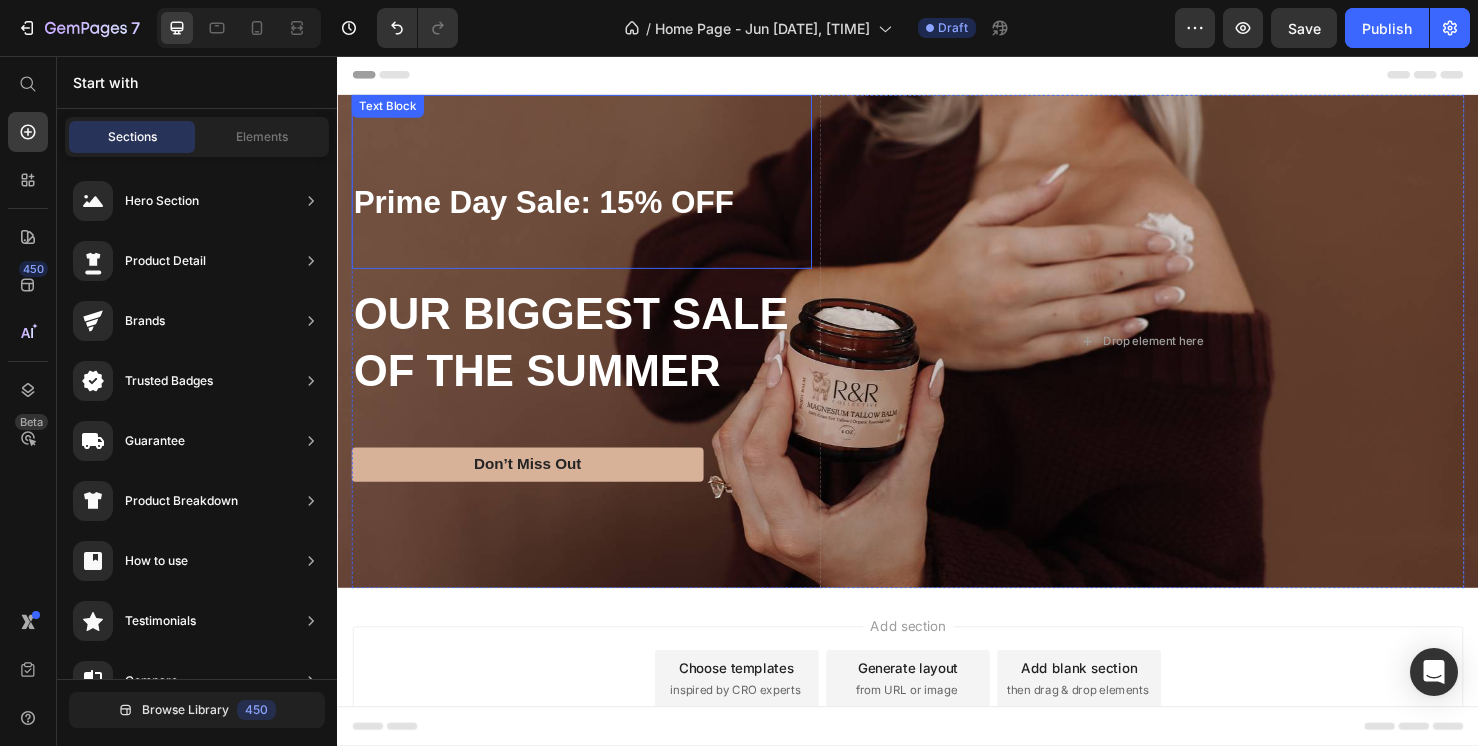 click on "Prime Day Sale: 15% OFF" at bounding box center (594, 210) 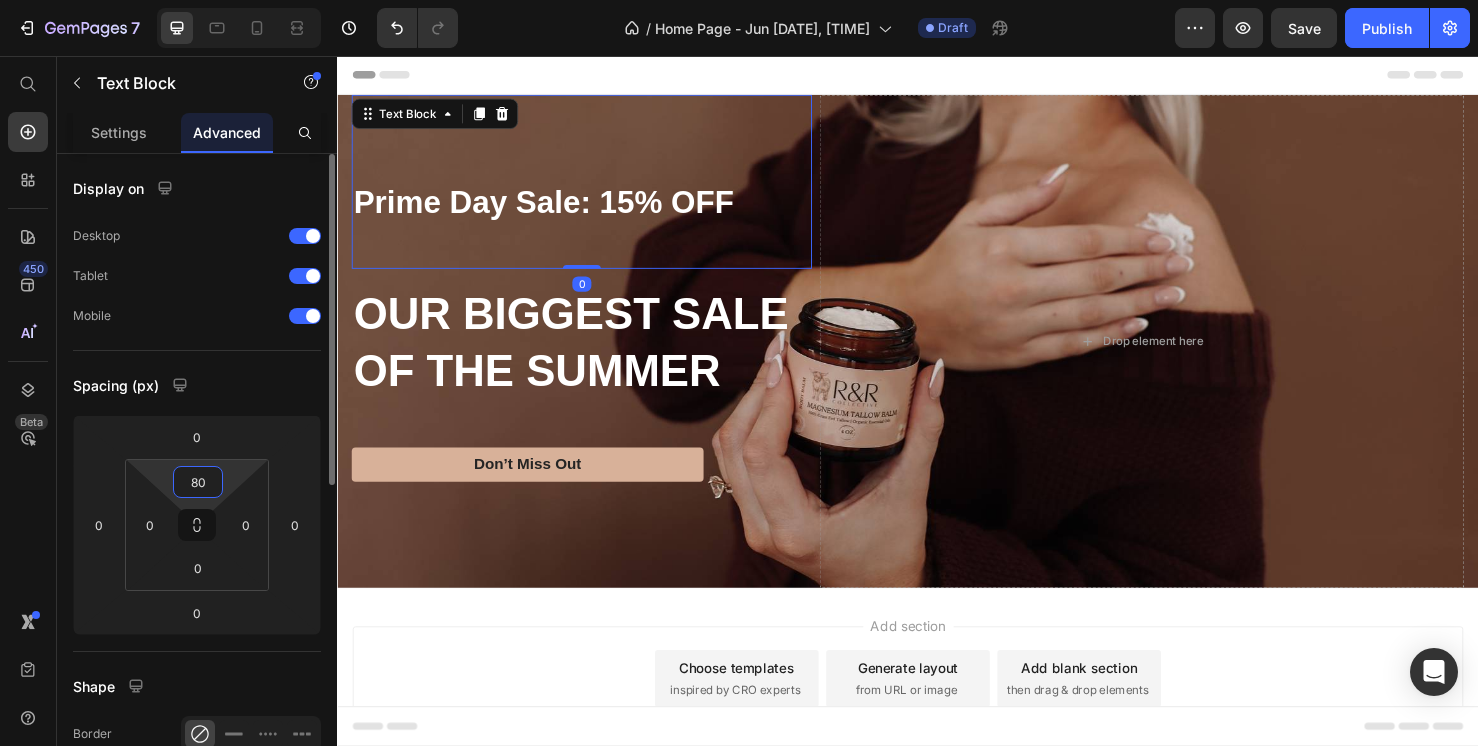 click on "80" at bounding box center [198, 482] 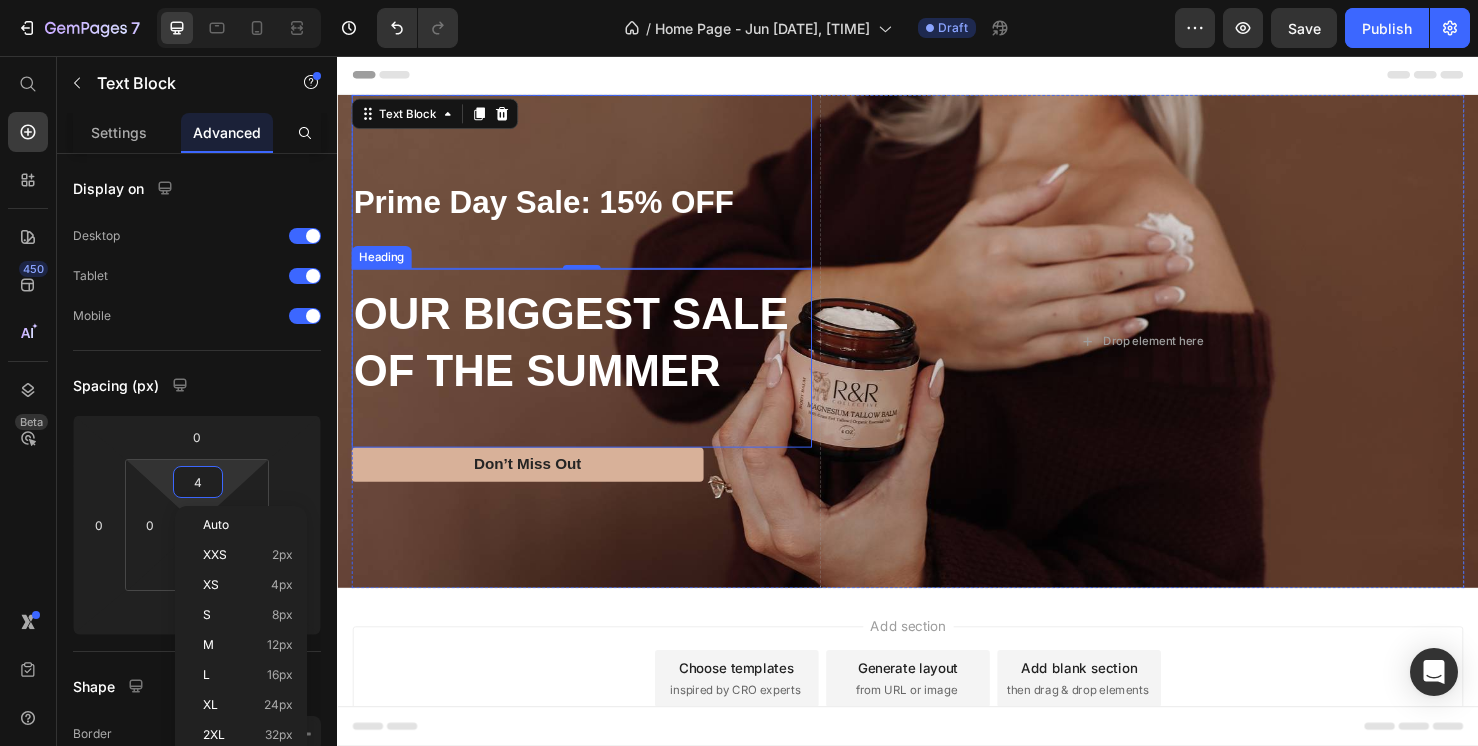 click on "OUR BIGGEST SALE OF THE SUMMER" at bounding box center (594, 358) 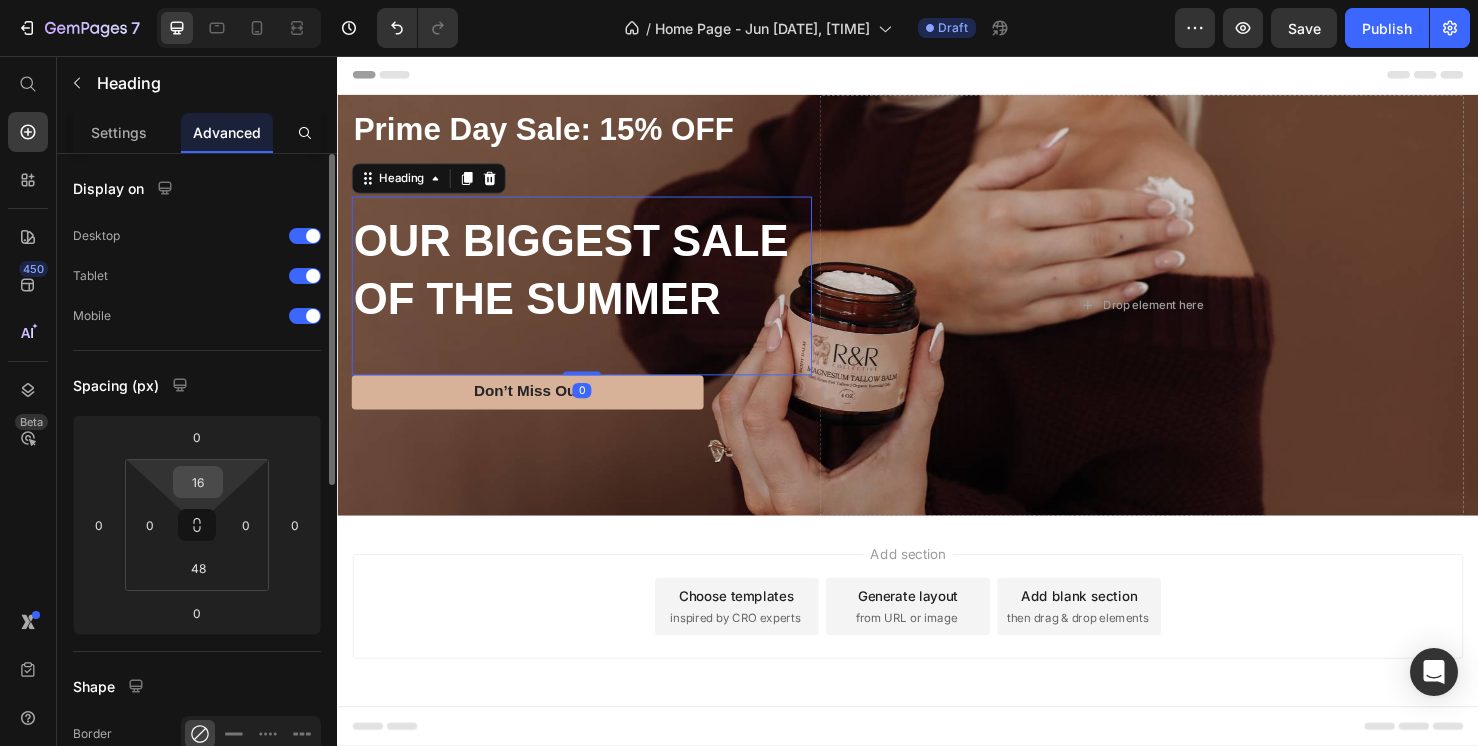 click on "16" at bounding box center [198, 482] 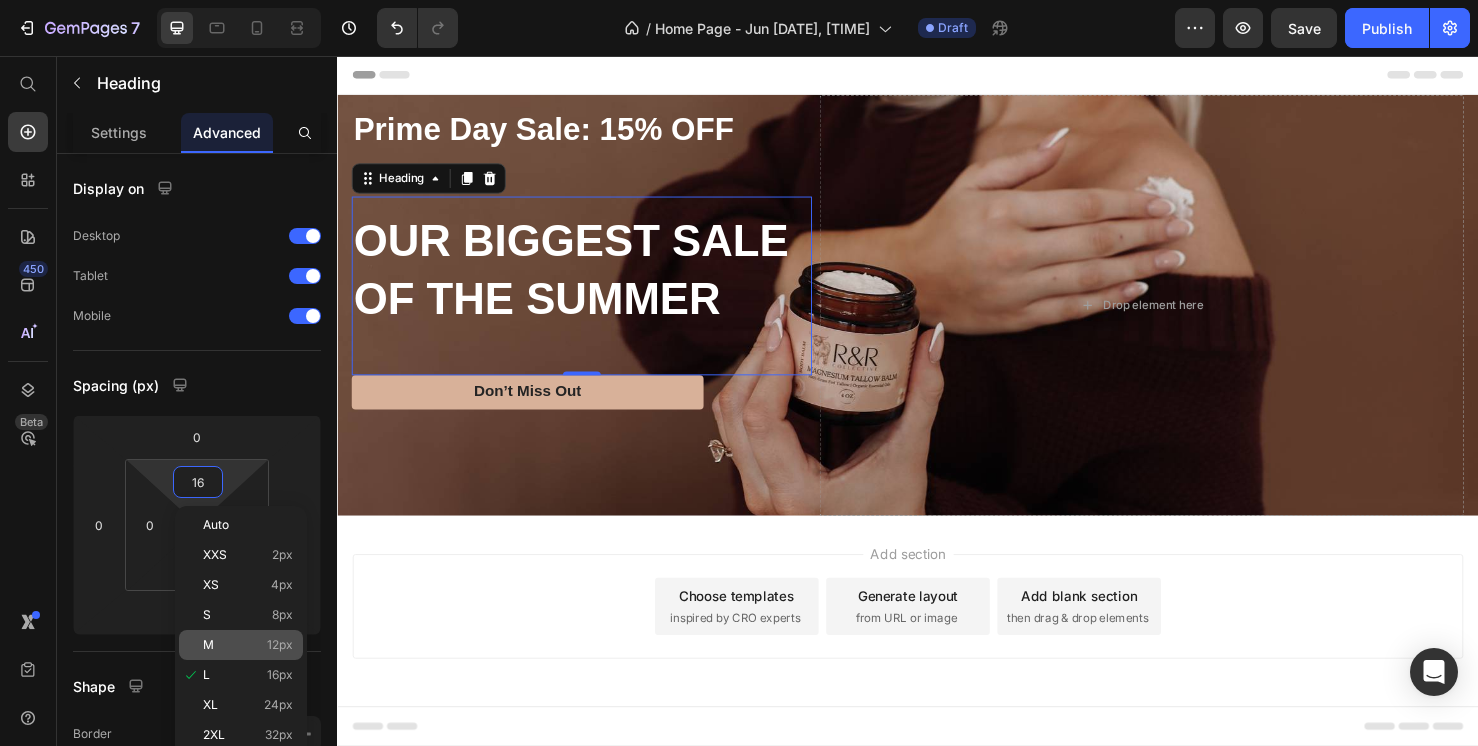 click on "M 12px" 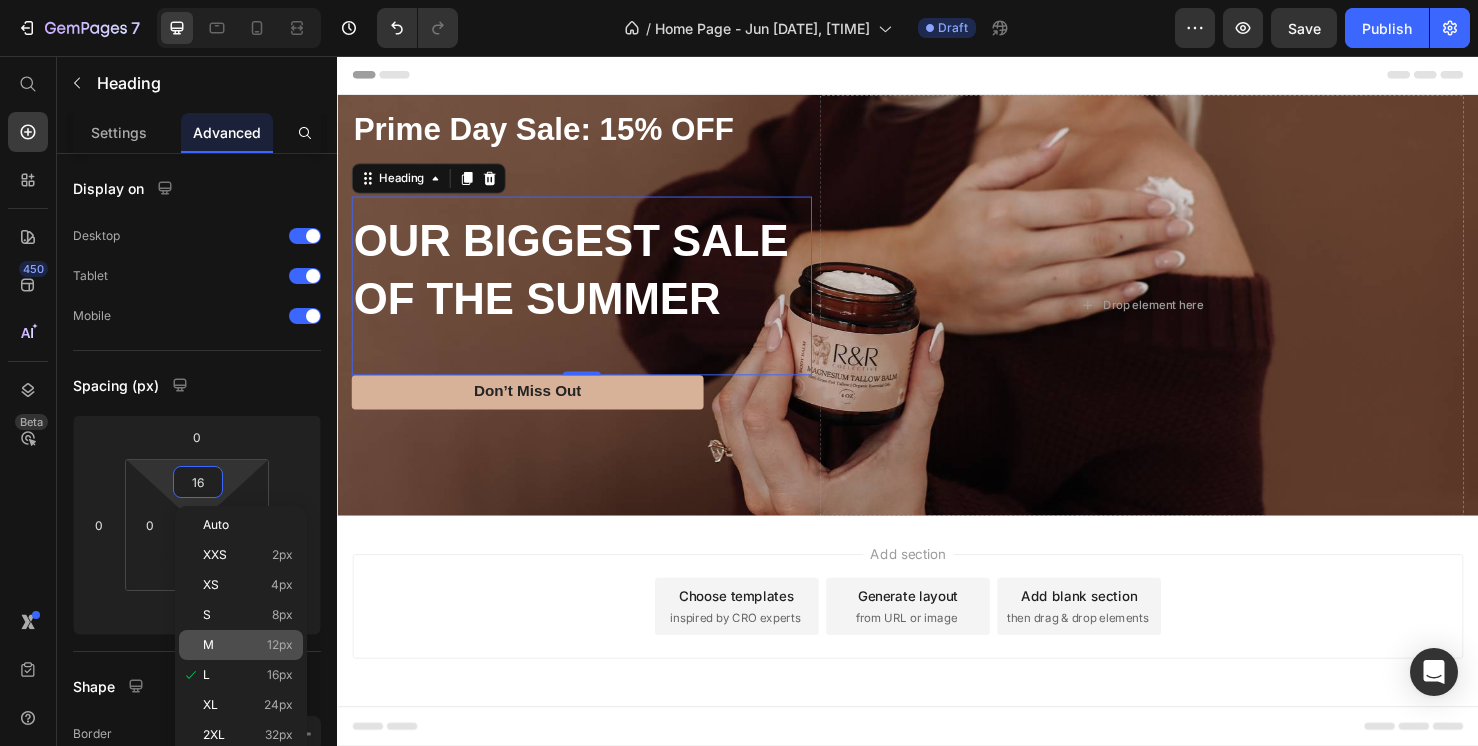 type on "12" 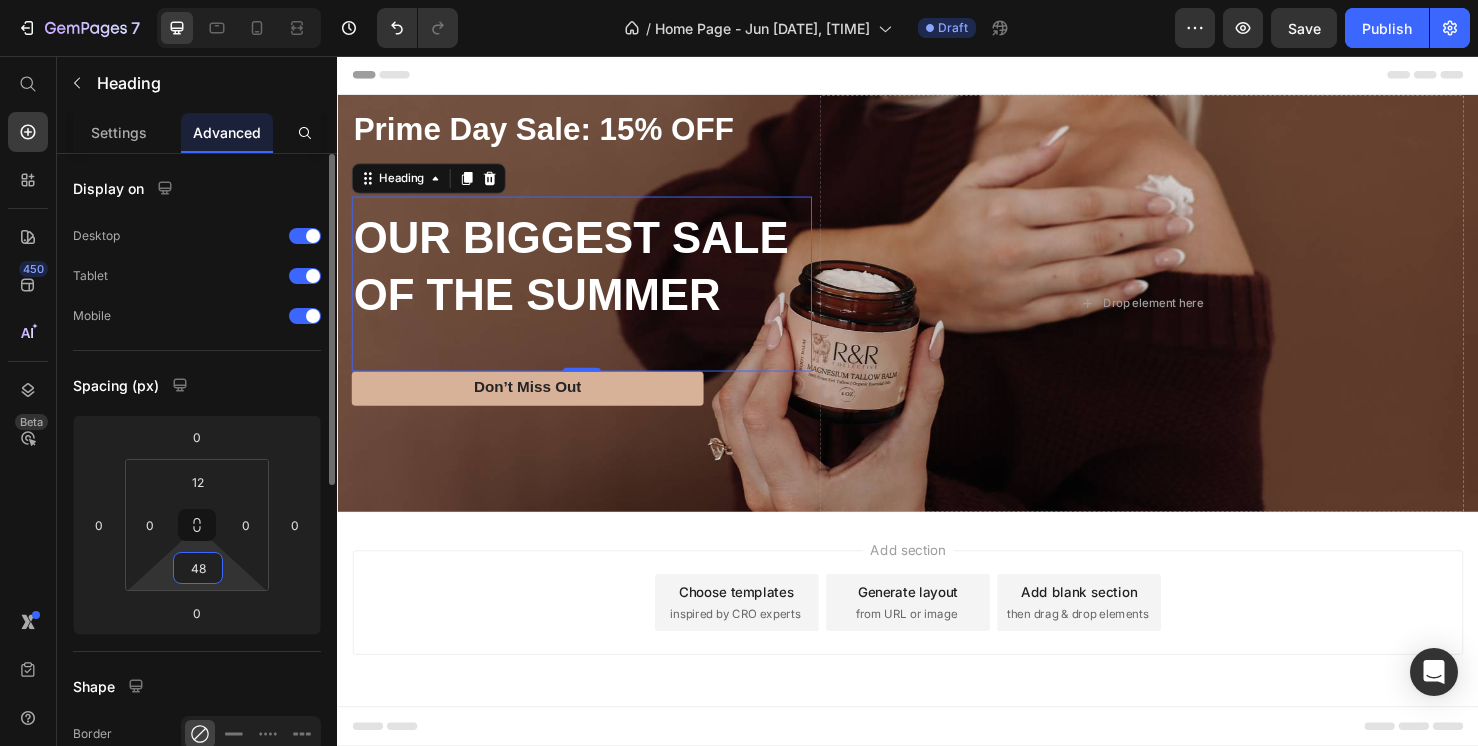 click on "48" at bounding box center [198, 568] 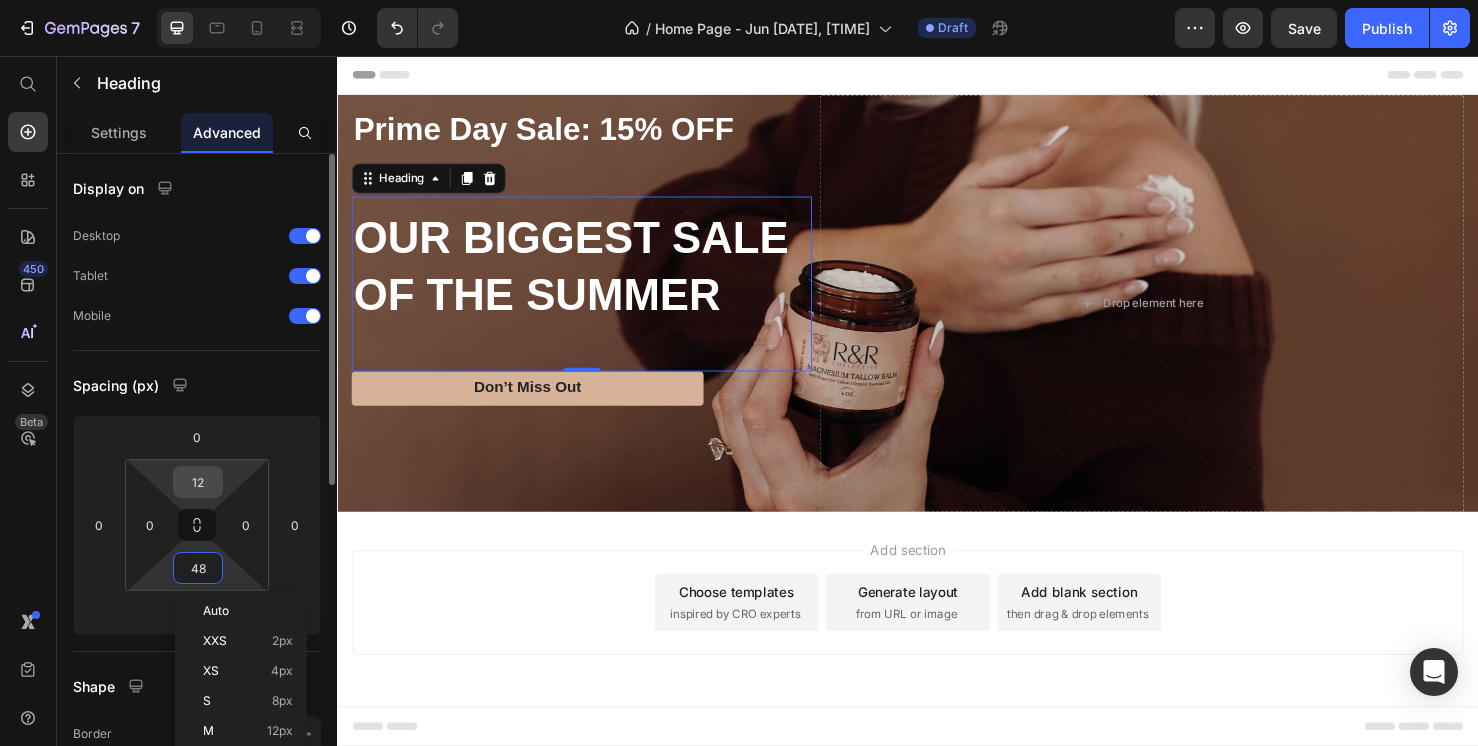 type on "3" 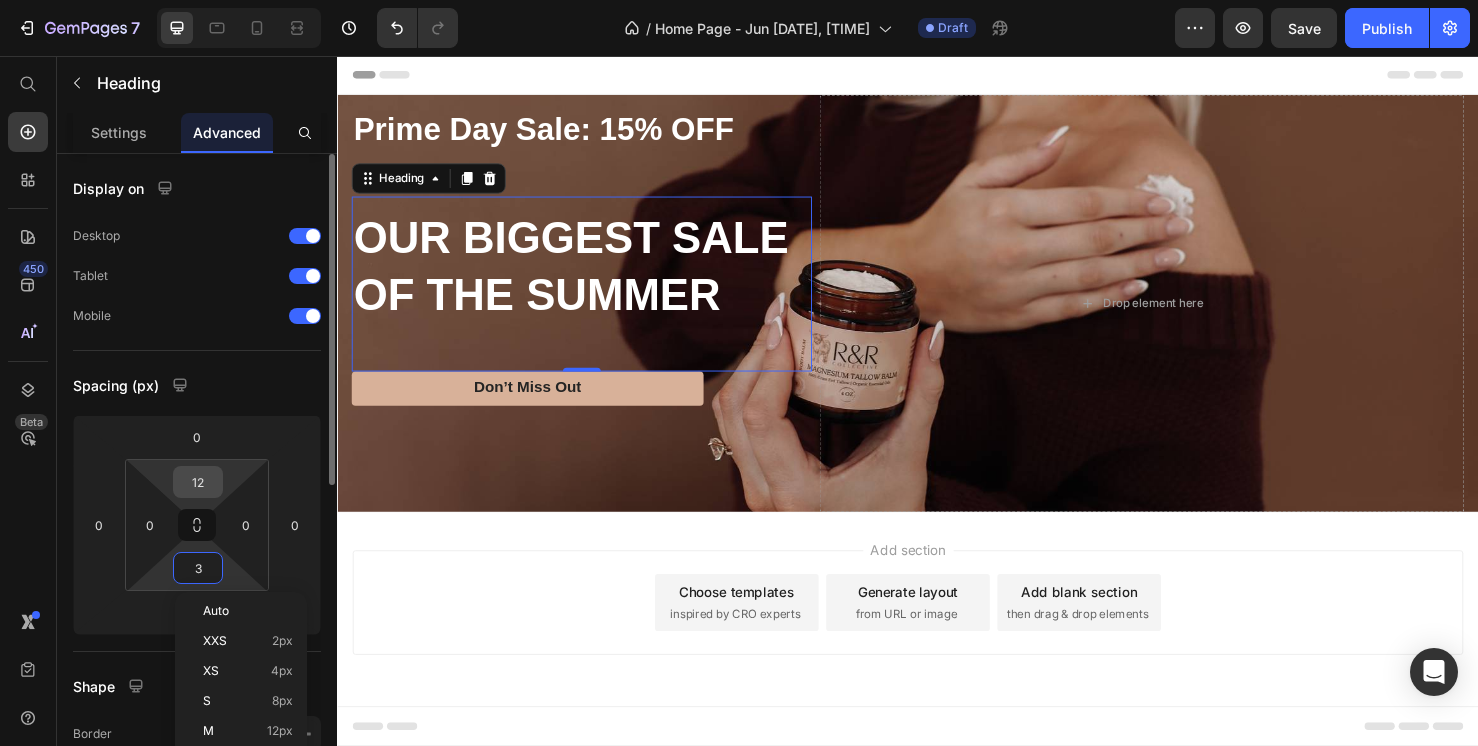 click on "12" at bounding box center [198, 482] 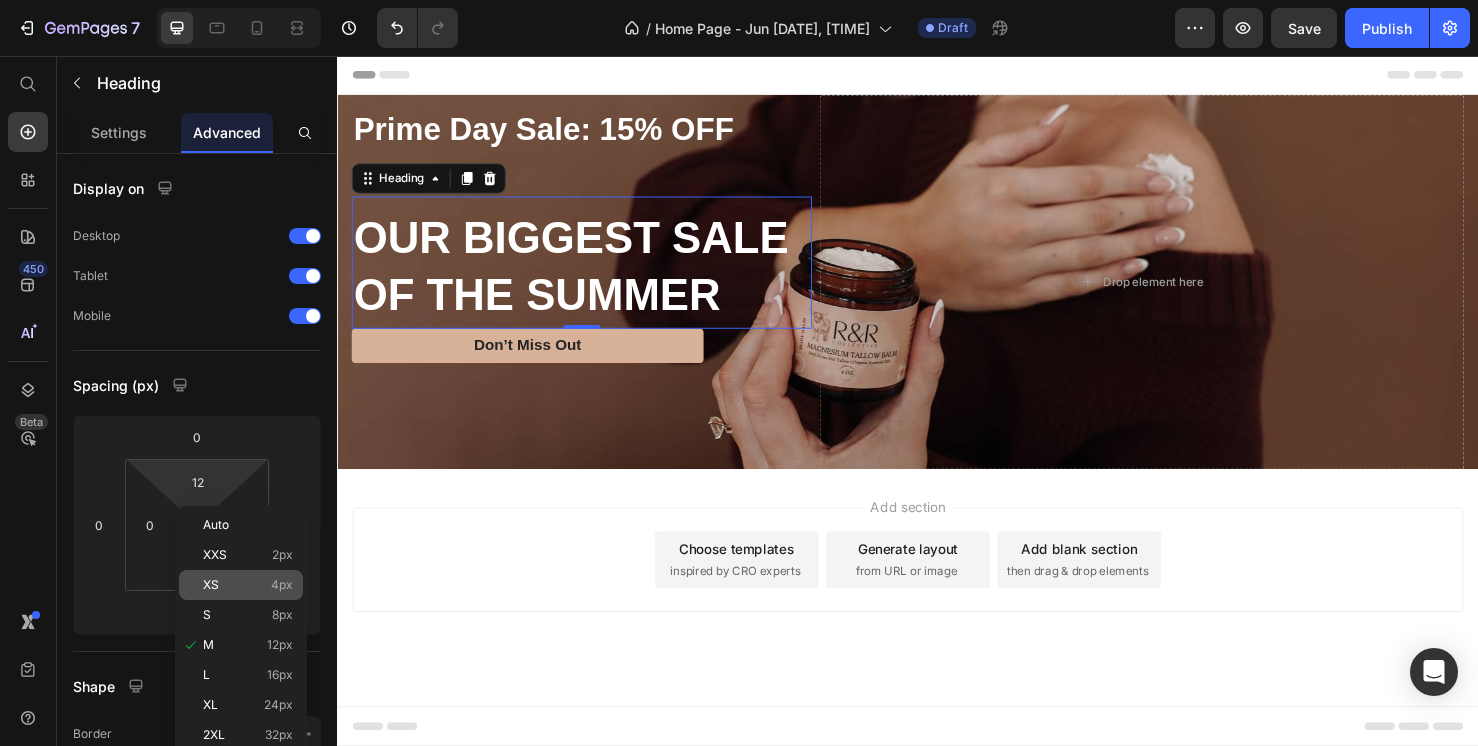 click on "XS 4px" at bounding box center (248, 585) 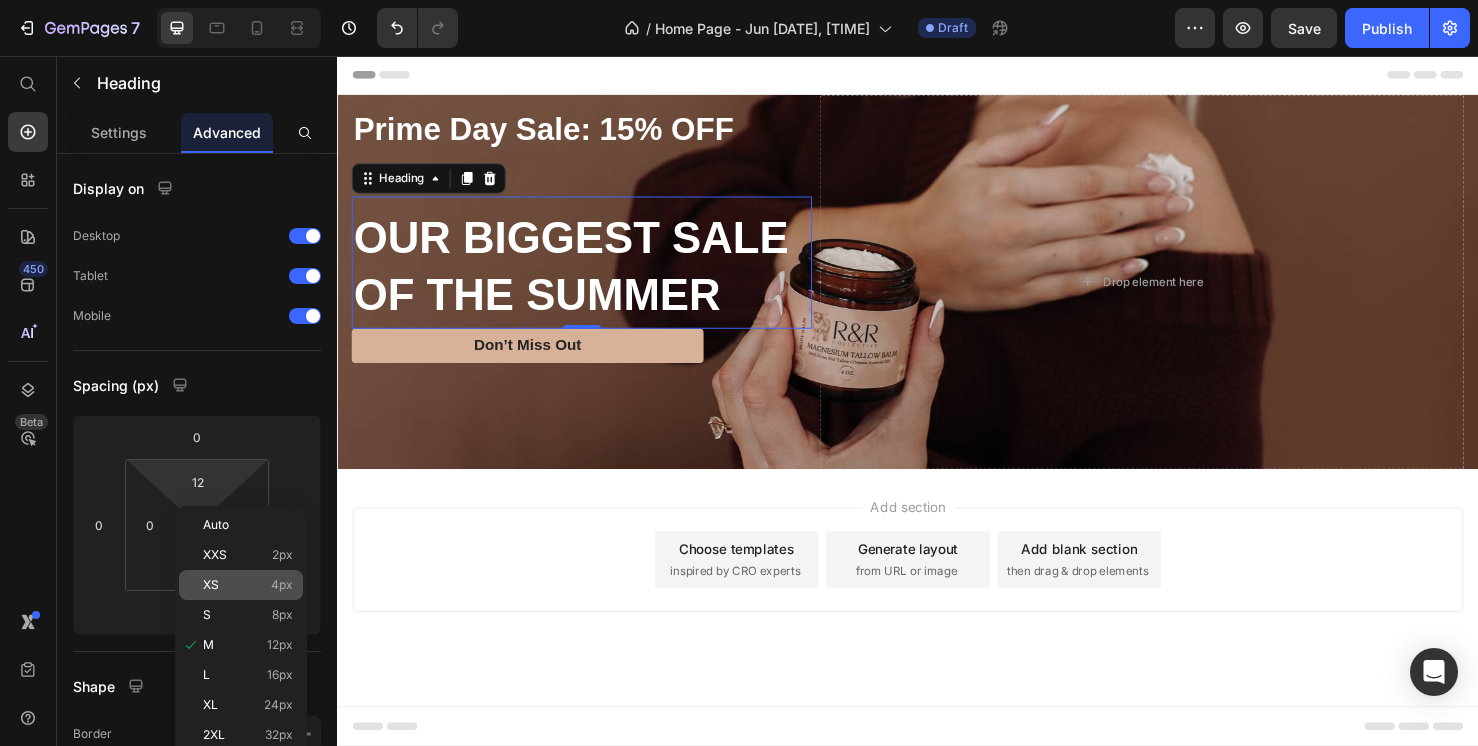 type on "4" 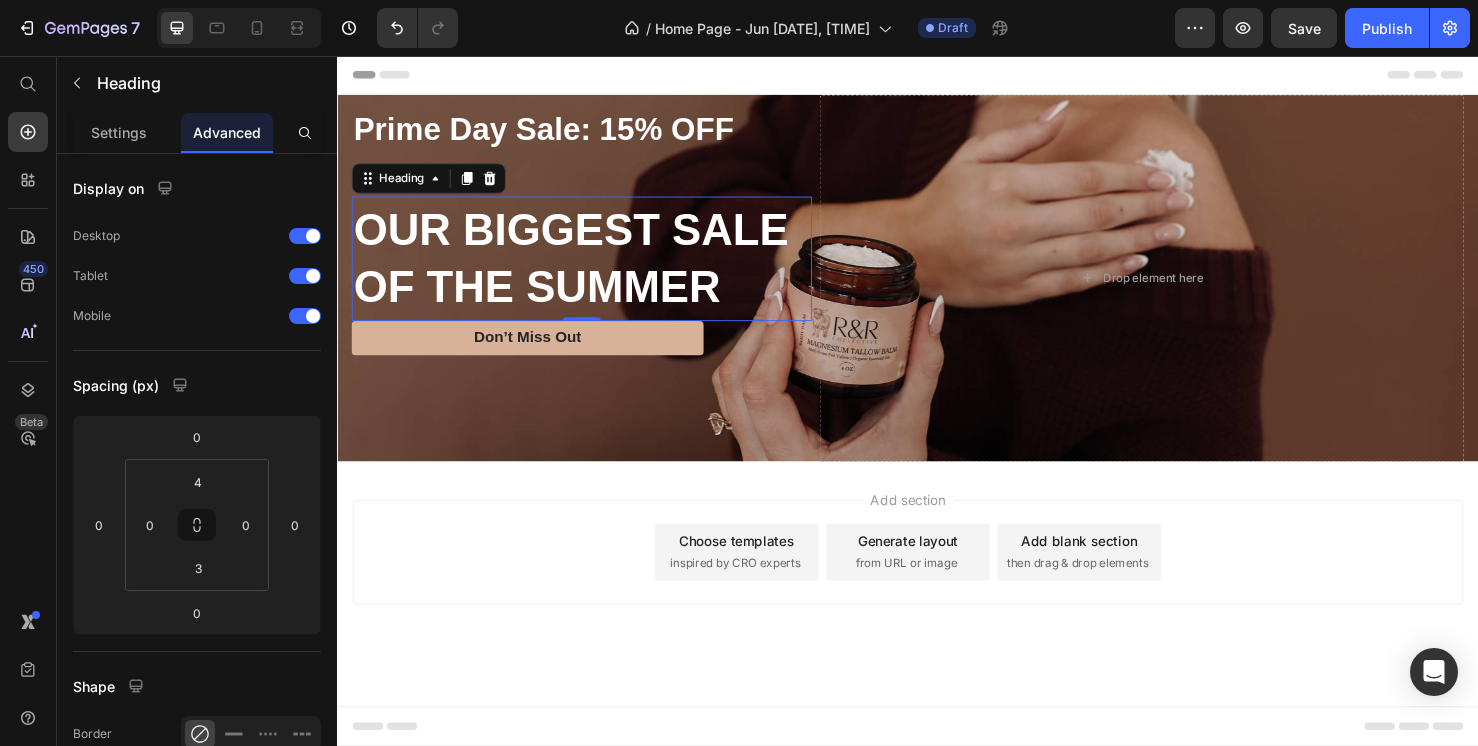 click on "Add section Choose templates inspired by CRO experts Generate layout from URL or image Add blank section then drag & drop elements" at bounding box center (937, 578) 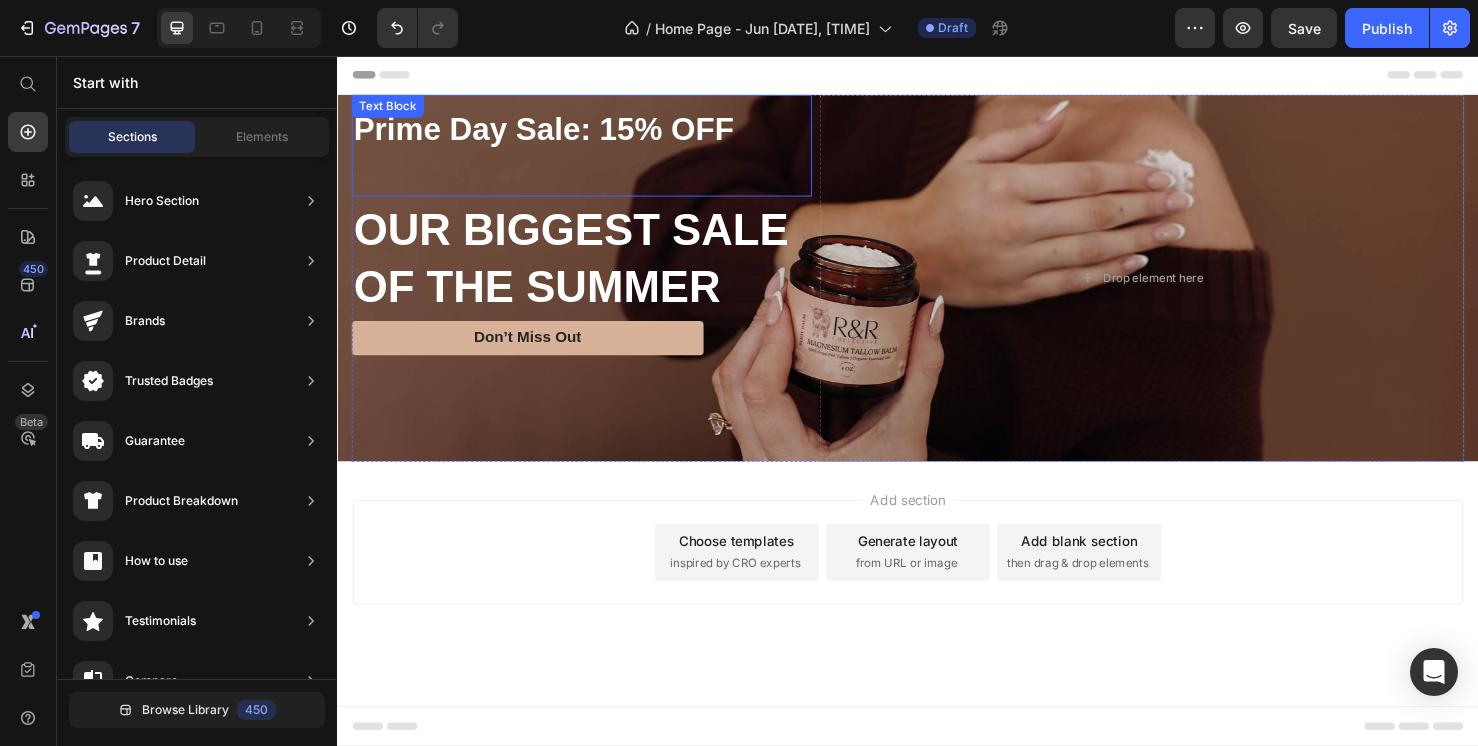 click on "Prime Day Sale: 15% OFF" at bounding box center (594, 134) 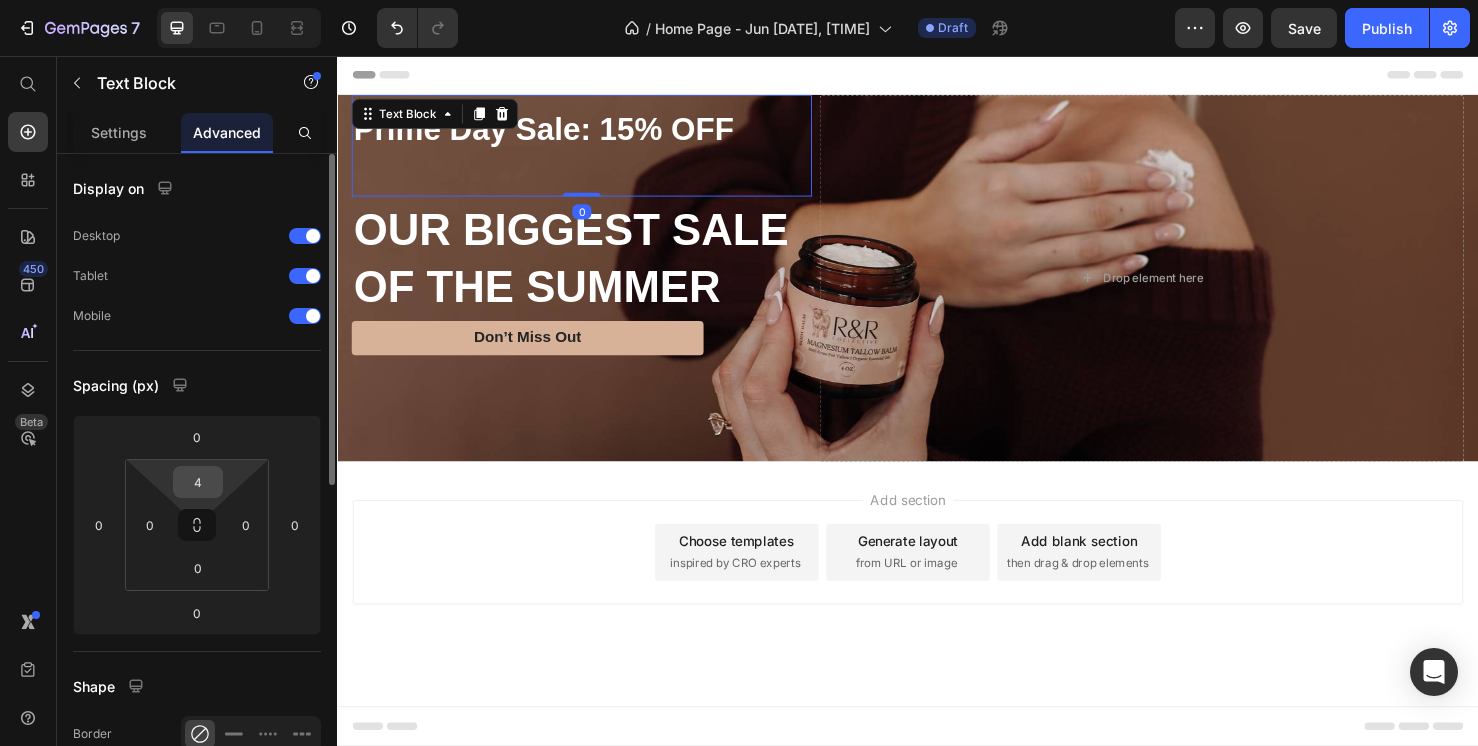 click on "4" at bounding box center (198, 482) 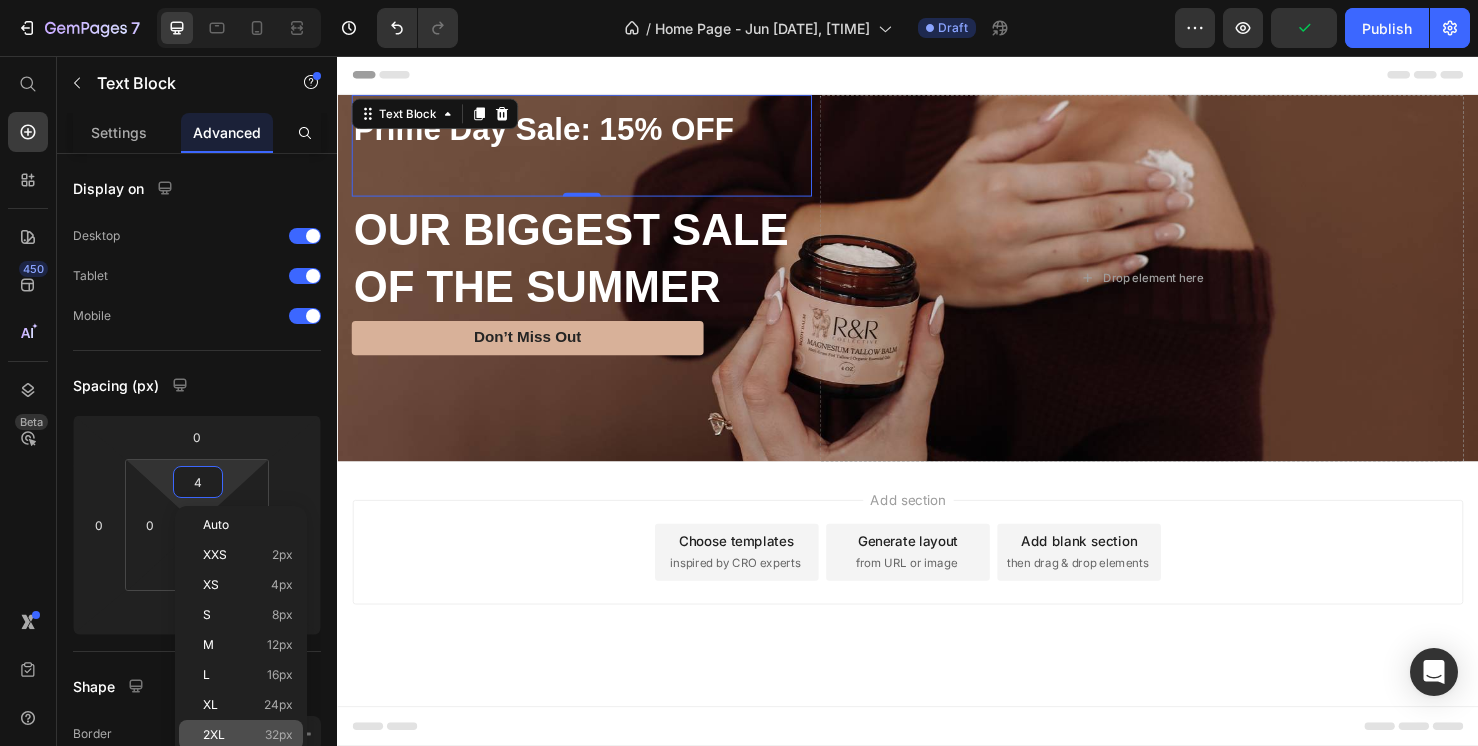 click on "32px" at bounding box center [279, 735] 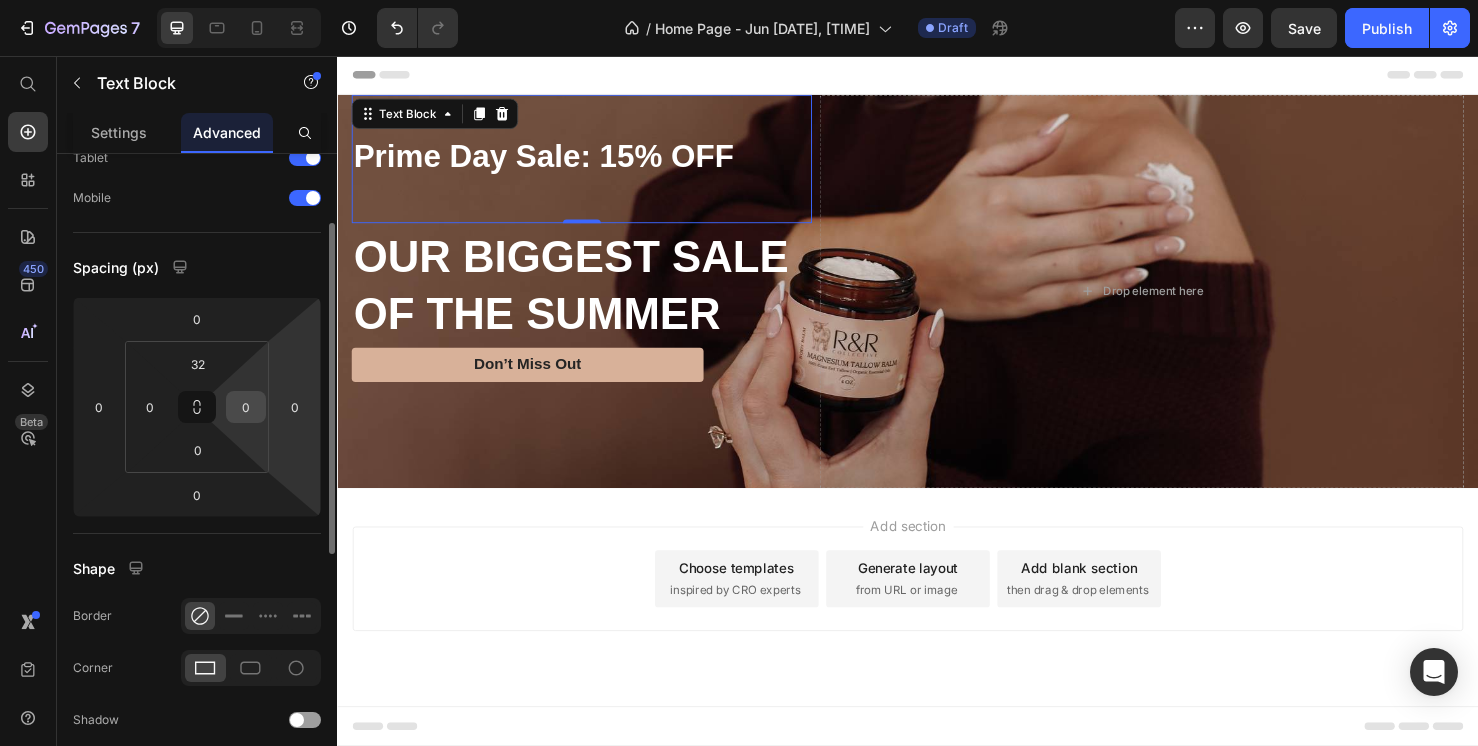scroll, scrollTop: 124, scrollLeft: 0, axis: vertical 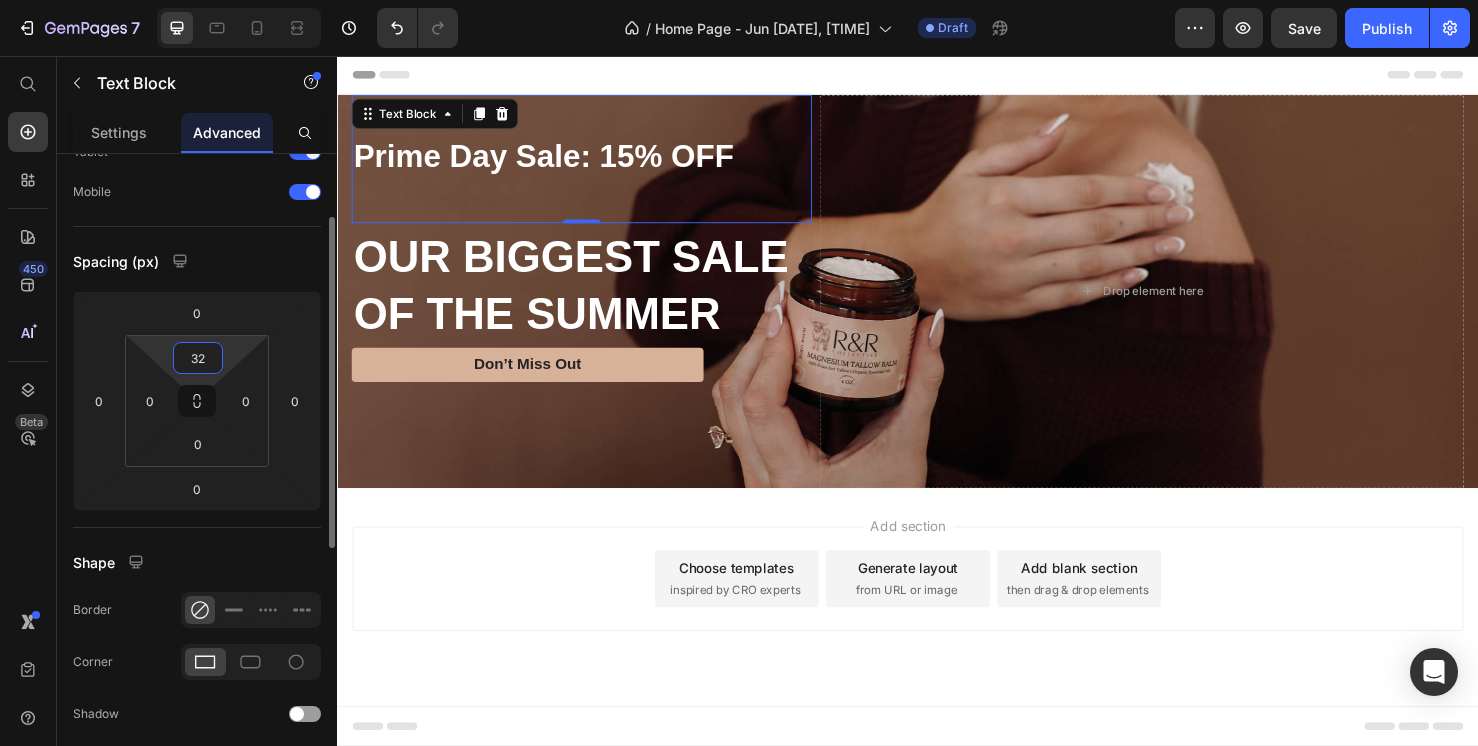 click on "32" at bounding box center (198, 358) 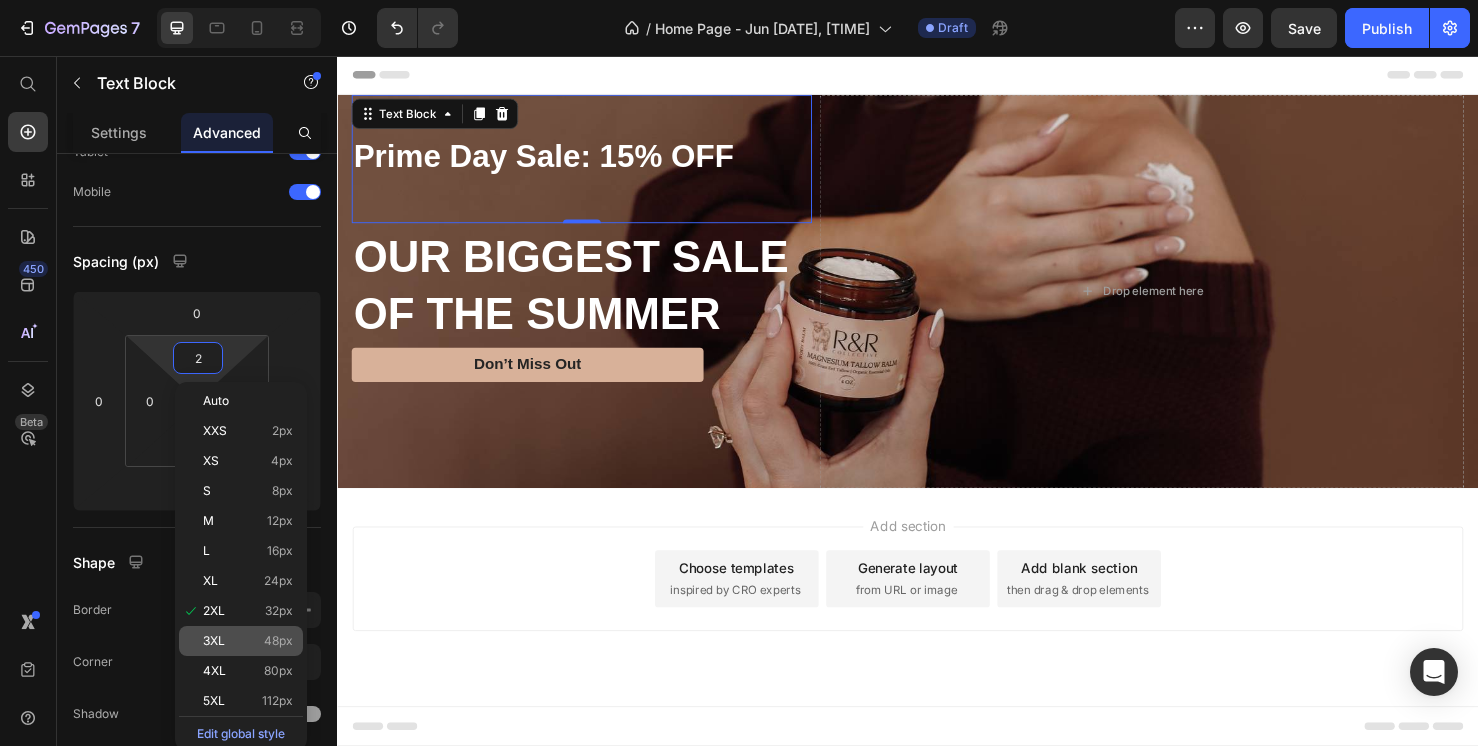 click on "3XL 48px" at bounding box center (248, 641) 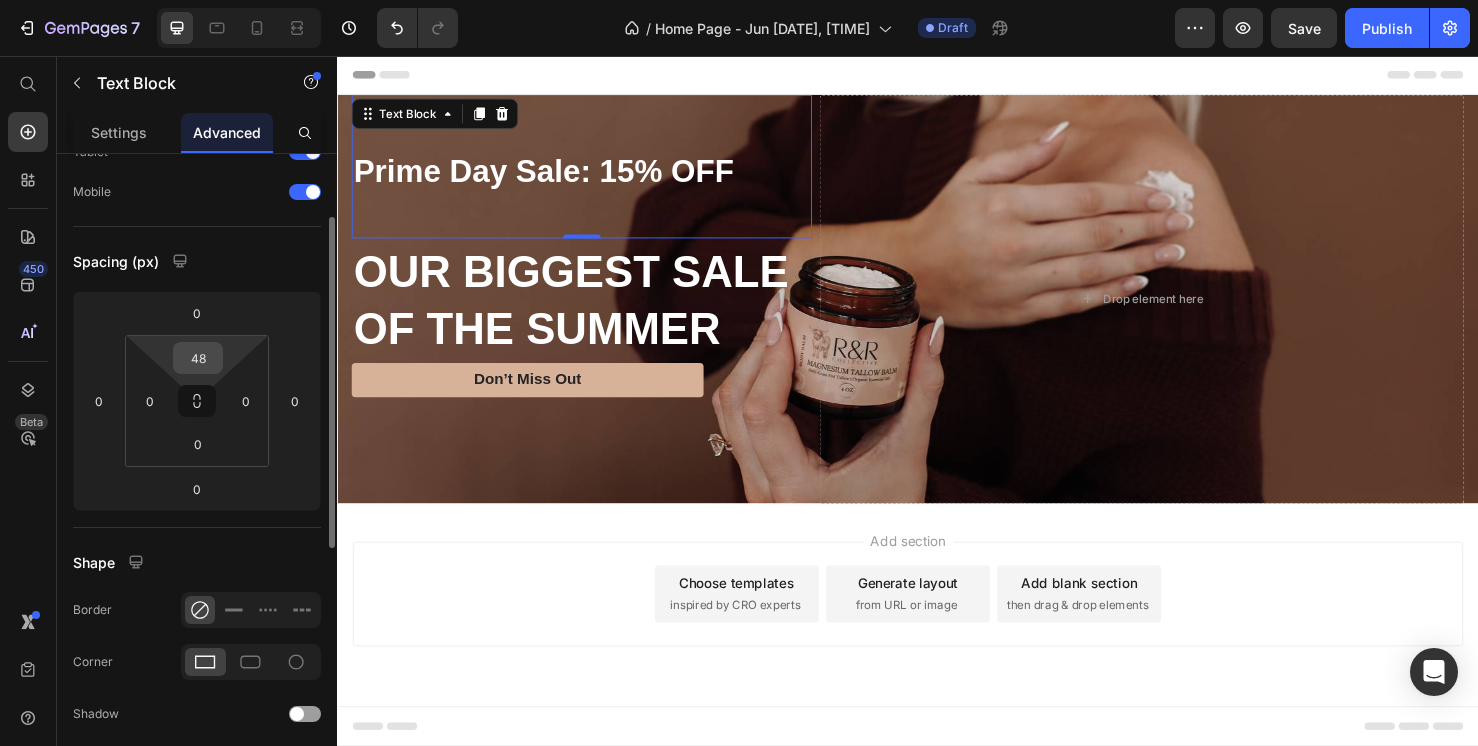 click on "48" at bounding box center (198, 358) 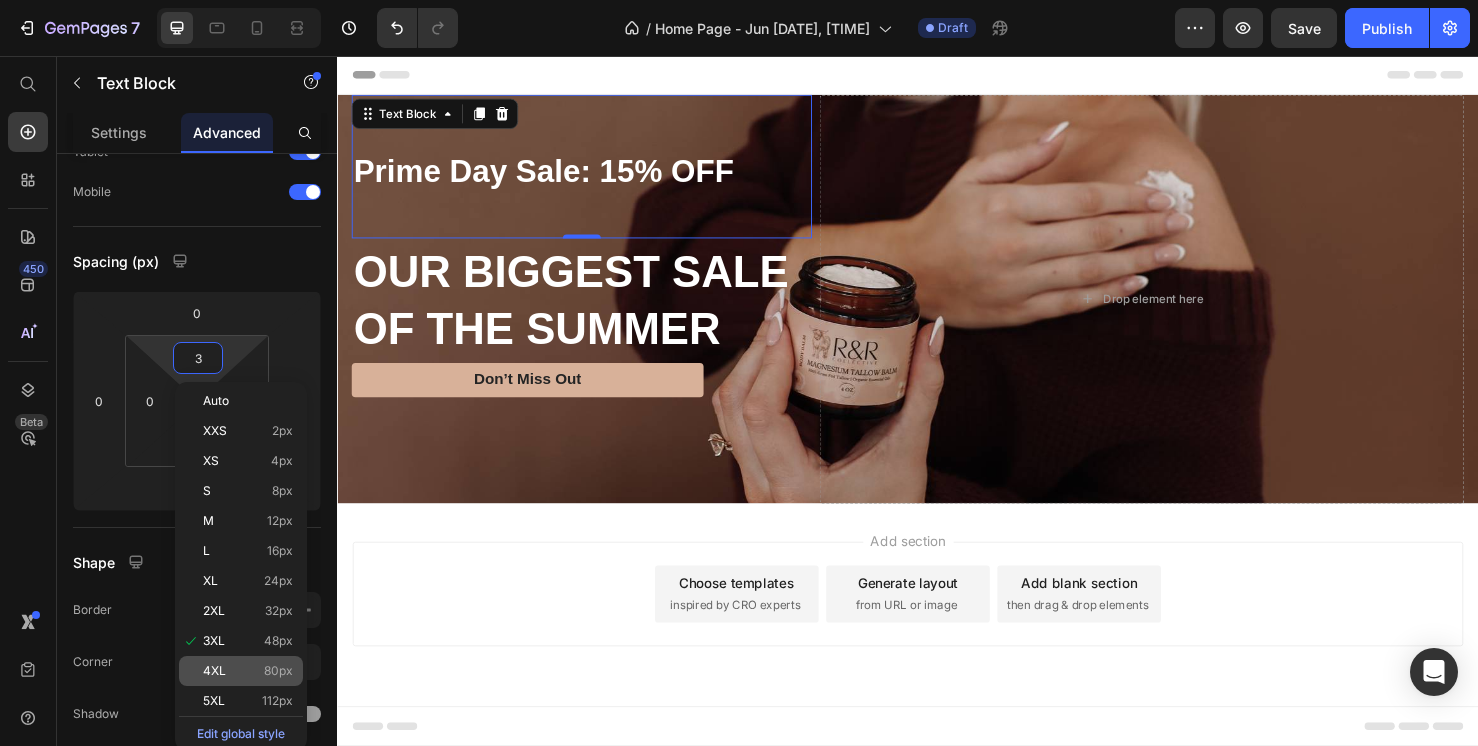 click on "4XL 80px" at bounding box center (248, 671) 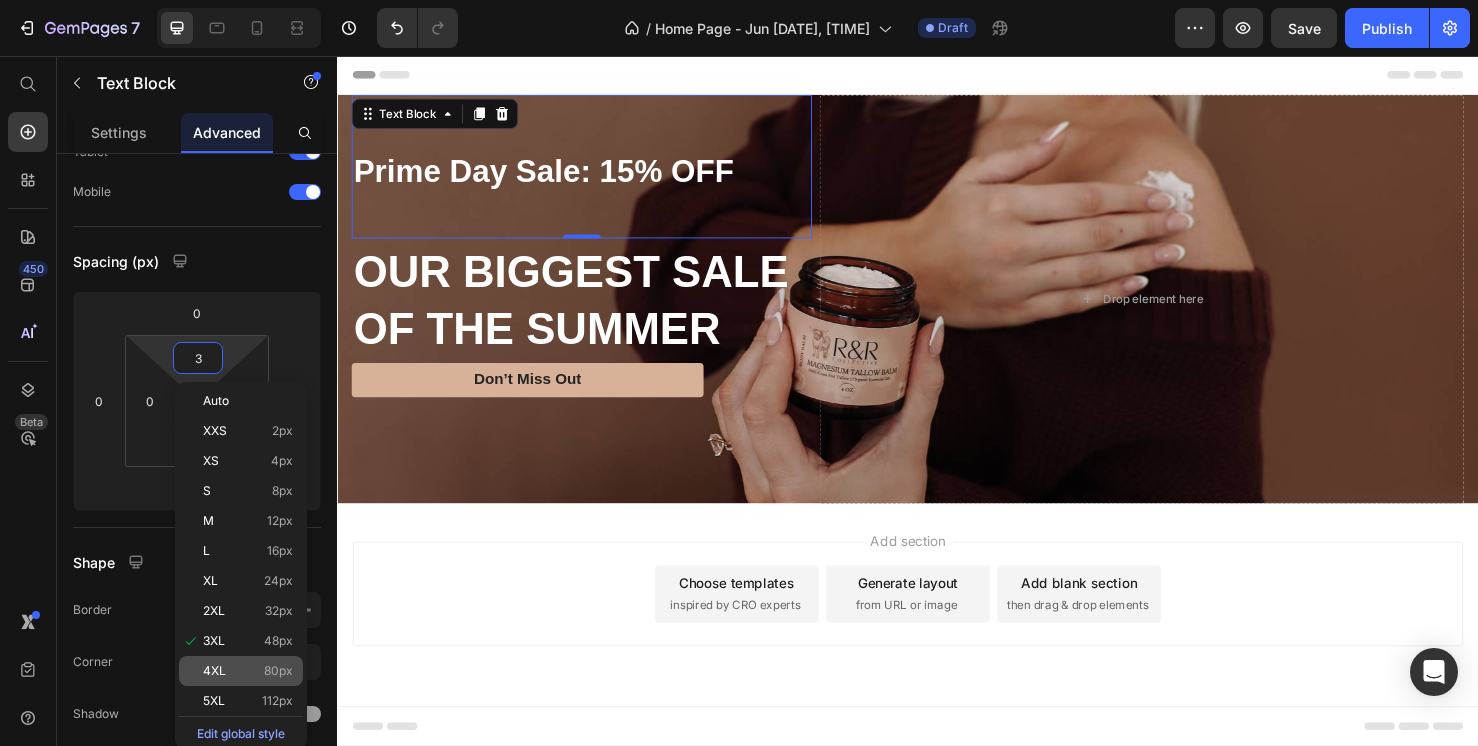 type on "80" 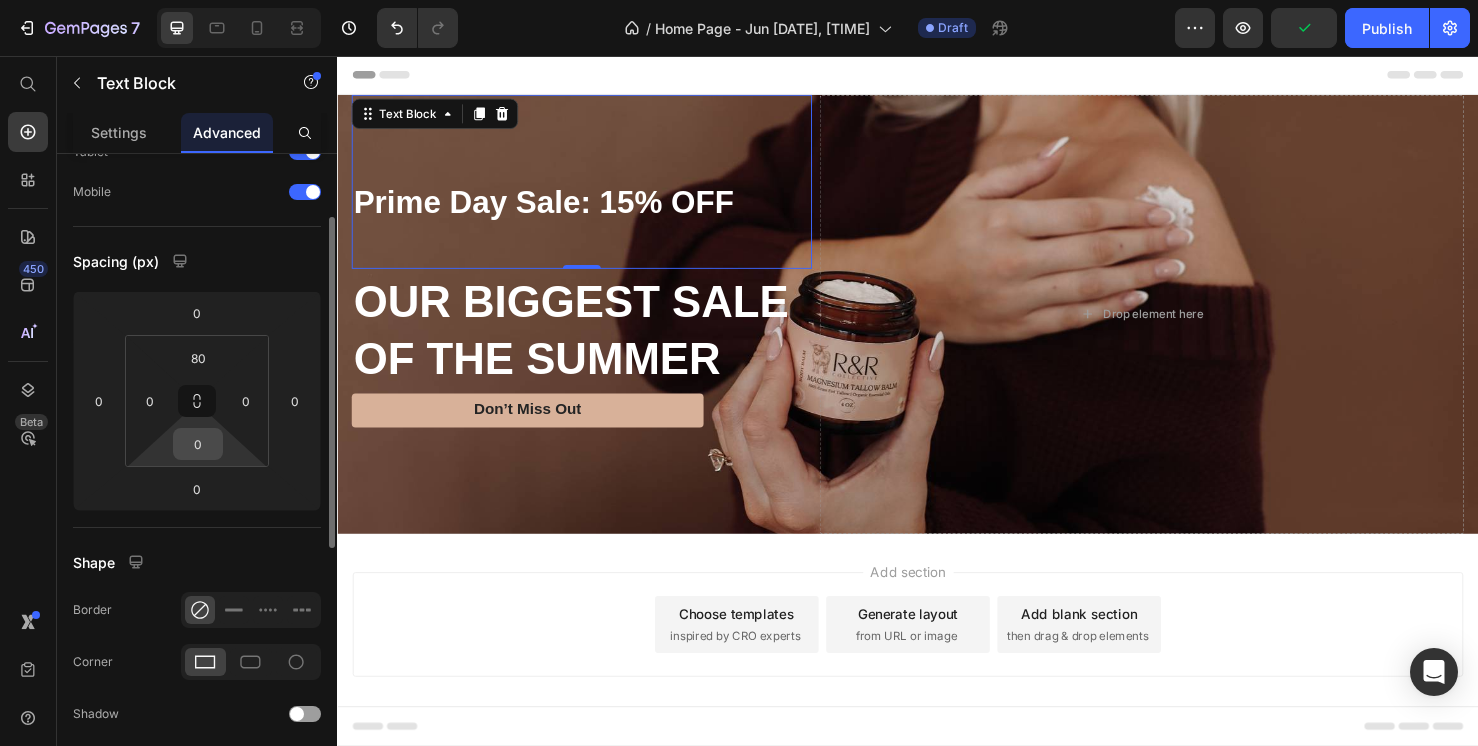 click on "0" at bounding box center [198, 444] 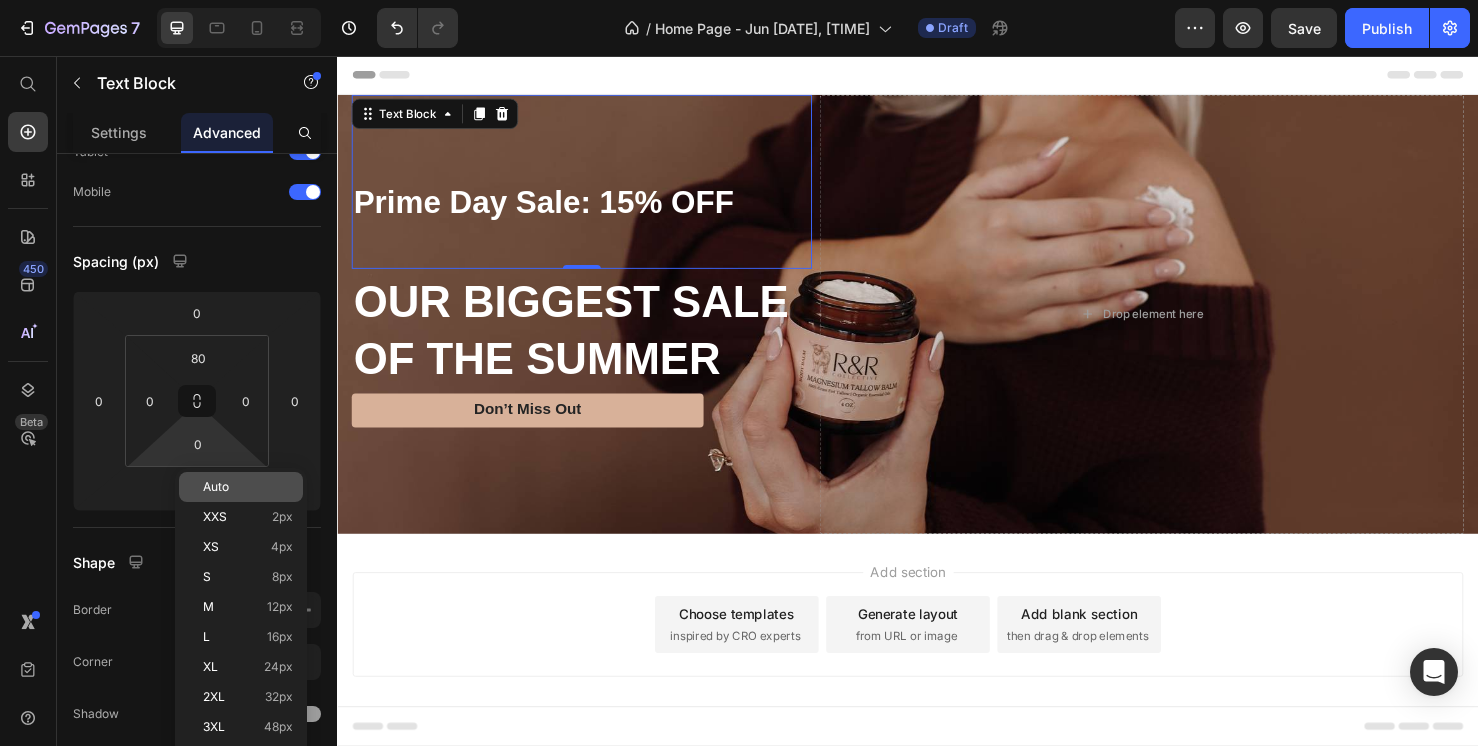 click on "Auto" at bounding box center (248, 487) 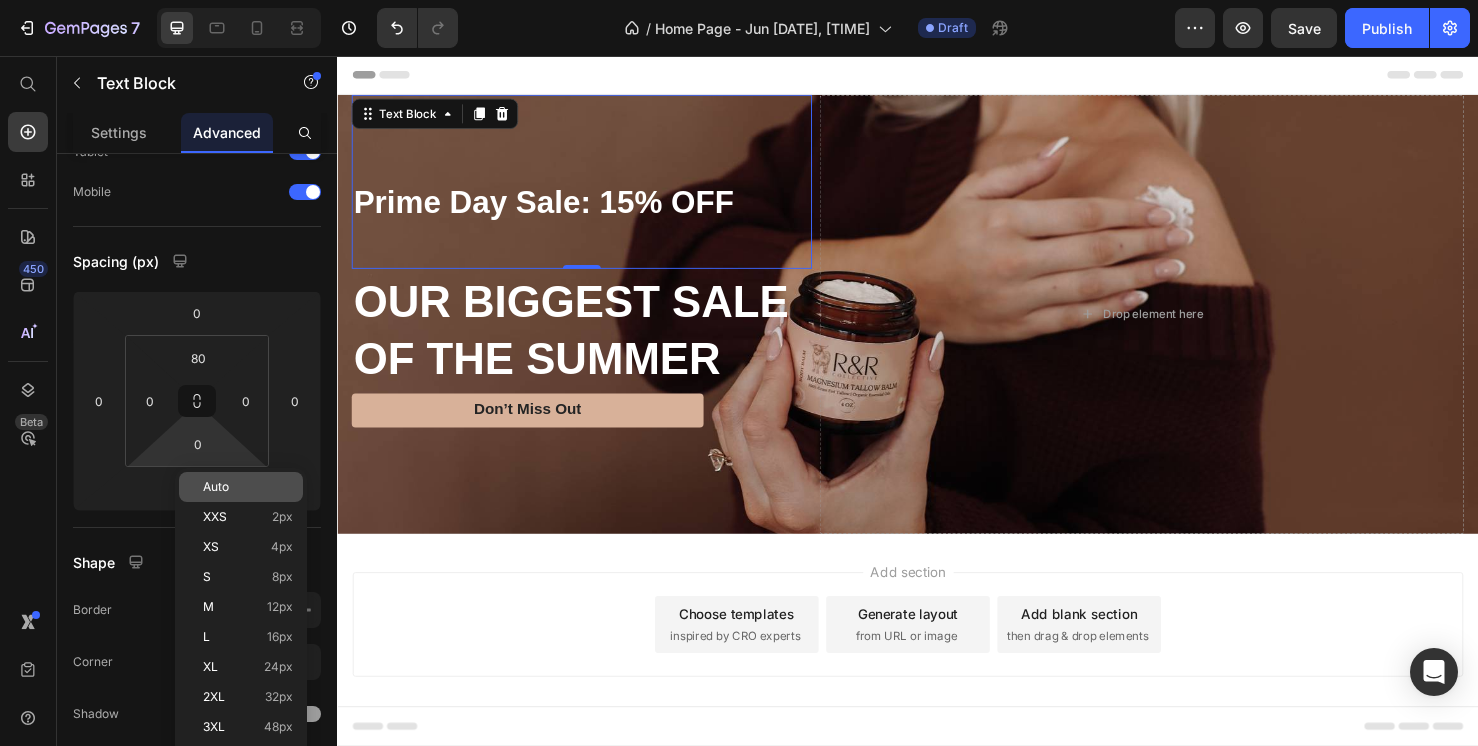 type 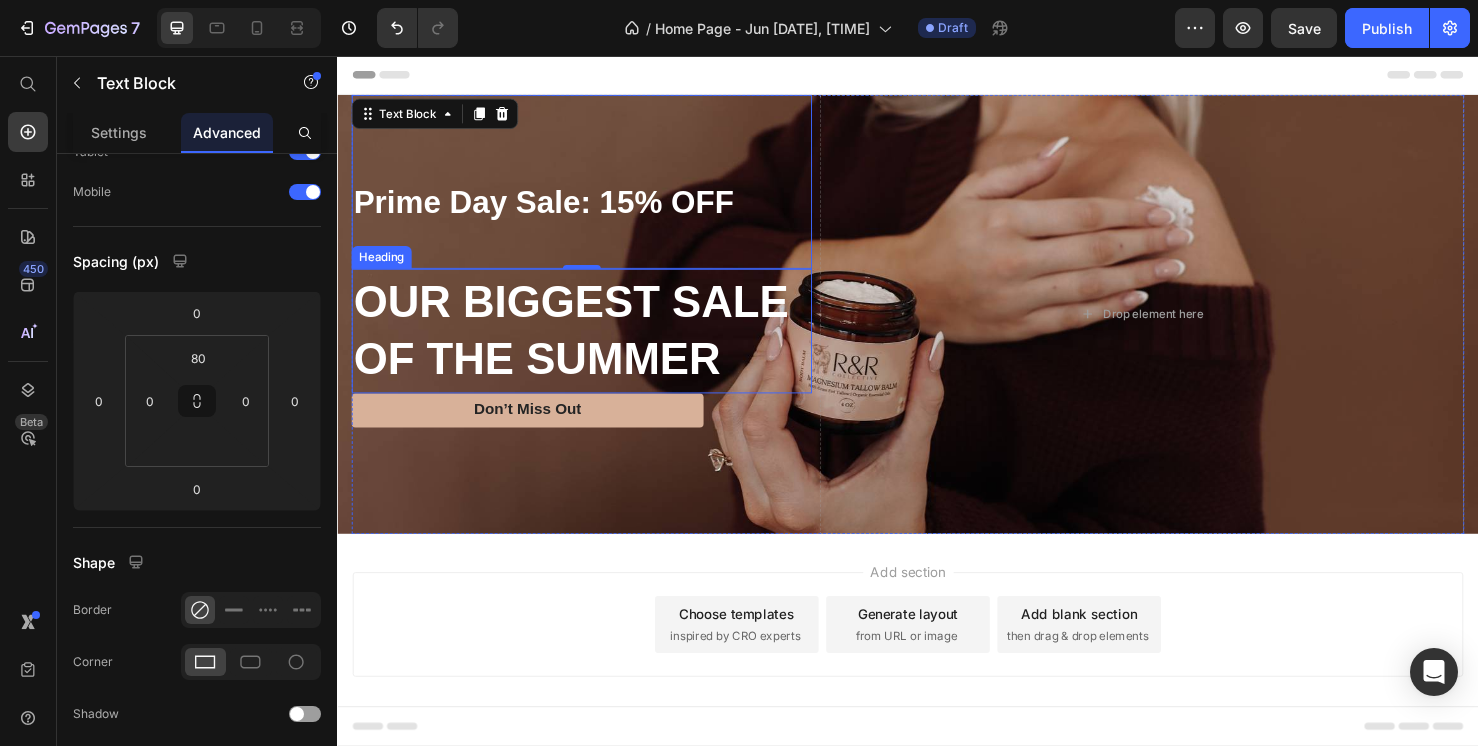 click on "OUR BIGGEST SALE OF THE SUMMER" at bounding box center (594, 346) 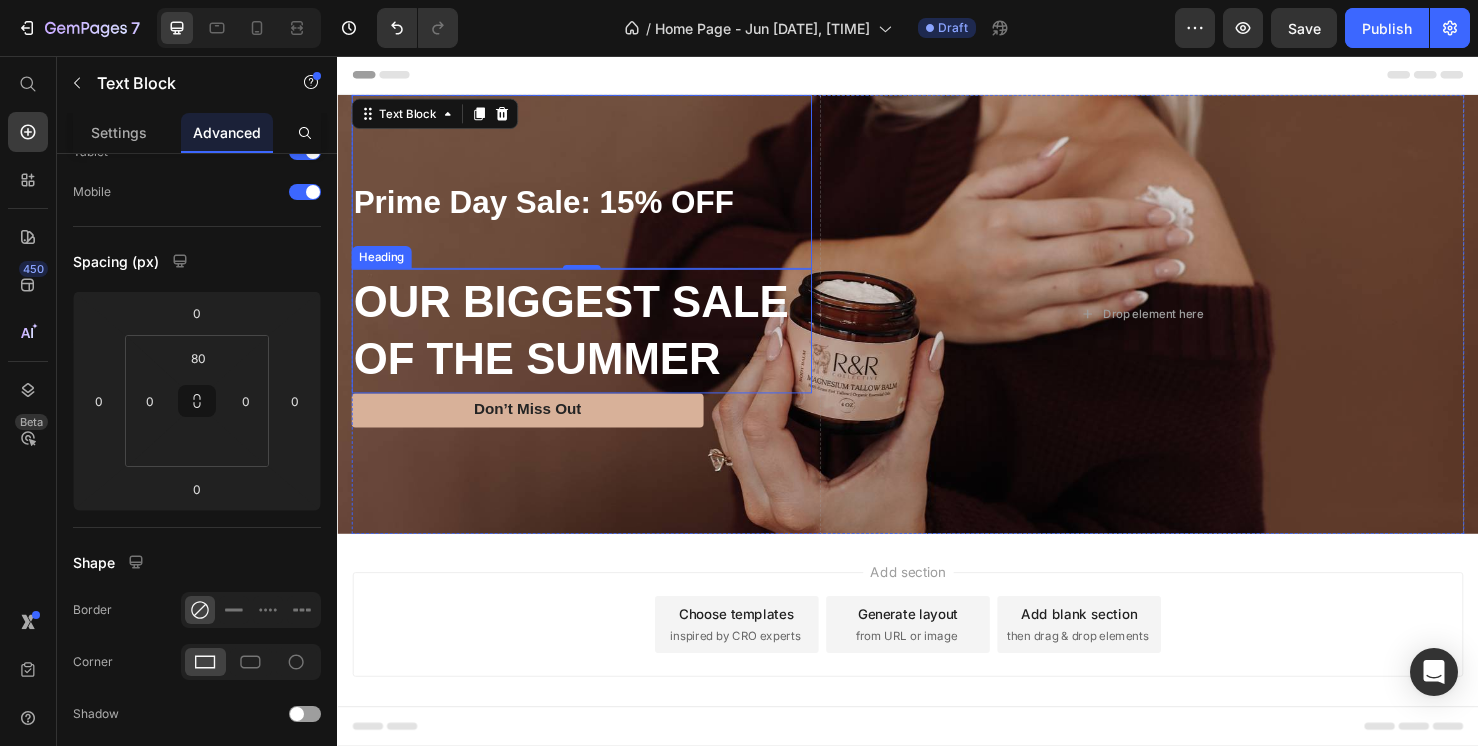 scroll, scrollTop: 0, scrollLeft: 0, axis: both 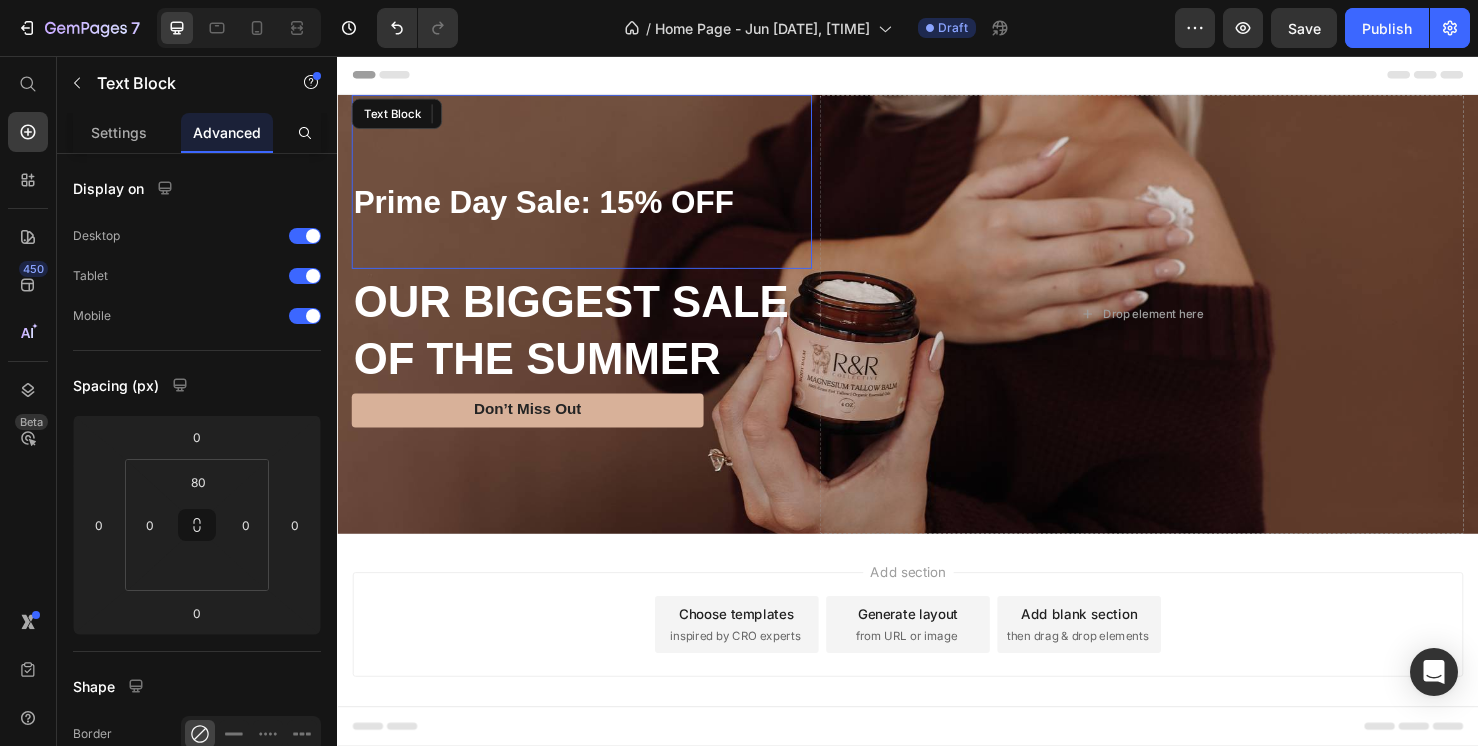 click on "Prime Day Sale: 15% OFF" at bounding box center [594, 228] 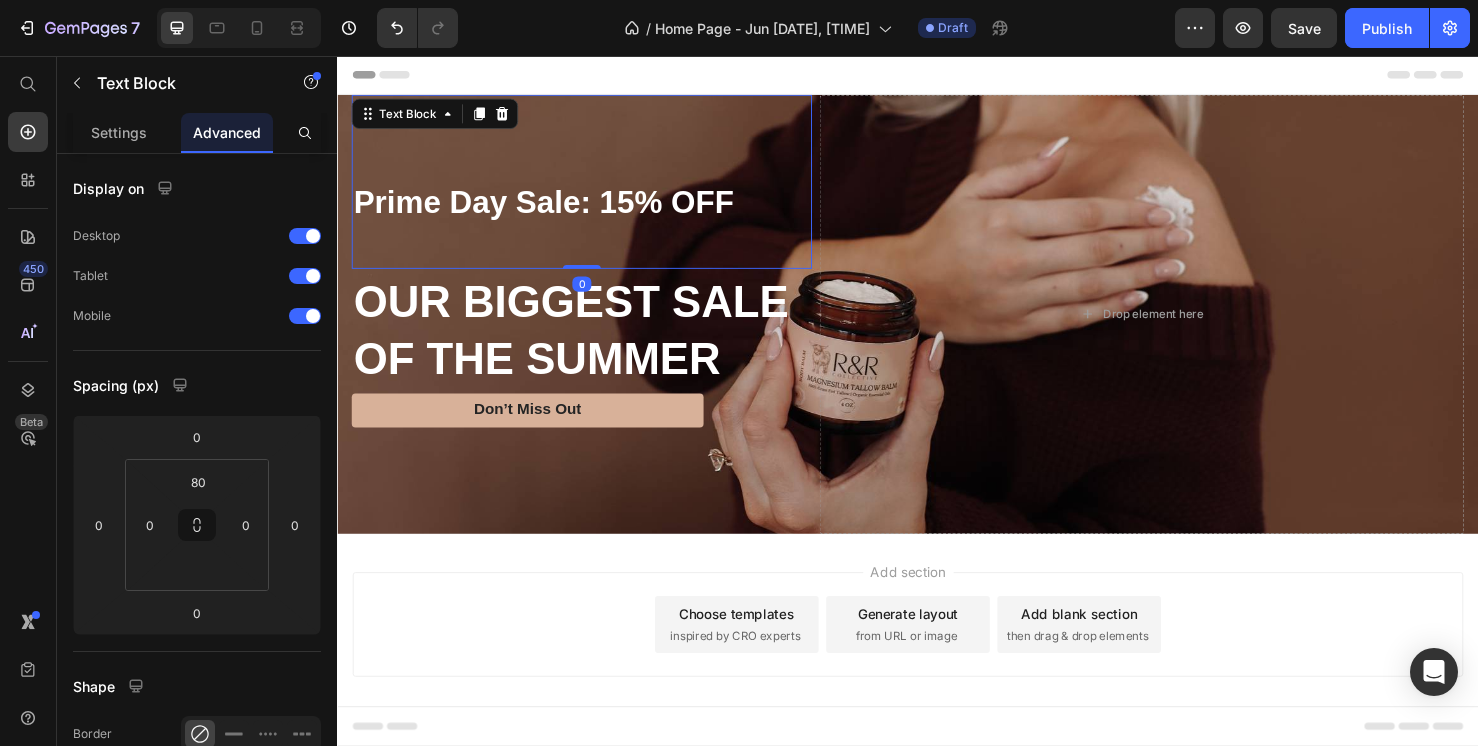 drag, startPoint x: 593, startPoint y: 278, endPoint x: 593, endPoint y: 219, distance: 59 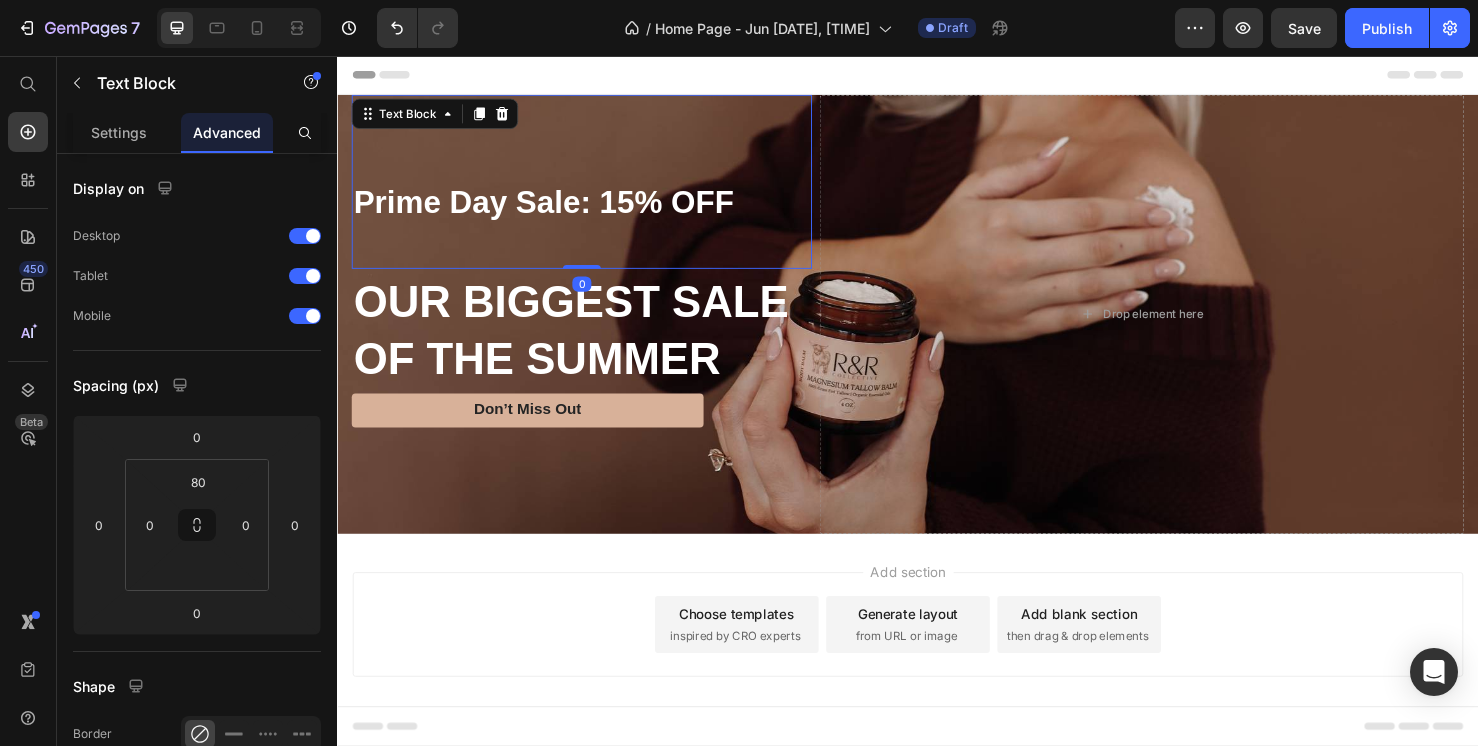 click on "Prime Day Sale: 15% OFF Text Block   0" at bounding box center [594, 188] 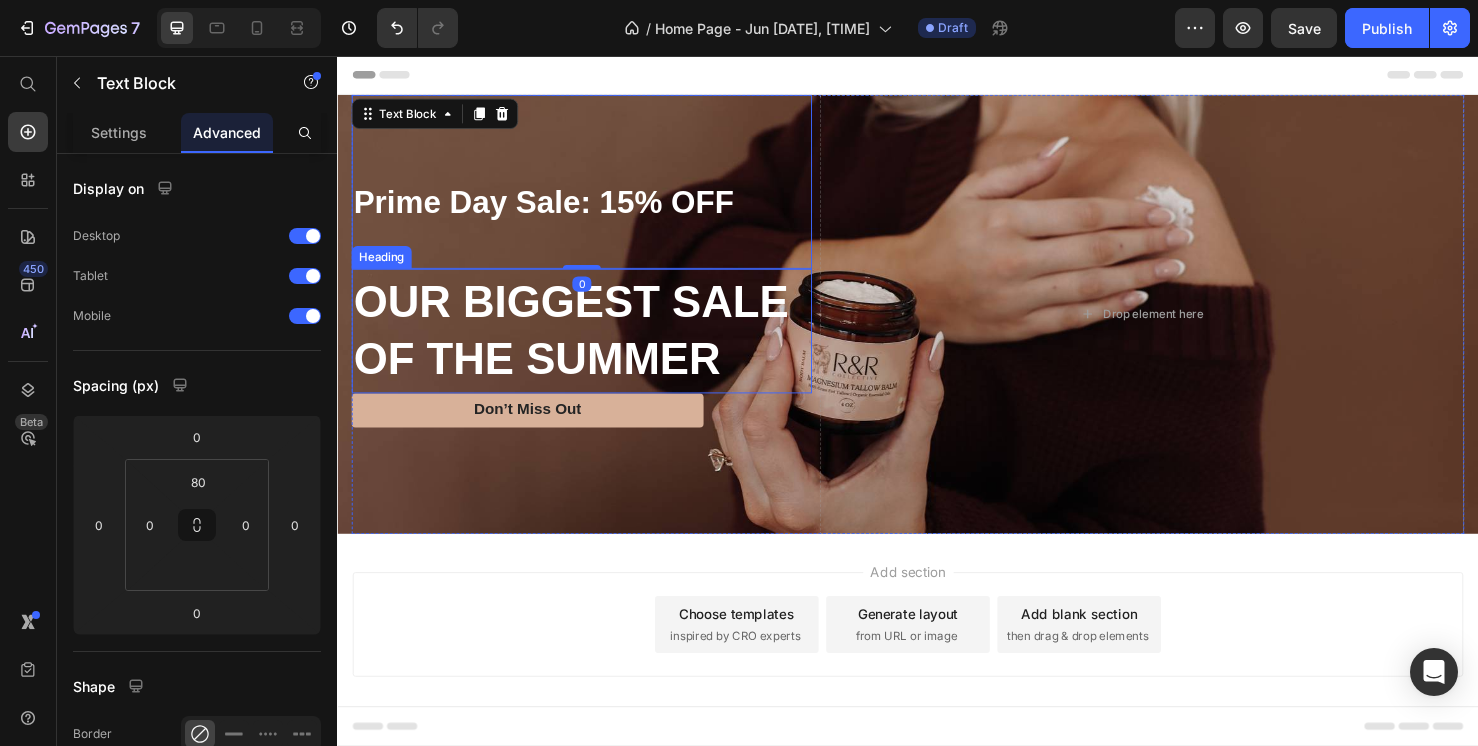 click on "OUR BIGGEST SALE OF THE SUMMER" at bounding box center [594, 346] 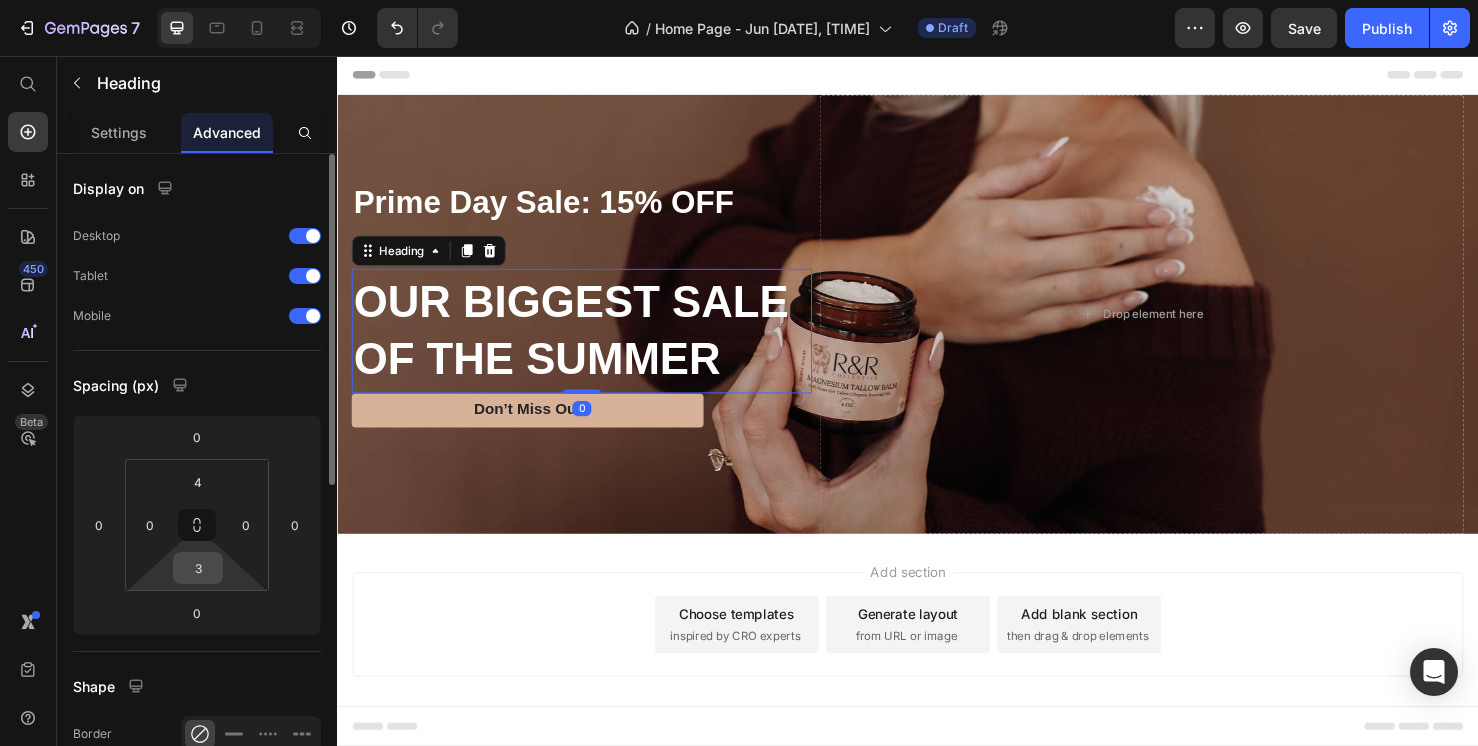click on "3" at bounding box center (198, 568) 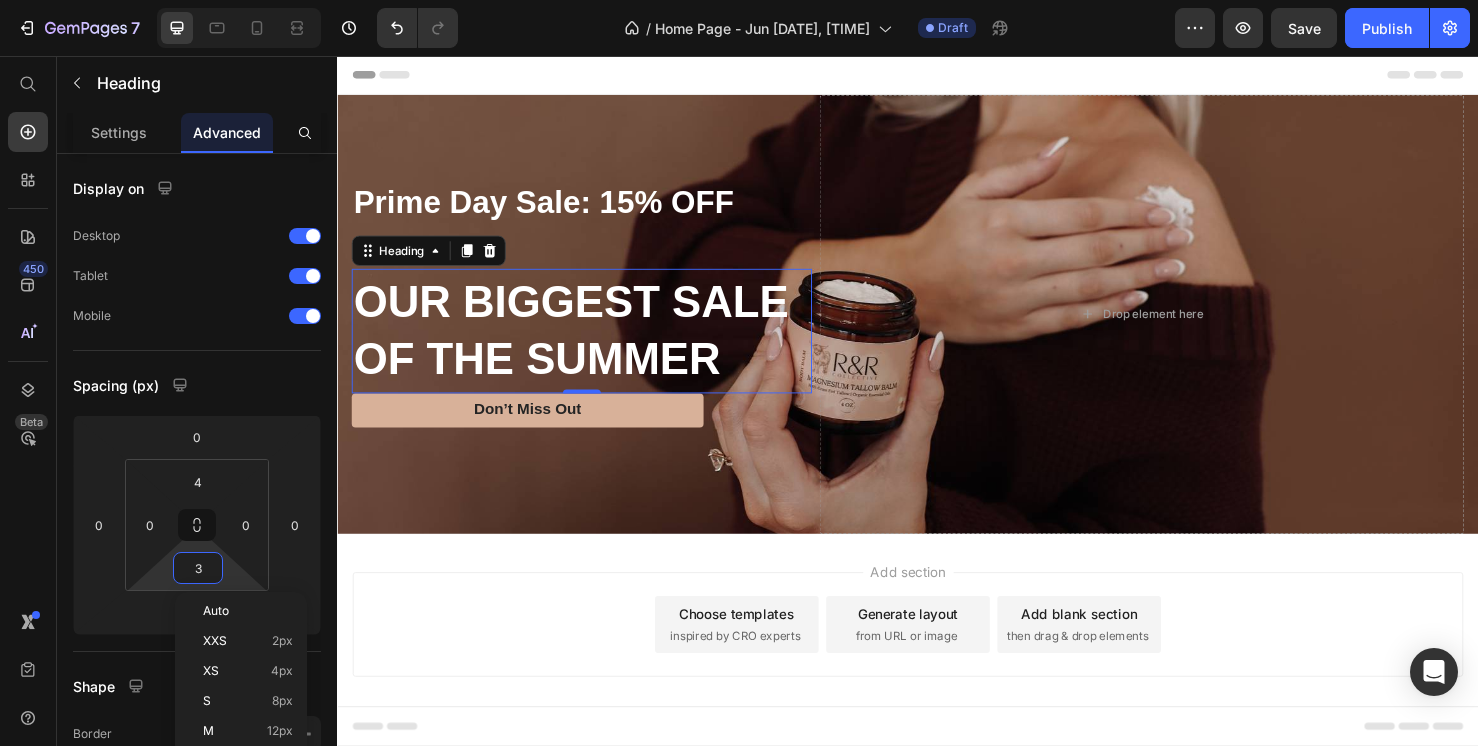 click on "Add section Choose templates inspired by CRO experts Generate layout from URL or image Add blank section then drag & drop elements" at bounding box center (937, 654) 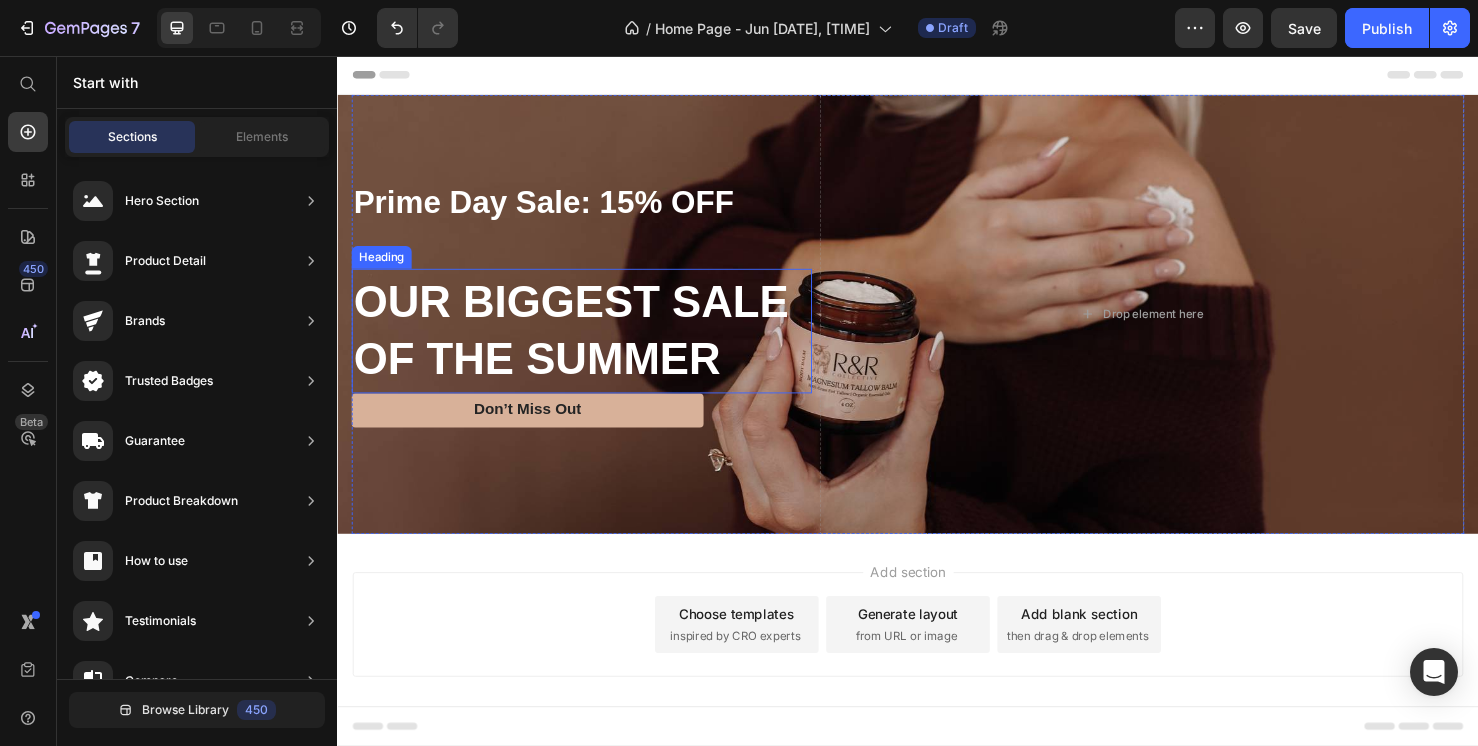click on "OUR BIGGEST SALE OF THE SUMMER" at bounding box center (594, 346) 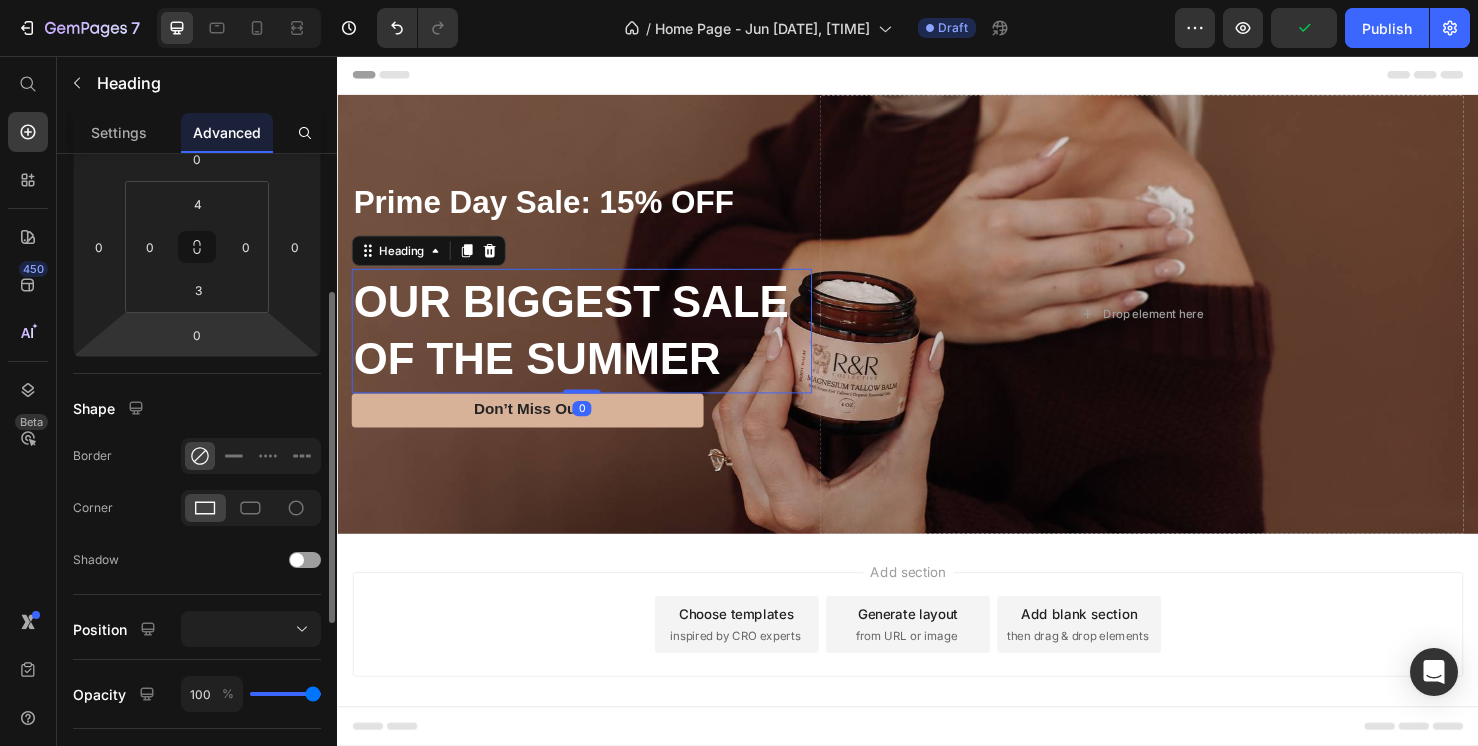 scroll, scrollTop: 310, scrollLeft: 0, axis: vertical 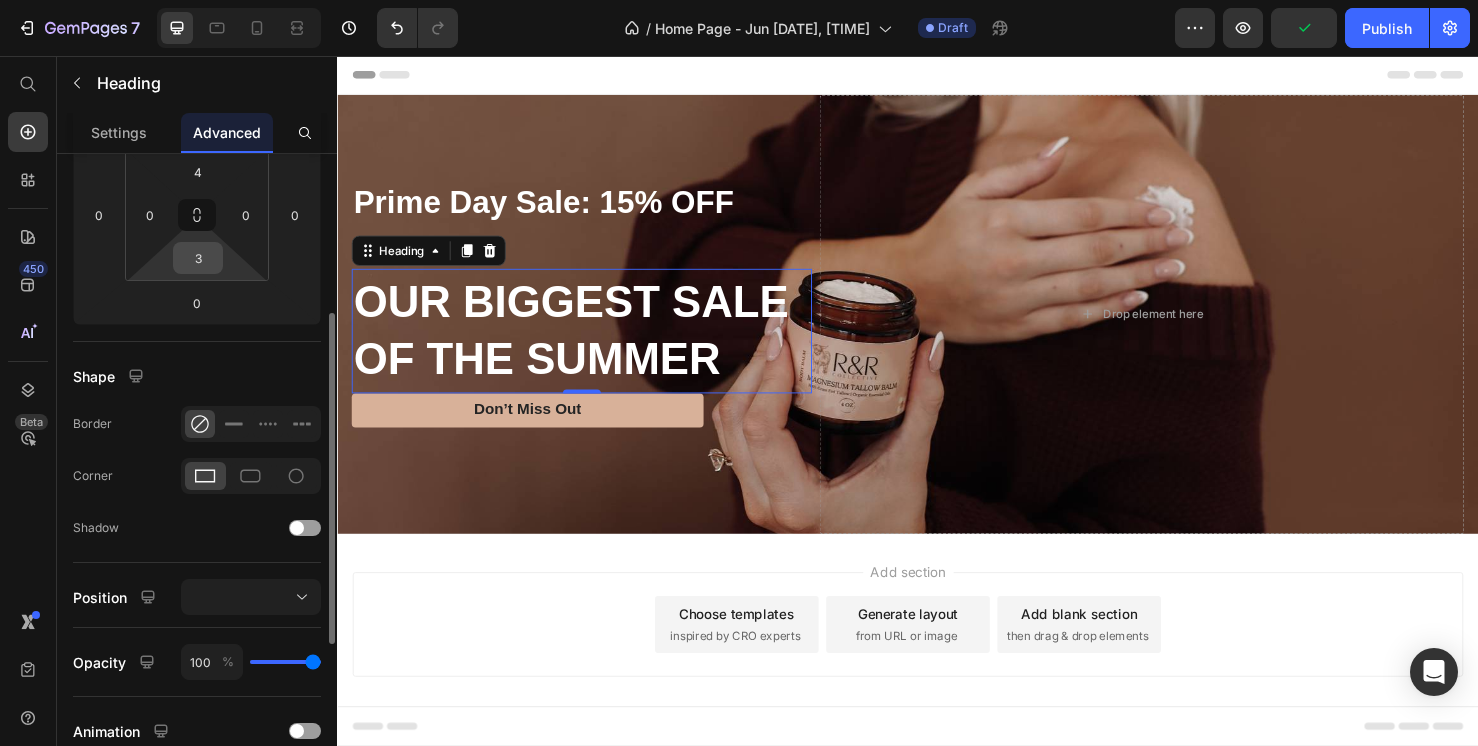 click on "3" at bounding box center (198, 258) 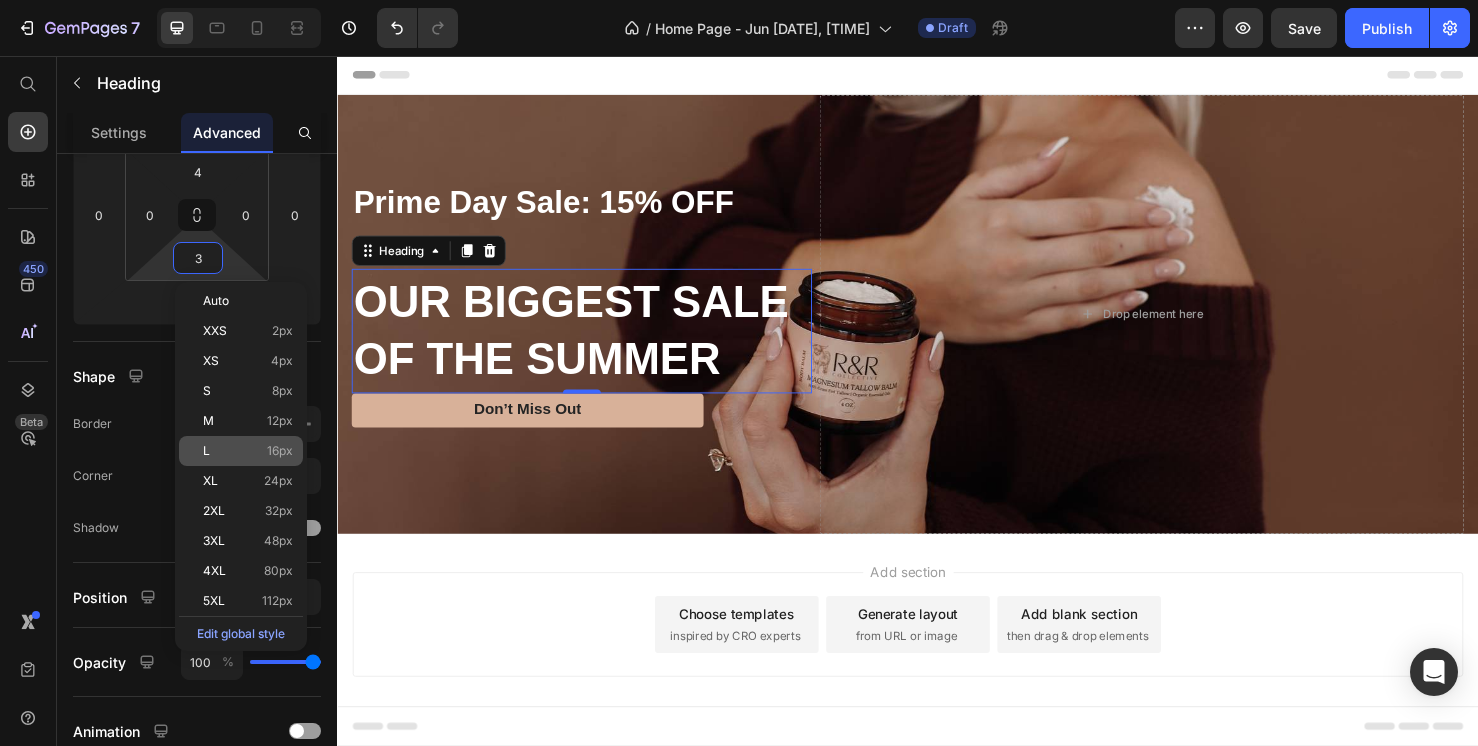 click on "L 16px" 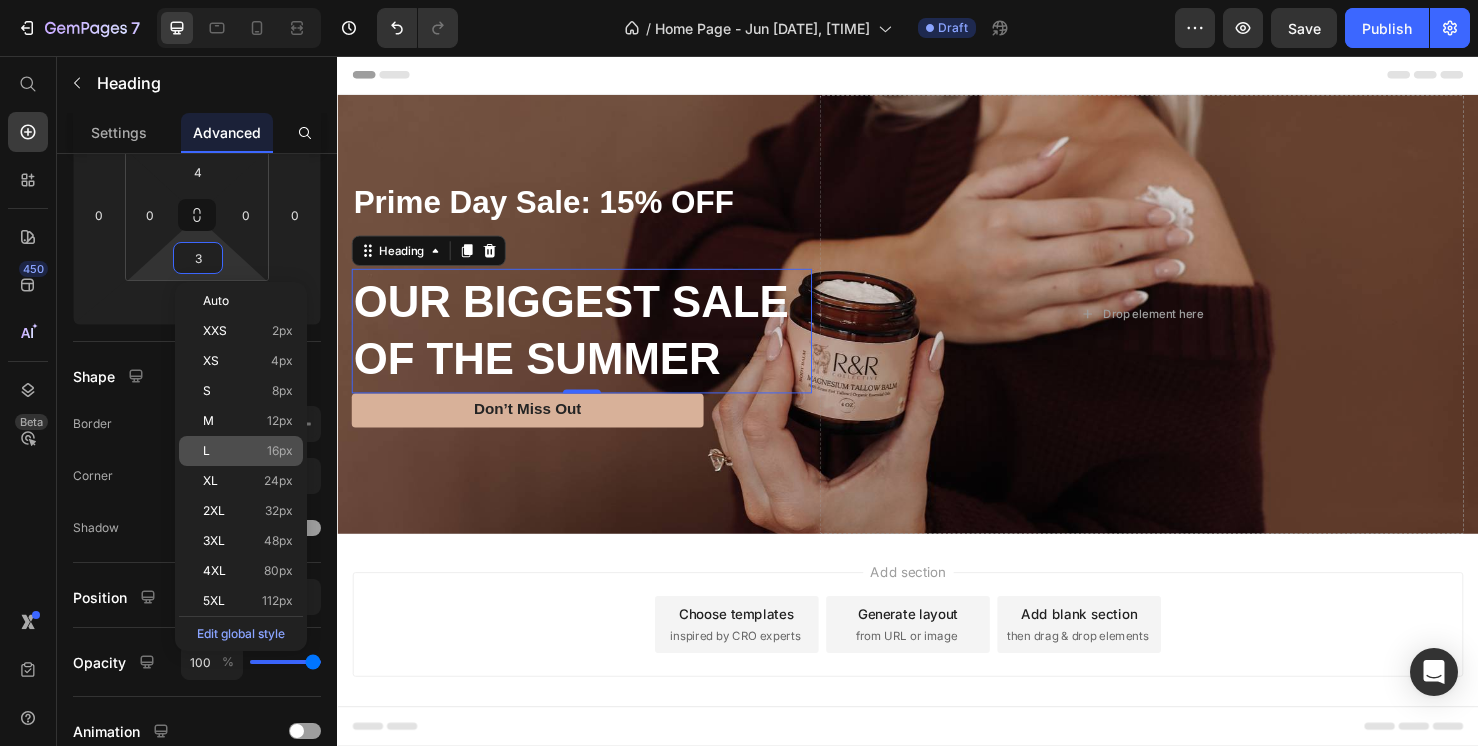 type on "16" 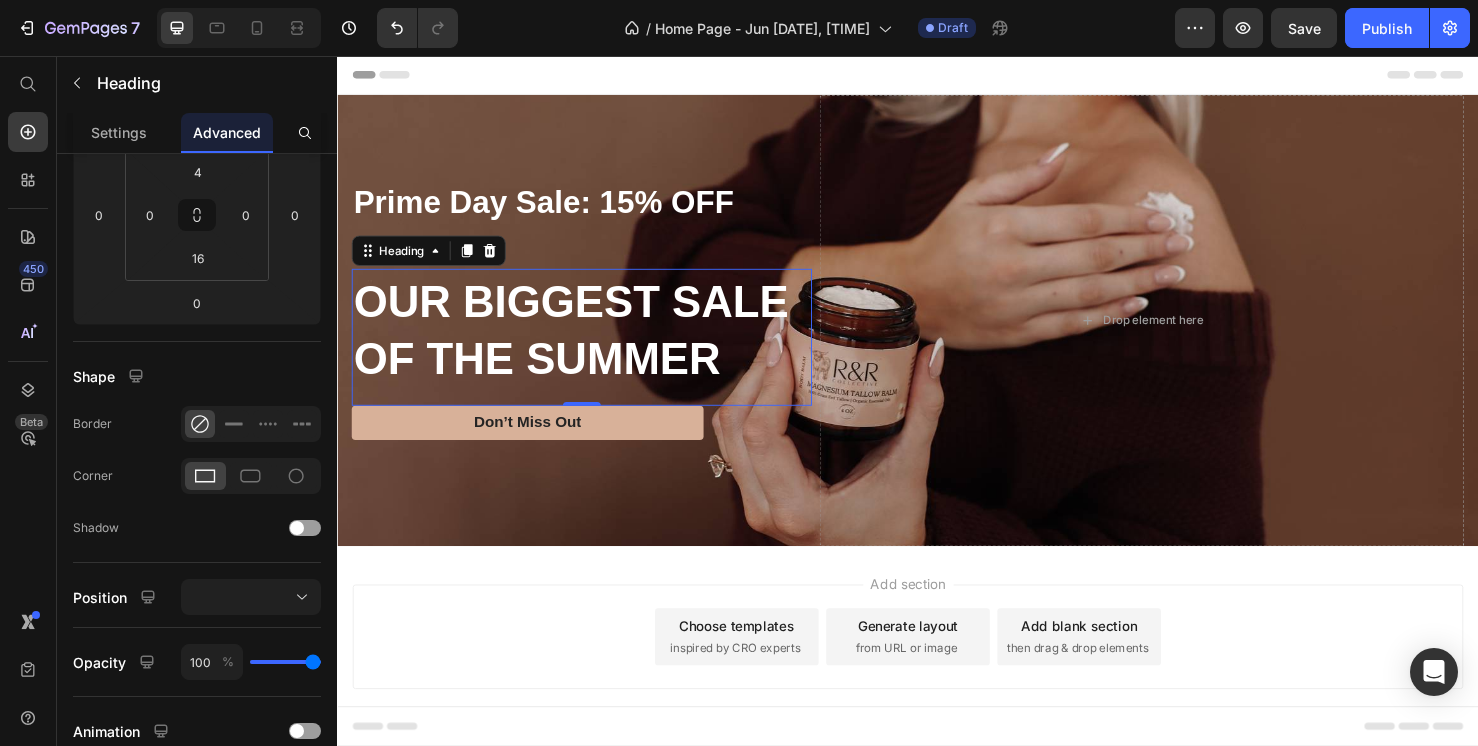 click on "Add section Choose templates inspired by CRO experts Generate layout from URL or image Add blank section then drag & drop elements" at bounding box center (937, 667) 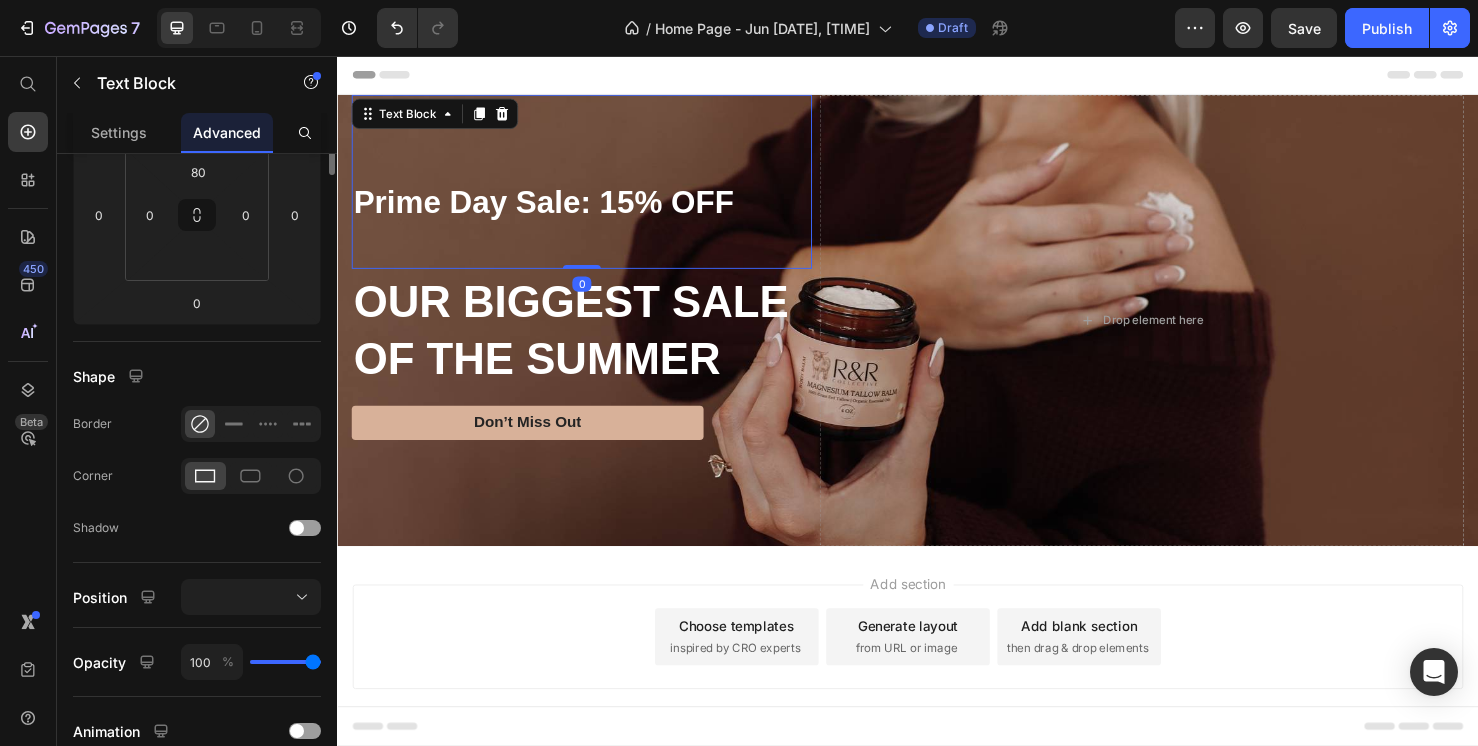 click on "Prime Day Sale: 15% OFF" at bounding box center (594, 210) 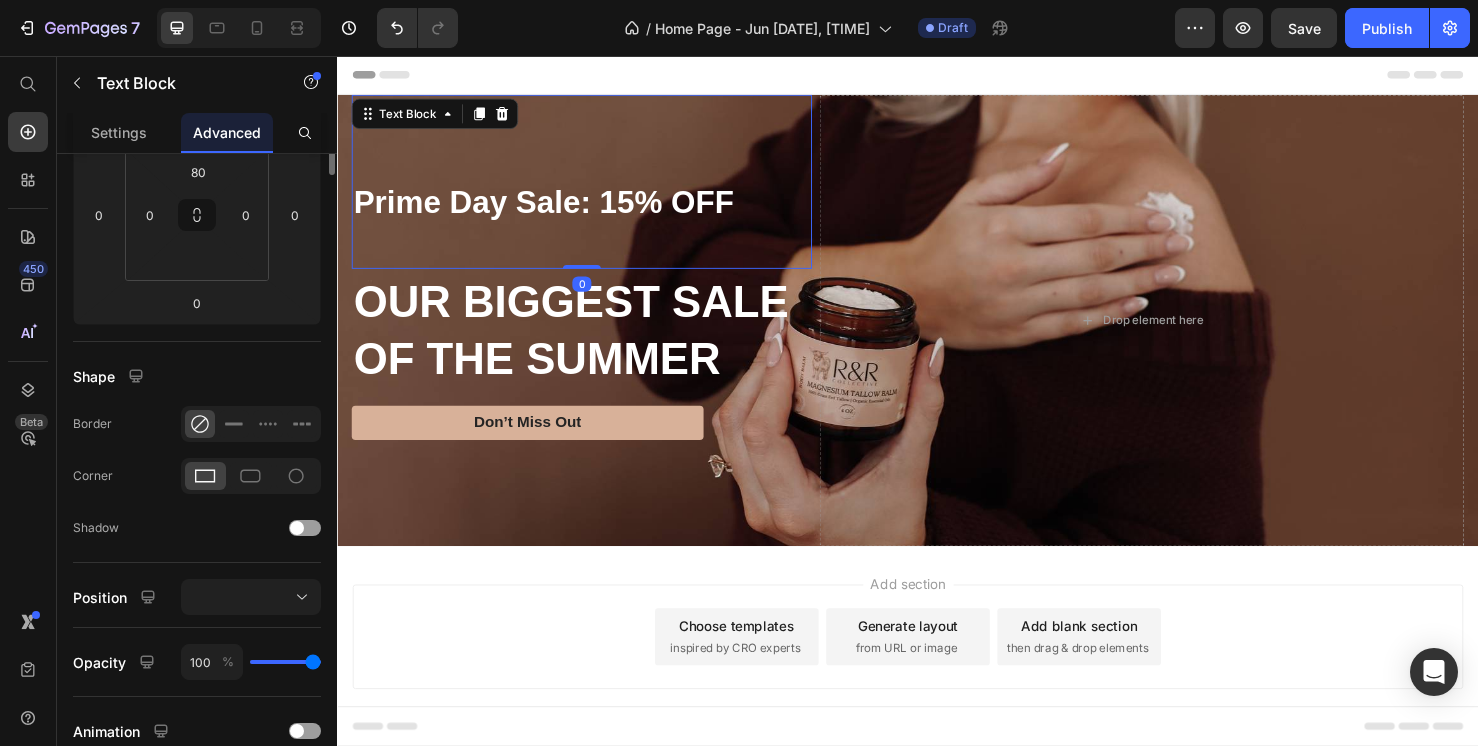 scroll, scrollTop: 0, scrollLeft: 0, axis: both 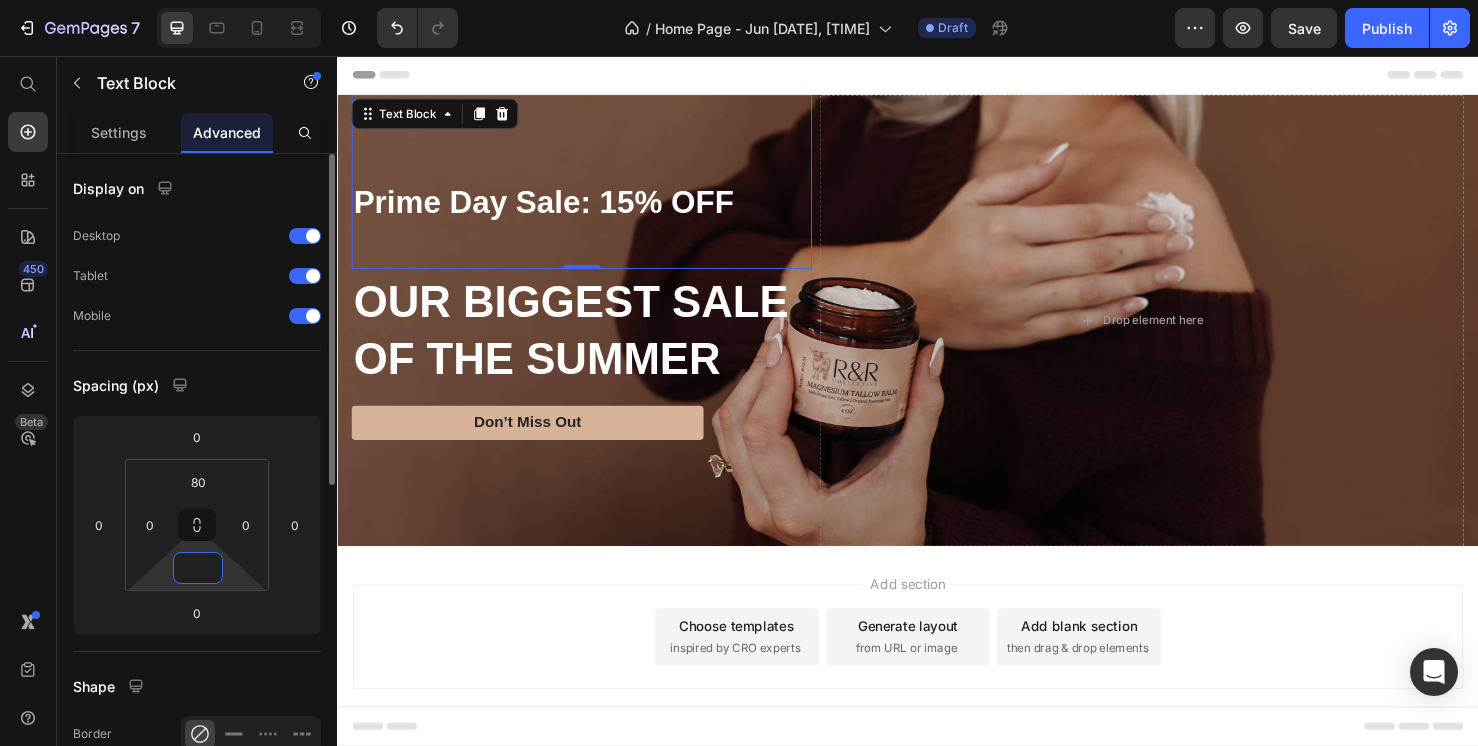 click at bounding box center [198, 568] 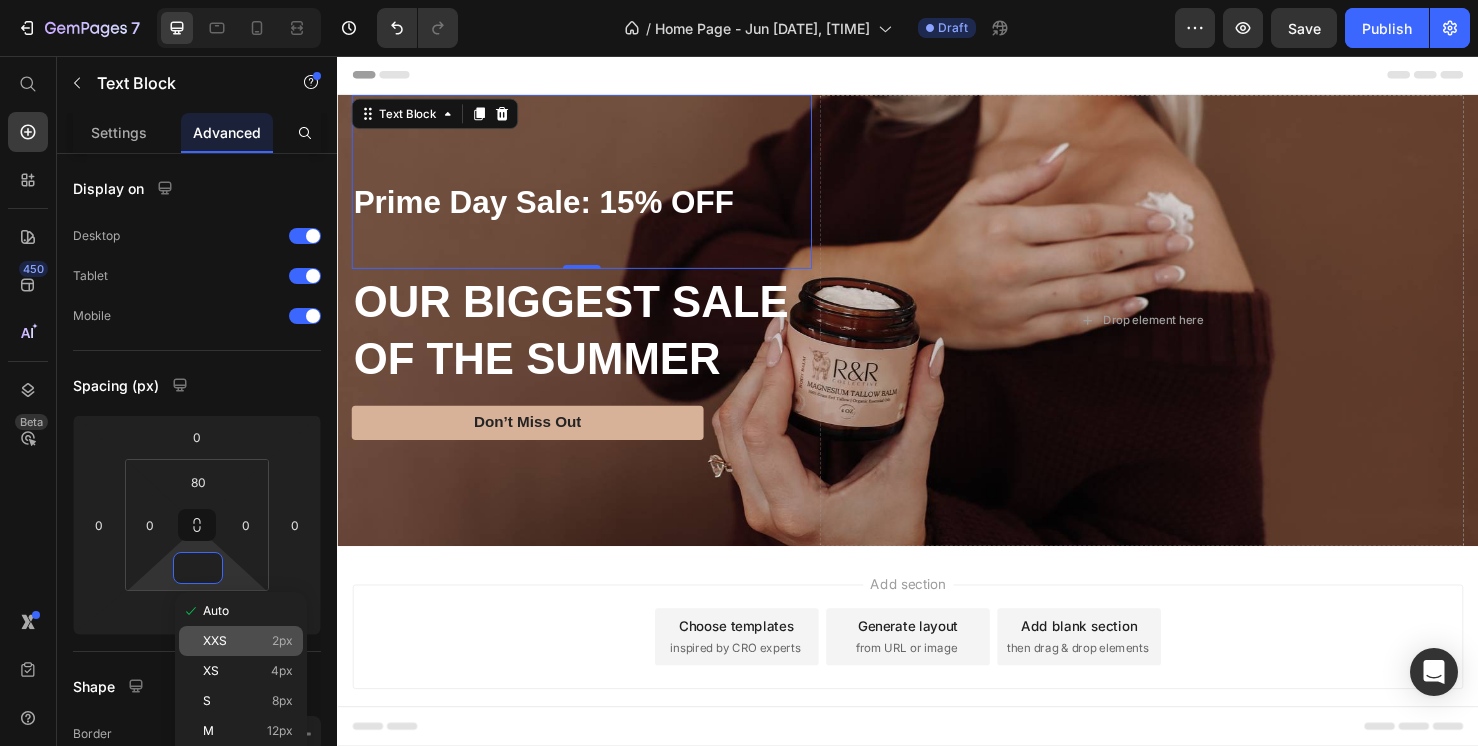 click on "XXS 2px" at bounding box center (248, 641) 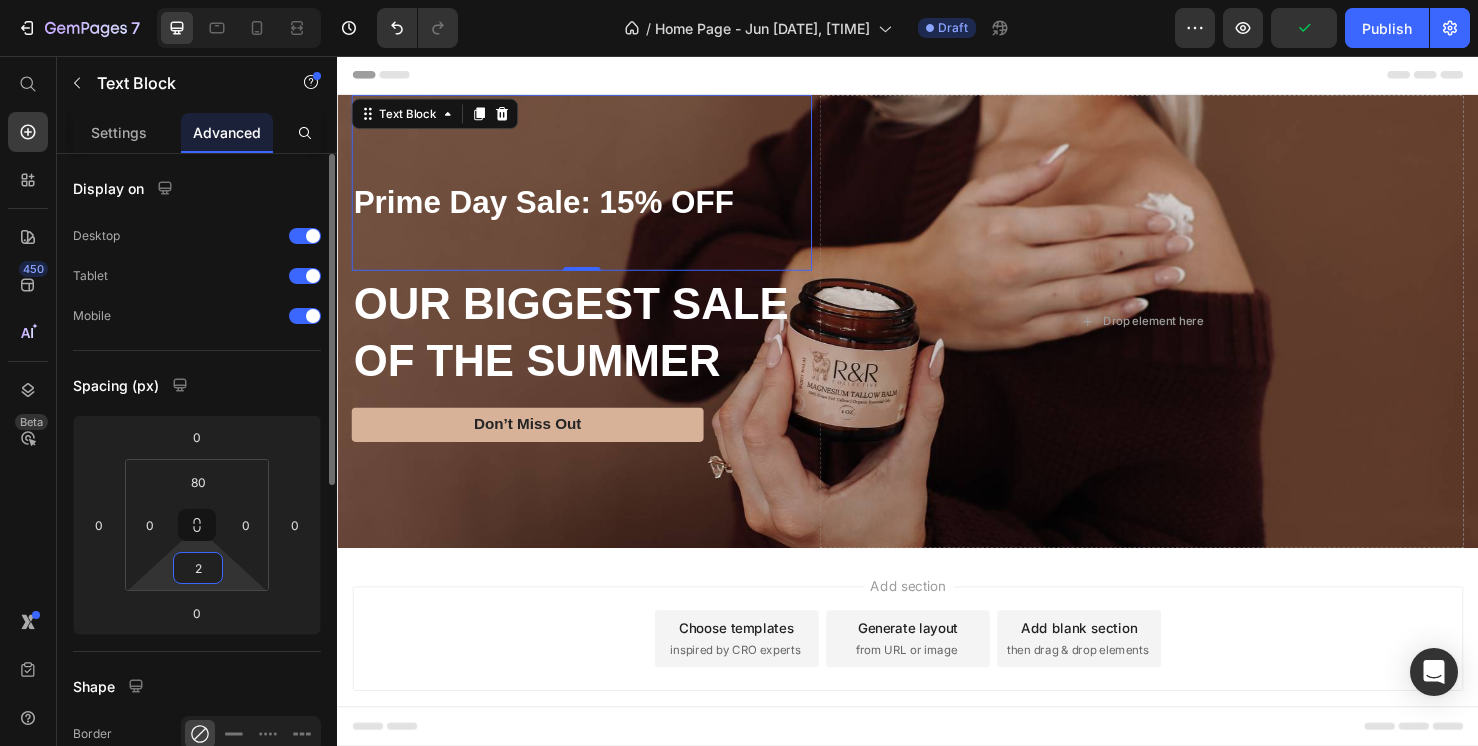 click on "2" at bounding box center [198, 568] 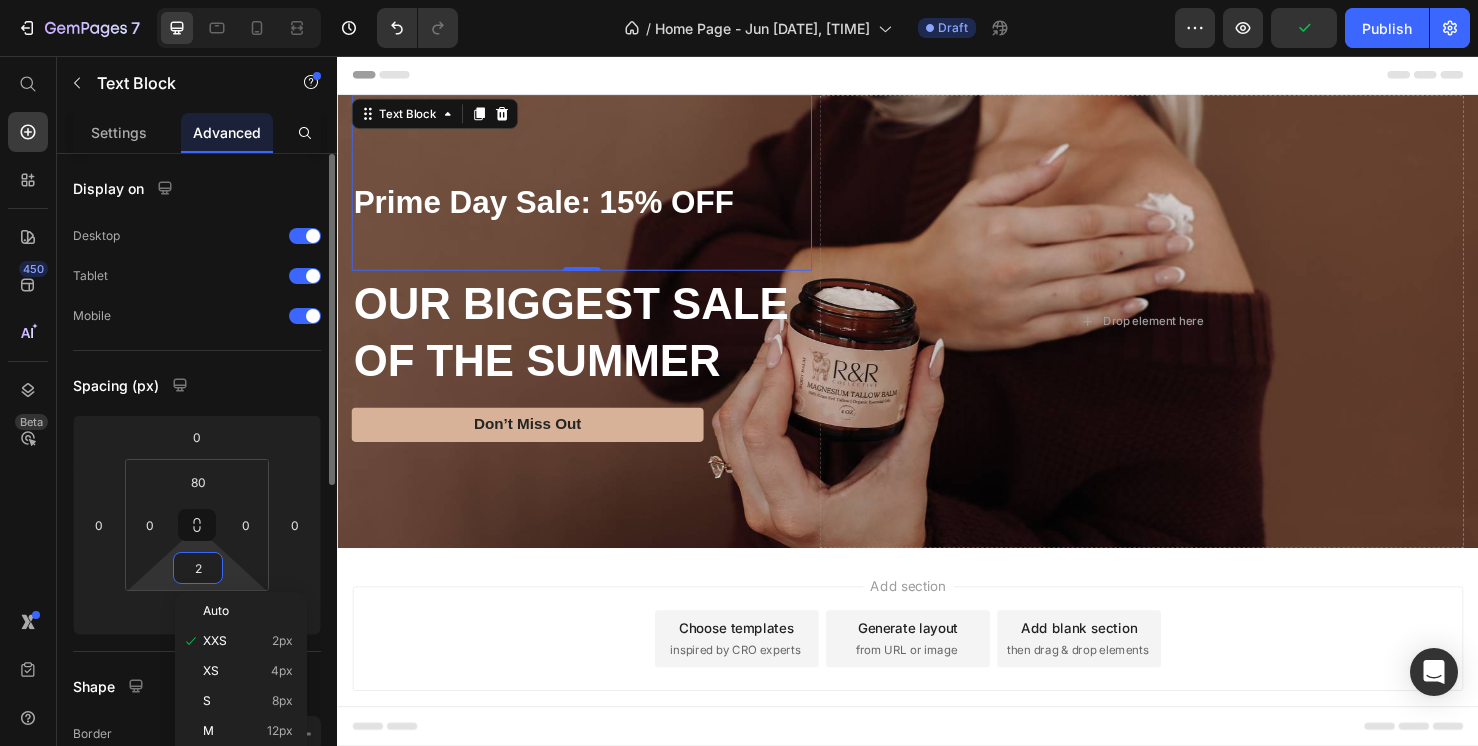 type on "0" 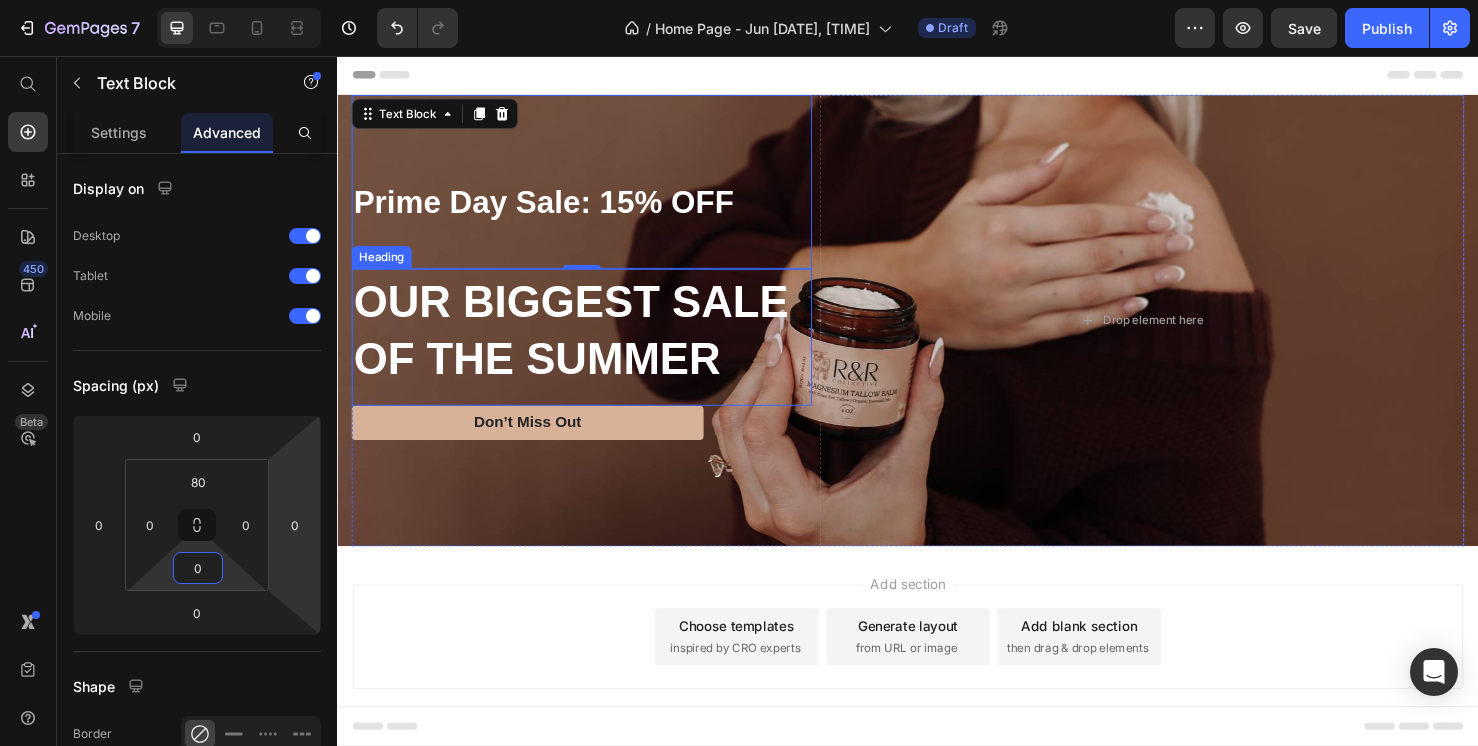 click on "OUR BIGGEST SALE OF THE SUMMER" at bounding box center [594, 346] 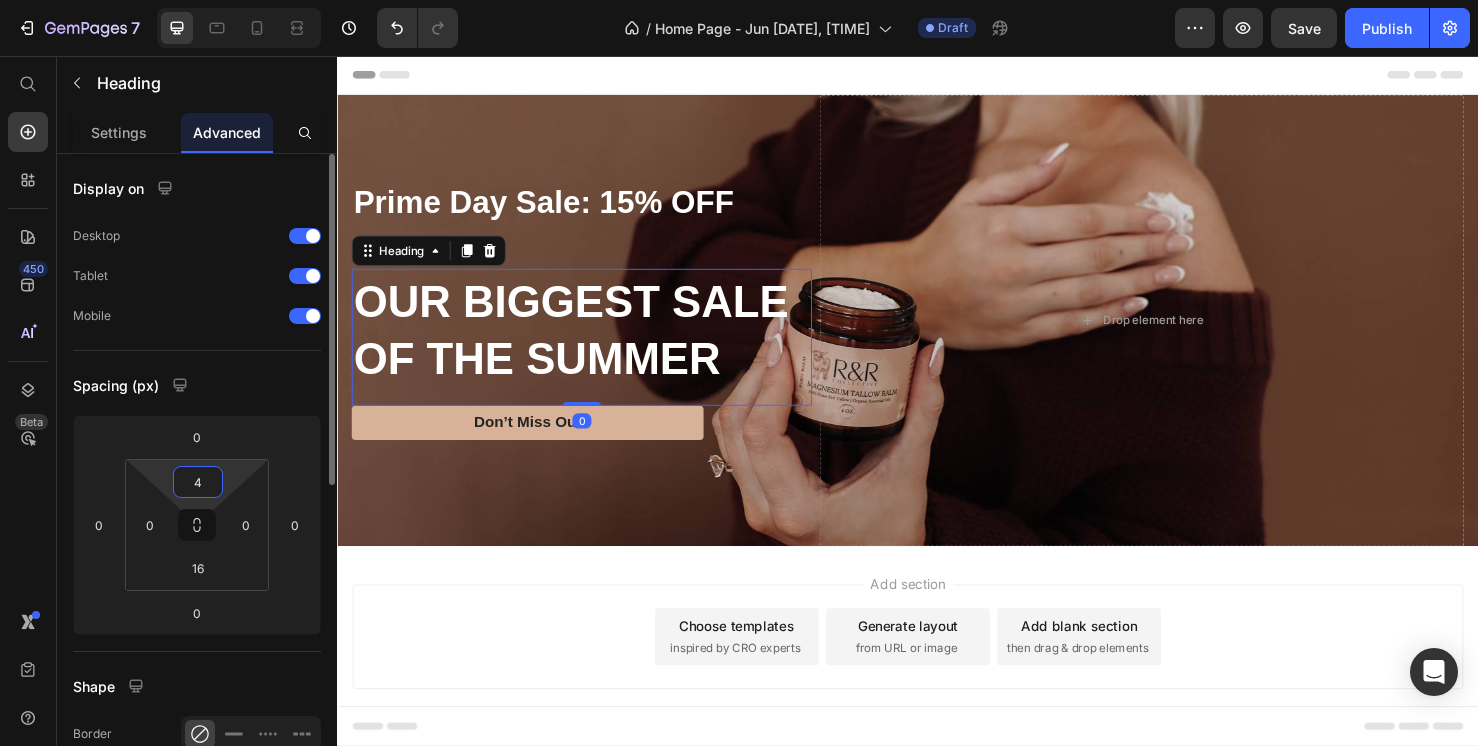 click on "4" at bounding box center (198, 482) 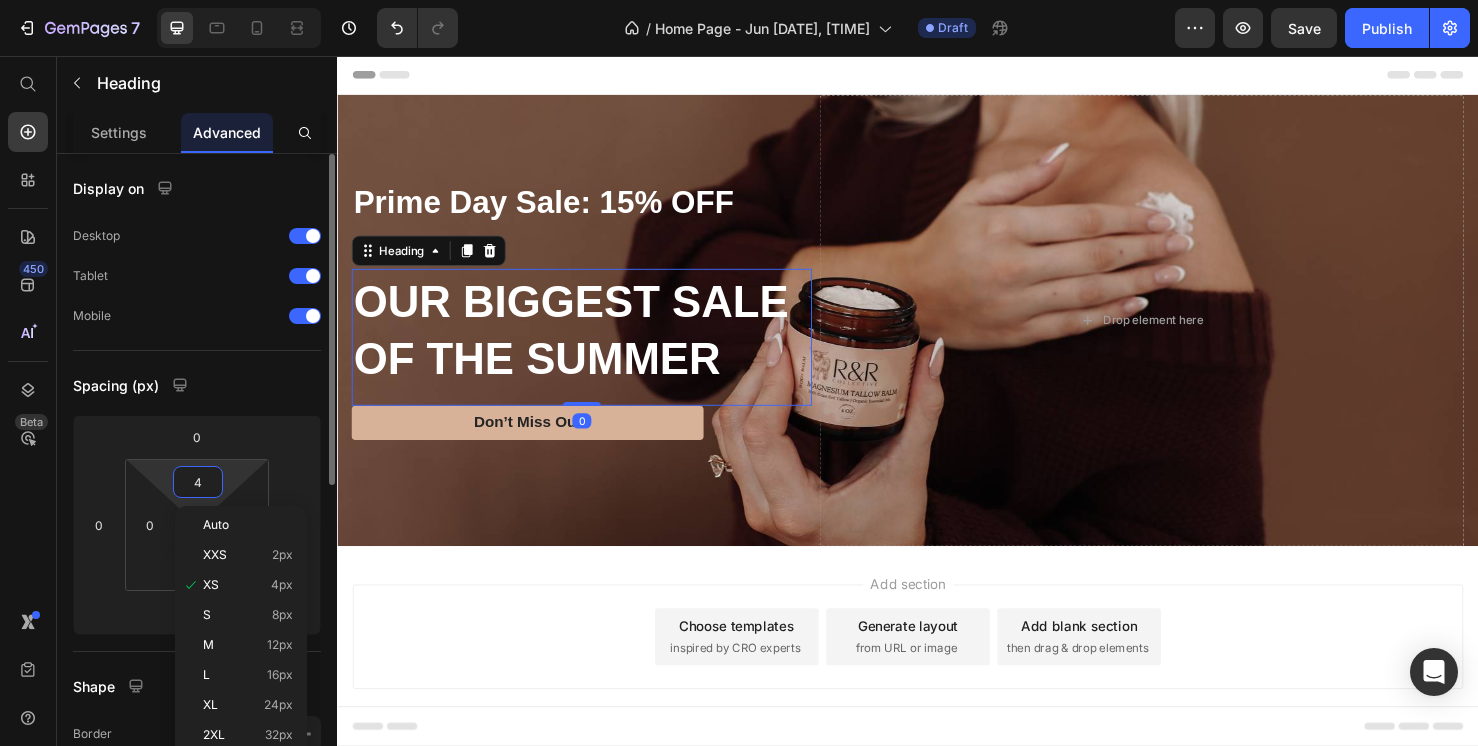 type on "0" 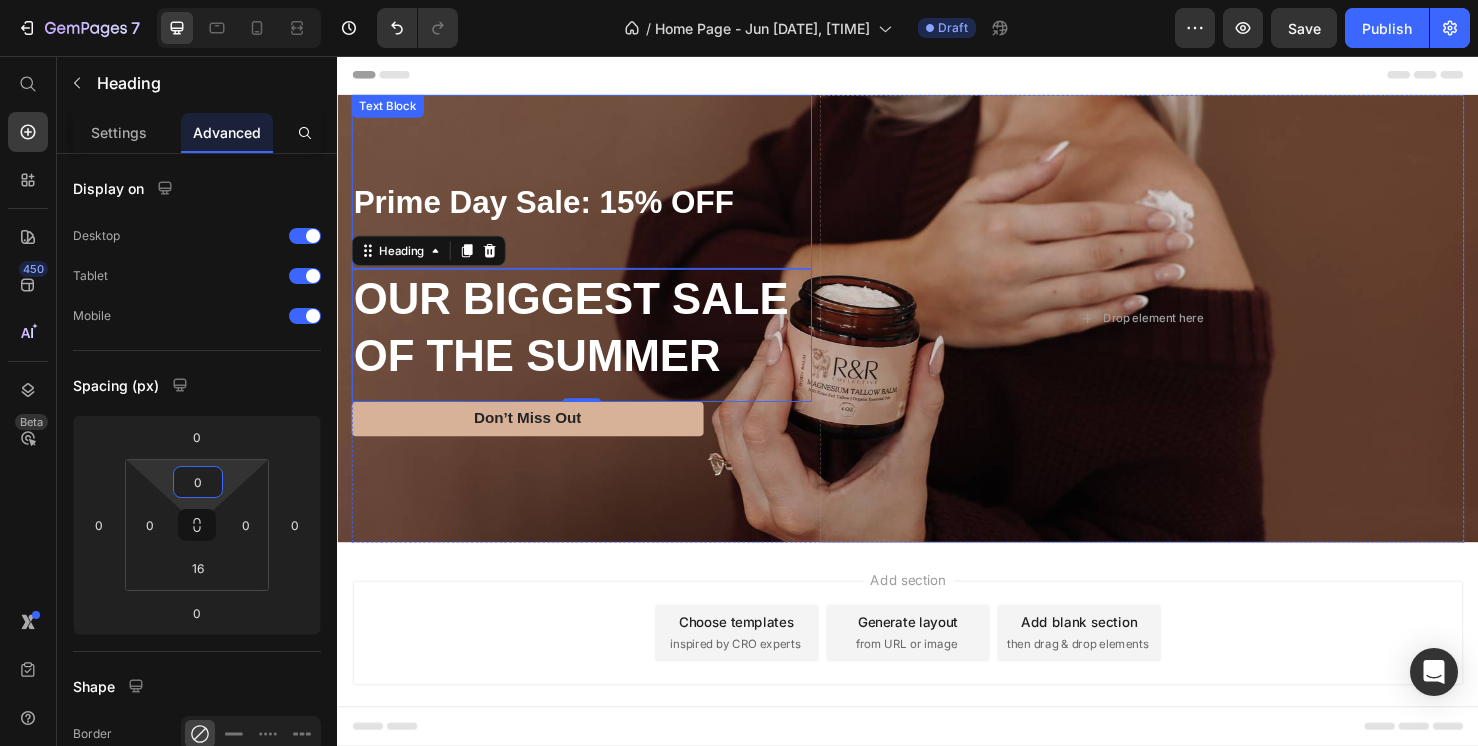 click on "Prime Day Sale: 15% OFF Text Block" at bounding box center (594, 188) 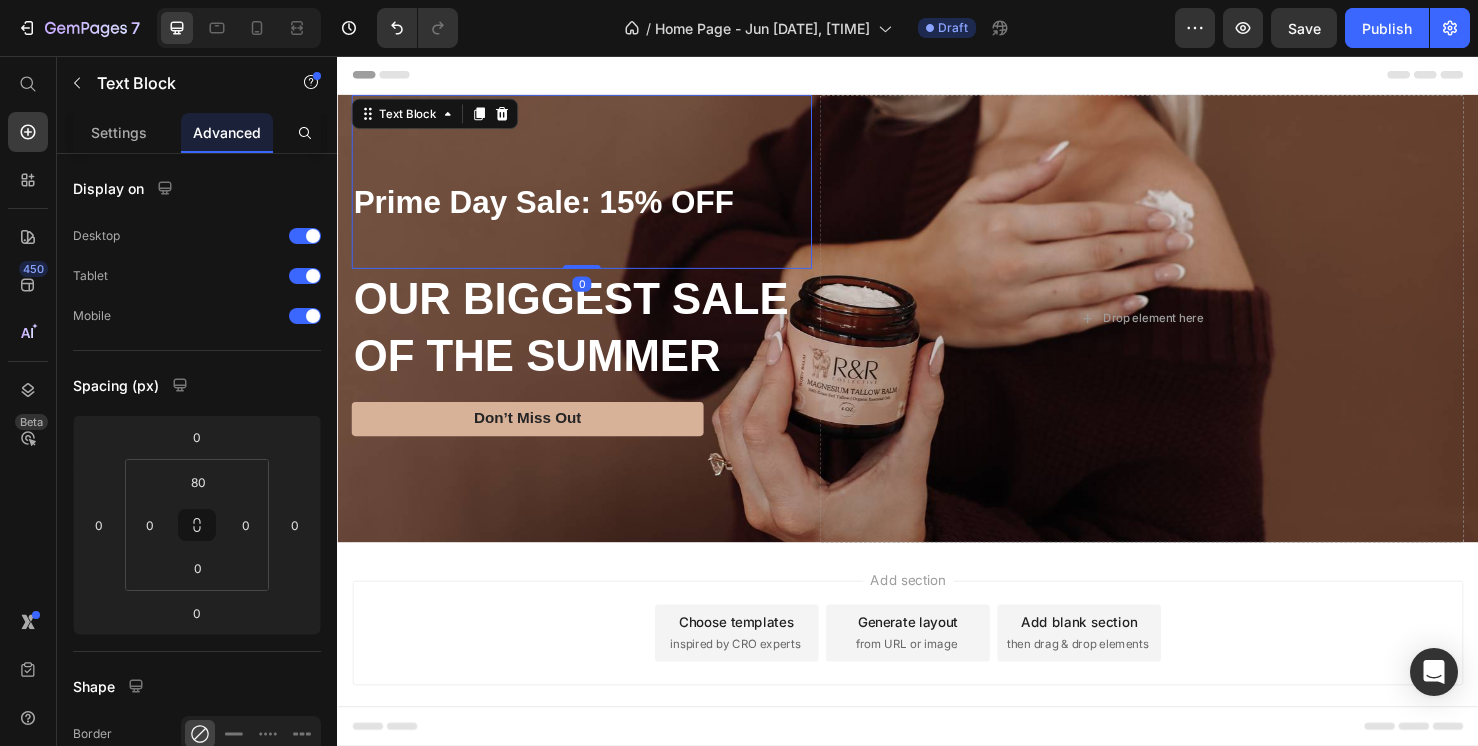 click on "Prime Day Sale: 15% OFF Text Block   0 OUR BIGGEST SALE OF THE SUMMER Heading Don’t Miss Out Button" at bounding box center [594, 332] 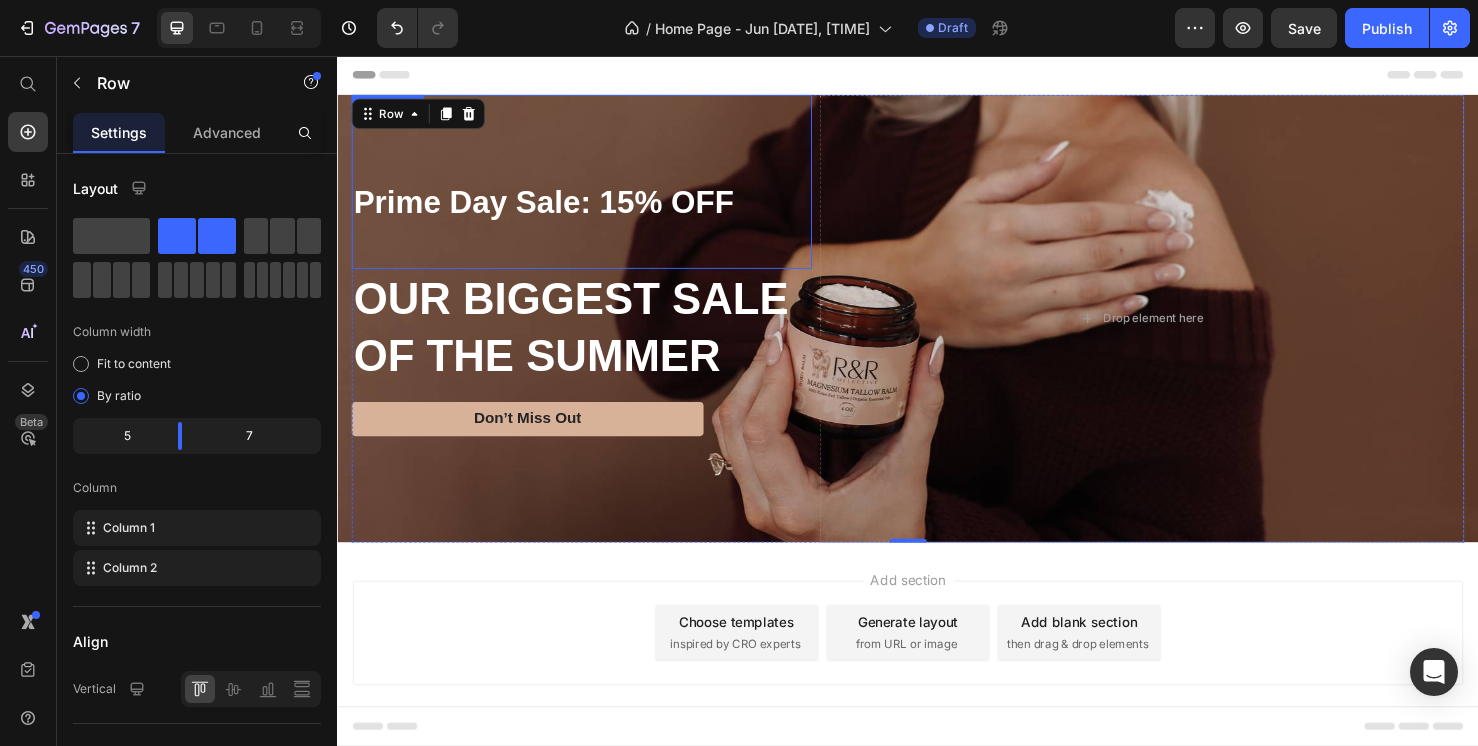 click on "Prime Day Sale: 15% OFF" at bounding box center (594, 210) 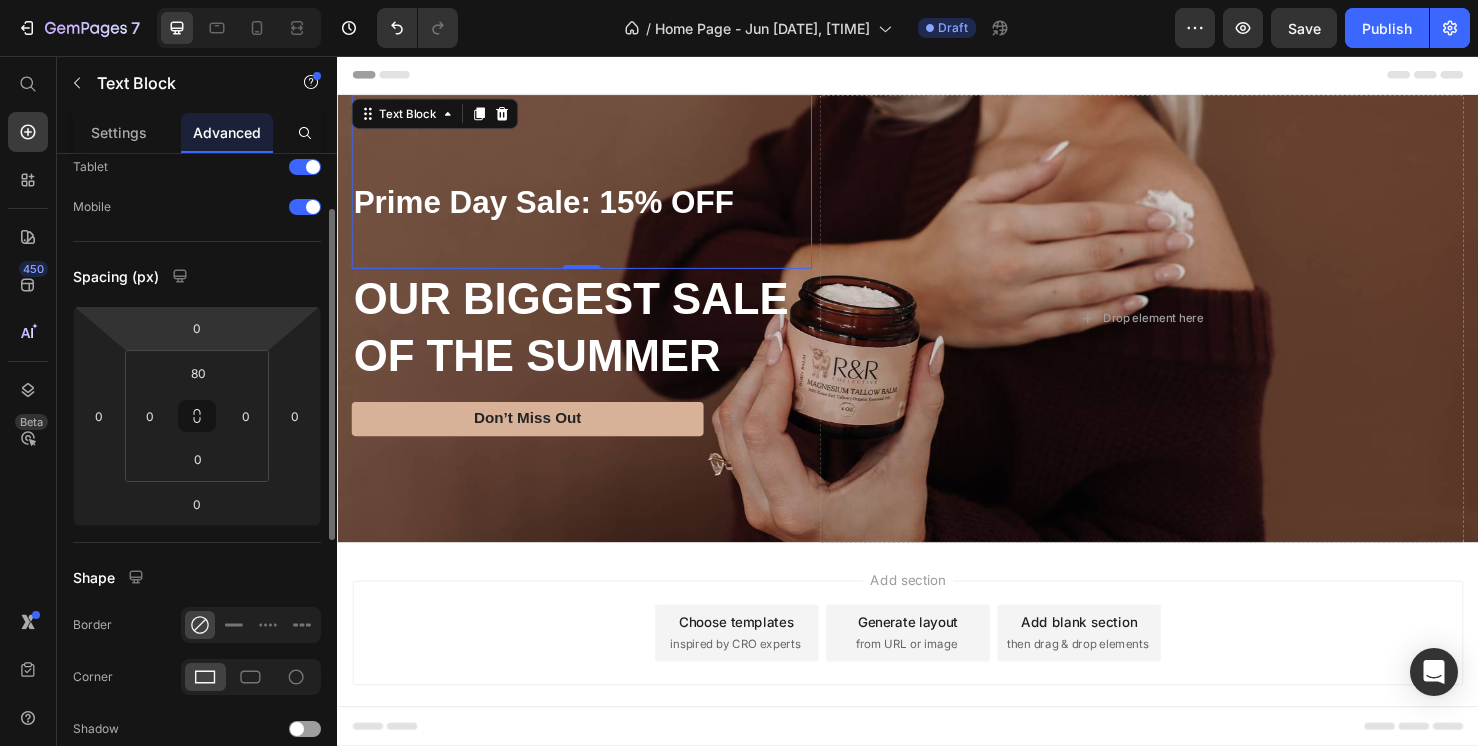 scroll, scrollTop: 0, scrollLeft: 0, axis: both 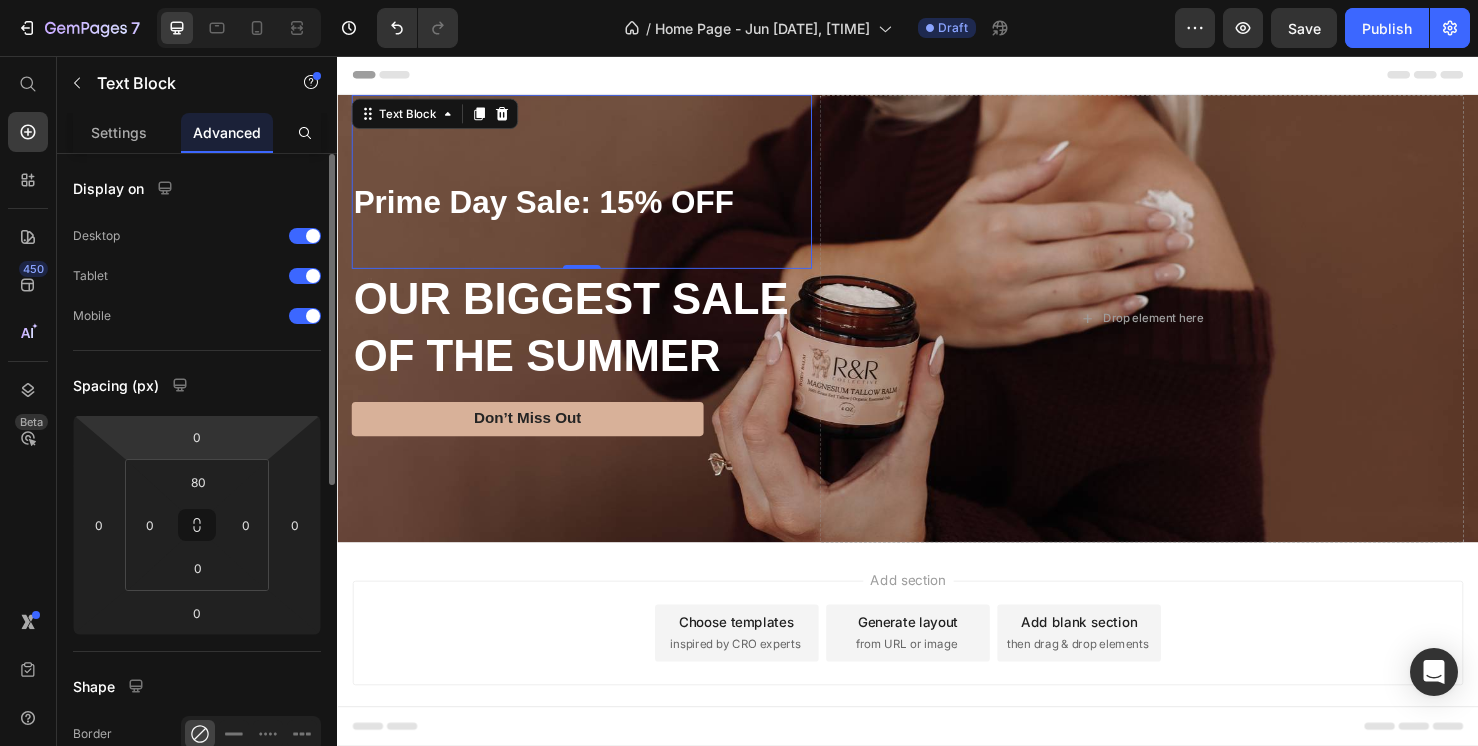 click on "Text Block" 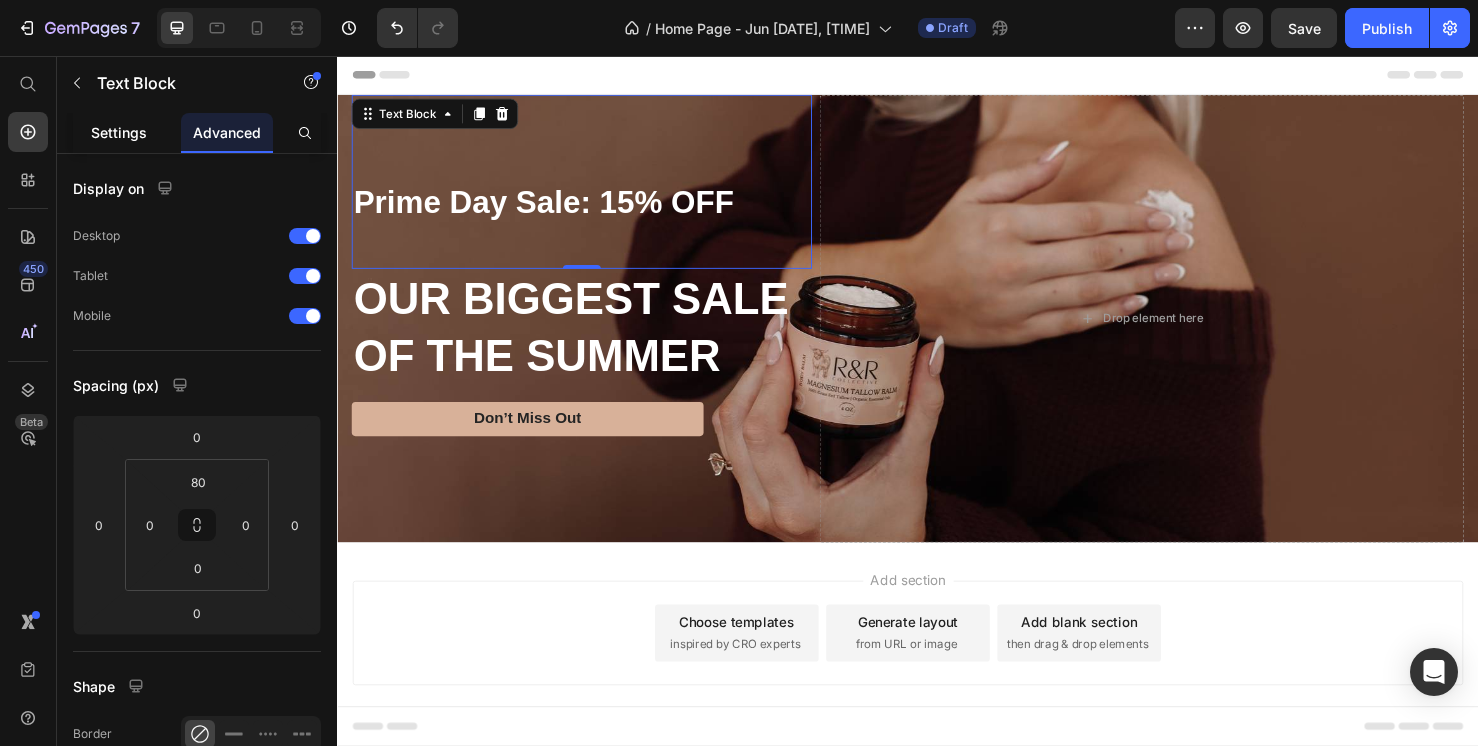 click on "Settings" 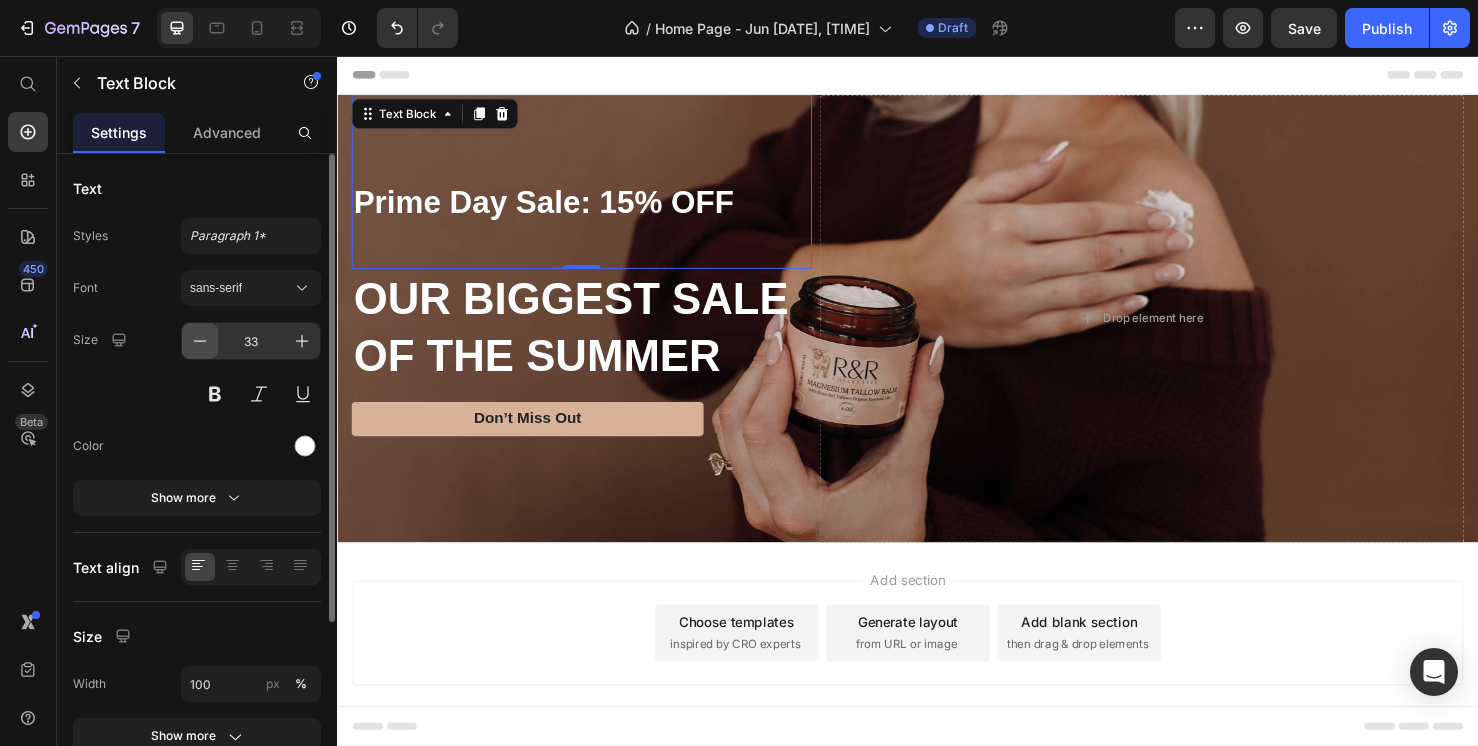 click at bounding box center [200, 341] 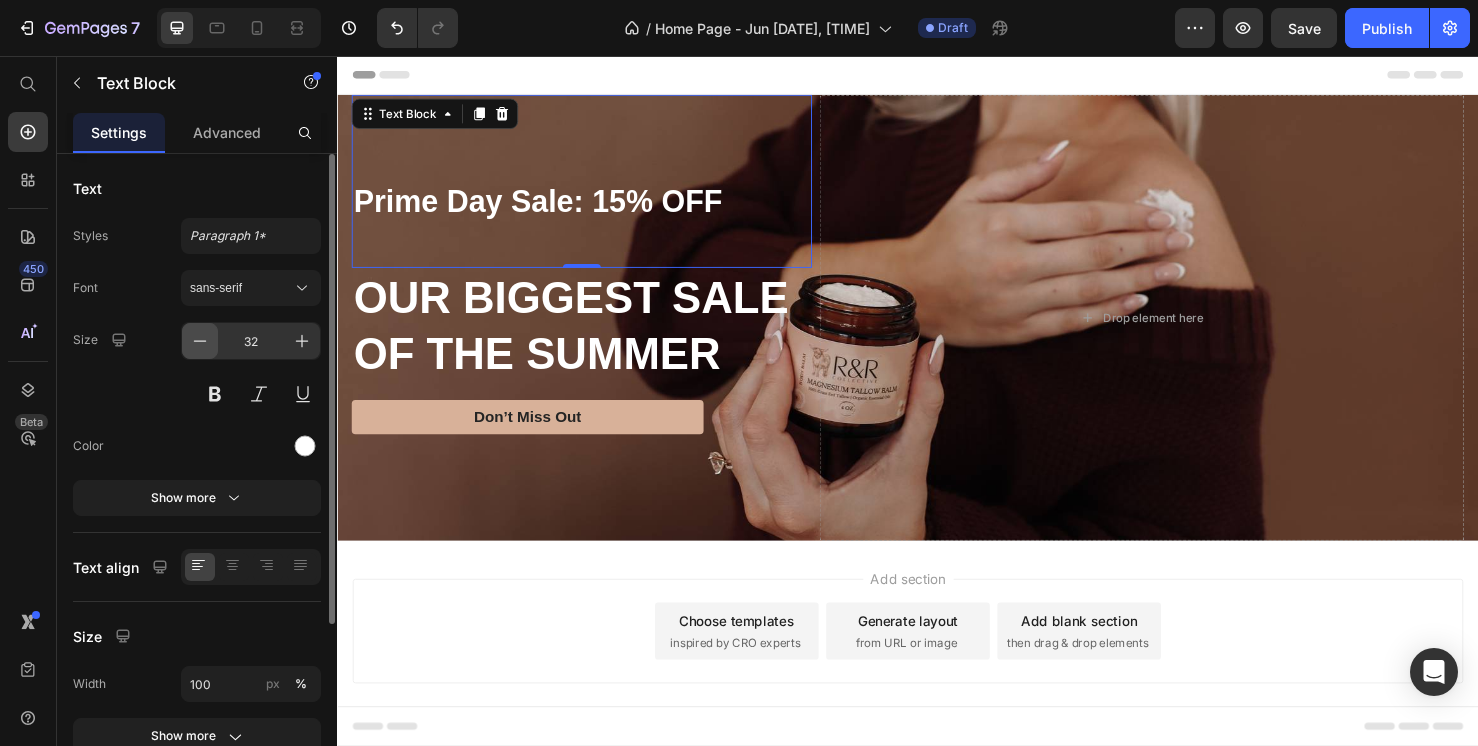 click at bounding box center [200, 341] 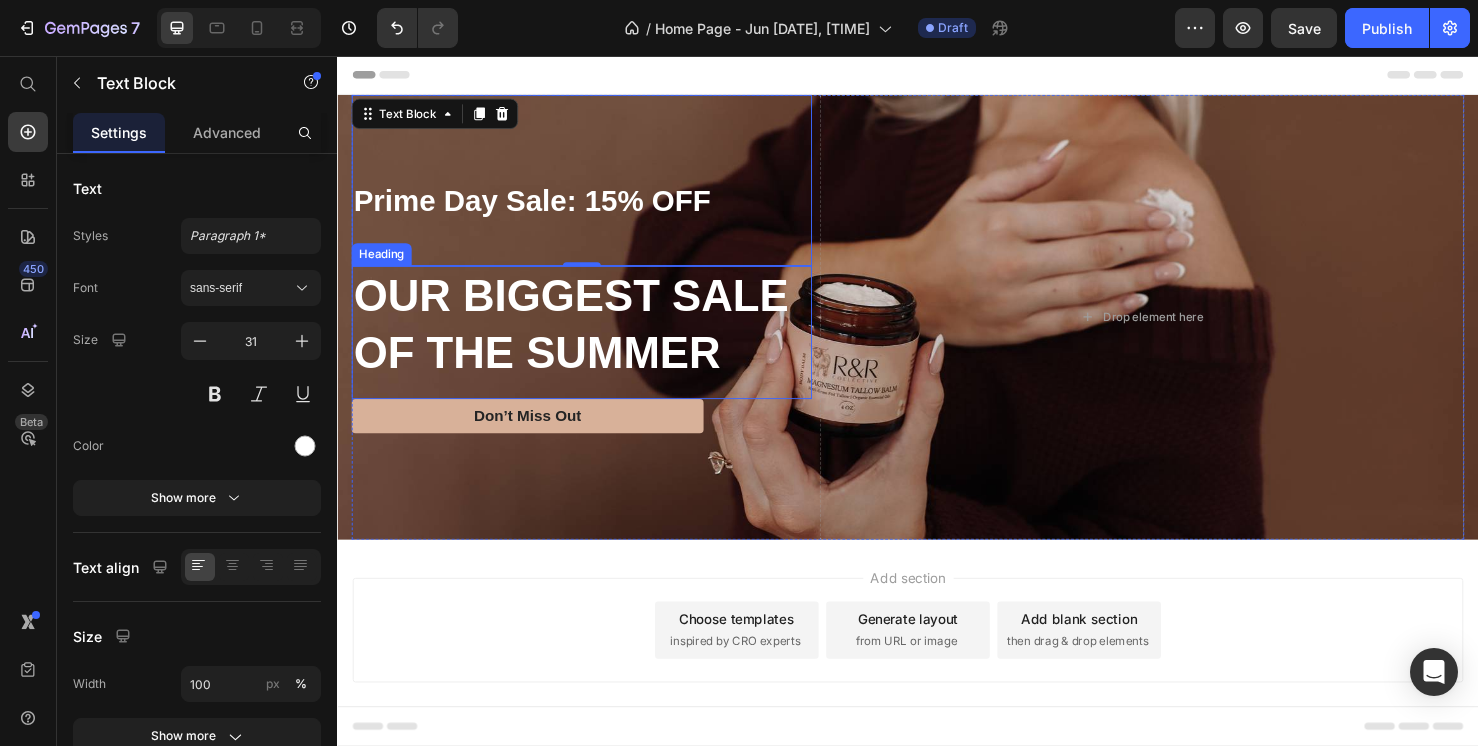 click on "OUR BIGGEST SALE OF THE SUMMER" at bounding box center (594, 339) 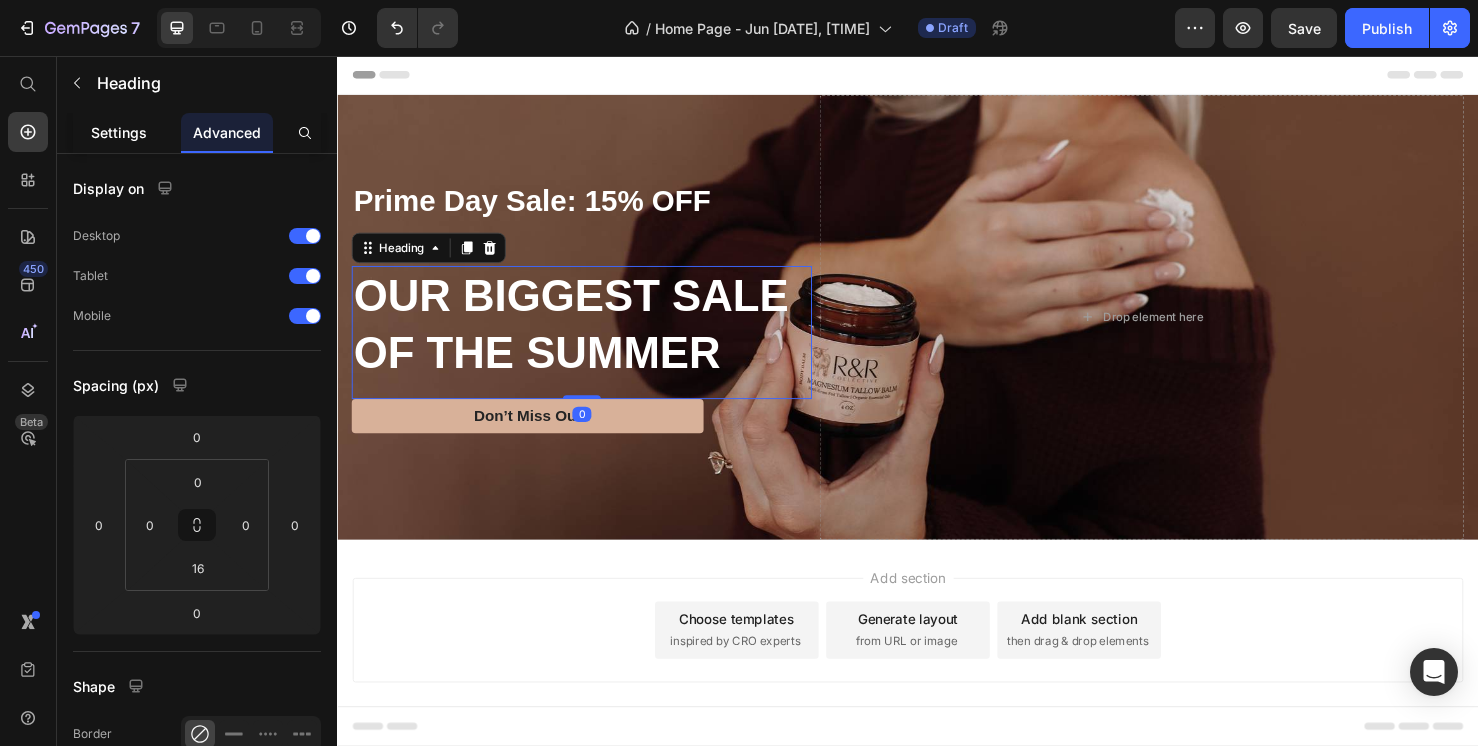 click on "Settings" at bounding box center [119, 132] 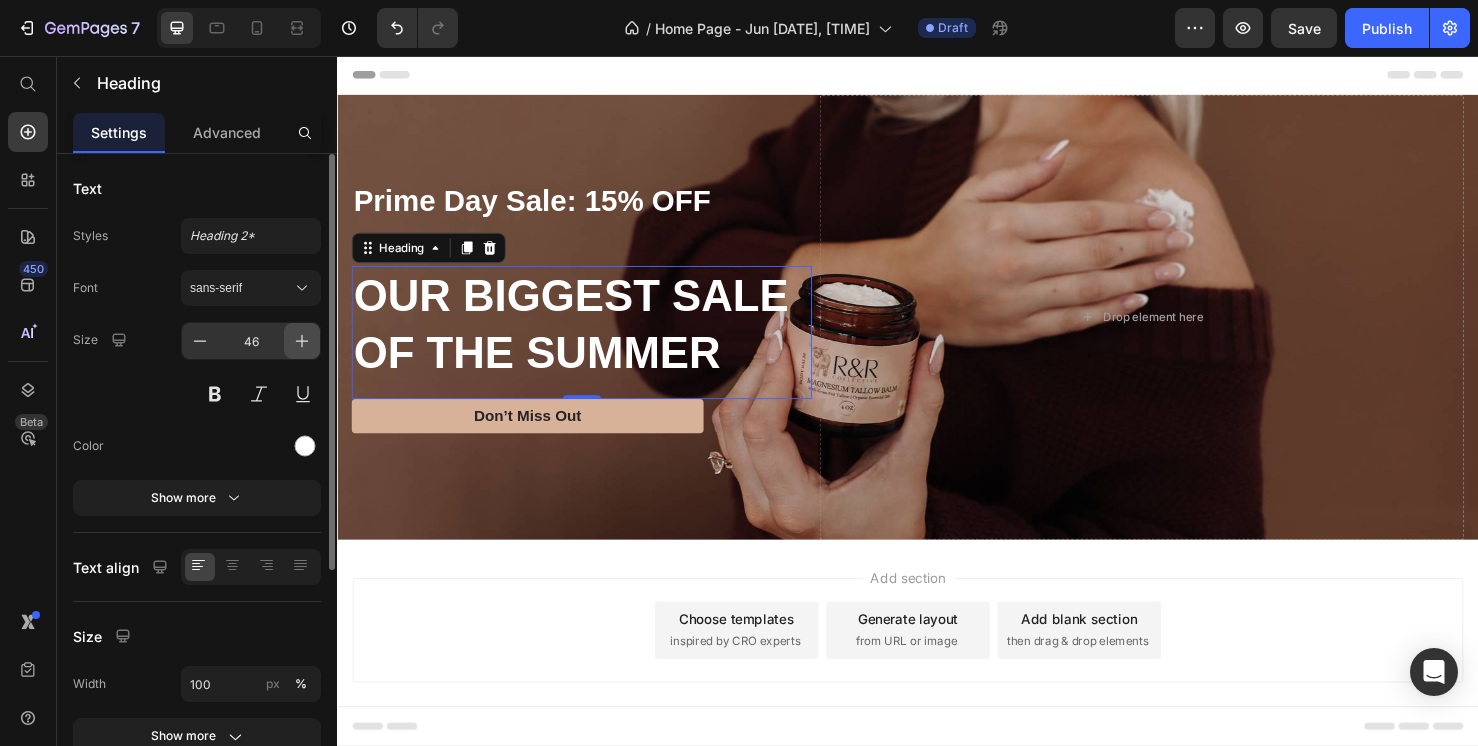 click 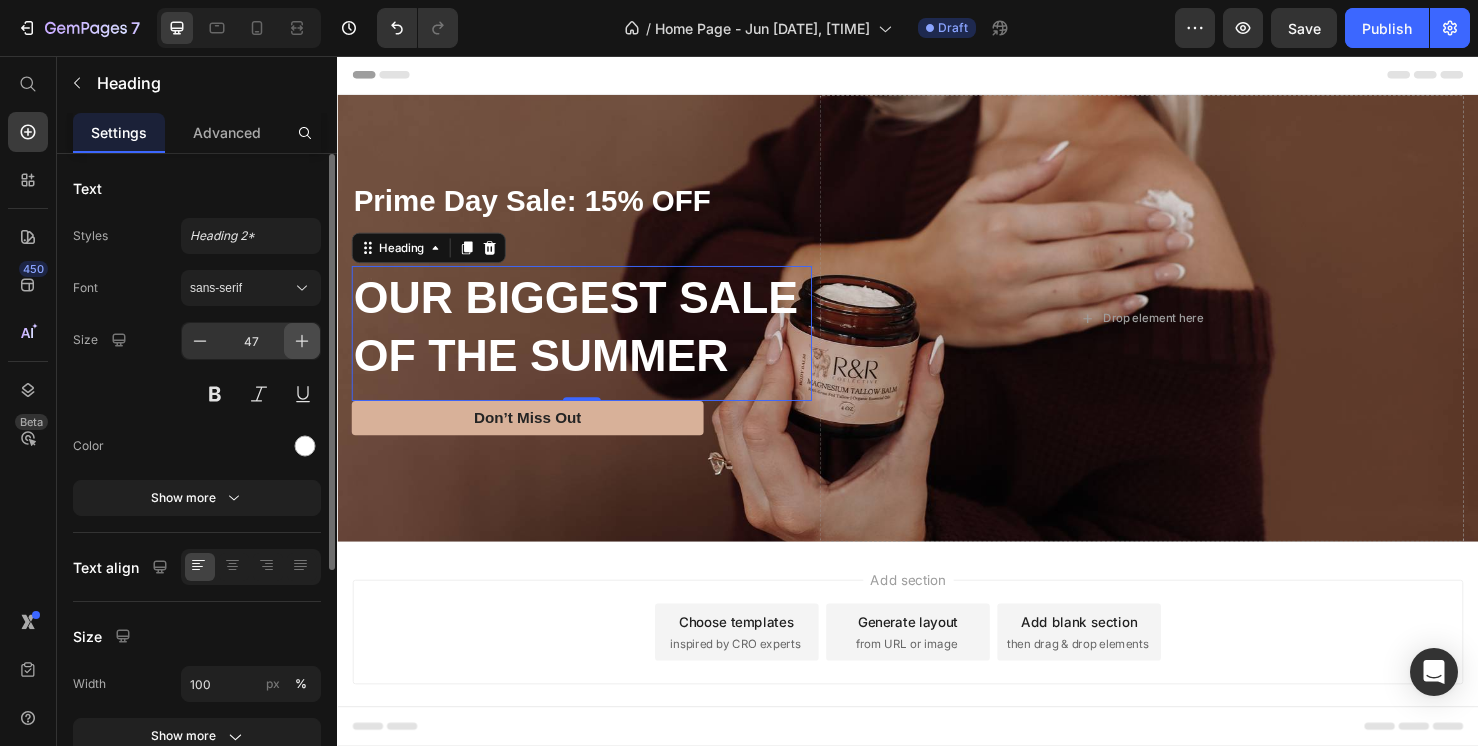 click 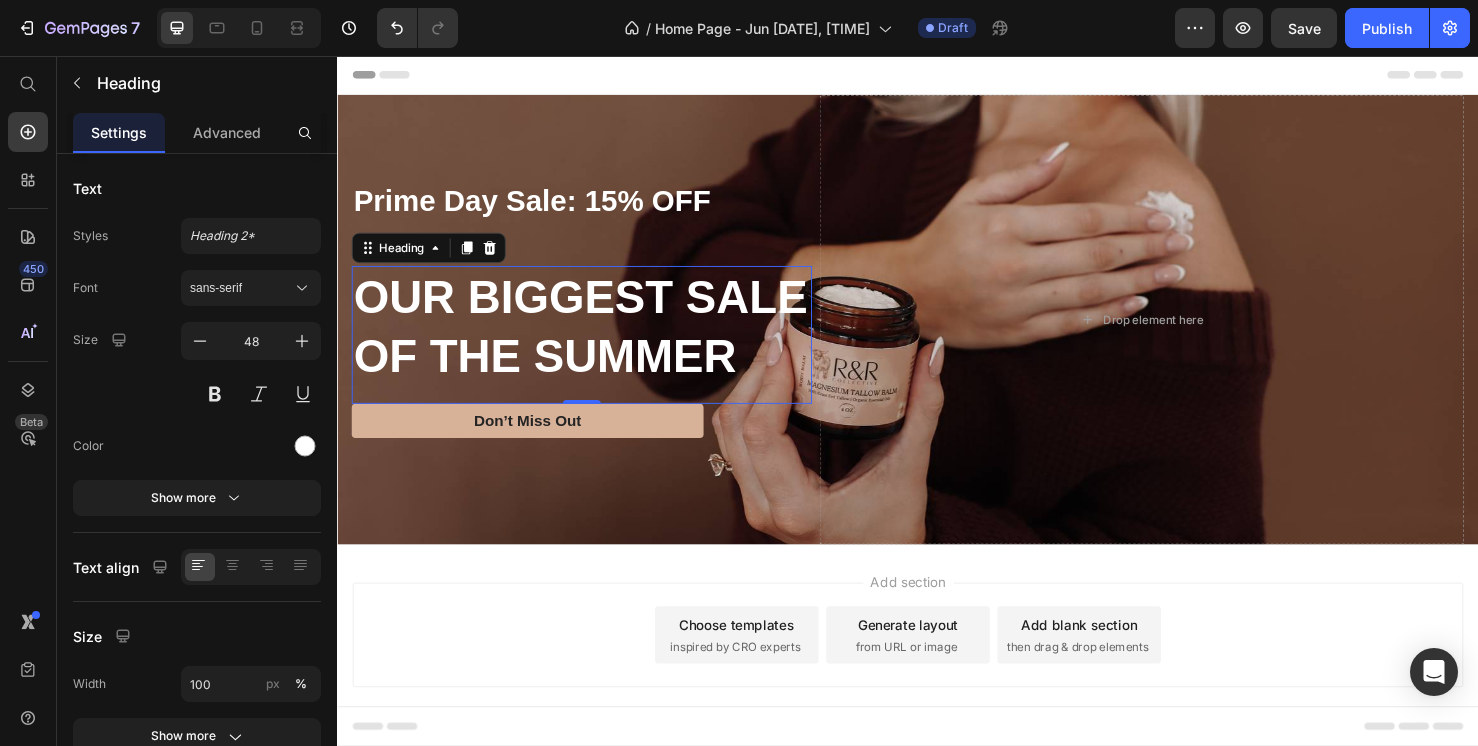 click on "Add section Choose templates inspired by CRO experts Generate layout from URL or image Add blank section then drag & drop elements" at bounding box center (937, 693) 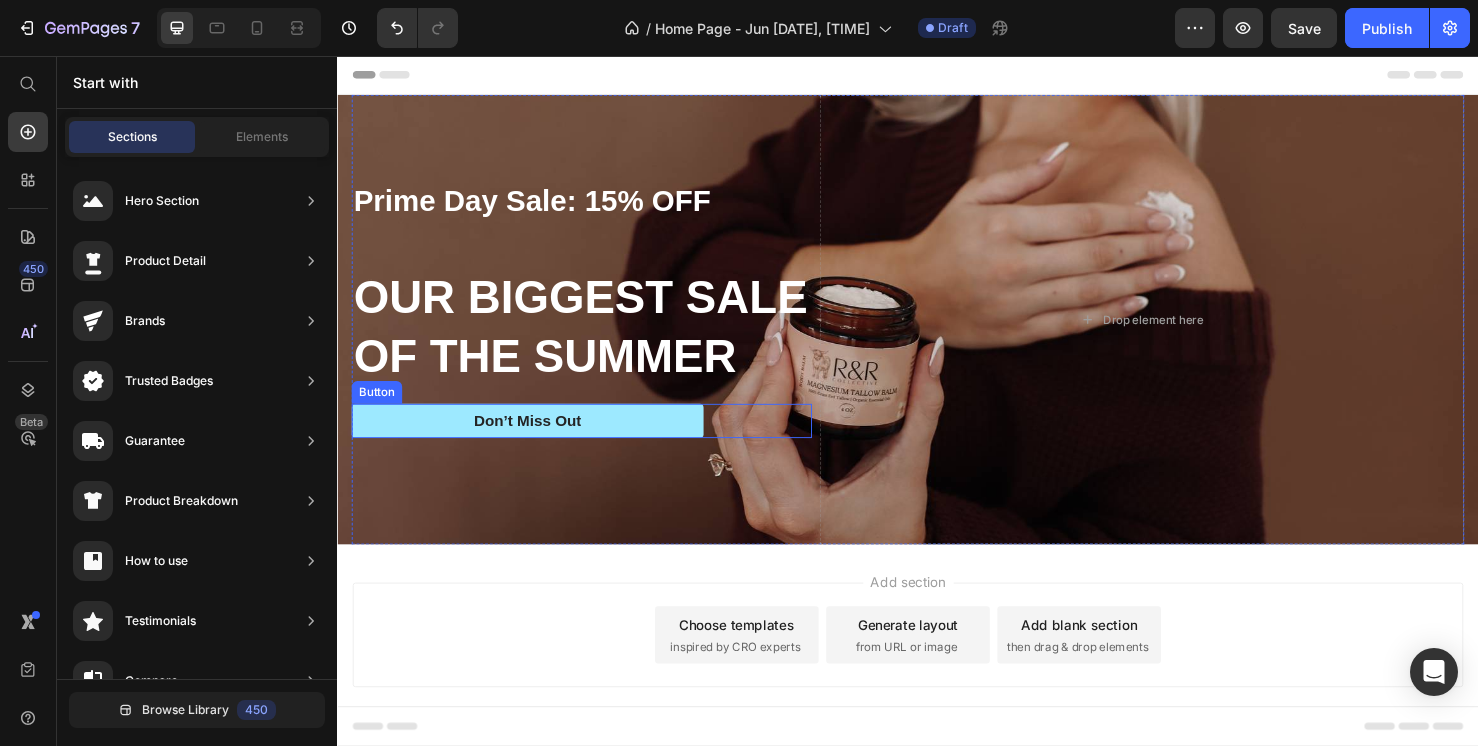 click on "Don’t Miss Out" at bounding box center (537, 440) 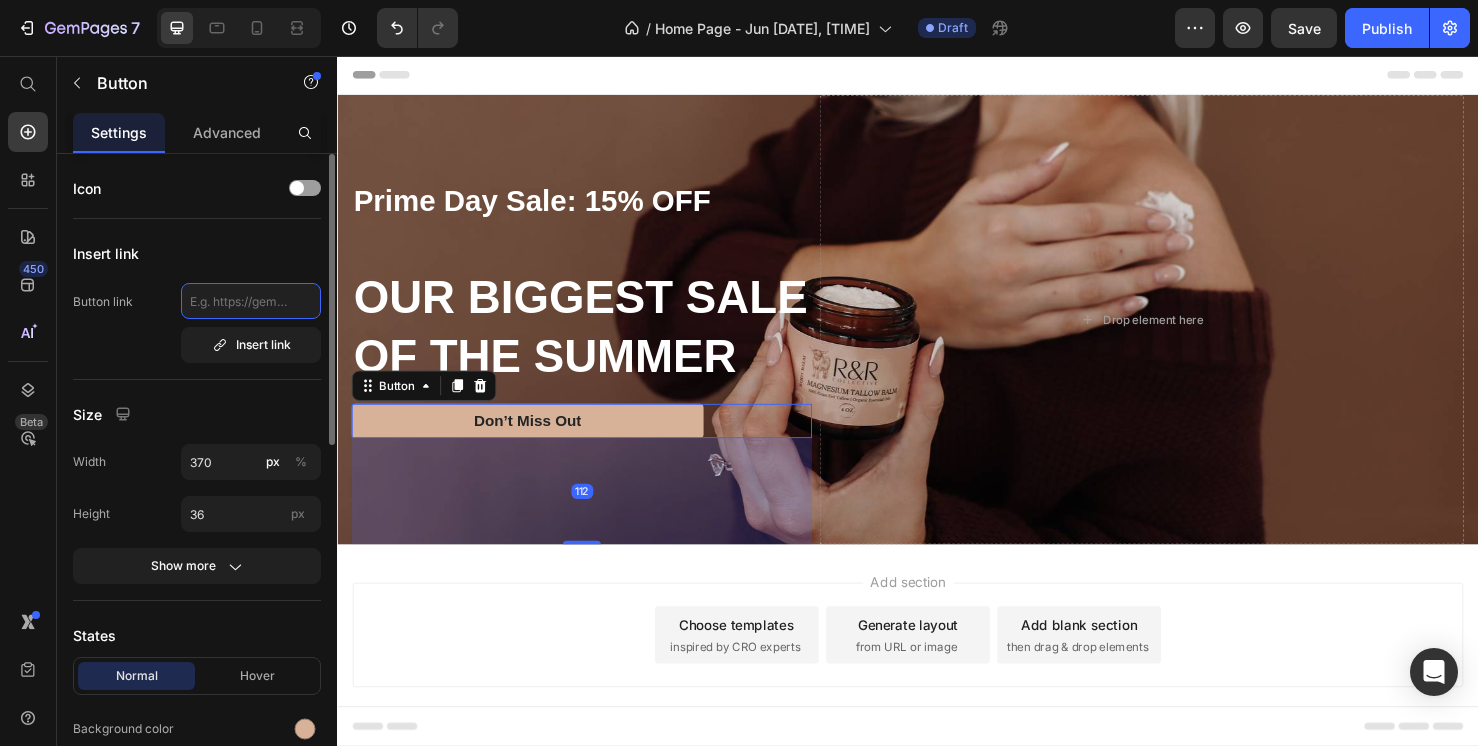 click 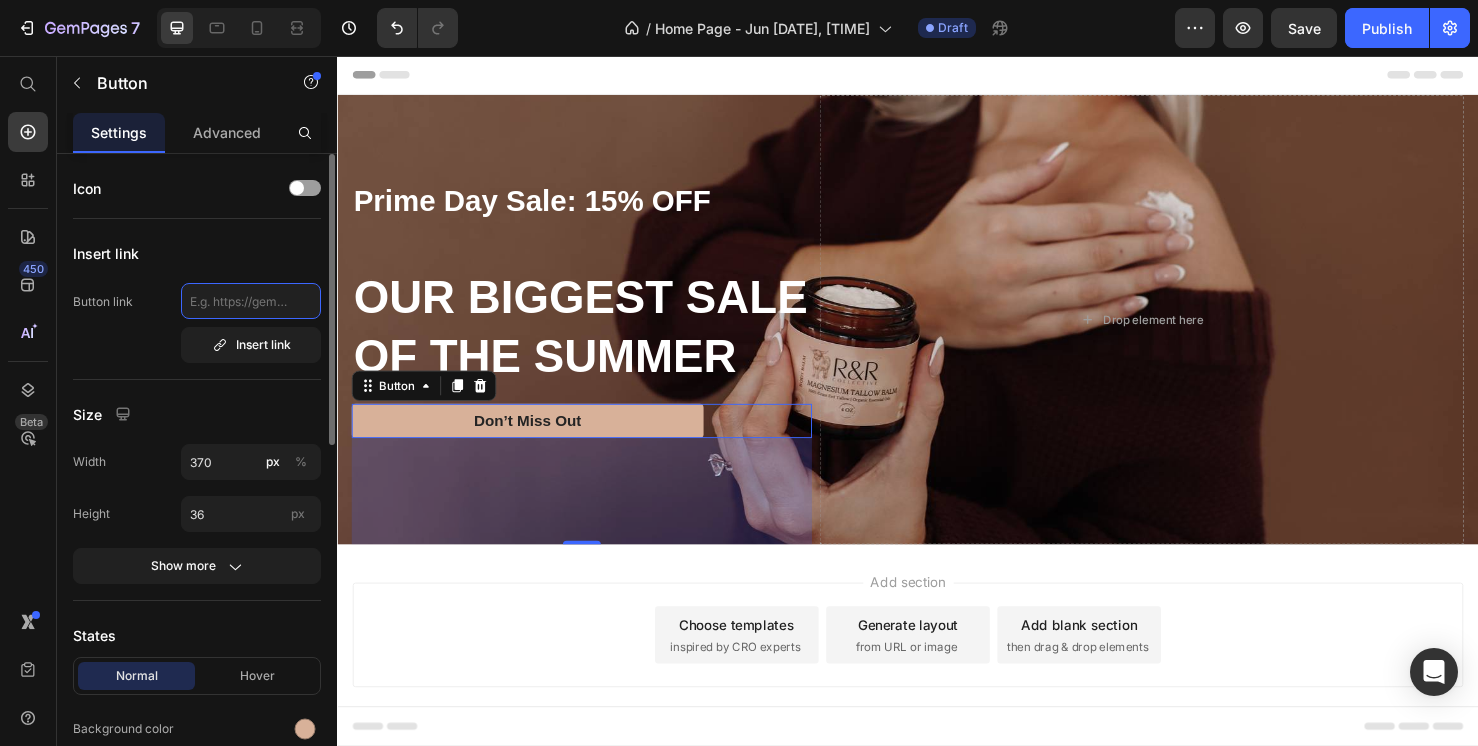paste on "https://www.rr-collective.com/collections/all" 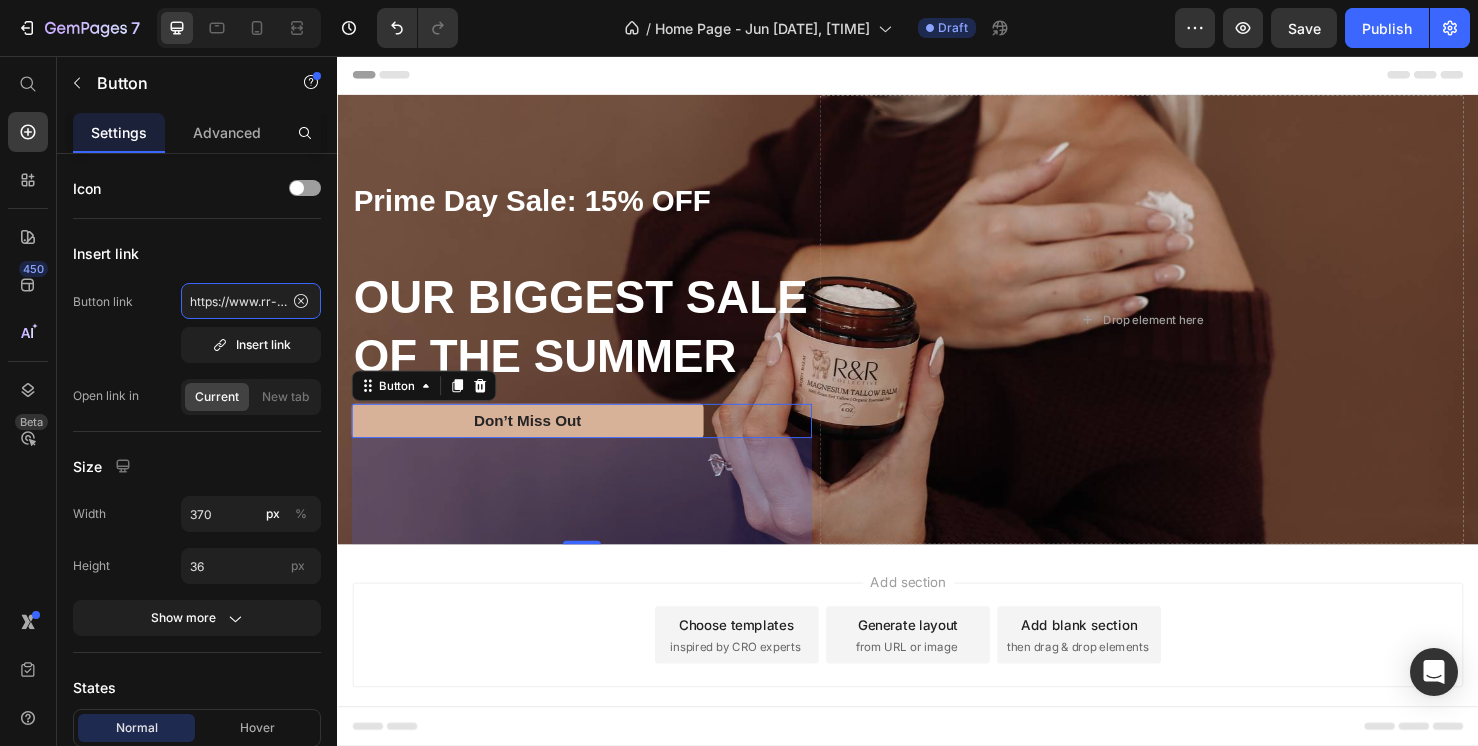click on "Add section Choose templates inspired by CRO experts Generate layout from URL or image Add blank section then drag & drop elements" at bounding box center [937, 693] 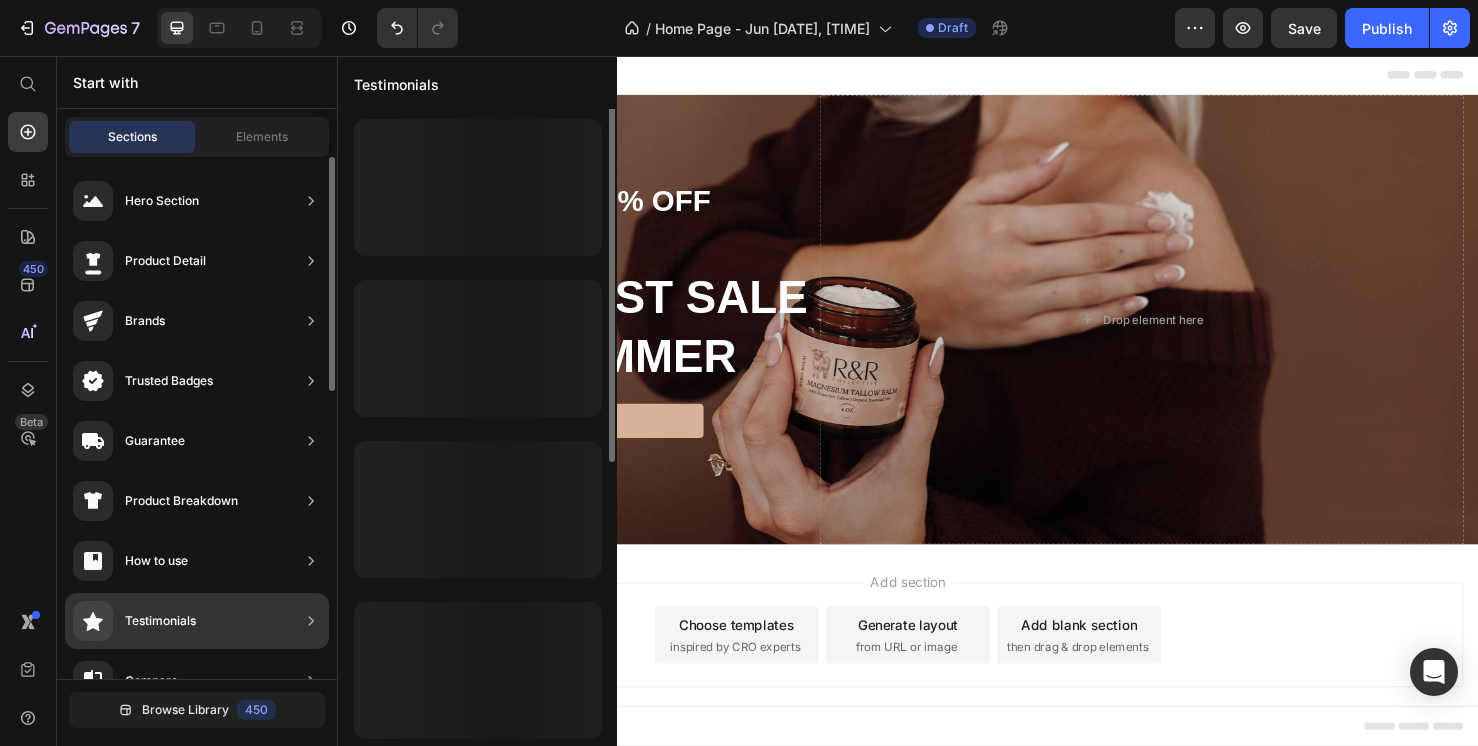 scroll, scrollTop: 0, scrollLeft: 0, axis: both 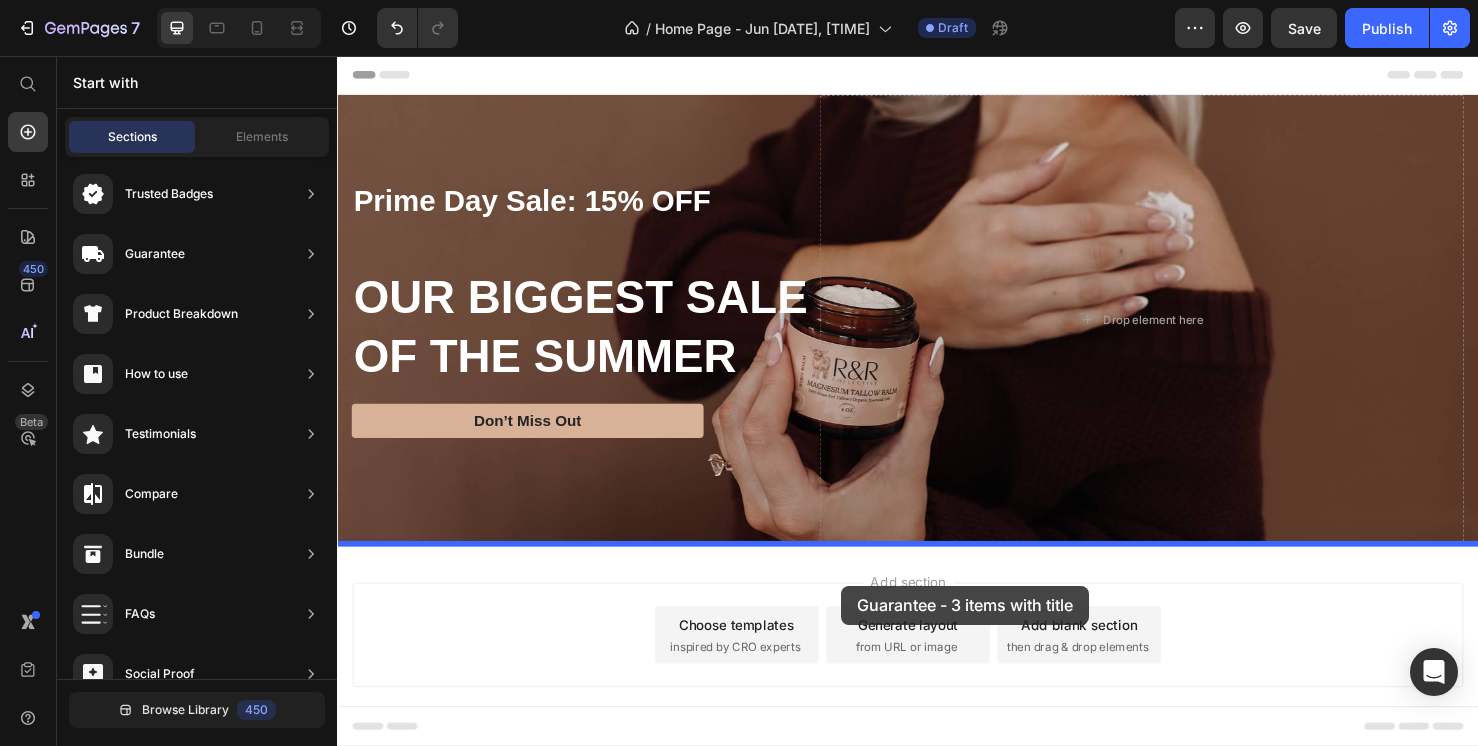 drag, startPoint x: 825, startPoint y: 275, endPoint x: 862, endPoint y: 605, distance: 332.06775 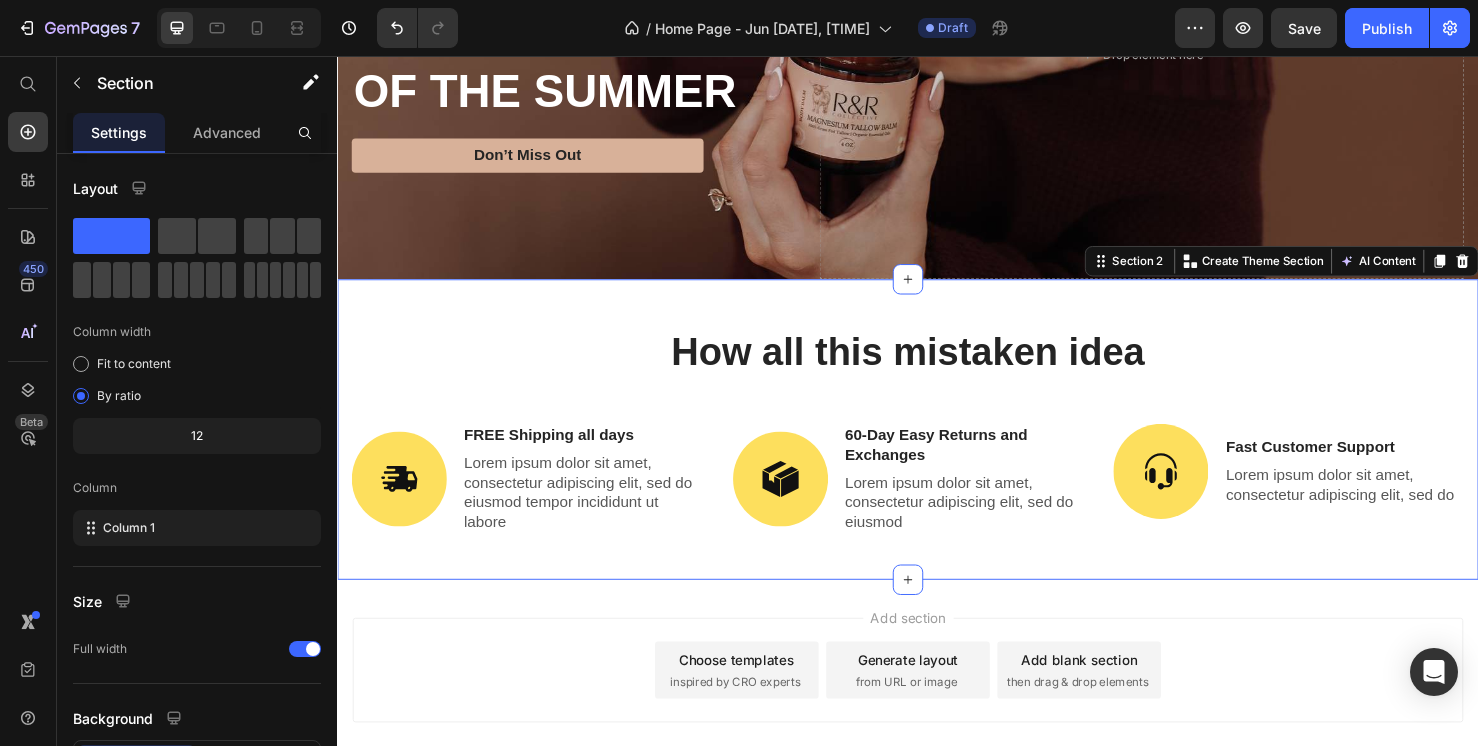 scroll, scrollTop: 345, scrollLeft: 0, axis: vertical 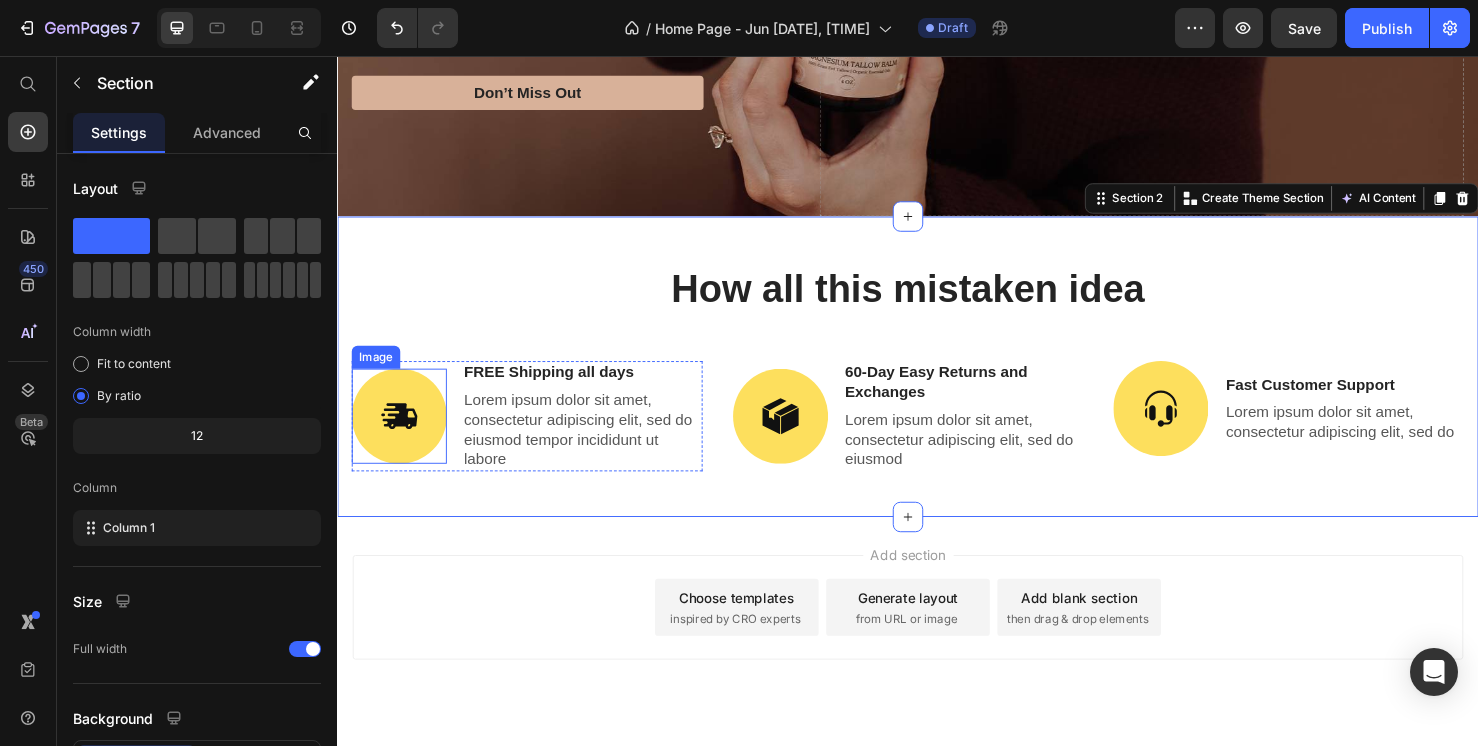 click at bounding box center (402, 435) 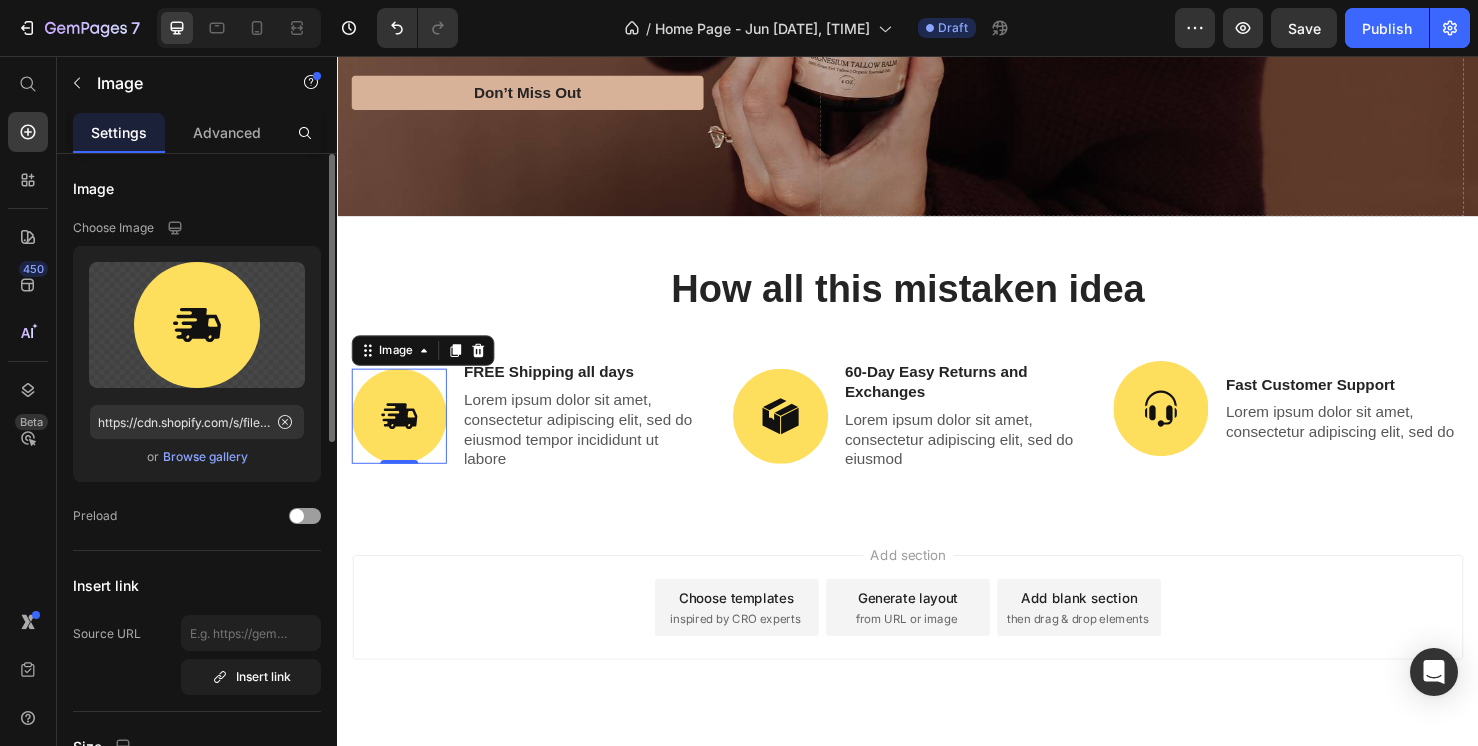 click on "Browse gallery" at bounding box center (205, 457) 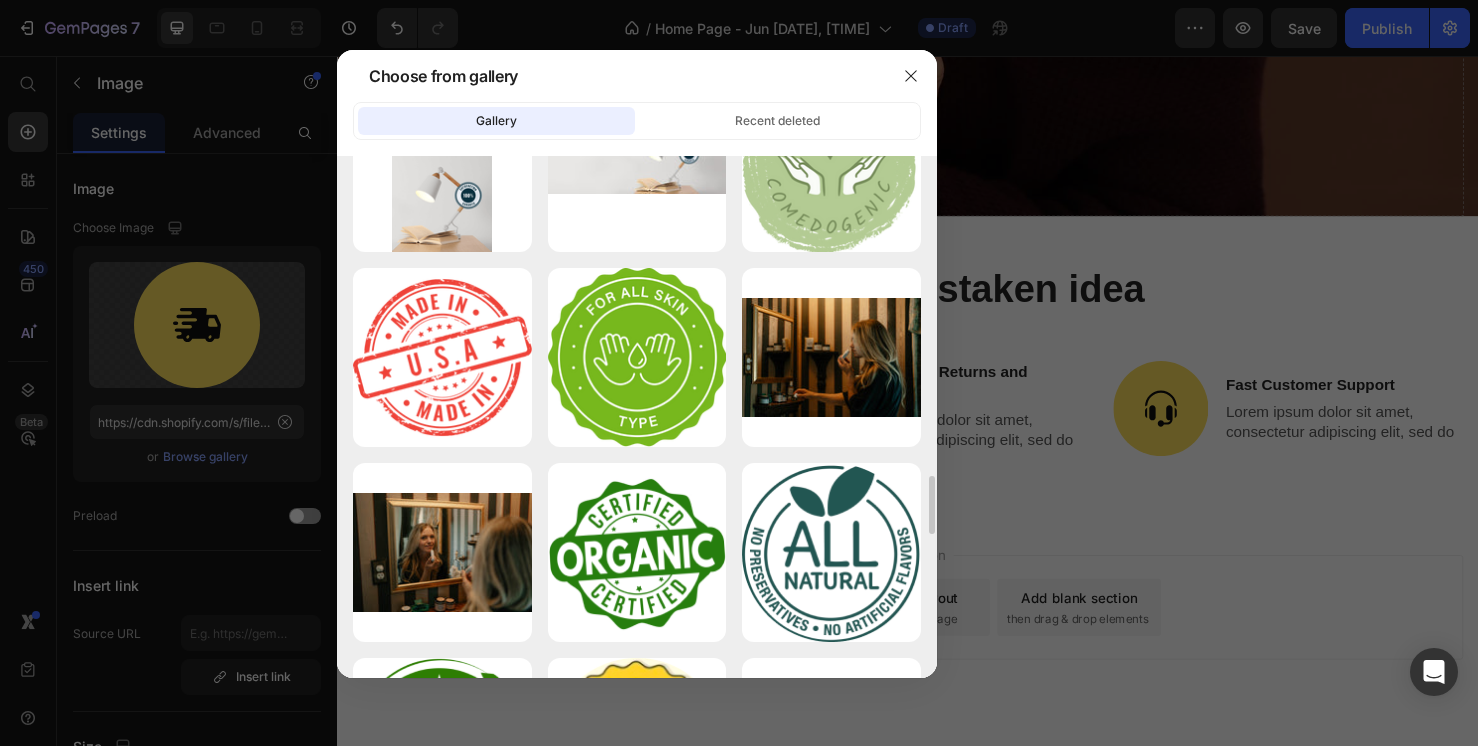 scroll, scrollTop: 2612, scrollLeft: 0, axis: vertical 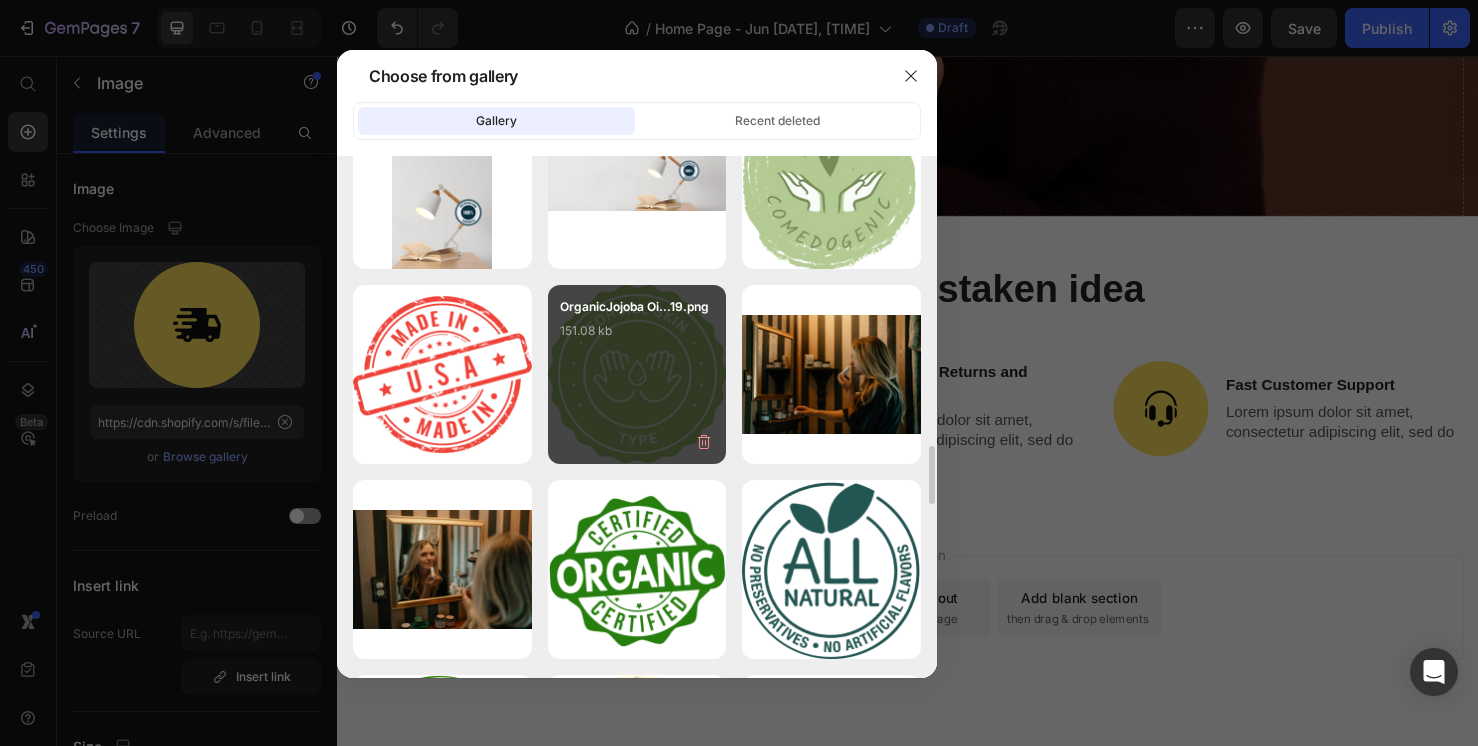 click on "OrganicJojoba Oi...19.png 151.08 kb" at bounding box center (637, 337) 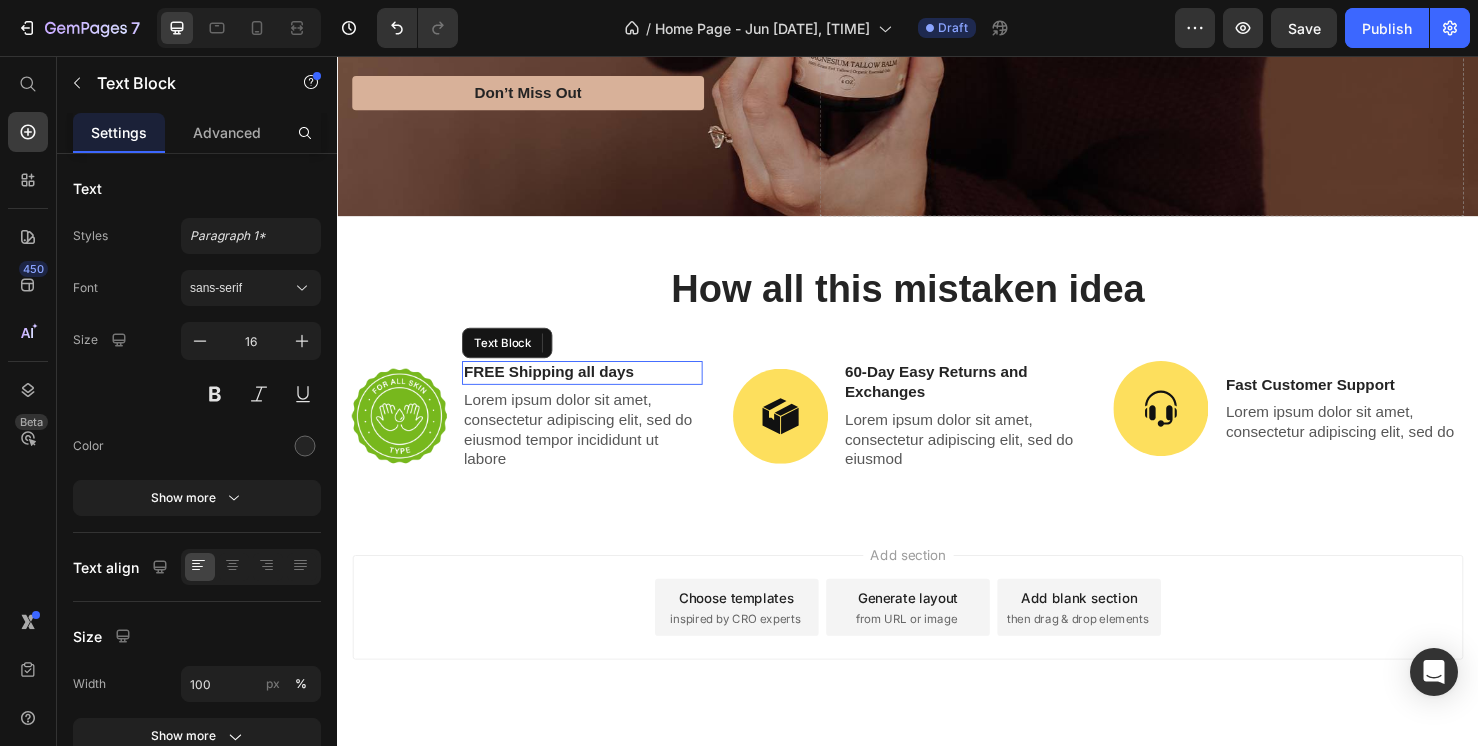 click on "FREE Shipping all days" at bounding box center (594, 389) 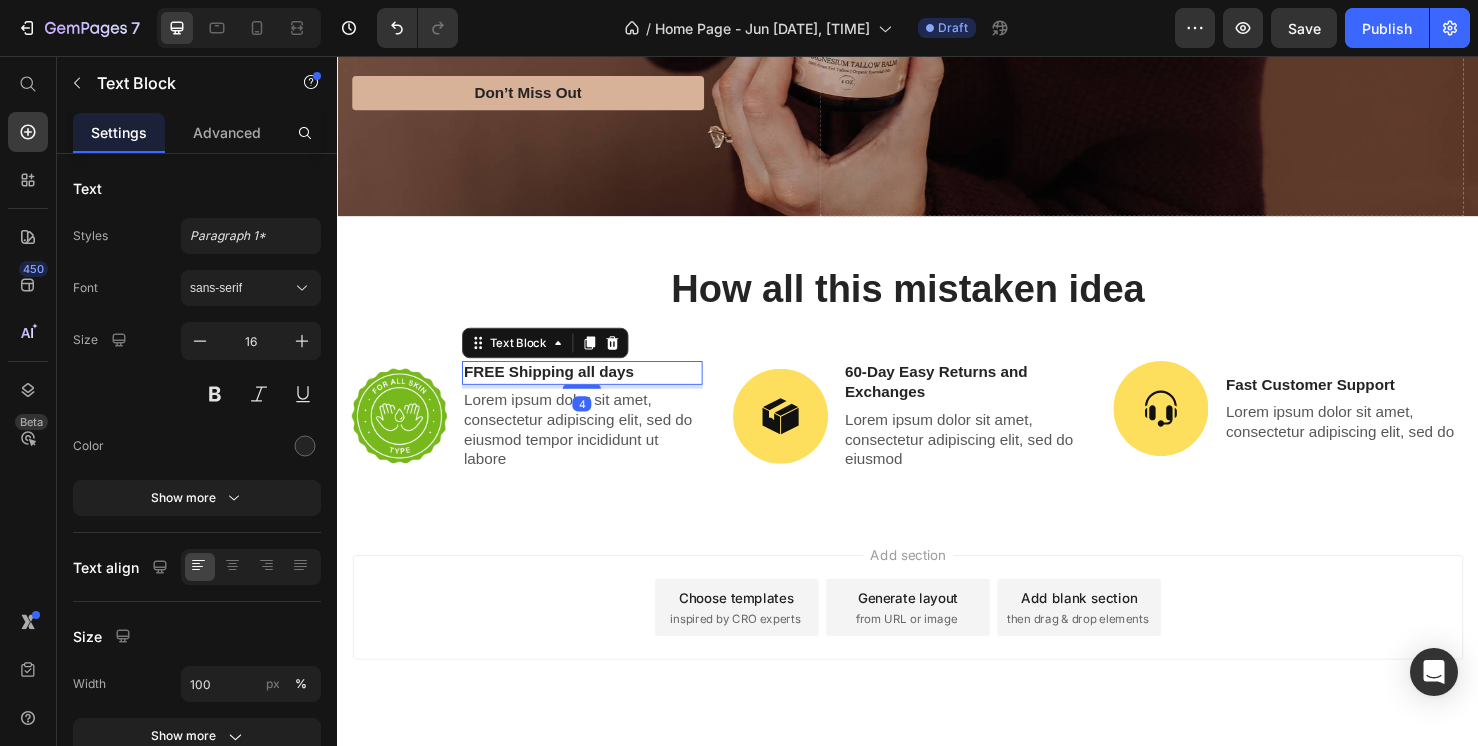 click on "FREE Shipping all days" at bounding box center (594, 389) 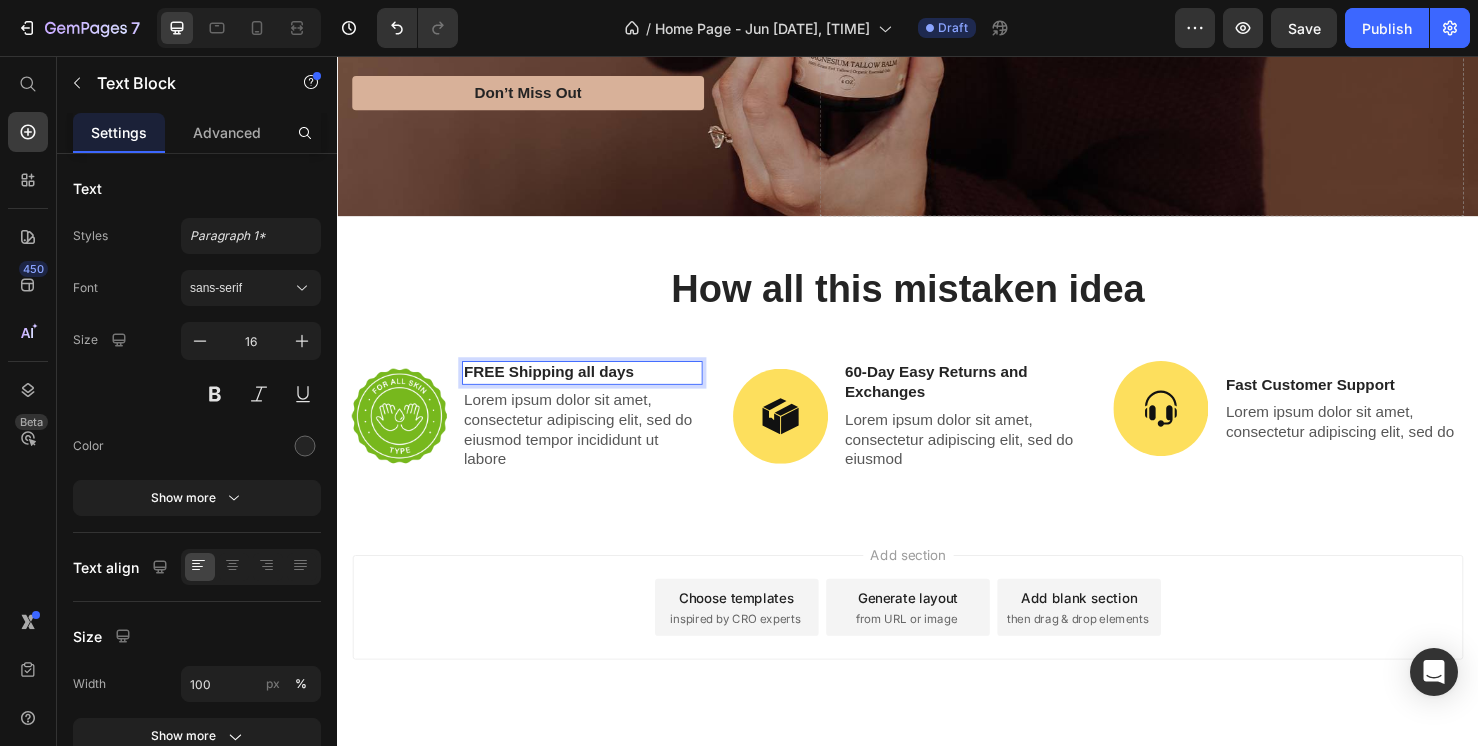 click on "FREE Shipping all days" at bounding box center [594, 389] 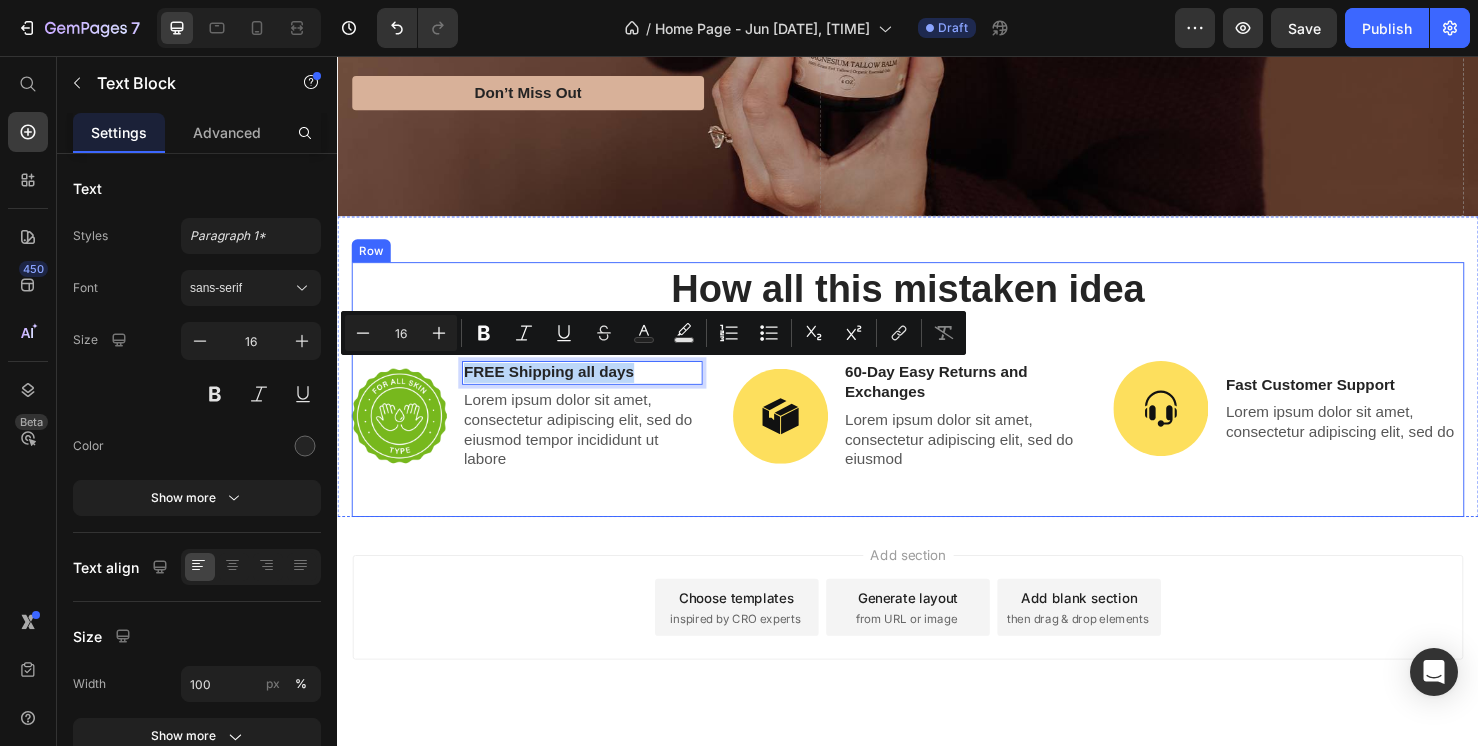 drag, startPoint x: 667, startPoint y: 385, endPoint x: 455, endPoint y: 372, distance: 212.39821 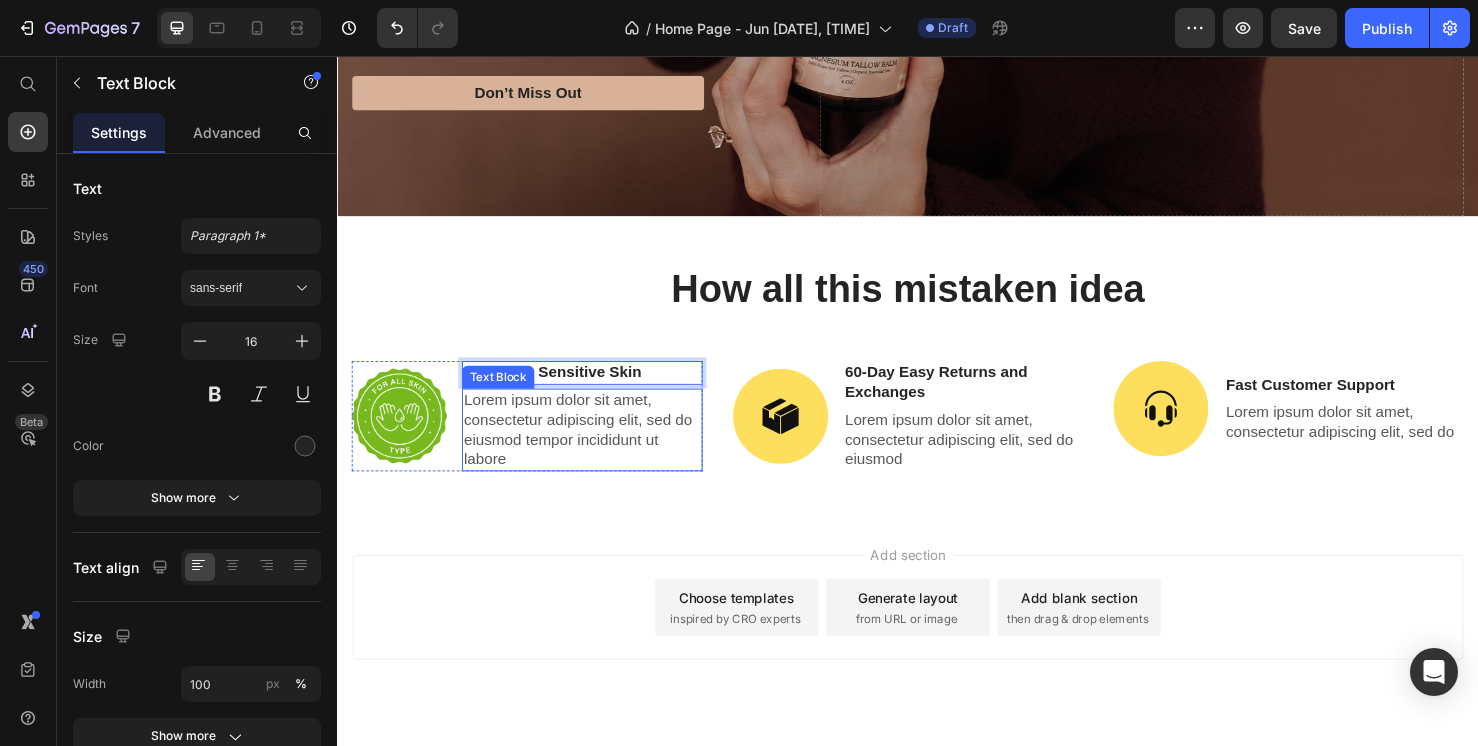 click on "Lorem ipsum dolor sit amet, consectetur adipiscing elit, sed do eiusmod tempor incididunt ut labore" at bounding box center (594, 449) 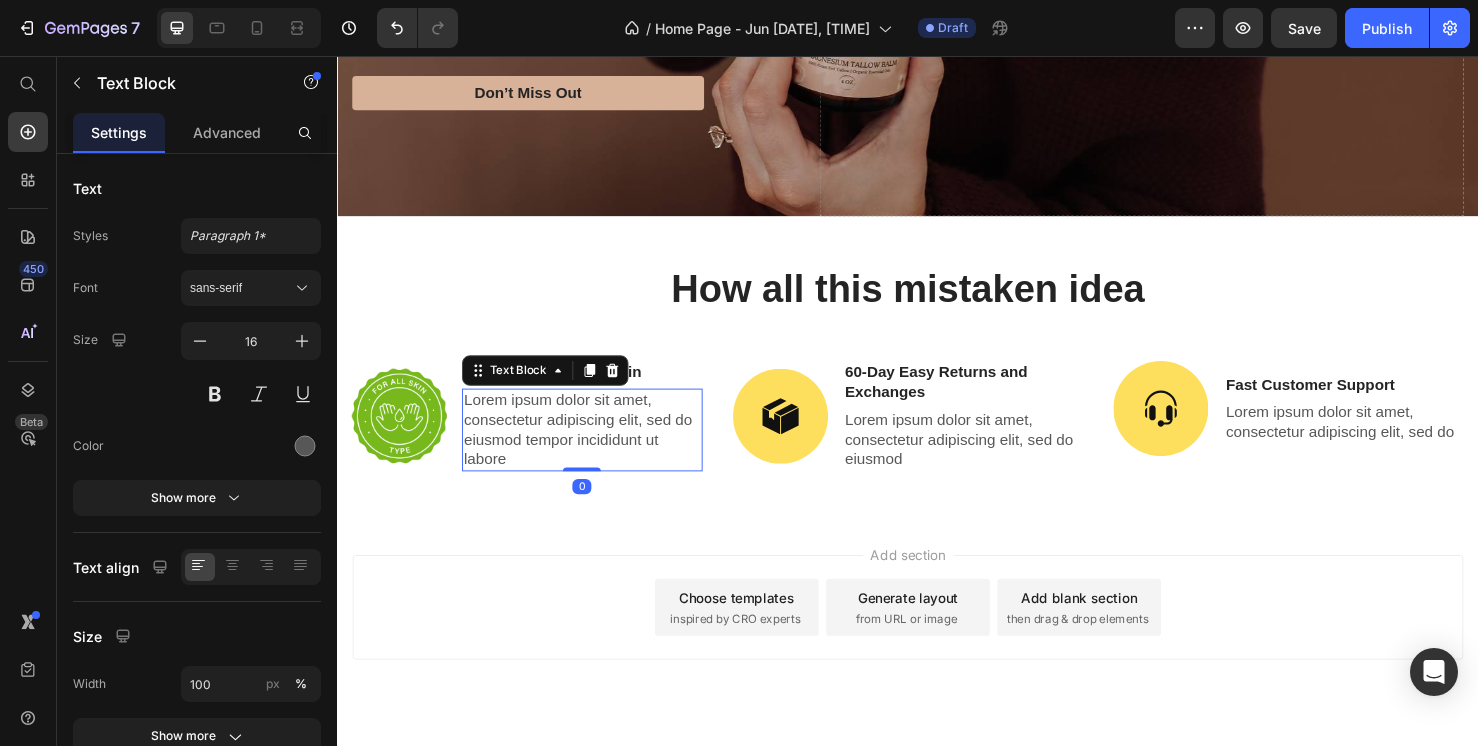 click on "Lorem ipsum dolor sit amet, consectetur adipiscing elit, sed do eiusmod tempor incididunt ut labore" at bounding box center [594, 449] 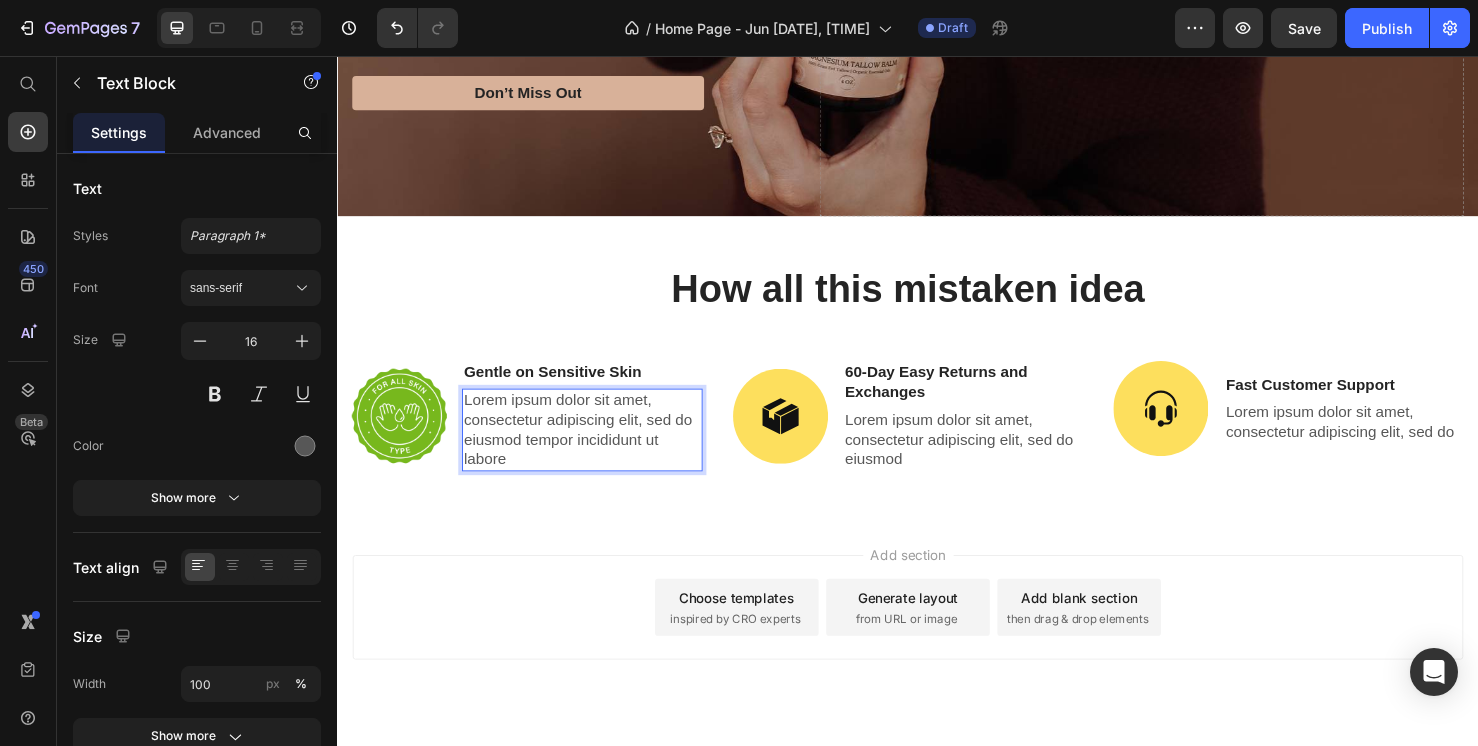 click on "Lorem ipsum dolor sit amet, consectetur adipiscing elit, sed do eiusmod tempor incididunt ut labore" at bounding box center (594, 449) 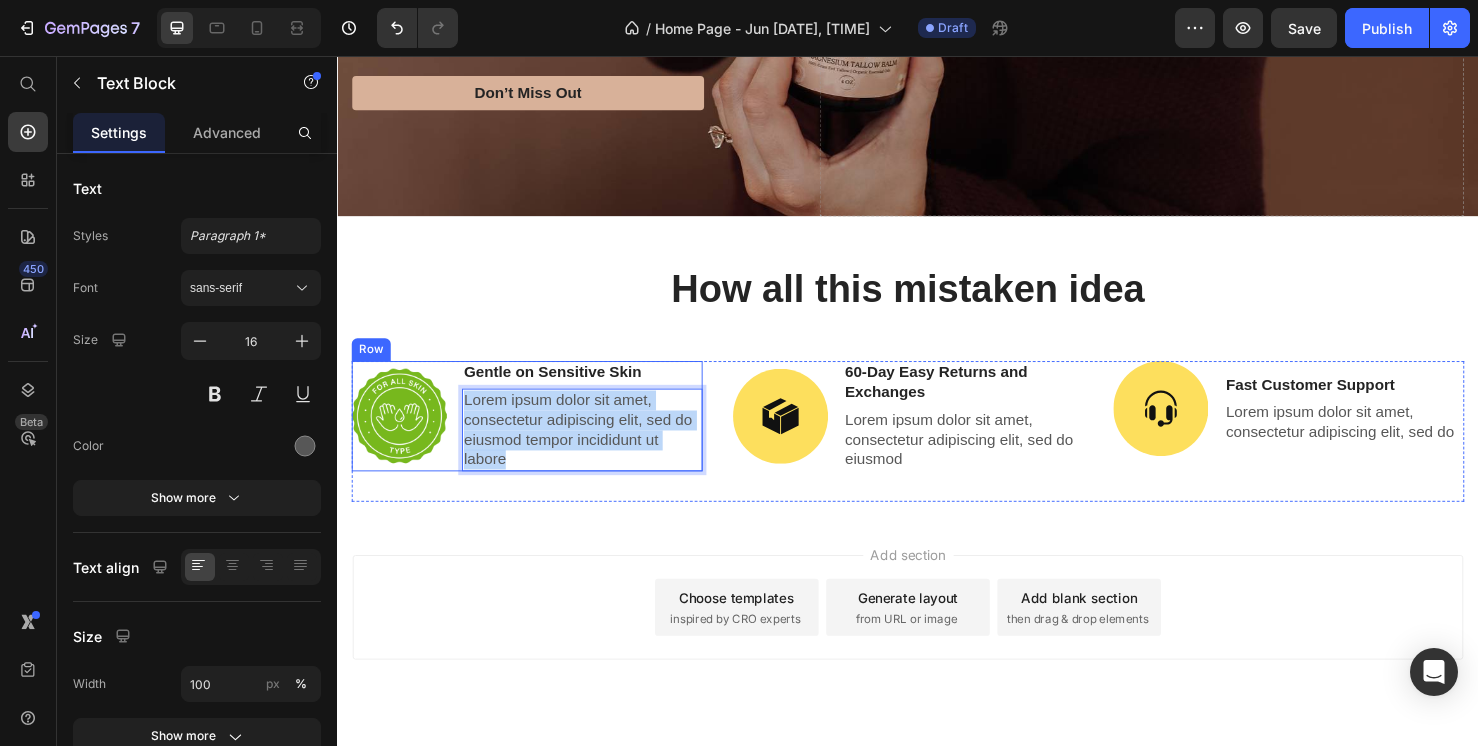 drag, startPoint x: 531, startPoint y: 472, endPoint x: 466, endPoint y: 415, distance: 86.4523 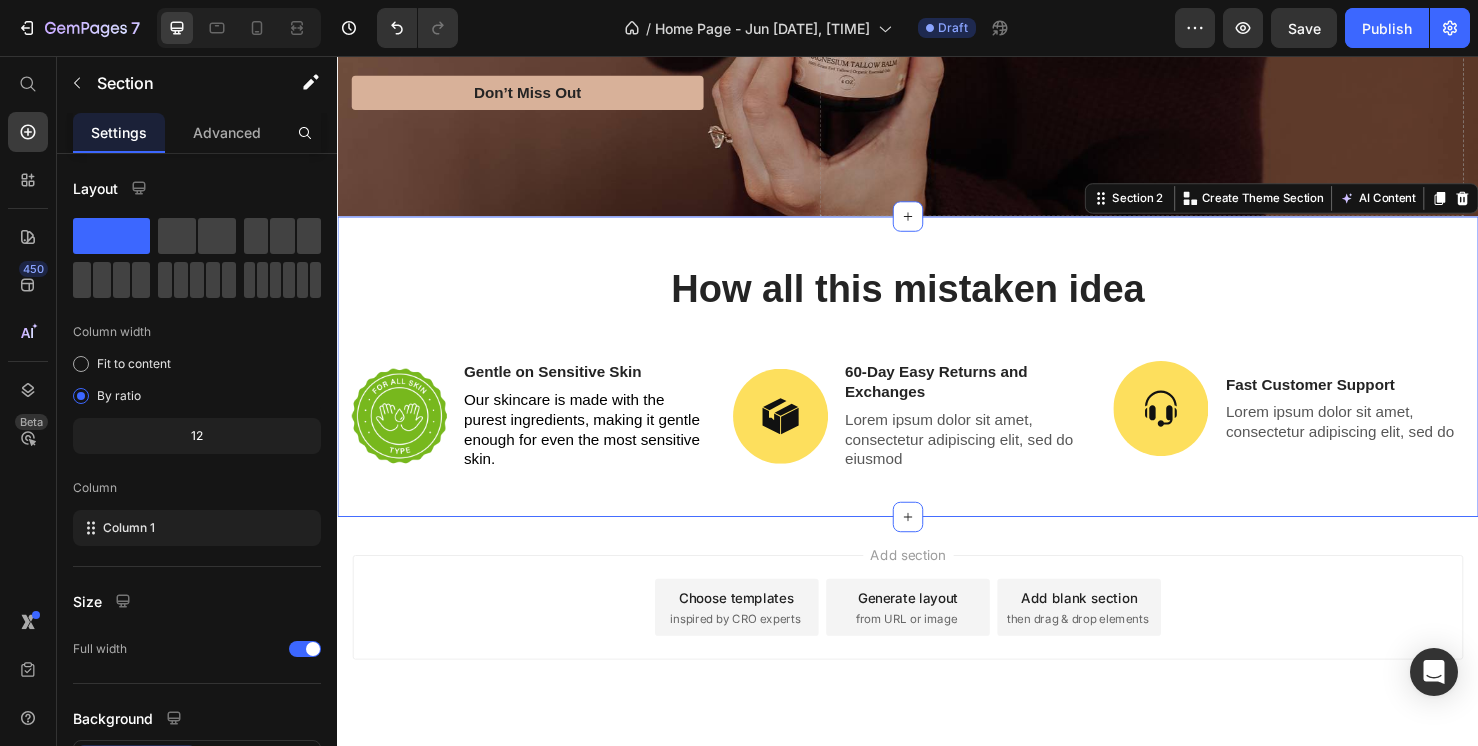 click on "How all this mistaken idea Heading Image Gentle on Sensitive Skin Text Block Our skincare is made with the purest ingredients, making it gentle enough for even the most sensitive skin. Text Block Row Image 60-Day Easy Returns and Exchanges Text Block Lorem ipsum dolor sit amet, consectetur adipiscing elit, sed do eiusmod Text Block Row Image Fast Customer Support Text Block Lorem ipsum dolor sit amet, consectetur adipiscing elit, sed do Text Block Row Row Row Section 2   You can create reusable sections Create Theme Section AI Content Write with GemAI What would you like to describe here? Tone and Voice Persuasive Product FREE Soap Sample W/ $100+ Order Show more Generate" at bounding box center [937, 383] 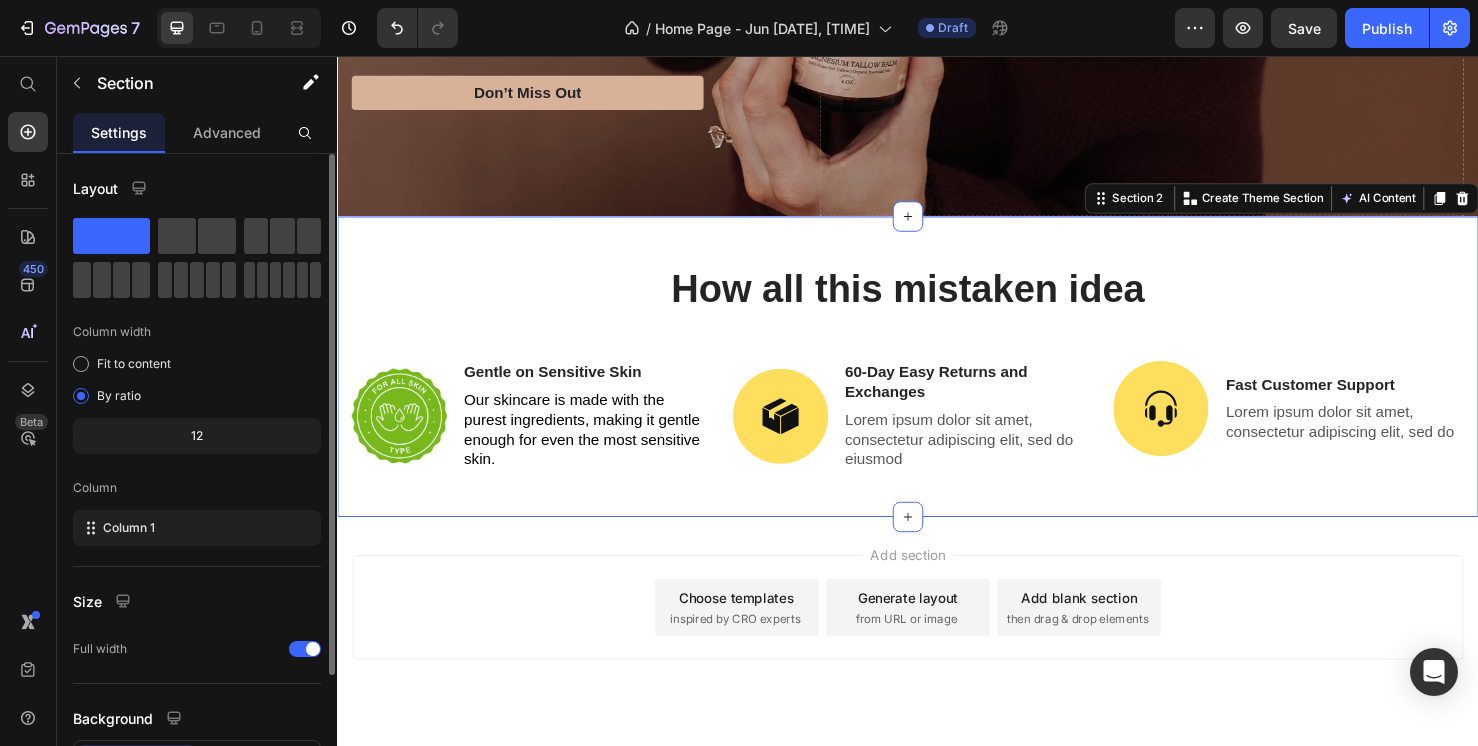 click on "12" 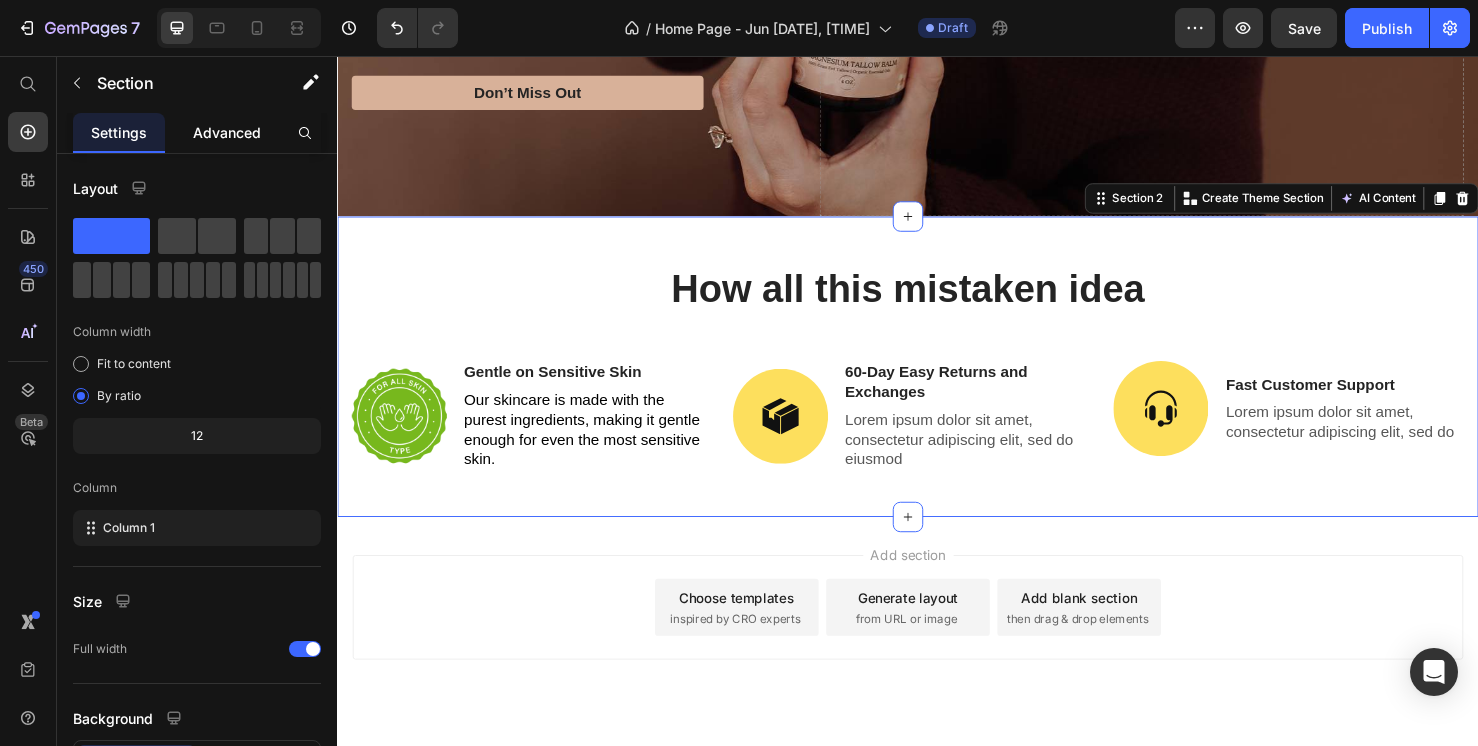 click on "Advanced" at bounding box center (227, 132) 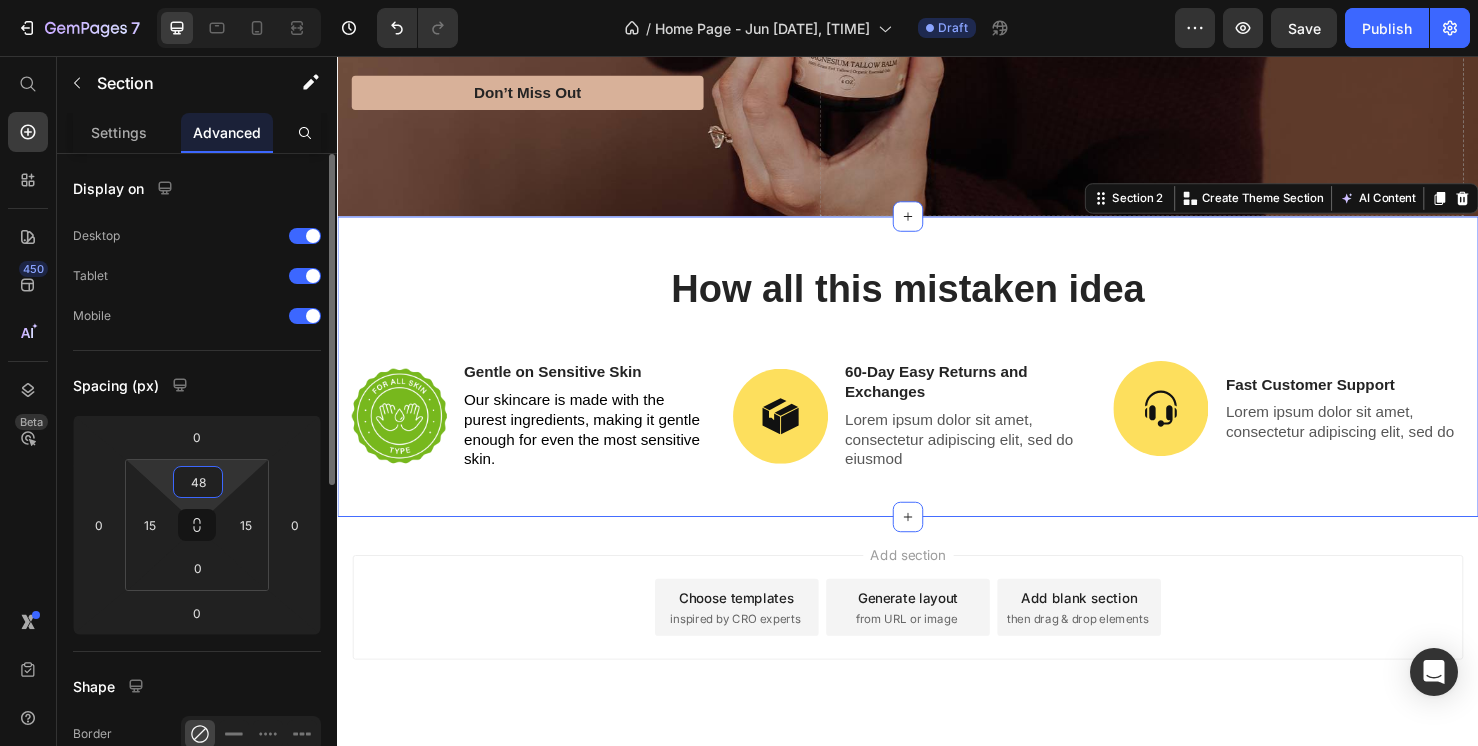 drag, startPoint x: 208, startPoint y: 485, endPoint x: 194, endPoint y: 482, distance: 14.3178215 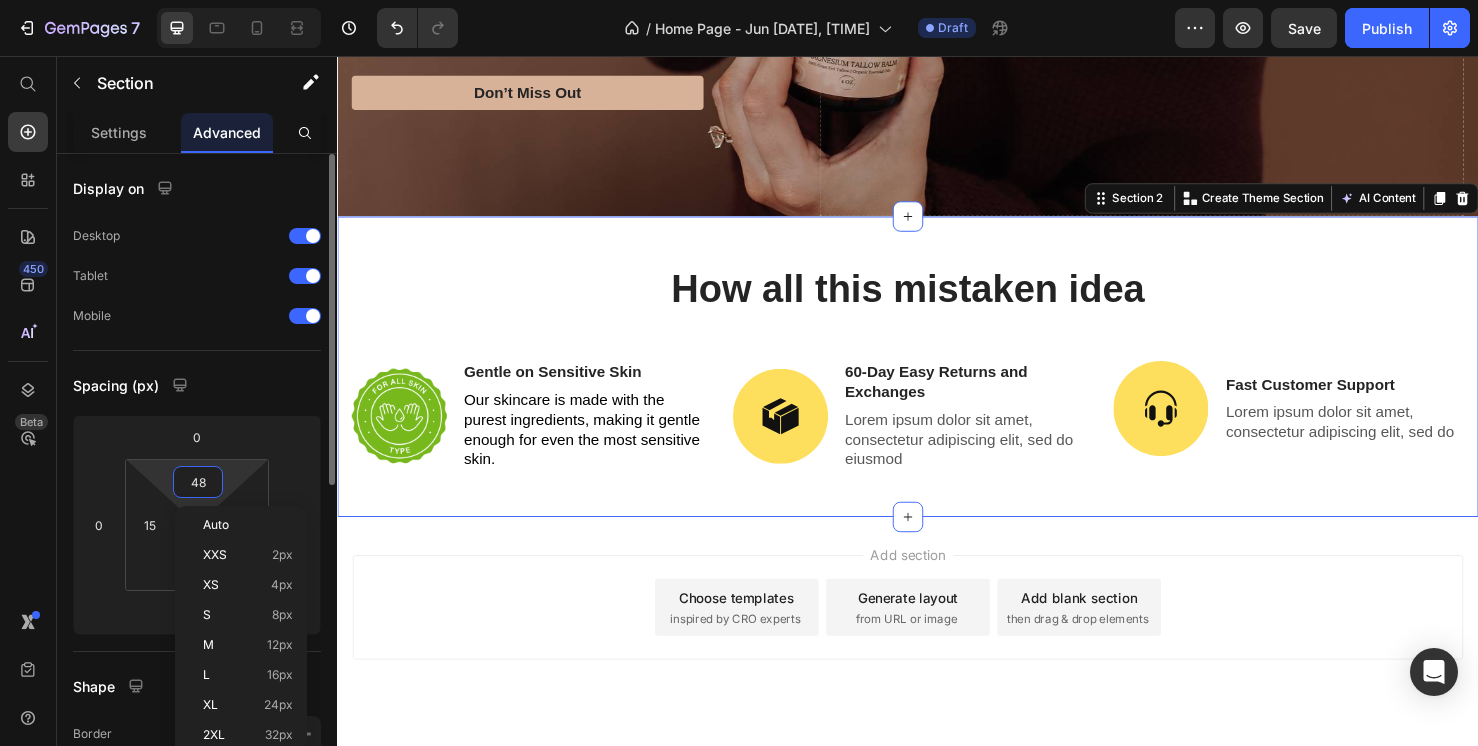 click on "48" at bounding box center [198, 482] 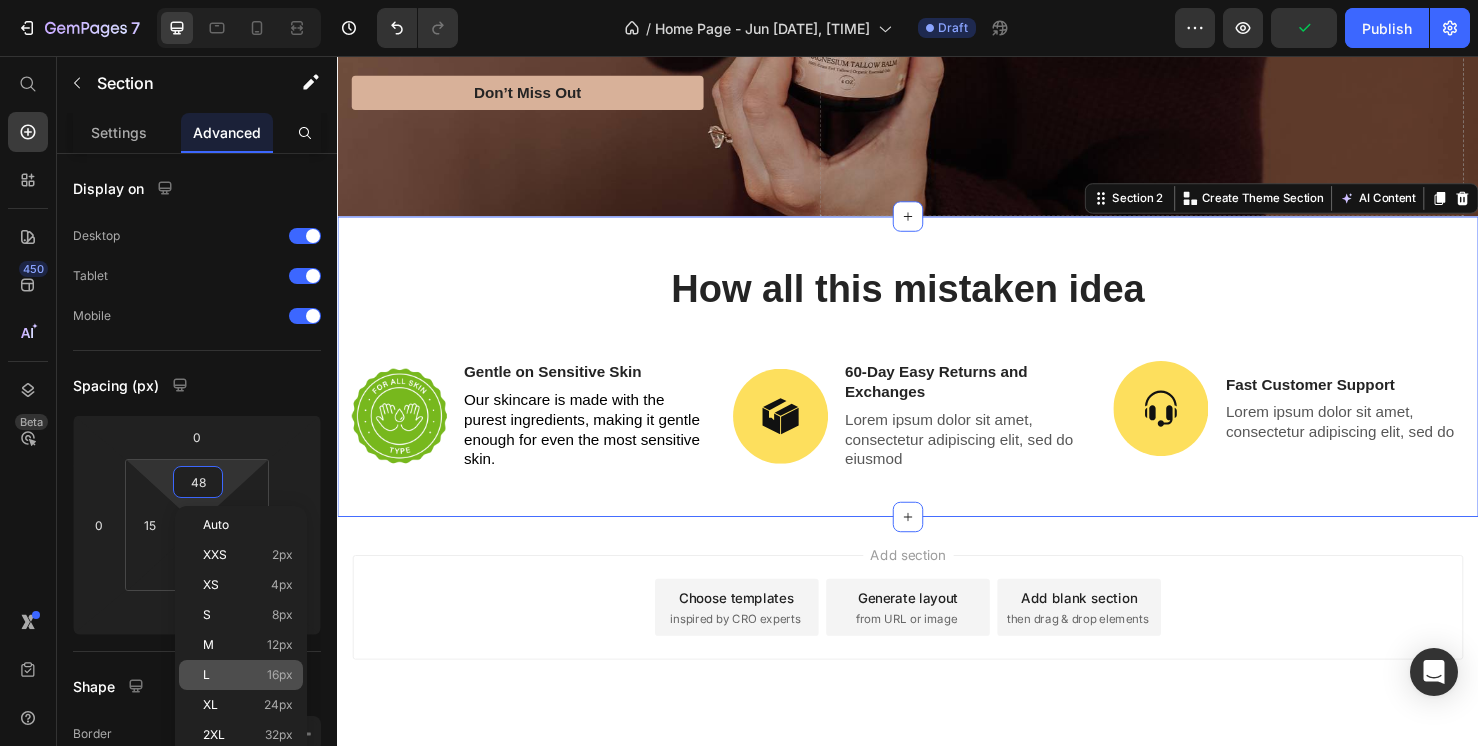 click on "L 16px" at bounding box center [248, 675] 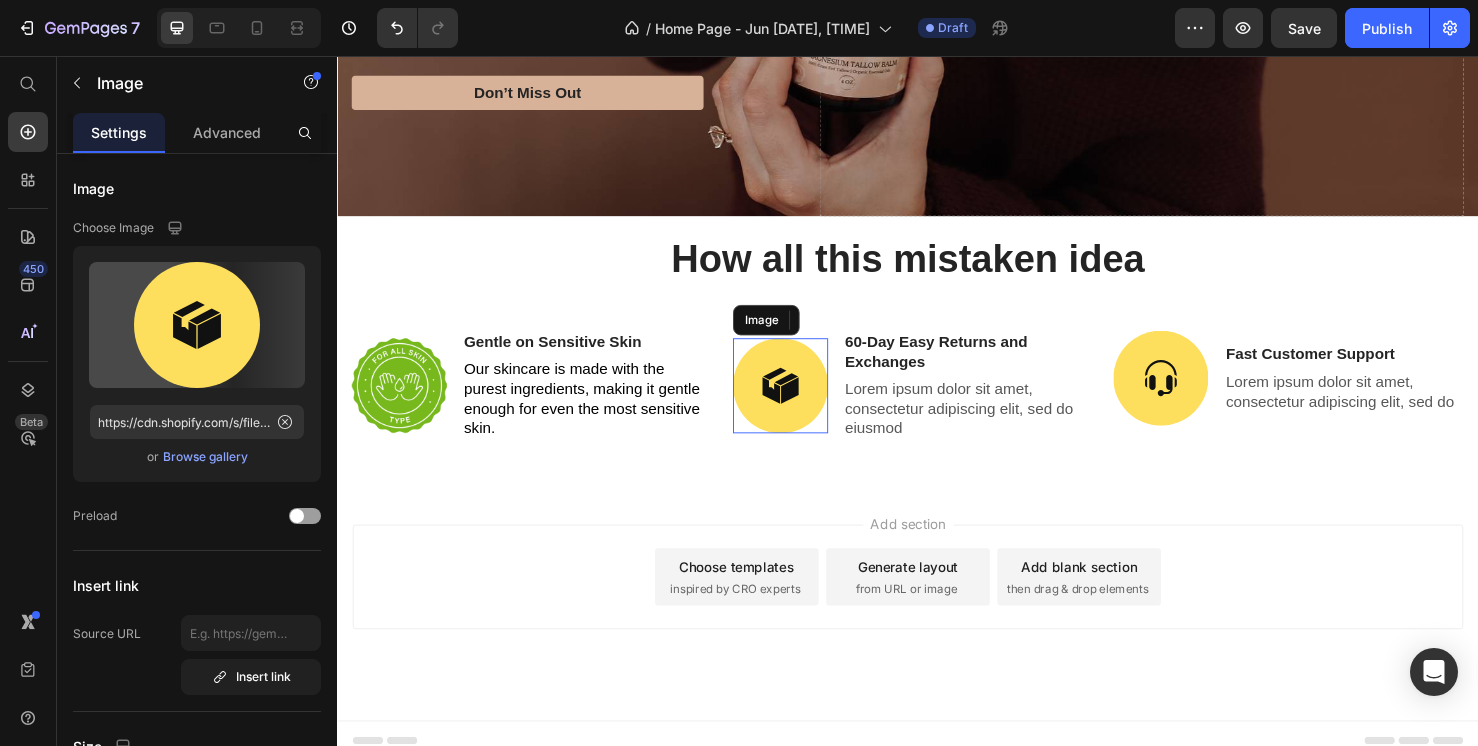 click at bounding box center (803, 403) 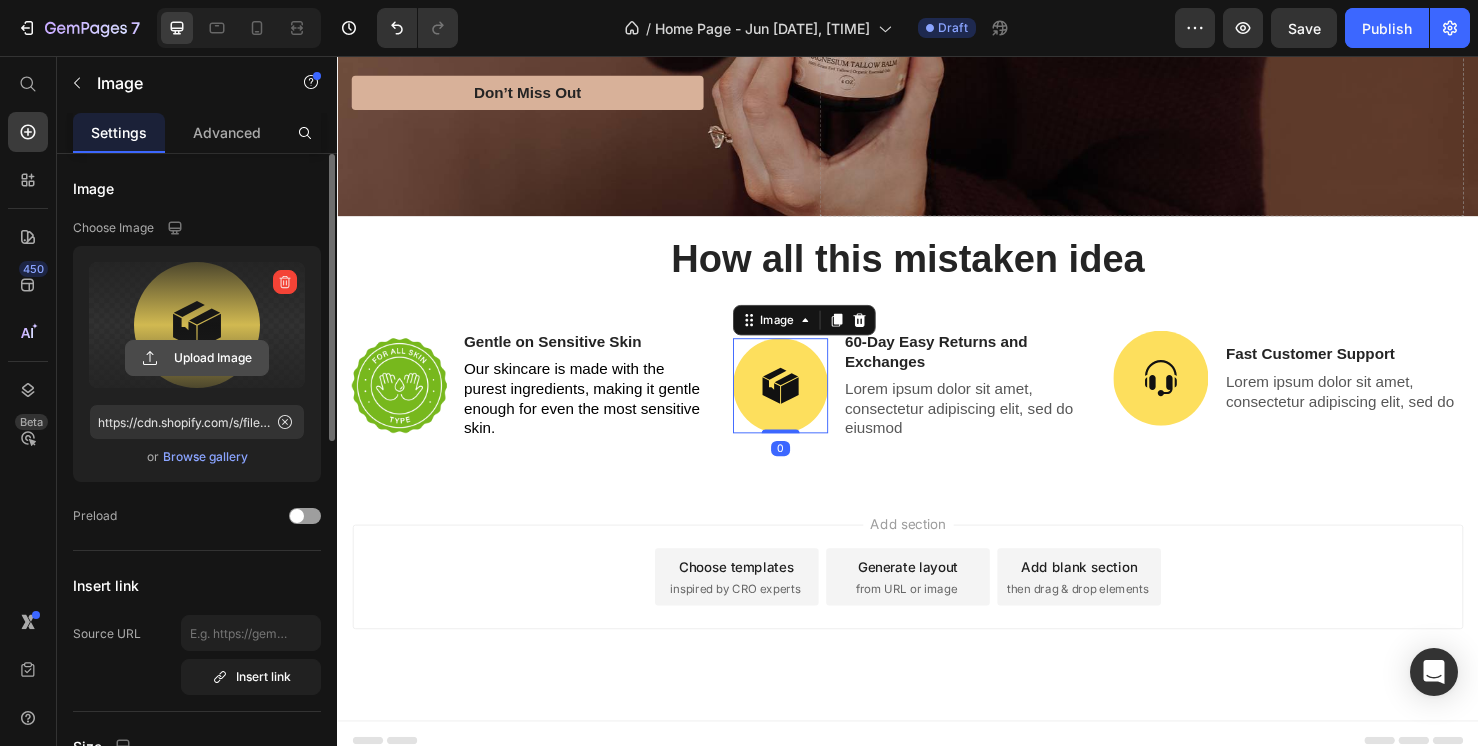 click 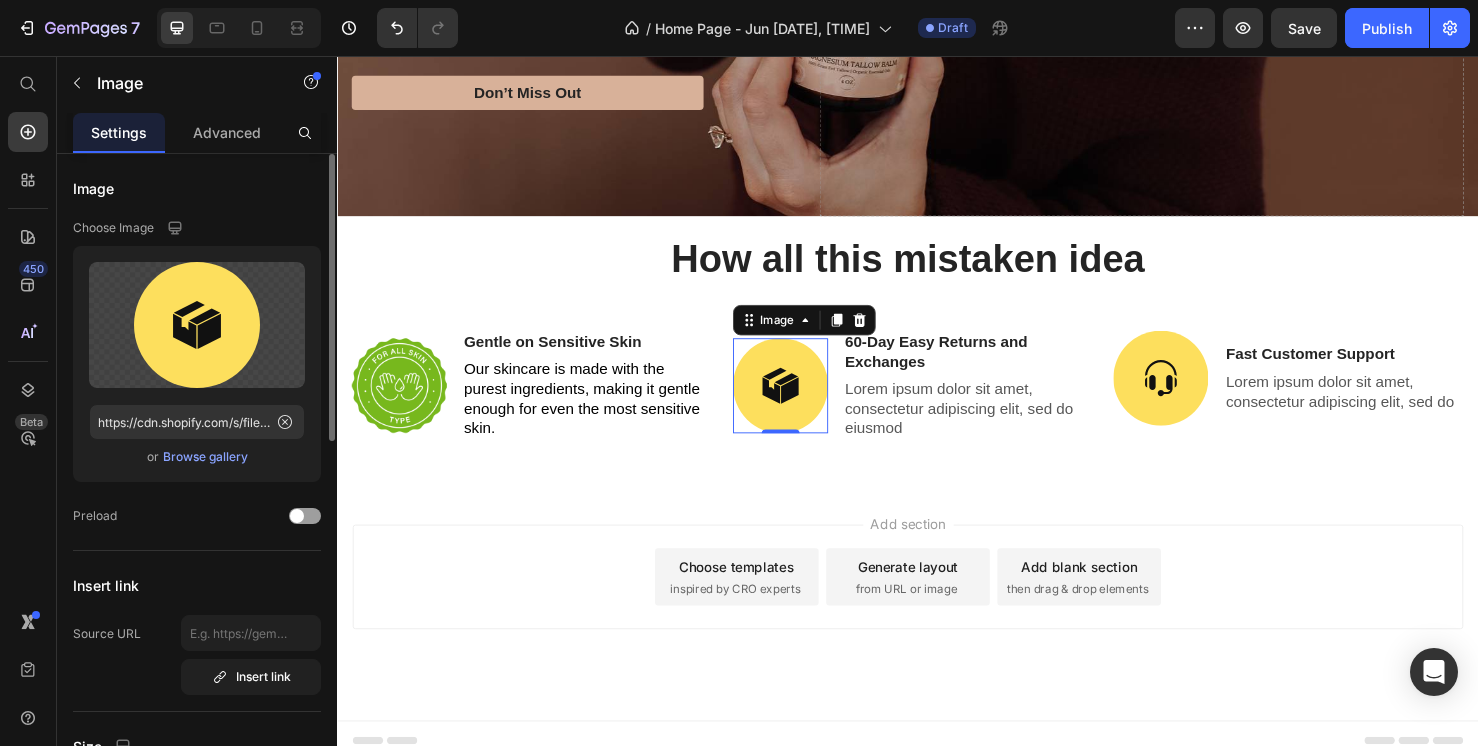 click on "Browse gallery" at bounding box center [205, 457] 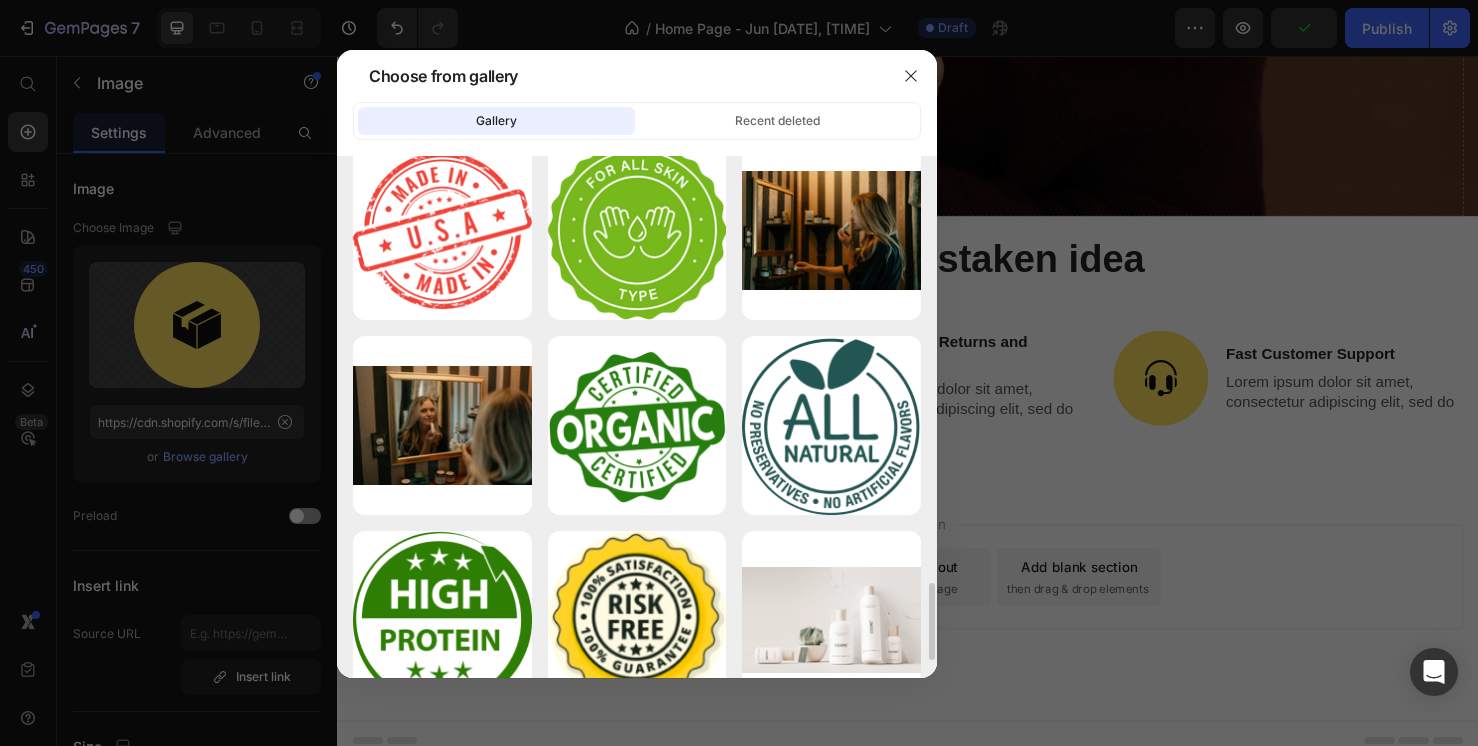 scroll, scrollTop: 2772, scrollLeft: 0, axis: vertical 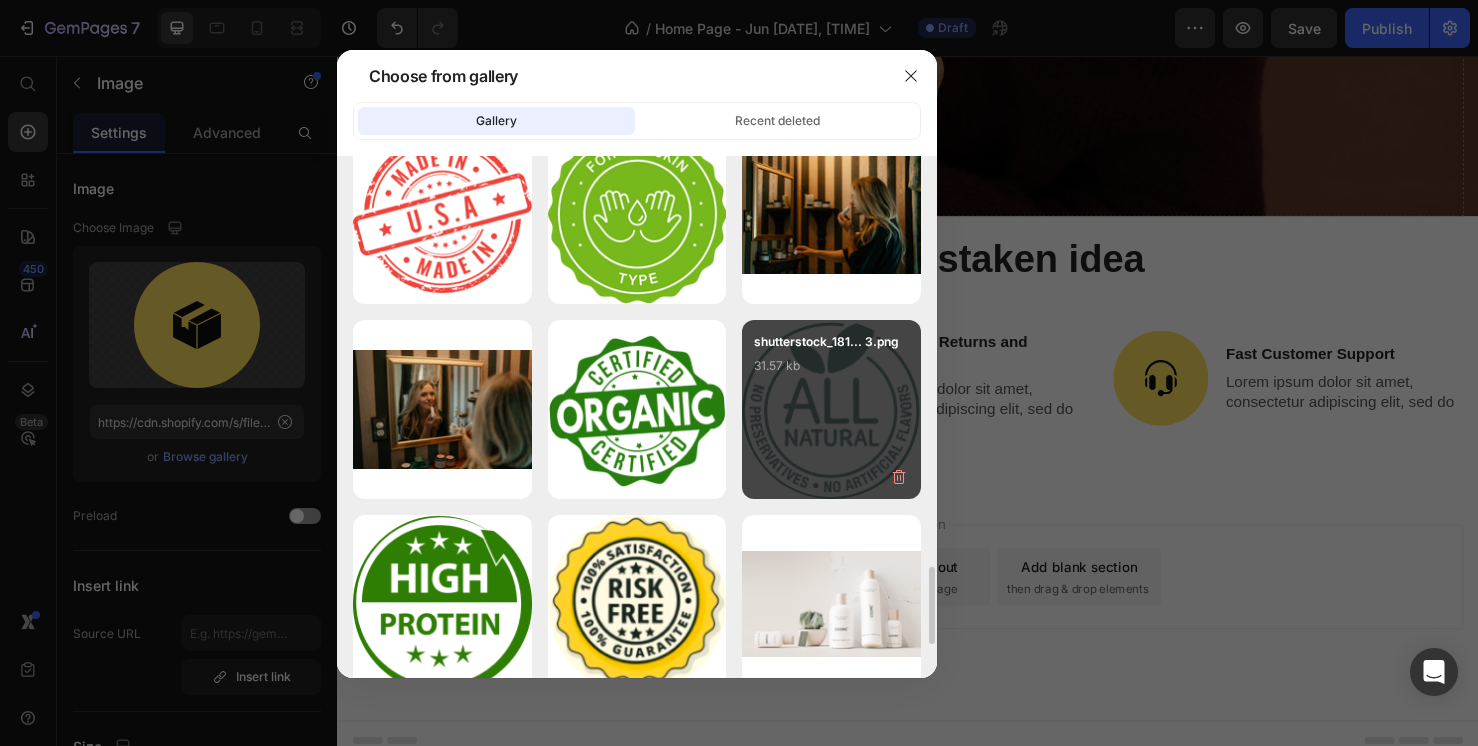 click on "shutterstock_181... 3.png 31.57 kb" at bounding box center [831, 372] 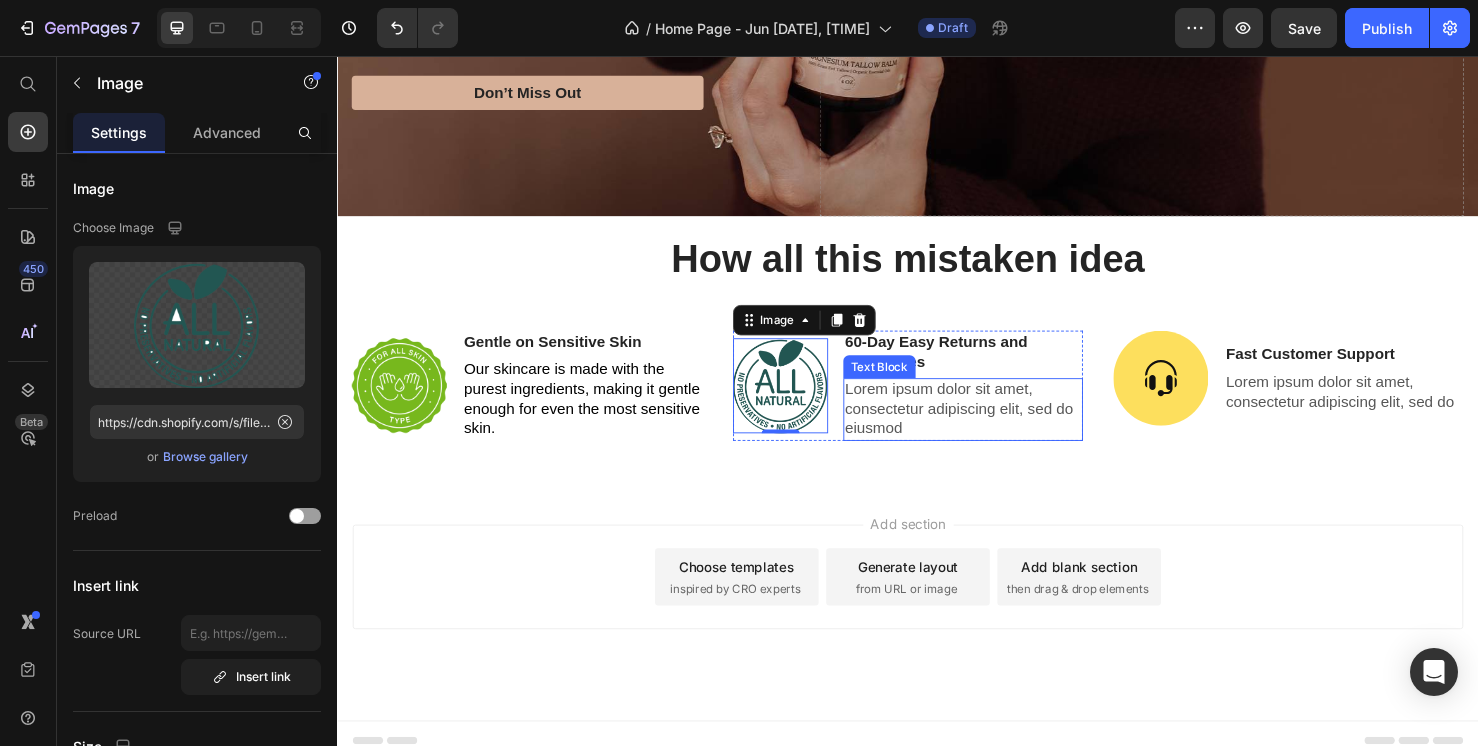 click on "Lorem ipsum dolor sit amet, consectetur adipiscing elit, sed do eiusmod" at bounding box center (995, 428) 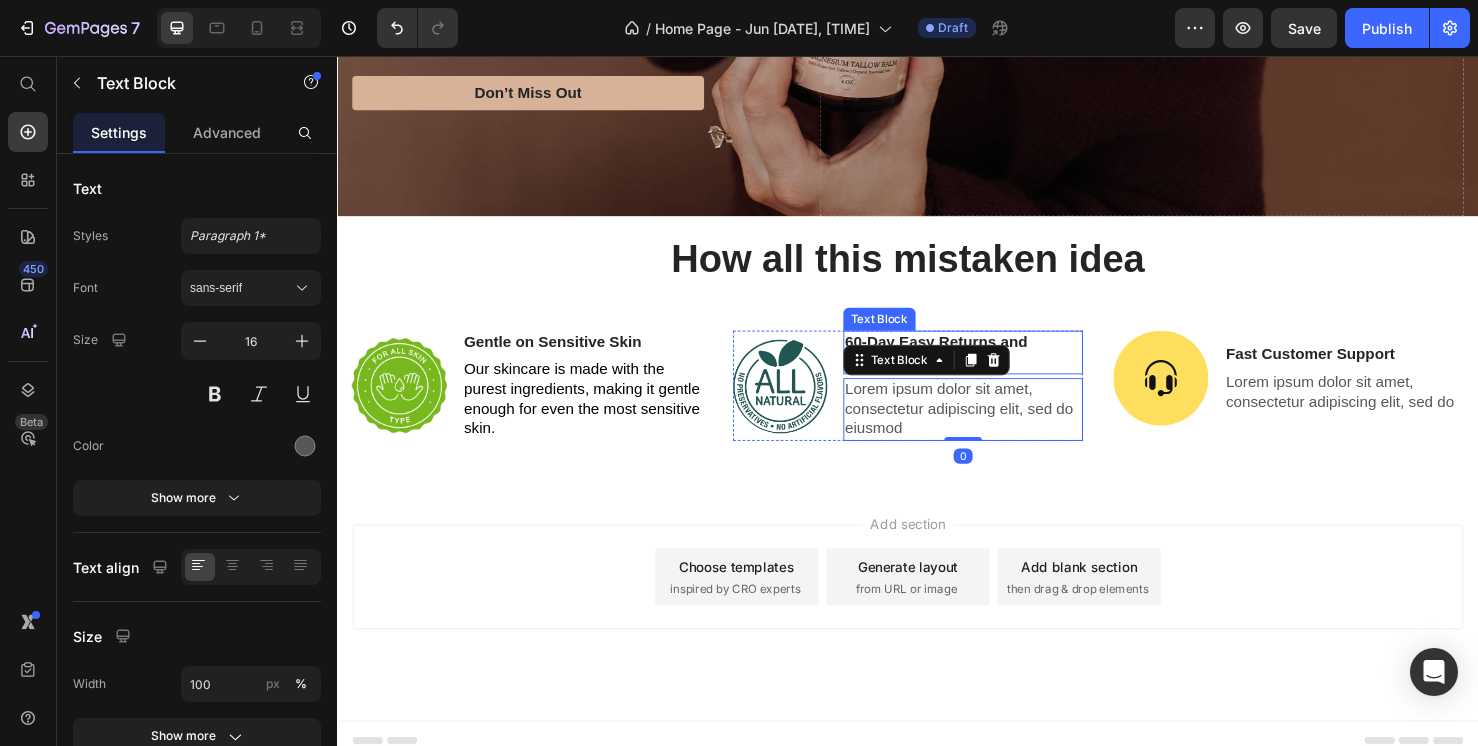 click on "60-Day Easy Returns and Exchanges" at bounding box center [995, 368] 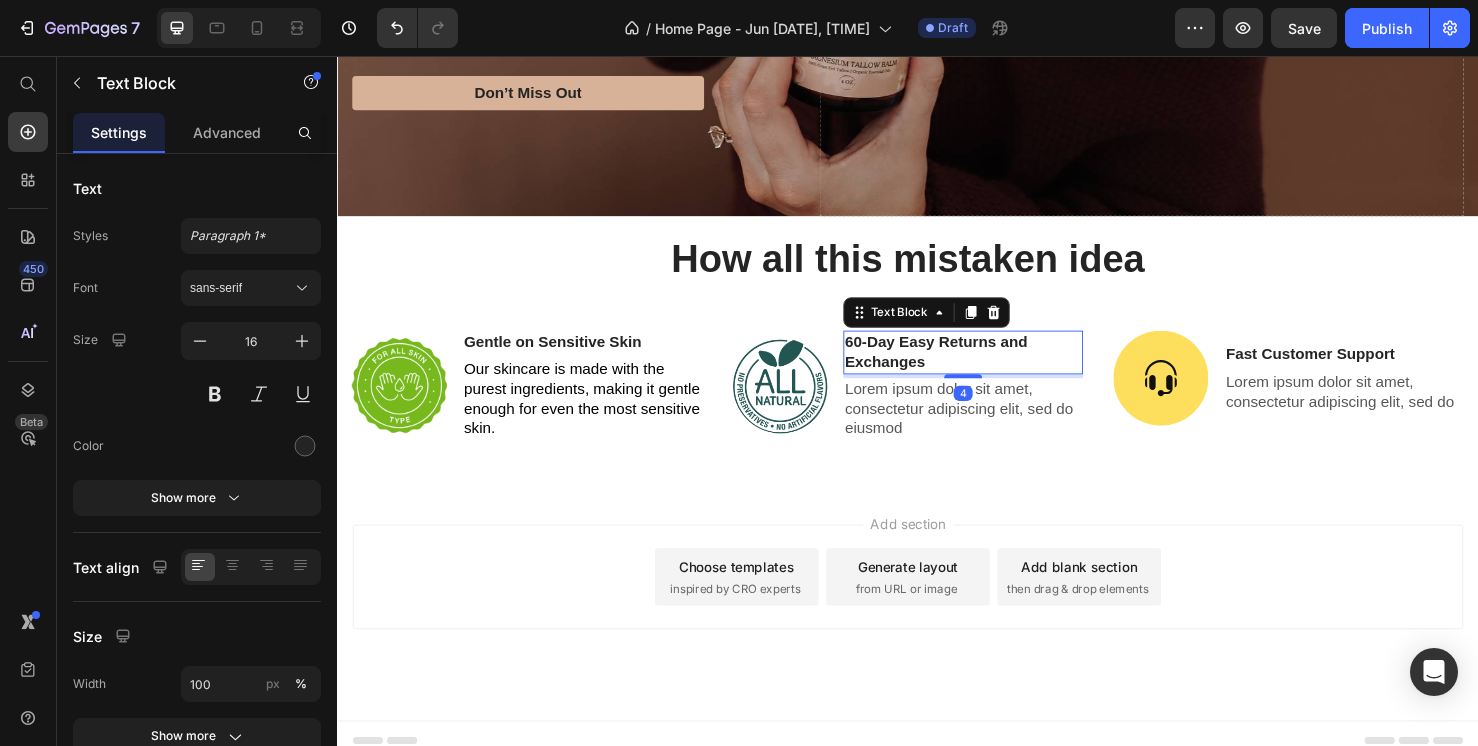 click on "60-Day Easy Returns and Exchanges" at bounding box center [995, 368] 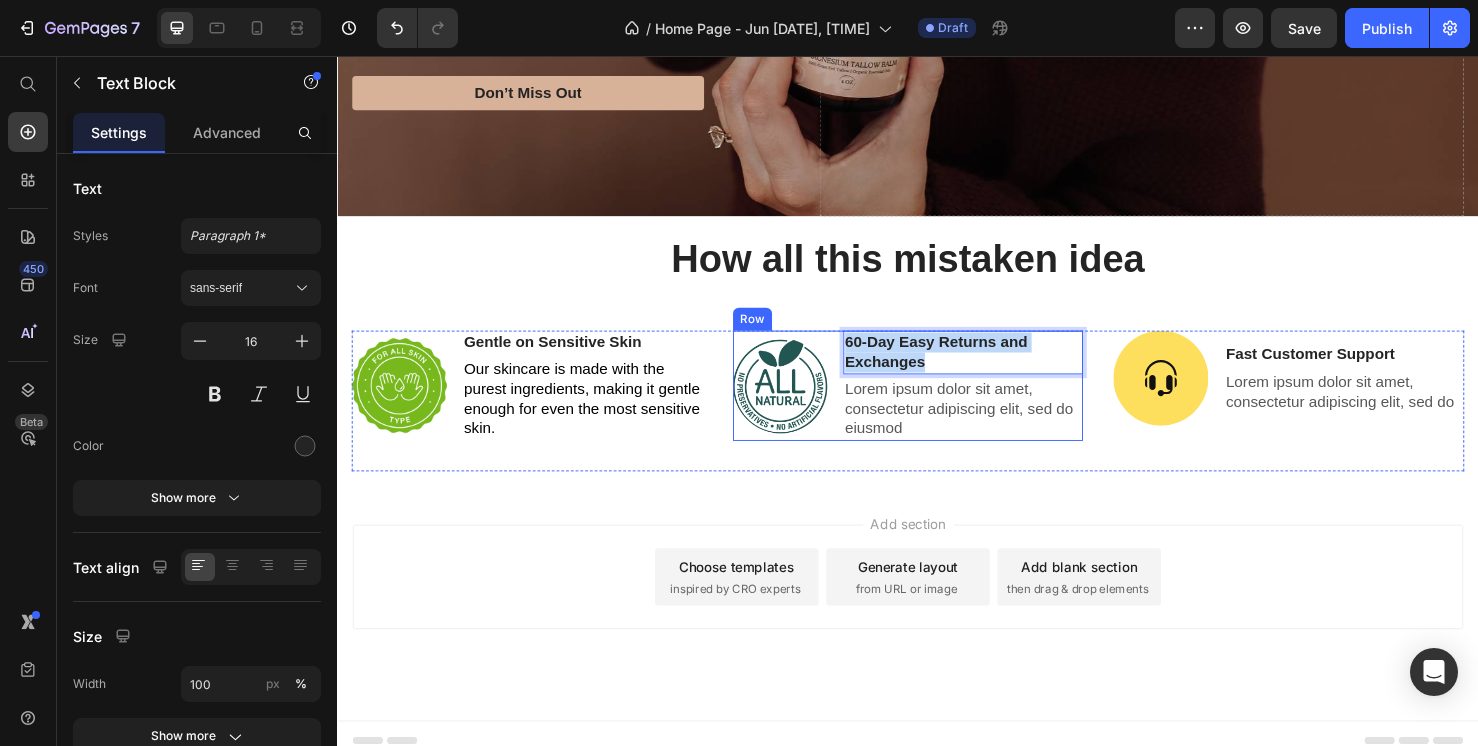 drag, startPoint x: 962, startPoint y: 374, endPoint x: 859, endPoint y: 357, distance: 104.393486 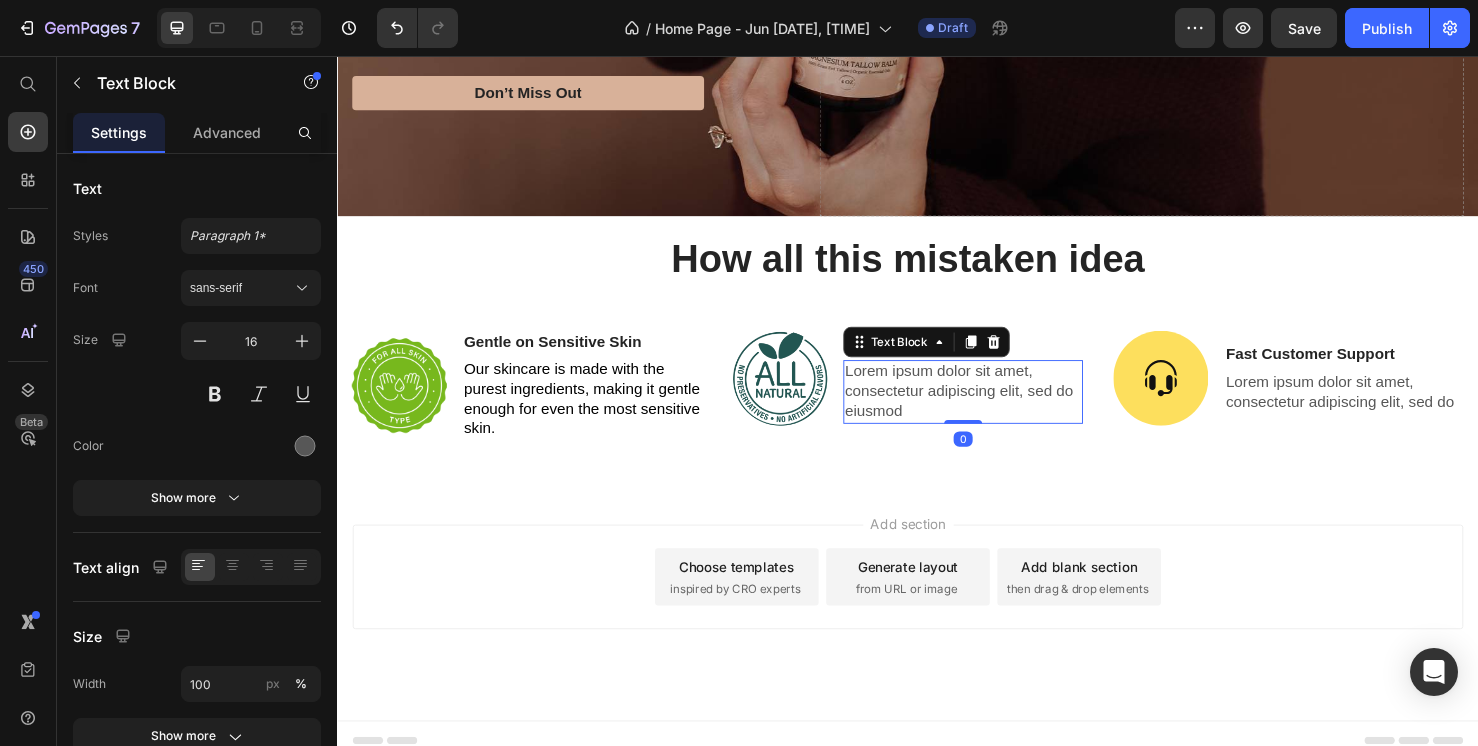 click on "Lorem ipsum dolor sit amet, consectetur adipiscing elit, sed do eiusmod" at bounding box center (995, 409) 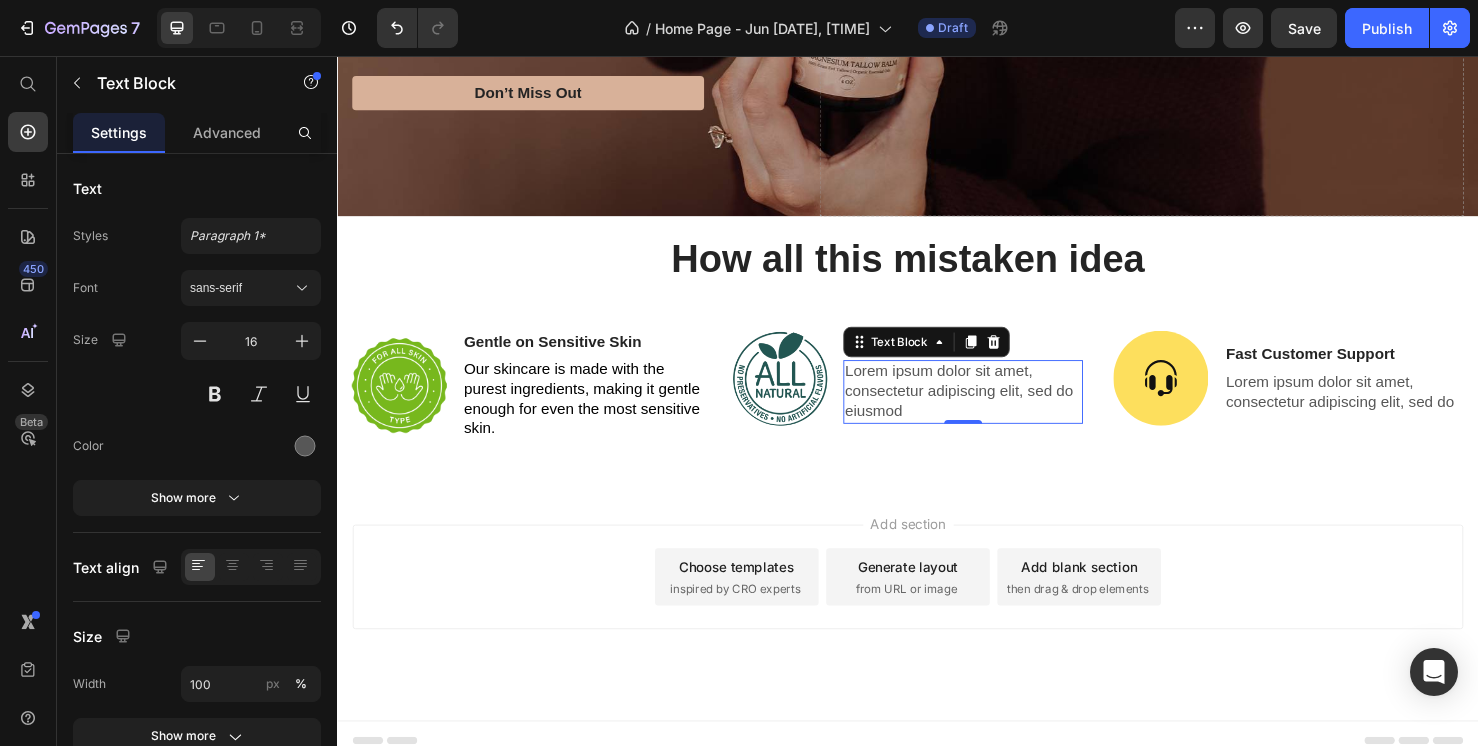 click on "Lorem ipsum dolor sit amet, consectetur adipiscing elit, sed do eiusmod" at bounding box center (995, 409) 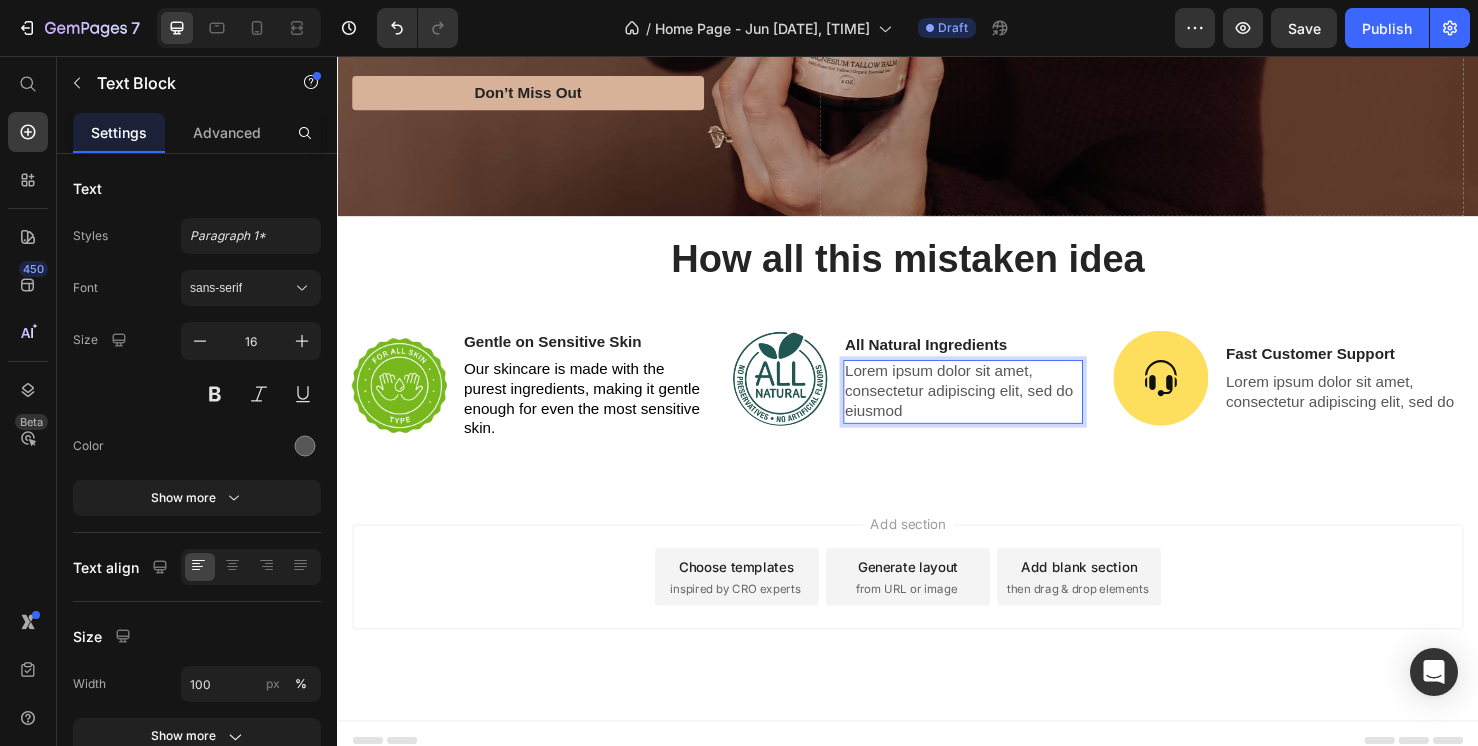 click on "Lorem ipsum dolor sit amet, consectetur adipiscing elit, sed do eiusmod" at bounding box center [995, 409] 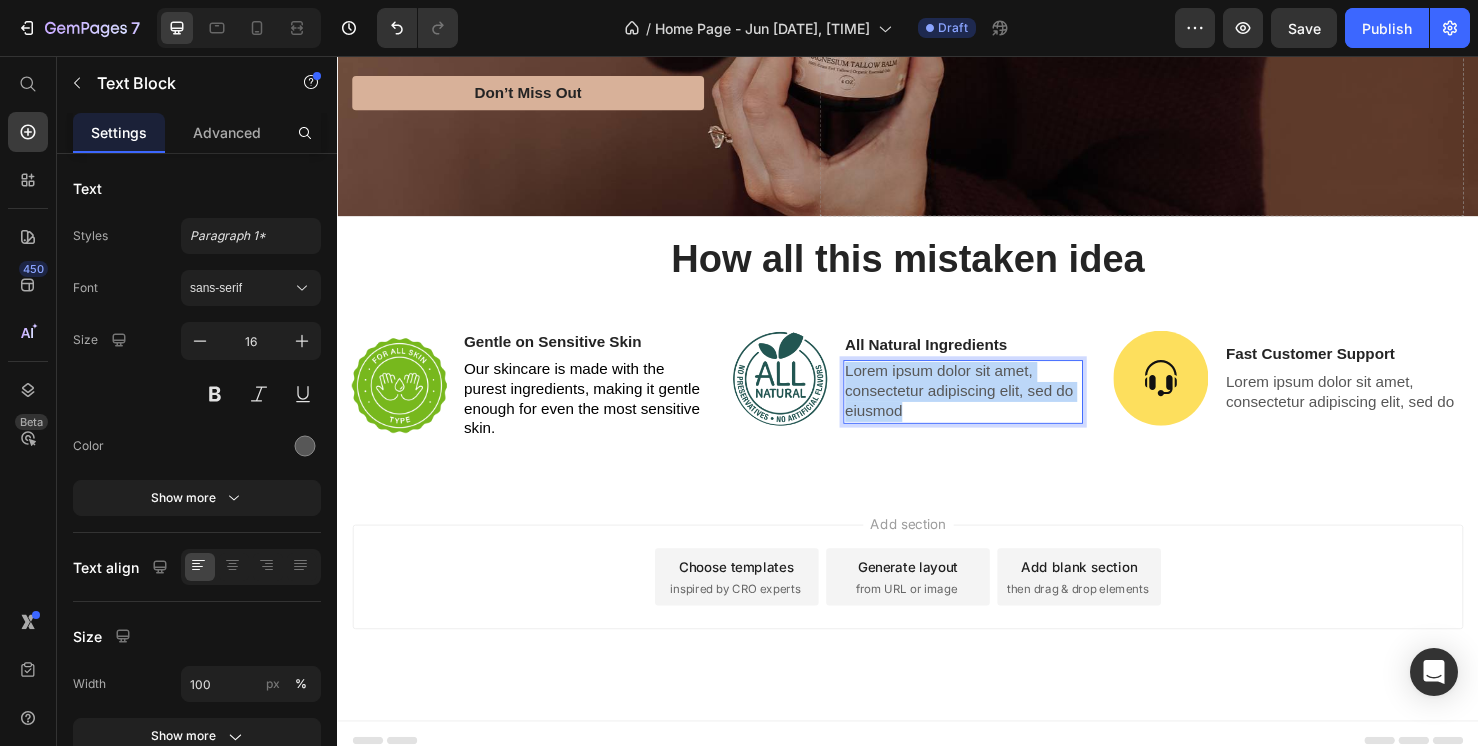 drag, startPoint x: 938, startPoint y: 425, endPoint x: 862, endPoint y: 380, distance: 88.32327 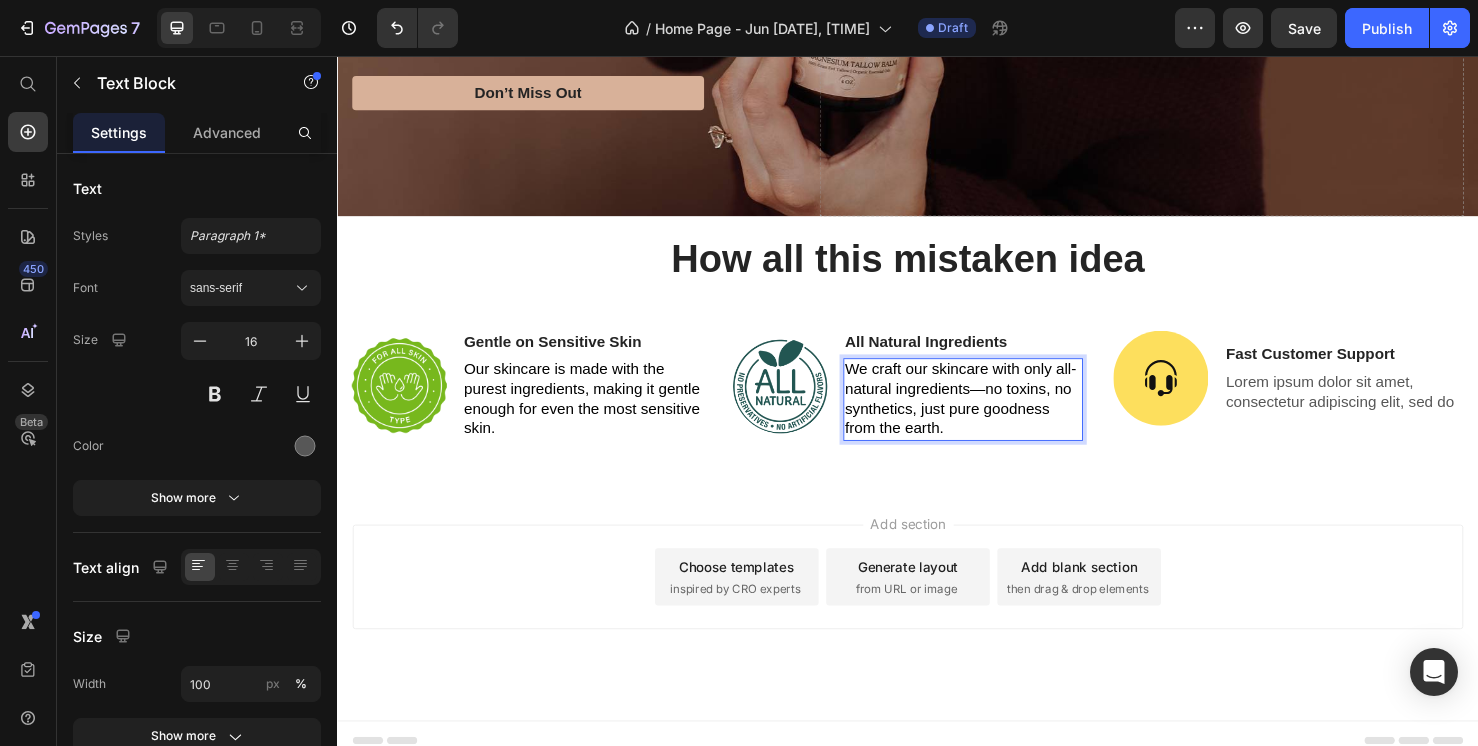 click on "We craft our skincare with only all-natural ingredients—no toxins, no synthetics, just pure goodness from the earth." at bounding box center [995, 417] 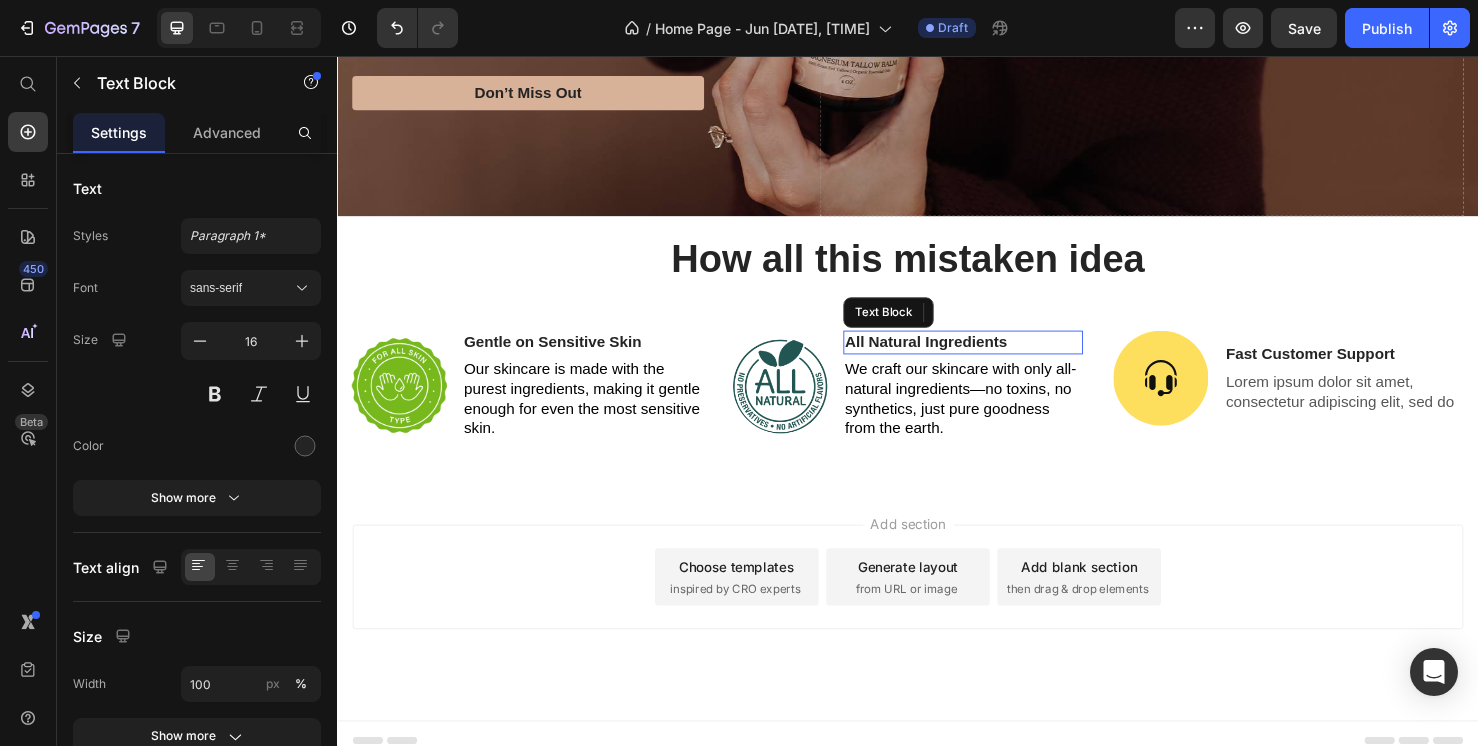 click on "All Natural Ingredients" at bounding box center (995, 357) 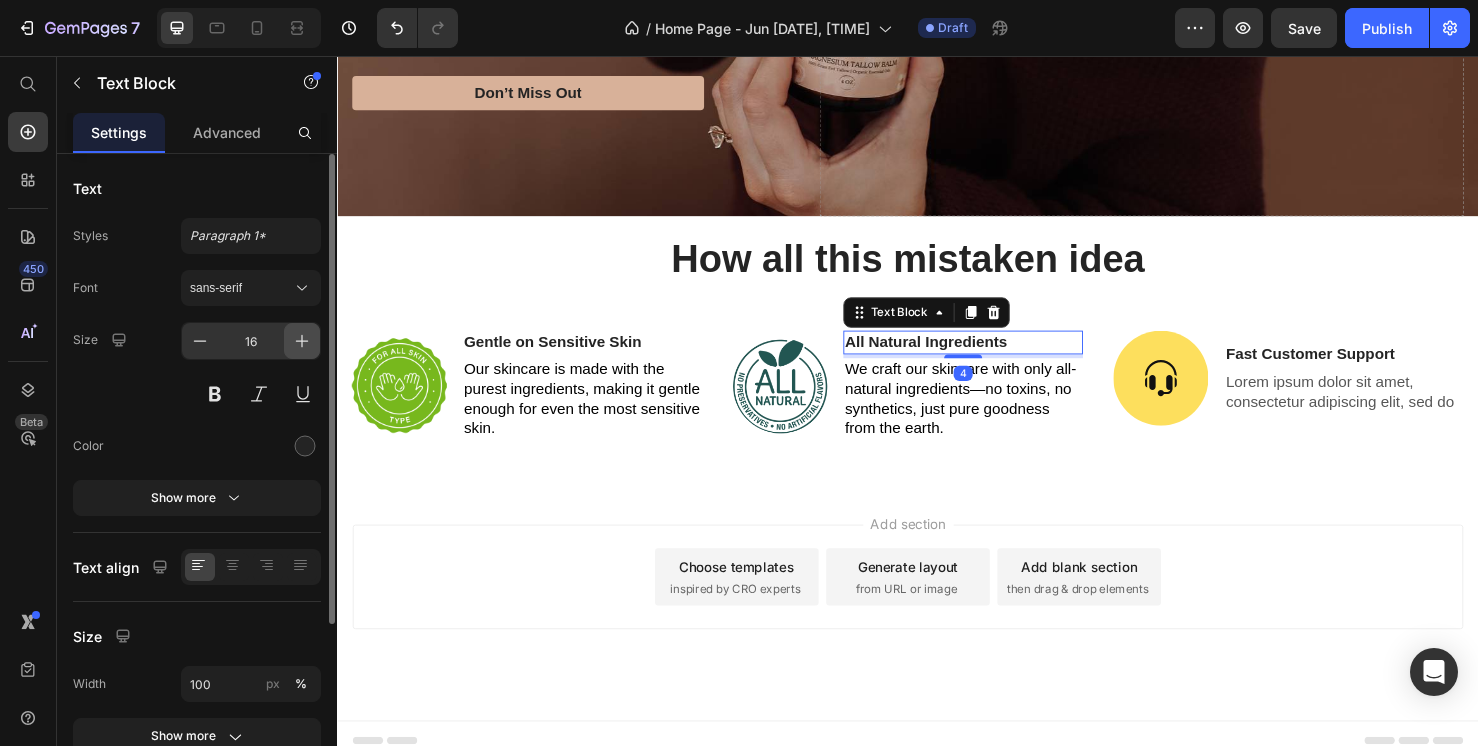click 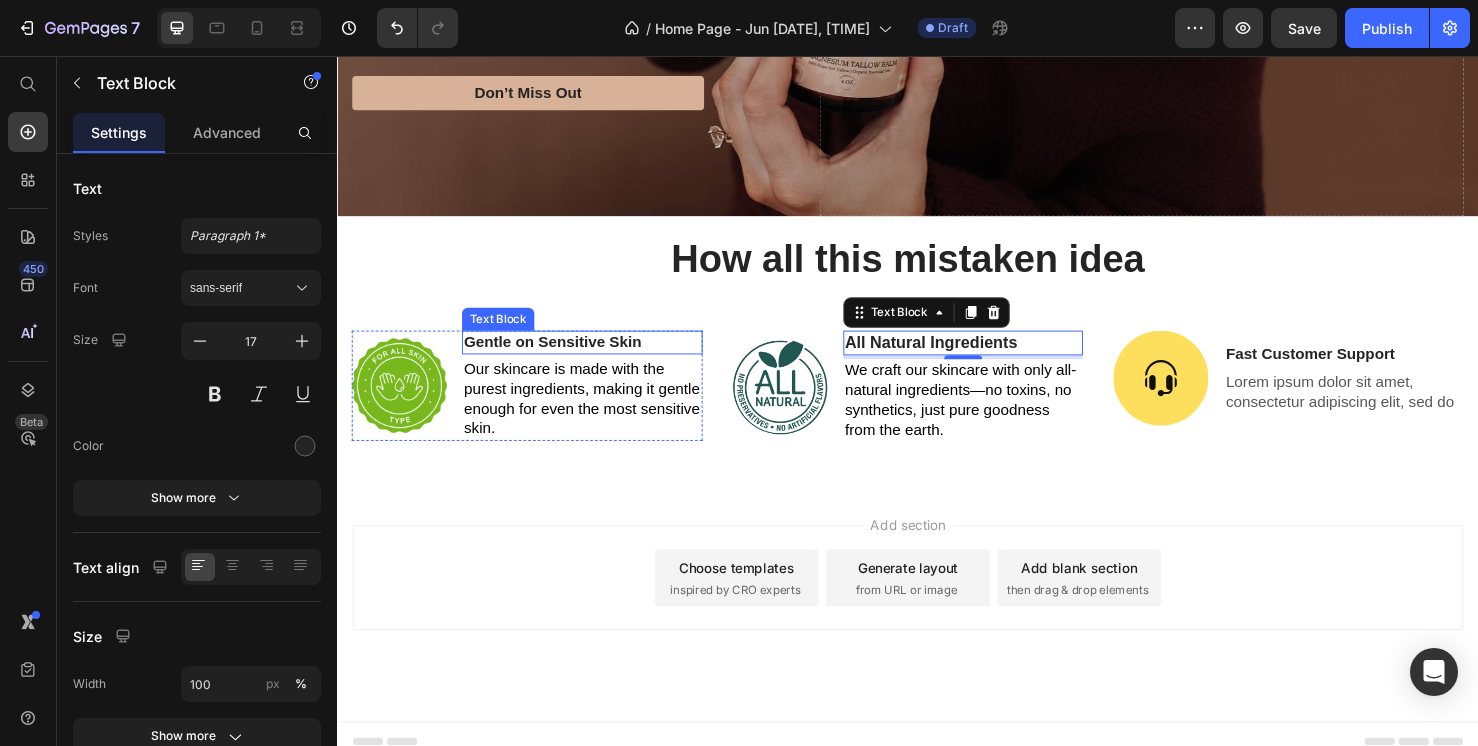 click on "Gentle on Sensitive Skin" at bounding box center [594, 357] 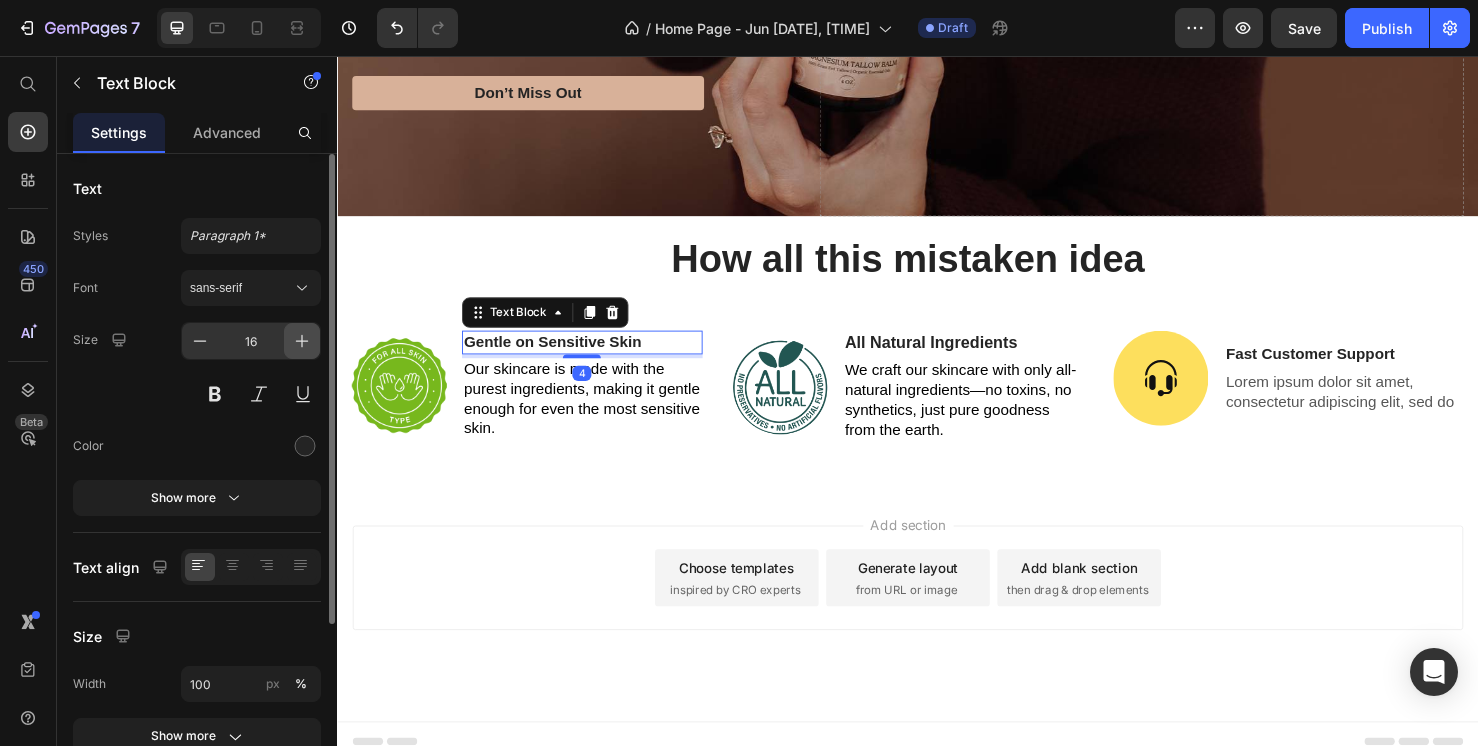 click 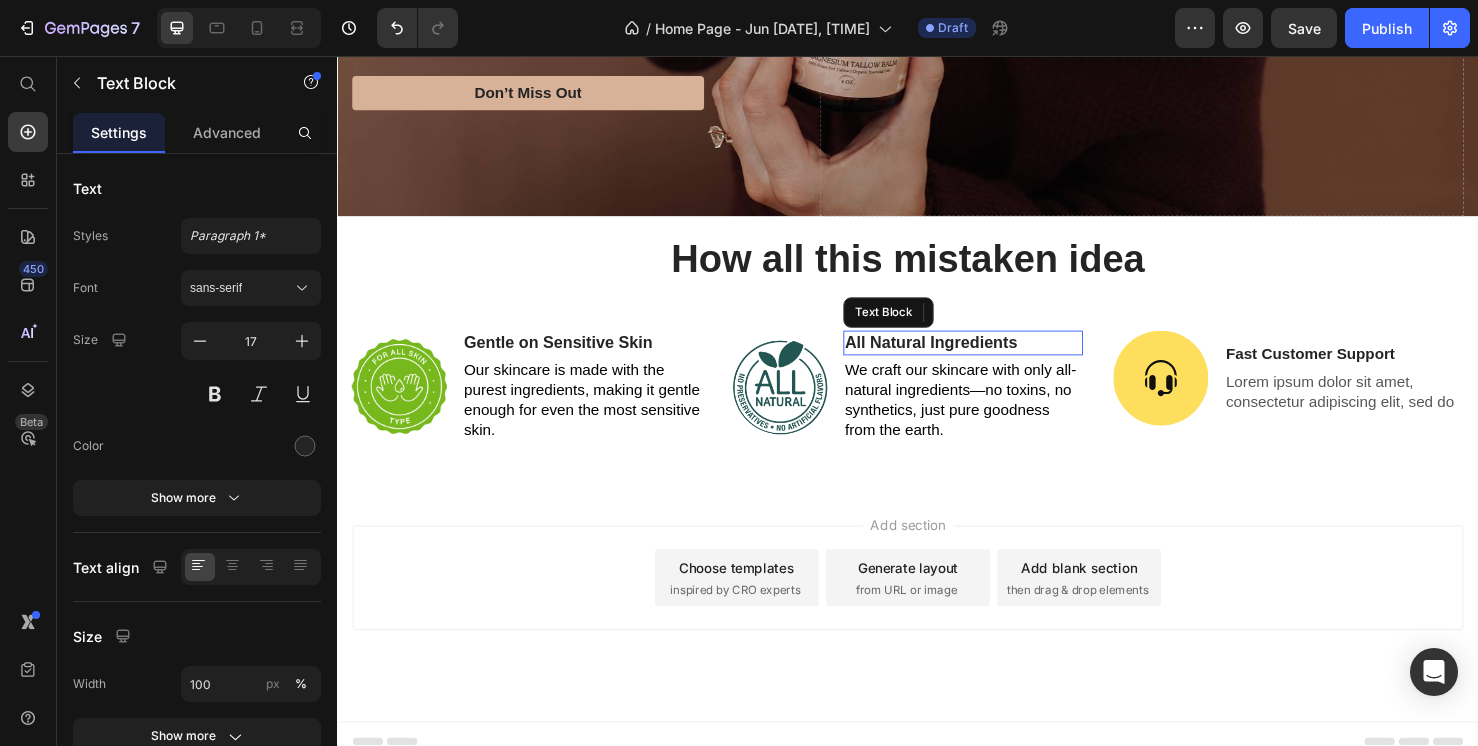 click on "All Natural Ingredients" at bounding box center (995, 358) 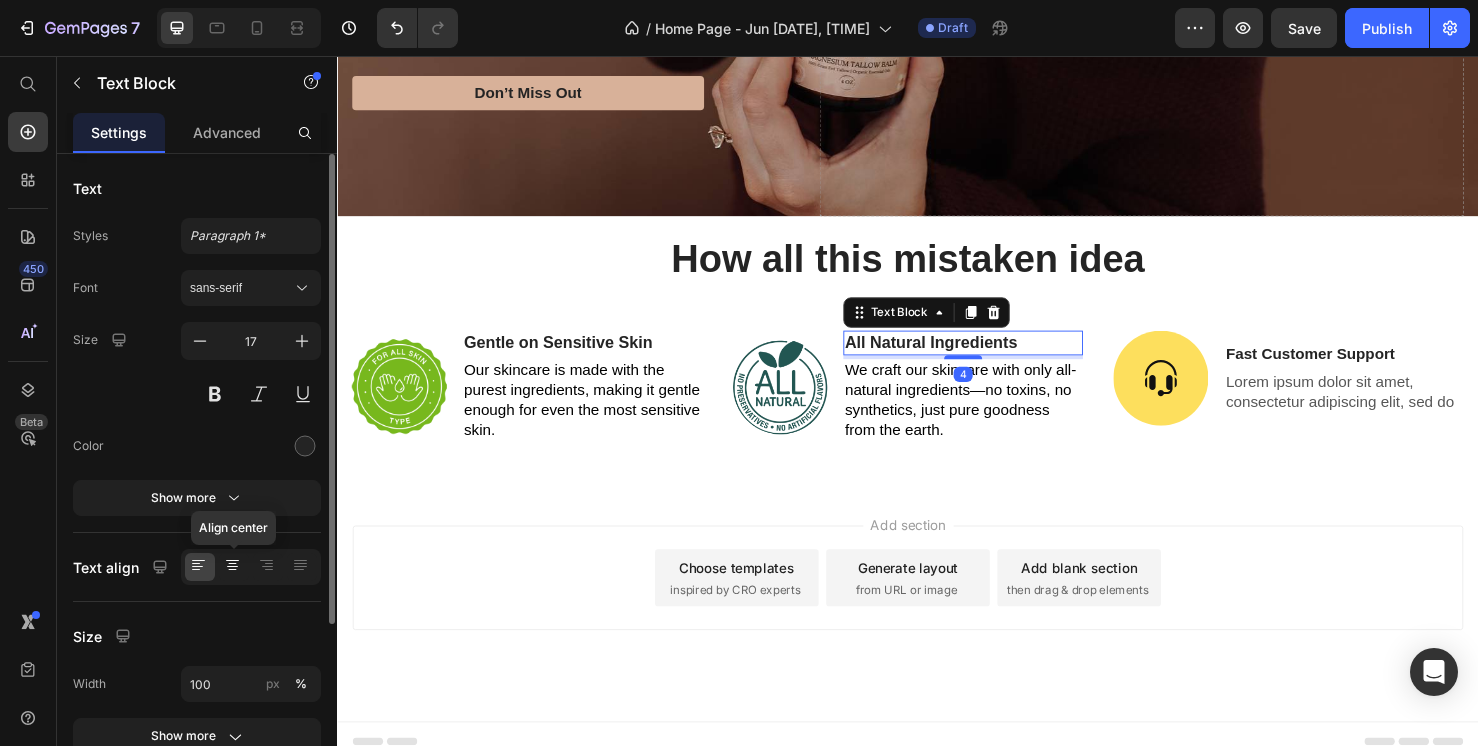 click 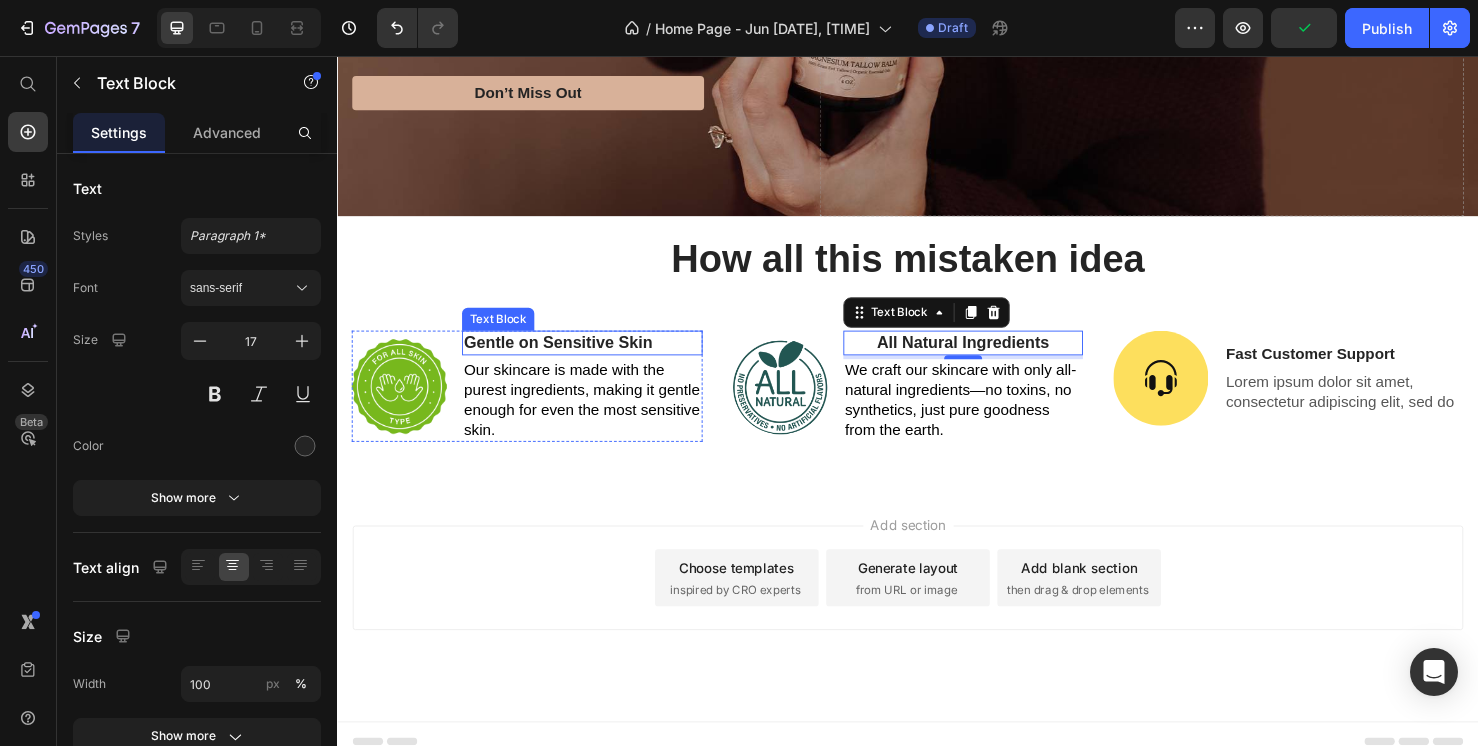 click on "Gentle on Sensitive Skin" at bounding box center (594, 358) 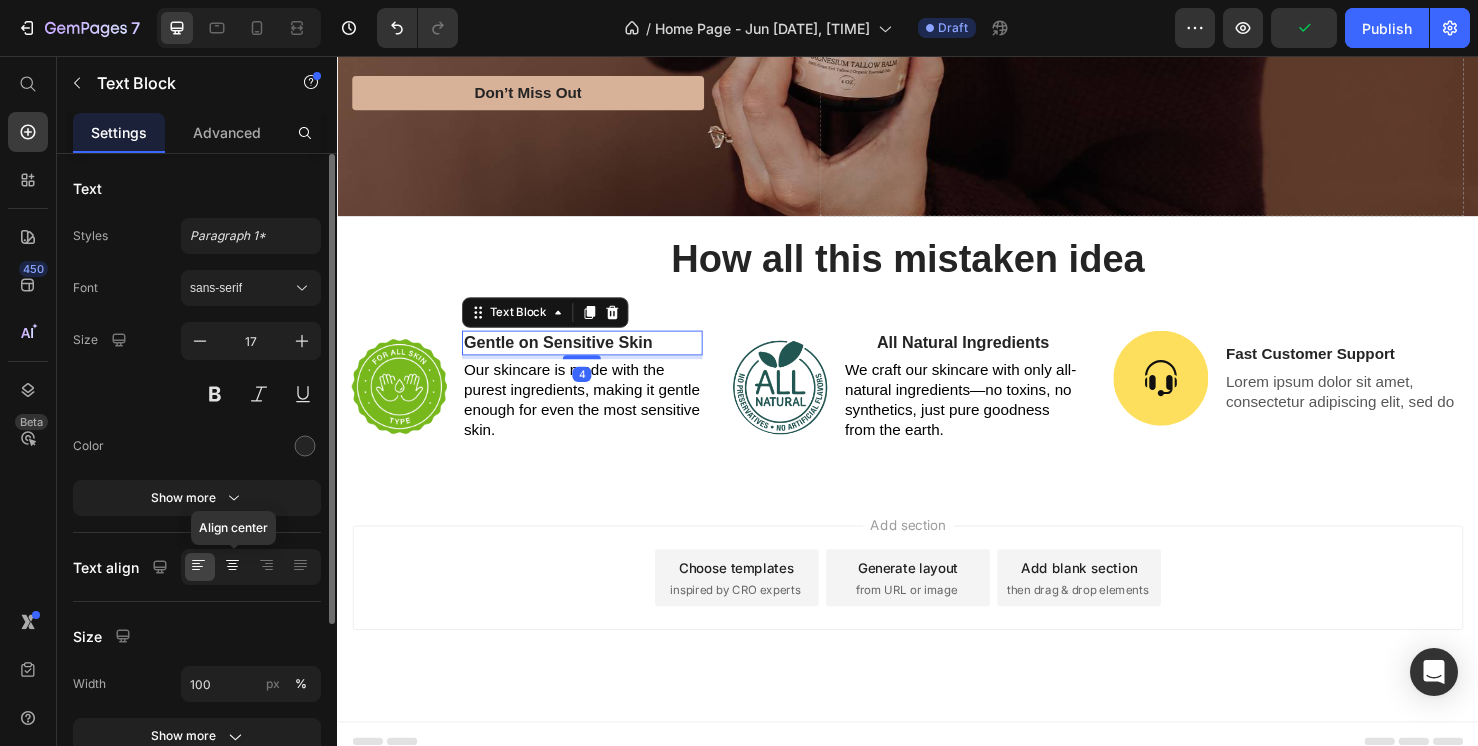 click 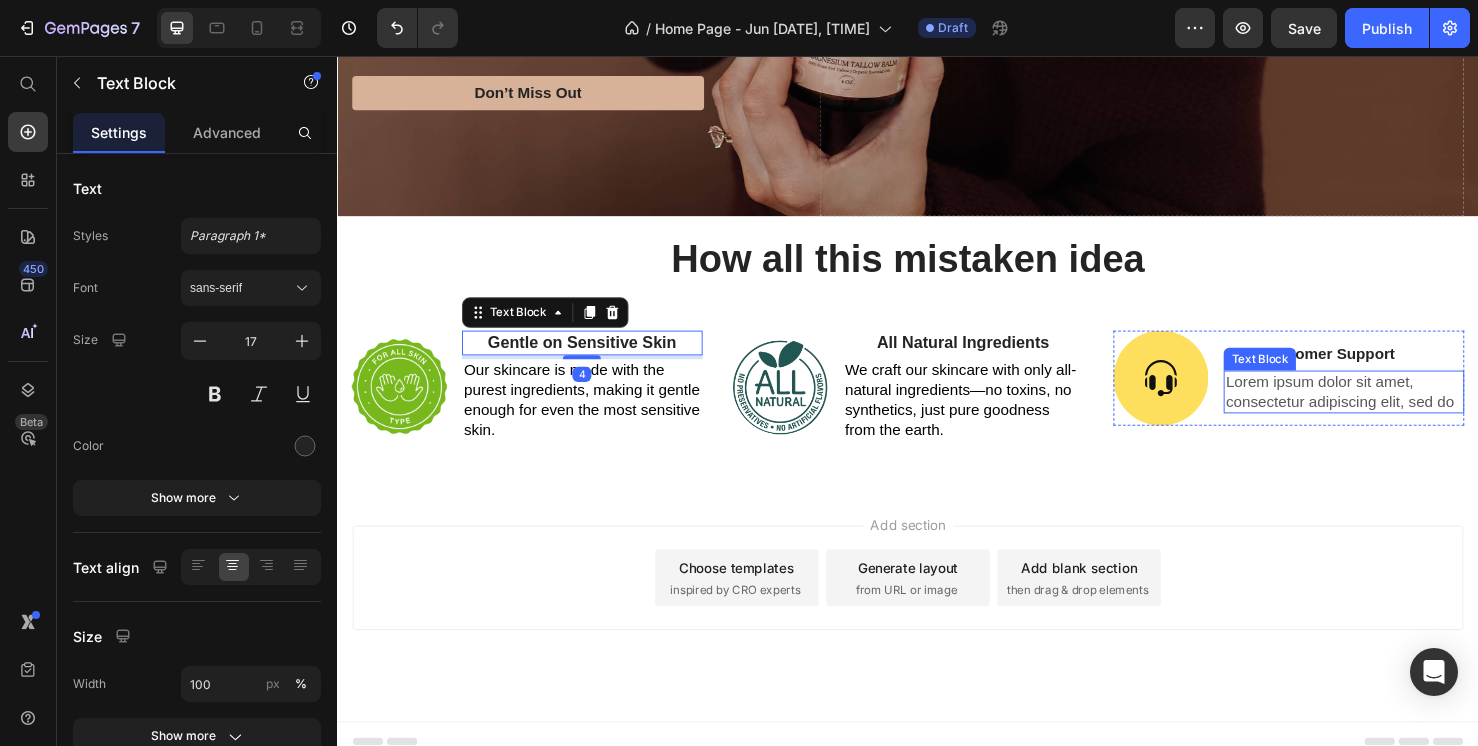 click on "Lorem ipsum dolor sit amet, consectetur adipiscing elit, sed do" at bounding box center [1395, 410] 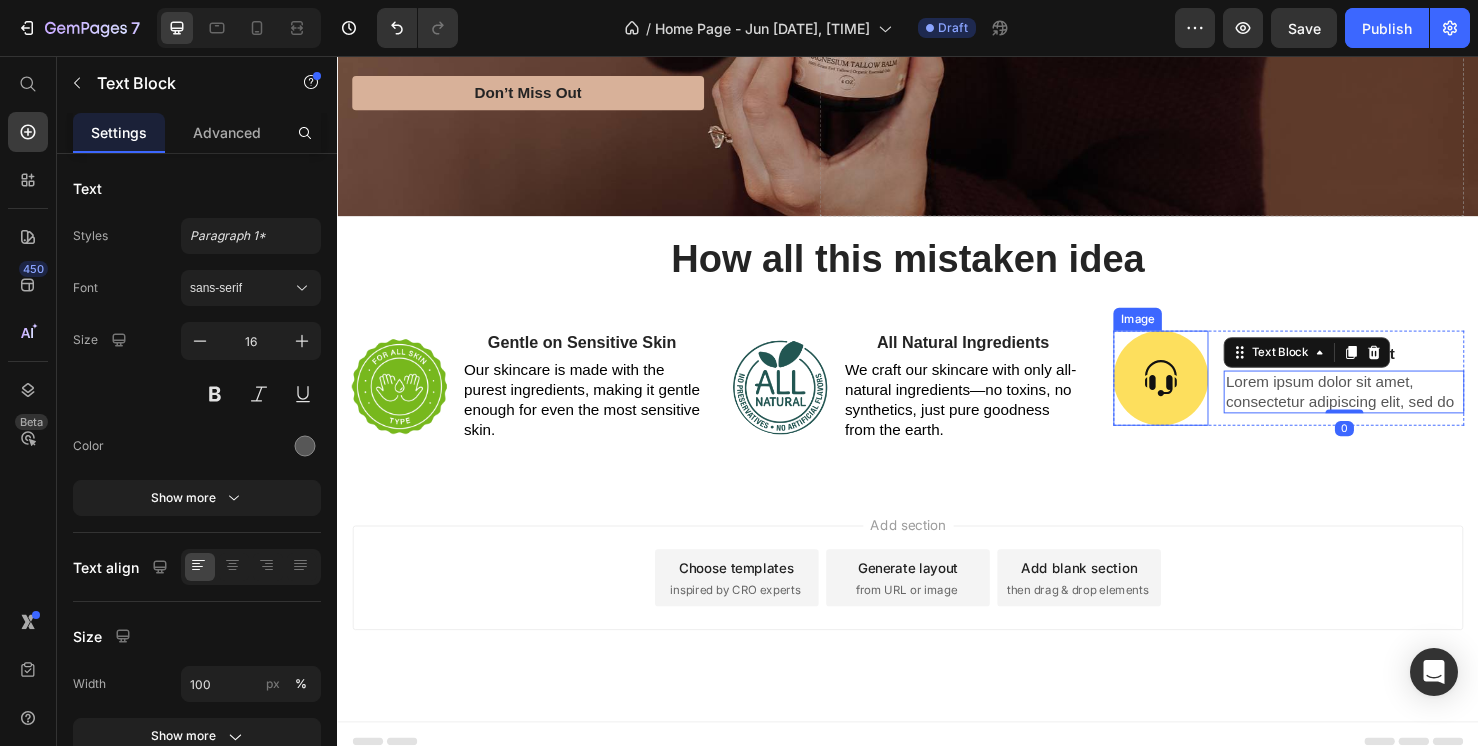 click at bounding box center (1203, 395) 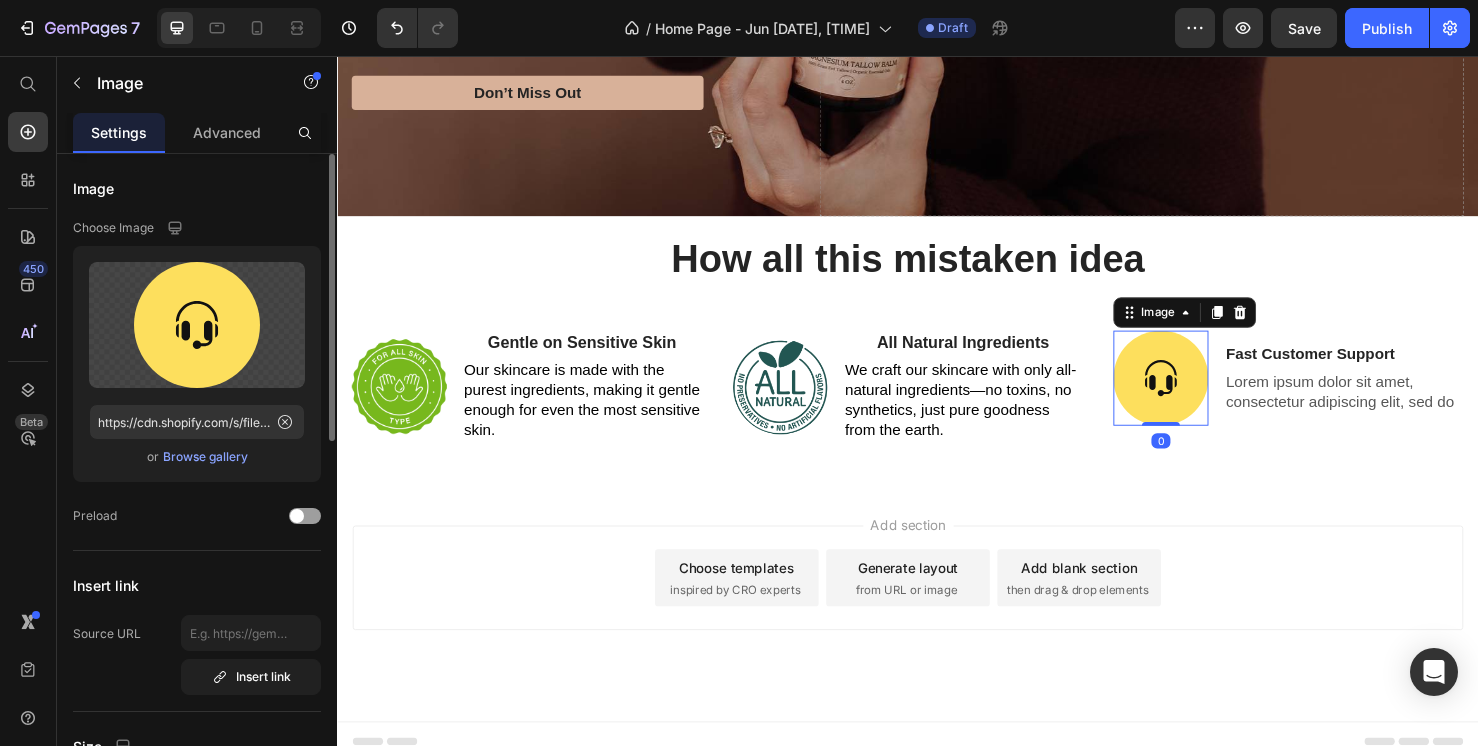 click on "Browse gallery" at bounding box center [205, 457] 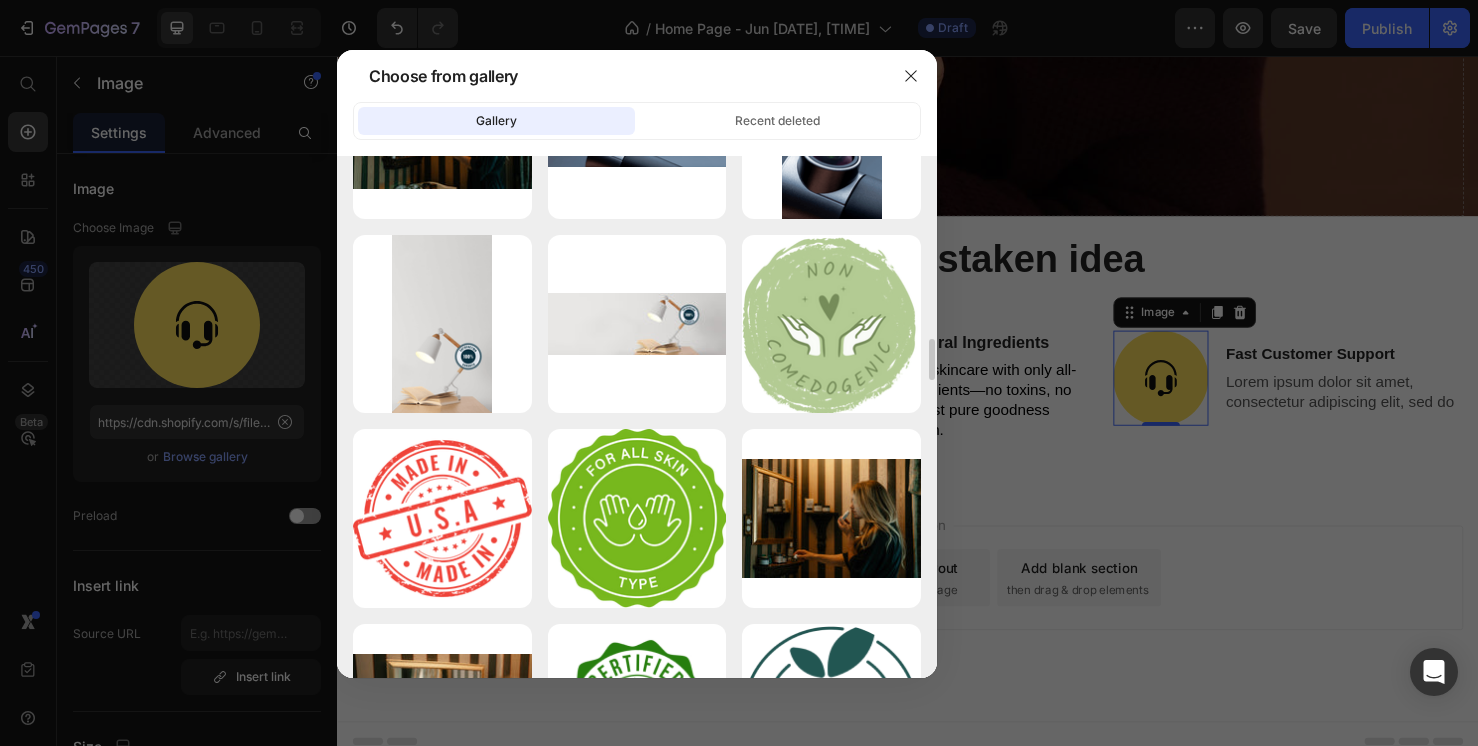 scroll, scrollTop: 2429, scrollLeft: 0, axis: vertical 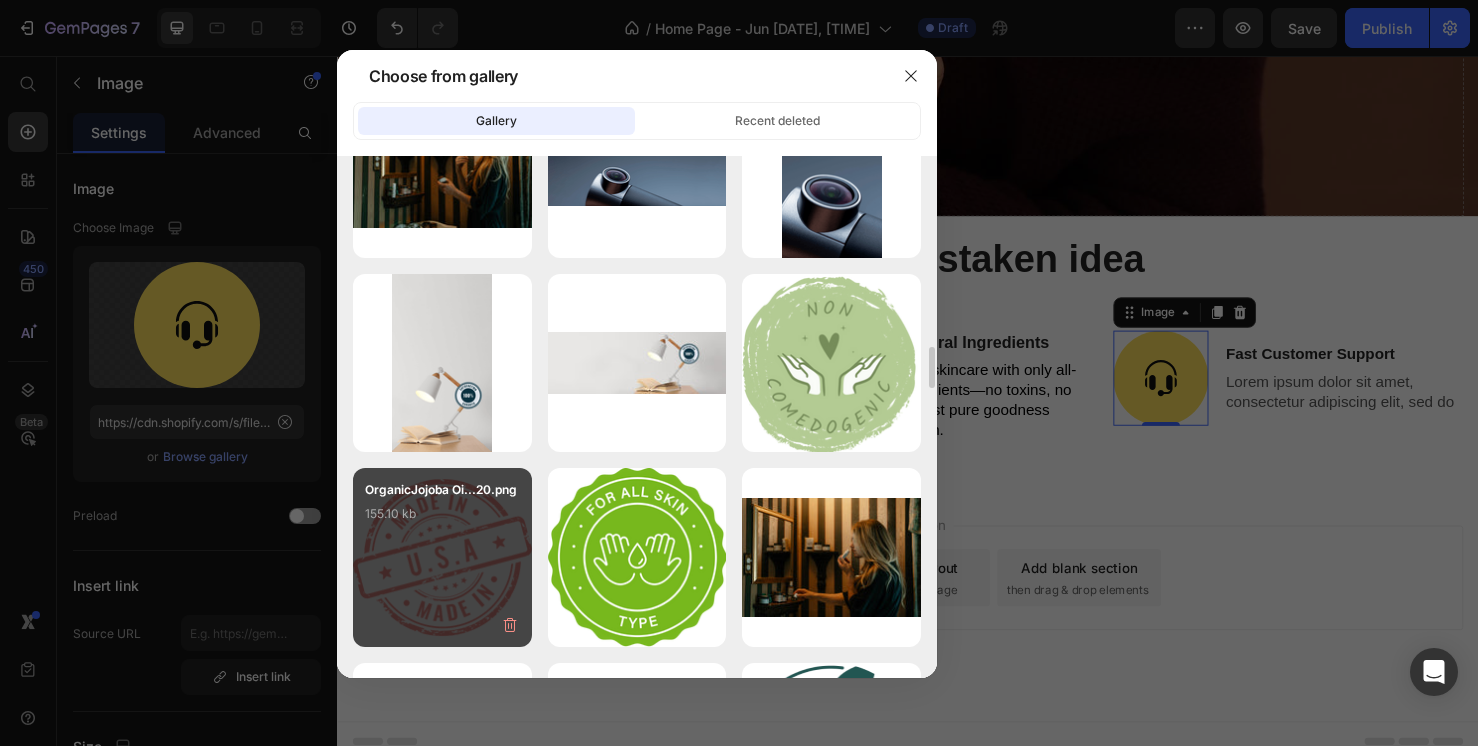 click on "155.10 kb" at bounding box center [442, 514] 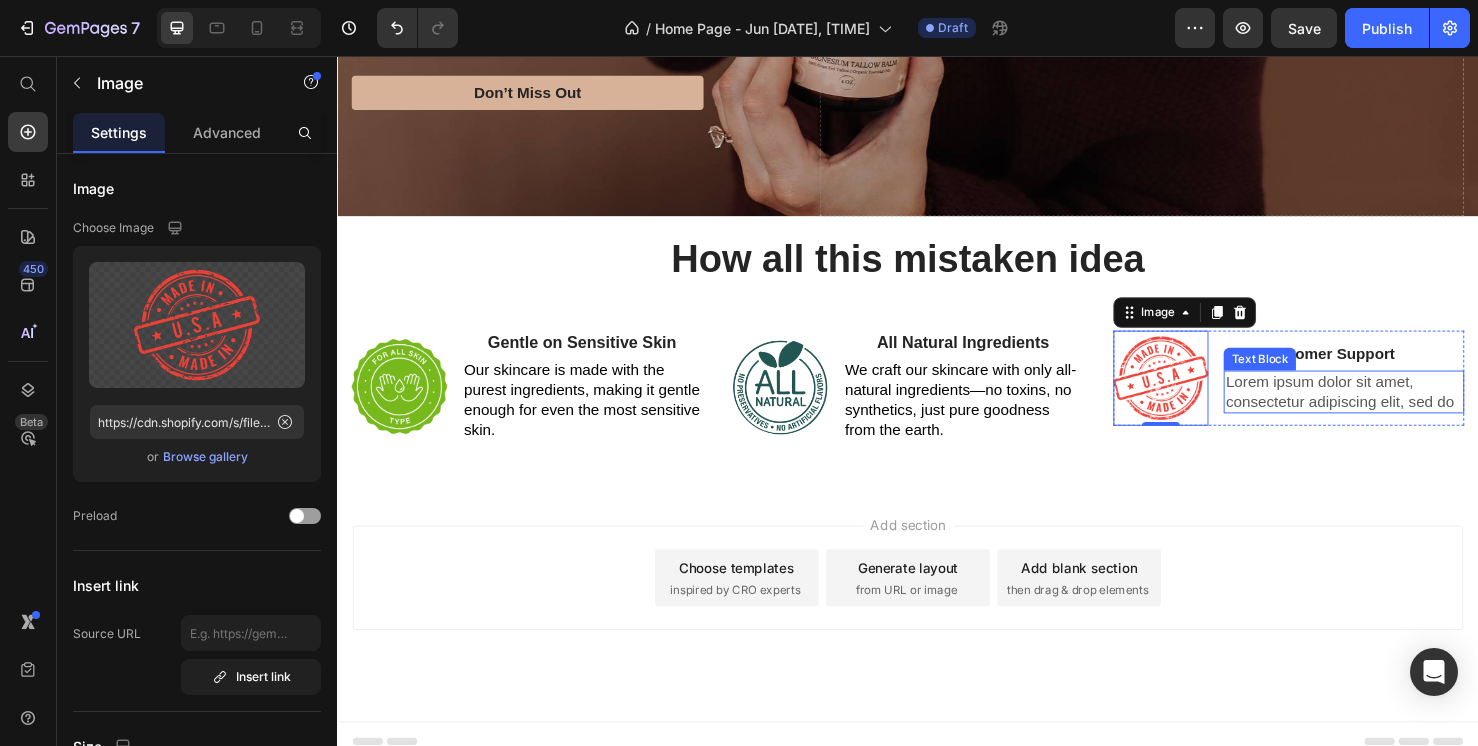 click on "Lorem ipsum dolor sit amet, consectetur adipiscing elit, sed do" at bounding box center (1395, 410) 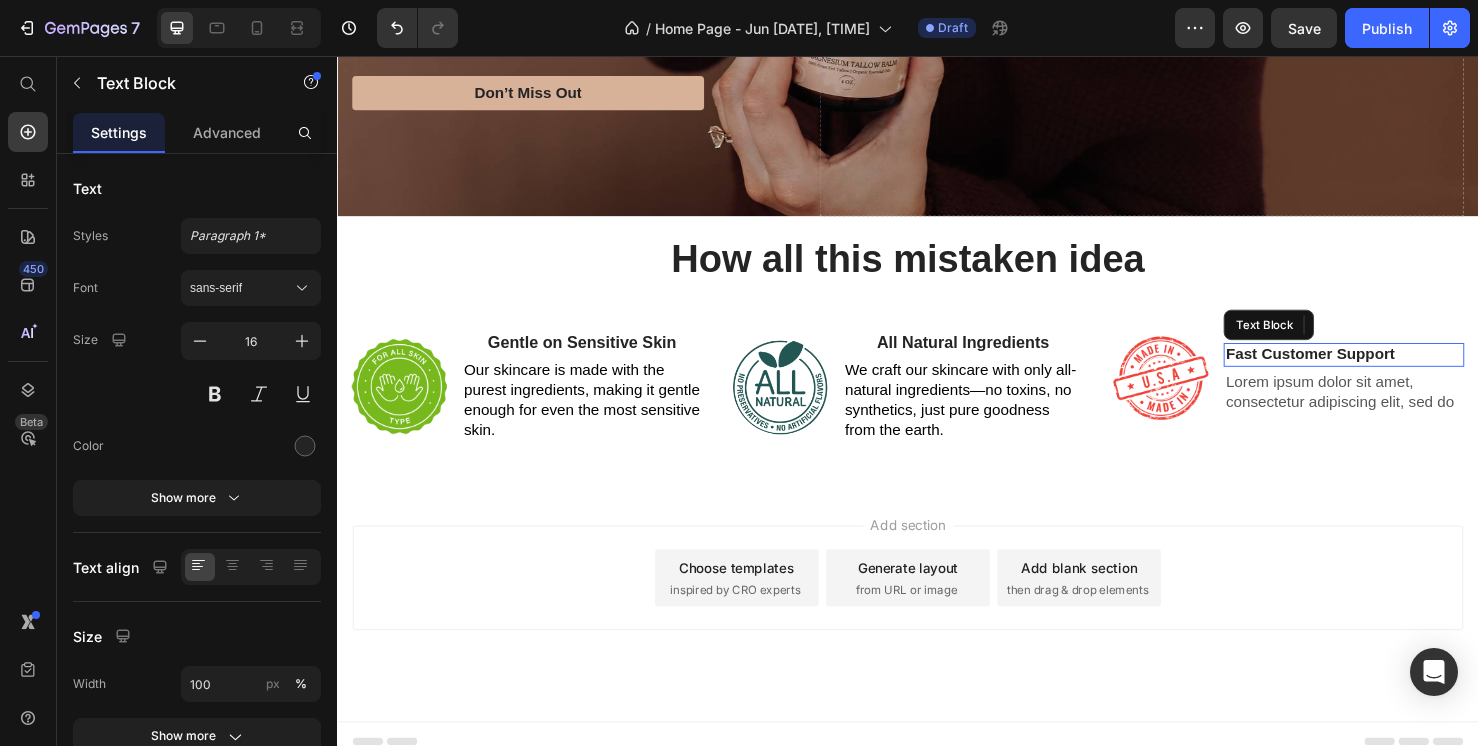 click on "Fast Customer Support" at bounding box center [1395, 370] 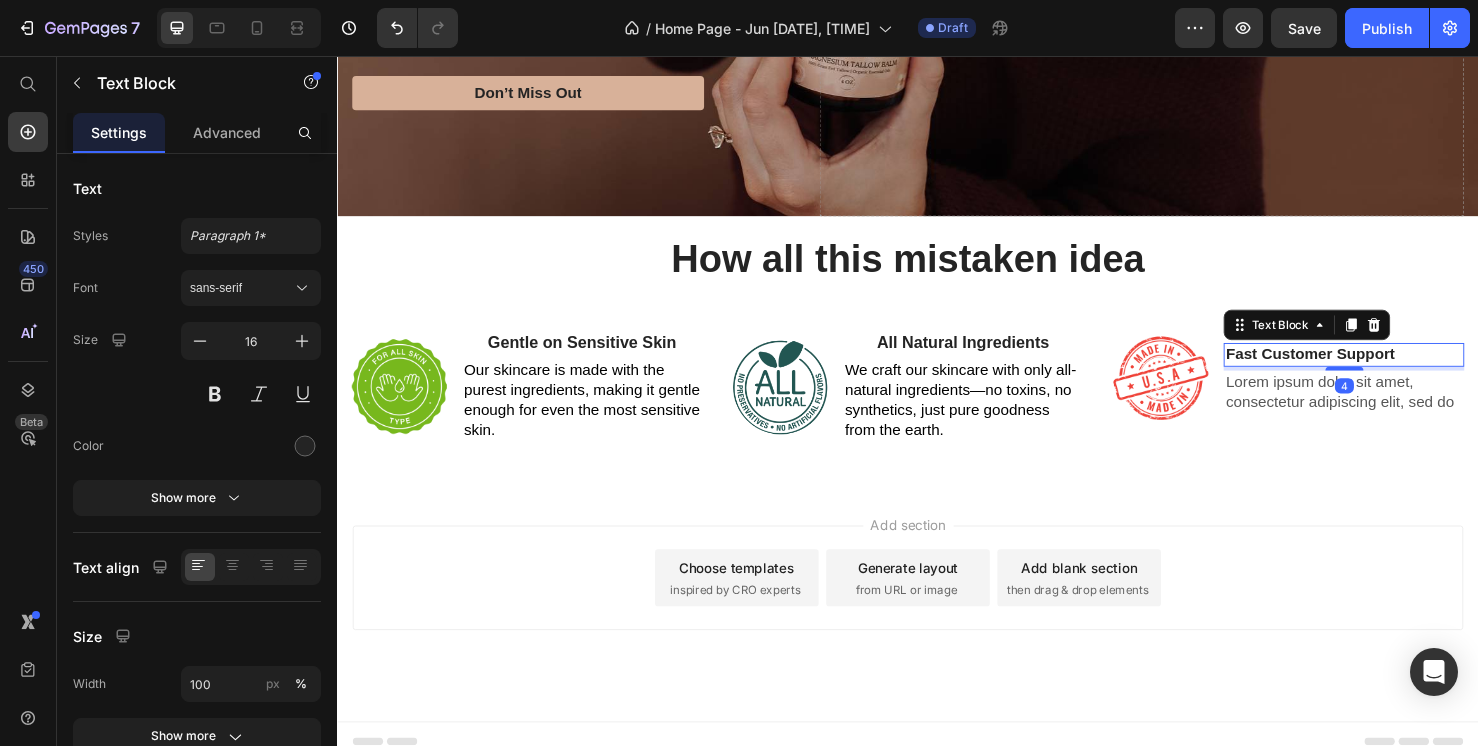 click on "Fast Customer Support" at bounding box center [1395, 370] 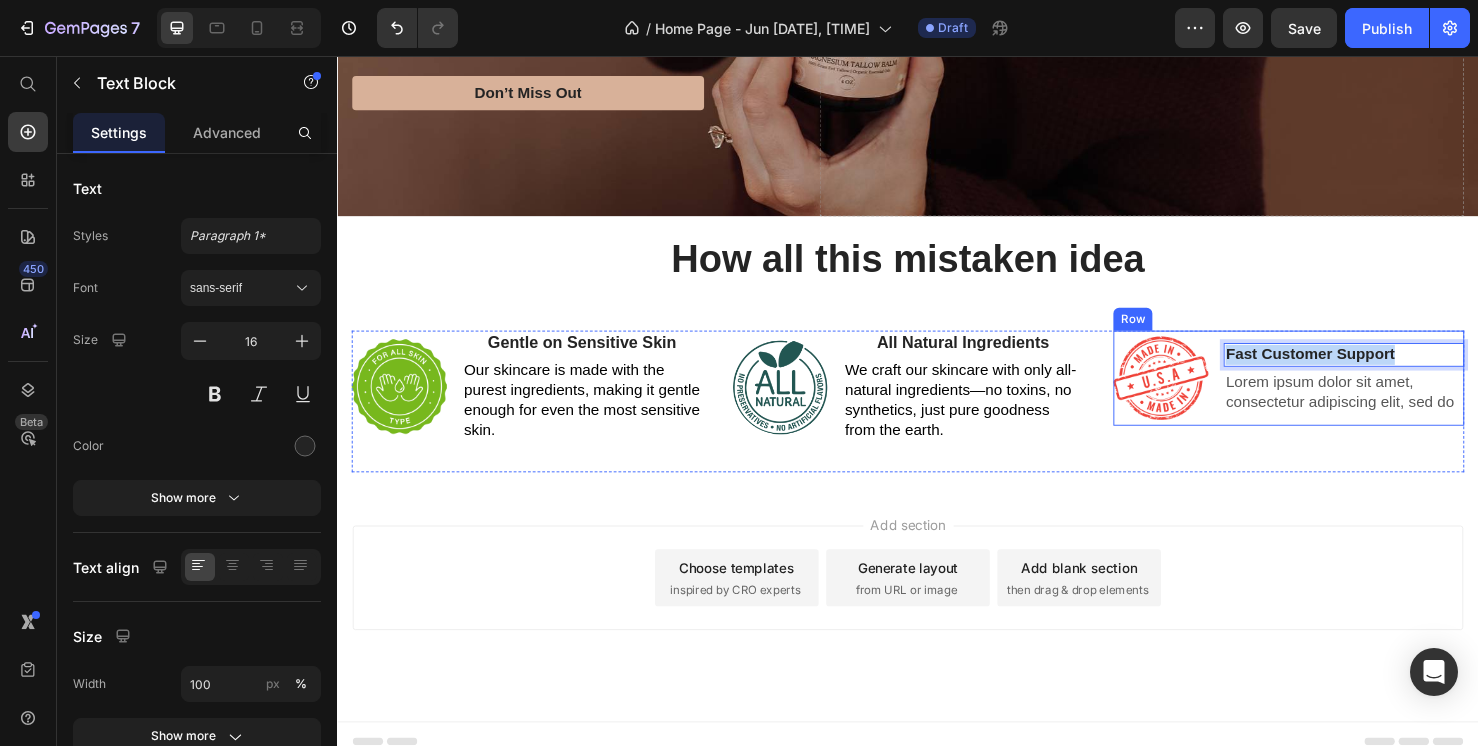 drag, startPoint x: 1458, startPoint y: 368, endPoint x: 1256, endPoint y: 363, distance: 202.06187 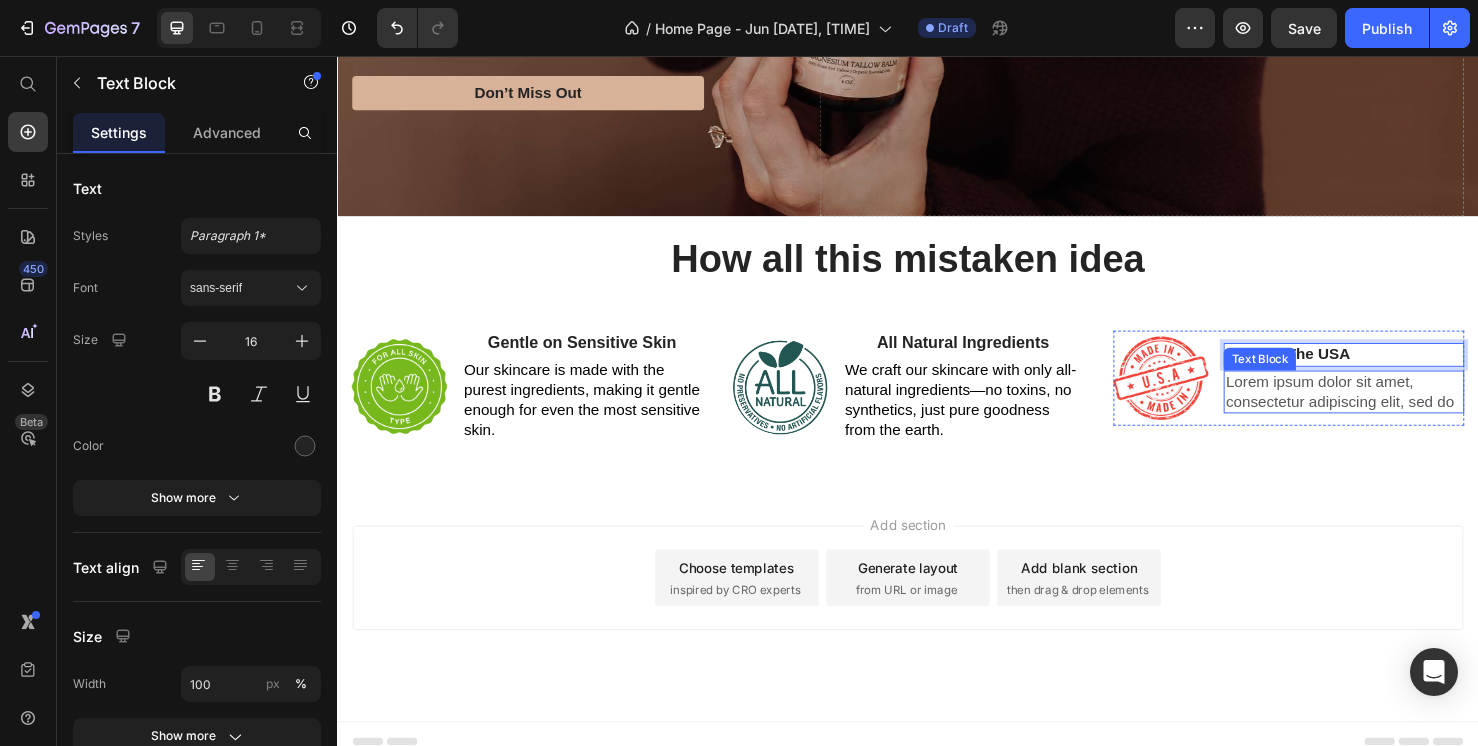 click on "Lorem ipsum dolor sit amet, consectetur adipiscing elit, sed do" at bounding box center [1395, 410] 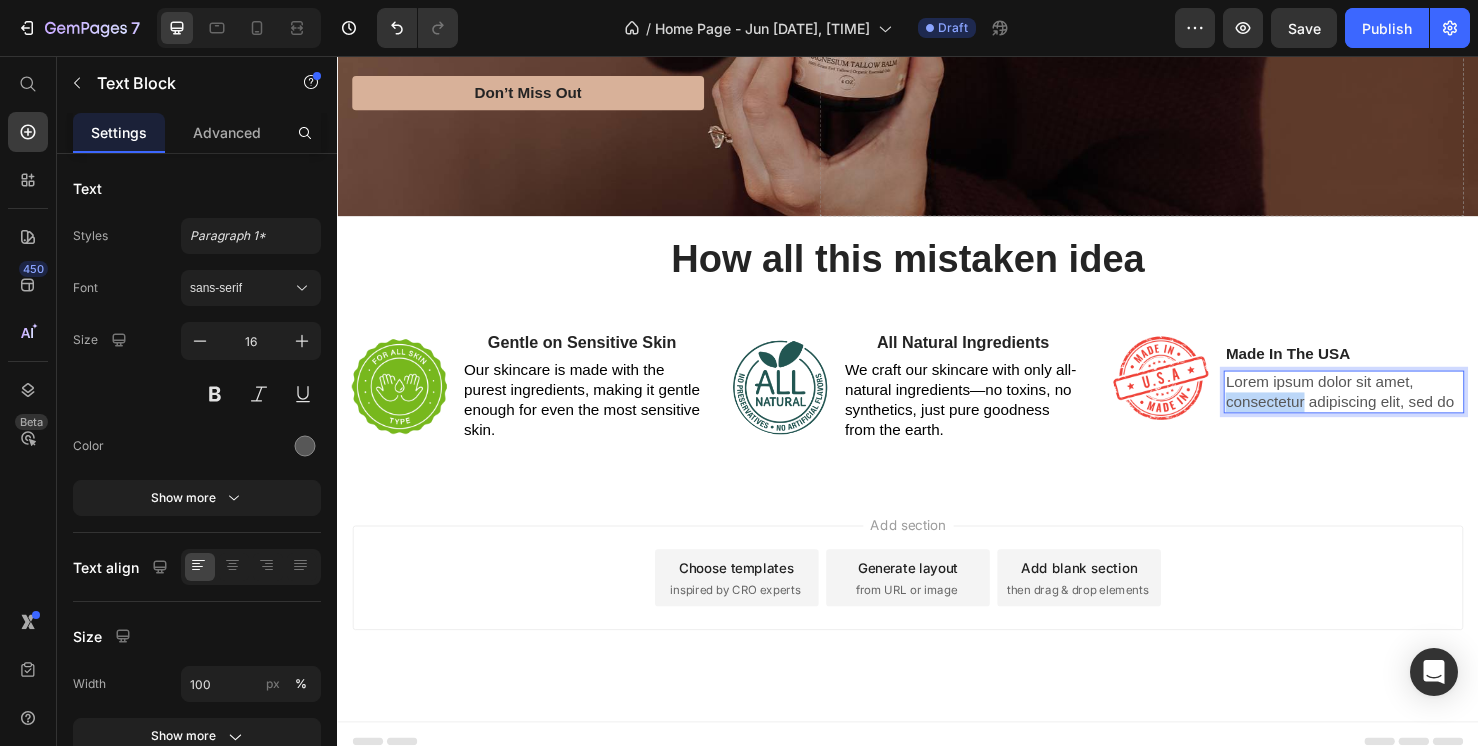 click on "Lorem ipsum dolor sit amet, consectetur adipiscing elit, sed do" at bounding box center [1395, 410] 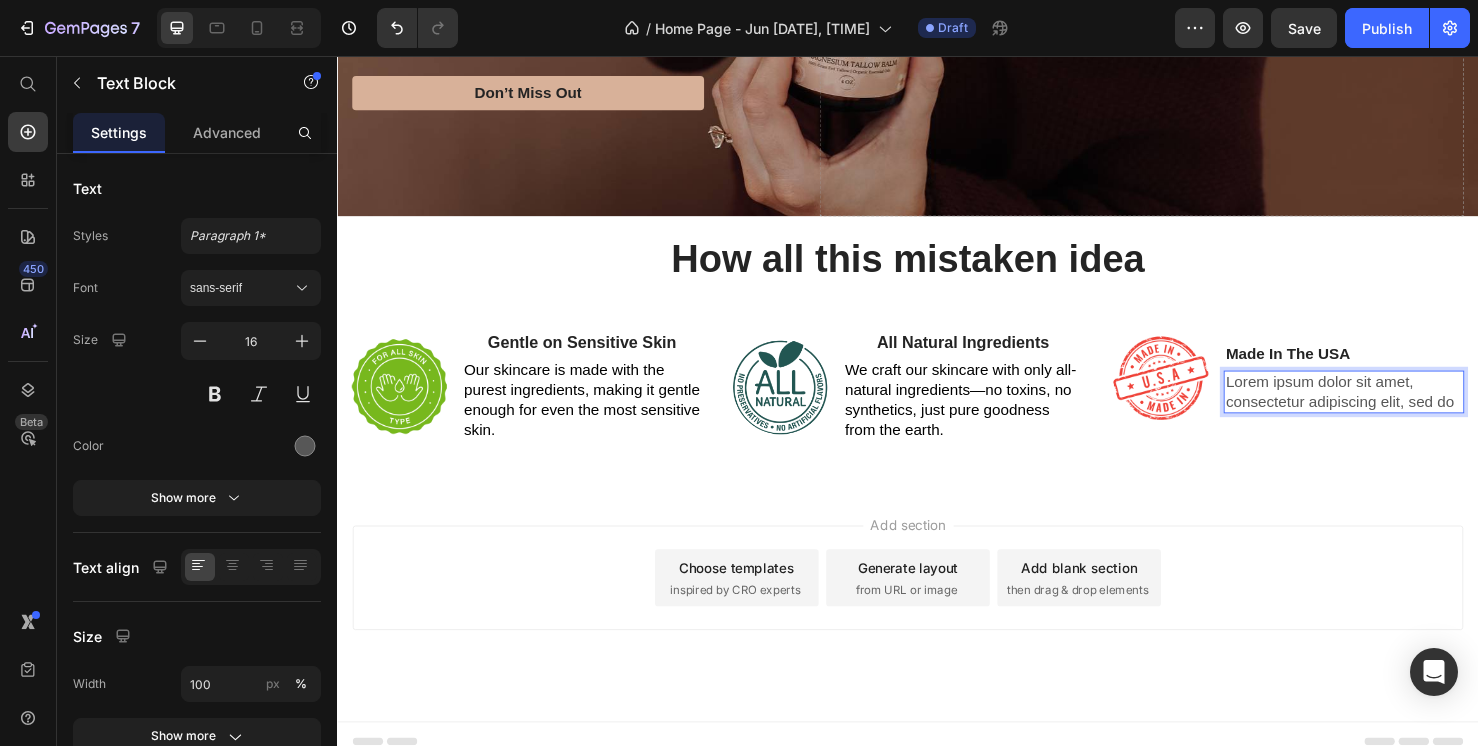 click on "Lorem ipsum dolor sit amet, consectetur adipiscing elit, sed do" at bounding box center [1395, 410] 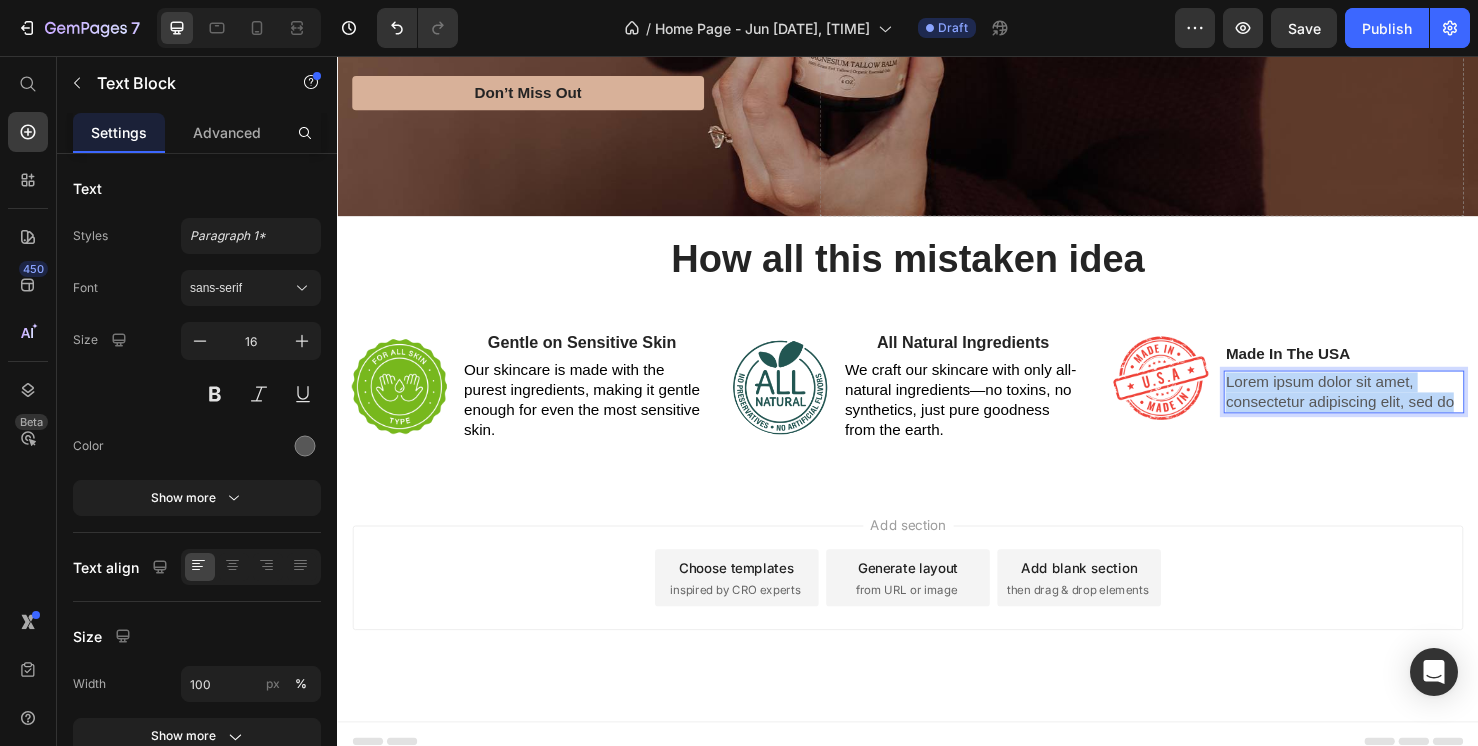 drag, startPoint x: 1518, startPoint y: 417, endPoint x: 1272, endPoint y: 393, distance: 247.16795 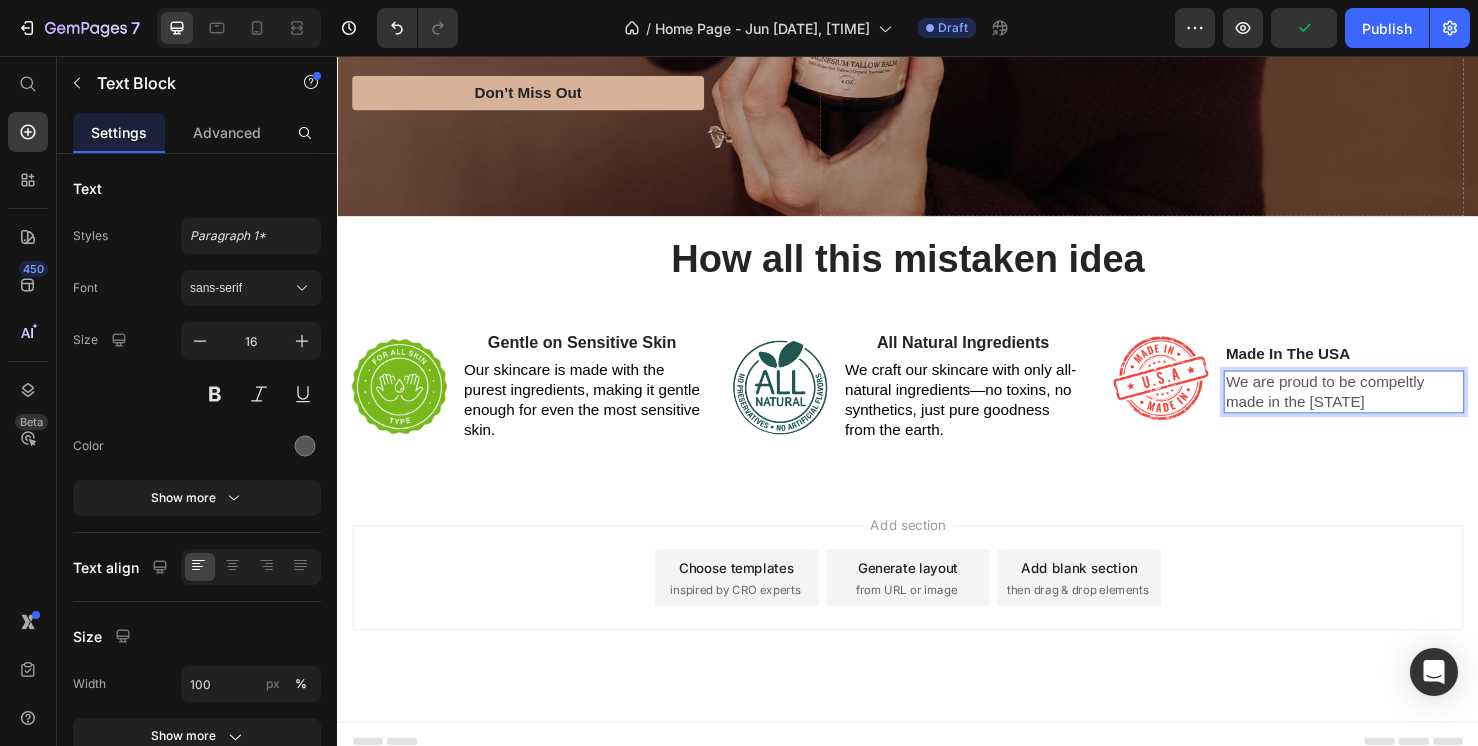 click on "We are proud to be compeltly made in the USA" at bounding box center (1395, 410) 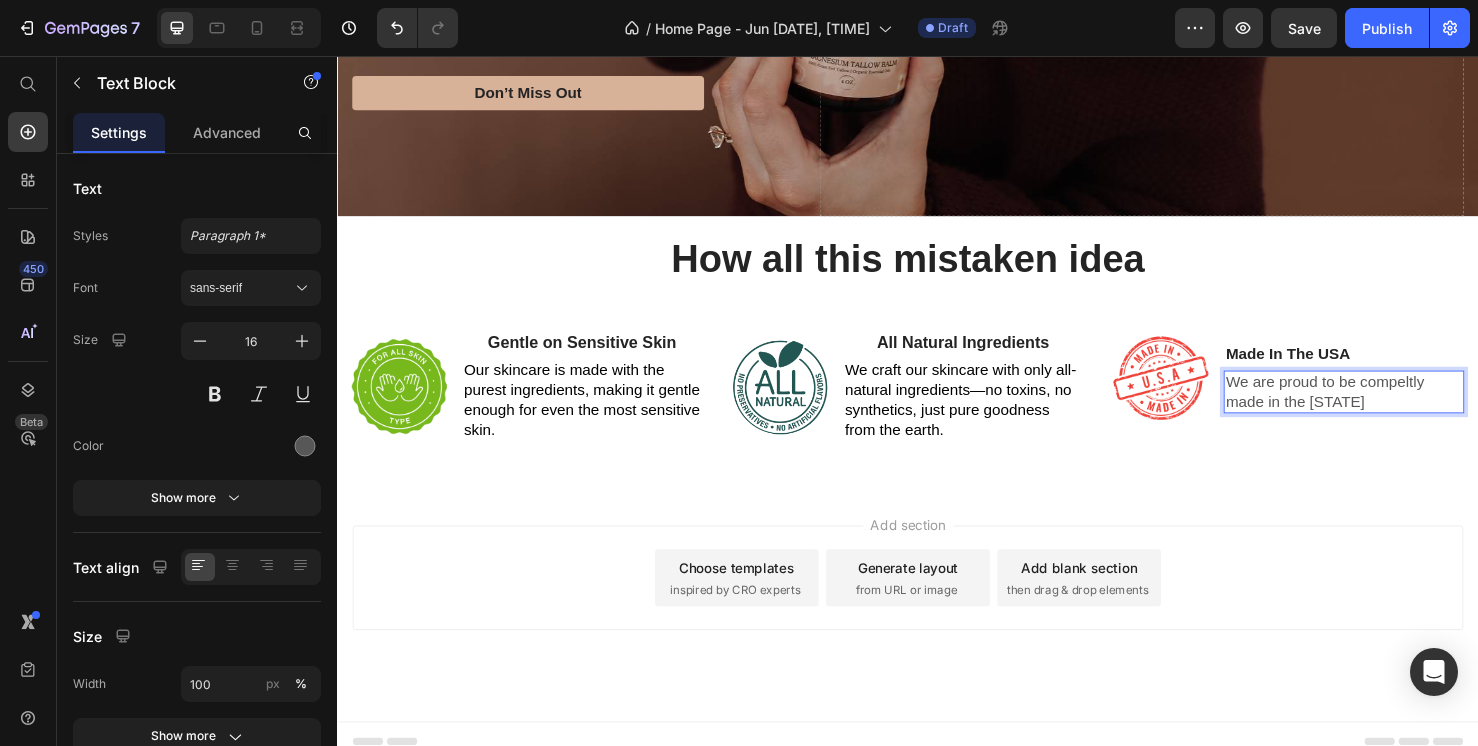 click on "We are proud to be compeltly made in the USA" at bounding box center [1395, 410] 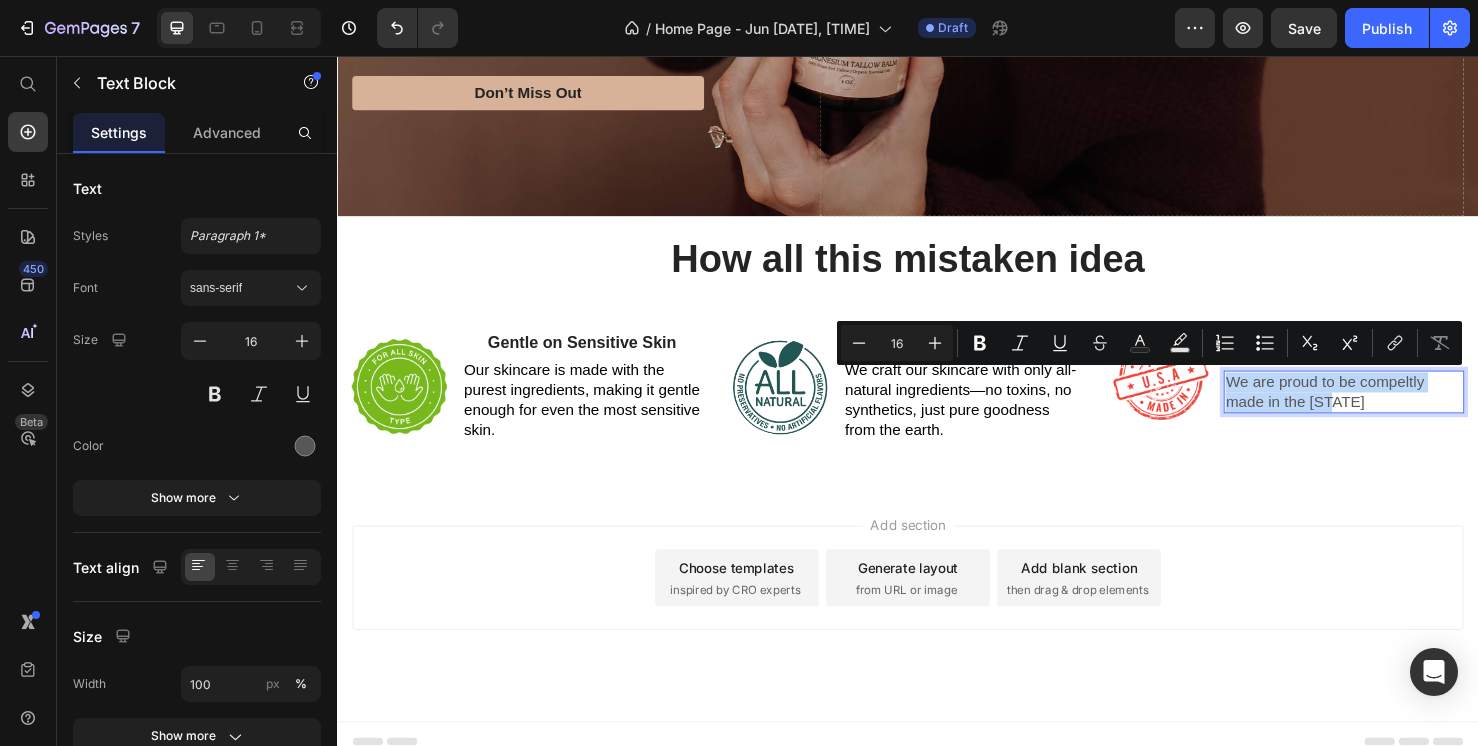 drag, startPoint x: 1403, startPoint y: 418, endPoint x: 1272, endPoint y: 395, distance: 133.00375 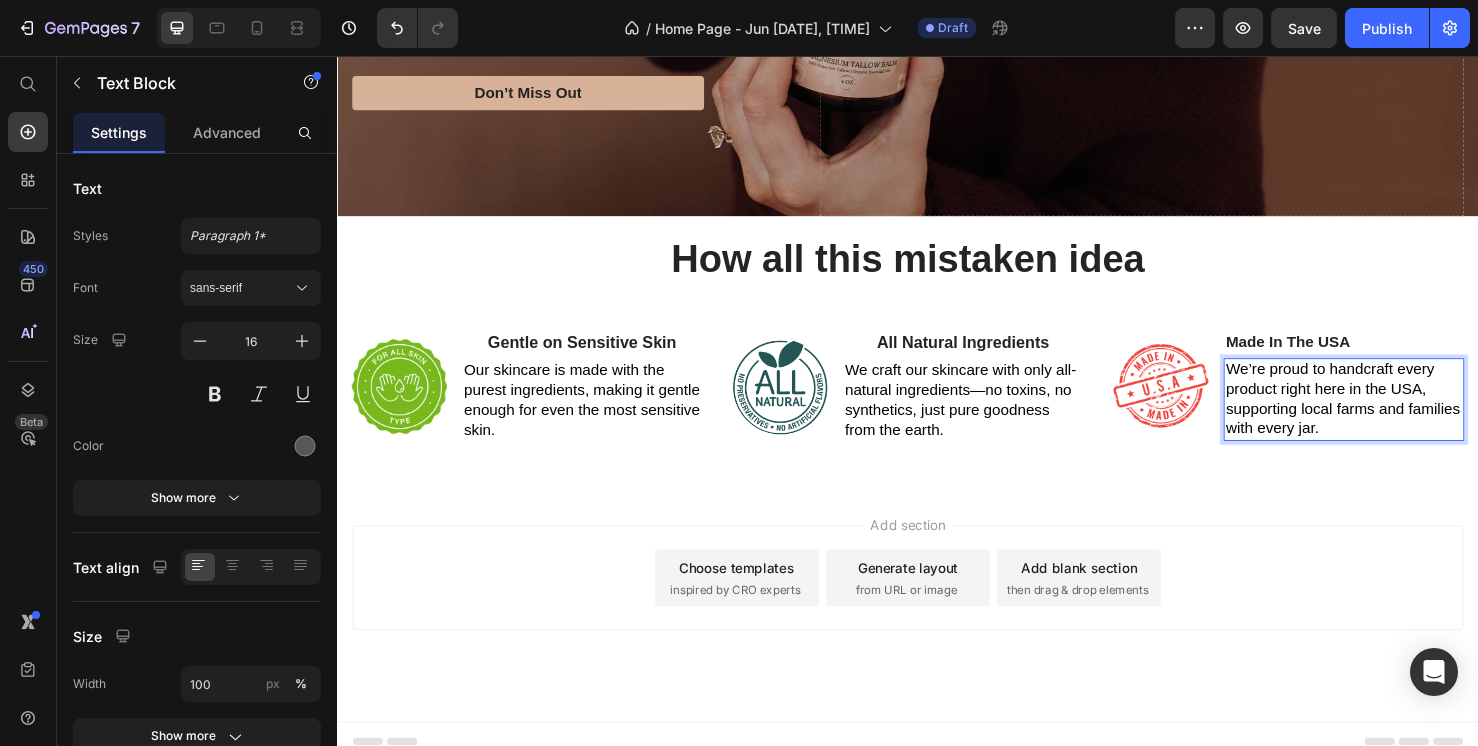 click on "We’re proud to handcraft every product right here in the USA, supporting local farms and families with every jar." at bounding box center [1395, 417] 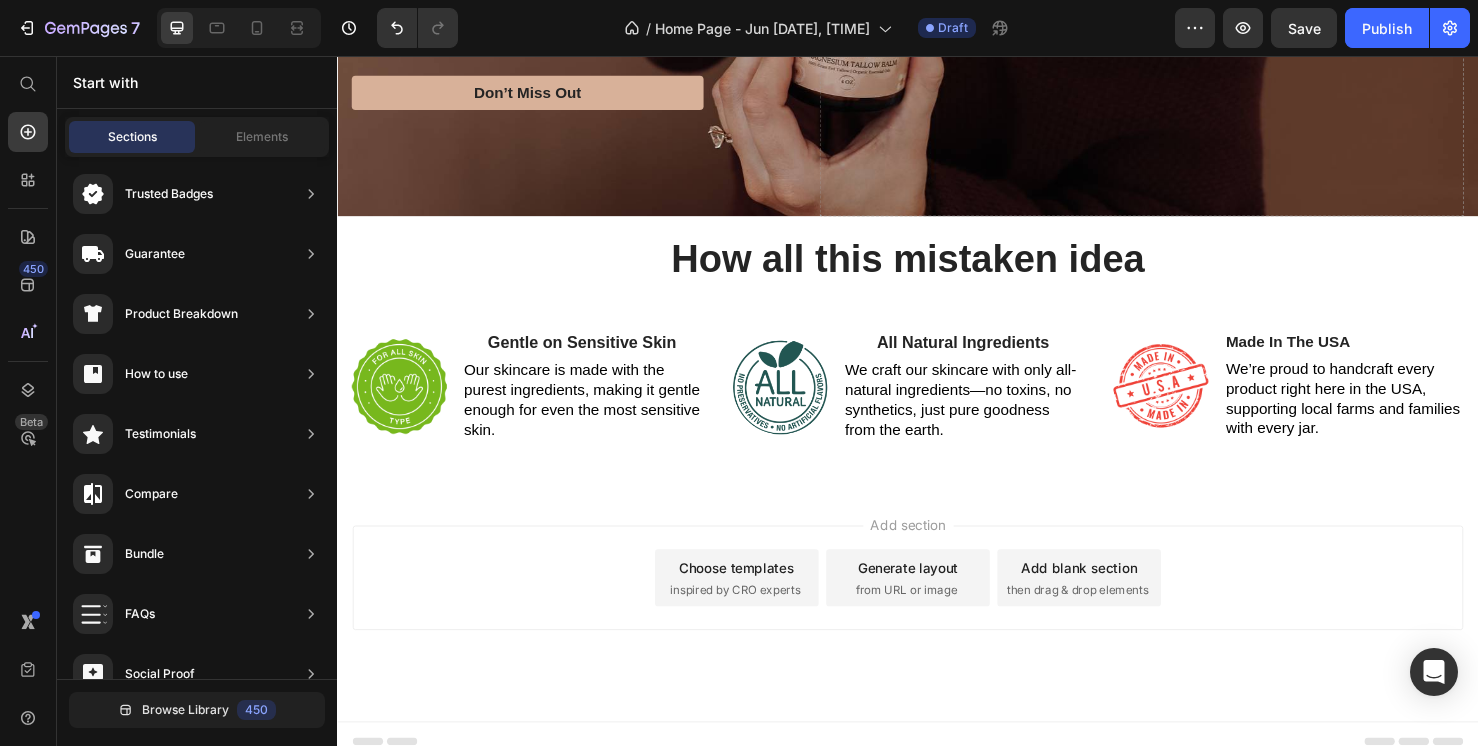 click on "Add section Choose templates inspired by CRO experts Generate layout from URL or image Add blank section then drag & drop elements" at bounding box center (937, 633) 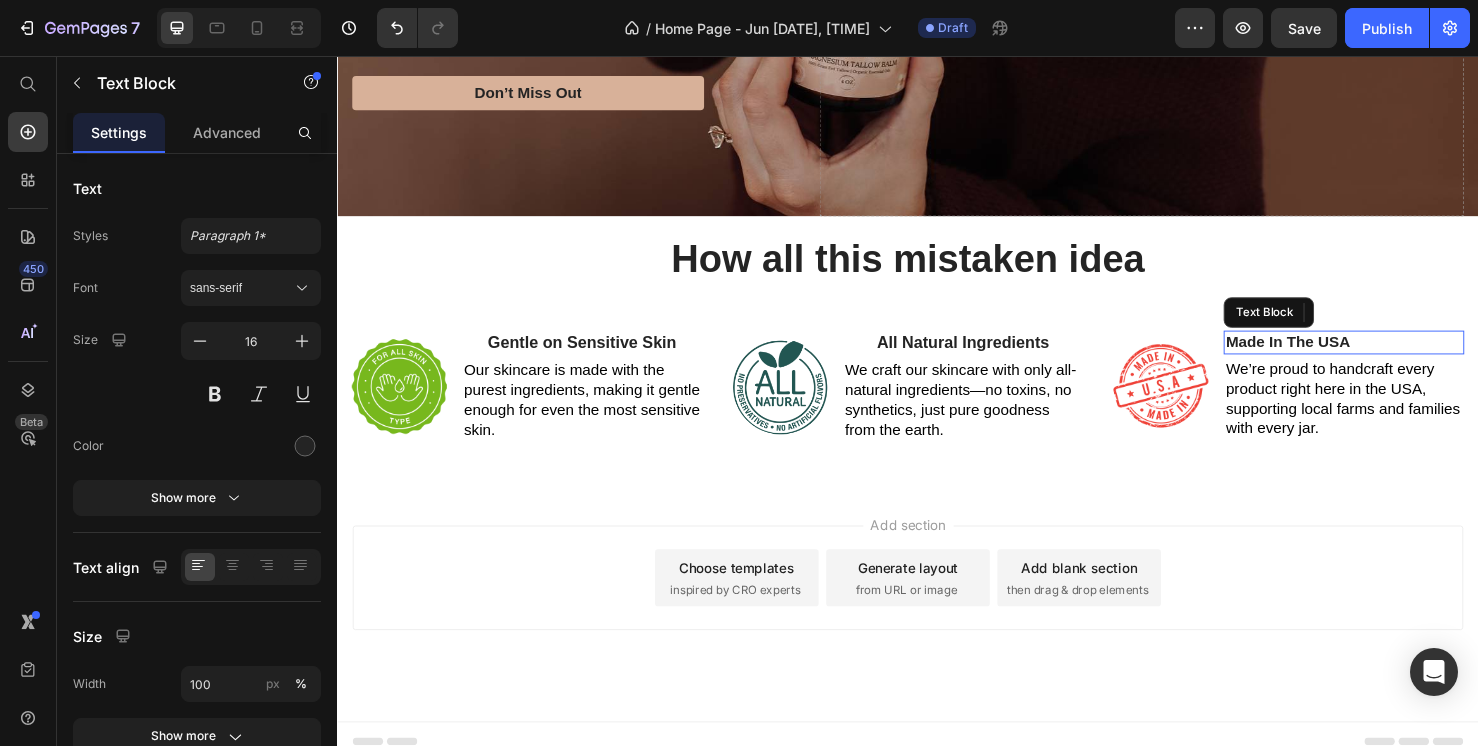 click on "Made In The USA" at bounding box center (1395, 357) 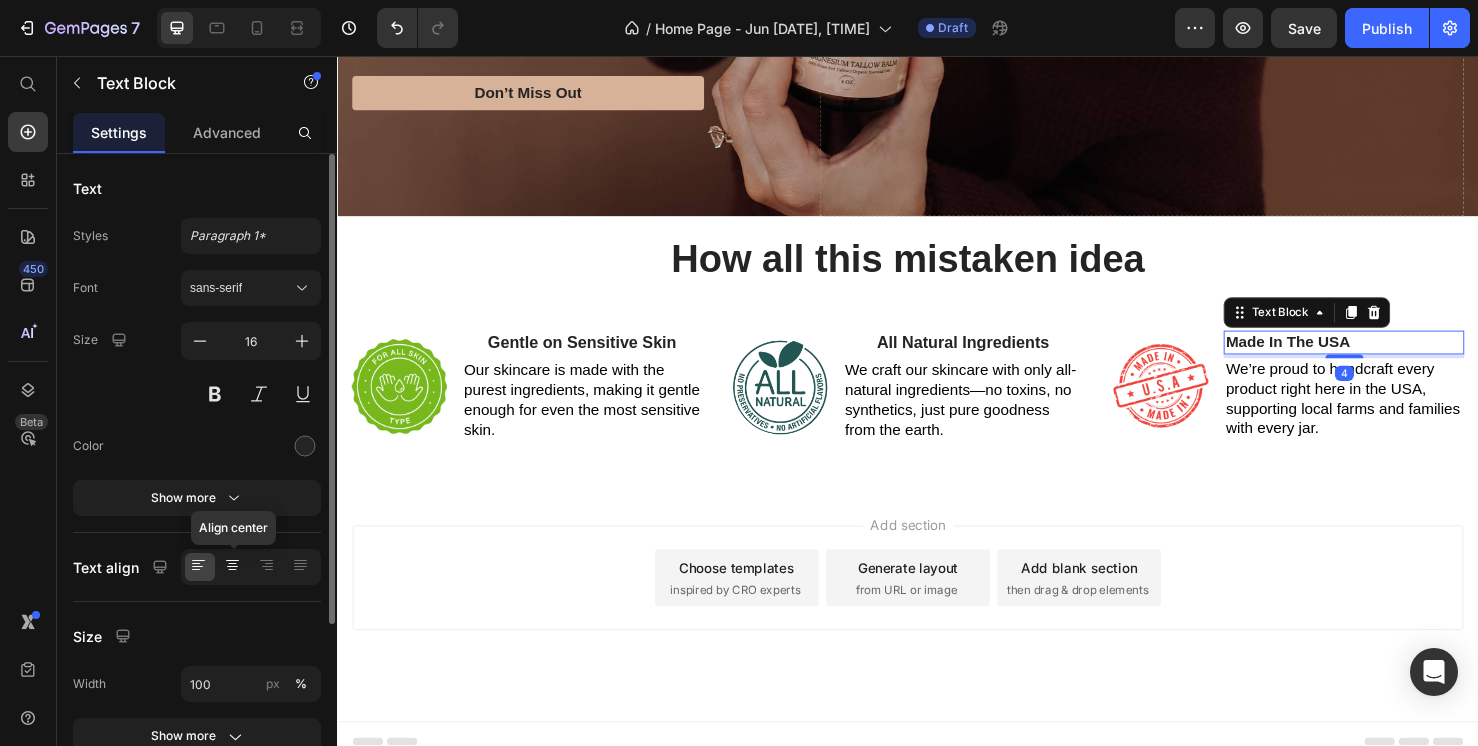 click 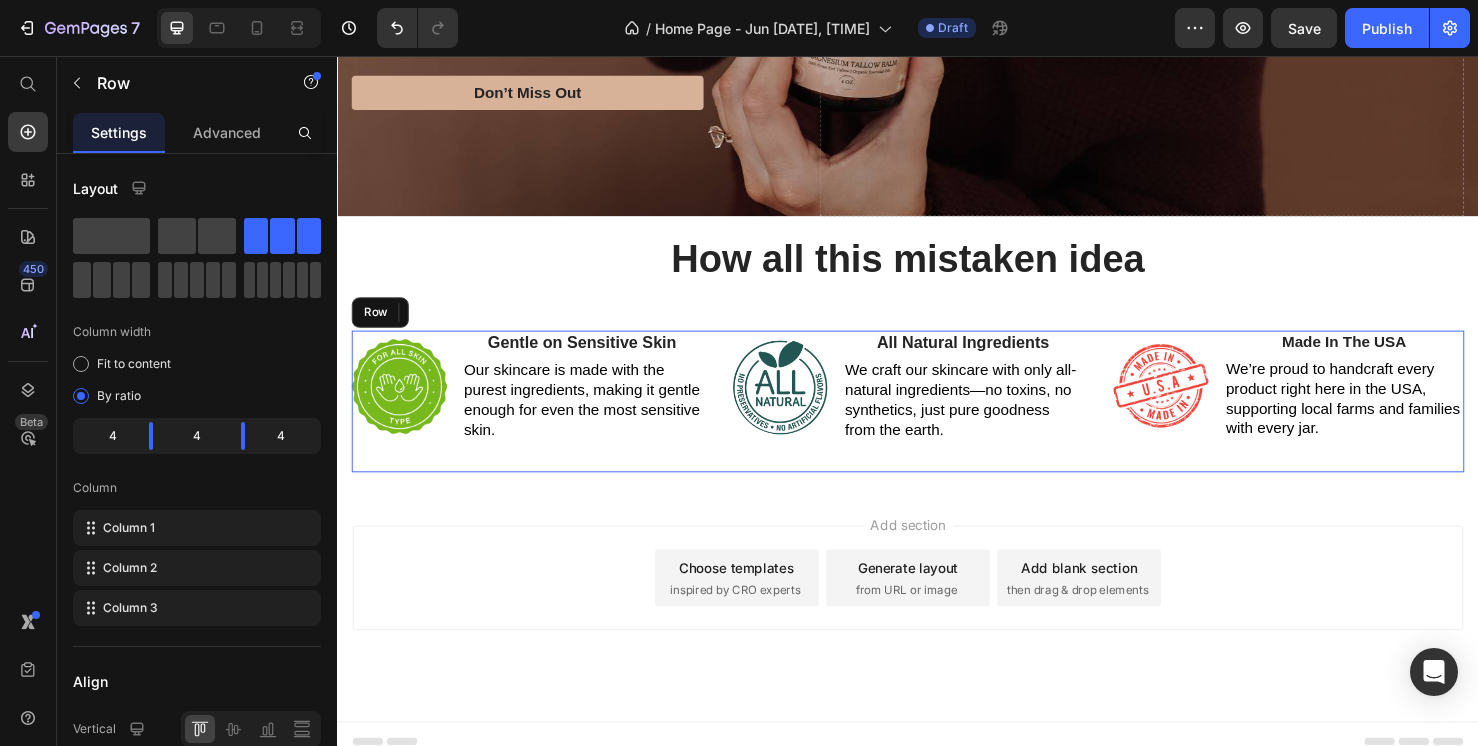 click on "Image All Natural Ingredients  Text Block We craft our skincare with only all-natural ingredients—no toxins, no synthetics, just pure goodness from the earth. Text Block Row" at bounding box center [937, 419] 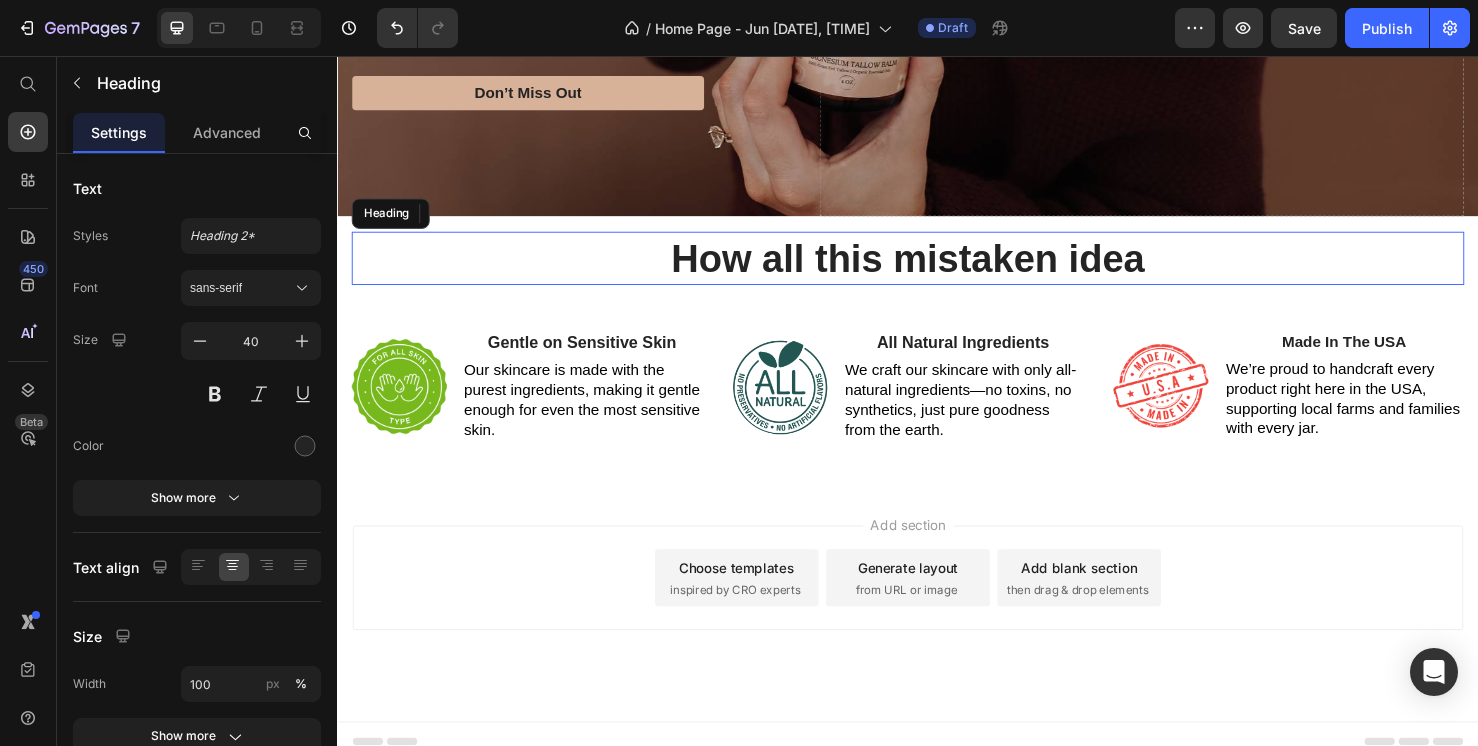 click on "How all this mistaken idea" at bounding box center (937, 269) 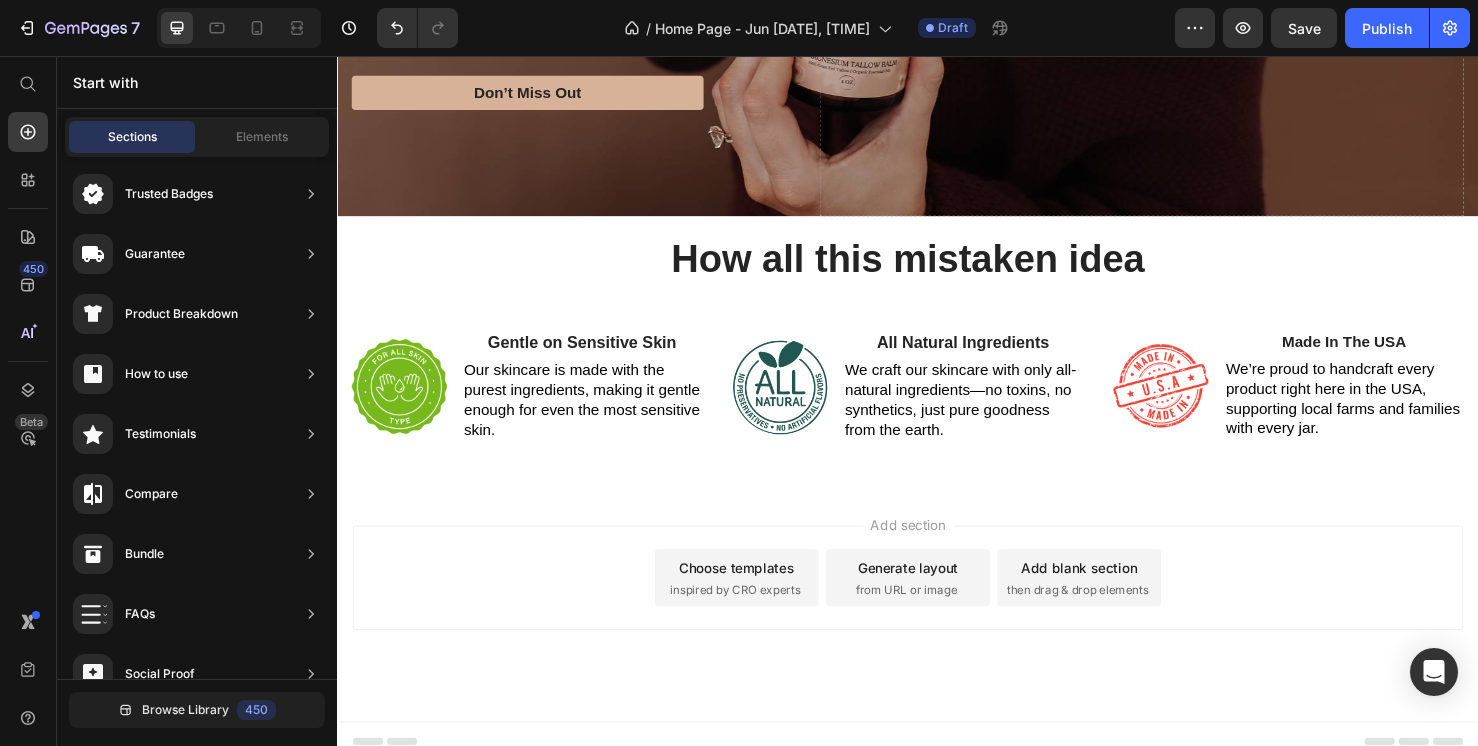 click on "Add section Choose templates inspired by CRO experts Generate layout from URL or image Add blank section then drag & drop elements" at bounding box center (937, 633) 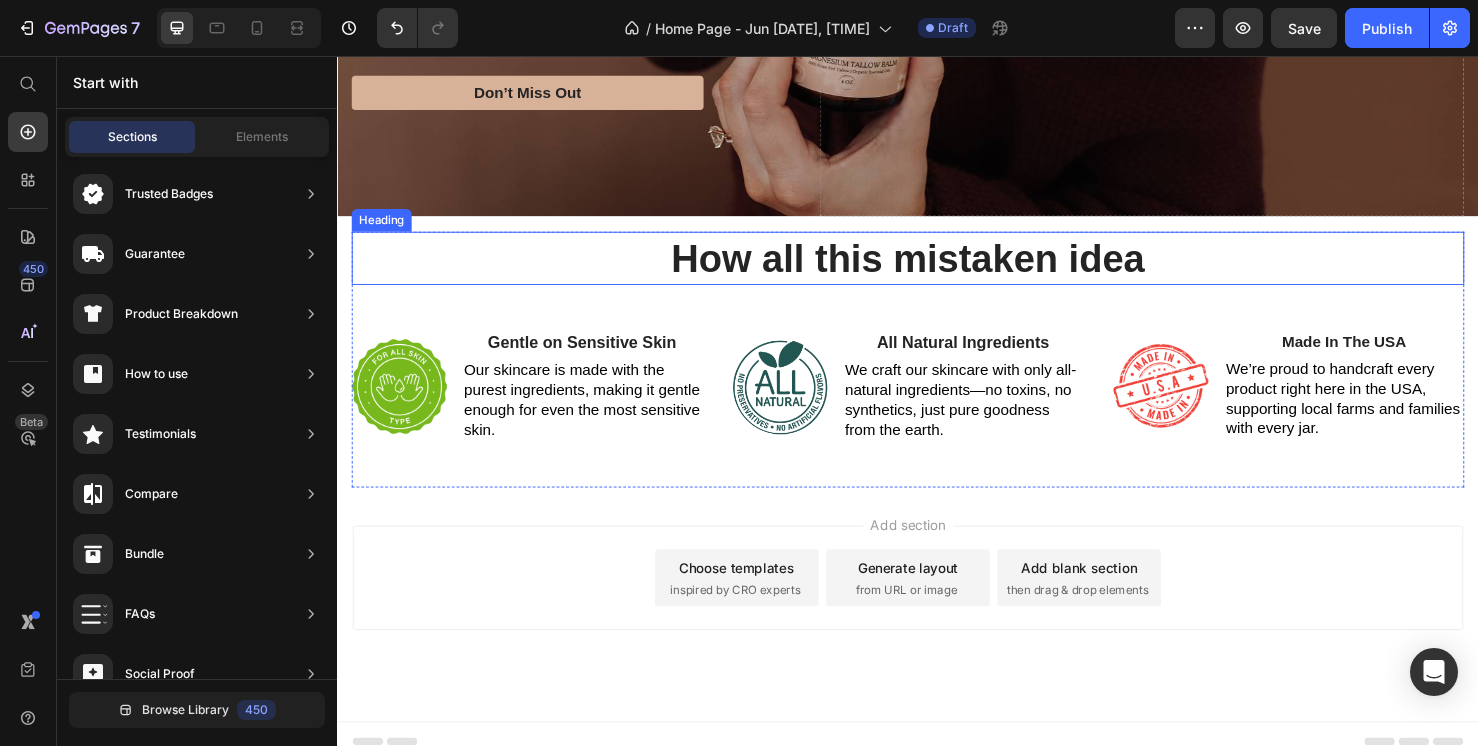 click on "How all this mistaken idea" at bounding box center (937, 269) 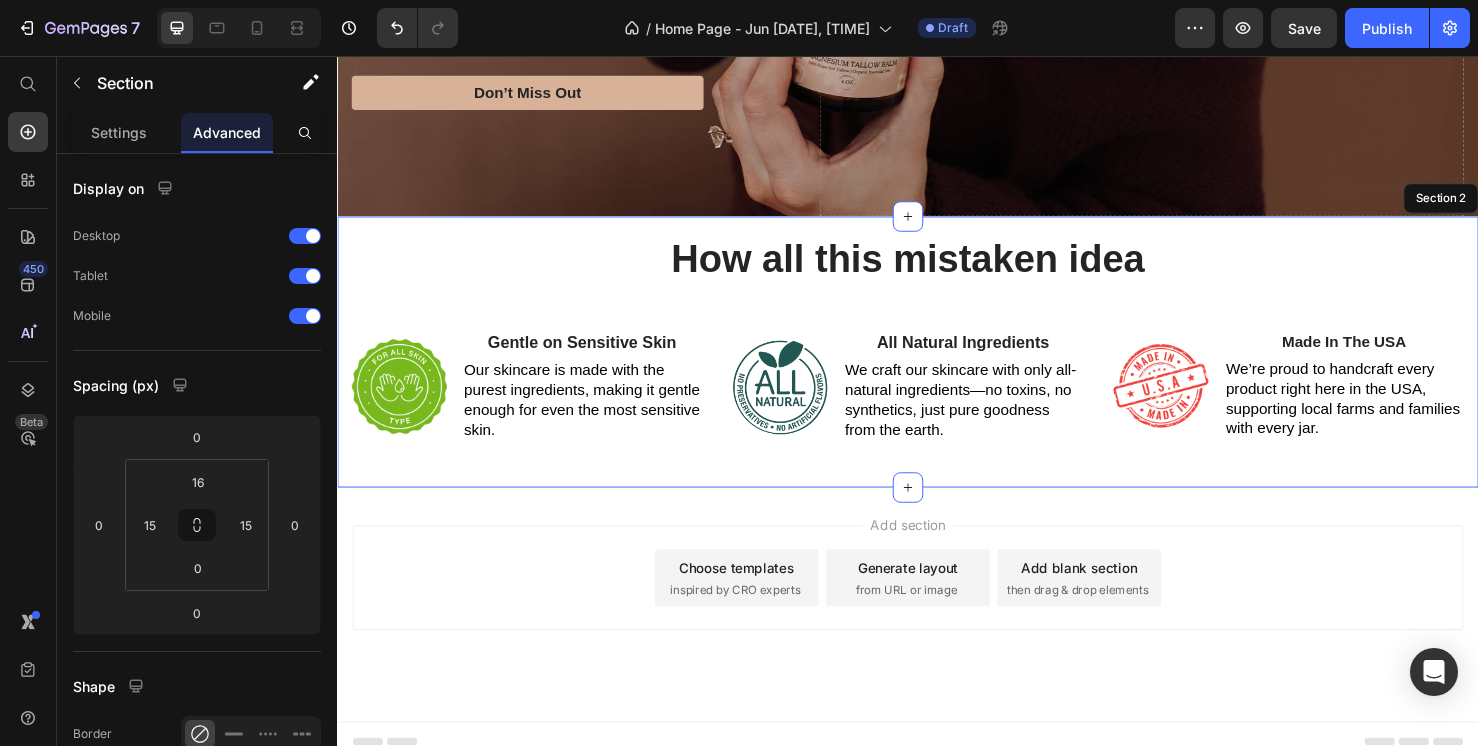 click on "How all this mistaken idea Heading   48 Image Gentle on Sensitive Skin Text Block Our skincare is made with the purest ingredients, making it gentle enough for even the most sensitive skin. Text Block Row Image All Natural Ingredients  Text Block We craft our skincare with only all-natural ingredients—no toxins, no synthetics, just pure goodness from the earth. Text Block Row Image Made In The USA Text Block We’re proud to handcraft every product right here in the USA, supporting local farms and families with every jar. Text Block Row Row Row Section 2" at bounding box center (937, 367) 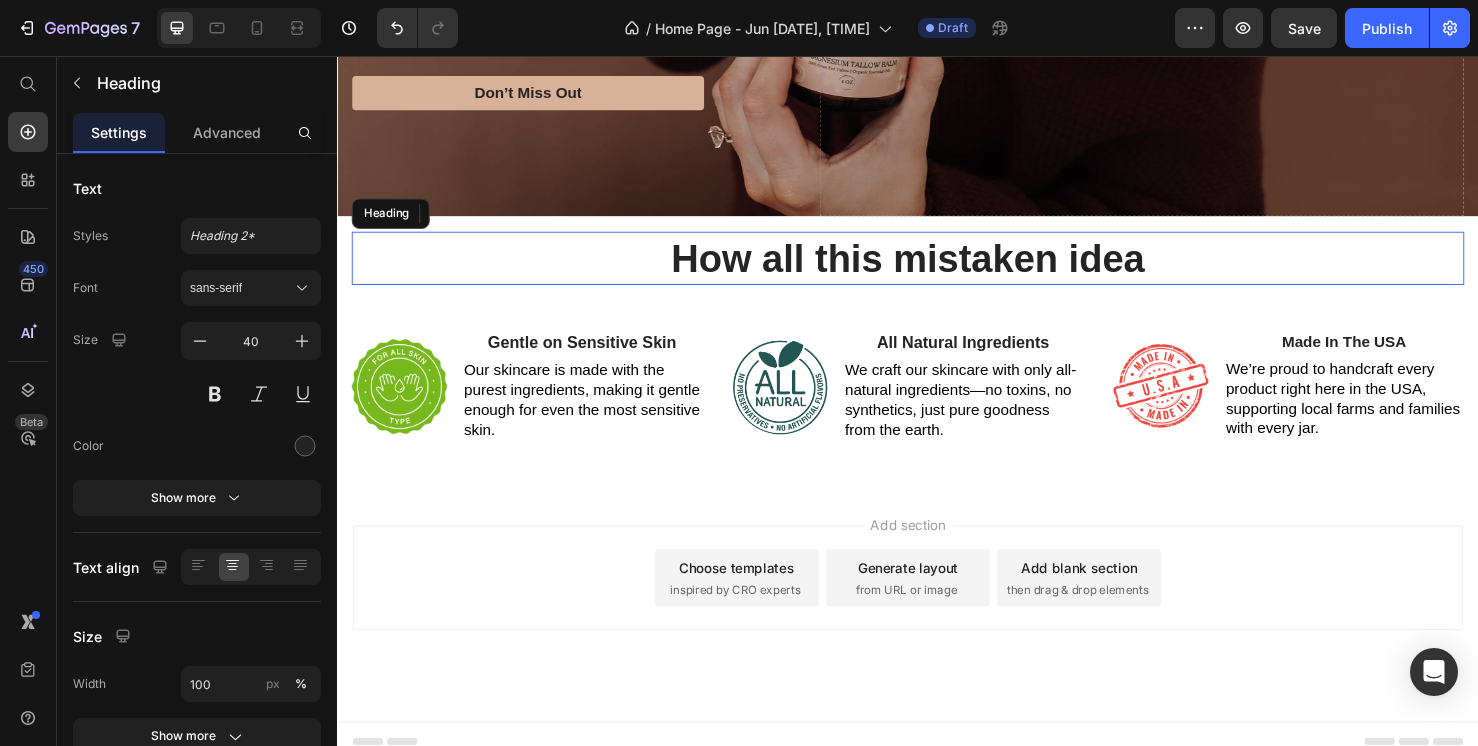 click on "How all this mistaken idea" at bounding box center [937, 269] 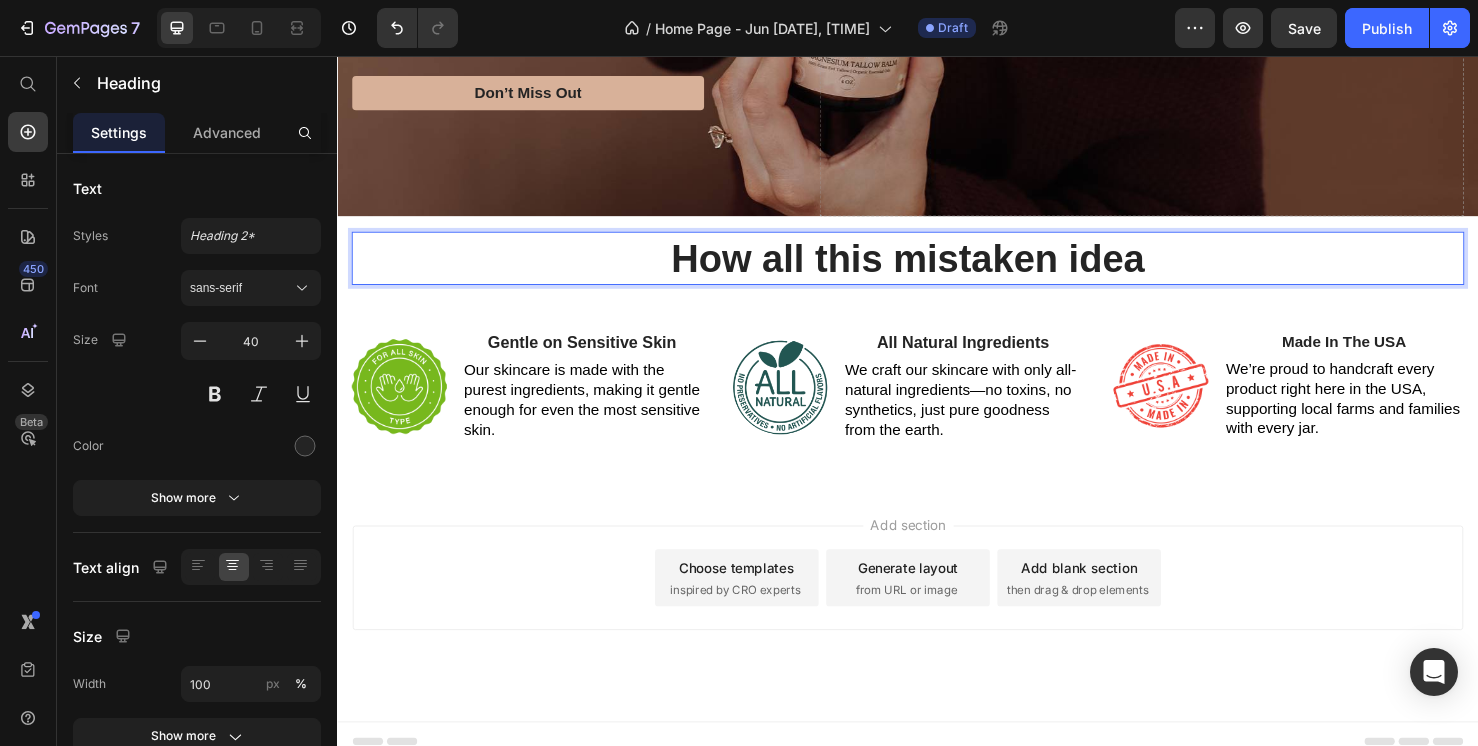click on "How all this mistaken idea" at bounding box center [937, 269] 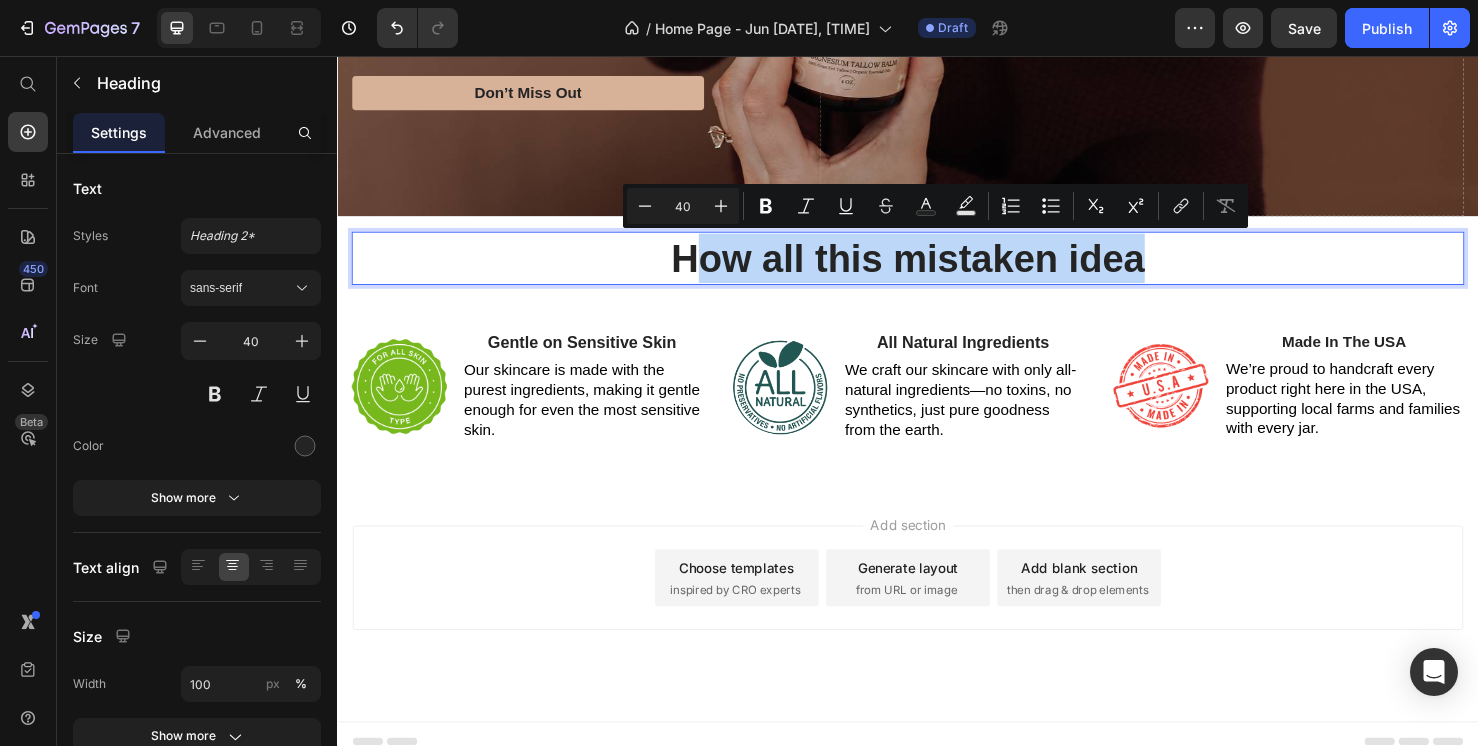 drag, startPoint x: 1223, startPoint y: 266, endPoint x: 706, endPoint y: 248, distance: 517.31323 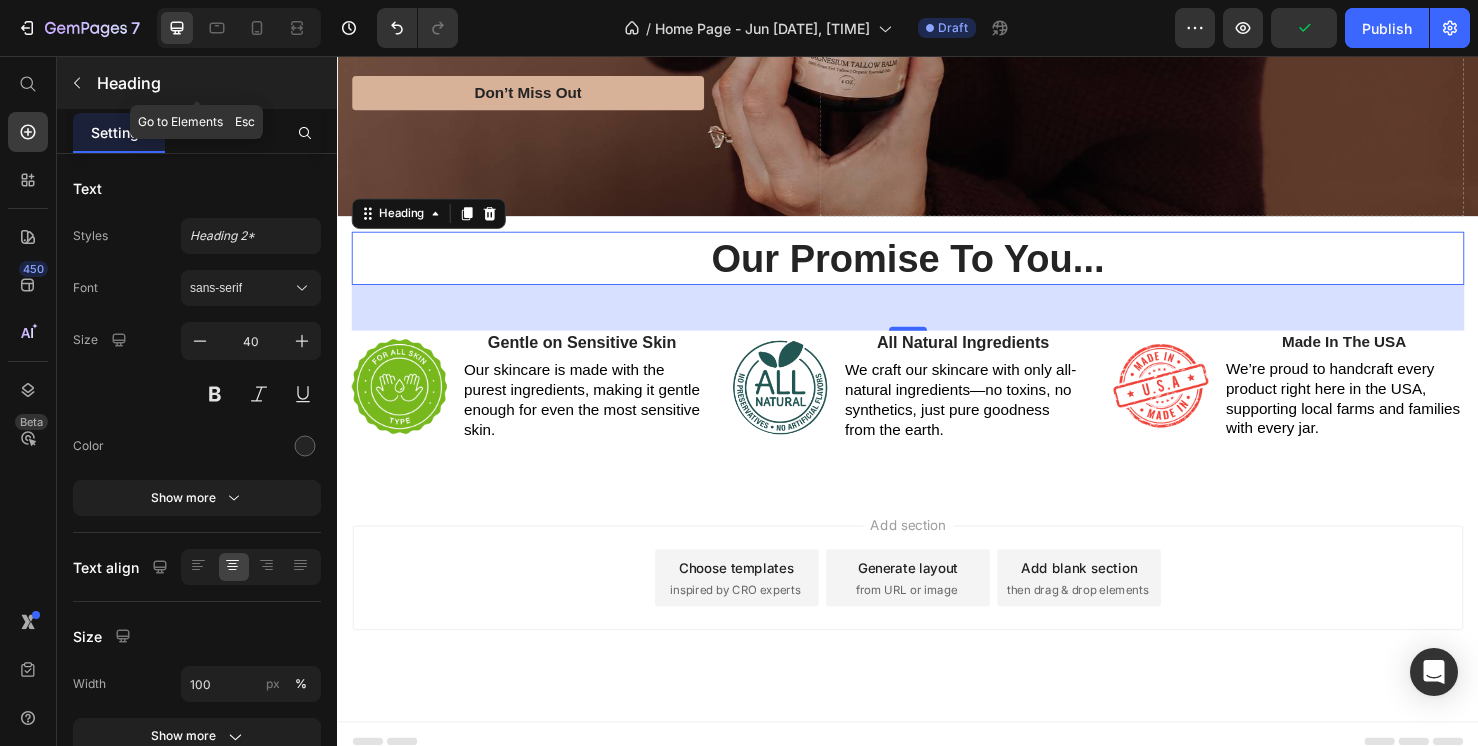 click 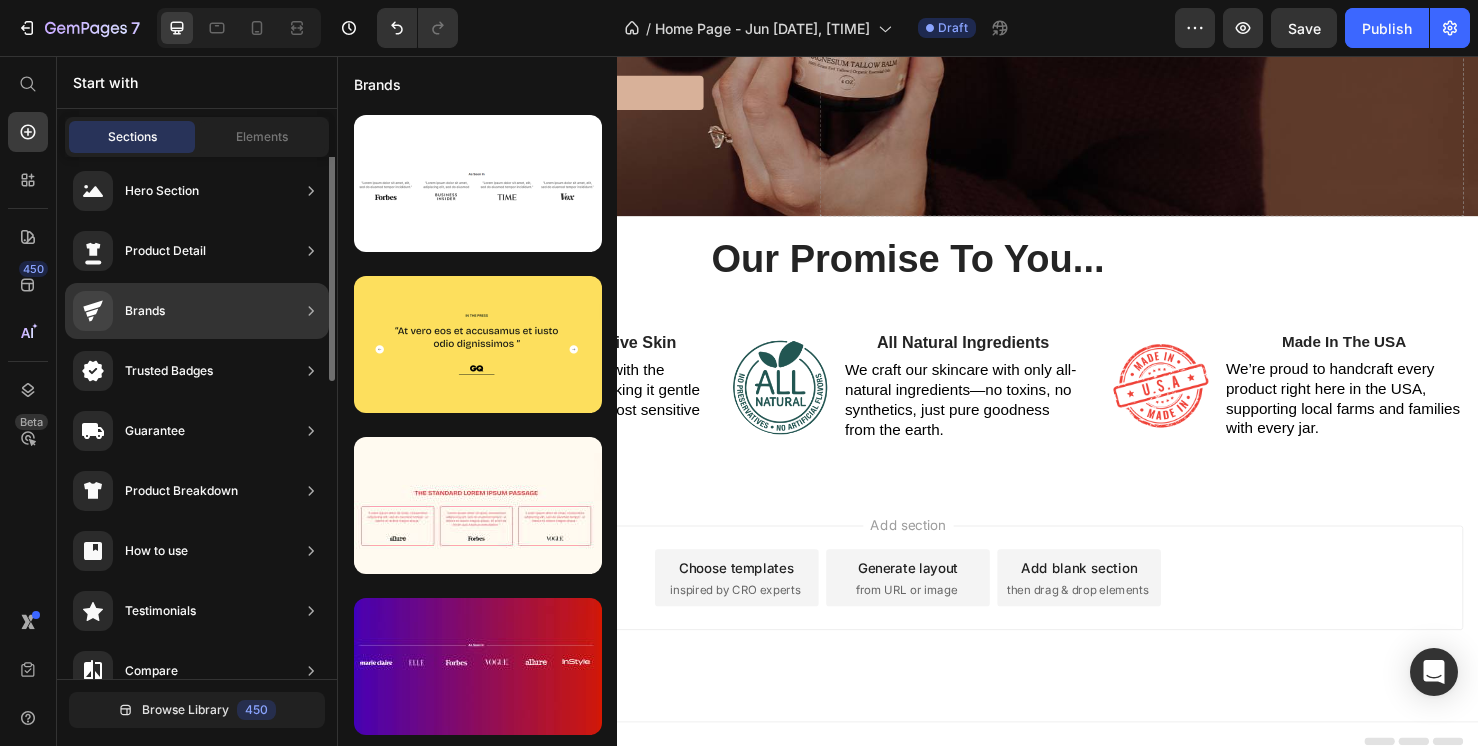 scroll, scrollTop: 0, scrollLeft: 0, axis: both 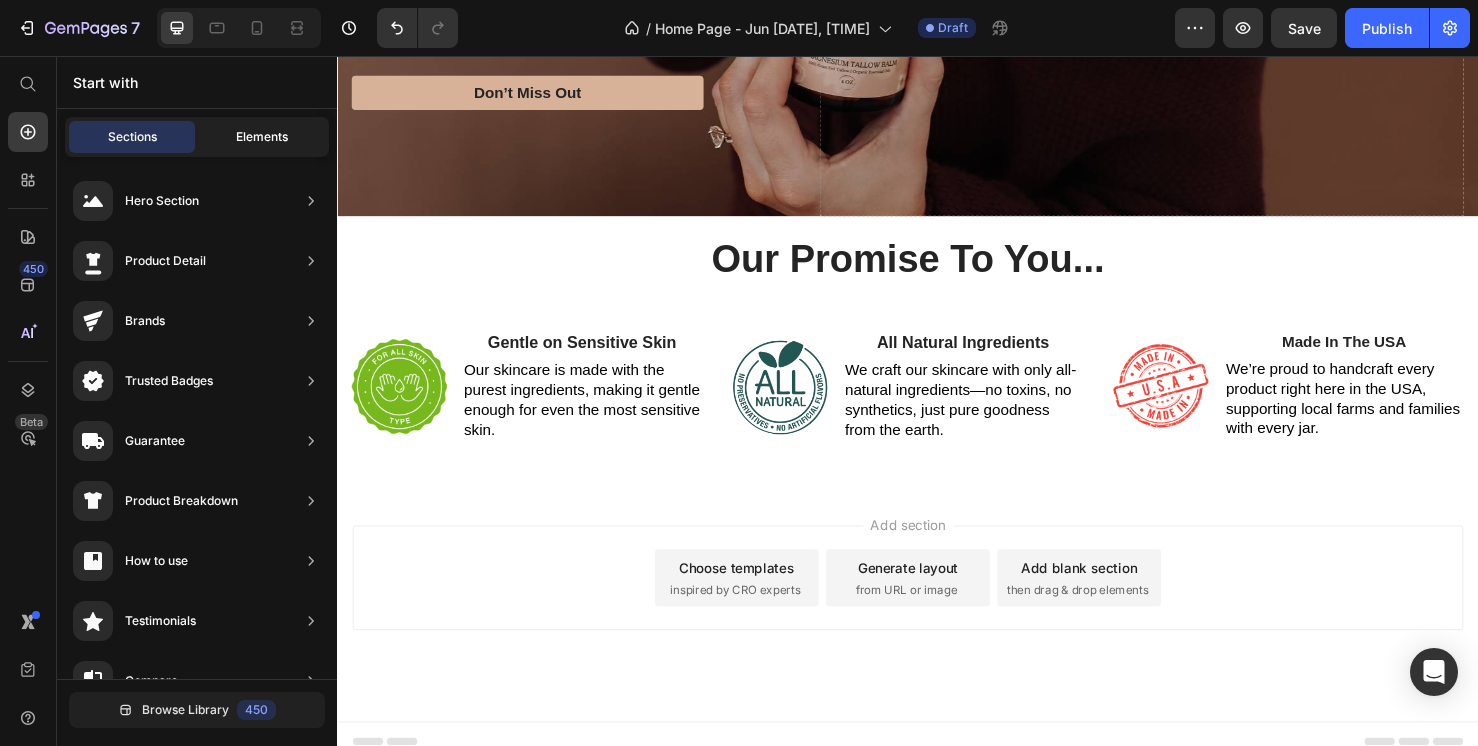 click on "Elements" at bounding box center [262, 137] 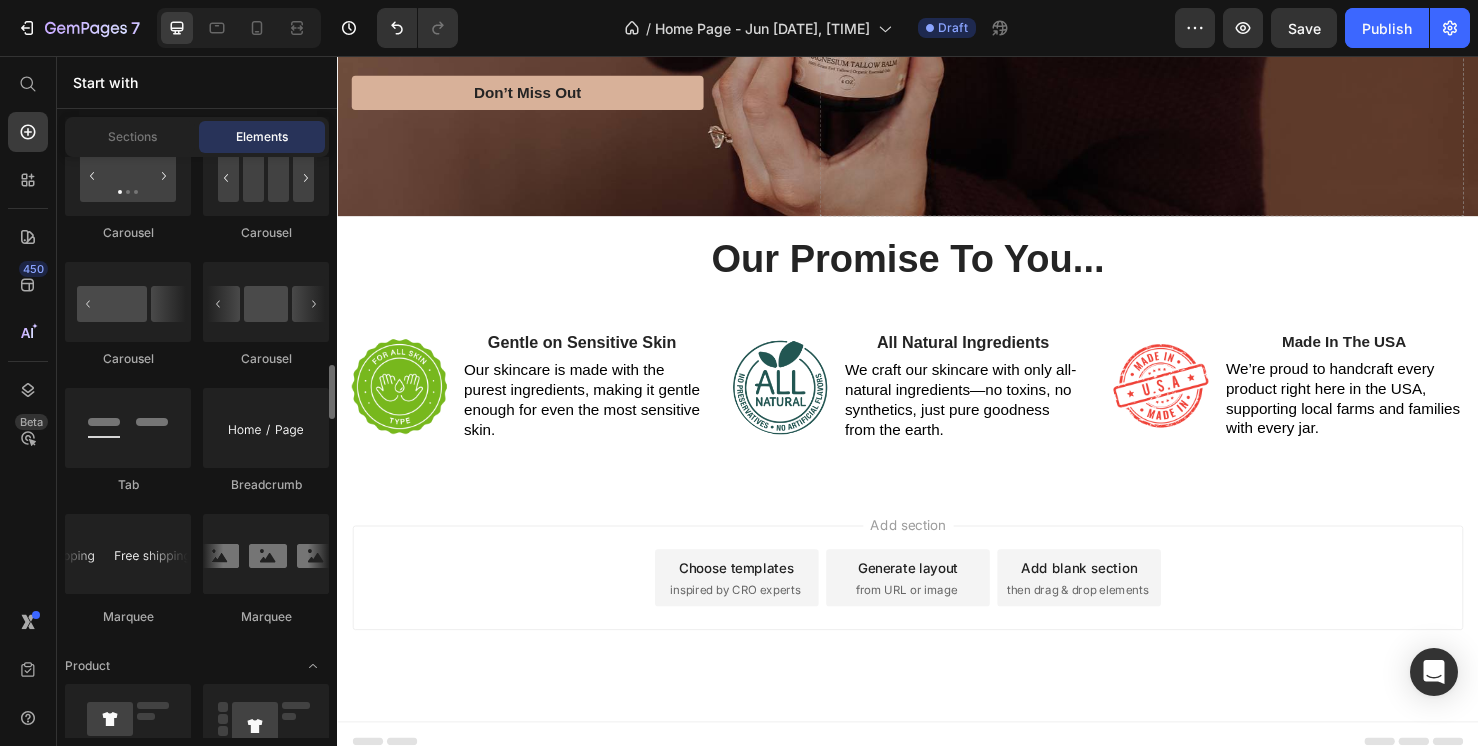 scroll, scrollTop: 2191, scrollLeft: 0, axis: vertical 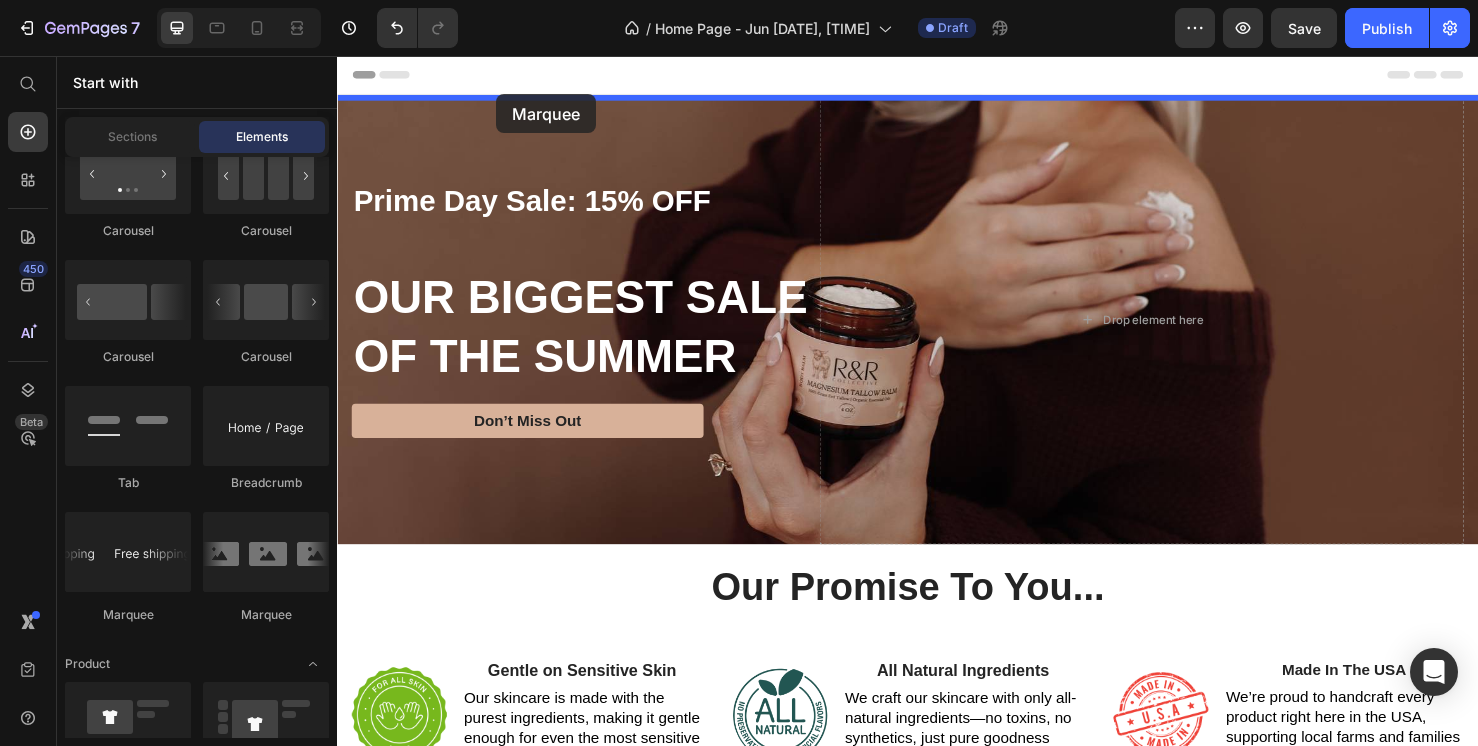 drag, startPoint x: 484, startPoint y: 619, endPoint x: 504, endPoint y: 96, distance: 523.38226 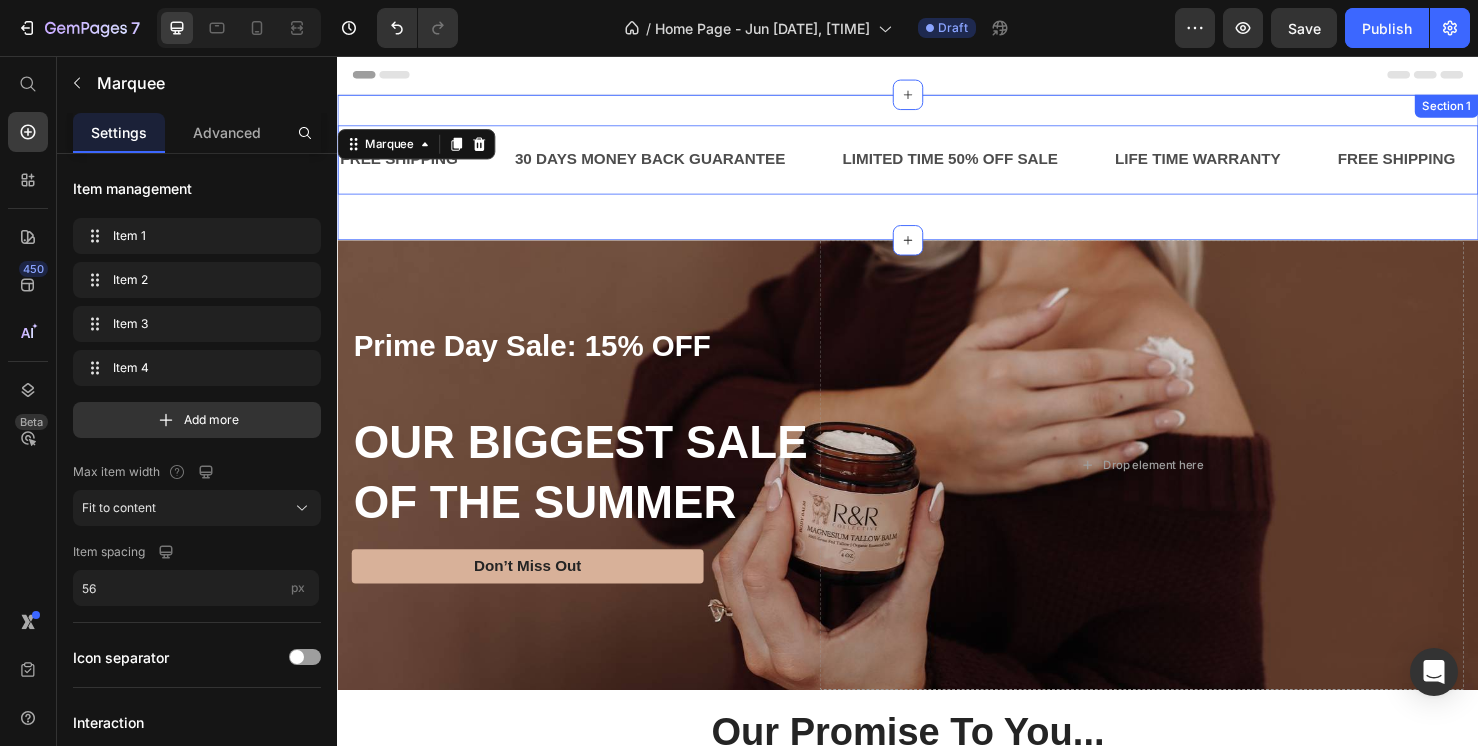 click on "FREE SHIPPING Text 30 DAYS MONEY BACK GUARANTEE Text LIMITED TIME 50% OFF SALE Text LIFE TIME WARRANTY Text FREE SHIPPING Text 30 DAYS MONEY BACK GUARANTEE Text LIMITED TIME 50% OFF SALE Text LIFE TIME WARRANTY Text FREE SHIPPING Text 30 DAYS MONEY BACK GUARANTEE Text LIMITED TIME 50% OFF SALE Text LIFE TIME WARRANTY Text FREE SHIPPING Text 30 DAYS MONEY BACK GUARANTEE Text LIMITED TIME 50% OFF SALE Text LIFE TIME WARRANTY Text FREE SHIPPING Text 30 DAYS MONEY BACK GUARANTEE Text LIMITED TIME 50% OFF SALE Text LIFE TIME WARRANTY Text FREE SHIPPING Text 30 DAYS MONEY BACK GUARANTEE Text LIMITED TIME 50% OFF SALE Text LIFE TIME WARRANTY Text Marquee   16 Section 1" at bounding box center [937, 173] 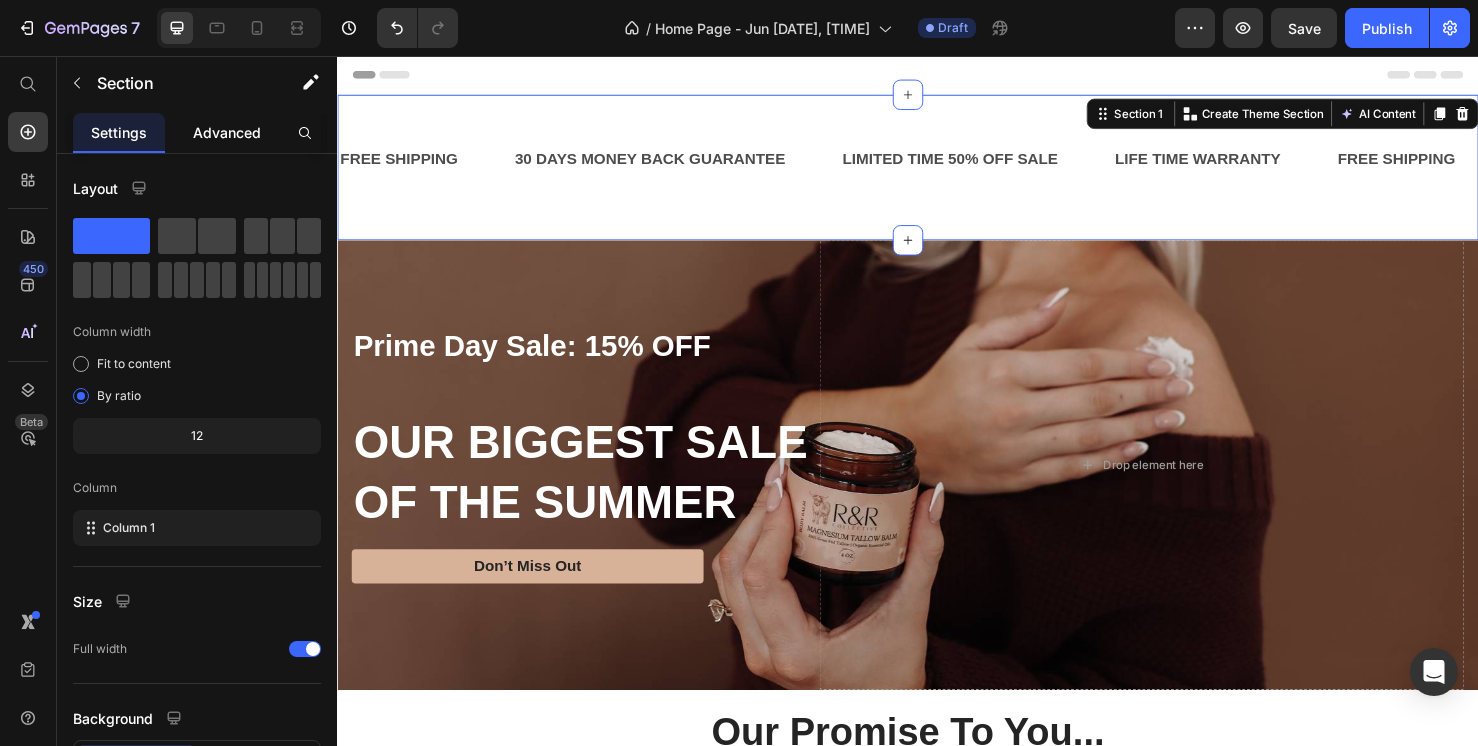 click on "Advanced" 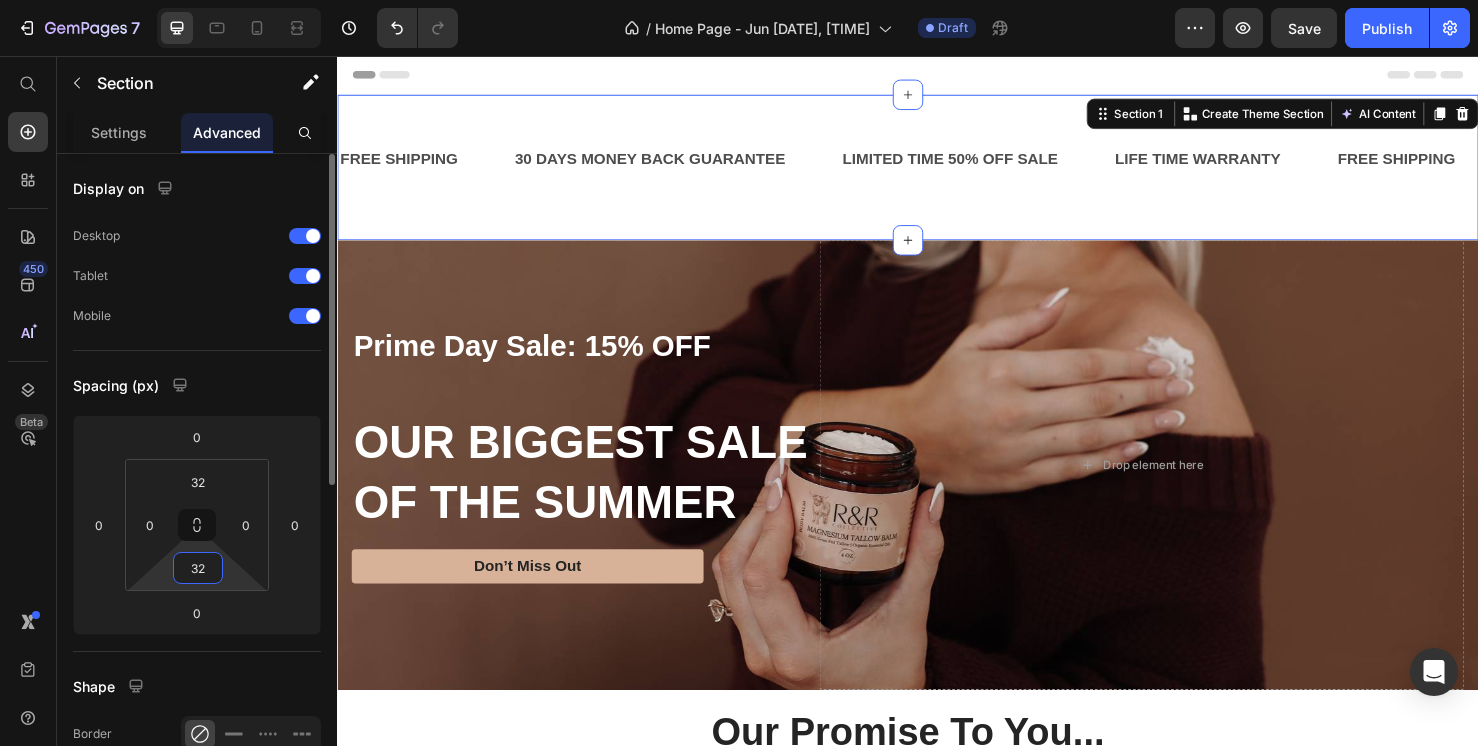 click on "32" at bounding box center [198, 568] 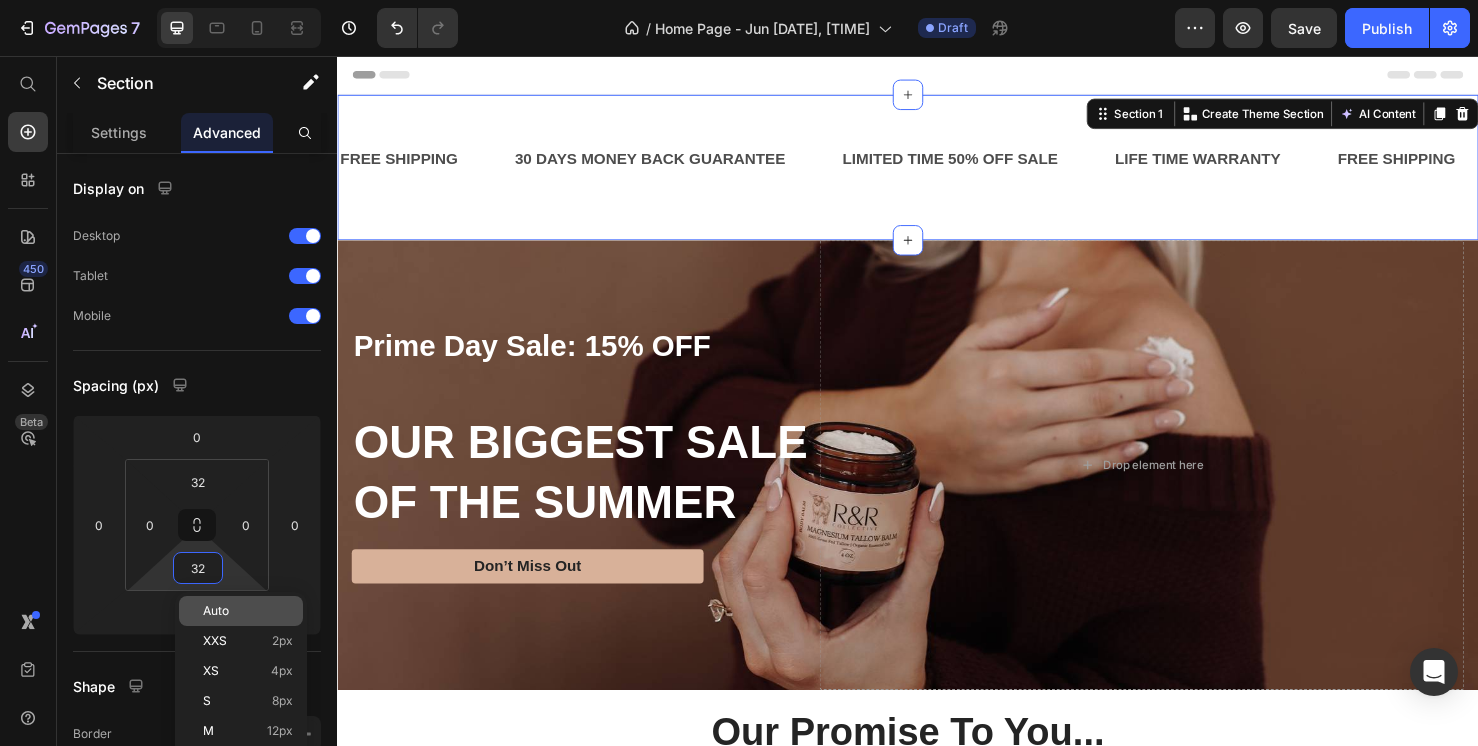 type on "2" 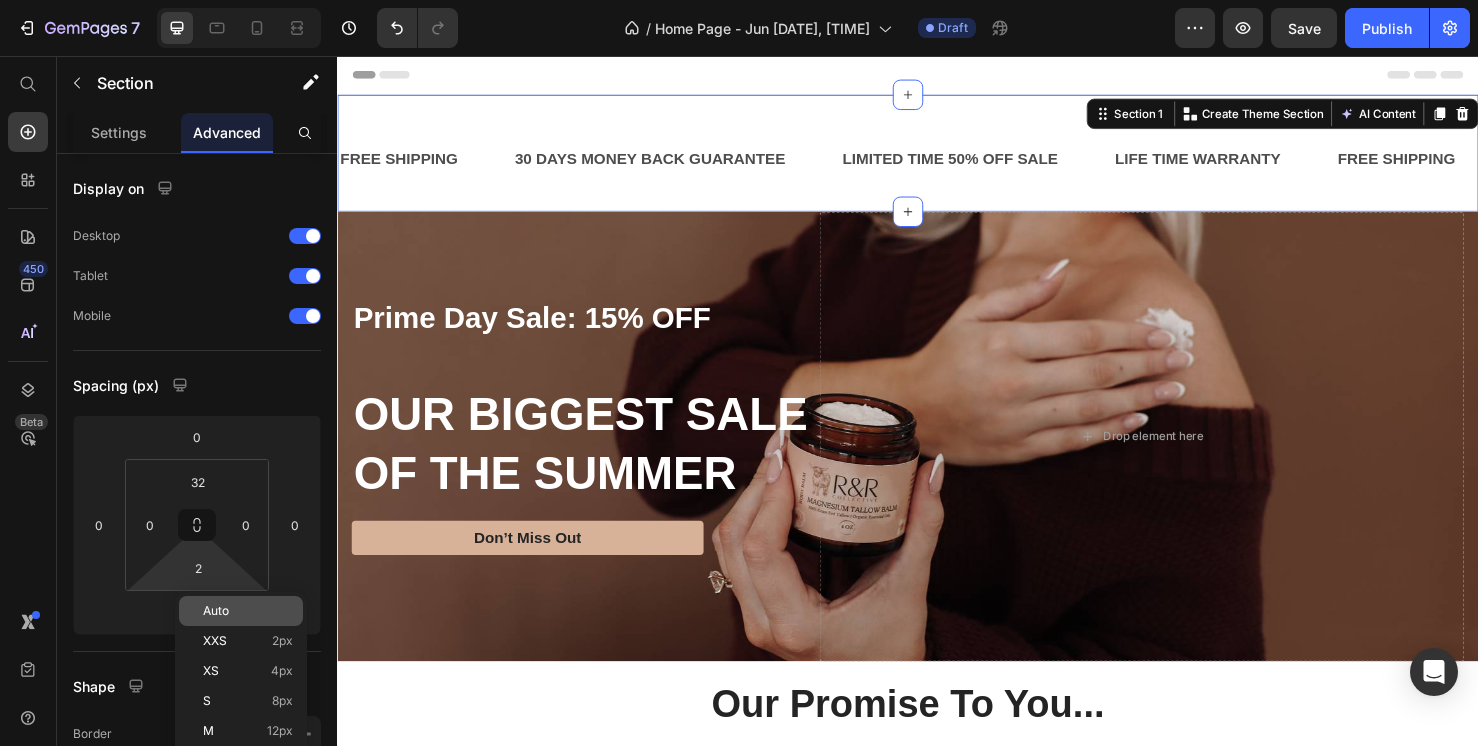 click on "Auto" 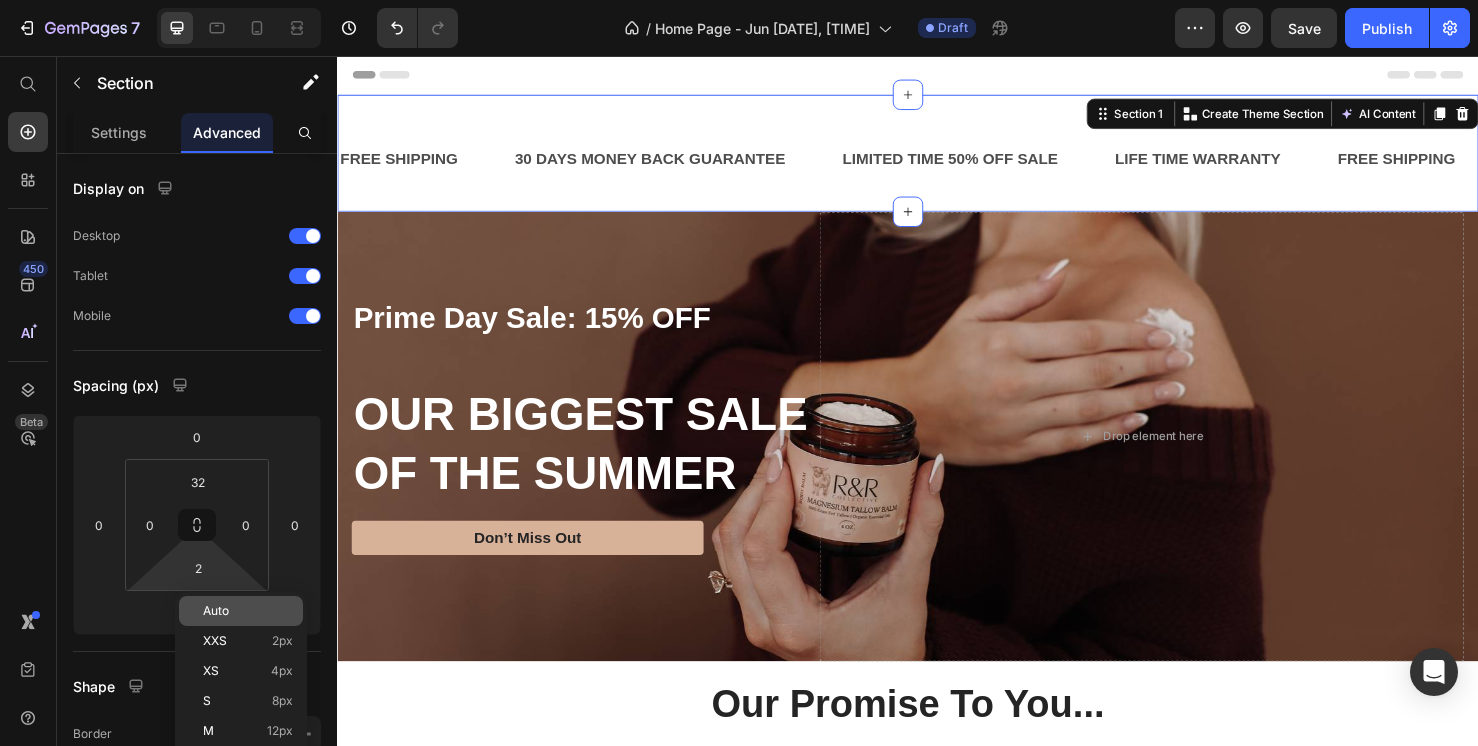 type 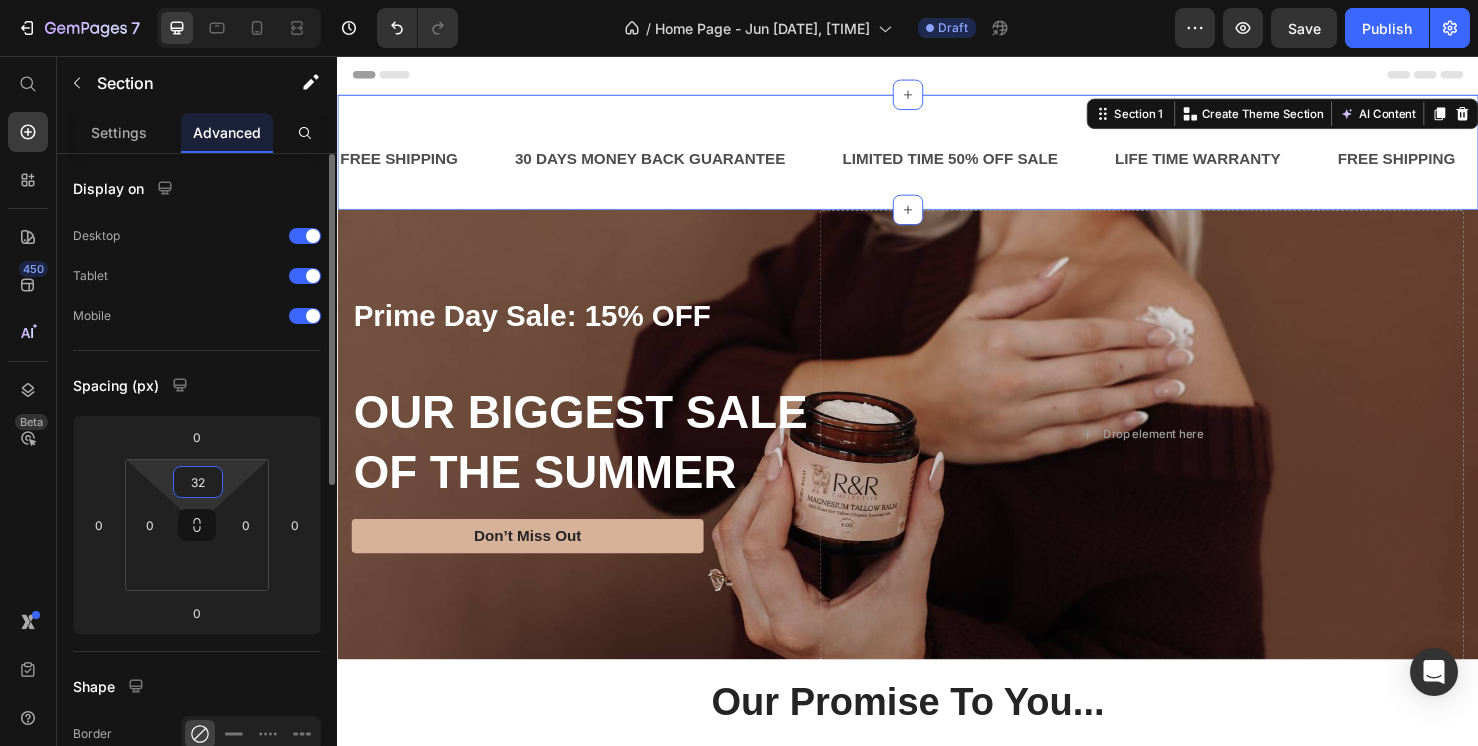 click on "32" at bounding box center (198, 482) 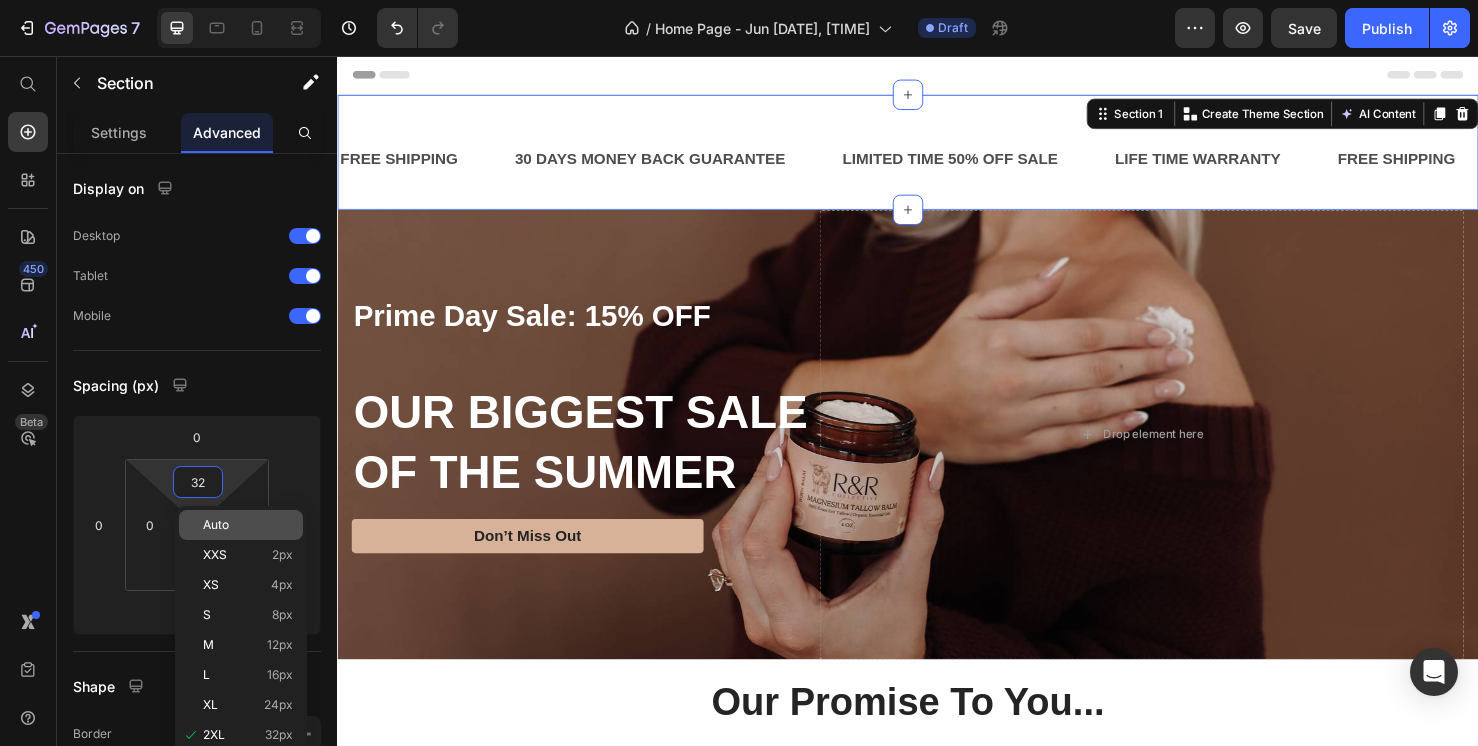 type on "2" 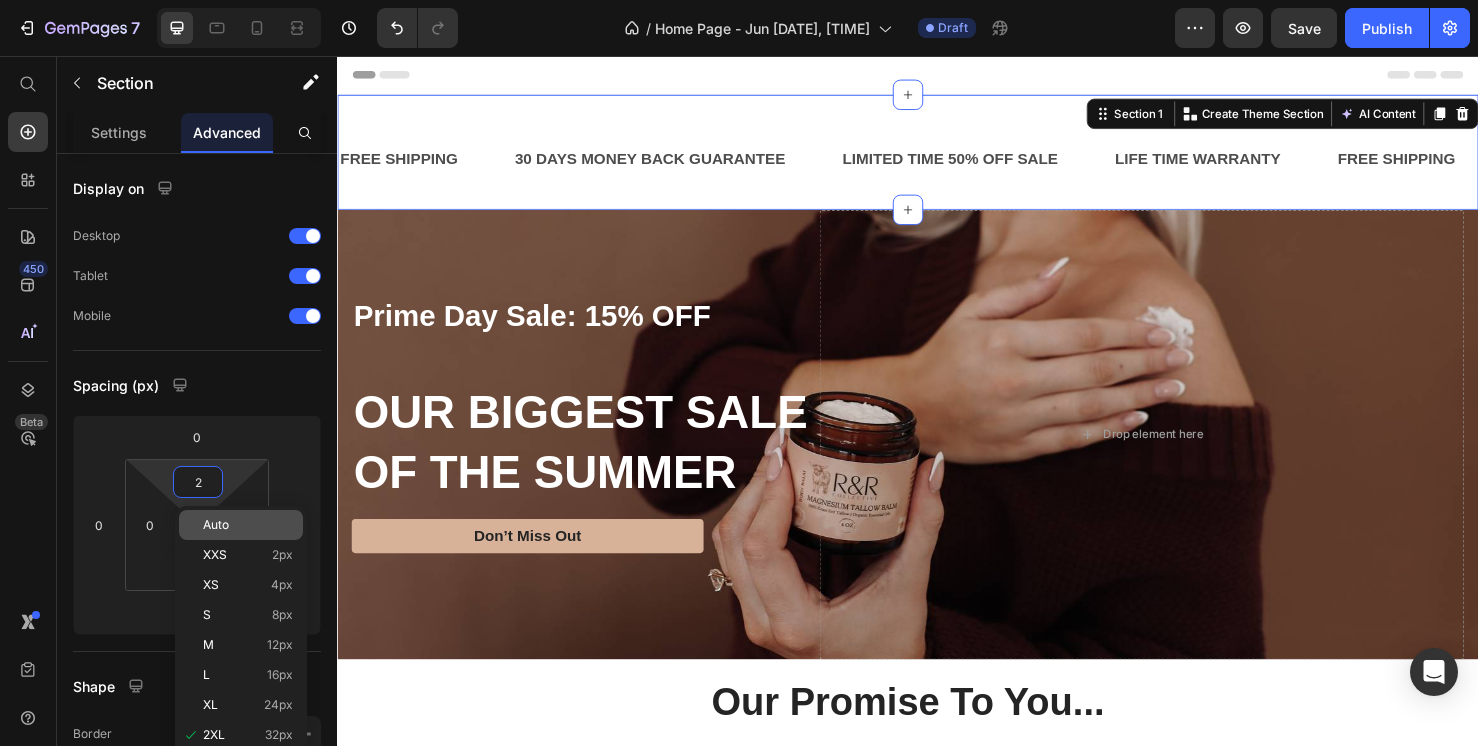 click on "Auto" at bounding box center (248, 525) 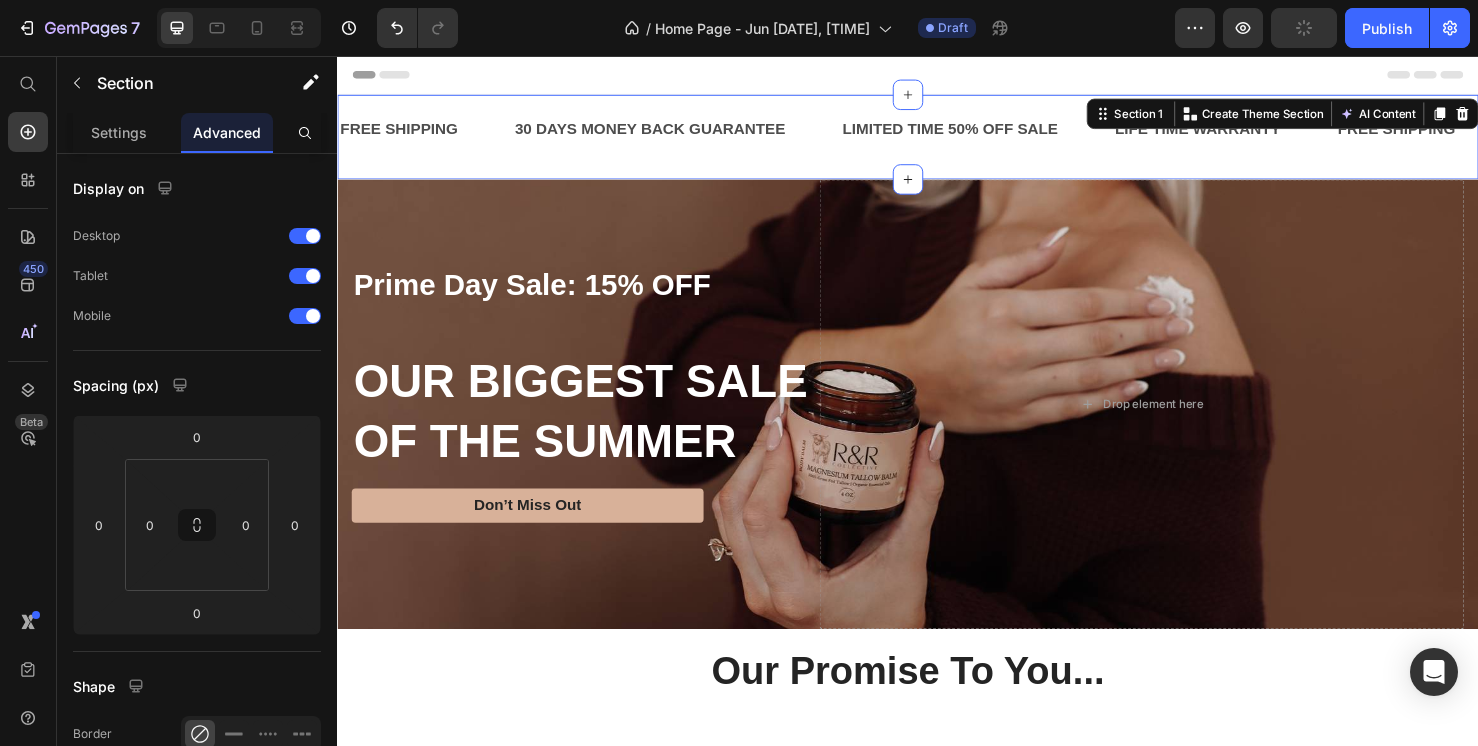 click on "FREE SHIPPING Text 30 DAYS MONEY BACK GUARANTEE Text LIMITED TIME 50% OFF SALE Text LIFE TIME WARRANTY Text FREE SHIPPING Text 30 DAYS MONEY BACK GUARANTEE Text LIMITED TIME 50% OFF SALE Text LIFE TIME WARRANTY Text FREE SHIPPING Text 30 DAYS MONEY BACK GUARANTEE Text LIMITED TIME 50% OFF SALE Text LIFE TIME WARRANTY Text FREE SHIPPING Text 30 DAYS MONEY BACK GUARANTEE Text LIMITED TIME 50% OFF SALE Text LIFE TIME WARRANTY Text FREE SHIPPING Text 30 DAYS MONEY BACK GUARANTEE Text LIMITED TIME 50% OFF SALE Text LIFE TIME WARRANTY Text FREE SHIPPING Text 30 DAYS MONEY BACK GUARANTEE Text LIMITED TIME 50% OFF SALE Text LIFE TIME WARRANTY Text Marquee" at bounding box center (937, 141) 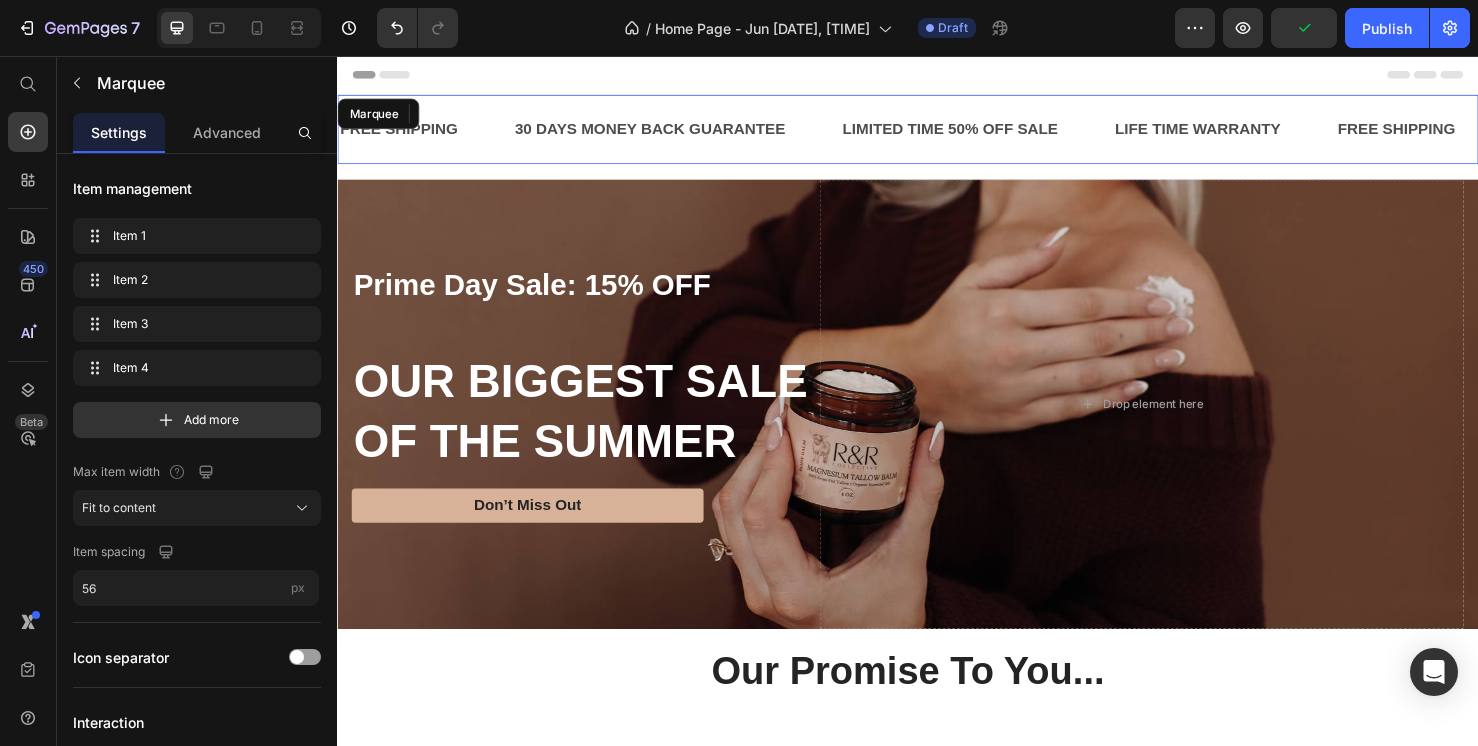 click on "30 DAYS MONEY BACK GUARANTEE Text" at bounding box center (694, 133) 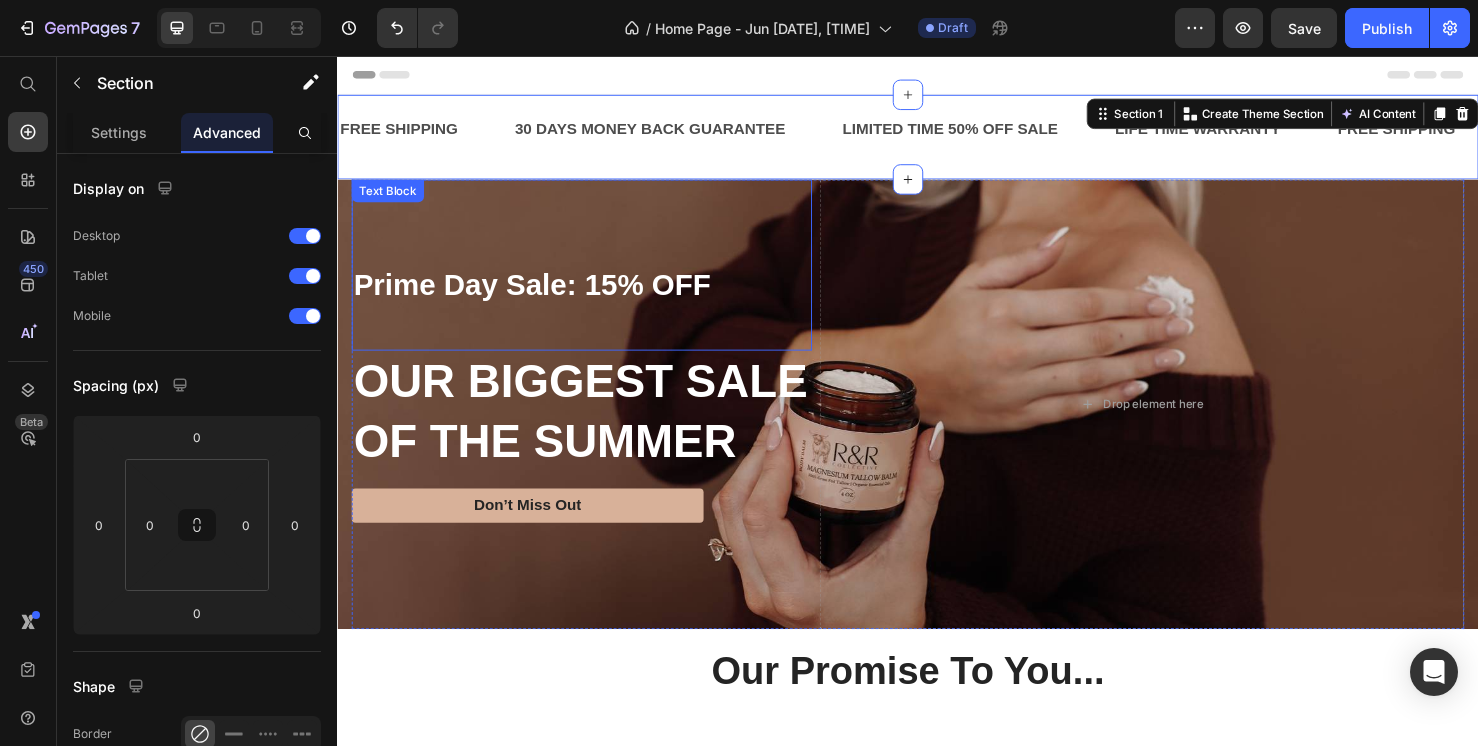 drag, startPoint x: 646, startPoint y: 191, endPoint x: 461, endPoint y: 269, distance: 200.77101 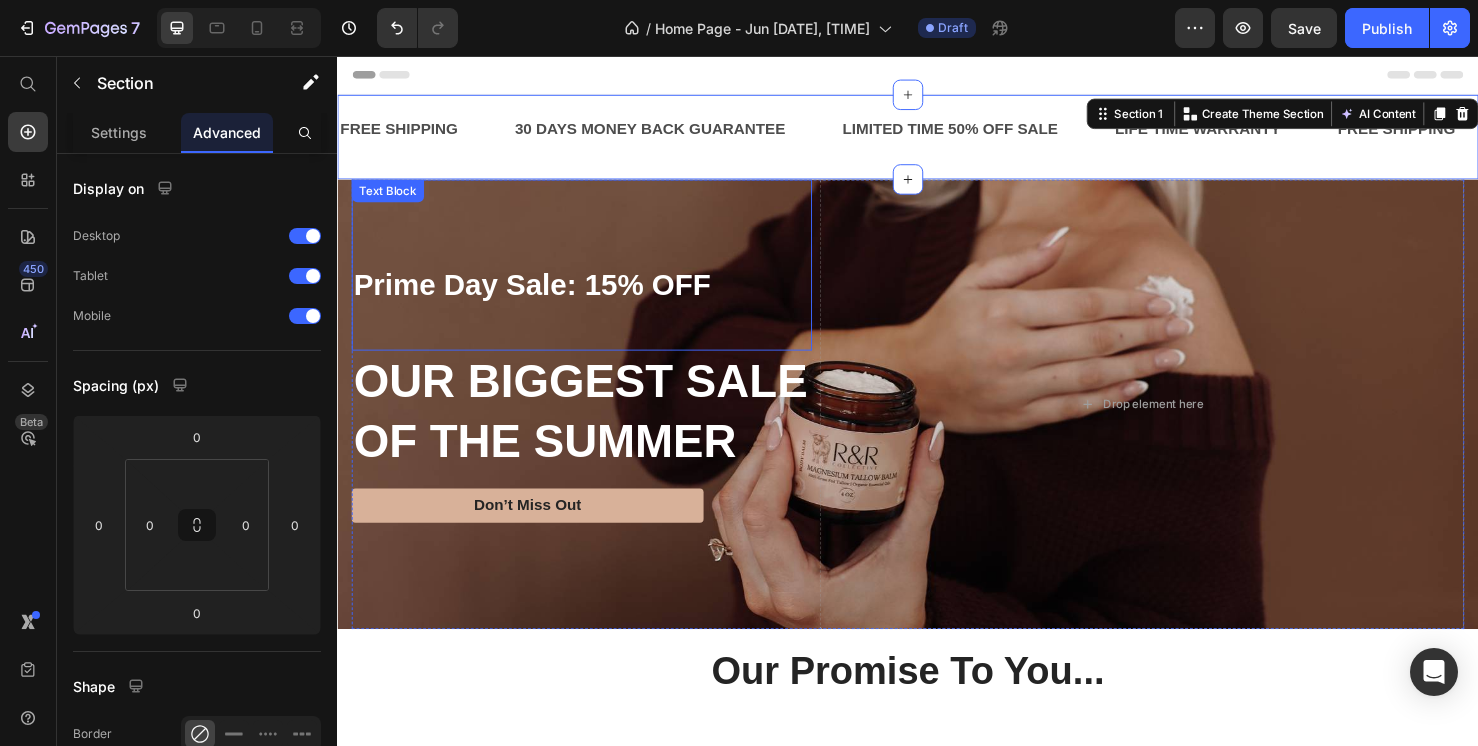 click on "FREE SHIPPING Text 30 DAYS MONEY BACK GUARANTEE Text LIMITED TIME 50% OFF SALE Text LIFE TIME WARRANTY Text FREE SHIPPING Text 30 DAYS MONEY BACK GUARANTEE Text LIMITED TIME 50% OFF SALE Text LIFE TIME WARRANTY Text FREE SHIPPING Text 30 DAYS MONEY BACK GUARANTEE Text LIMITED TIME 50% OFF SALE Text LIFE TIME WARRANTY Text FREE SHIPPING Text 30 DAYS MONEY BACK GUARANTEE Text LIMITED TIME 50% OFF SALE Text LIFE TIME WARRANTY Text FREE SHIPPING Text 30 DAYS MONEY BACK GUARANTEE Text LIMITED TIME 50% OFF SALE Text LIFE TIME WARRANTY Text FREE SHIPPING Text 30 DAYS MONEY BACK GUARANTEE Text LIMITED TIME 50% OFF SALE Text LIFE TIME WARRANTY Text Marquee Section 1   You can create reusable sections Create Theme Section AI Content Write with GemAI What would you like to describe here? Tone and Voice Persuasive Product FREE Soap Sample W/ $100+ Order Show more Generate Prime Day Sale: 15% OFF Text Block OUR BIGGEST SALE OF THE SUMMER Heading Don’t Miss Out Button
Drop element here Row Hero Banner" at bounding box center (937, 520) 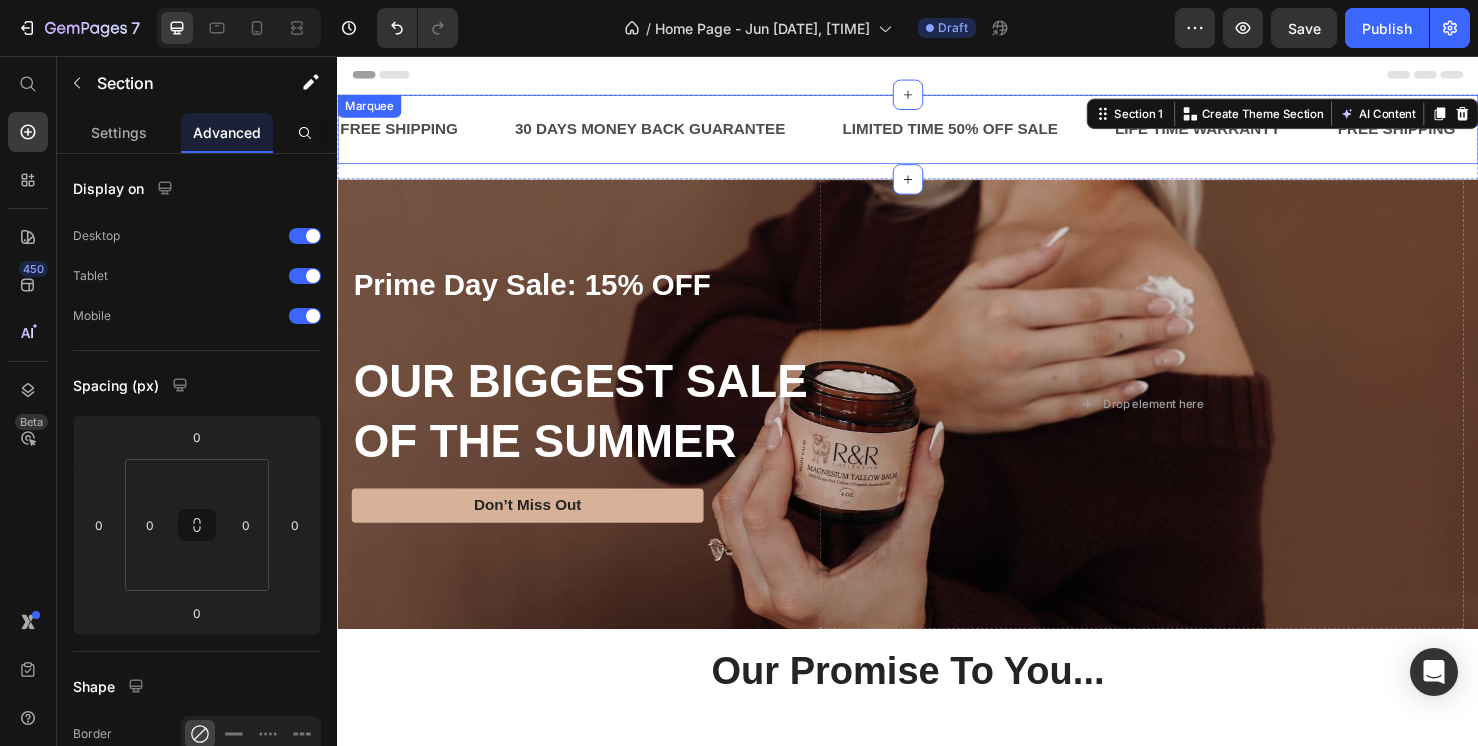 click on "30 DAYS MONEY BACK GUARANTEE Text" at bounding box center (694, 133) 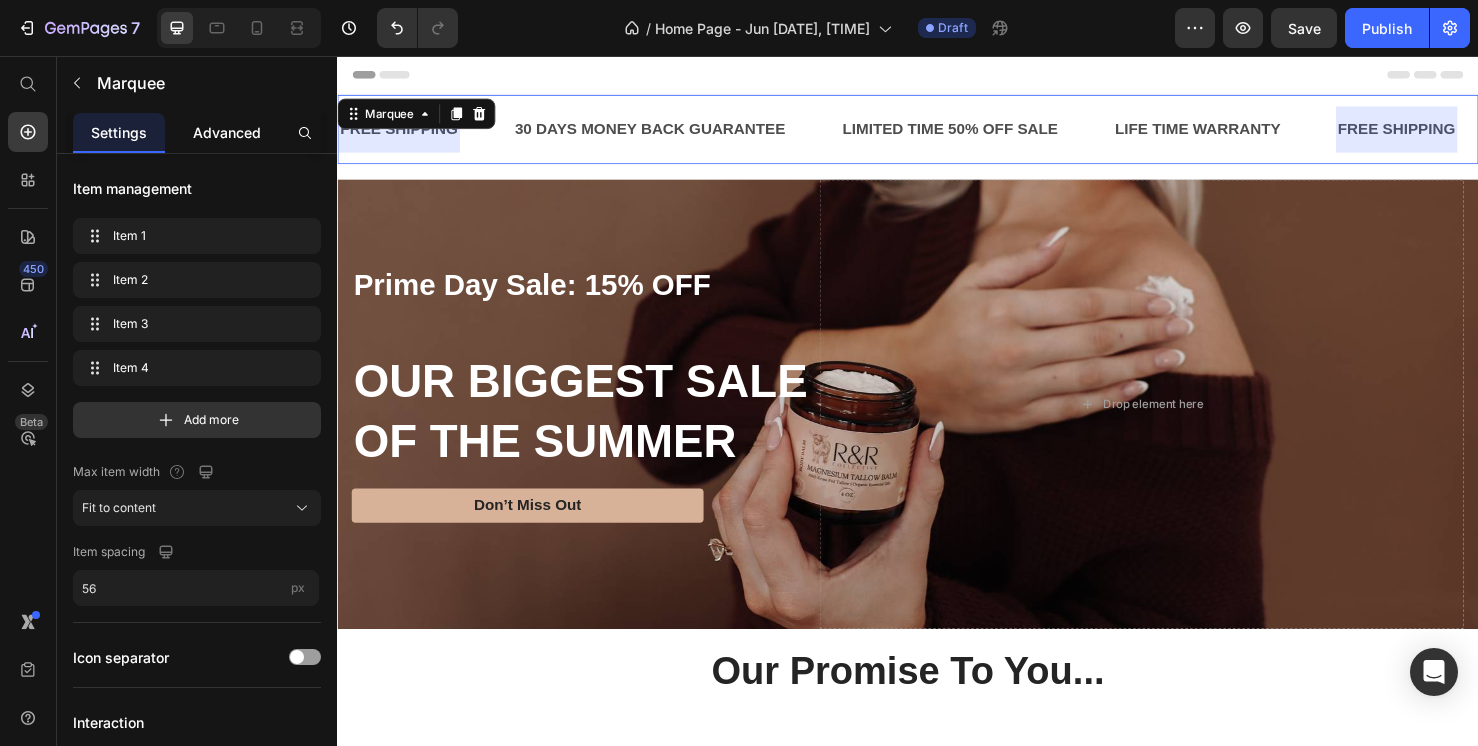 click on "Advanced" 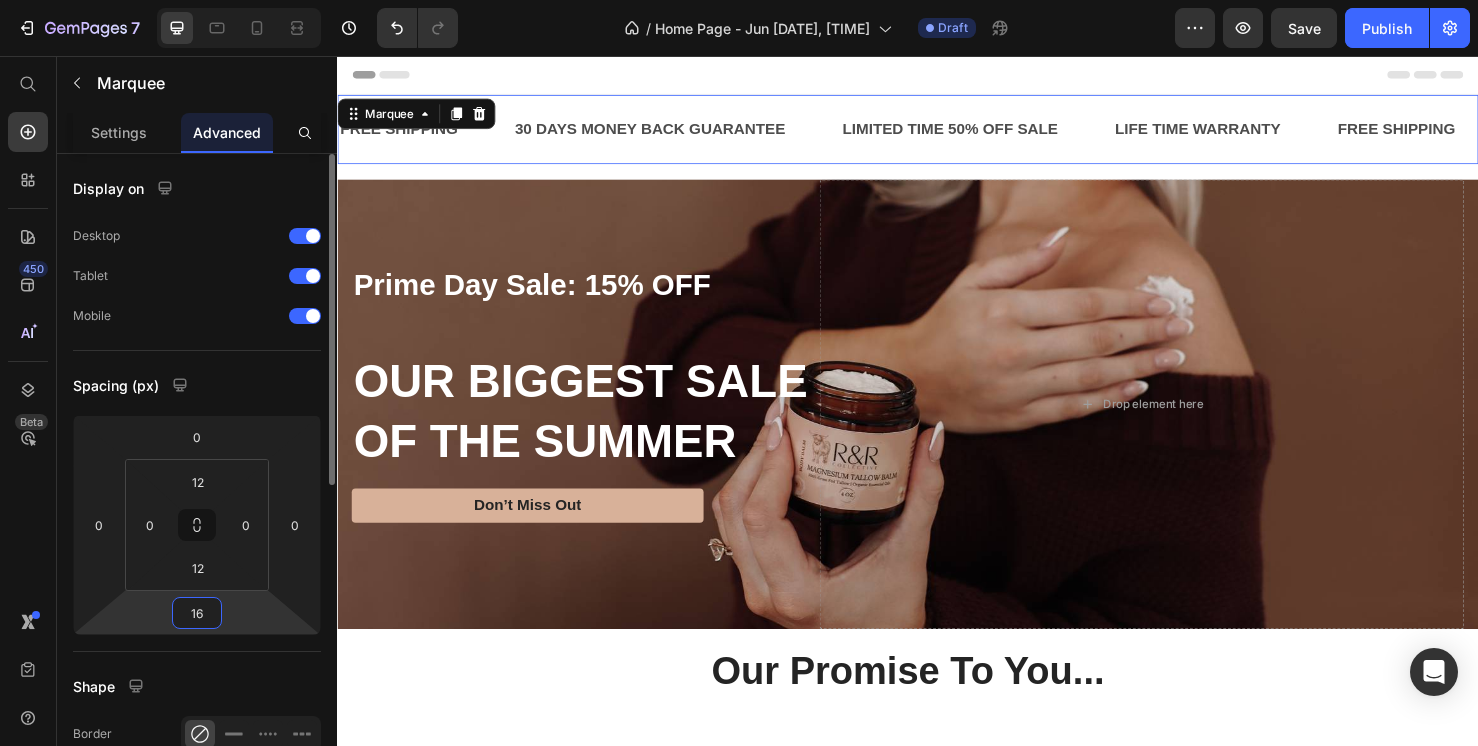click on "16" at bounding box center (197, 613) 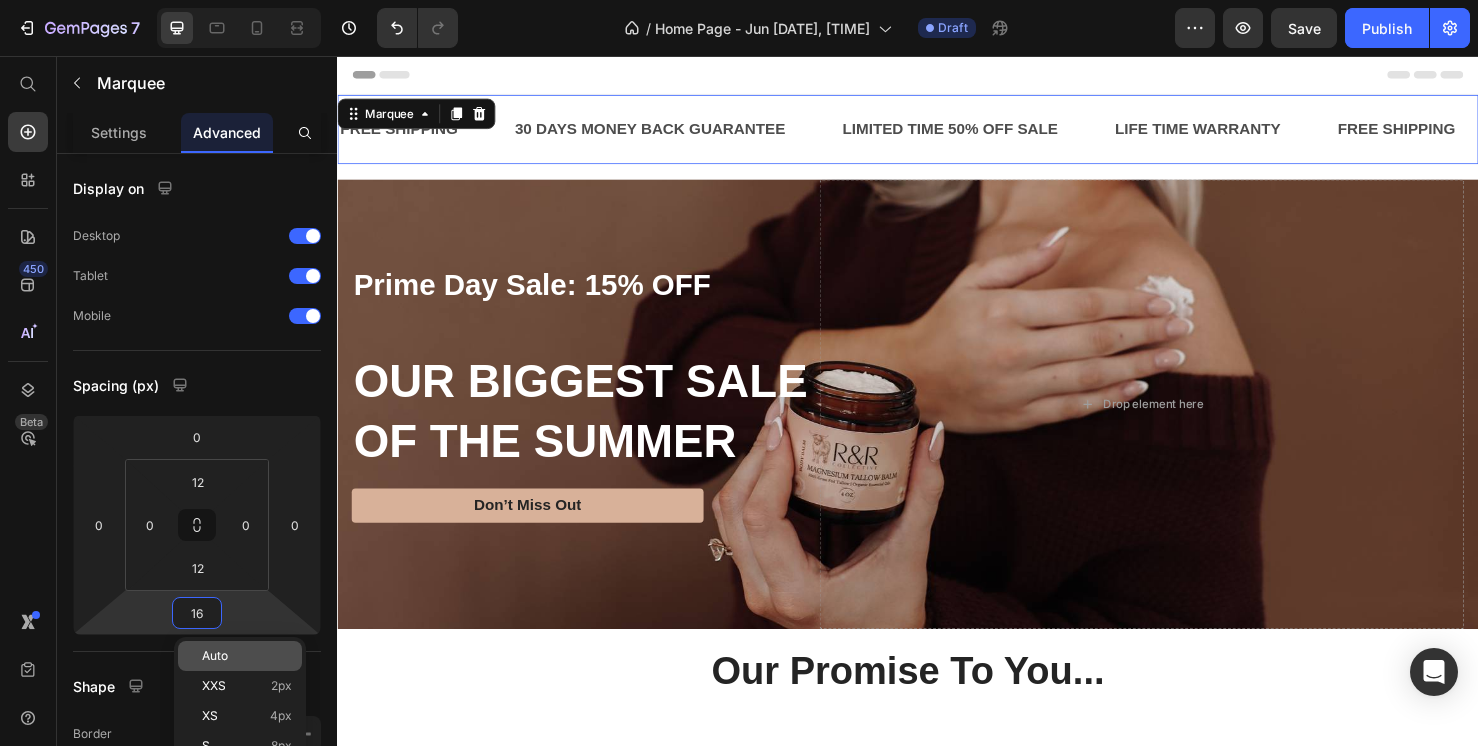 click on "Auto" at bounding box center [247, 656] 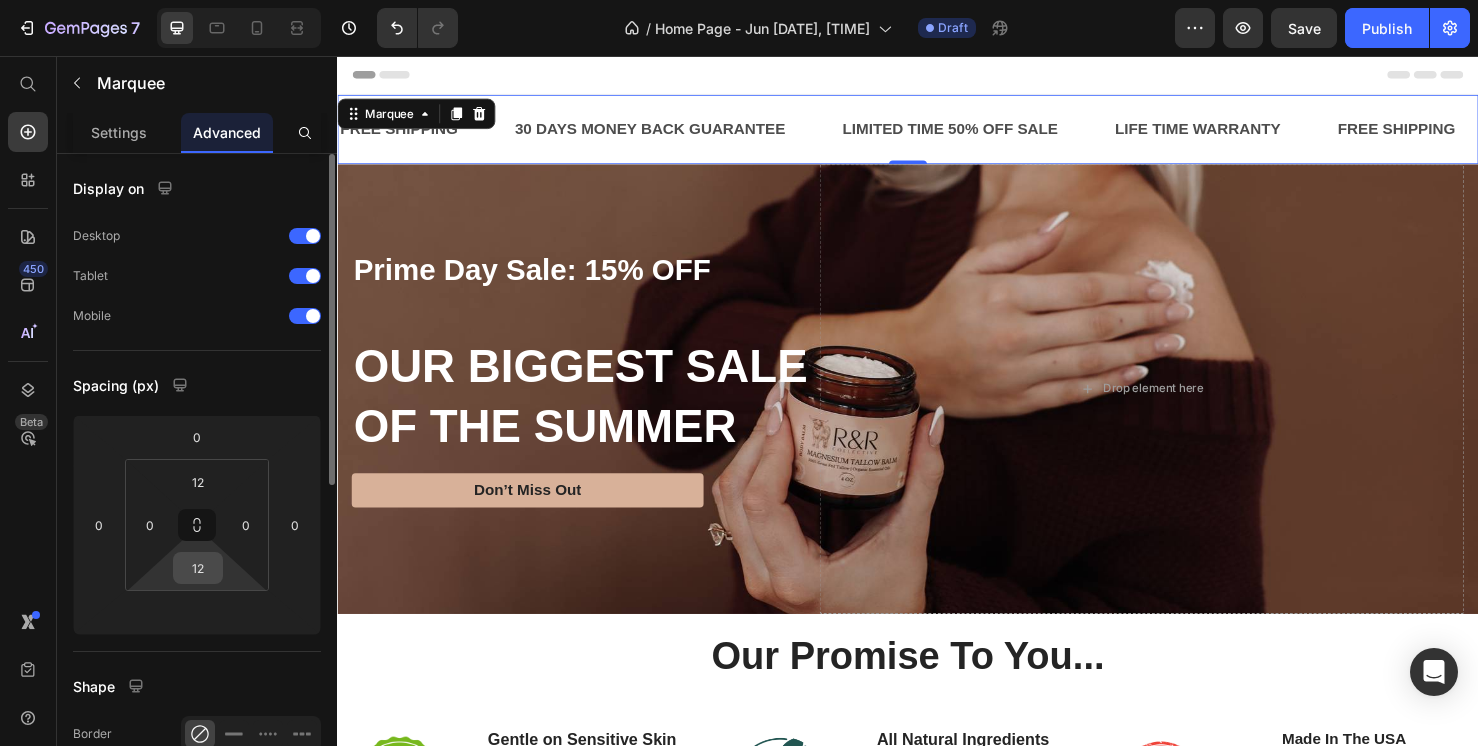 click on "12" at bounding box center (198, 568) 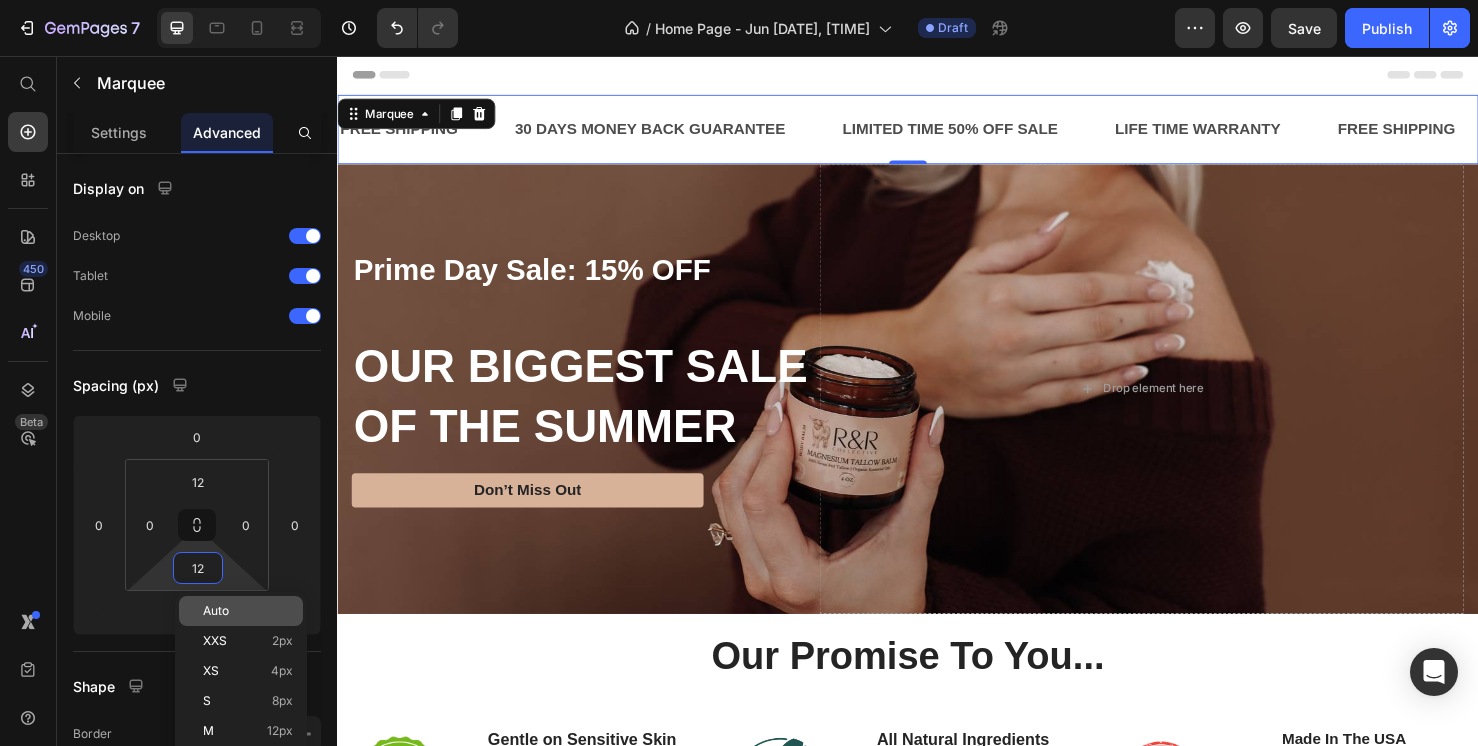 click on "Auto" at bounding box center (216, 611) 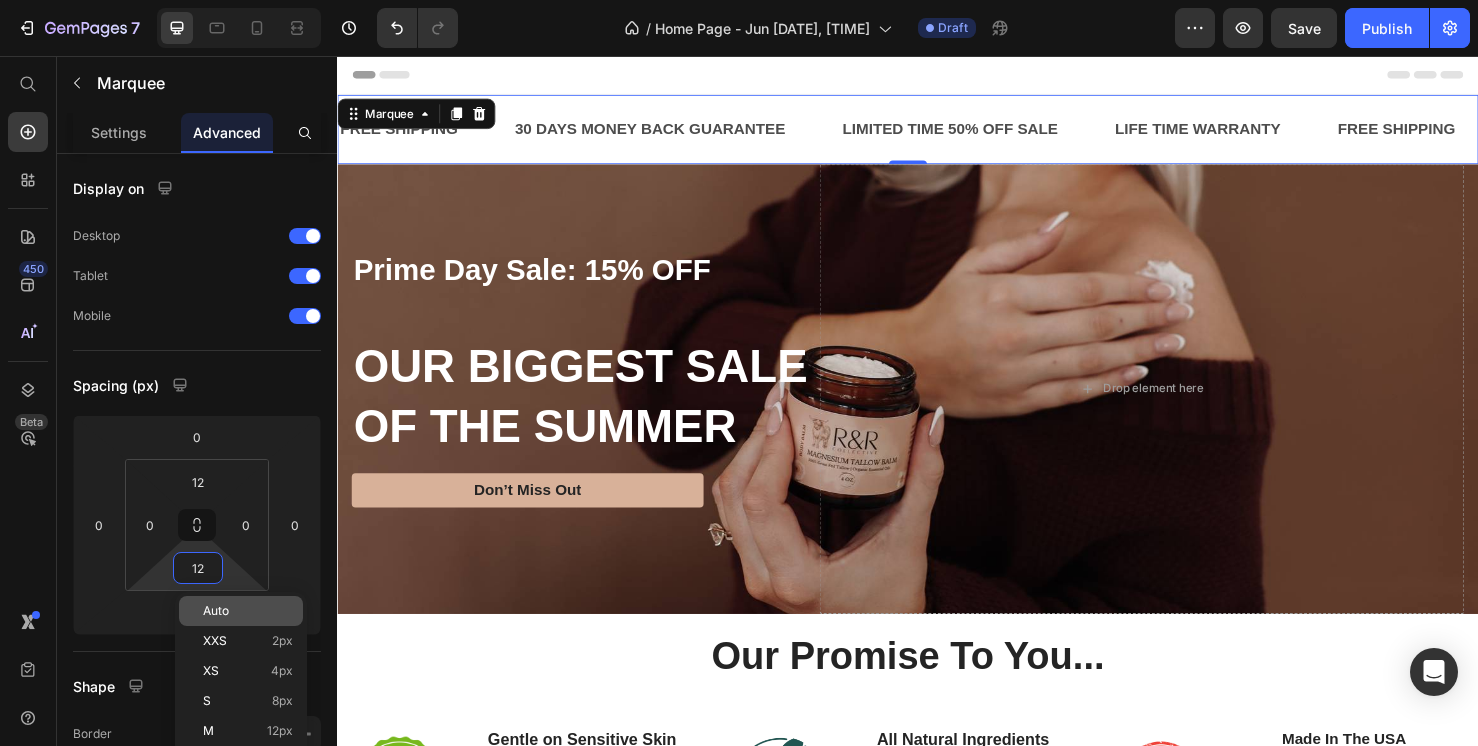type 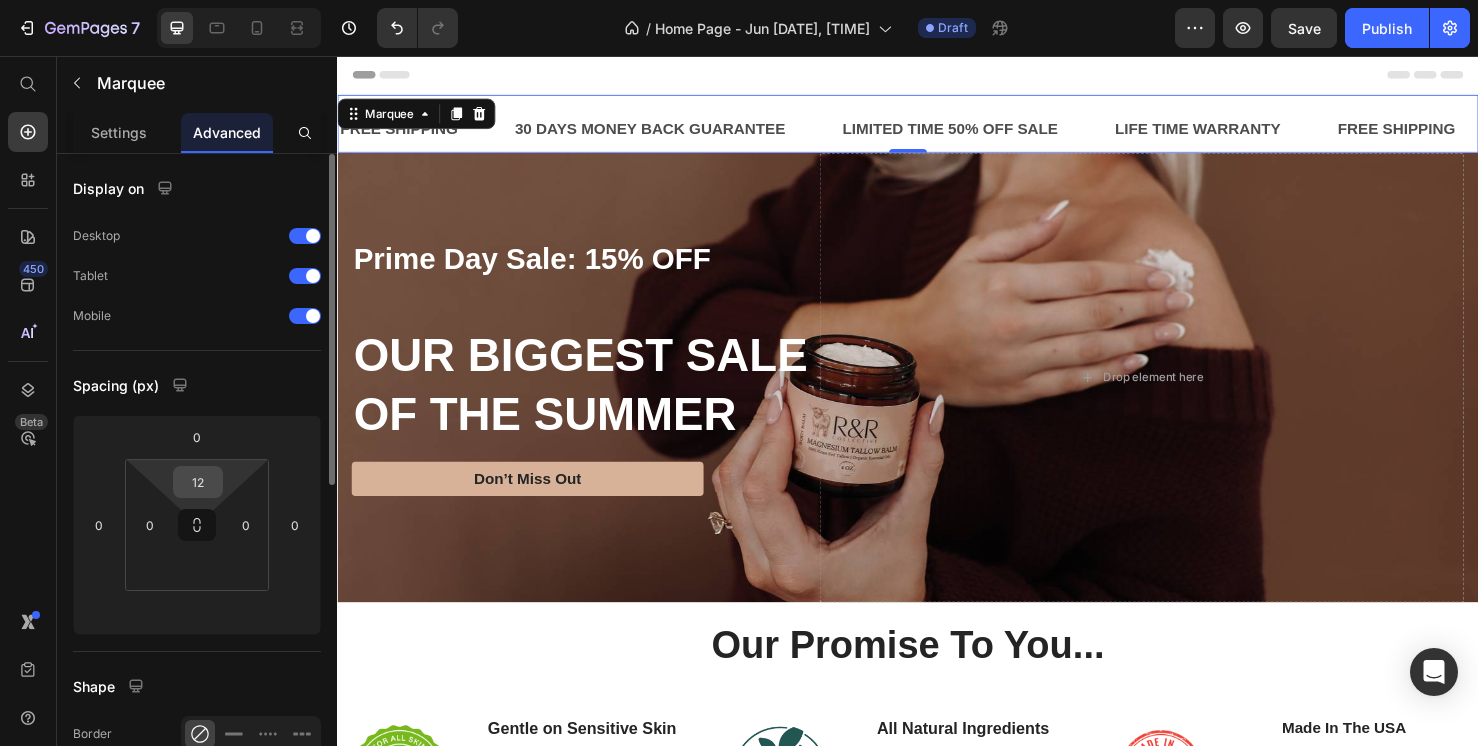 click on "12" at bounding box center (198, 482) 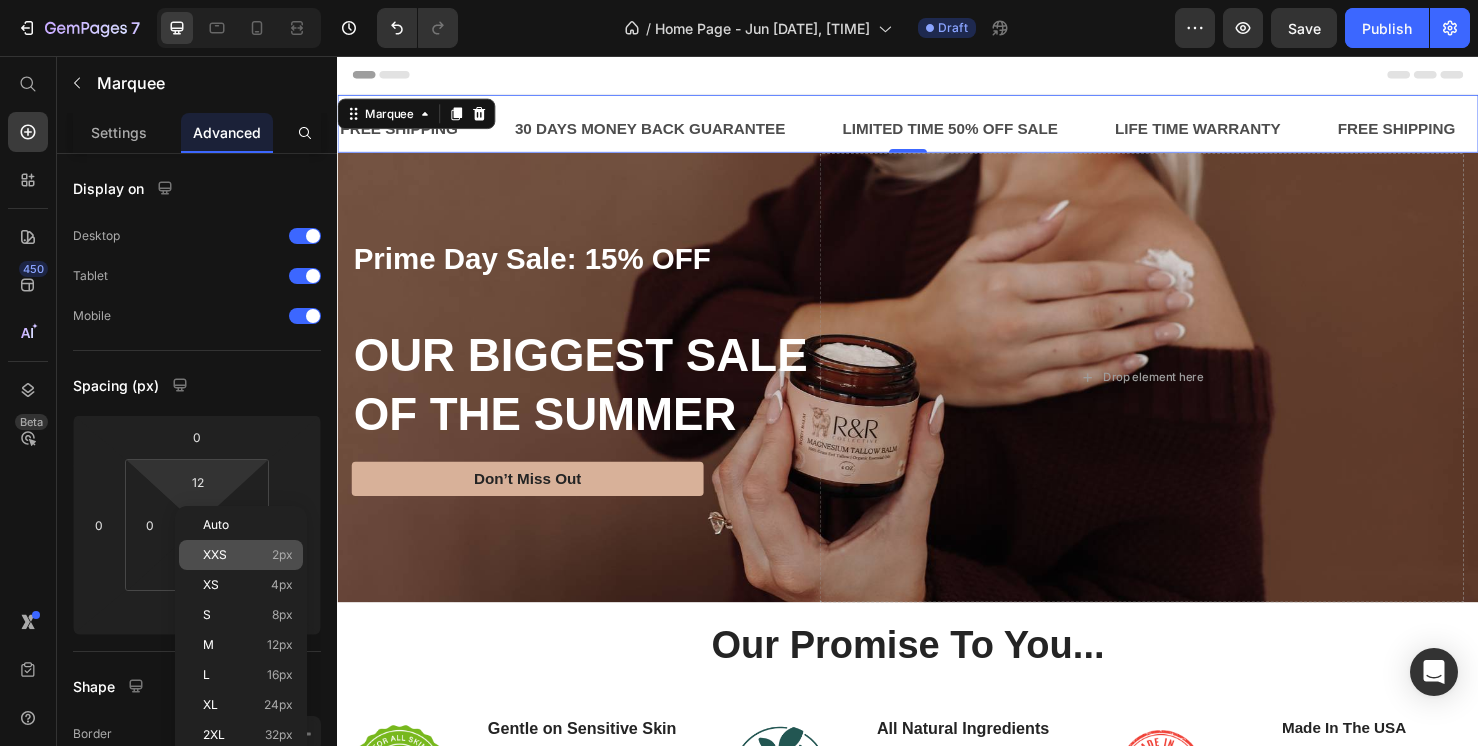 click on "XXS 2px" 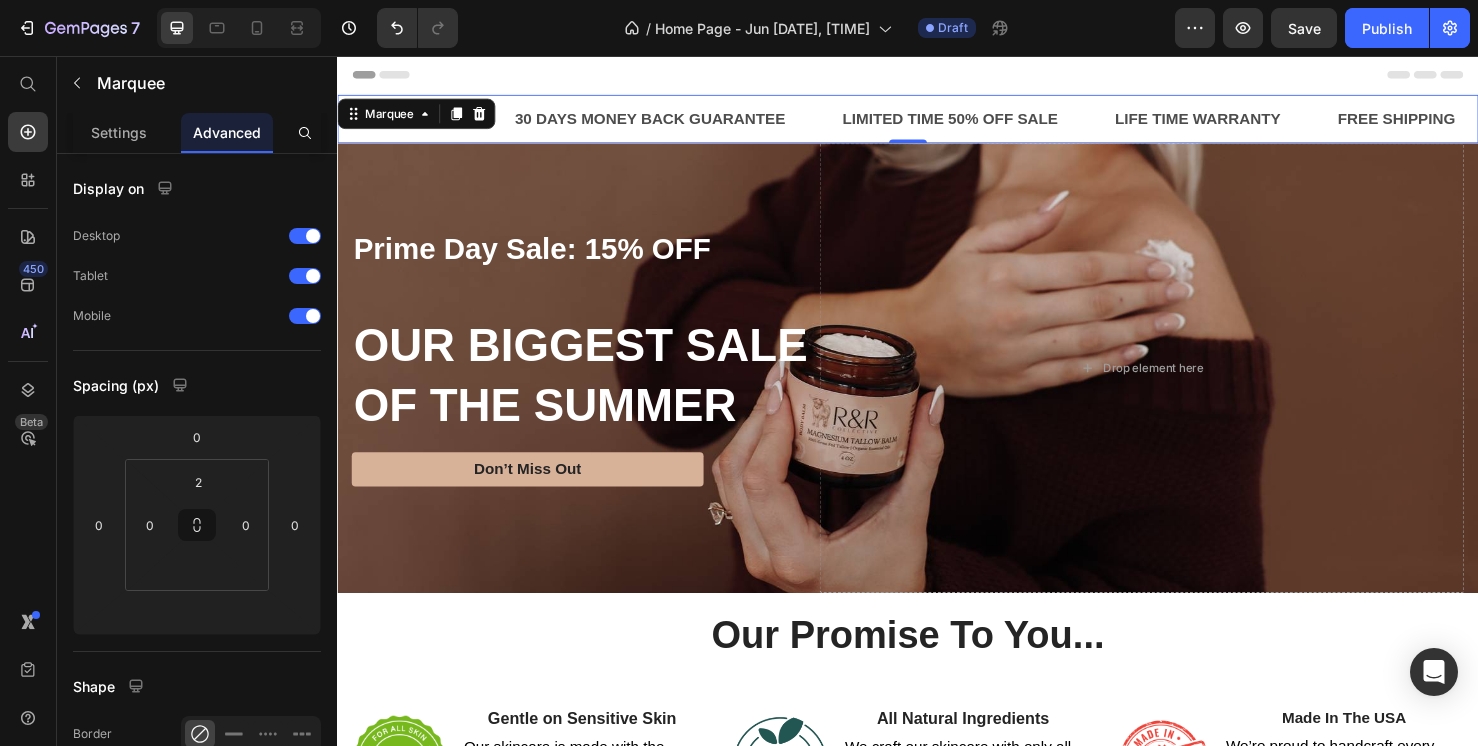 click on "30 DAYS MONEY BACK GUARANTEE Text" at bounding box center [694, 123] 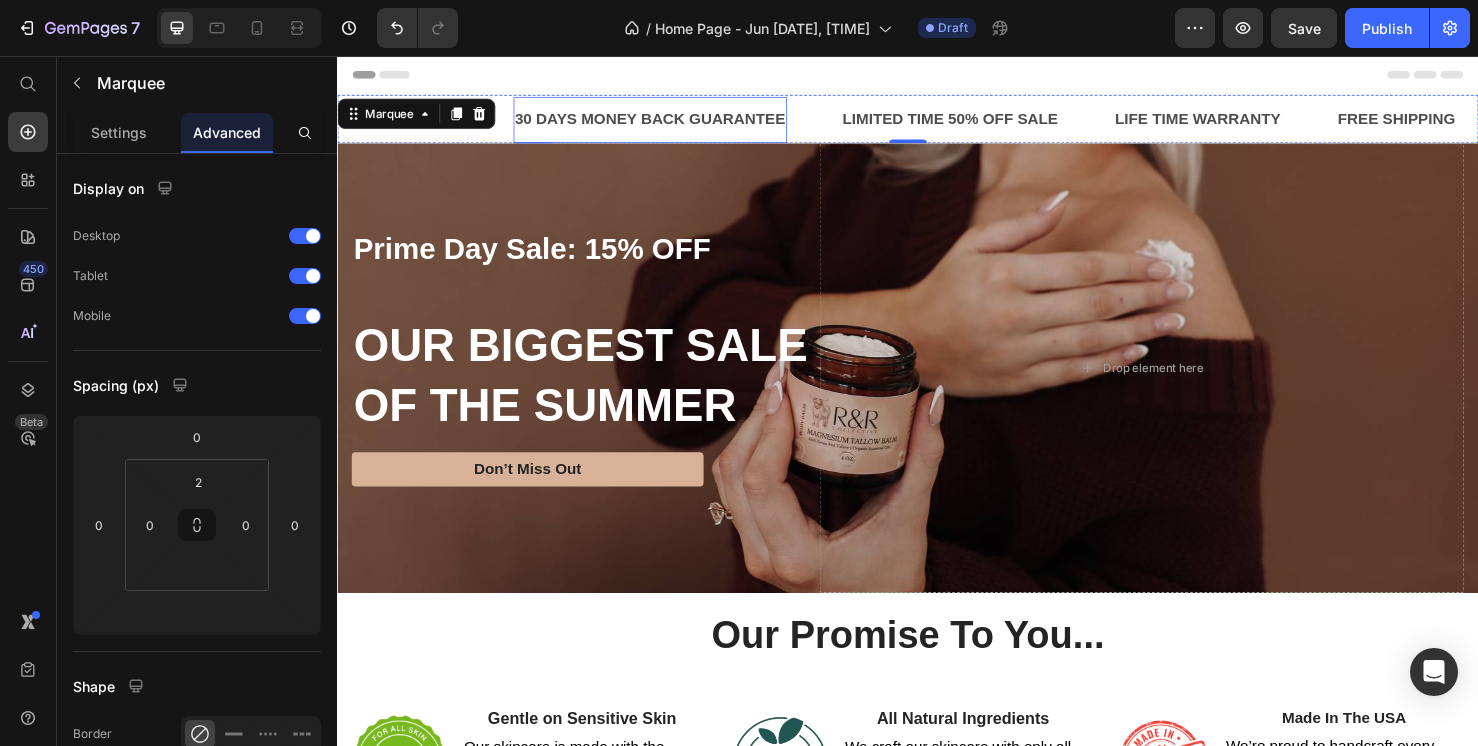 click on "30 DAYS MONEY BACK GUARANTEE" at bounding box center [666, 123] 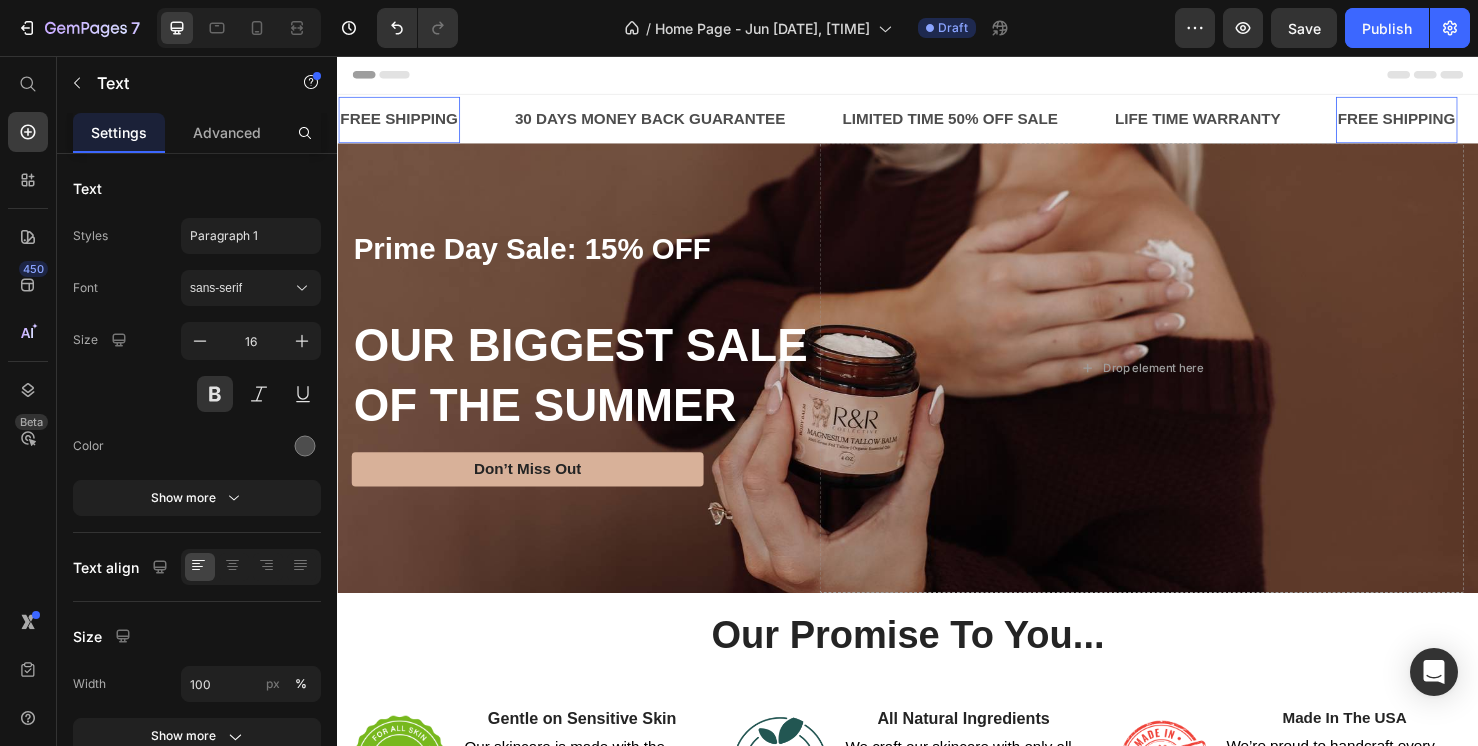 click on "FREE SHIPPING" at bounding box center (402, 123) 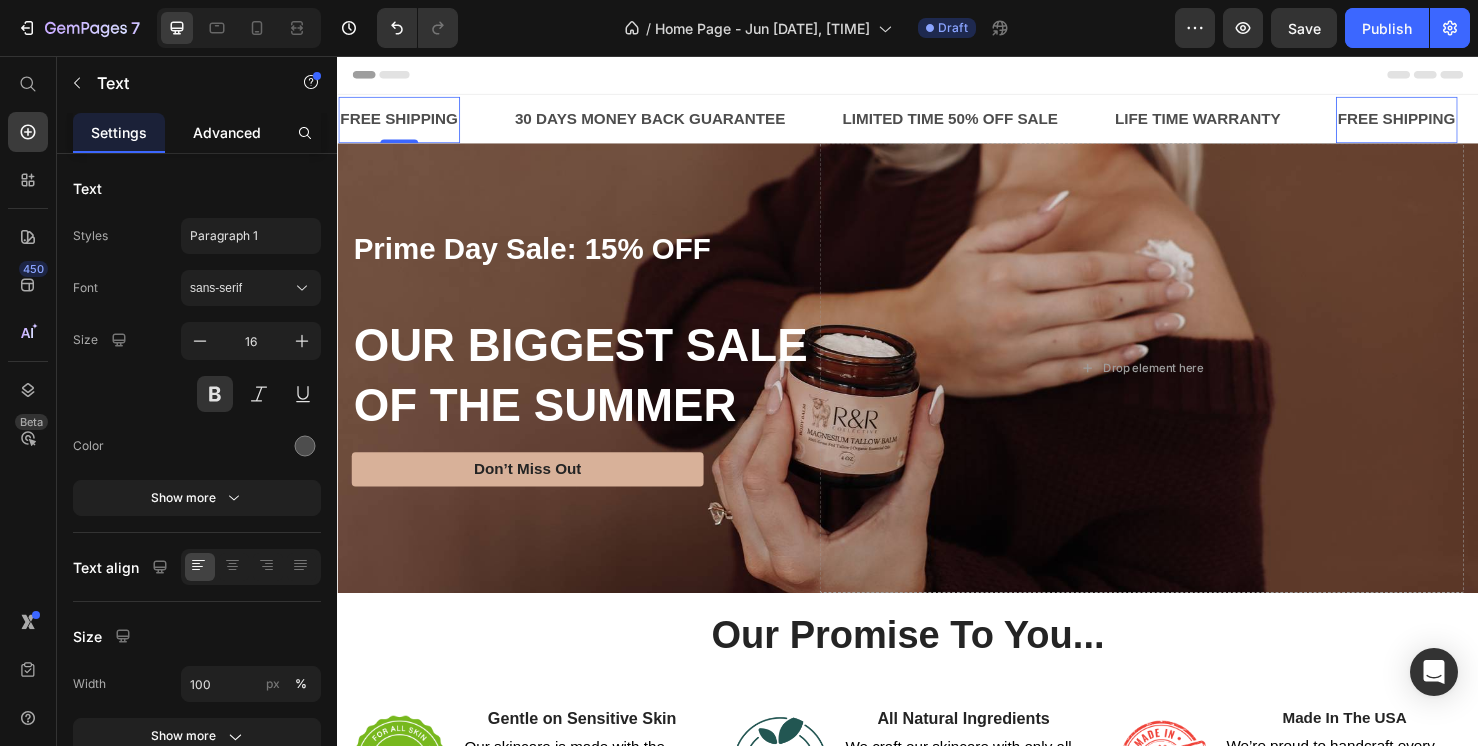 click on "Advanced" at bounding box center [227, 132] 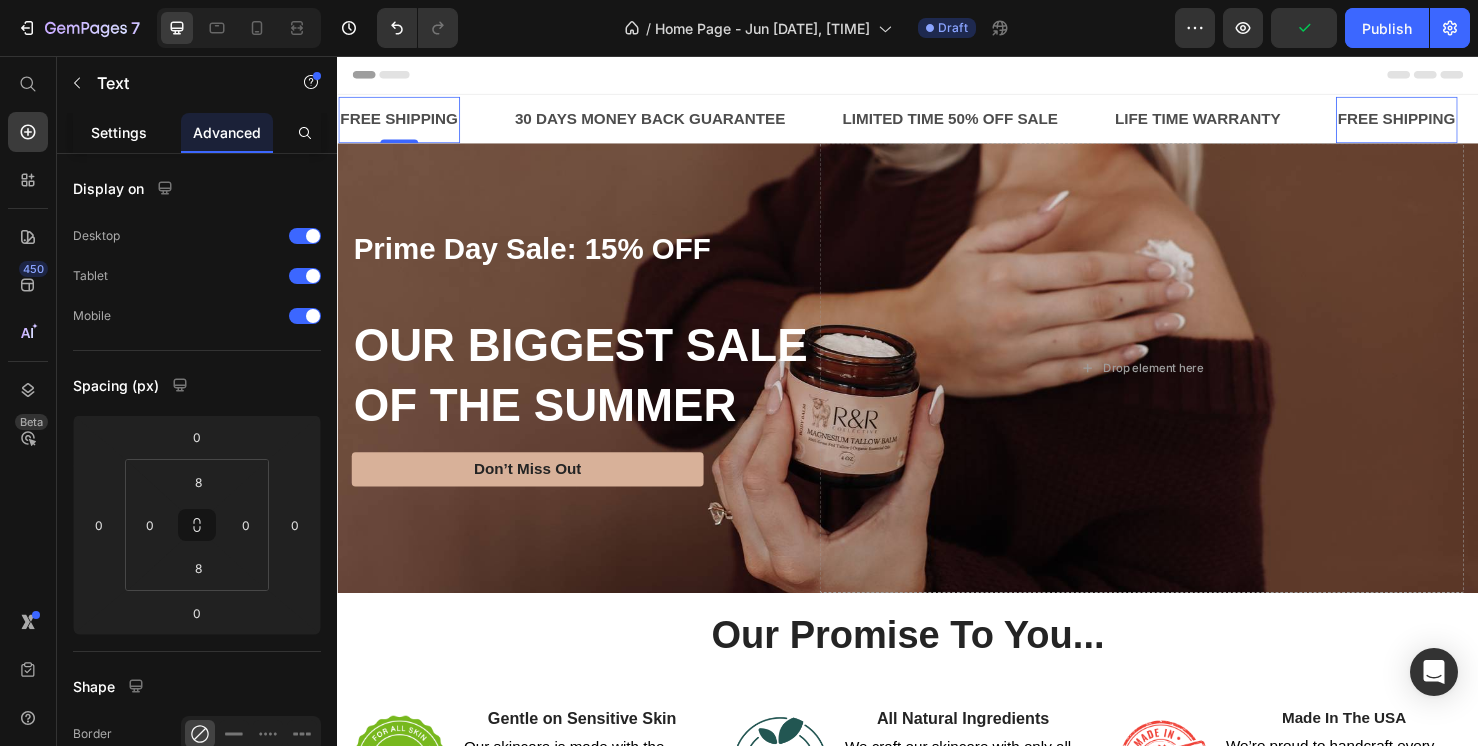 click on "Settings" 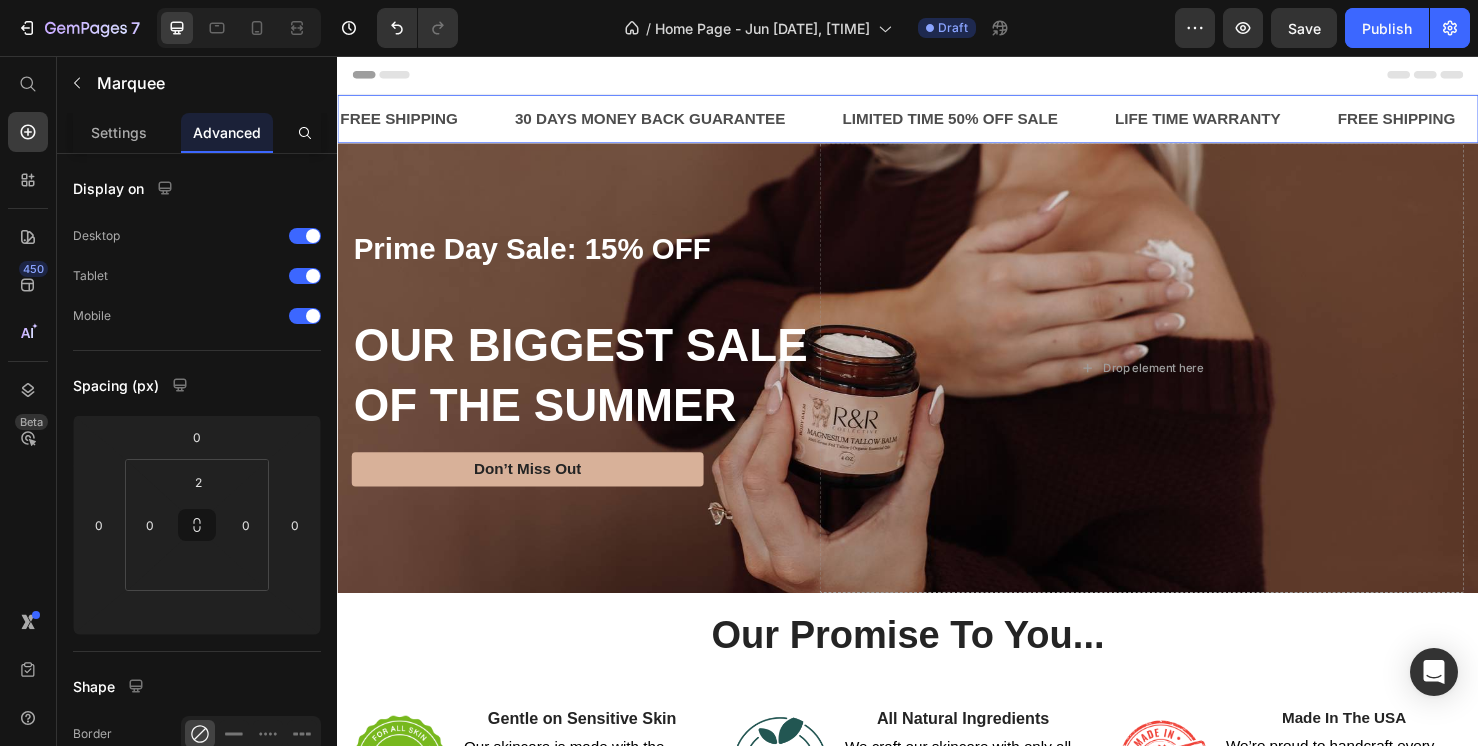 click on "FREE SHIPPING Text   0" at bounding box center (430, 123) 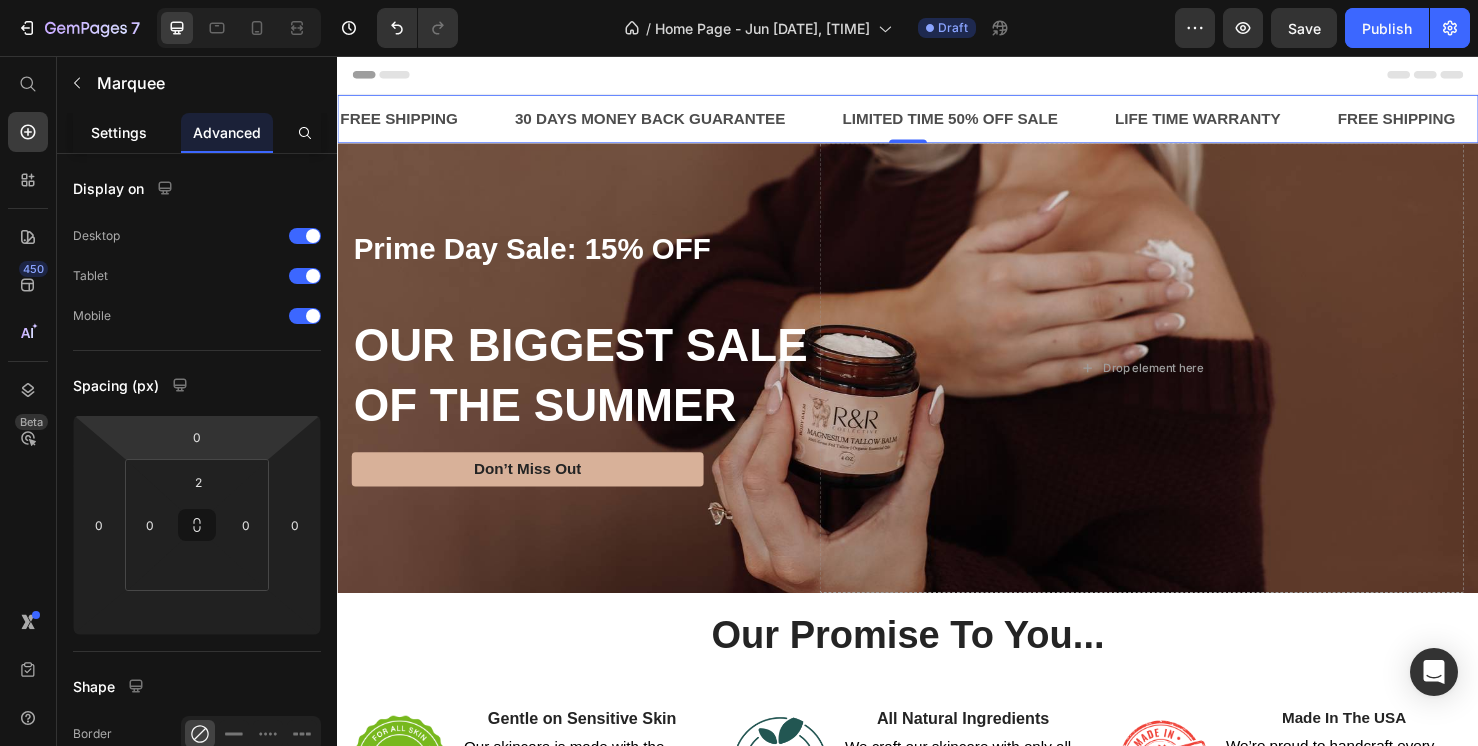 click on "Settings" at bounding box center [119, 132] 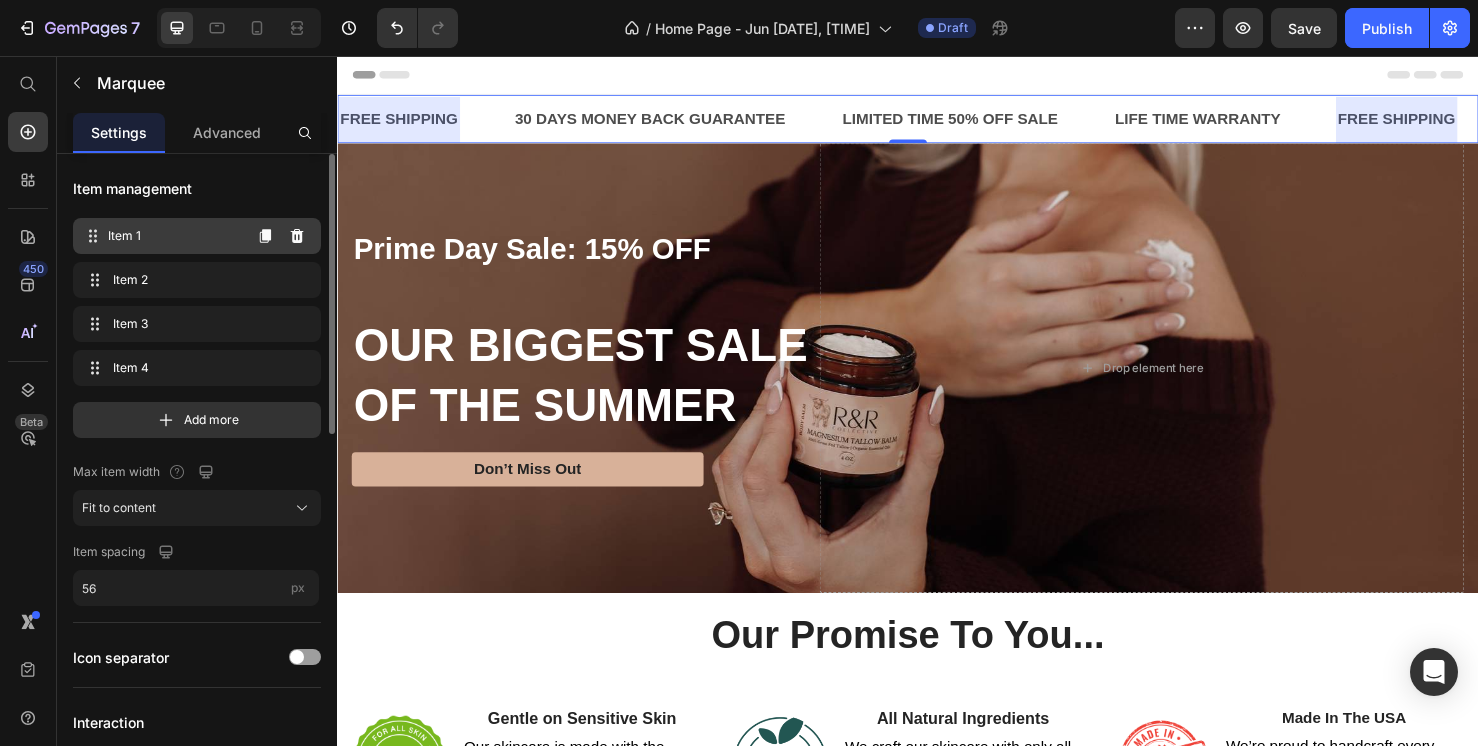 click on "Item 1" at bounding box center [174, 236] 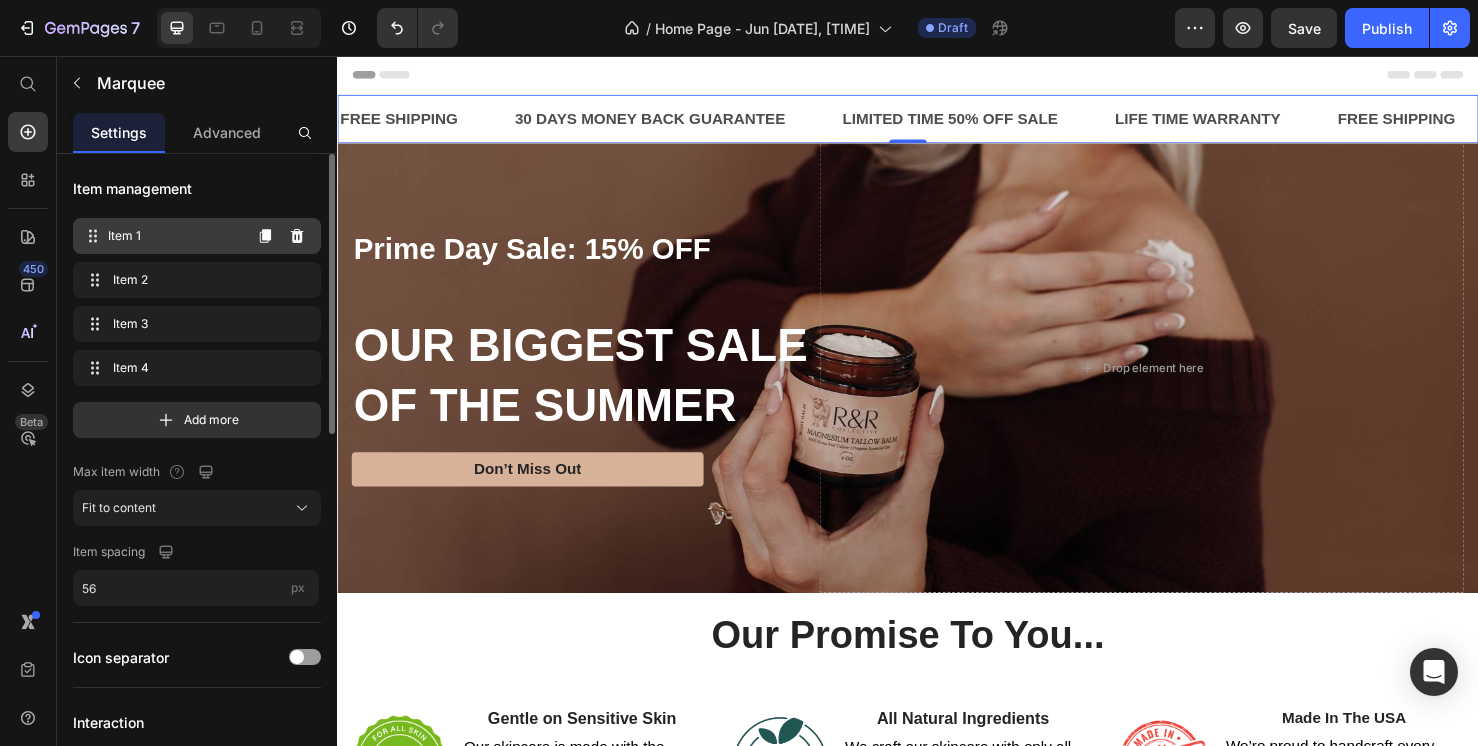 click on "Item 1" at bounding box center [174, 236] 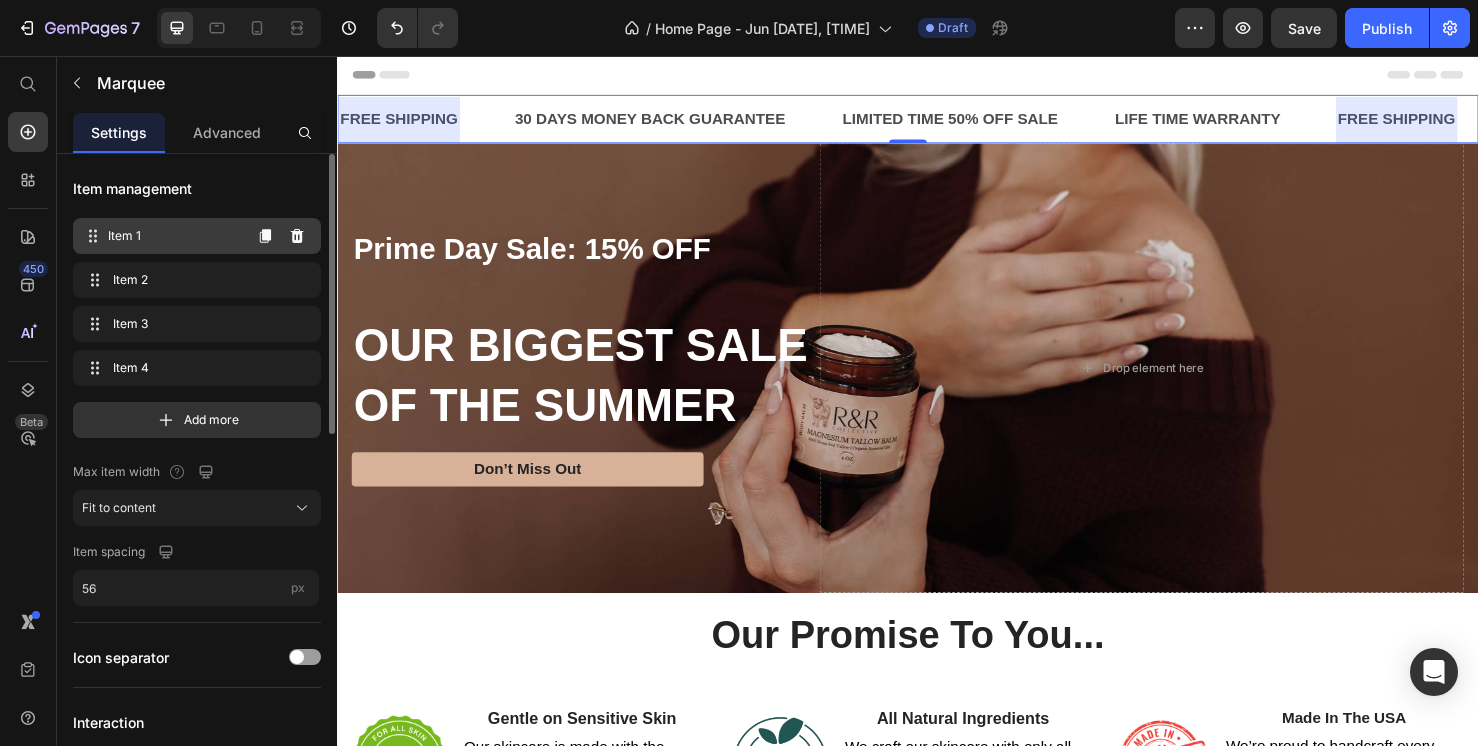 click on "Item 1" at bounding box center (174, 236) 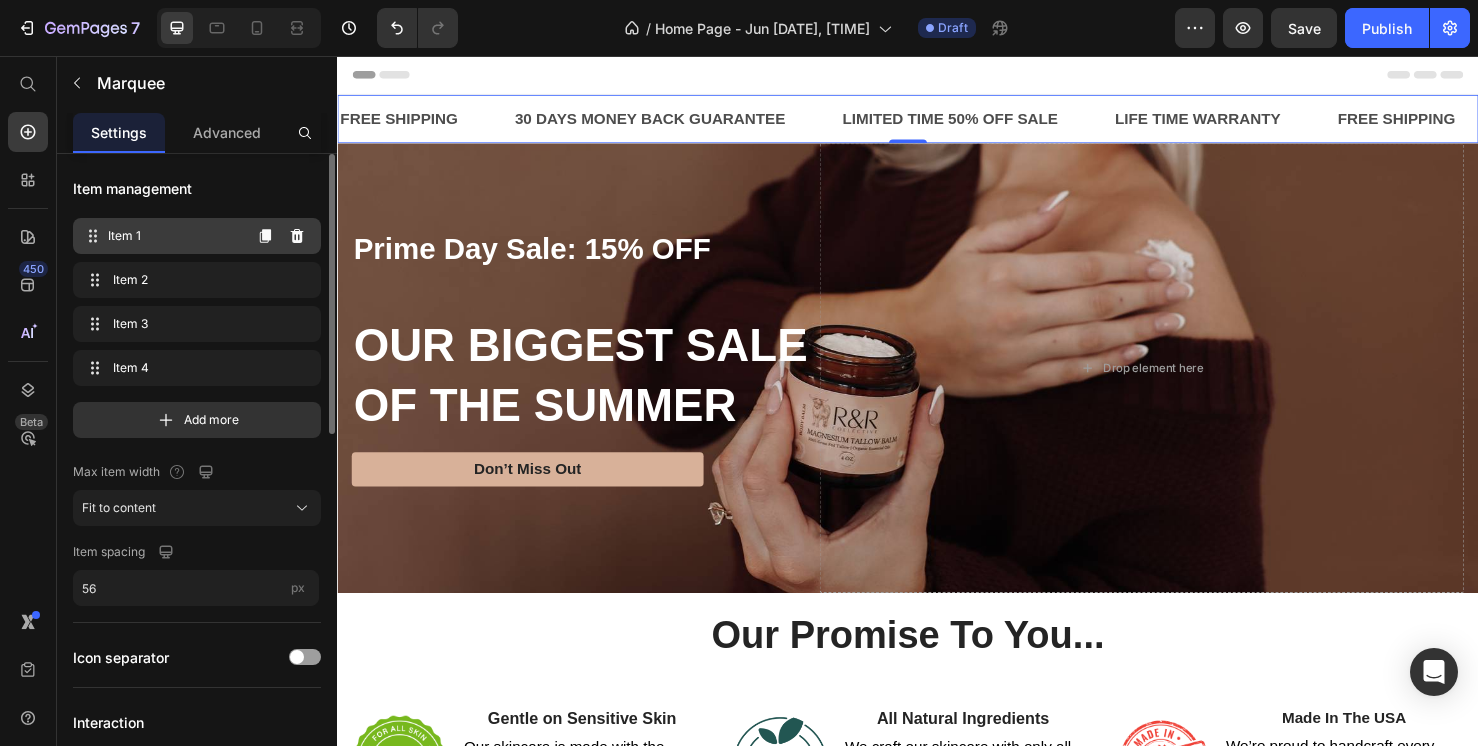 click on "Item 1" at bounding box center [174, 236] 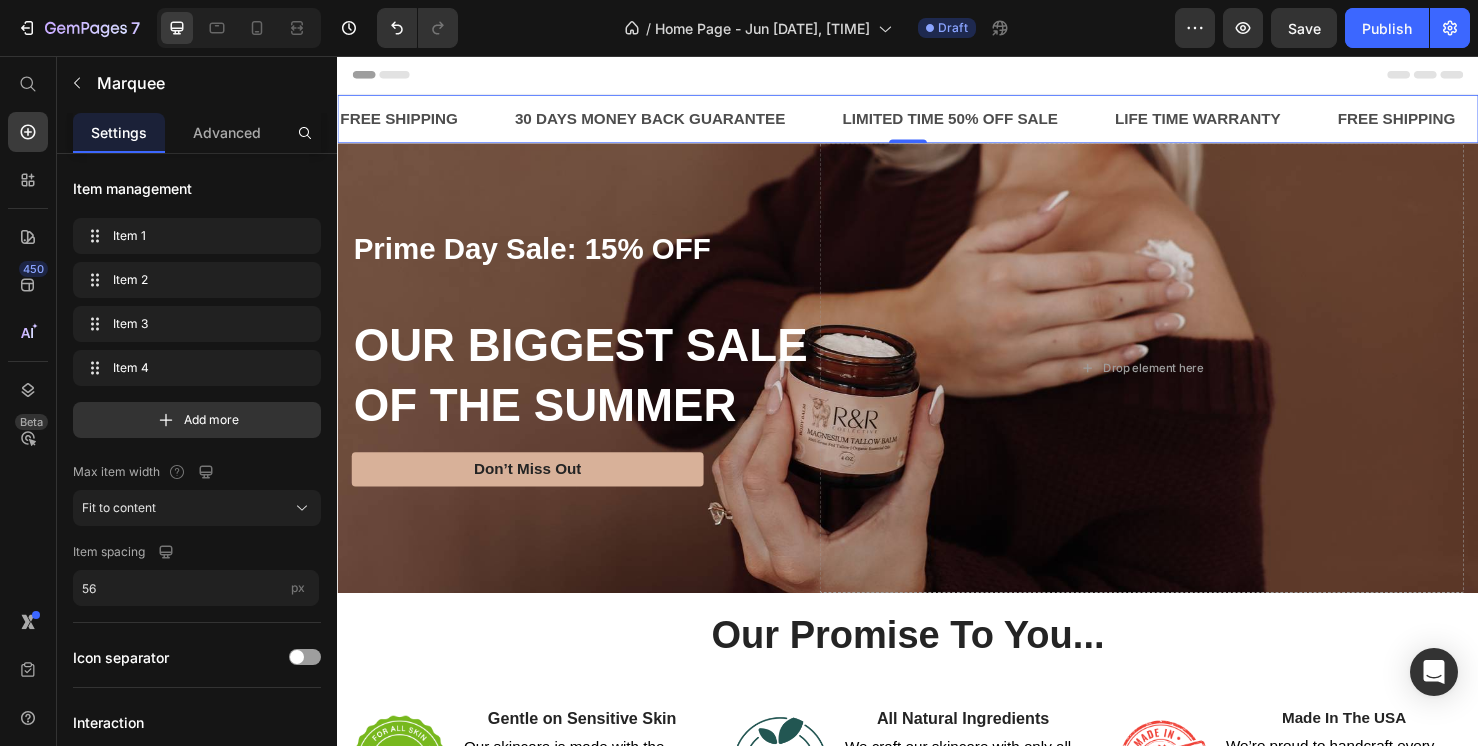 click on "FREE SHIPPING" at bounding box center (402, 123) 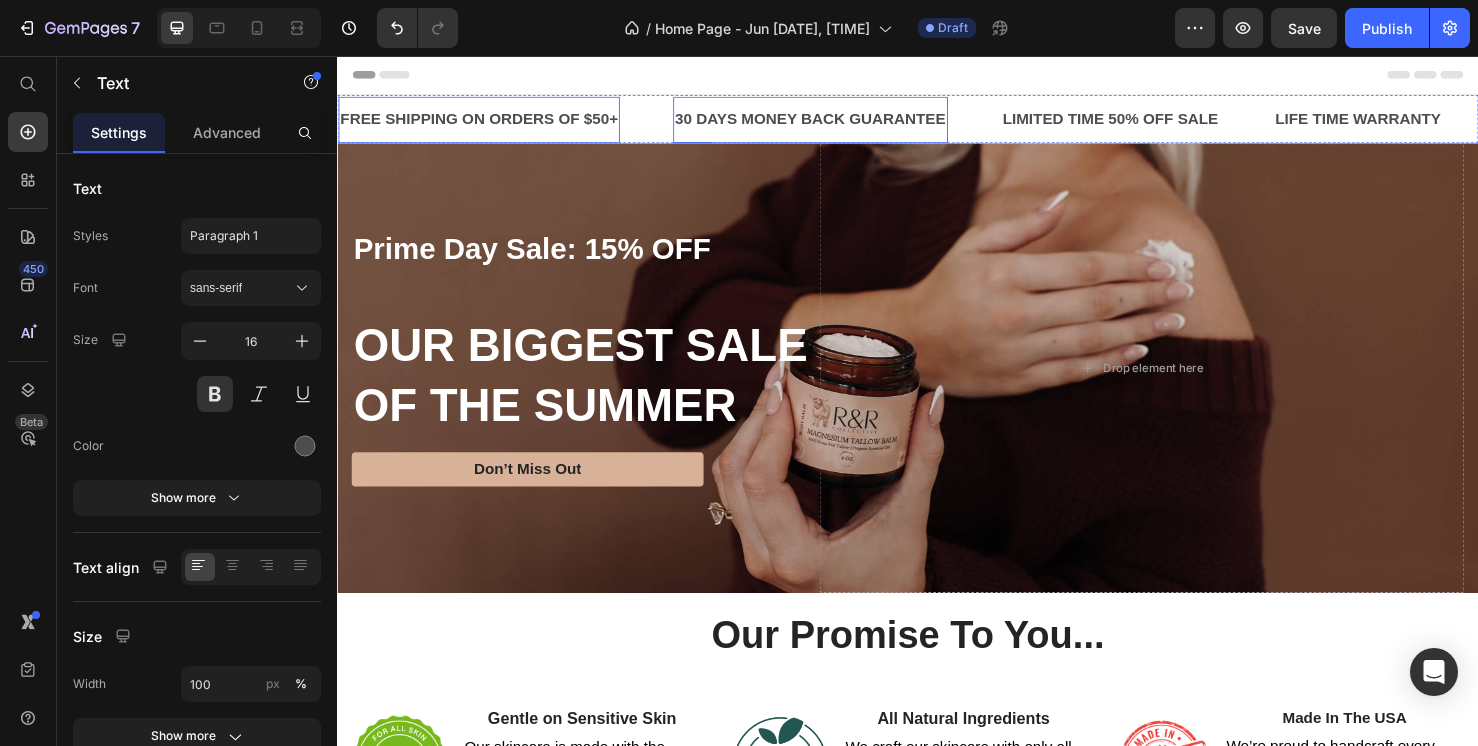 click on "30 DAYS MONEY BACK GUARANTEE" at bounding box center [834, 123] 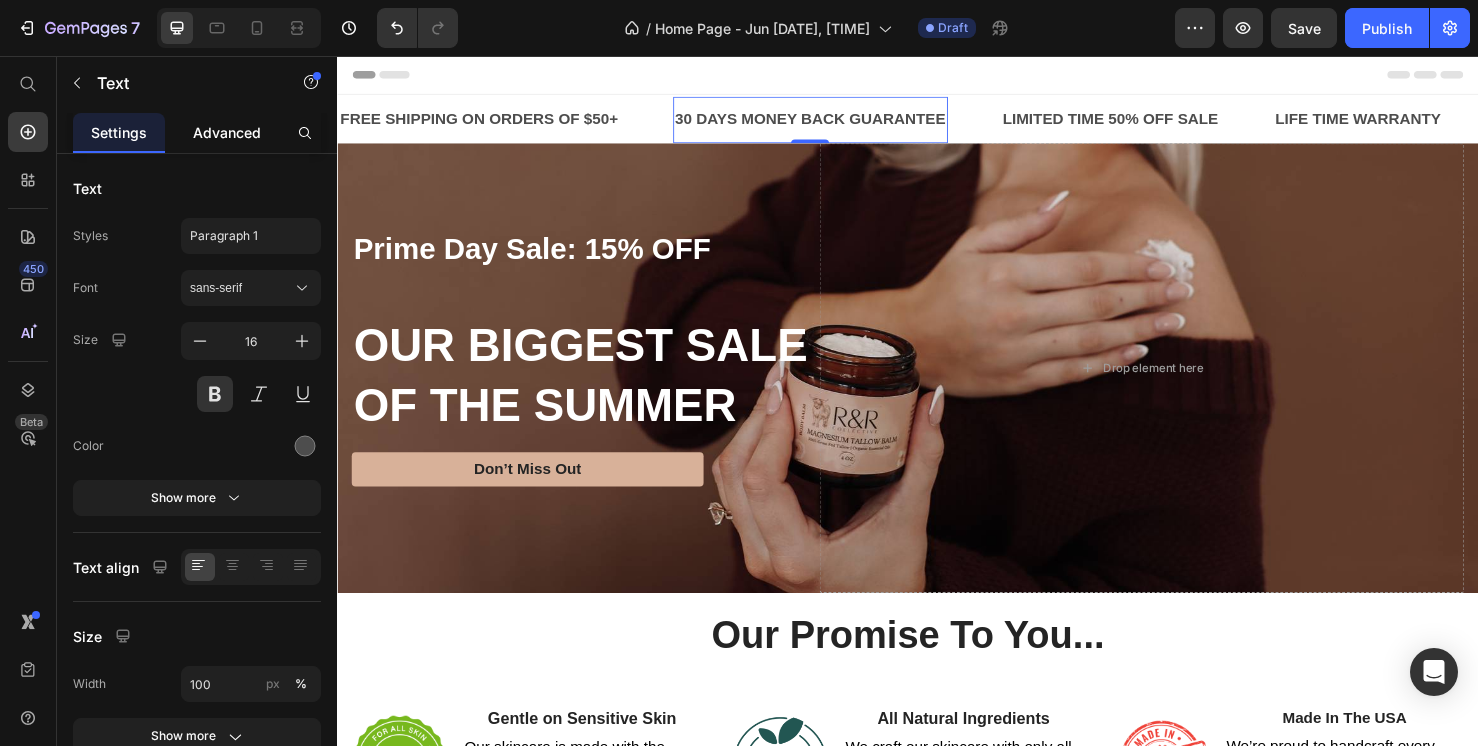 click on "Advanced" at bounding box center (227, 132) 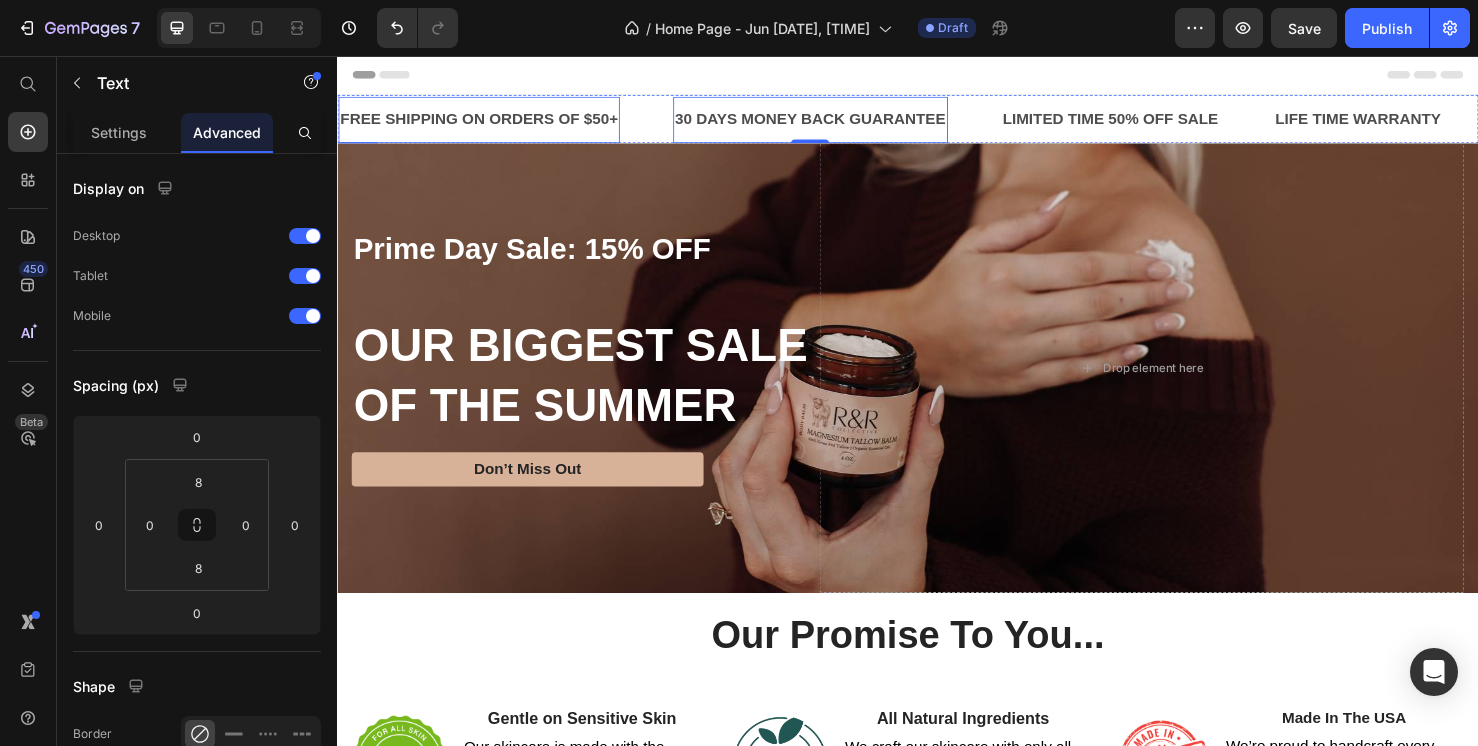 click on "FREE SHIPPING ON ORDERS OF $50+" at bounding box center [486, 123] 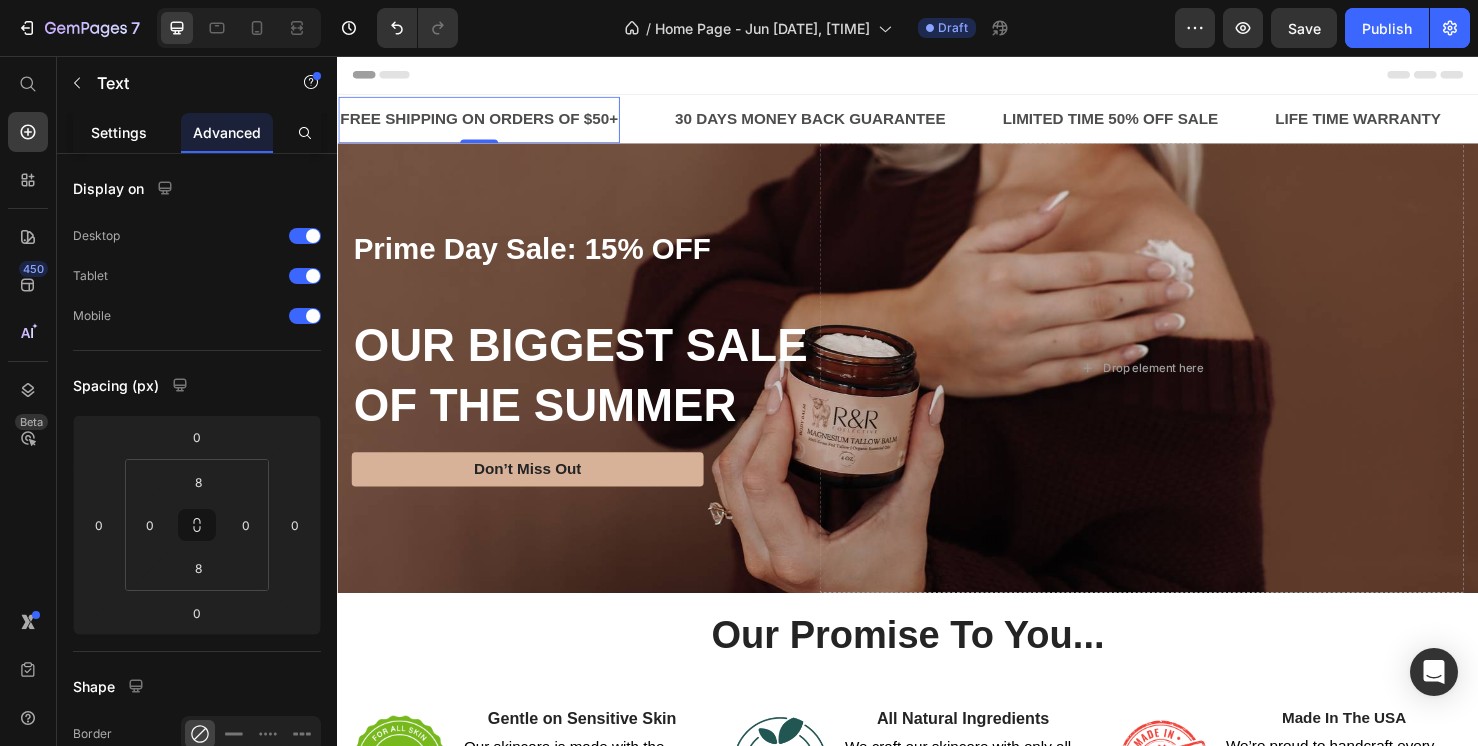 click on "Settings" at bounding box center (119, 132) 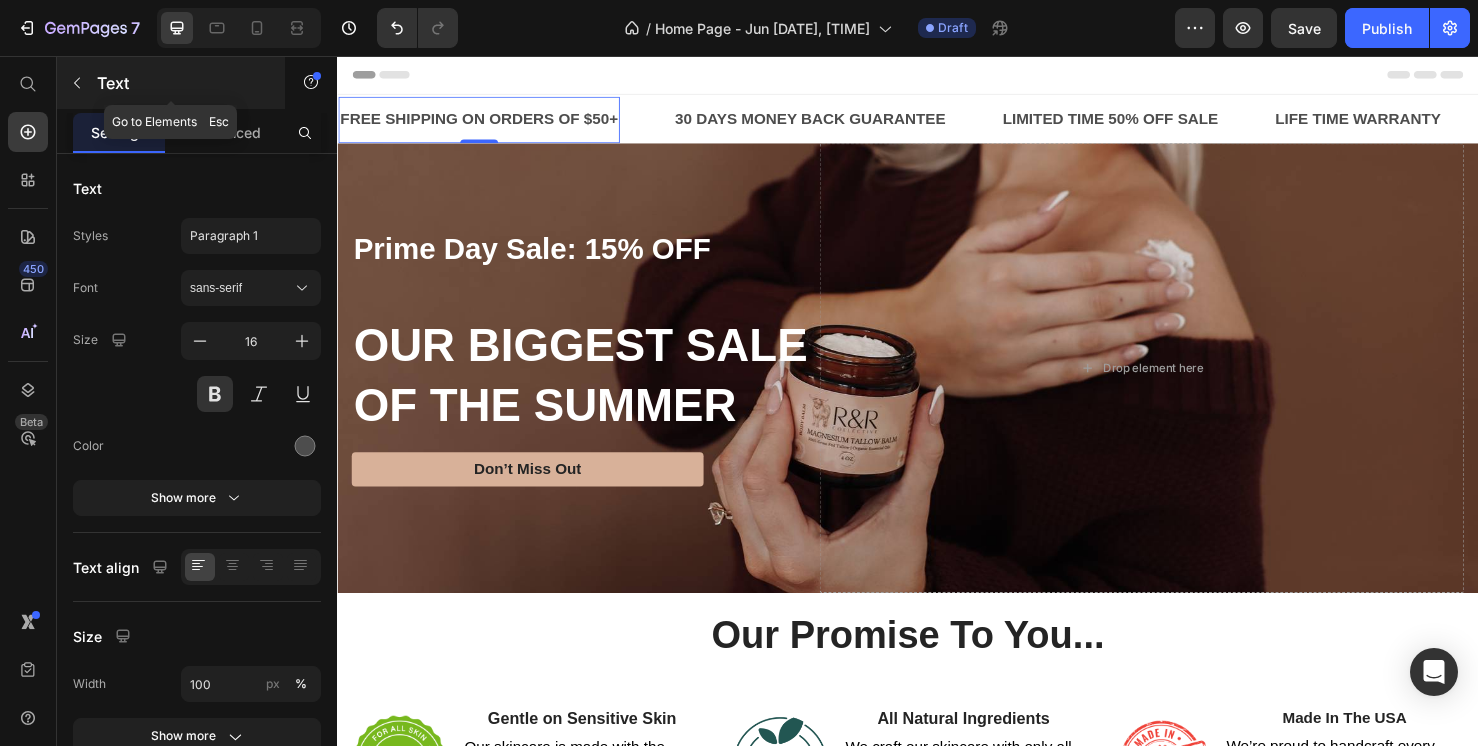 click 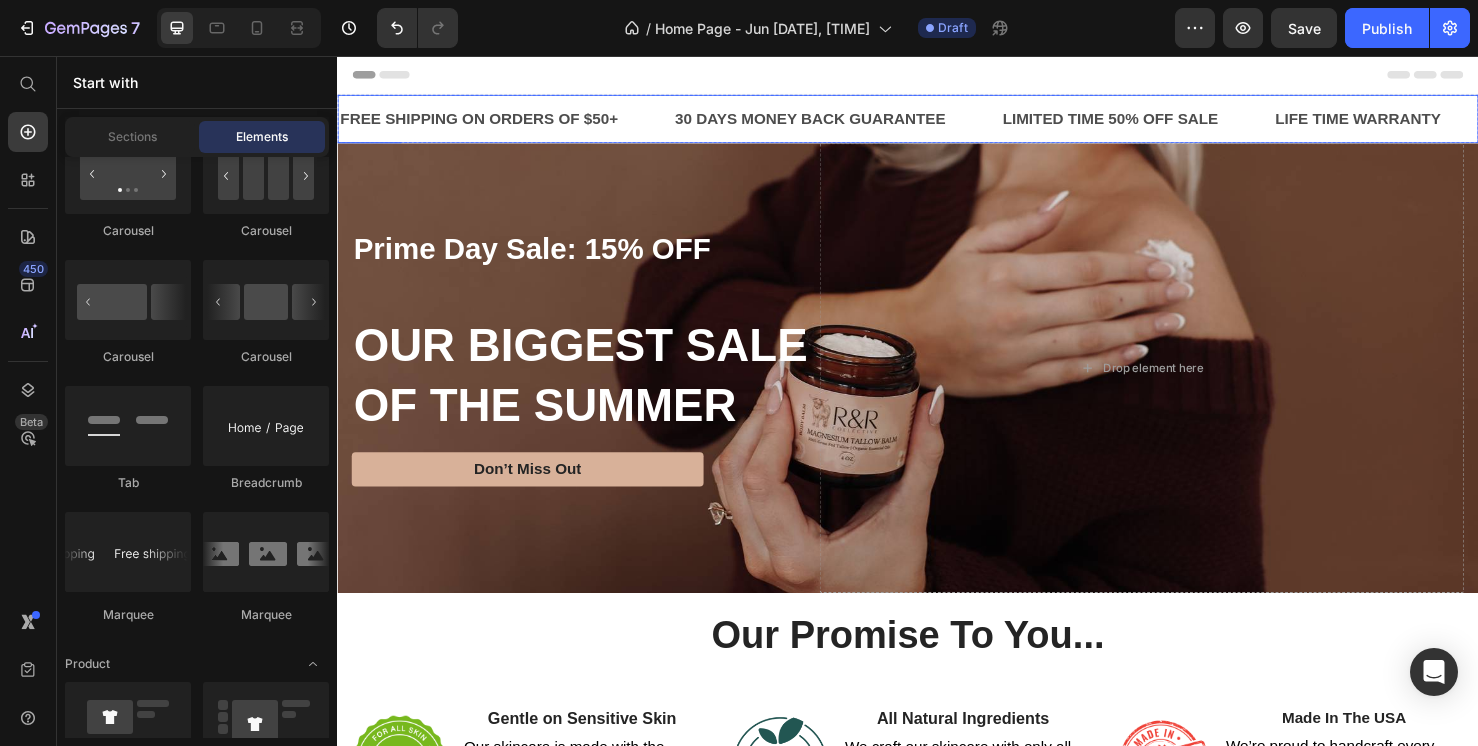 click on "FREE SHIPPING ON ORDERS OF $50+ Text" at bounding box center (514, 123) 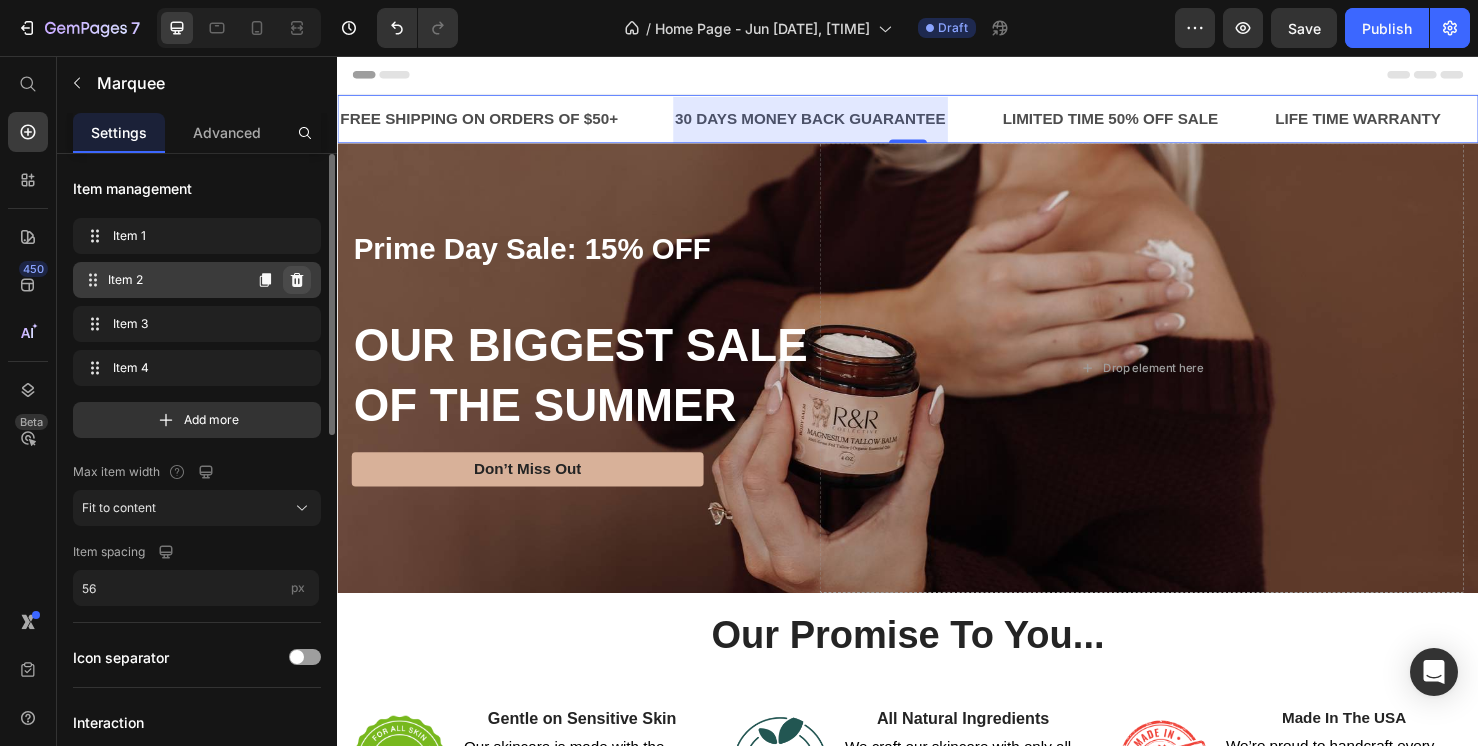 click 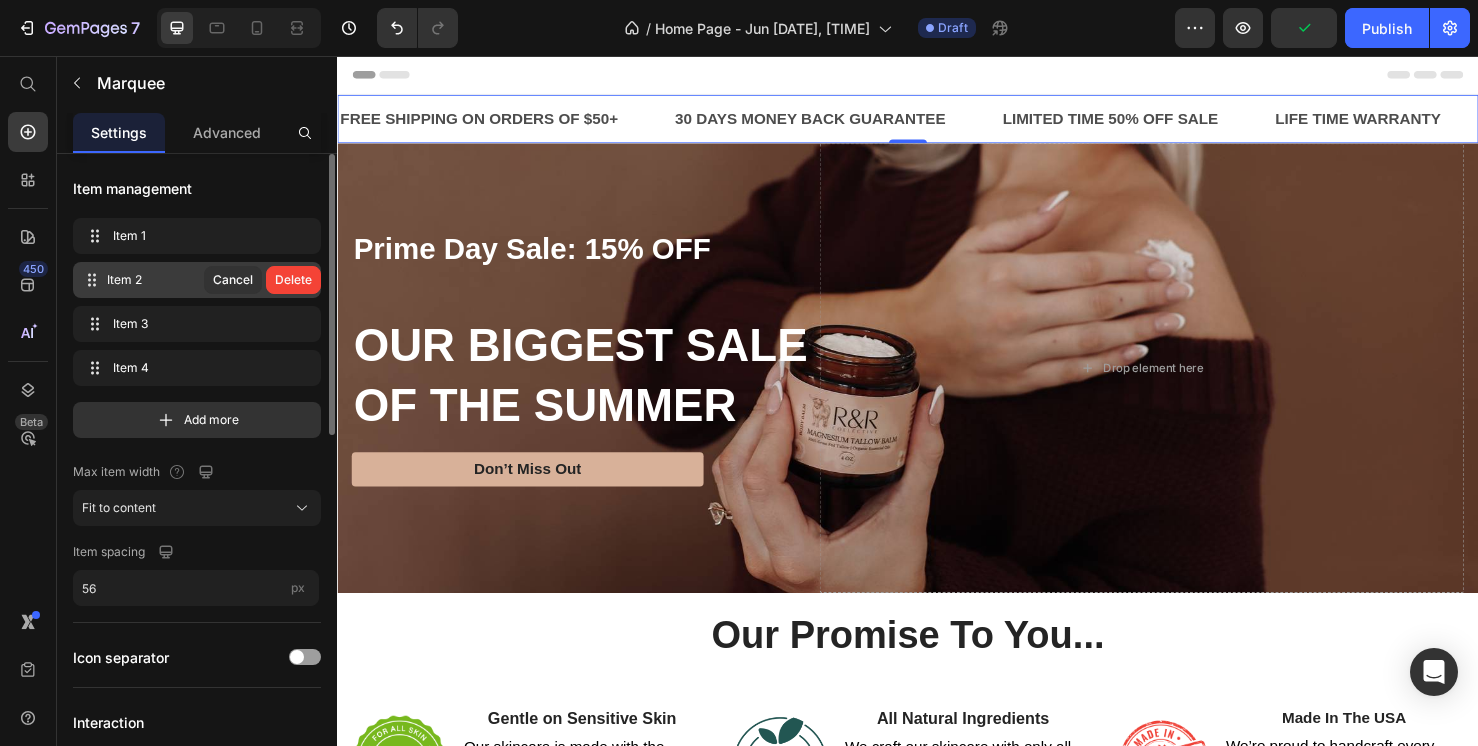 click on "Delete" at bounding box center [293, 280] 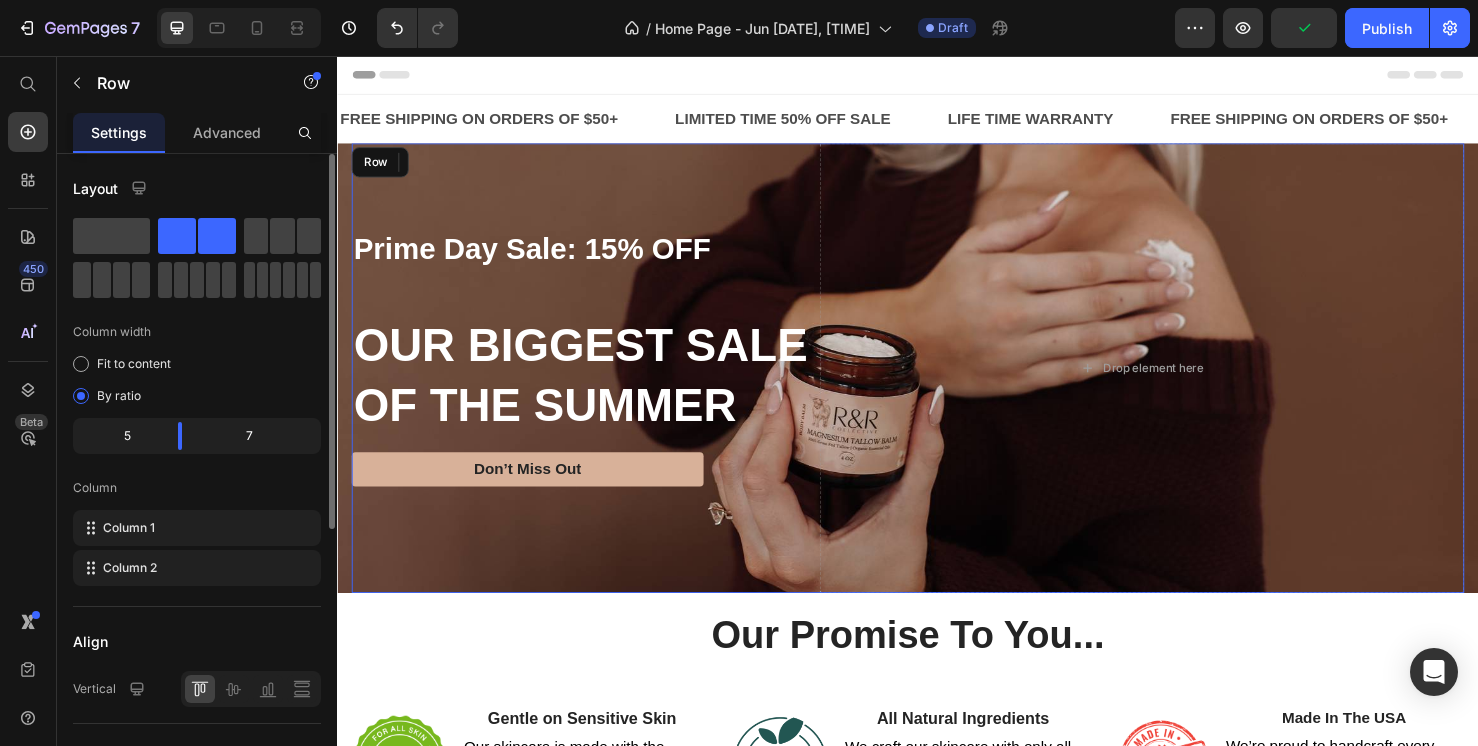 click on "Prime Day Sale: 15% OFF Text Block OUR BIGGEST SALE OF THE SUMMER Heading Don’t Miss Out Button" at bounding box center [594, 384] 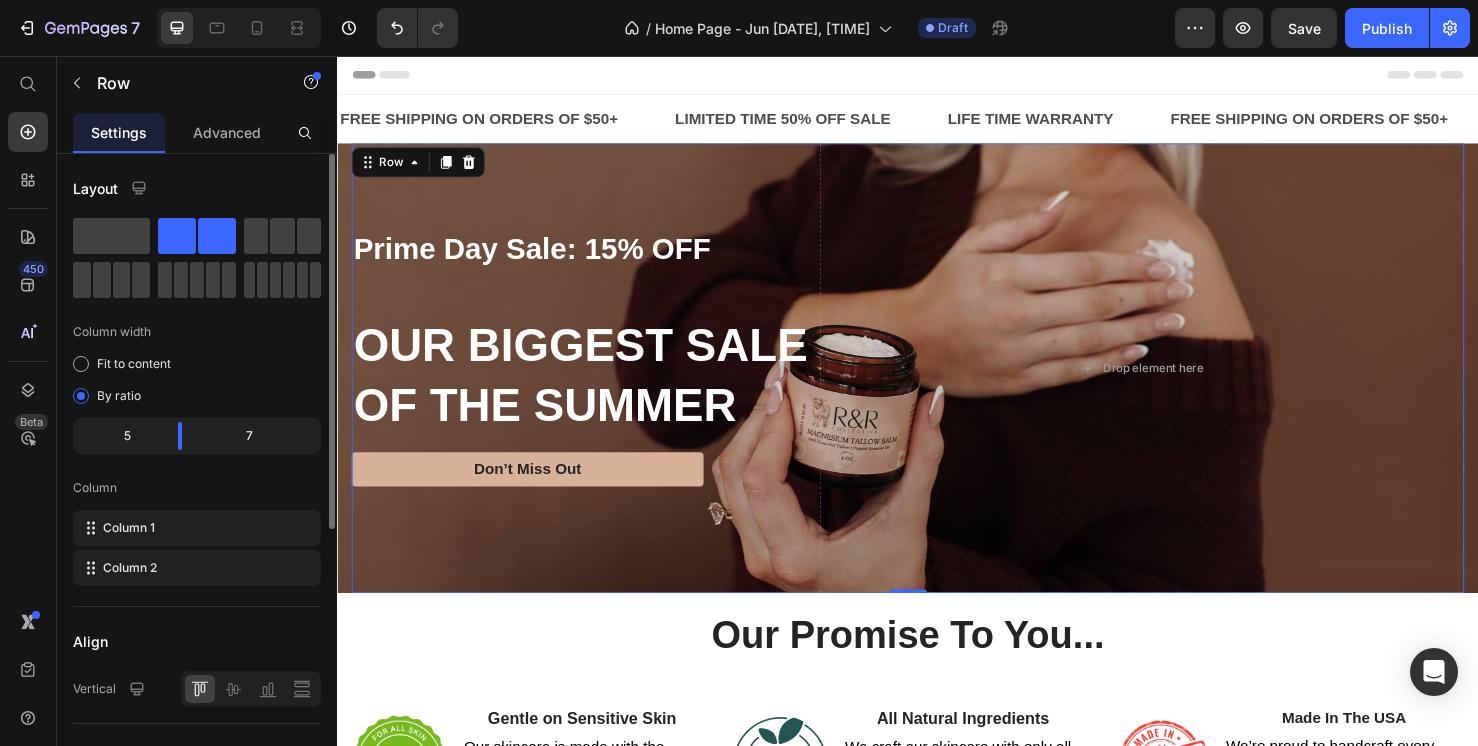 scroll, scrollTop: 68, scrollLeft: 0, axis: vertical 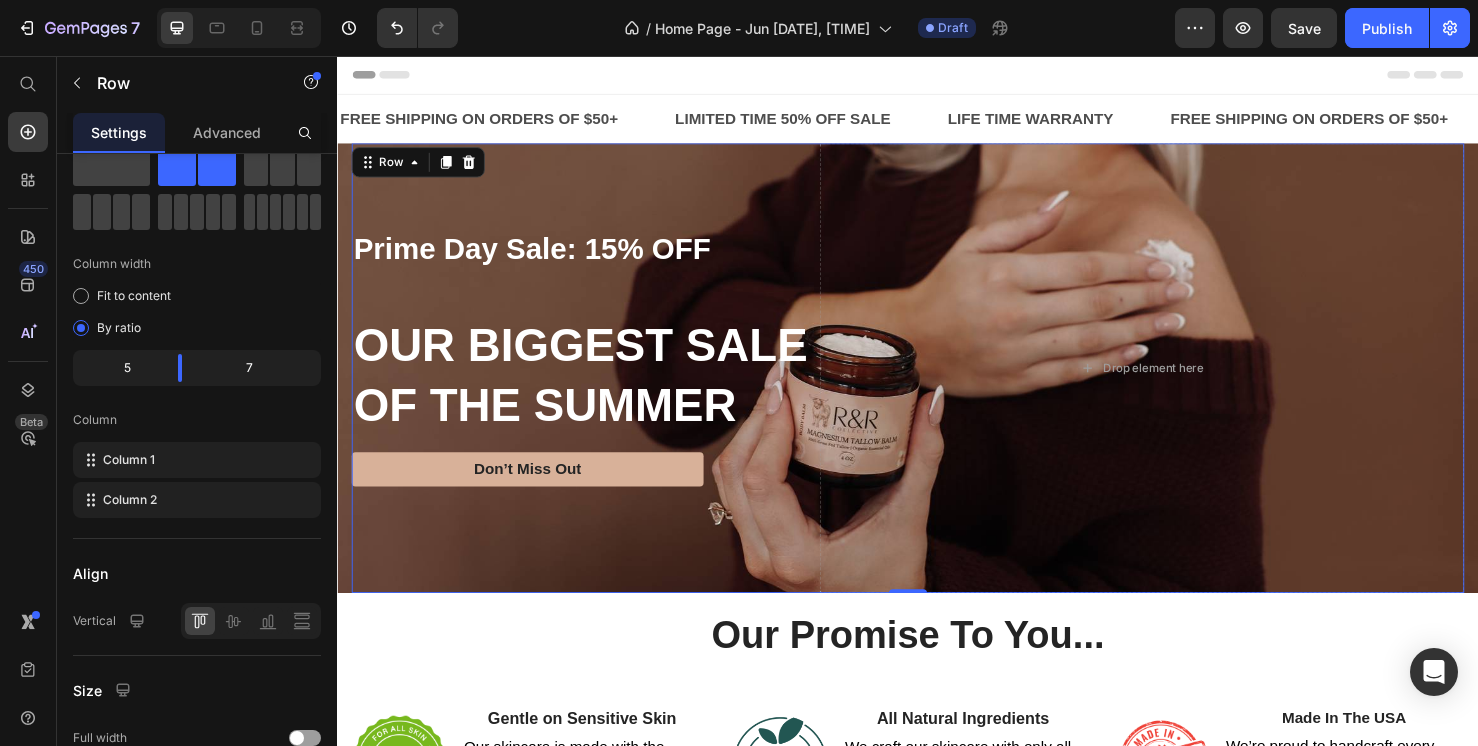 click on "Prime Day Sale: 15% OFF Text Block OUR BIGGEST SALE OF THE SUMMER Heading Don’t Miss Out Button" at bounding box center (594, 384) 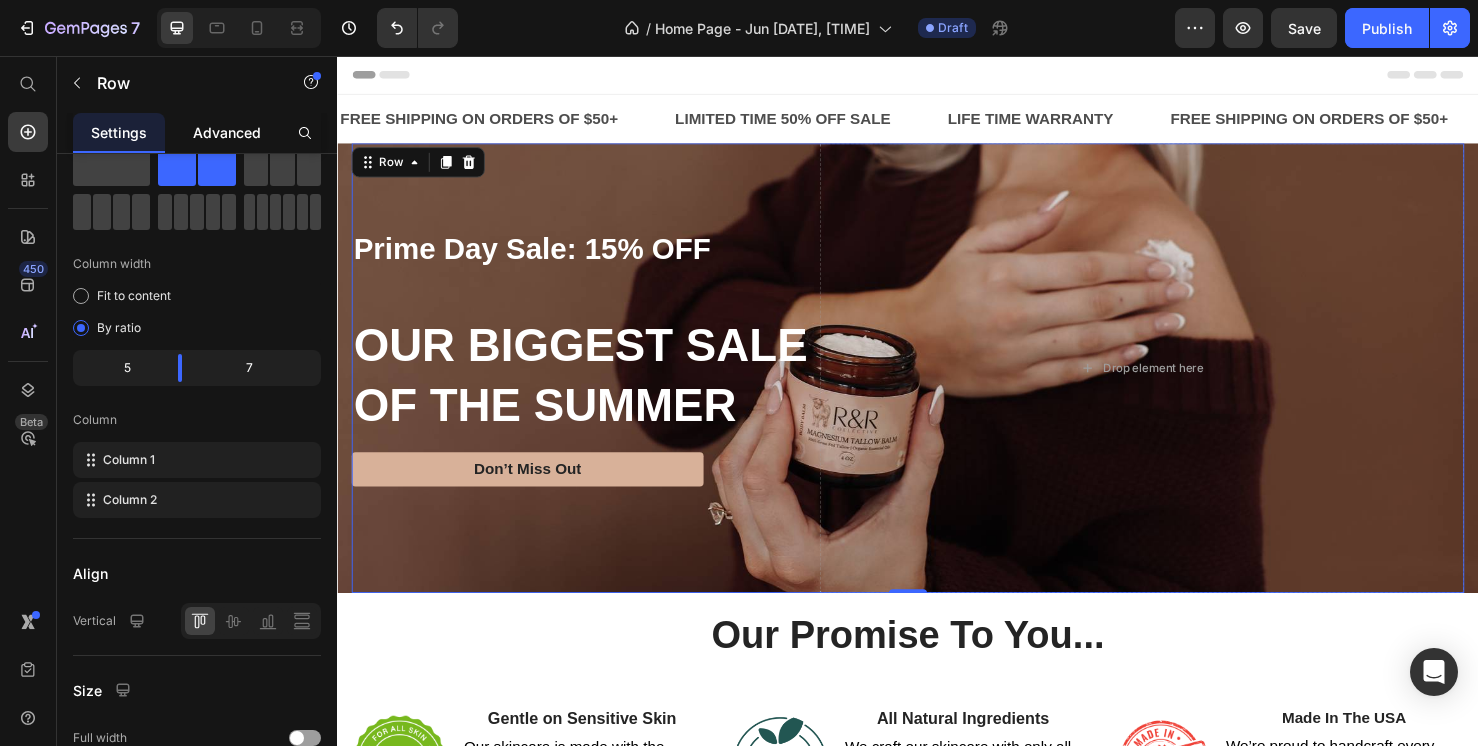 click on "Advanced" 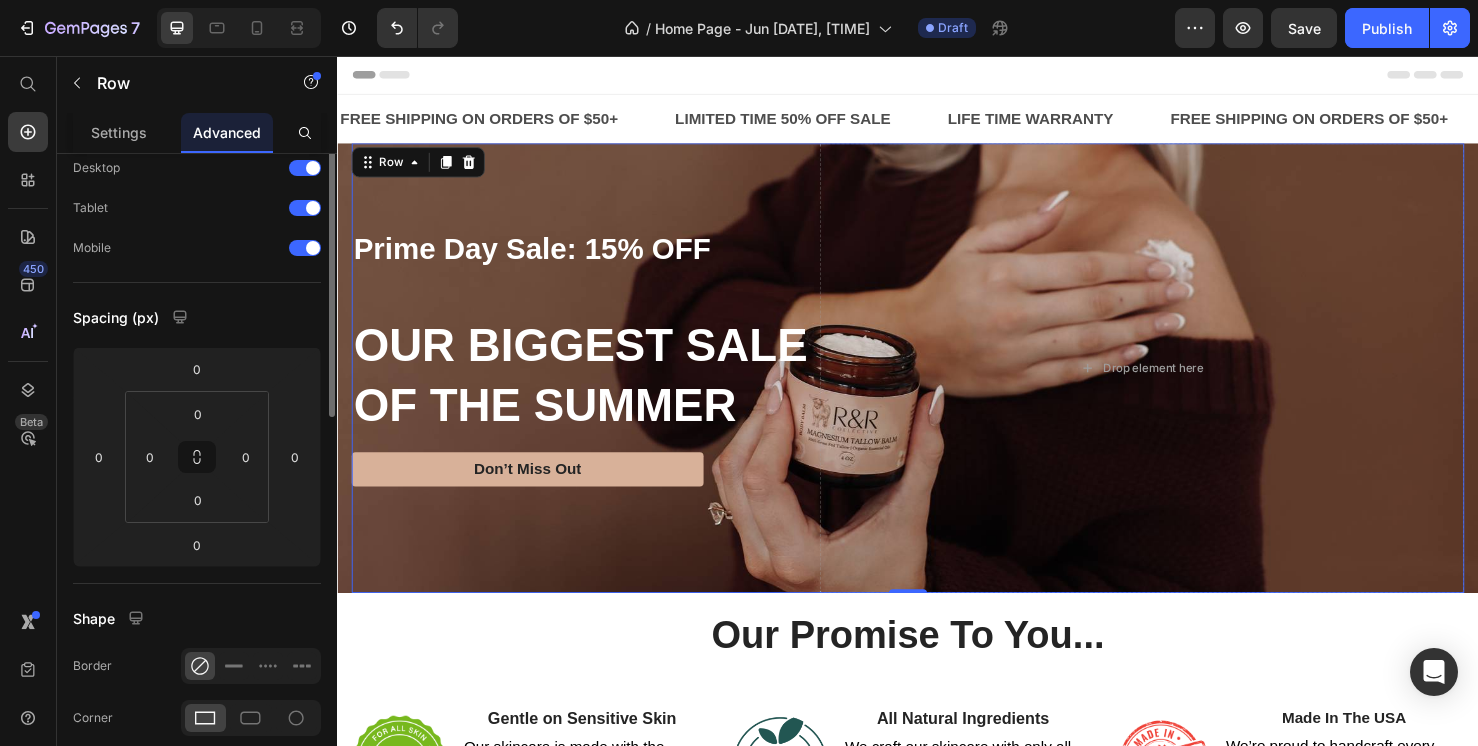 scroll, scrollTop: 0, scrollLeft: 0, axis: both 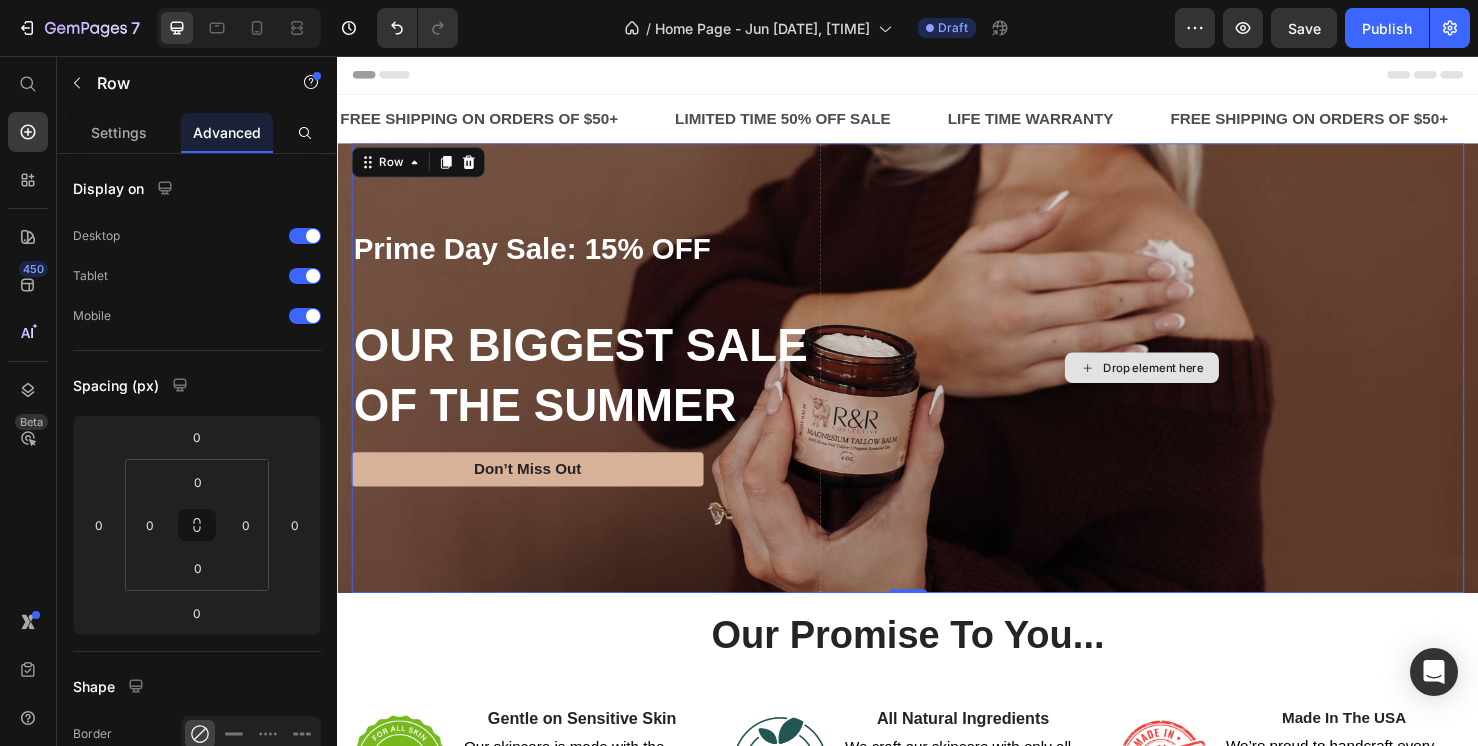 click on "Drop element here" at bounding box center (1183, 384) 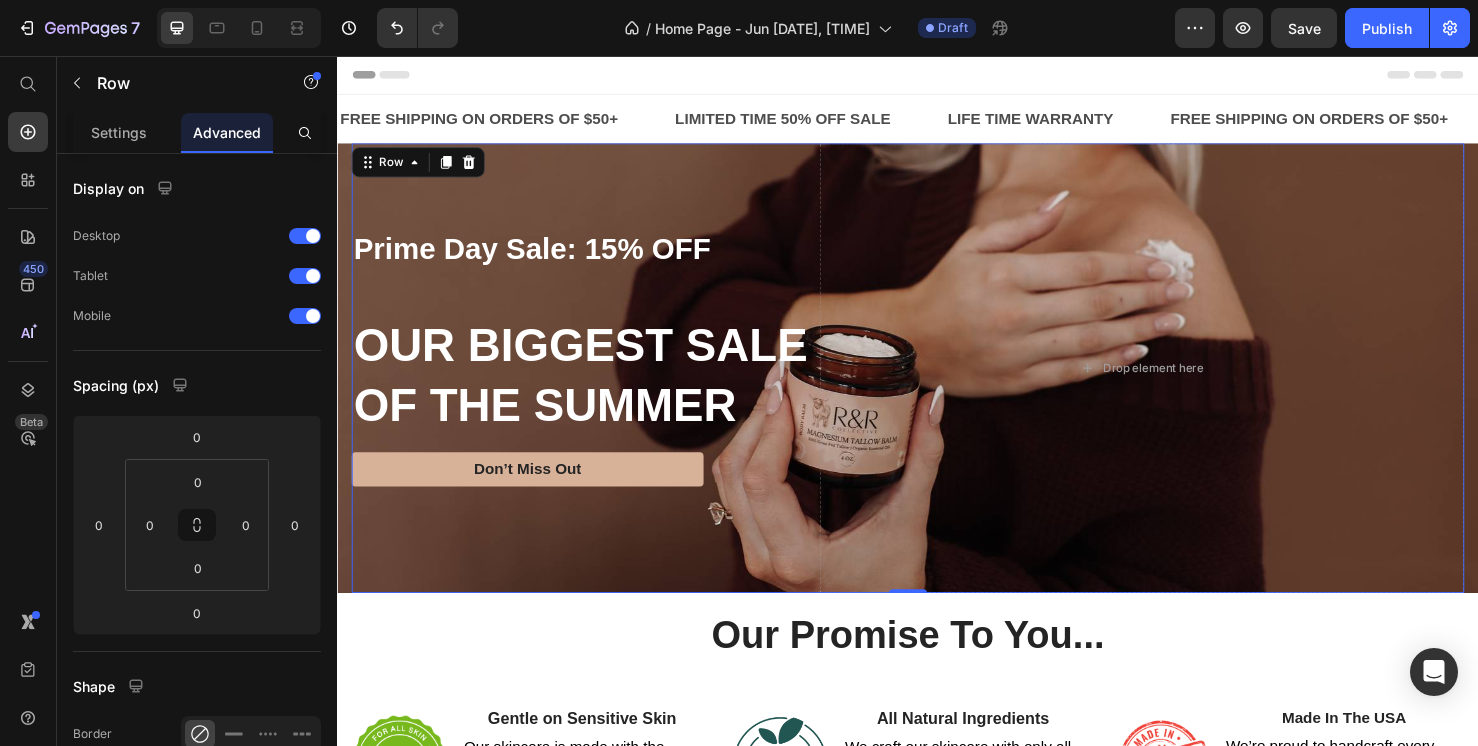 click on "Prime Day Sale: 15% OFF Text Block OUR BIGGEST SALE OF THE SUMMER Heading Don’t Miss Out Button" at bounding box center (594, 384) 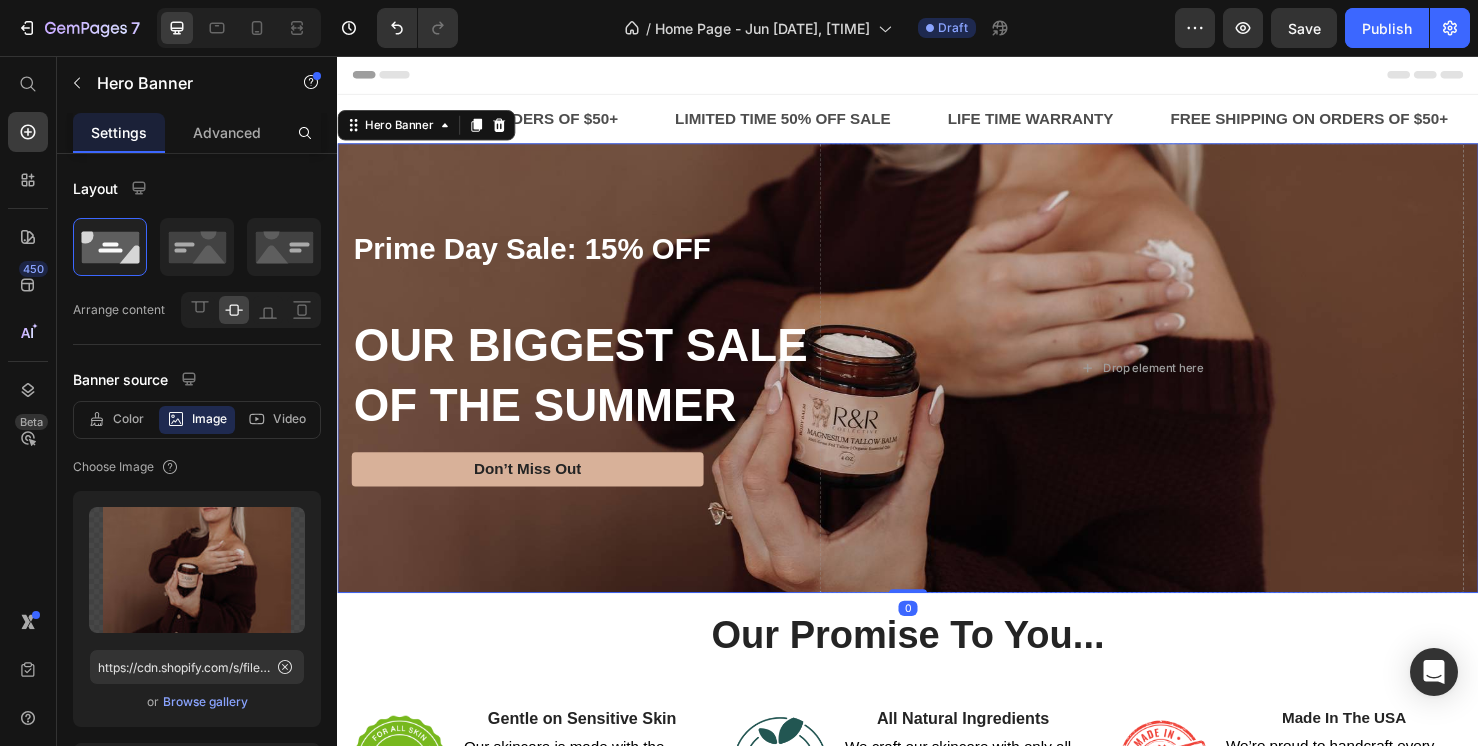 click on "Prime Day Sale: 15% OFF Text Block OUR BIGGEST SALE OF THE SUMMER Heading Don’t Miss Out Button
Drop element here Row" at bounding box center [937, 384] 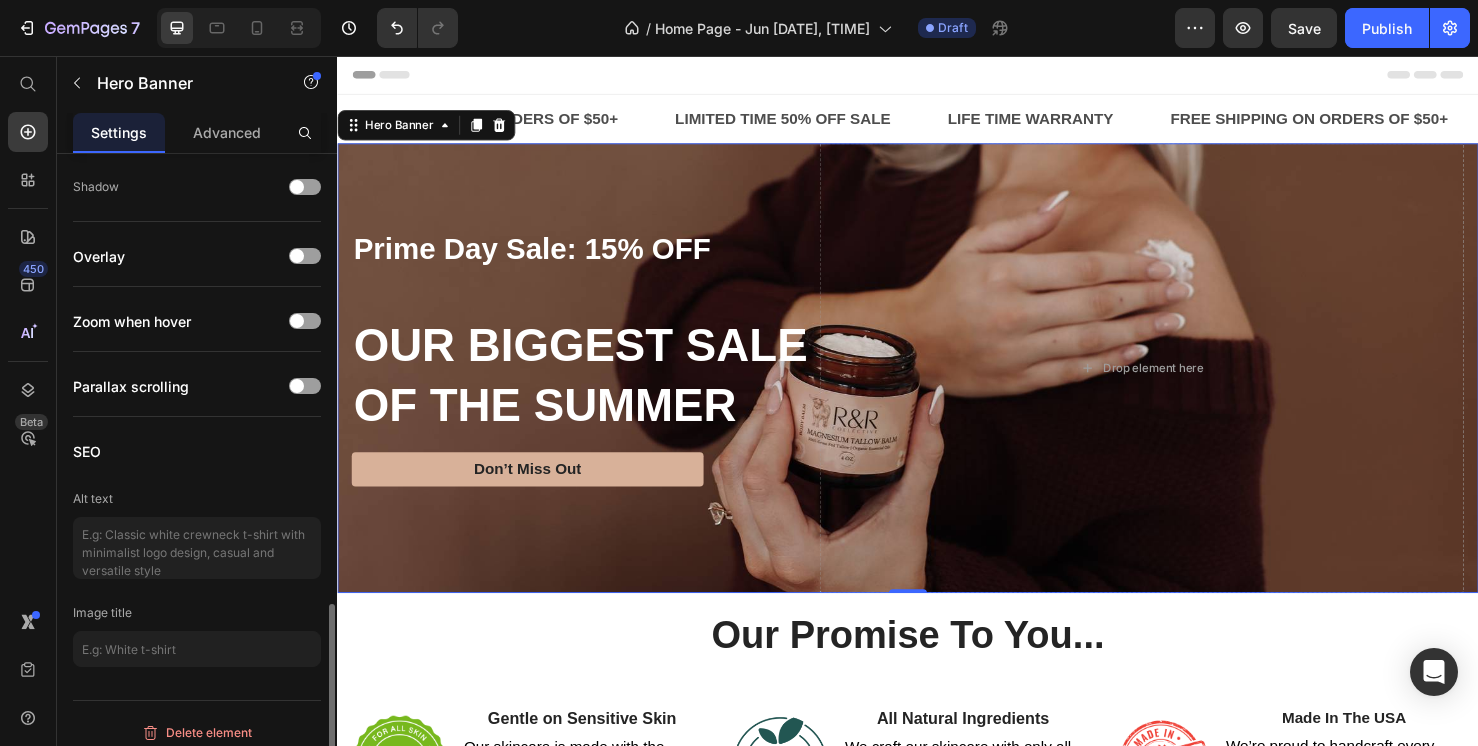 scroll, scrollTop: 1345, scrollLeft: 0, axis: vertical 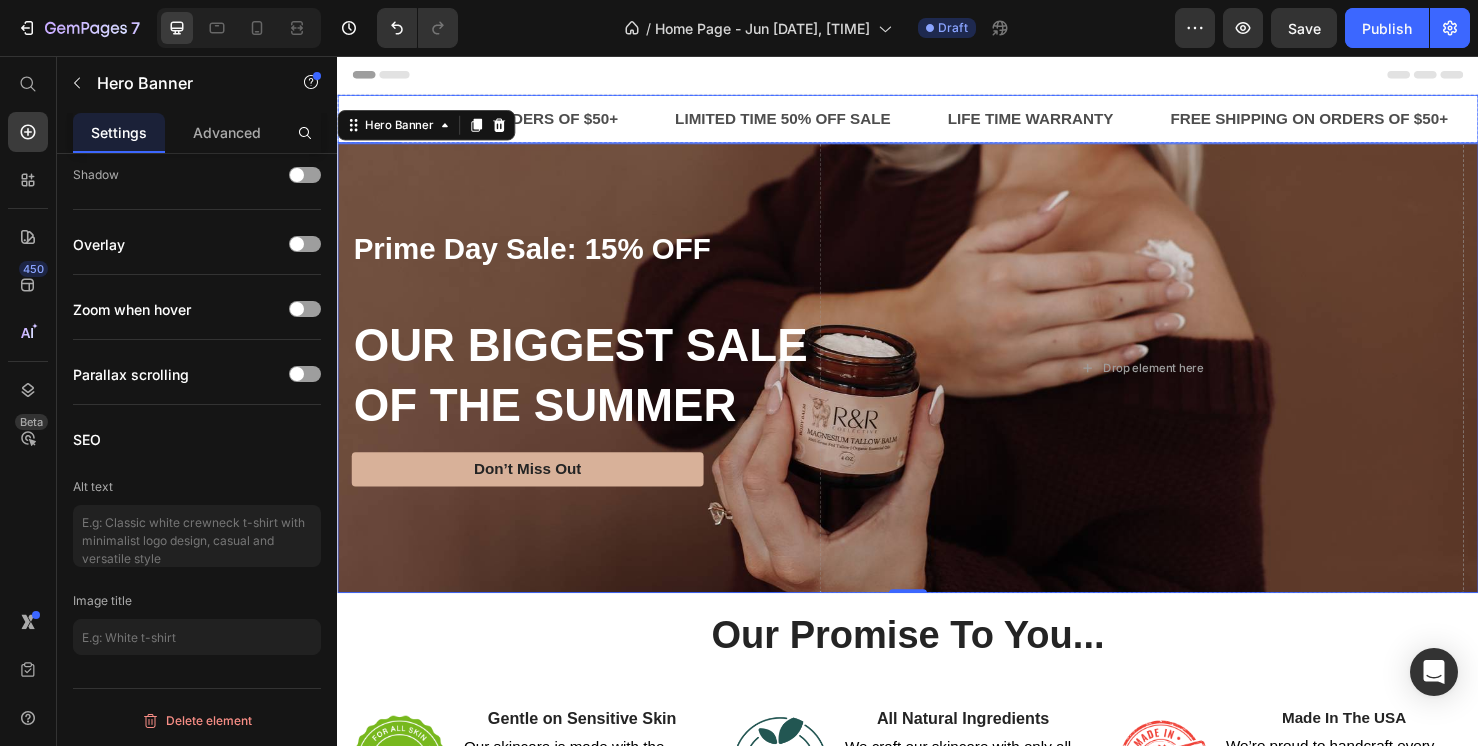 click on "LIMITED TIME 50% OFF SALE Text" at bounding box center (833, 123) 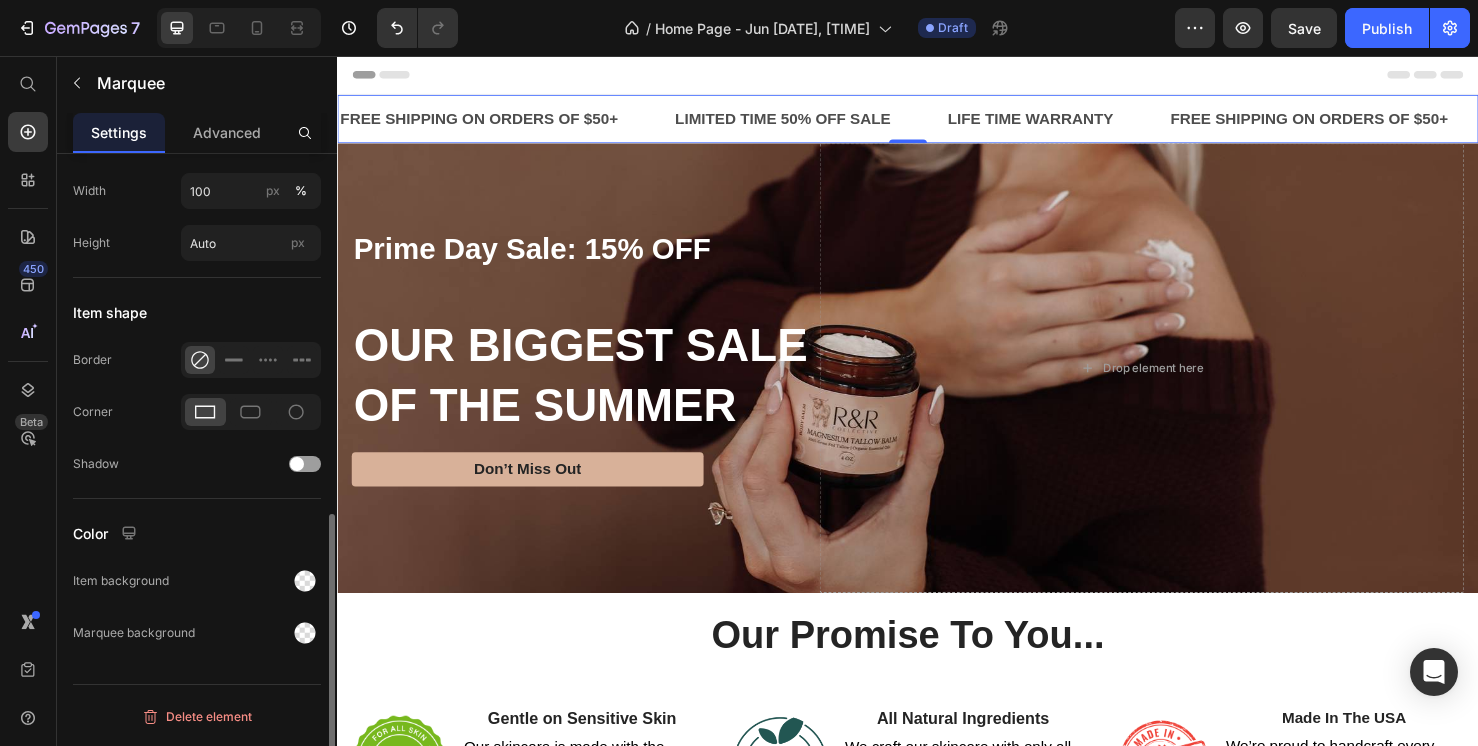 scroll, scrollTop: 0, scrollLeft: 0, axis: both 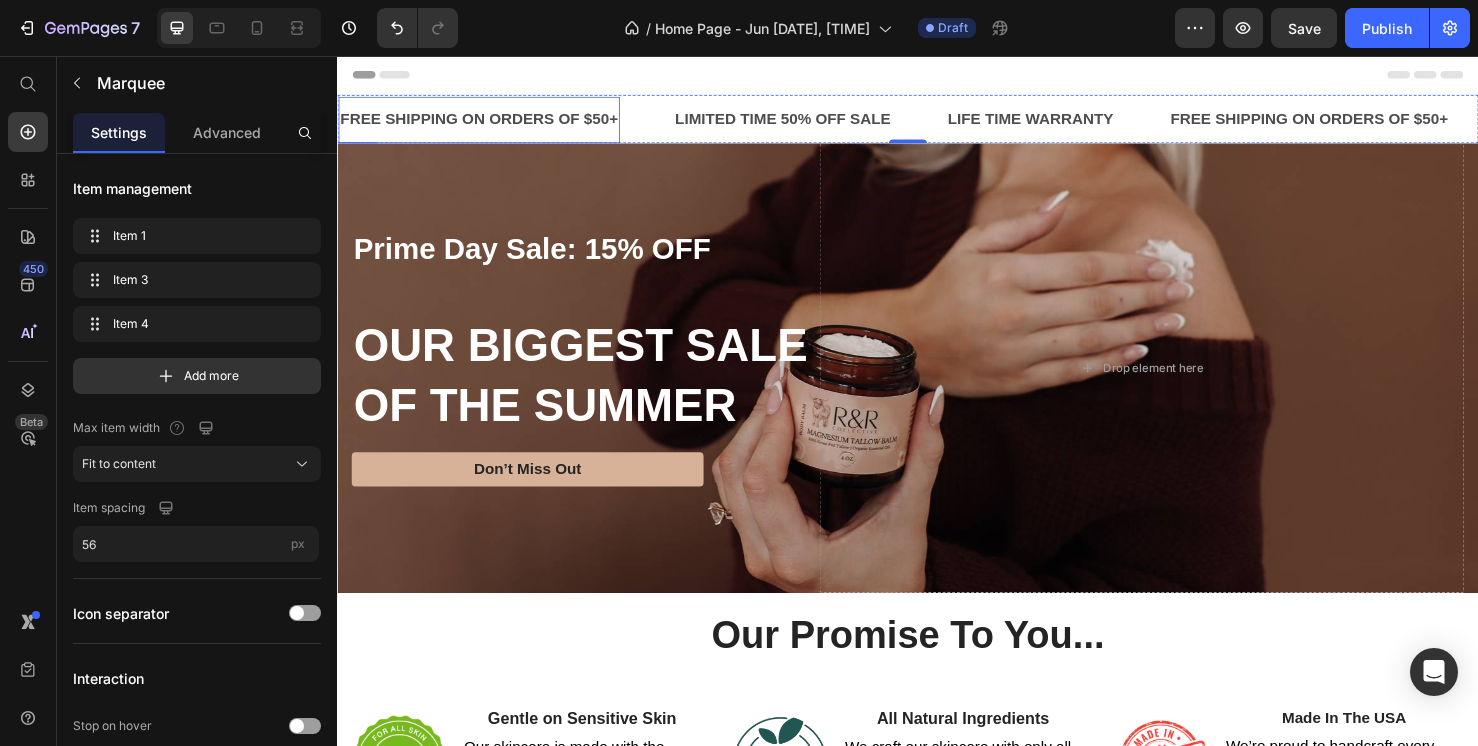 click on "FREE SHIPPING ON ORDERS OF $50+" at bounding box center (486, 123) 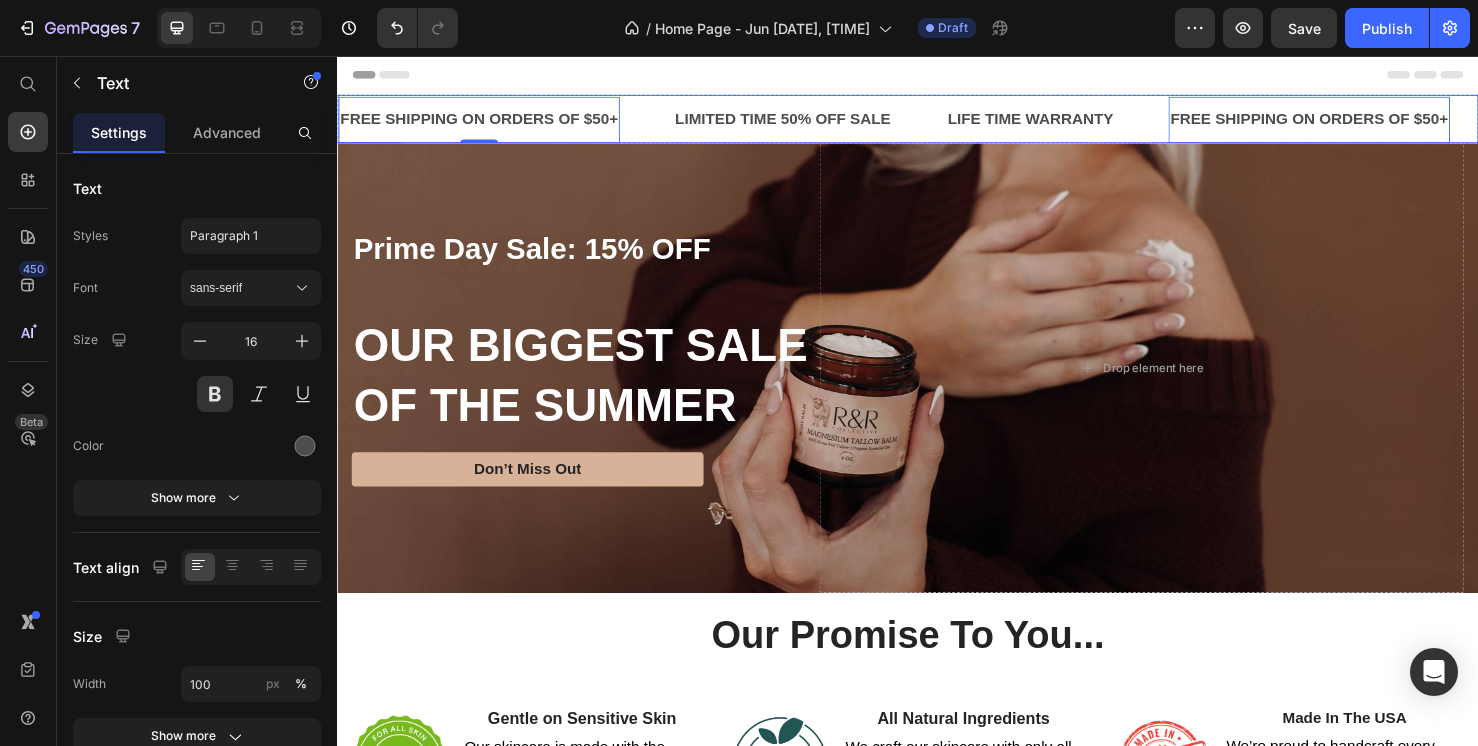 click on "FREE SHIPPING ON ORDERS OF $50+ Text   0" at bounding box center [514, 123] 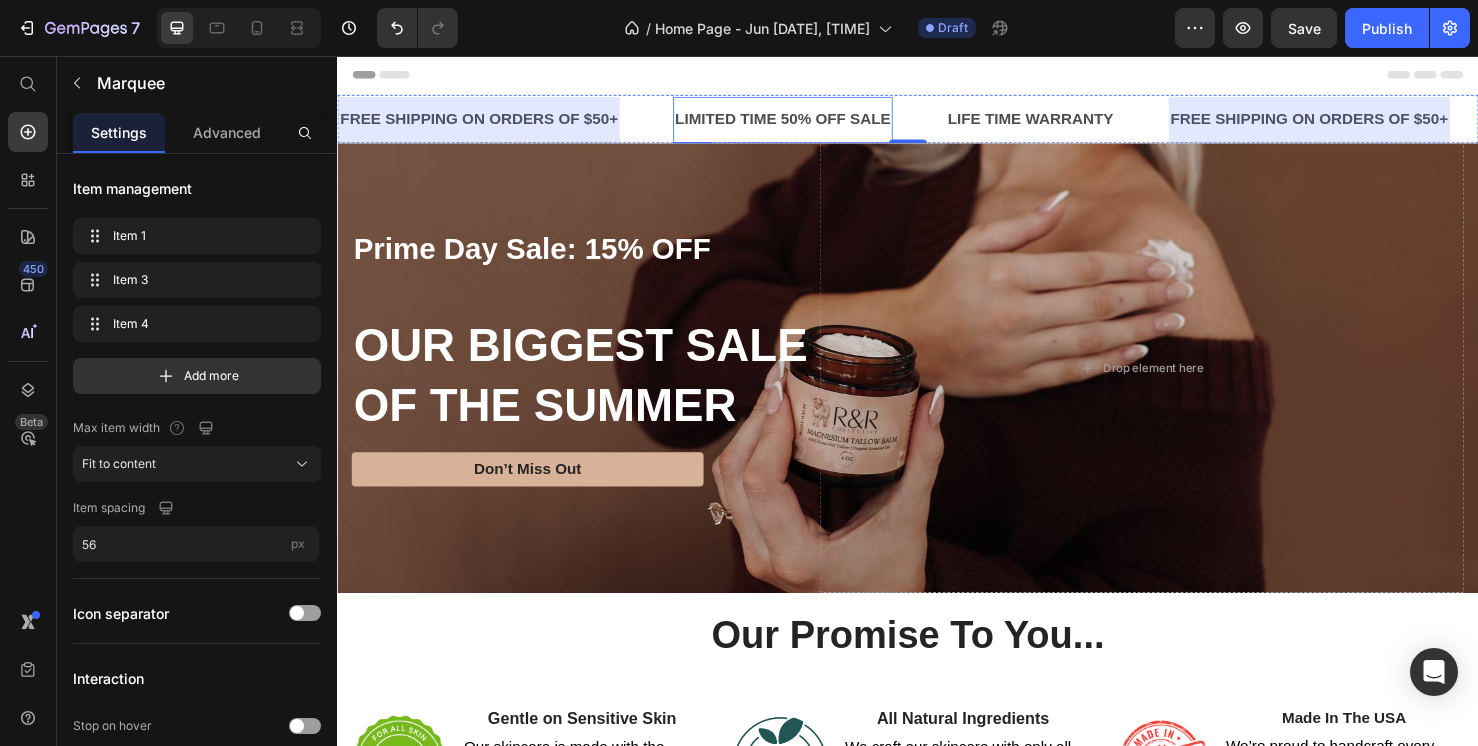 click on "LIMITED TIME 50% OFF SALE" at bounding box center (805, 123) 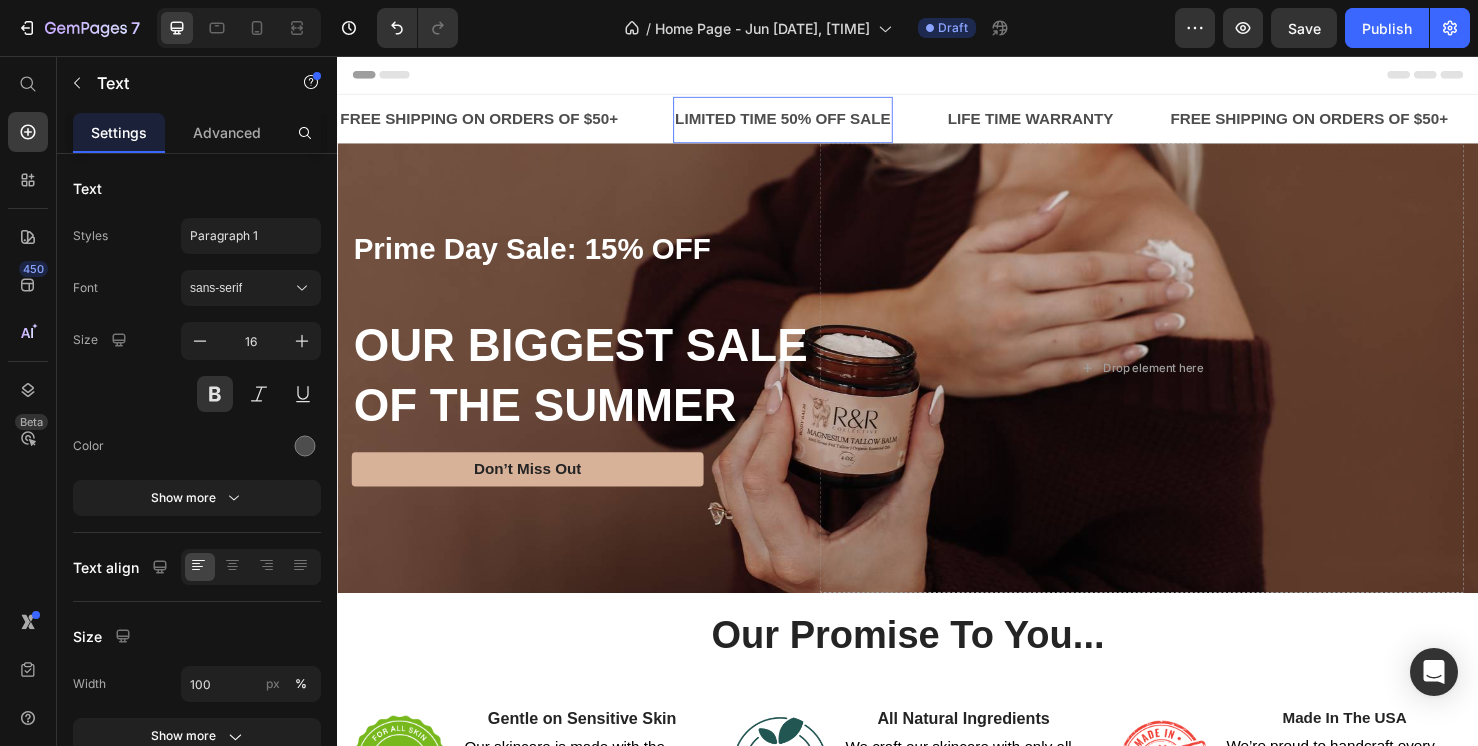 click on "LIMITED TIME 50% OFF SALE" at bounding box center (805, 123) 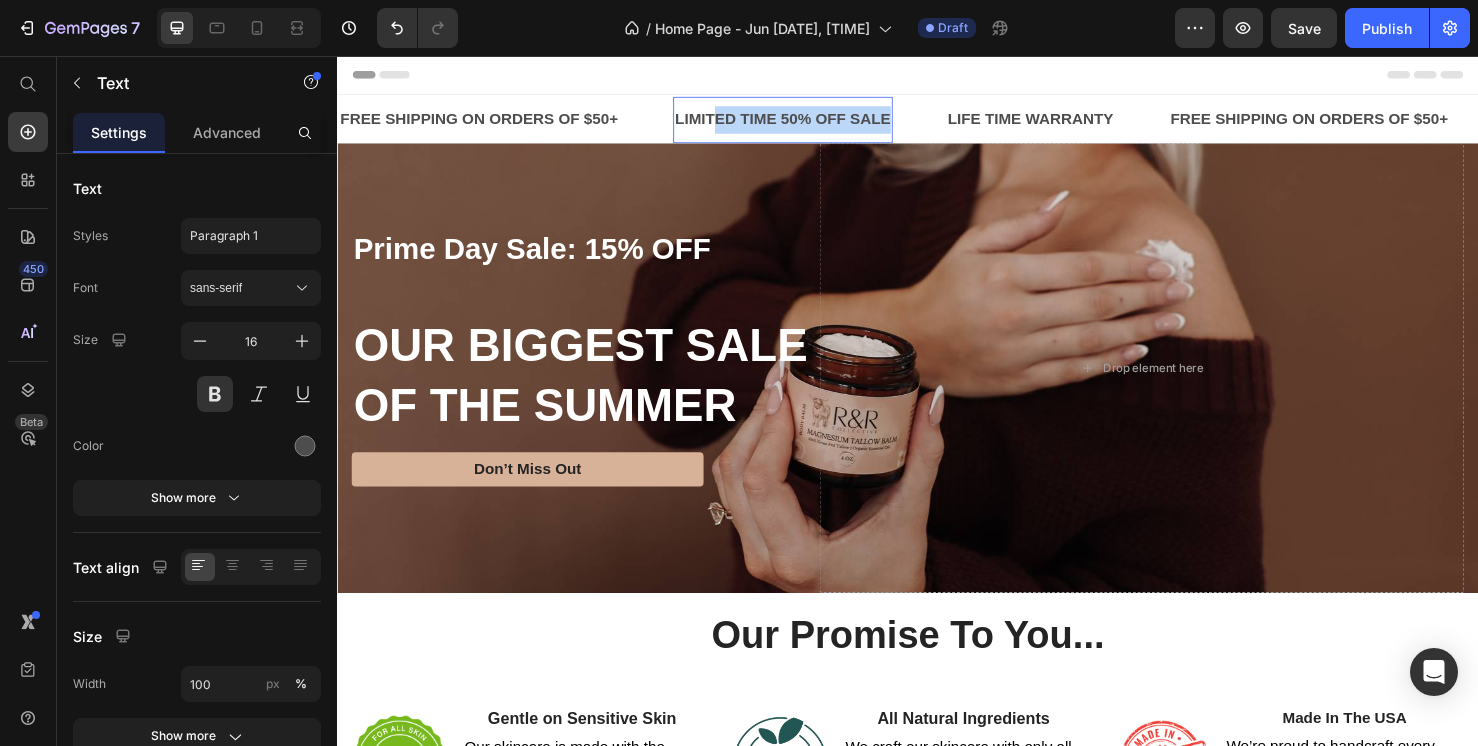 drag, startPoint x: 919, startPoint y: 124, endPoint x: 737, endPoint y: 126, distance: 182.01099 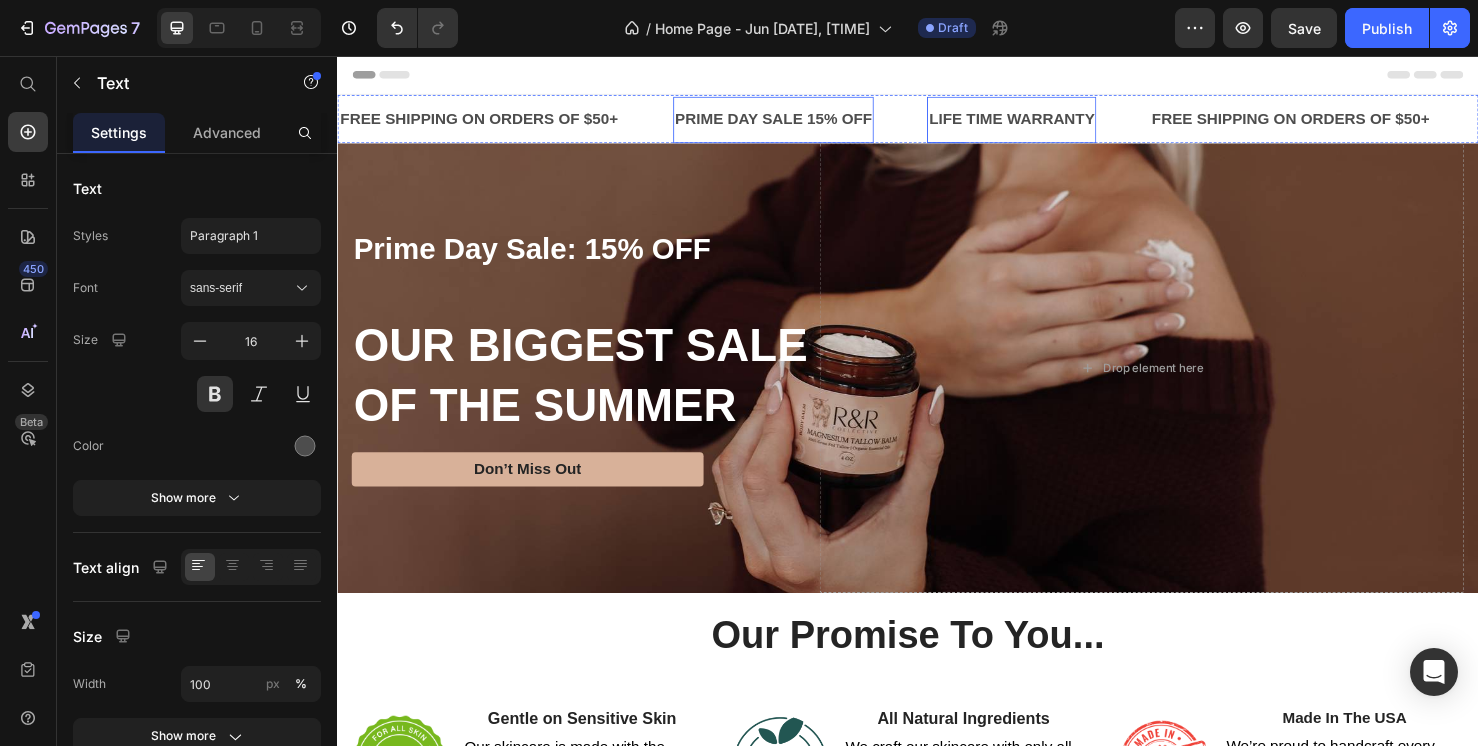click on "LIFE TIME WARRANTY" at bounding box center [1046, 123] 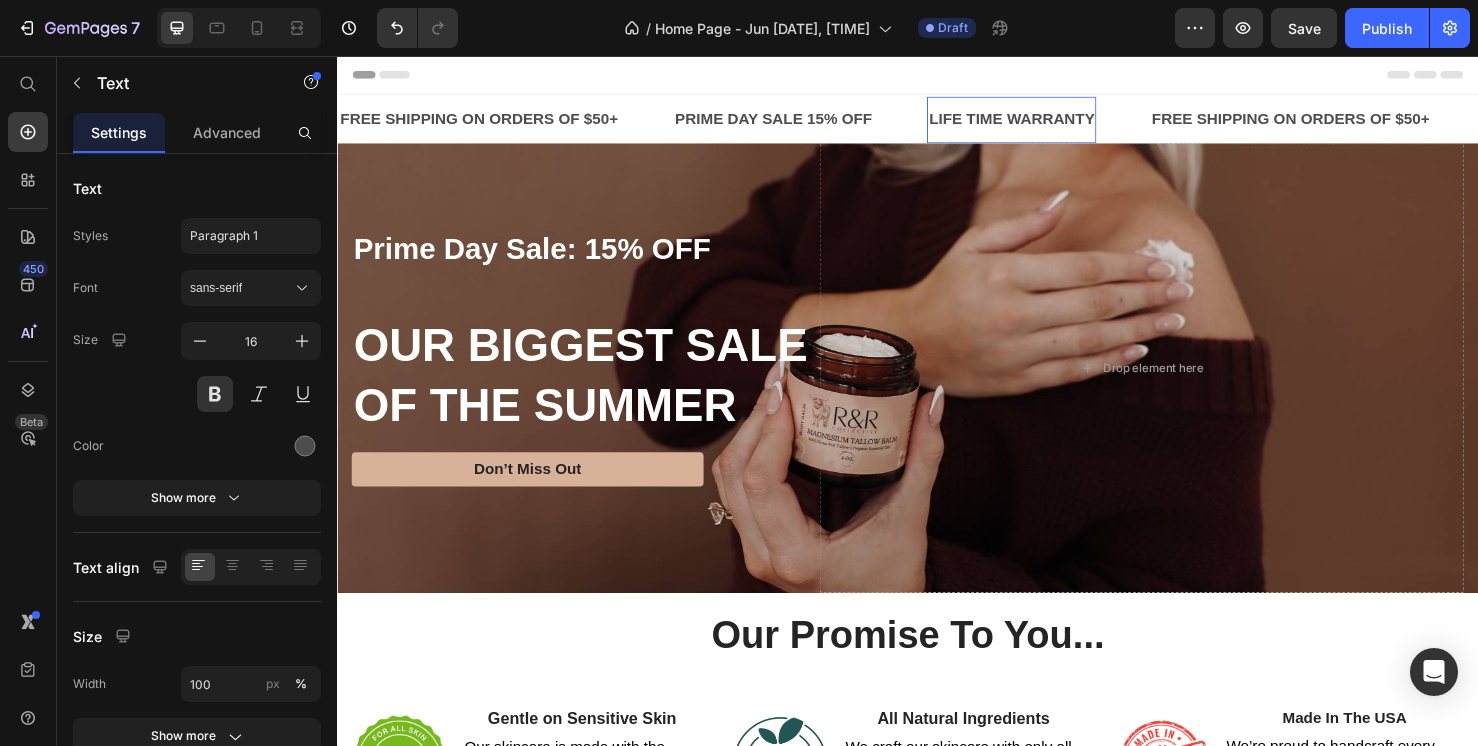 click on "LIFE TIME WARRANTY" at bounding box center [1046, 123] 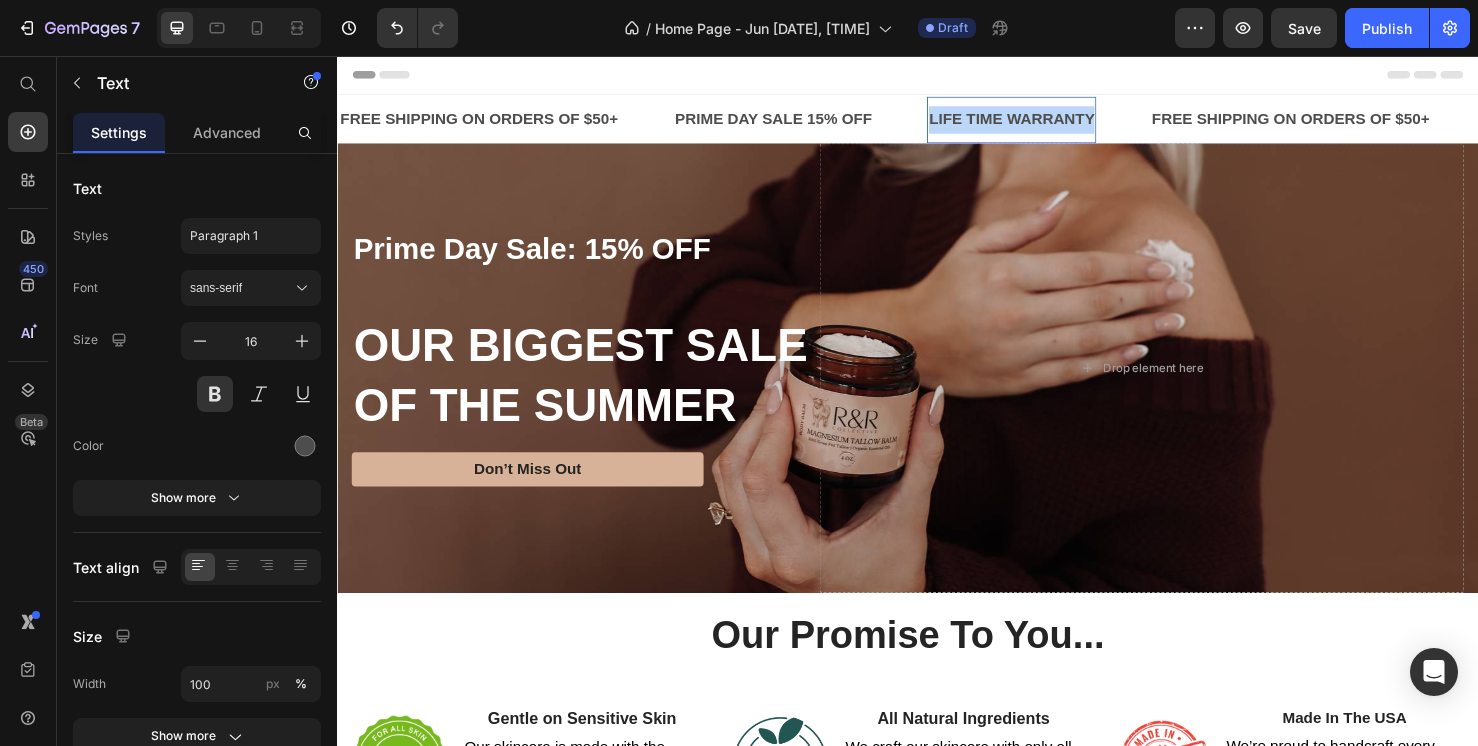 drag, startPoint x: 1134, startPoint y: 128, endPoint x: 961, endPoint y: 128, distance: 173 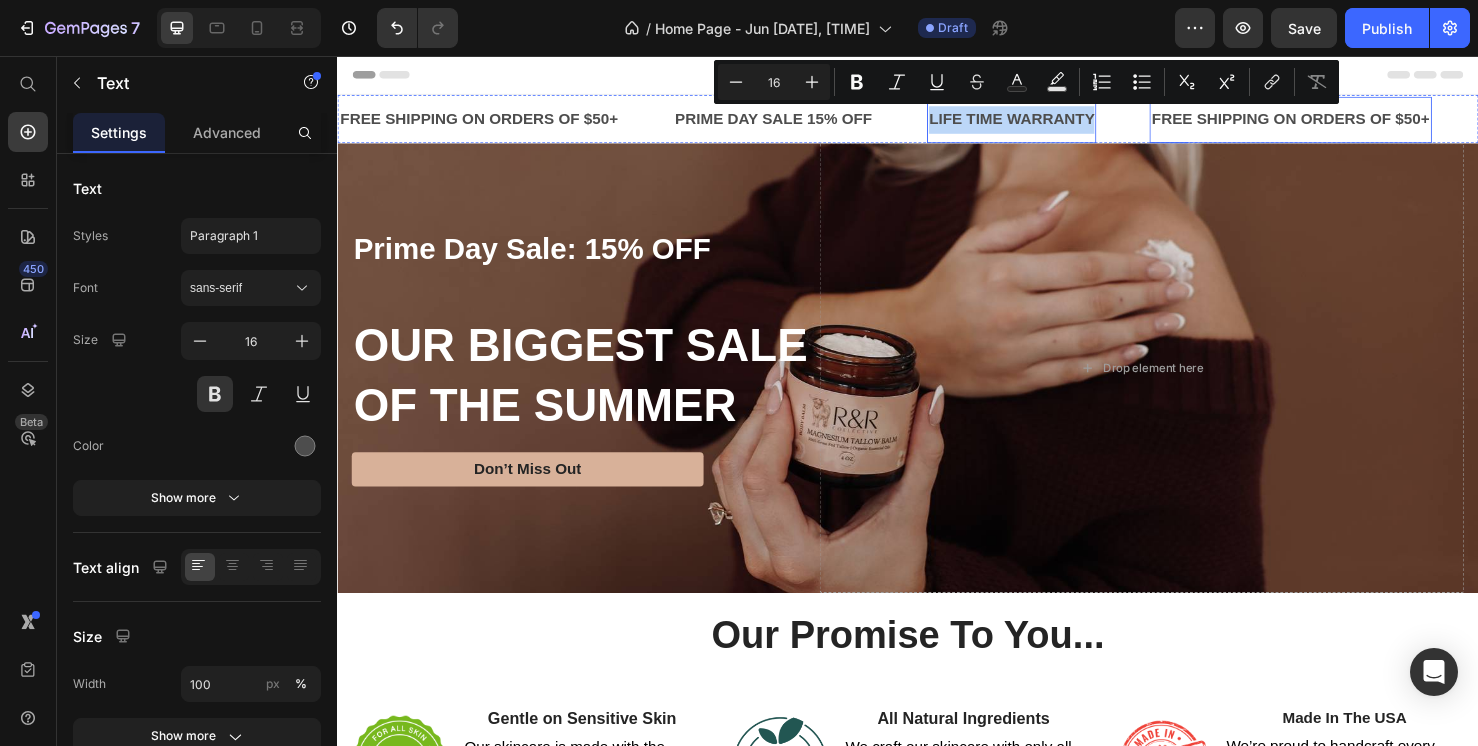 click on "FREE SHIPPING ON ORDERS OF $50+" at bounding box center [1339, 123] 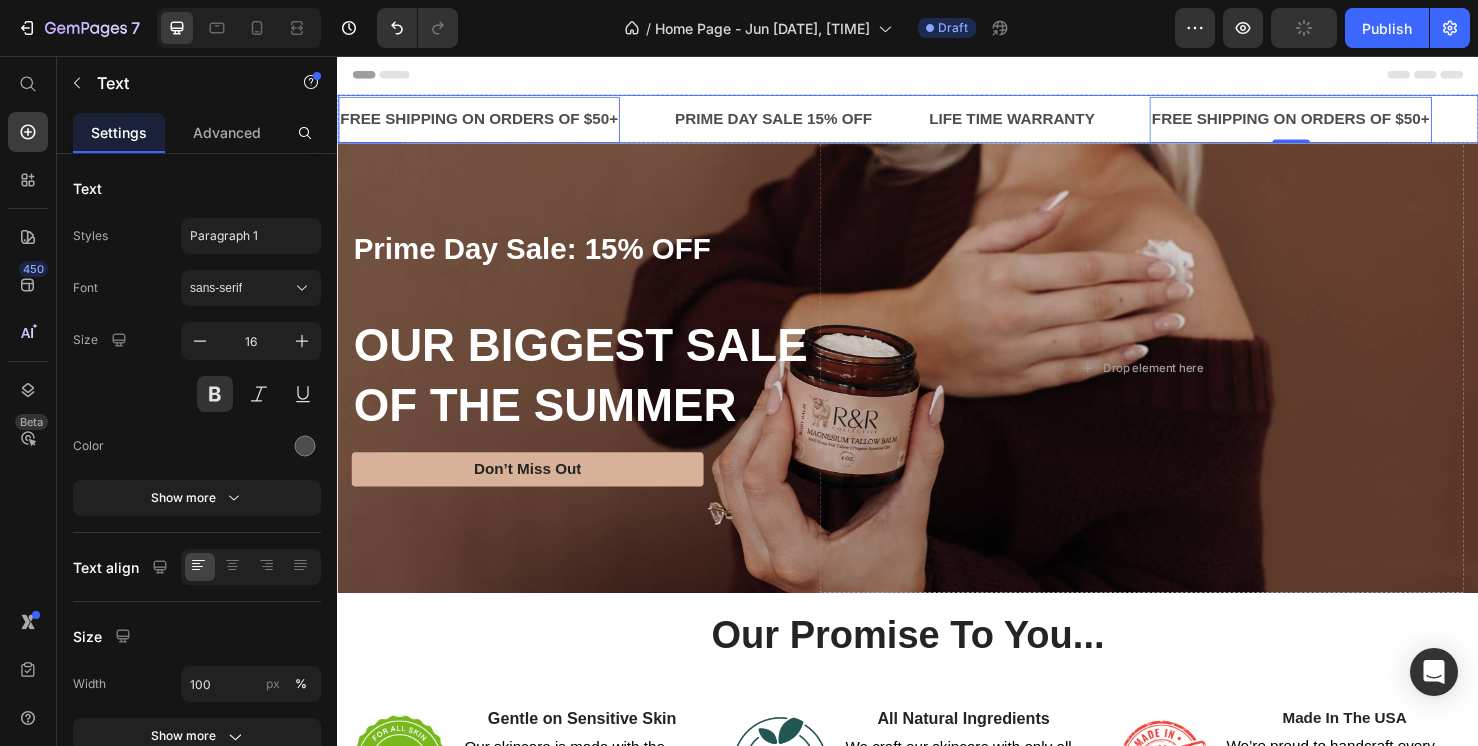 click on "LIFE TIME WARRANTY Text" at bounding box center [1074, 123] 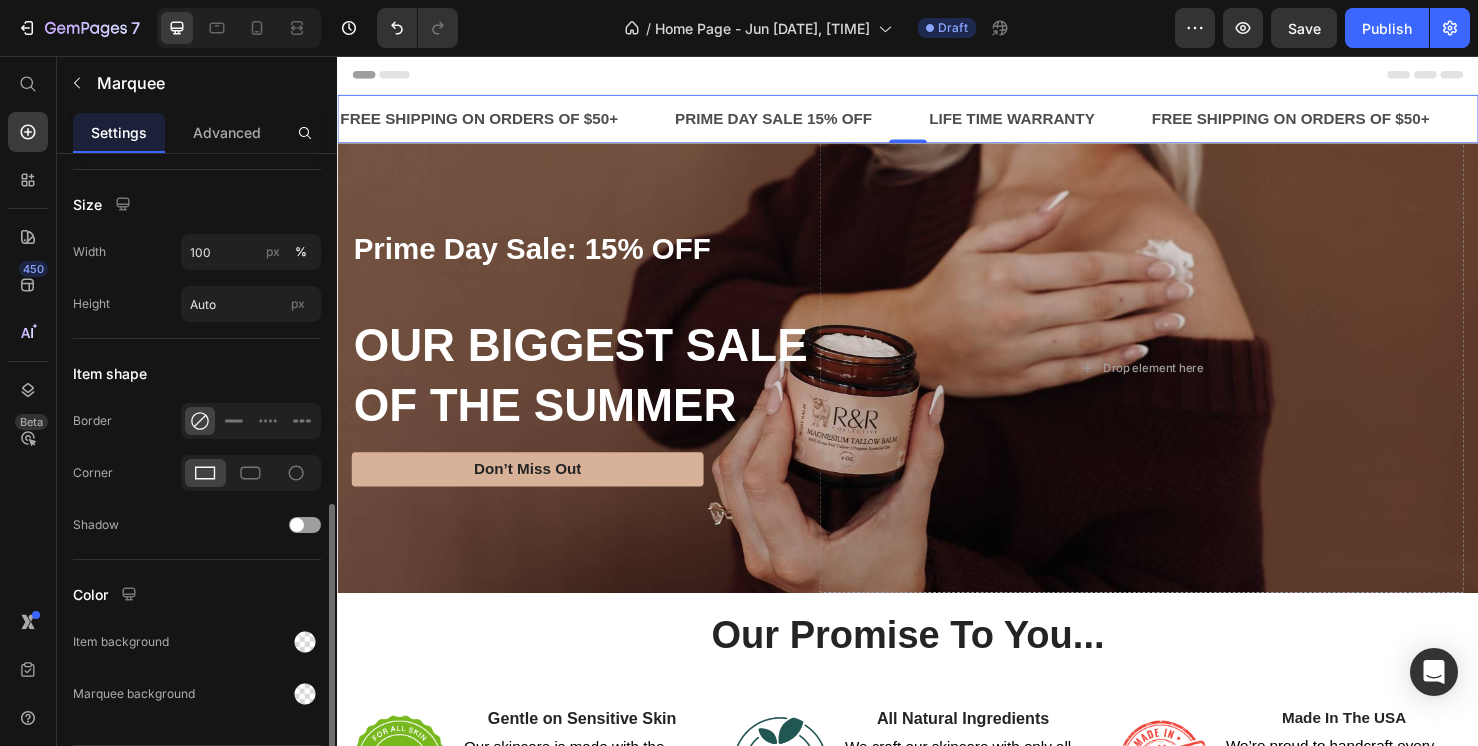 scroll, scrollTop: 804, scrollLeft: 0, axis: vertical 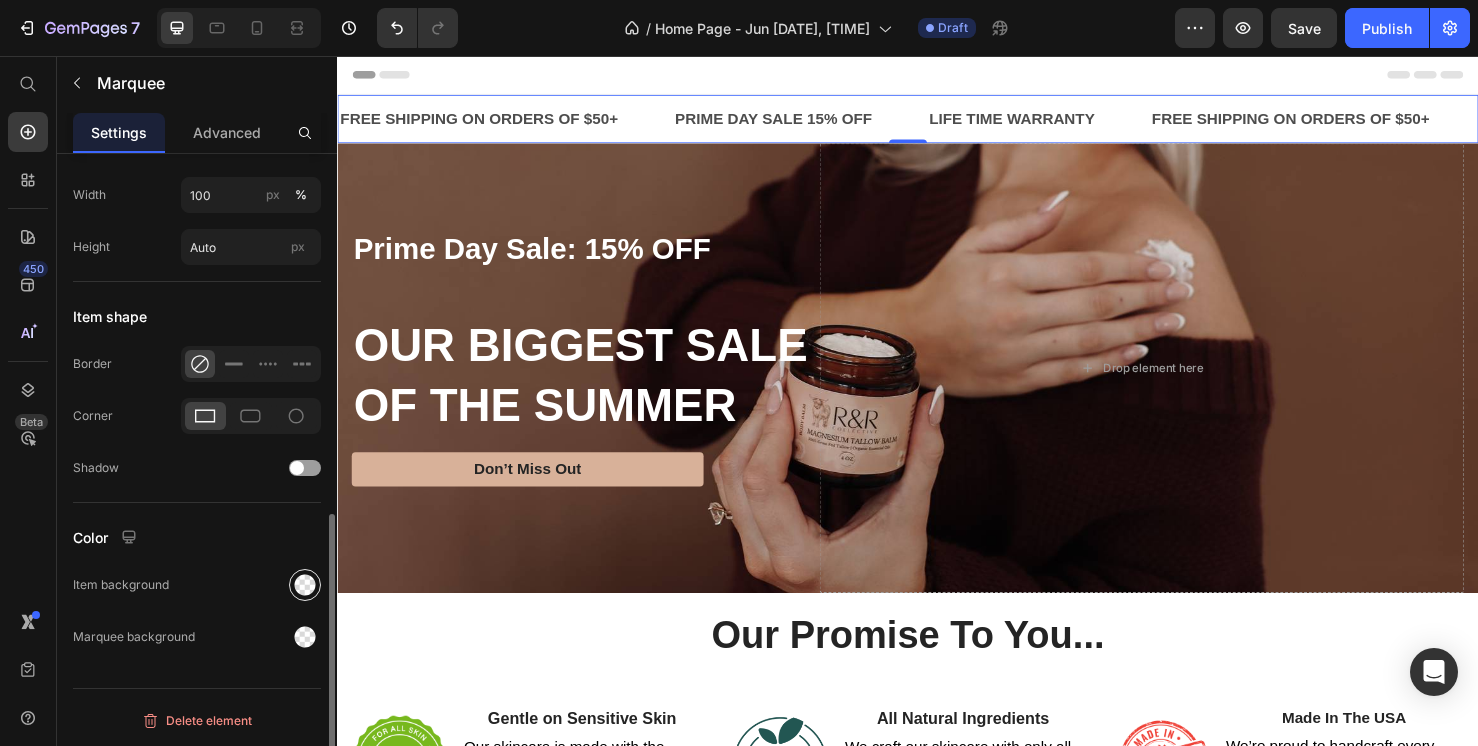 click at bounding box center (305, 585) 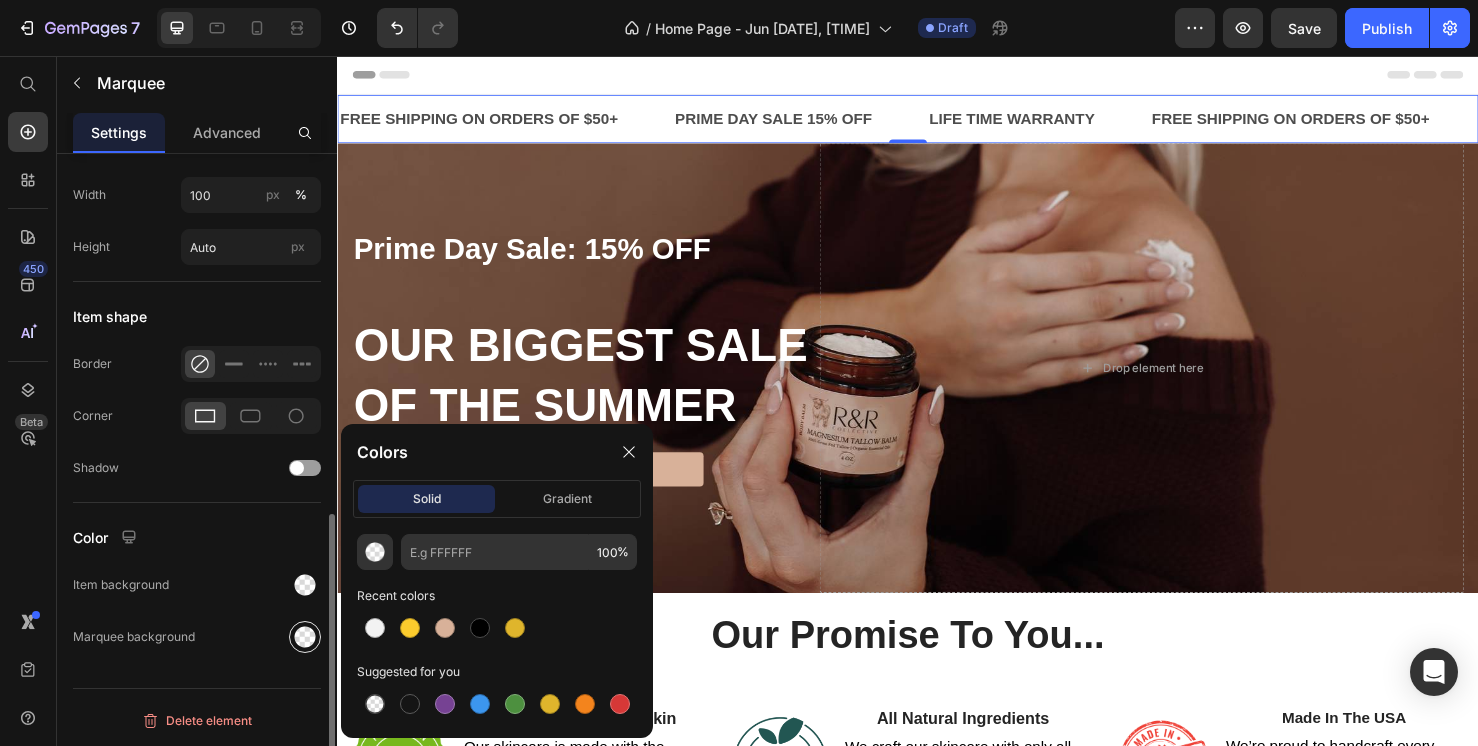 click at bounding box center [305, 637] 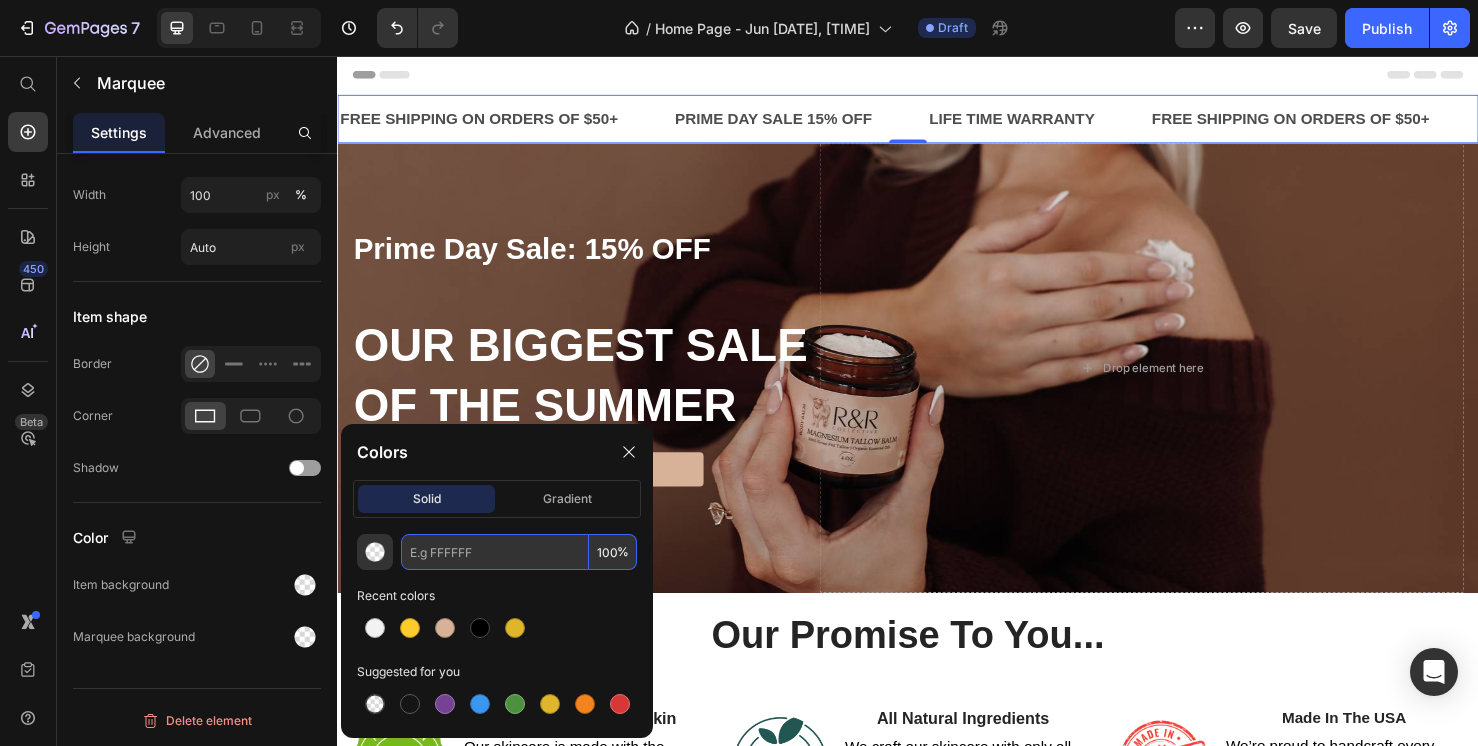 click at bounding box center [495, 552] 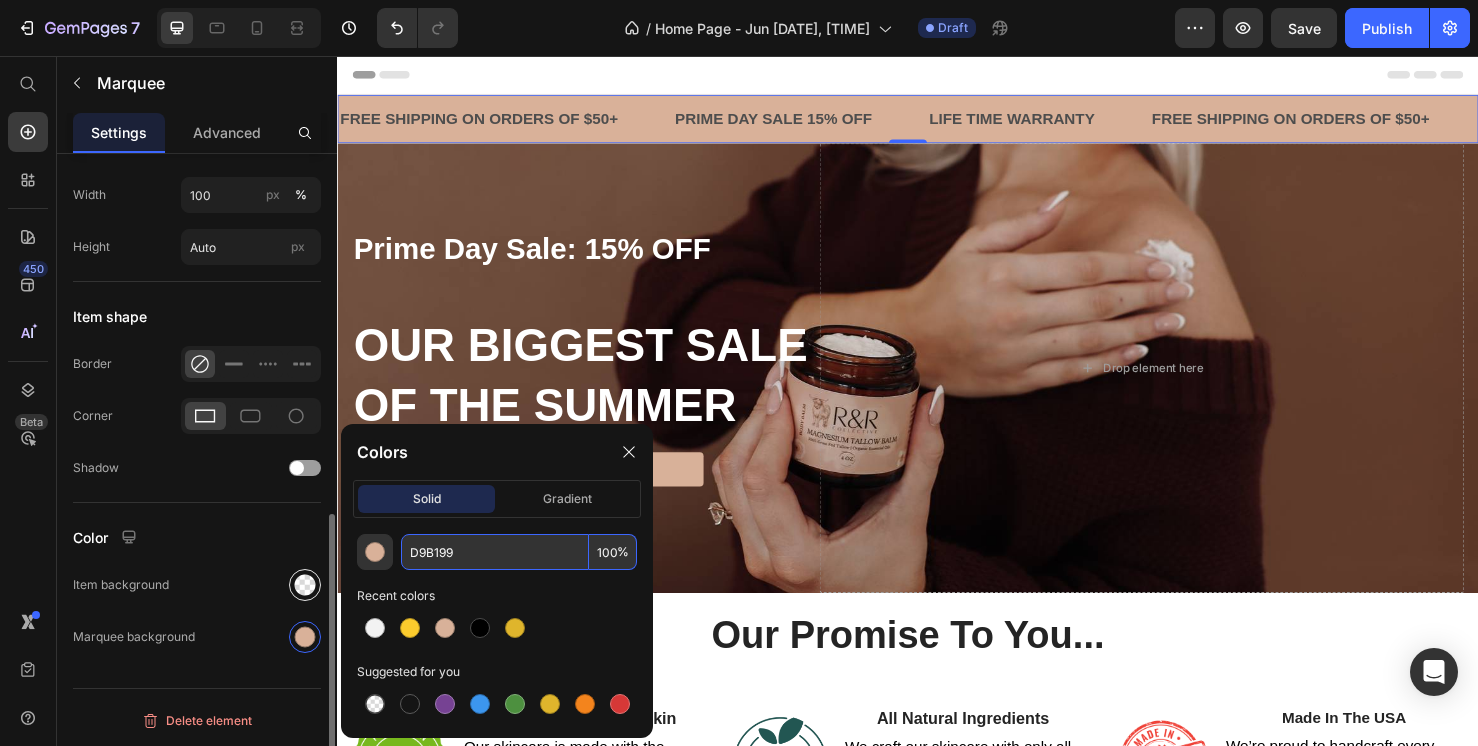 type on "D9B199" 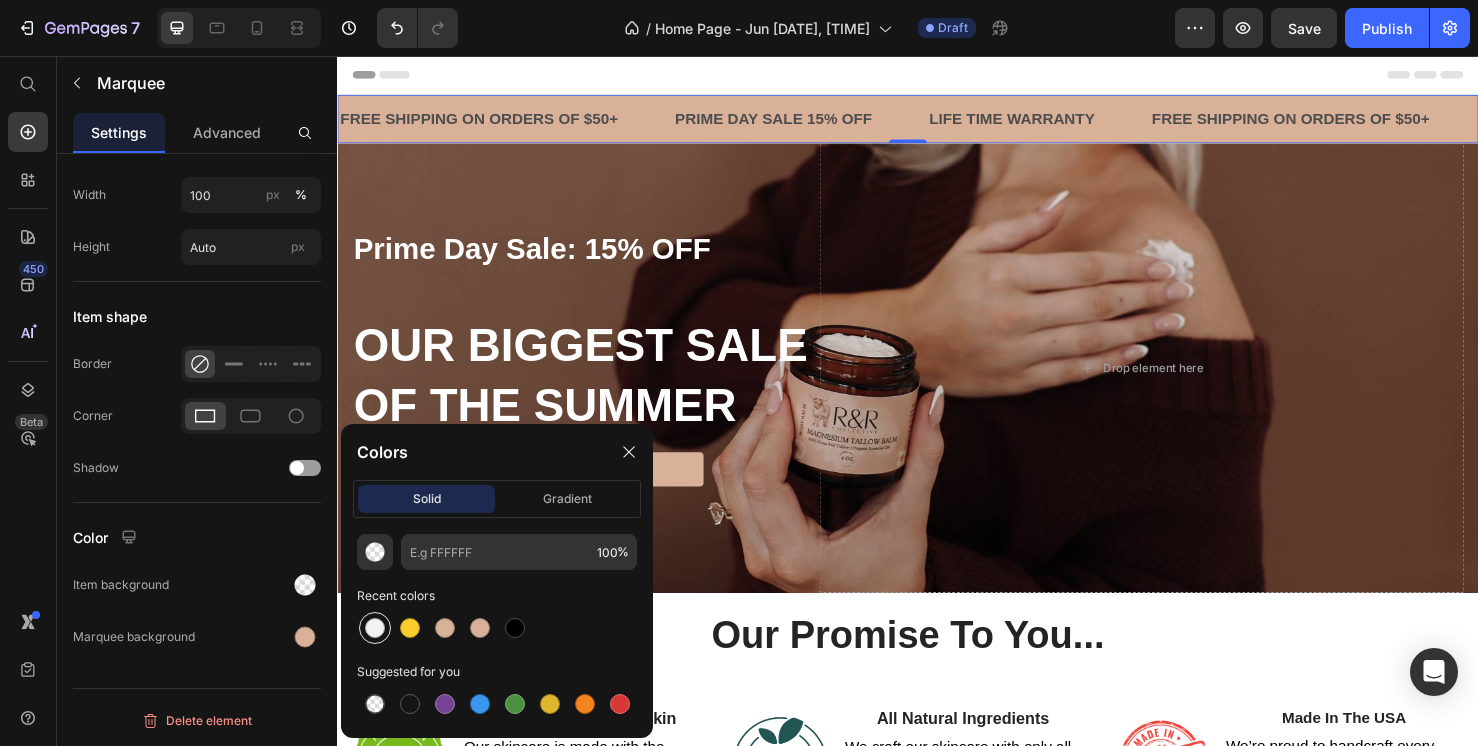 click at bounding box center [375, 628] 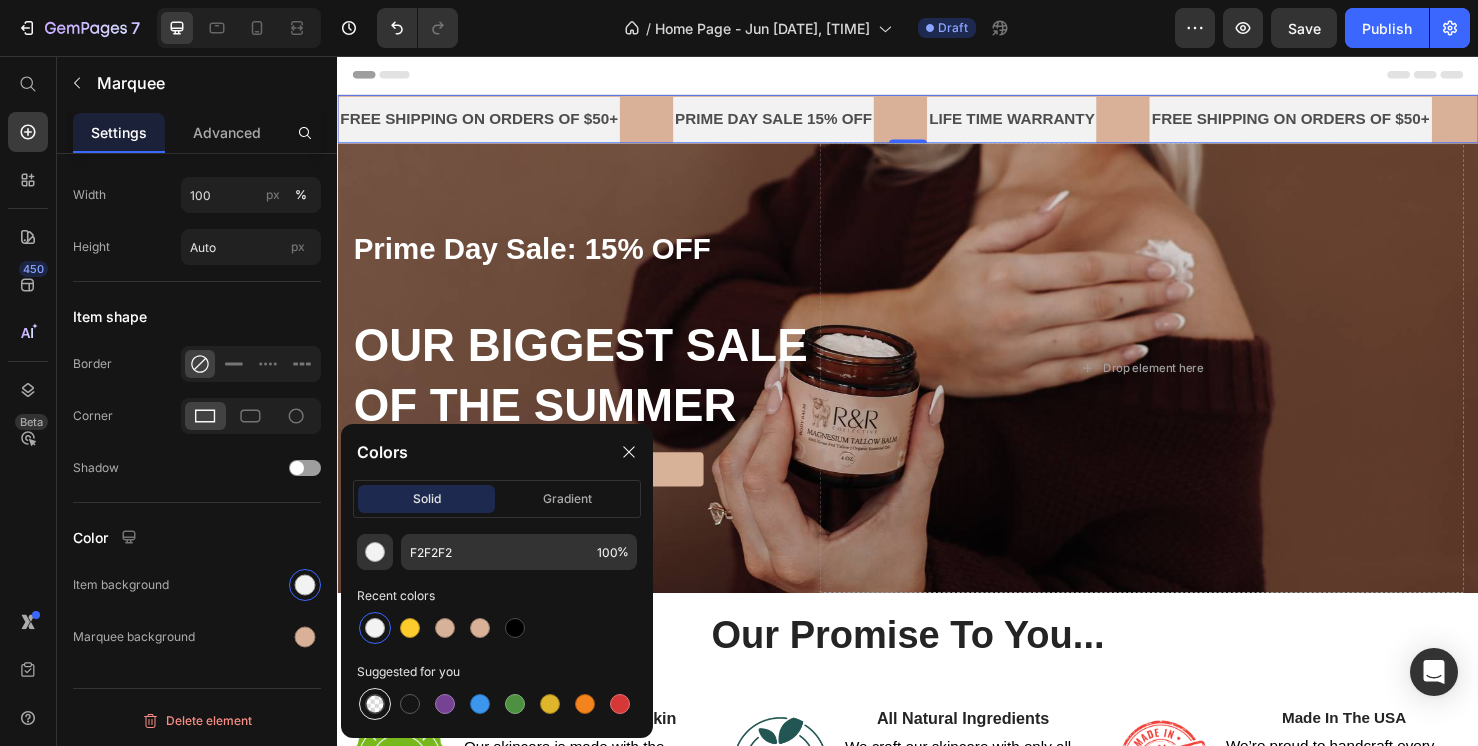click at bounding box center [375, 704] 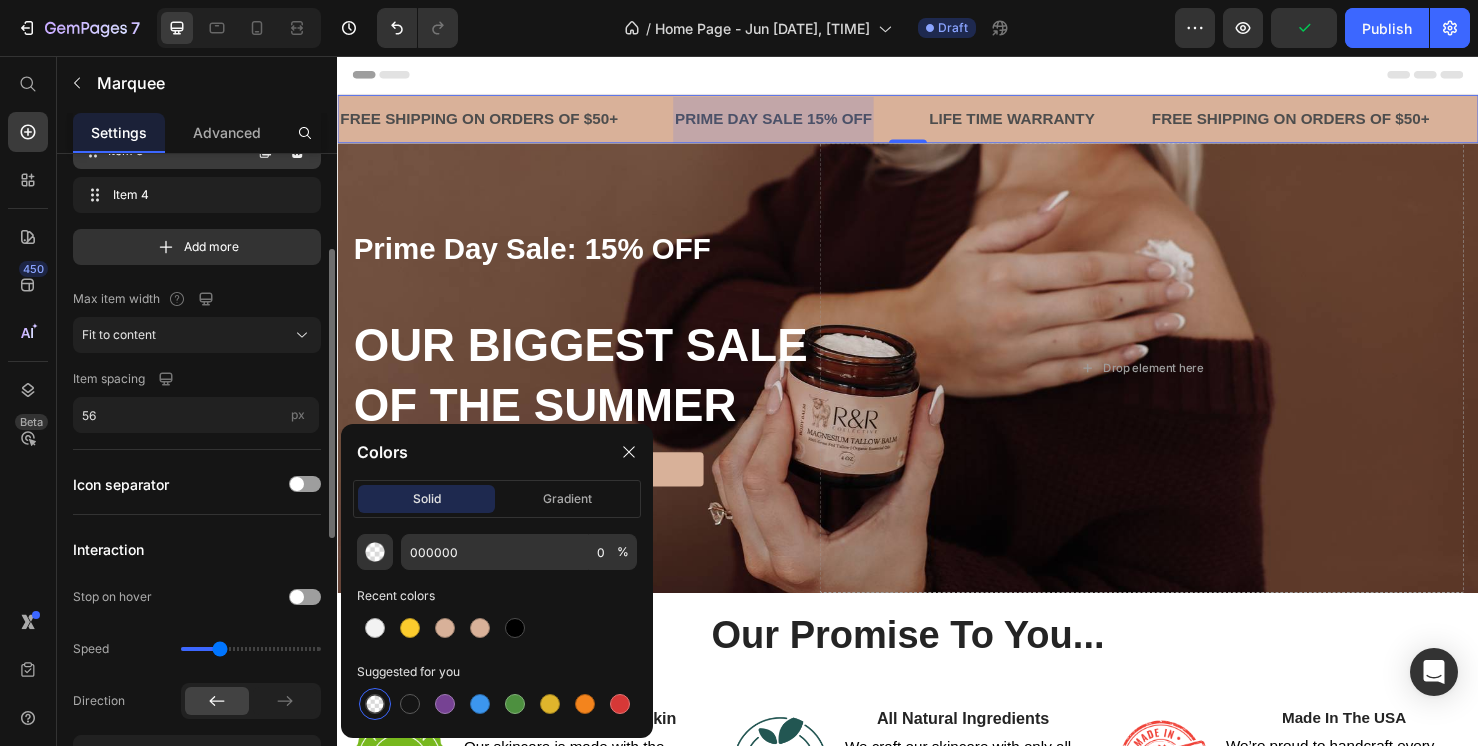 scroll, scrollTop: 255, scrollLeft: 0, axis: vertical 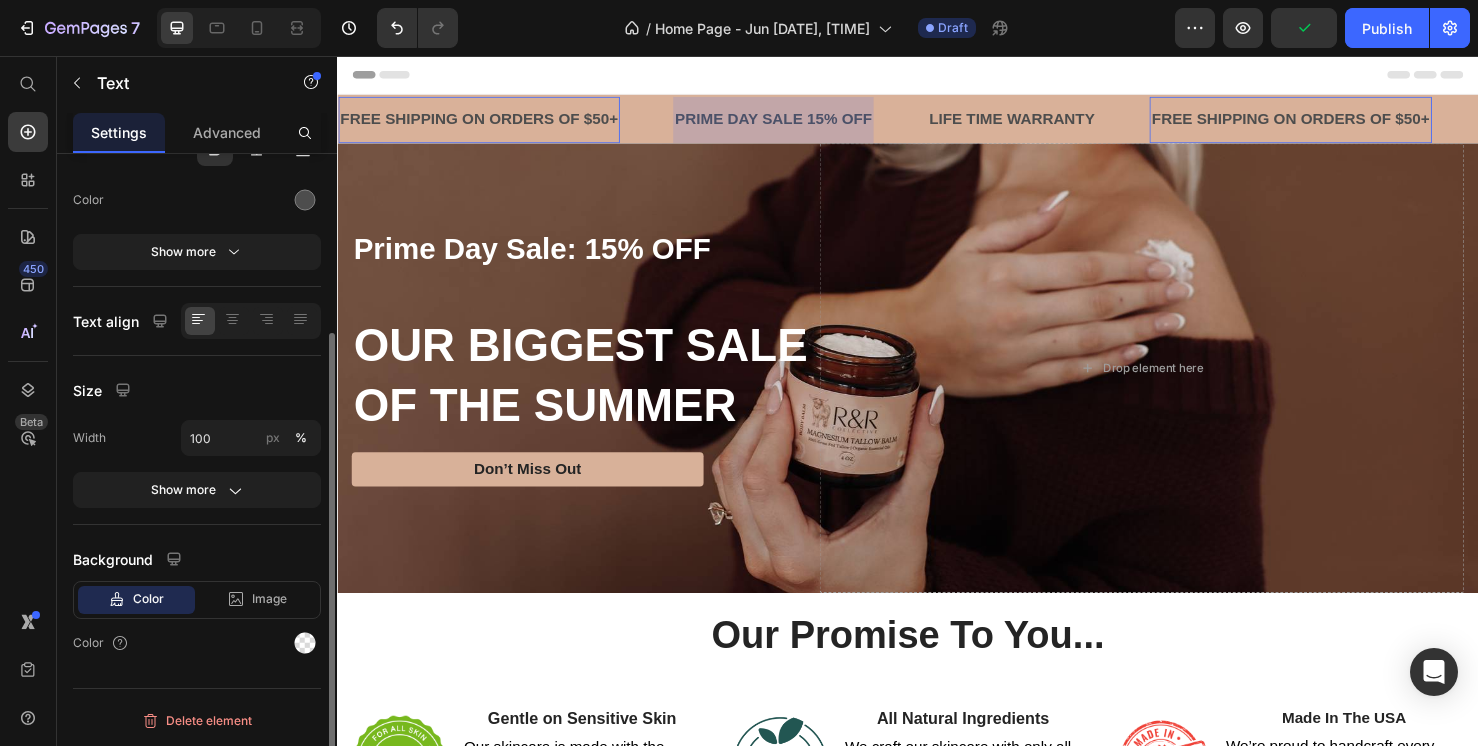 click on "FREE SHIPPING ON ORDERS OF $50+" at bounding box center [486, 123] 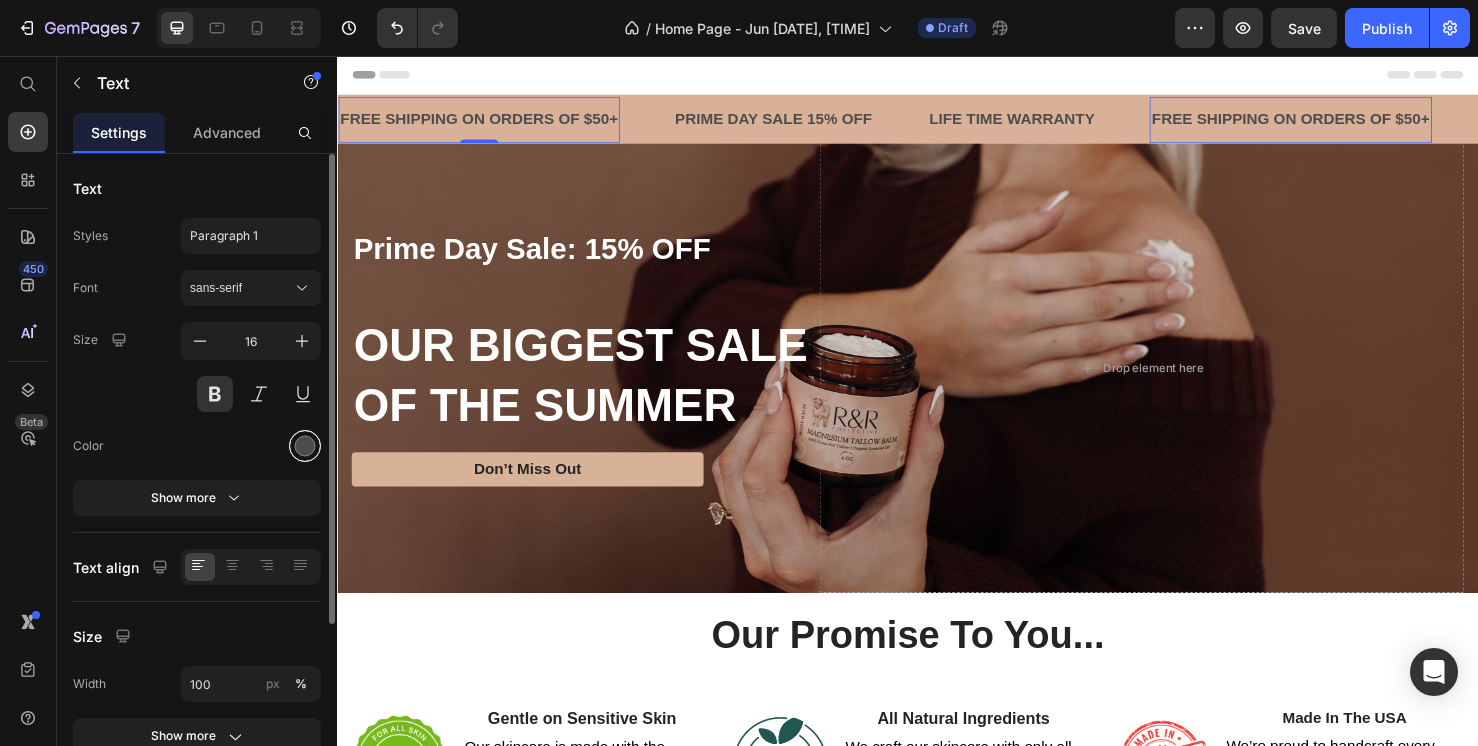 click at bounding box center [305, 446] 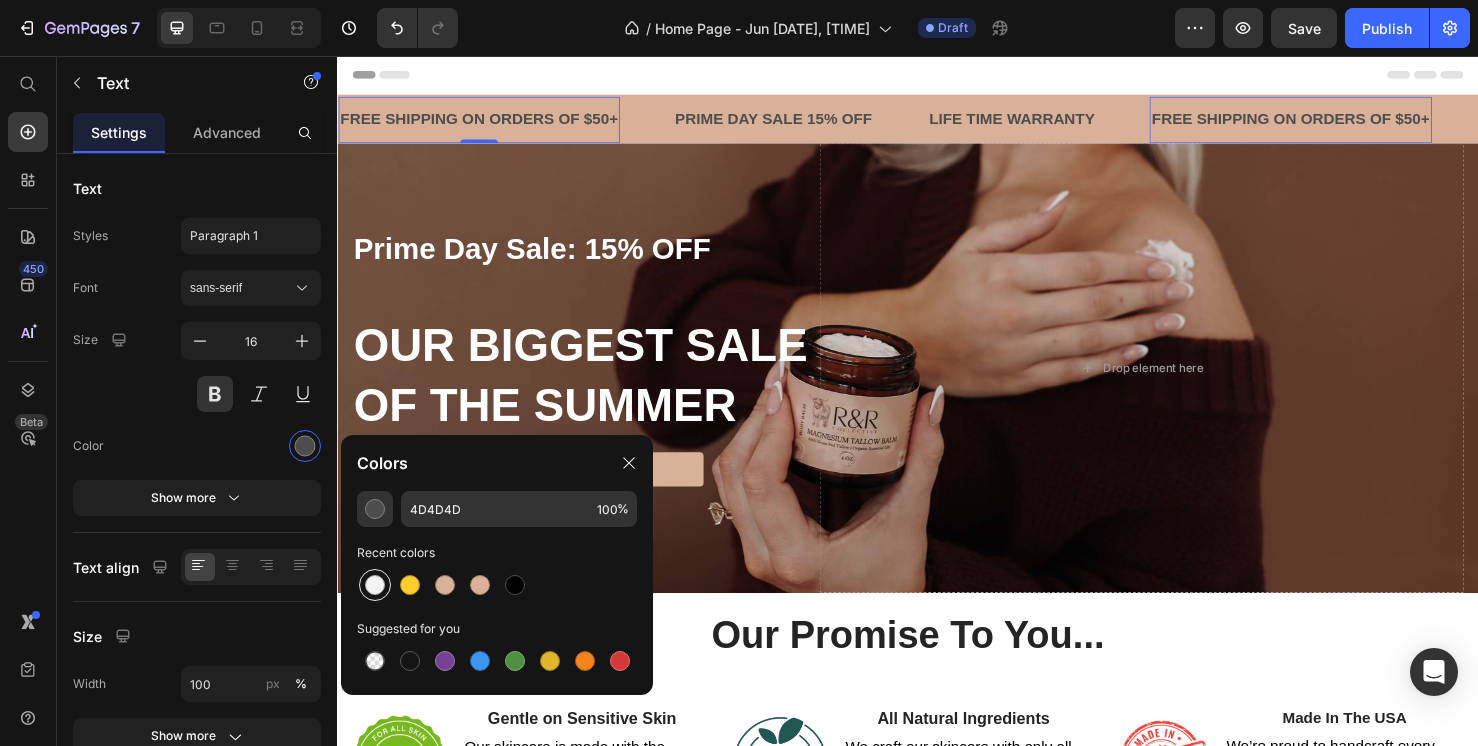 click at bounding box center (375, 585) 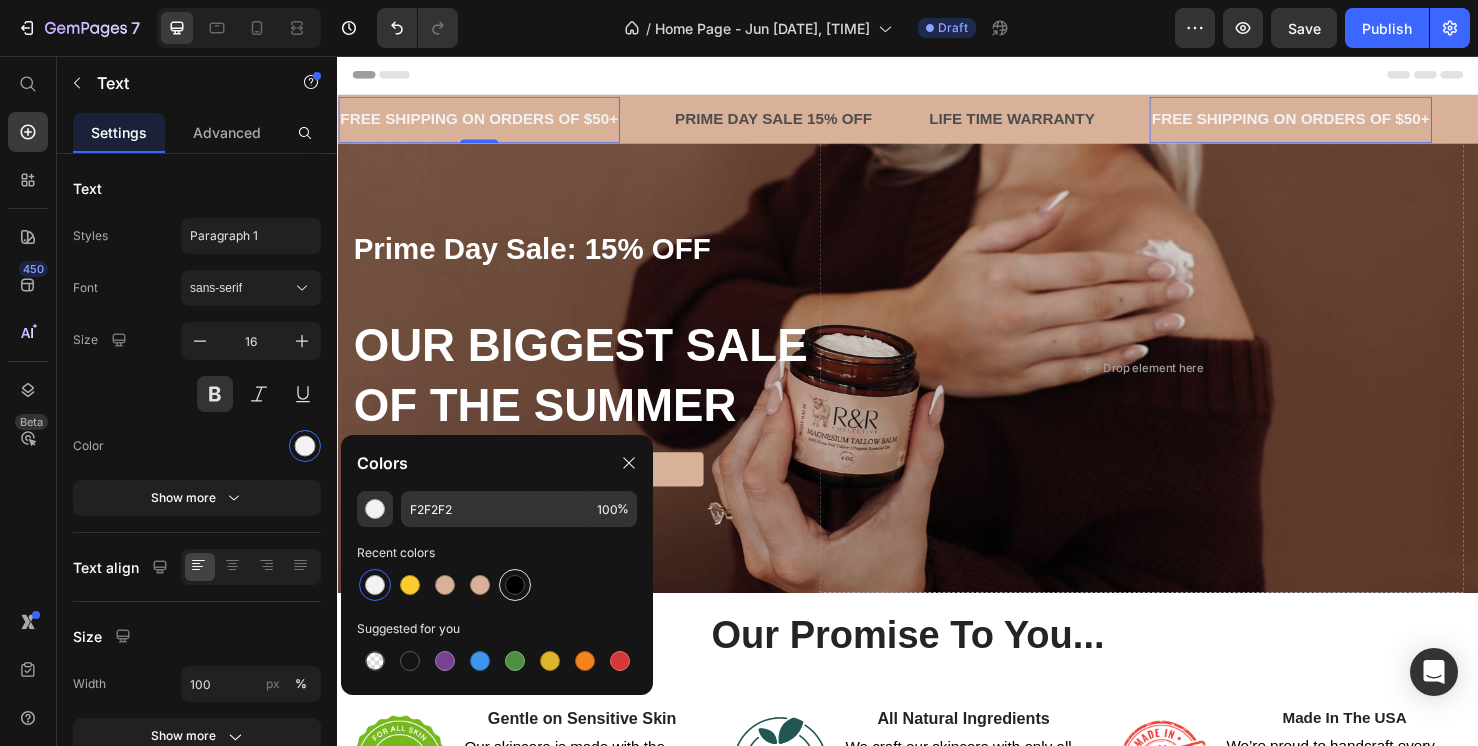 click at bounding box center (515, 585) 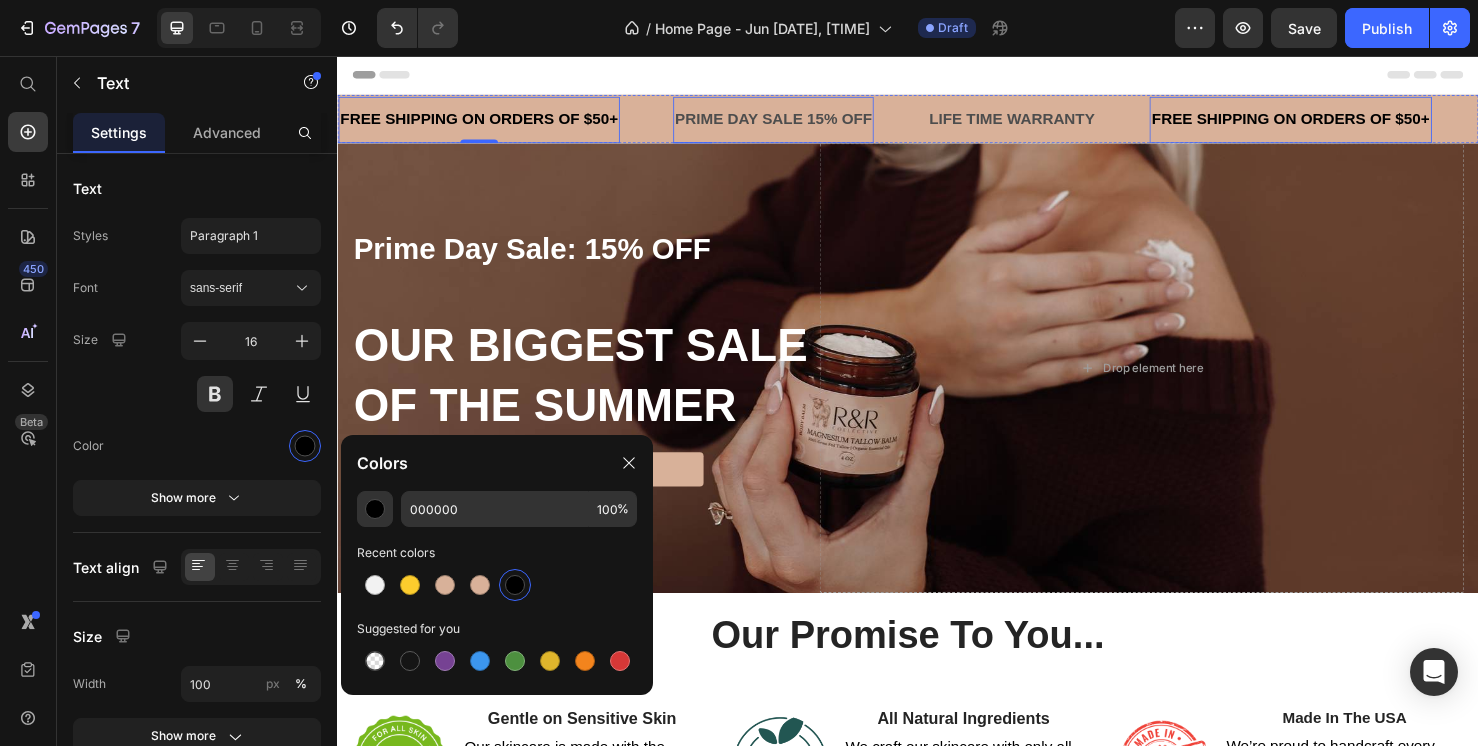 click on "PRIME DAY SALE 15% OFF" at bounding box center (795, 123) 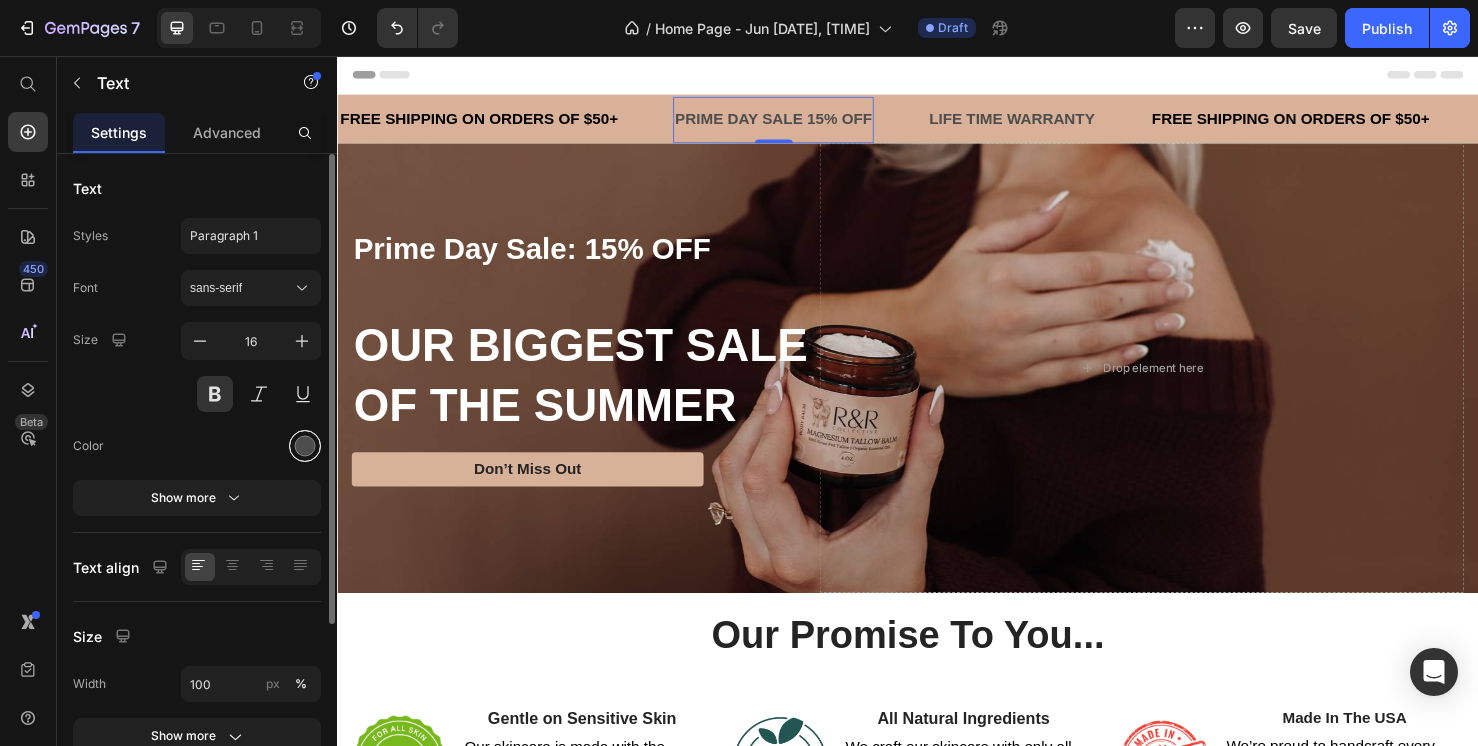 click at bounding box center [305, 446] 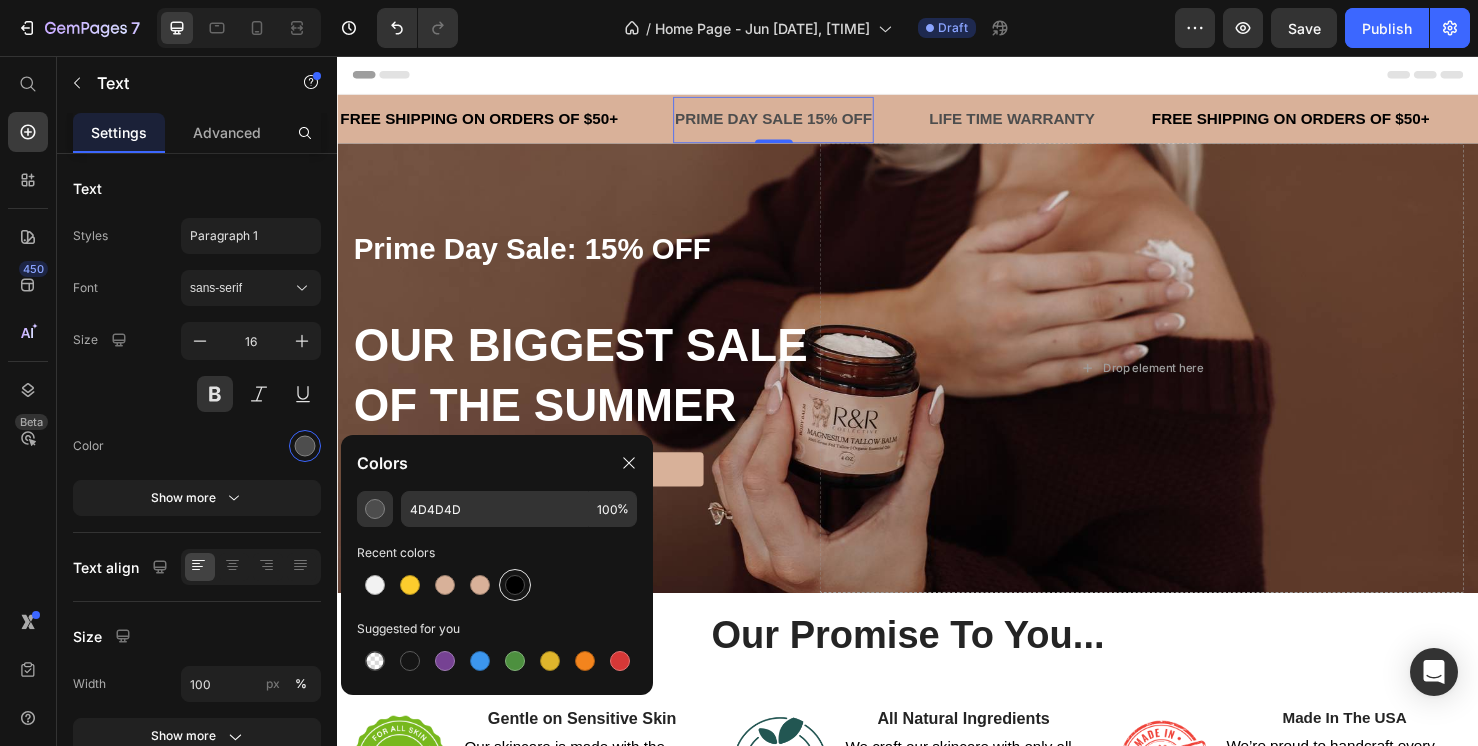 click at bounding box center (515, 585) 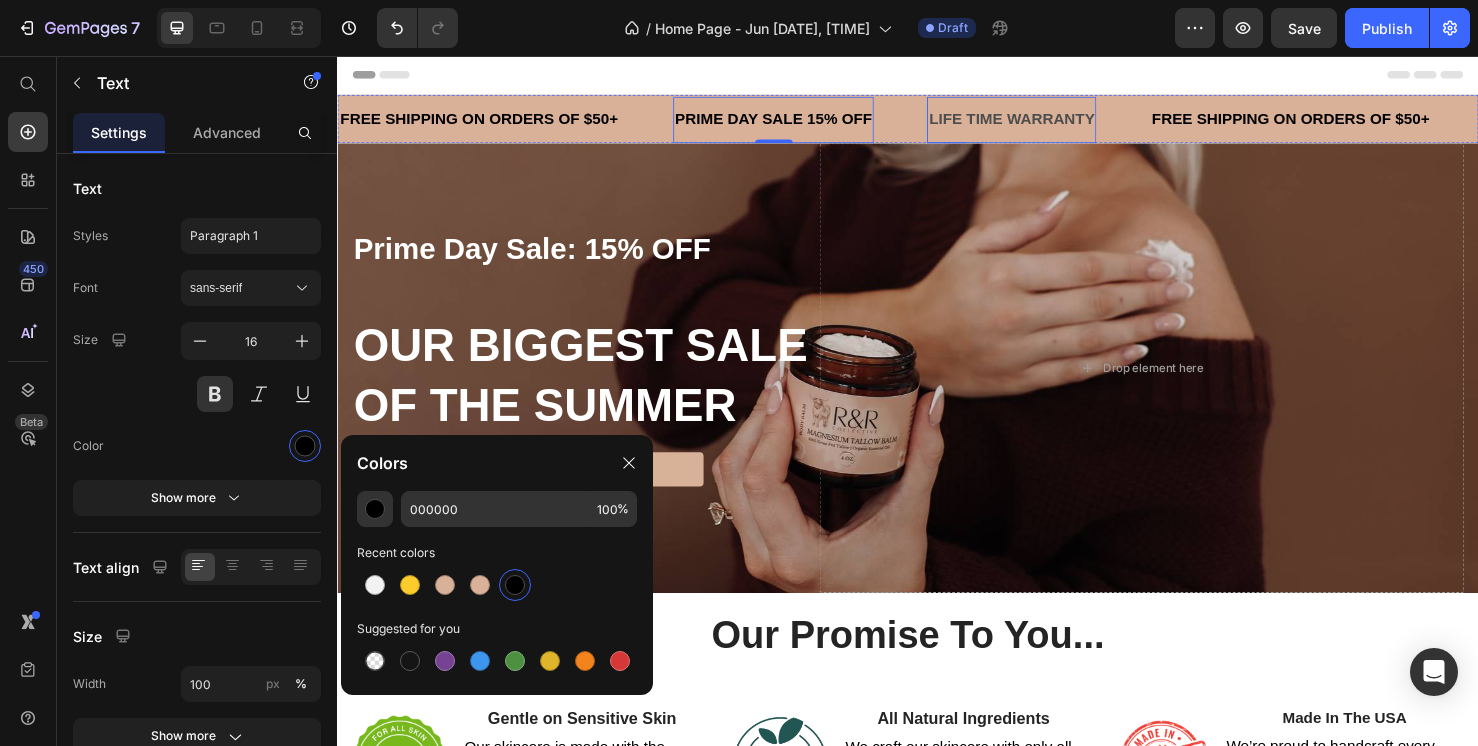 click on "LIFE TIME WARRANTY" at bounding box center [1046, 123] 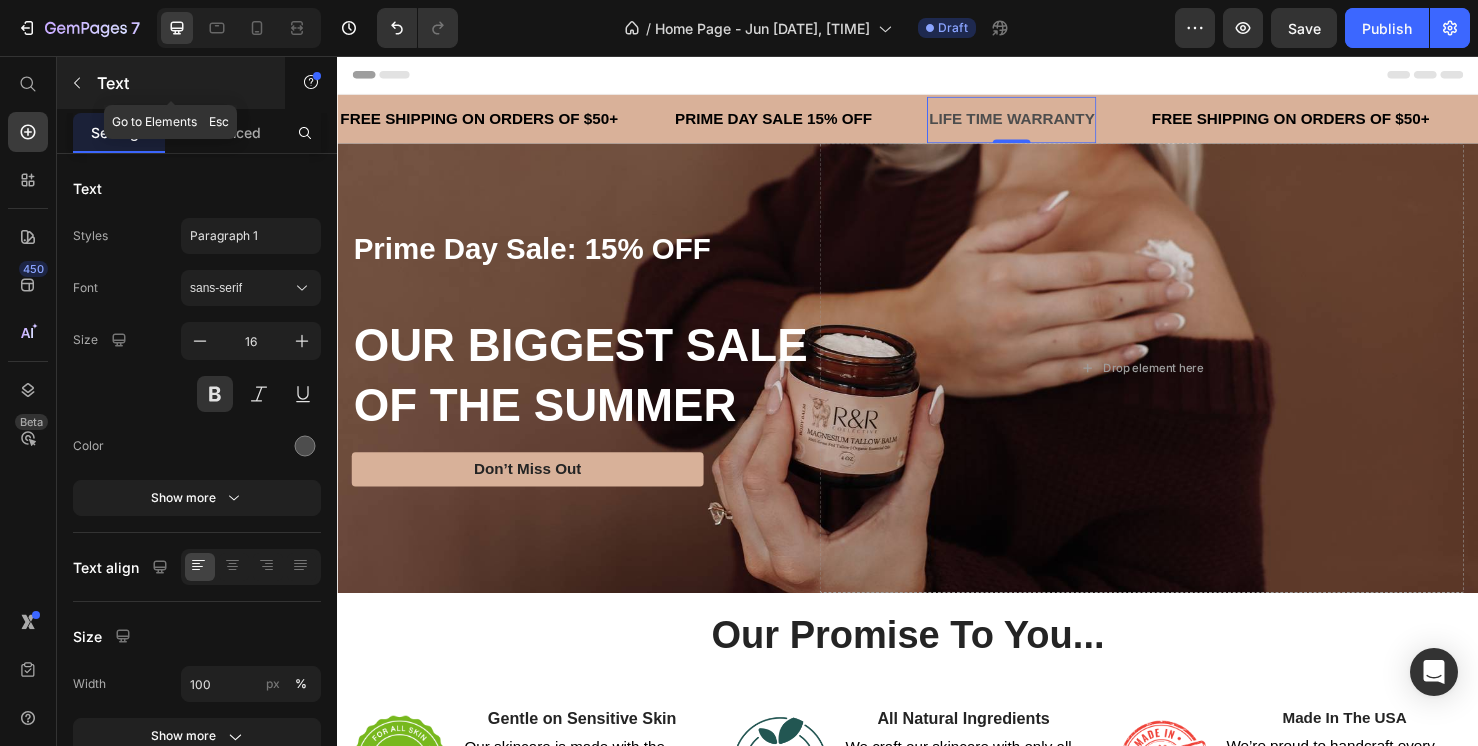 click 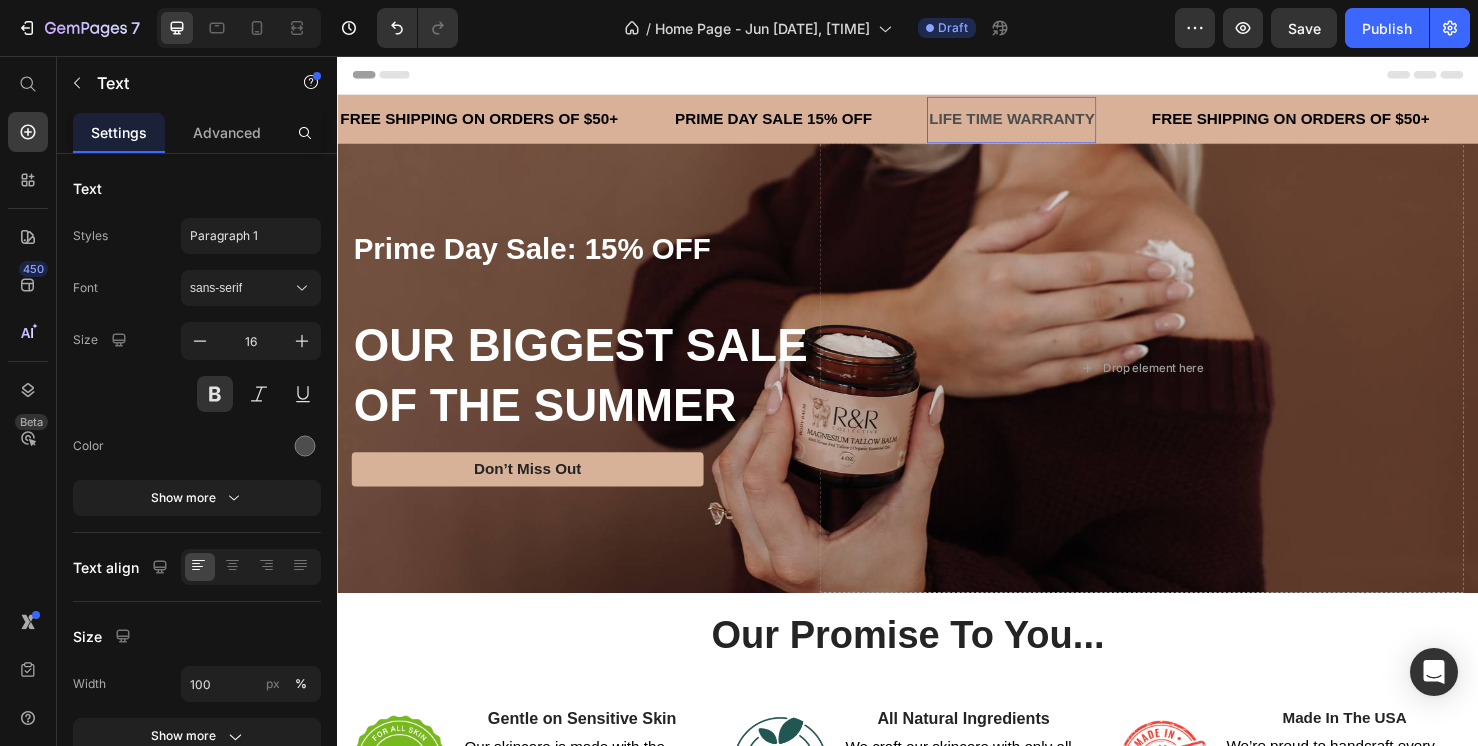 click on "LIFE TIME WARRANTY" at bounding box center (1046, 123) 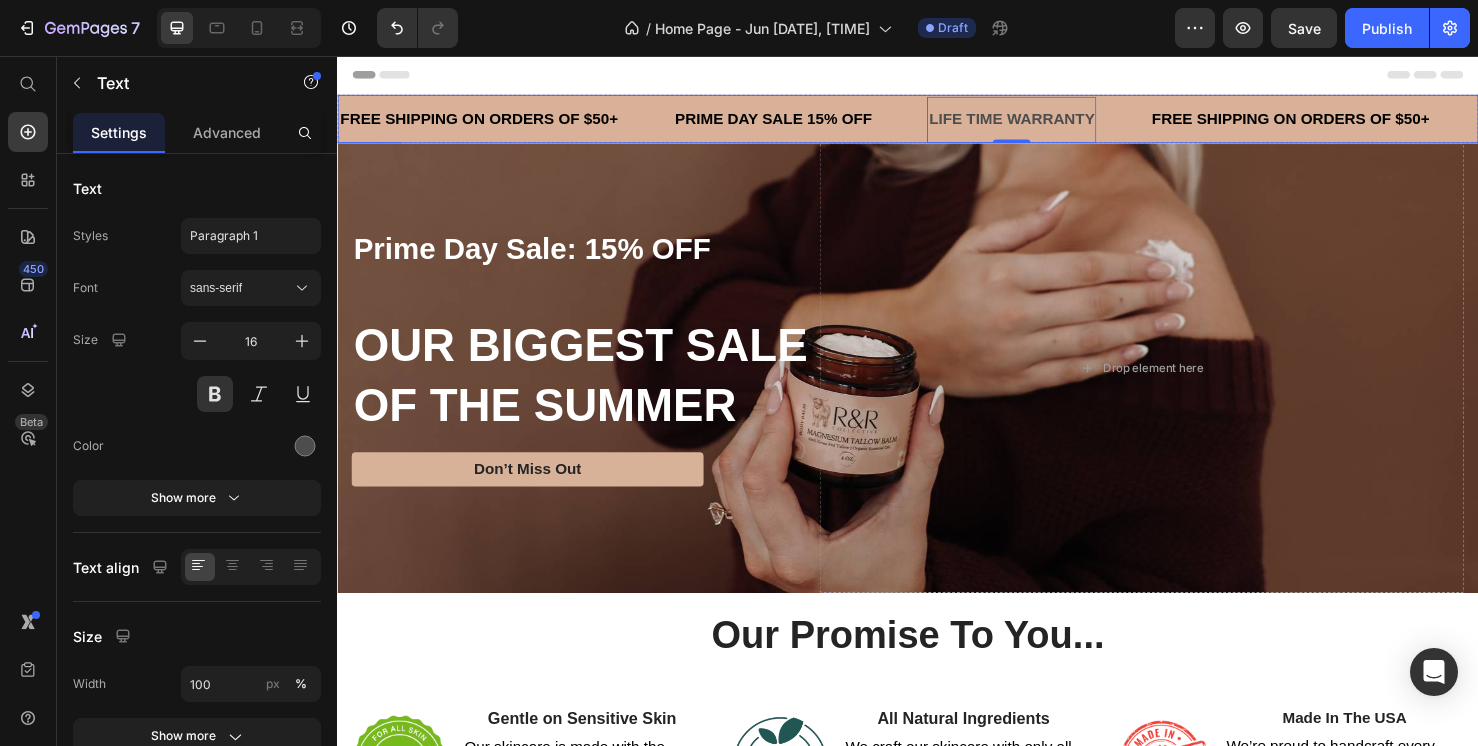 click on "PRIME DAY SALE 15% OFF Text" at bounding box center (823, 123) 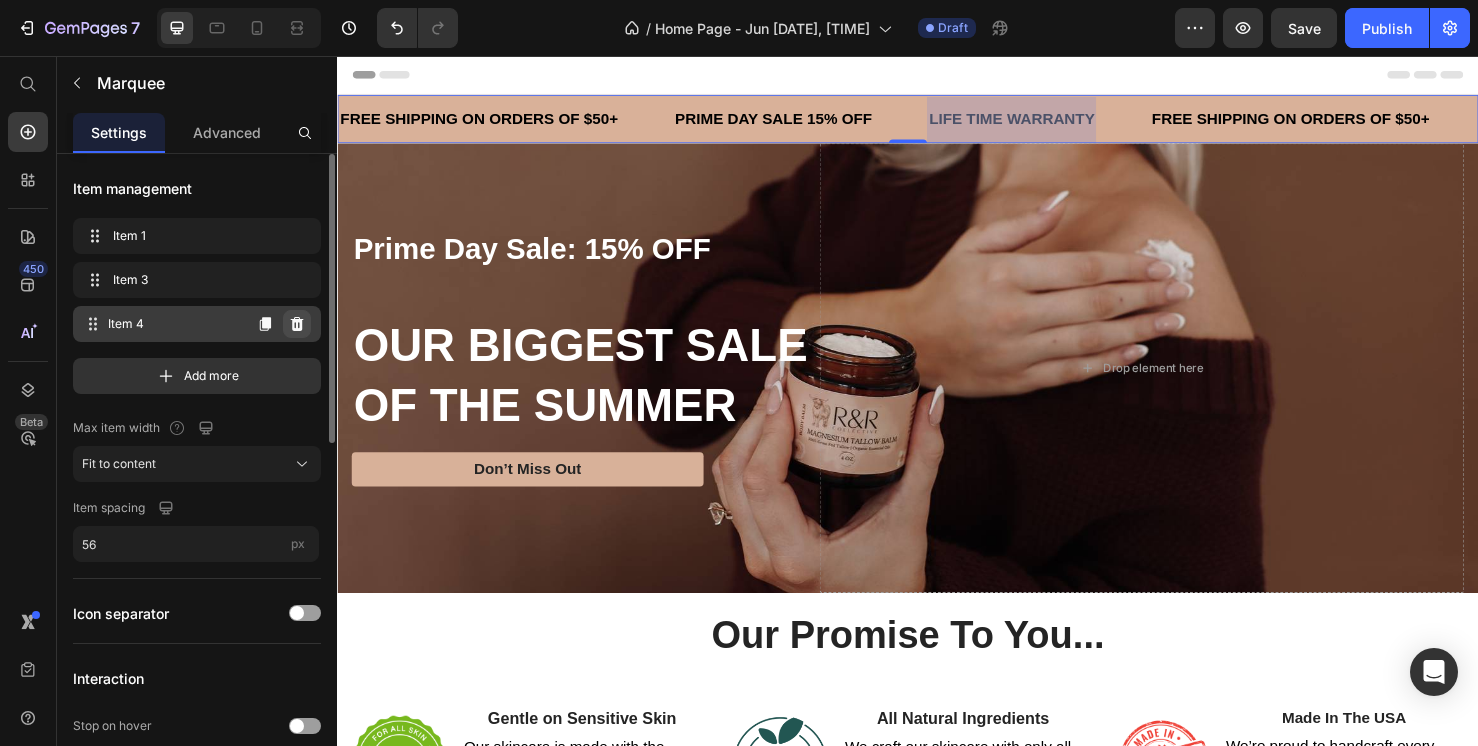 click 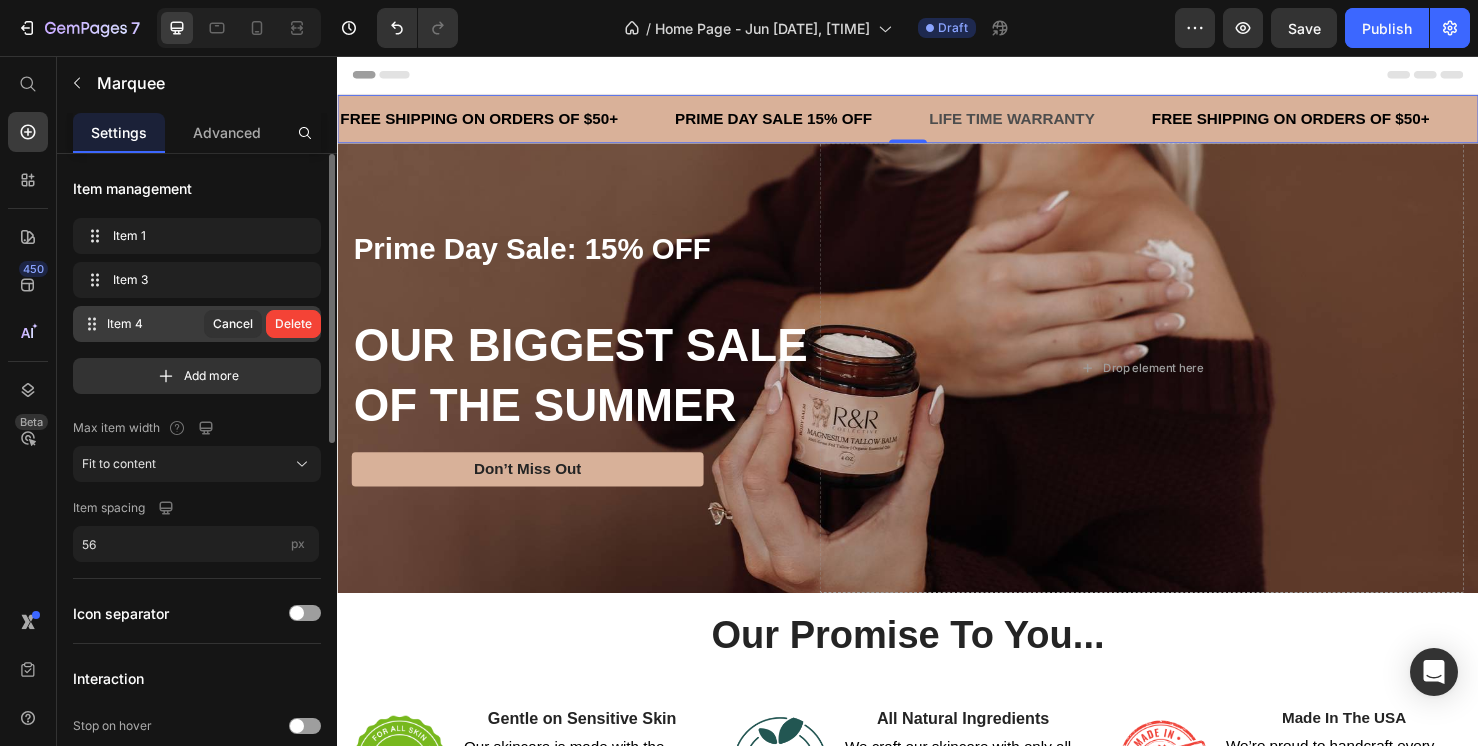 click on "Delete" at bounding box center (293, 324) 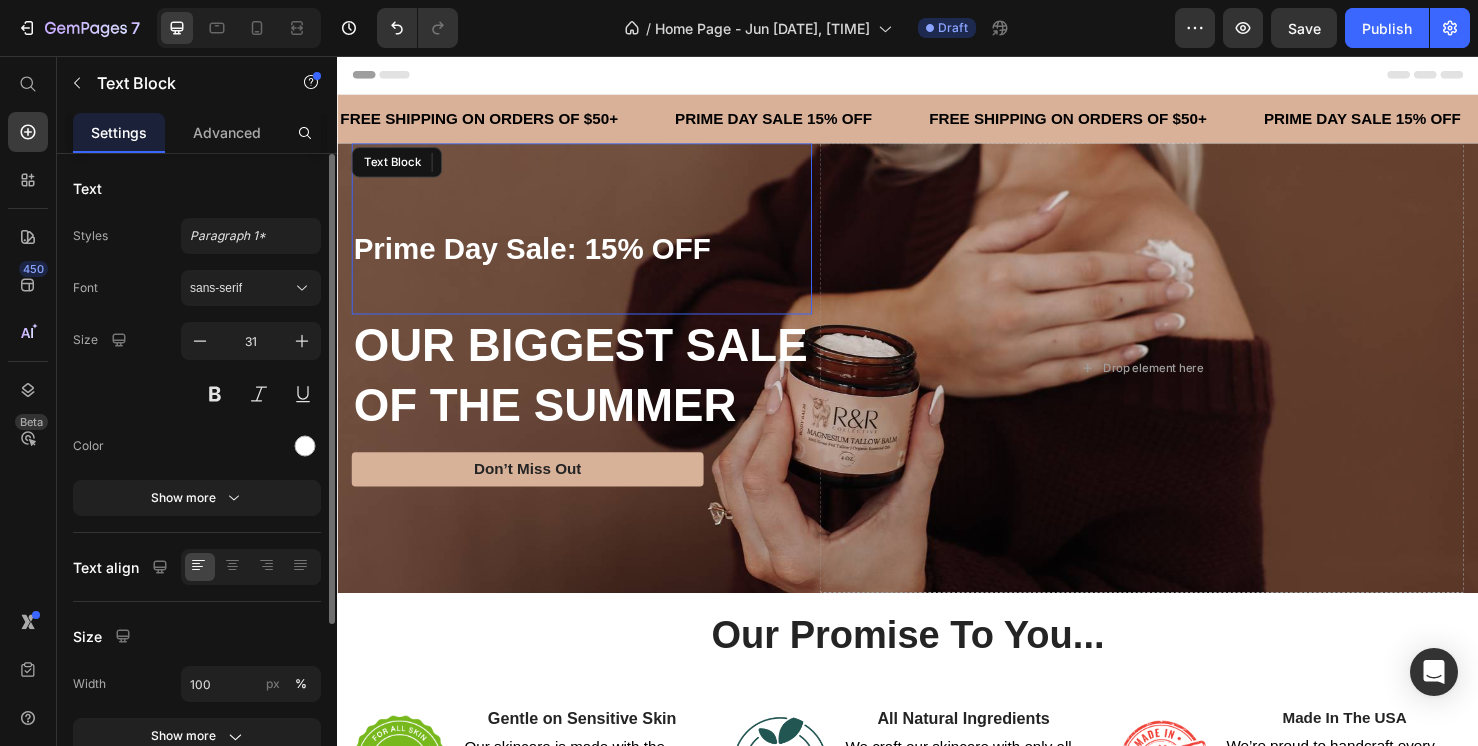 click on "Prime Day Sale: 15% OFF Text Block" at bounding box center (594, 238) 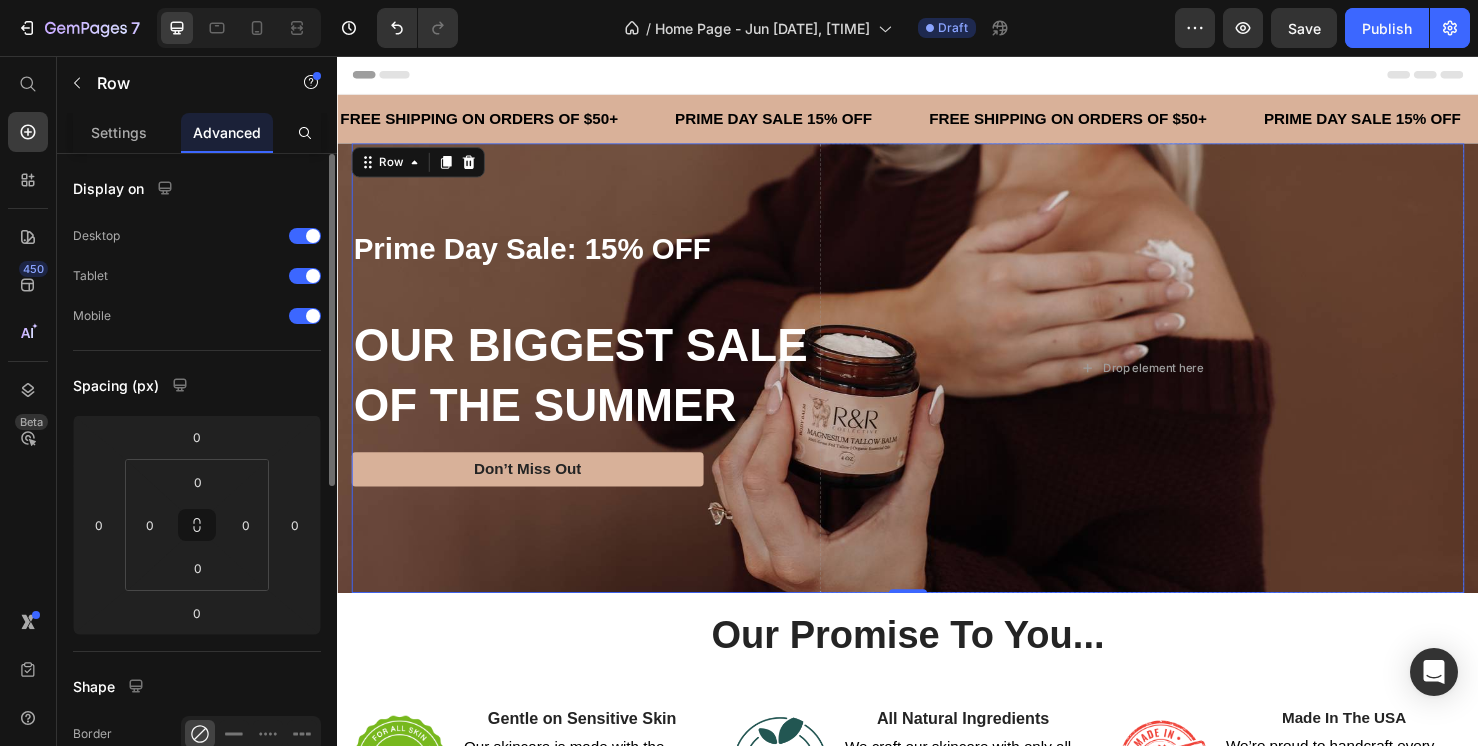 click on "Prime Day Sale: 15% OFF Text Block OUR BIGGEST SALE OF THE SUMMER Heading Don’t Miss Out Button" at bounding box center [594, 384] 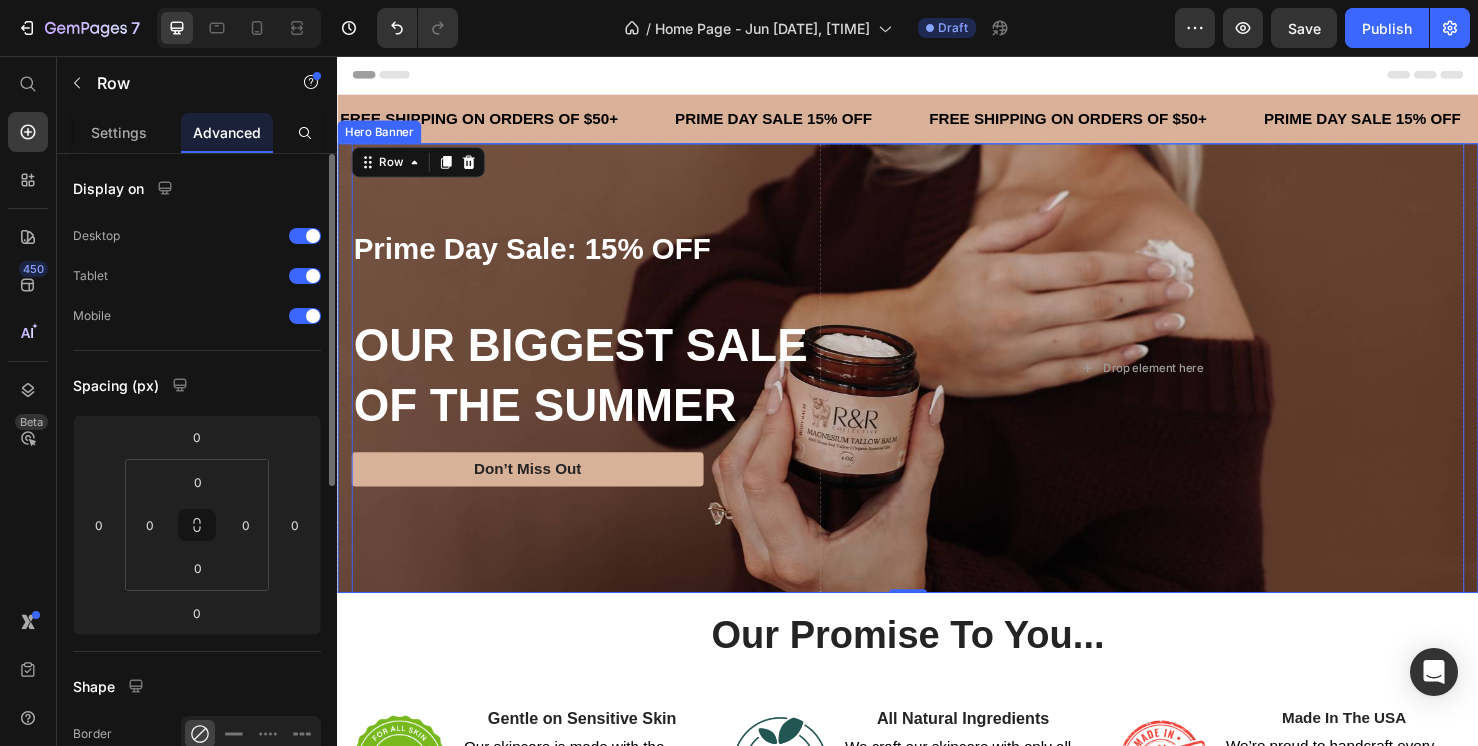 click on "Prime Day Sale: 15% OFF Text Block OUR BIGGEST SALE OF THE SUMMER Heading Don’t Miss Out Button
Drop element here Row   0" at bounding box center [937, 384] 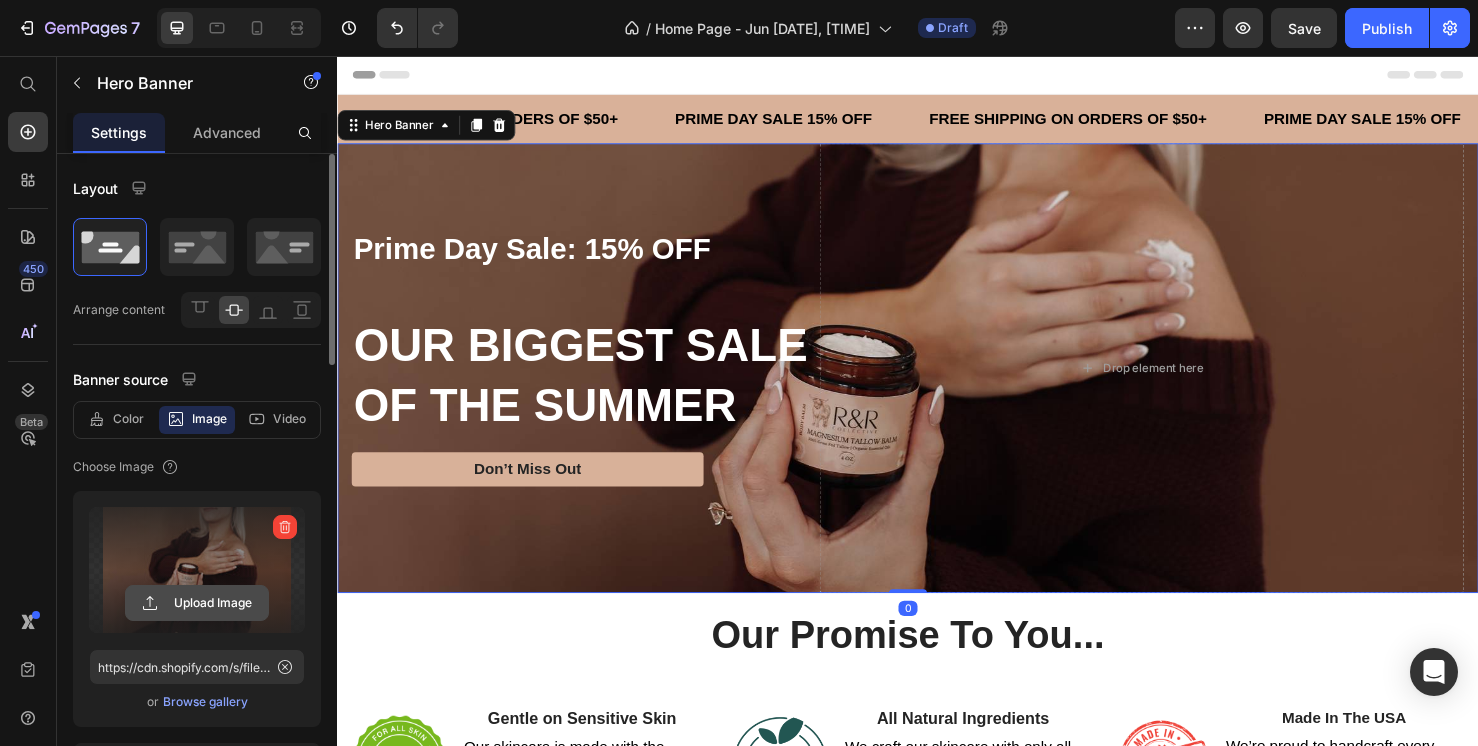 click 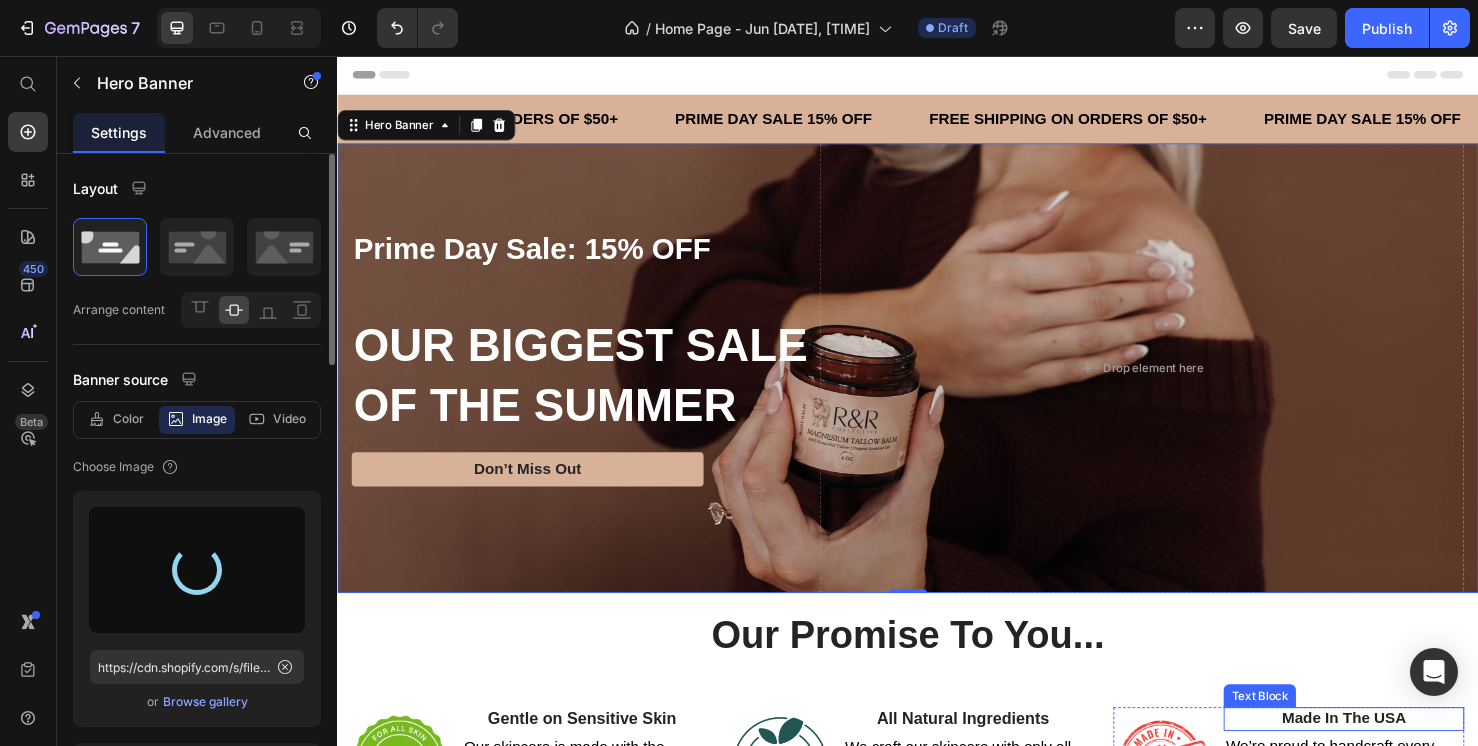 type on "https://cdn.shopify.com/s/files/1/0634/5664/1184/files/gempages_570662168865801368-257621b0-7465-4dd2-b7f5-1f0a7955a2a5.png" 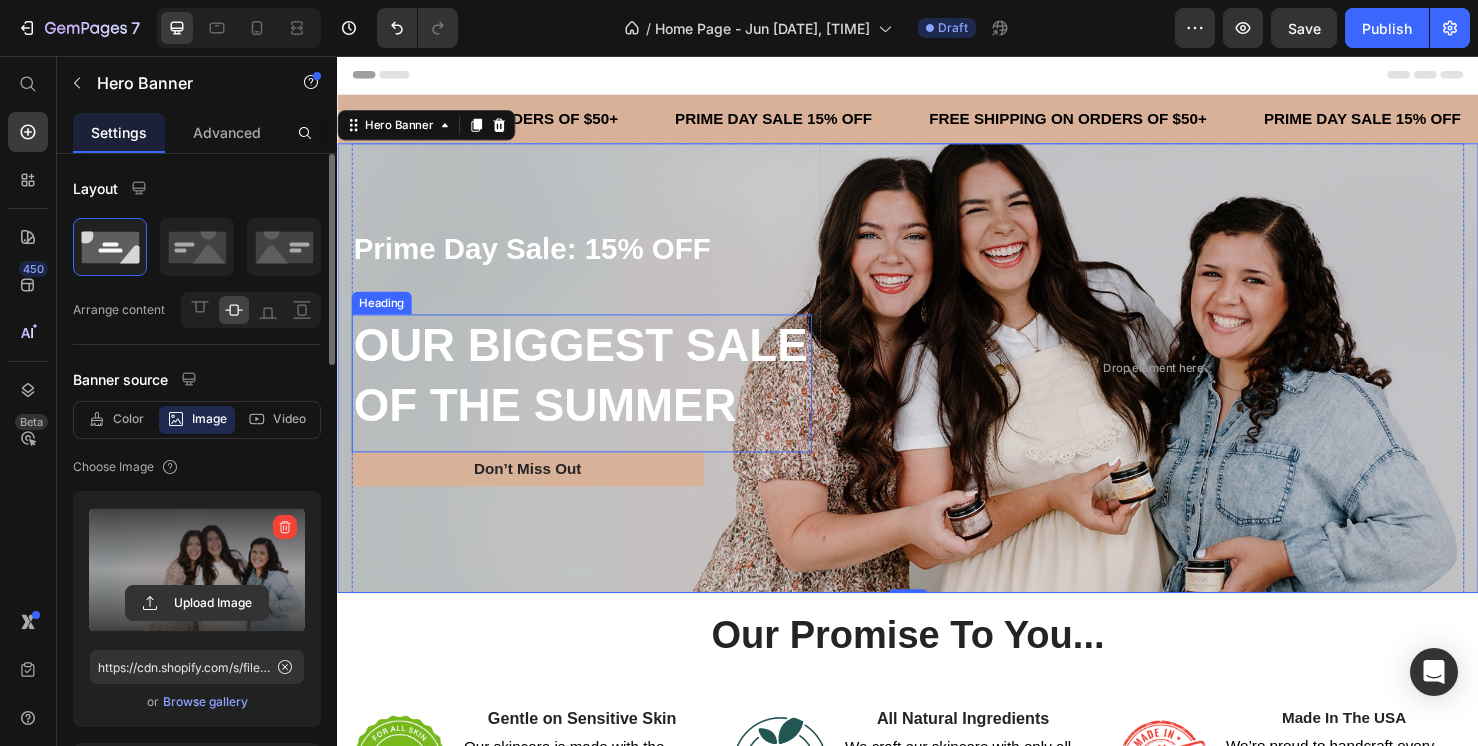 click on "OUR BIGGEST SALE OF THE SUMMER" at bounding box center [594, 392] 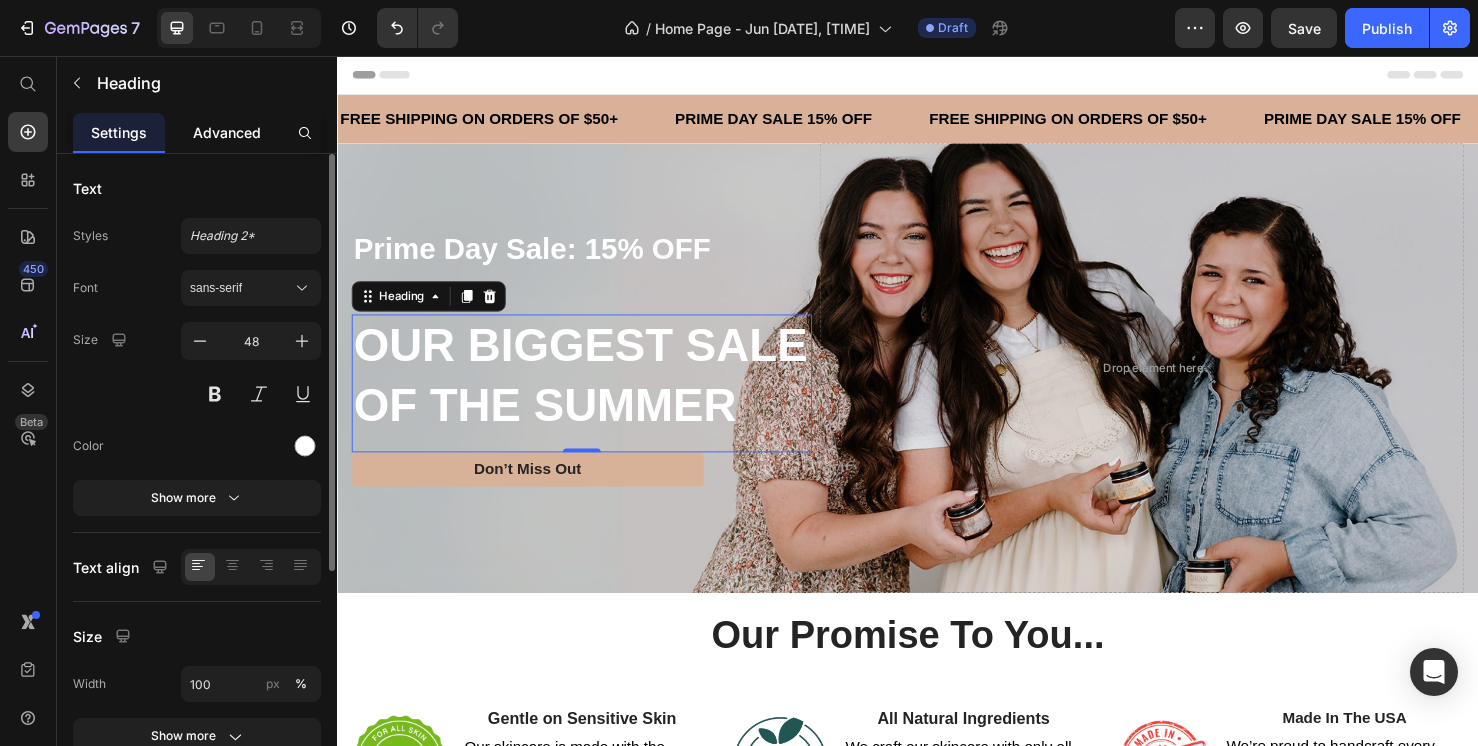 click on "Advanced" at bounding box center (227, 132) 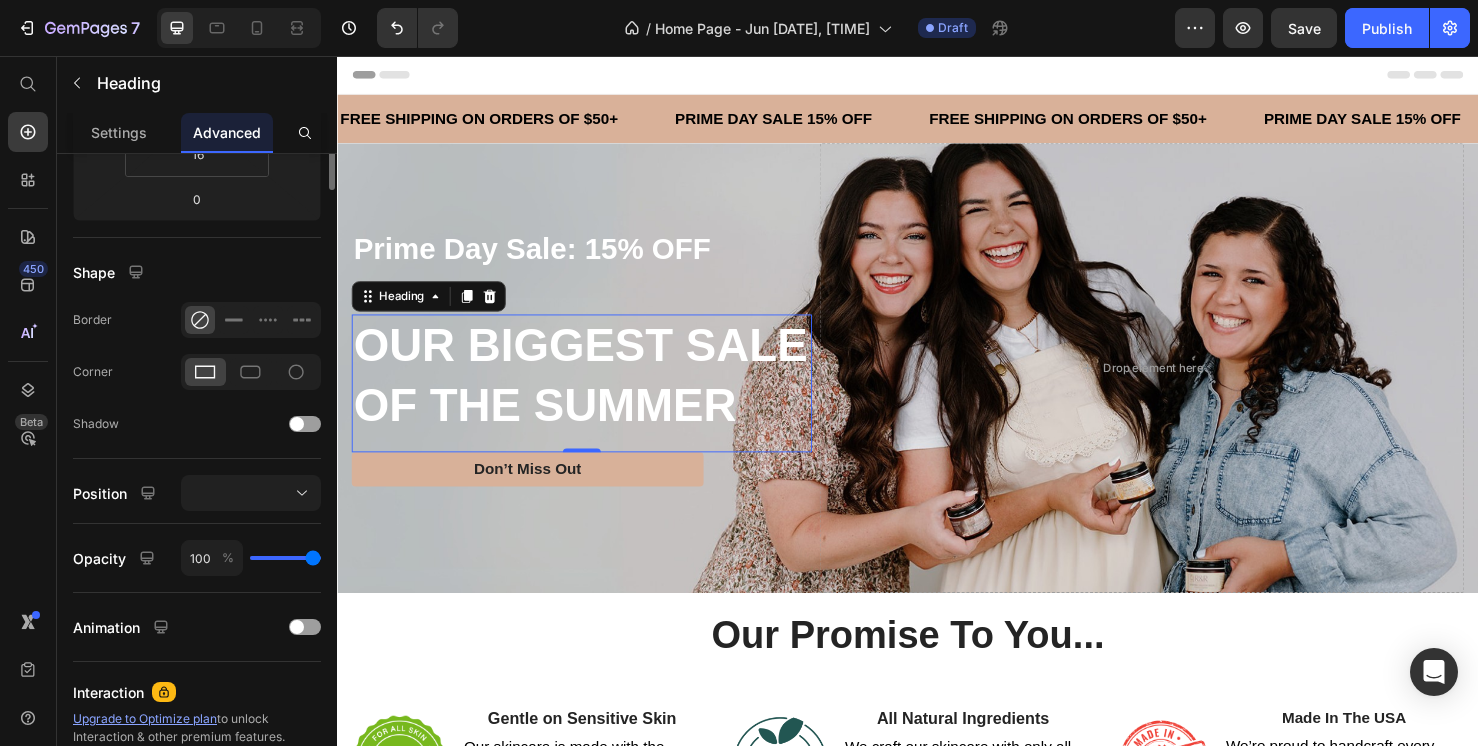 scroll, scrollTop: 0, scrollLeft: 0, axis: both 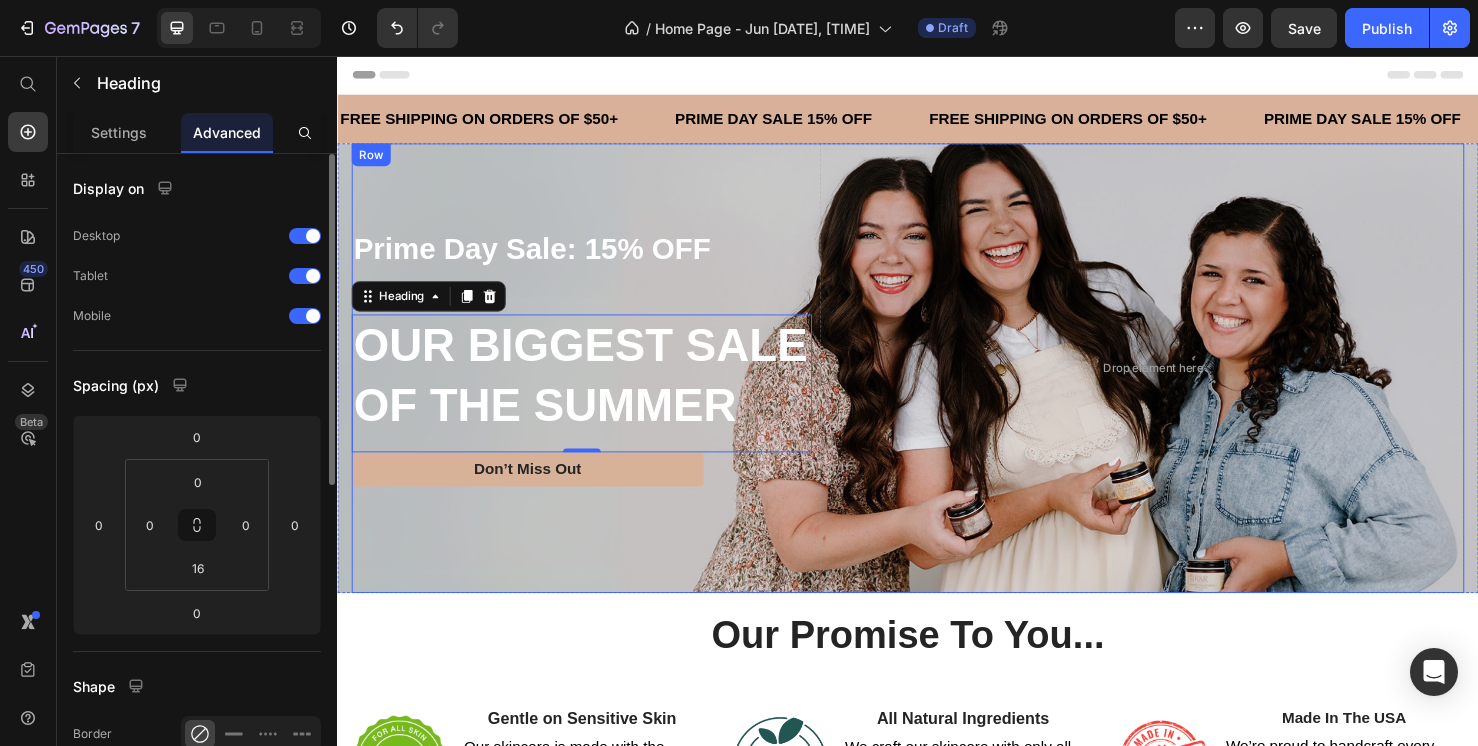 click on "Prime Day Sale: 15% OFF Text Block OUR BIGGEST SALE OF THE SUMMER Heading   0 Don’t Miss Out Button" at bounding box center (594, 384) 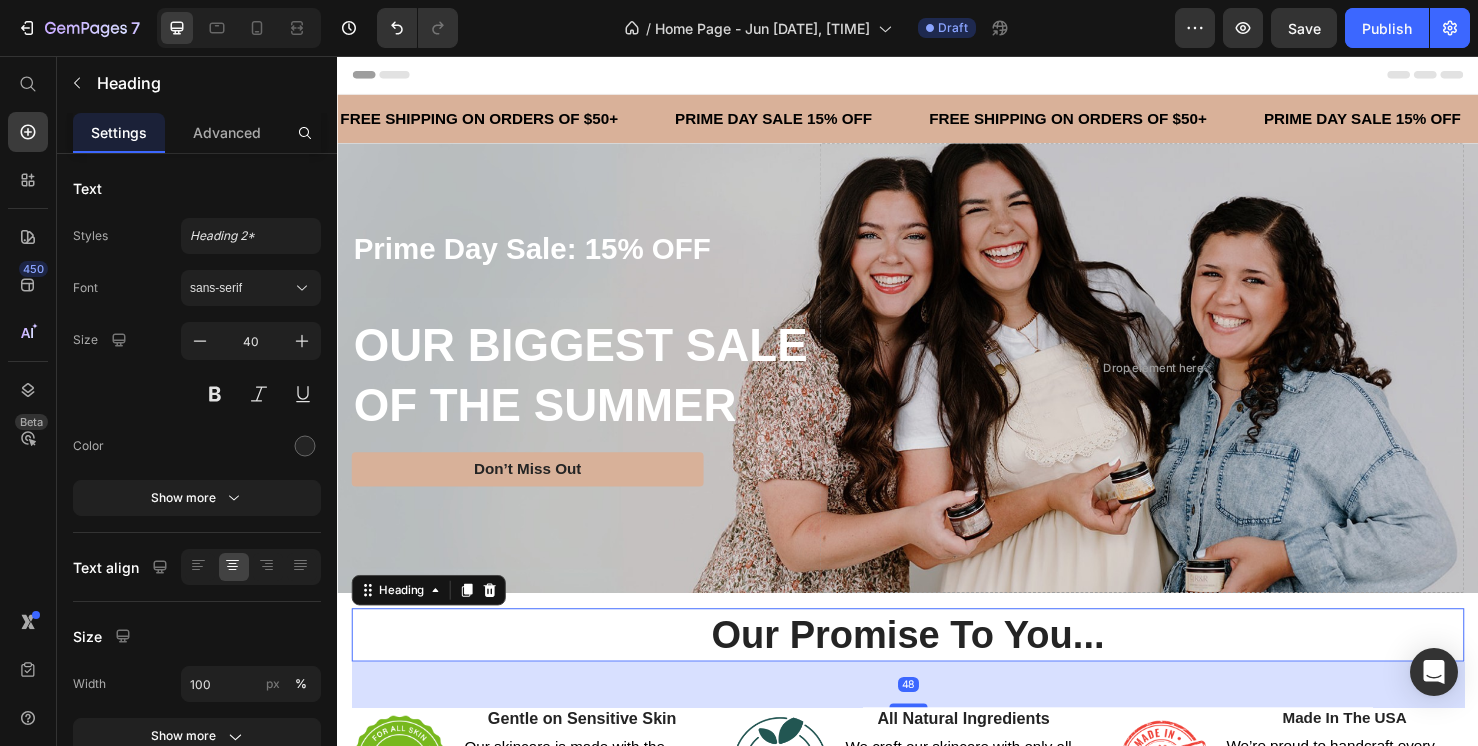 click on "Our Promise To You..." at bounding box center [937, 665] 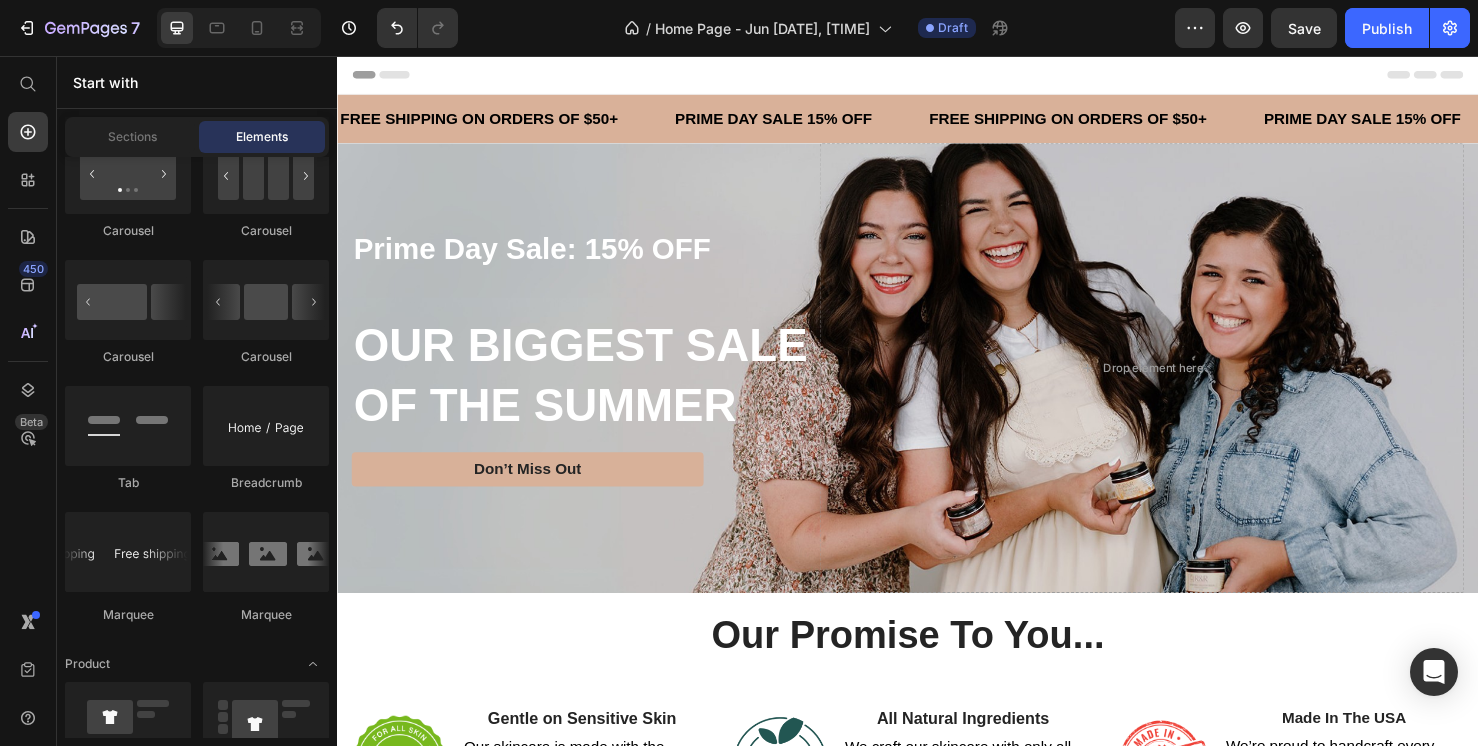 click on "Header" at bounding box center [937, 76] 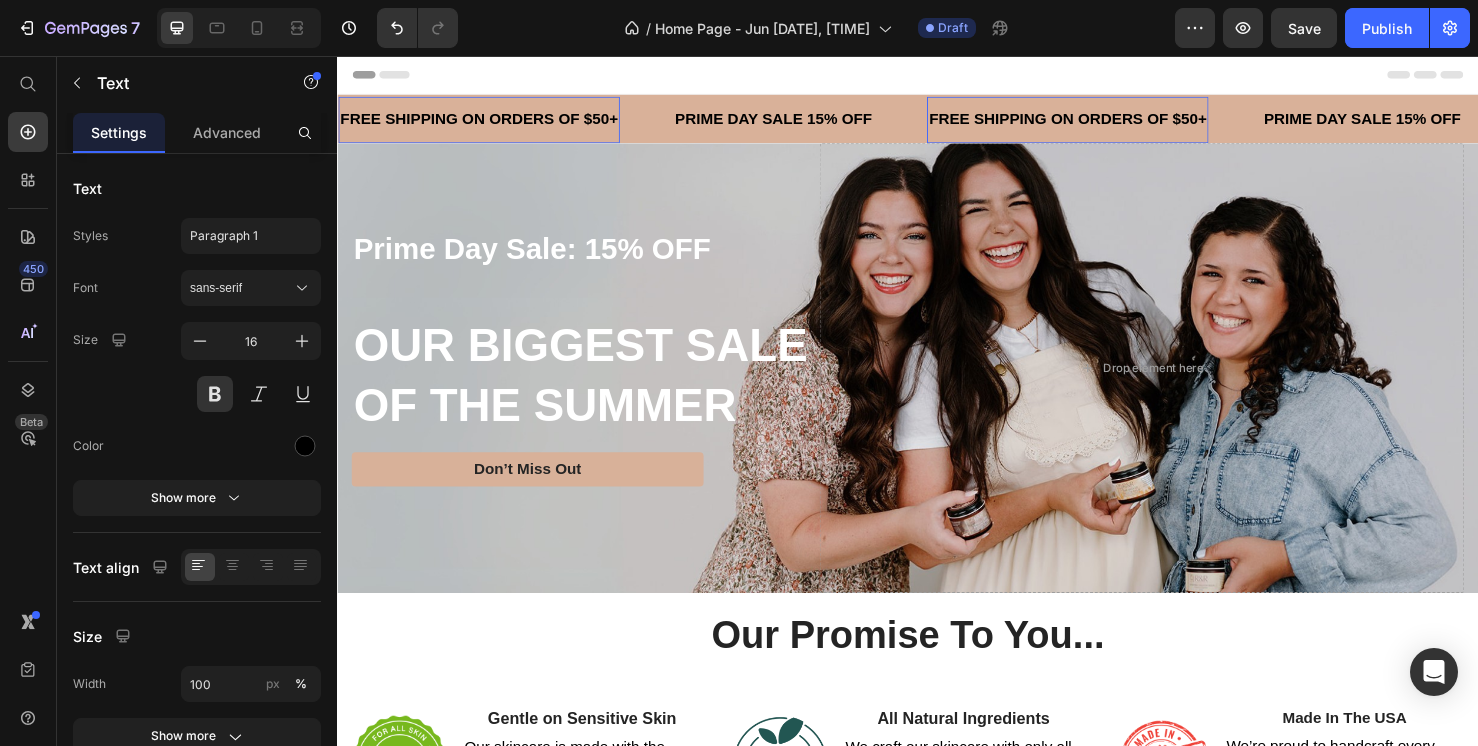click on "FREE SHIPPING ON ORDERS OF $50+" at bounding box center (486, 123) 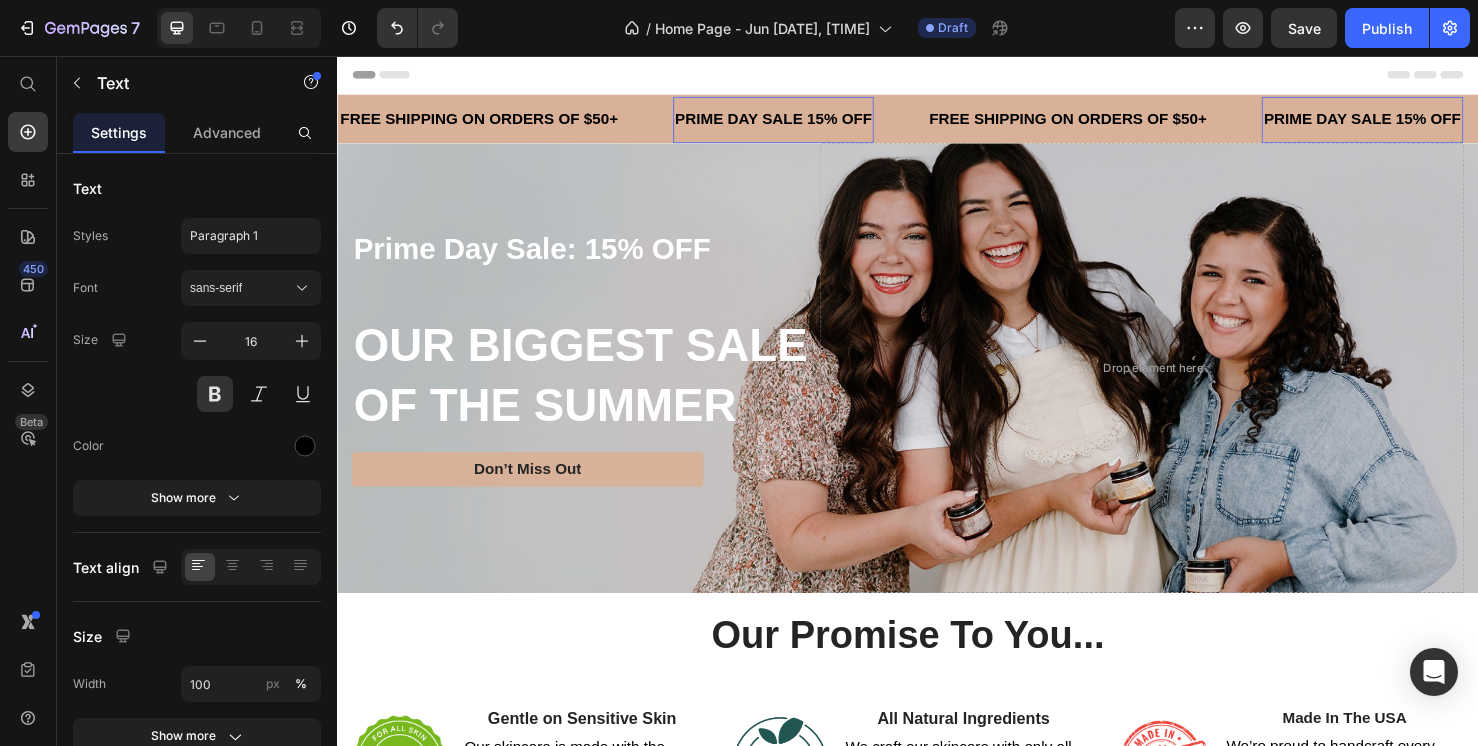 click on "PRIME DAY SALE 15% OFF" at bounding box center [795, 123] 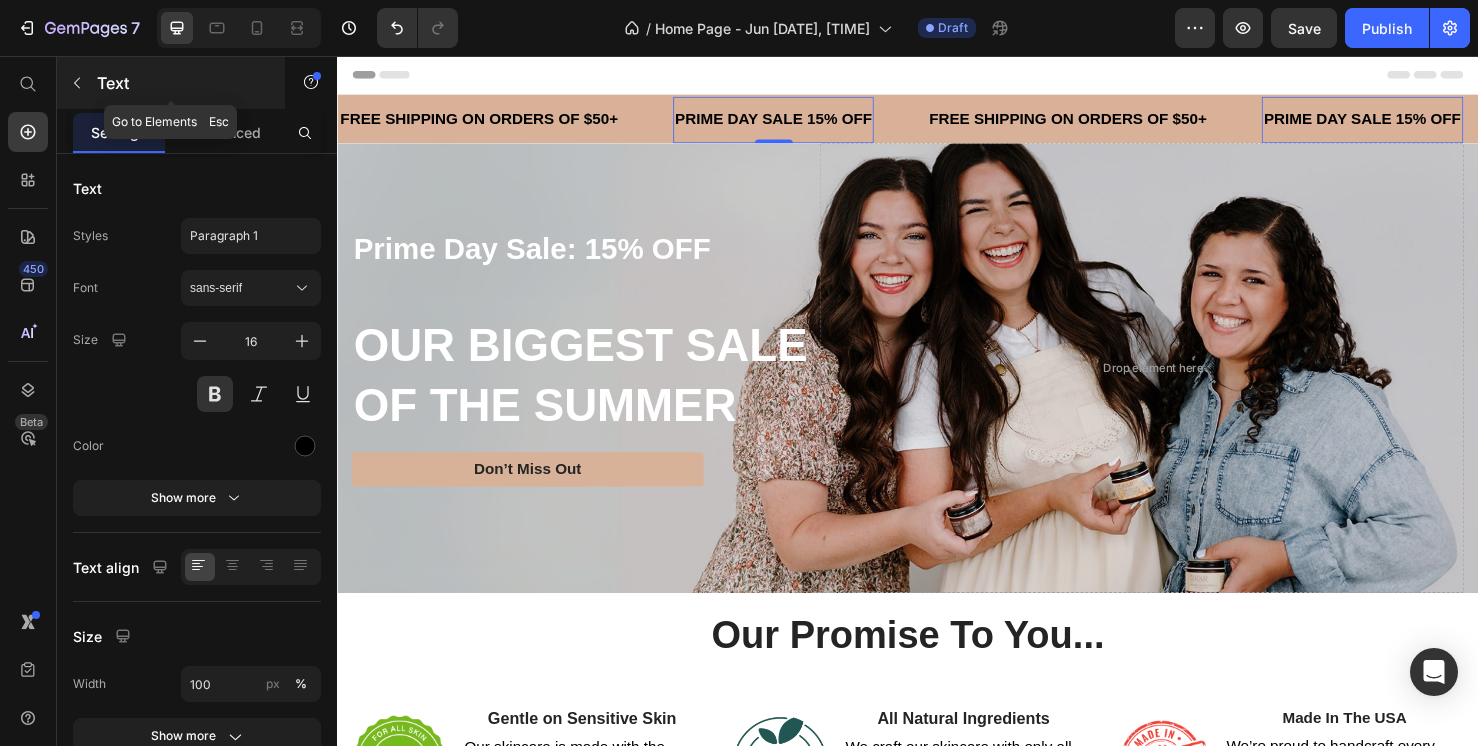 click 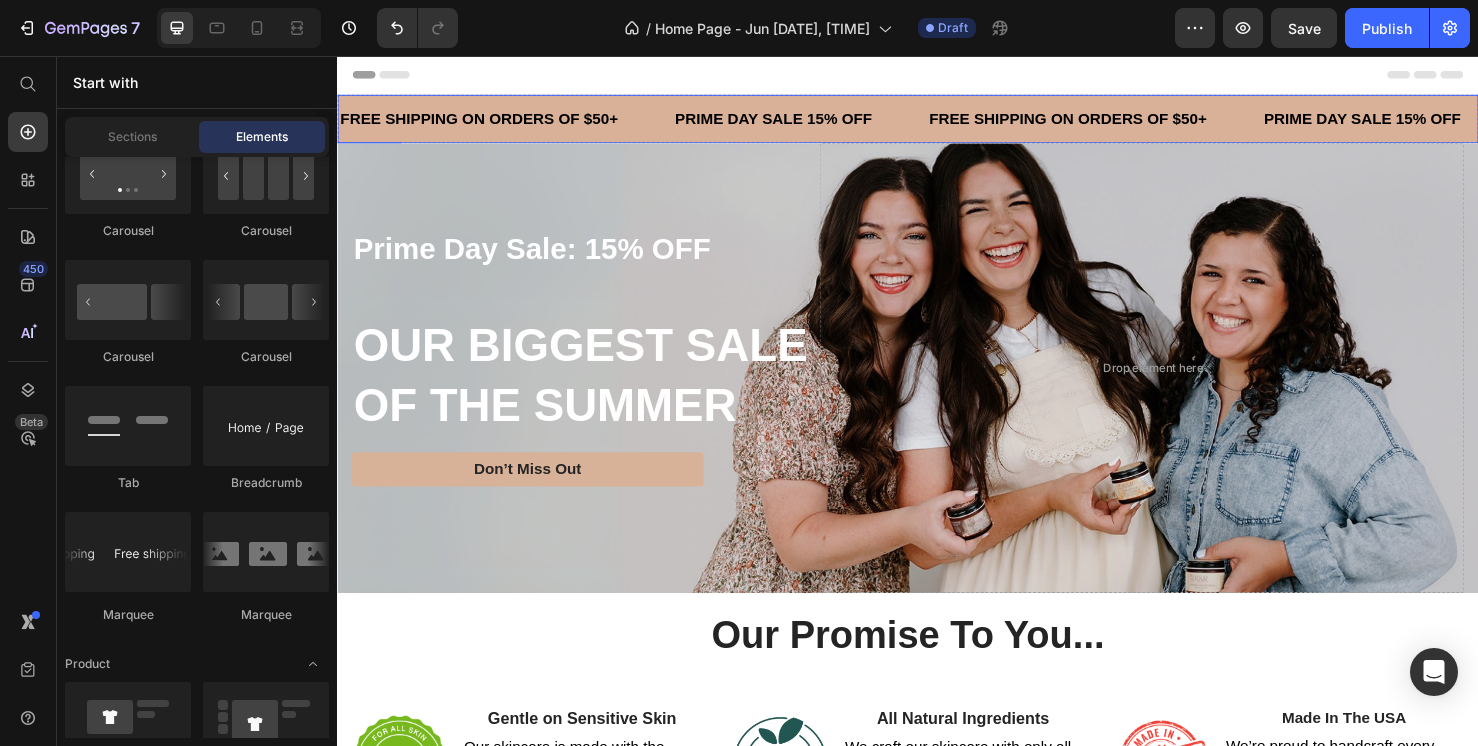 click on "FREE SHIPPING ON ORDERS OF $50+ Text" at bounding box center [514, 123] 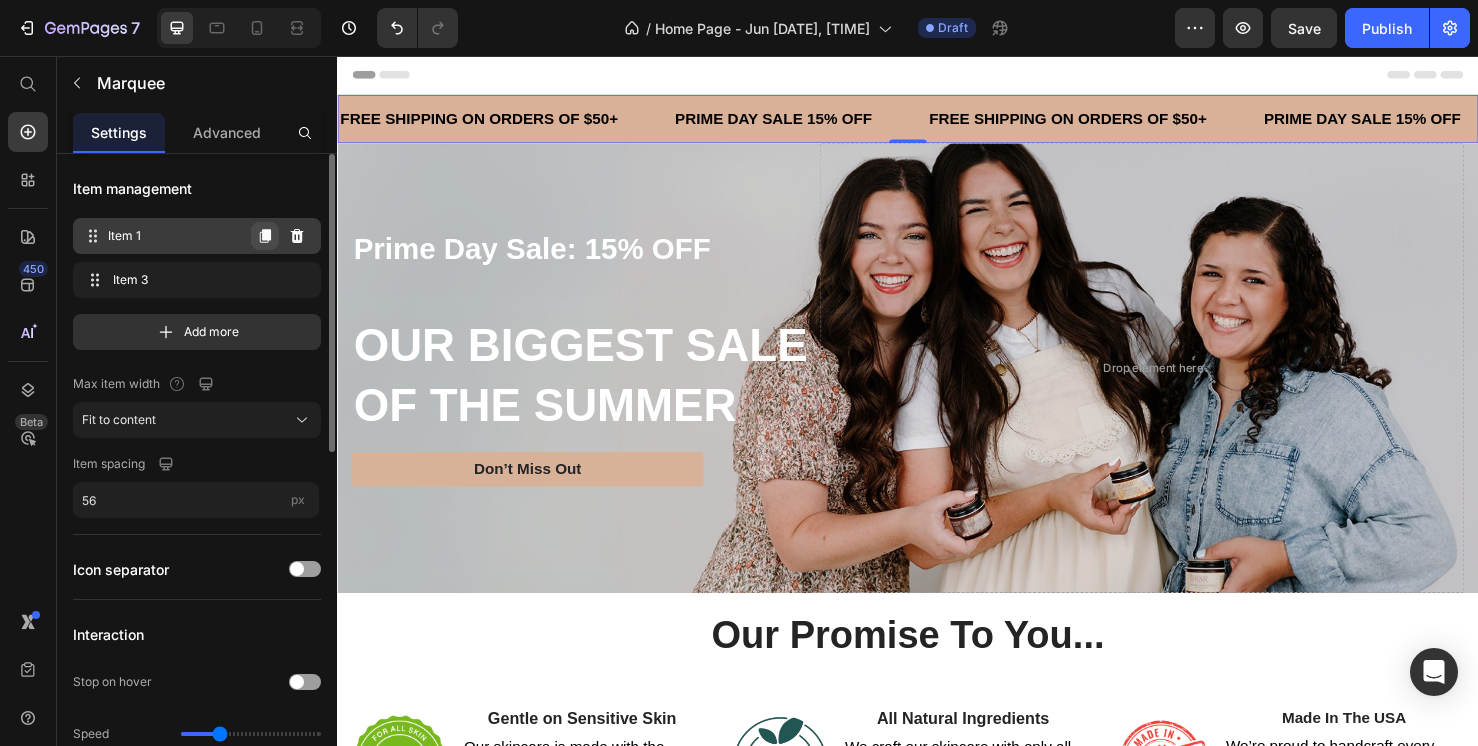 click 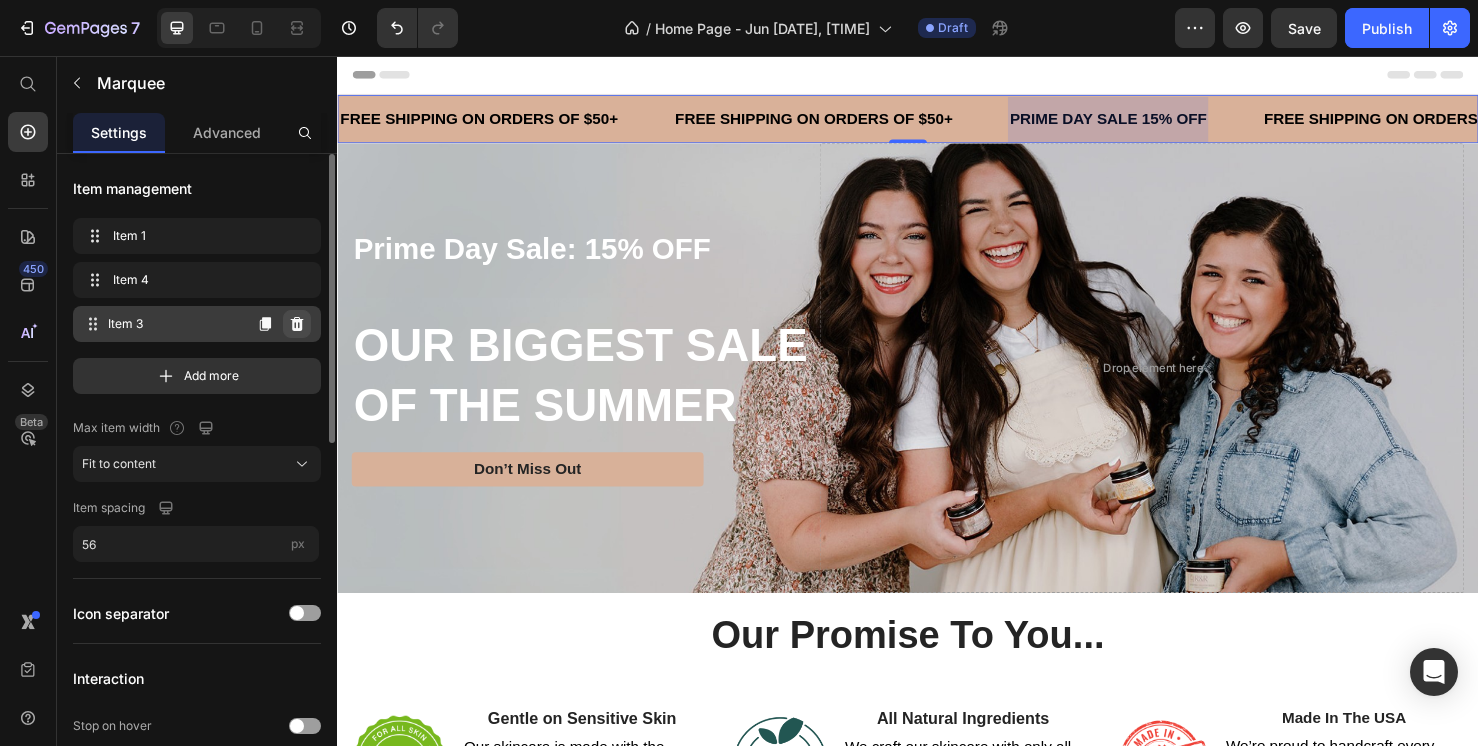 click 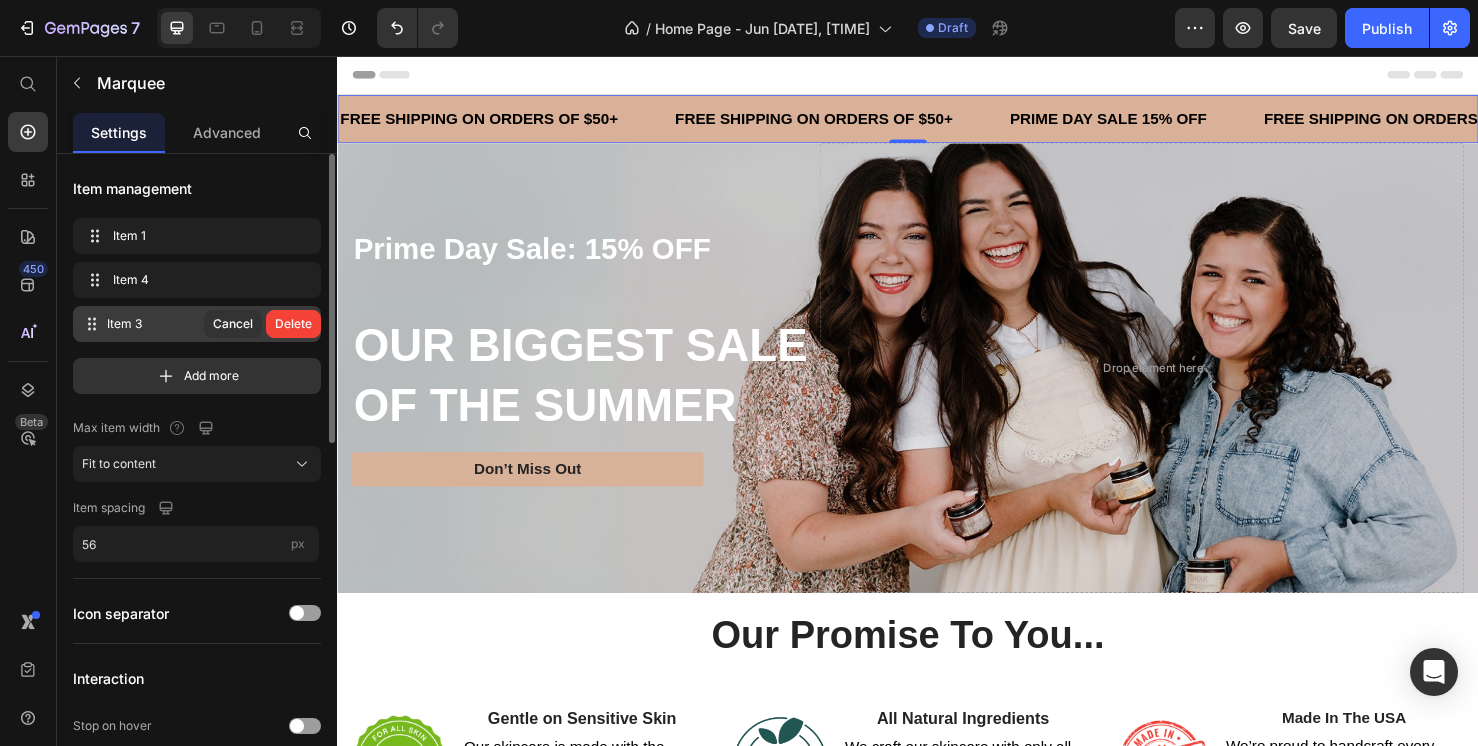 click on "Delete" at bounding box center [293, 324] 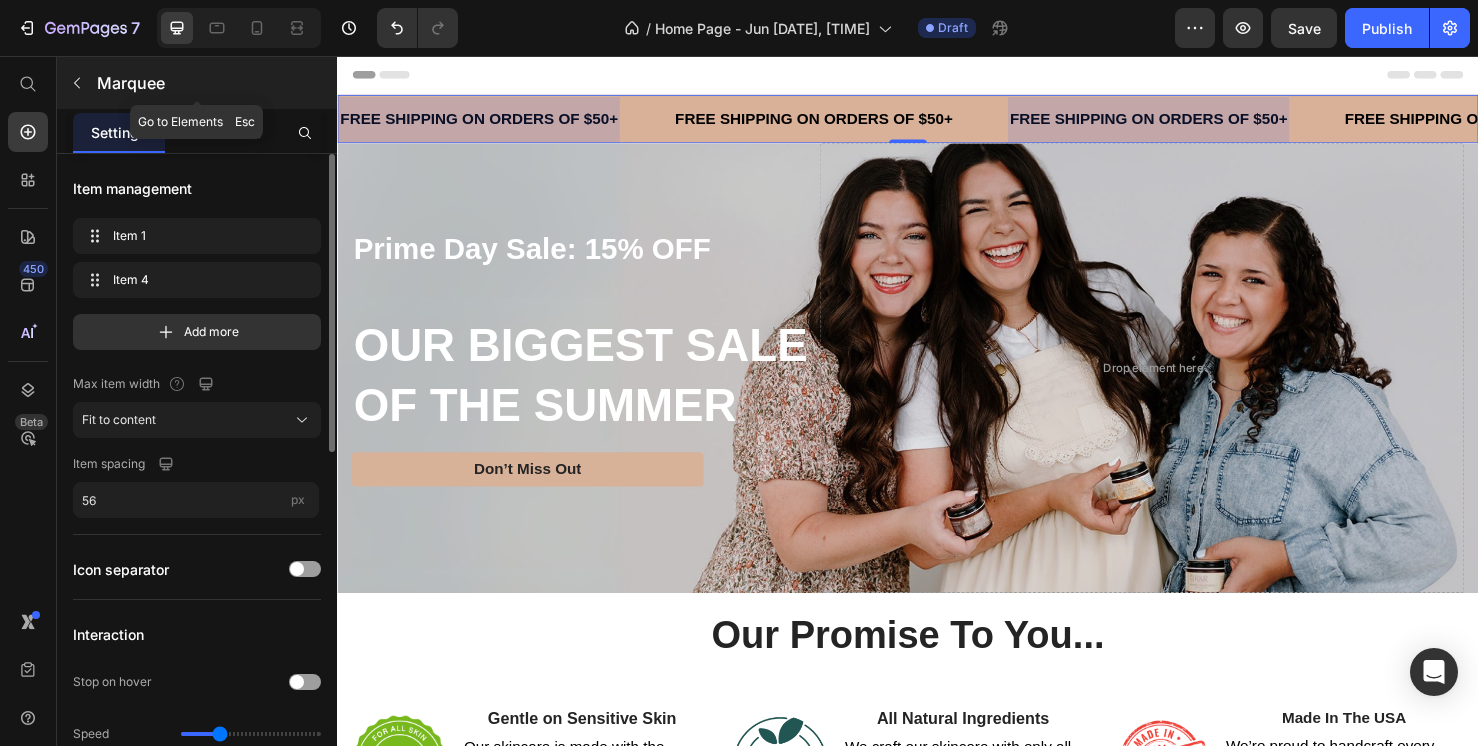 click 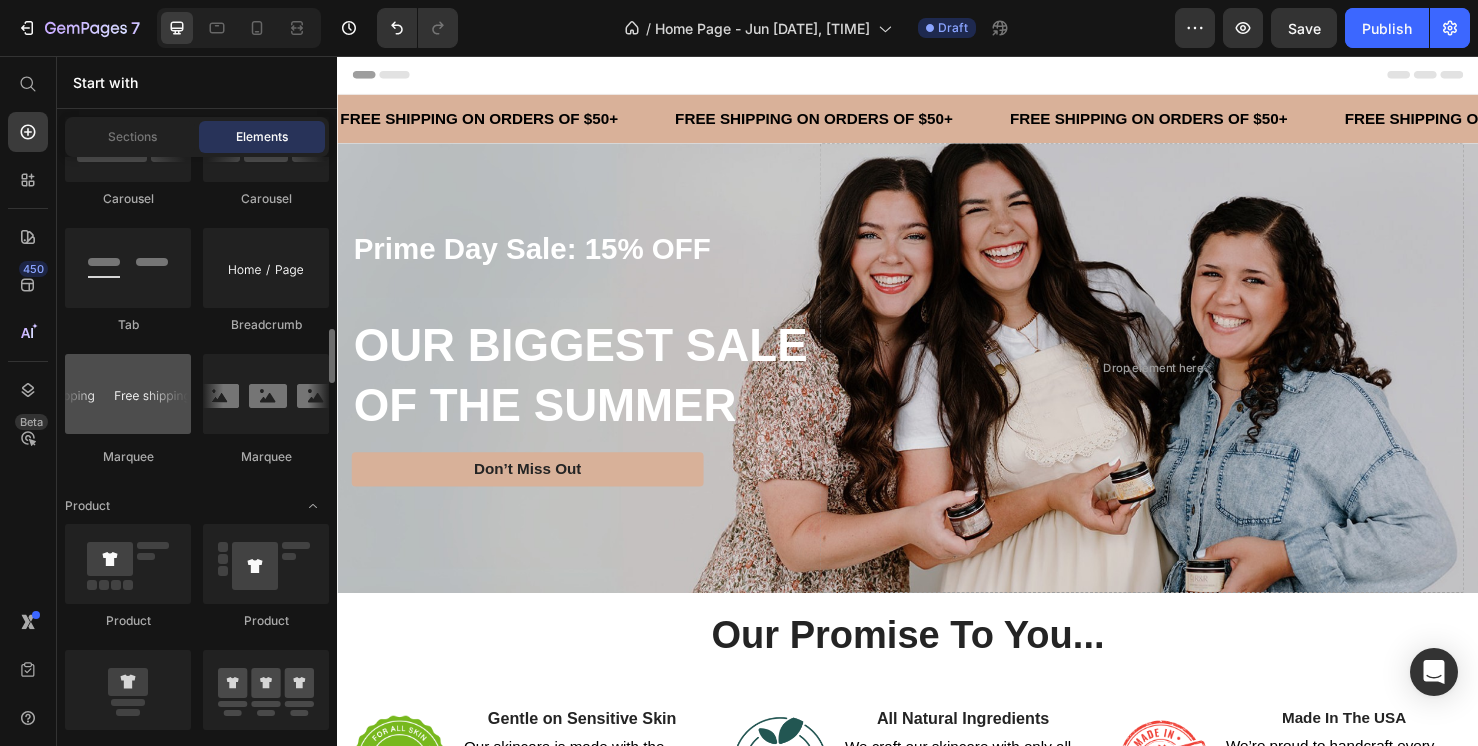 scroll, scrollTop: 2352, scrollLeft: 0, axis: vertical 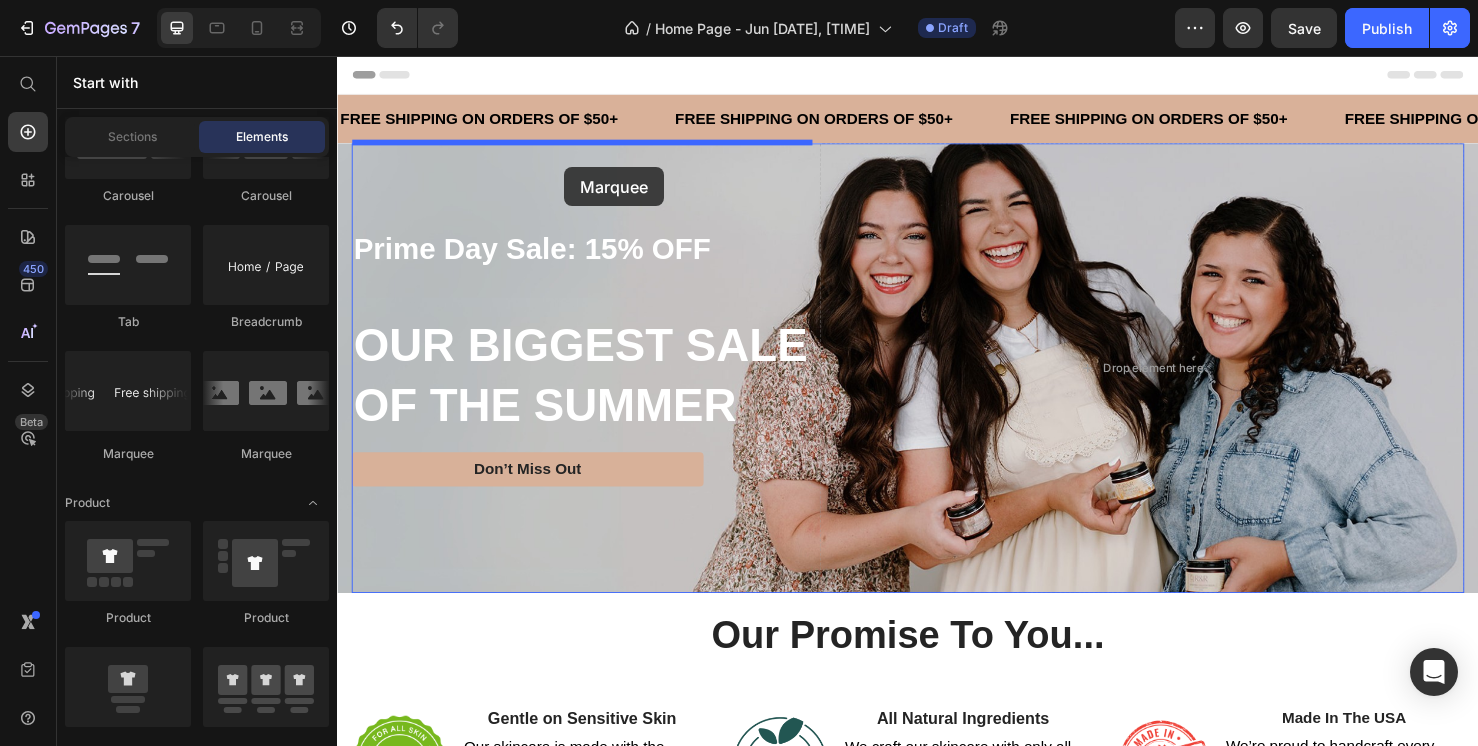 drag, startPoint x: 475, startPoint y: 473, endPoint x: 578, endPoint y: 171, distance: 319.08148 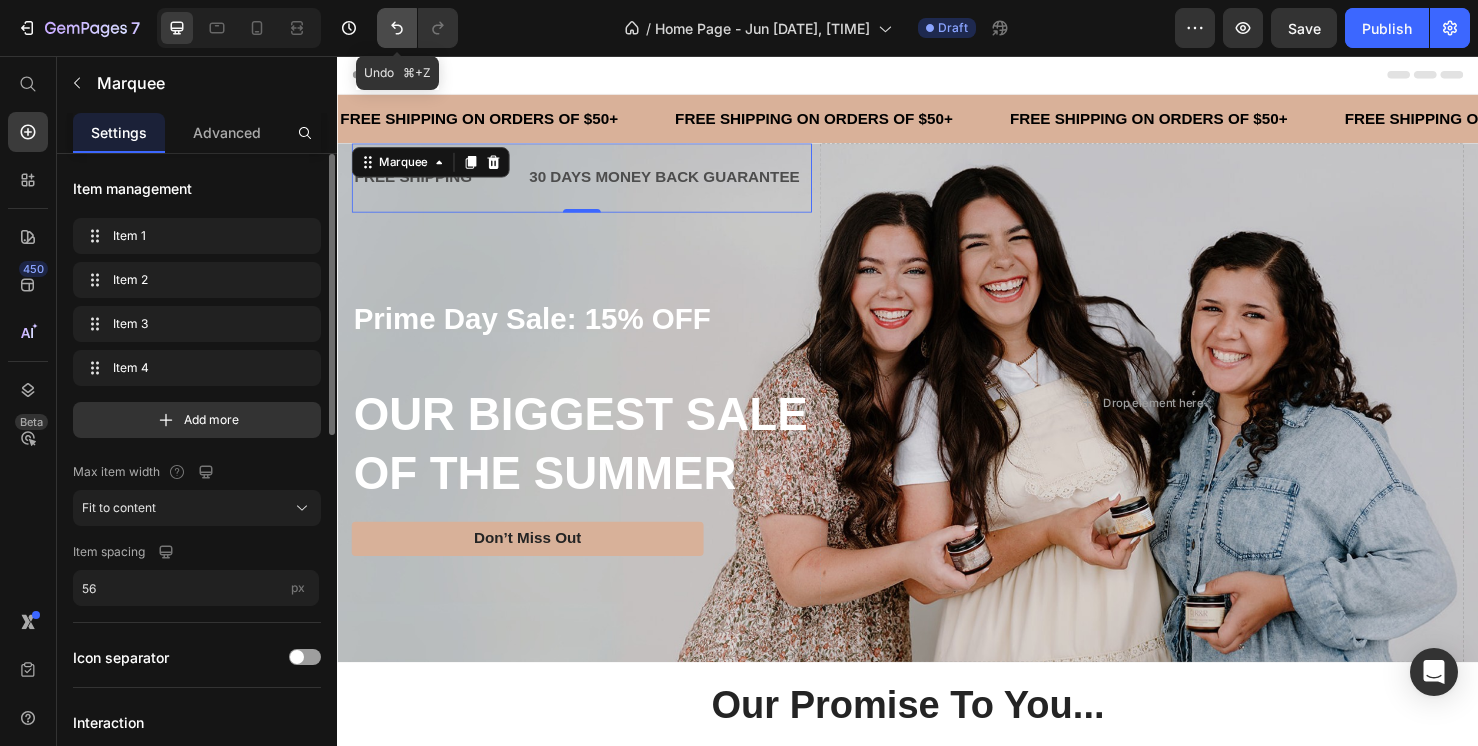 click 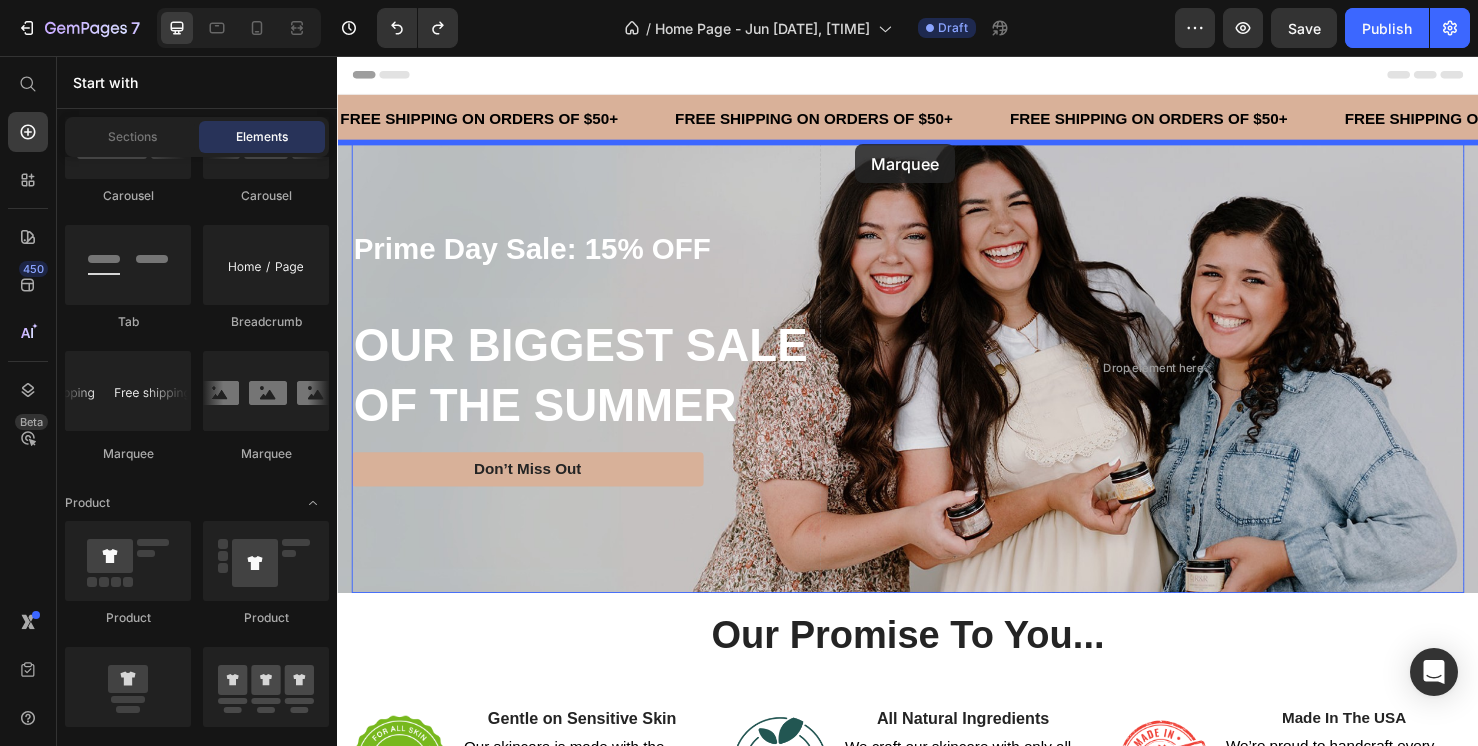 drag, startPoint x: 484, startPoint y: 467, endPoint x: 883, endPoint y: 149, distance: 510.22055 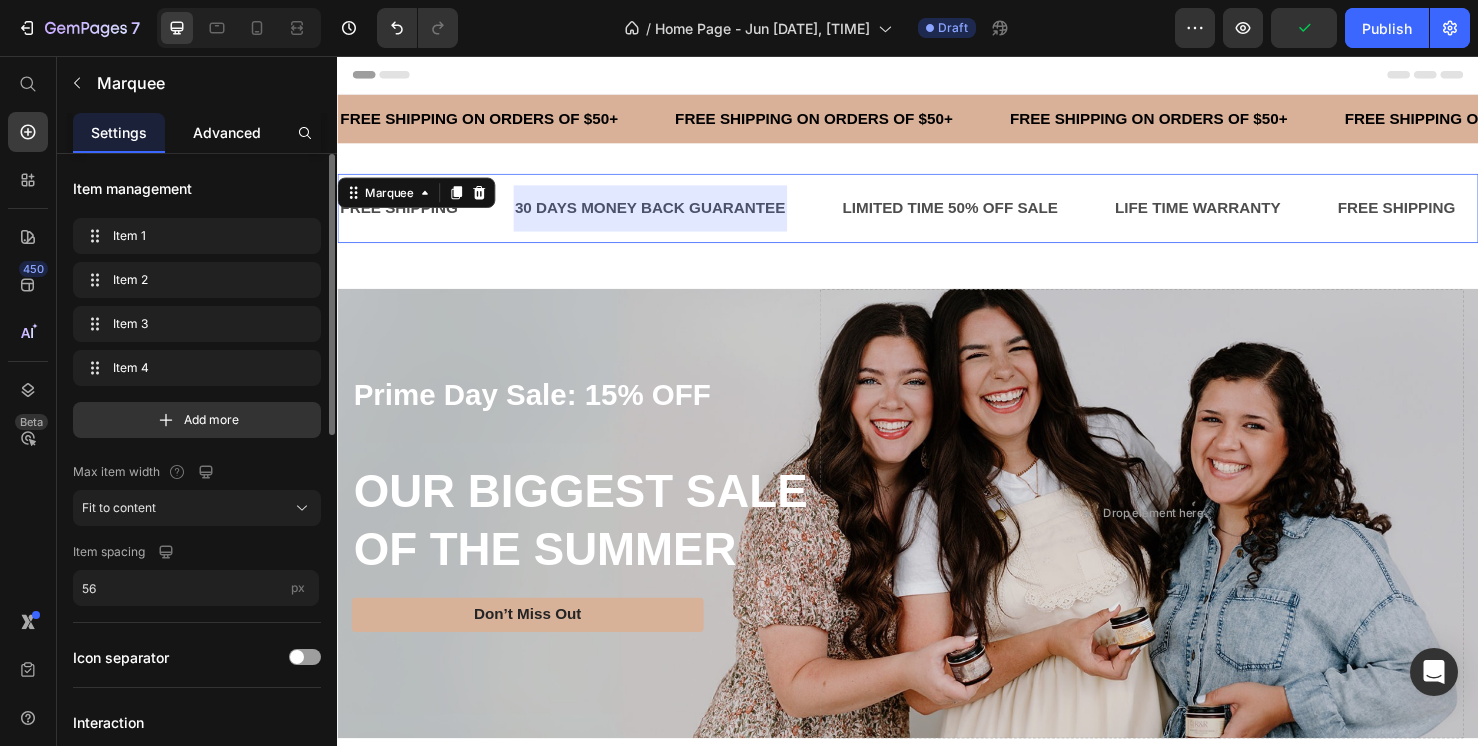 click on "Advanced" at bounding box center (227, 132) 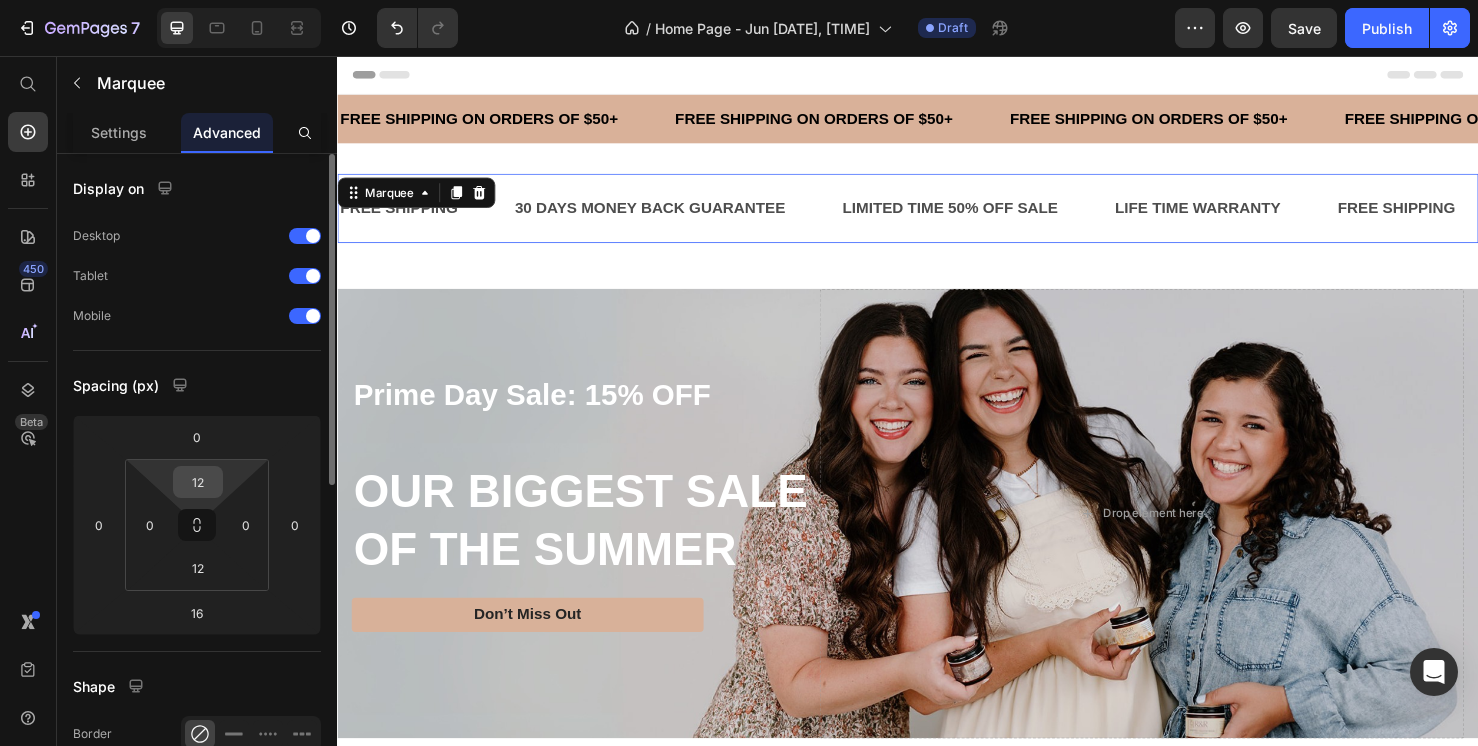 click on "12" at bounding box center (198, 482) 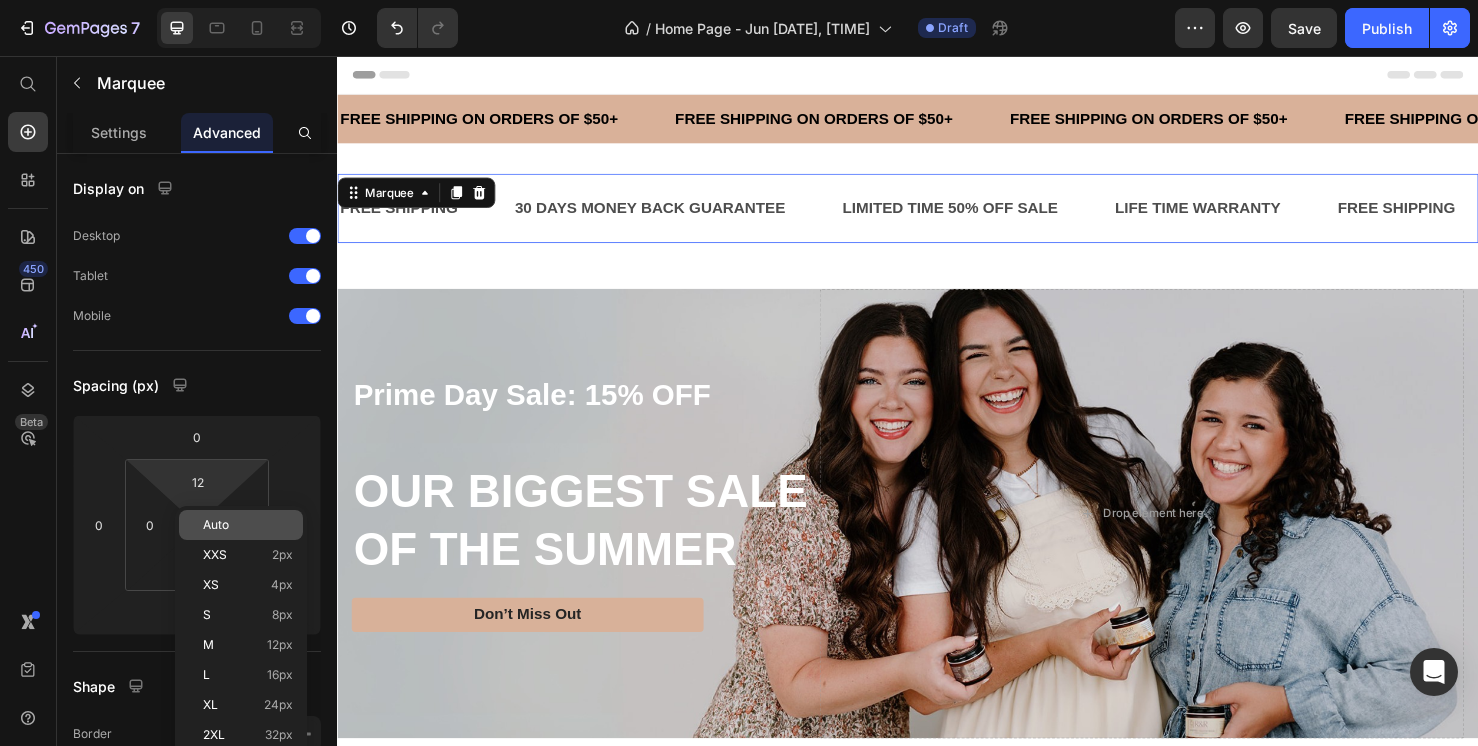 click on "Auto" 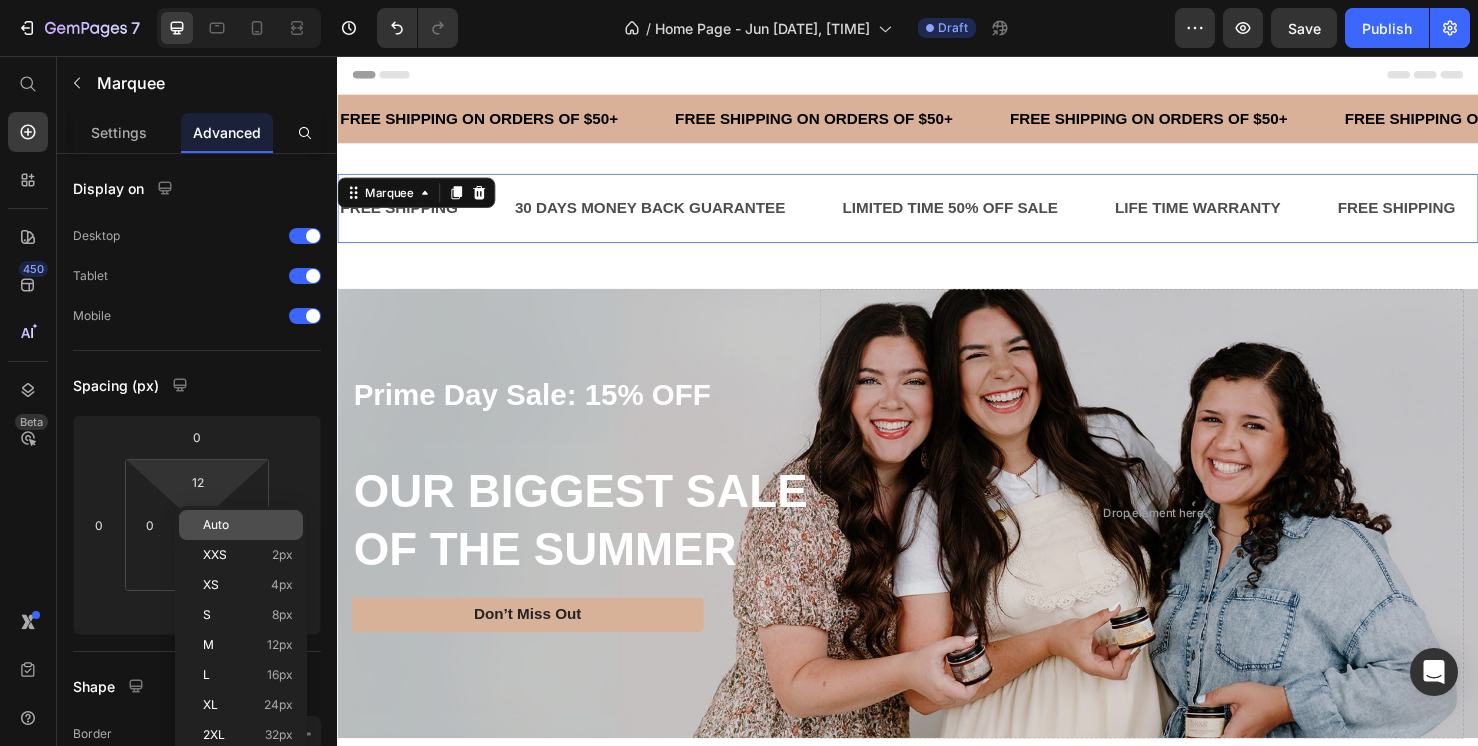 type 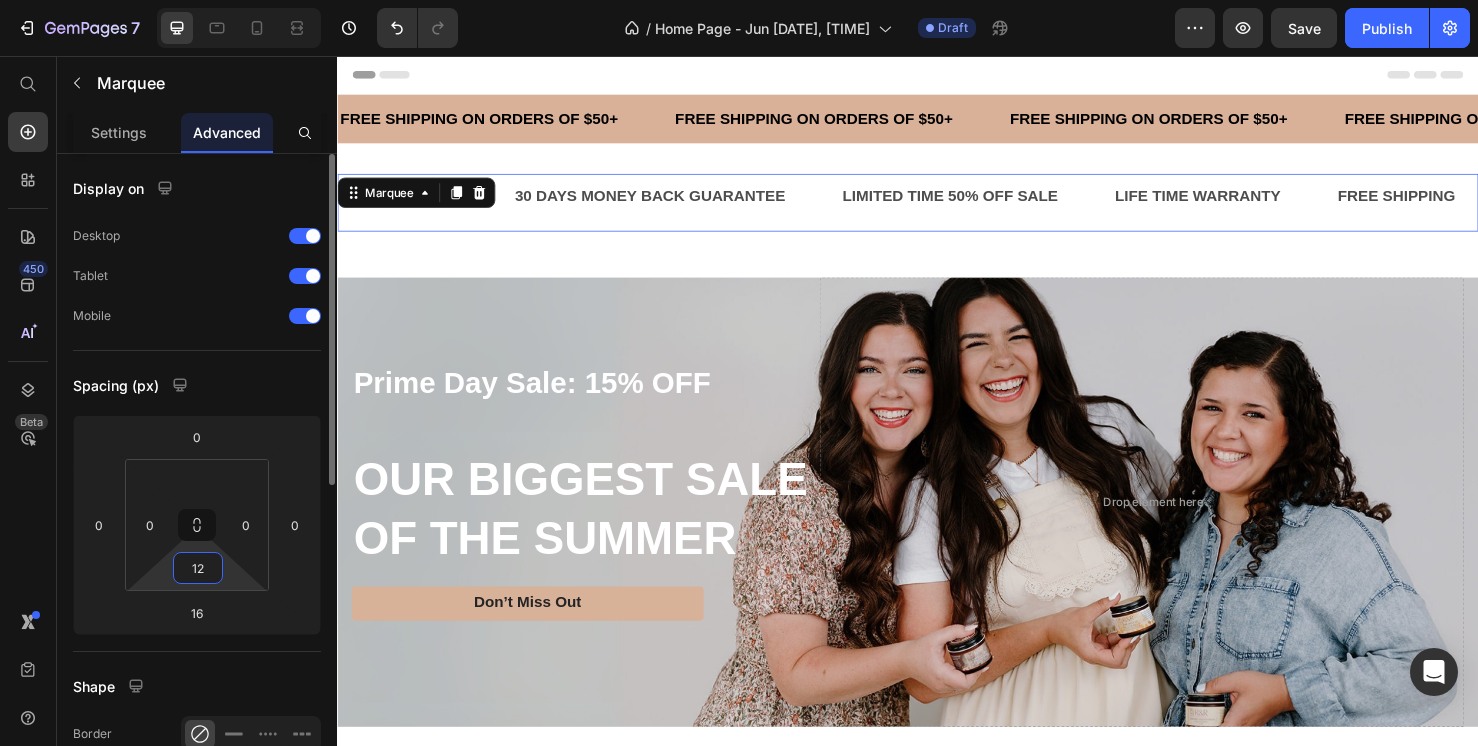 click on "12" at bounding box center [198, 568] 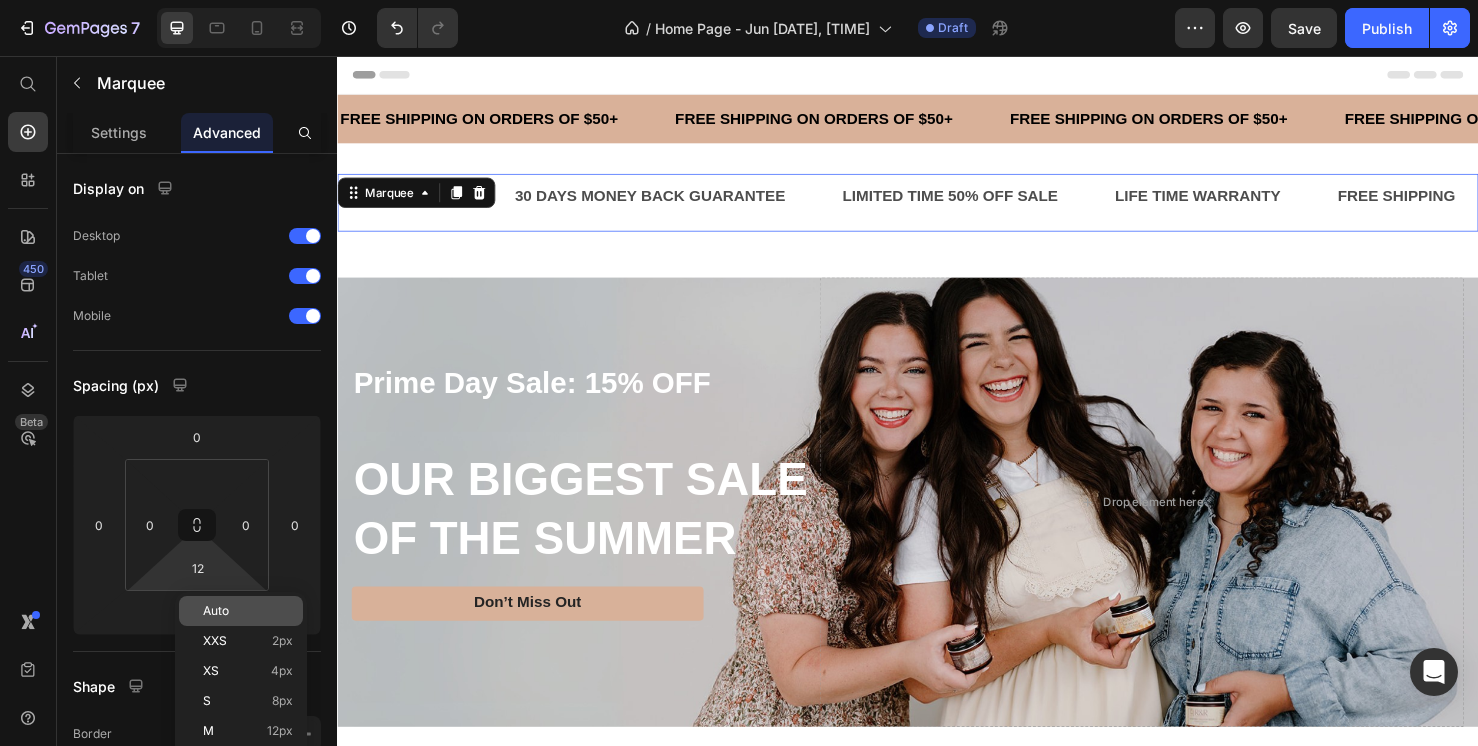 click on "Auto" at bounding box center [216, 611] 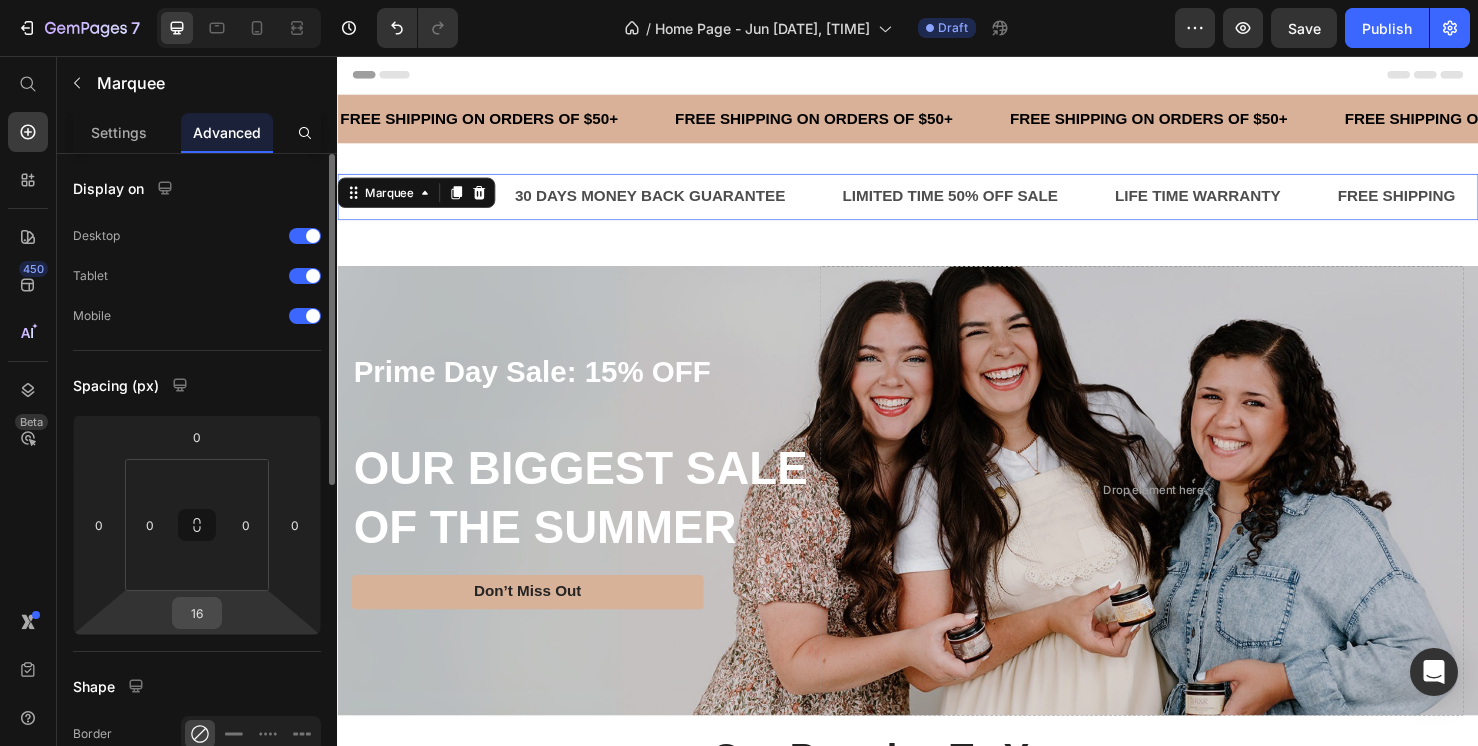 click on "16" at bounding box center [197, 613] 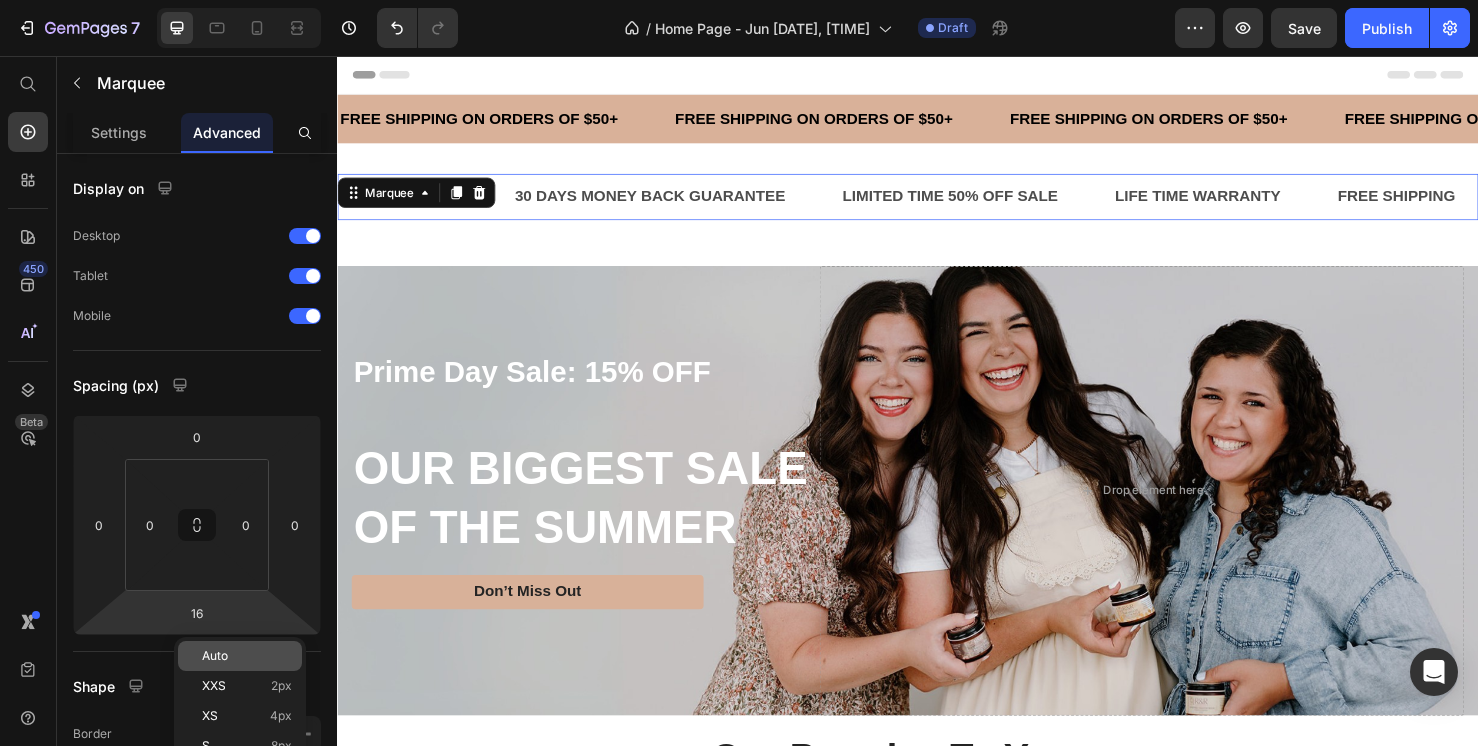 click on "Auto" 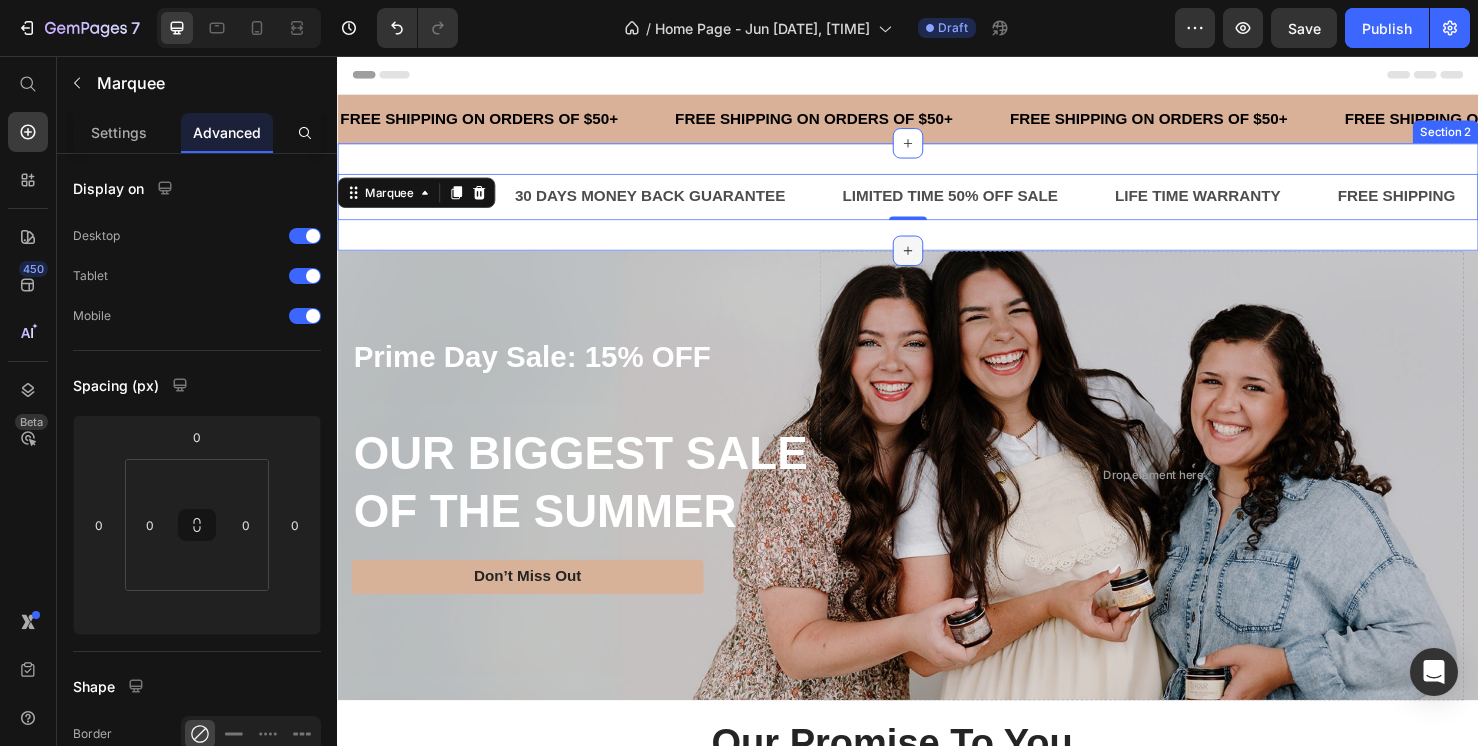 click at bounding box center (937, 261) 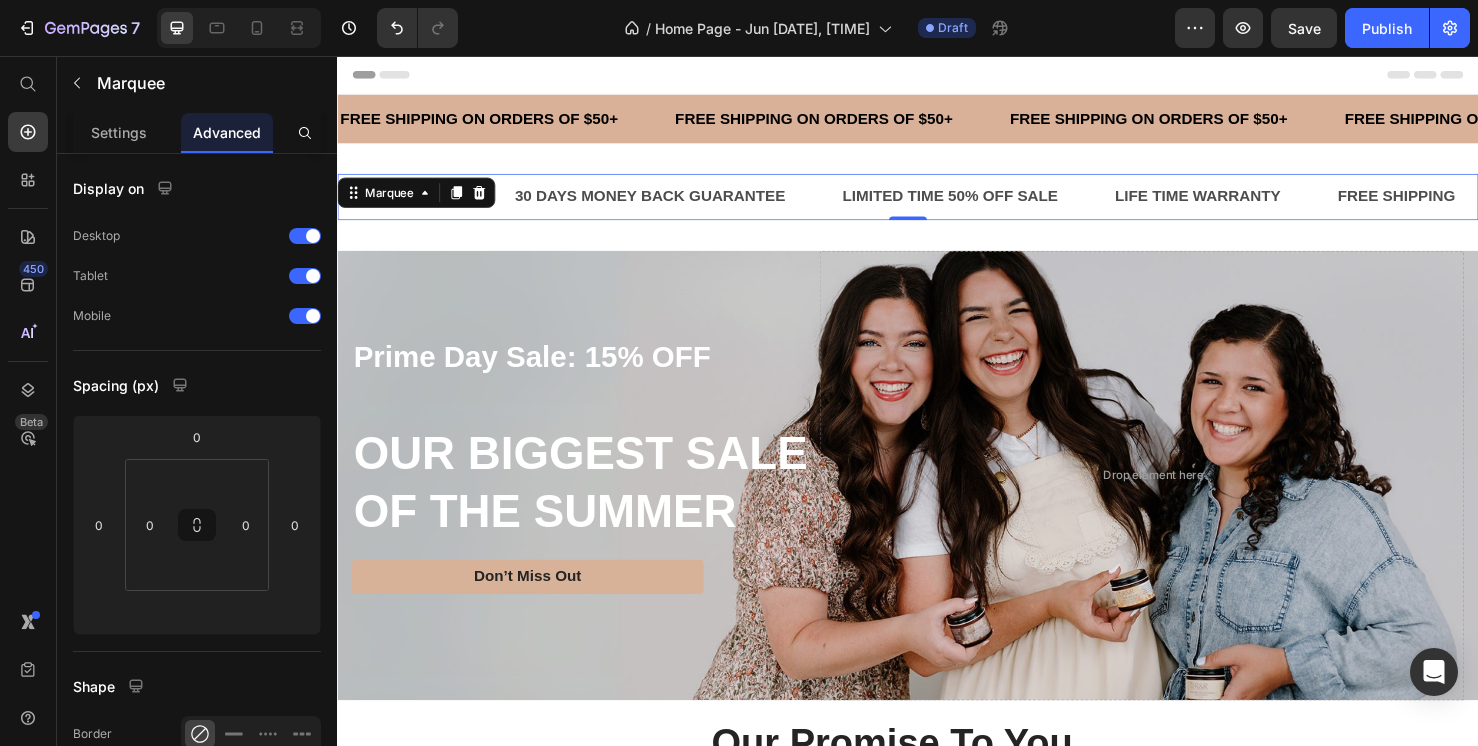 click on "30 DAYS MONEY BACK GUARANTEE Text" at bounding box center (694, 204) 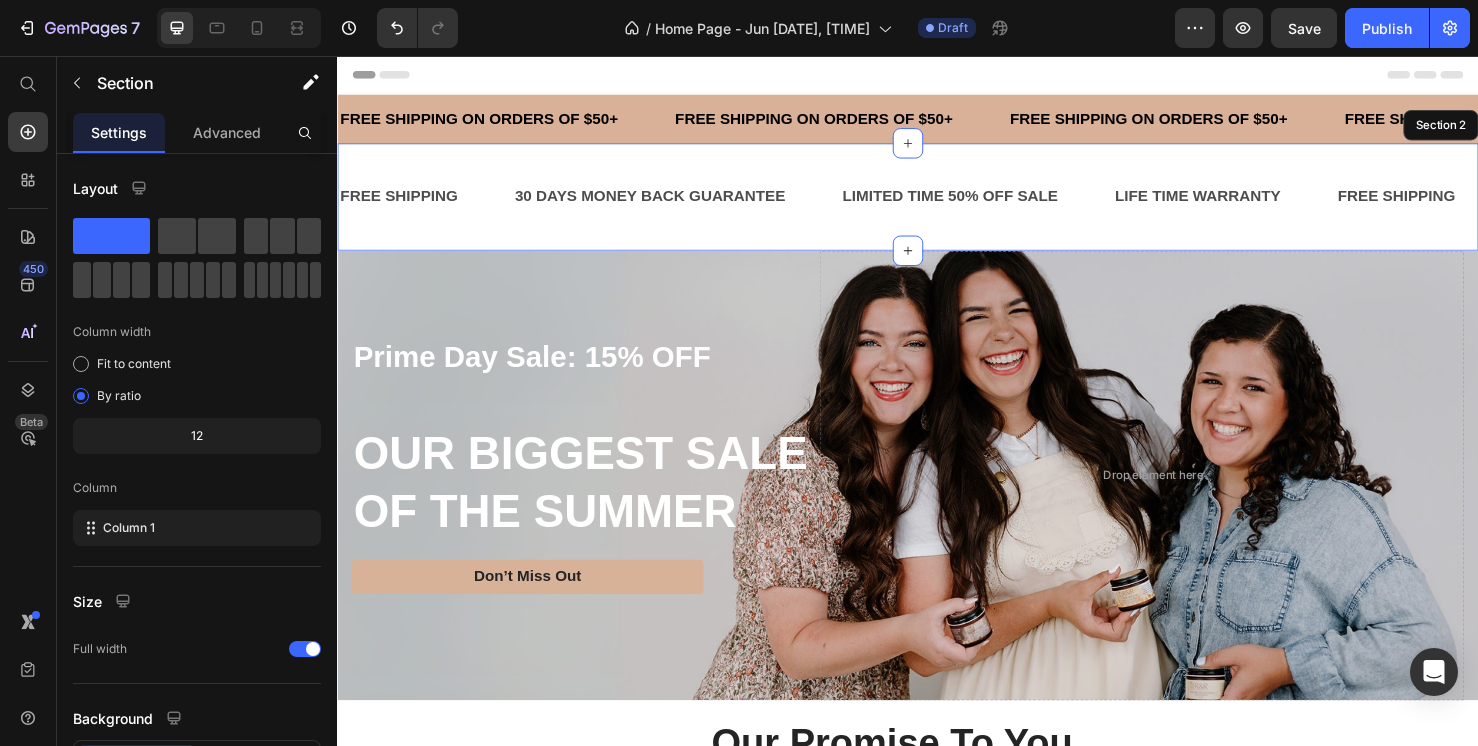 click on "FREE SHIPPING Text 30 DAYS MONEY BACK GUARANTEE Text LIMITED TIME 50% OFF SALE Text LIFE TIME WARRANTY Text FREE SHIPPING Text 30 DAYS MONEY BACK GUARANTEE Text LIMITED TIME 50% OFF SALE Text LIFE TIME WARRANTY Text FREE SHIPPING Text 30 DAYS MONEY BACK GUARANTEE Text LIMITED TIME 50% OFF SALE Text LIFE TIME WARRANTY Text FREE SHIPPING Text 30 DAYS MONEY BACK GUARANTEE Text LIMITED TIME 50% OFF SALE Text LIFE TIME WARRANTY Text FREE SHIPPING Text 30 DAYS MONEY BACK GUARANTEE Text LIMITED TIME 50% OFF SALE Text LIFE TIME WARRANTY Text FREE SHIPPING Text 30 DAYS MONEY BACK GUARANTEE Text LIMITED TIME 50% OFF SALE Text LIFE TIME WARRANTY Text Marquee   0 Section 2" at bounding box center (937, 204) 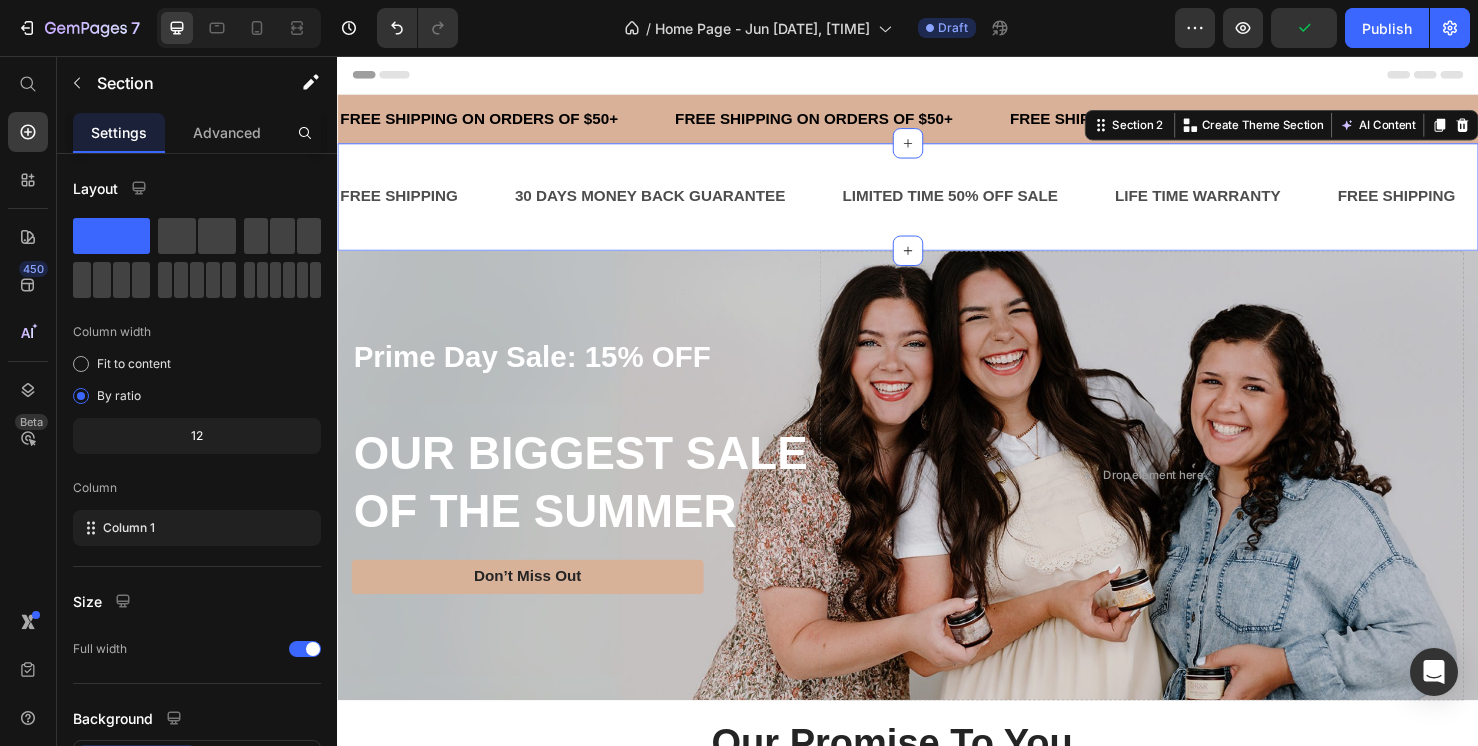 click on "Section" 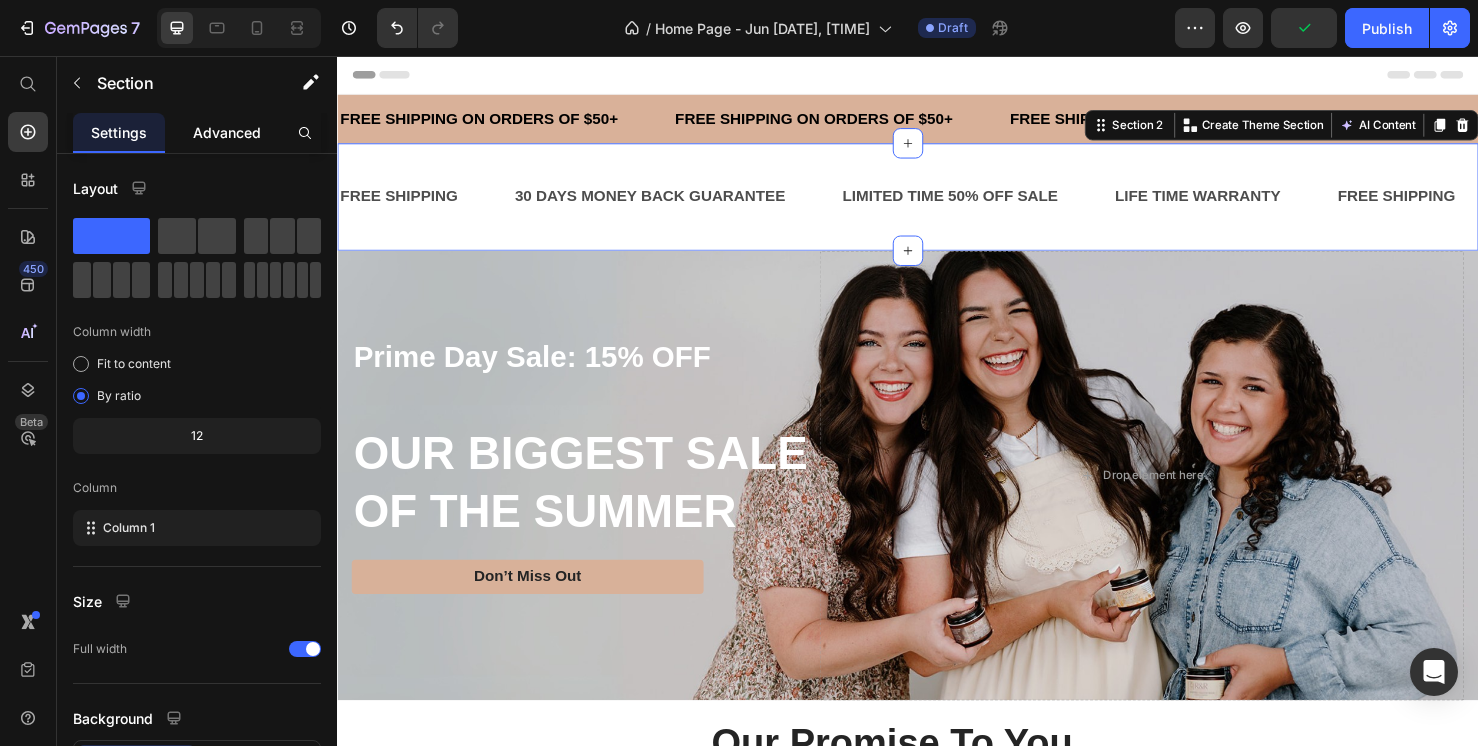 click on "Advanced" 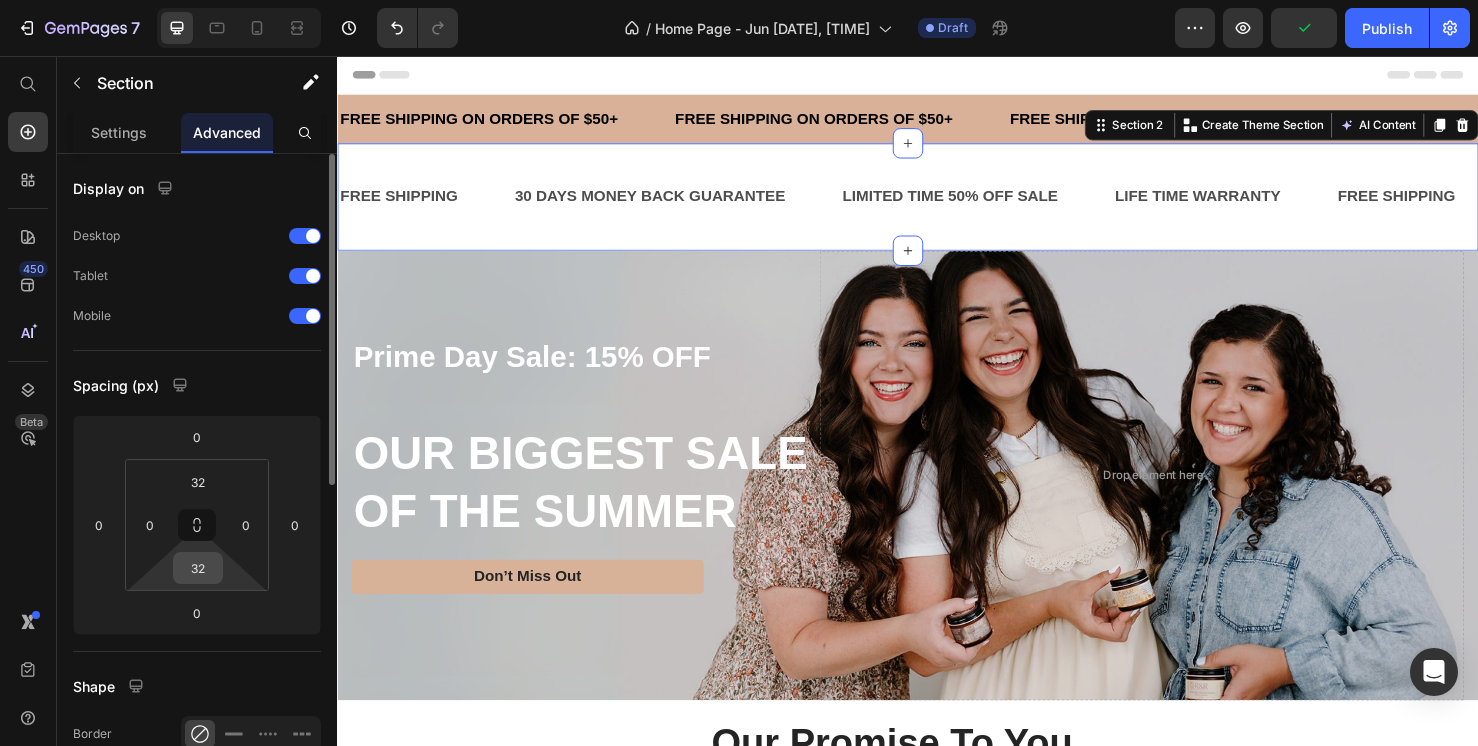 click on "32" at bounding box center (198, 568) 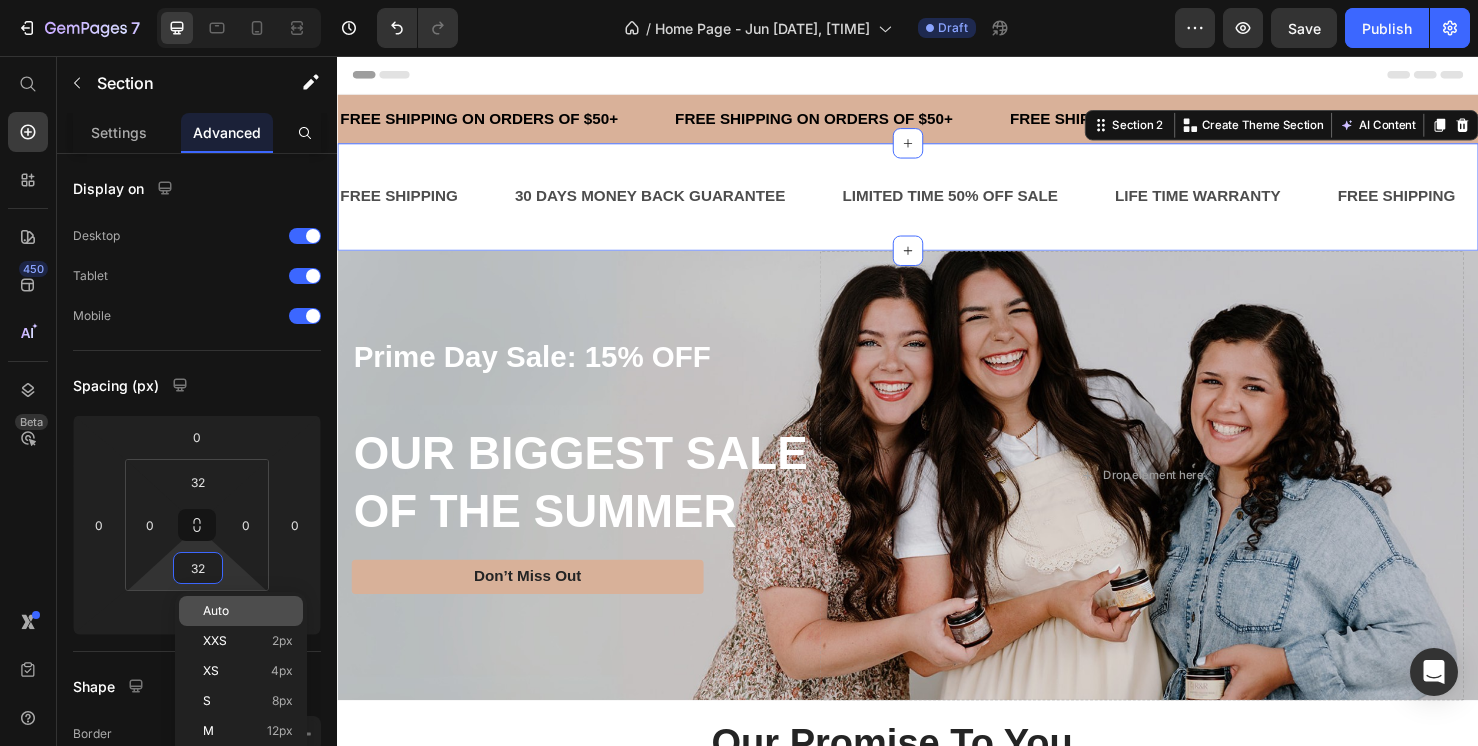 type on "2" 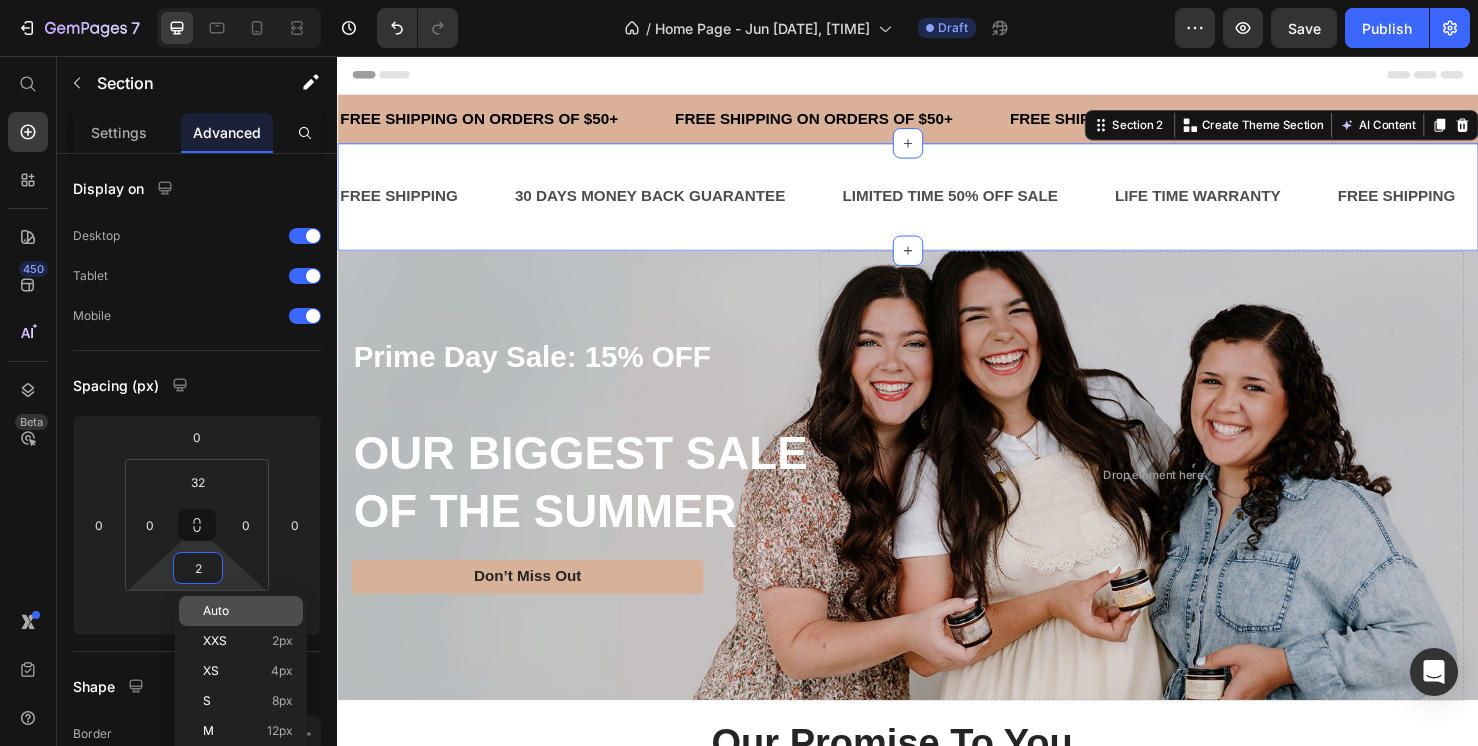 click on "Auto" at bounding box center [216, 611] 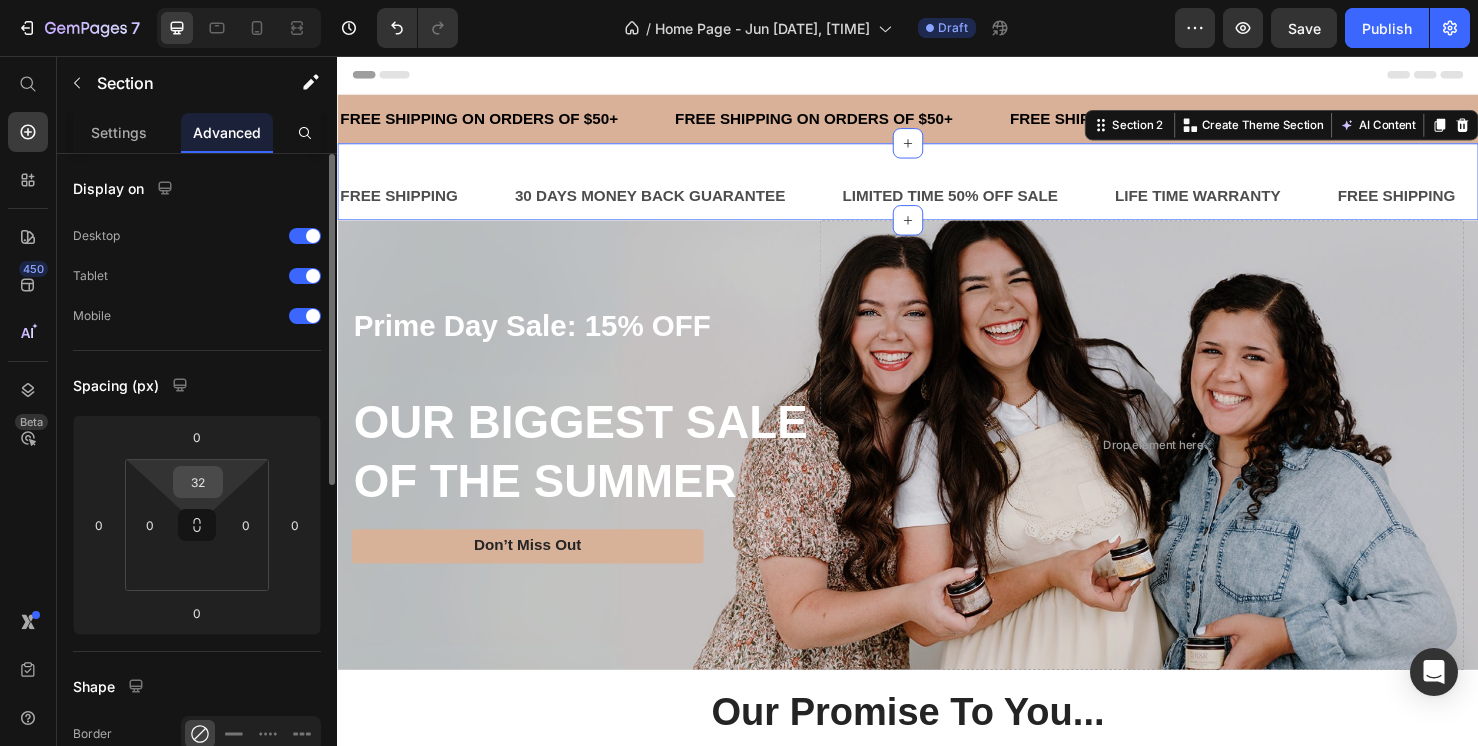 click on "32" at bounding box center (198, 482) 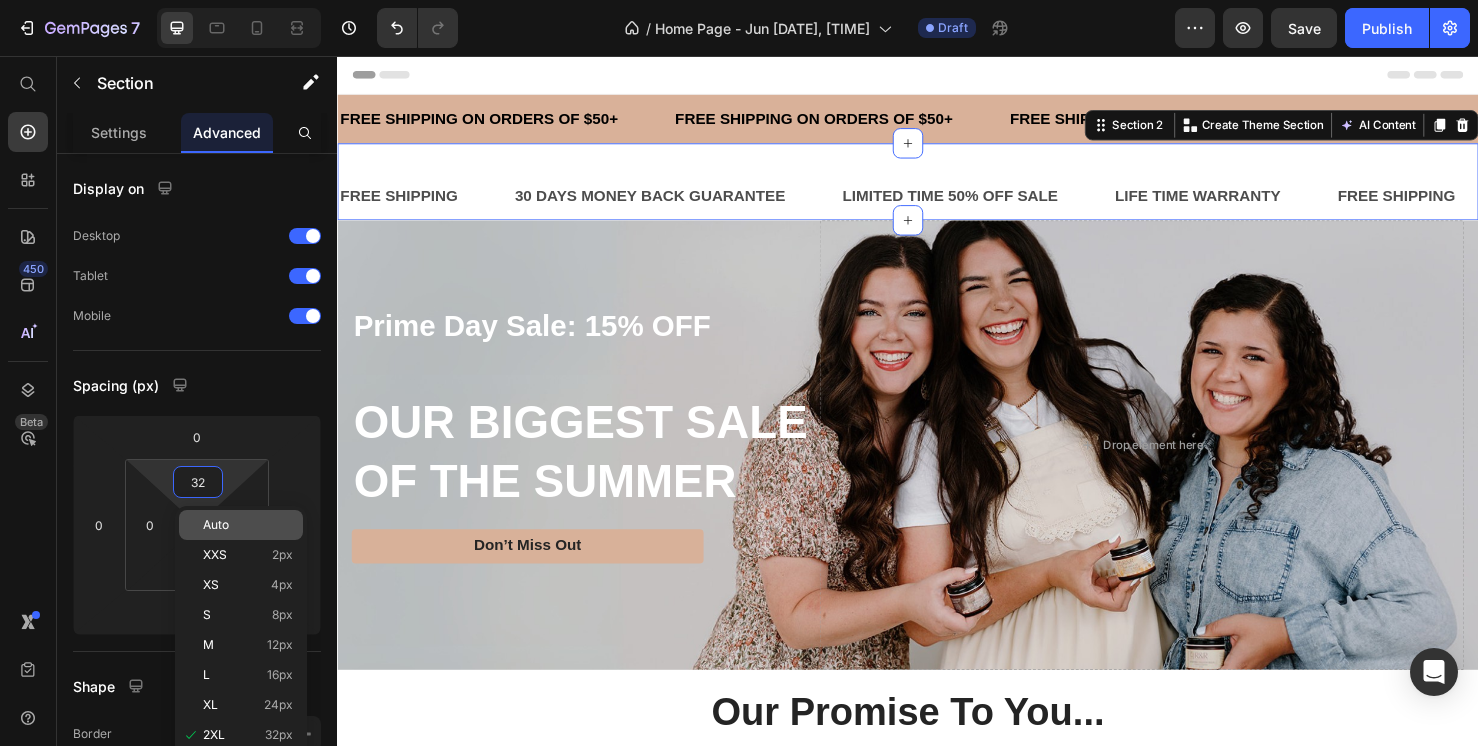 type on "2" 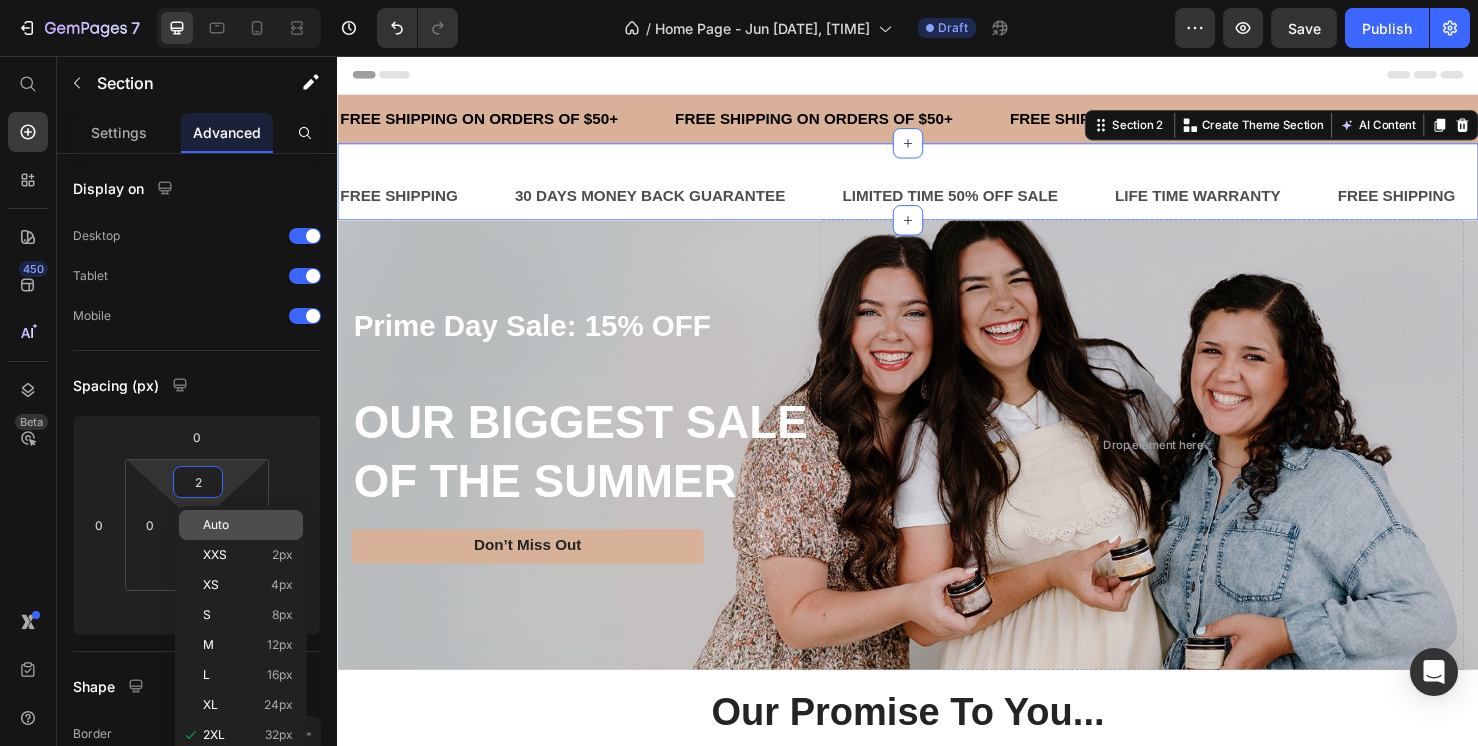 click on "Auto" 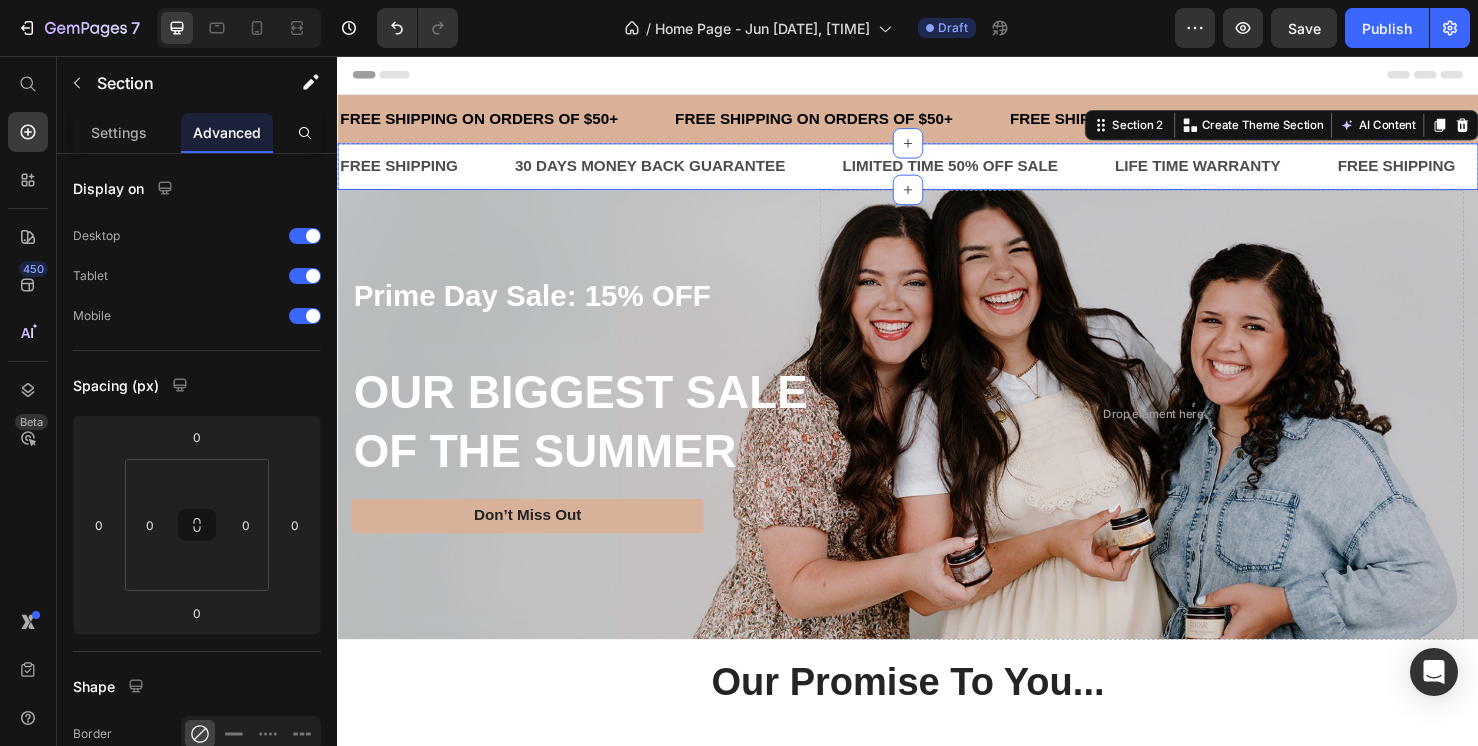 click on "30 DAYS MONEY BACK GUARANTEE Text" at bounding box center (694, 172) 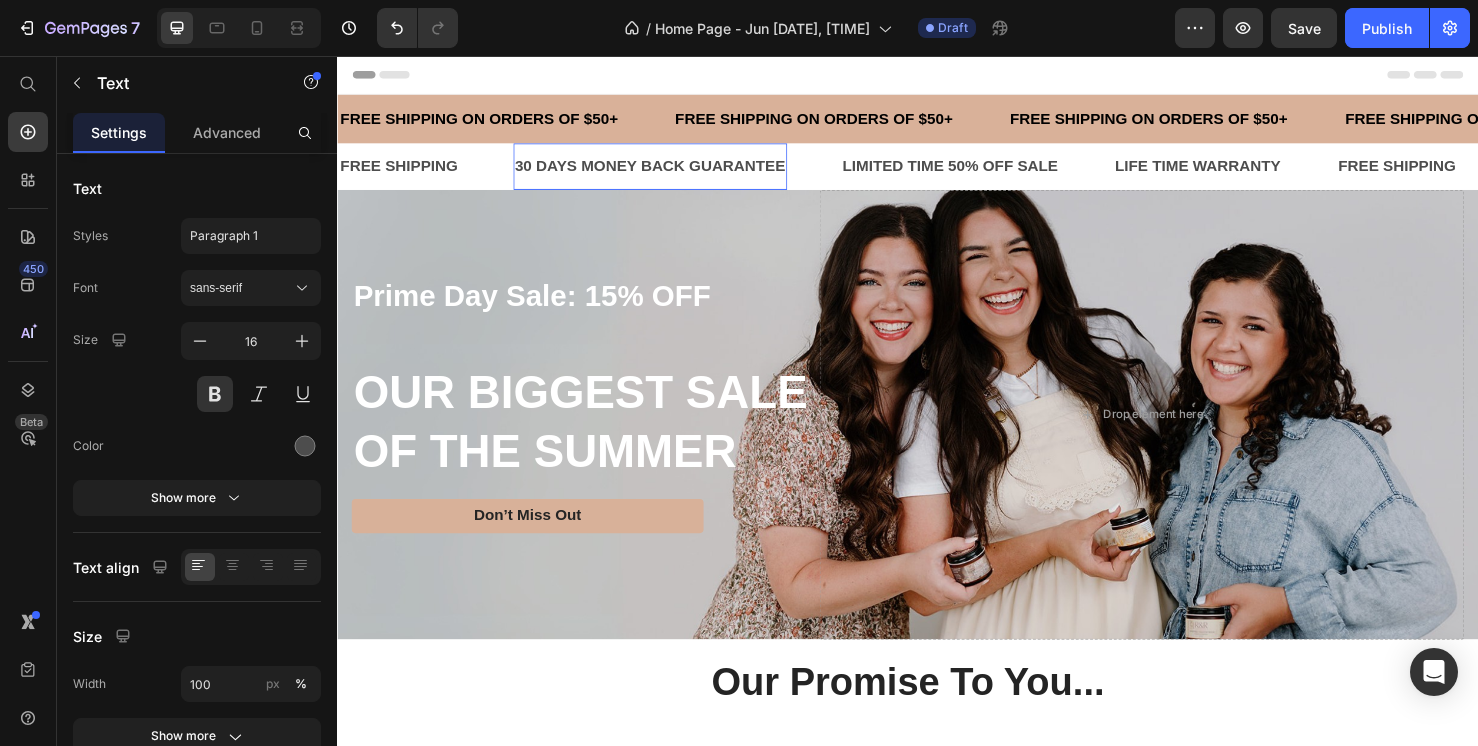 click on "30 DAYS MONEY BACK GUARANTEE" at bounding box center (666, 172) 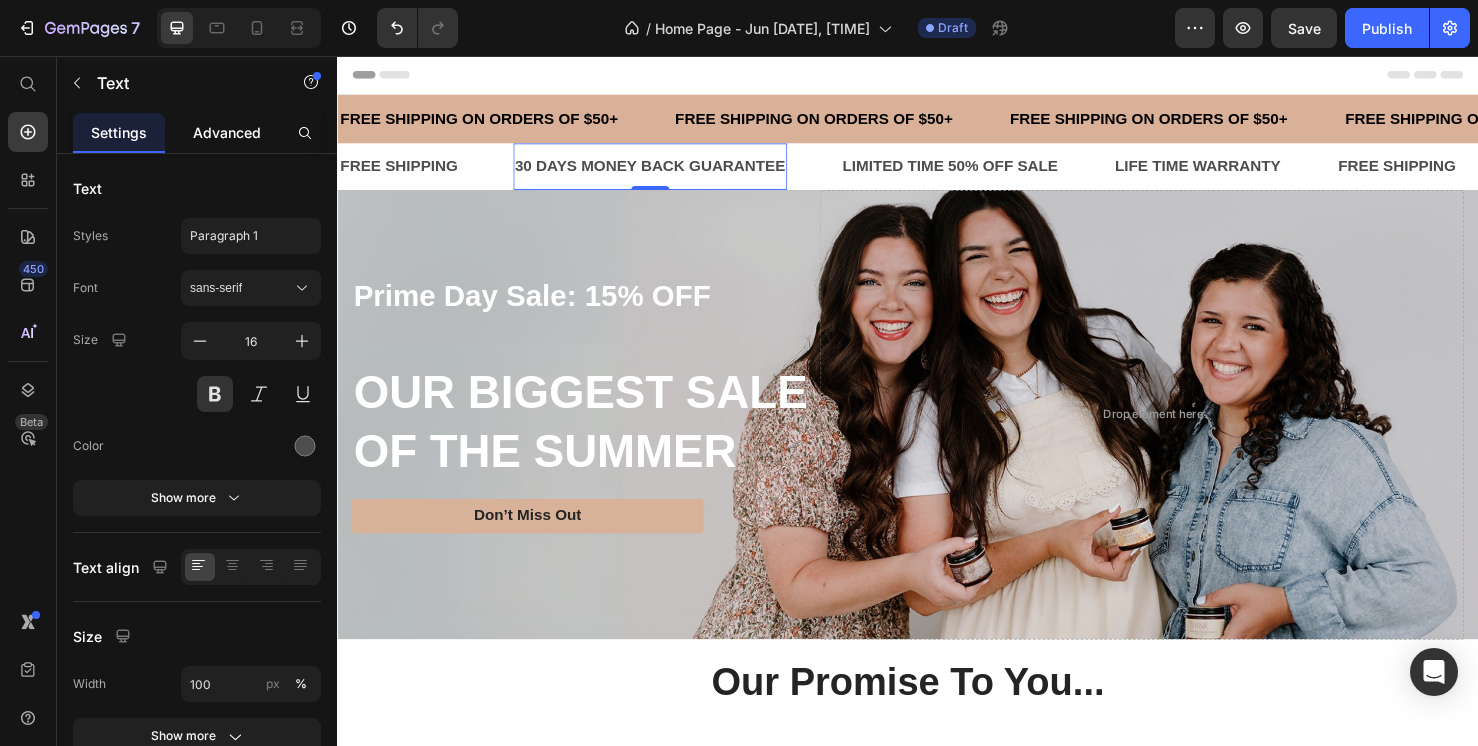 click on "Advanced" at bounding box center (227, 132) 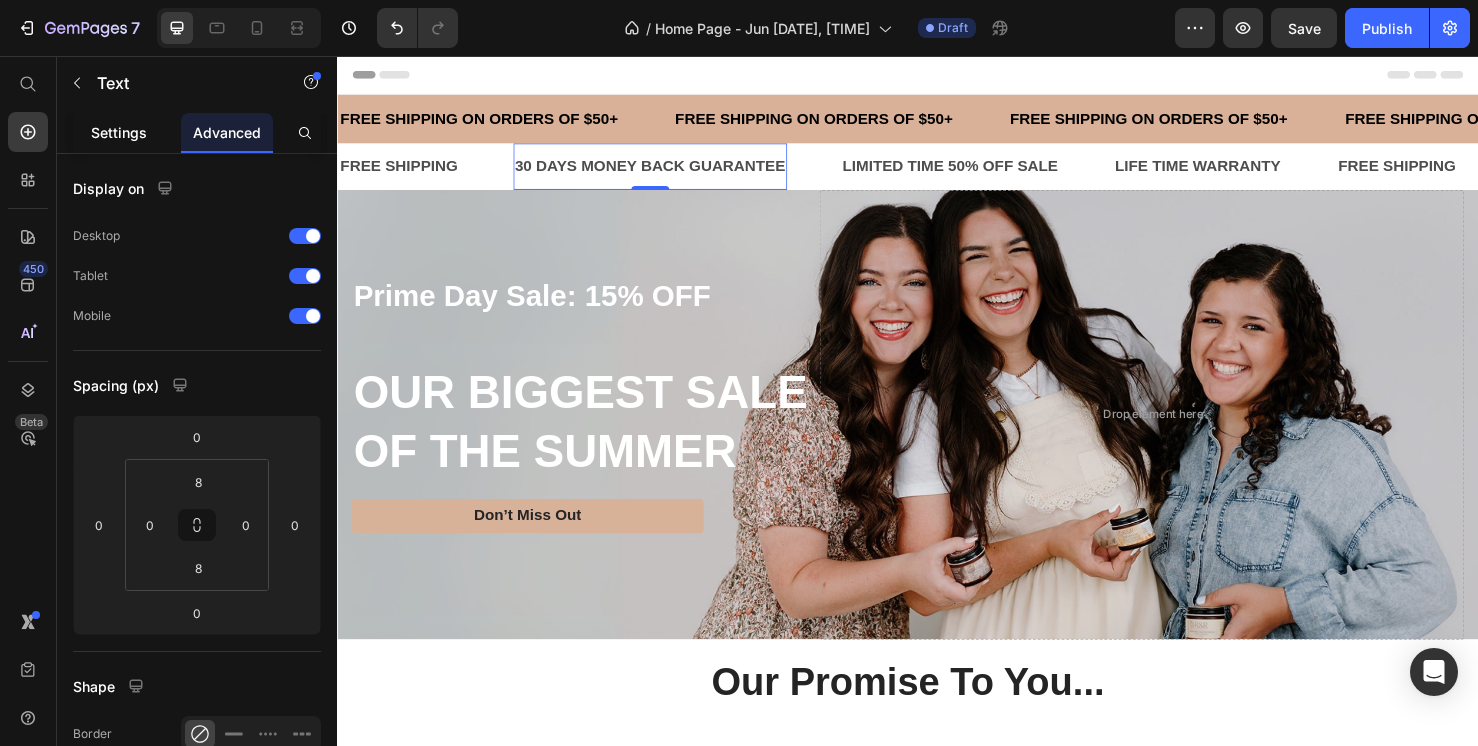 click on "Settings" at bounding box center [119, 132] 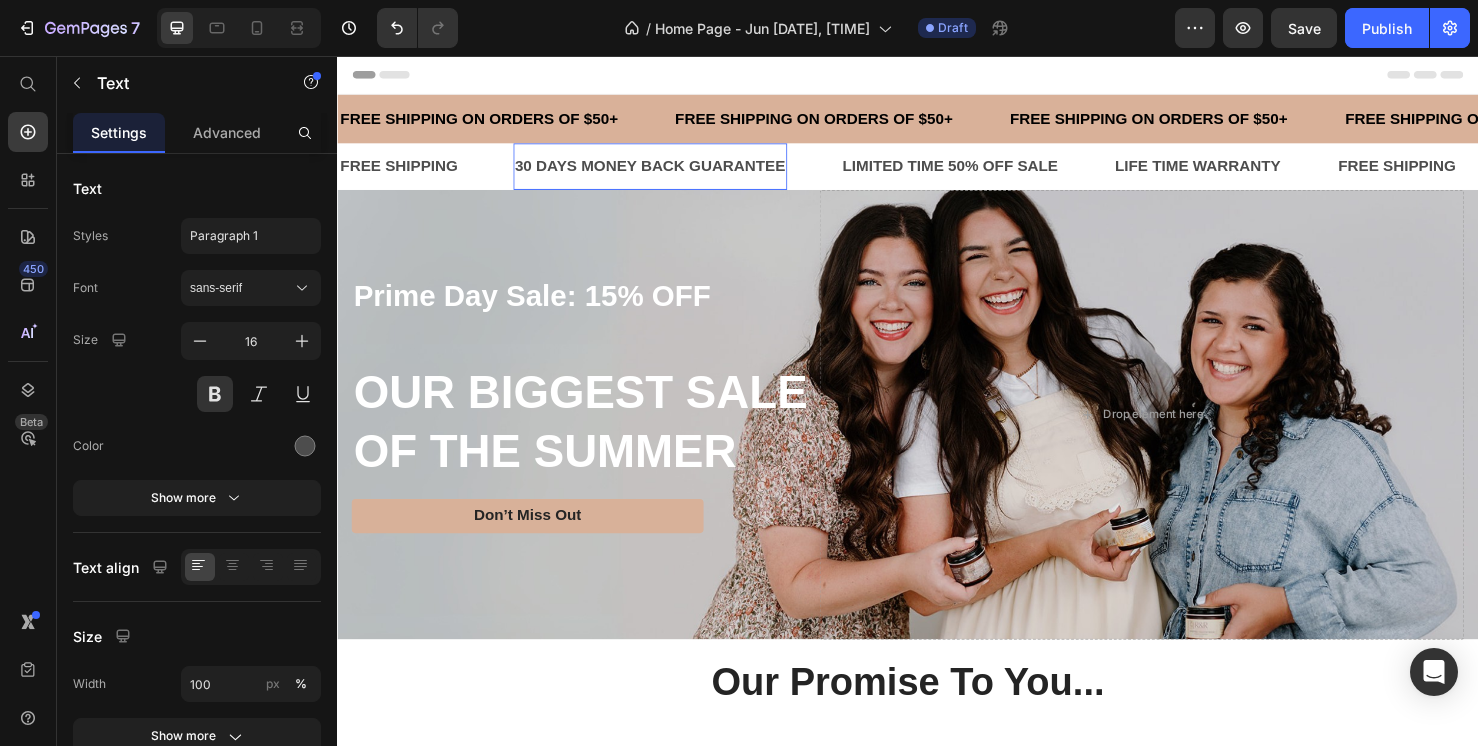 click on "30 DAYS MONEY BACK GUARANTEE" at bounding box center [666, 172] 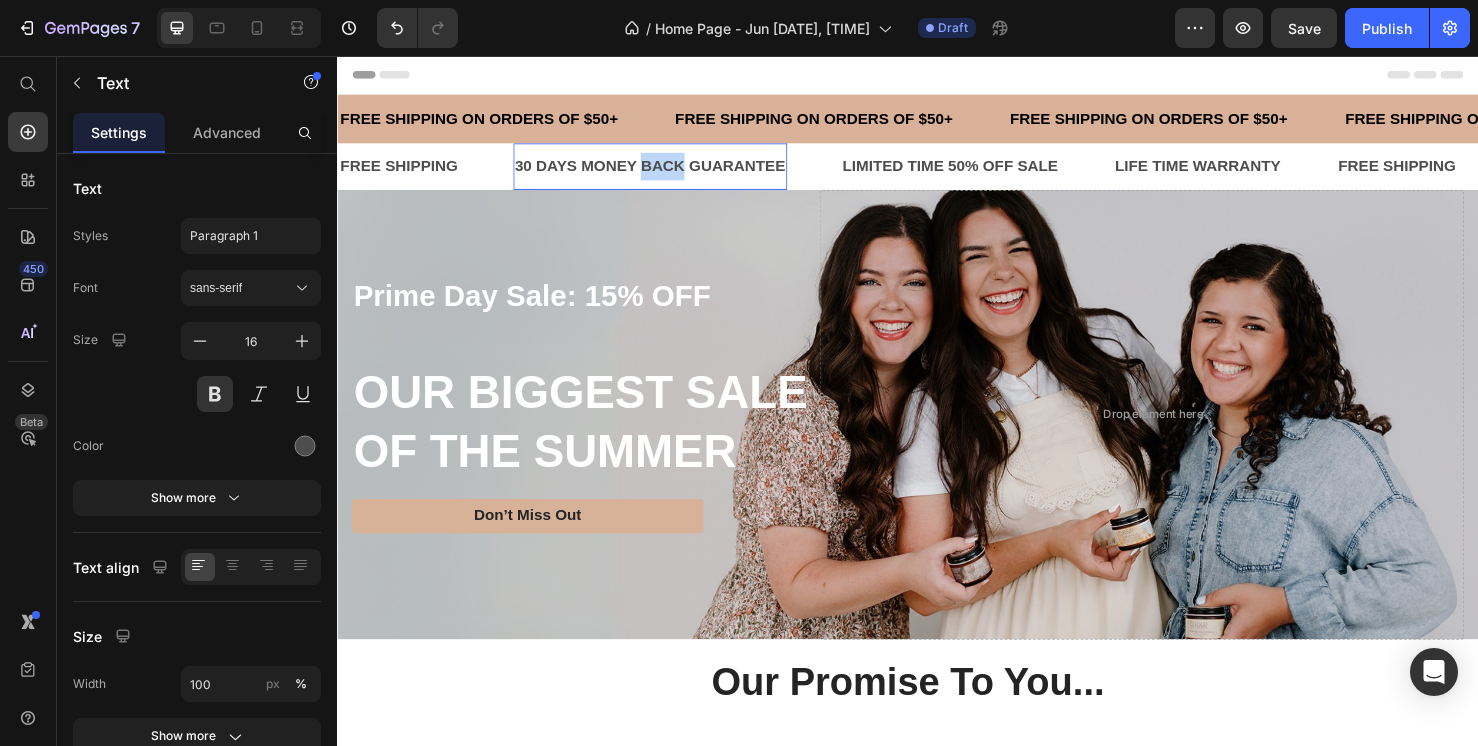 click on "30 DAYS MONEY BACK GUARANTEE" at bounding box center (666, 172) 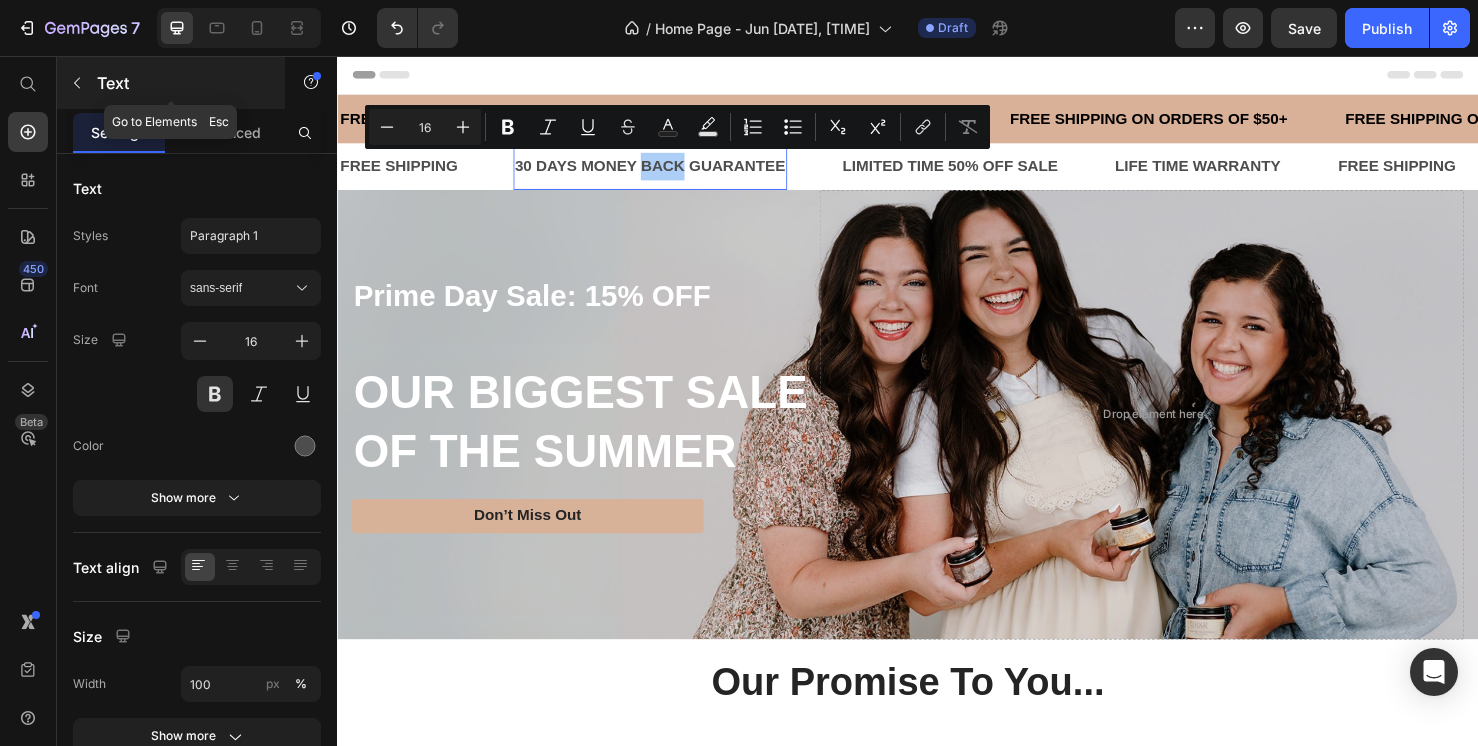 click at bounding box center (77, 83) 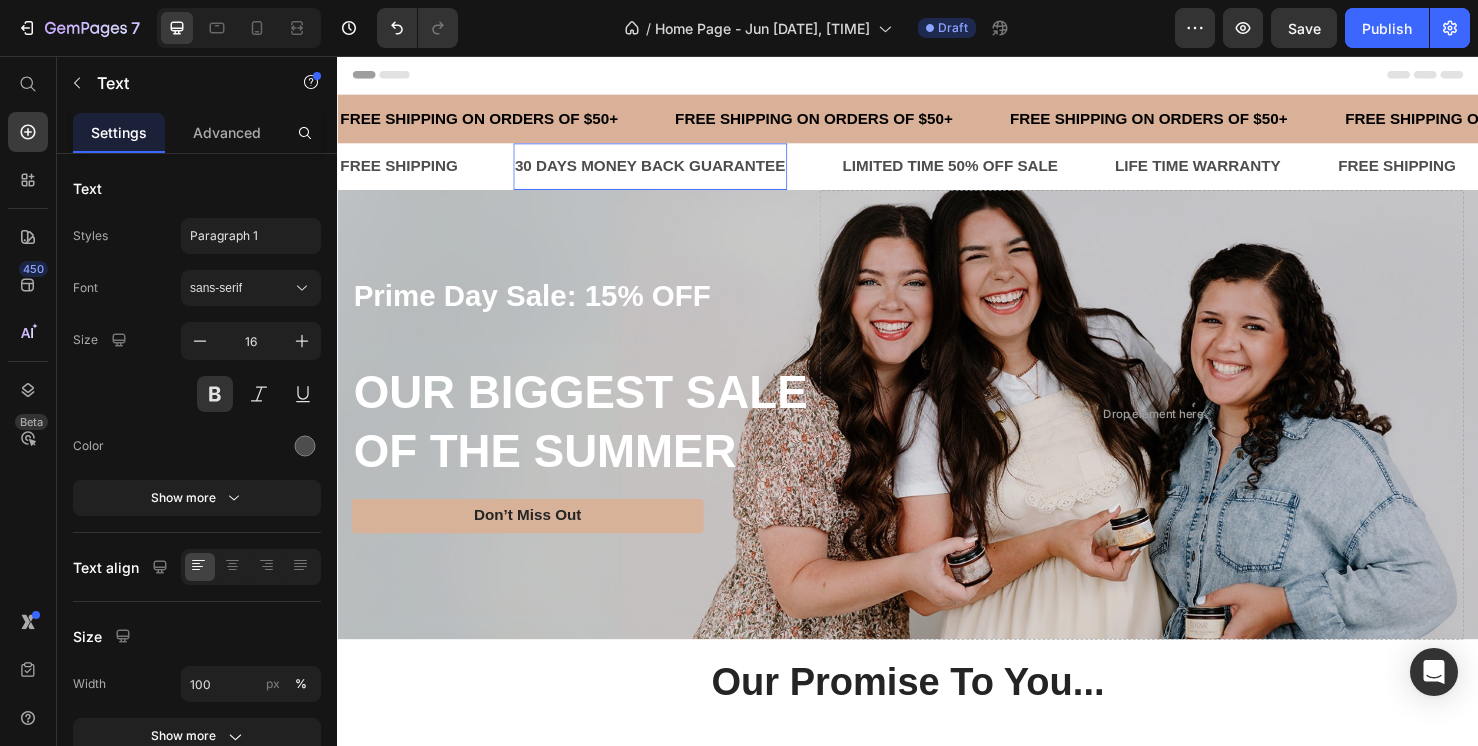 click on "30 DAYS MONEY BACK GUARANTEE" at bounding box center [666, 172] 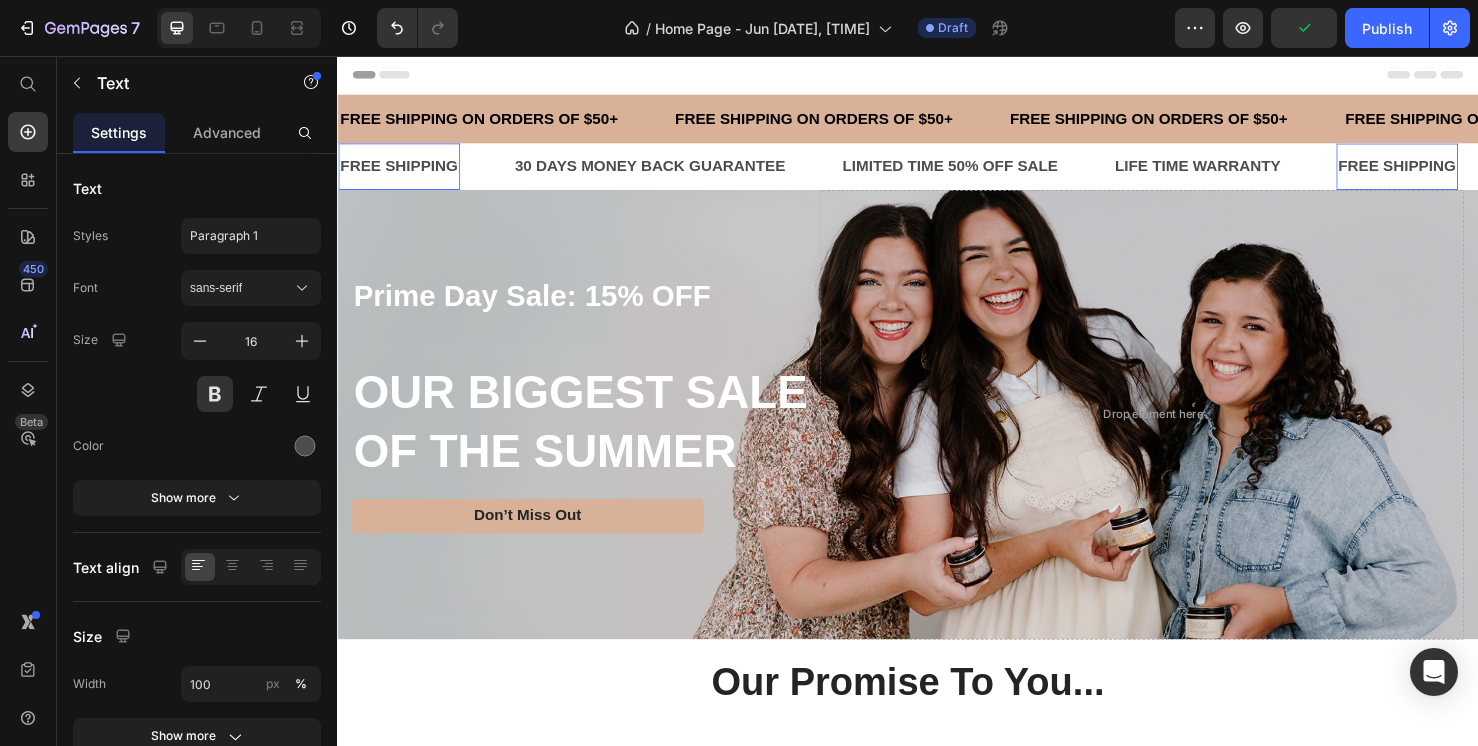 click on "FREE SHIPPING" at bounding box center (402, 172) 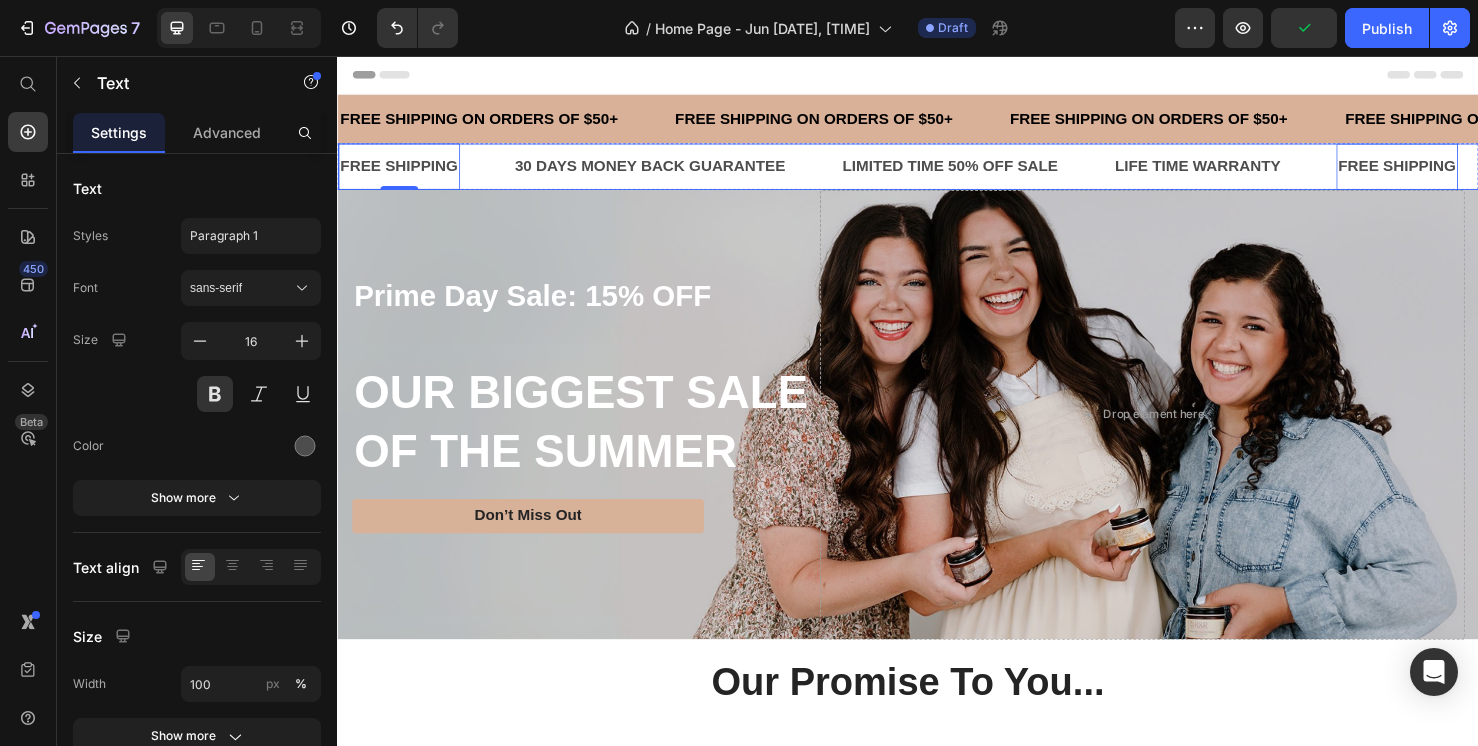 click on "FREE SHIPPING Text   0" at bounding box center [430, 172] 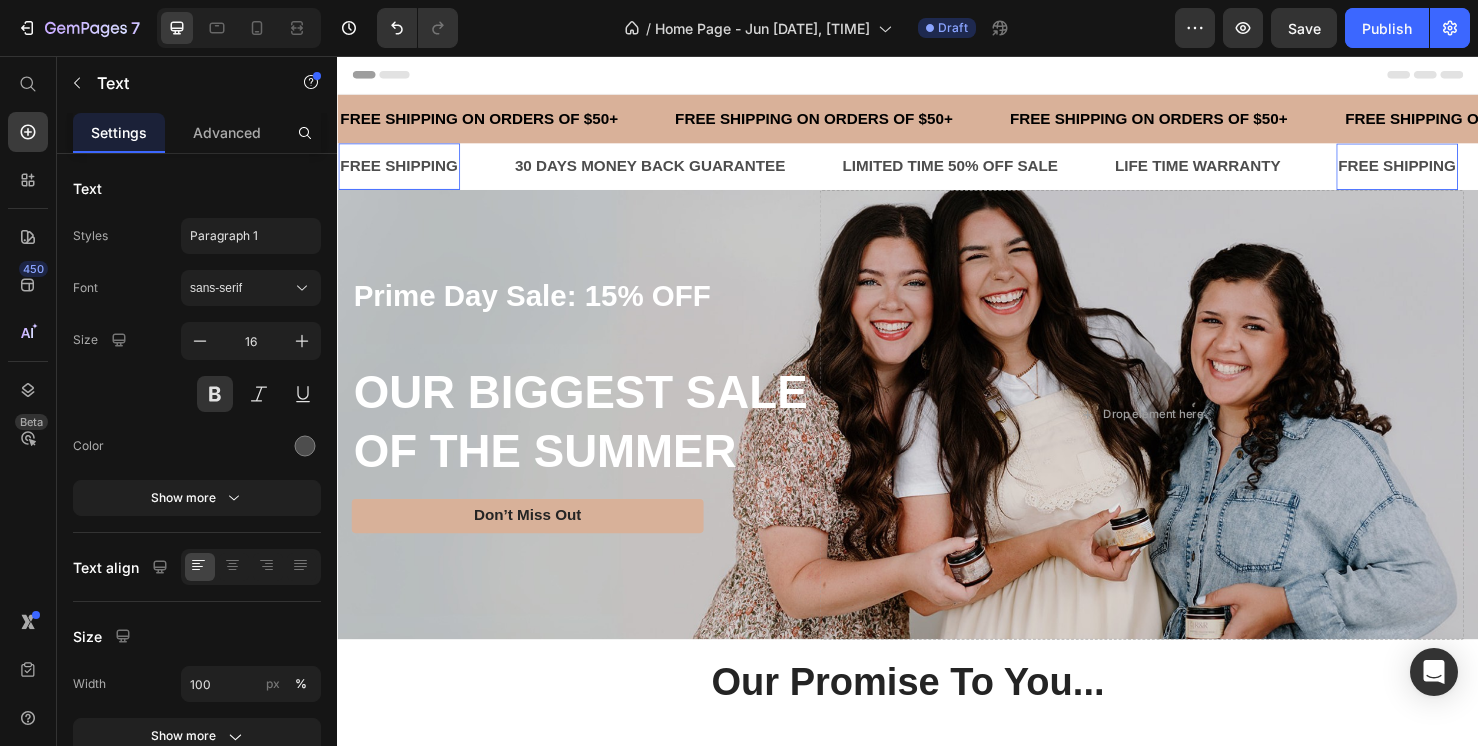 click on "FREE SHIPPING" at bounding box center (402, 172) 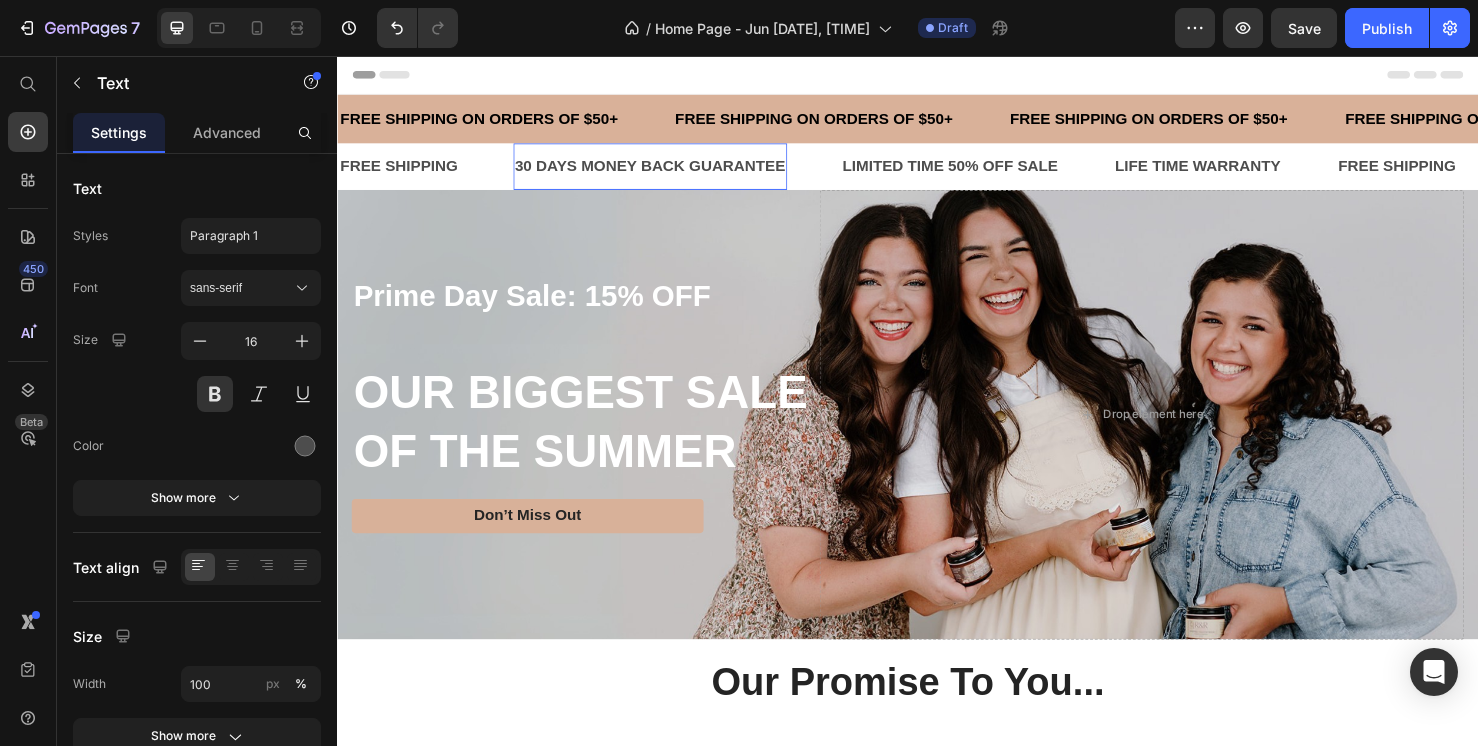 click on "30 DAYS MONEY BACK GUARANTEE" at bounding box center [666, 172] 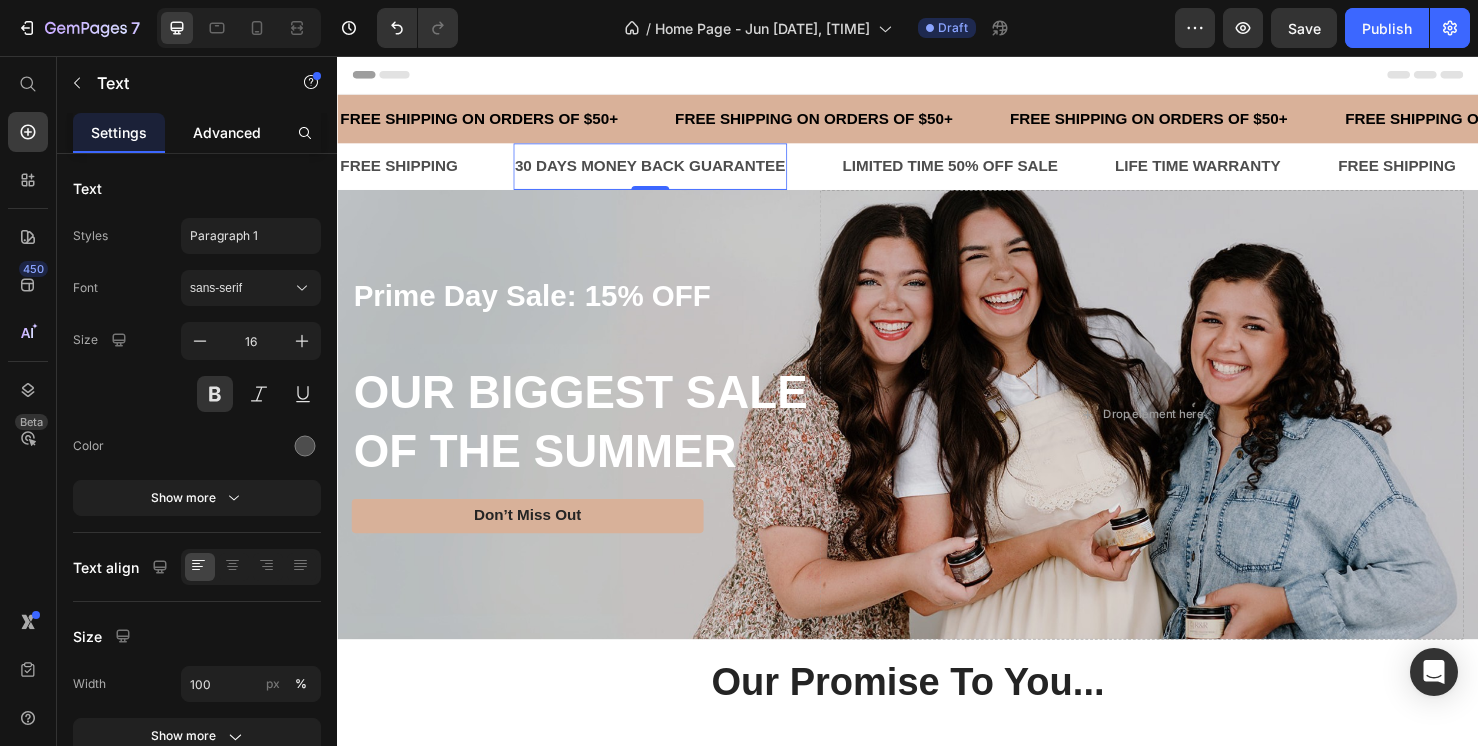 click on "Advanced" at bounding box center [227, 132] 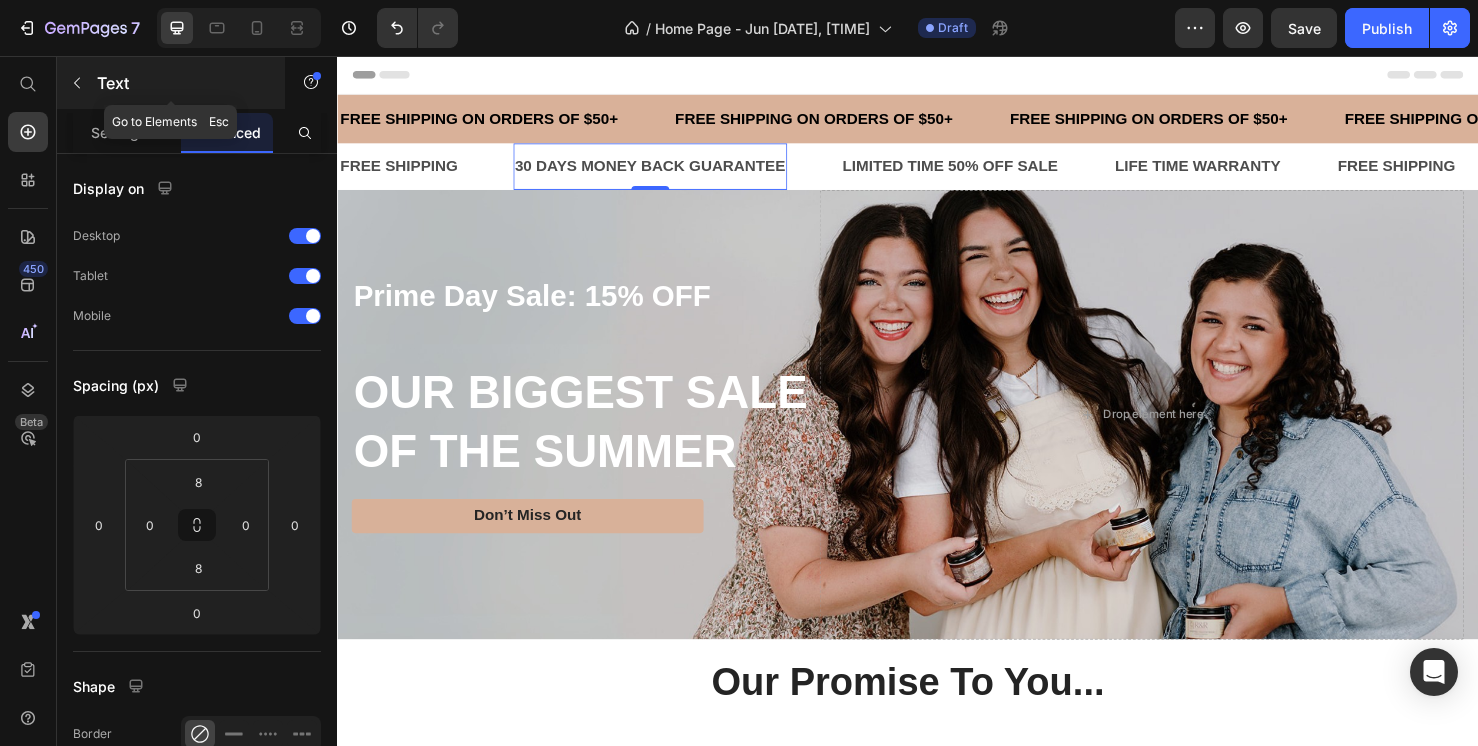 click on "Text" at bounding box center [182, 83] 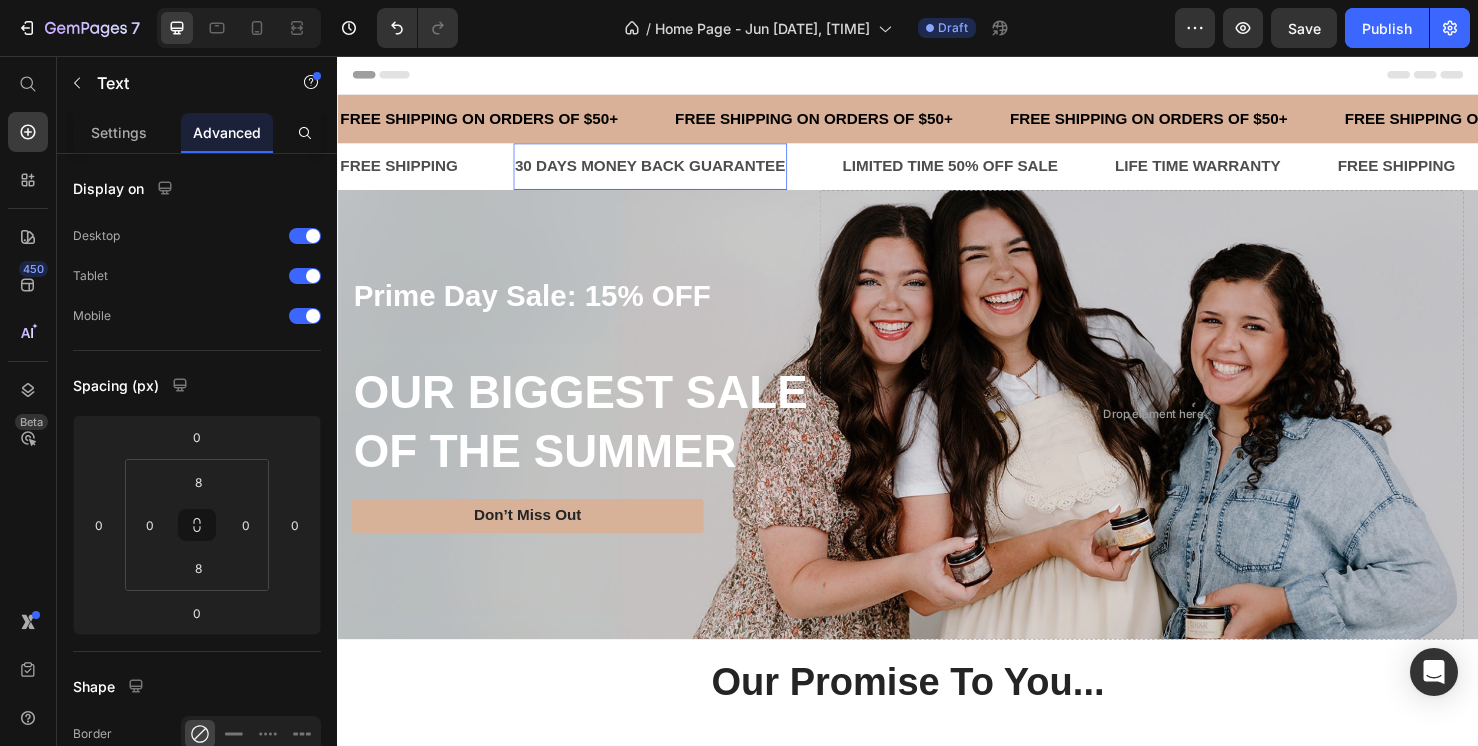 click on "30 DAYS MONEY BACK GUARANTEE" at bounding box center [666, 172] 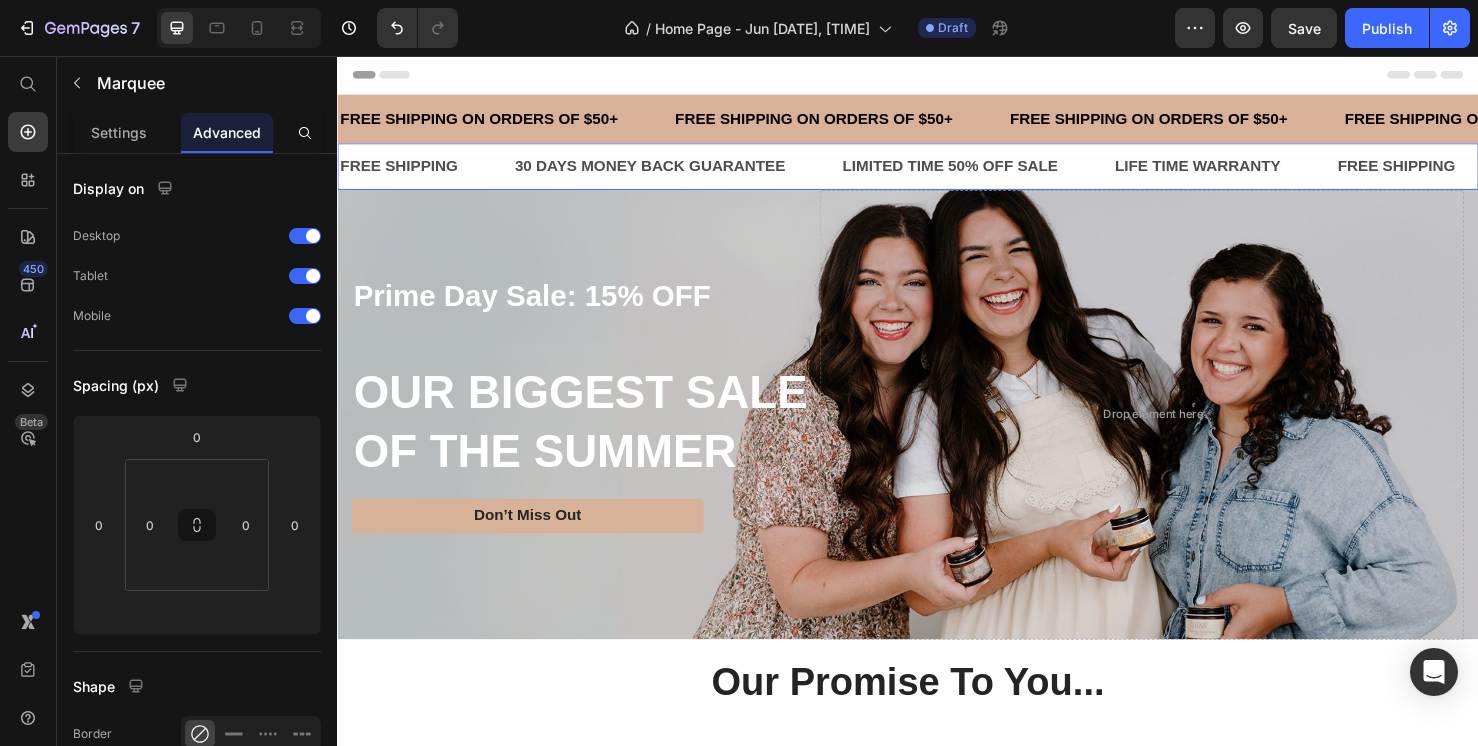 click on "FREE SHIPPING Text" at bounding box center (430, 172) 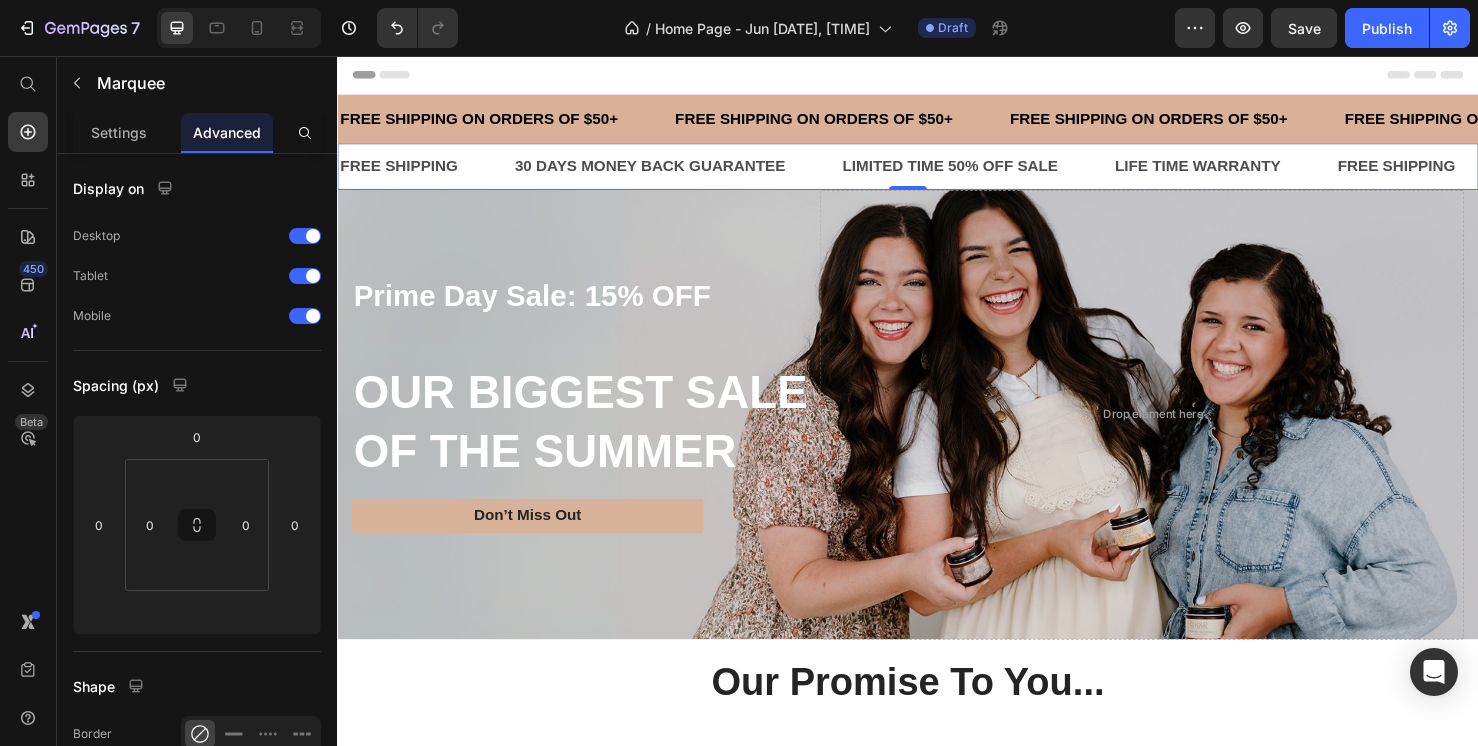 click on "FREE SHIPPING Text" at bounding box center [430, 172] 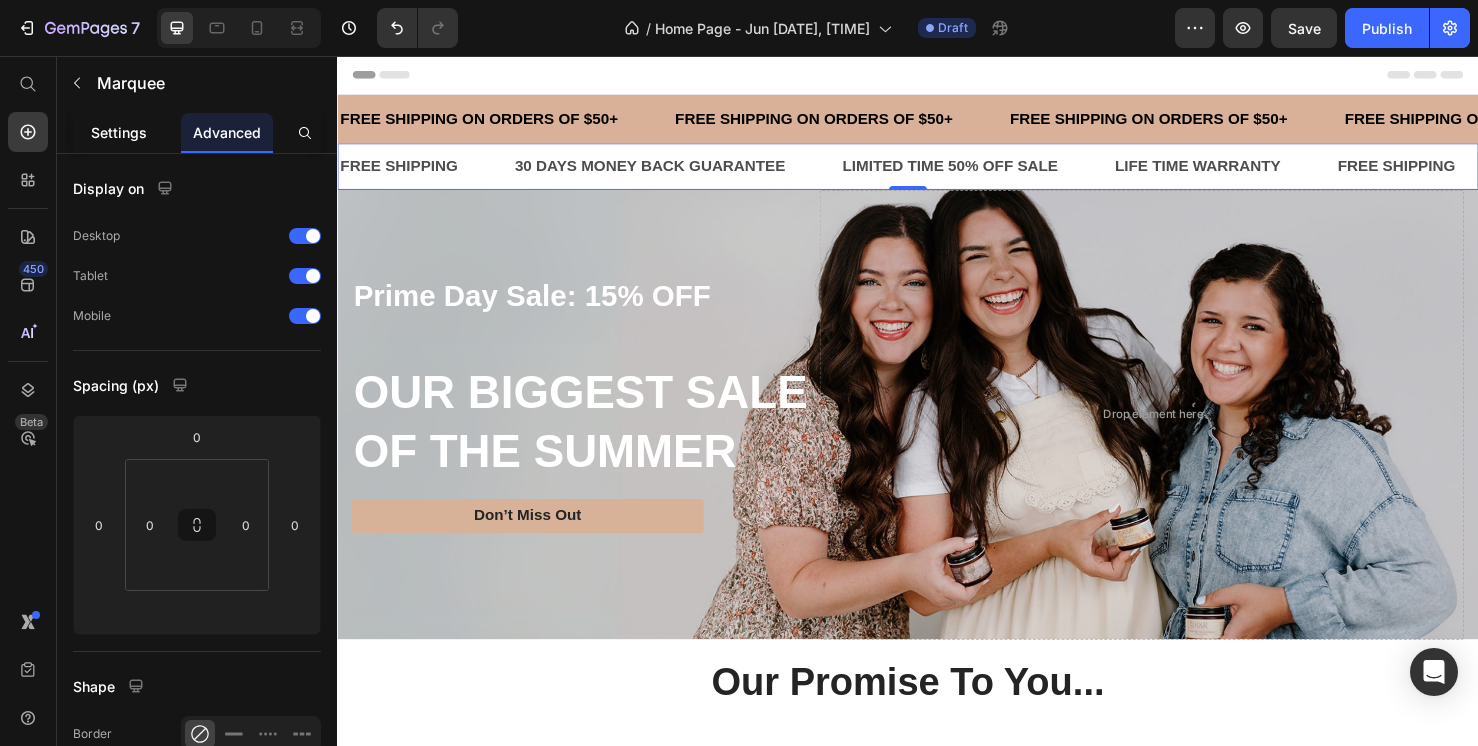 click on "Settings" 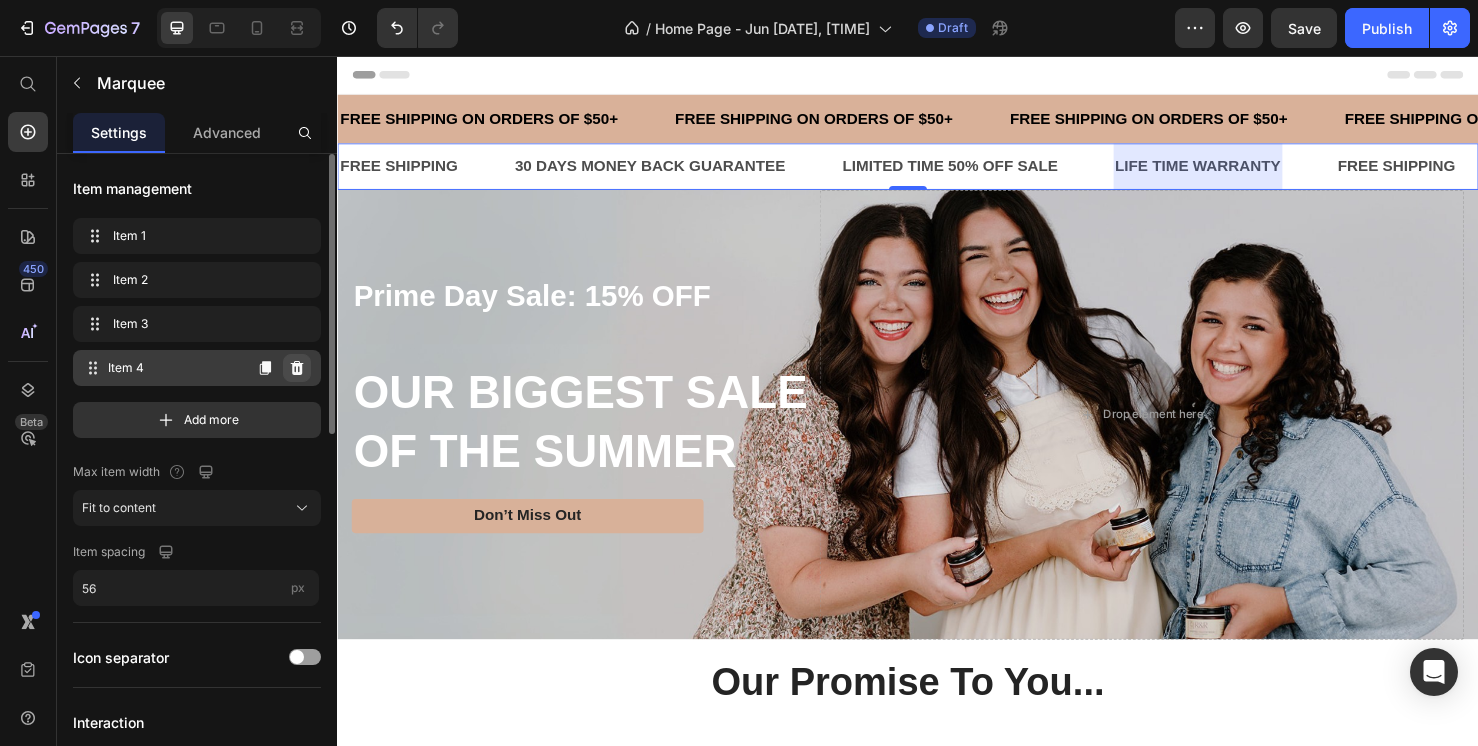 click 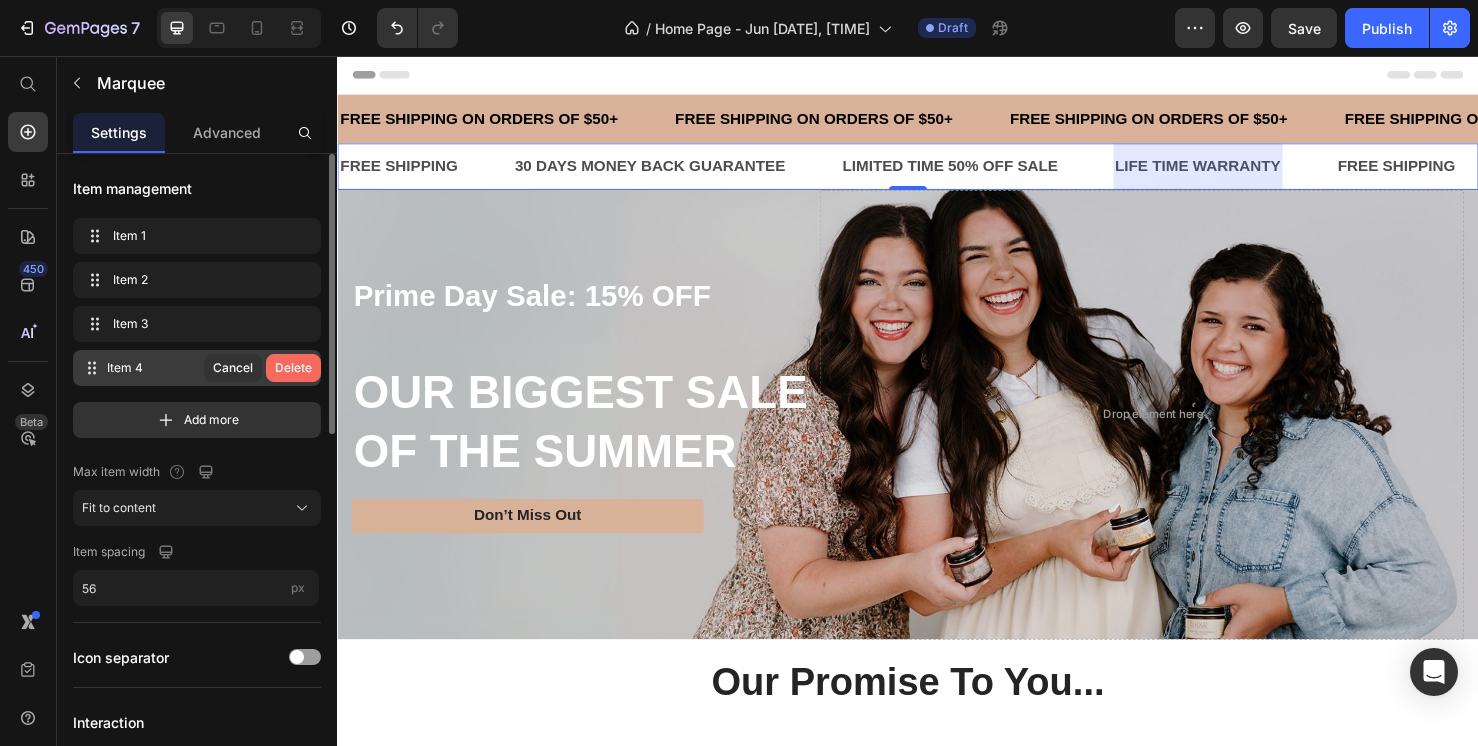click on "Delete" at bounding box center (293, 368) 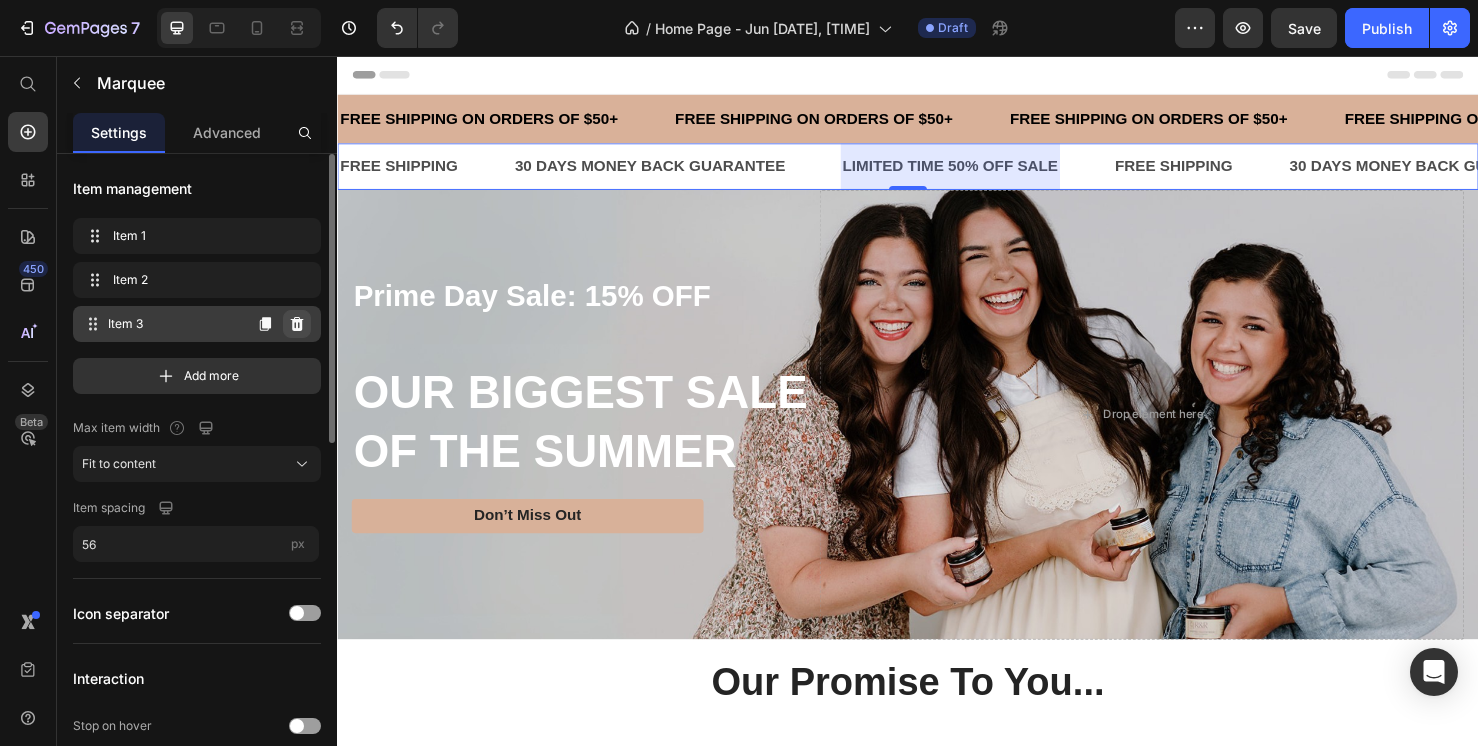 click 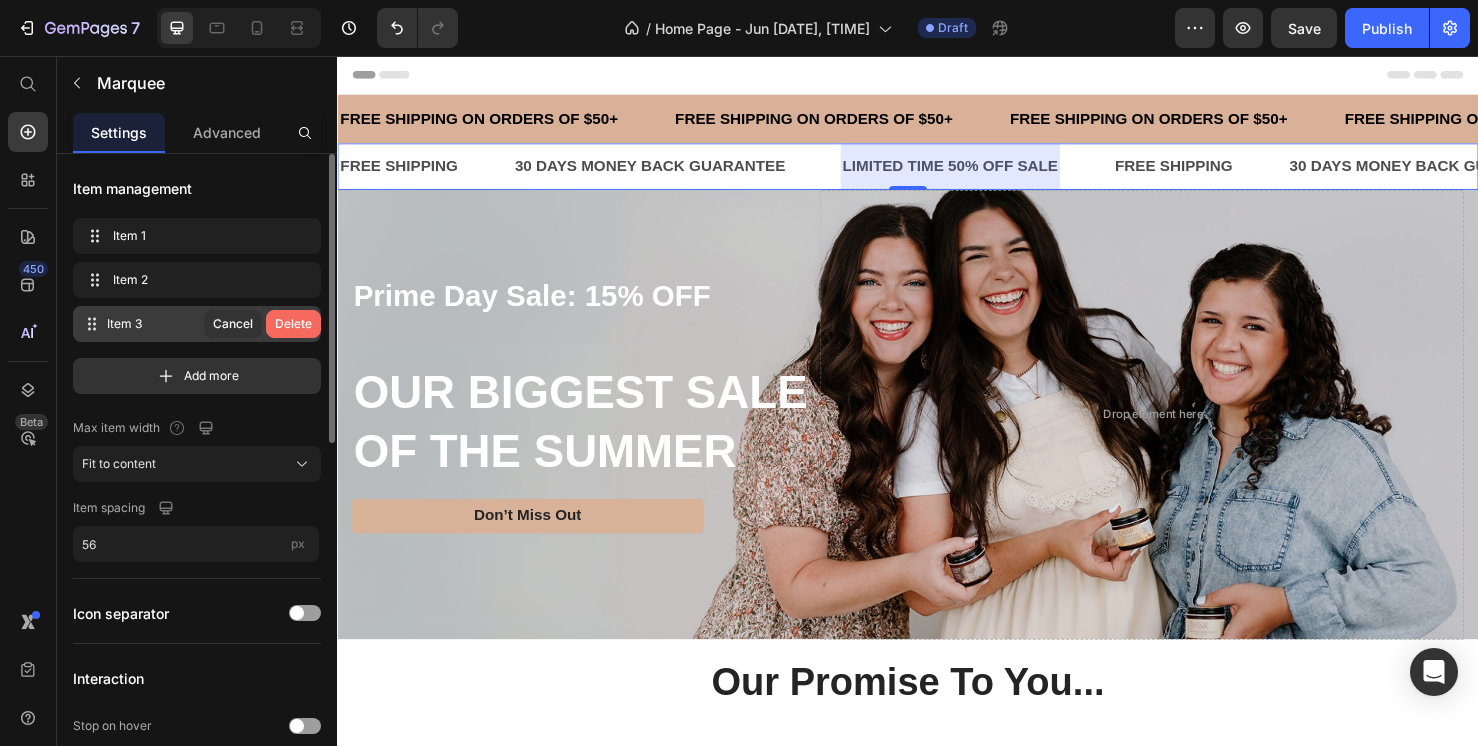 click on "Delete" at bounding box center (293, 324) 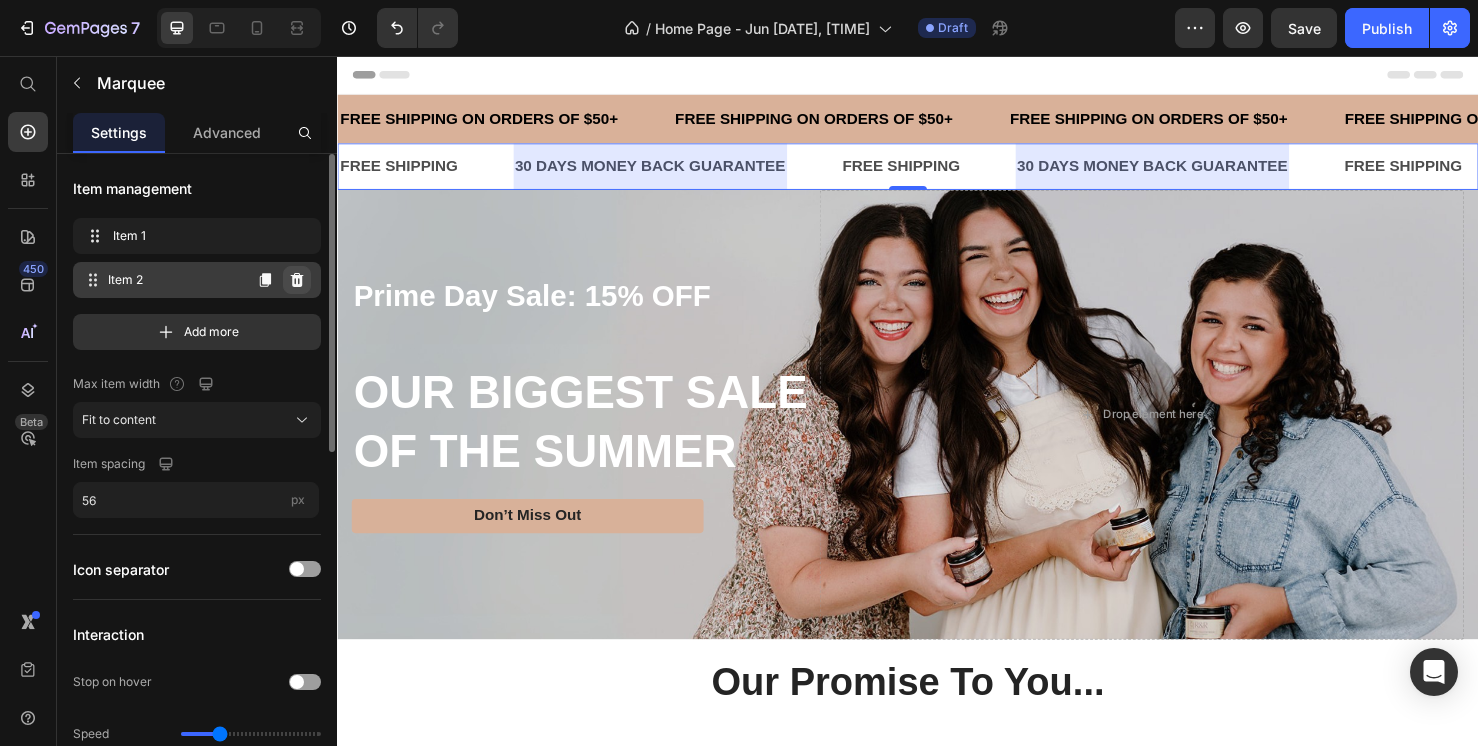 click 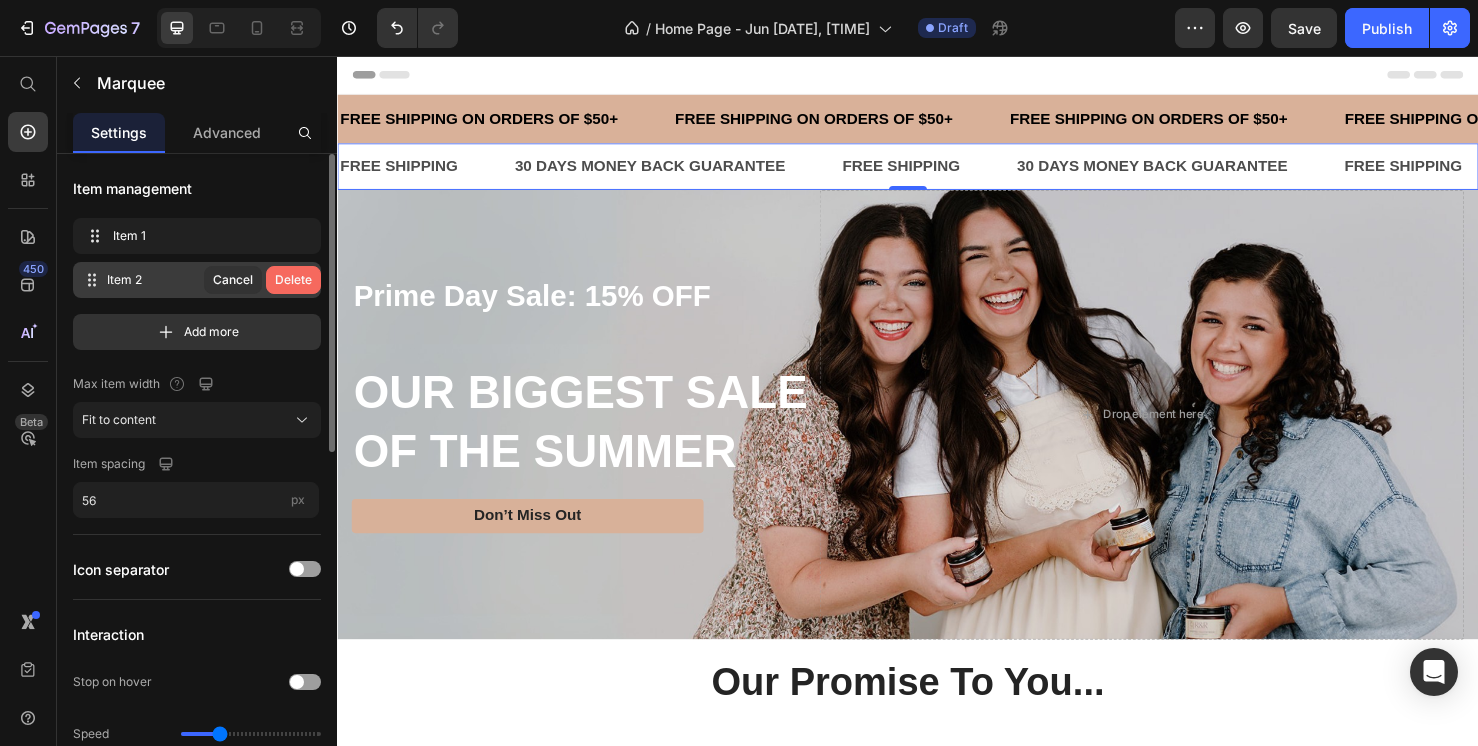 click on "Delete" at bounding box center (293, 280) 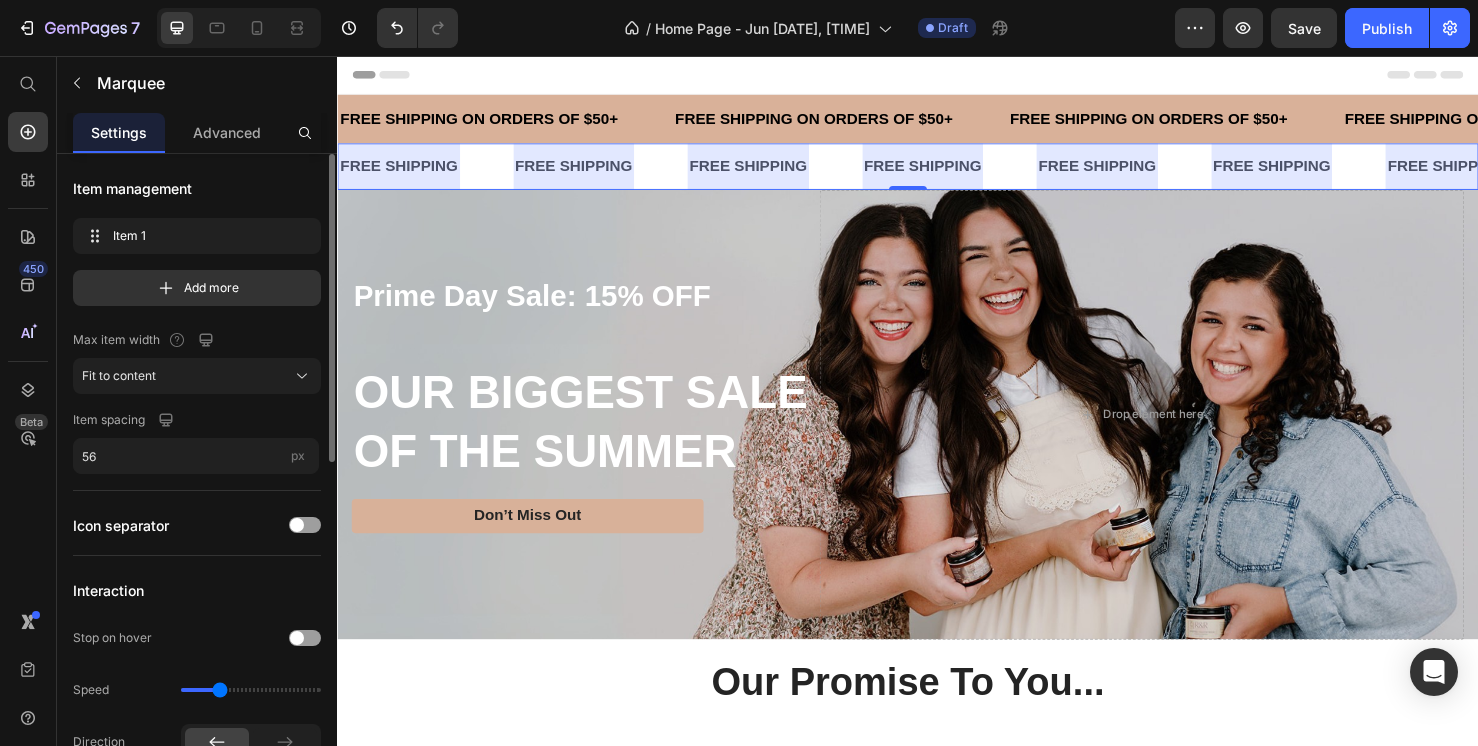 click at bounding box center (586, 172) 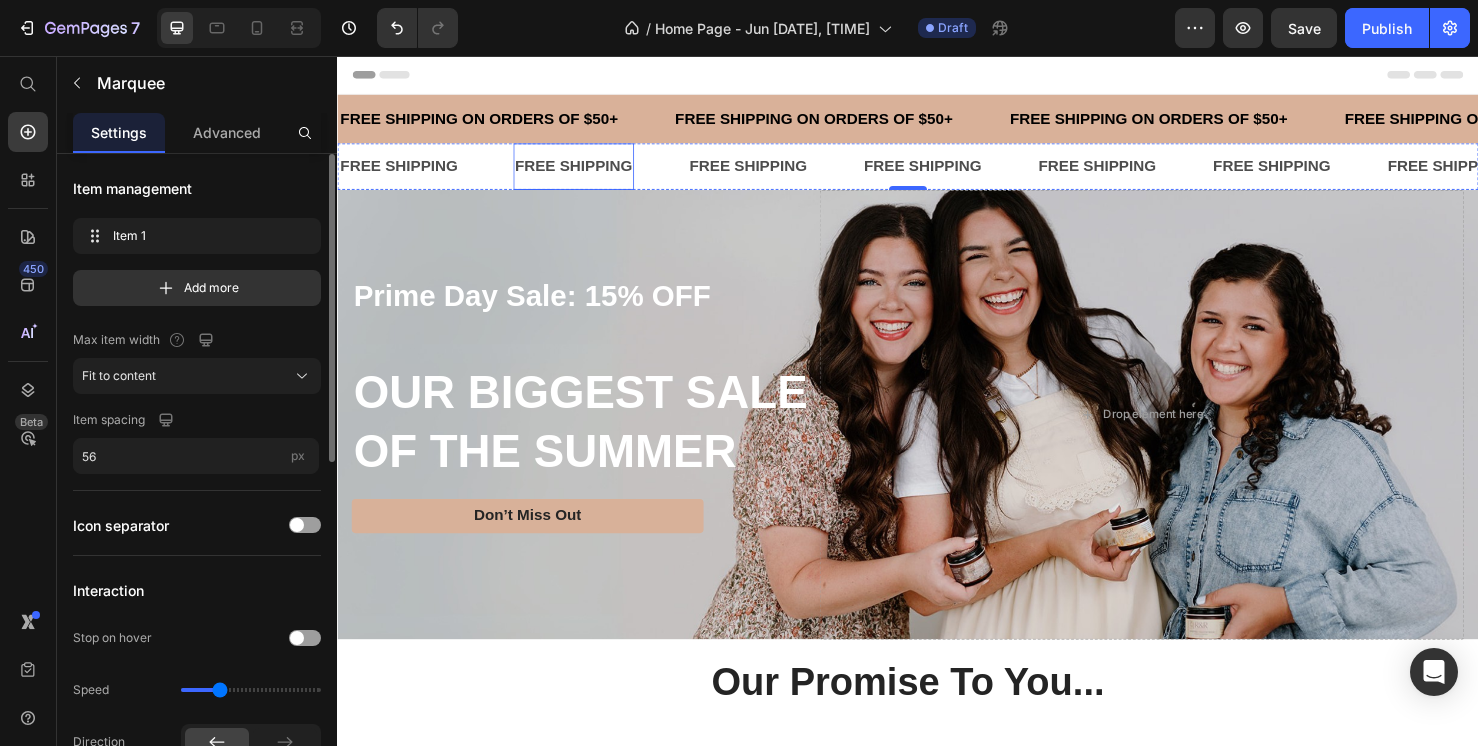 click on "FREE SHIPPING" at bounding box center (586, 172) 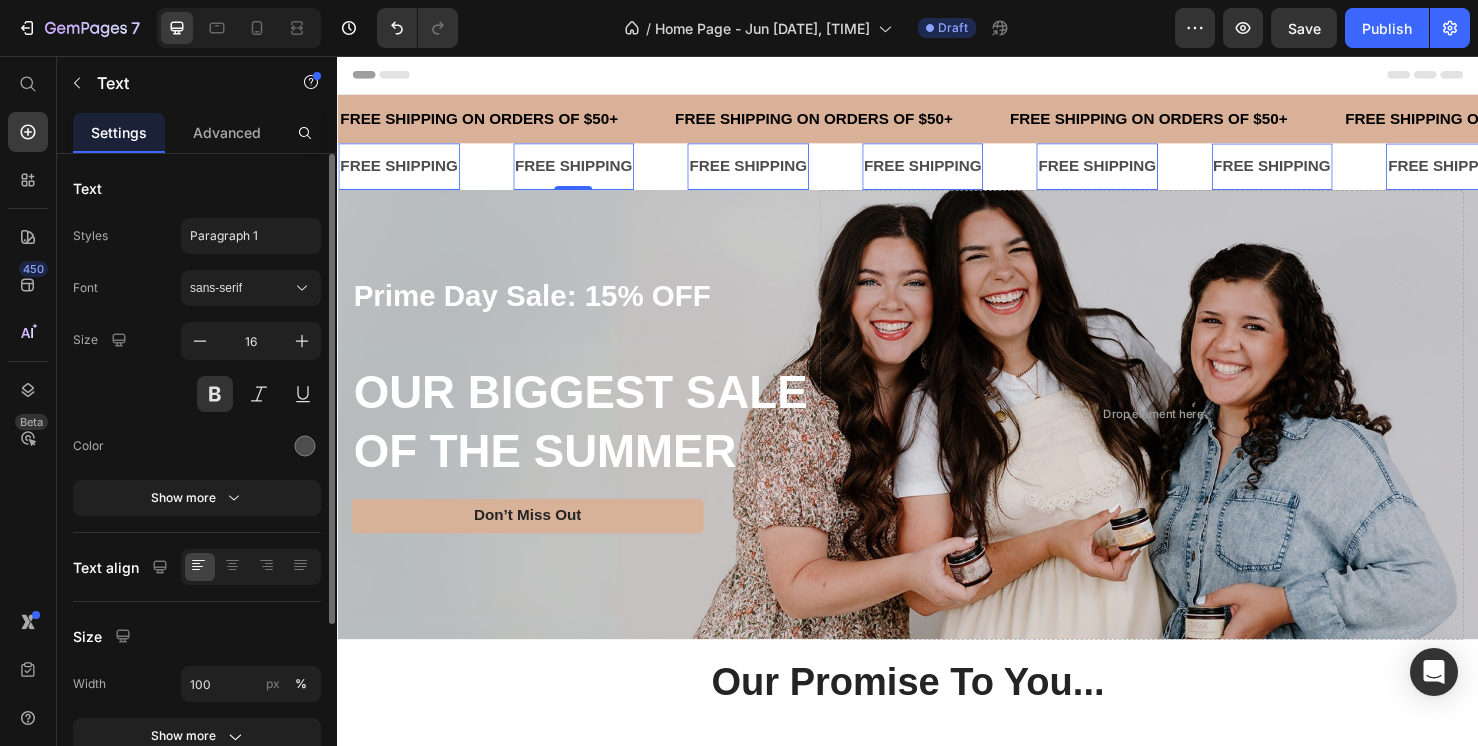click on "FREE SHIPPING" at bounding box center (586, 172) 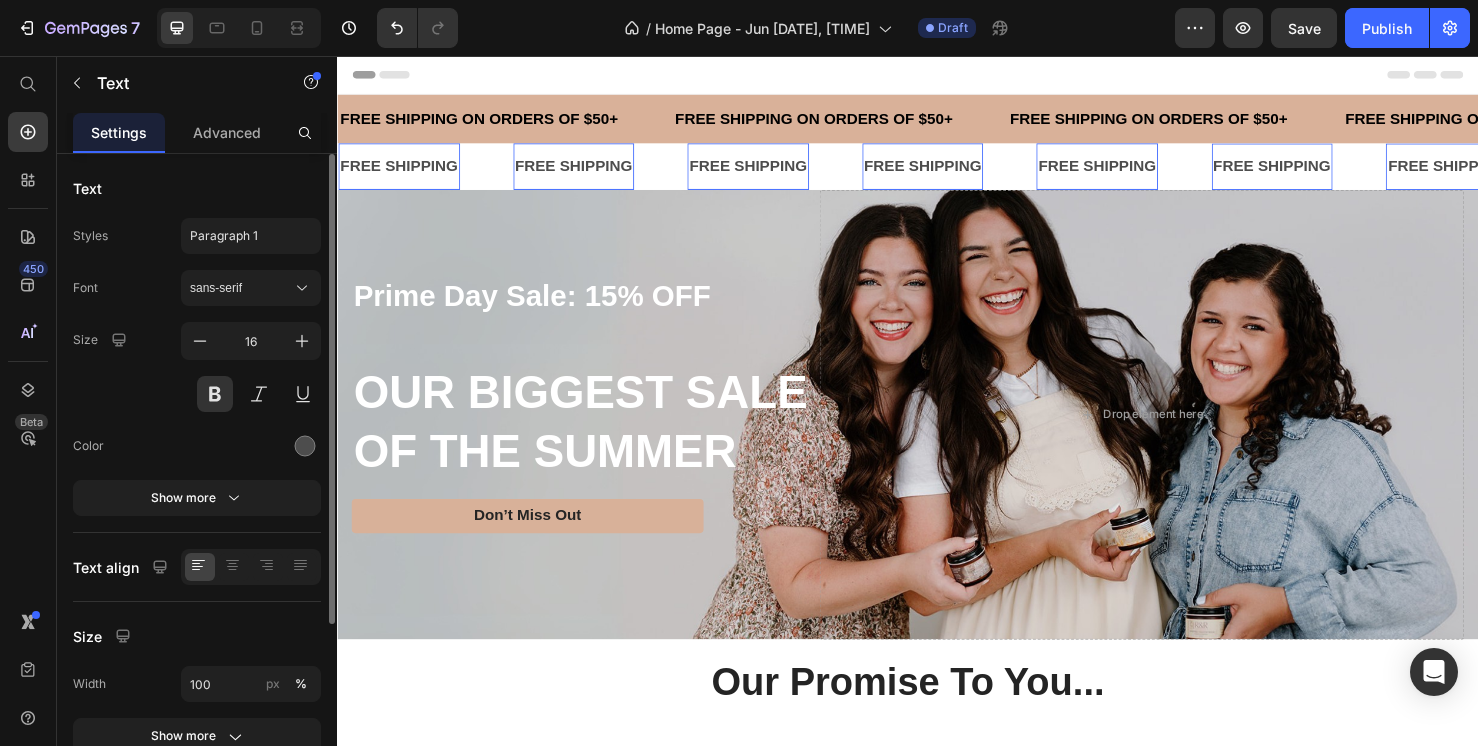 click on "FREE SHIPPING" at bounding box center (586, 172) 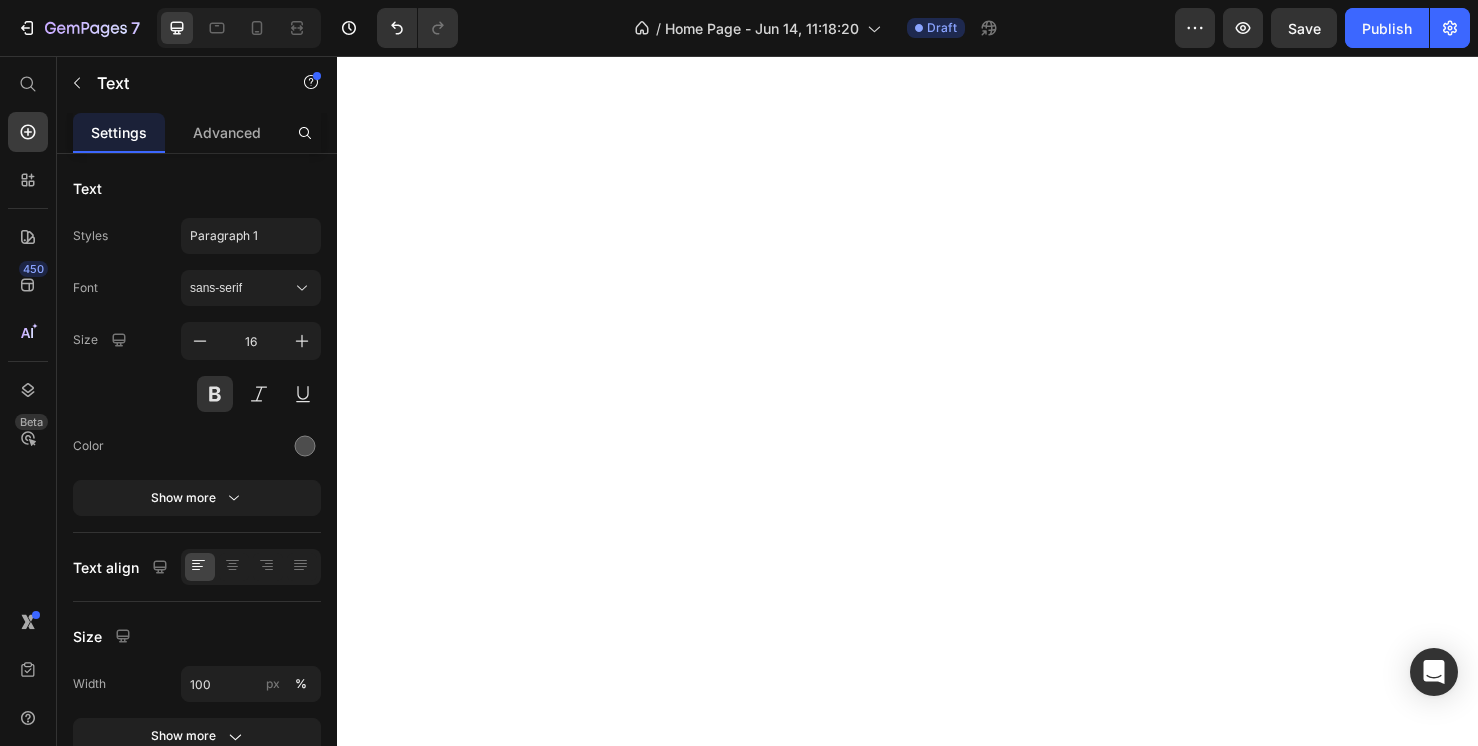 scroll, scrollTop: 0, scrollLeft: 0, axis: both 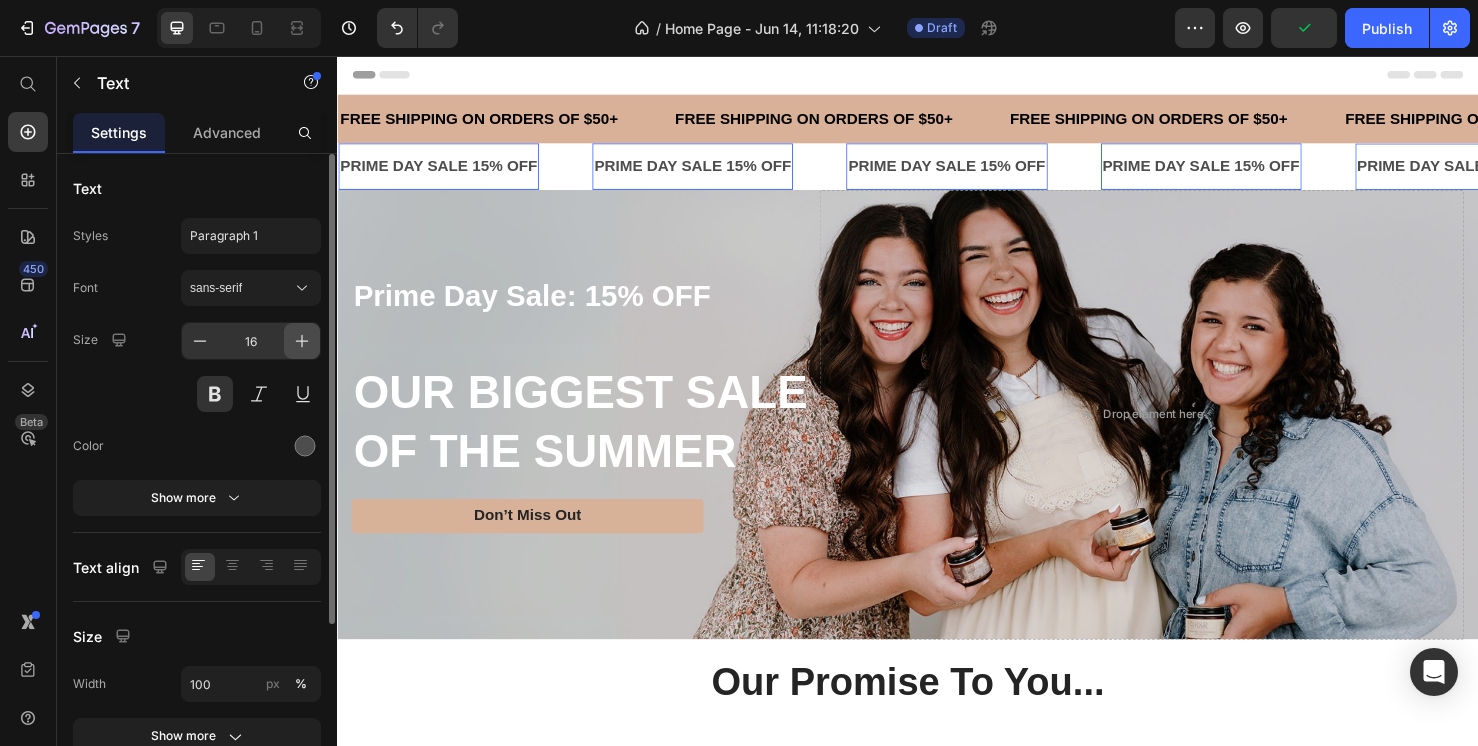 click 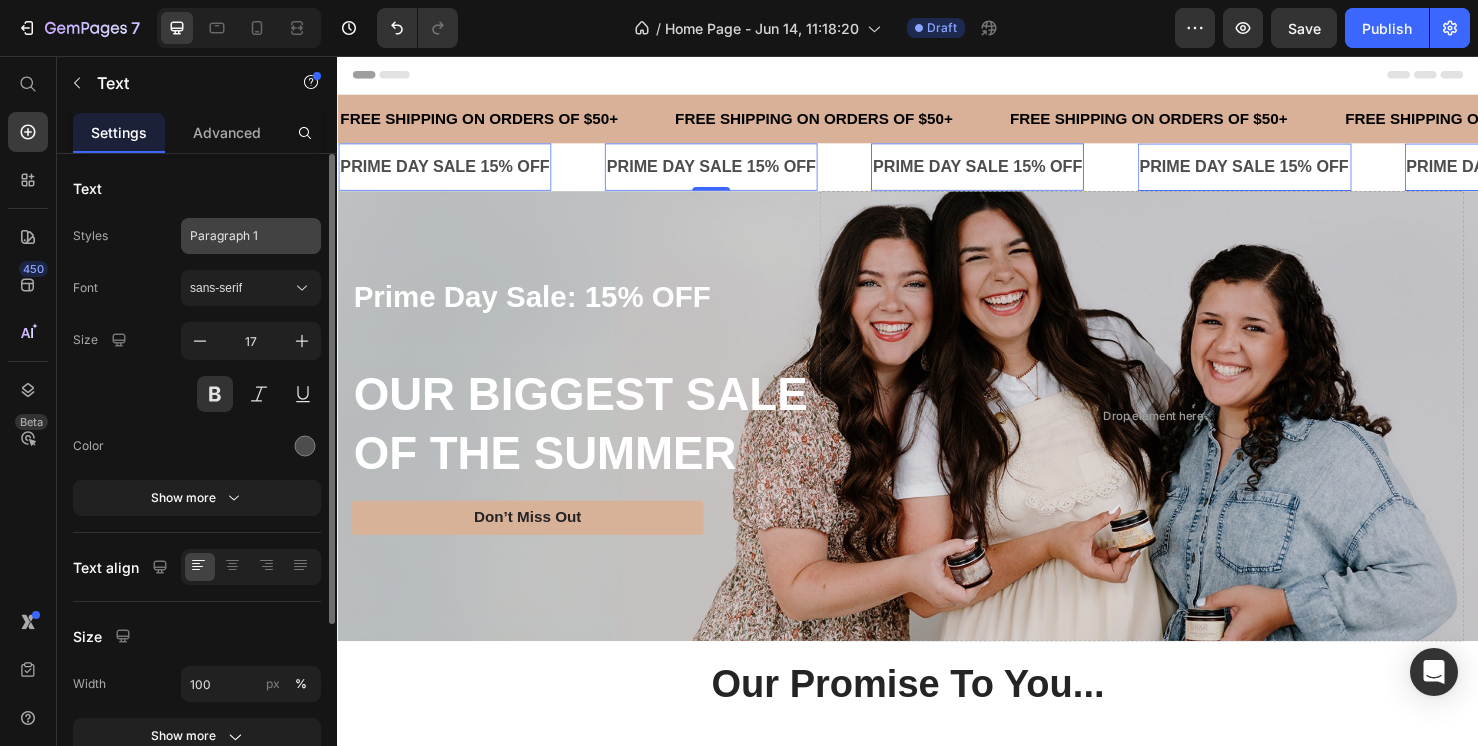 click on "Paragraph 1" at bounding box center [251, 236] 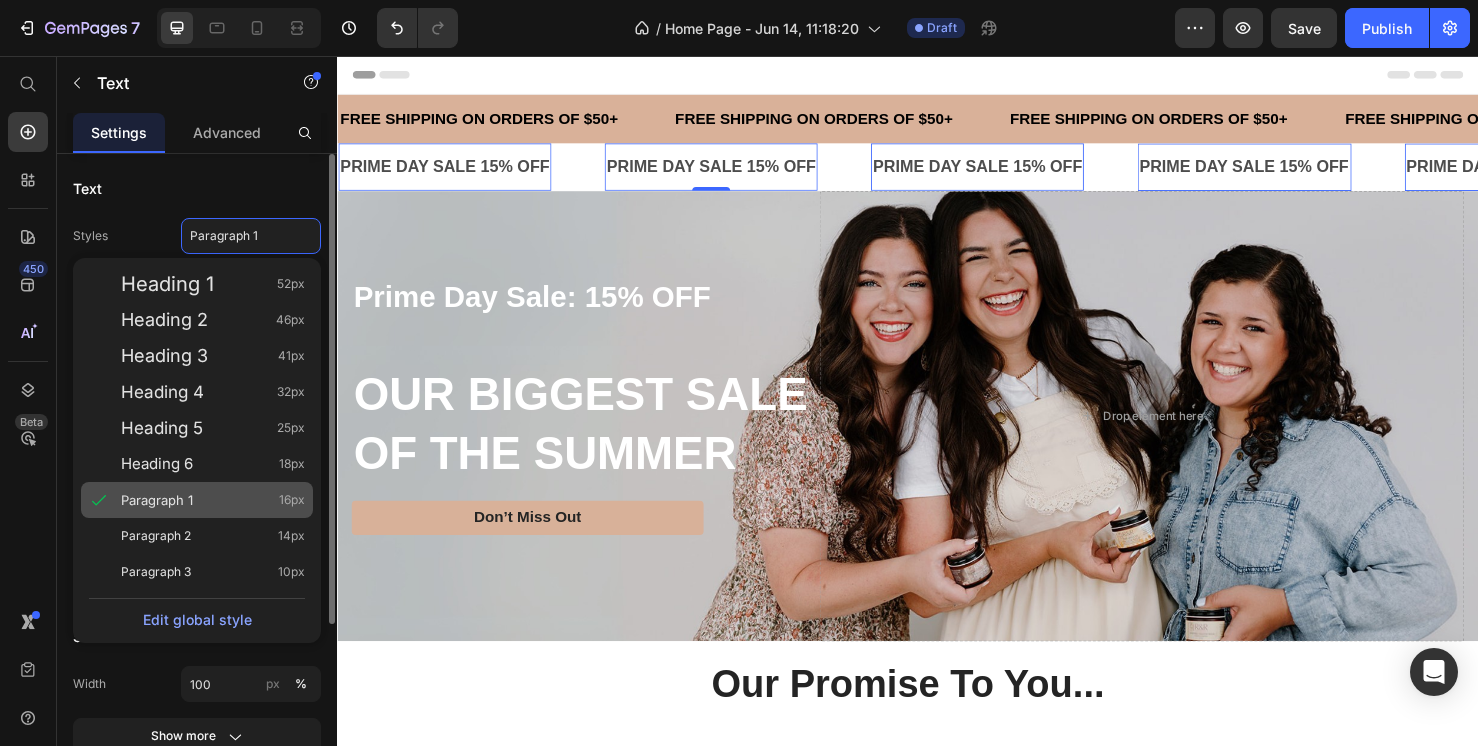 click on "Paragraph 1 16px" at bounding box center [213, 500] 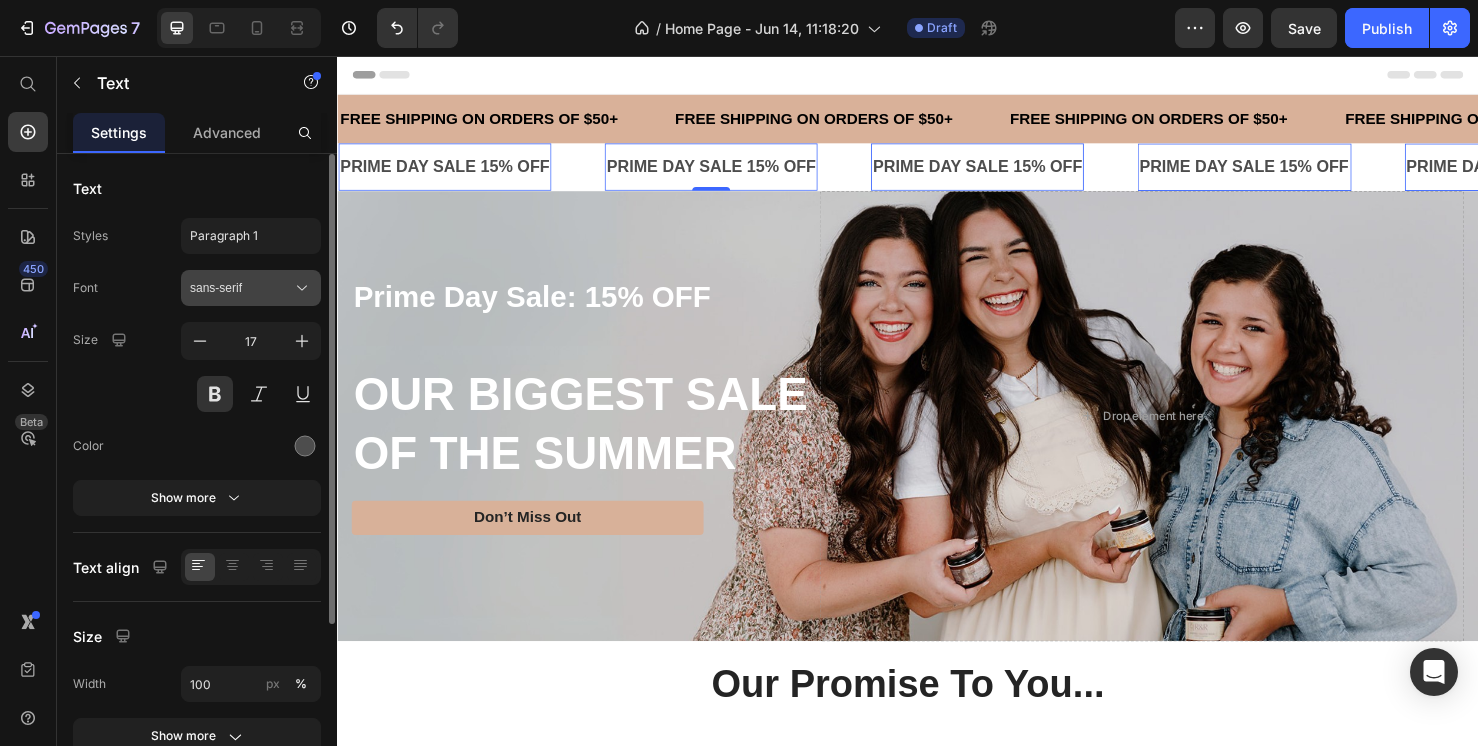 click 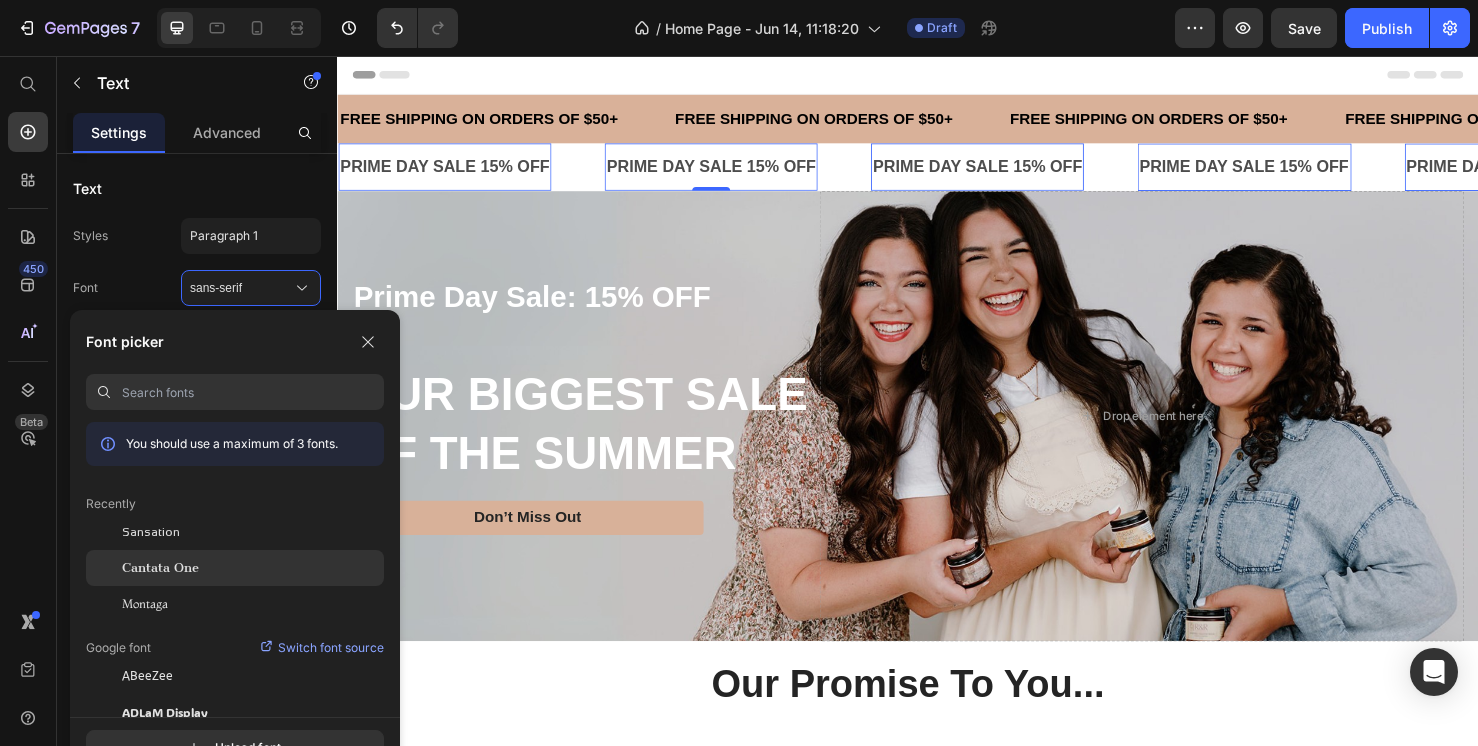 click on "Cantata One" 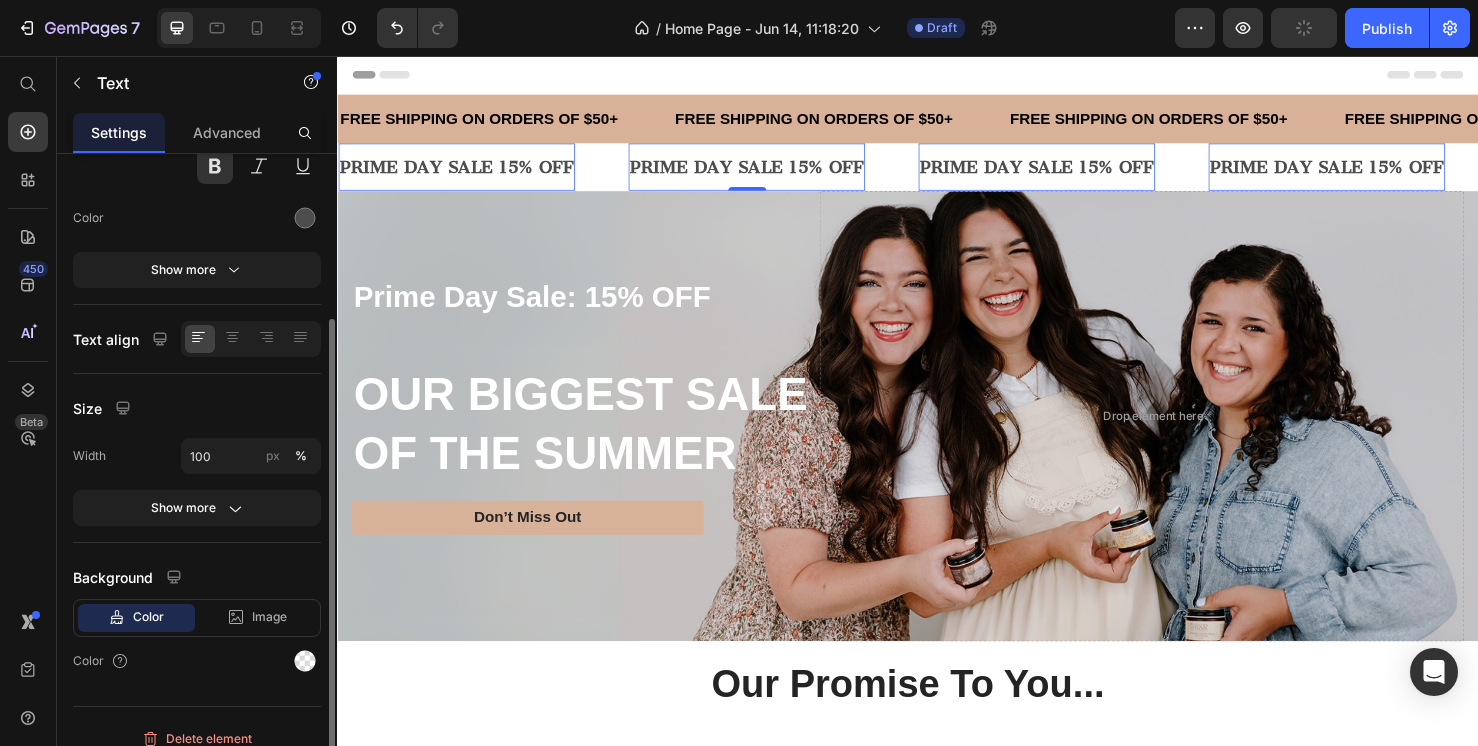 scroll, scrollTop: 228, scrollLeft: 0, axis: vertical 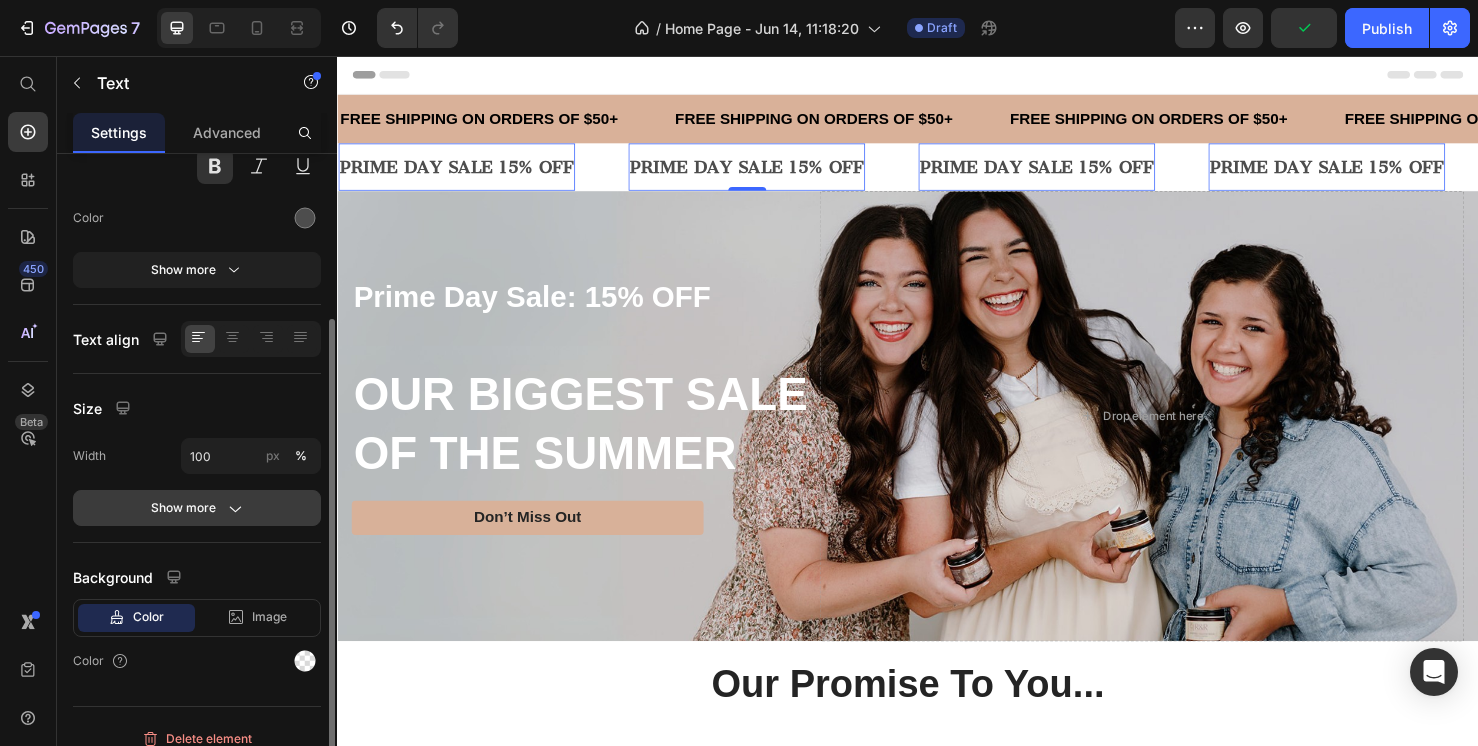 click on "Show more" 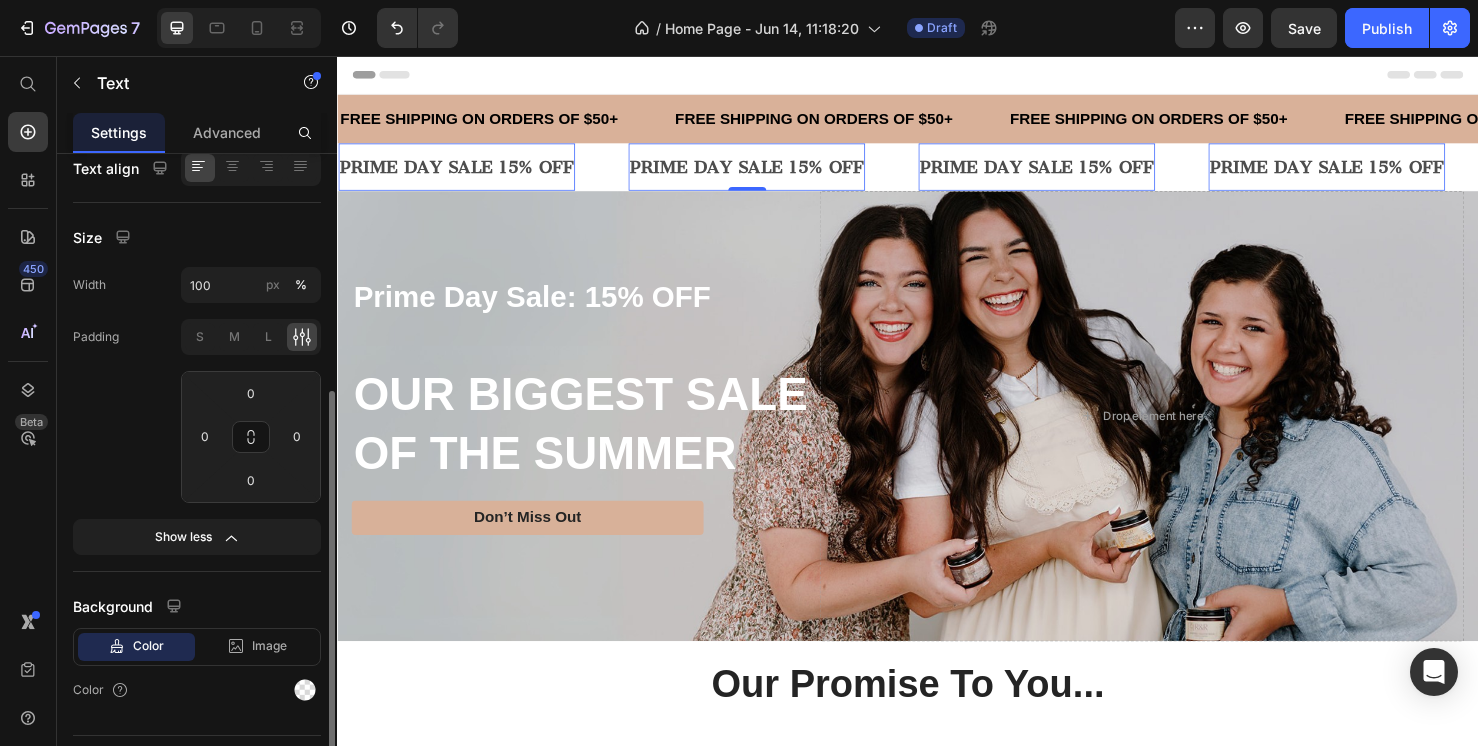 scroll, scrollTop: 399, scrollLeft: 0, axis: vertical 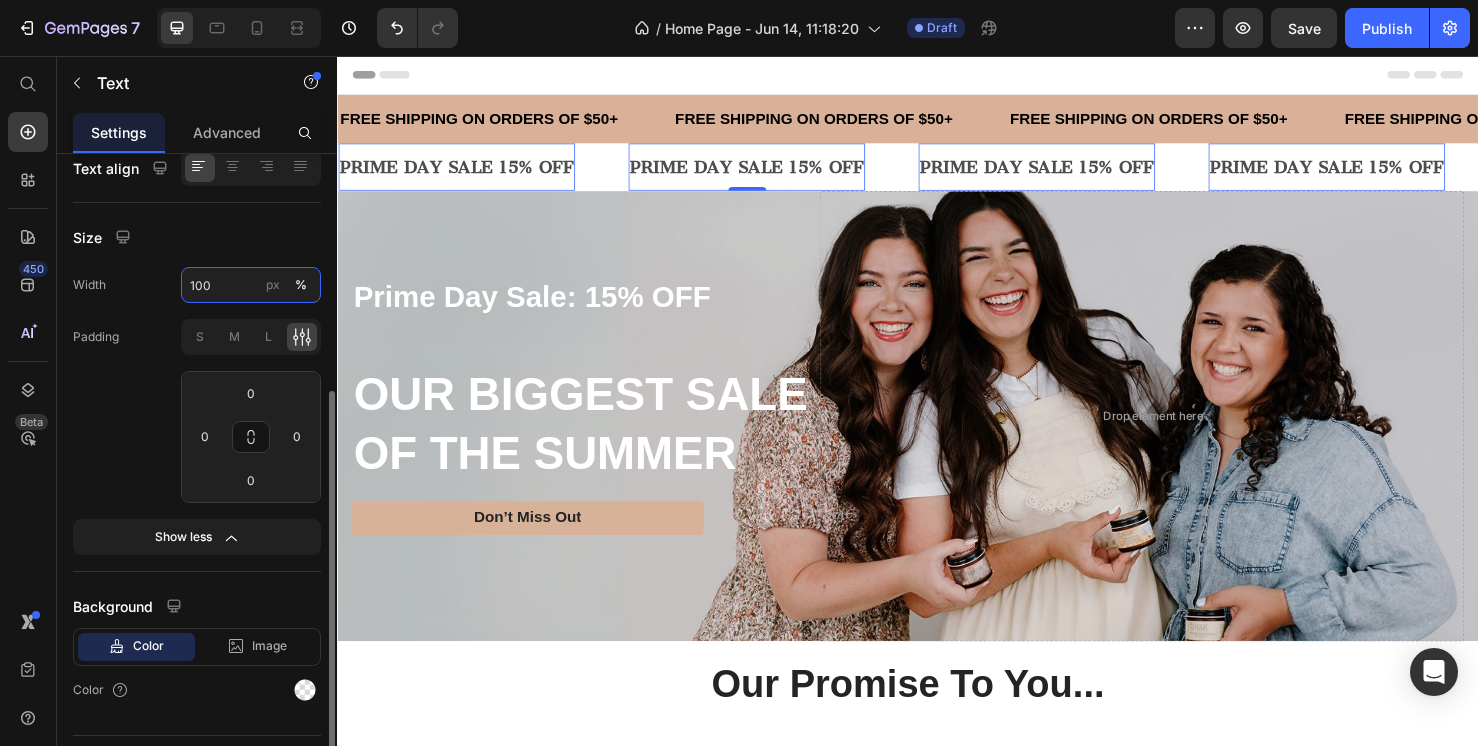 click on "100" at bounding box center [251, 285] 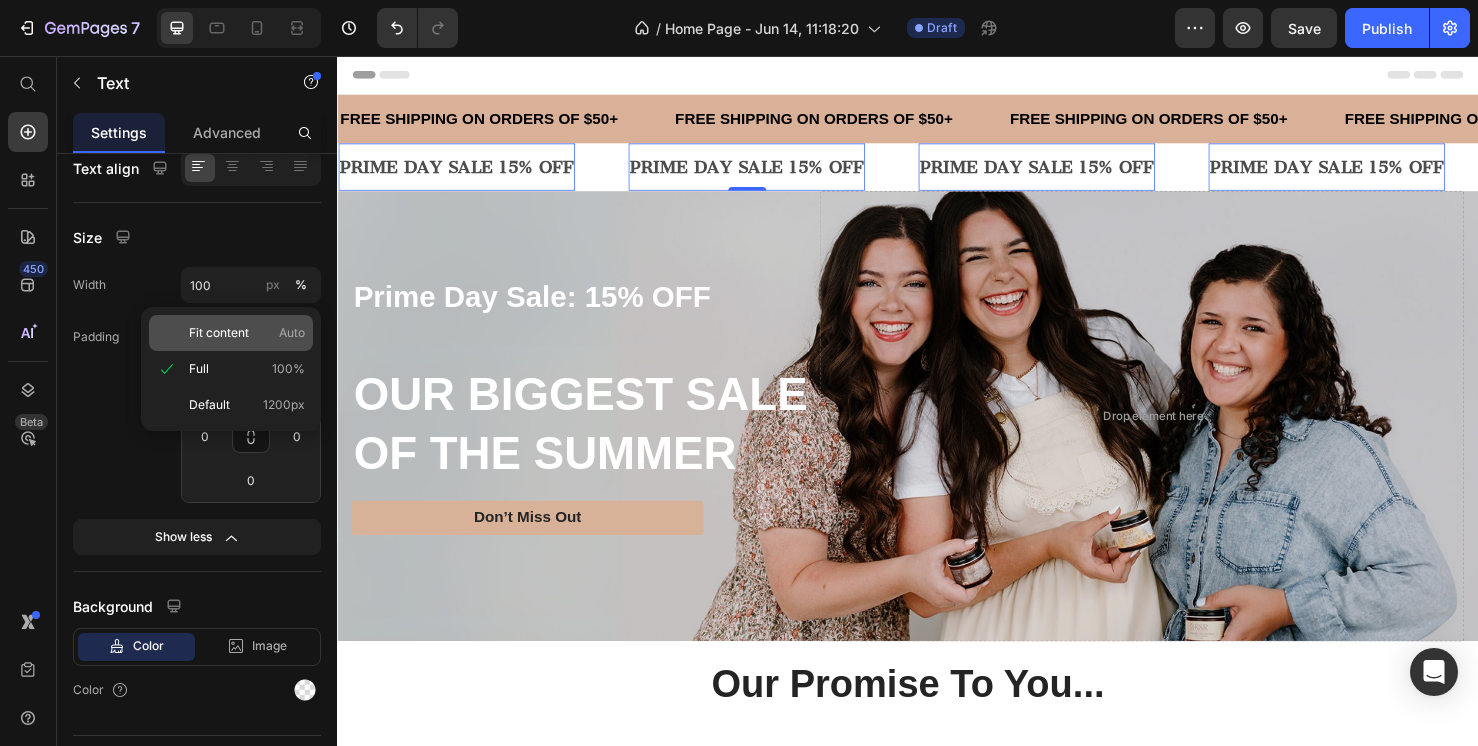 click on "Fit content" at bounding box center (219, 333) 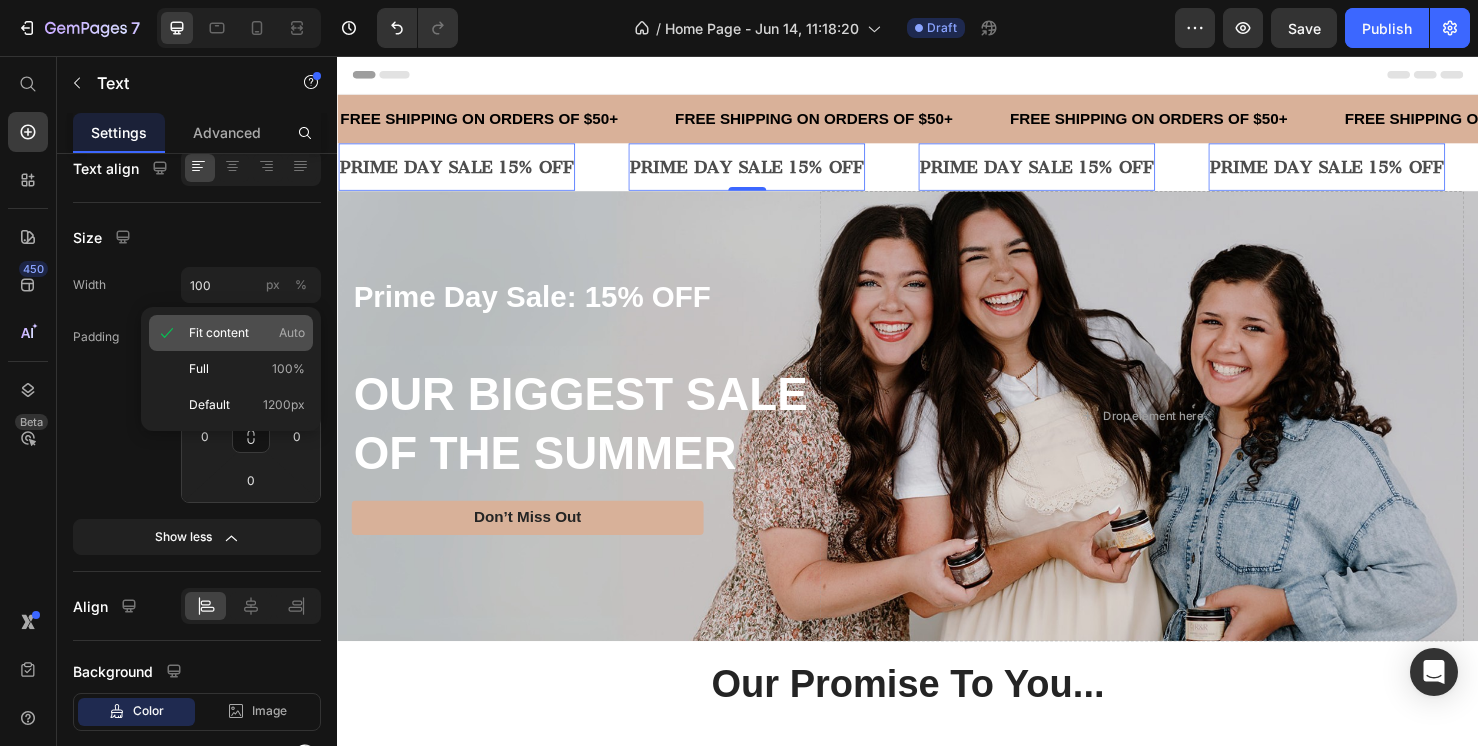 type on "Auto" 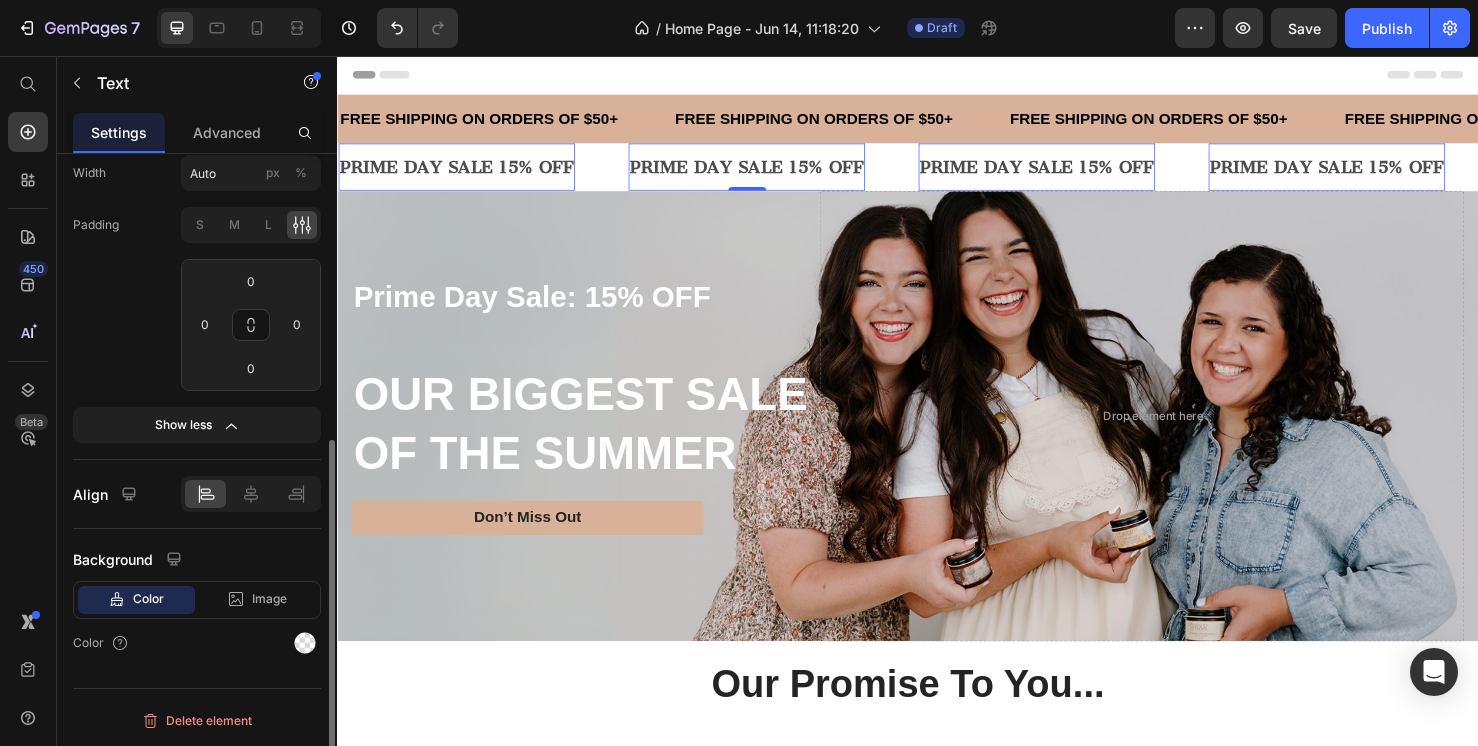 scroll, scrollTop: 509, scrollLeft: 0, axis: vertical 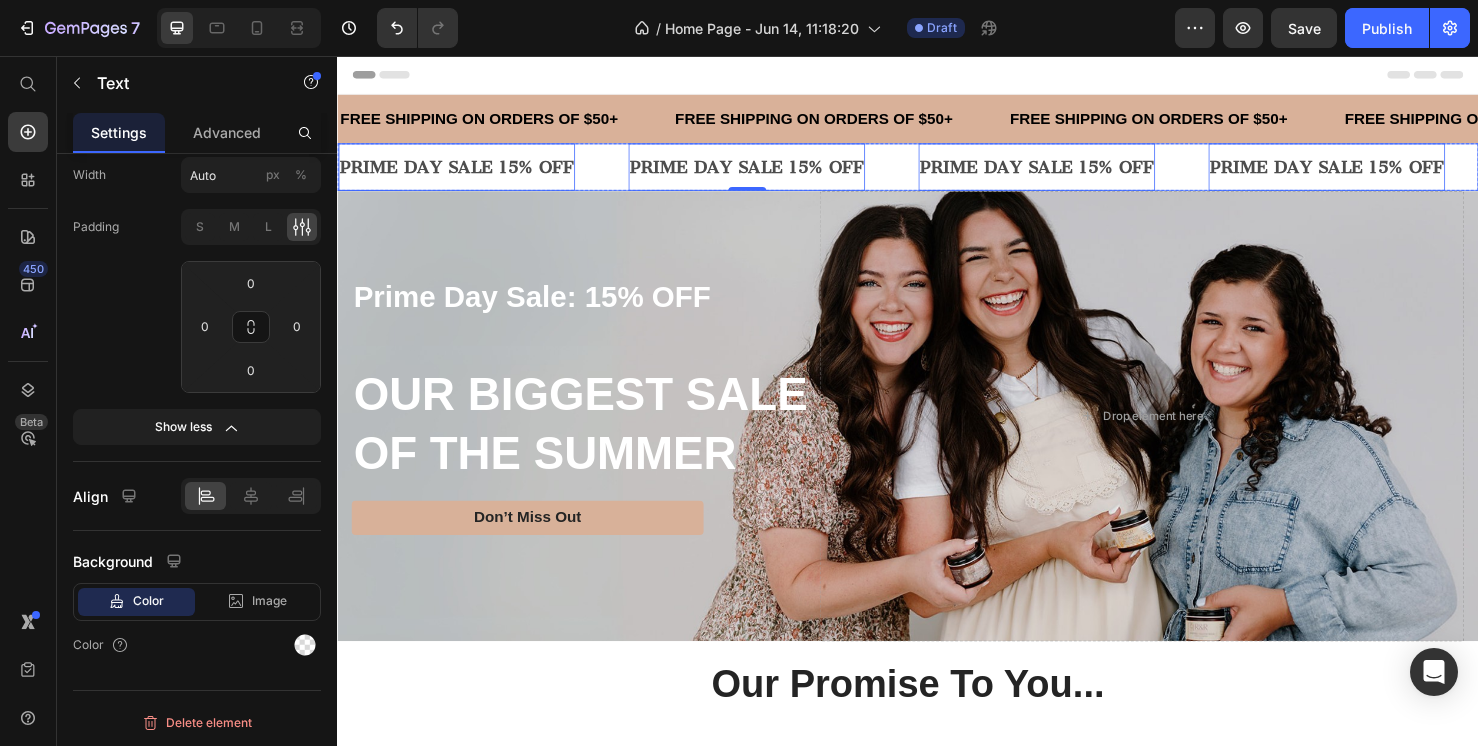 click on "PRIME DAY SALE 15% OFF Text   0" at bounding box center [490, 173] 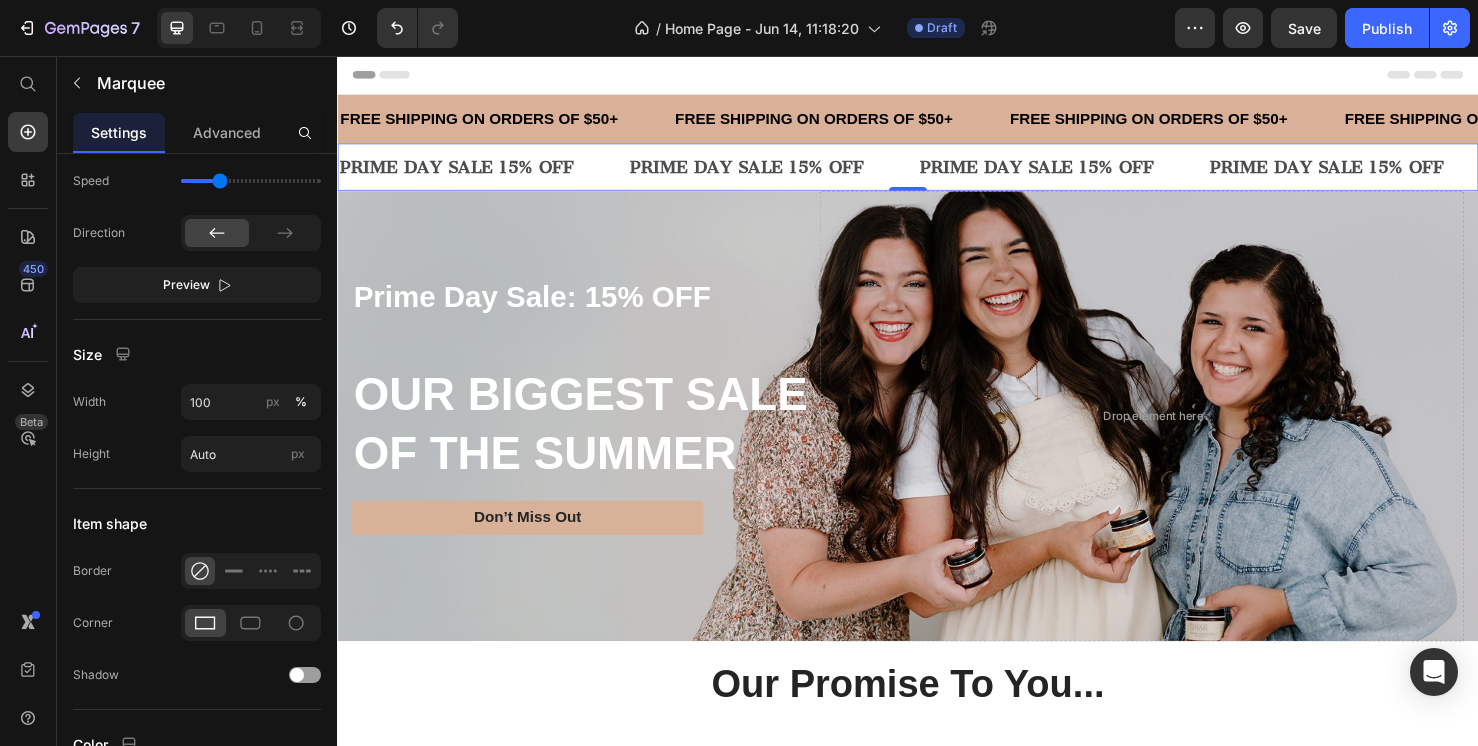 scroll, scrollTop: 0, scrollLeft: 0, axis: both 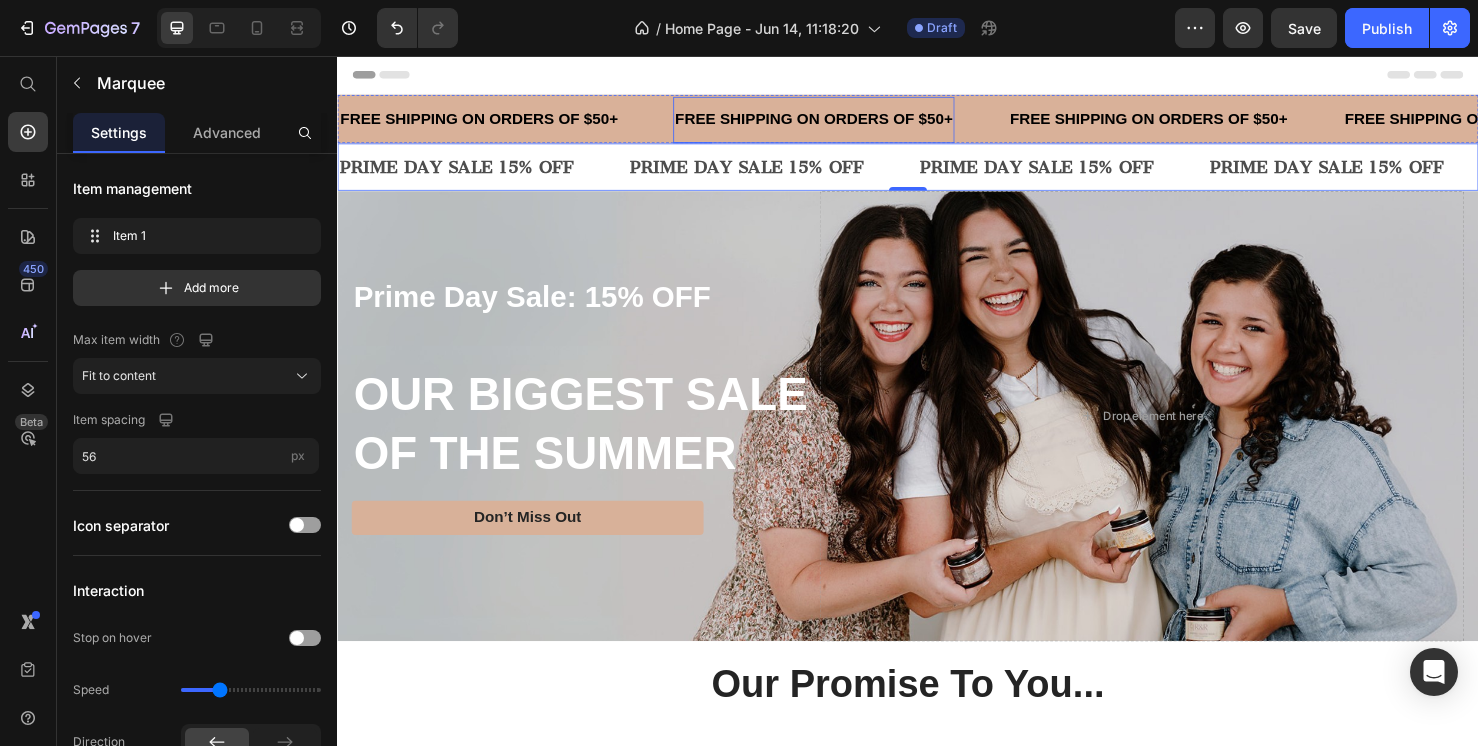 click on "FREE SHIPPING ON ORDERS OF $50+" at bounding box center [838, 123] 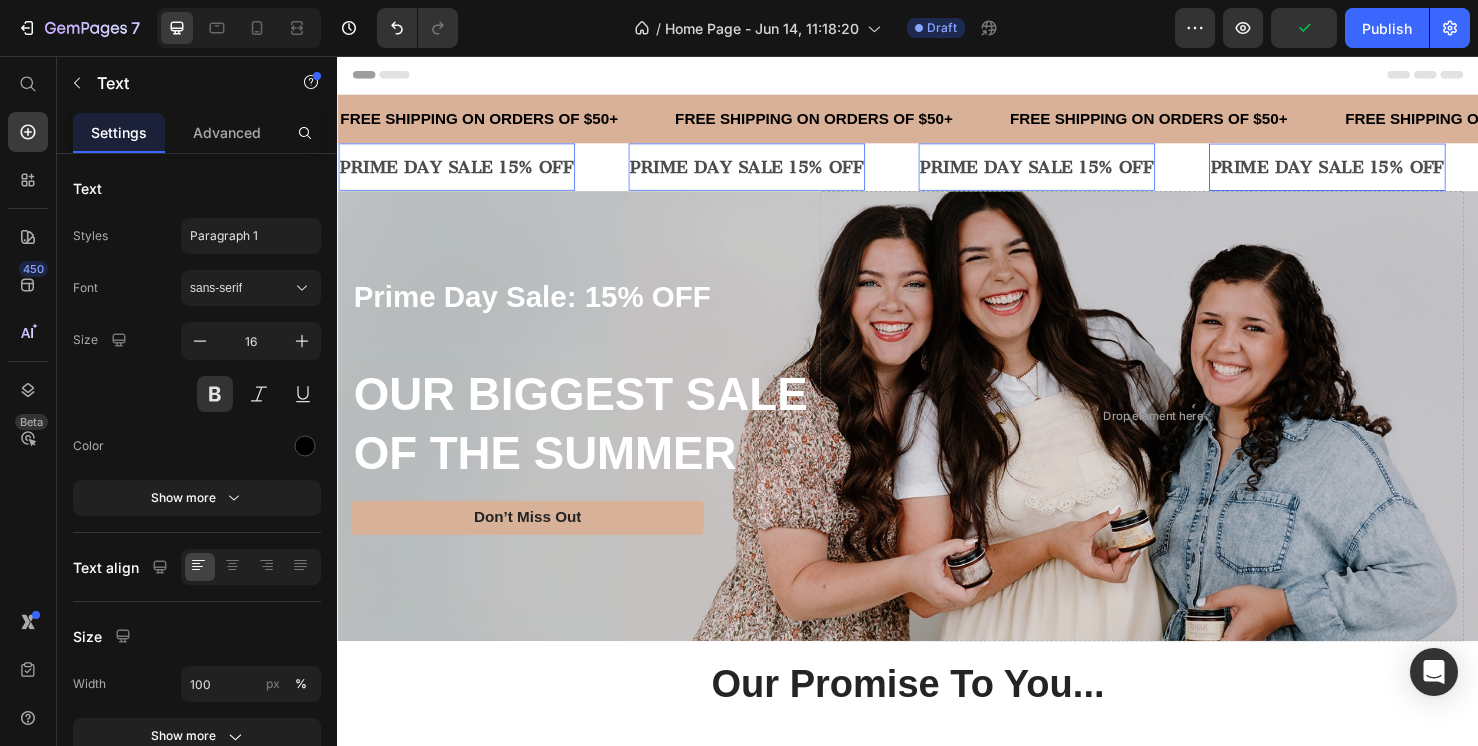 click on "PRIME DAY SALE 15% OFF" at bounding box center [767, 173] 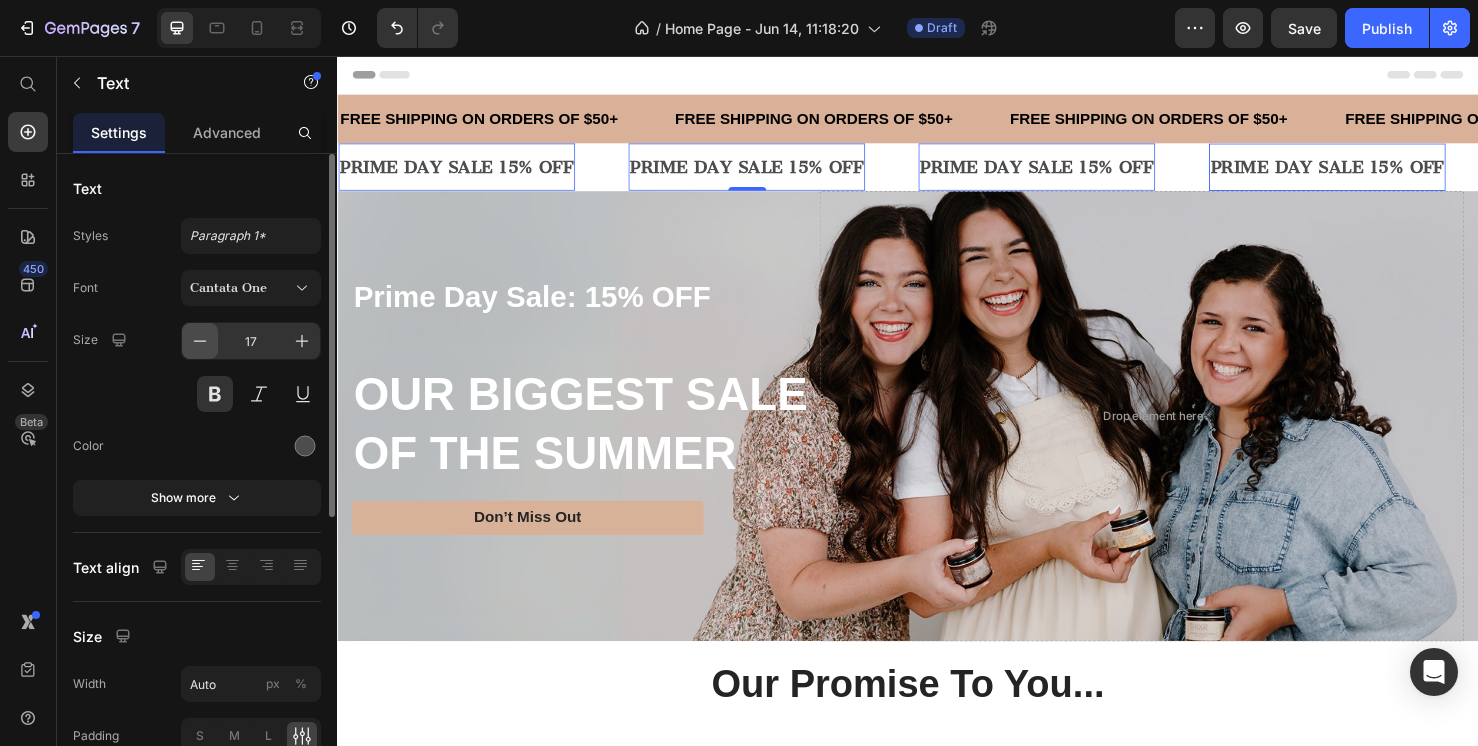 click 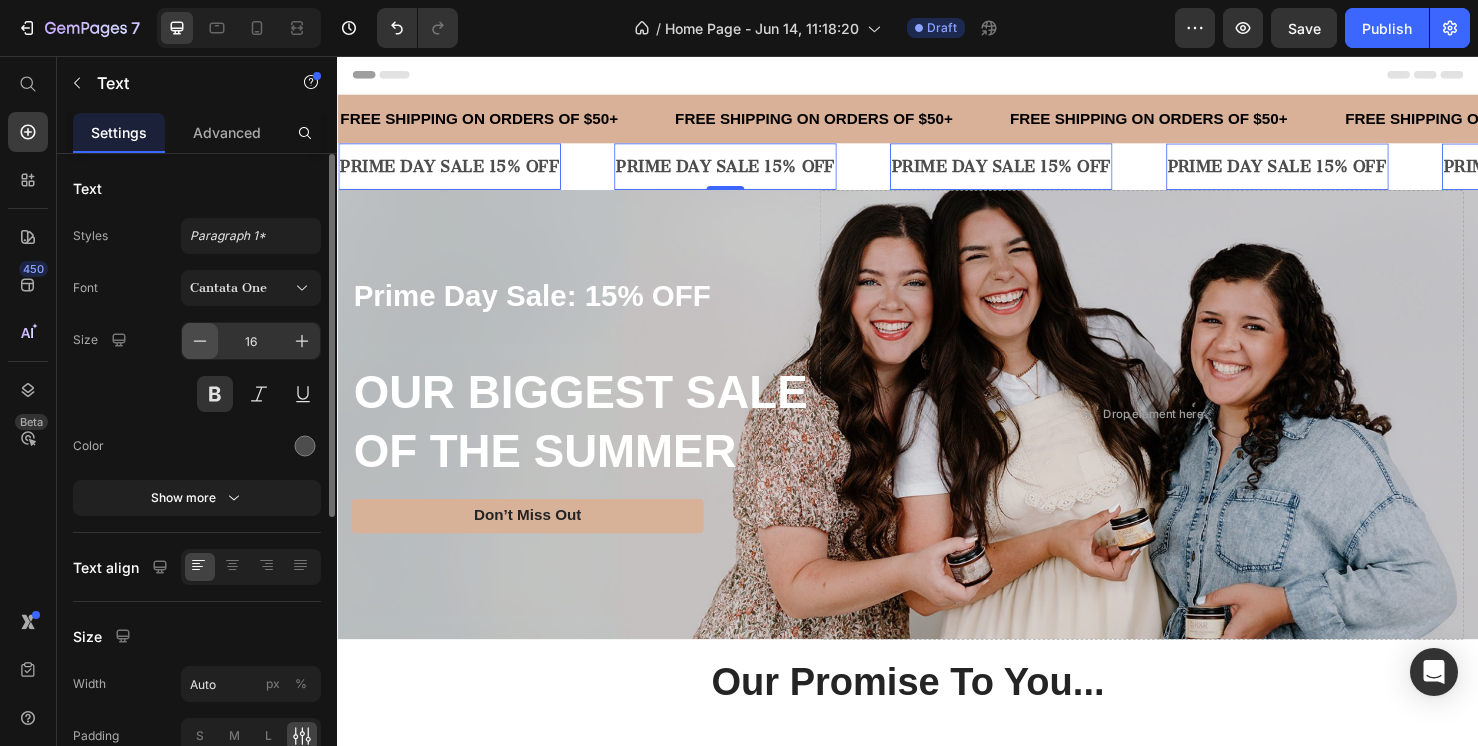 click 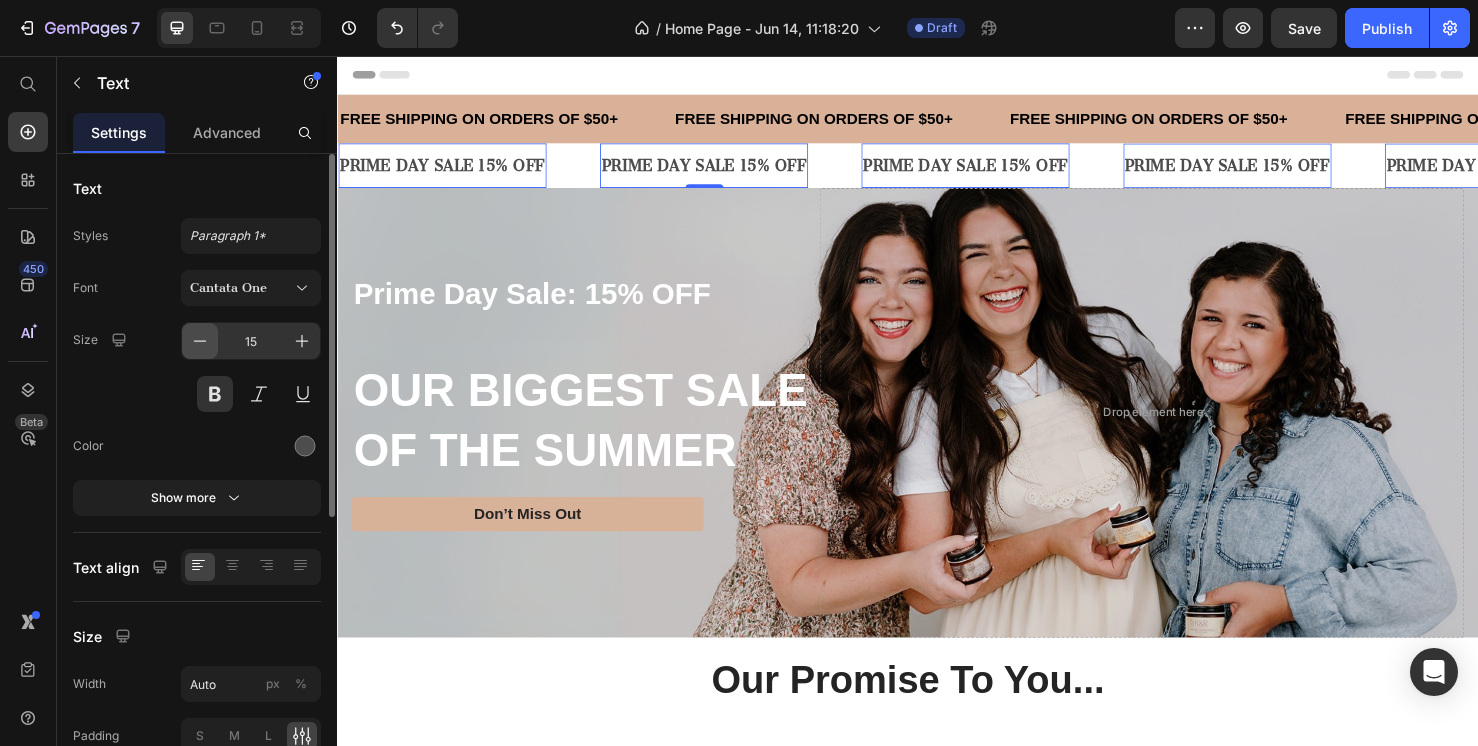 click 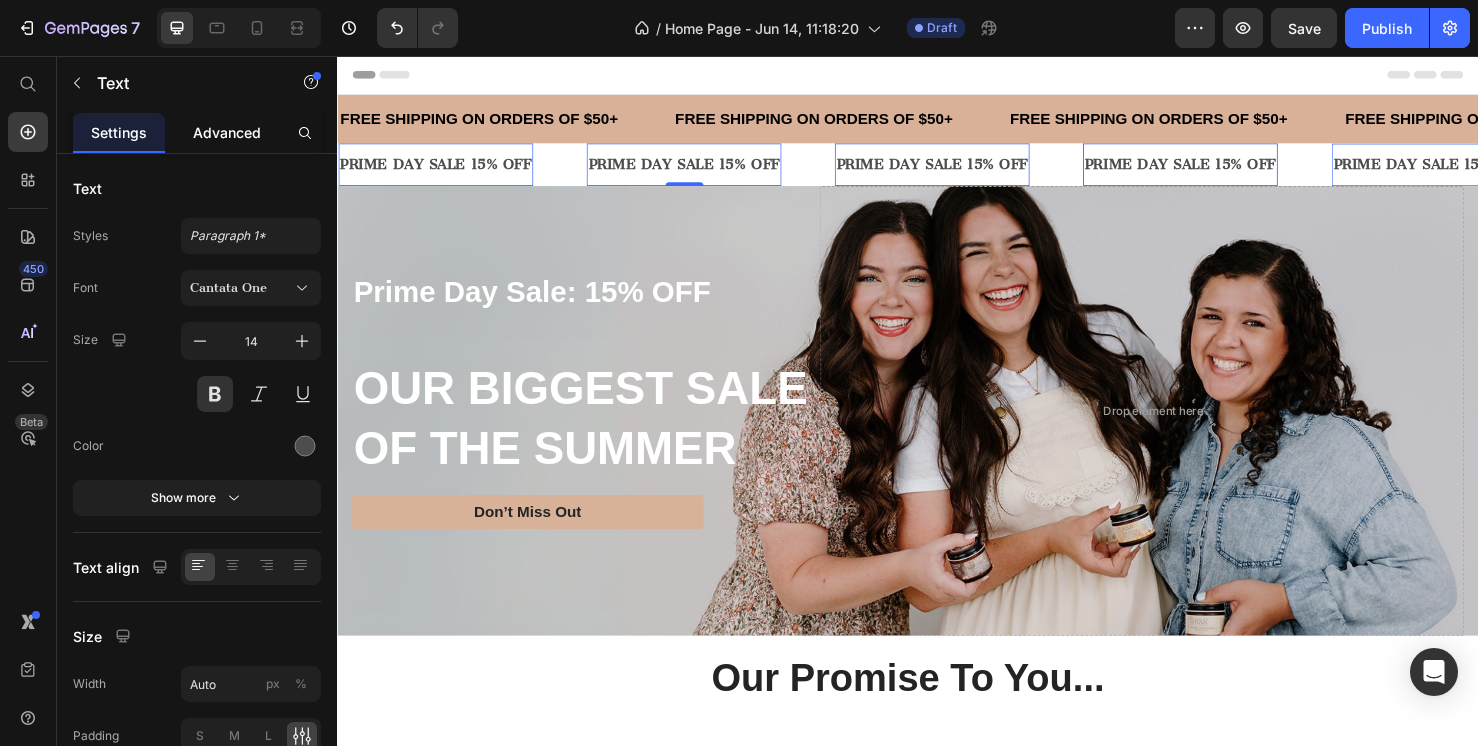 click on "Advanced" at bounding box center (227, 132) 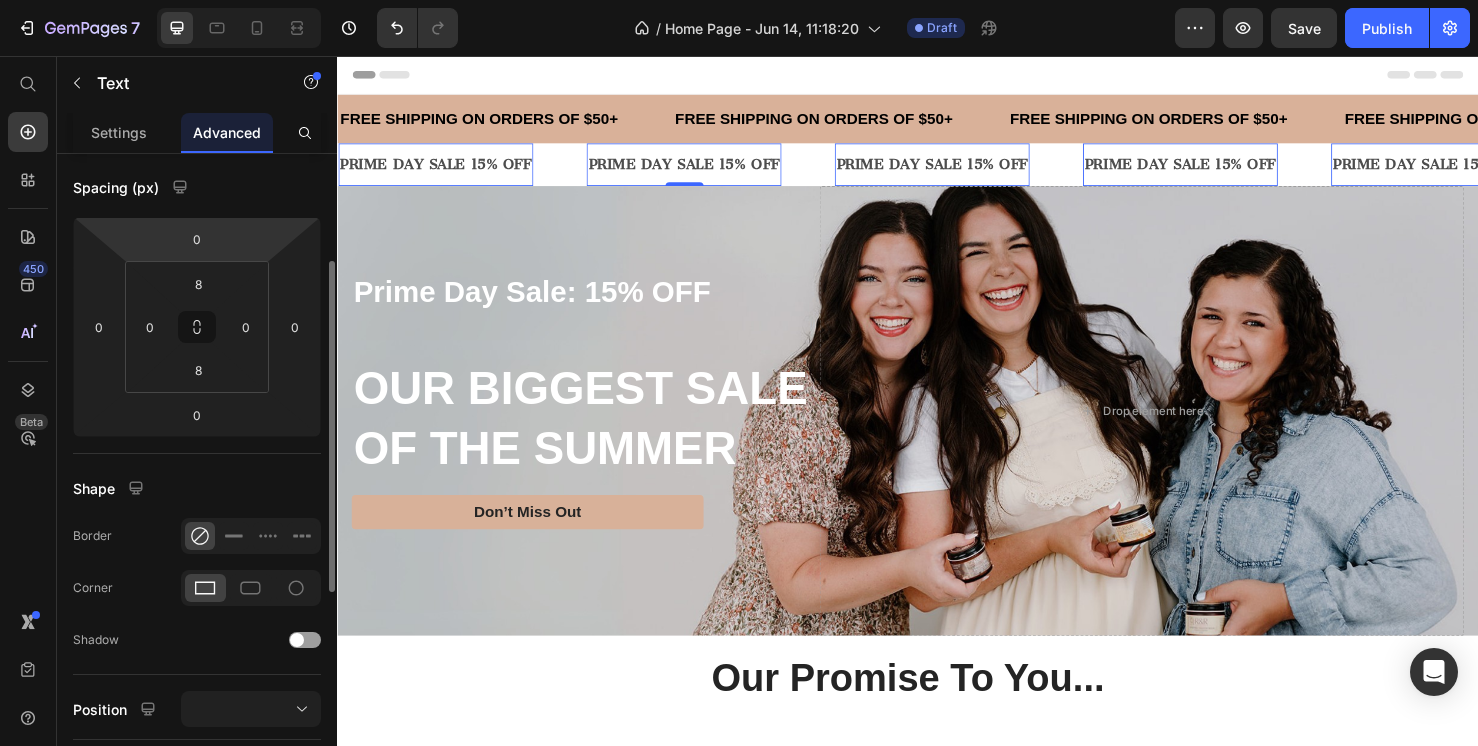 scroll, scrollTop: 200, scrollLeft: 0, axis: vertical 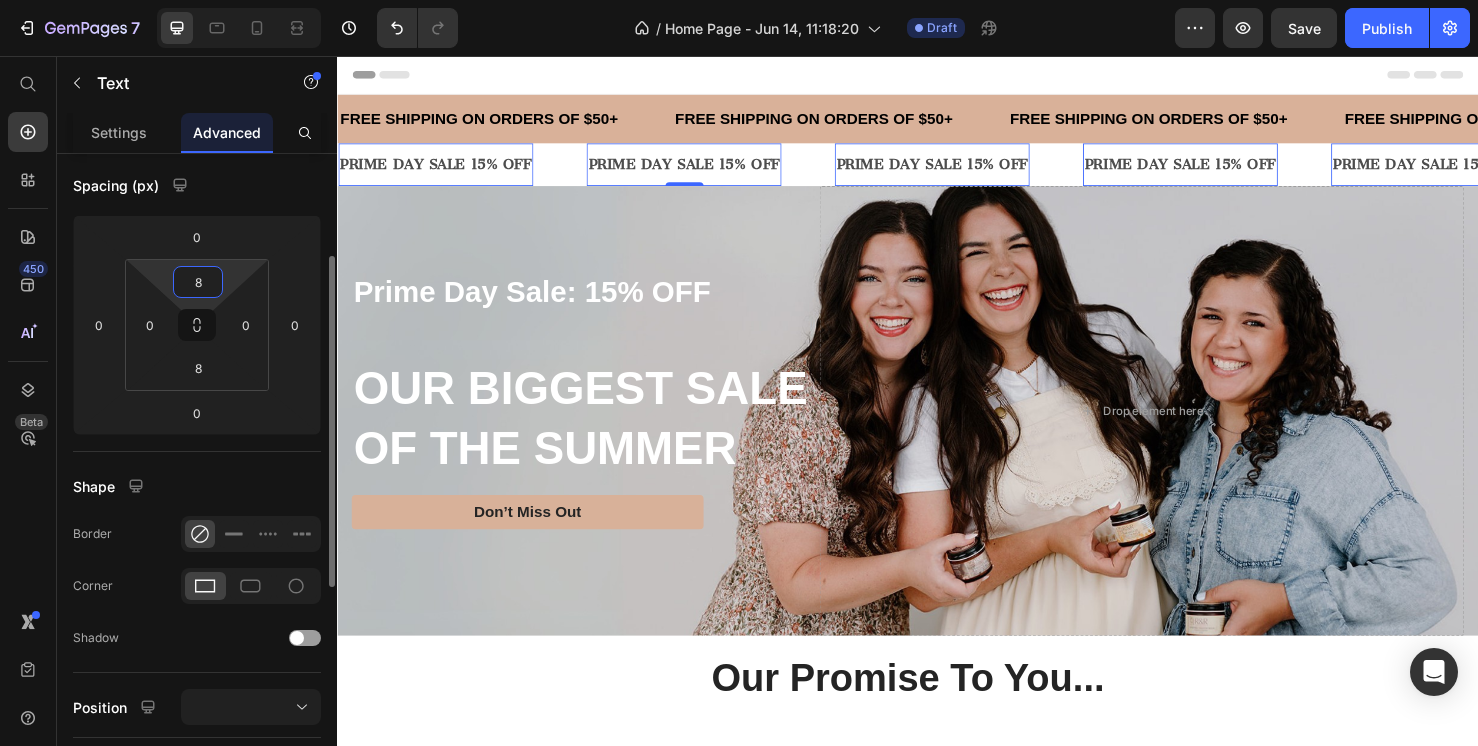 click on "8" at bounding box center (198, 282) 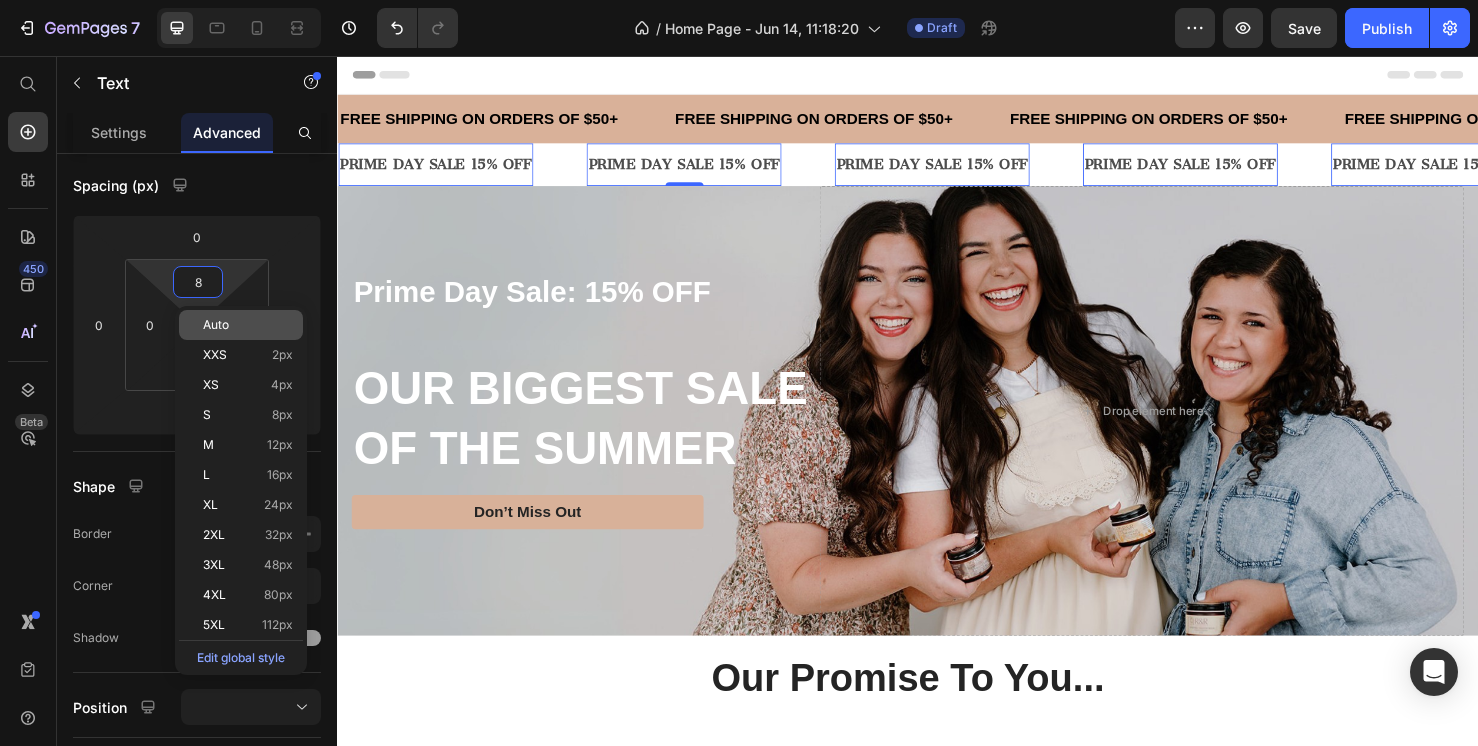 click on "Auto" at bounding box center (216, 325) 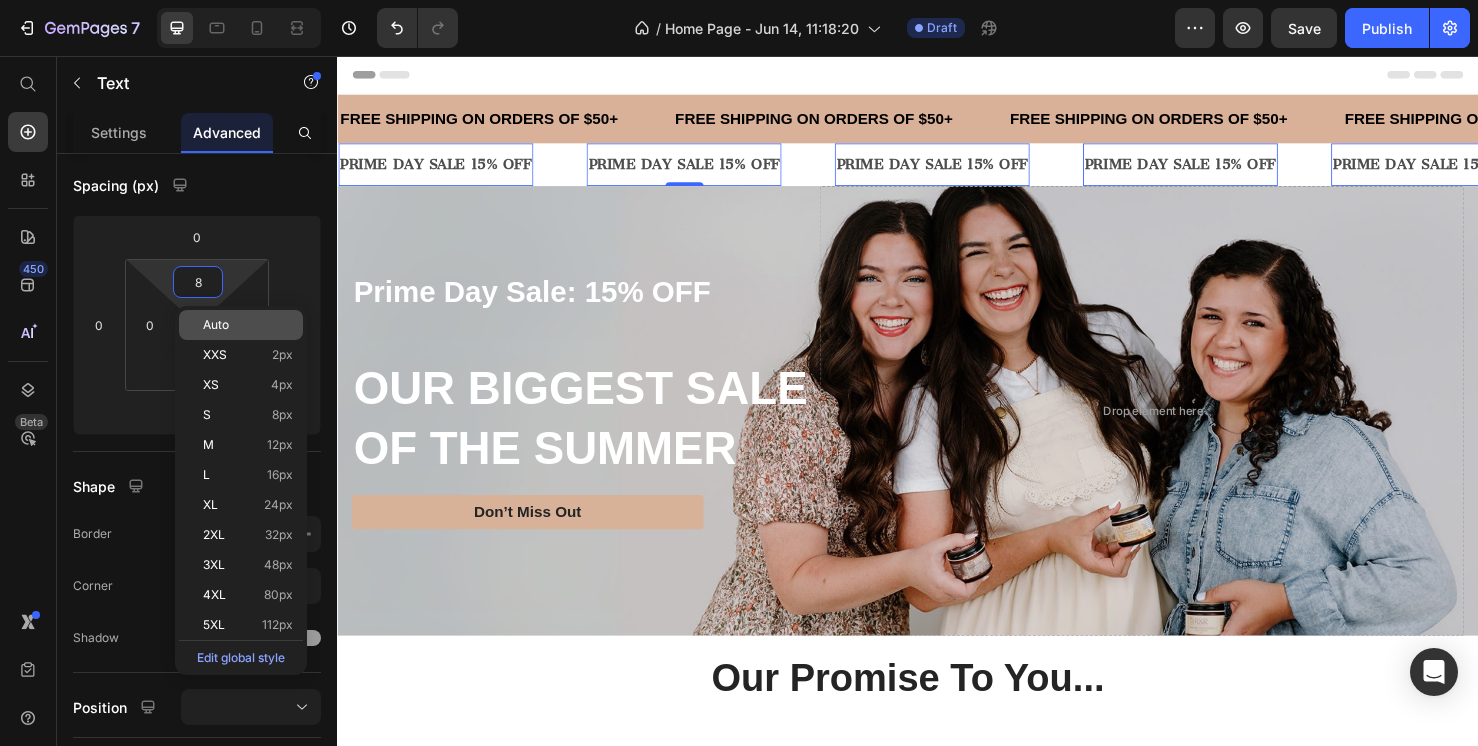type 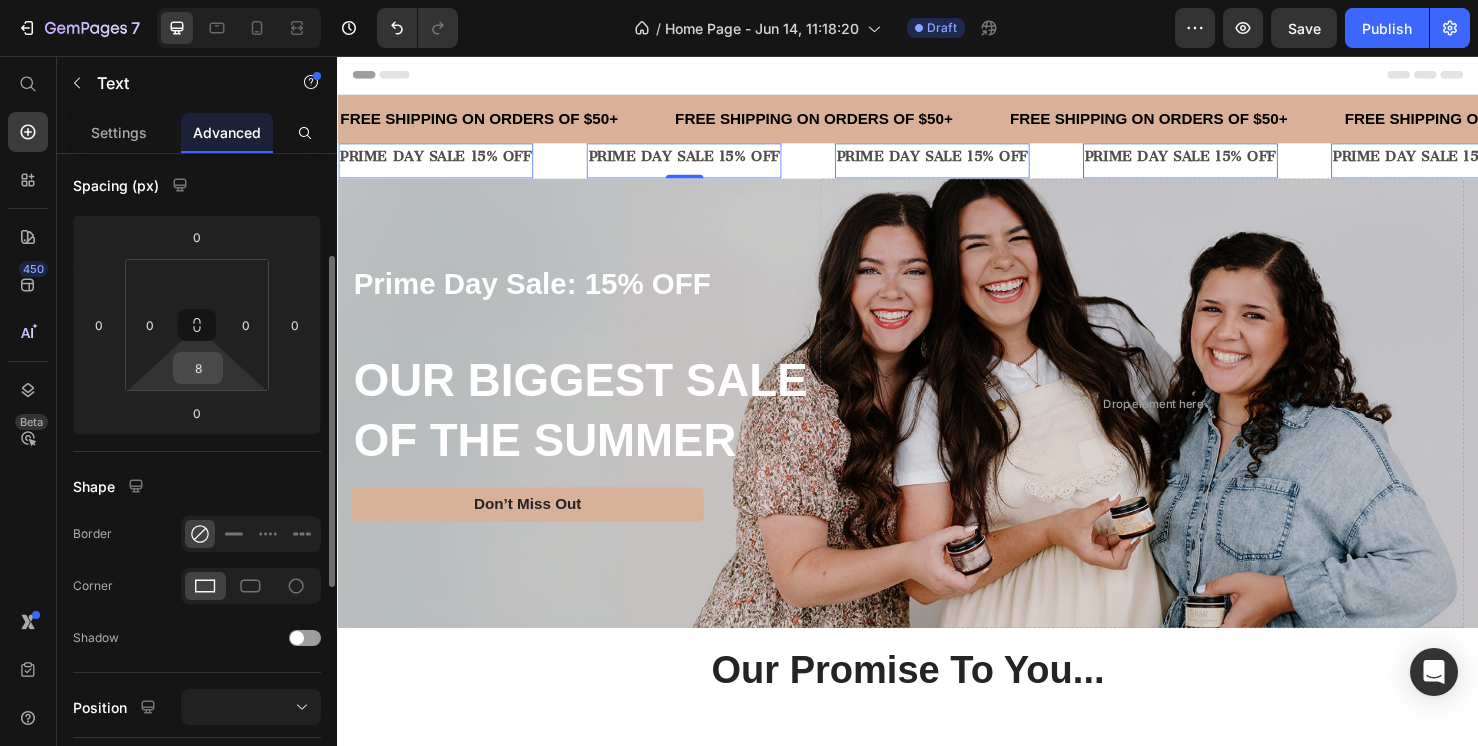 click on "8" at bounding box center [198, 368] 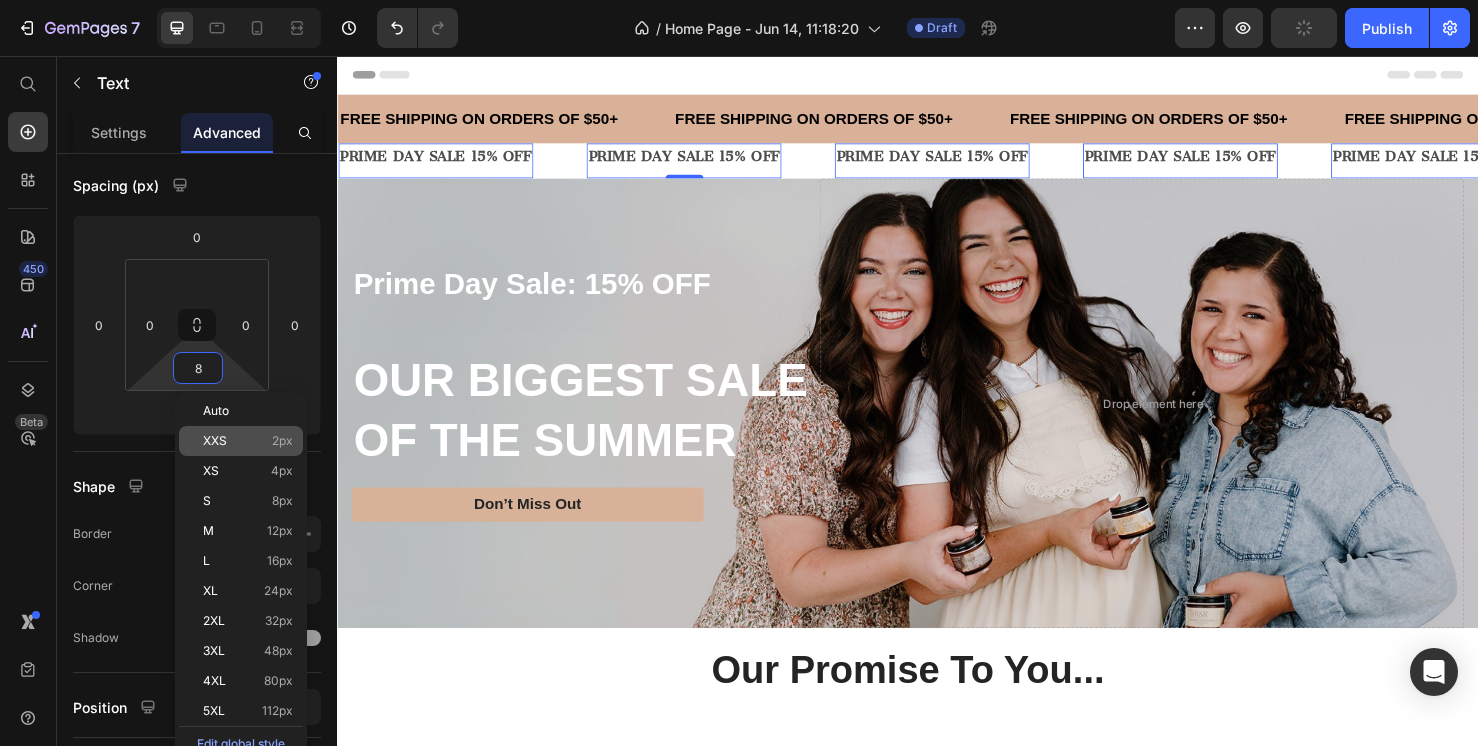 click on "XXS 2px" 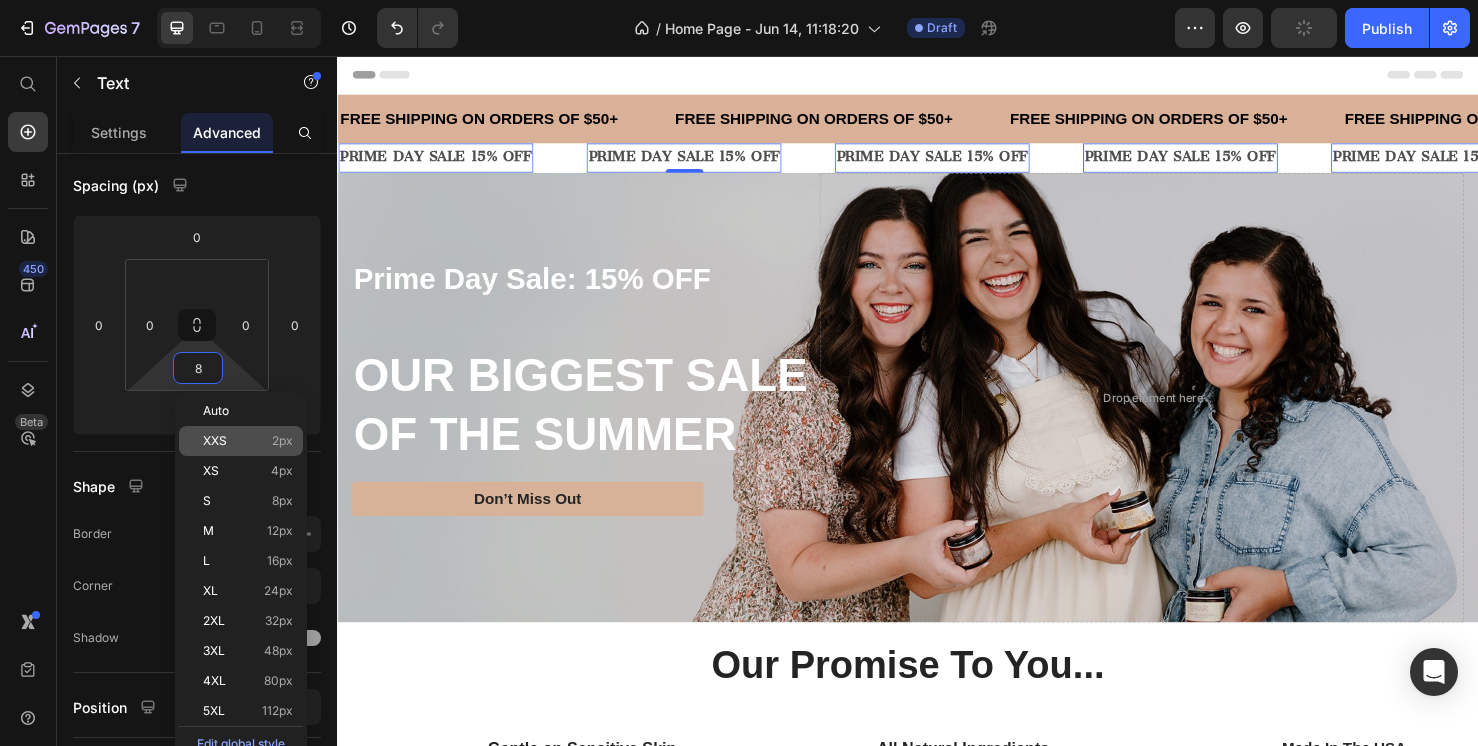 type on "2" 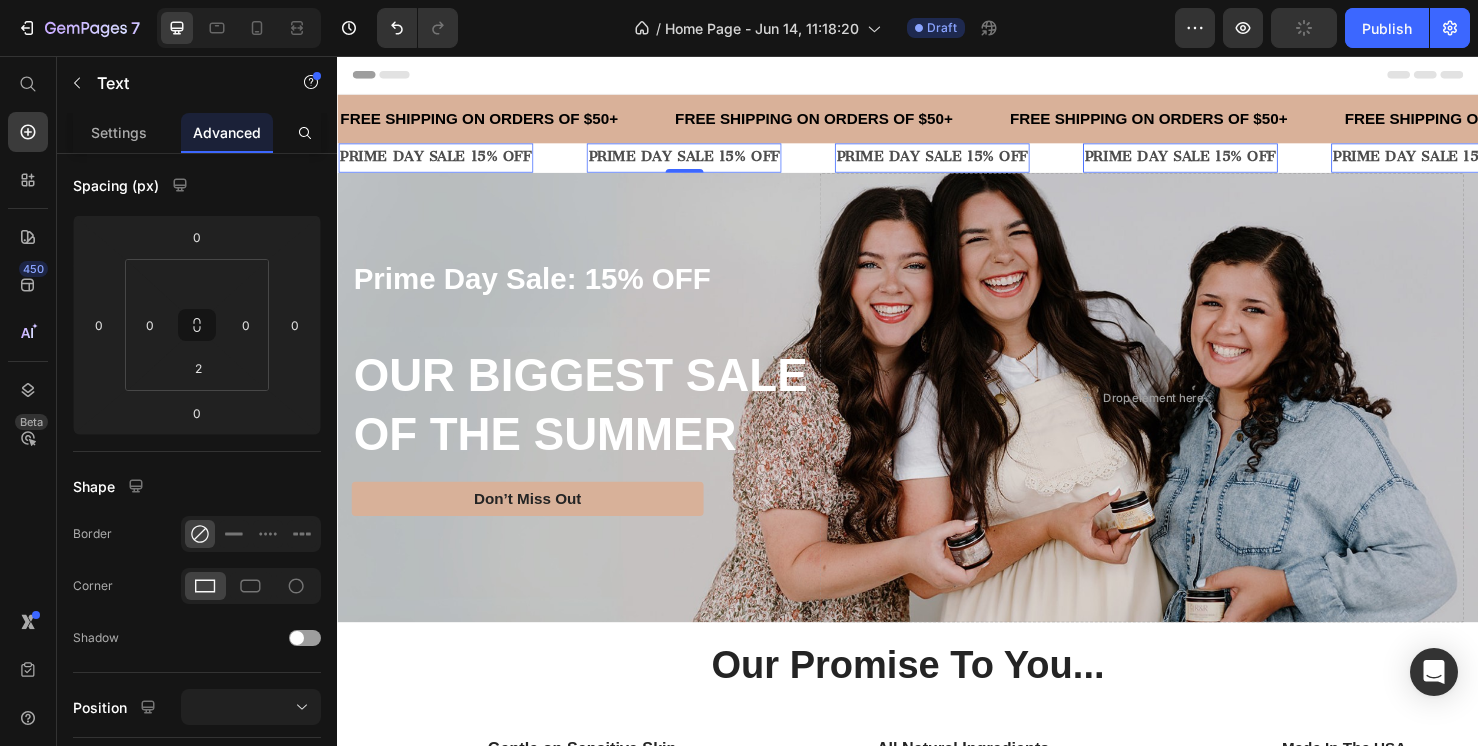 click on "XXS 2px" 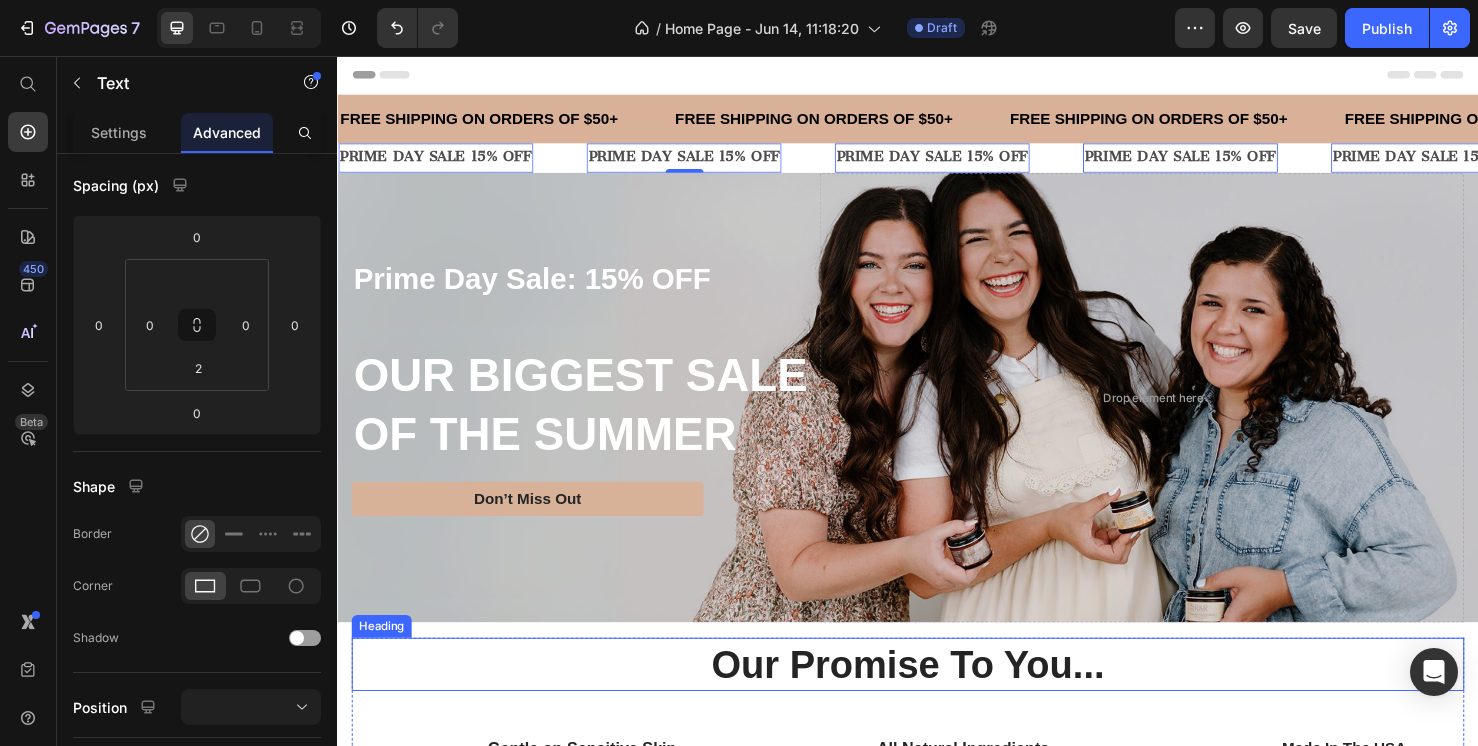 click on "Our Promise To You..." at bounding box center (937, 696) 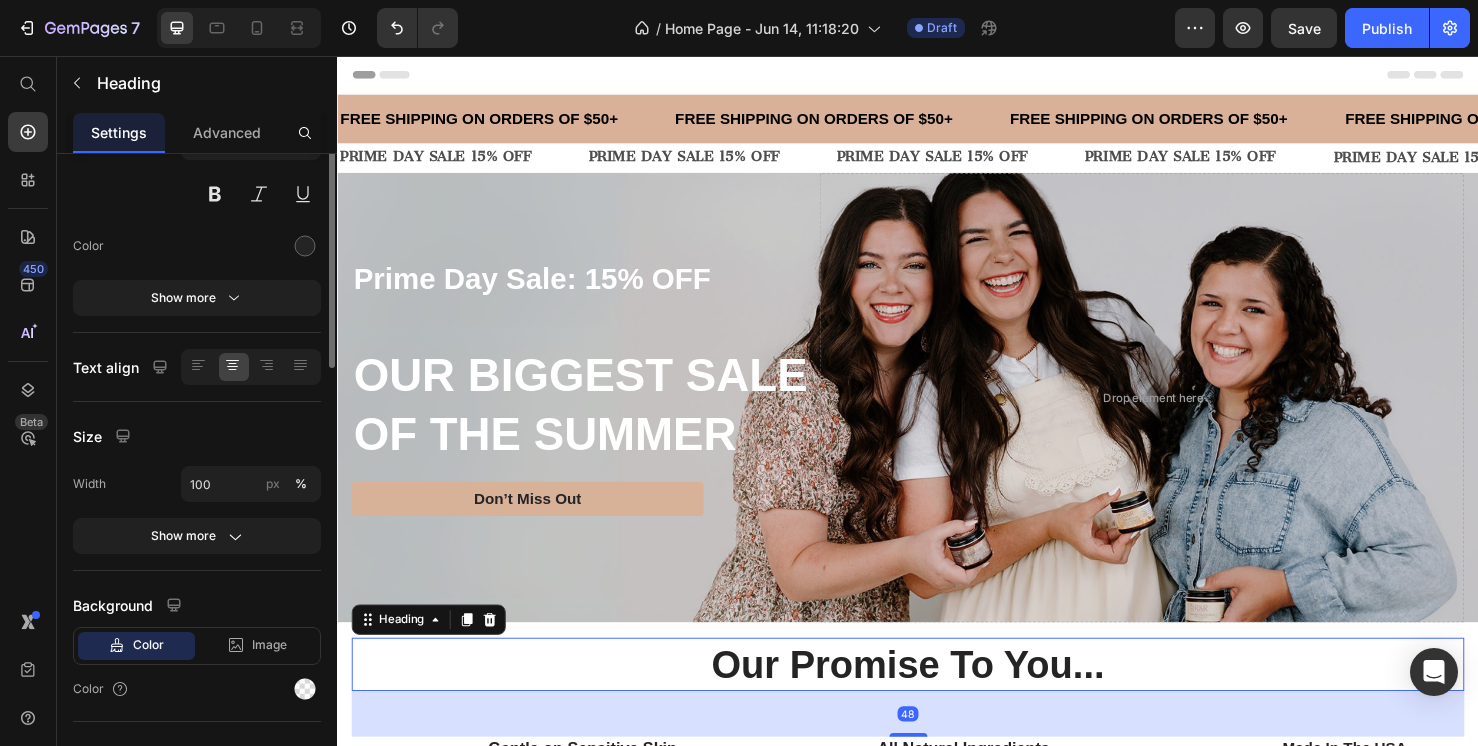 scroll, scrollTop: 0, scrollLeft: 0, axis: both 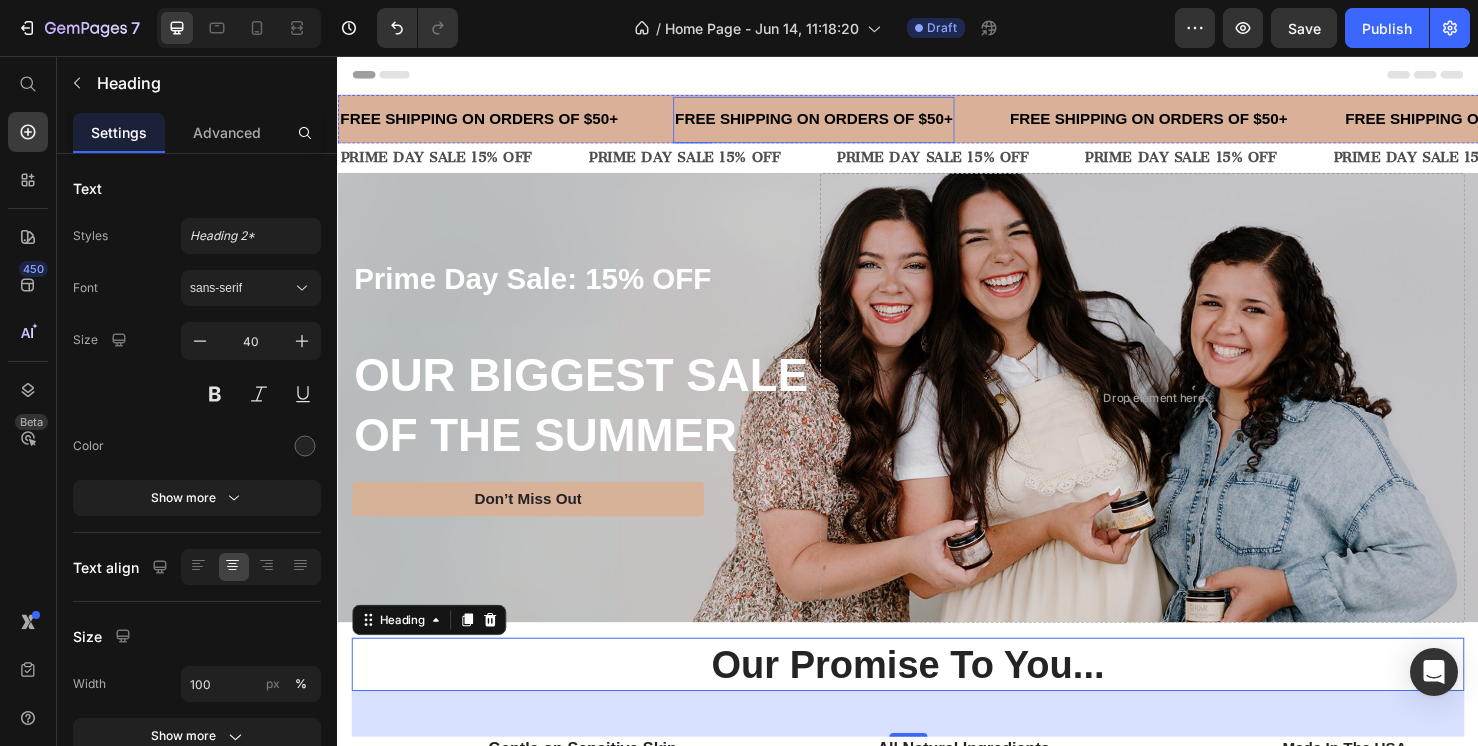 click on "FREE SHIPPING ON ORDERS OF $50+" at bounding box center (838, 123) 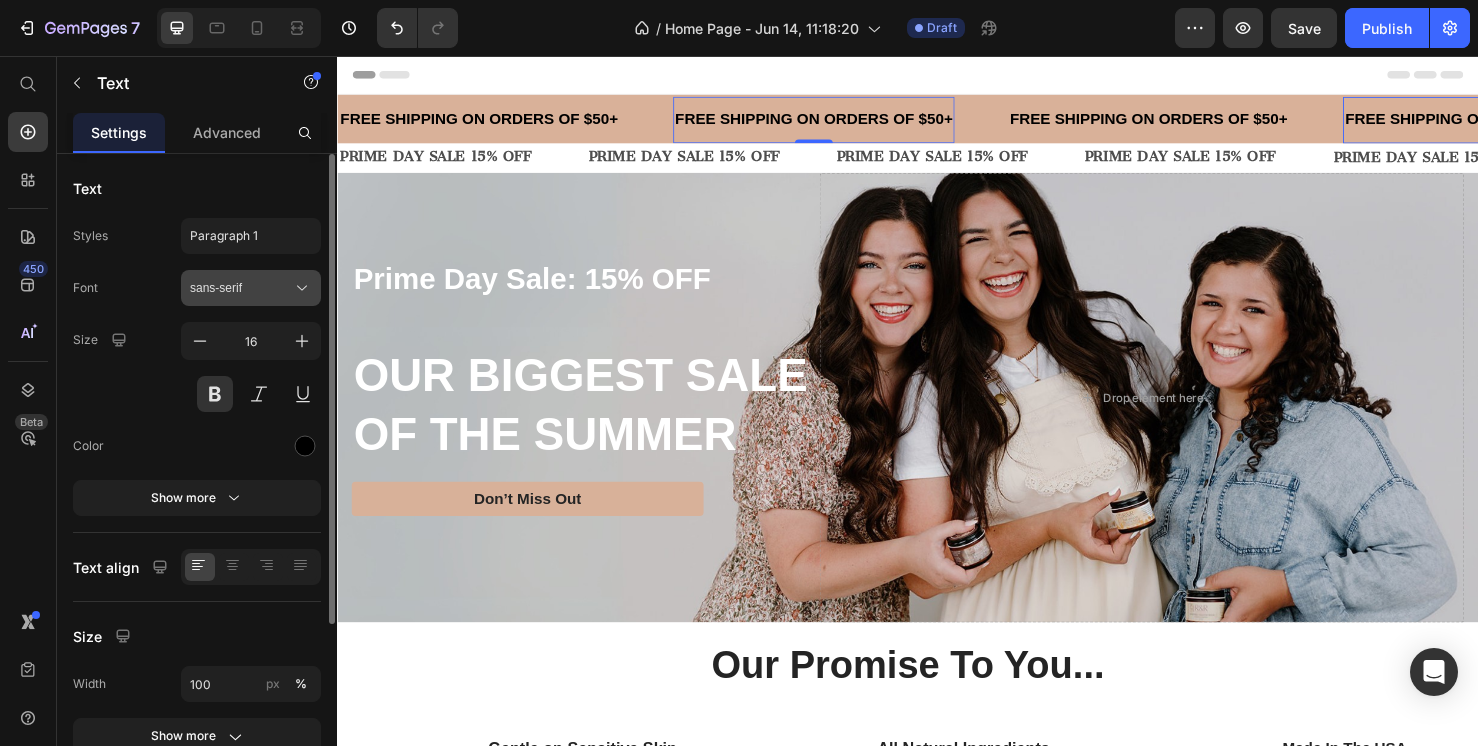 click on "sans-serif" at bounding box center (241, 288) 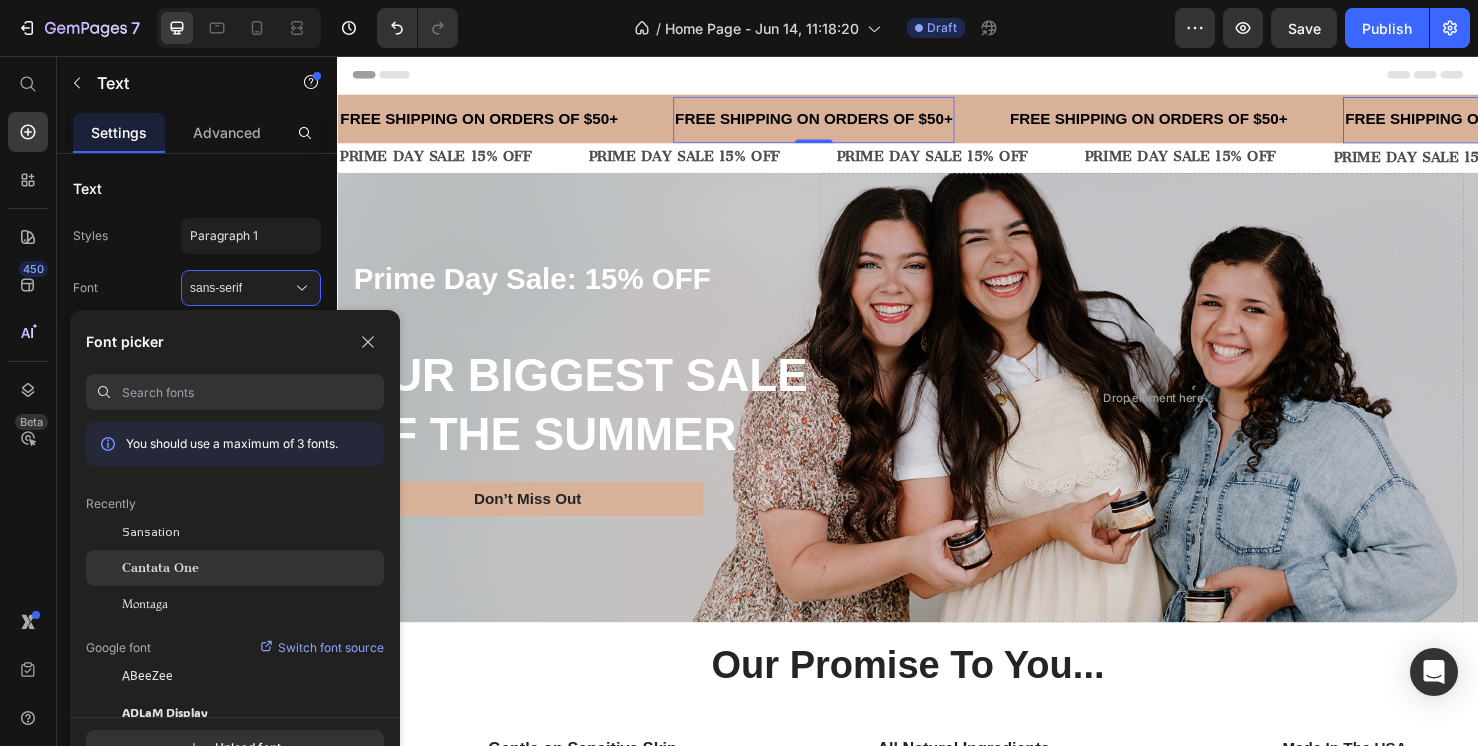 click on "Cantata One" at bounding box center [160, 568] 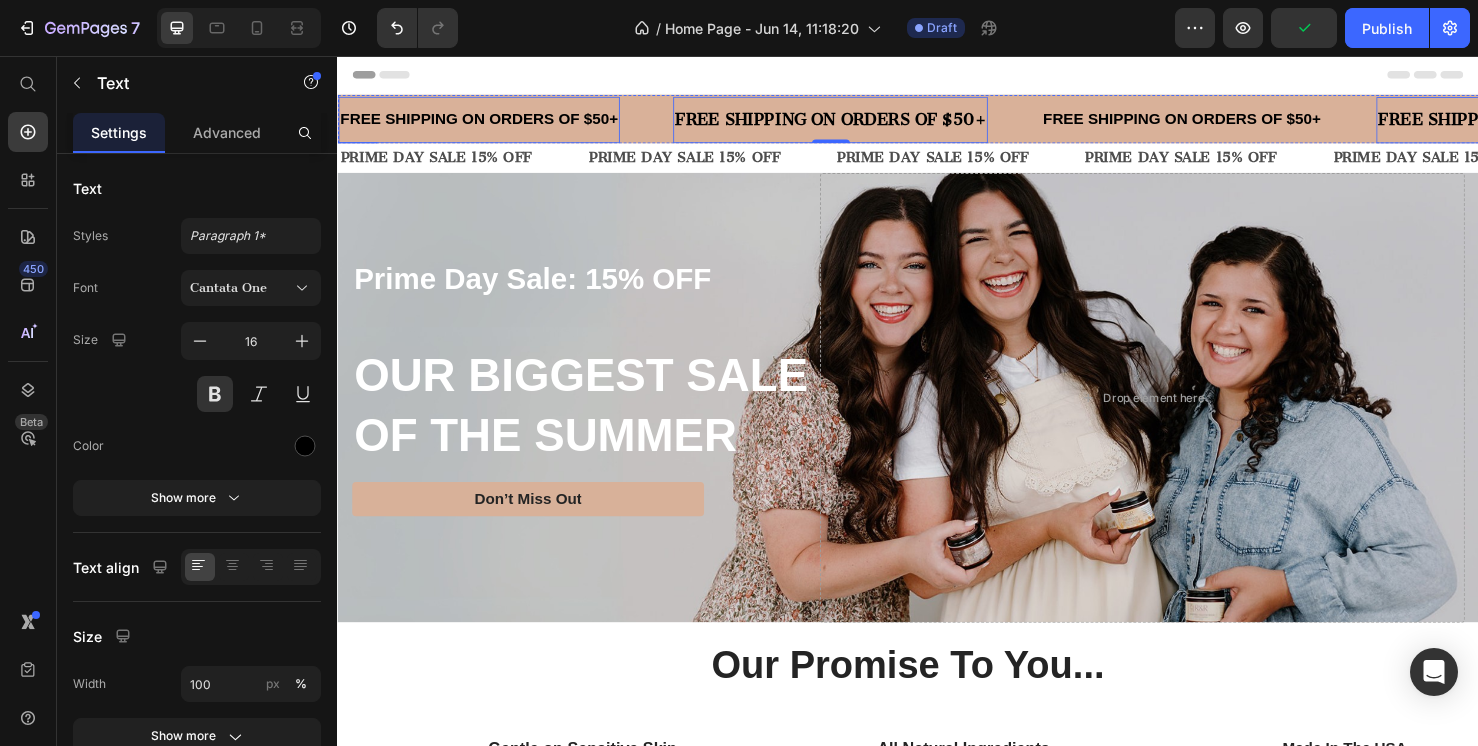 click on "FREE SHIPPING ON ORDERS OF $50+" at bounding box center (486, 123) 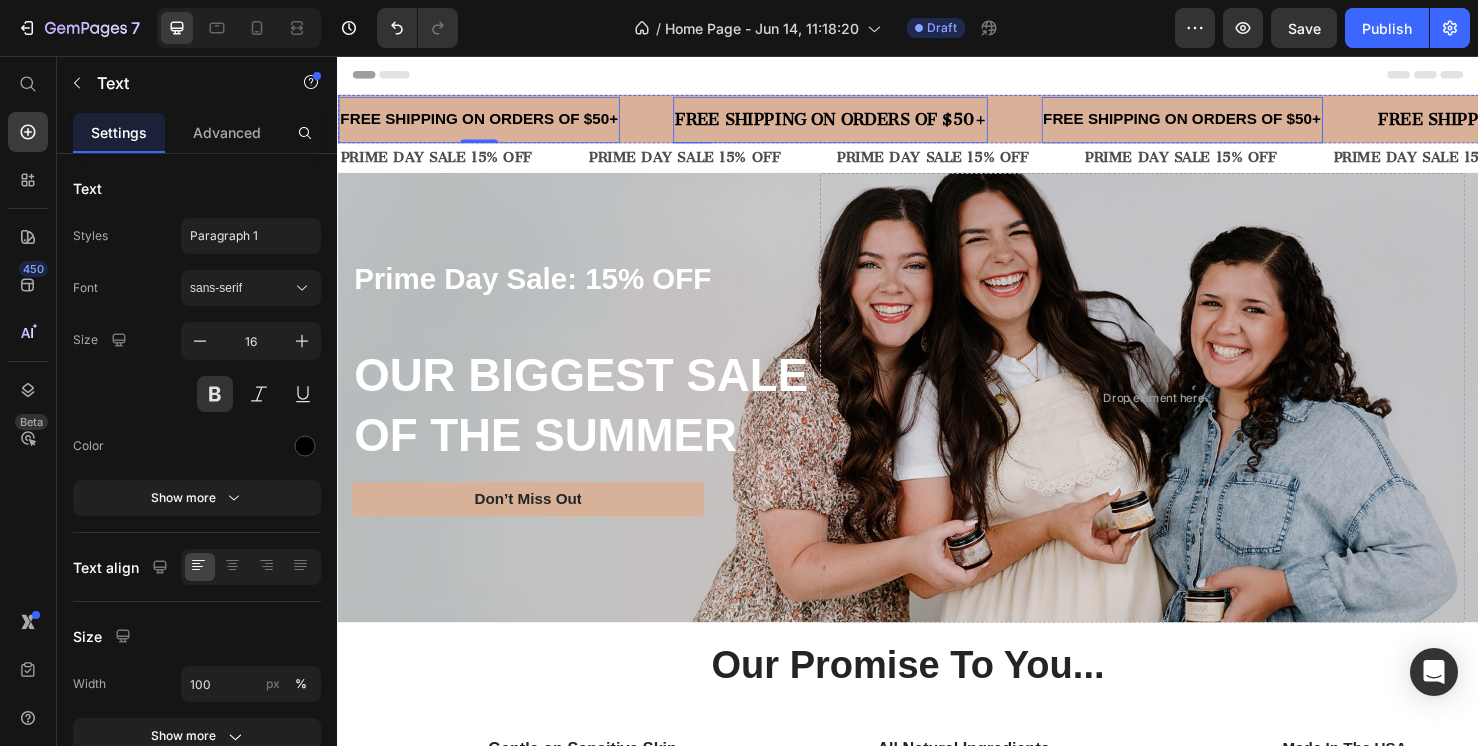 click on "FREE SHIPPING ON ORDERS OF $50+" at bounding box center (855, 123) 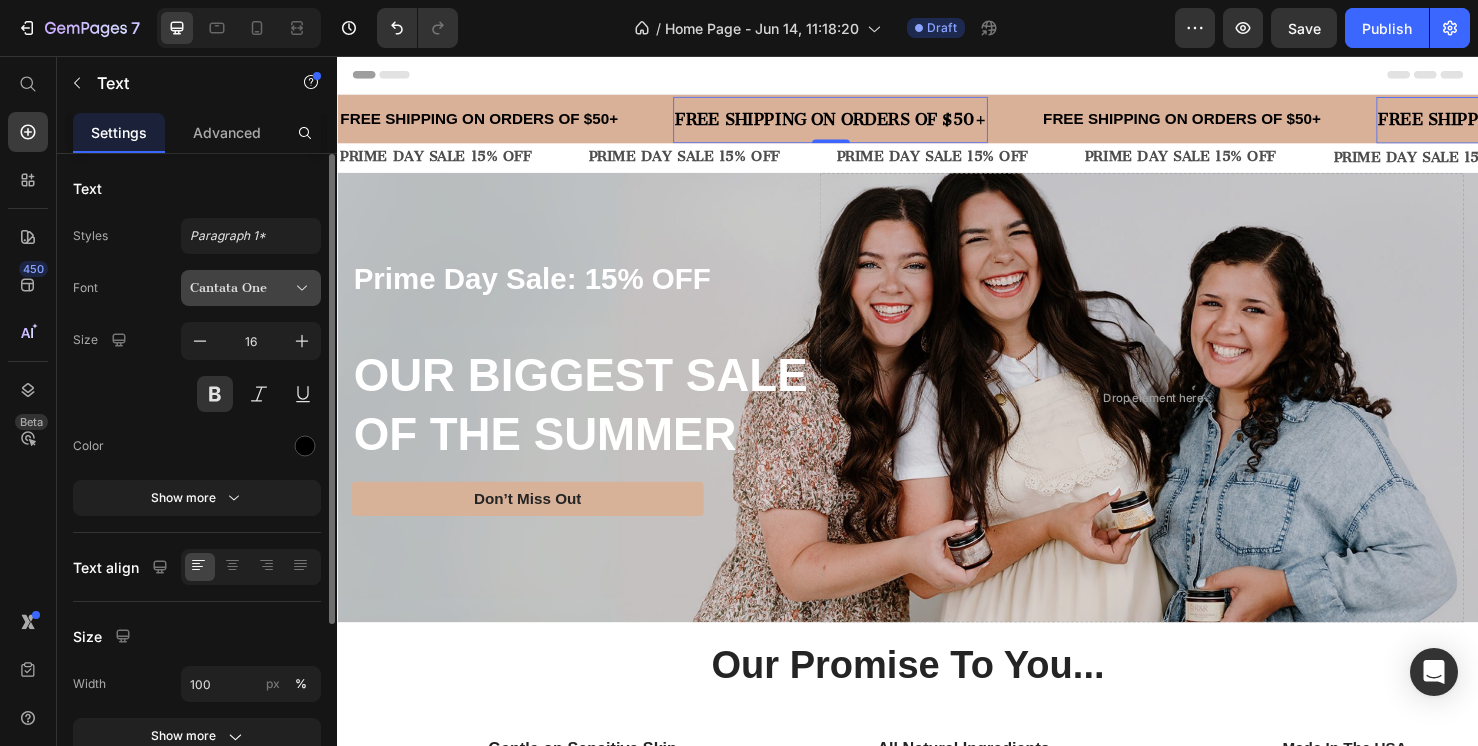 click 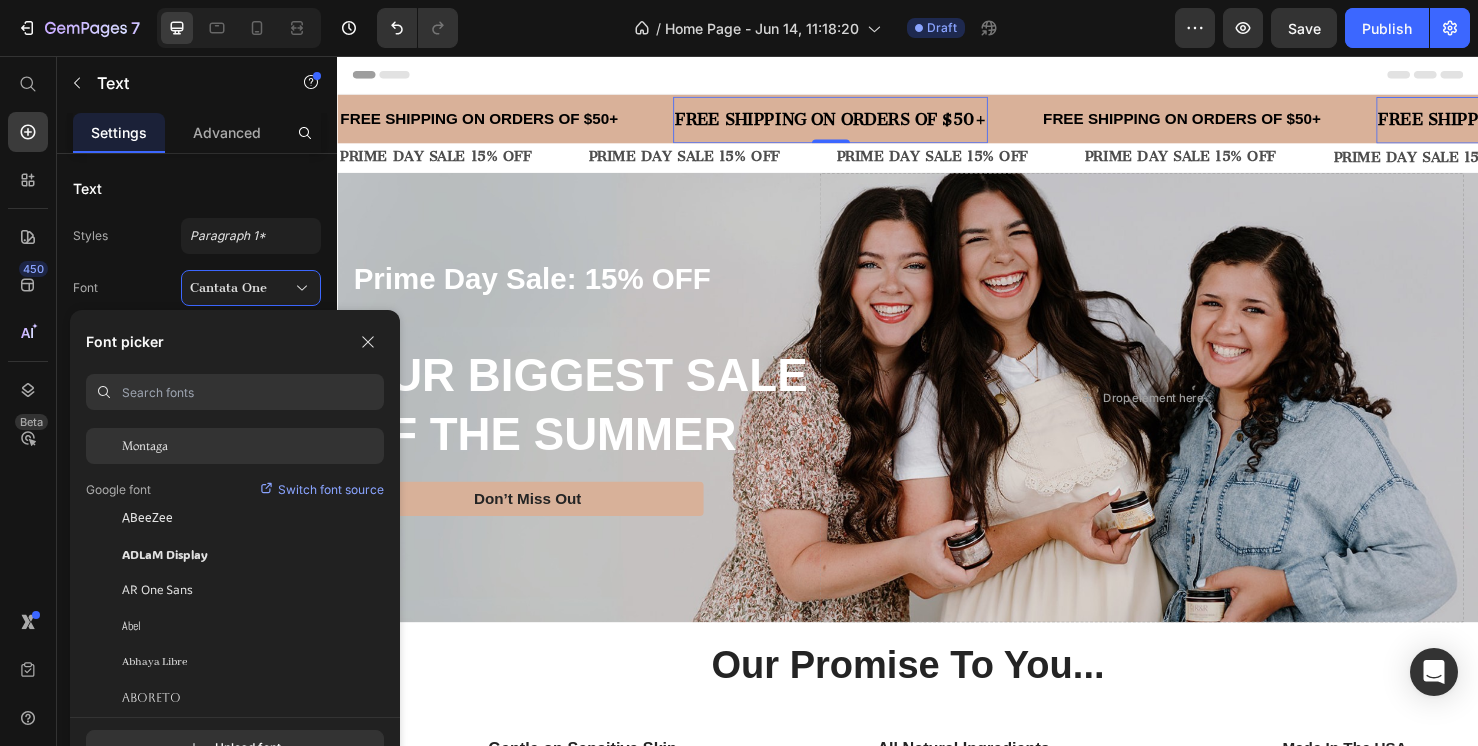 scroll, scrollTop: 156, scrollLeft: 0, axis: vertical 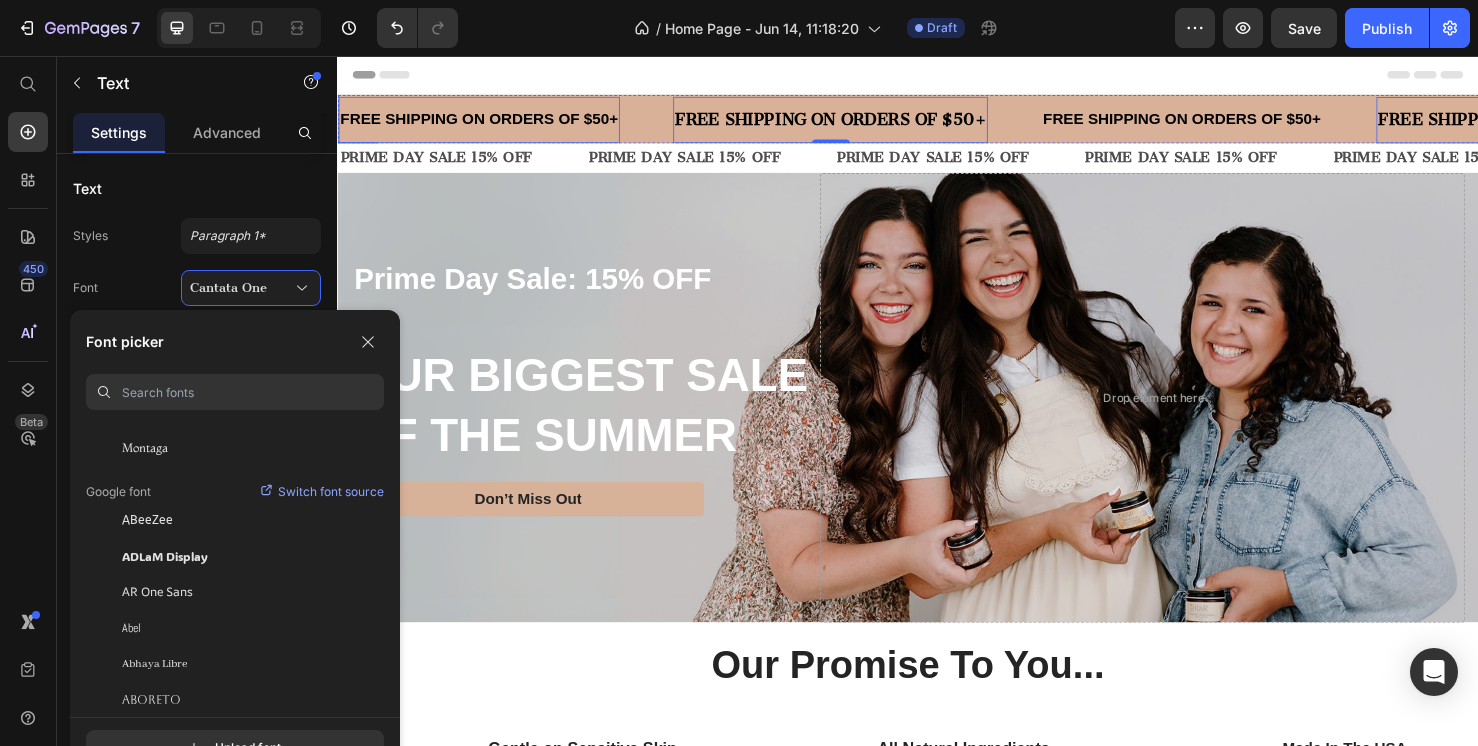 click on "FREE SHIPPING ON ORDERS OF $50+" at bounding box center [486, 123] 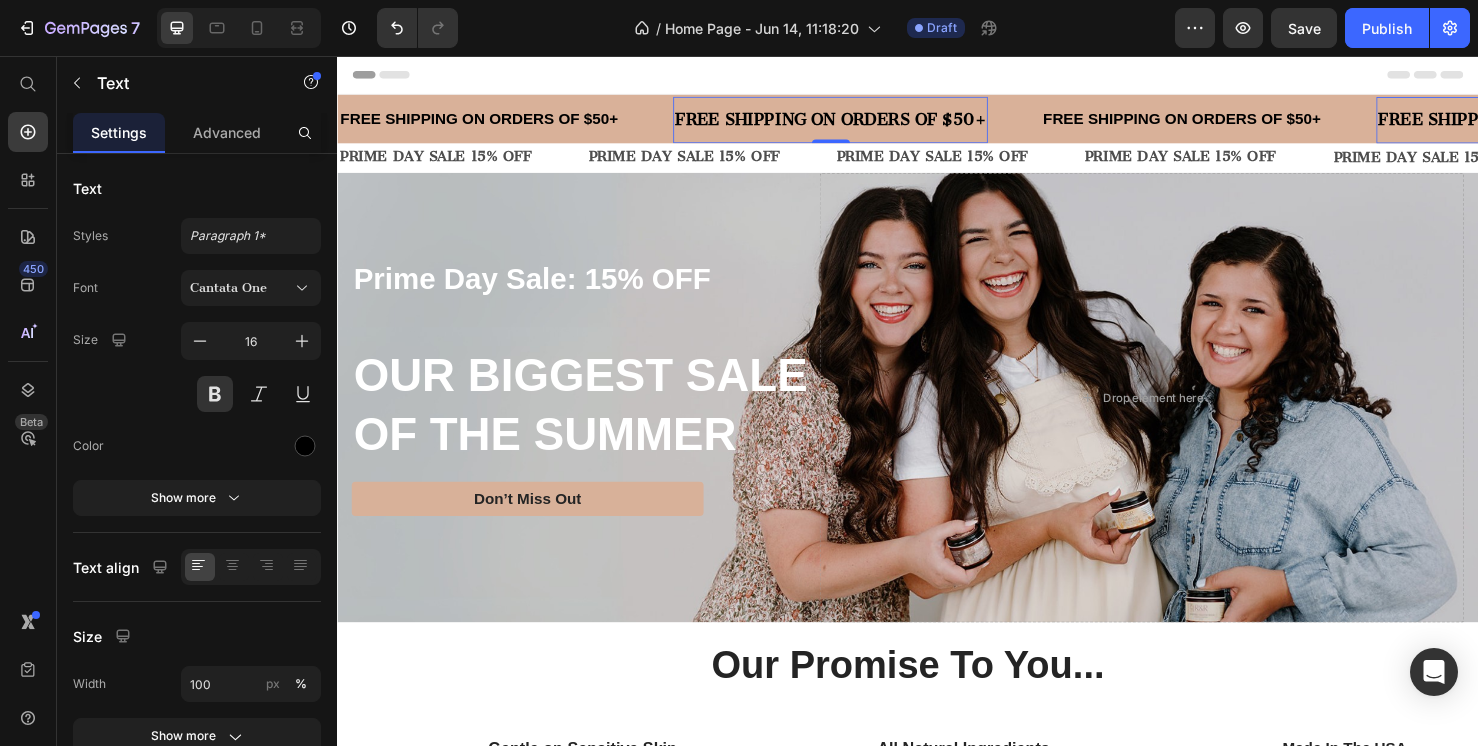 click on "FREE SHIPPING ON ORDERS OF $50+" at bounding box center [855, 123] 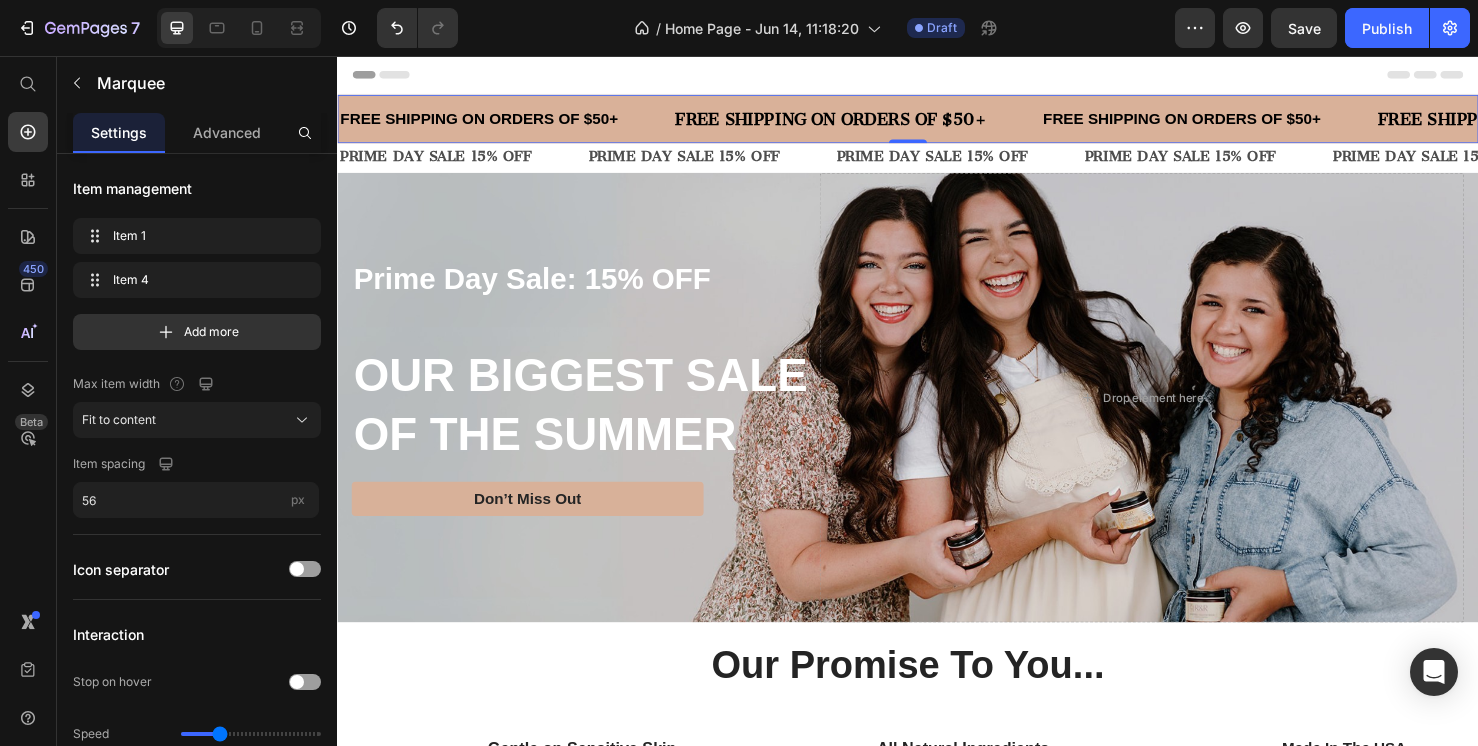 click on "FREE SHIPPING ON ORDERS OF $50+ Text" at bounding box center [514, 123] 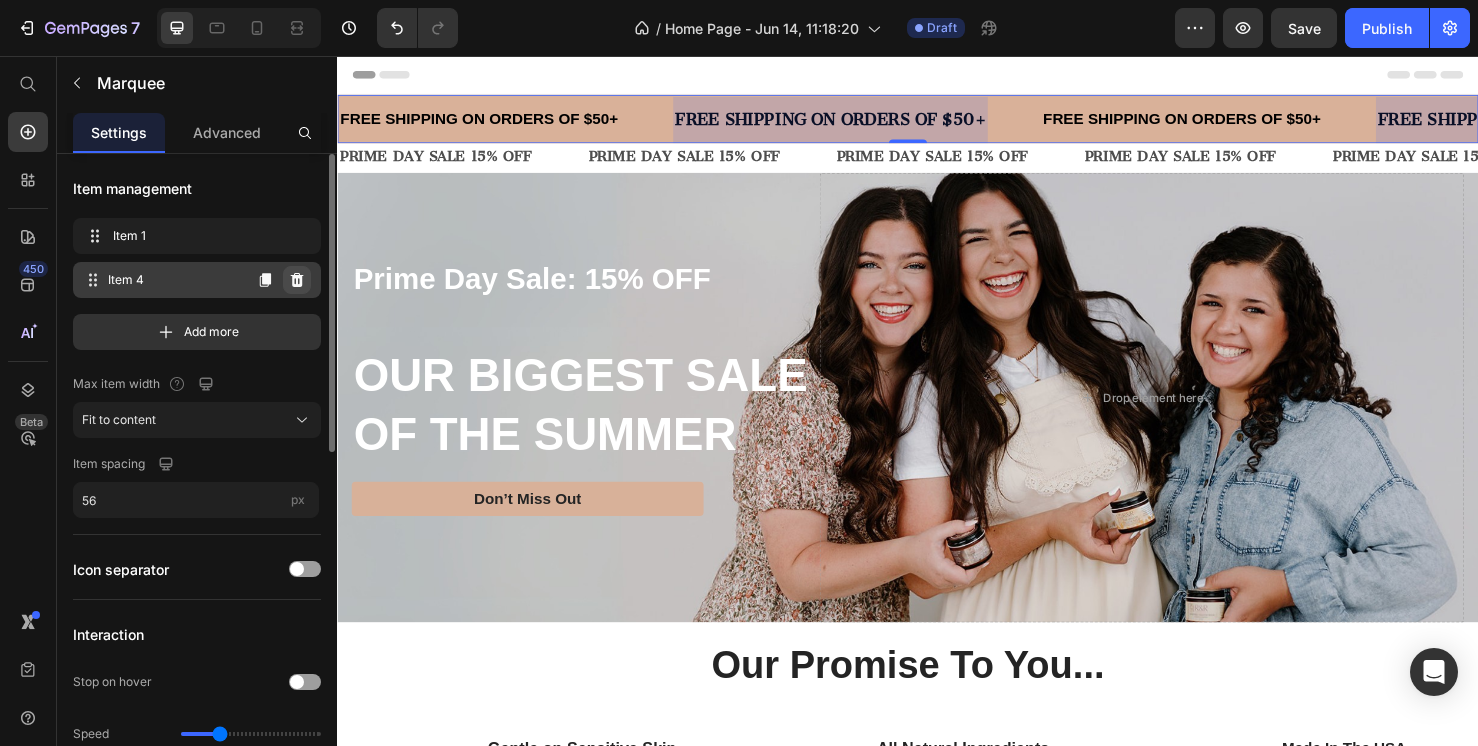 click 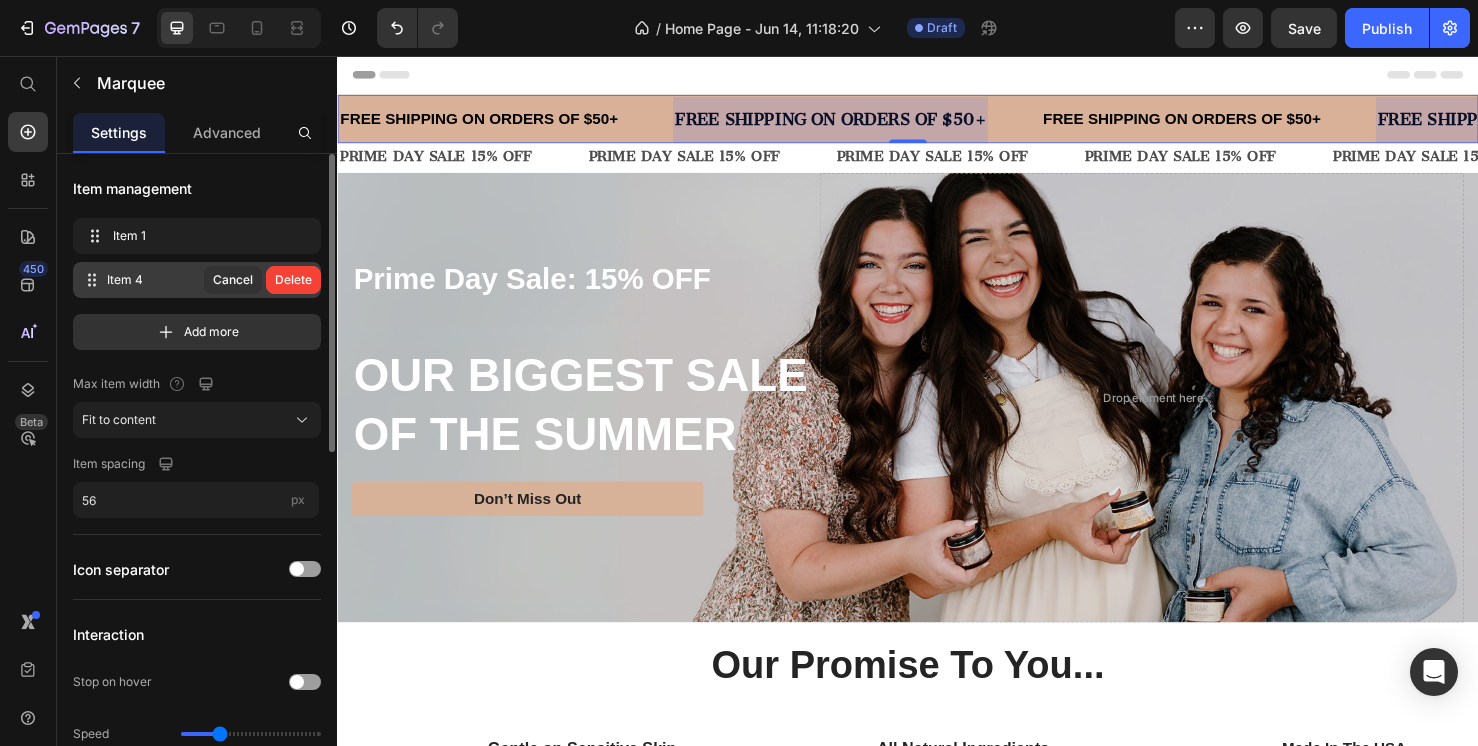 click on "Delete" at bounding box center (293, 280) 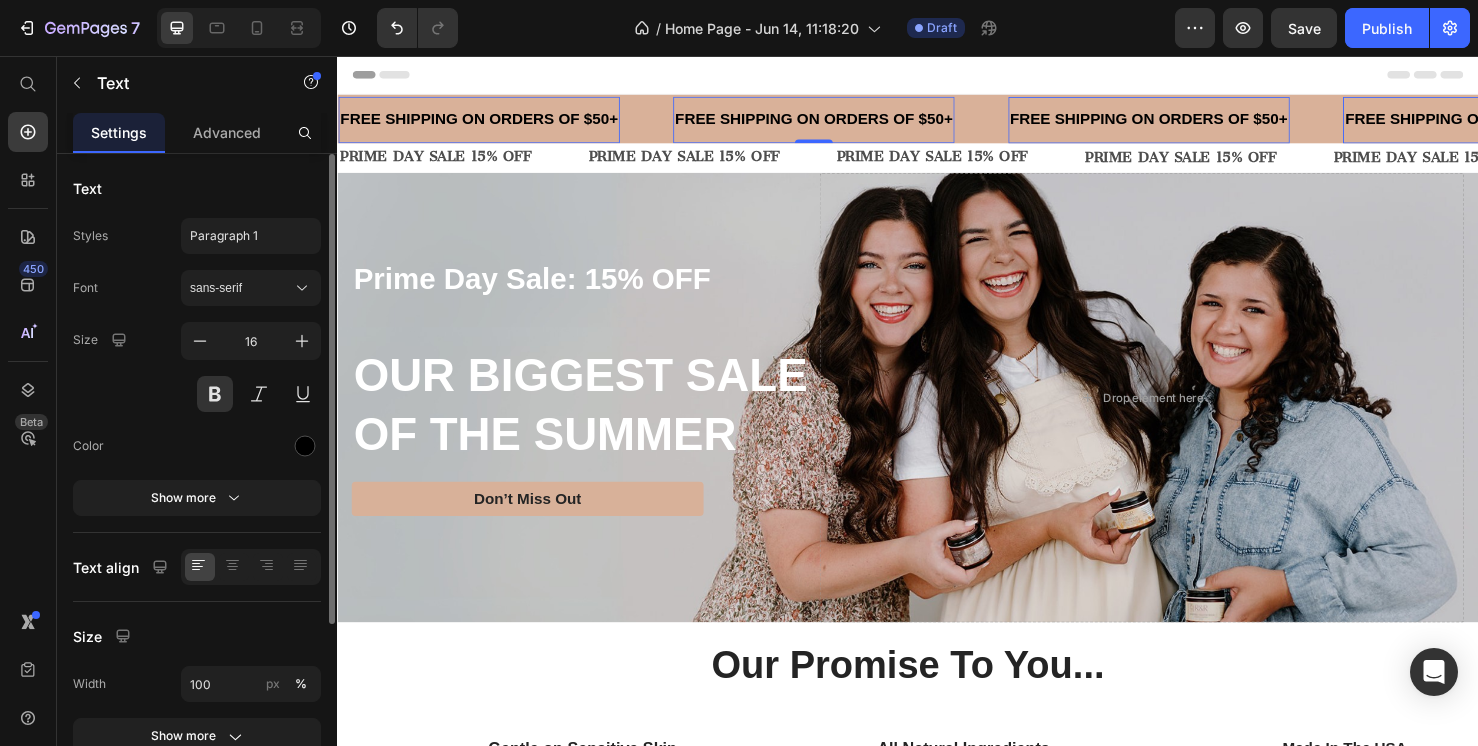 click on "FREE SHIPPING ON ORDERS OF $50+" at bounding box center (838, 123) 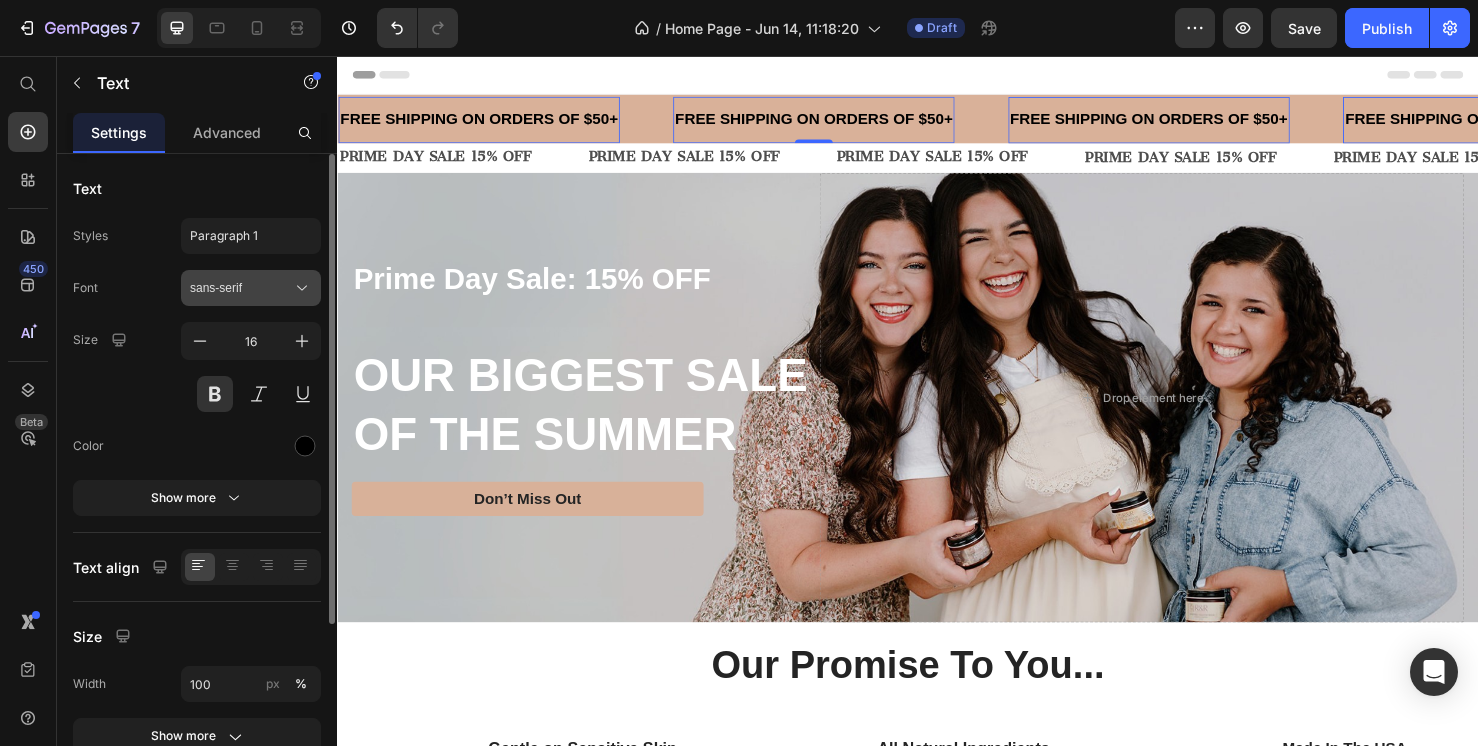 click 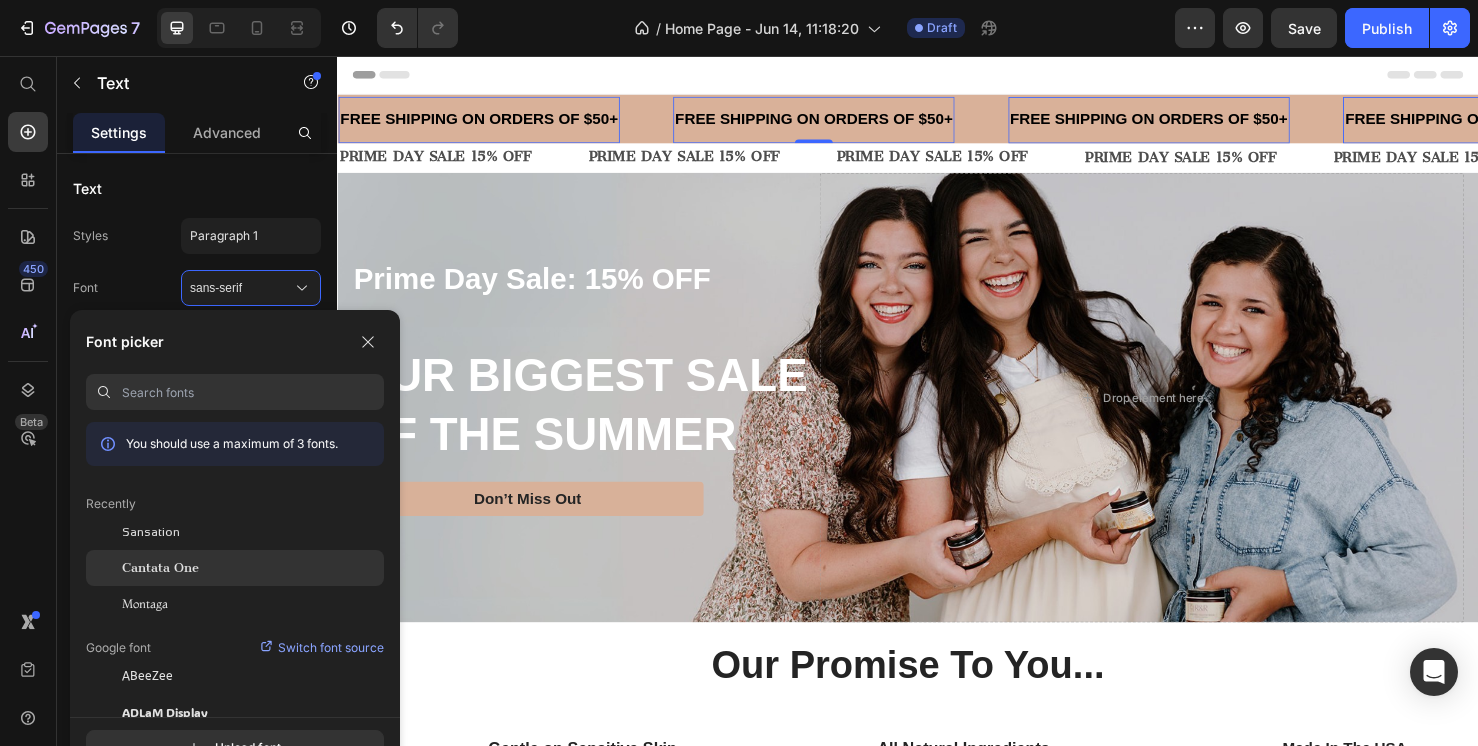 click on "Cantata One" at bounding box center (160, 568) 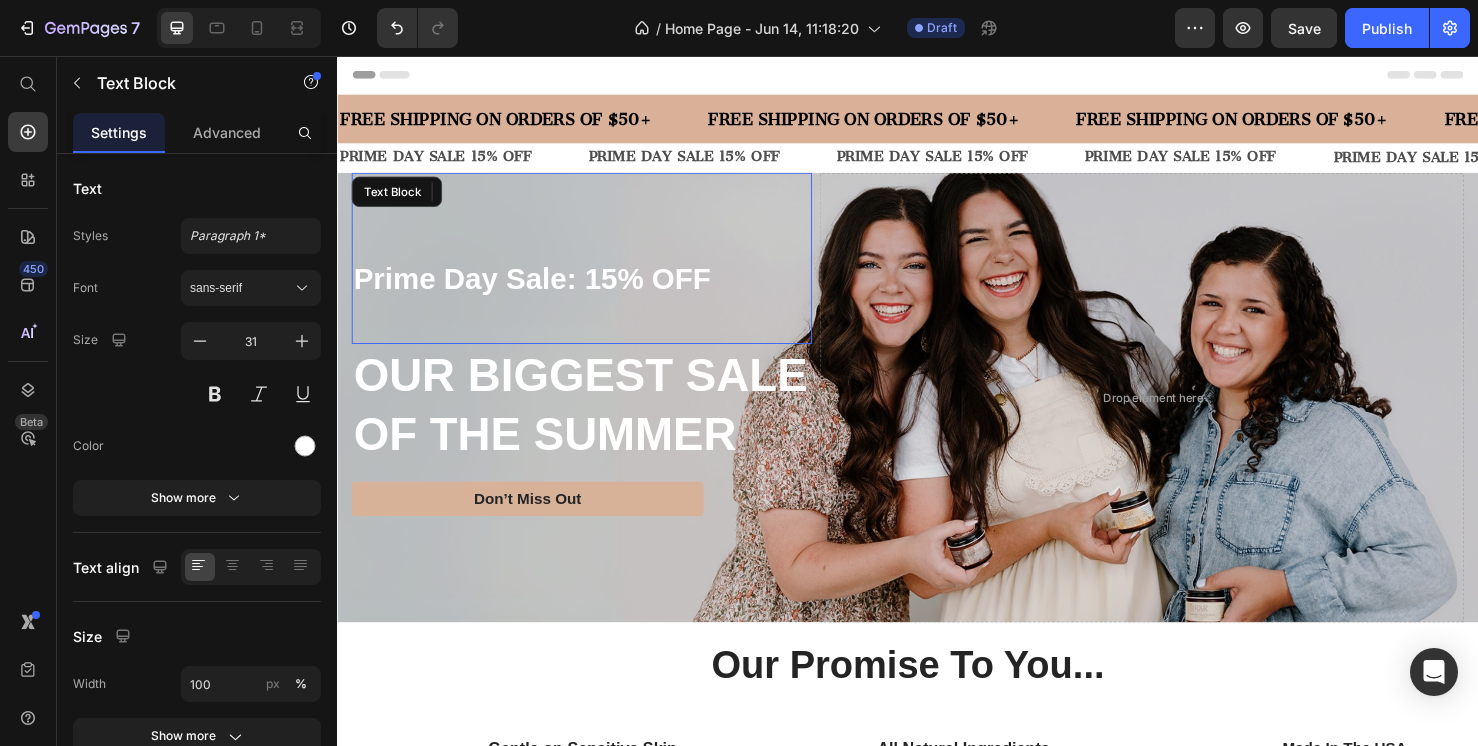 click on "Prime Day Sale: 15% OFF" at bounding box center (594, 309) 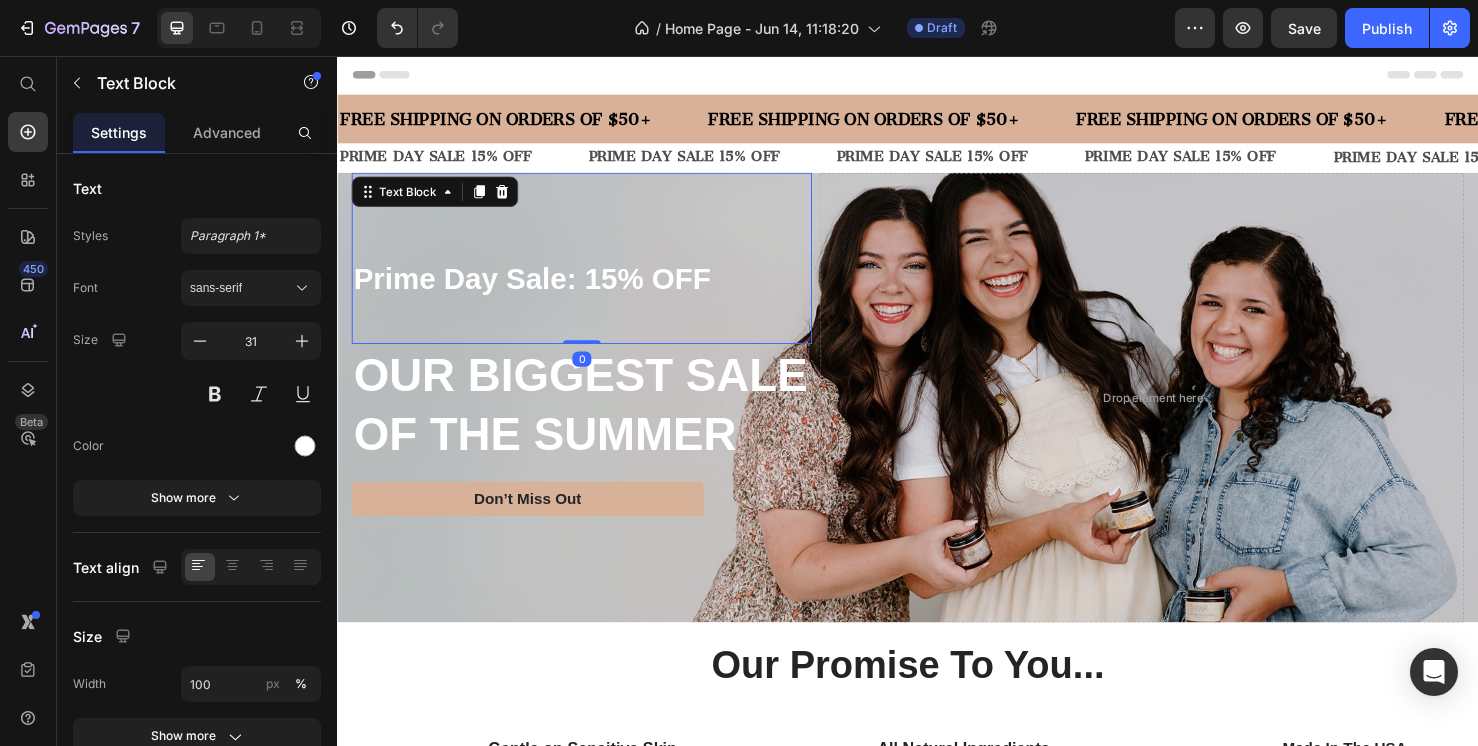 click on "Prime Day Sale: 15% OFF Text Block   0" at bounding box center (594, 269) 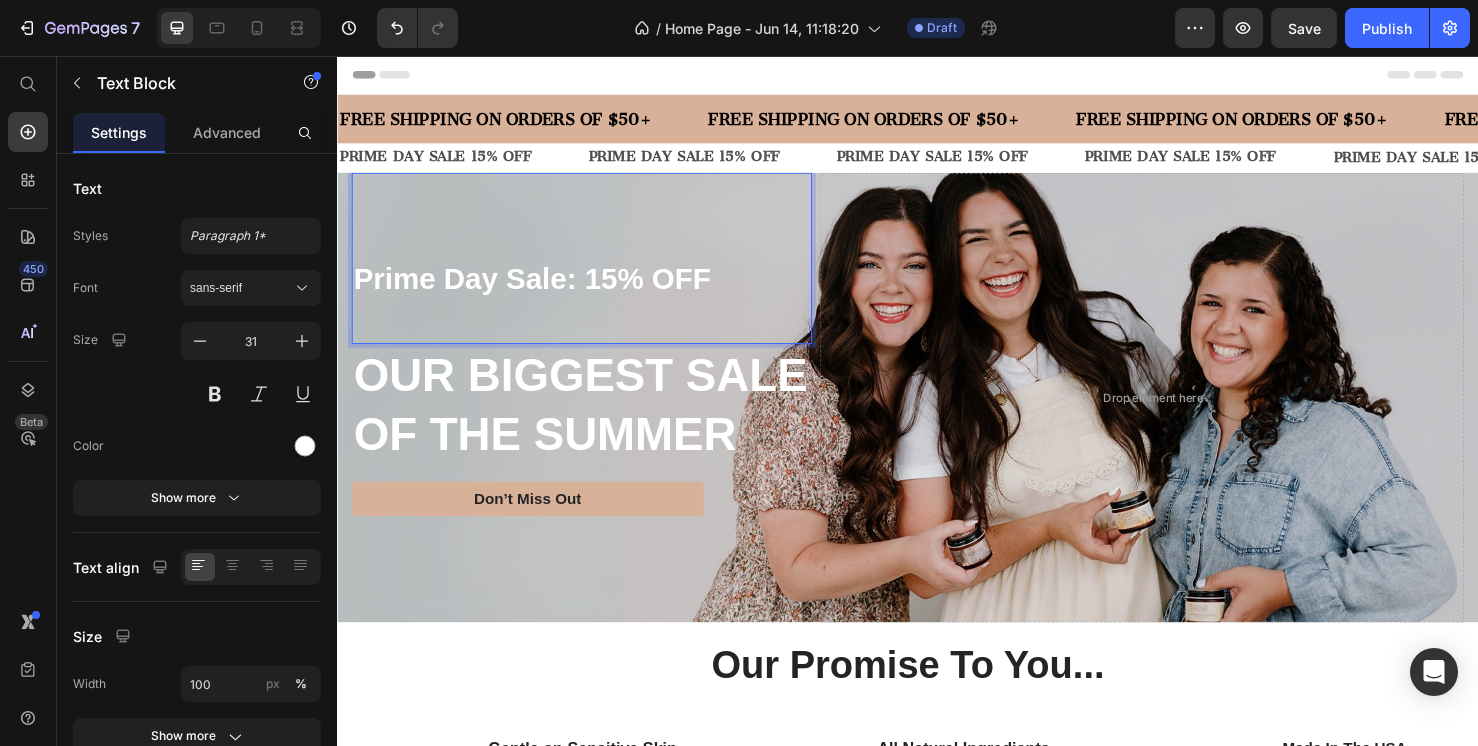 click on "Prime Day Sale: 15% OFF" at bounding box center (594, 291) 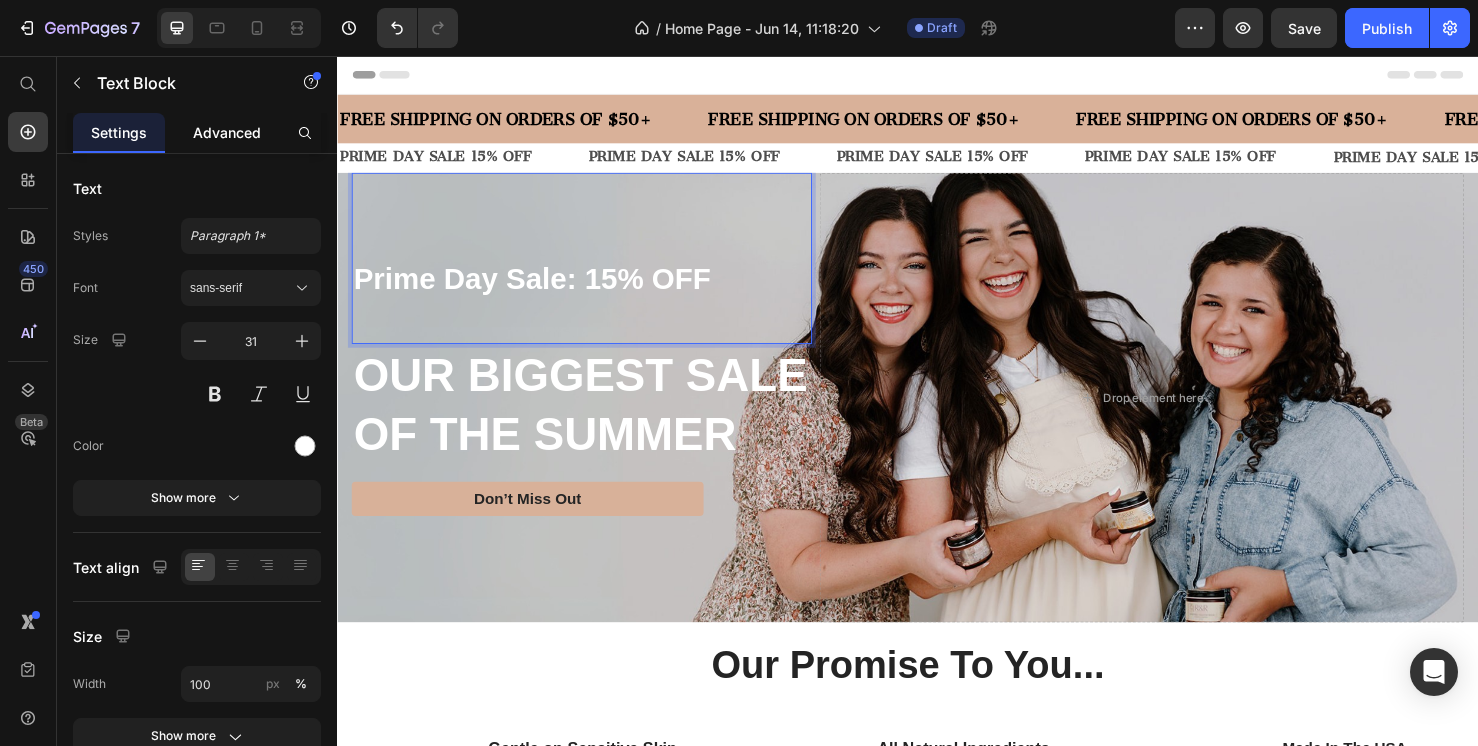 click on "Advanced" at bounding box center [227, 132] 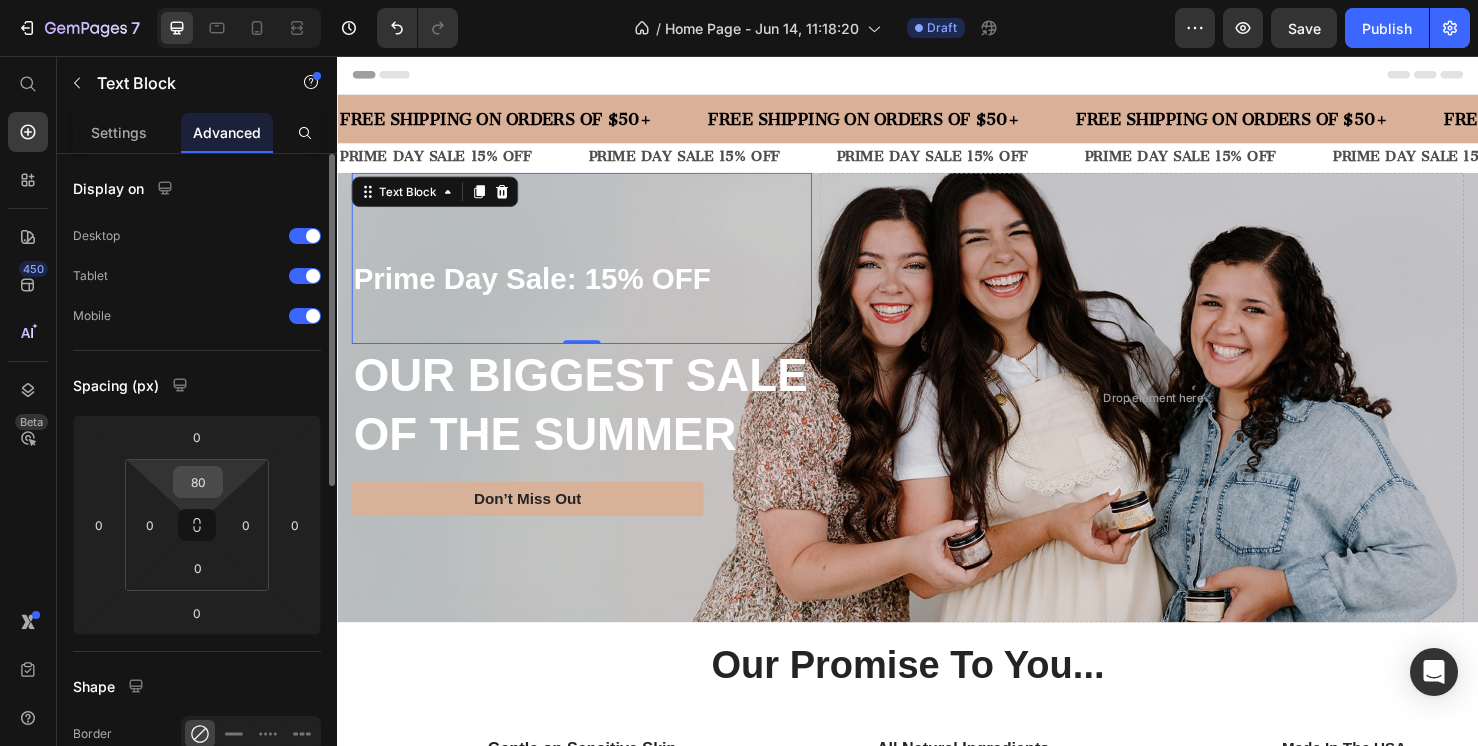 click on "80" at bounding box center [198, 482] 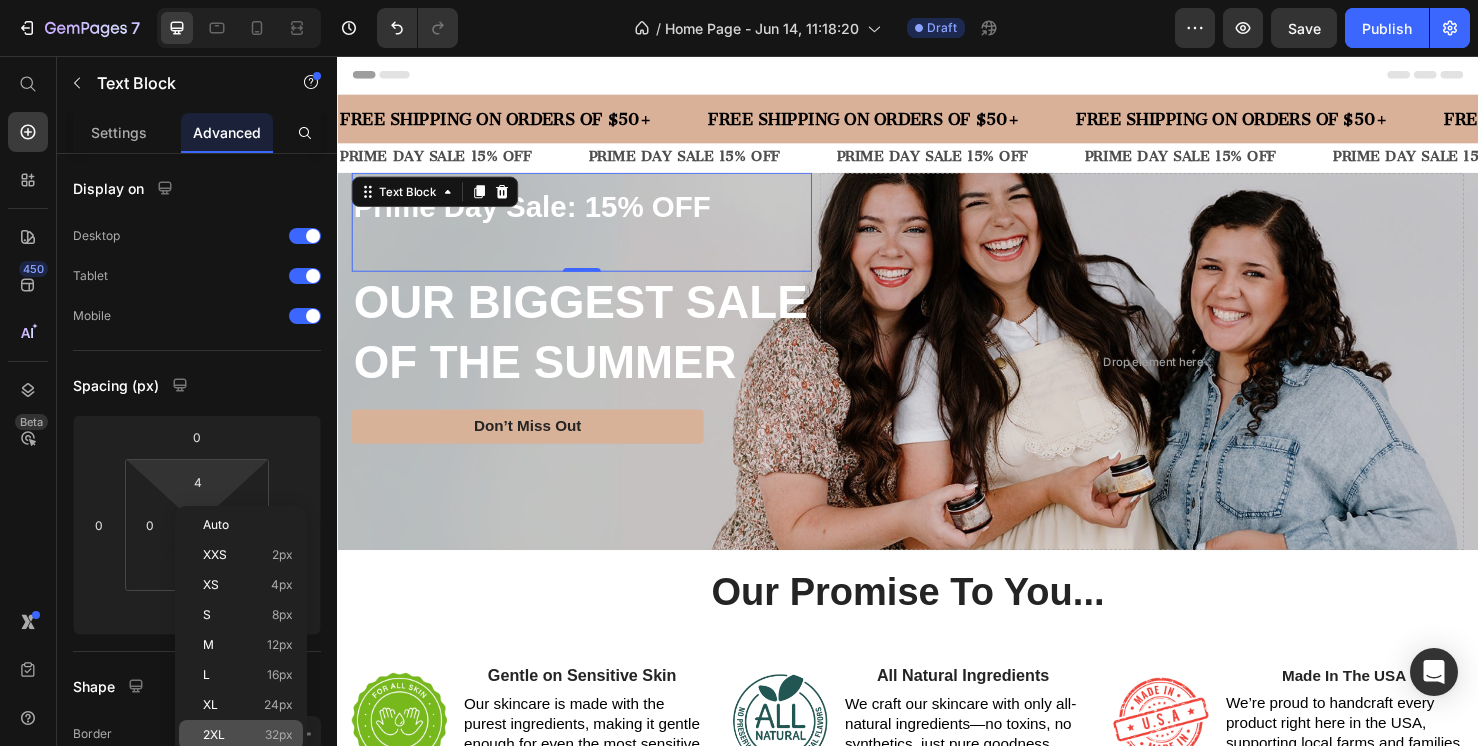 click on "32px" at bounding box center (279, 735) 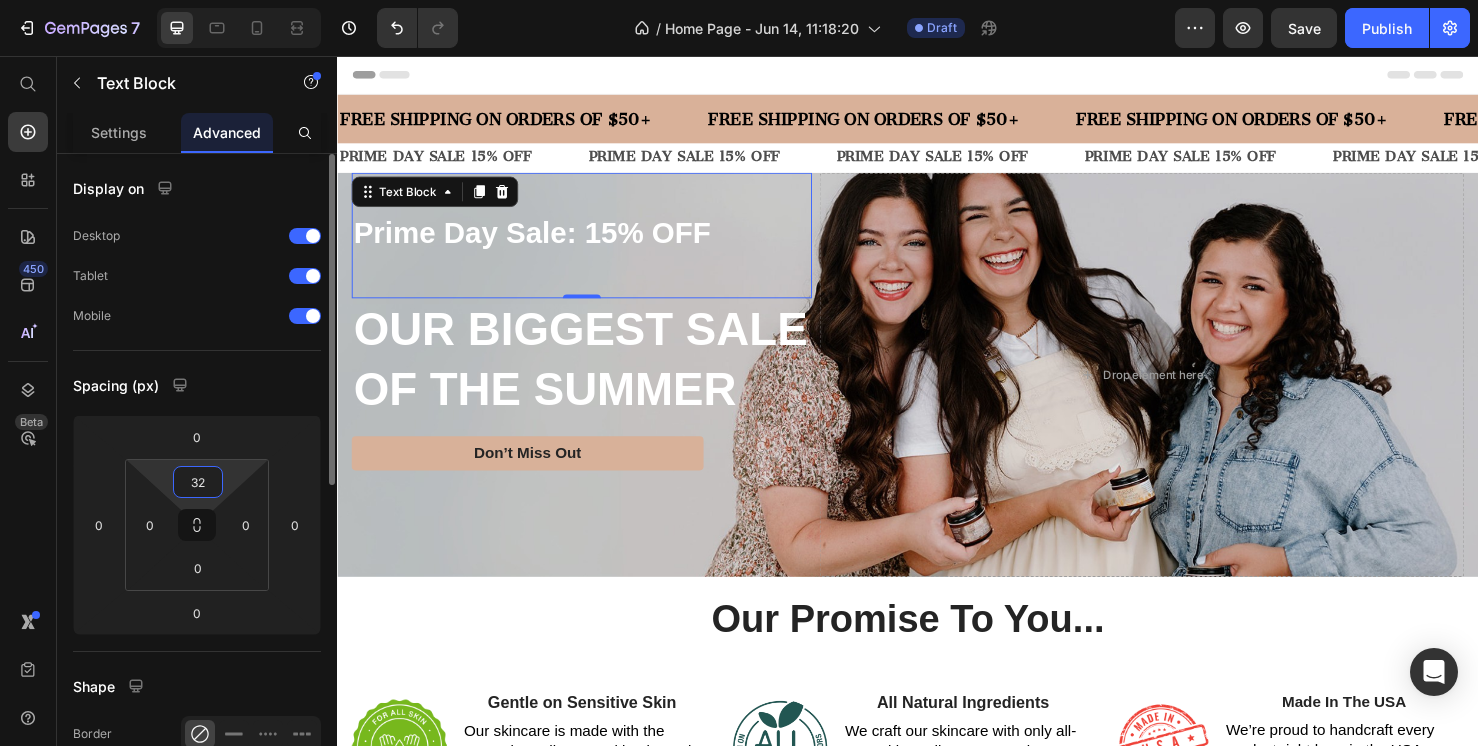 click on "32" at bounding box center [198, 482] 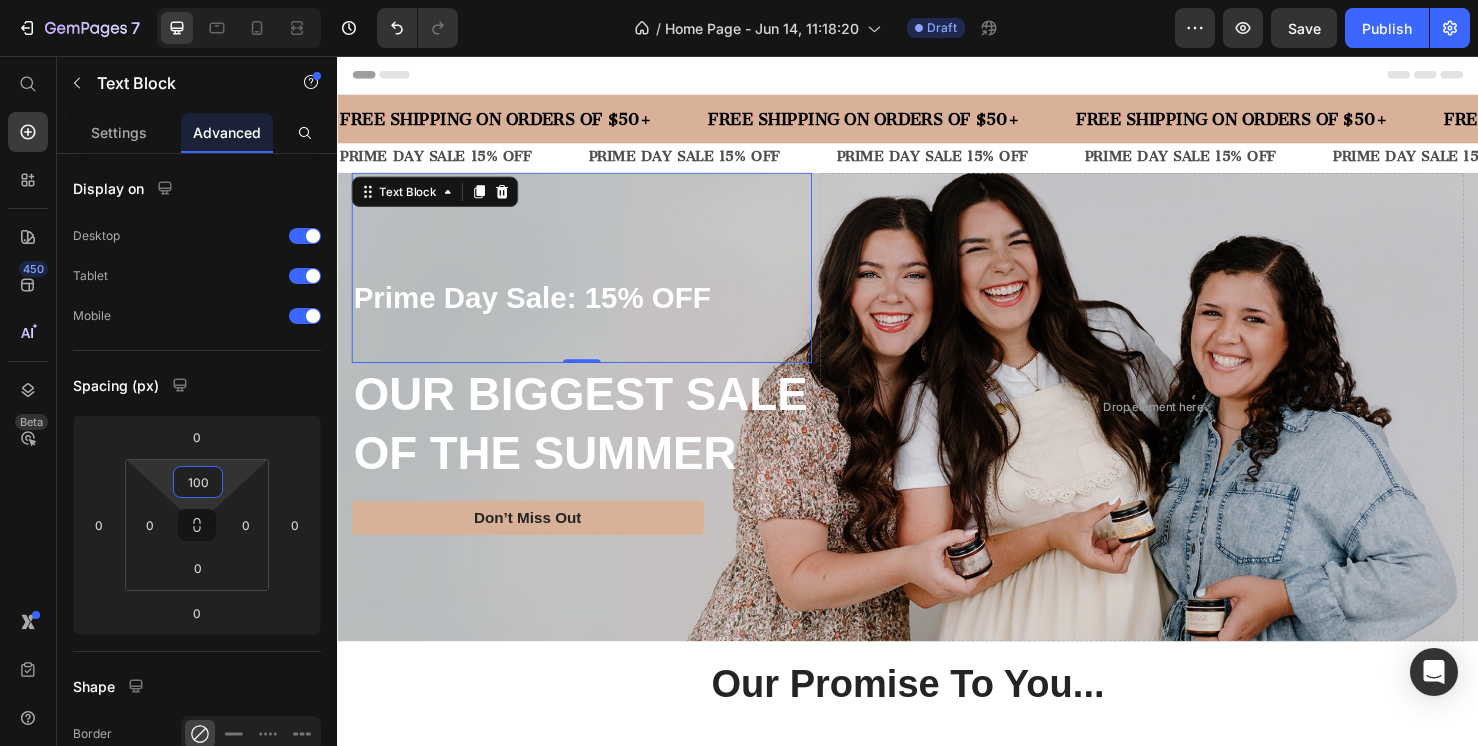 type on "100" 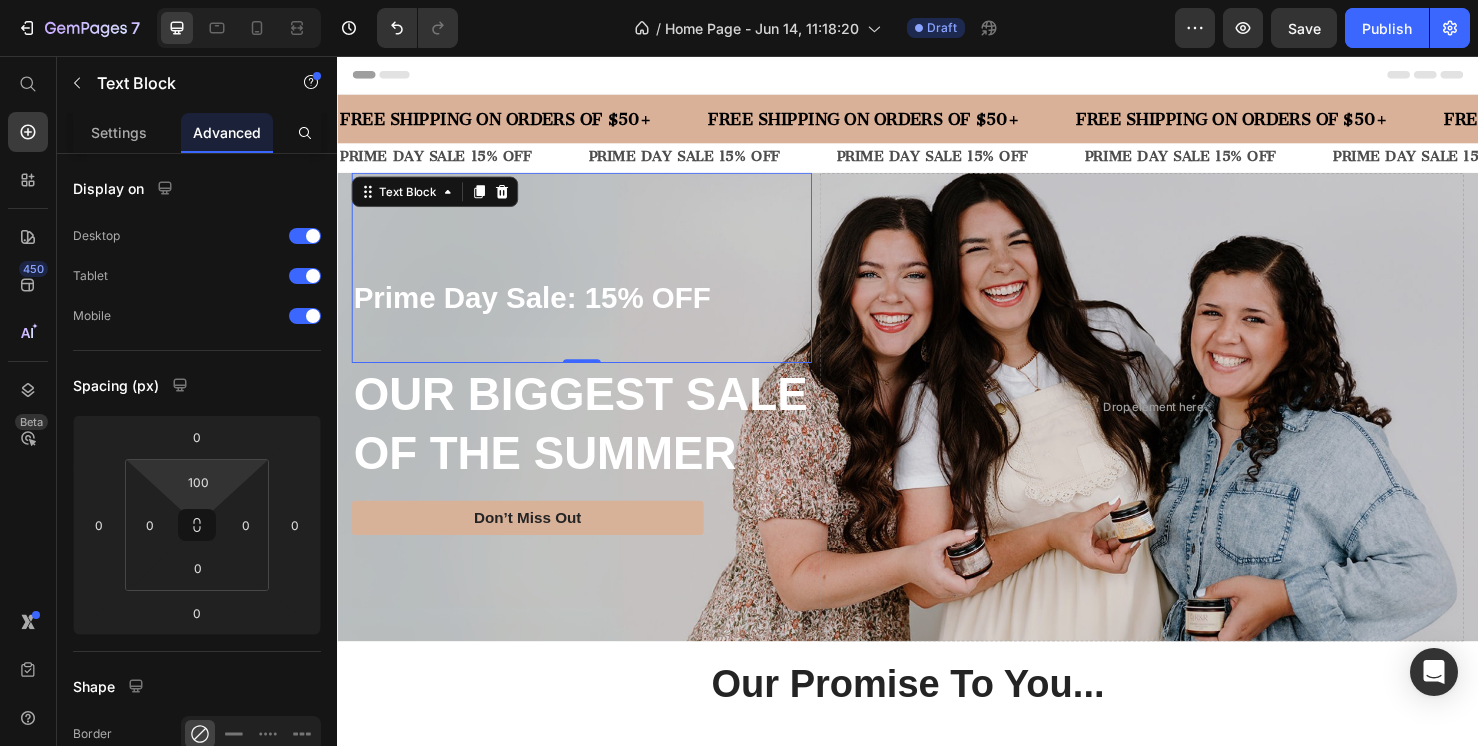 click on "Prime Day Sale: 15% OFF" at bounding box center [594, 329] 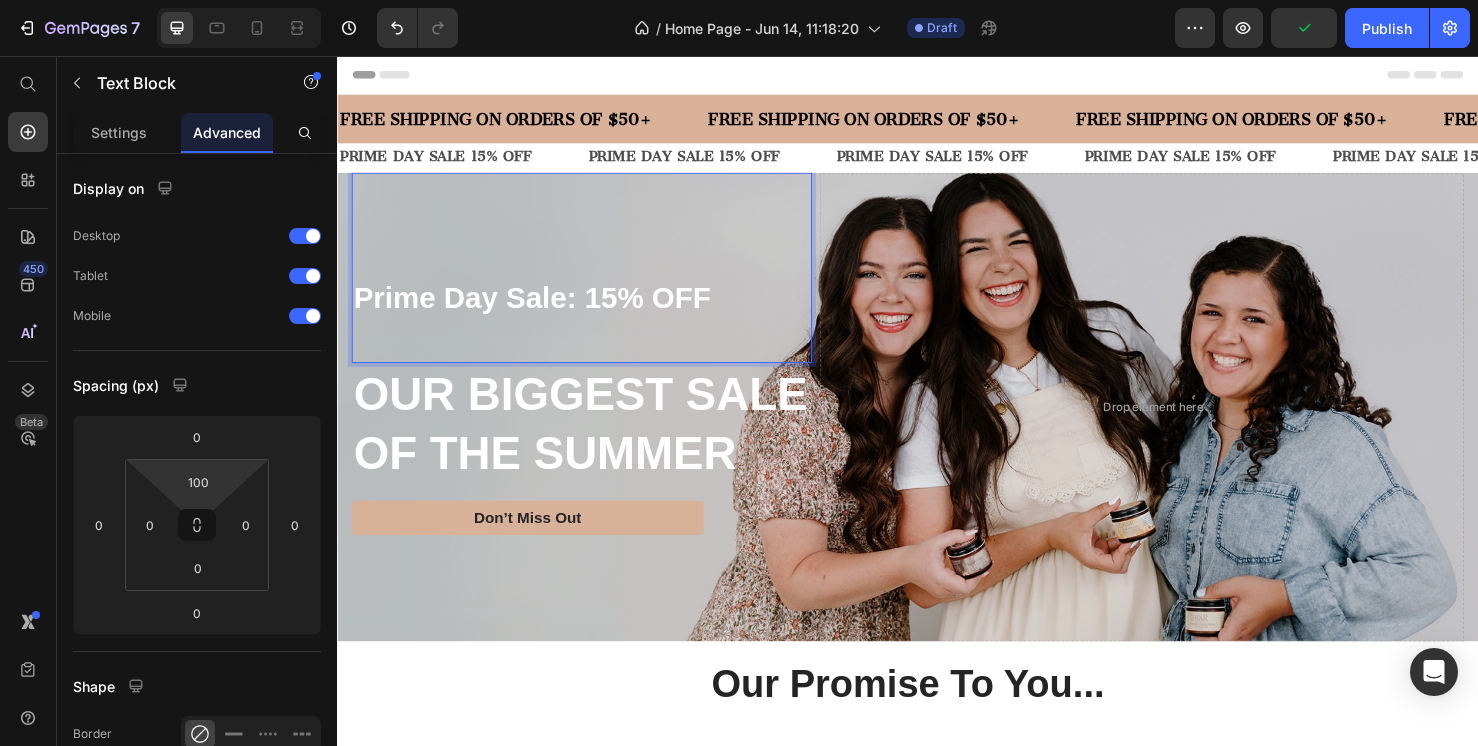 click on "Prime Day Sale: 15% OFF" at bounding box center (594, 329) 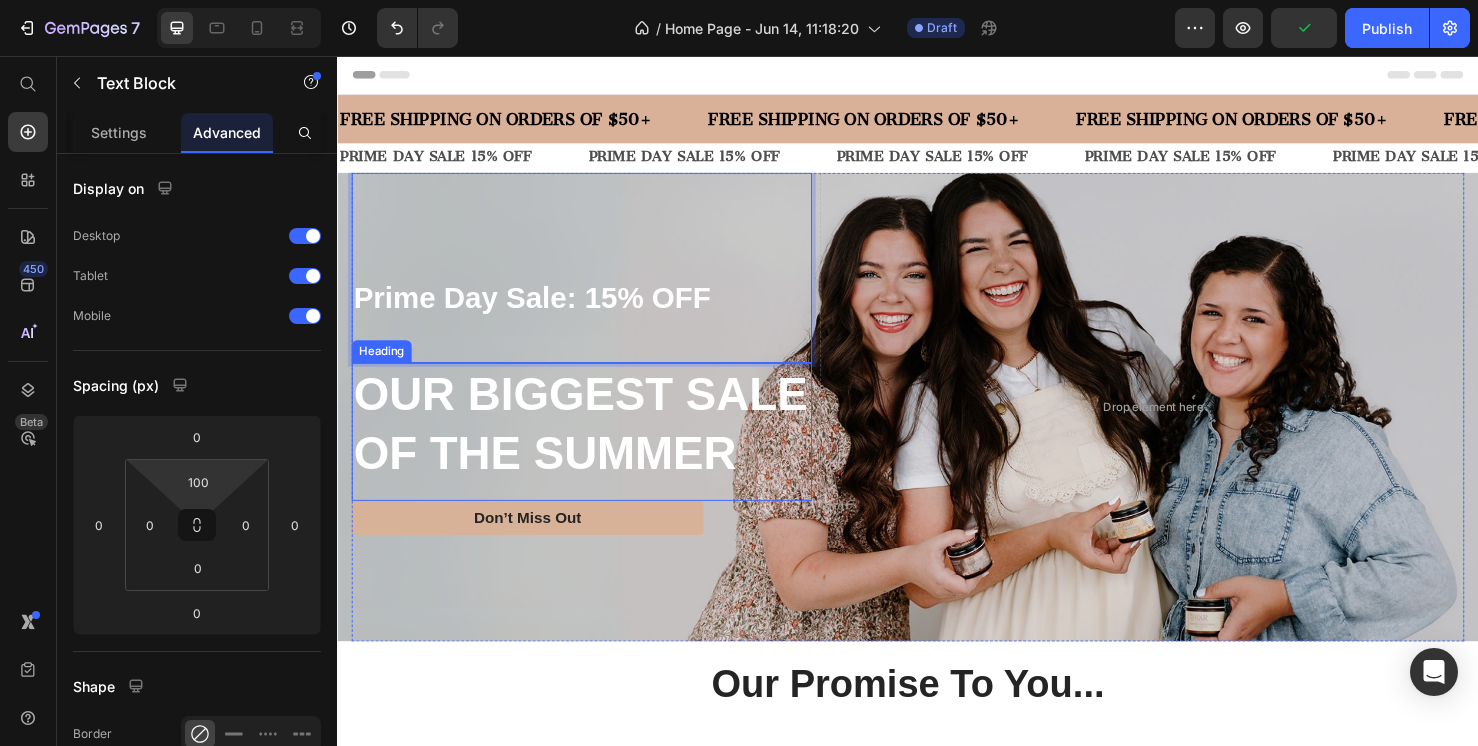 click on "OUR BIGGEST SALE OF THE SUMMER" at bounding box center [594, 443] 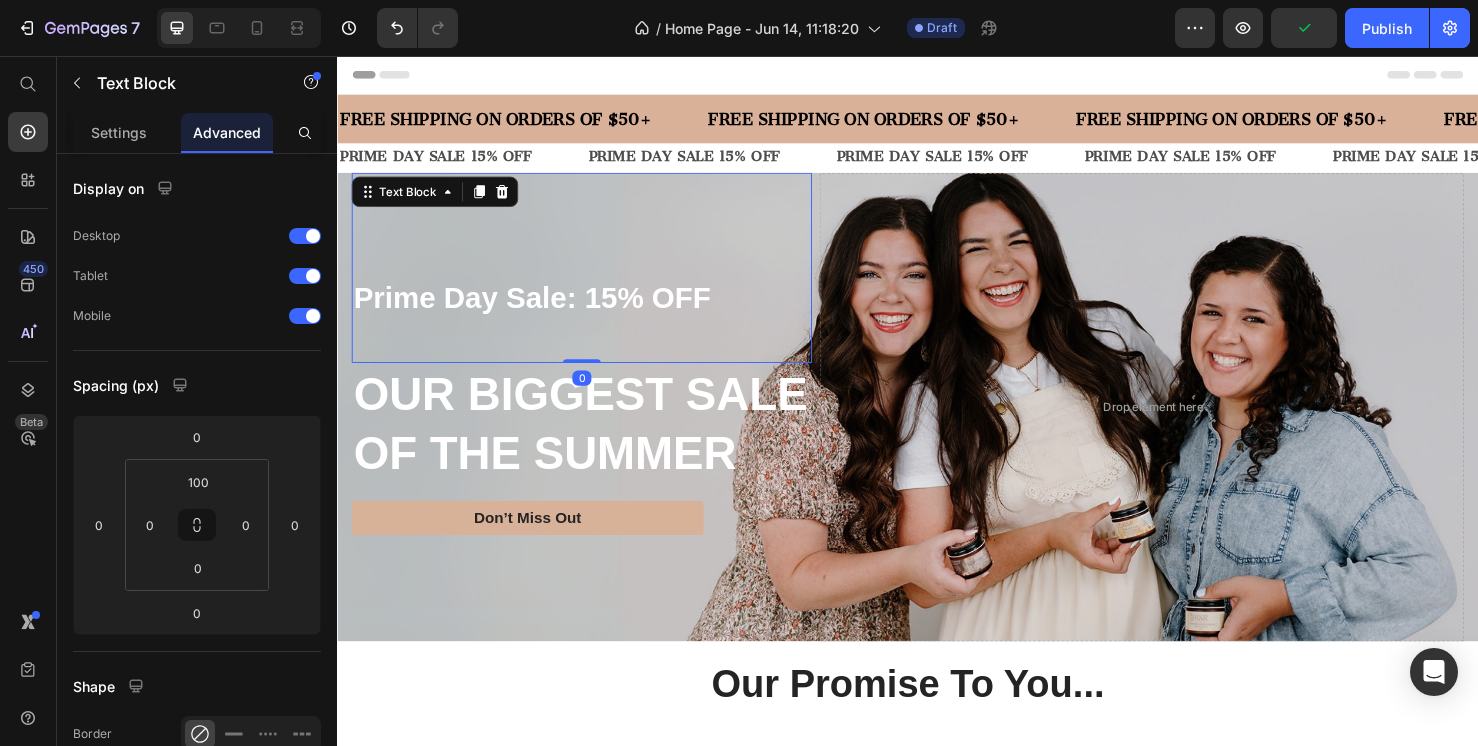 click on "Prime Day Sale: 15% OFF" at bounding box center (594, 329) 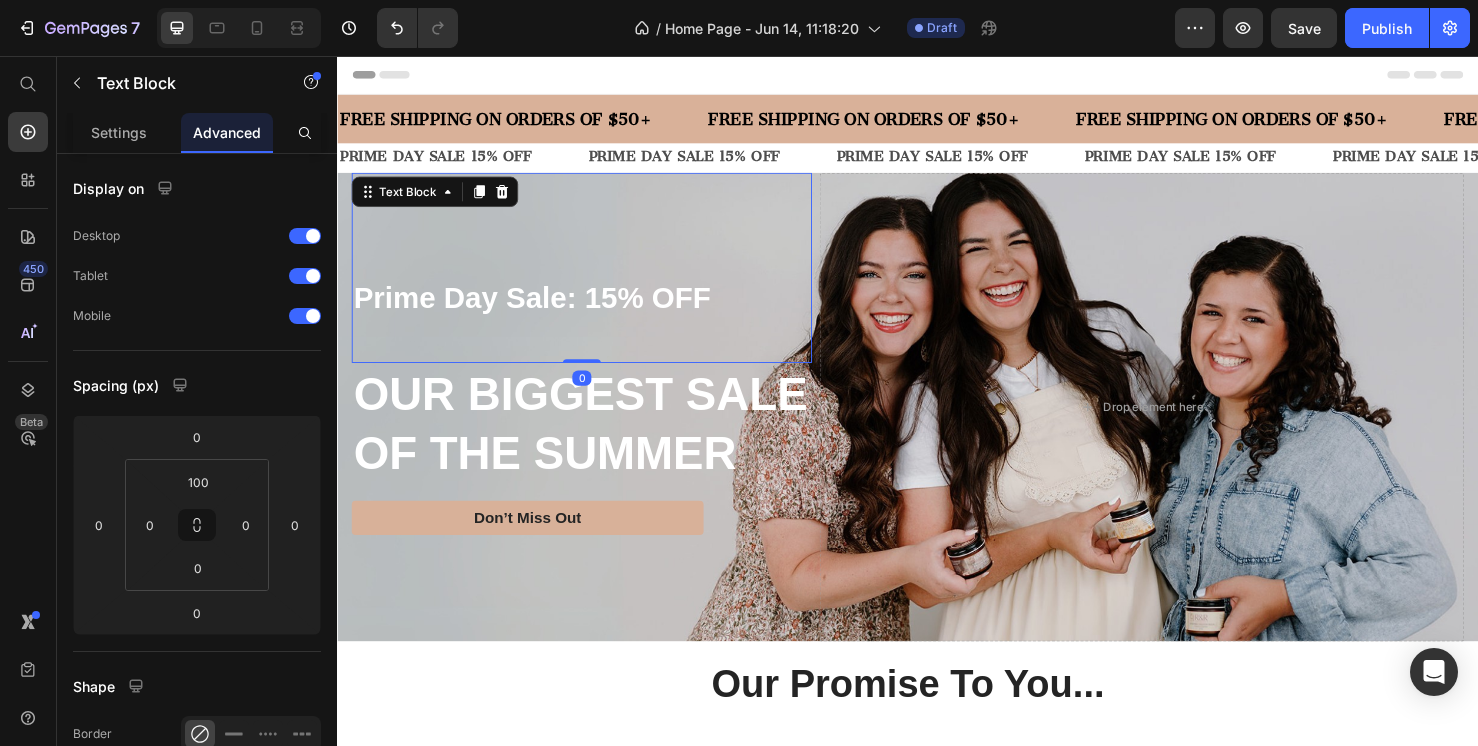 drag, startPoint x: 592, startPoint y: 375, endPoint x: 594, endPoint y: 322, distance: 53.037724 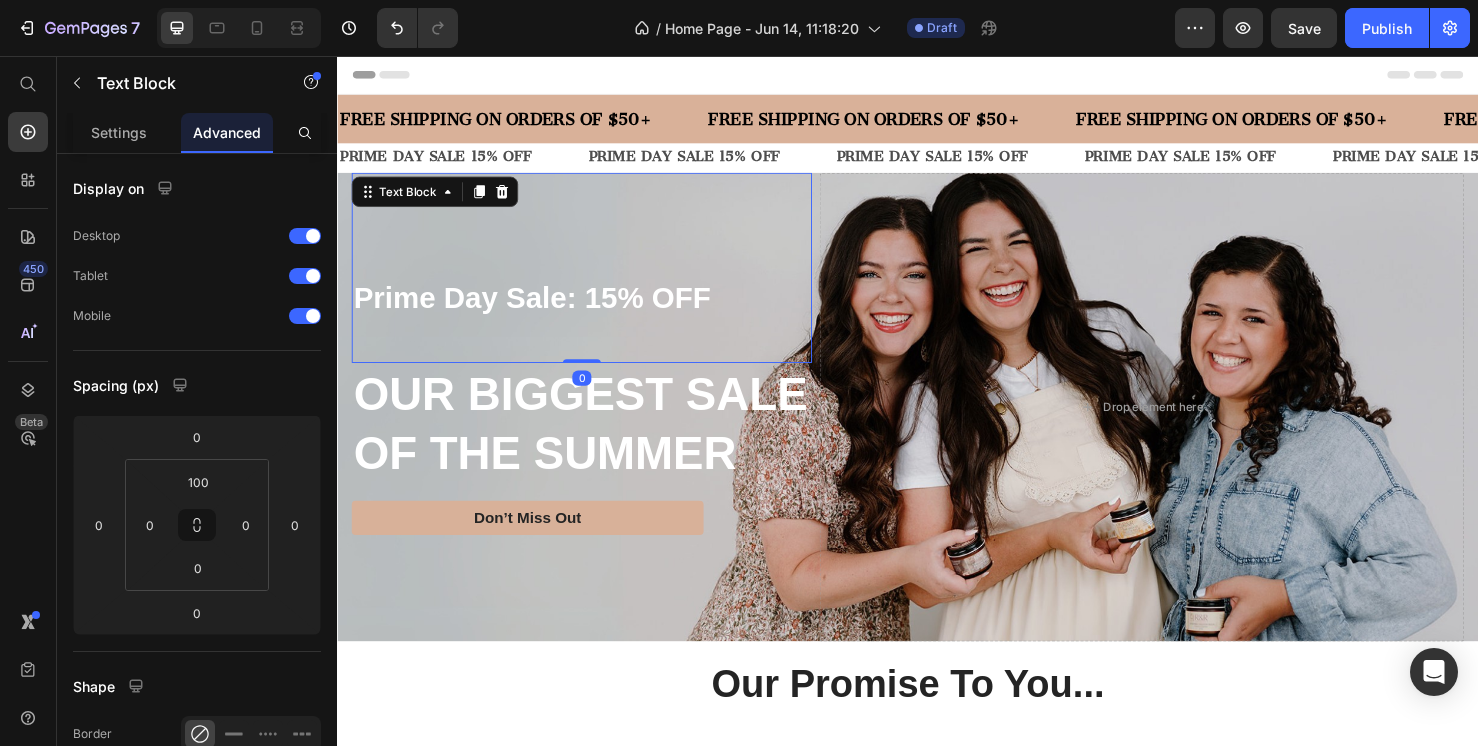 click on "Prime Day Sale: 15% OFF Text Block   0" at bounding box center (594, 279) 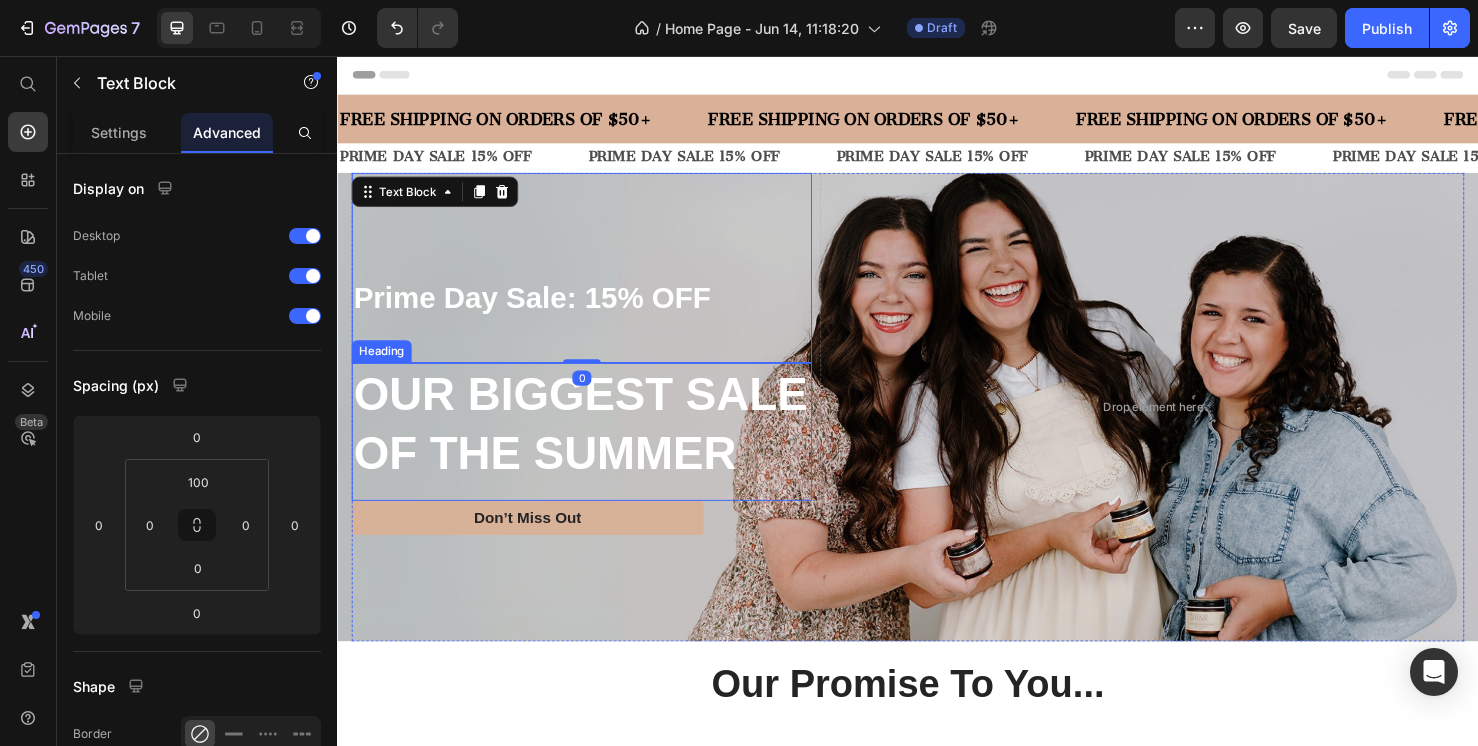 click on "OUR BIGGEST SALE OF THE SUMMER" at bounding box center (594, 443) 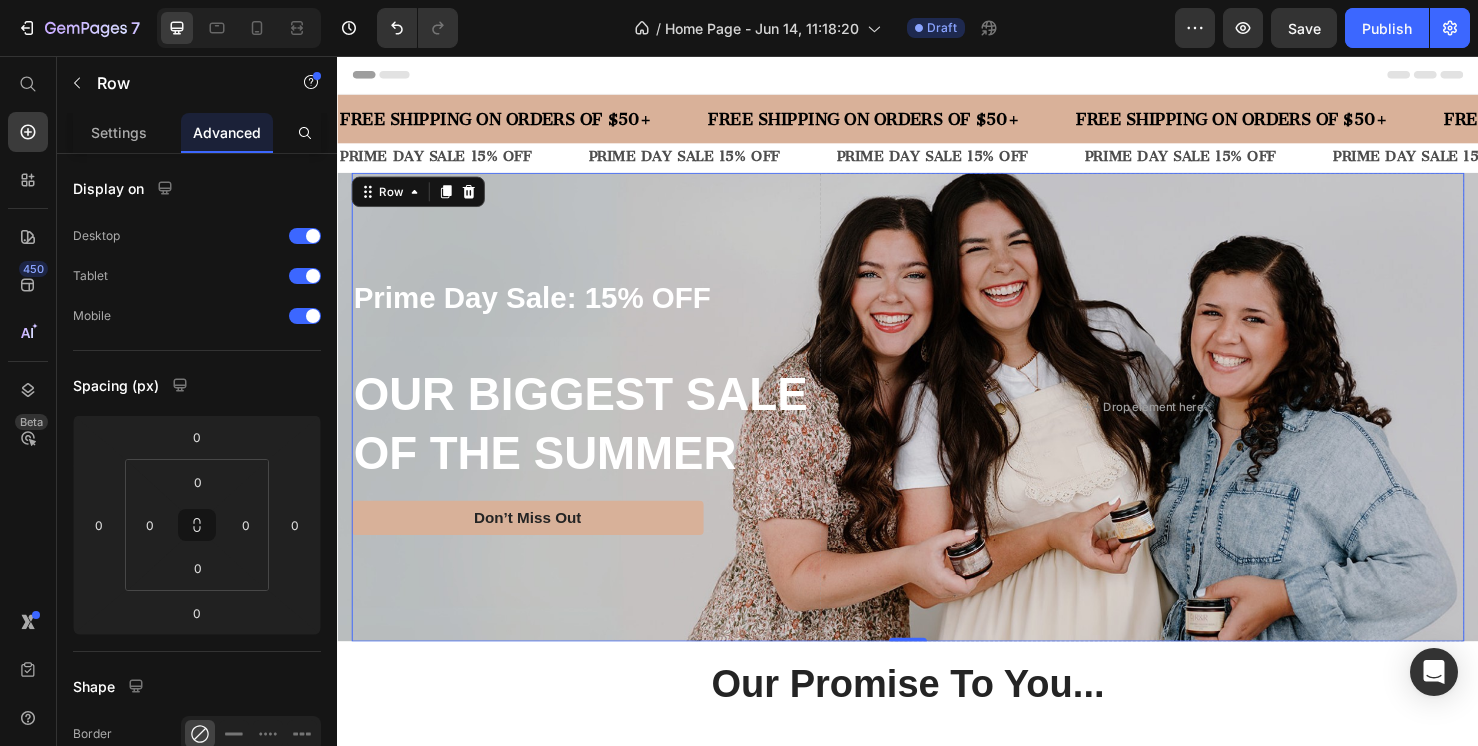 click on "Prime Day Sale: 15% OFF Text Block OUR BIGGEST SALE OF THE SUMMER Heading Don’t Miss Out Button" at bounding box center (594, 425) 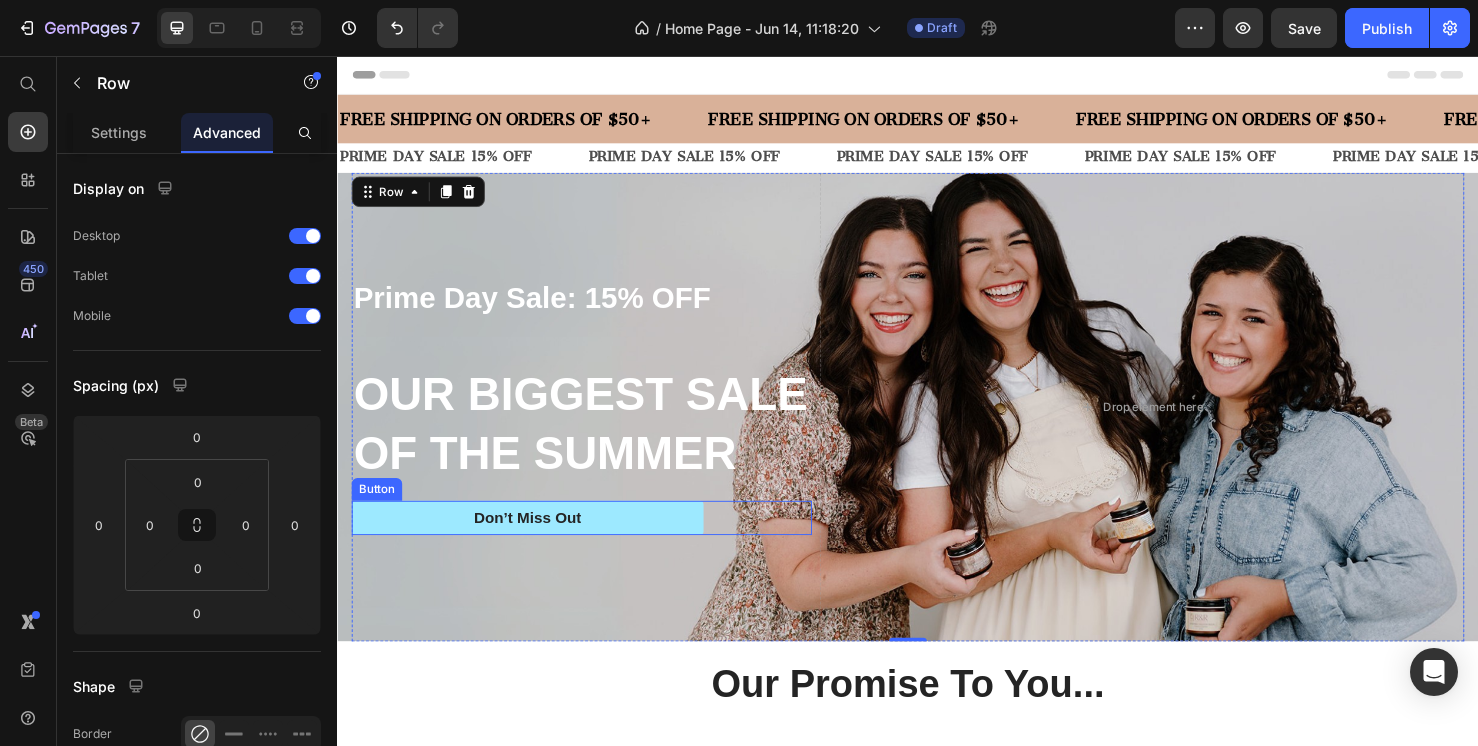 click on "Don’t Miss Out" at bounding box center (537, 542) 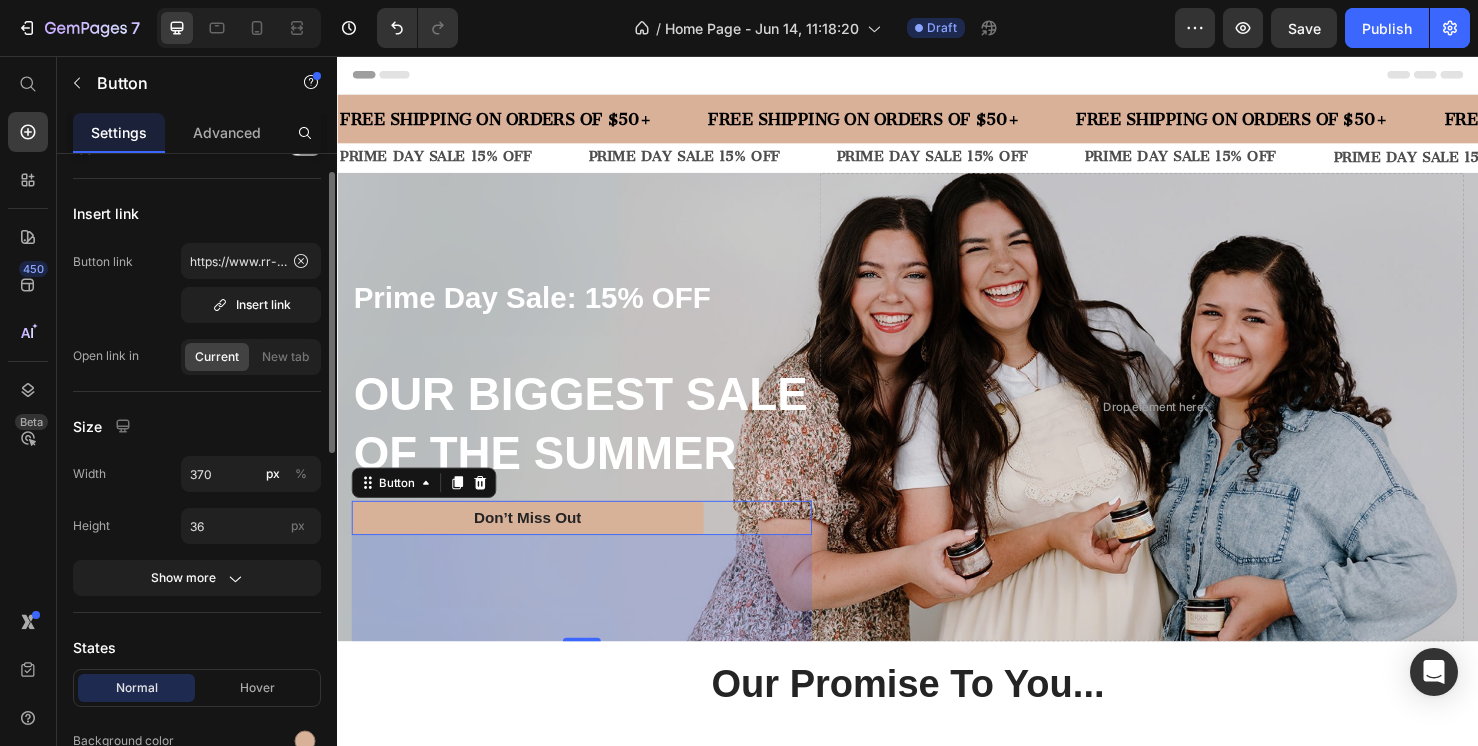 scroll, scrollTop: 45, scrollLeft: 0, axis: vertical 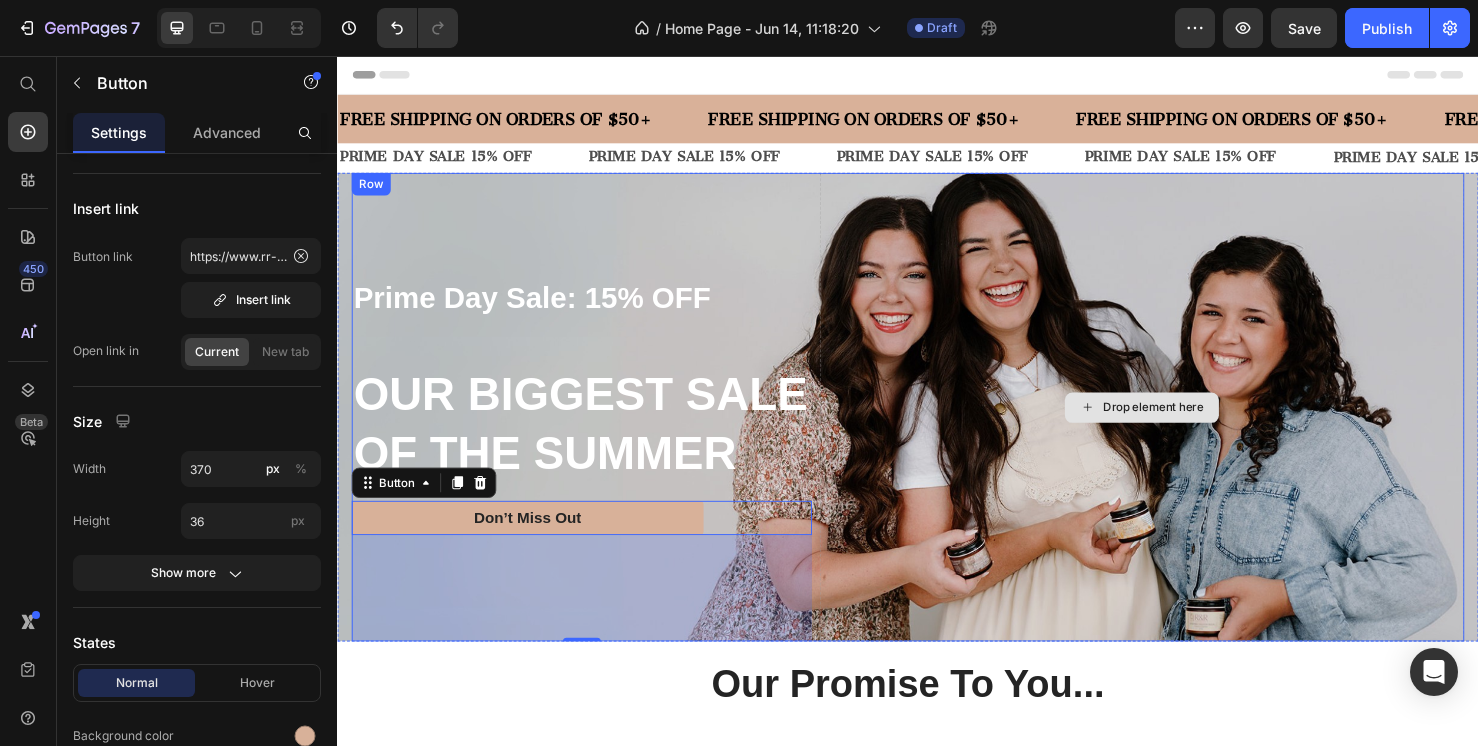 click on "Drop element here" at bounding box center [1183, 425] 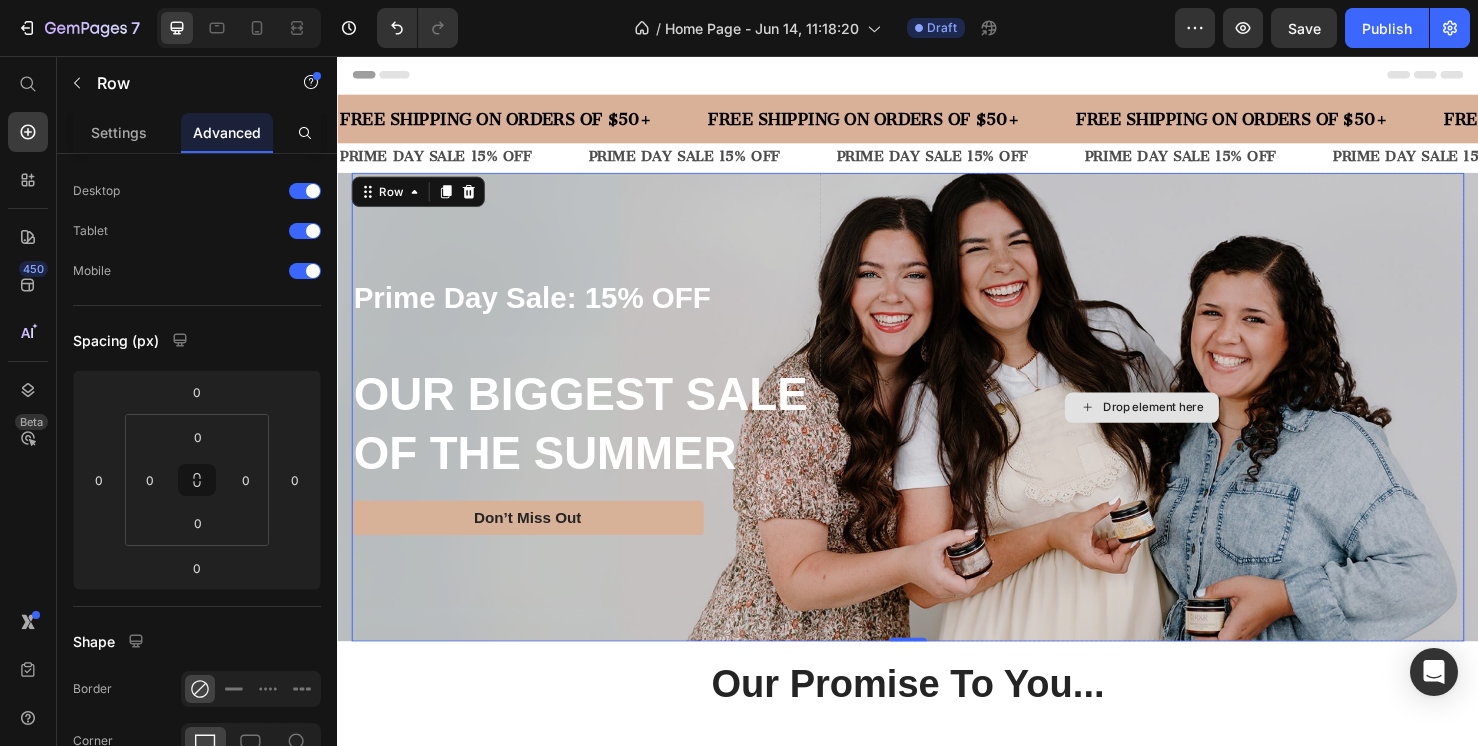 scroll, scrollTop: 0, scrollLeft: 0, axis: both 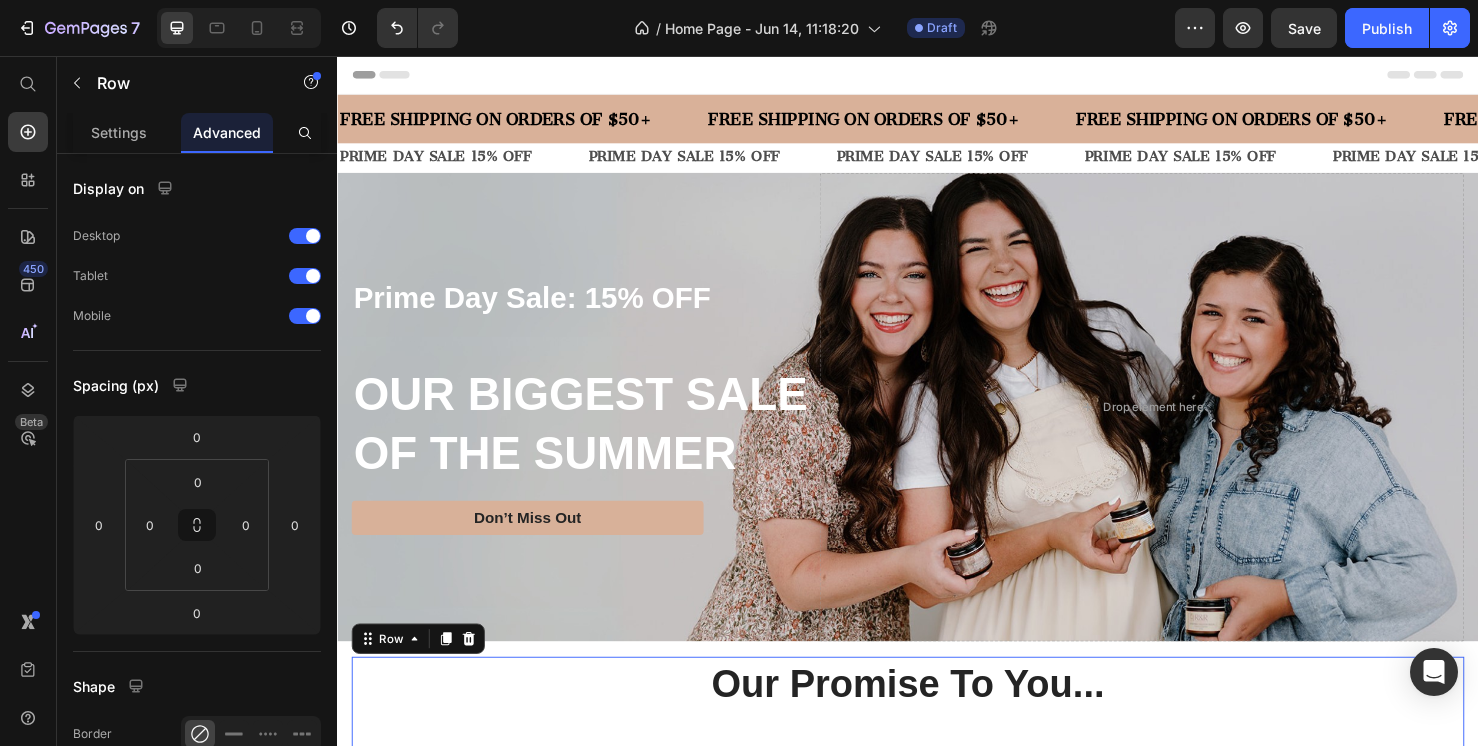 click on "Our Promise To You... Heading Image Gentle on Sensitive Skin Text Block Our skincare is made with the purest ingredients, making it gentle enough for even the most sensitive skin. Text Block Row Image All Natural Ingredients  Text Block We craft our skincare with only all-natural ingredients—no toxins, no synthetics, just pure goodness from the earth. Text Block Row Image Made In The USA Text Block We’re proud to handcraft every product right here in the USA, supporting local farms and families with every jar. Text Block Row Row" at bounding box center [937, 822] 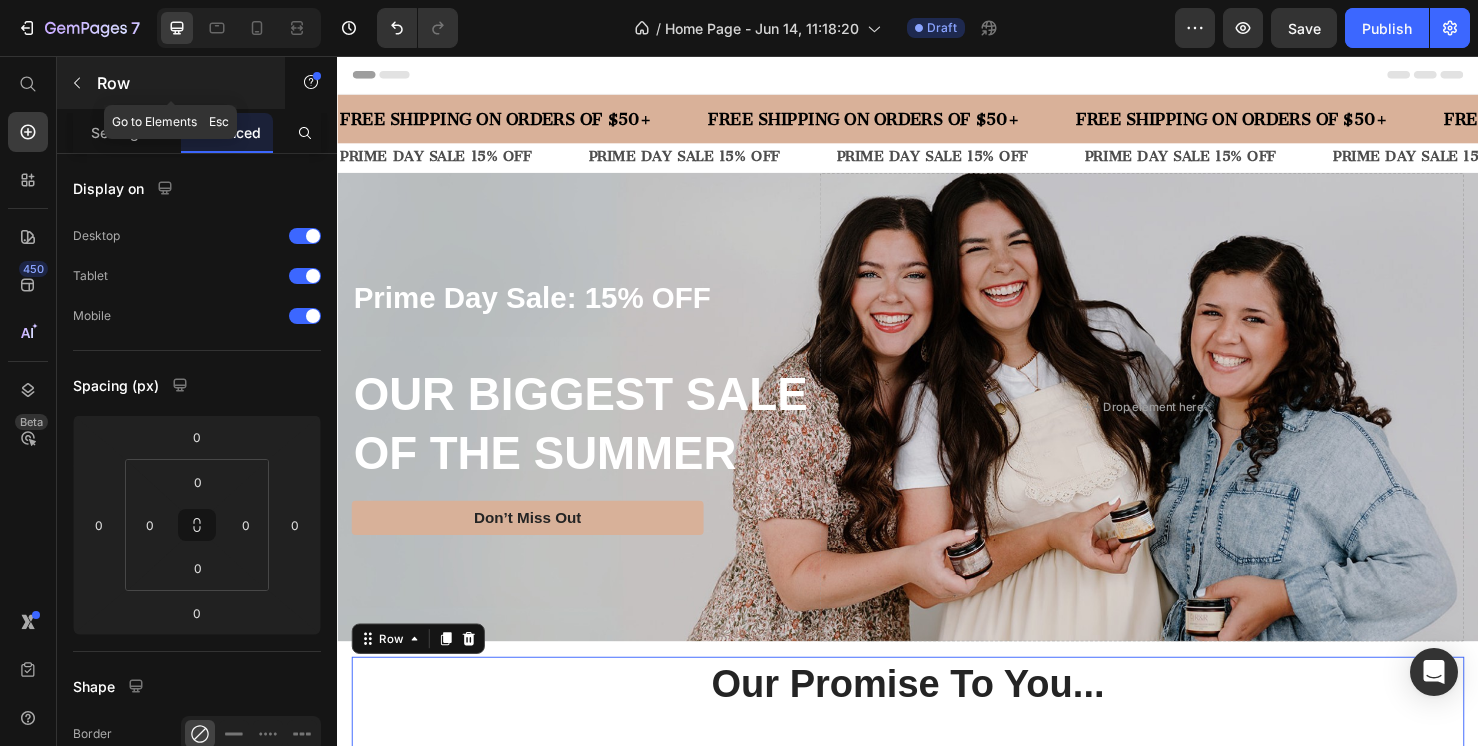 click at bounding box center (77, 83) 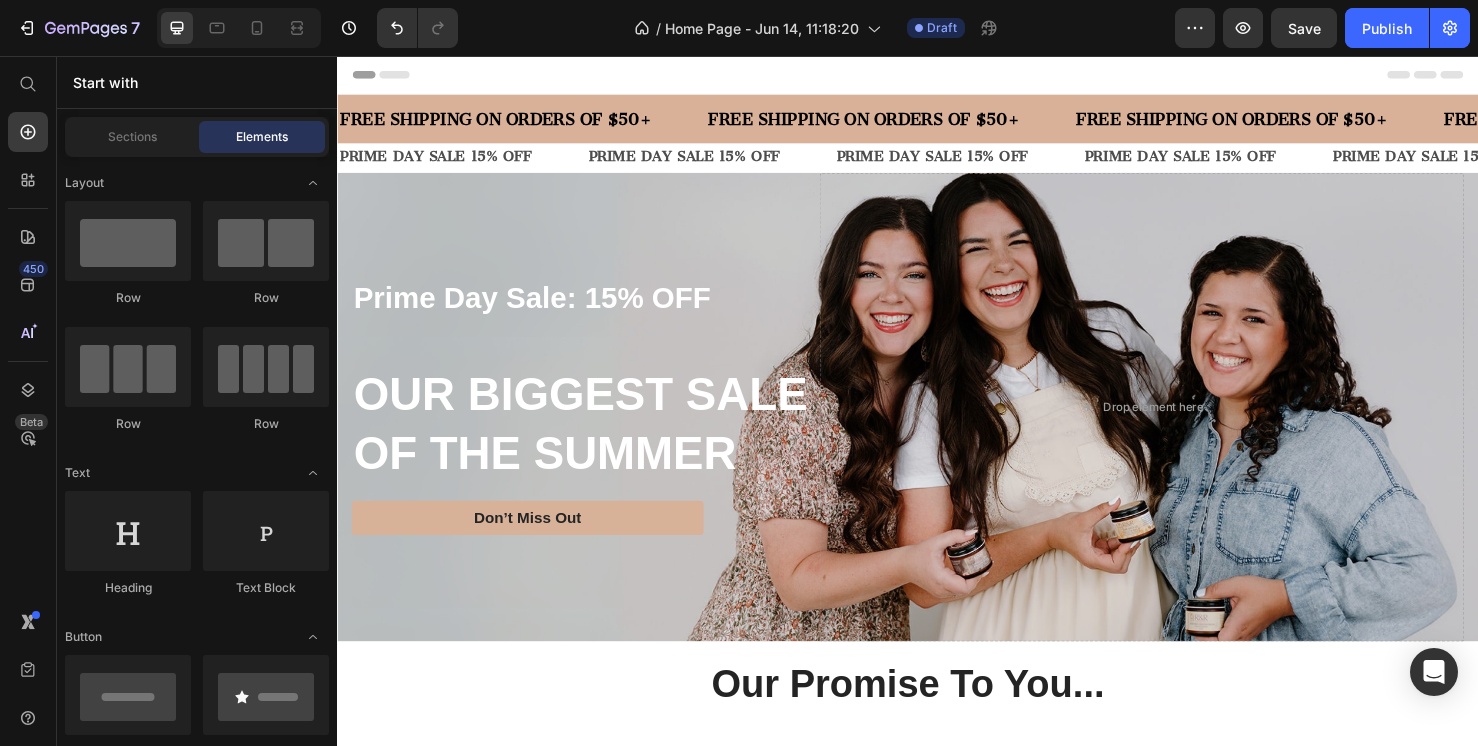 click on "Header" at bounding box center (937, 76) 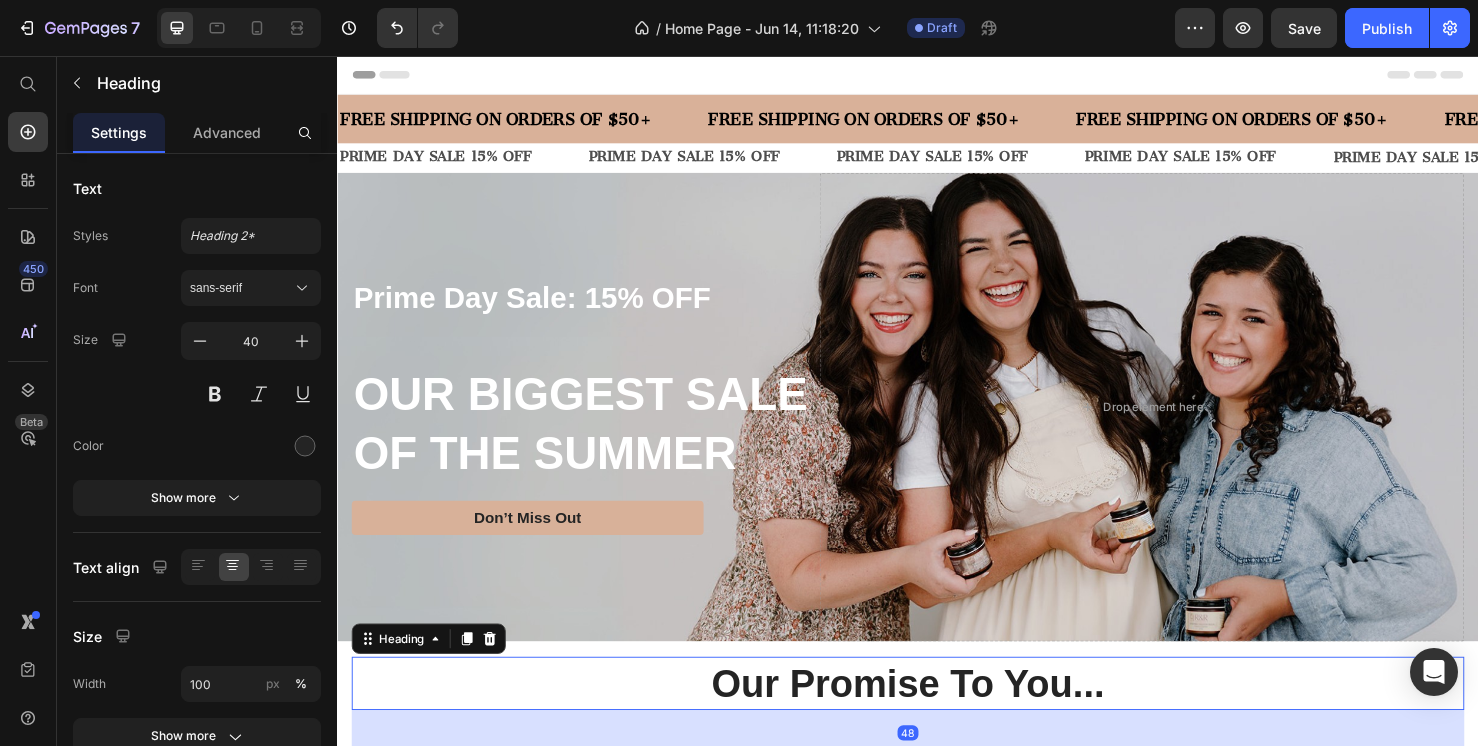 click on "Our Promise To You..." at bounding box center (937, 716) 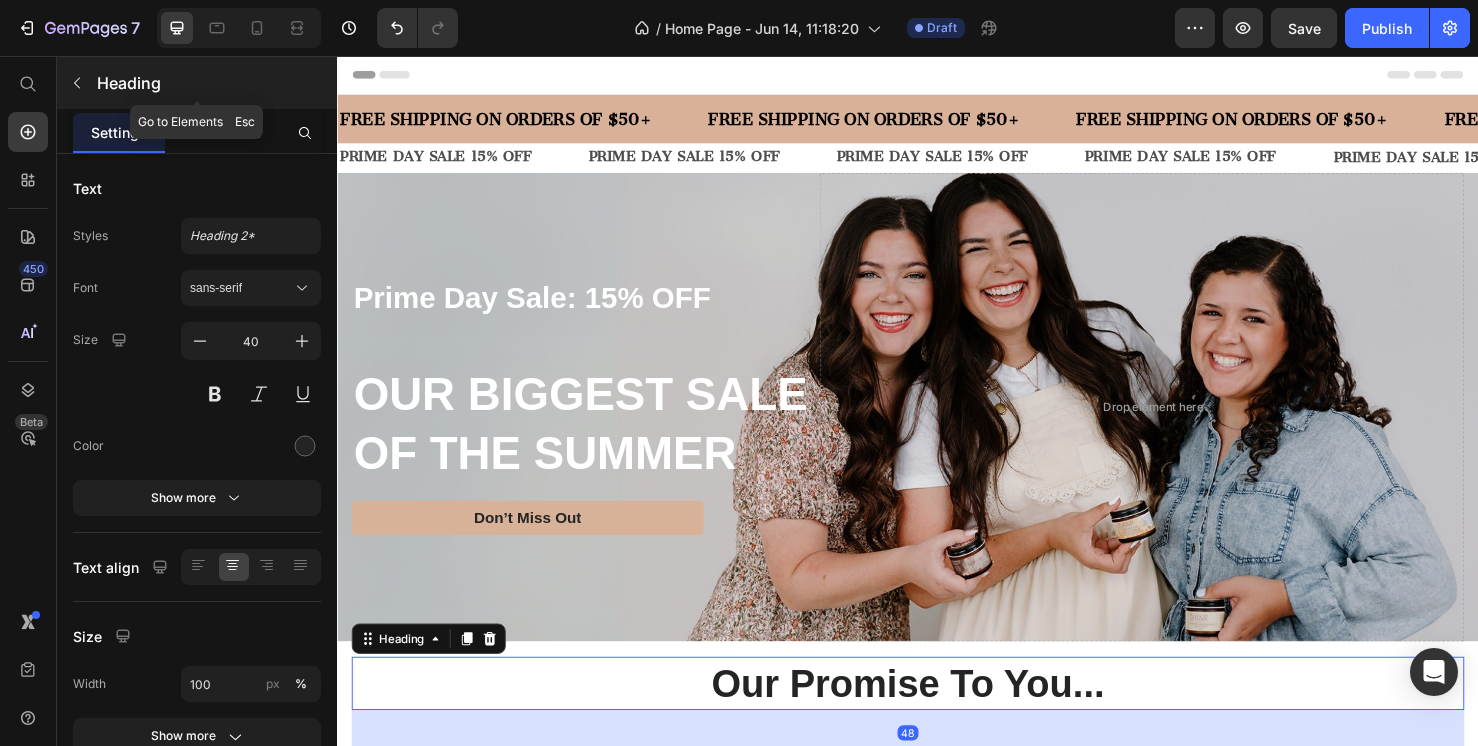 click 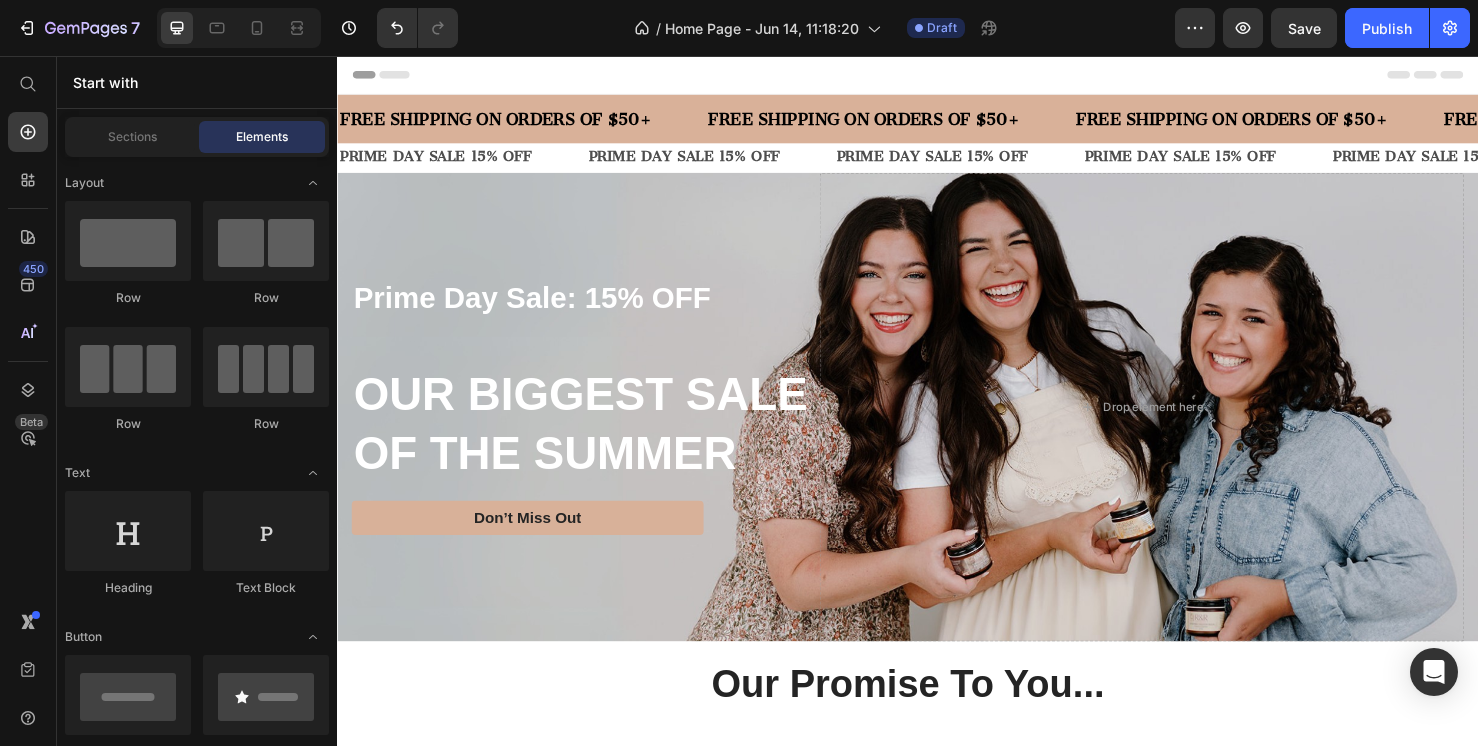click on "Header" at bounding box center (937, 76) 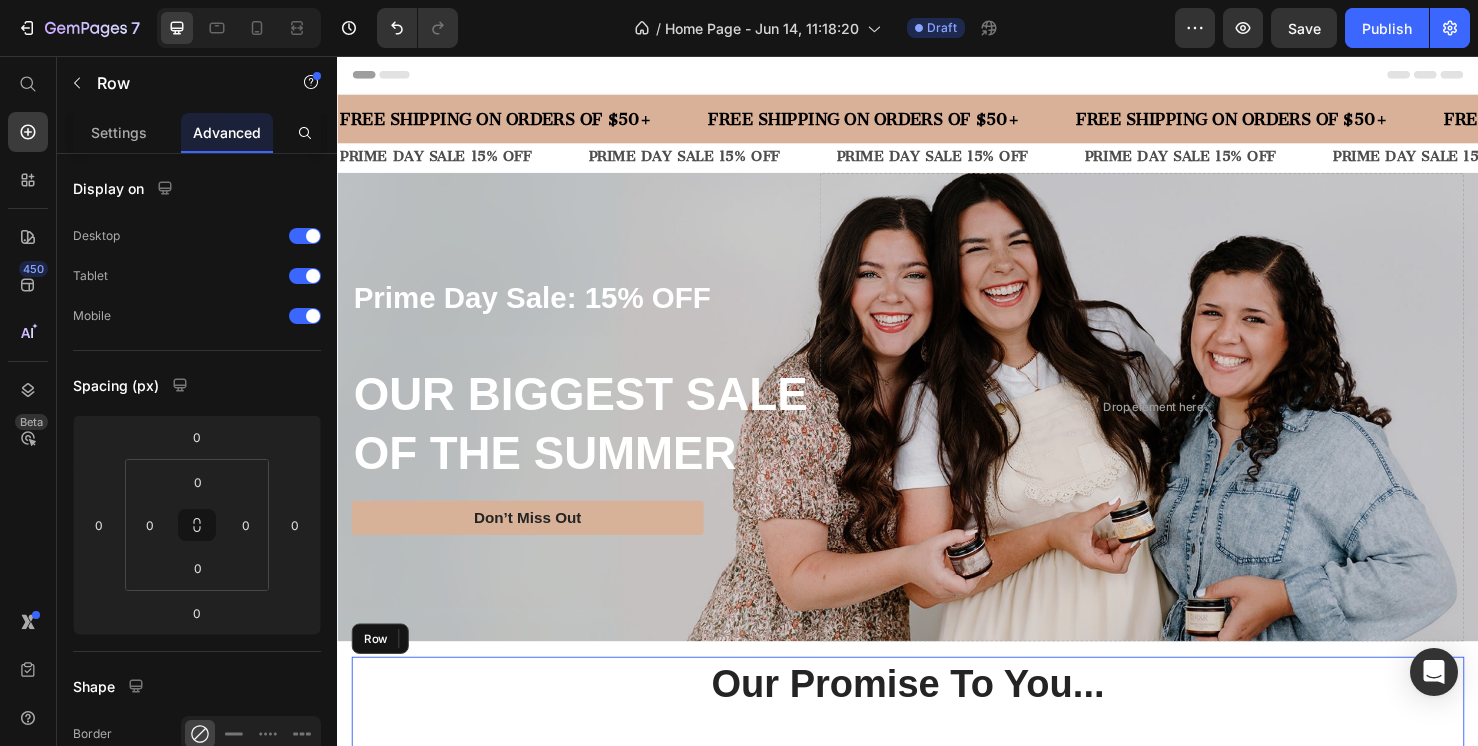 click on "Our Promise To You... Heading Image Gentle on Sensitive Skin Text Block Our skincare is made with the purest ingredients, making it gentle enough for even the most sensitive skin. Text Block Row Image All Natural Ingredients  Text Block We craft our skincare with only all-natural ingredients—no toxins, no synthetics, just pure goodness from the earth. Text Block Row Image Made In The USA Text Block We’re proud to handcraft every product right here in the USA, supporting local farms and families with every jar. Text Block Row Row" at bounding box center [937, 822] 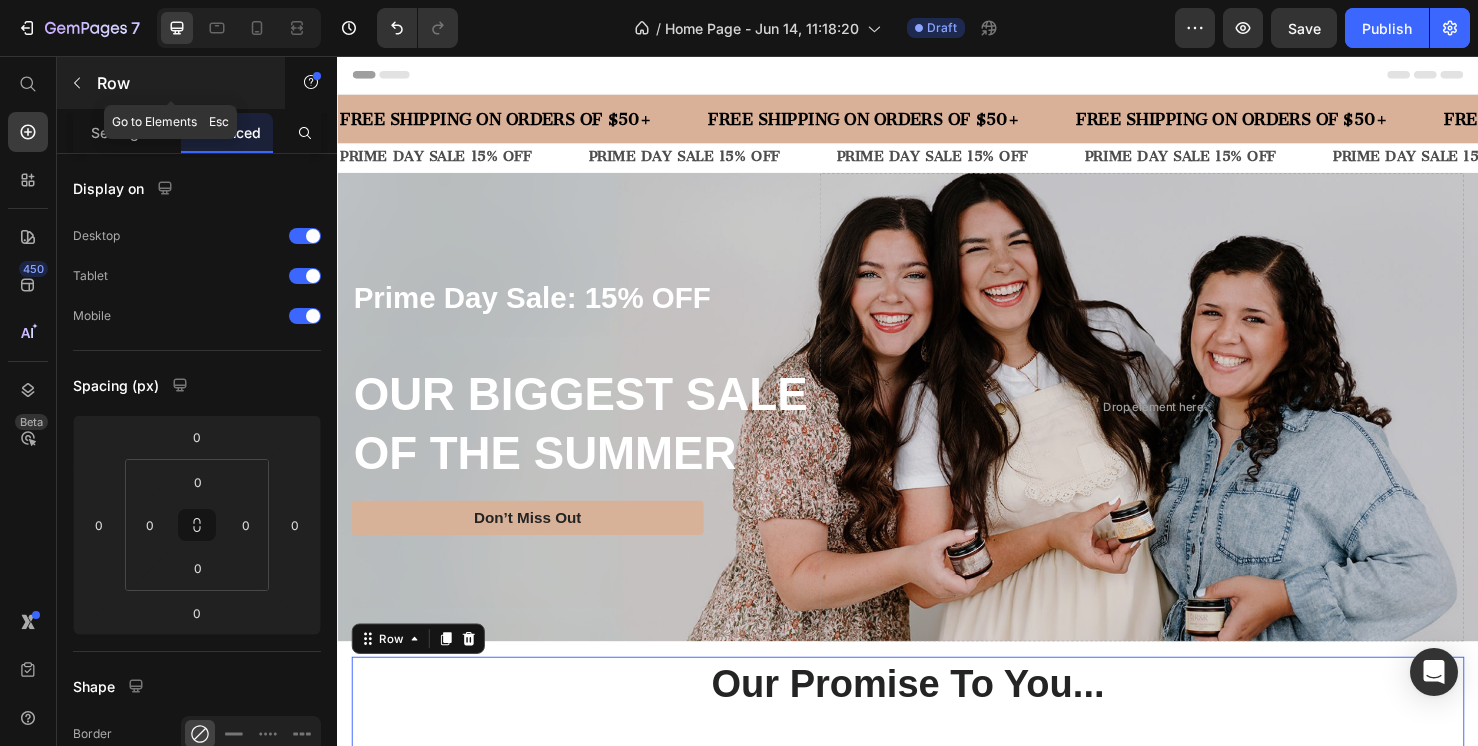 click 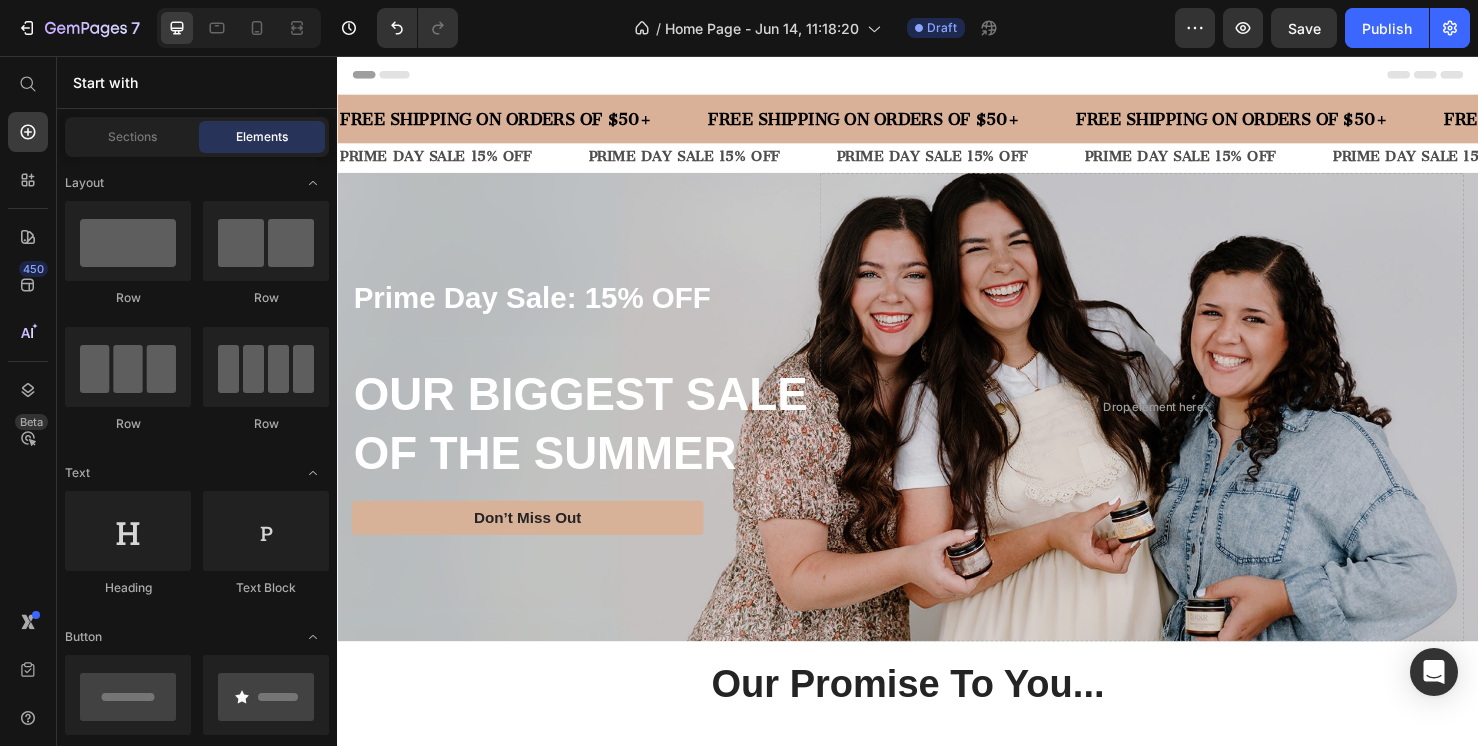 click on "Header" at bounding box center [937, 76] 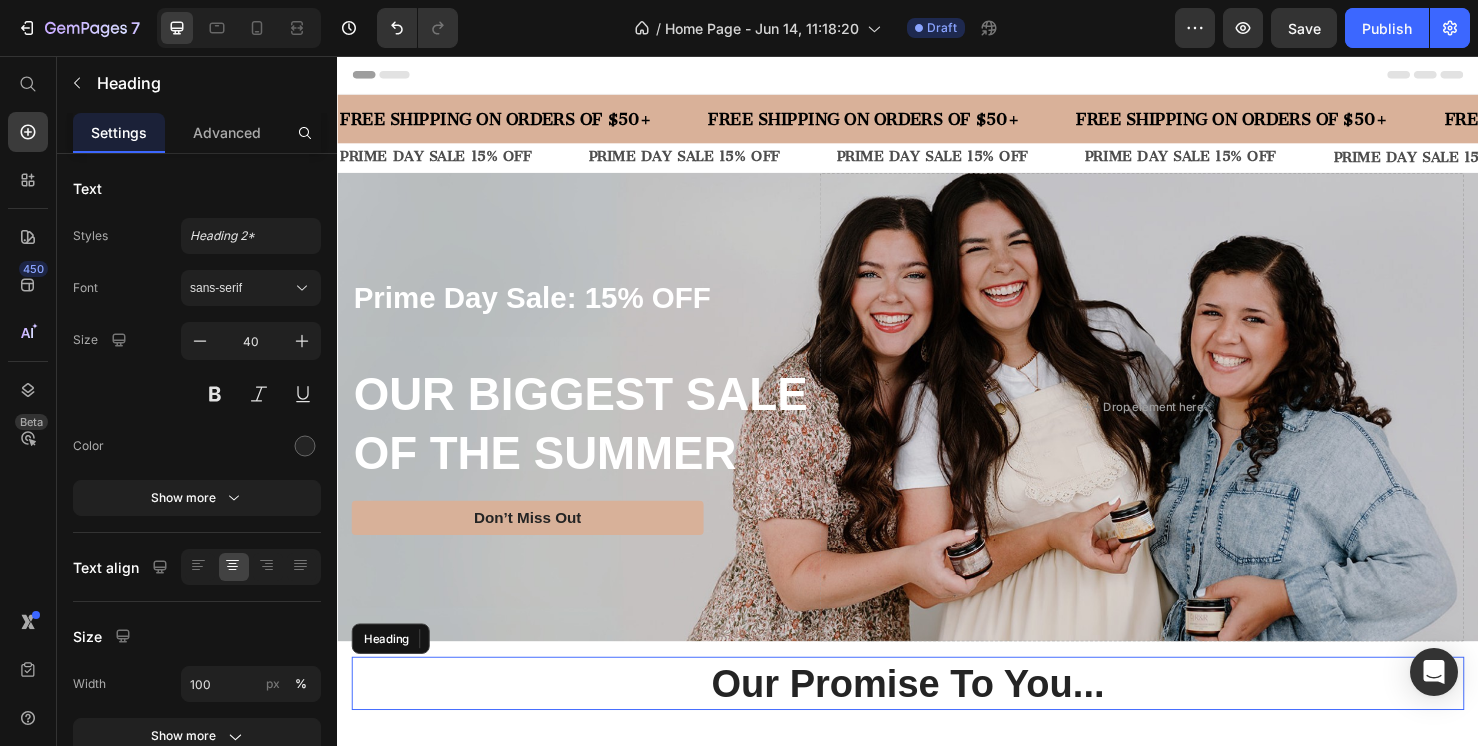 click on "Our Promise To You..." at bounding box center [937, 716] 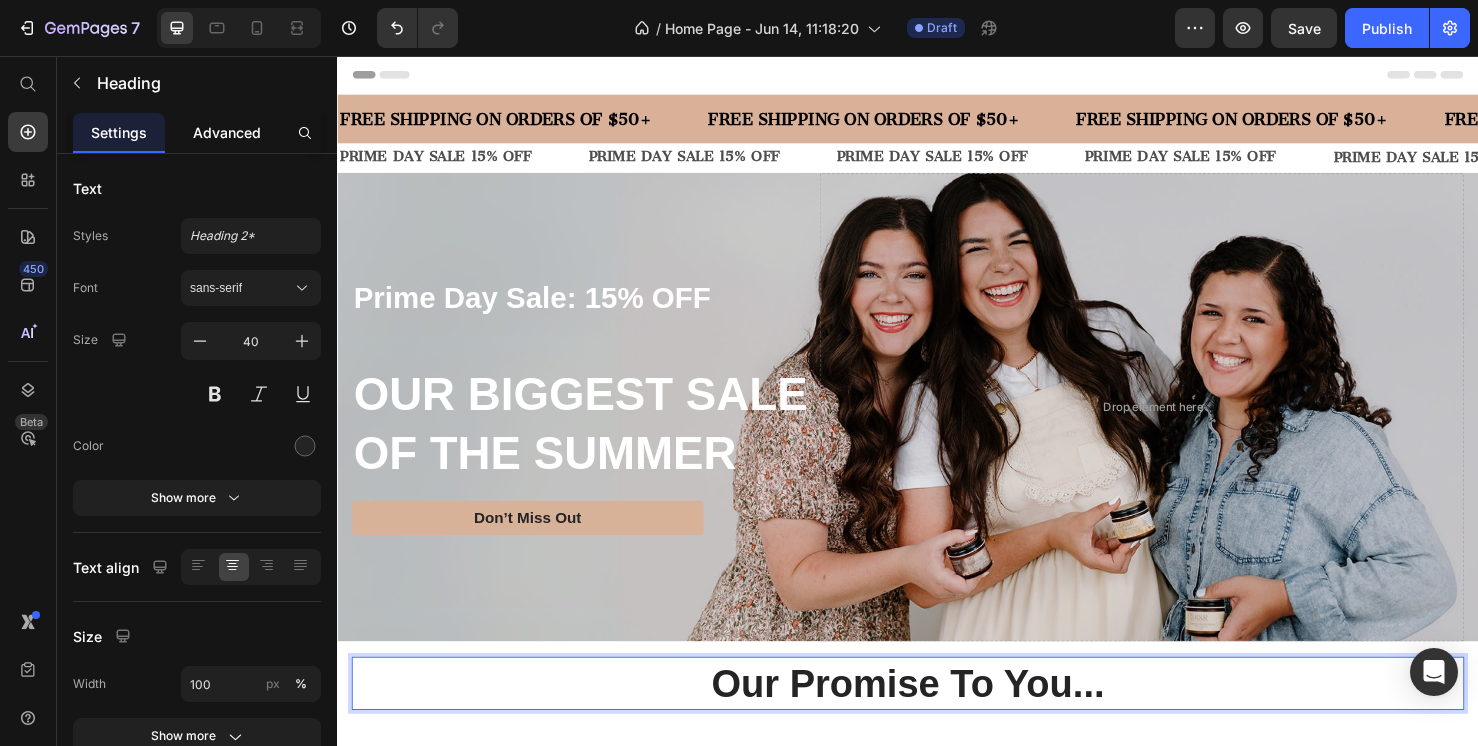 click on "Advanced" at bounding box center (227, 132) 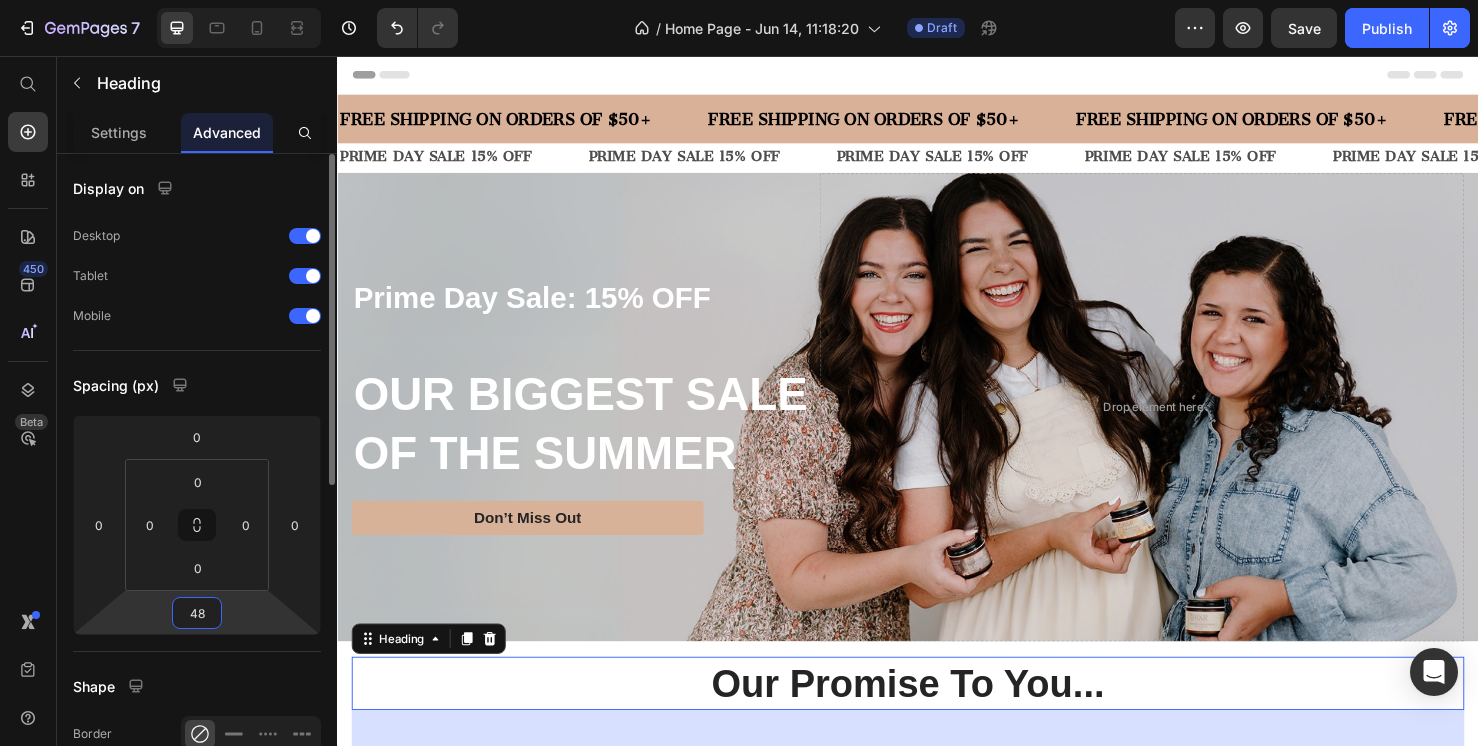 click on "48" at bounding box center (197, 613) 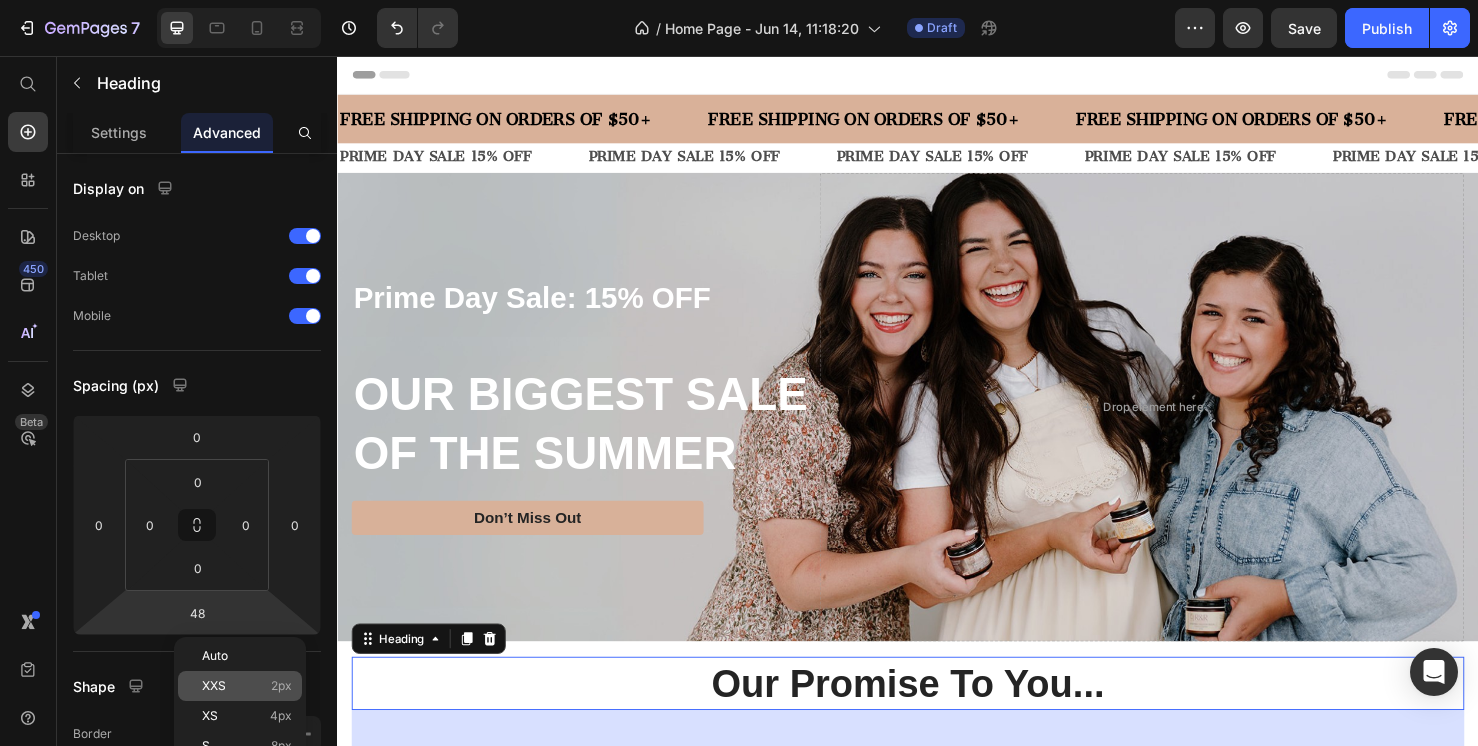 click on "XXS 2px" 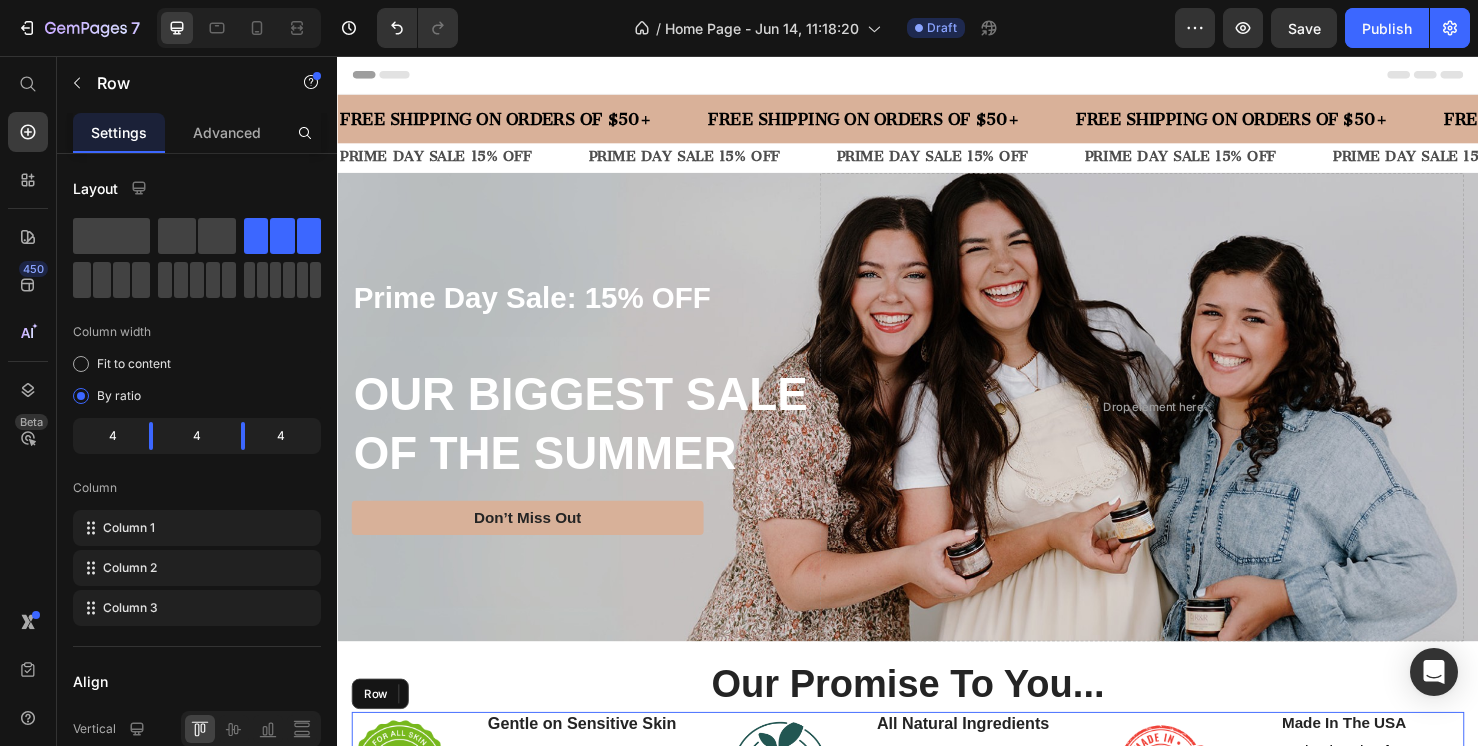 click on "Image Gentle on Sensitive Skin Text Block Our skincare is made with the purest ingredients, making it gentle enough for even the most sensitive skin. Text Block Row Image All Natural Ingredients  Text Block We craft our skincare with only all-natural ingredients—no toxins, no synthetics, just pure goodness from the earth. Text Block Row Image Made In The USA Text Block We’re proud to handcraft every product right here in the USA, supporting local farms and families with every jar. Text Block Row Row" at bounding box center [937, 820] 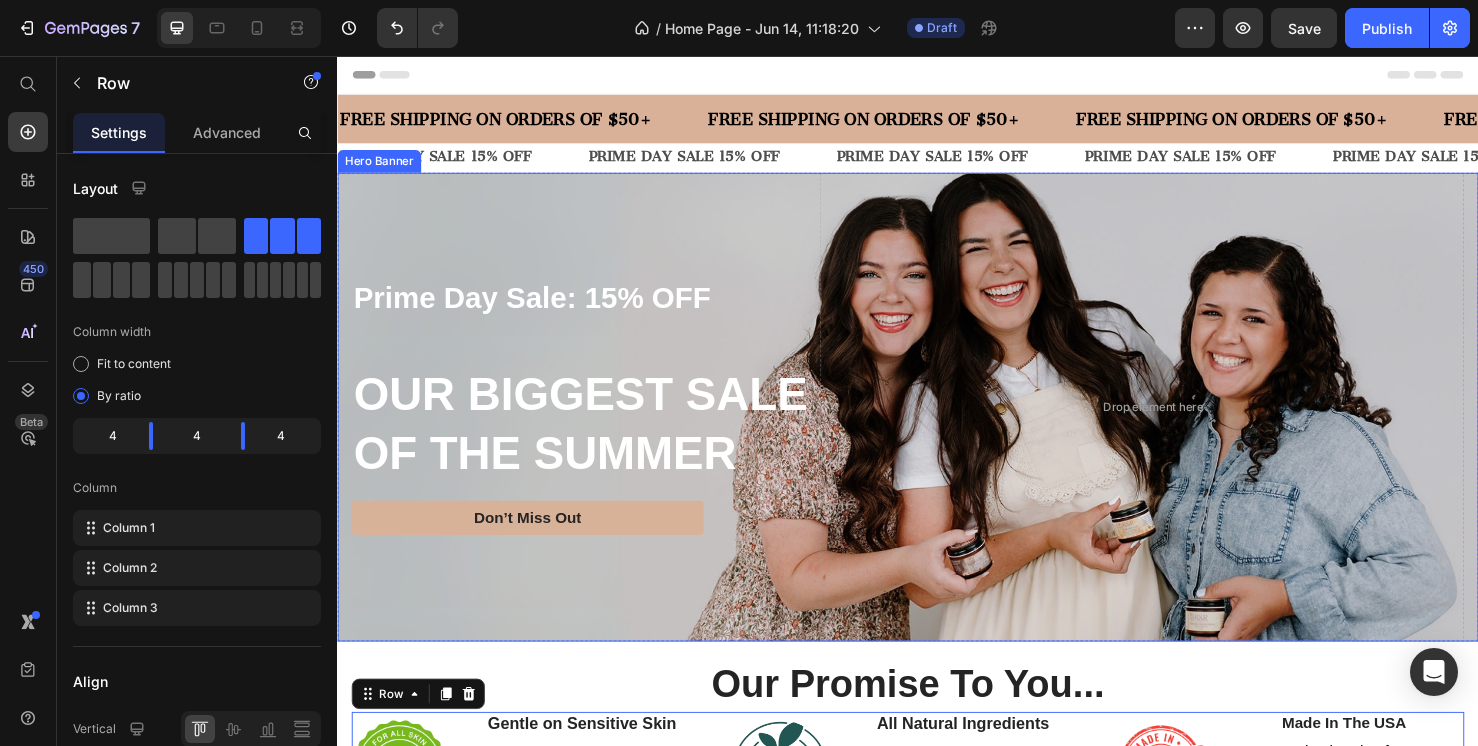 click on "Prime Day Sale: 15% OFF Text Block OUR BIGGEST SALE OF THE SUMMER Heading Don’t Miss Out Button
Drop element here Row" at bounding box center [937, 425] 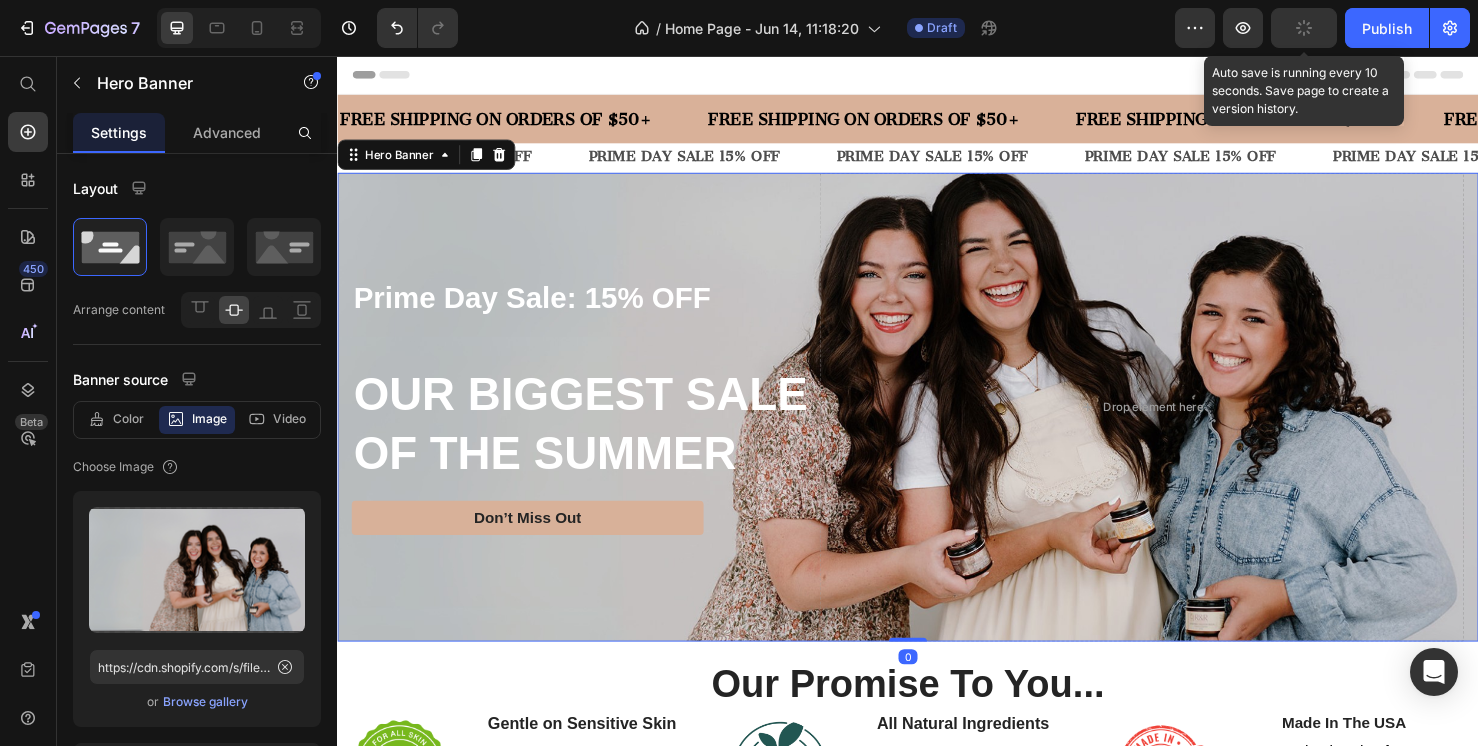 click 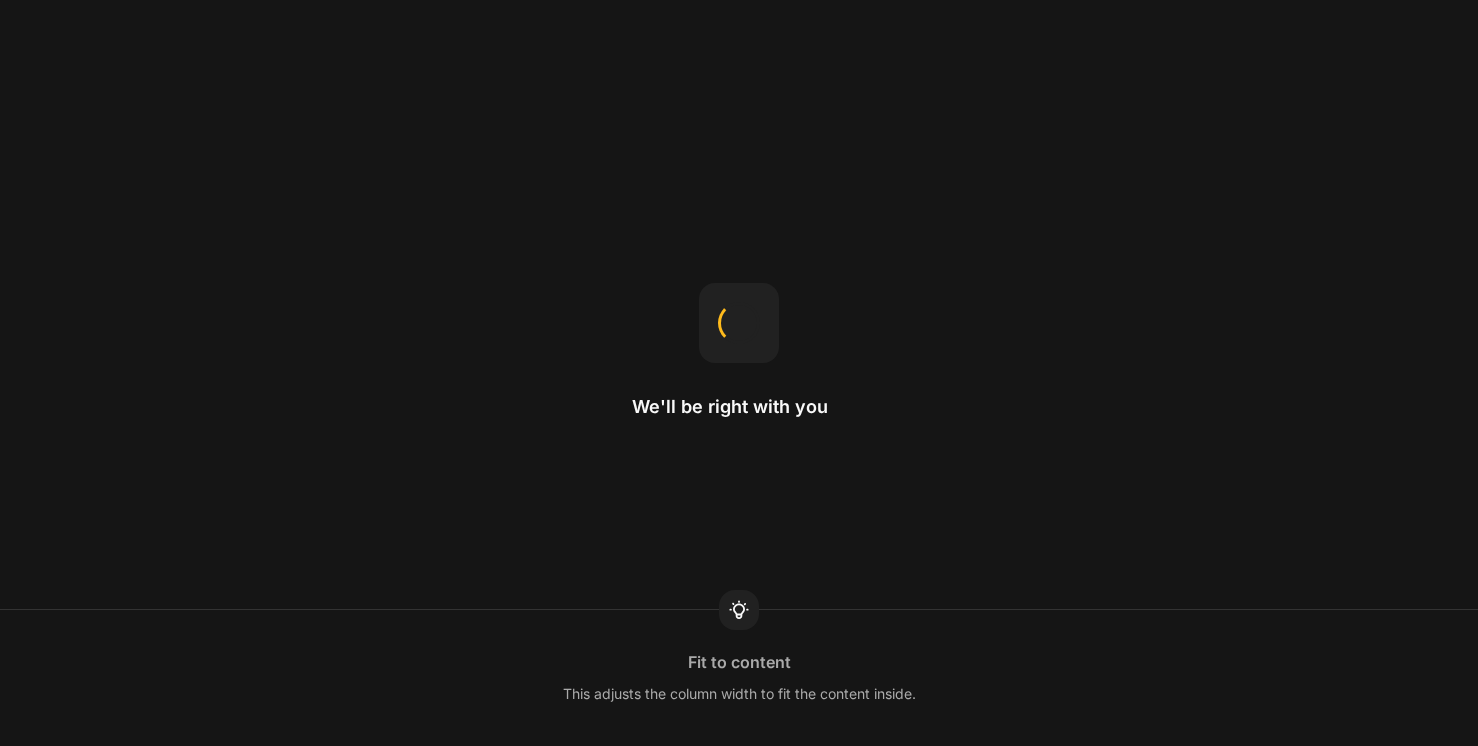 scroll, scrollTop: 0, scrollLeft: 0, axis: both 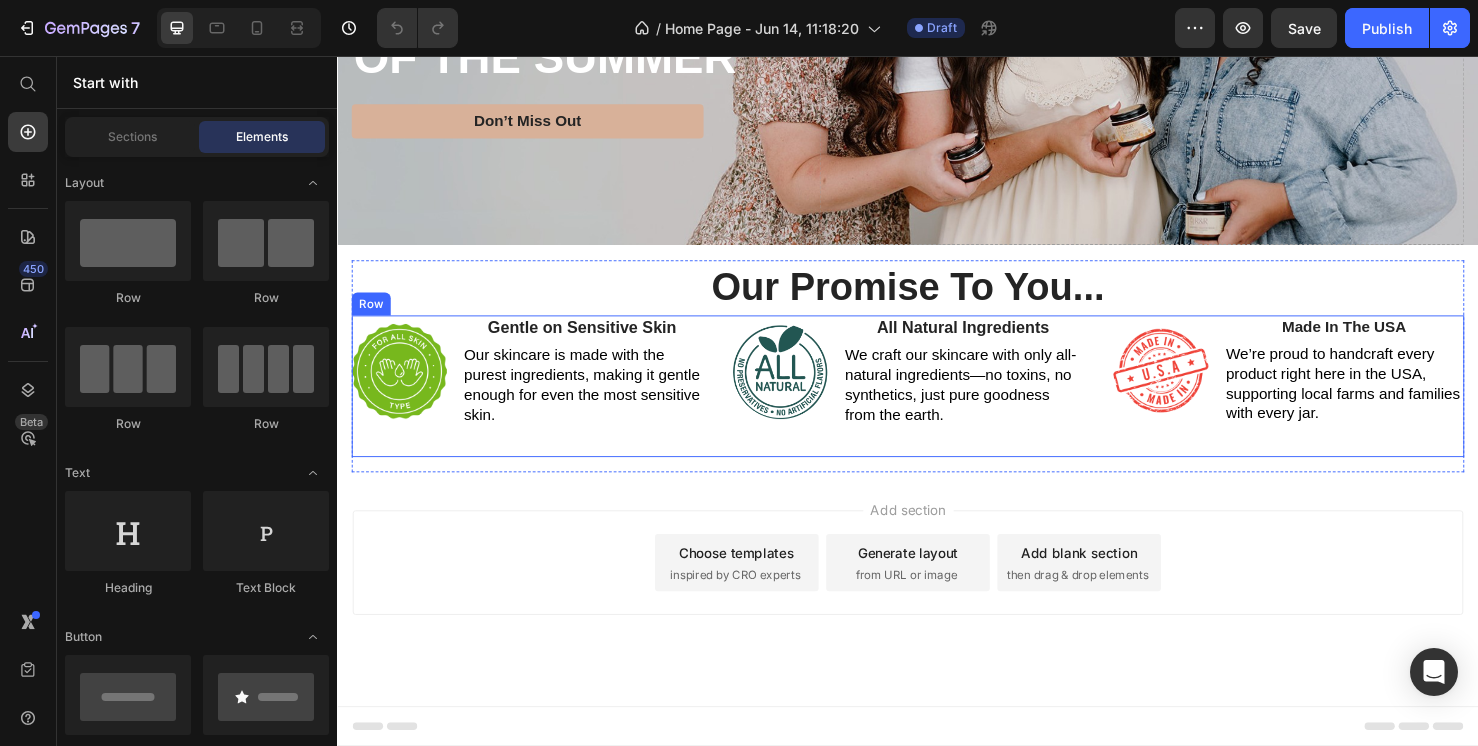 click on "Image Gentle on Sensitive Skin Text Block Our skincare is made with the purest ingredients, making it gentle enough for even the most sensitive skin. Text Block Row Image All Natural Ingredients  Text Block We craft our skincare with only all-natural ingredients—no toxins, no synthetics, just pure goodness from the earth. Text Block Row Image Made In The USA Text Block We’re proud to handcraft every product right here in the USA, supporting local farms and families with every jar. Text Block Row Row" at bounding box center [937, 403] 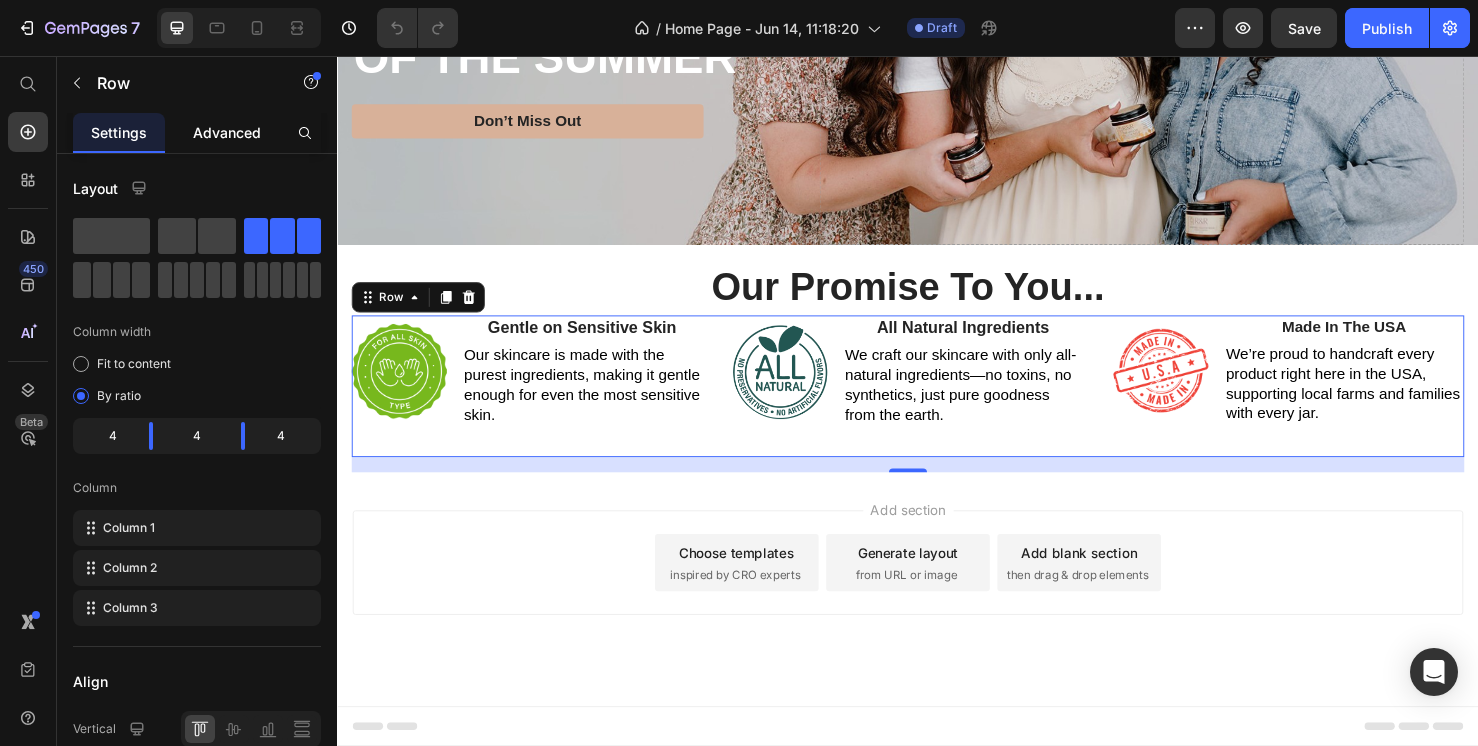 click on "Advanced" at bounding box center (227, 132) 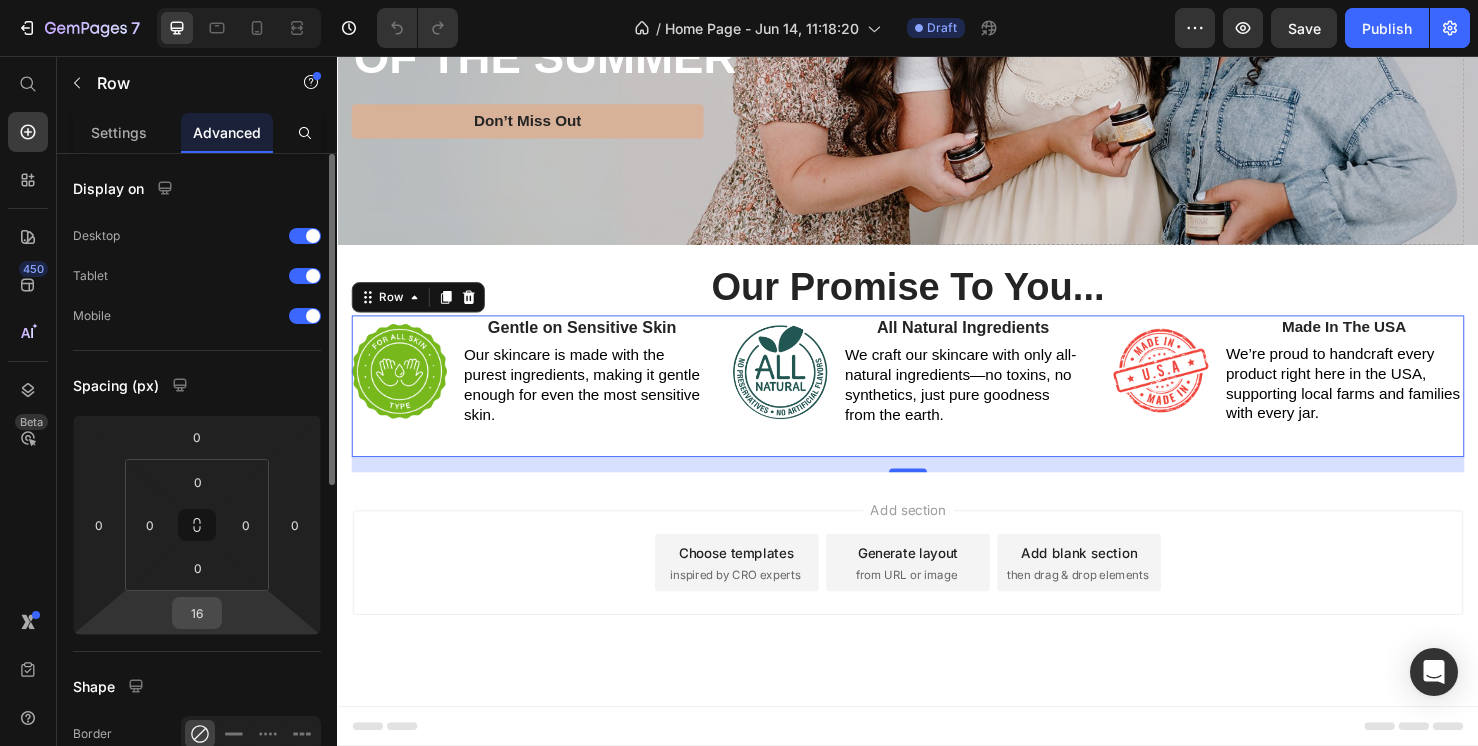 click on "16" at bounding box center (197, 613) 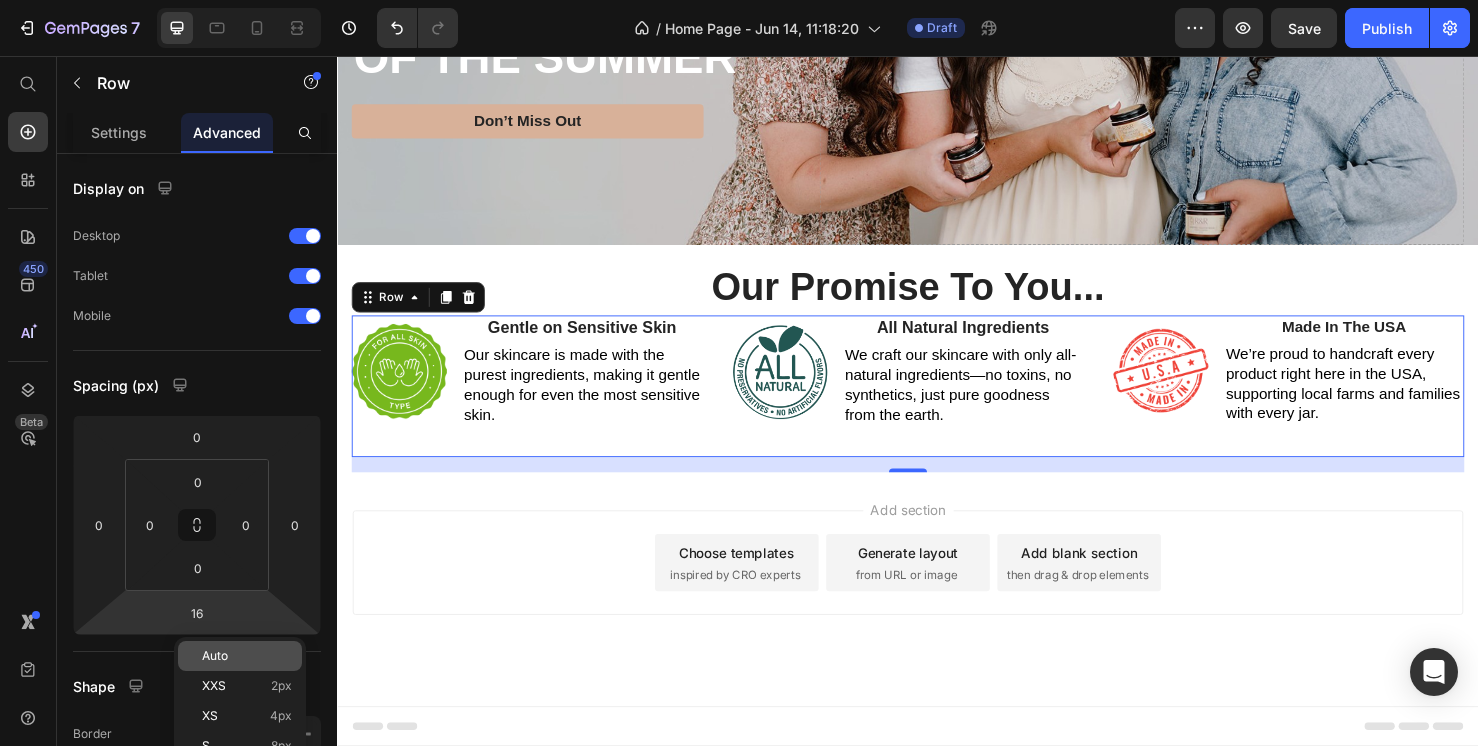 click on "Auto" at bounding box center (247, 656) 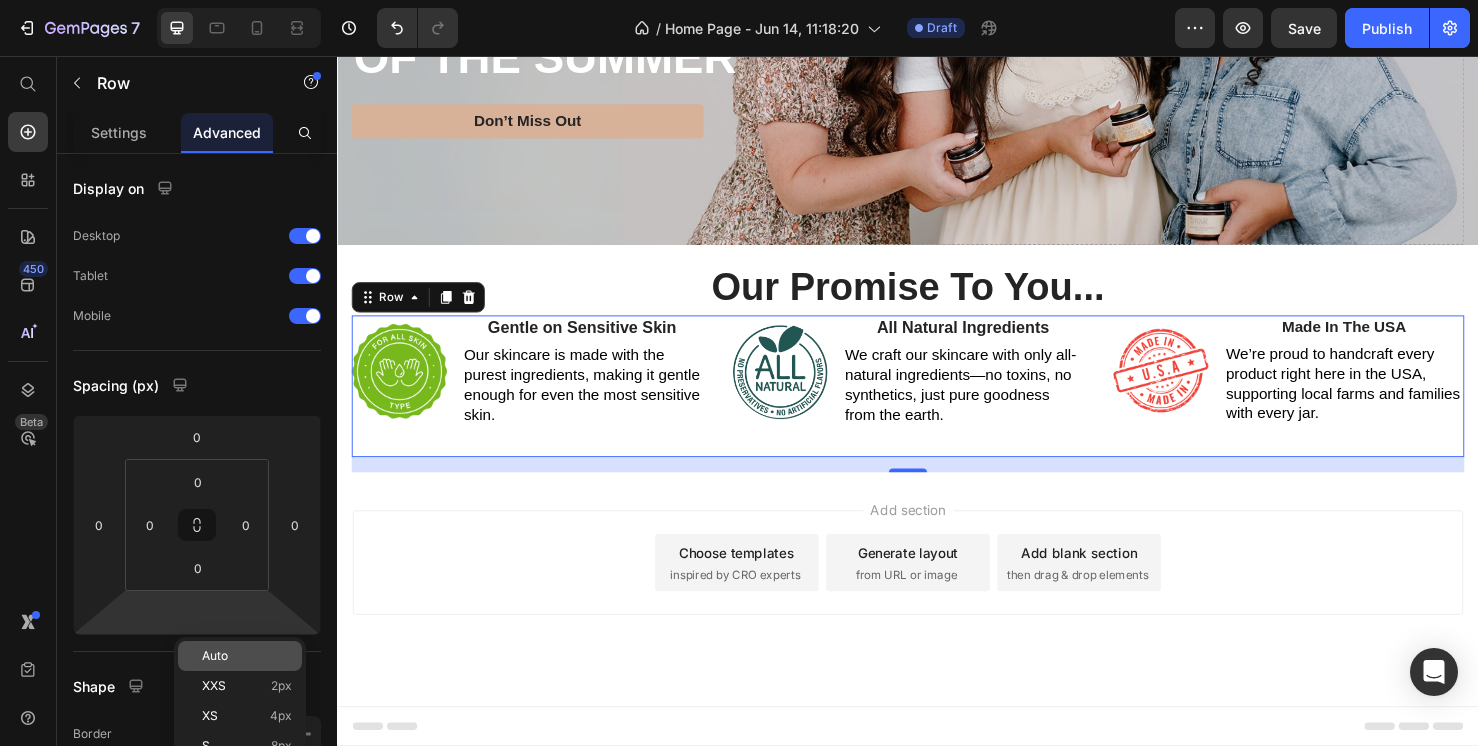 scroll, scrollTop: 458, scrollLeft: 0, axis: vertical 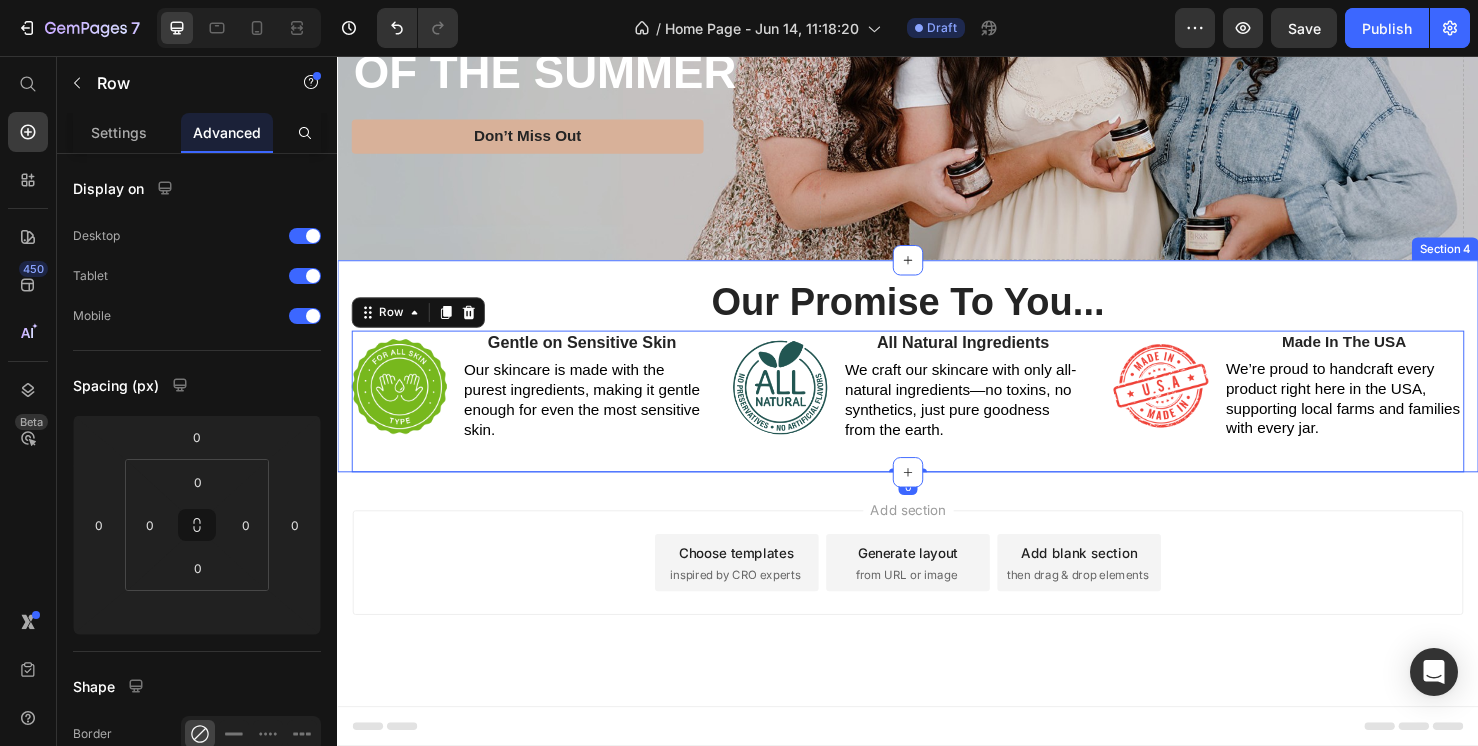 click on "Our Promise To You... Heading Image Gentle on Sensitive Skin Text Block Our skincare is made with the purest ingredients, making it gentle enough for even the most sensitive skin. Text Block Row Image All Natural Ingredients  Text Block We craft our skincare with only all-natural ingredients—no toxins, no synthetics, just pure goodness from the earth. Text Block Row Image Made In The USA Text Block We’re proud to handcraft every product right here in the USA, supporting local farms and families with every jar. Text Block Row Row   0 Row Section 4" at bounding box center (937, 382) 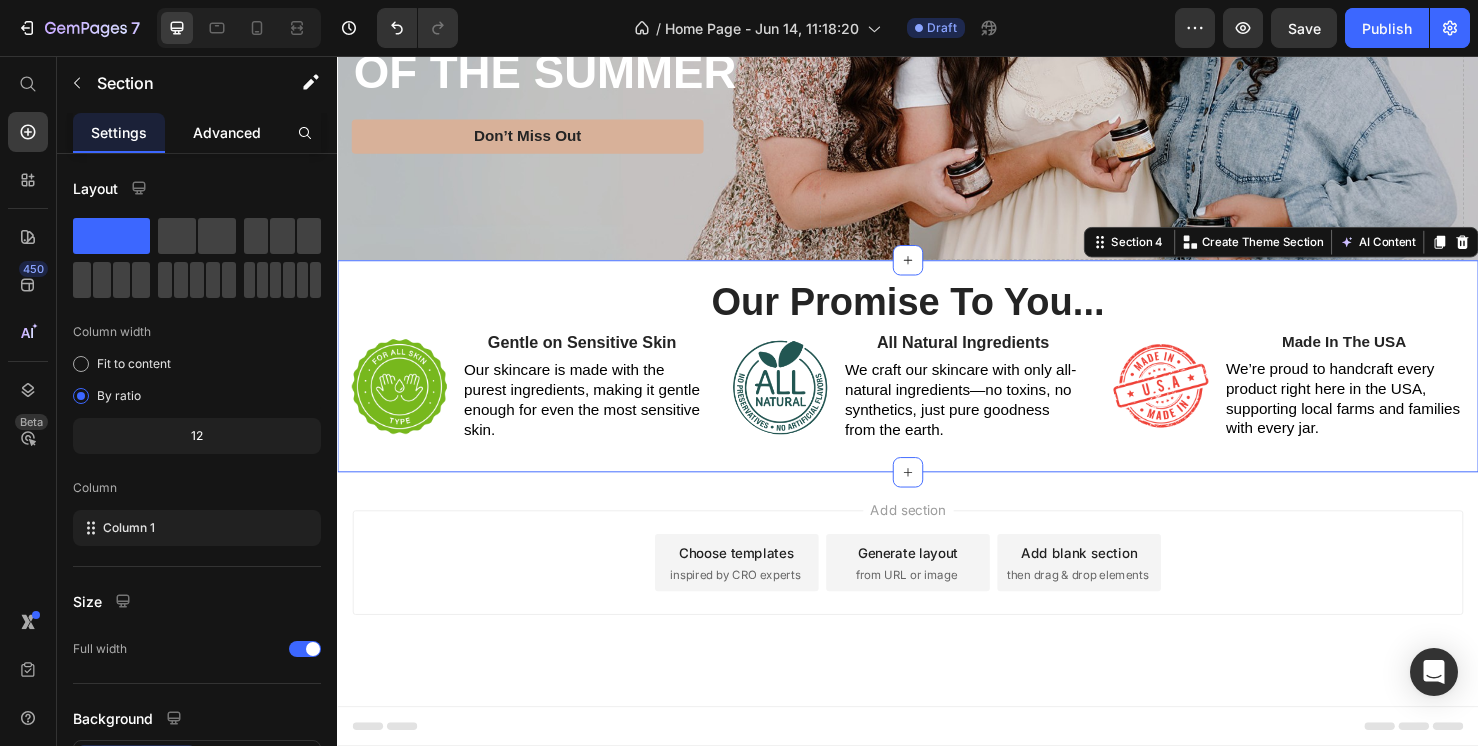 click on "Advanced" at bounding box center [227, 132] 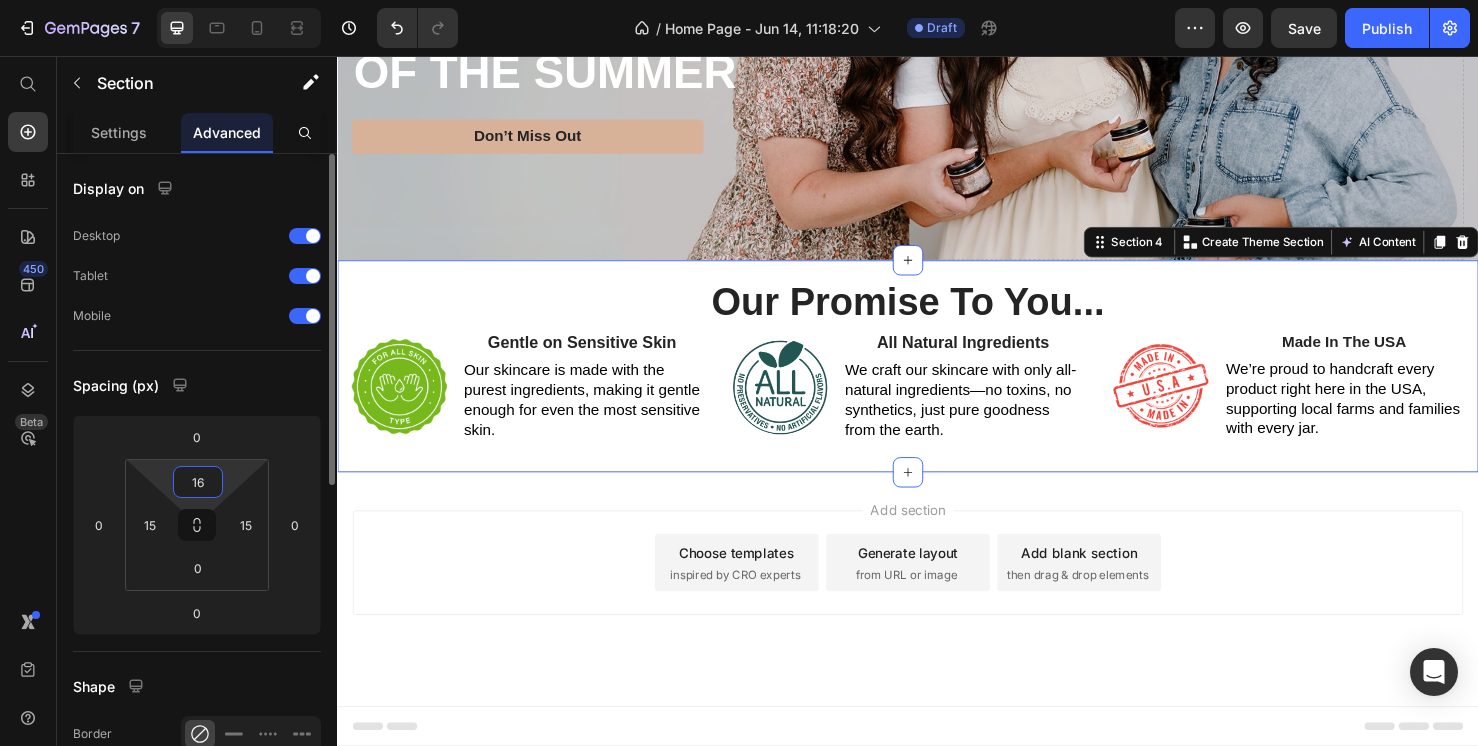 type on "0" 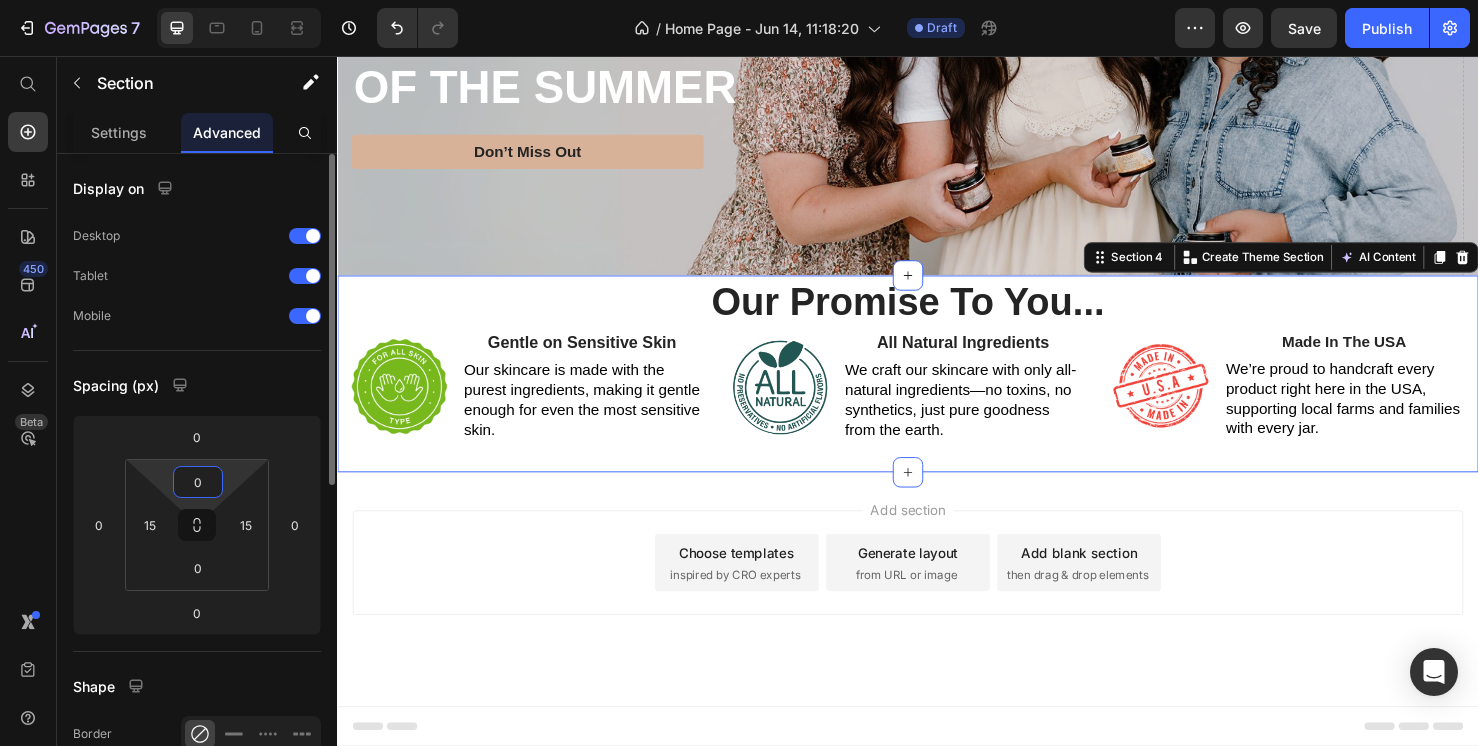 scroll, scrollTop: 442, scrollLeft: 0, axis: vertical 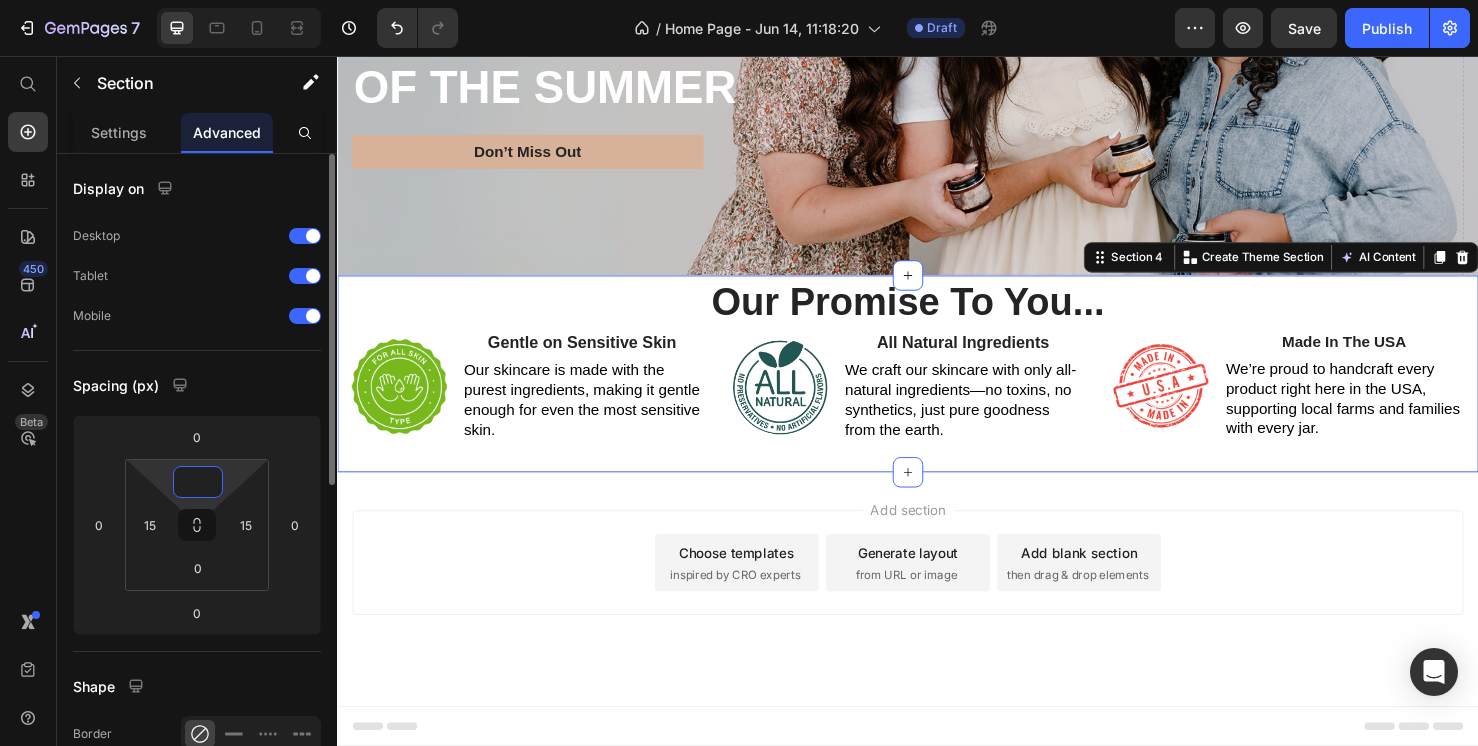 type on "4" 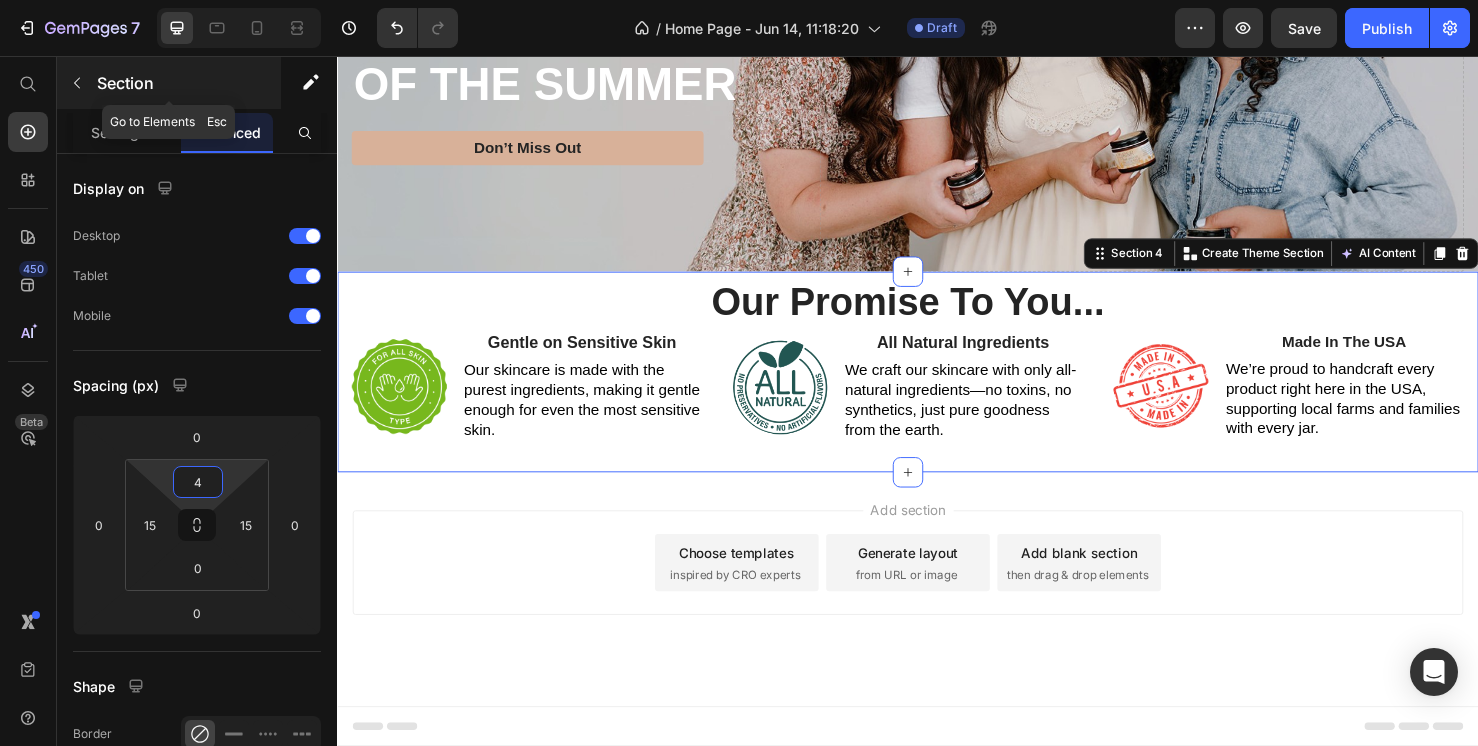 click 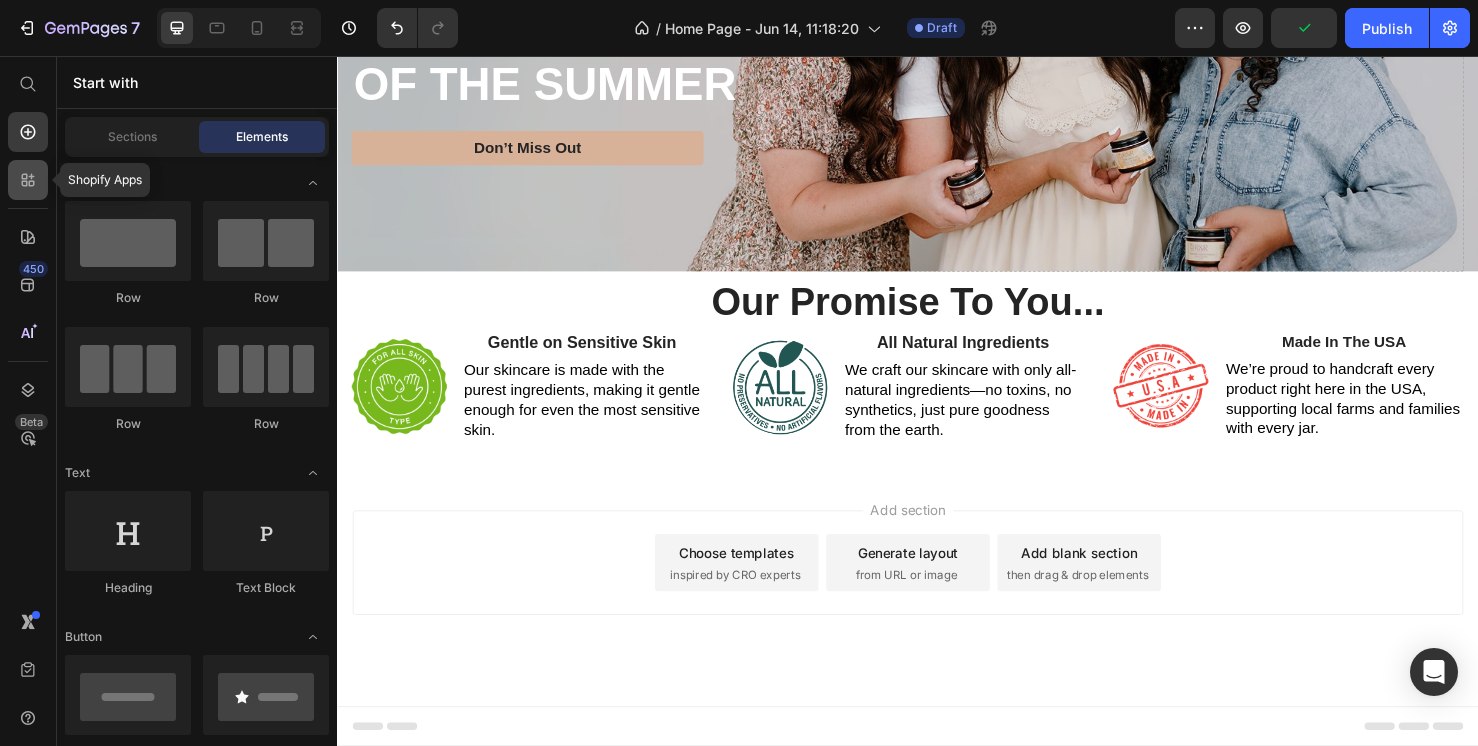 click 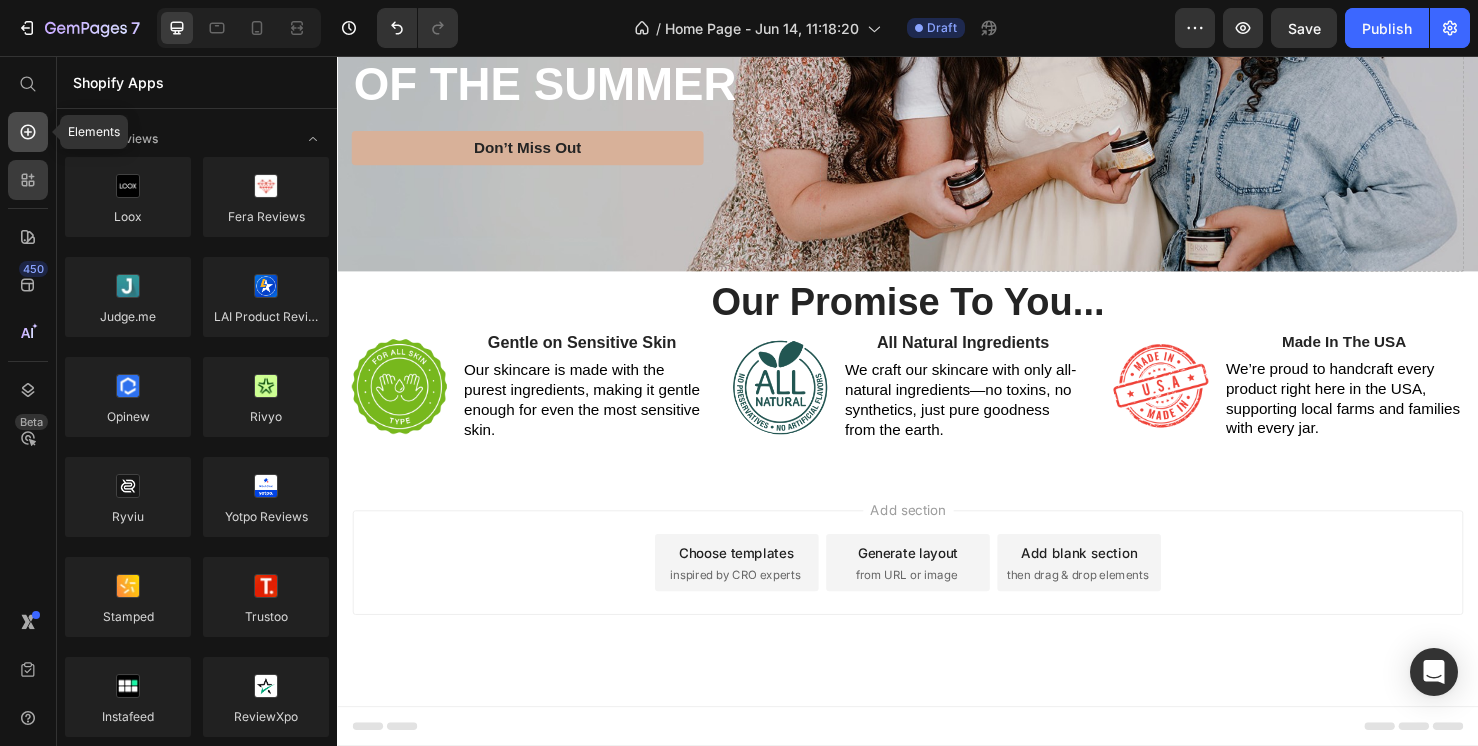 click 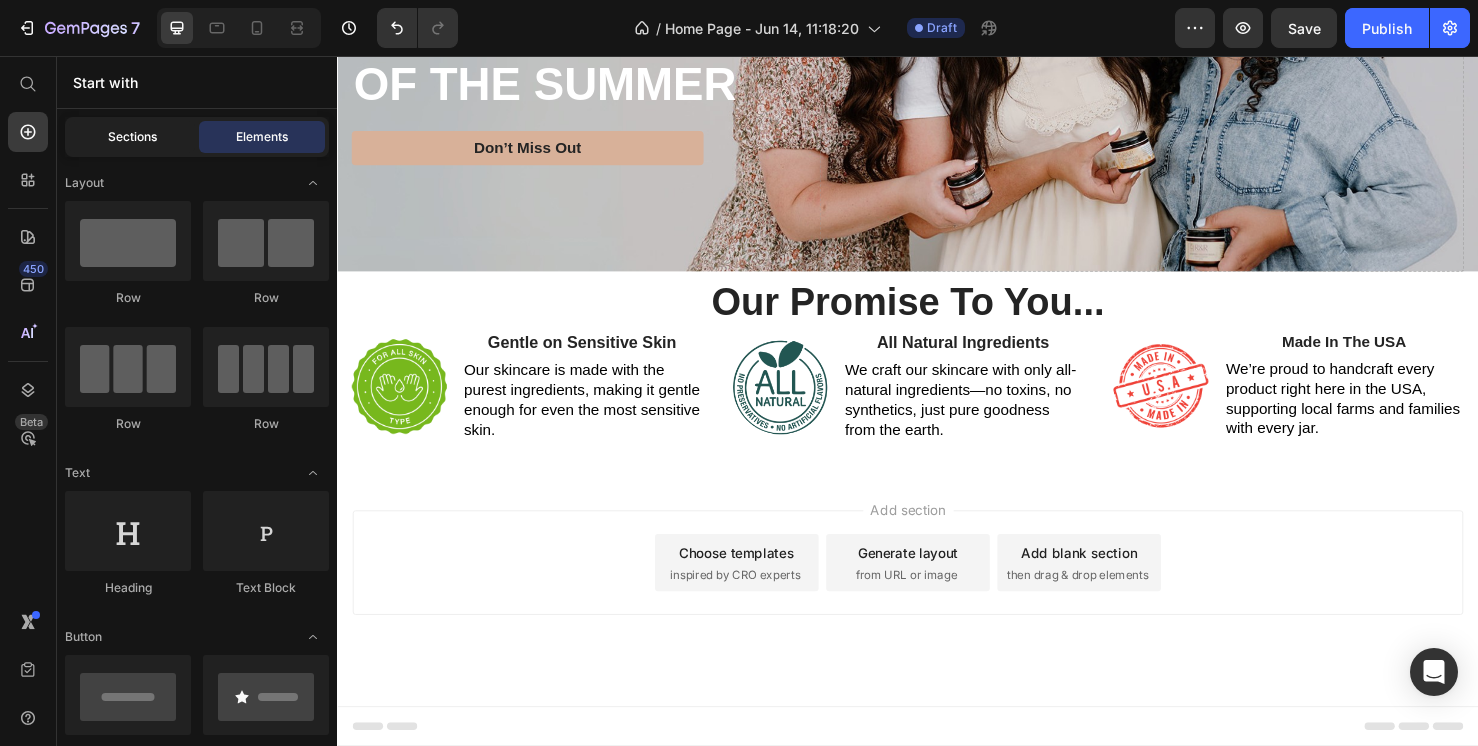 click on "Sections" at bounding box center (132, 137) 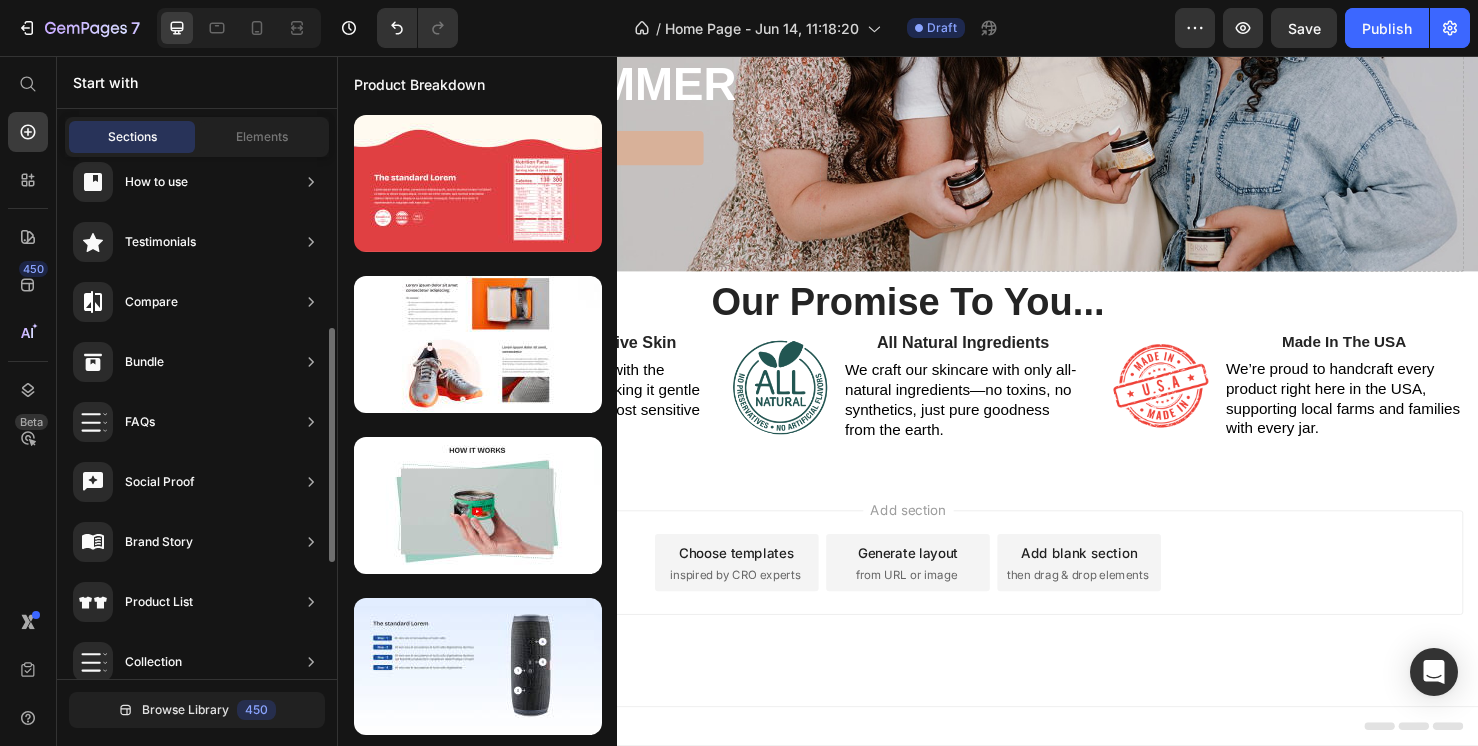 scroll, scrollTop: 638, scrollLeft: 0, axis: vertical 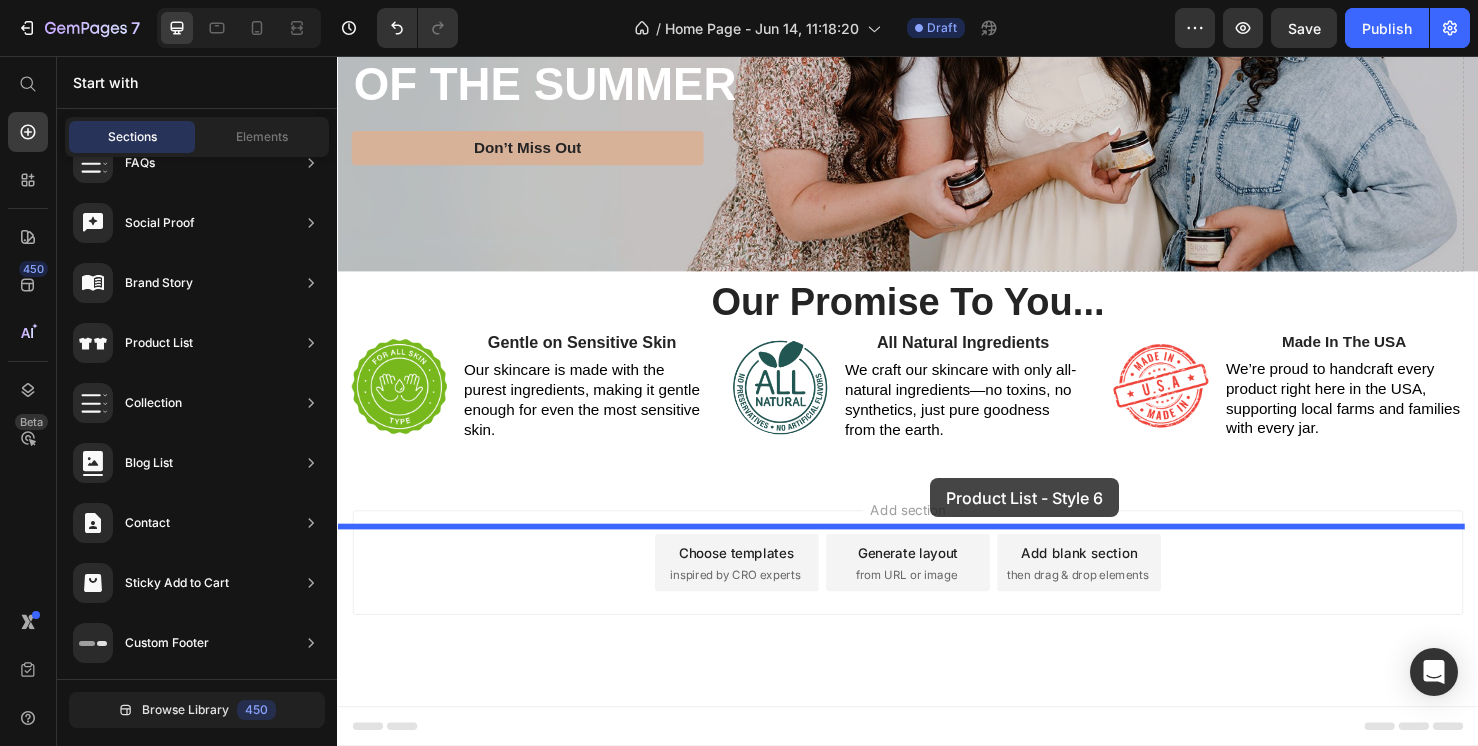 drag, startPoint x: 838, startPoint y: 465, endPoint x: 961, endPoint y: 500, distance: 127.88276 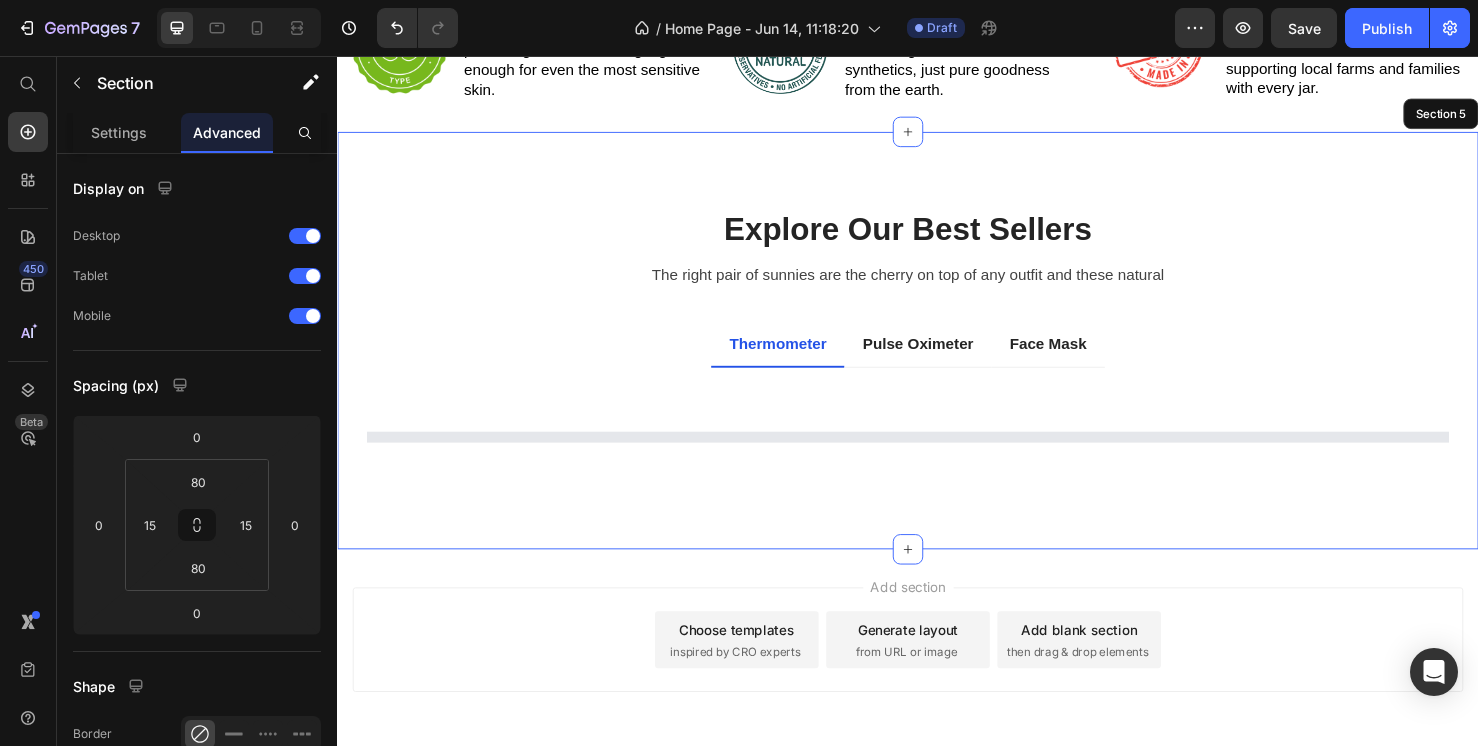 scroll, scrollTop: 814, scrollLeft: 0, axis: vertical 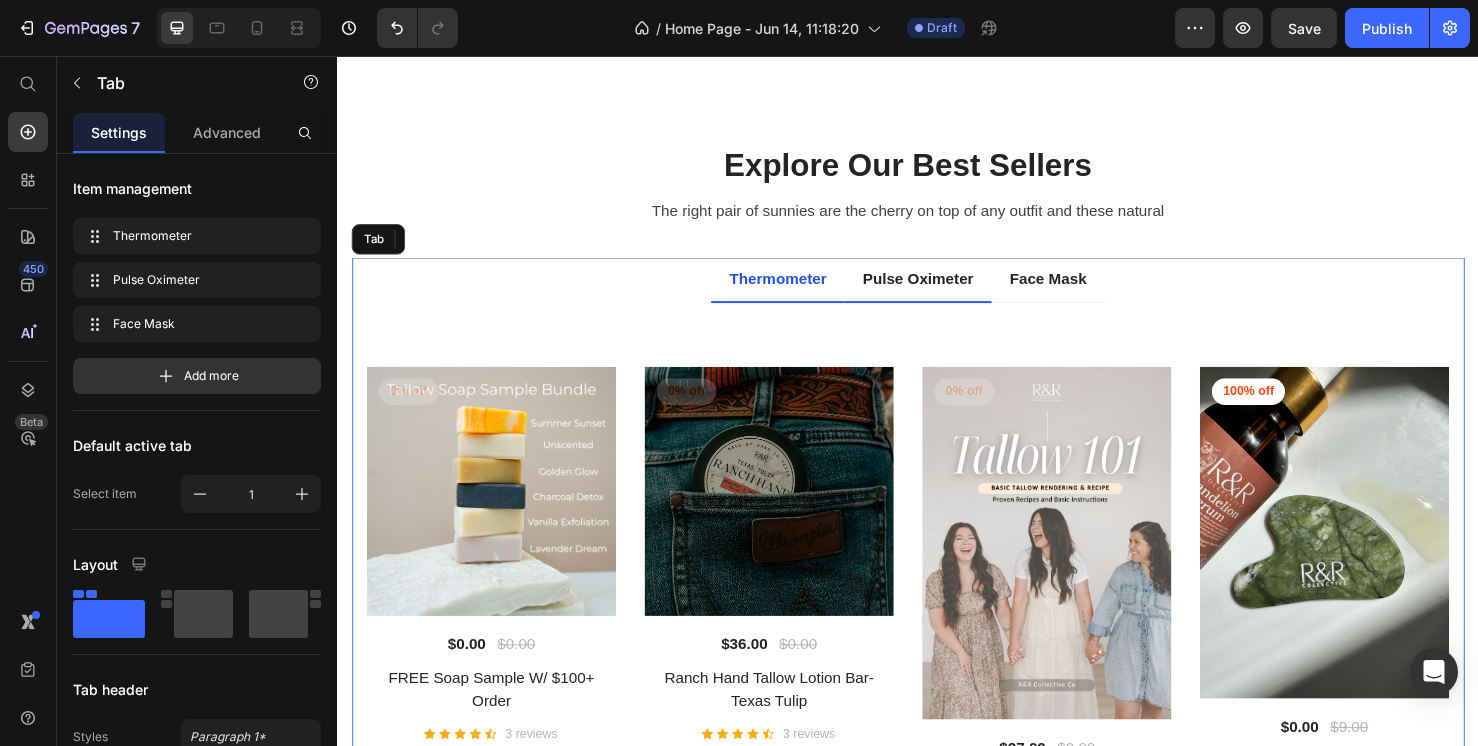 click on "Pulse Oximeter" at bounding box center (947, 291) 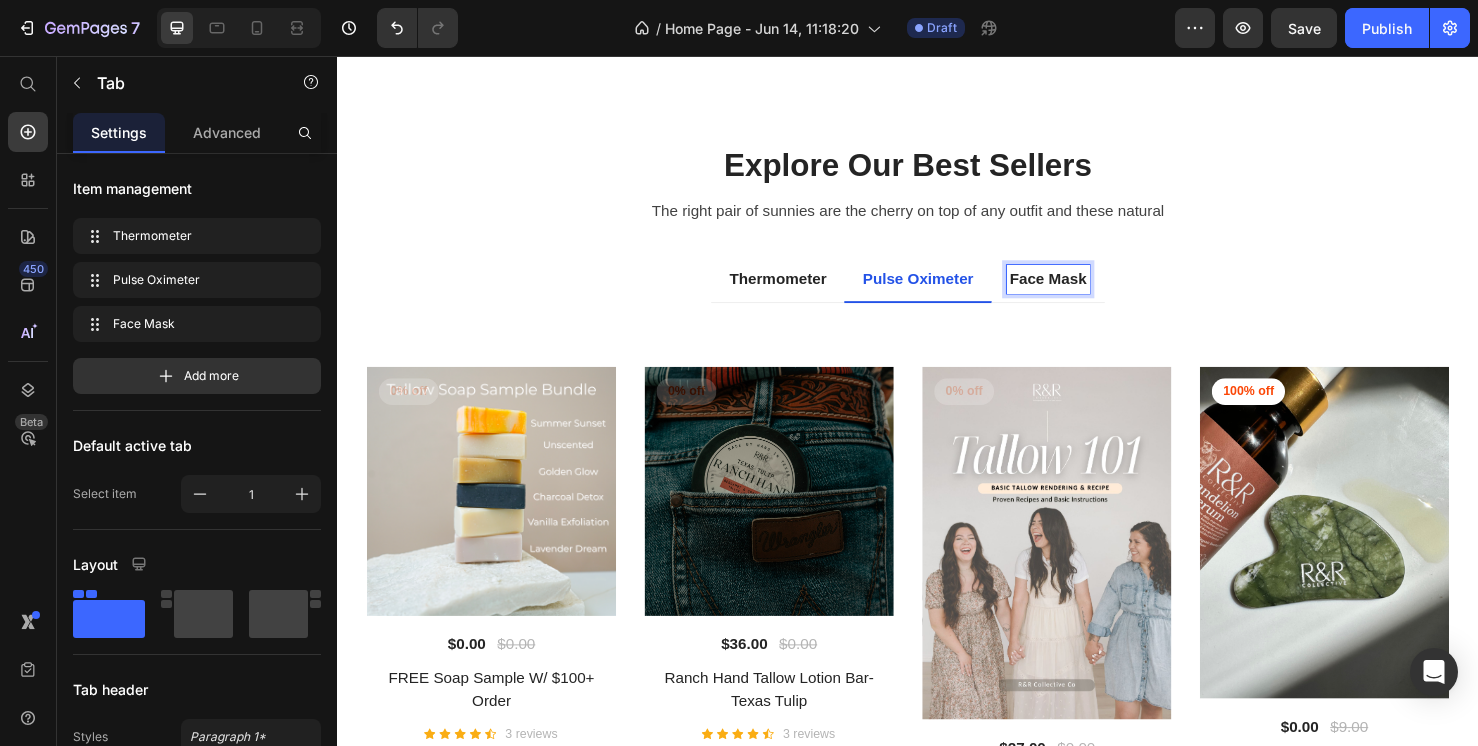 click on "Pulse Oximeter" at bounding box center [947, 291] 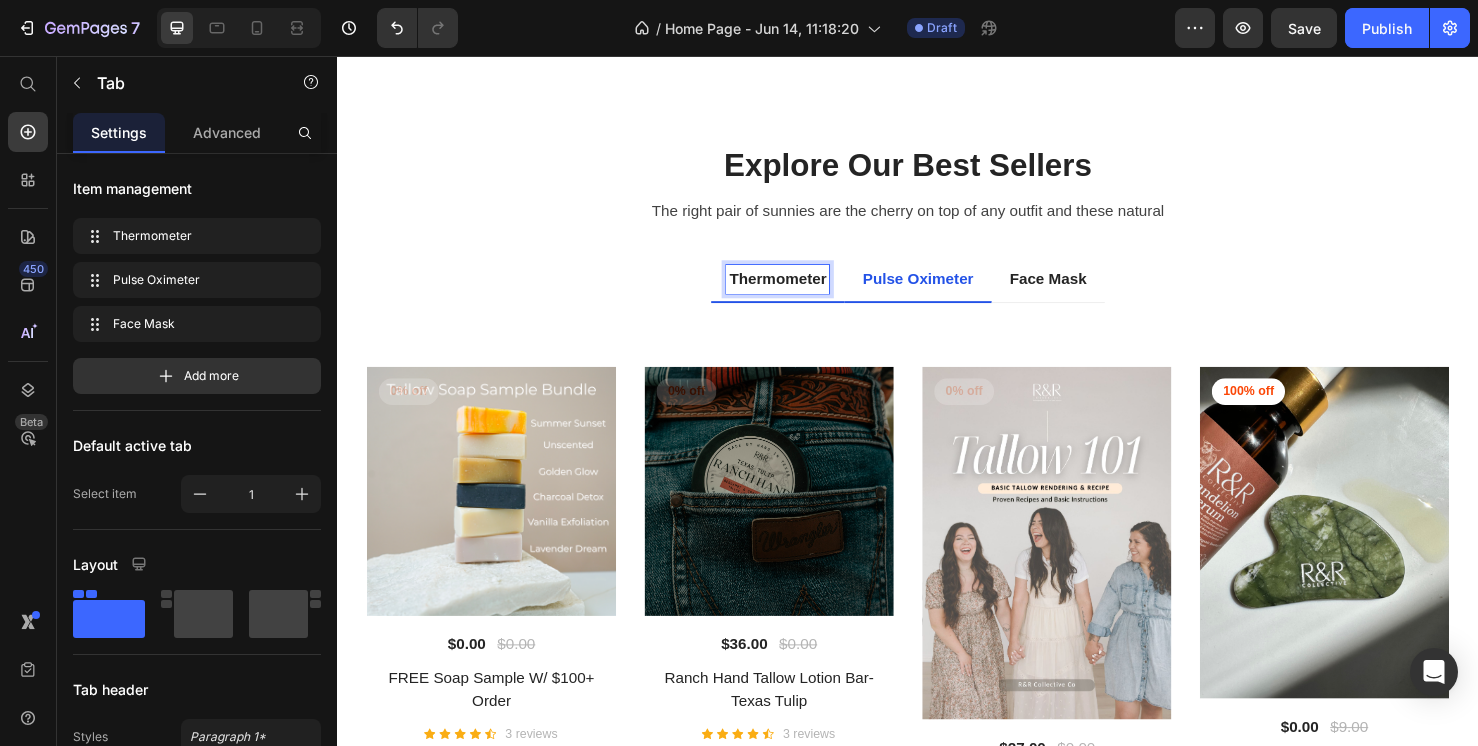 click on "Thermometer" at bounding box center (800, 291) 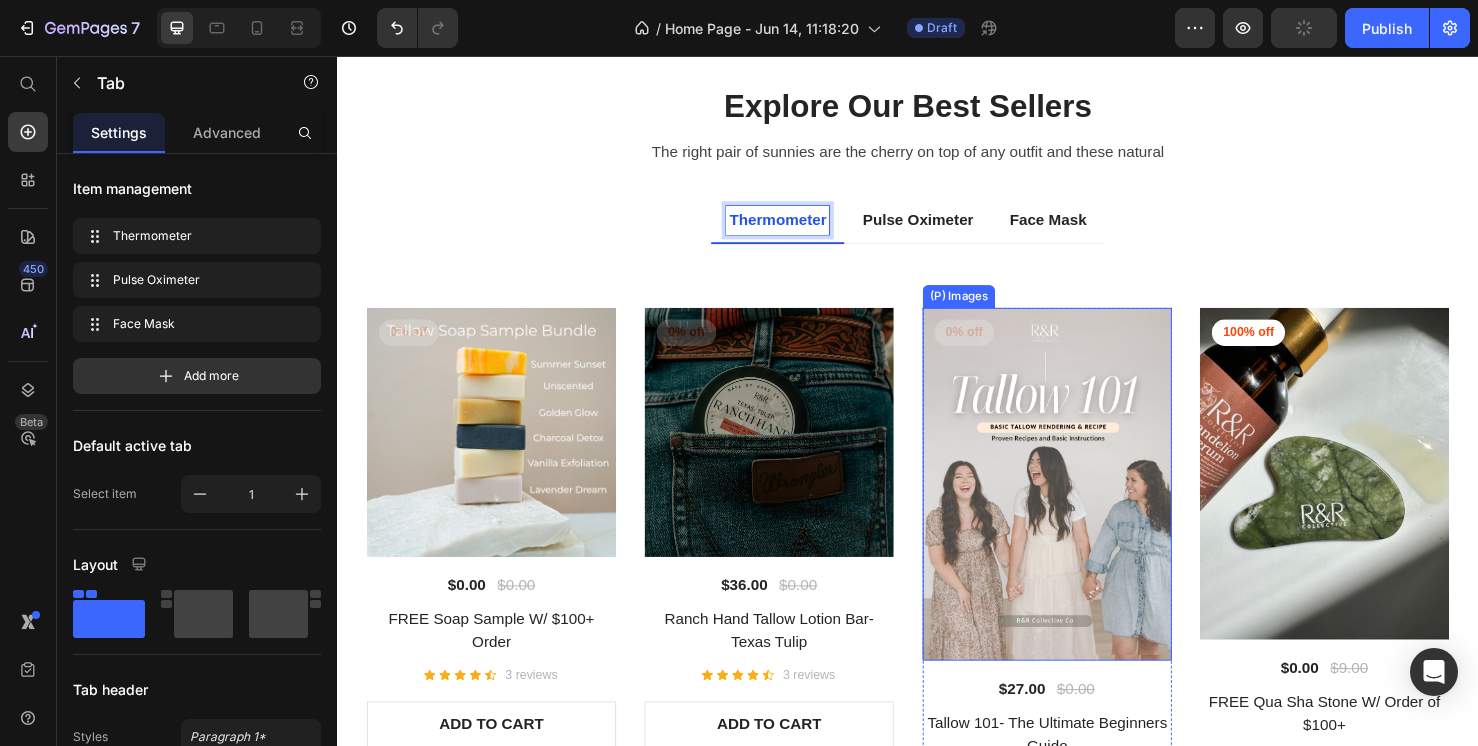 scroll, scrollTop: 875, scrollLeft: 0, axis: vertical 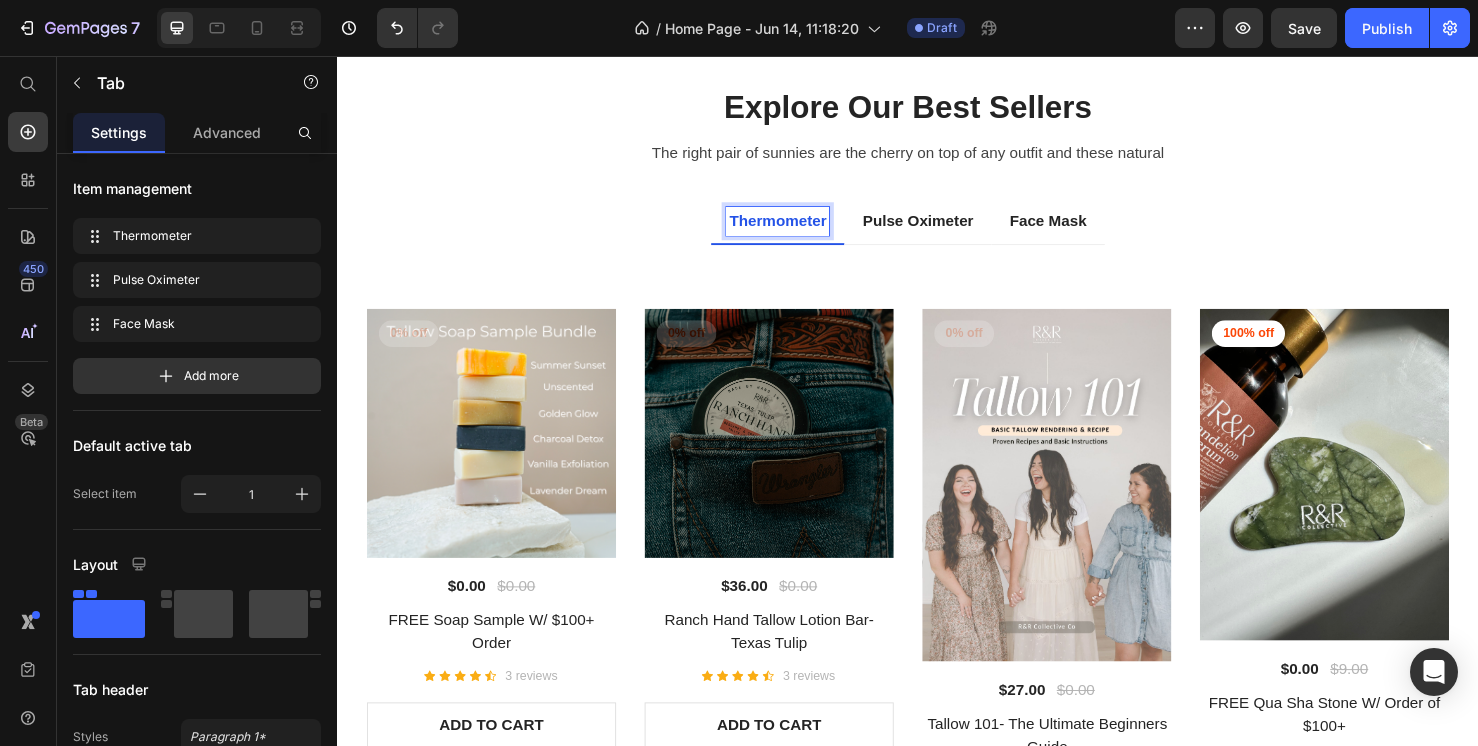 click on "Thermometer" at bounding box center [800, 230] 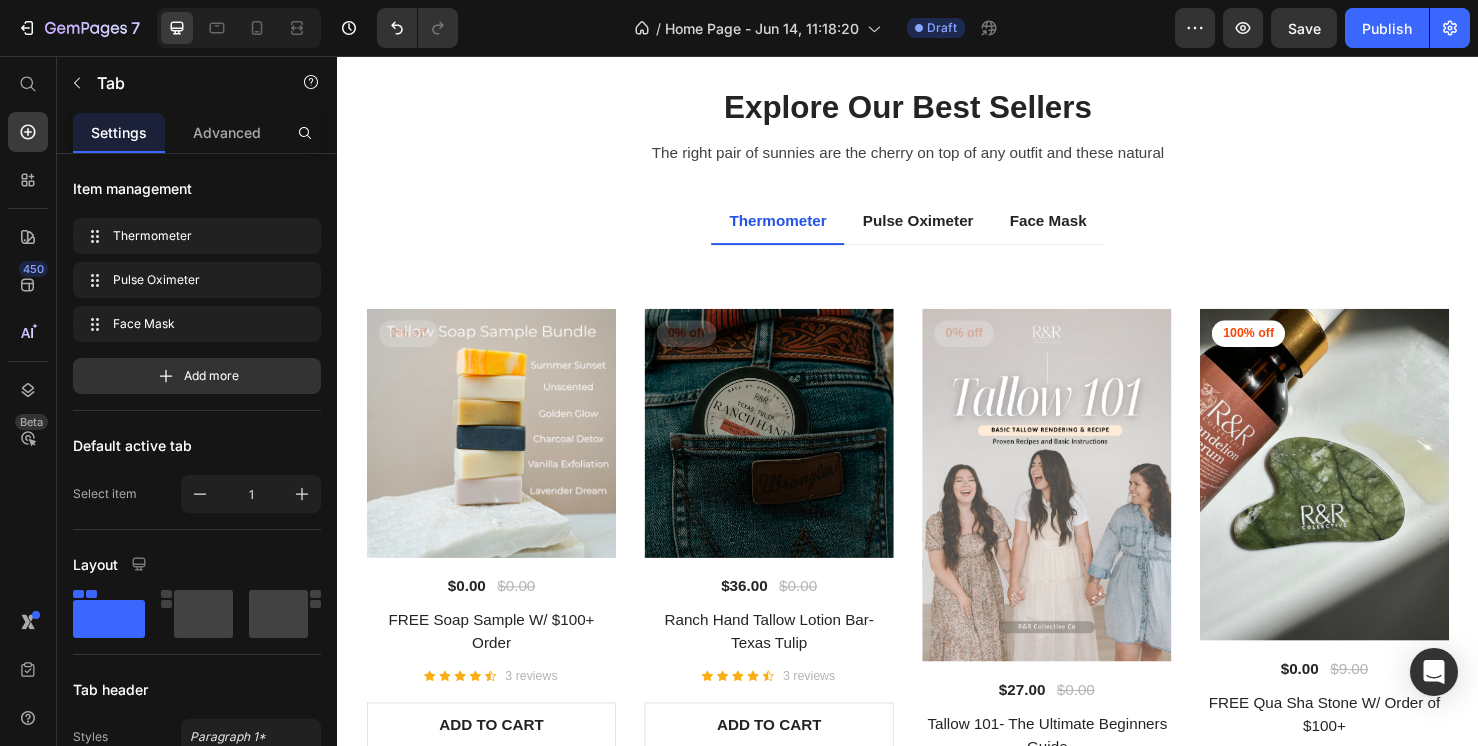 click on "Thermometer" at bounding box center (800, 231) 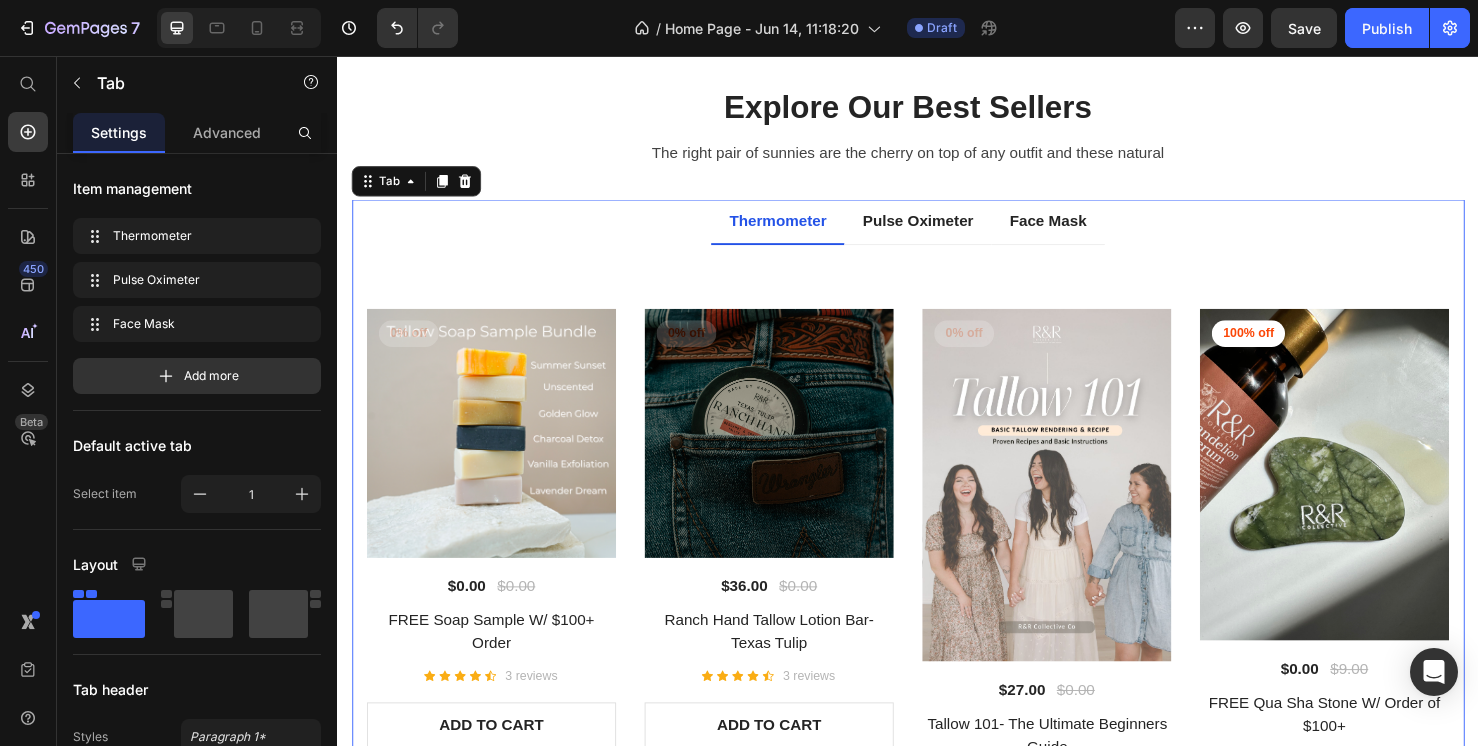 click on "Thermometer" at bounding box center [800, 230] 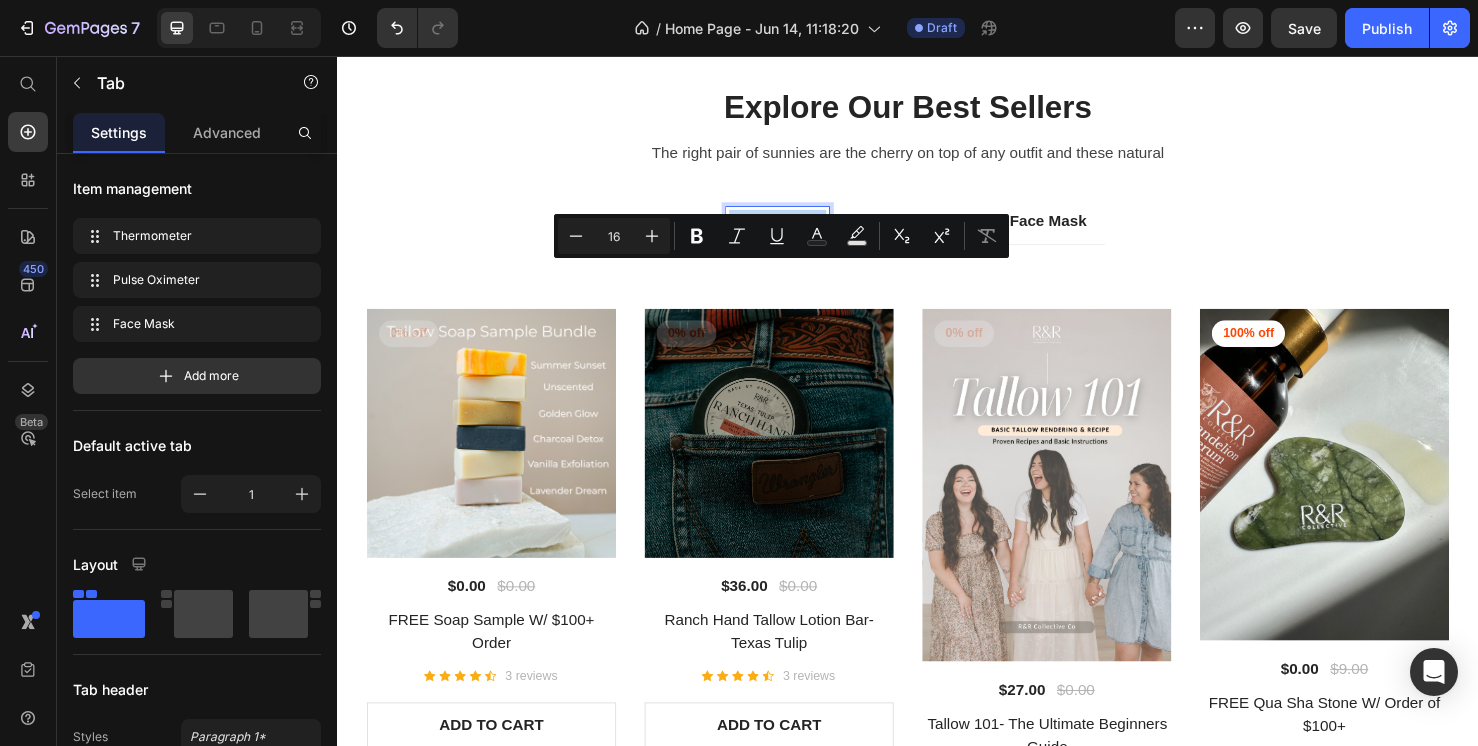drag, startPoint x: 842, startPoint y: 288, endPoint x: 723, endPoint y: 284, distance: 119.06721 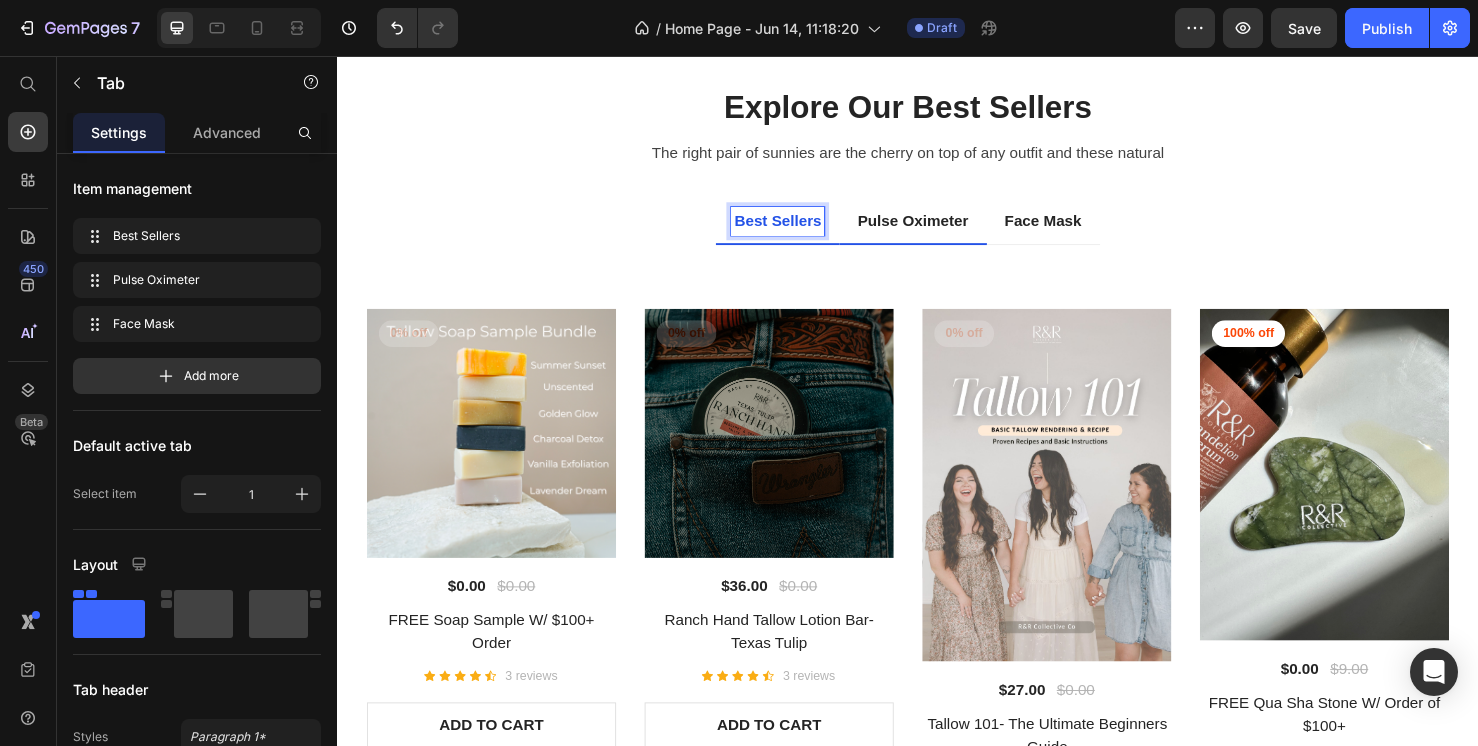 click on "Pulse Oximeter" at bounding box center (942, 230) 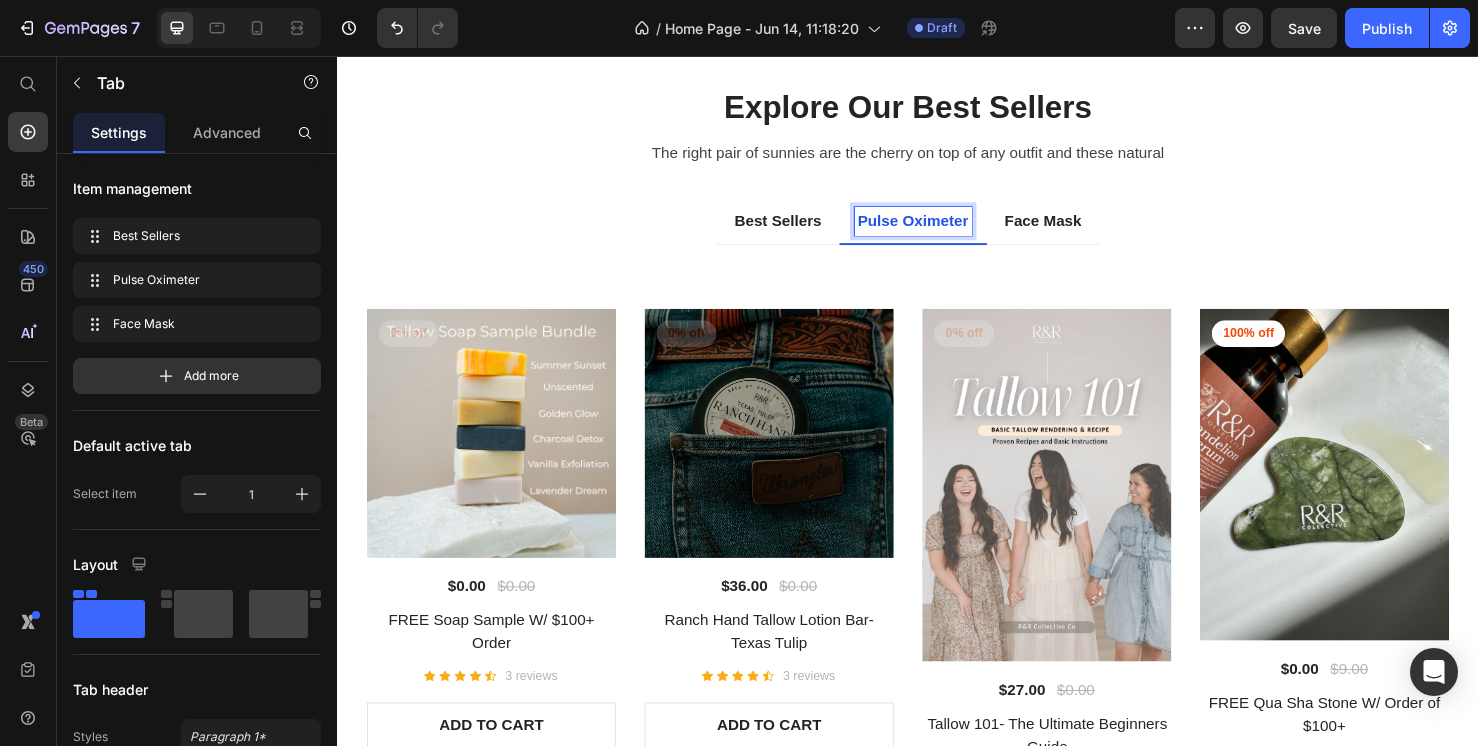 click on "Pulse Oximeter" at bounding box center [942, 230] 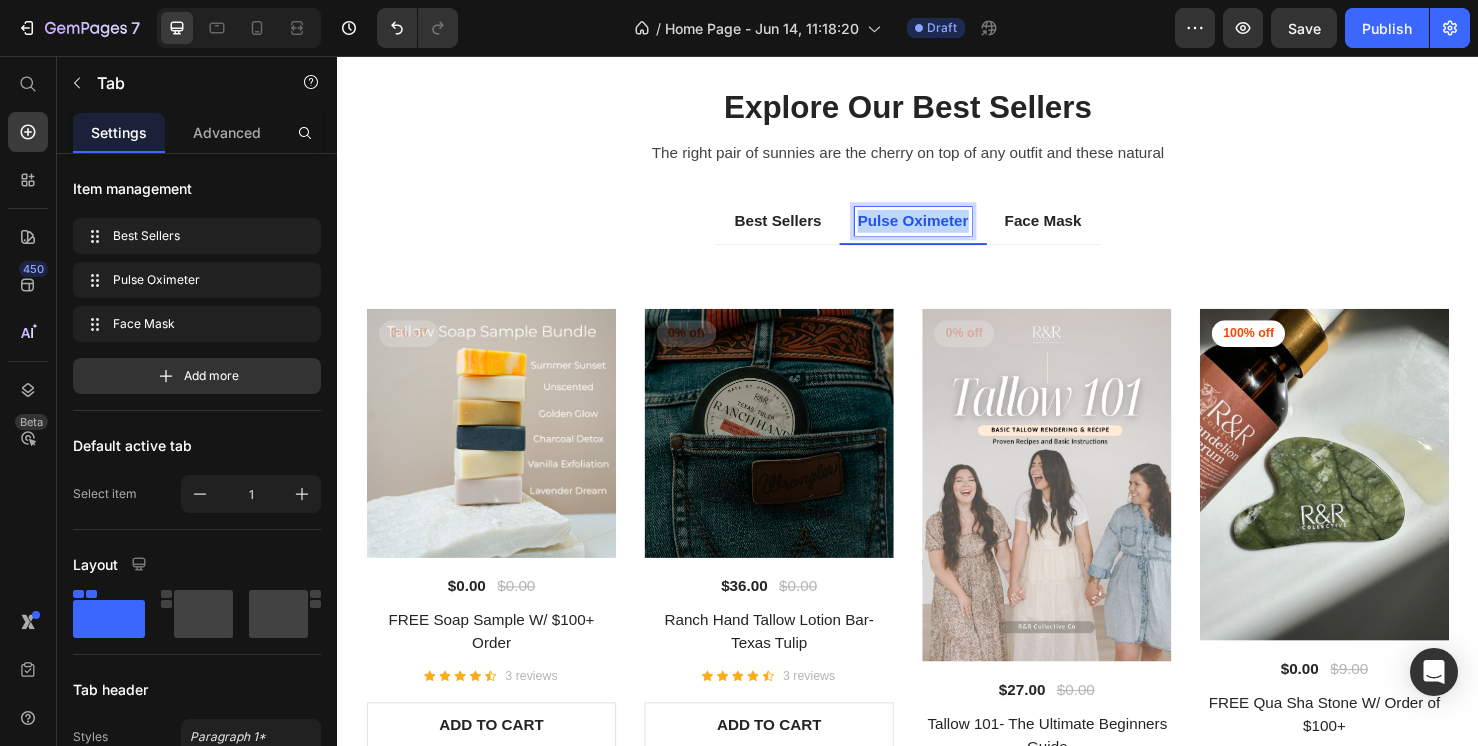 drag, startPoint x: 991, startPoint y: 288, endPoint x: 862, endPoint y: 288, distance: 129 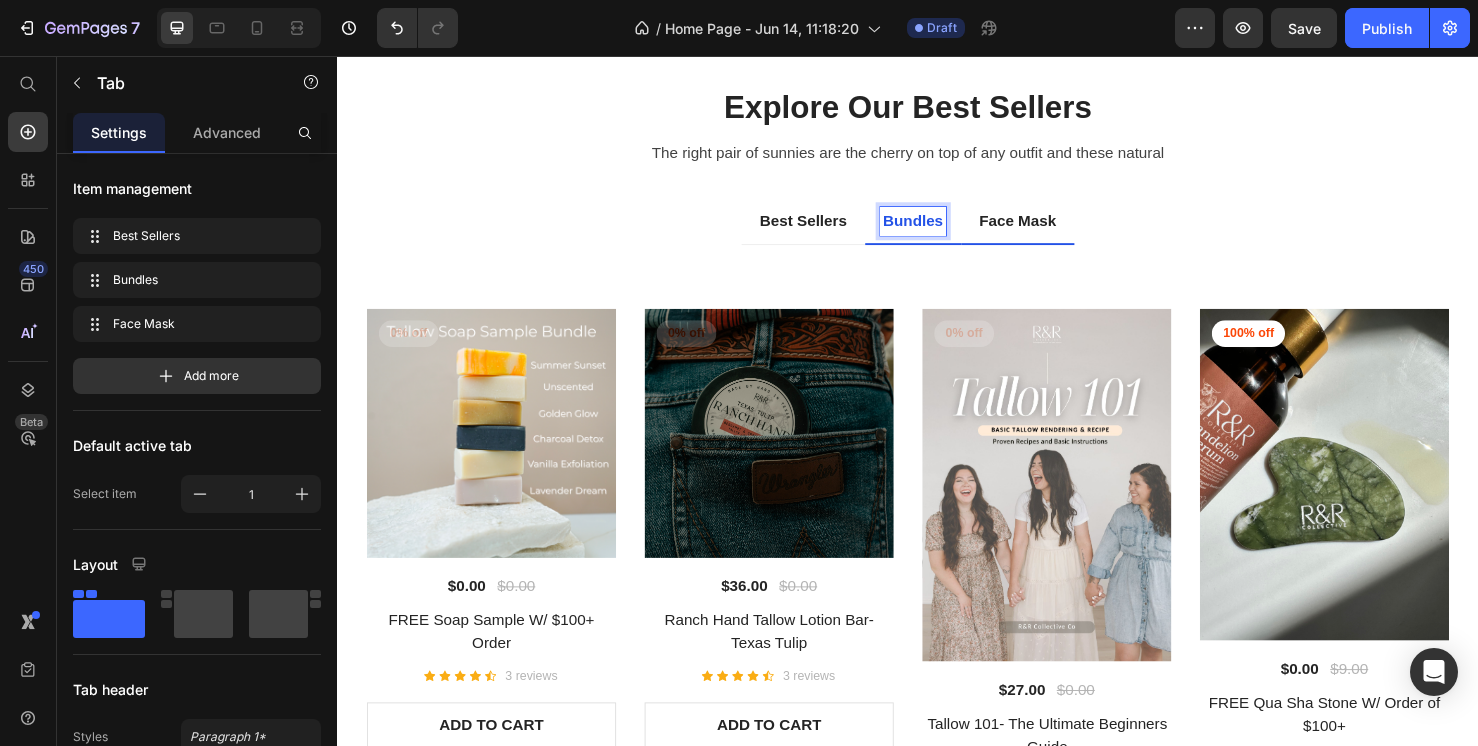 click on "Face Mask" at bounding box center [1052, 230] 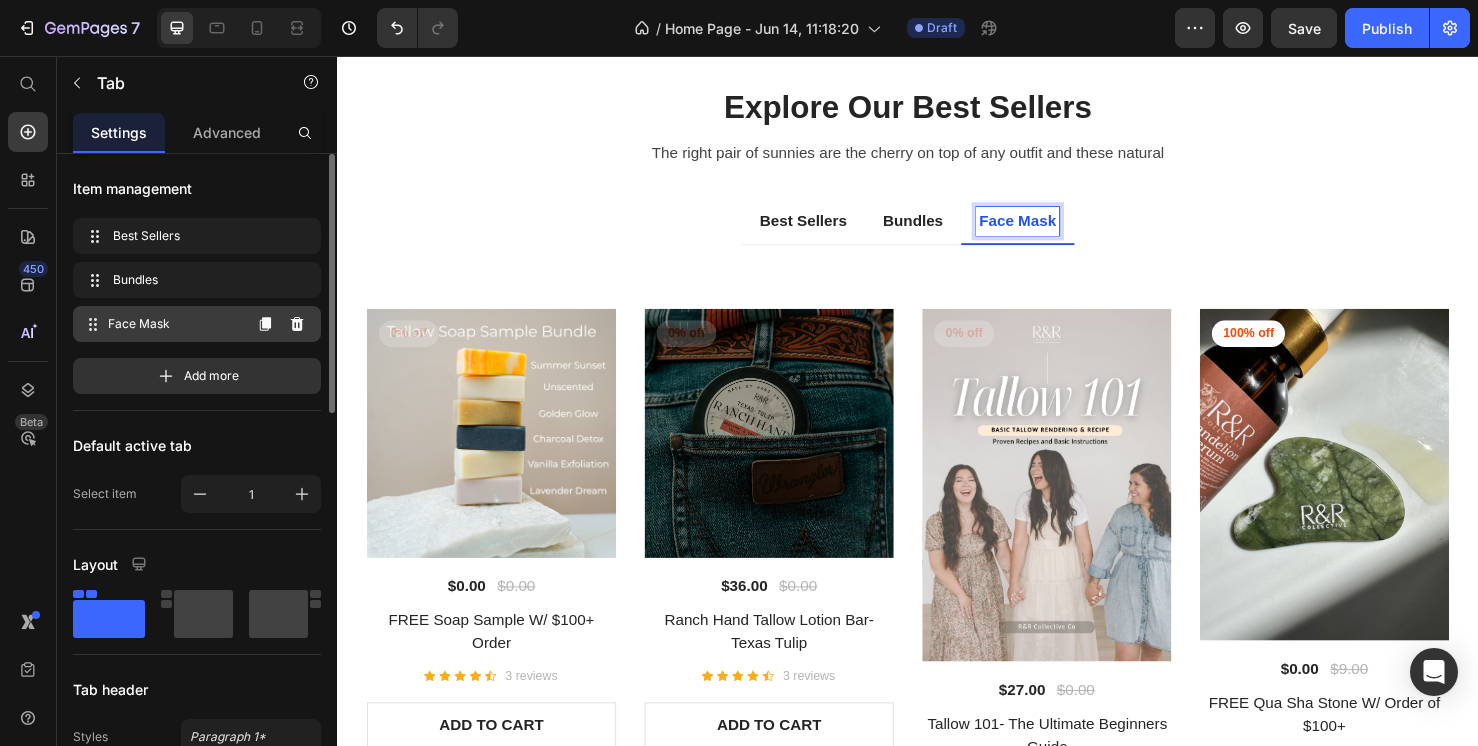 click on "Face Mask" at bounding box center [174, 324] 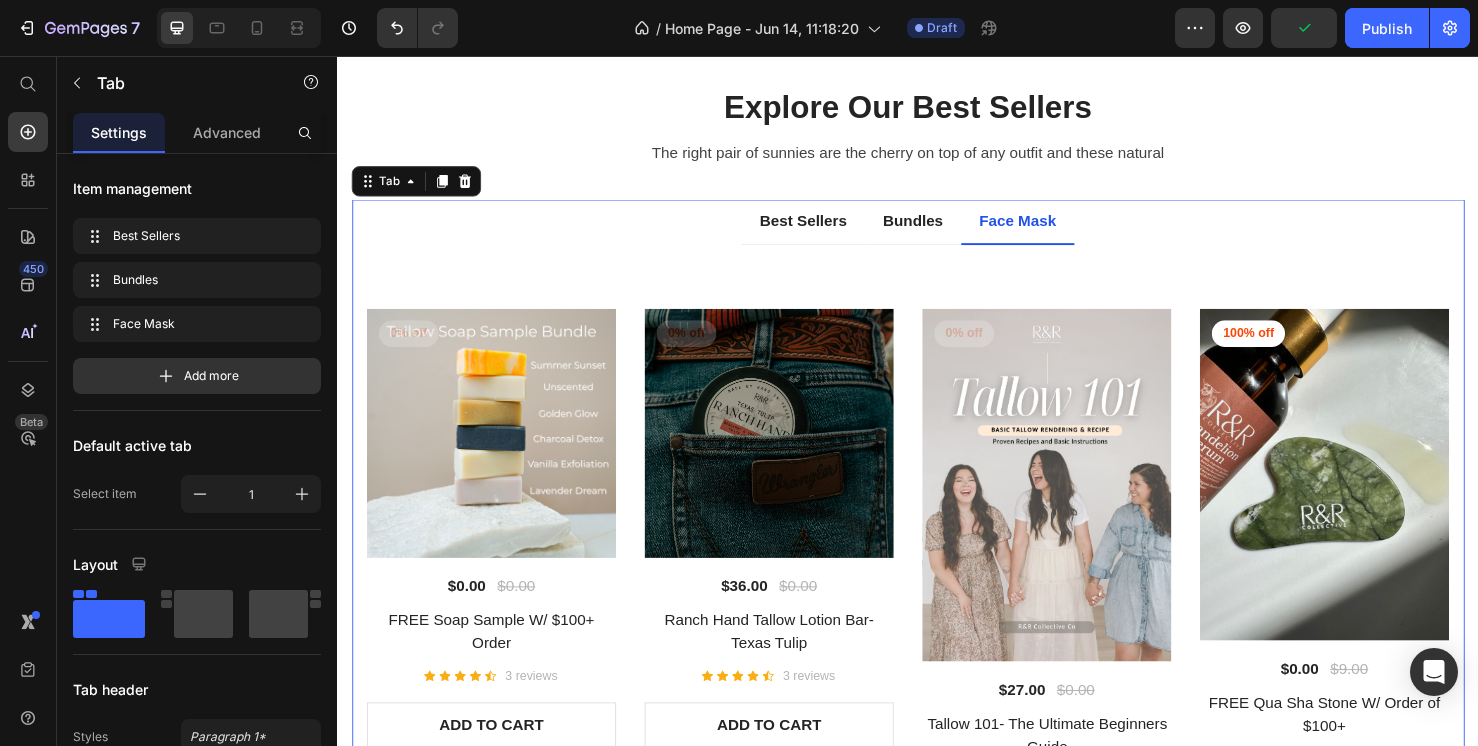click on "Face Mask" at bounding box center [1052, 230] 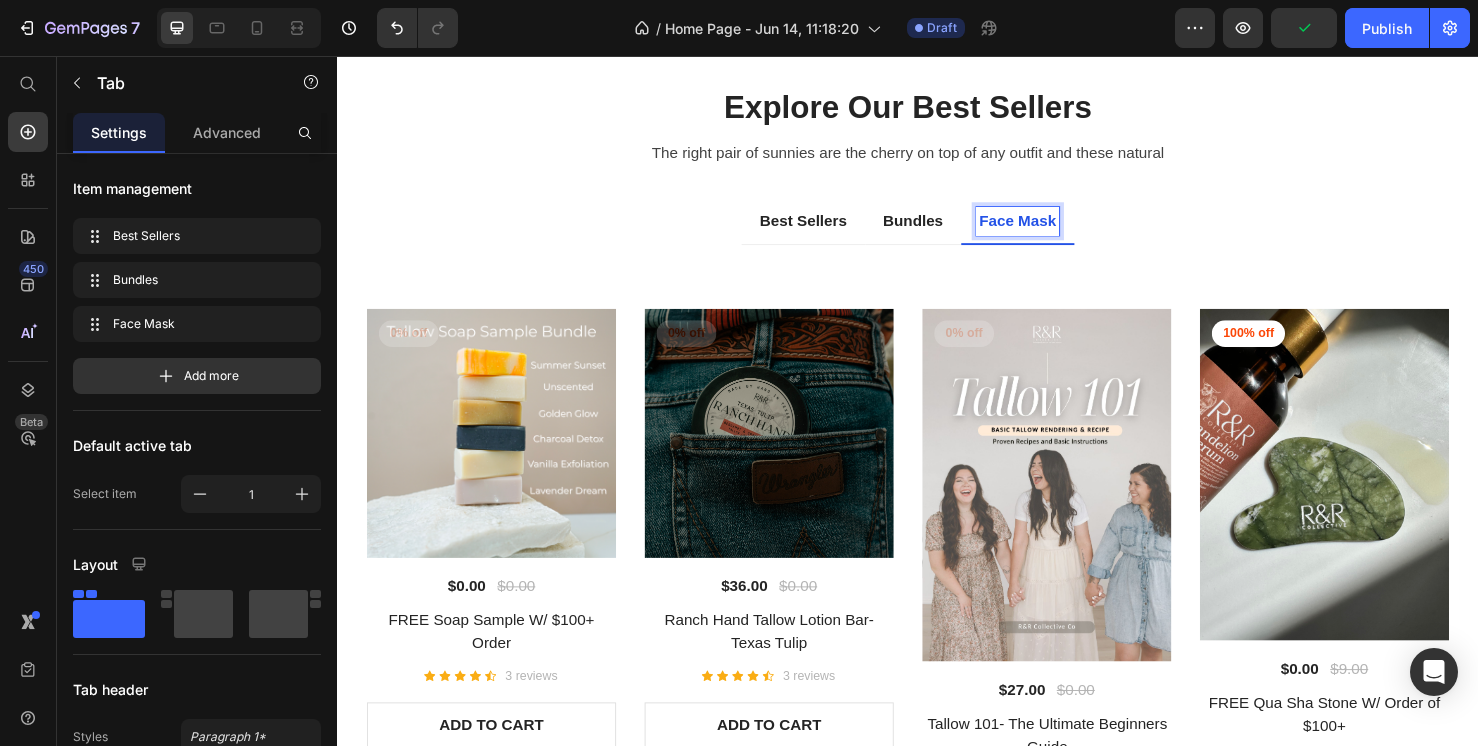 click on "Face Mask" at bounding box center (1052, 231) 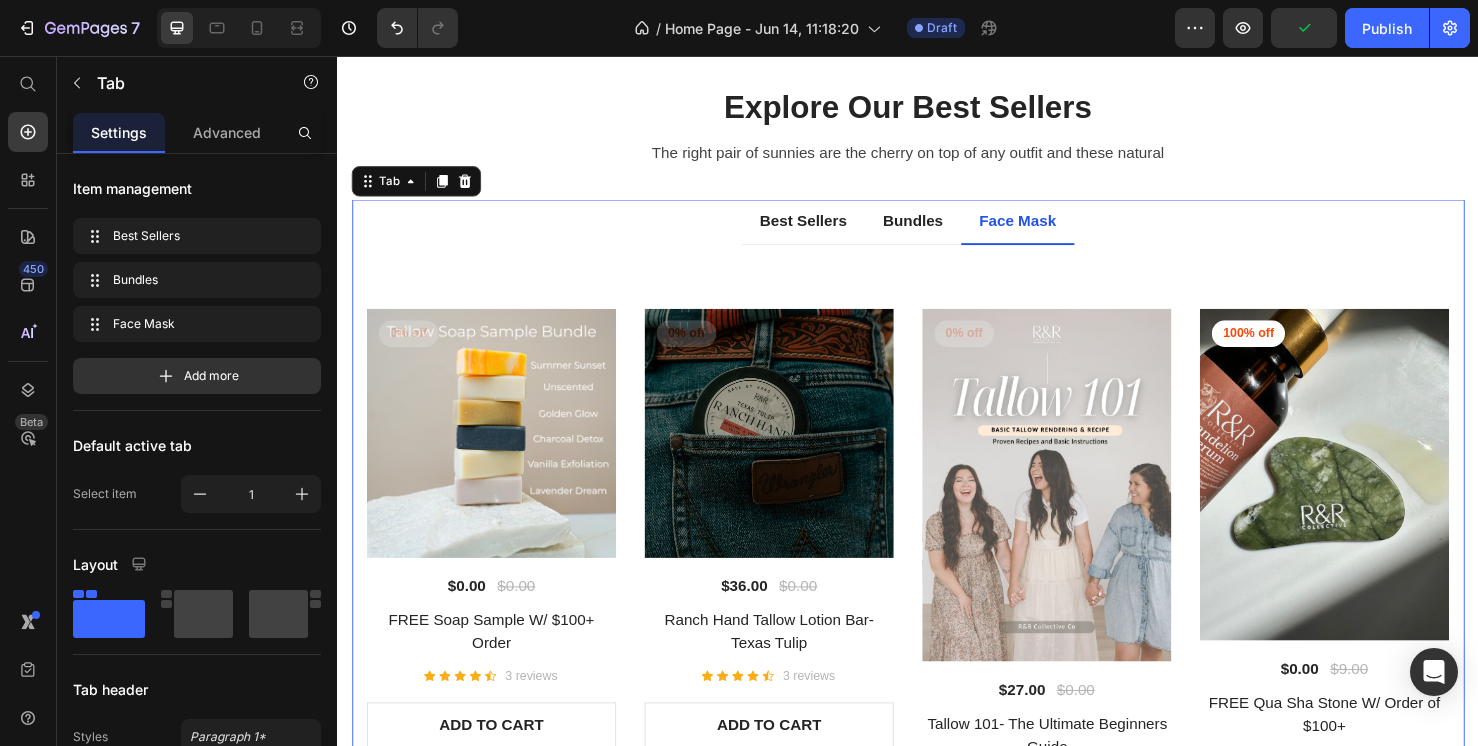 click on "Face Mask" at bounding box center [1052, 230] 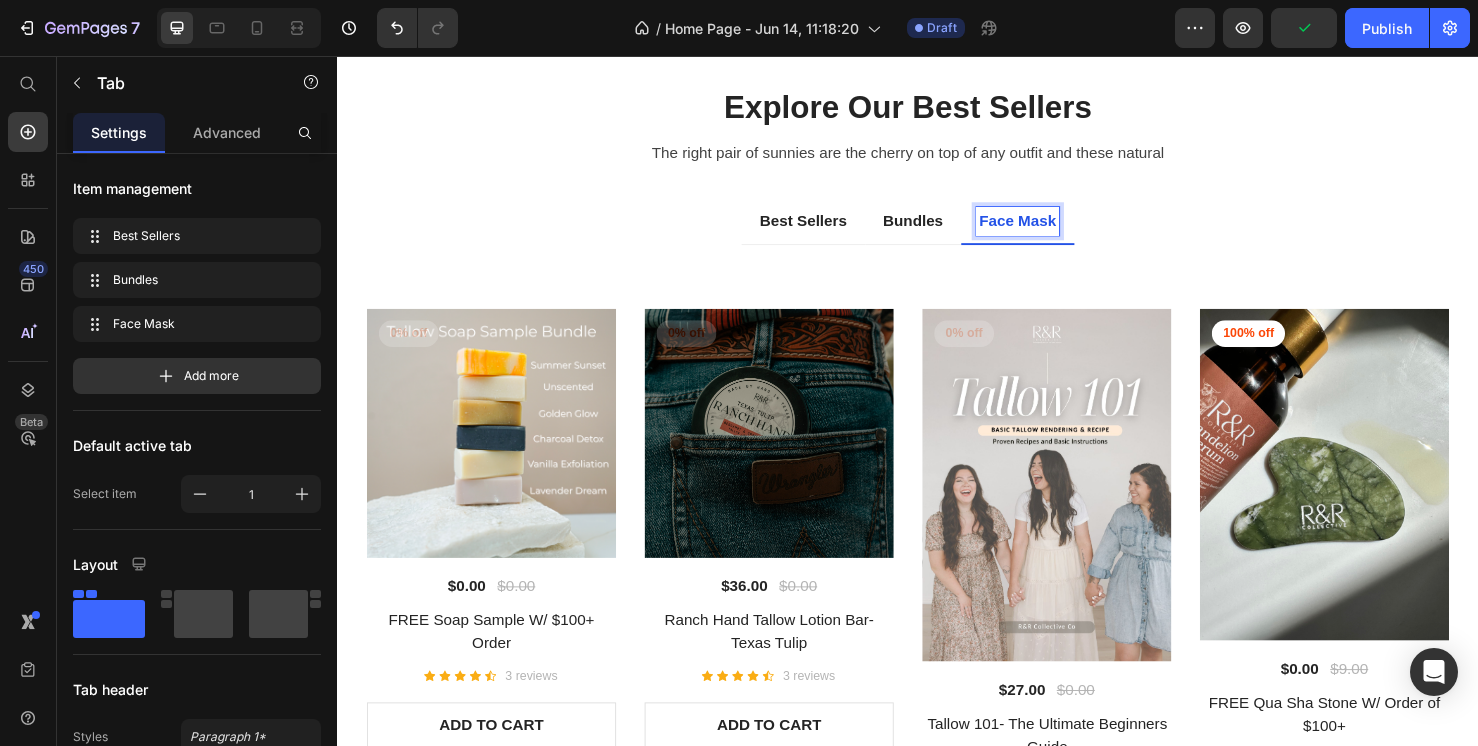 click on "Face Mask" at bounding box center [1052, 230] 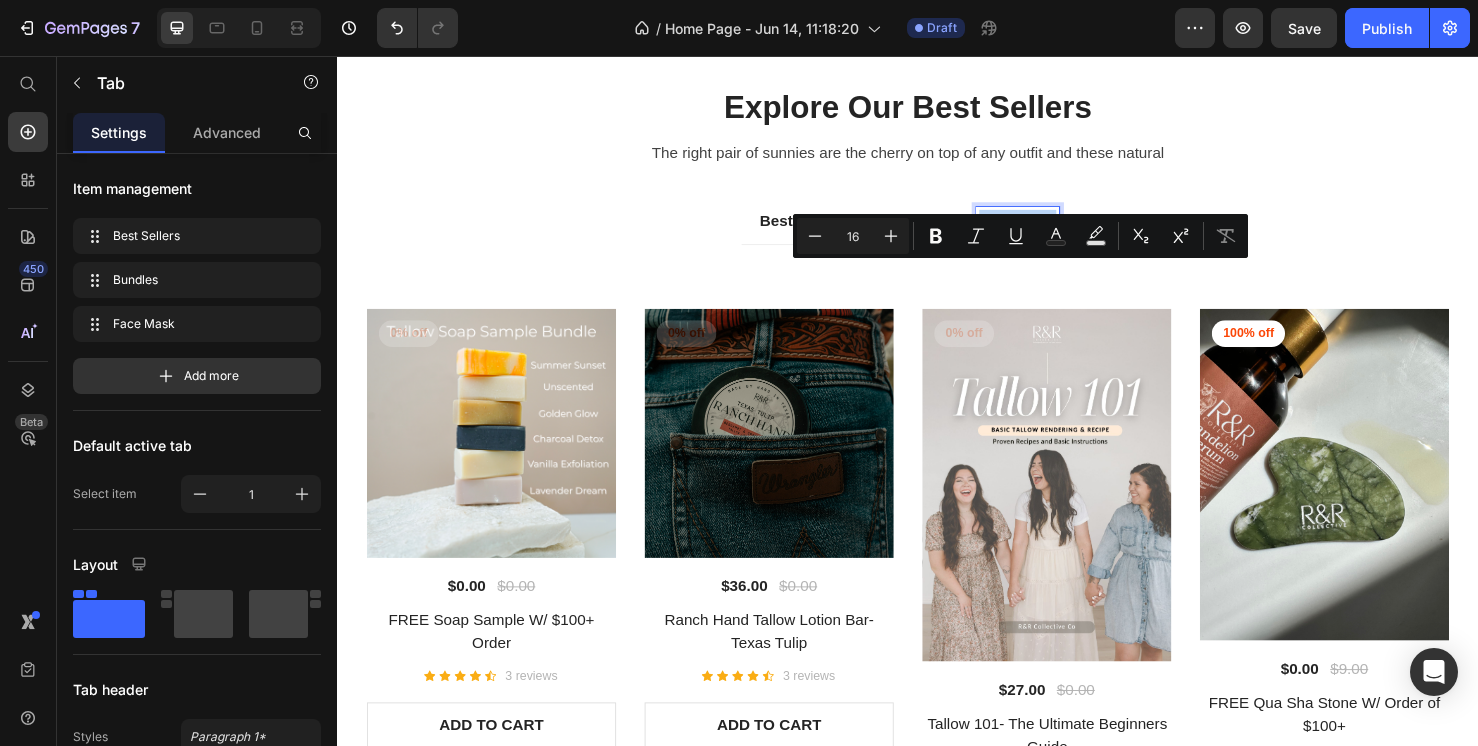 drag, startPoint x: 1085, startPoint y: 288, endPoint x: 1006, endPoint y: 289, distance: 79.00633 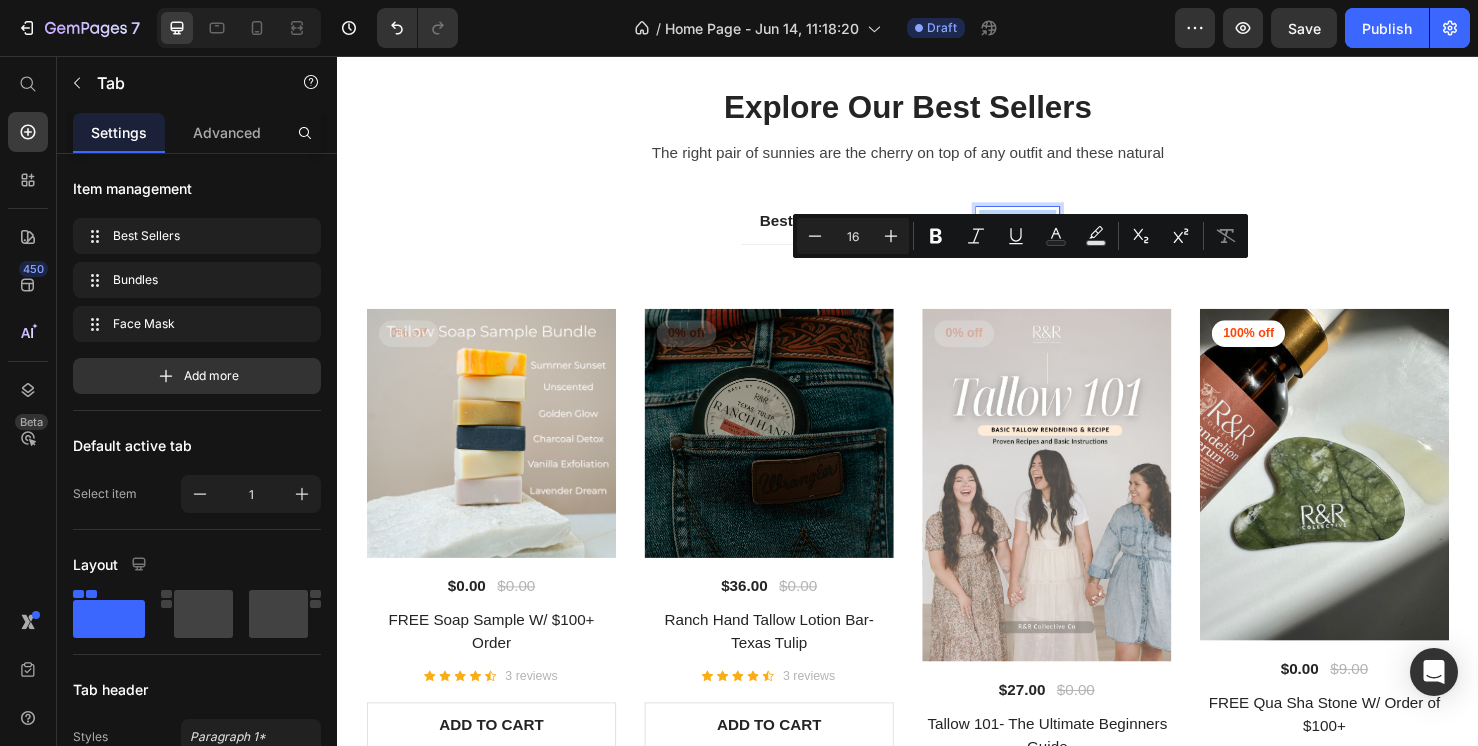 click on "Face Mask" at bounding box center [1052, 230] 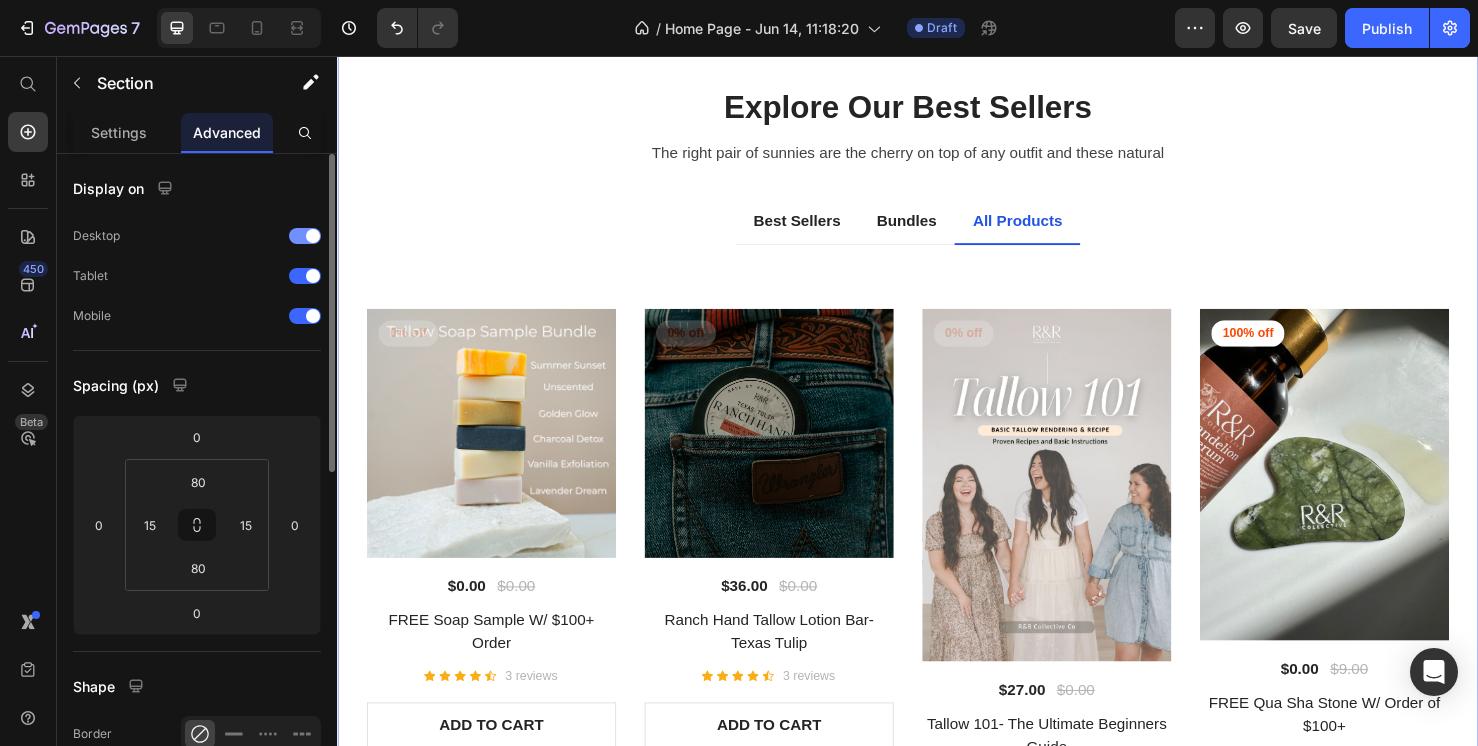 scroll, scrollTop: 719, scrollLeft: 0, axis: vertical 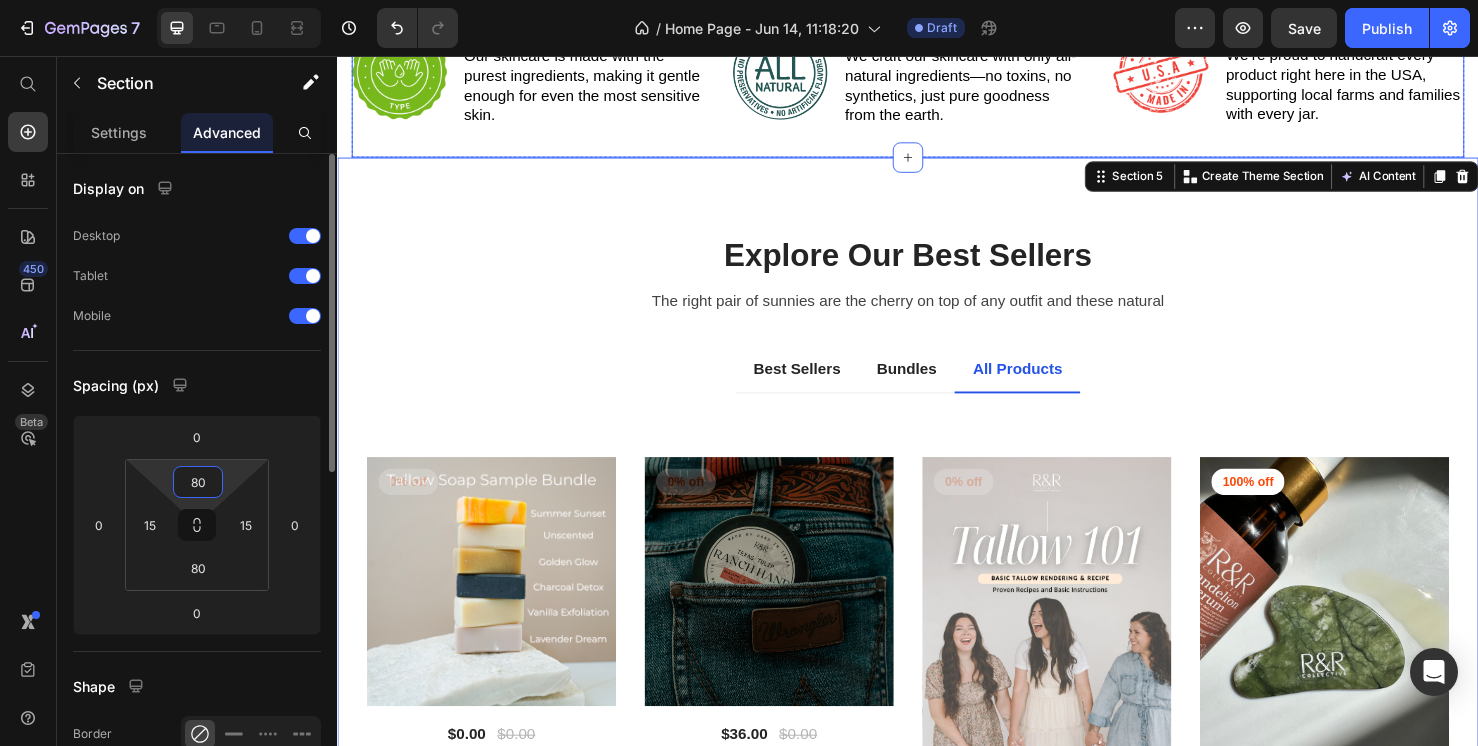 click on "80" at bounding box center [198, 482] 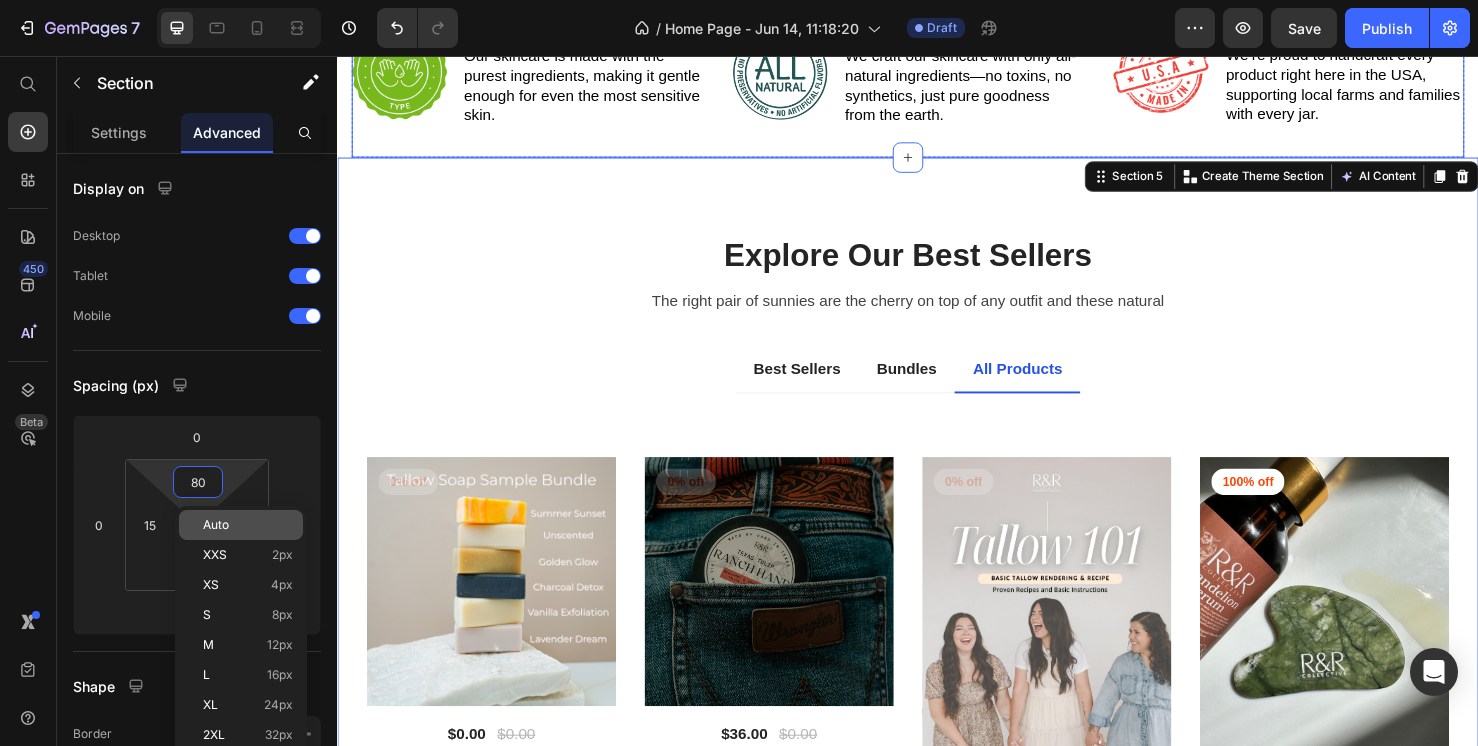 type on "4" 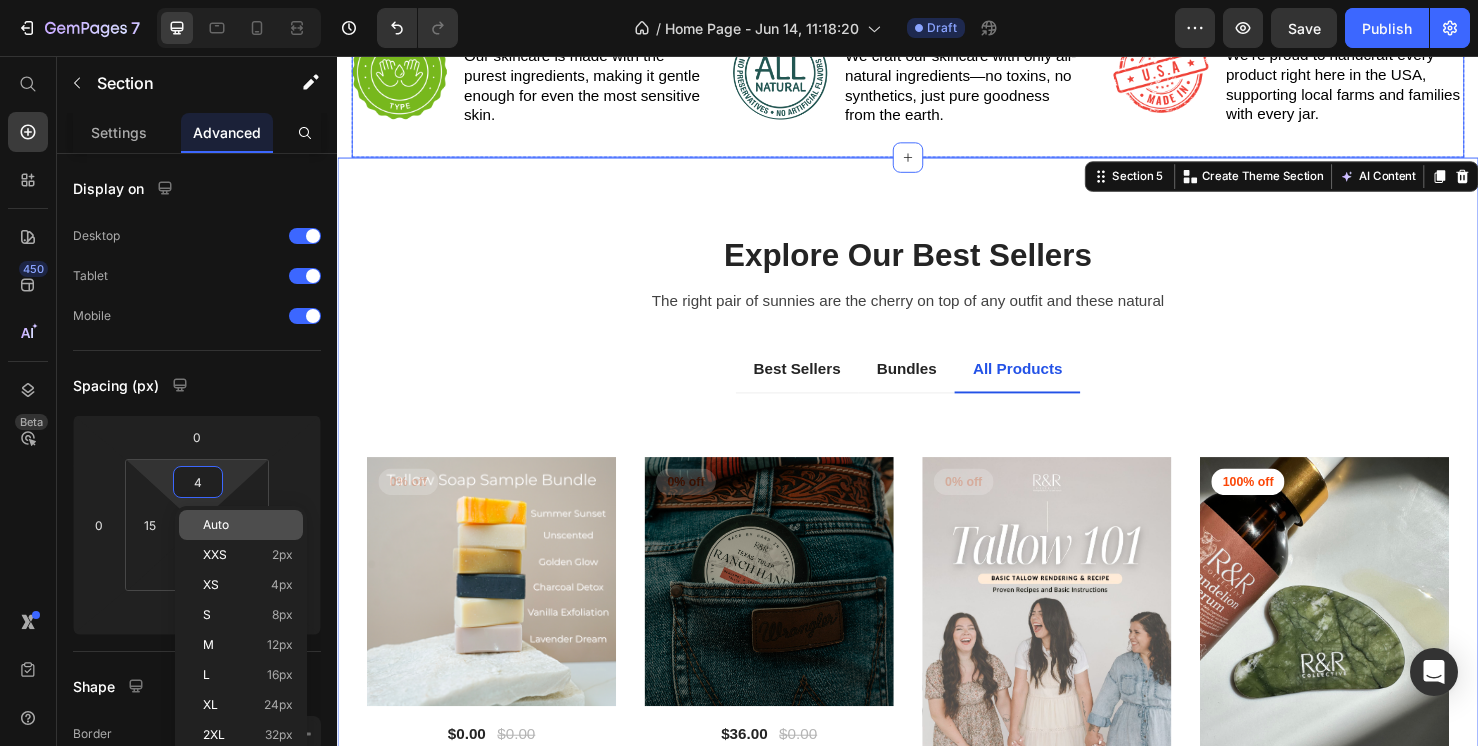 click on "Auto" at bounding box center (248, 525) 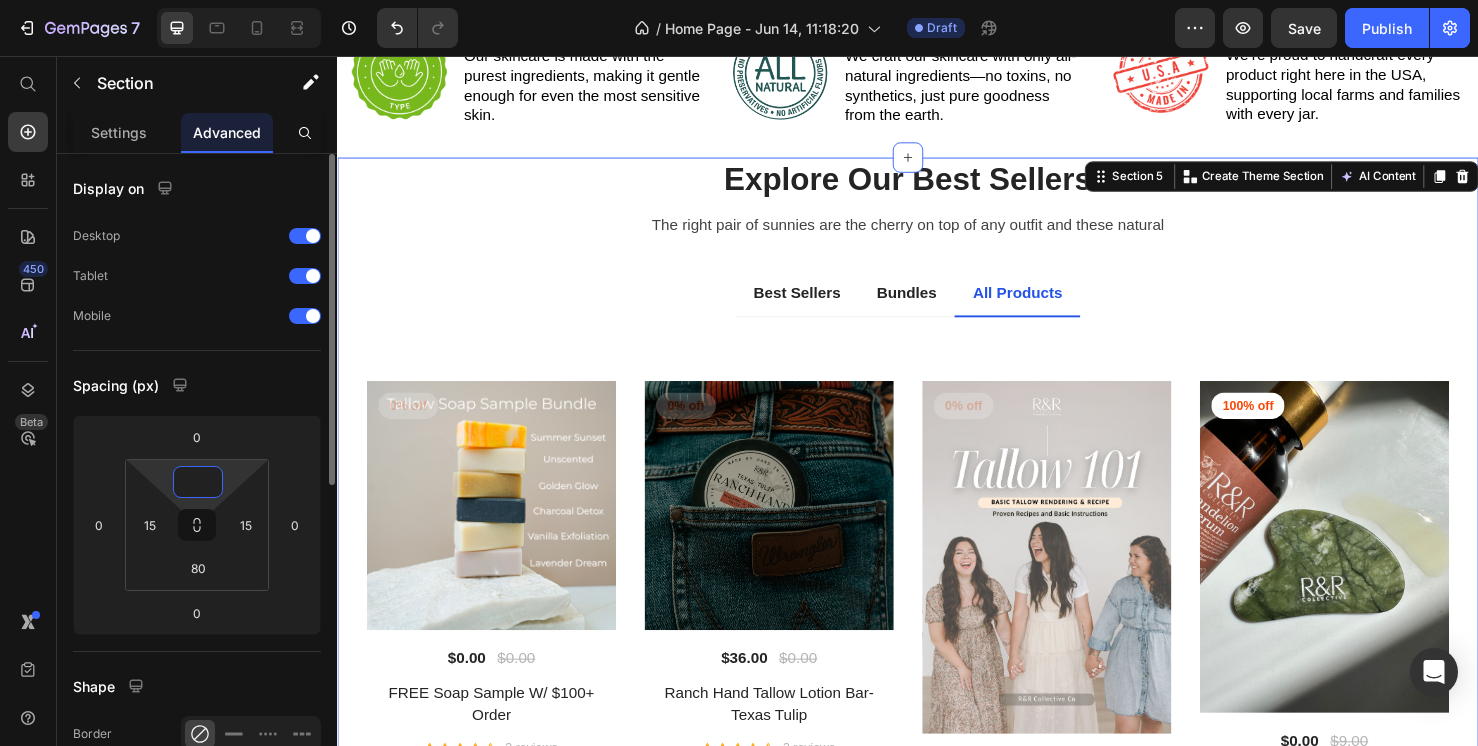 click at bounding box center (198, 482) 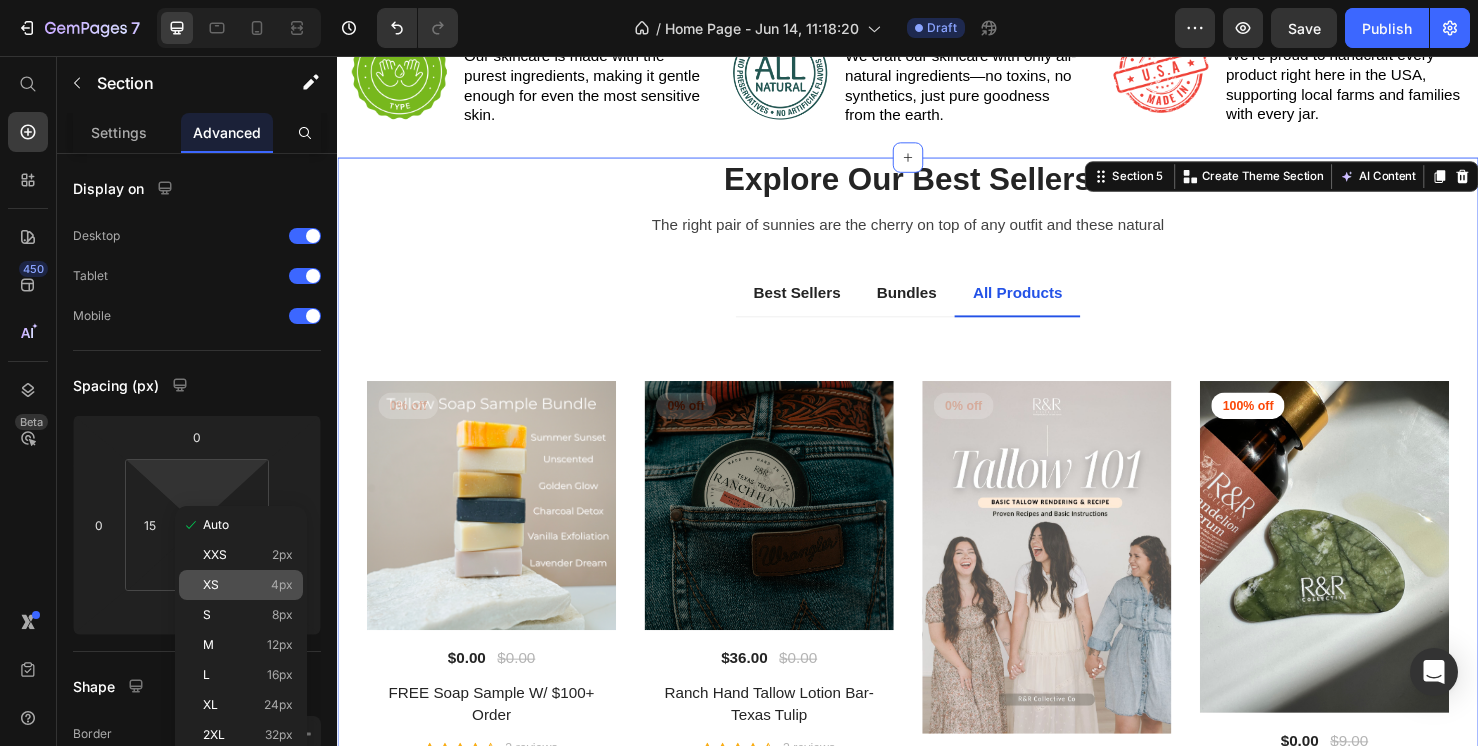 click on "XS 4px" 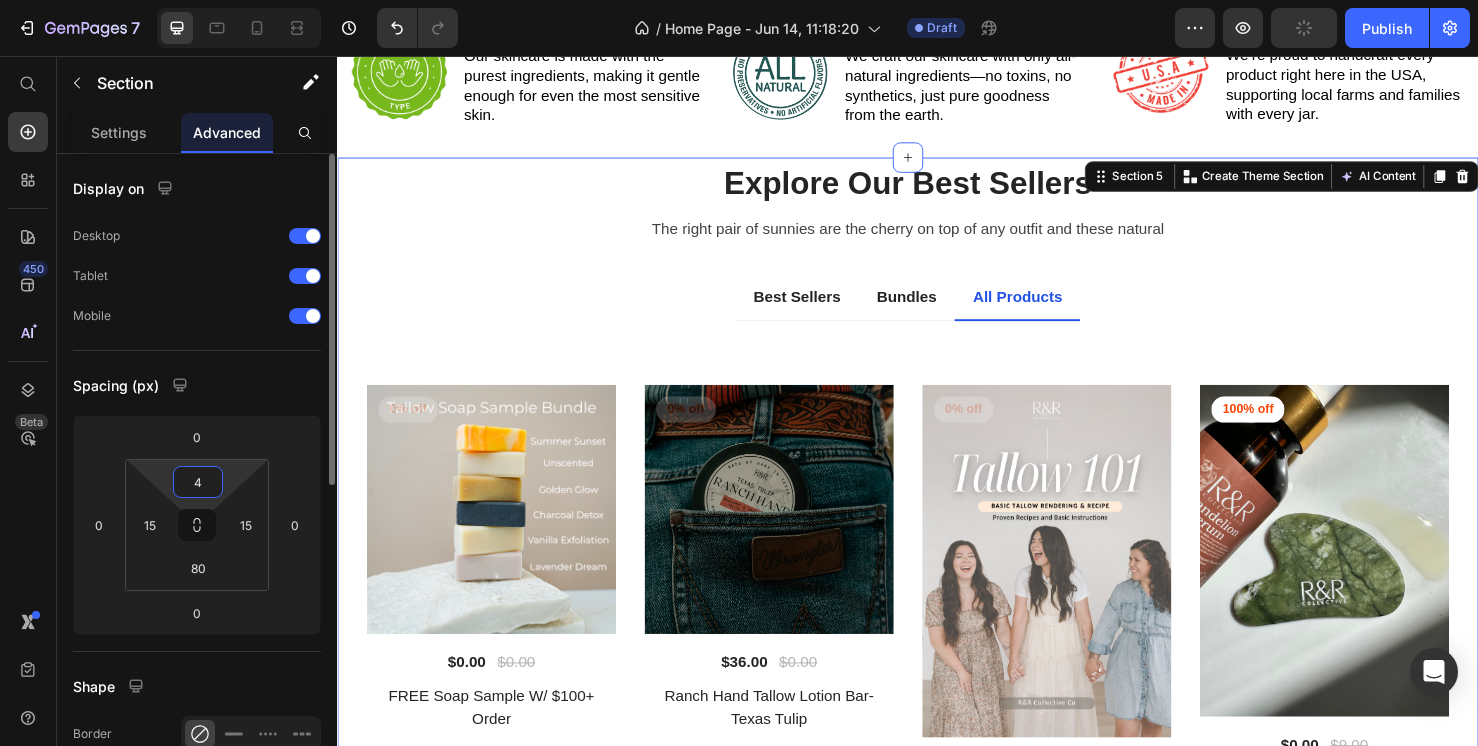 click on "4" at bounding box center [198, 482] 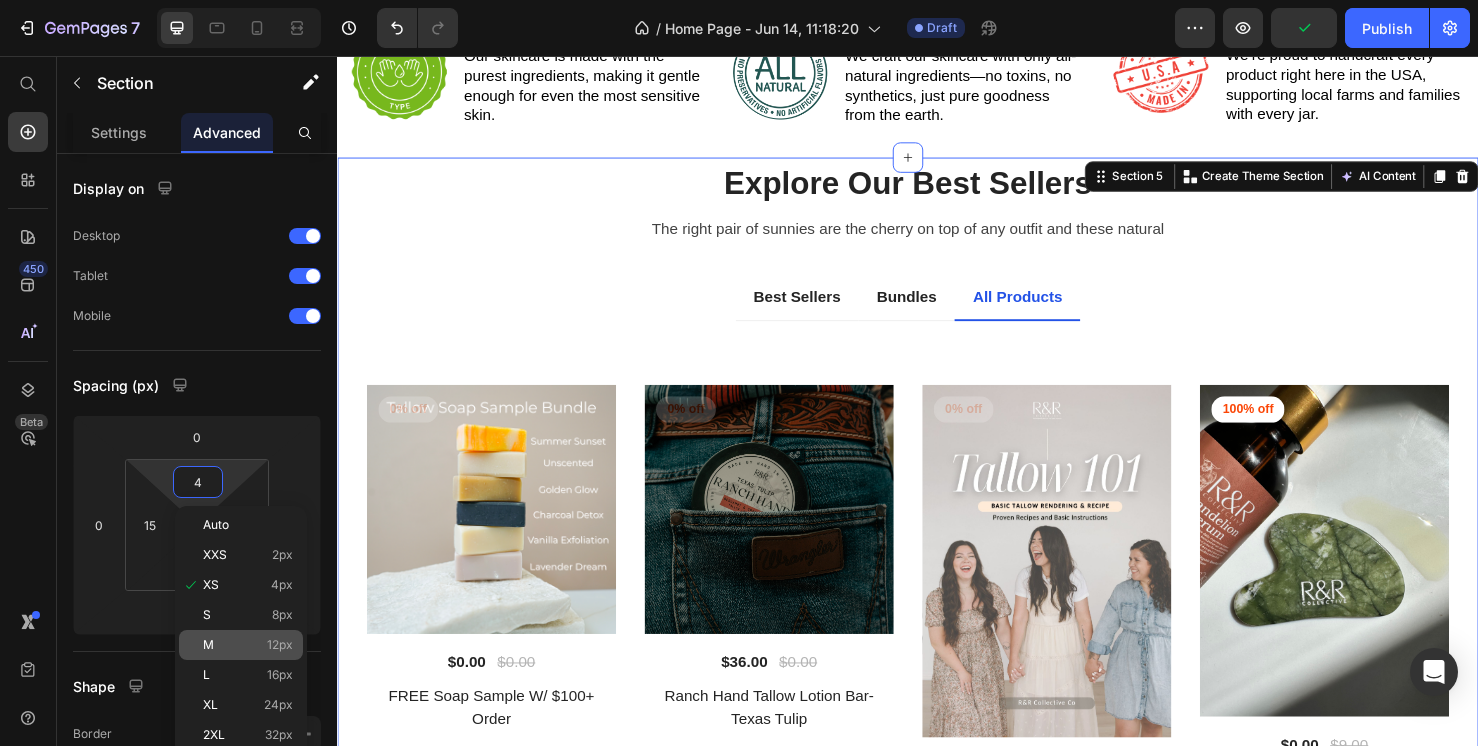 click on "M 12px" at bounding box center (248, 645) 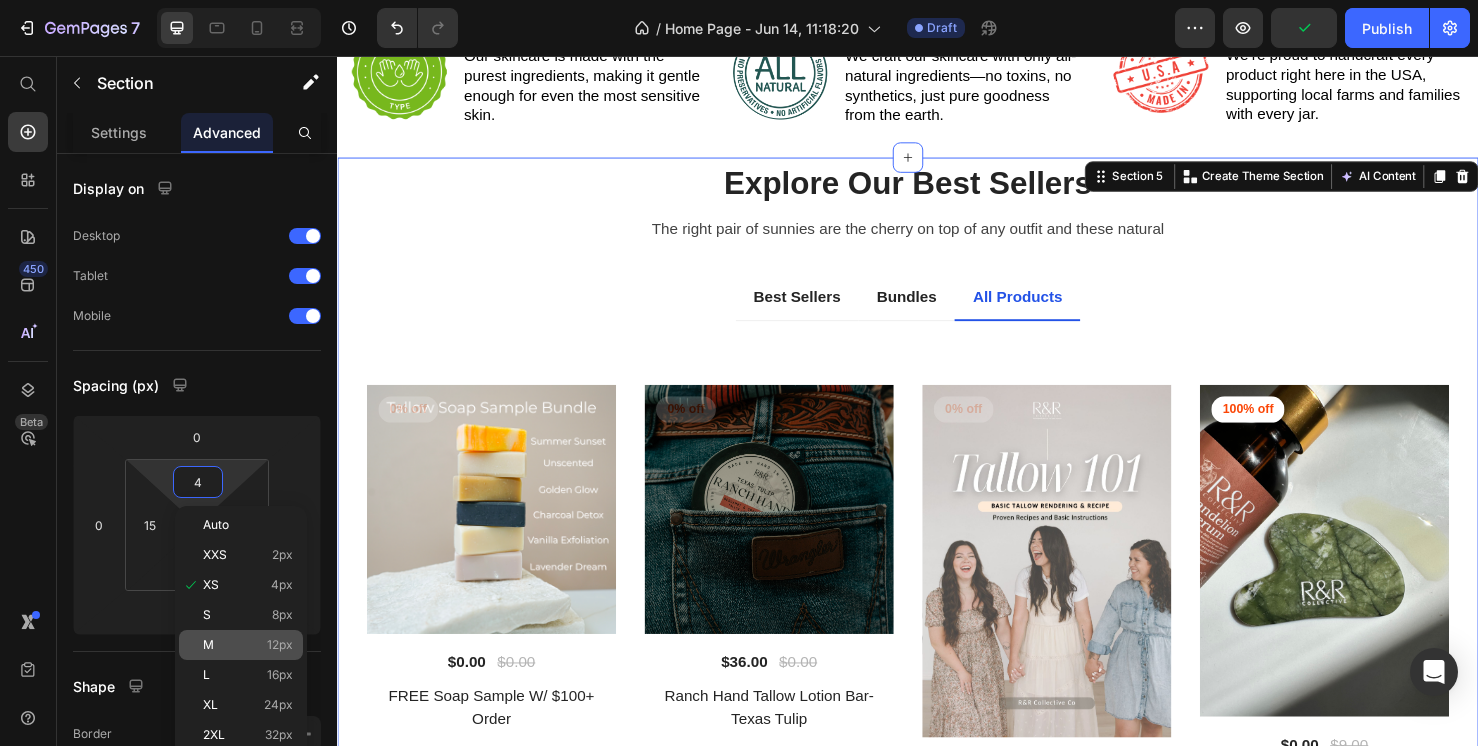 type on "12" 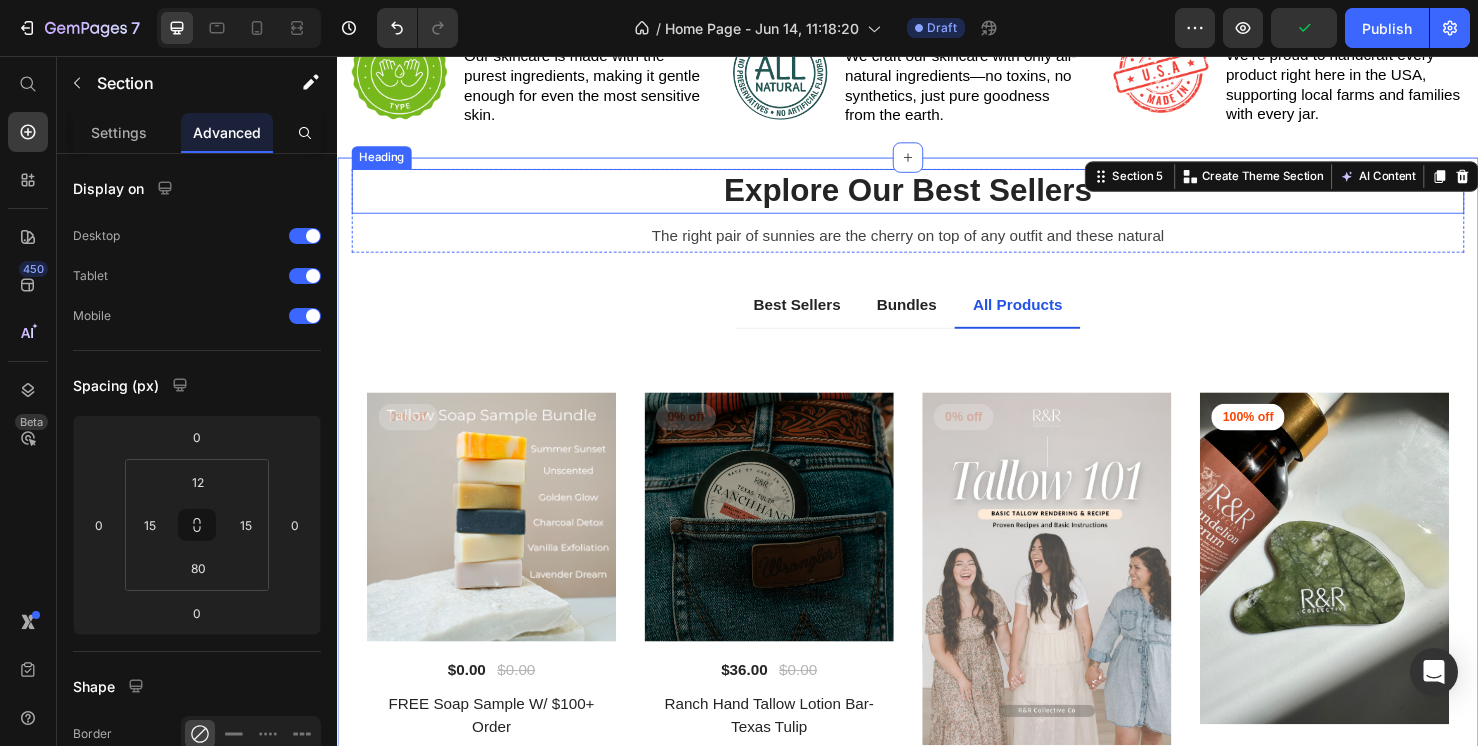 click on "Explore Our Best Sellers" at bounding box center [937, 198] 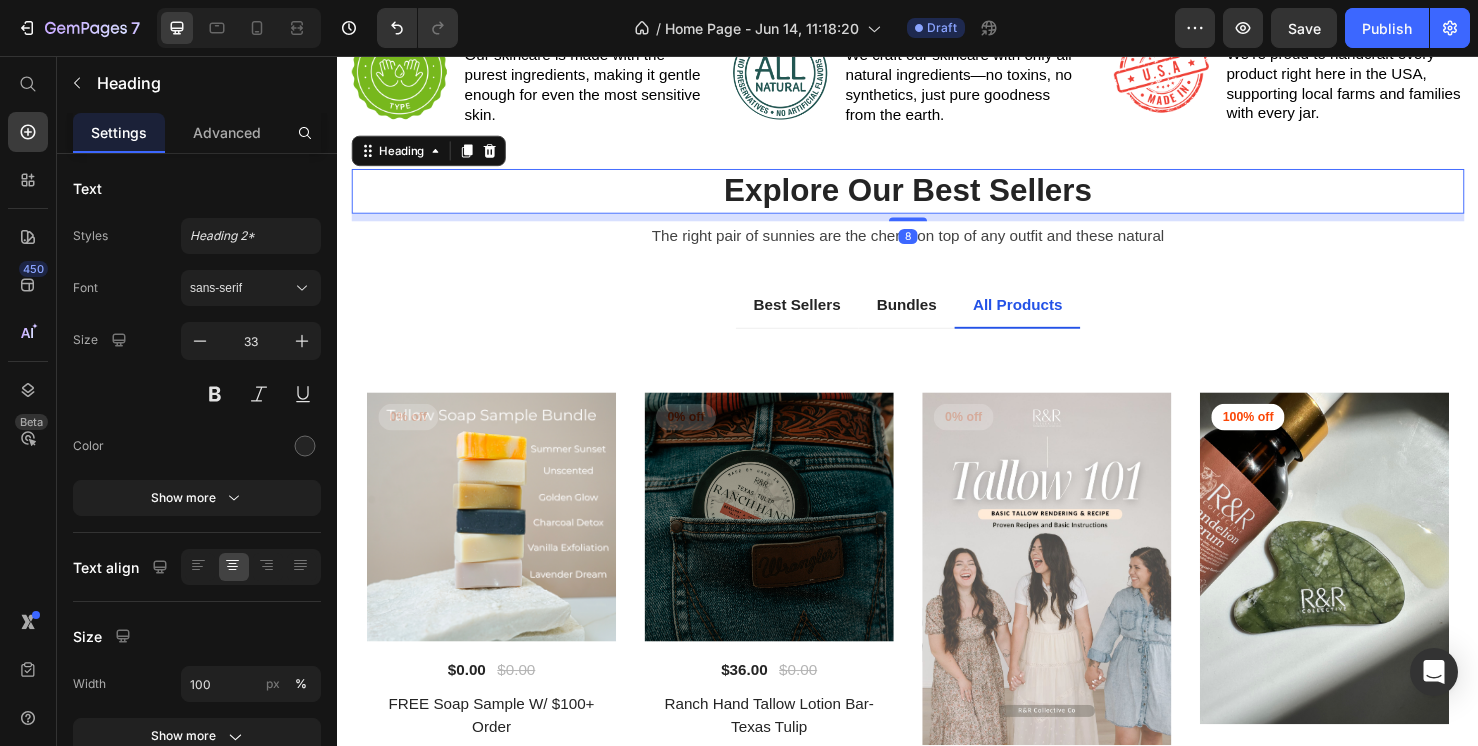 click on "Explore Our Best Sellers" at bounding box center [937, 198] 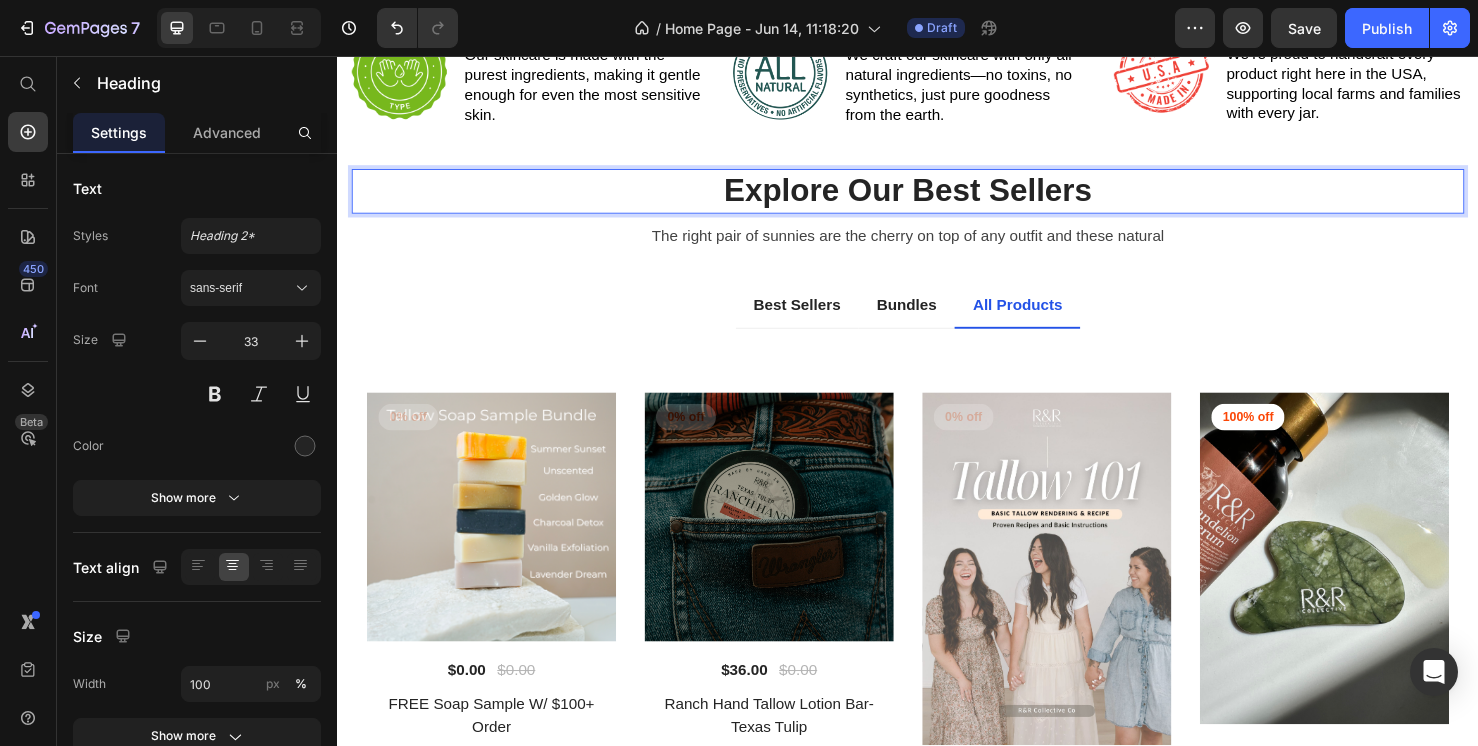 click on "Explore Our Best Sellers" at bounding box center [937, 198] 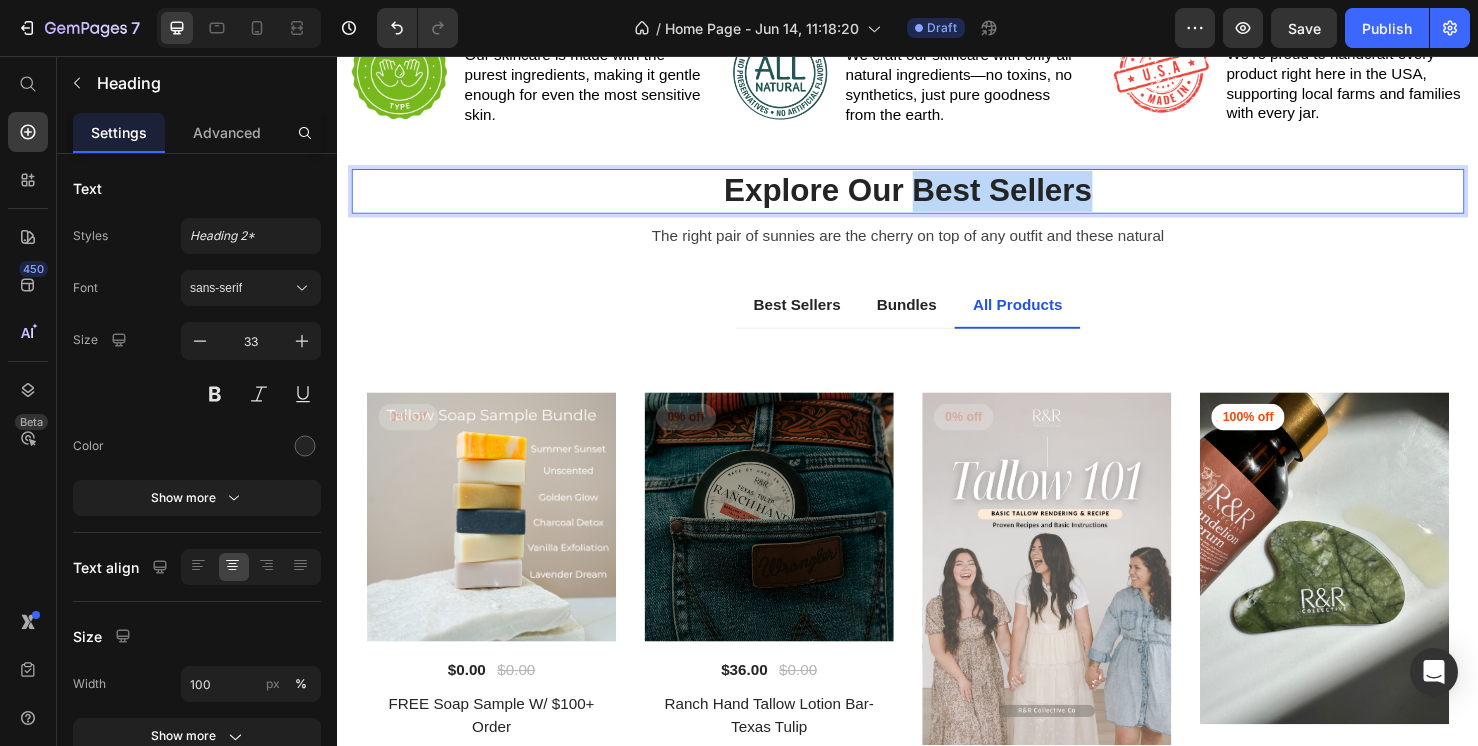 drag, startPoint x: 1160, startPoint y: 255, endPoint x: 944, endPoint y: 254, distance: 216.00232 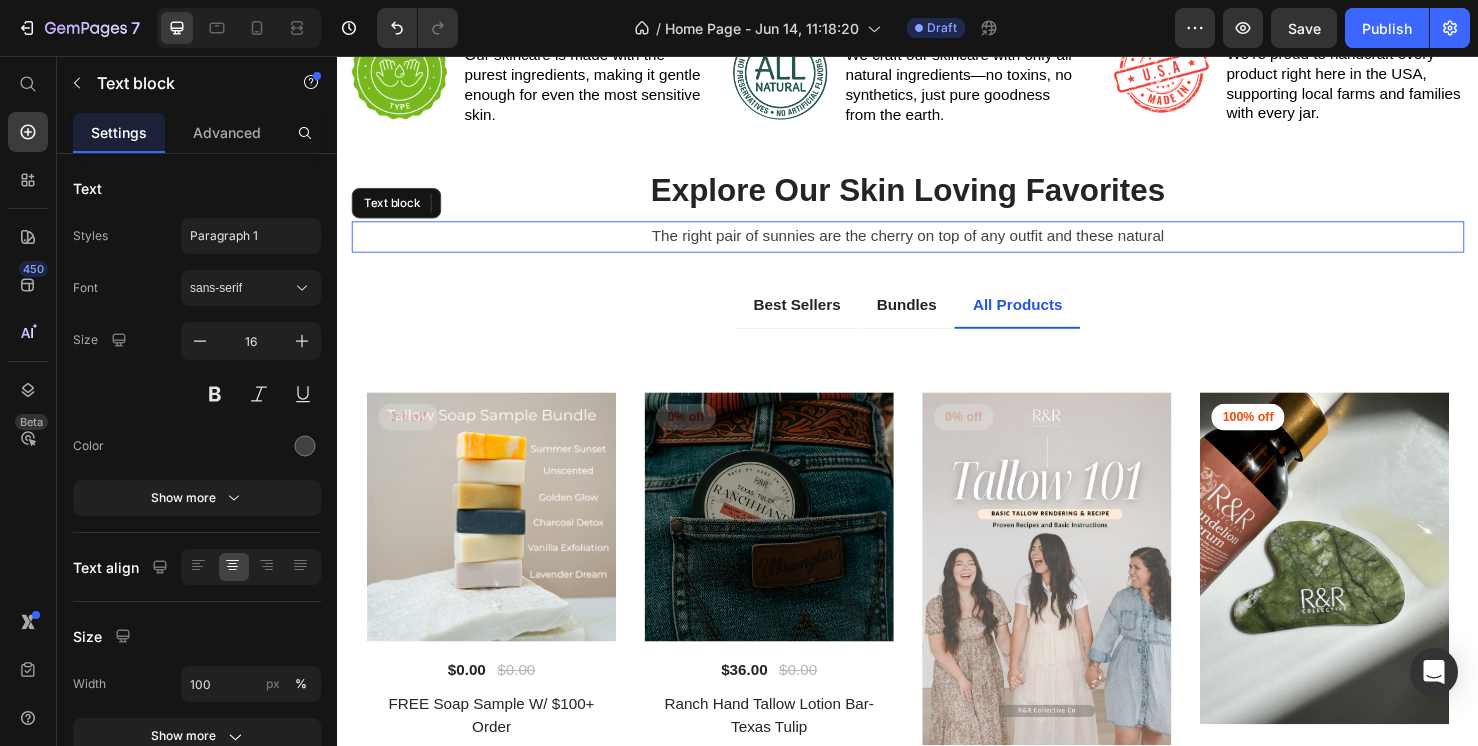 click on "The right pair of sunnies are the cherry on top of any outfit and these natural" at bounding box center (937, 246) 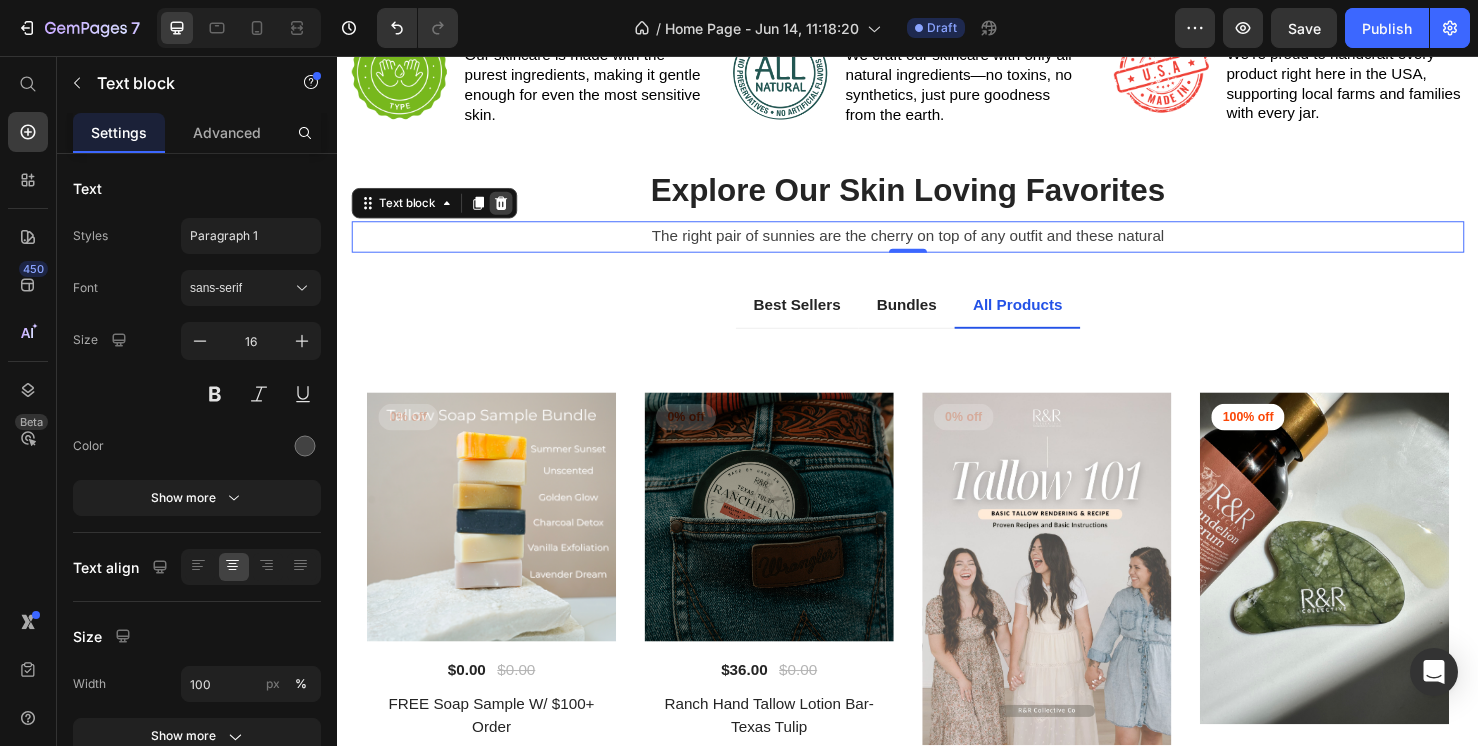click 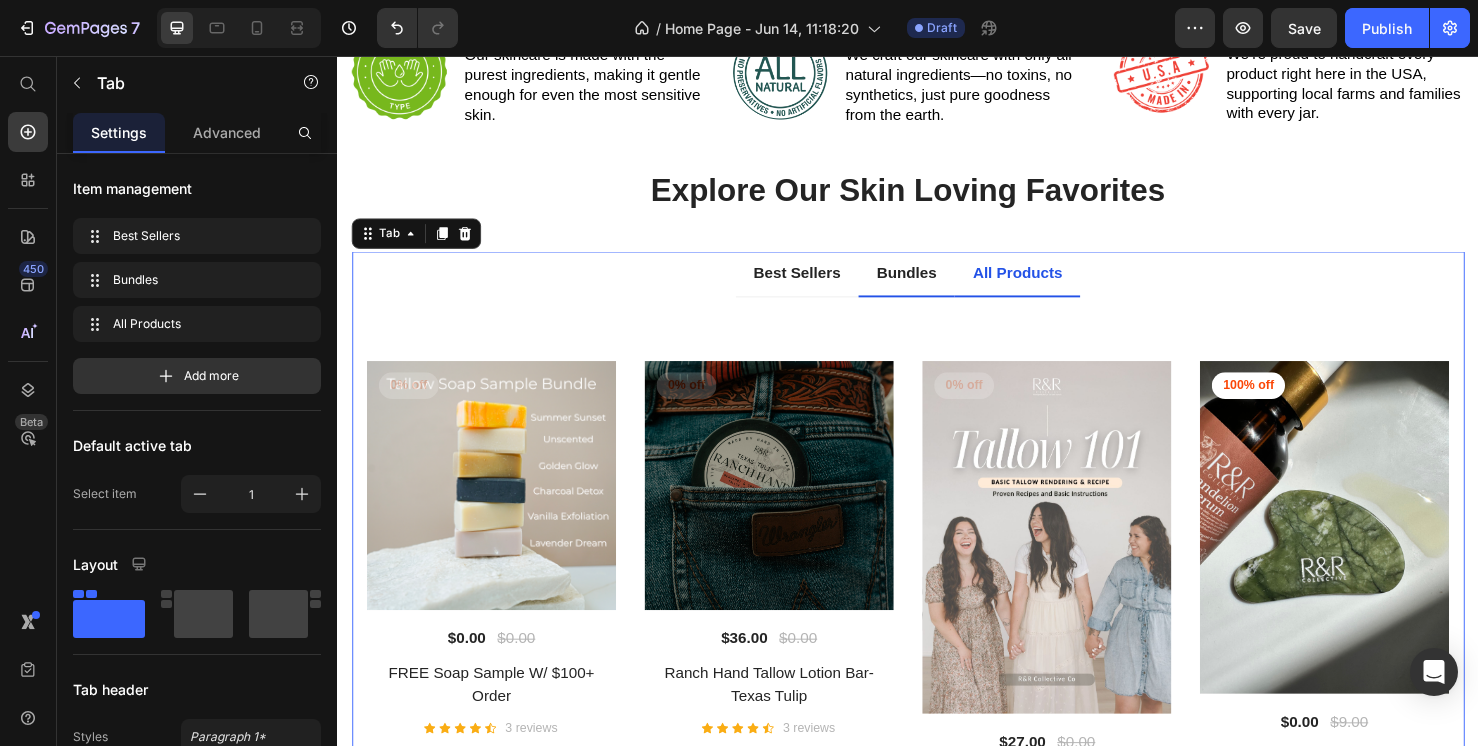 click on "Bundles" at bounding box center (935, 286) 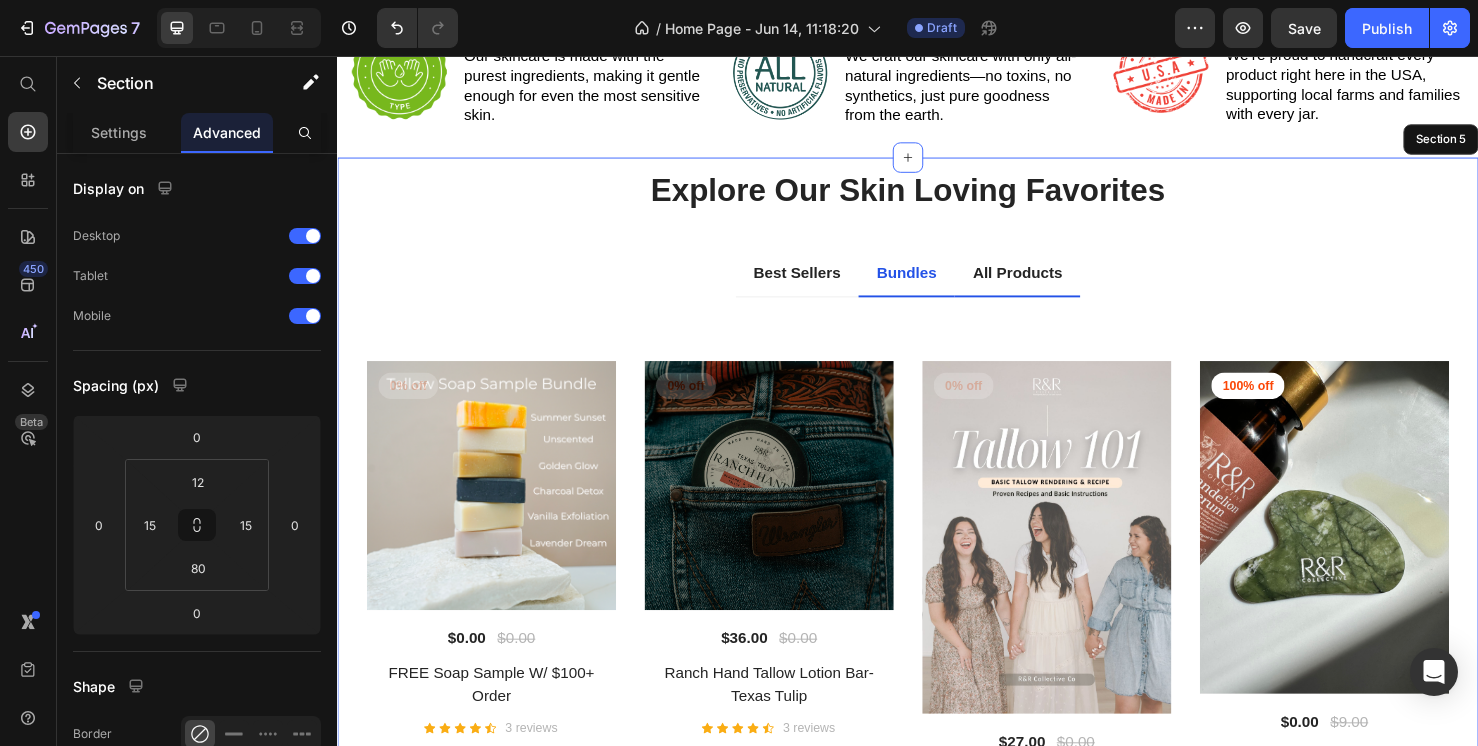 click on "Explore Our Skin Loving Favorites Heading Row Best Sellers Bundles All Products                Title Line 0% off Product Badge (P) Images $0.00 (P) Price $0.00 (P) Price Row FREE Soap Sample W/ $100+ Order (P) Title                Icon                Icon                Icon                Icon
Icon Icon List Hoz 3 reviews Text block Row ADD TO CART (P) Cart Button Row 0% off Product Badge (P) Images $36.00 (P) Price $0.00 (P) Price Row Ranch Hand Tallow Lotion Bar- Texas Tulip (P) Title                Icon                Icon                Icon                Icon
Icon Icon List Hoz 3 reviews Text block Row ADD TO CART (P) Cart Button Row 0% off Product Badge (P) Images $27.00 (P) Price $0.00 (P) Price Row Tallow 101- The Ultimate Beginners Guide (P) Title                Icon                Icon                Icon                Icon
Icon Icon List Hoz 3 reviews Text block Row ADD TO CART (P) Cart Button Row 100% off Product Badge (P) Images $0.00 (P) Price" at bounding box center (937, 576) 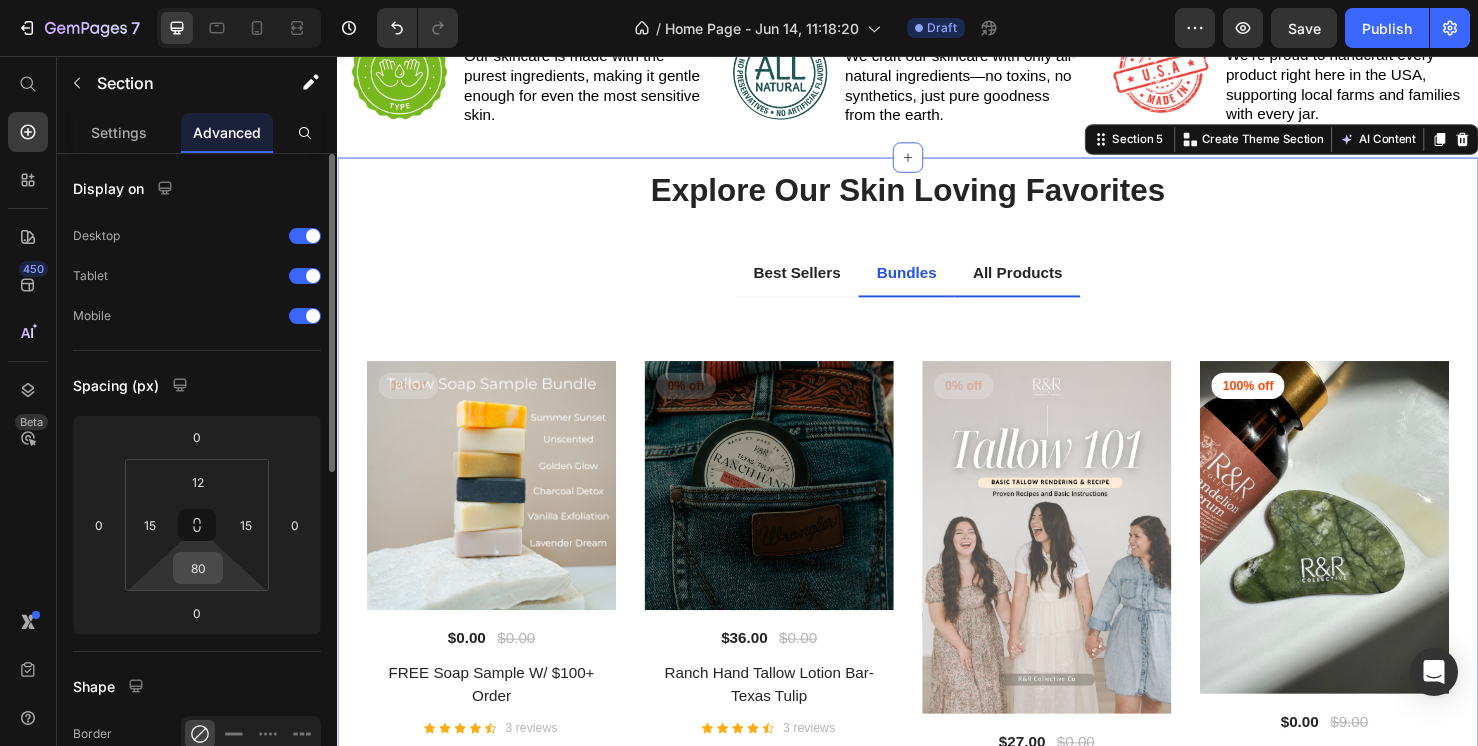 click on "80" at bounding box center (198, 568) 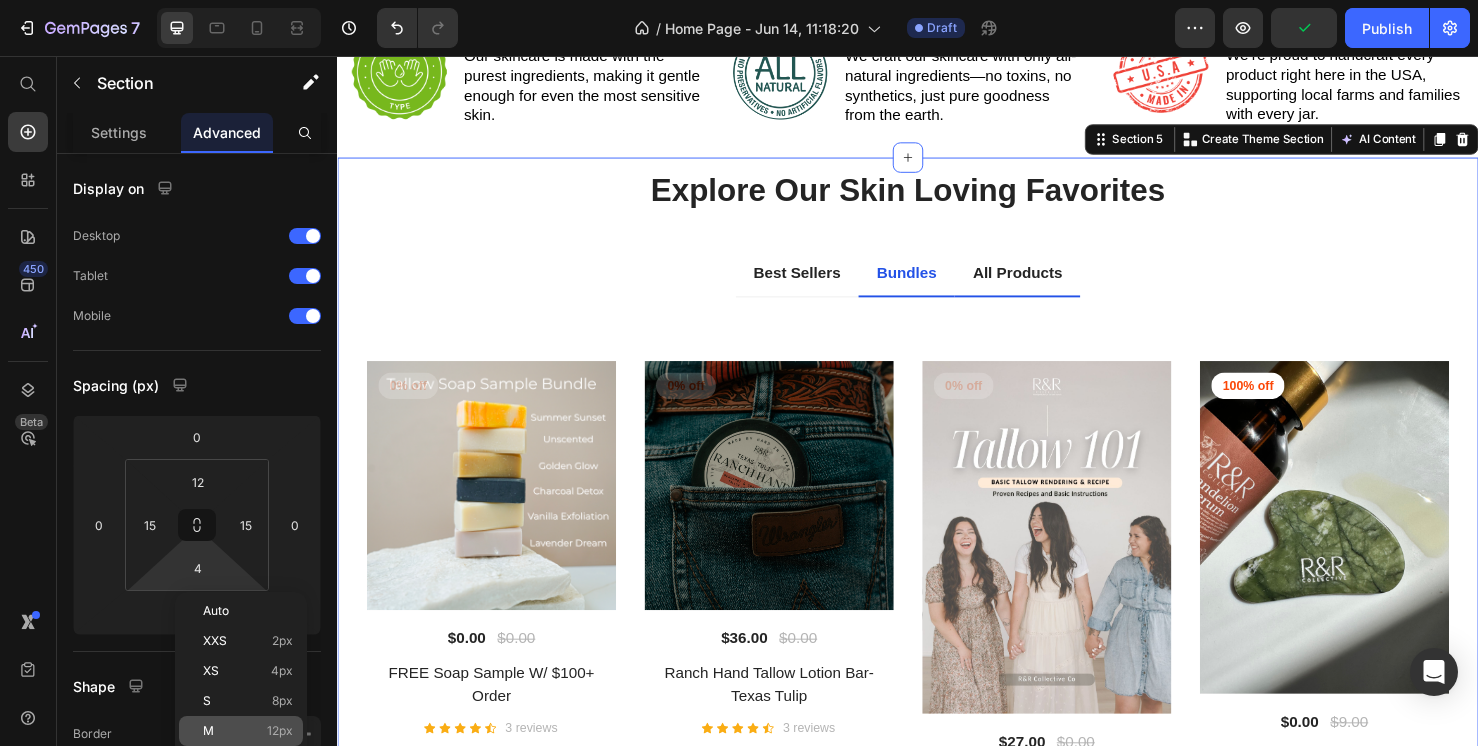 click on "12px" at bounding box center (280, 731) 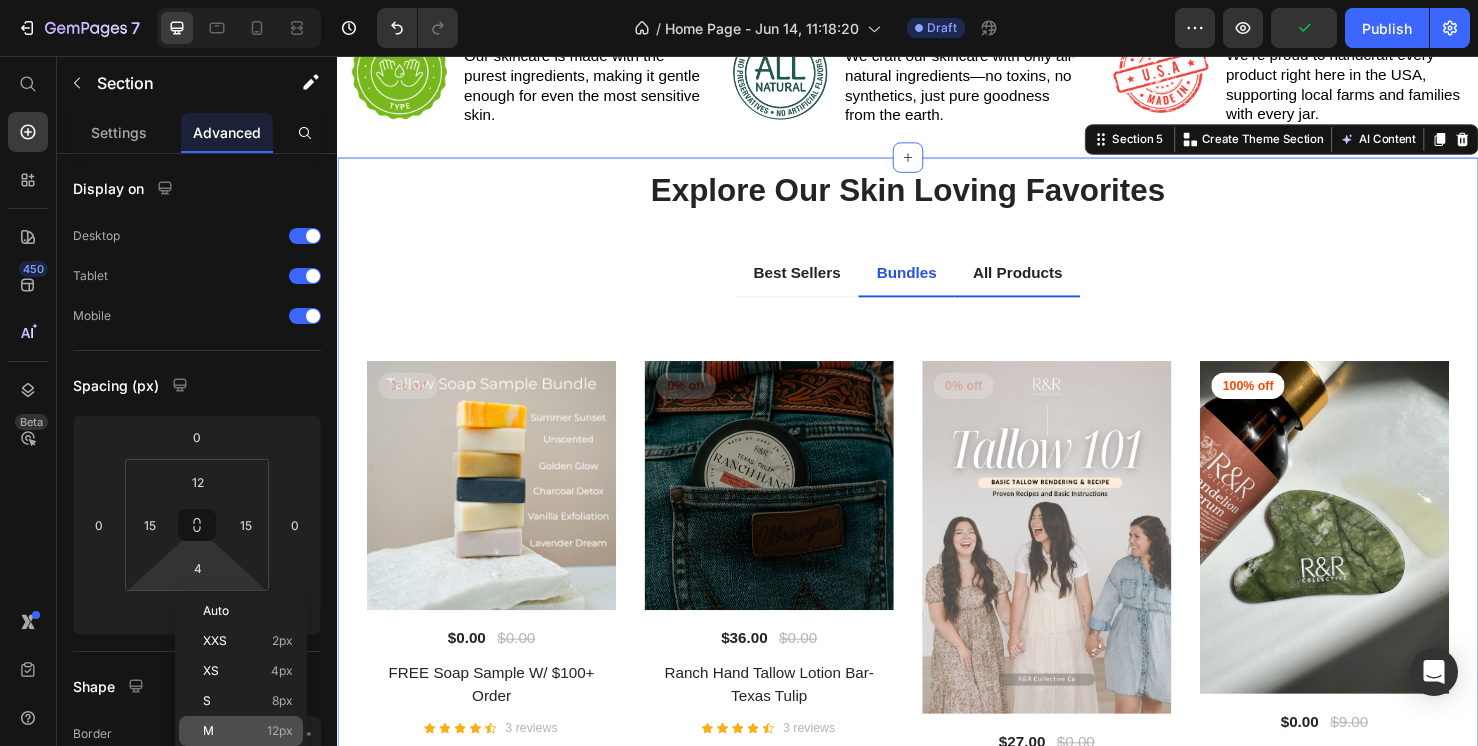 type on "12" 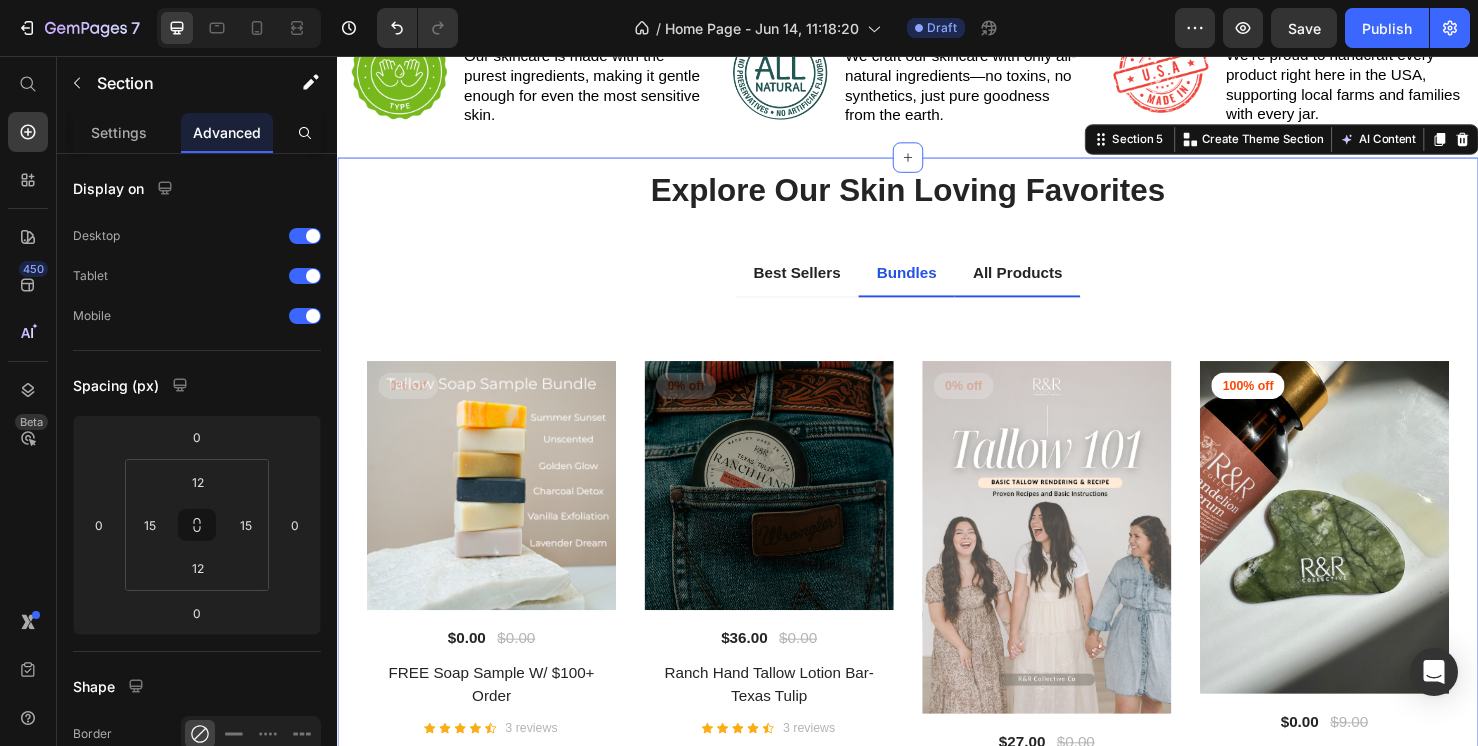 click on "Explore Our Skin Loving Favorites Heading Row Best Sellers Bundles All Products                Title Line 0% off Product Badge (P) Images $0.00 (P) Price $0.00 (P) Price Row FREE Soap Sample W/ $100+ Order (P) Title                Icon                Icon                Icon                Icon
Icon Icon List Hoz 3 reviews Text block Row ADD TO CART (P) Cart Button Row 0% off Product Badge (P) Images $36.00 (P) Price $0.00 (P) Price Row Ranch Hand Tallow Lotion Bar- Texas Tulip (P) Title                Icon                Icon                Icon                Icon
Icon Icon List Hoz 3 reviews Text block Row ADD TO CART (P) Cart Button Row 0% off Product Badge (P) Images $27.00 (P) Price $0.00 (P) Price Row Tallow 101- The Ultimate Beginners Guide (P) Title                Icon                Icon                Icon                Icon
Icon Icon List Hoz 3 reviews Text block Row ADD TO CART (P) Cart Button Row 100% off Product Badge (P) Images $0.00 (P) Price" at bounding box center (937, 576) 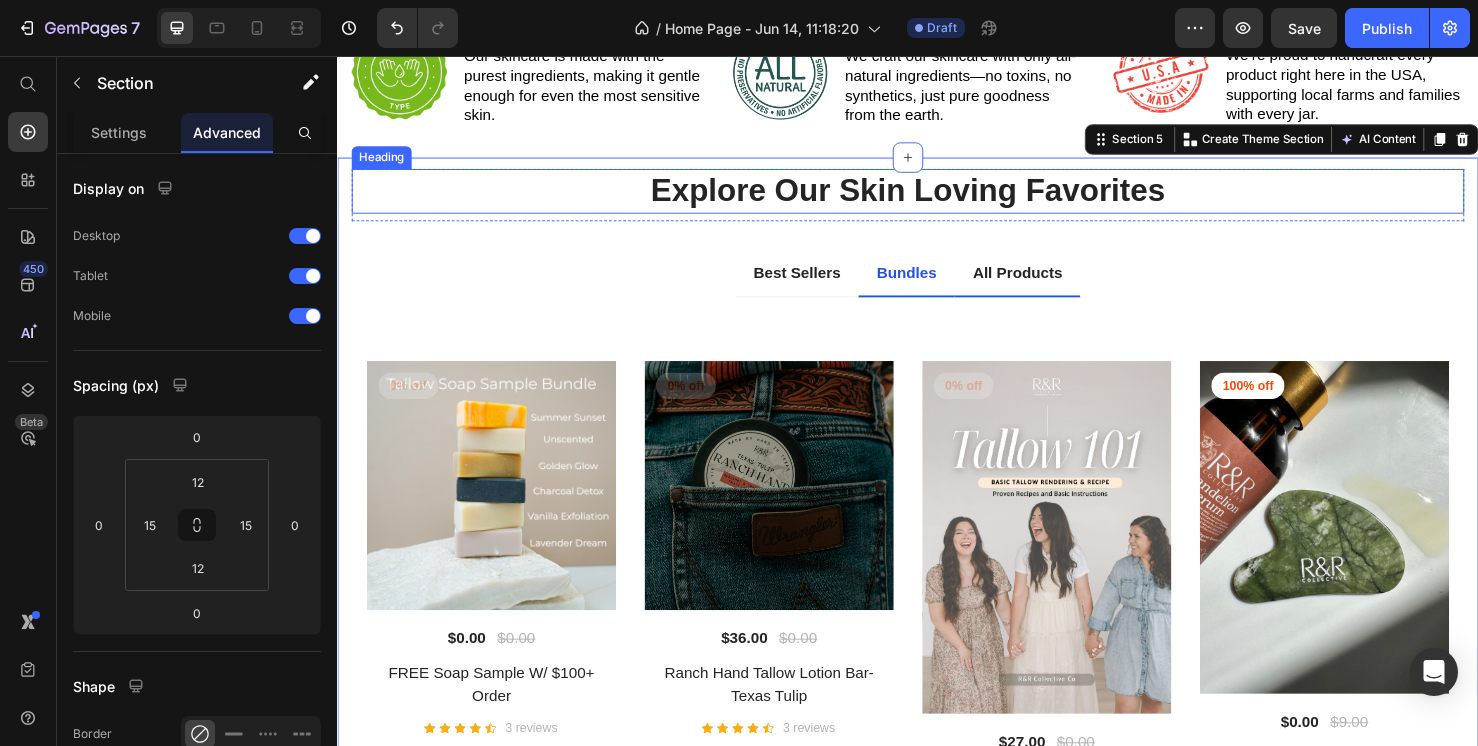 click on "Explore Our Skin Loving Favorites" at bounding box center [937, 198] 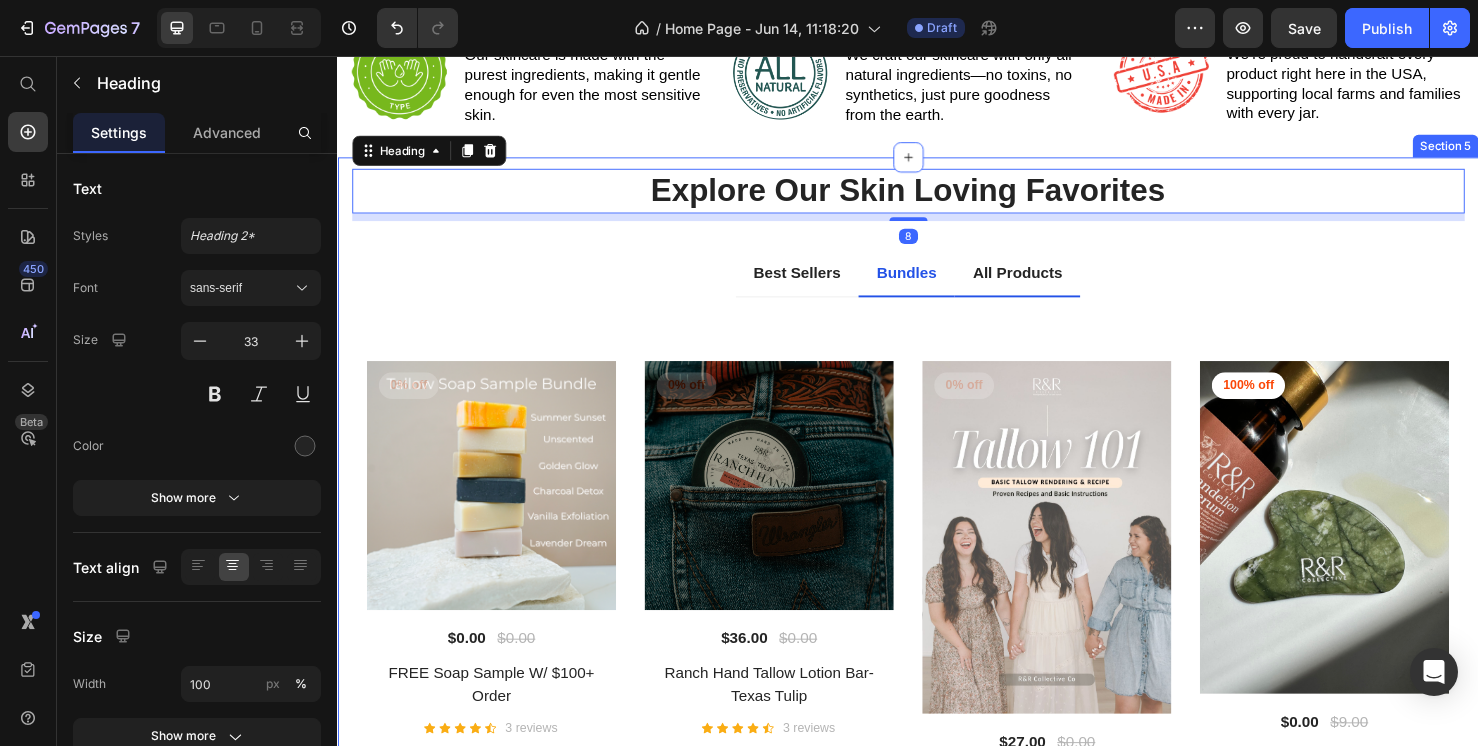 click on "Explore Our Skin Loving Favorites Heading   8 Row Best Sellers Bundles All Products                Title Line 0% off Product Badge (P) Images $0.00 (P) Price $0.00 (P) Price Row FREE Soap Sample W/ $100+ Order (P) Title                Icon                Icon                Icon                Icon
Icon Icon List Hoz 3 reviews Text block Row ADD TO CART (P) Cart Button Row 0% off Product Badge (P) Images $36.00 (P) Price $0.00 (P) Price Row Ranch Hand Tallow Lotion Bar- Texas Tulip (P) Title                Icon                Icon                Icon                Icon
Icon Icon List Hoz 3 reviews Text block Row ADD TO CART (P) Cart Button Row 0% off Product Badge (P) Images $27.00 (P) Price $0.00 (P) Price Row Tallow 101- The Ultimate Beginners Guide (P) Title                Icon                Icon                Icon                Icon
Icon Icon List Hoz 3 reviews Text block Row ADD TO CART (P) Cart Button Row 100% off Product Badge (P) Images $0.00 $9.00" at bounding box center [937, 576] 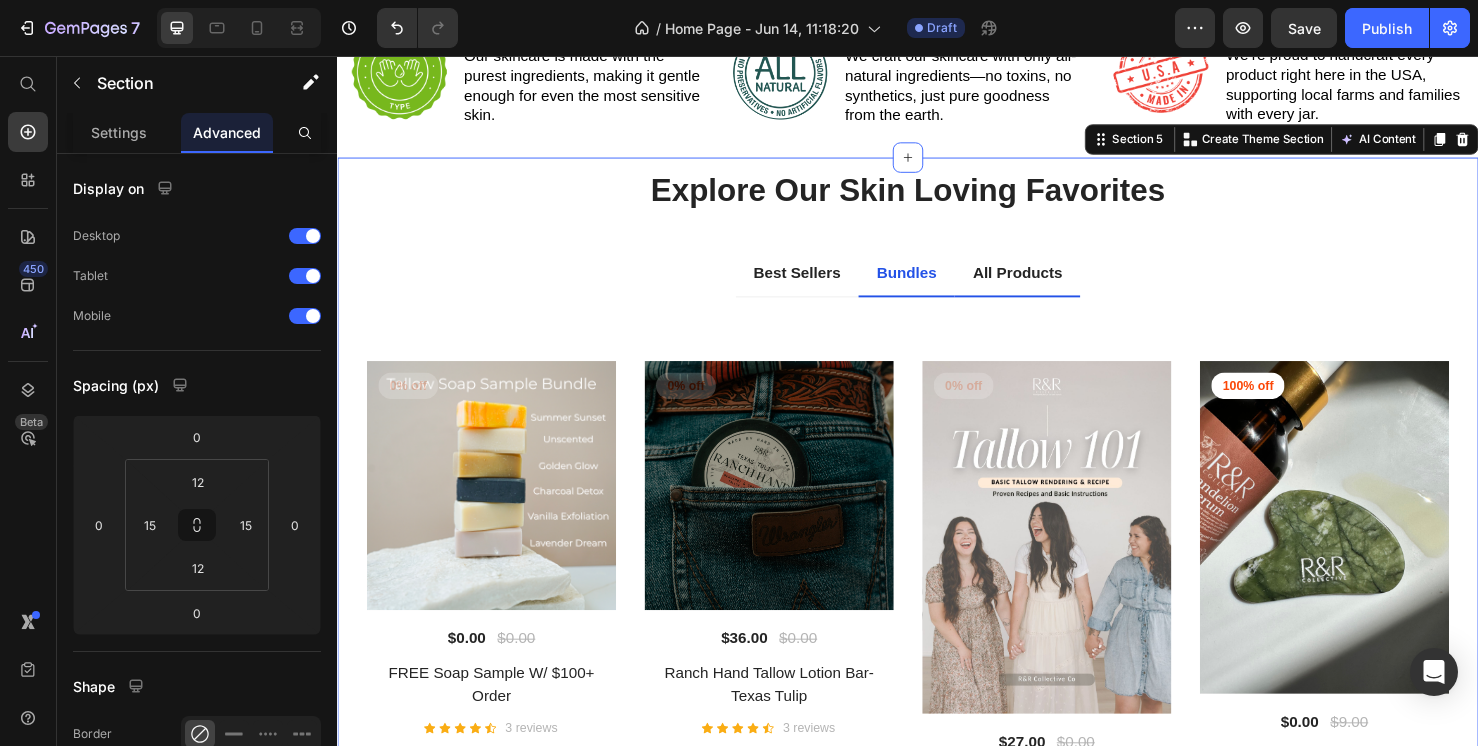click on "Explore Our Skin Loving Favorites Heading Row Best Sellers Bundles All Products                Title Line 0% off Product Badge (P) Images $0.00 (P) Price $0.00 (P) Price Row FREE Soap Sample W/ $100+ Order (P) Title                Icon                Icon                Icon                Icon
Icon Icon List Hoz 3 reviews Text block Row ADD TO CART (P) Cart Button Row 0% off Product Badge (P) Images $36.00 (P) Price $0.00 (P) Price Row Ranch Hand Tallow Lotion Bar- Texas Tulip (P) Title                Icon                Icon                Icon                Icon
Icon Icon List Hoz 3 reviews Text block Row ADD TO CART (P) Cart Button Row 0% off Product Badge (P) Images $27.00 (P) Price $0.00 (P) Price Row Tallow 101- The Ultimate Beginners Guide (P) Title                Icon                Icon                Icon                Icon
Icon Icon List Hoz 3 reviews Text block Row ADD TO CART (P) Cart Button Row 100% off Product Badge (P) Images $0.00 (P) Price" at bounding box center [937, 576] 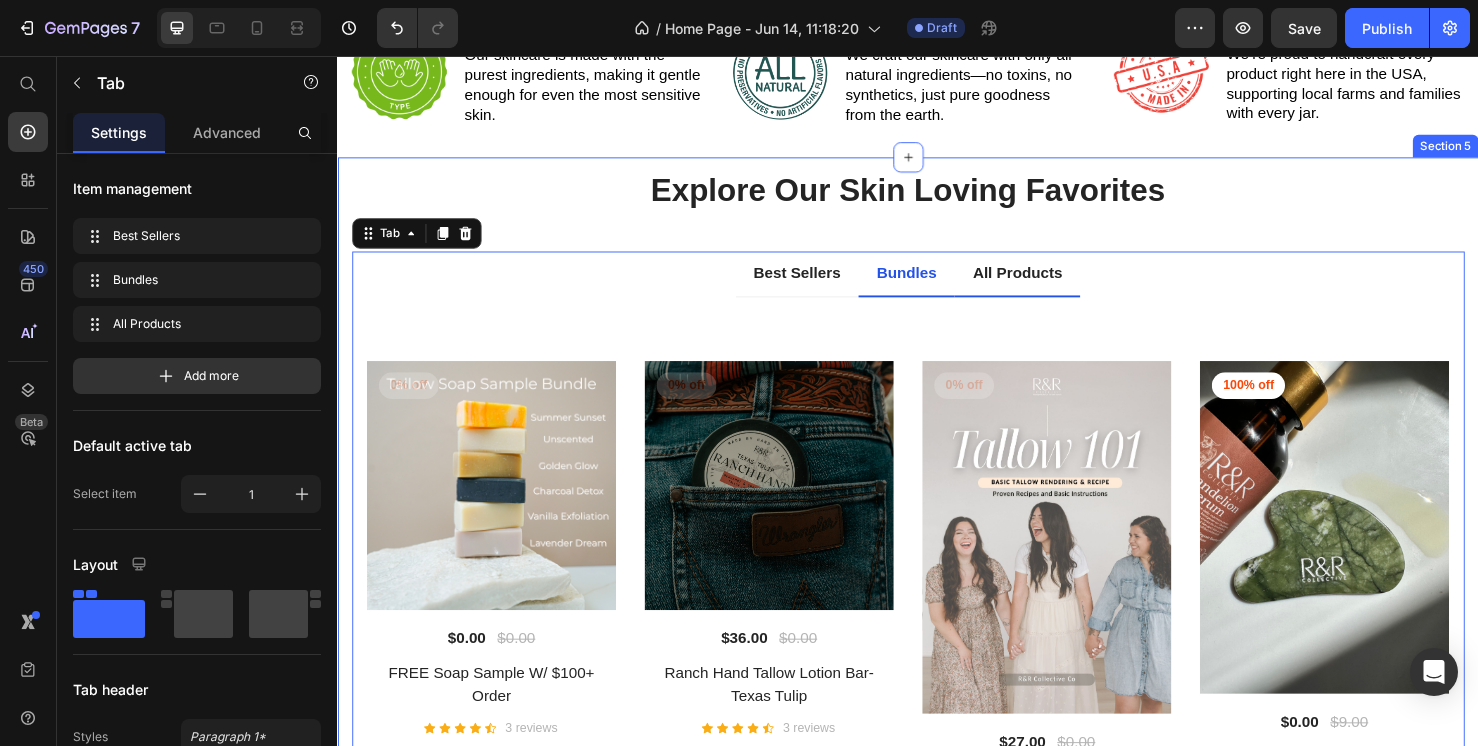 click on "Explore Our Skin Loving Favorites Heading Row Best Sellers Bundles All Products                Title Line 0% off Product Badge (P) Images $0.00 (P) Price $0.00 (P) Price Row FREE Soap Sample W/ $100+ Order (P) Title                Icon                Icon                Icon                Icon
Icon Icon List Hoz 3 reviews Text block Row ADD TO CART (P) Cart Button Row 0% off Product Badge (P) Images $36.00 (P) Price $0.00 (P) Price Row Ranch Hand Tallow Lotion Bar- Texas Tulip (P) Title                Icon                Icon                Icon                Icon
Icon Icon List Hoz 3 reviews Text block Row ADD TO CART (P) Cart Button Row 0% off Product Badge (P) Images $27.00 (P) Price $0.00 (P) Price Row Tallow 101- The Ultimate Beginners Guide (P) Title                Icon                Icon                Icon                Icon
Icon Icon List Hoz 3 reviews Text block Row ADD TO CART (P) Cart Button Row 100% off Product Badge (P) Images $0.00 (P) Price" at bounding box center [937, 576] 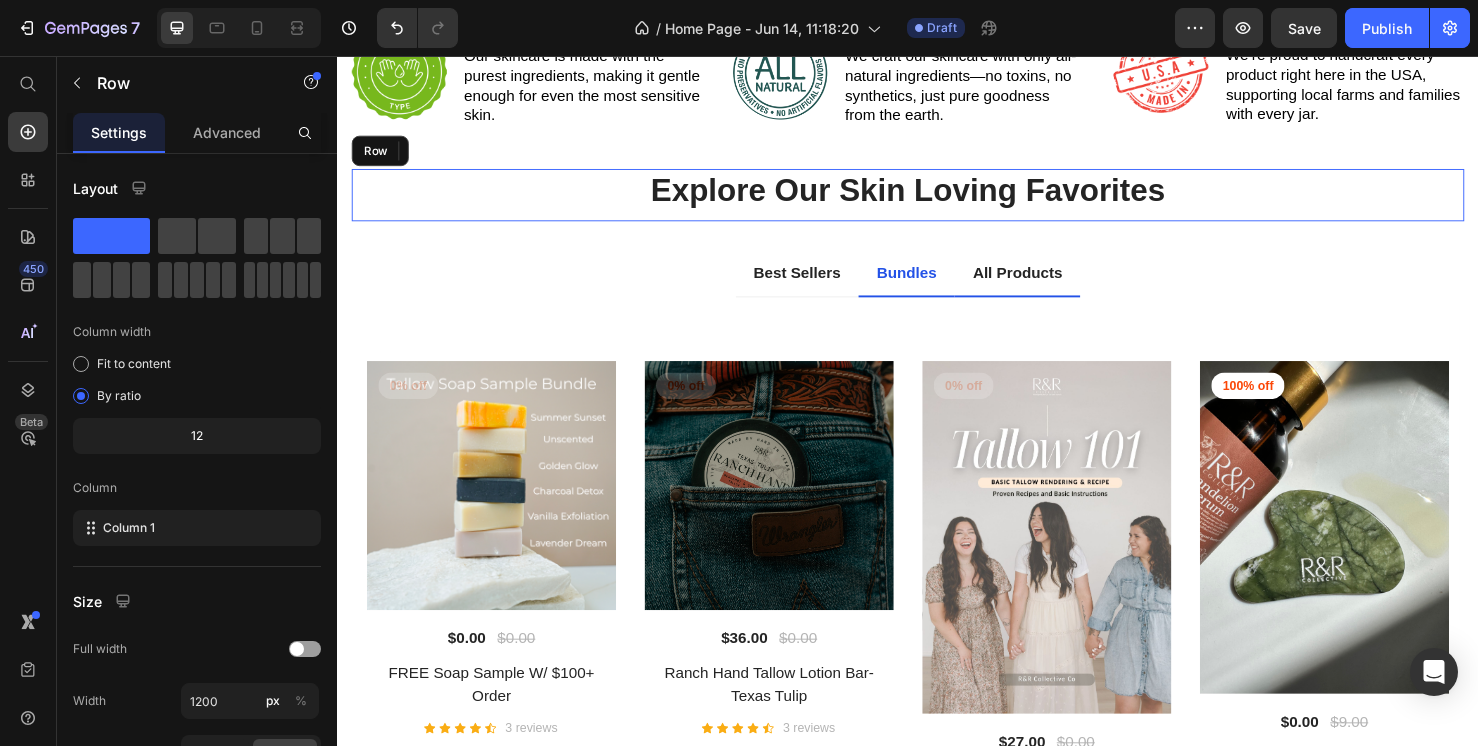 click on "Explore Our Skin Loving Favorites Heading" at bounding box center [937, 202] 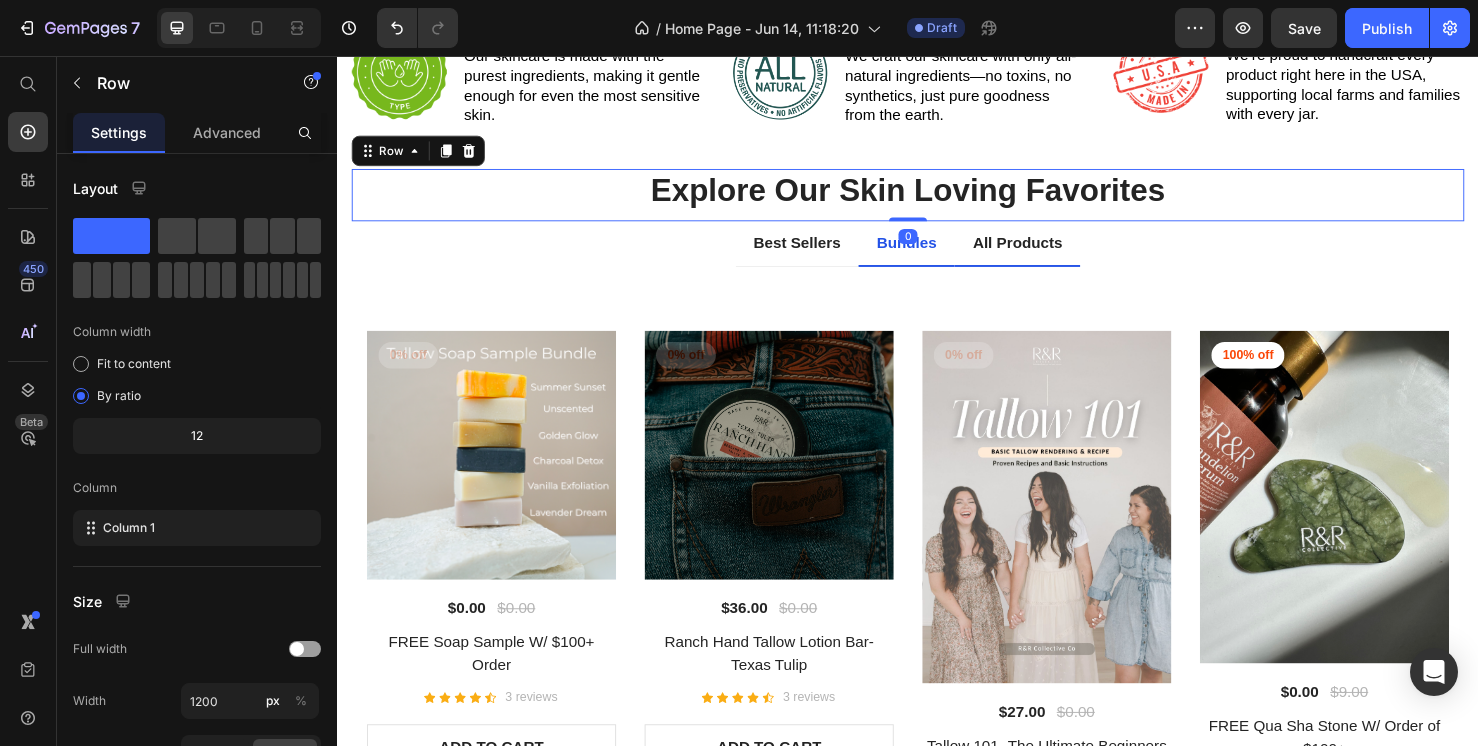 drag, startPoint x: 936, startPoint y: 313, endPoint x: 933, endPoint y: 266, distance: 47.095646 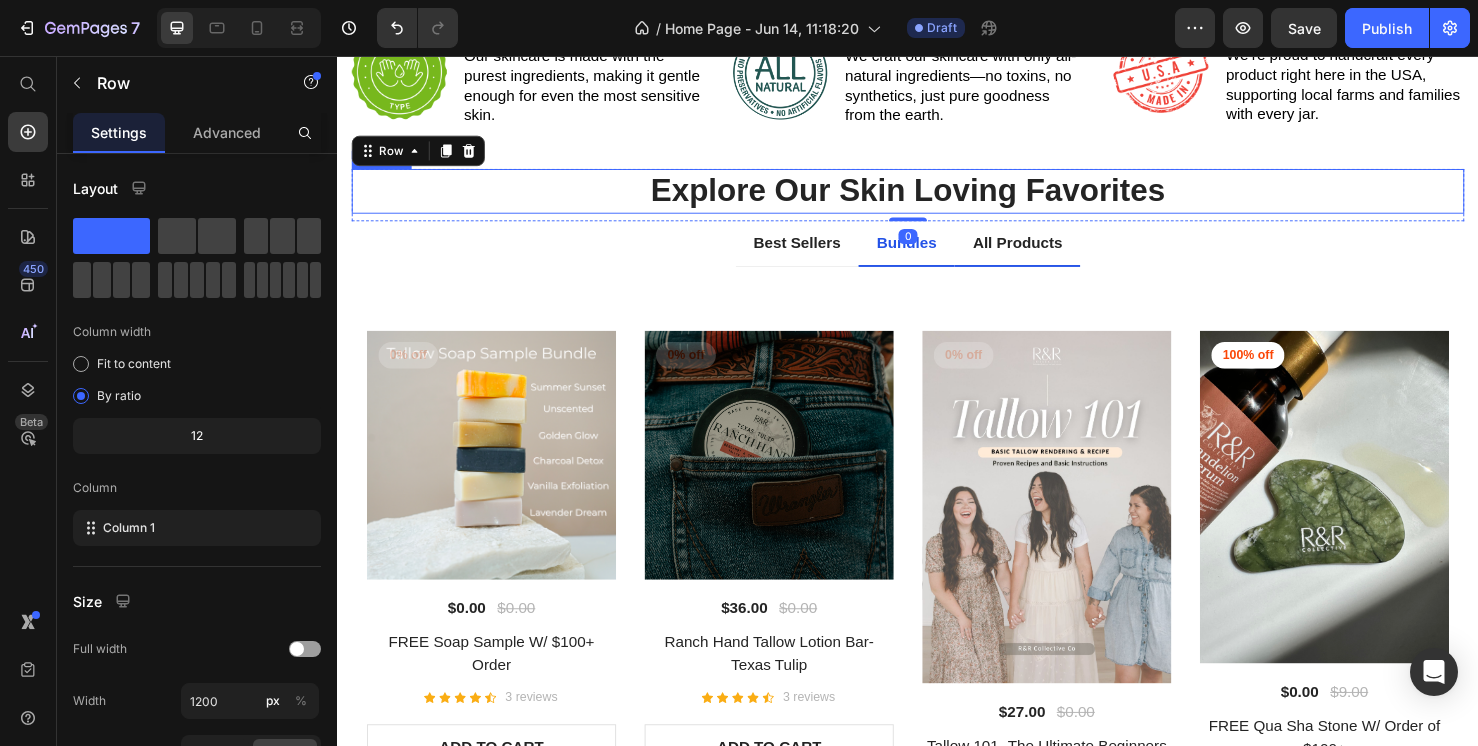 click on "Explore Our Skin Loving Favorites" at bounding box center [937, 198] 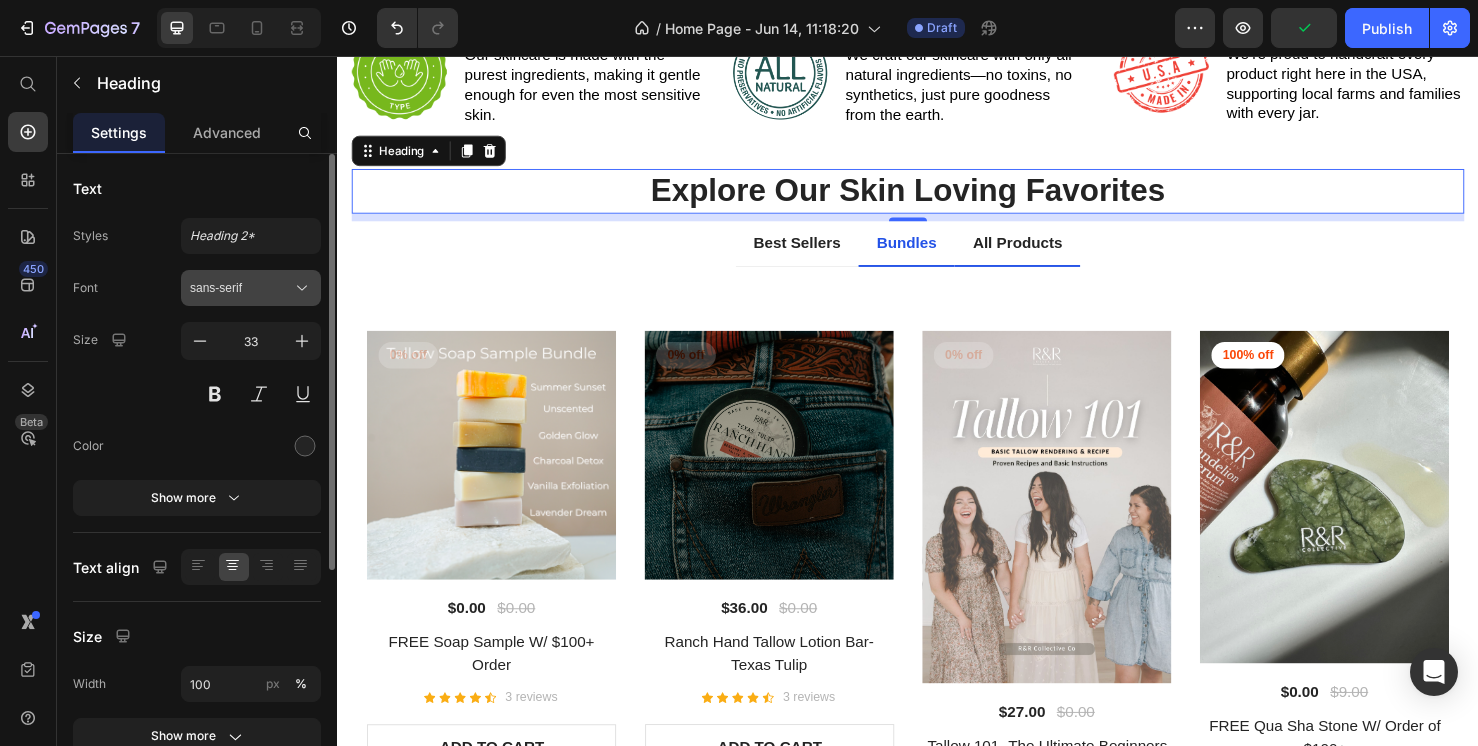 click 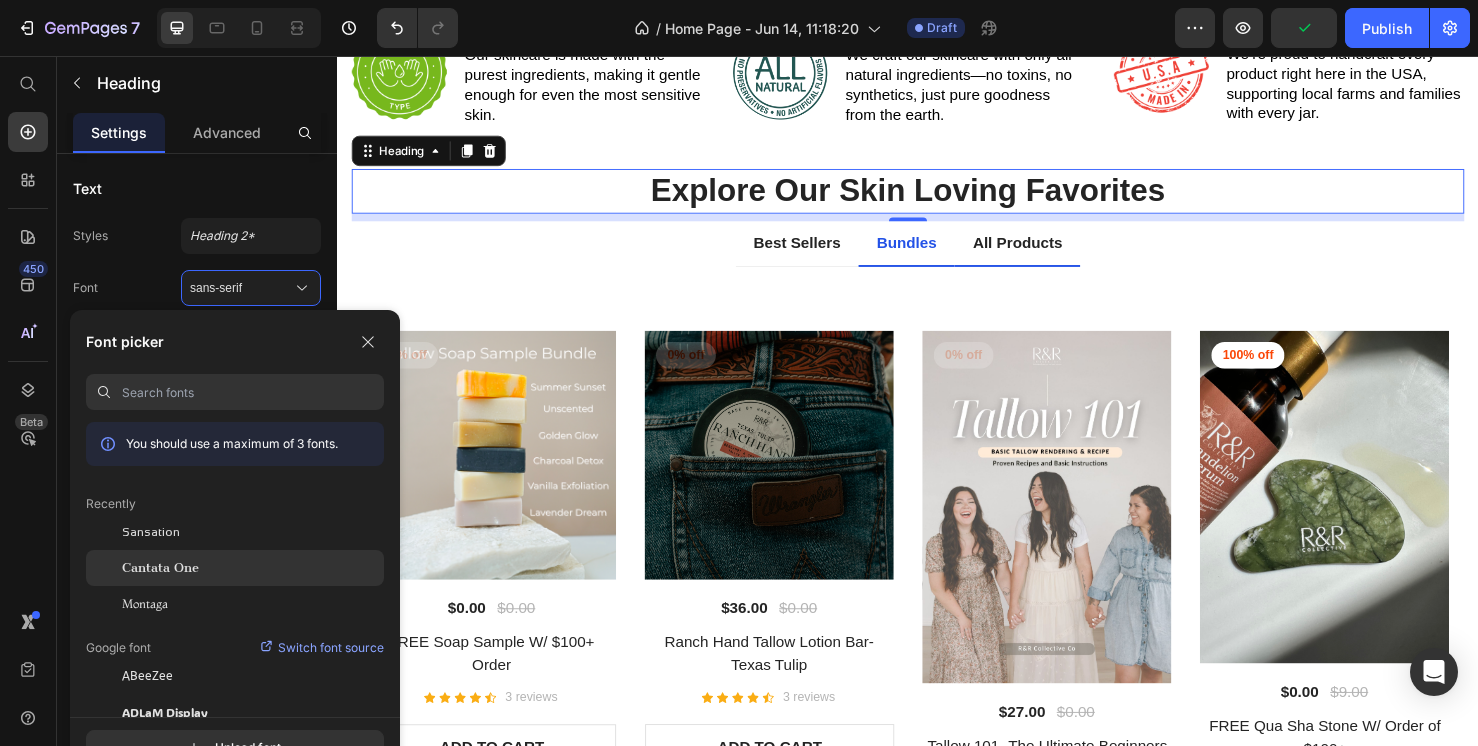 click on "Cantata One" at bounding box center [160, 568] 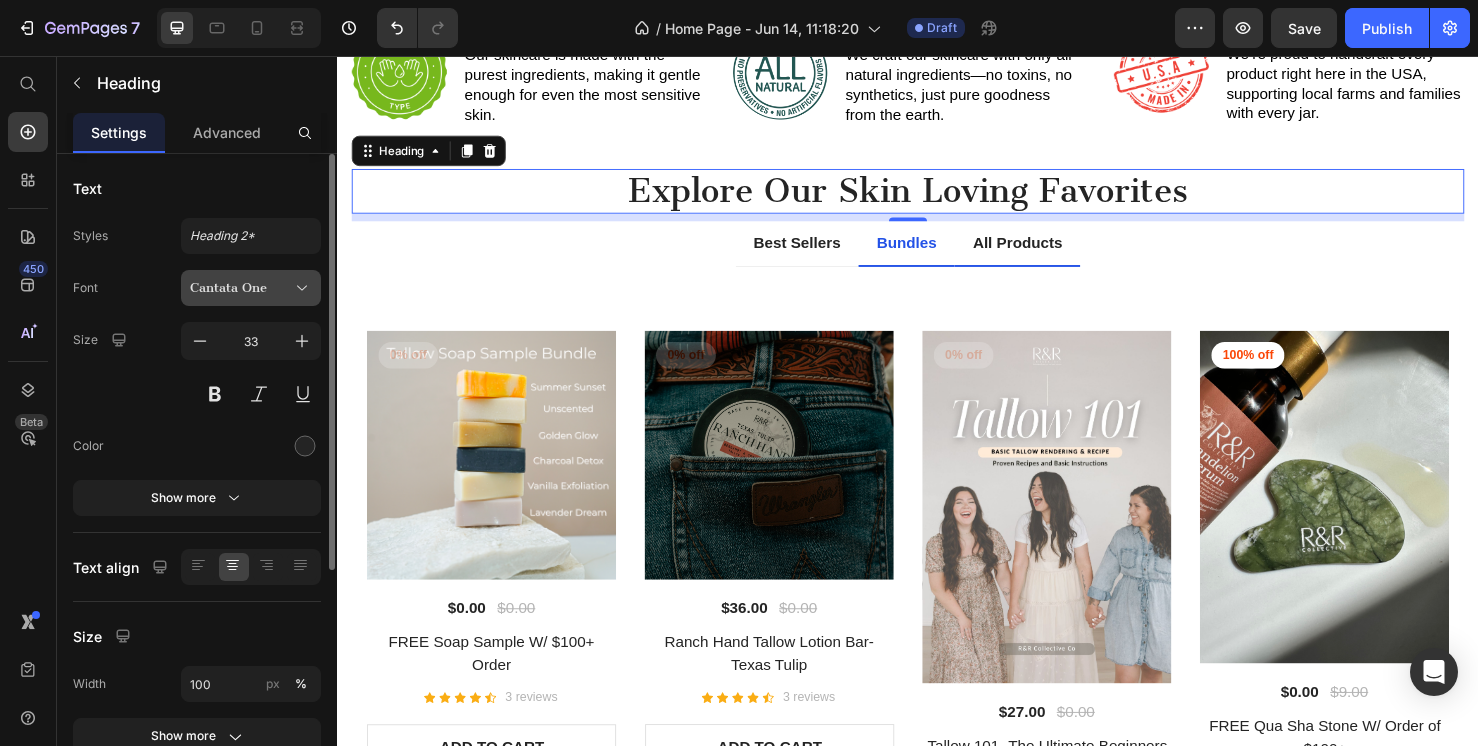 click 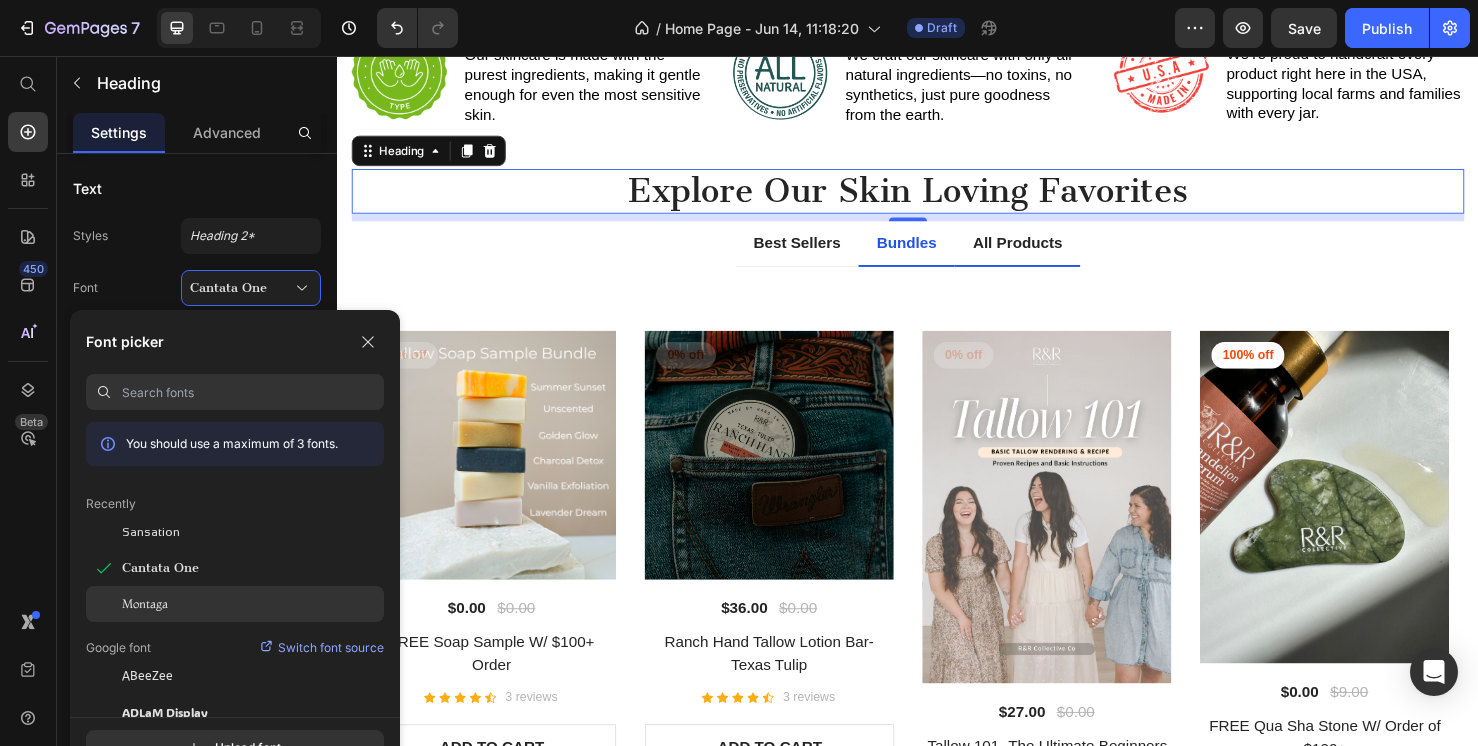 click on "Montaga" 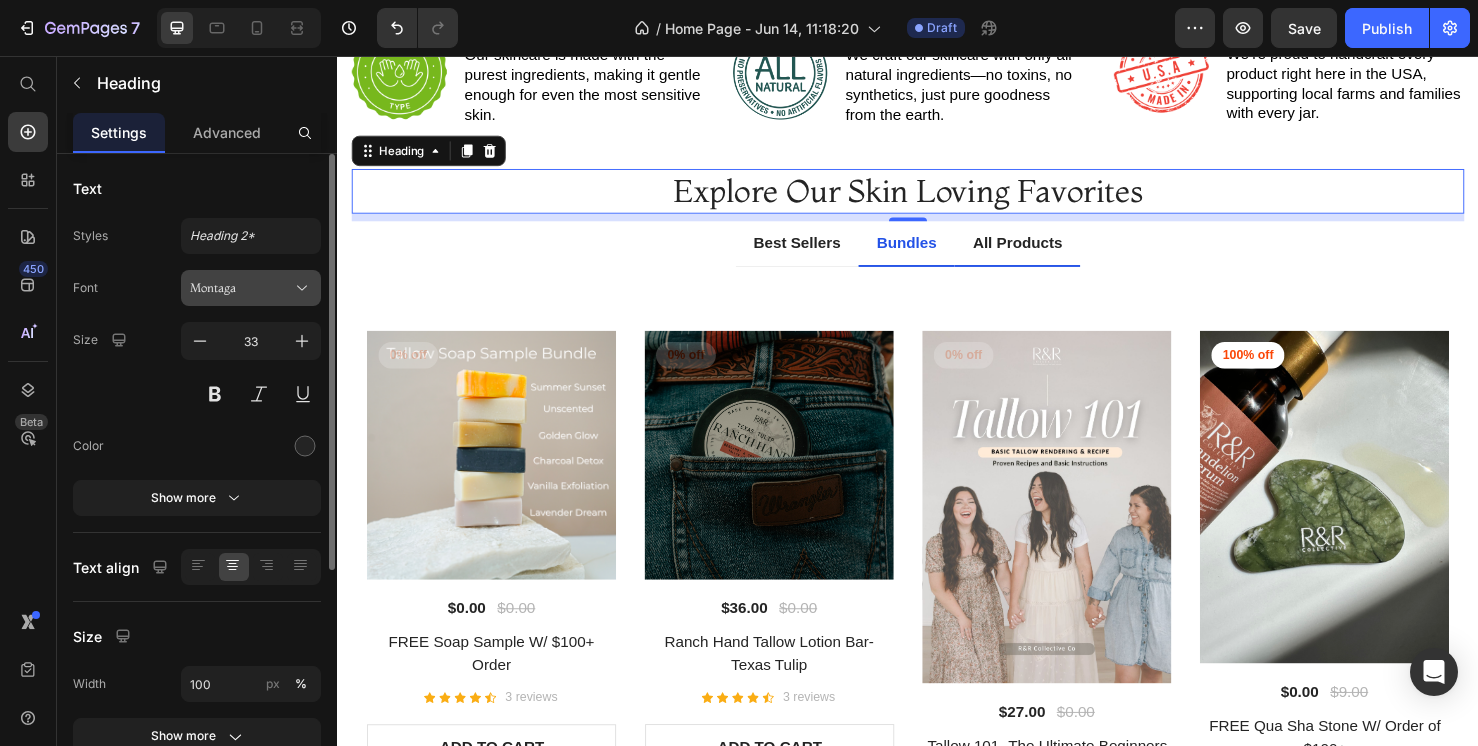click 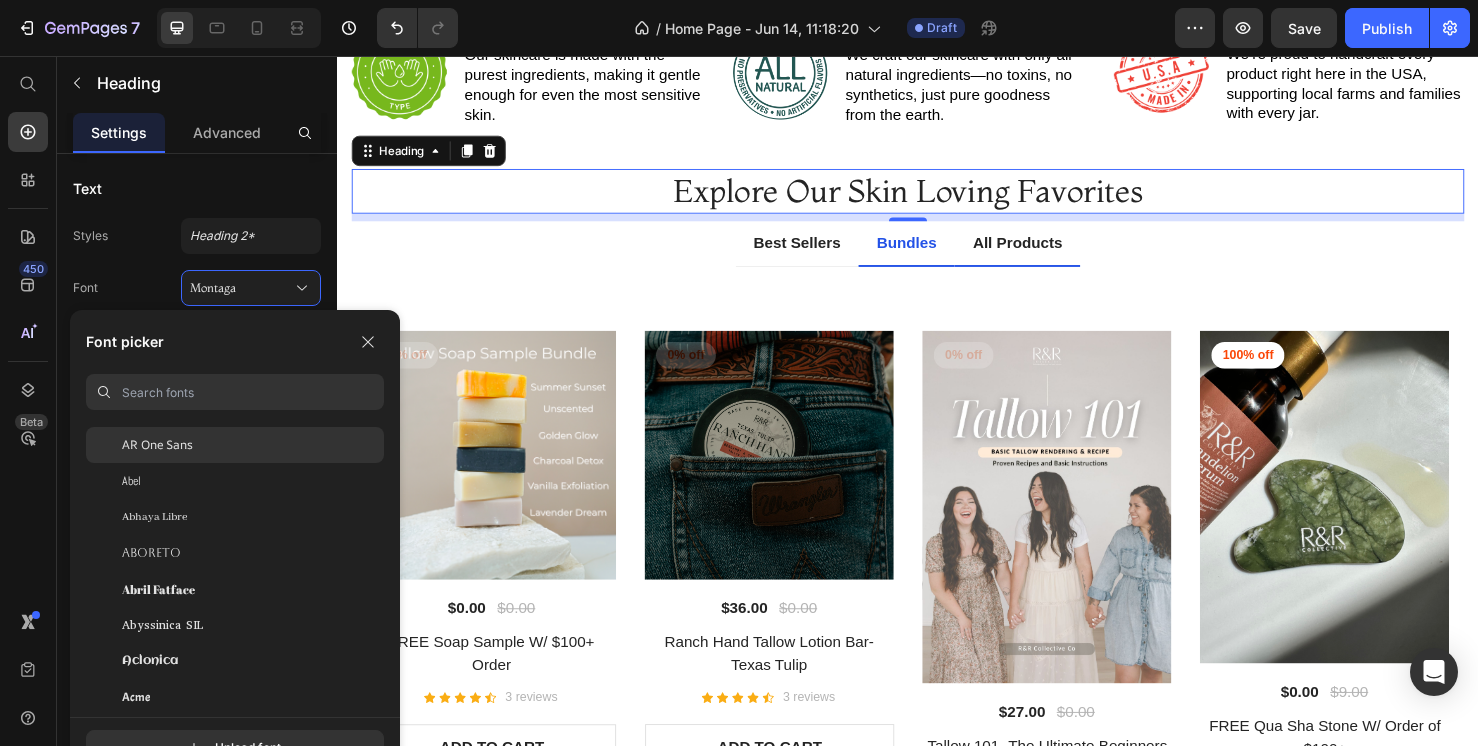scroll, scrollTop: 357, scrollLeft: 0, axis: vertical 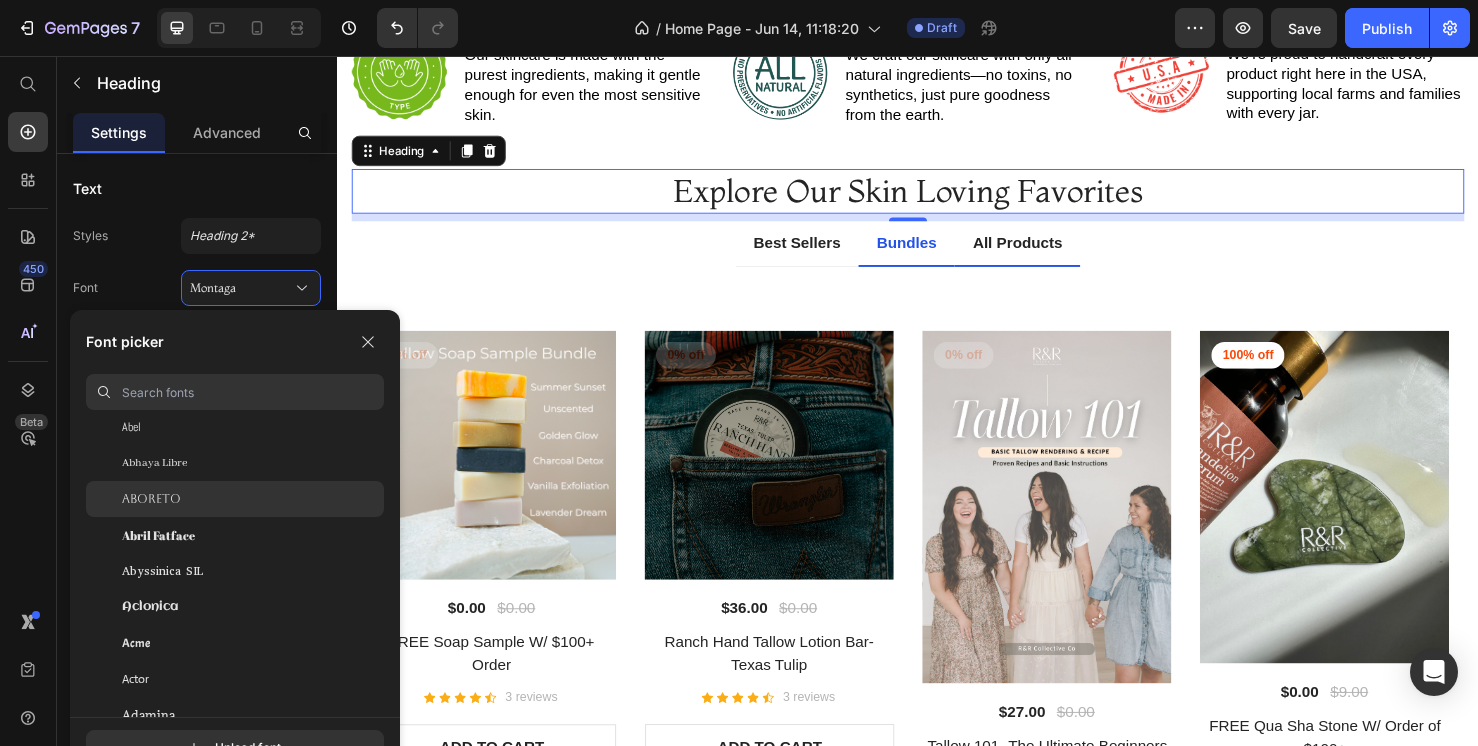 click on "Aboreto" 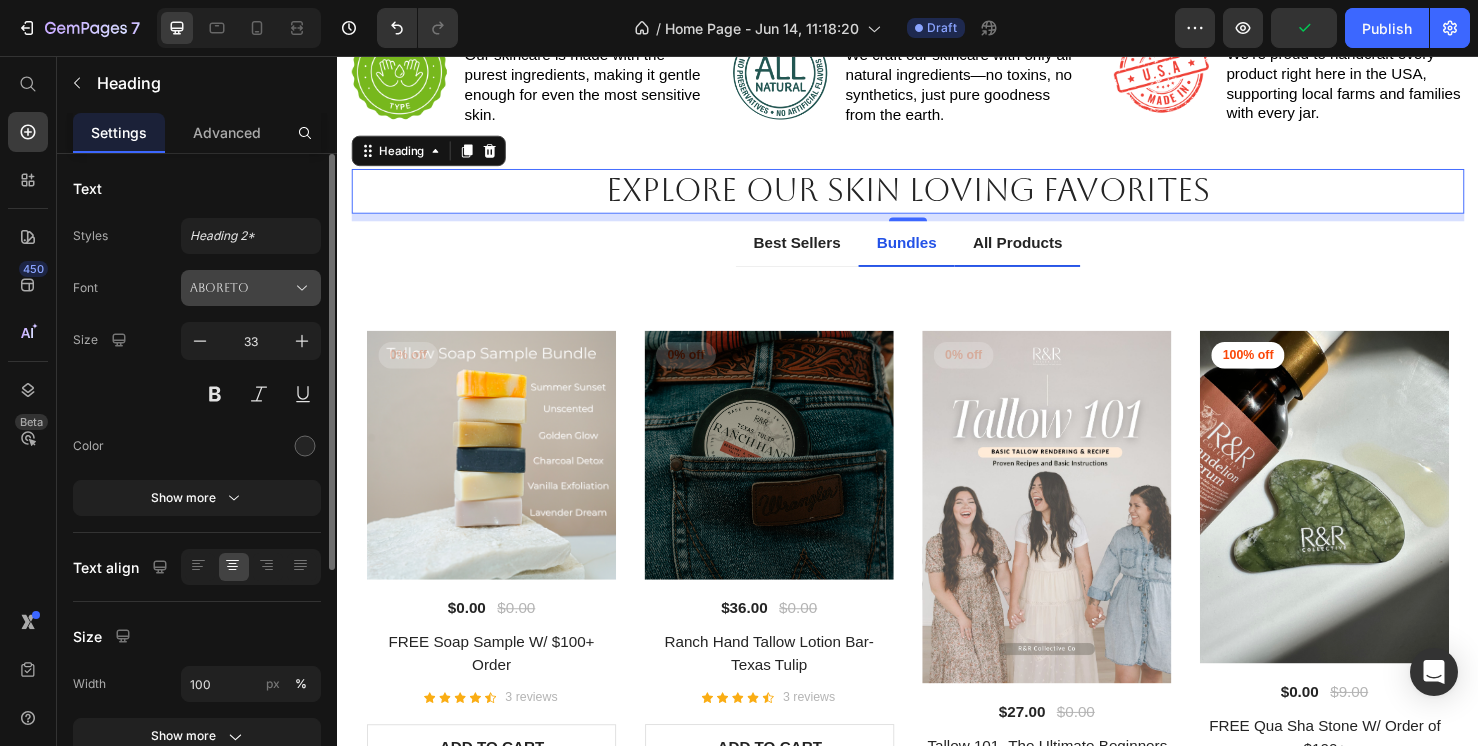 click 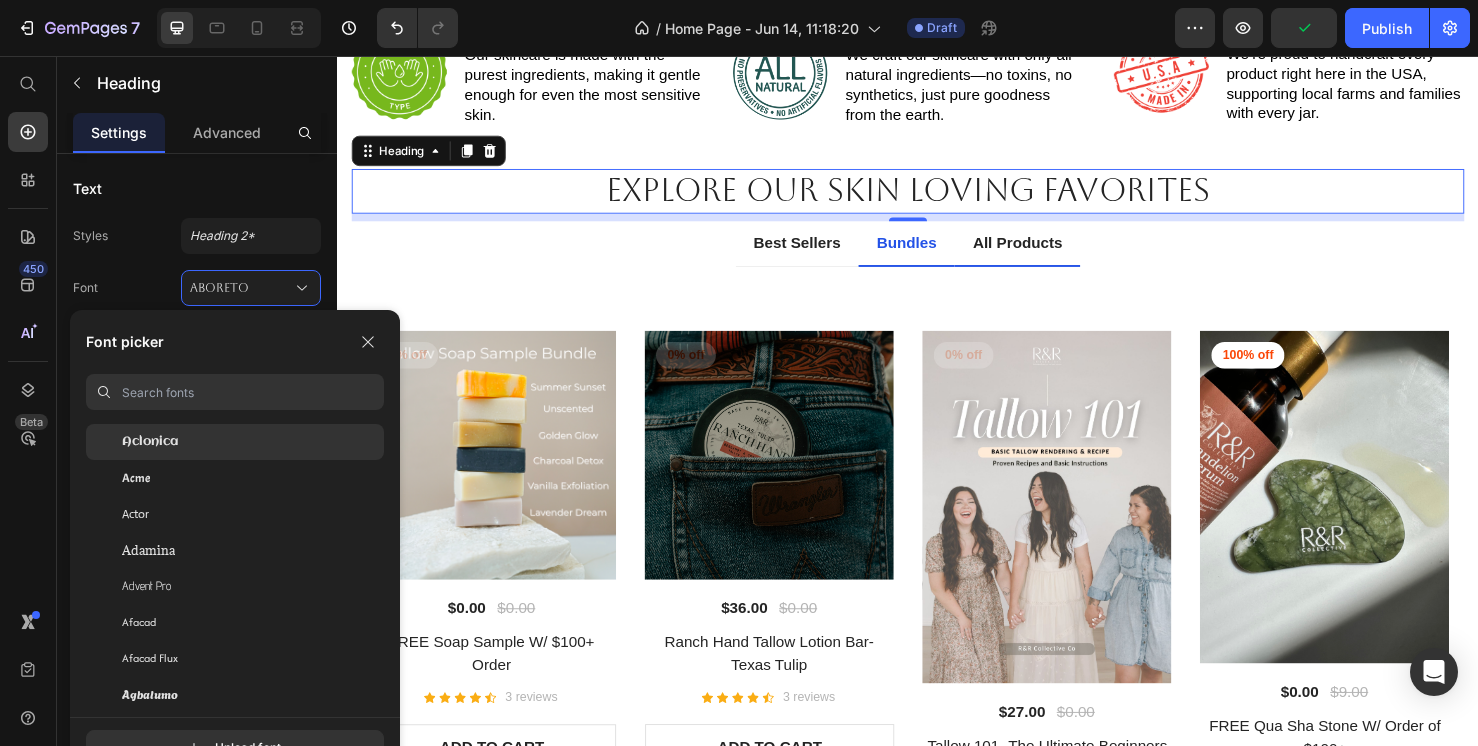 scroll, scrollTop: 521, scrollLeft: 0, axis: vertical 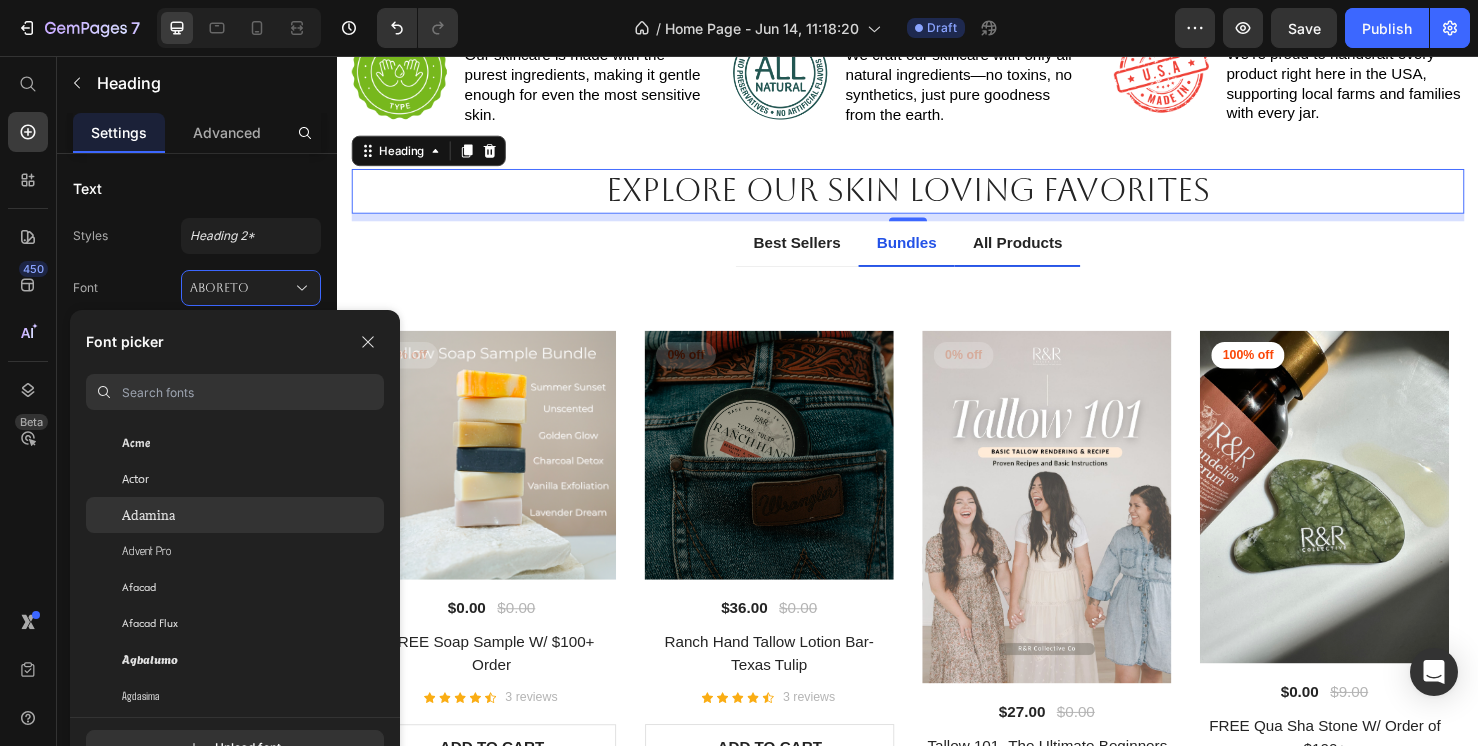 click on "Adamina" 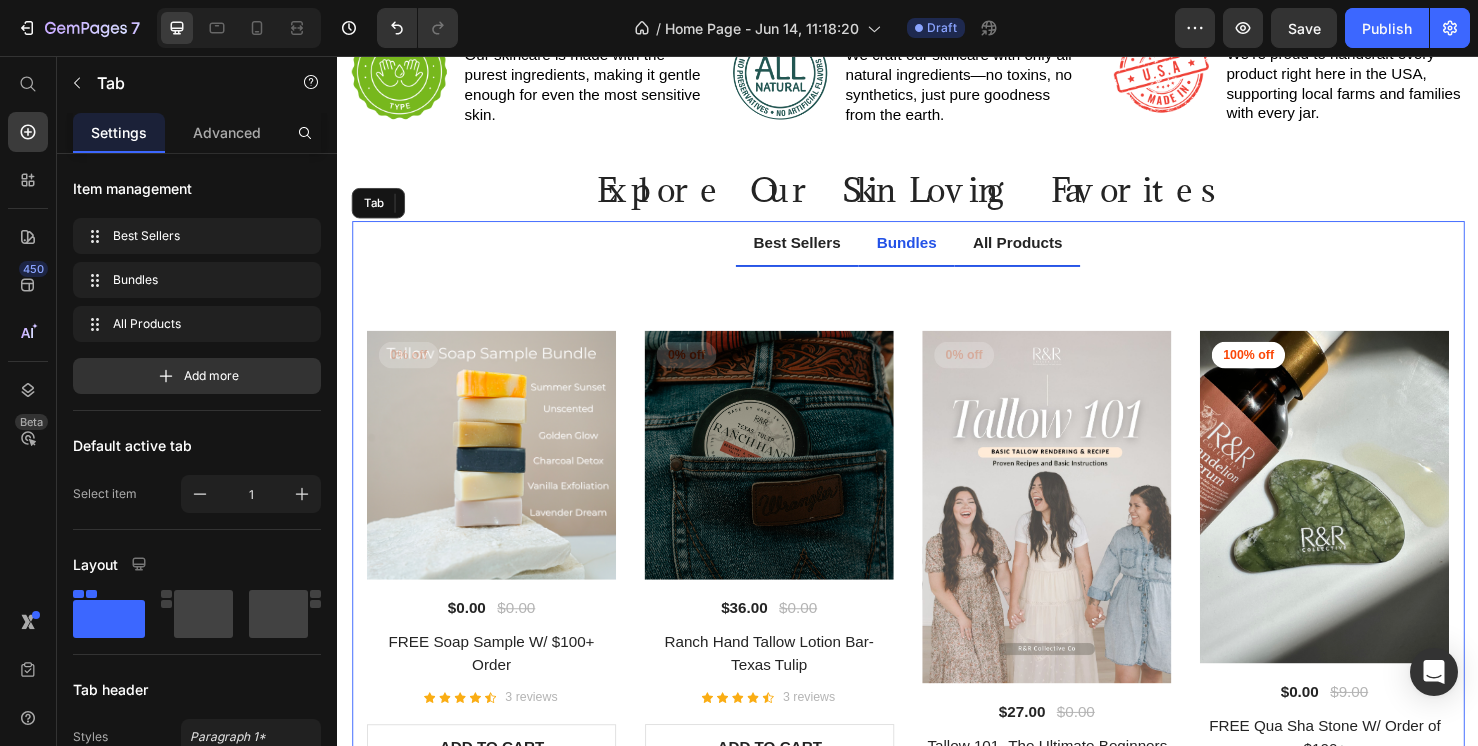 click on "Best Sellers" at bounding box center (821, 253) 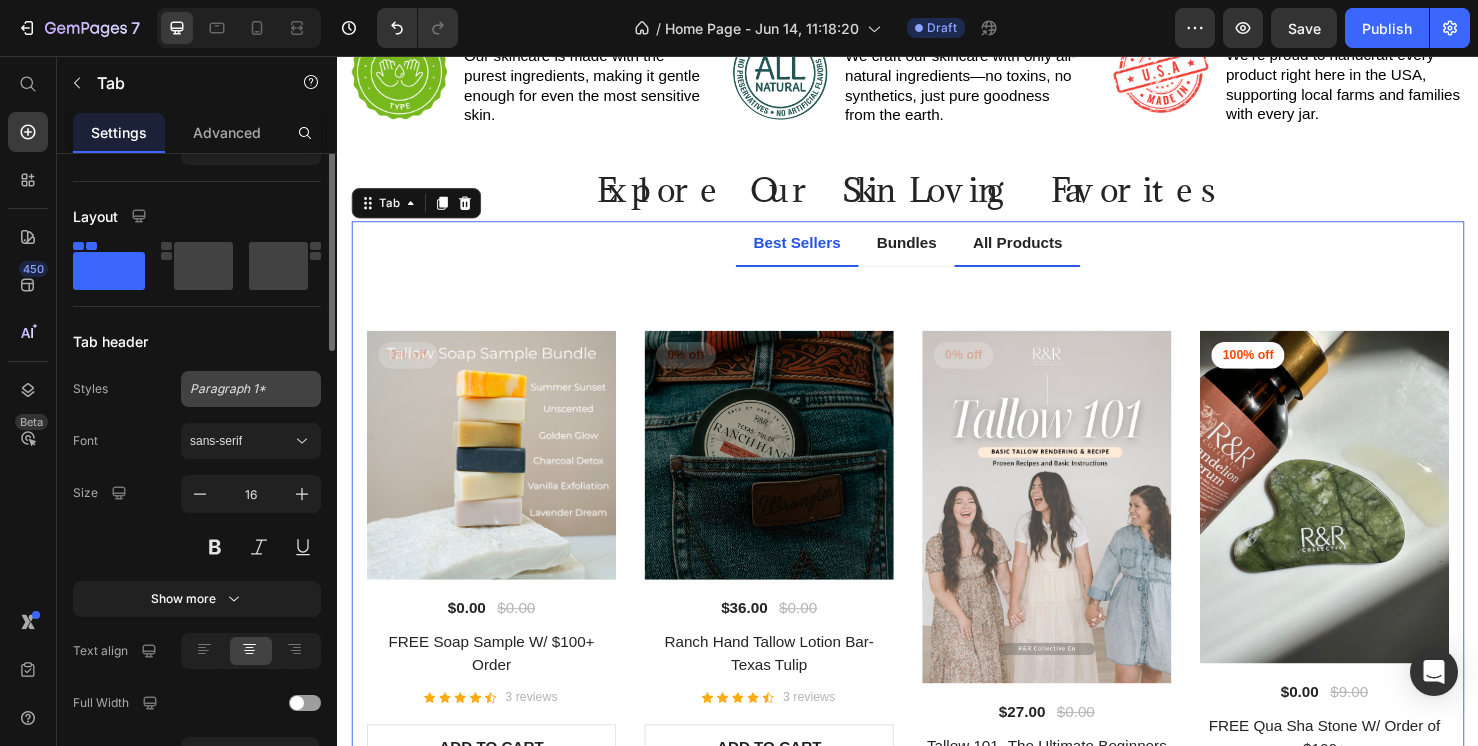 scroll, scrollTop: 351, scrollLeft: 0, axis: vertical 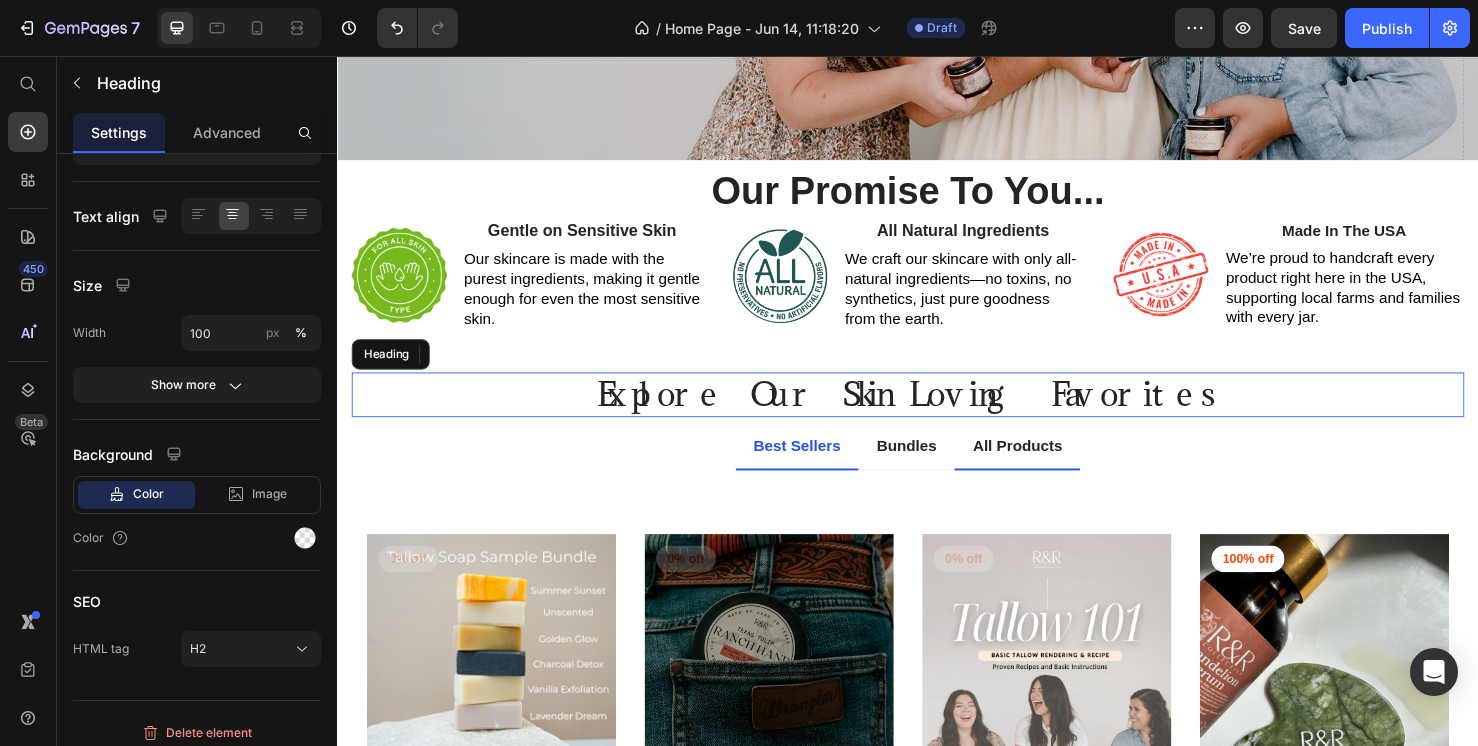 click on "Explore Our Skin Loving Favorites" at bounding box center [937, 412] 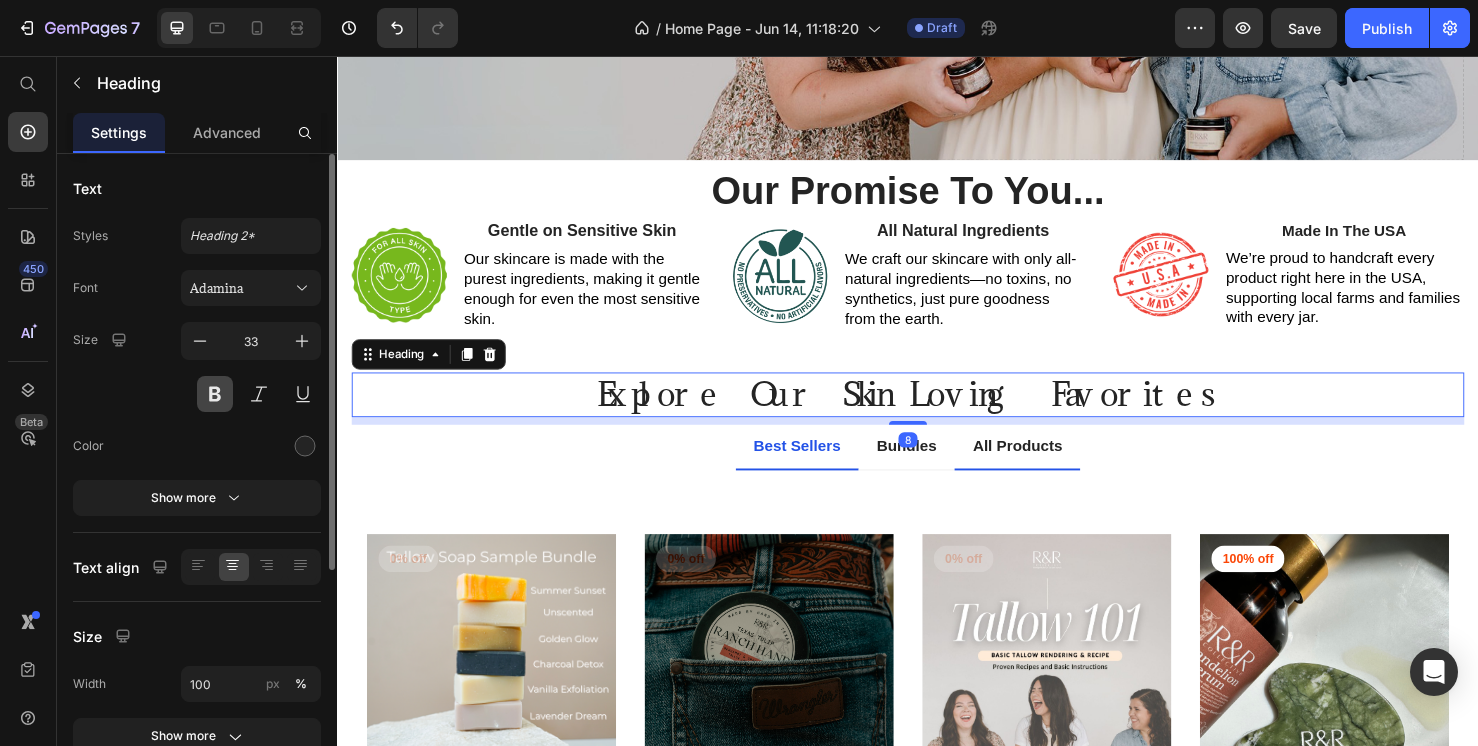 click at bounding box center (215, 394) 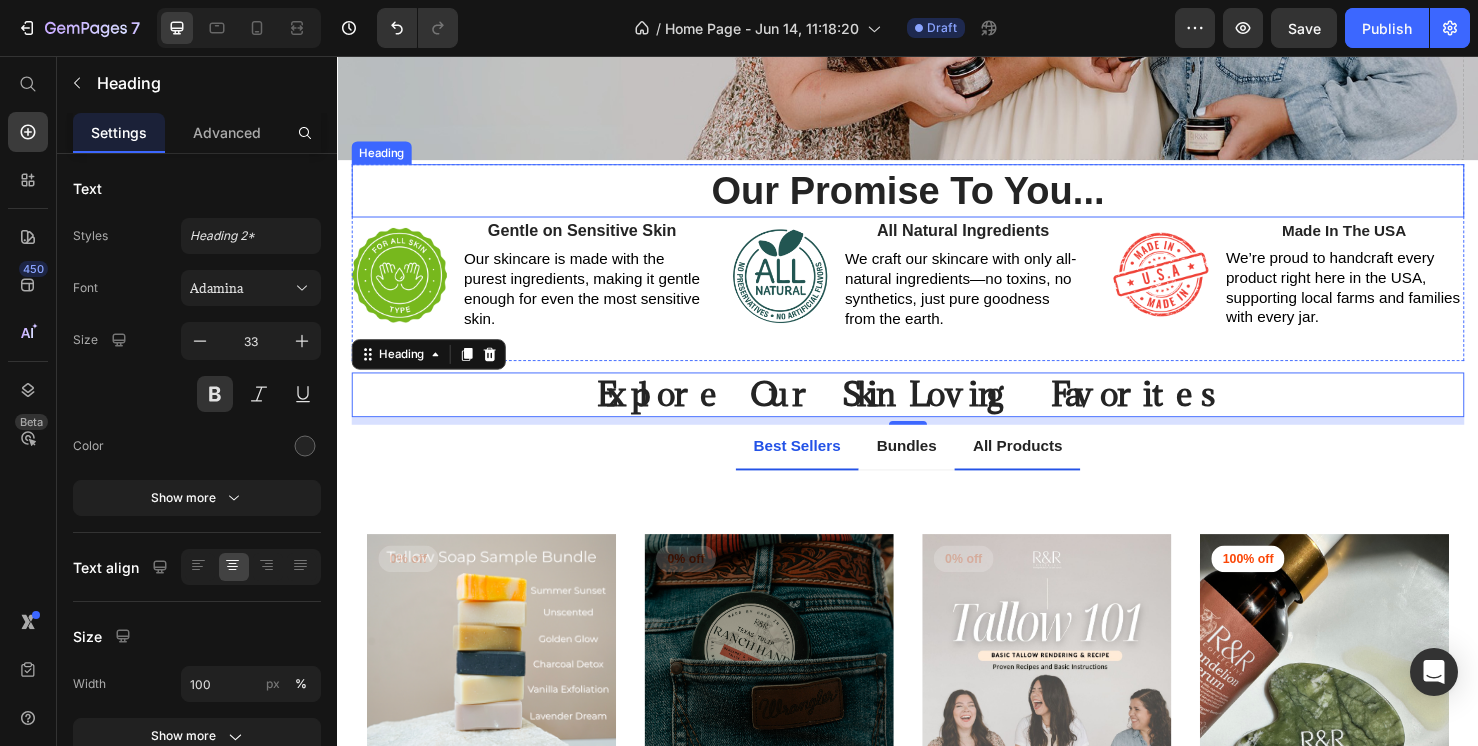 click on "Our Promise To You..." at bounding box center [937, 198] 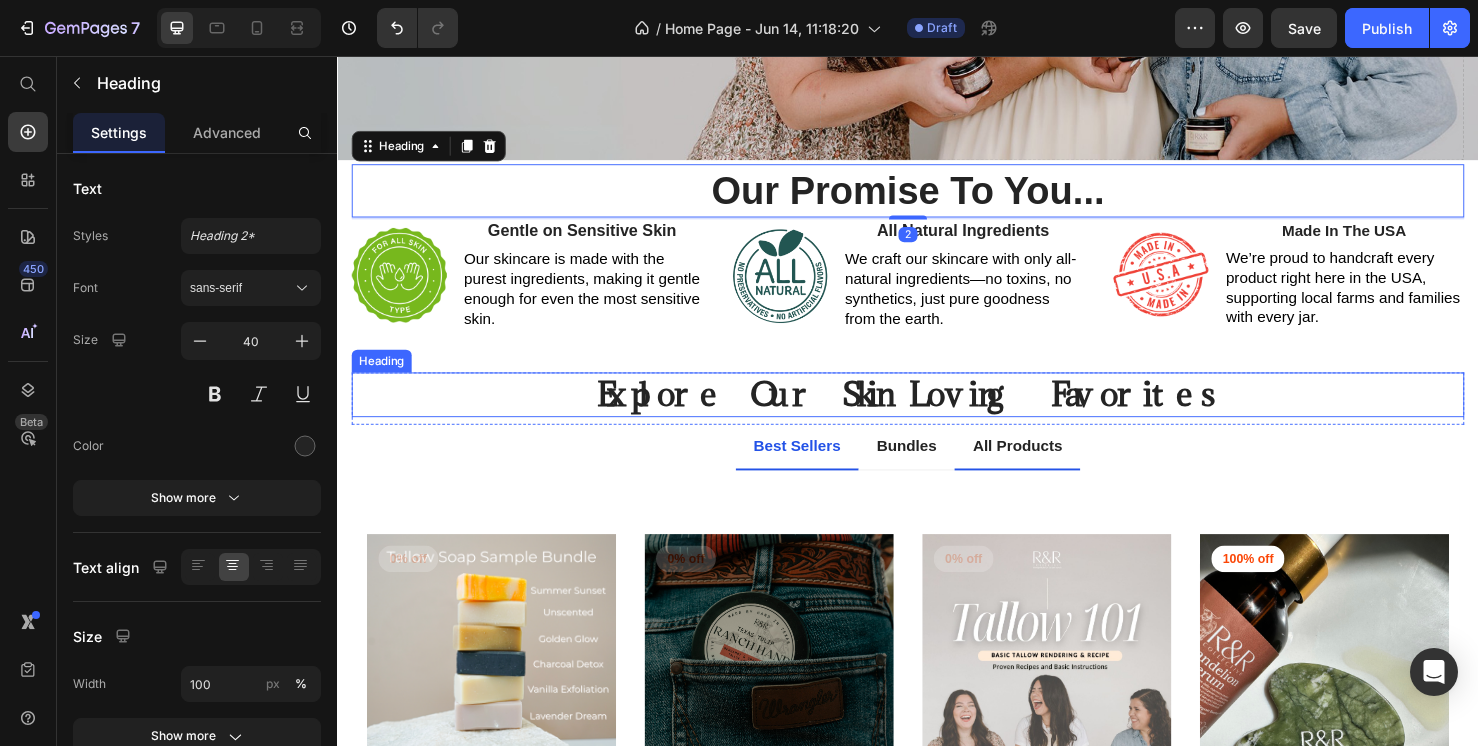 click on "Explore Our Skin Loving Favorites" at bounding box center [937, 412] 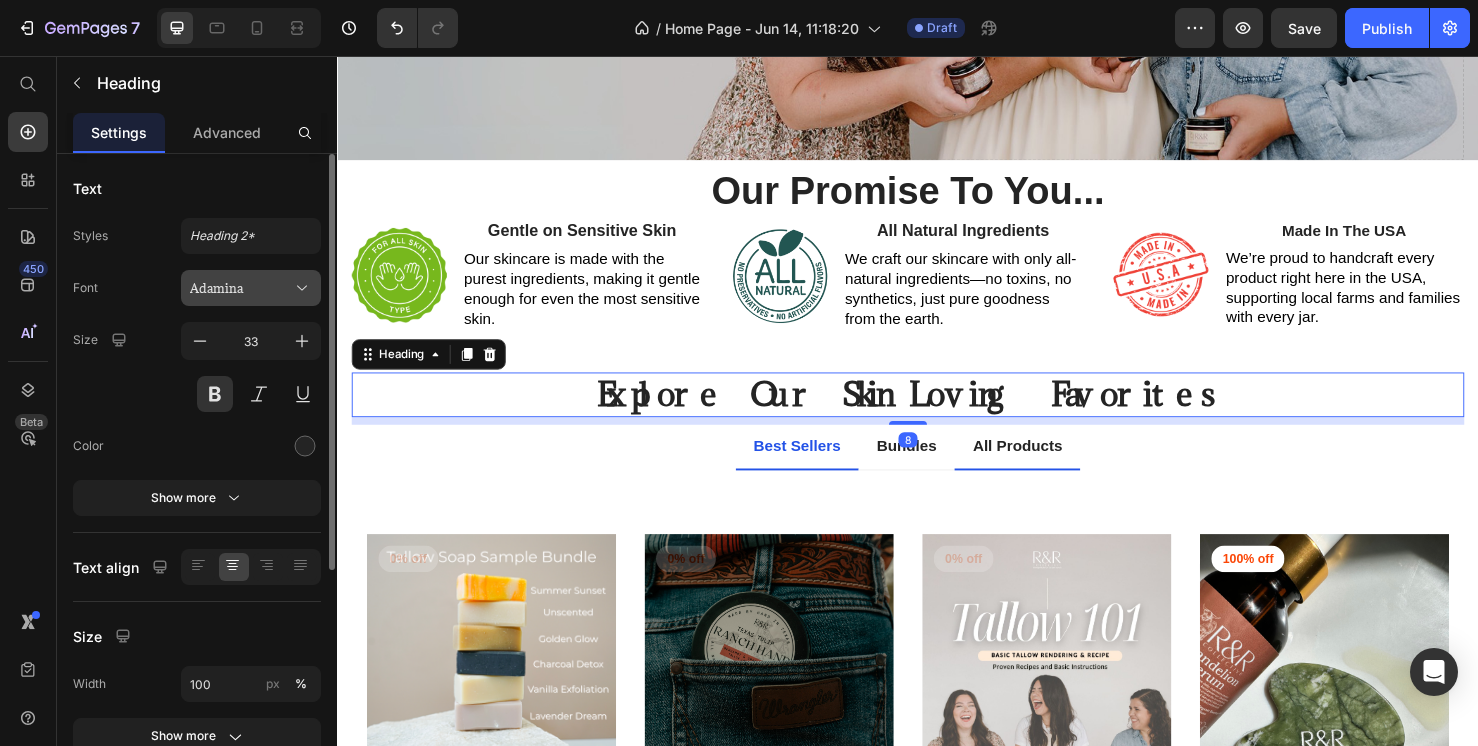 click 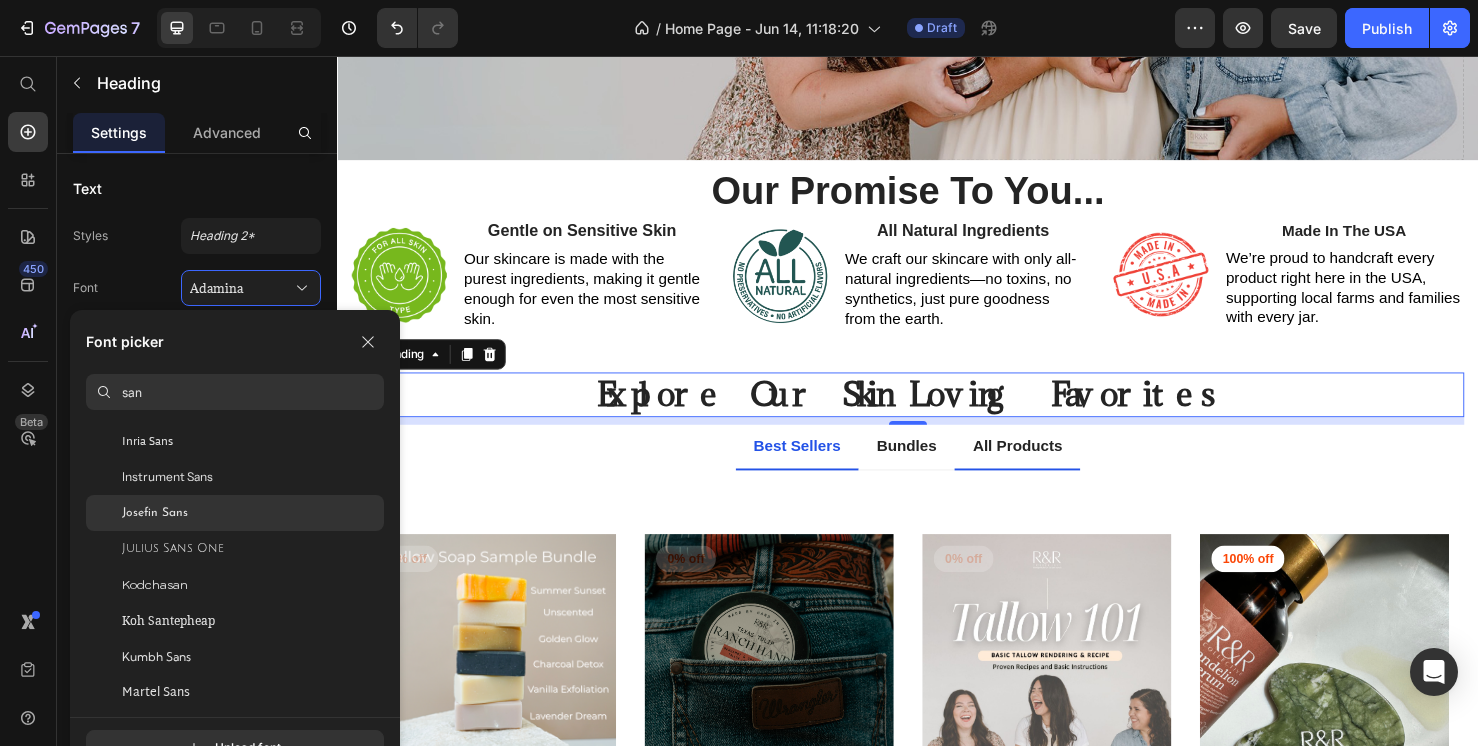 scroll, scrollTop: 1787, scrollLeft: 0, axis: vertical 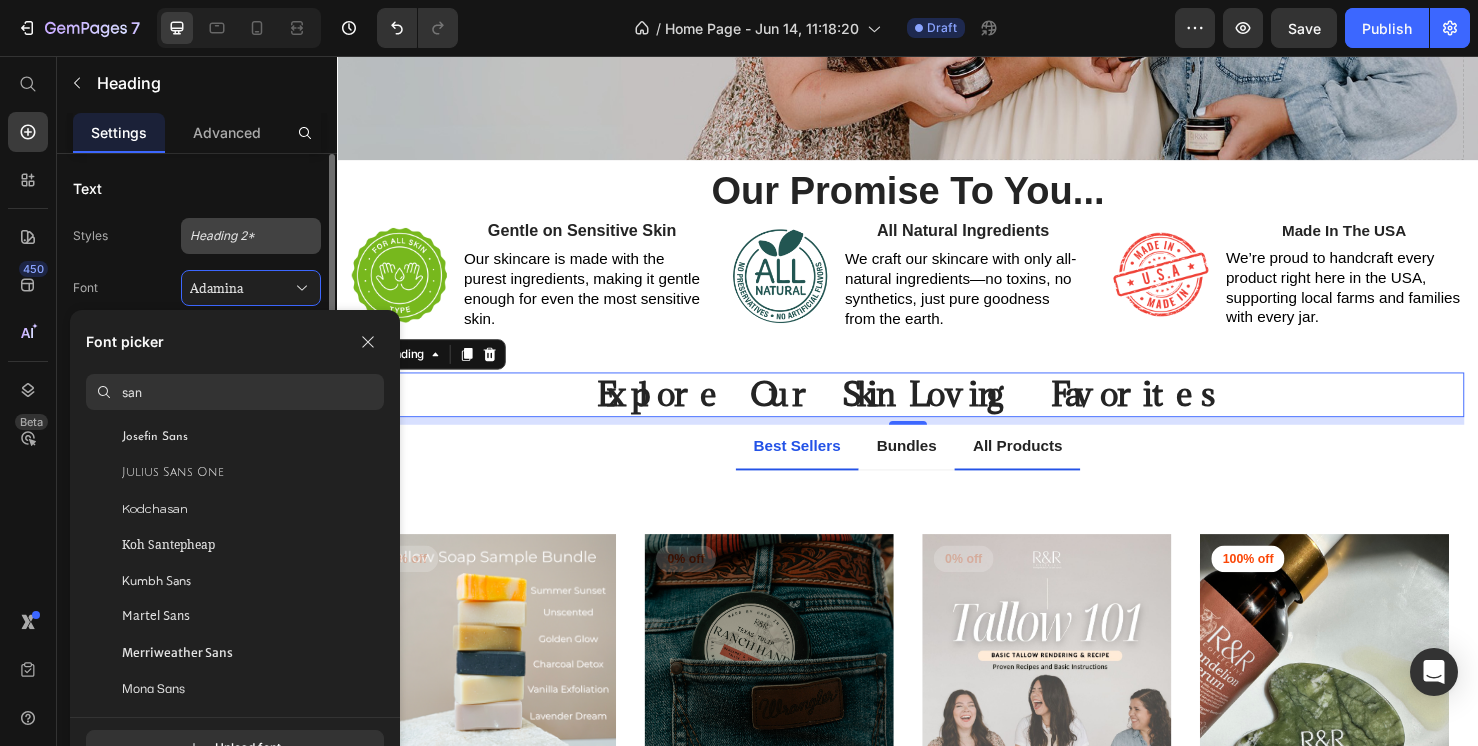 type on "san" 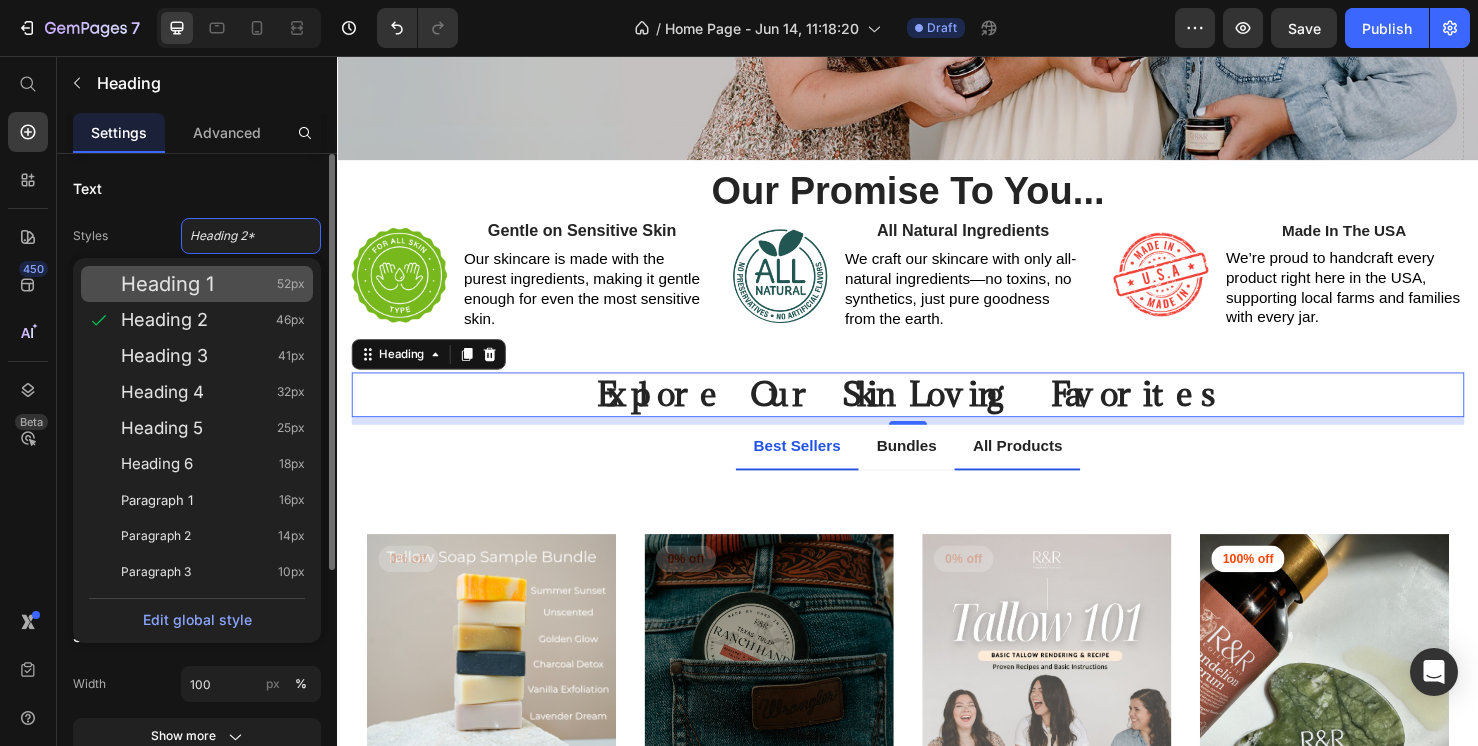 click on "Heading 1 52px" at bounding box center [213, 284] 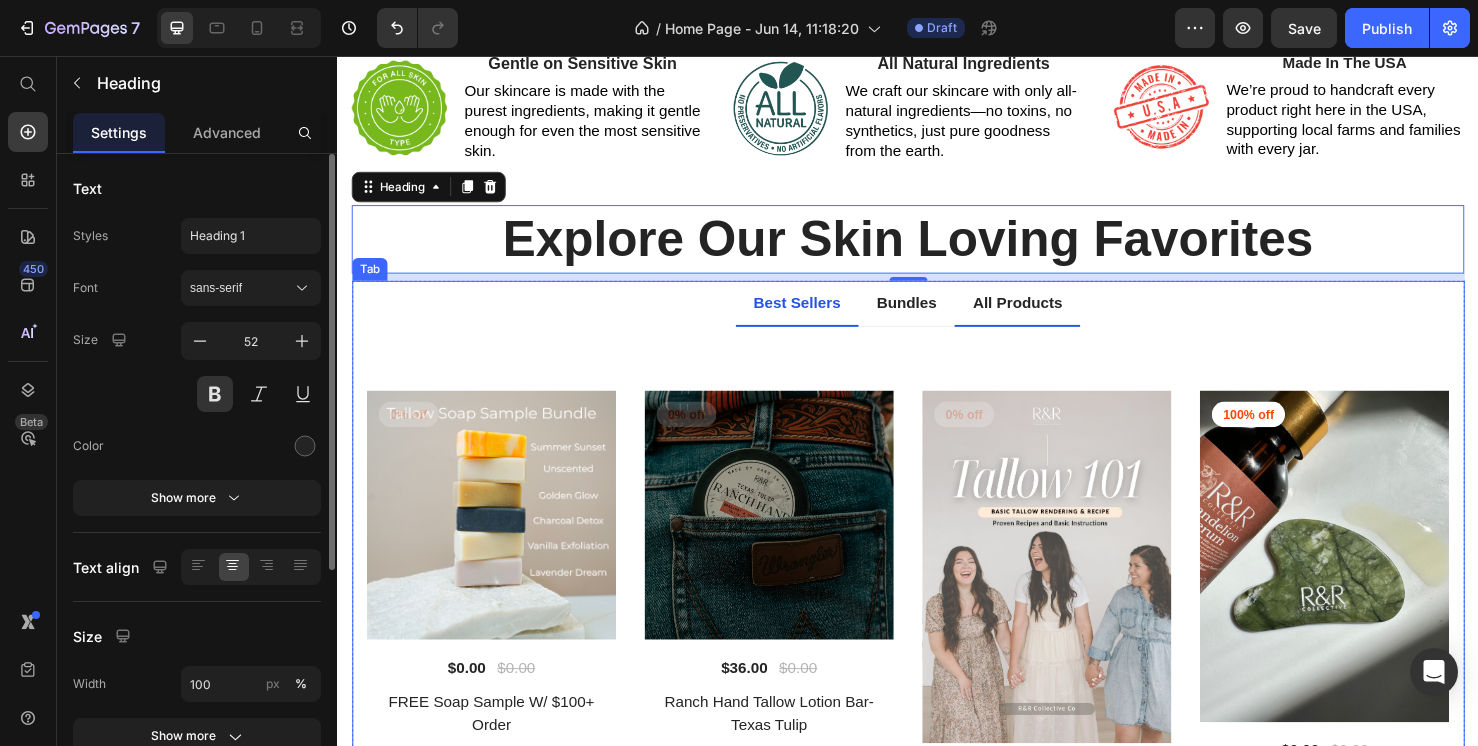 scroll, scrollTop: 693, scrollLeft: 0, axis: vertical 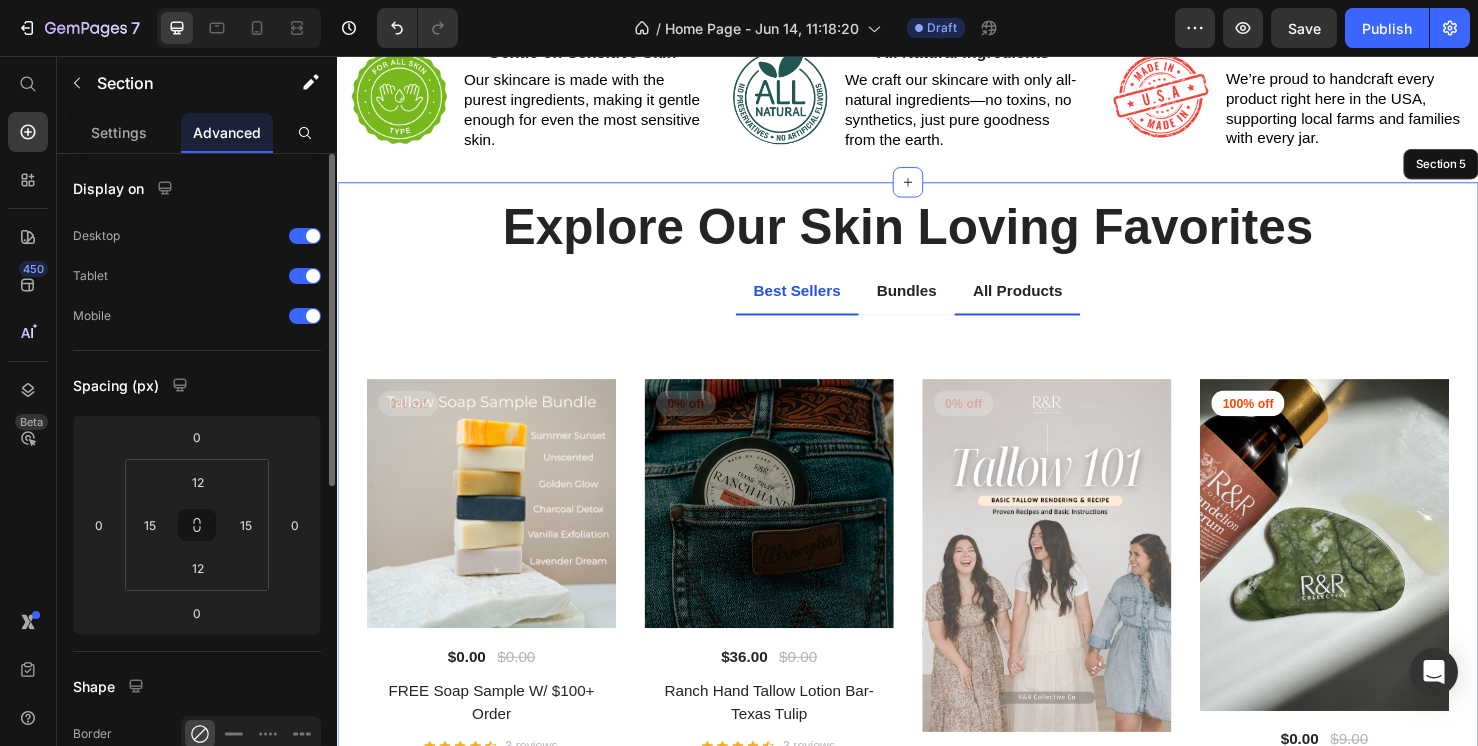 click on "Explore Our Skin Loving Favorites Heading   8 Row Best Sellers Bundles All Products                Title Line 0% off Product Badge (P) Images $0.00 (P) Price $0.00 (P) Price Row FREE Soap Sample W/ $100+ Order (P) Title                Icon                Icon                Icon                Icon
Icon Icon List Hoz 3 reviews Text block Row ADD TO CART (P) Cart Button Row 0% off Product Badge (P) Images $36.00 (P) Price $0.00 (P) Price Row Ranch Hand Tallow Lotion Bar- Texas Tulip (P) Title                Icon                Icon                Icon                Icon
Icon Icon List Hoz 3 reviews Text block Row ADD TO CART (P) Cart Button Row 0% off Product Badge (P) Images $27.00 (P) Price $0.00 (P) Price Row Tallow 101- The Ultimate Beginners Guide (P) Title                Icon                Icon                Icon                Icon
Icon Icon List Hoz 3 reviews Text block Row ADD TO CART (P) Cart Button Row 100% off Product Badge (P) Images $0.00 $9.00" at bounding box center [937, 598] 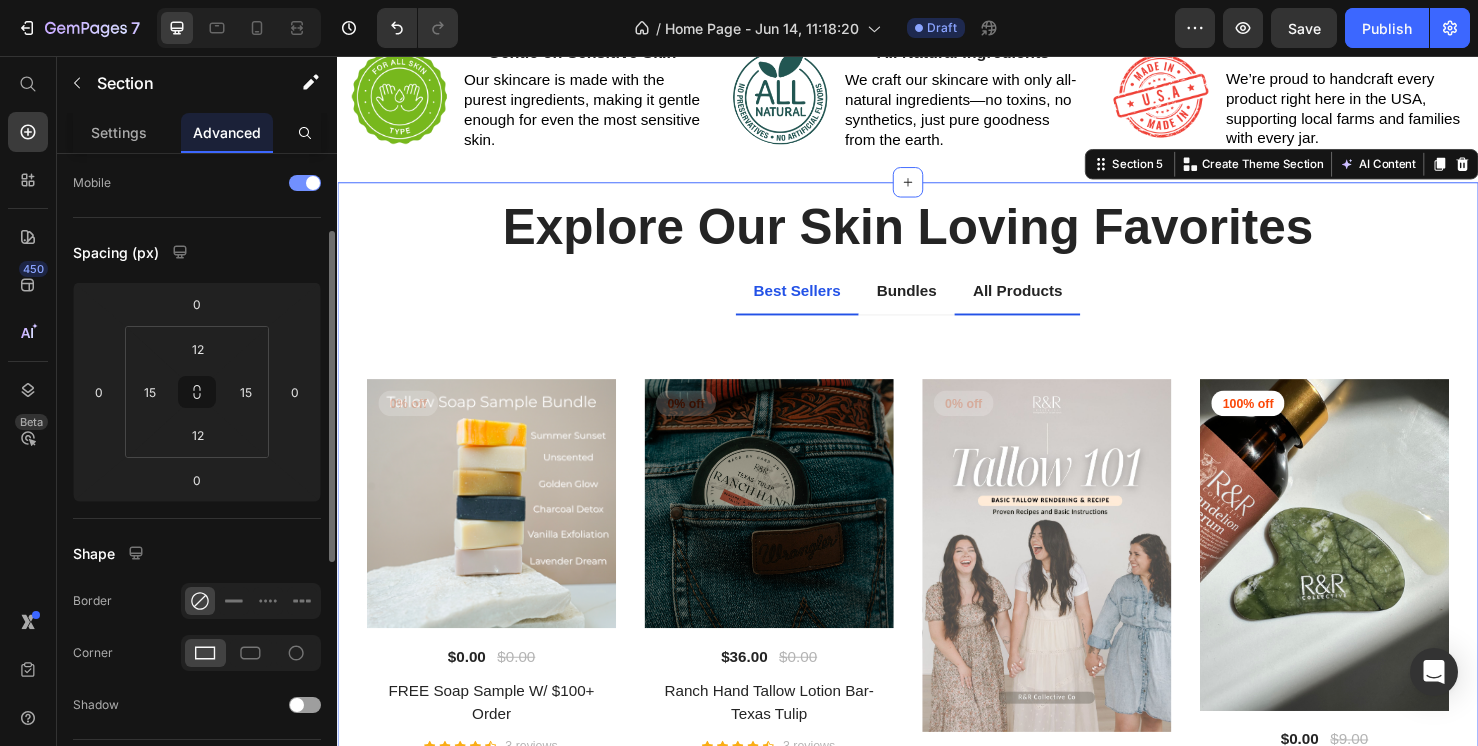 scroll, scrollTop: 163, scrollLeft: 0, axis: vertical 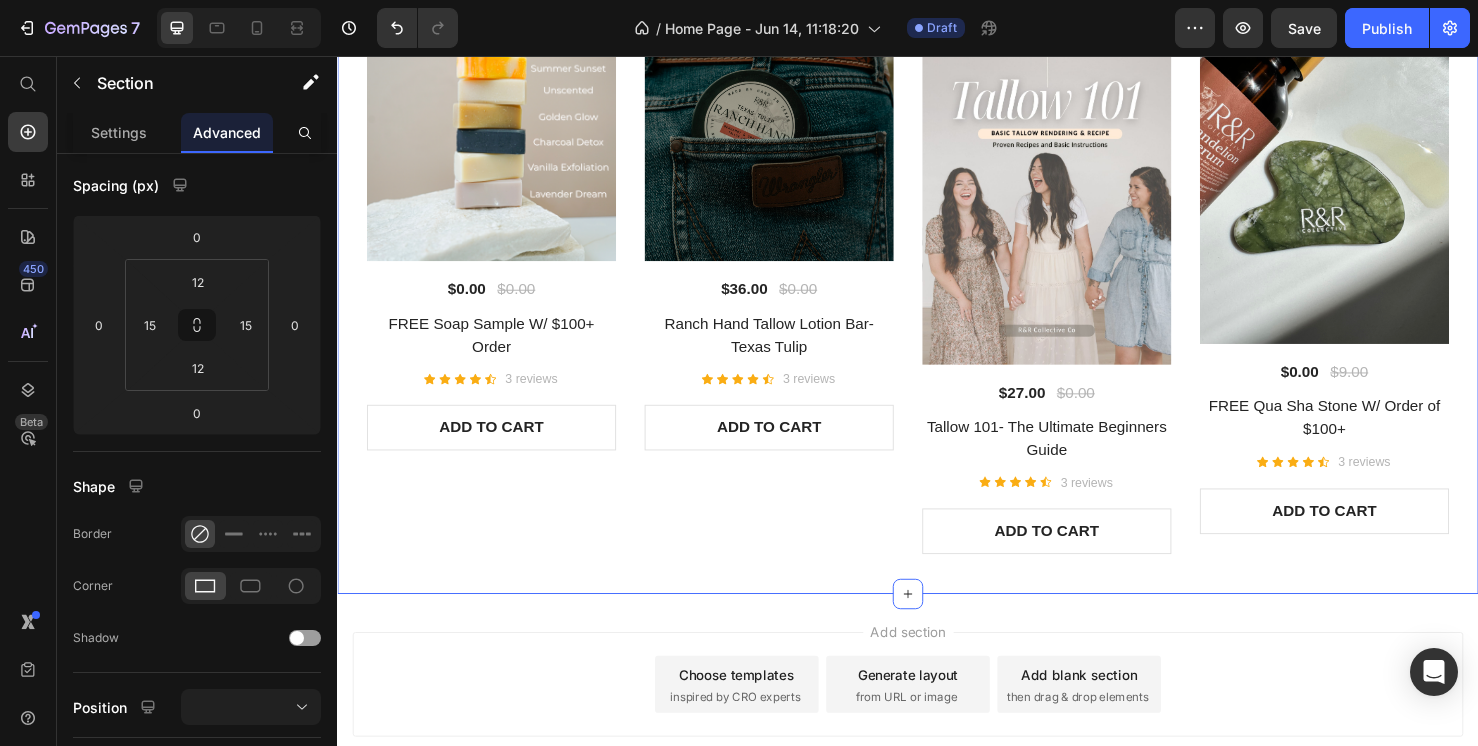 click on "Explore Our Skin Loving Favorites Heading Row Best Sellers Bundles All Products                Title Line 0% off Product Badge (P) Images $0.00 (P) Price $0.00 (P) Price Row FREE Soap Sample W/ $100+ Order (P) Title                Icon                Icon                Icon                Icon
Icon Icon List Hoz 3 reviews Text block Row ADD TO CART (P) Cart Button Row 0% off Product Badge (P) Images $36.00 (P) Price $0.00 (P) Price Row Ranch Hand Tallow Lotion Bar- Texas Tulip (P) Title                Icon                Icon                Icon                Icon
Icon Icon List Hoz 3 reviews Text block Row ADD TO CART (P) Cart Button Row 0% off Product Badge (P) Images $27.00 (P) Price $0.00 (P) Price Row Tallow 101- The Ultimate Beginners Guide (P) Title                Icon                Icon                Icon                Icon
Icon Icon List Hoz 3 reviews Text block Row ADD TO CART (P) Cart Button Row 100% off Product Badge (P) Images $0.00 (P) Price" at bounding box center [937, 212] 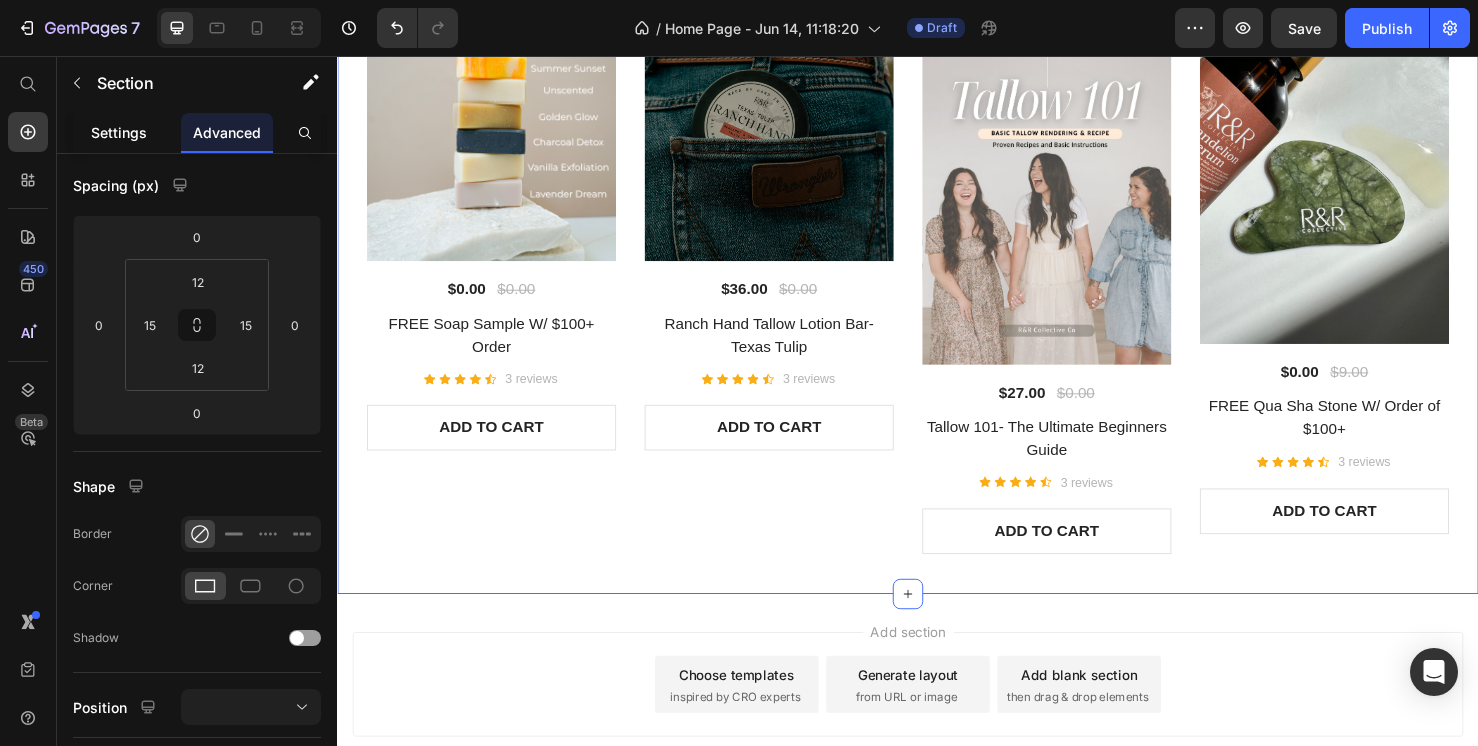 click on "Settings" at bounding box center (119, 132) 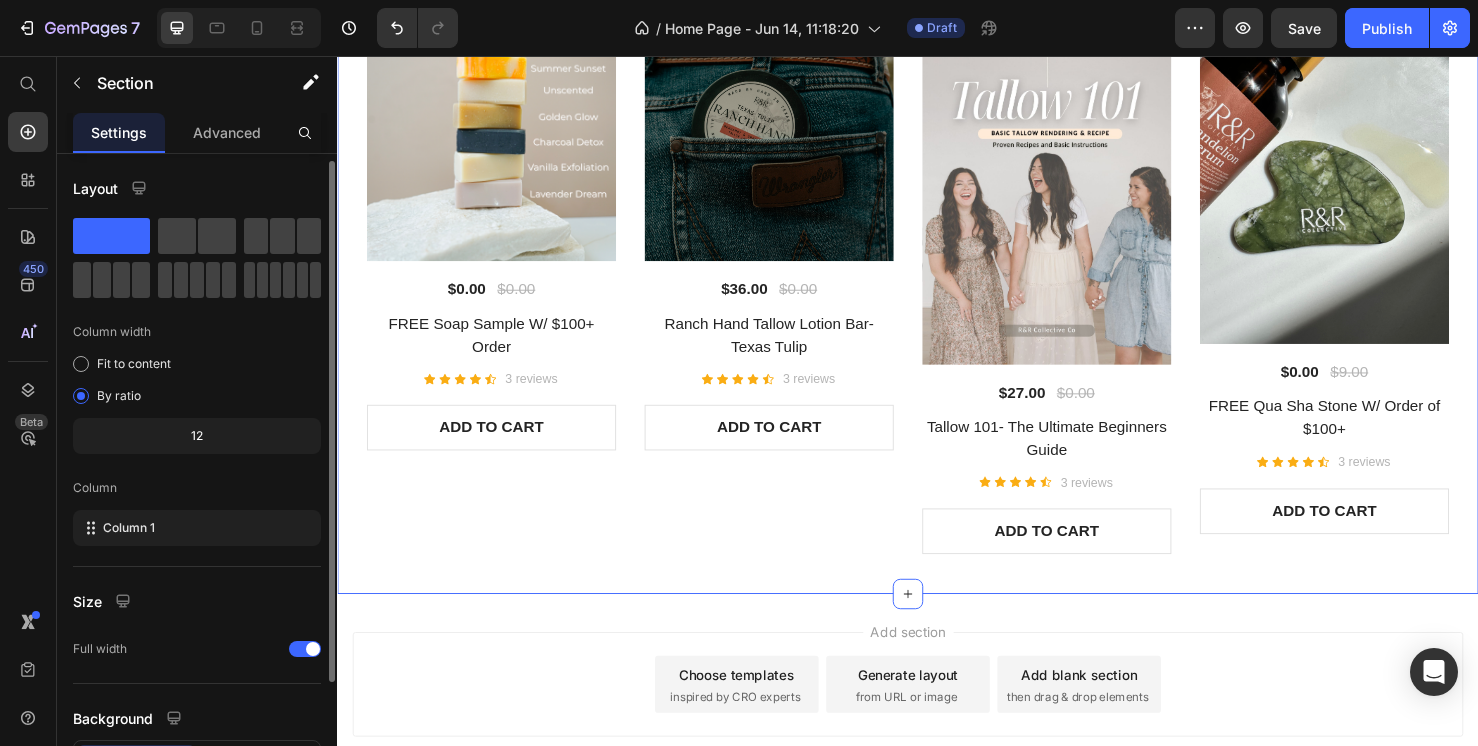 scroll, scrollTop: 159, scrollLeft: 0, axis: vertical 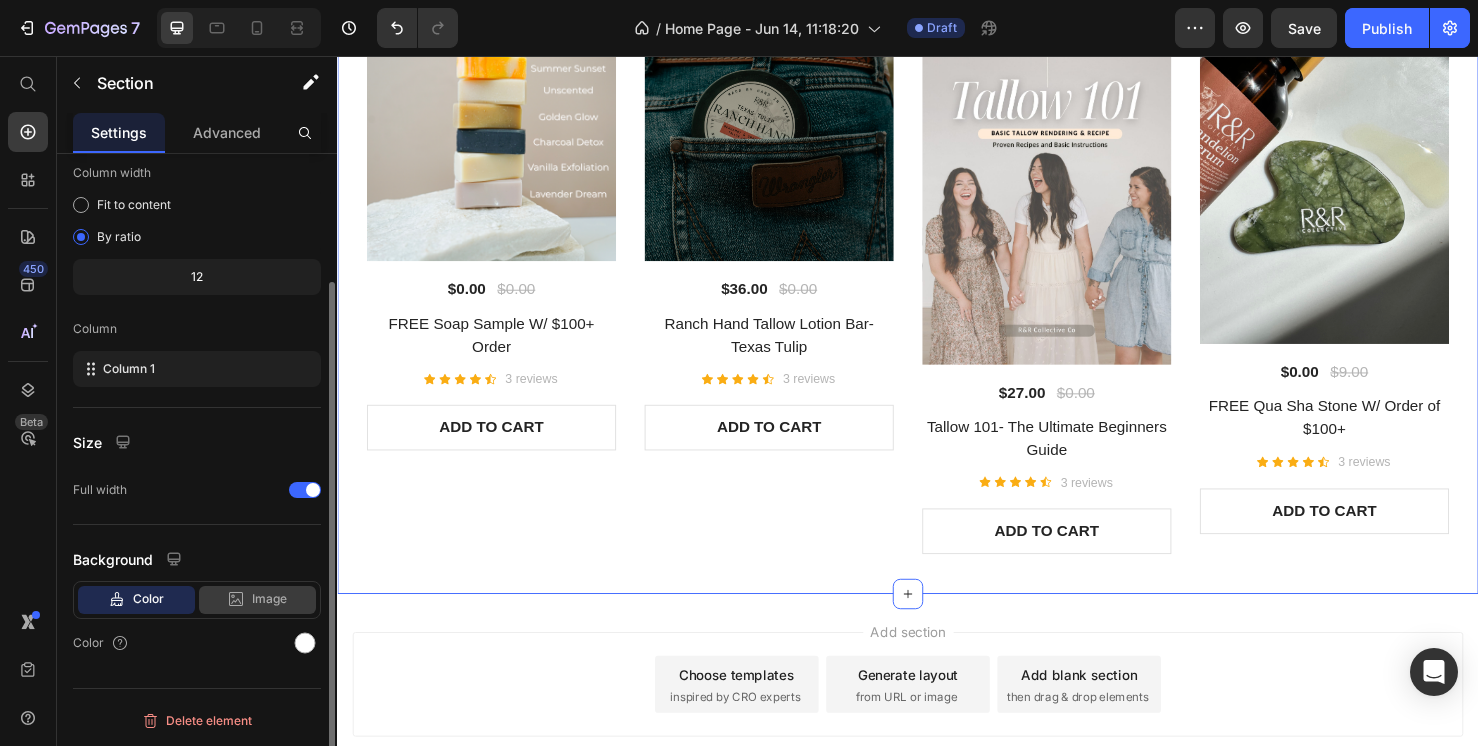 click on "Image" at bounding box center [269, 599] 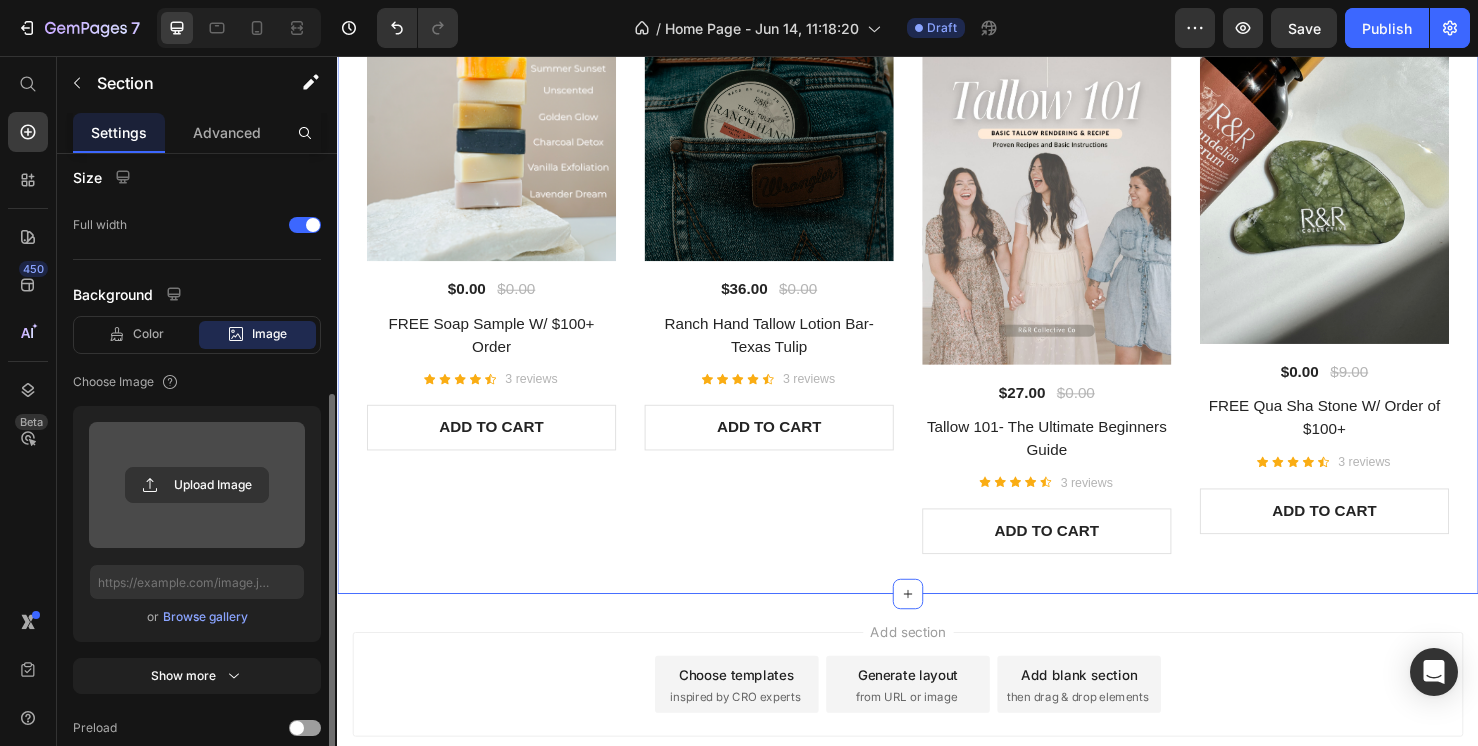 scroll, scrollTop: 426, scrollLeft: 0, axis: vertical 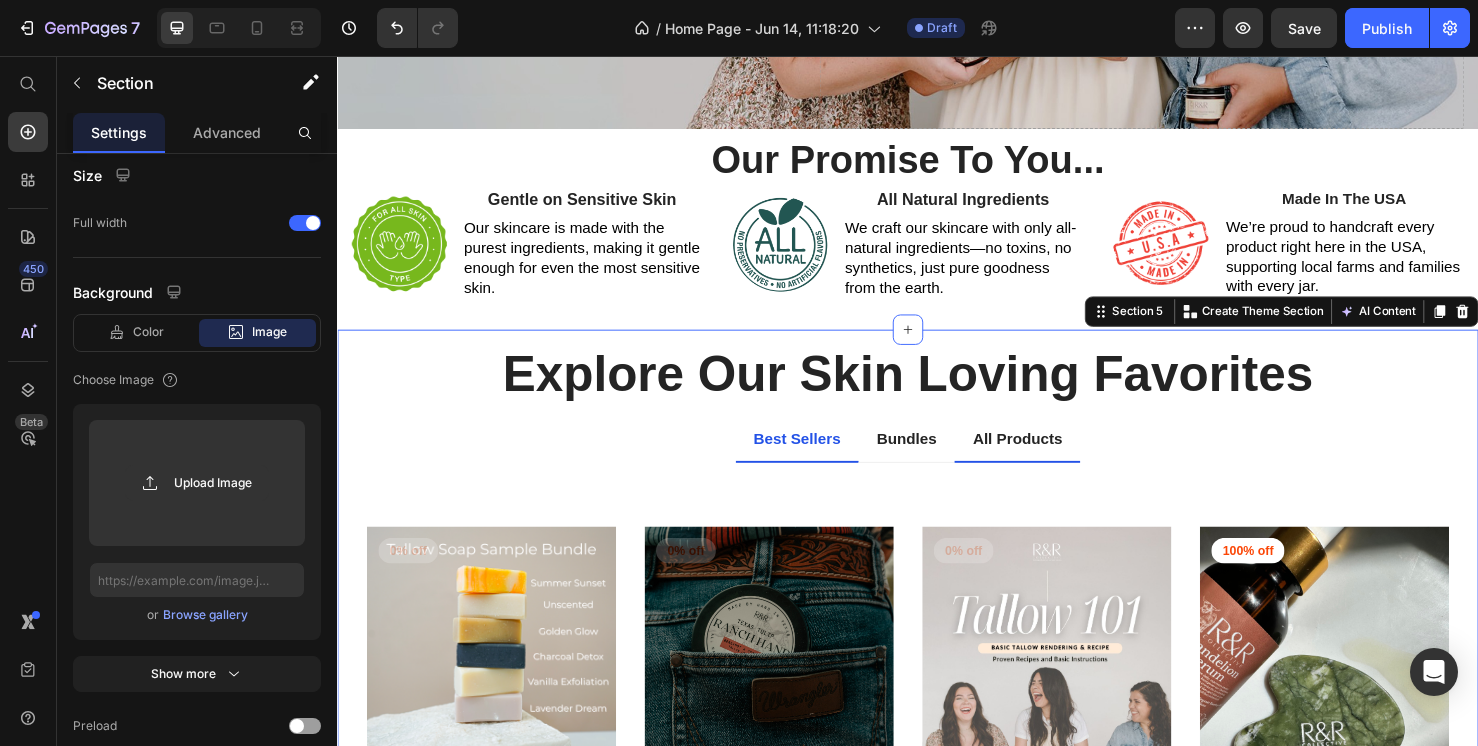 click on "Explore Our Skin Loving Favorites Heading Row Best Sellers Bundles All Products                Title Line 0% off Product Badge (P) Images $0.00 (P) Price $0.00 (P) Price Row FREE Soap Sample W/ $100+ Order (P) Title                Icon                Icon                Icon                Icon
Icon Icon List Hoz 3 reviews Text block Row ADD TO CART (P) Cart Button Row 0% off Product Badge (P) Images $36.00 (P) Price $0.00 (P) Price Row Ranch Hand Tallow Lotion Bar- Texas Tulip (P) Title                Icon                Icon                Icon                Icon
Icon Icon List Hoz 3 reviews Text block Row ADD TO CART (P) Cart Button Row 0% off Product Badge (P) Images $27.00 (P) Price $0.00 (P) Price Row Tallow 101- The Ultimate Beginners Guide (P) Title                Icon                Icon                Icon                Icon
Icon Icon List Hoz 3 reviews Text block Row ADD TO CART (P) Cart Button Row 100% off Product Badge (P) Images $0.00 (P) Price" at bounding box center [937, 753] 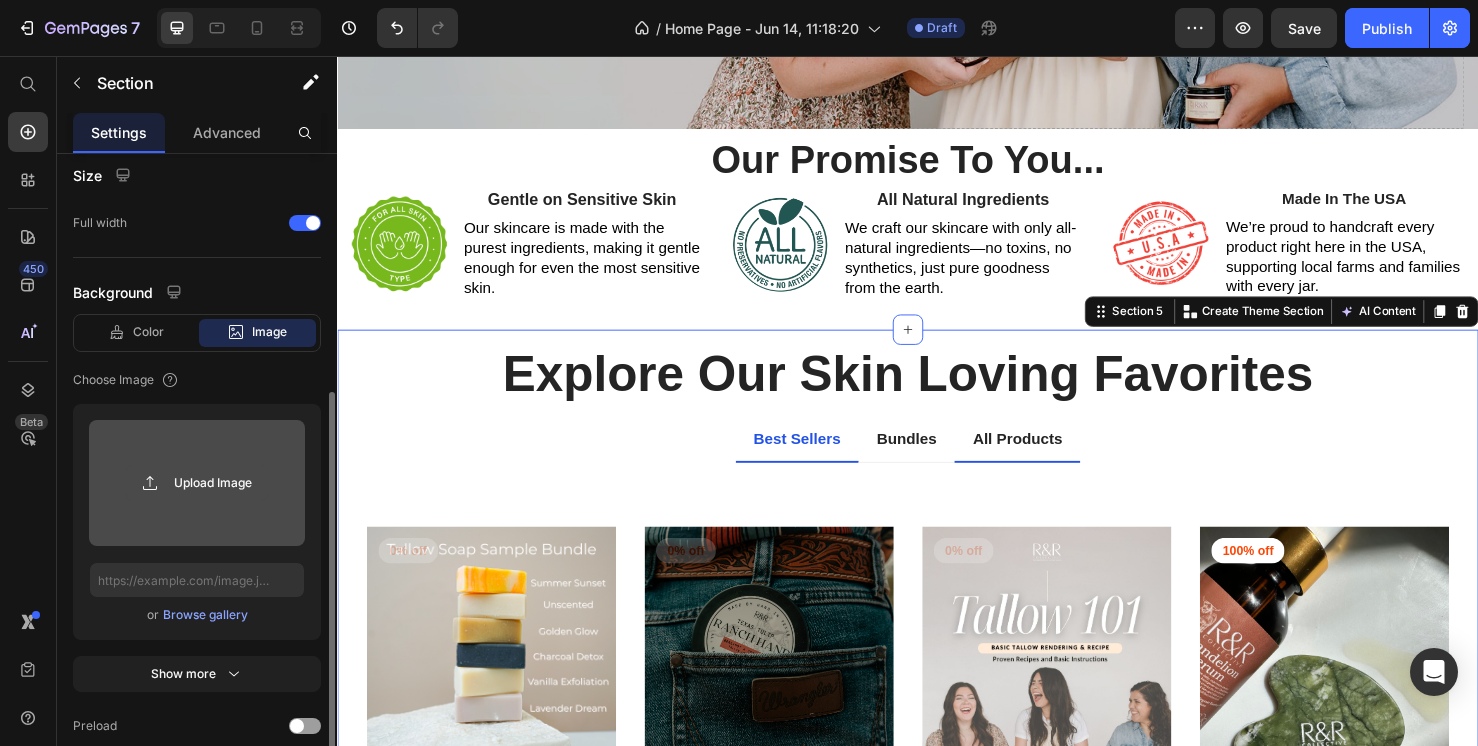 click 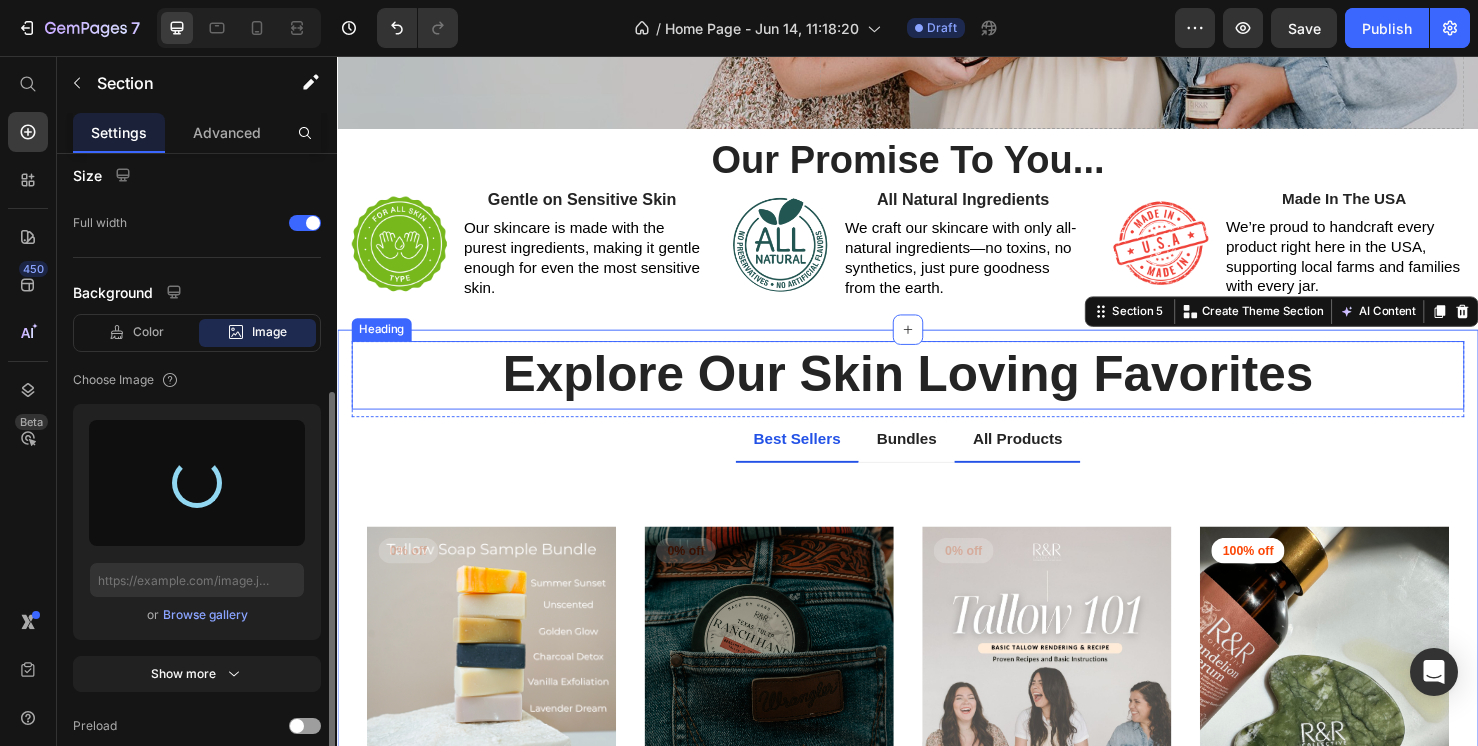 type on "https://cdn.shopify.com/s/files/1/0634/5664/1184/files/gempages_570662168865801368-9df71a91-9e30-4e1e-a8e3-0beb2fdab5f9.png" 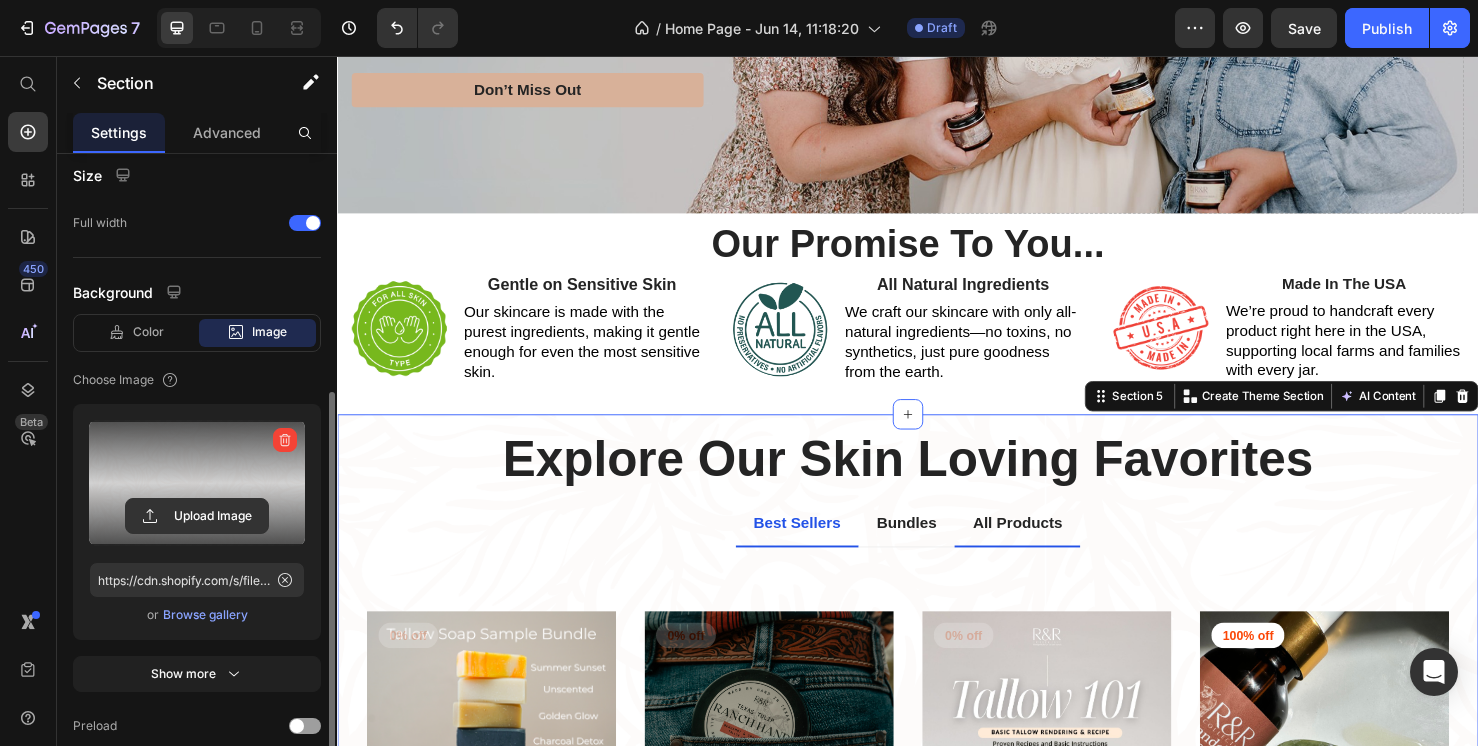 scroll, scrollTop: 448, scrollLeft: 0, axis: vertical 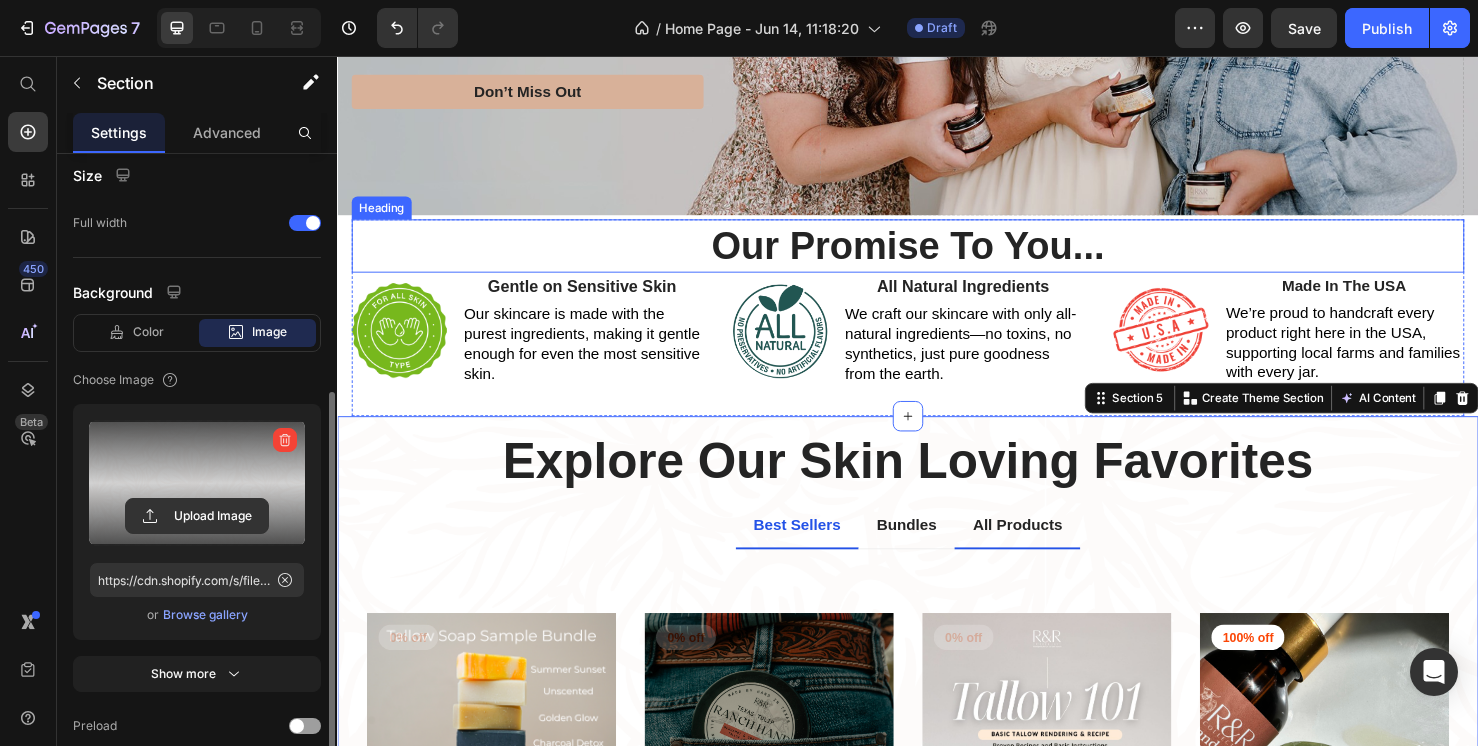 click on "Our Promise To You..." at bounding box center [937, 256] 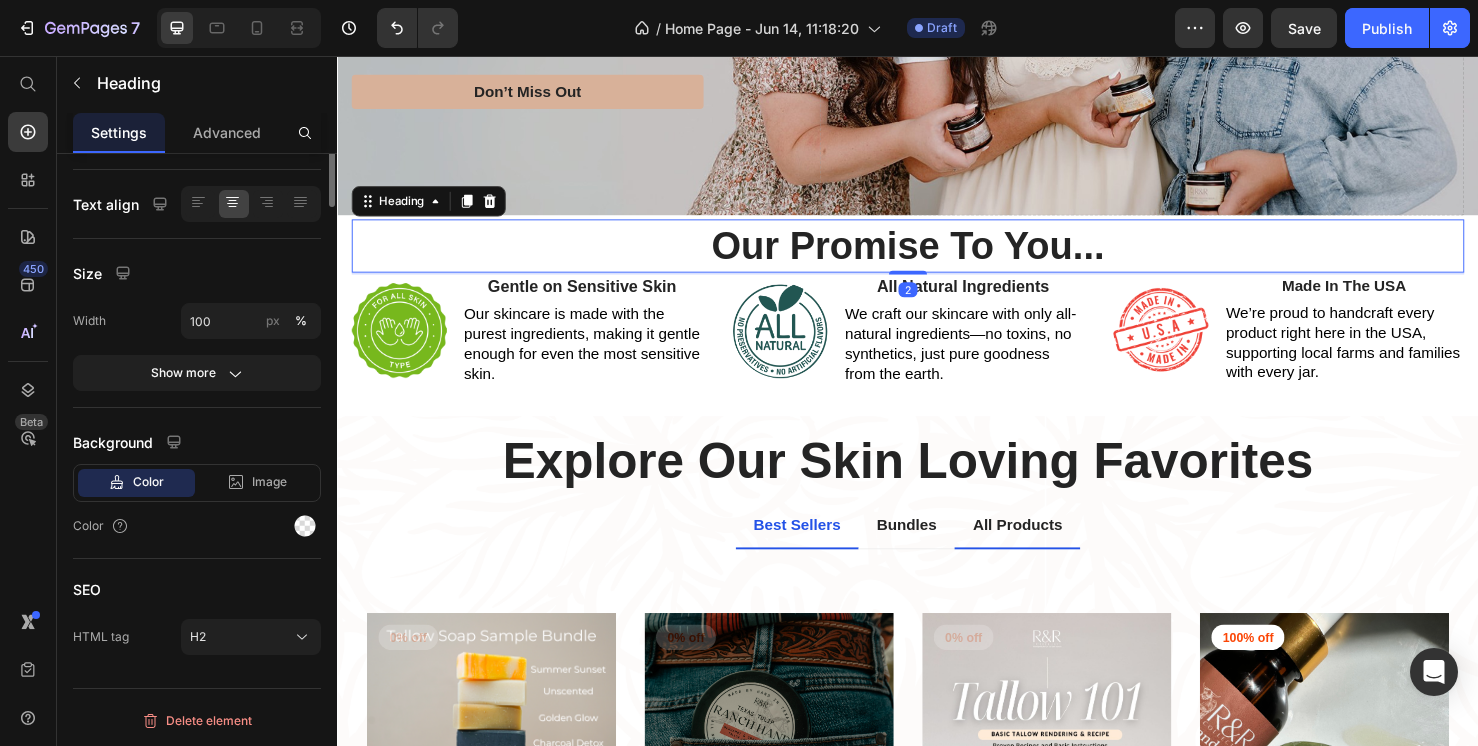 scroll, scrollTop: 0, scrollLeft: 0, axis: both 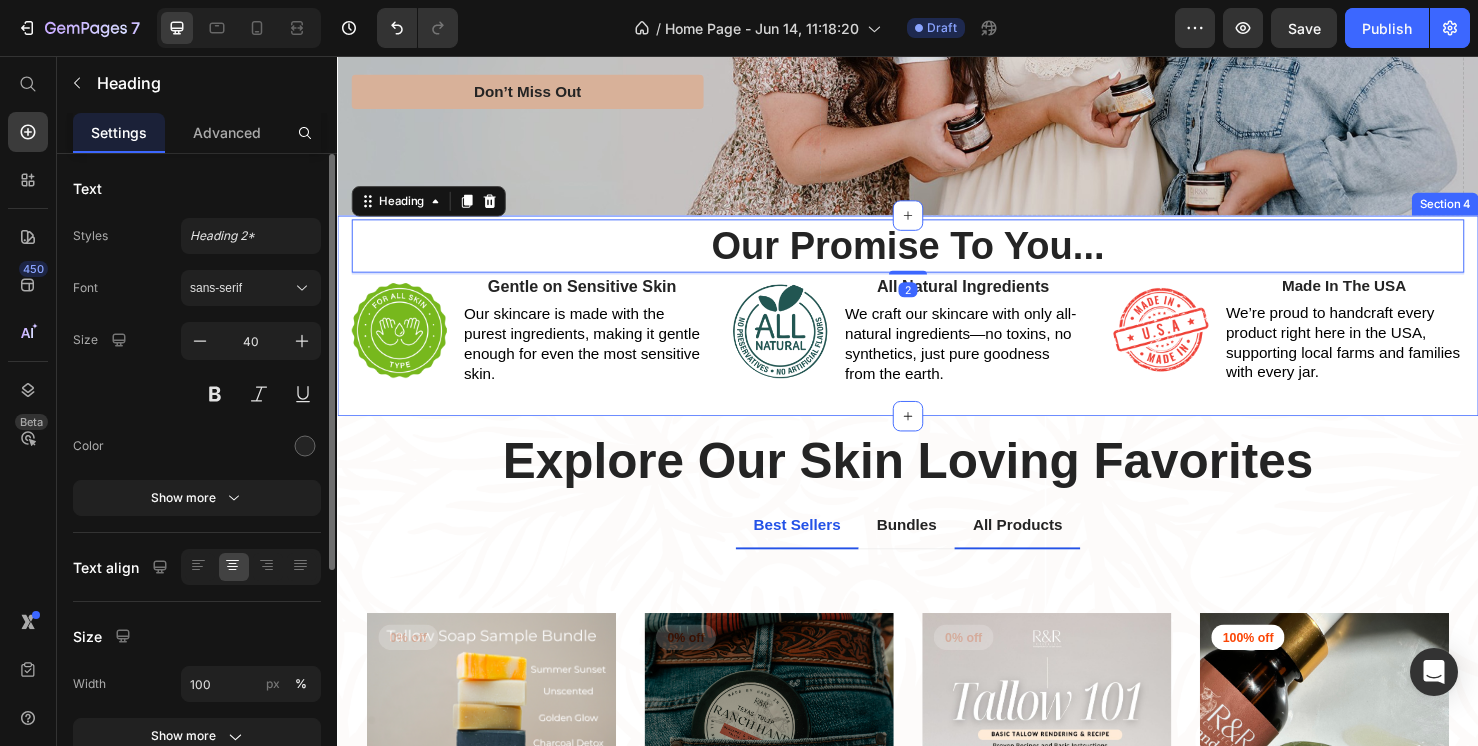 click on "Our Promise To You... Heading   2 Image Gentle on Sensitive Skin Text Block Our skincare is made with the purest ingredients, making it gentle enough for even the most sensitive skin. Text Block Row Image All Natural Ingredients  Text Block We craft our skincare with only all-natural ingredients—no toxins, no synthetics, just pure goodness from the earth. Text Block Row Image Made In The USA Text Block We’re proud to handcraft every product right here in the USA, supporting local farms and families with every jar. Text Block Row Row Row Section 4" at bounding box center (937, 329) 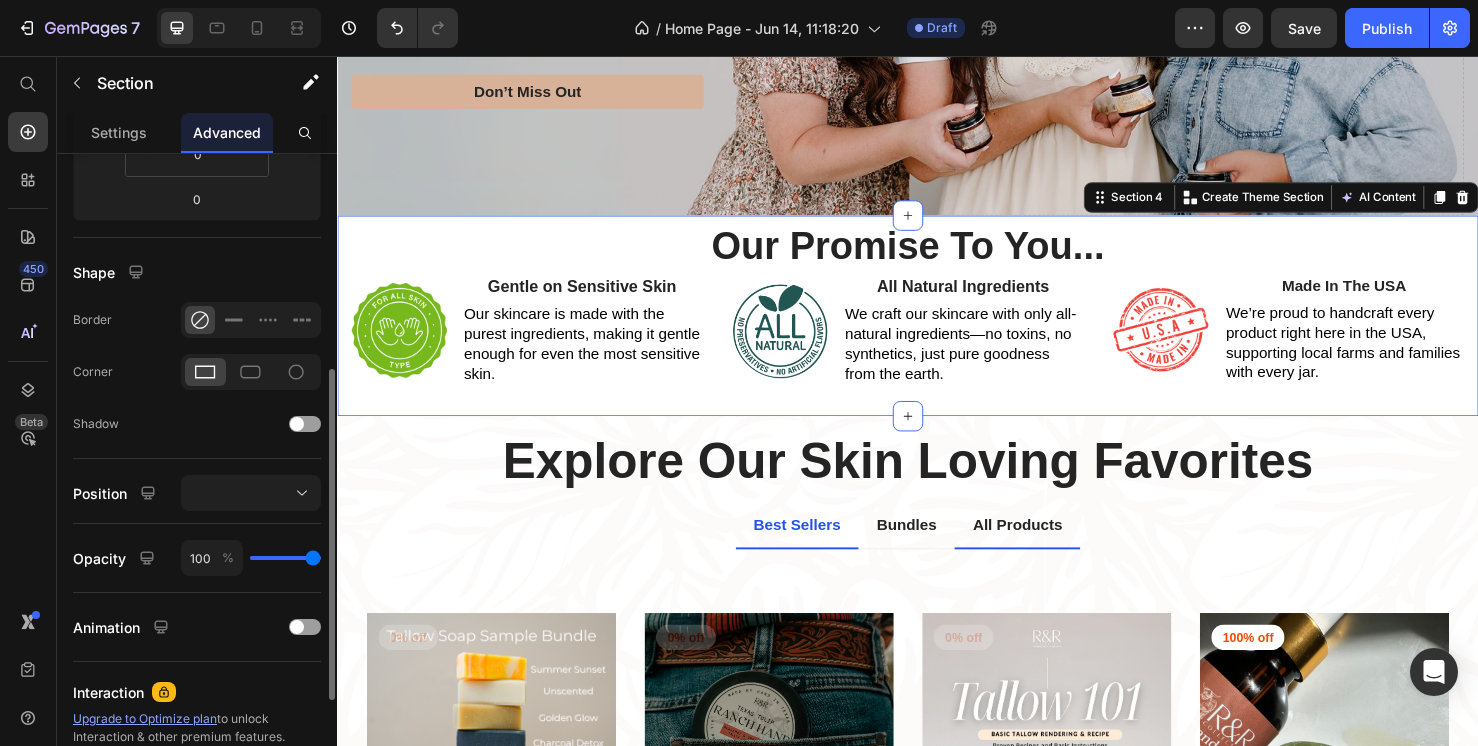 scroll, scrollTop: 362, scrollLeft: 0, axis: vertical 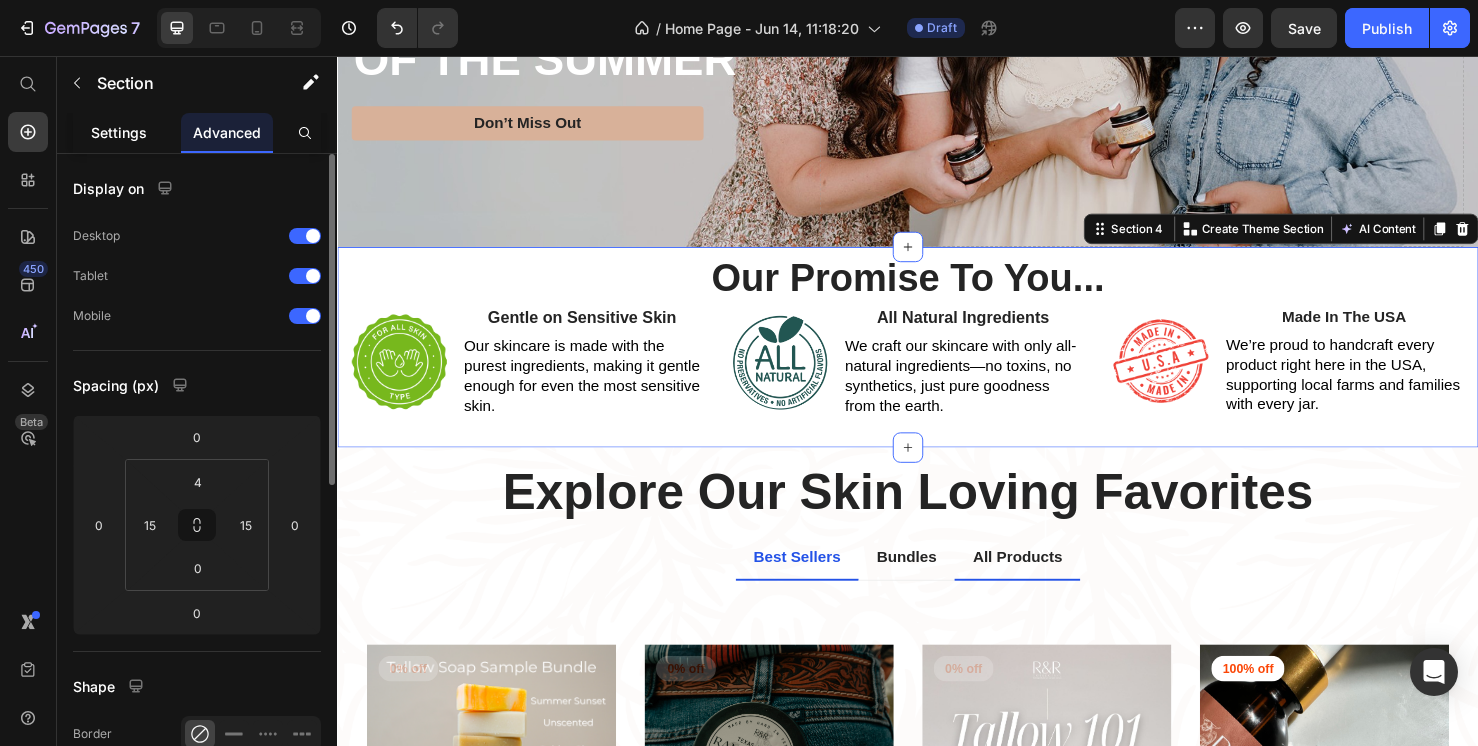 click on "Settings" at bounding box center [119, 132] 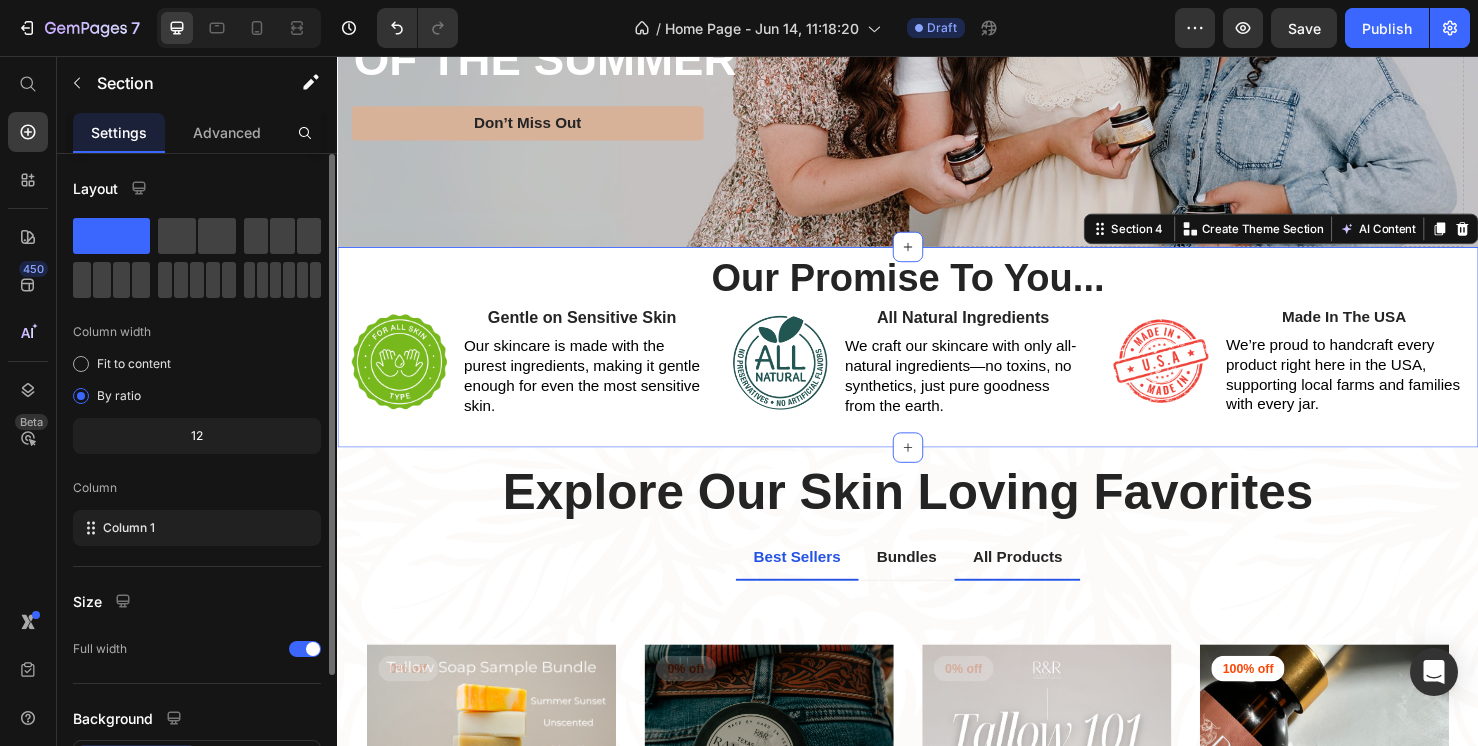scroll, scrollTop: 159, scrollLeft: 0, axis: vertical 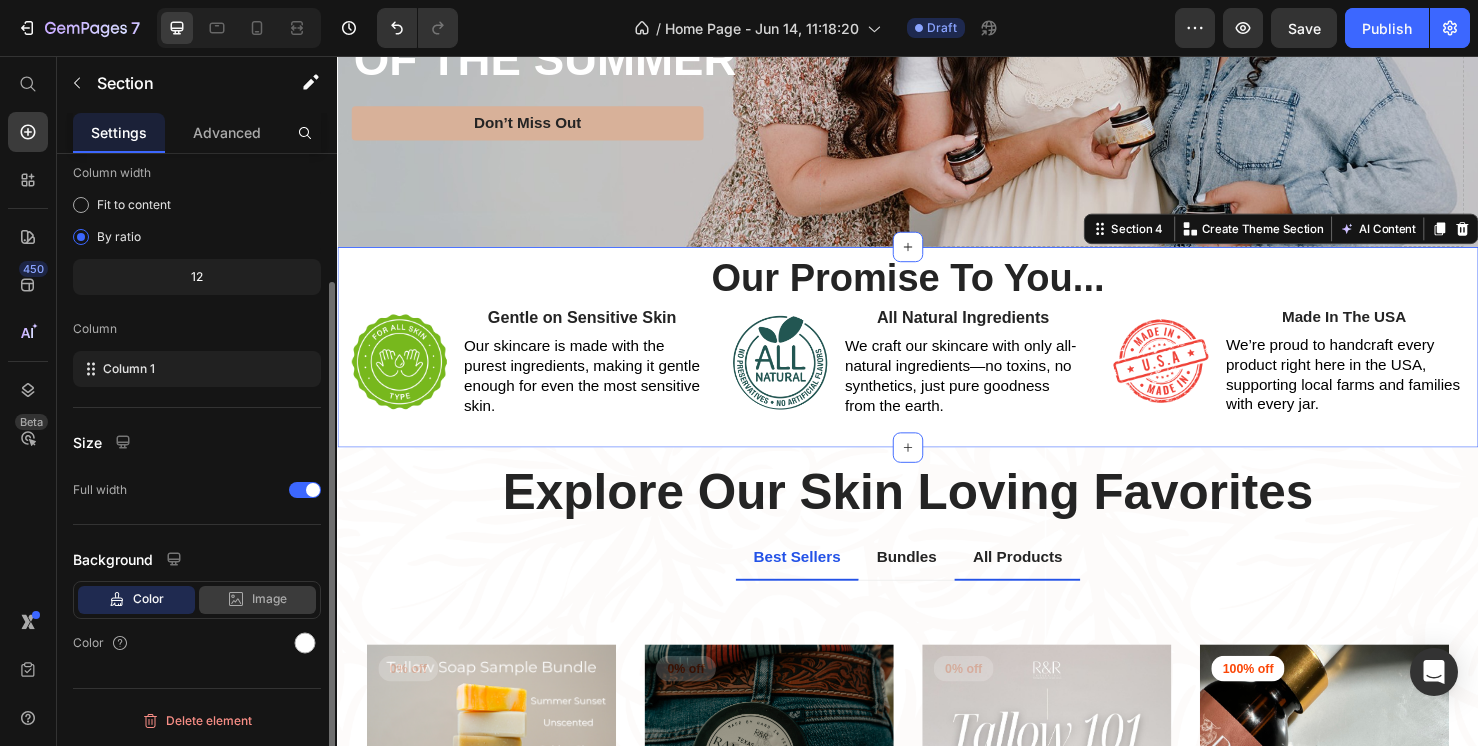 click 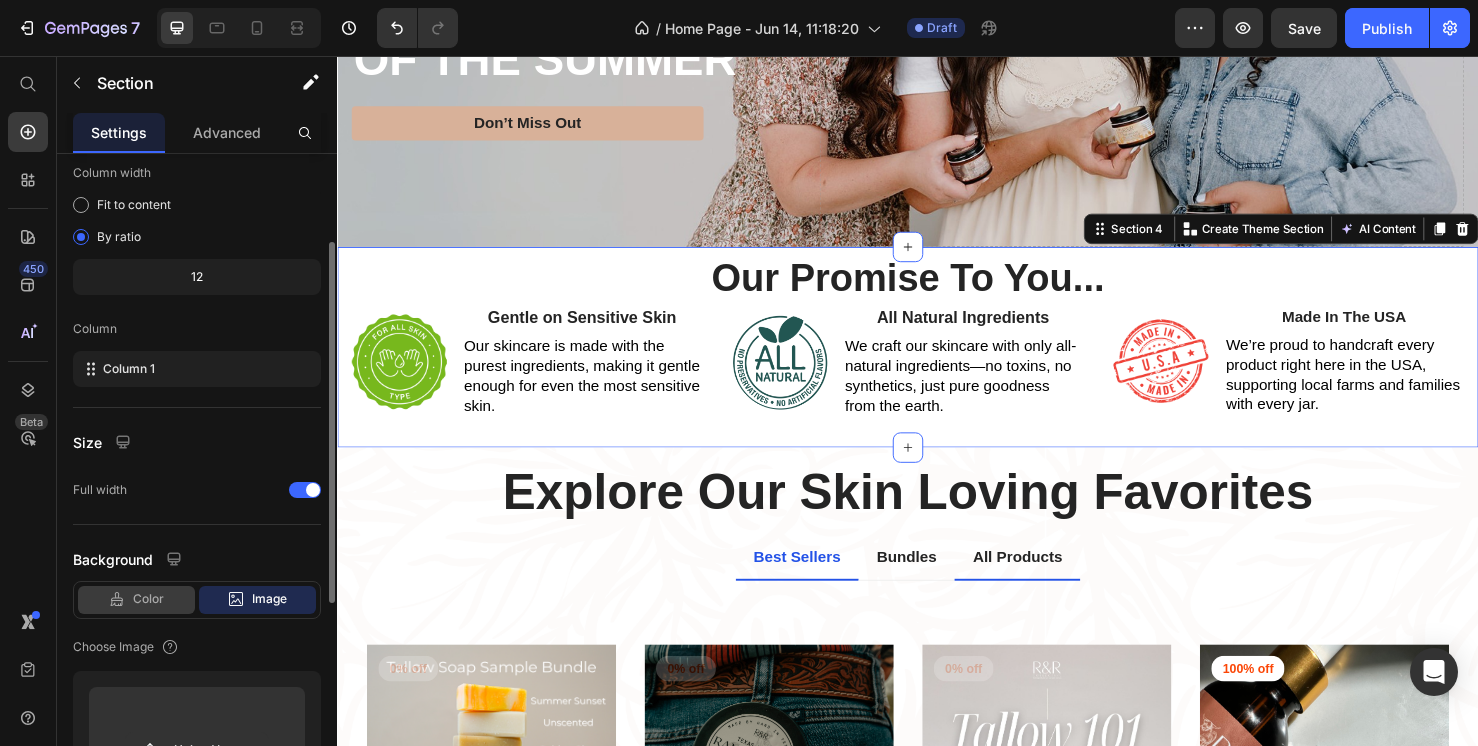 click on "Color" at bounding box center [148, 599] 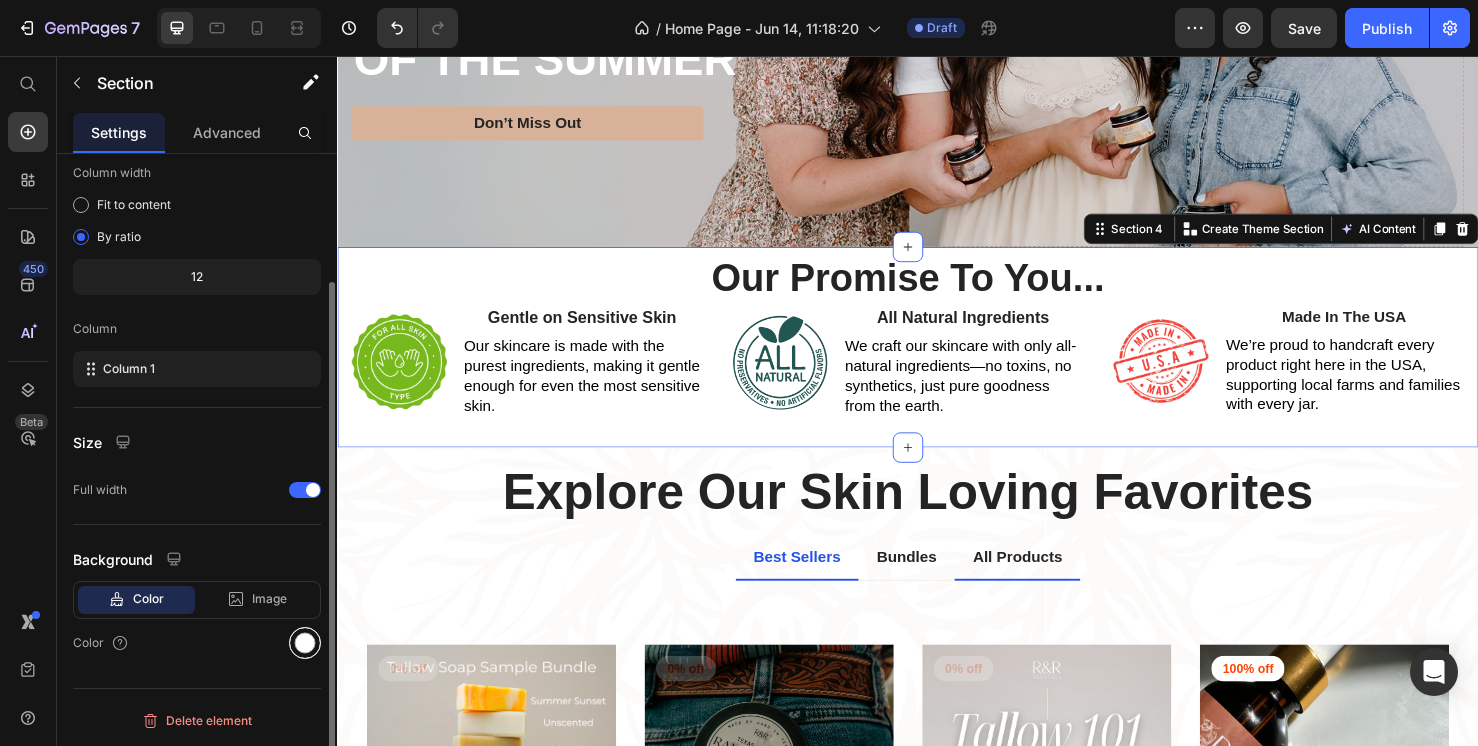 click at bounding box center [305, 643] 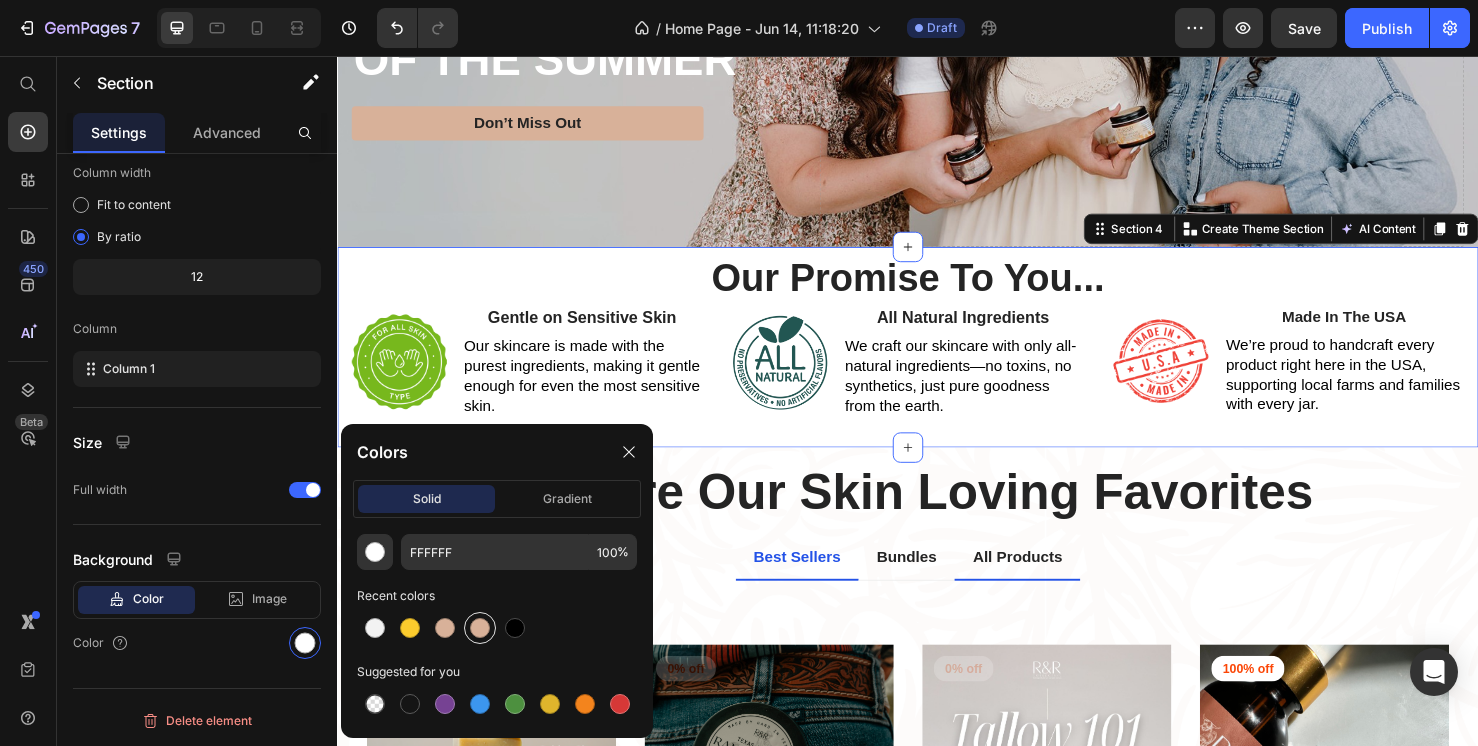 click at bounding box center [480, 628] 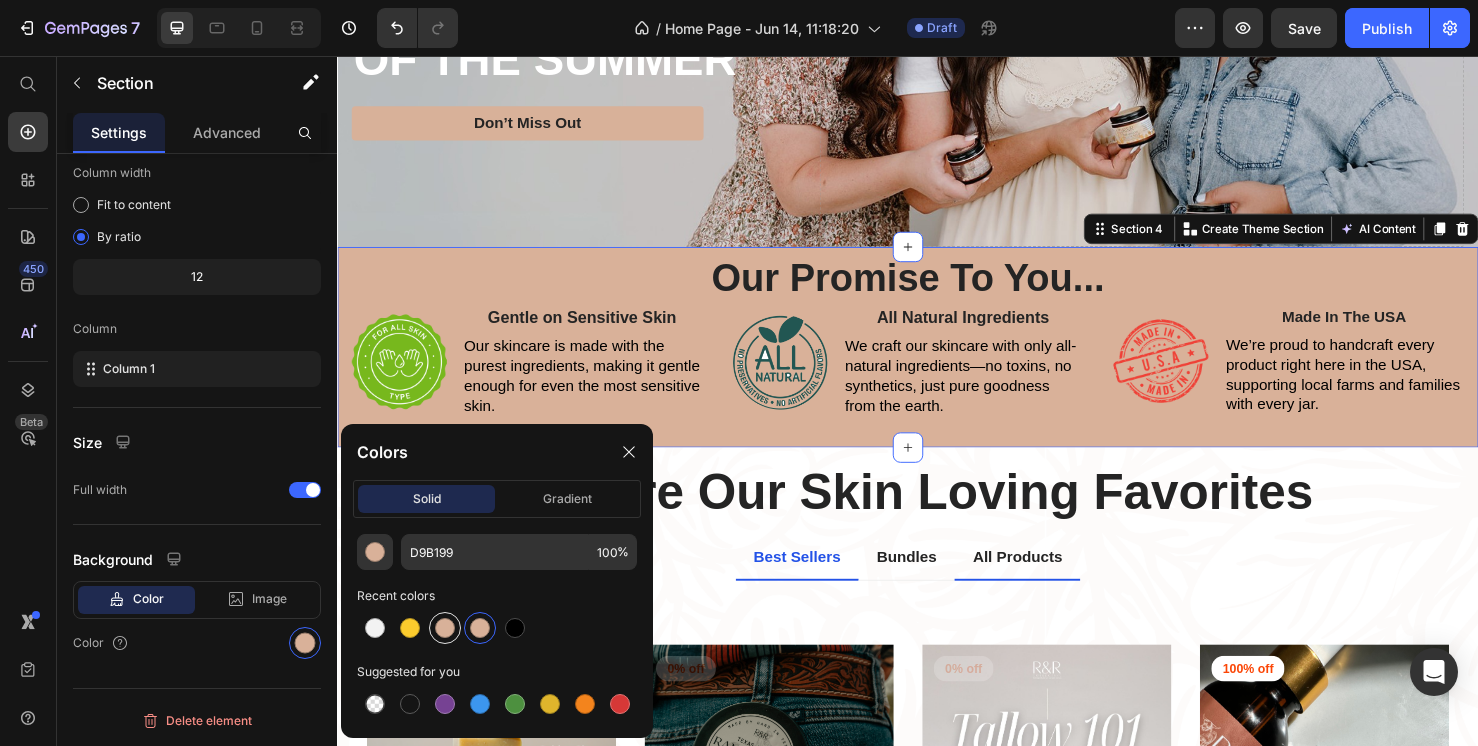 click at bounding box center (445, 628) 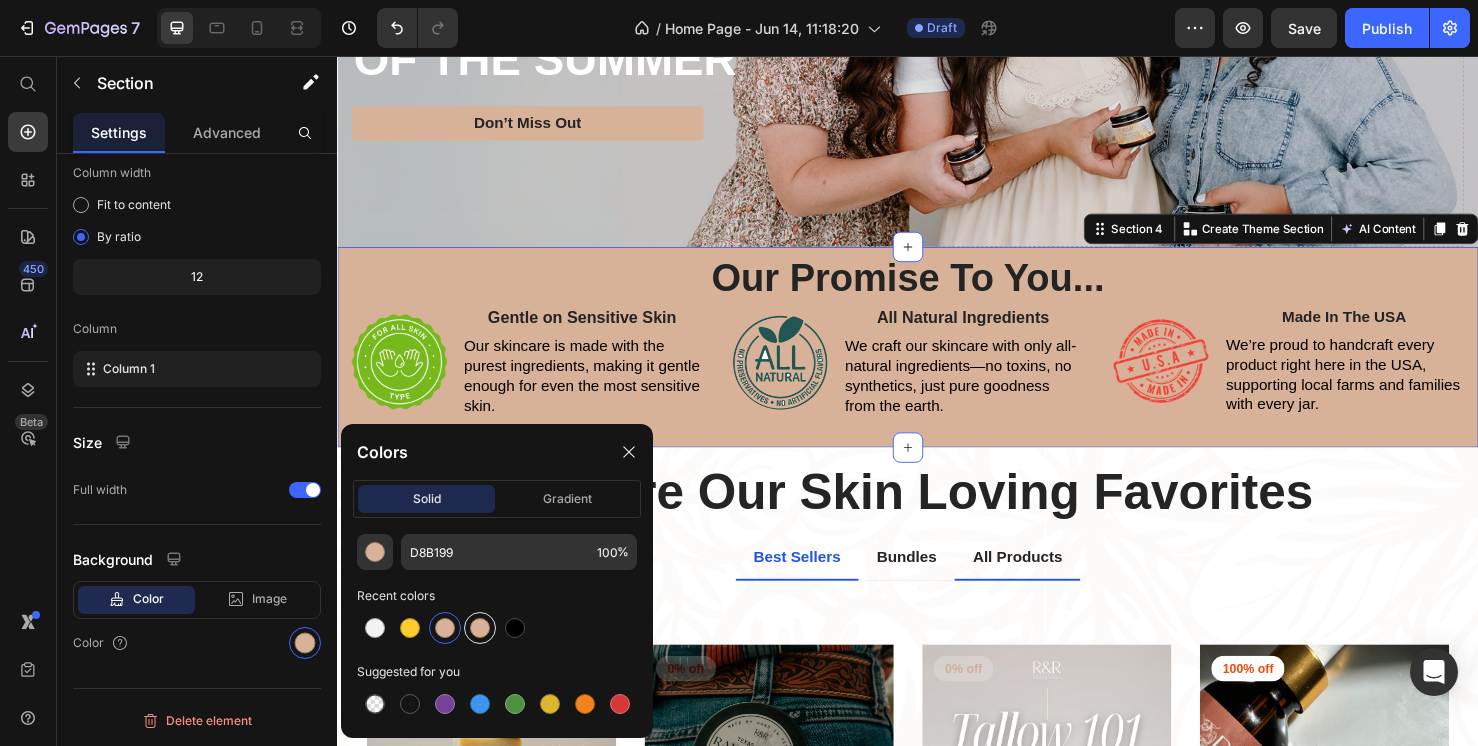 click at bounding box center (480, 628) 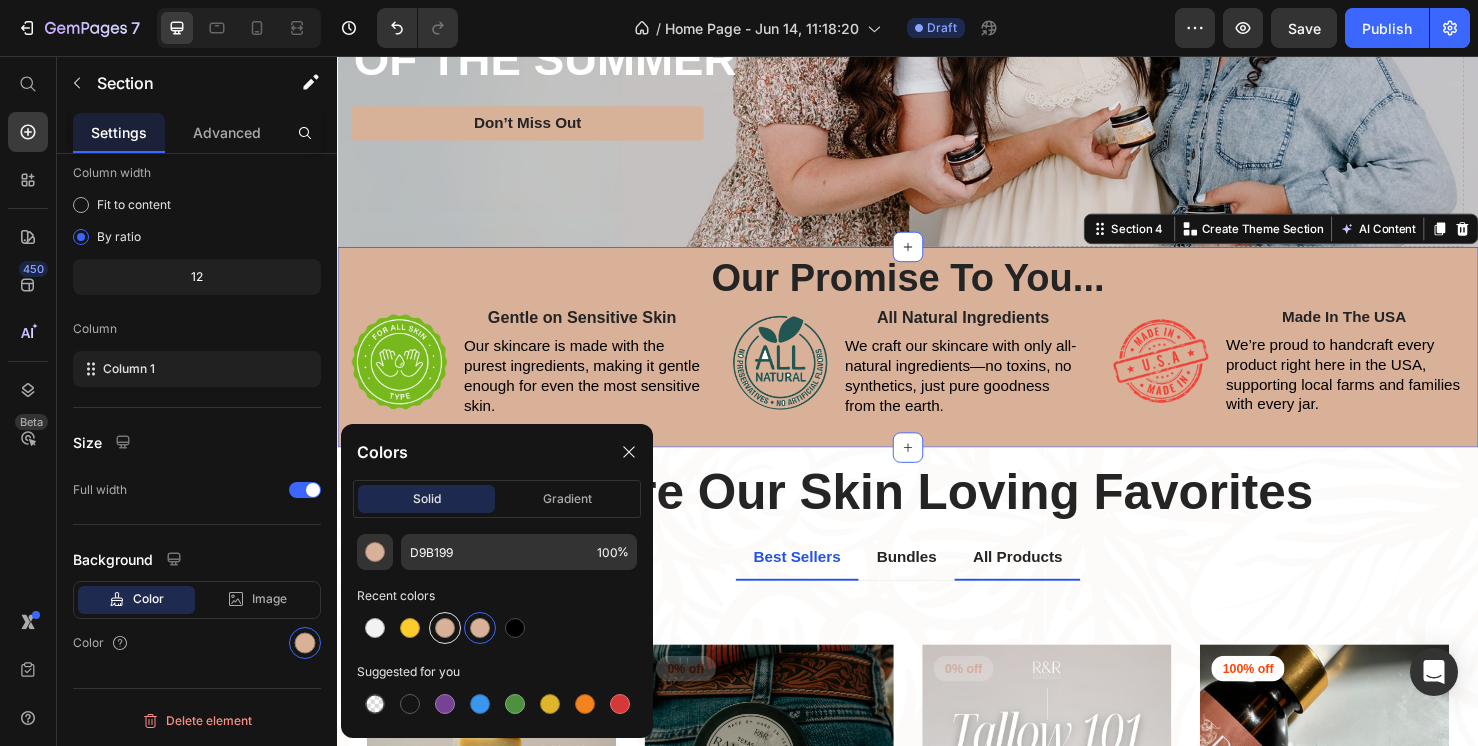 click at bounding box center [445, 628] 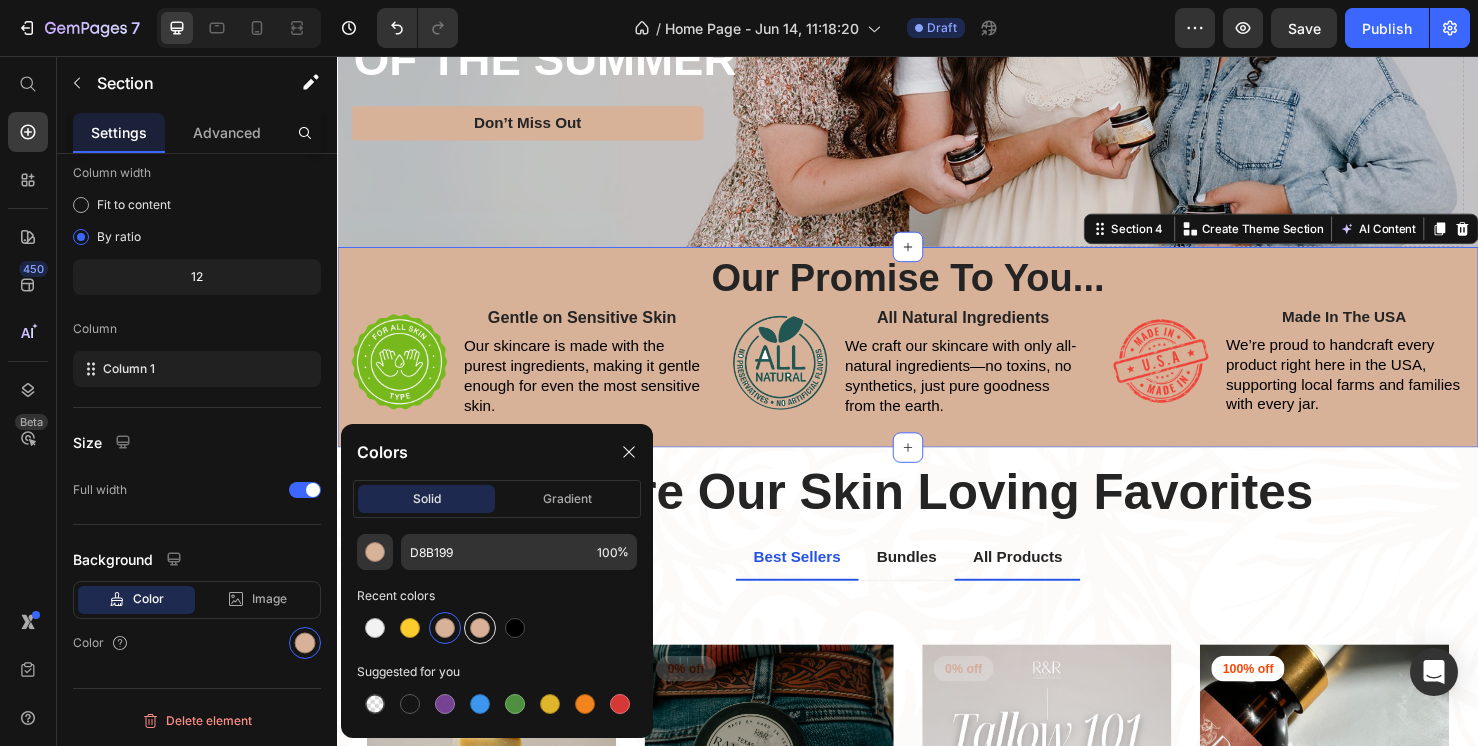 click at bounding box center [480, 628] 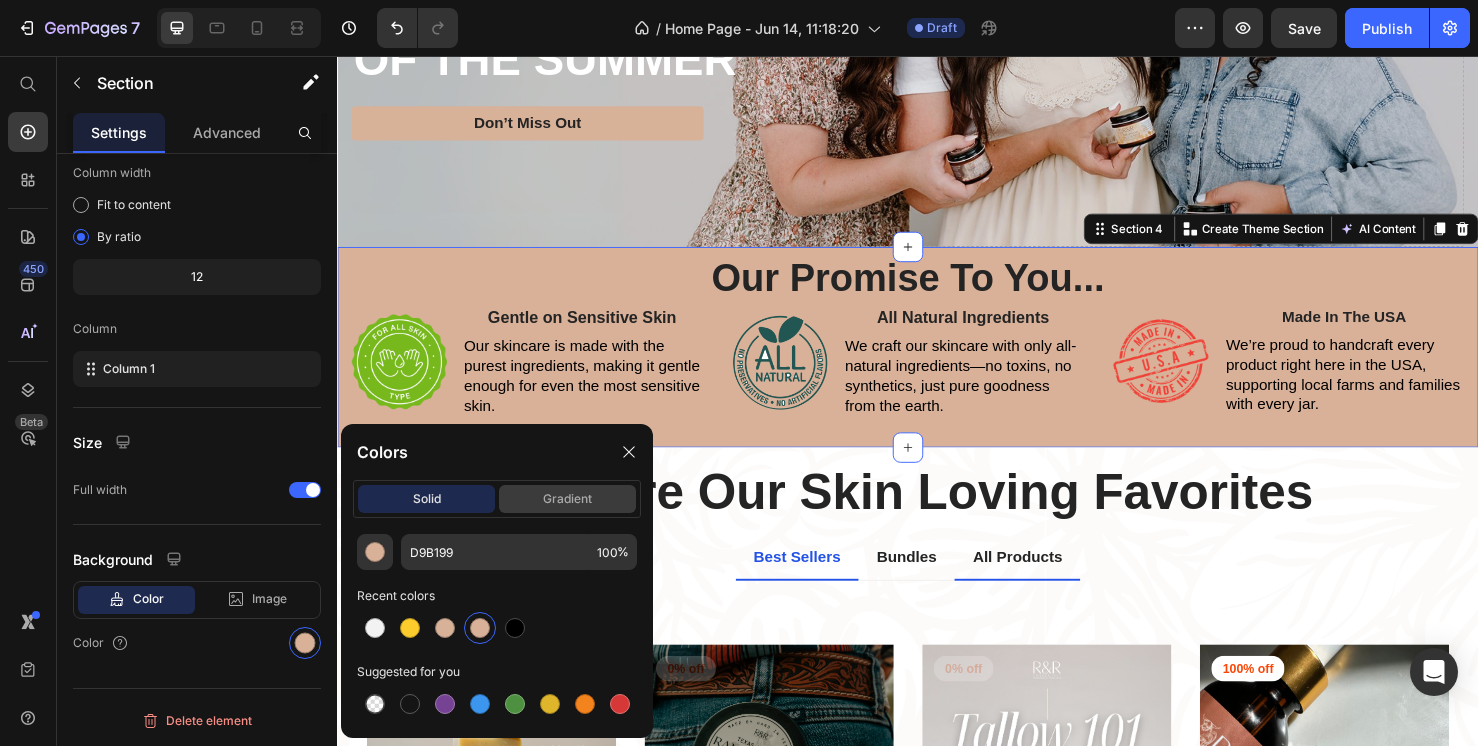 click on "gradient" 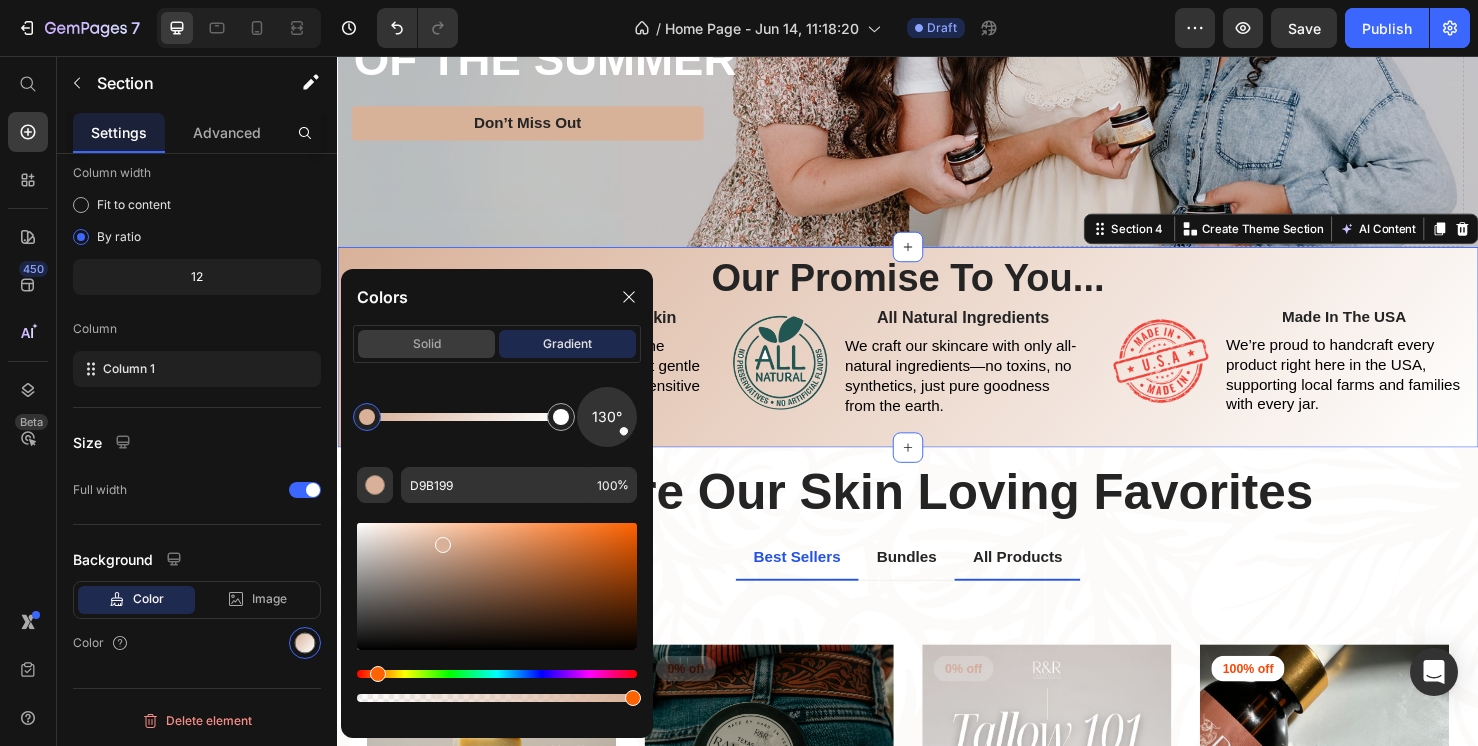 click on "solid" 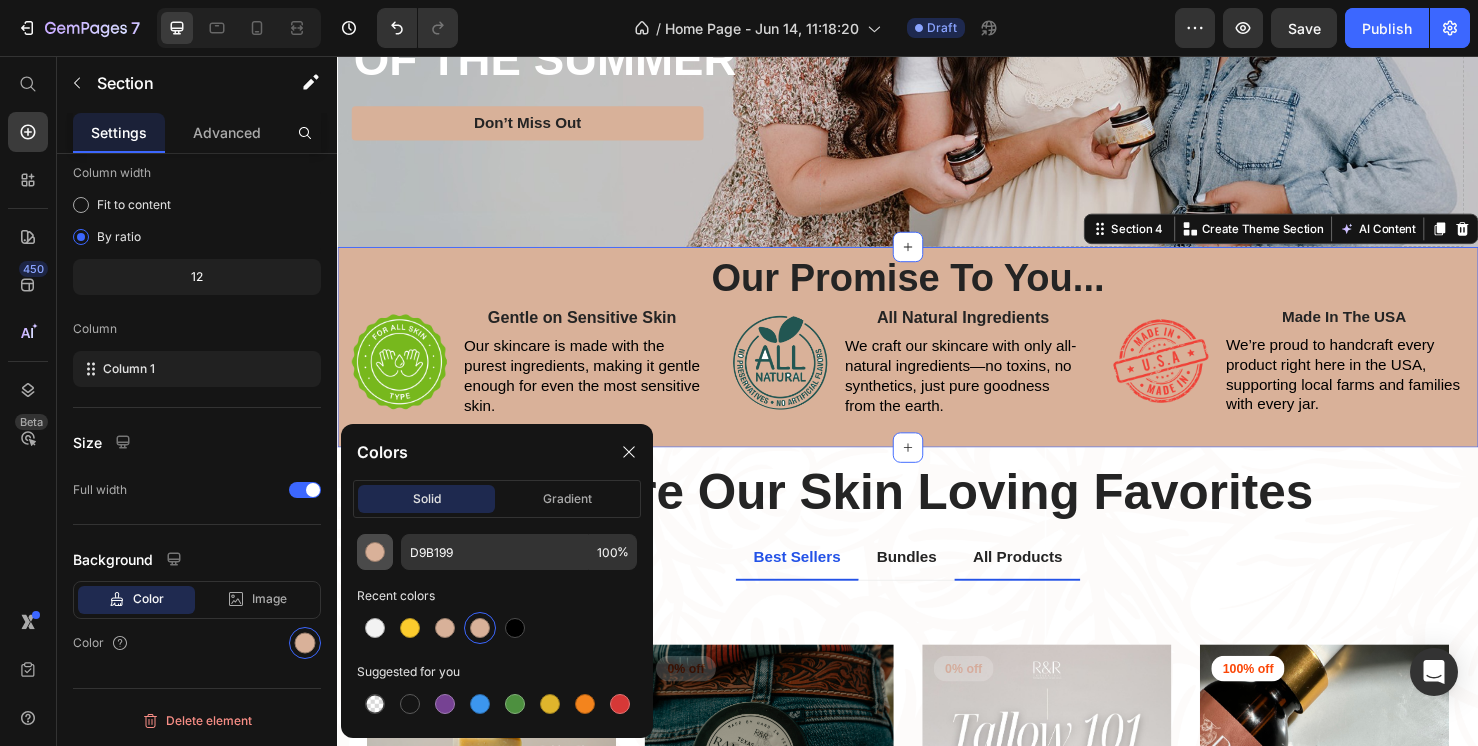 click at bounding box center (375, 552) 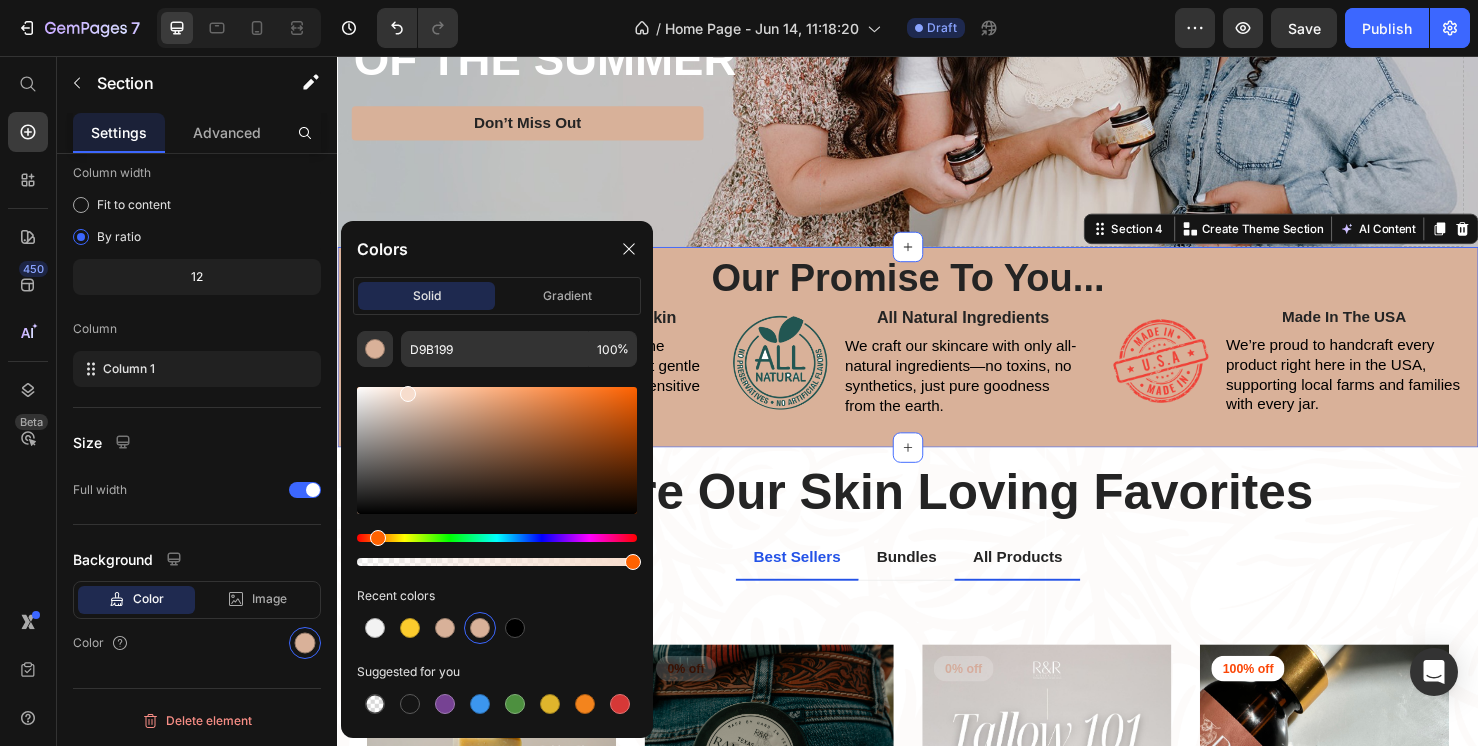 drag, startPoint x: 444, startPoint y: 411, endPoint x: 405, endPoint y: 390, distance: 44.294468 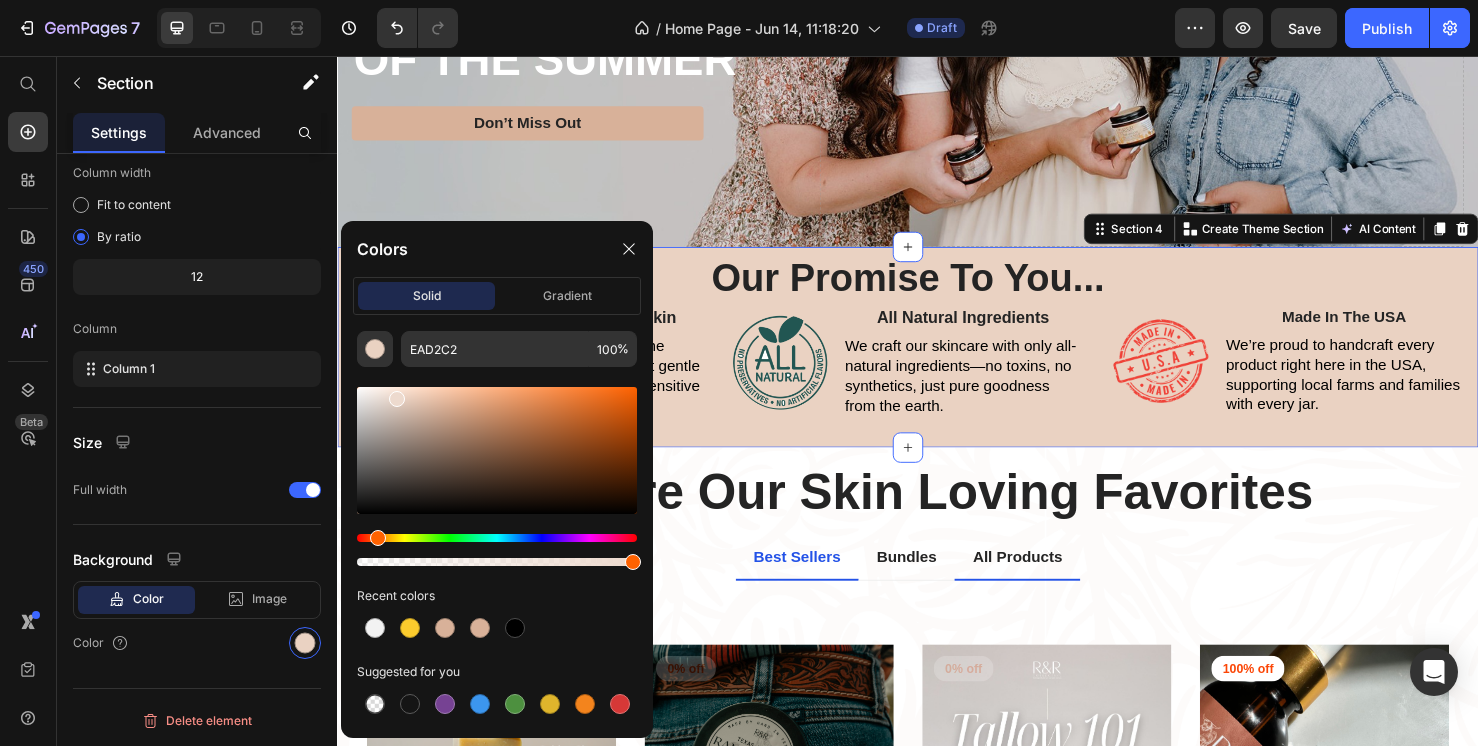 drag, startPoint x: 407, startPoint y: 396, endPoint x: 395, endPoint y: 395, distance: 12.0415945 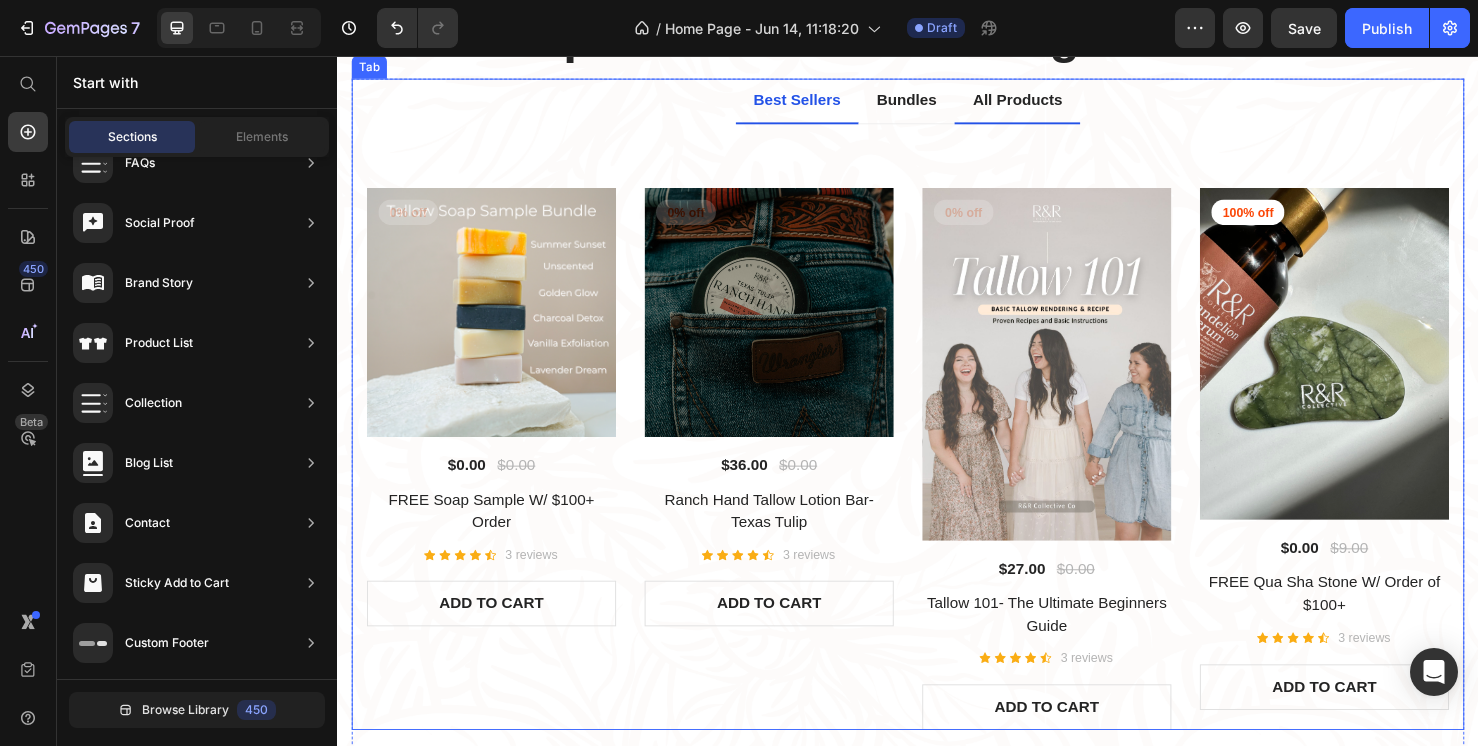 scroll, scrollTop: 905, scrollLeft: 0, axis: vertical 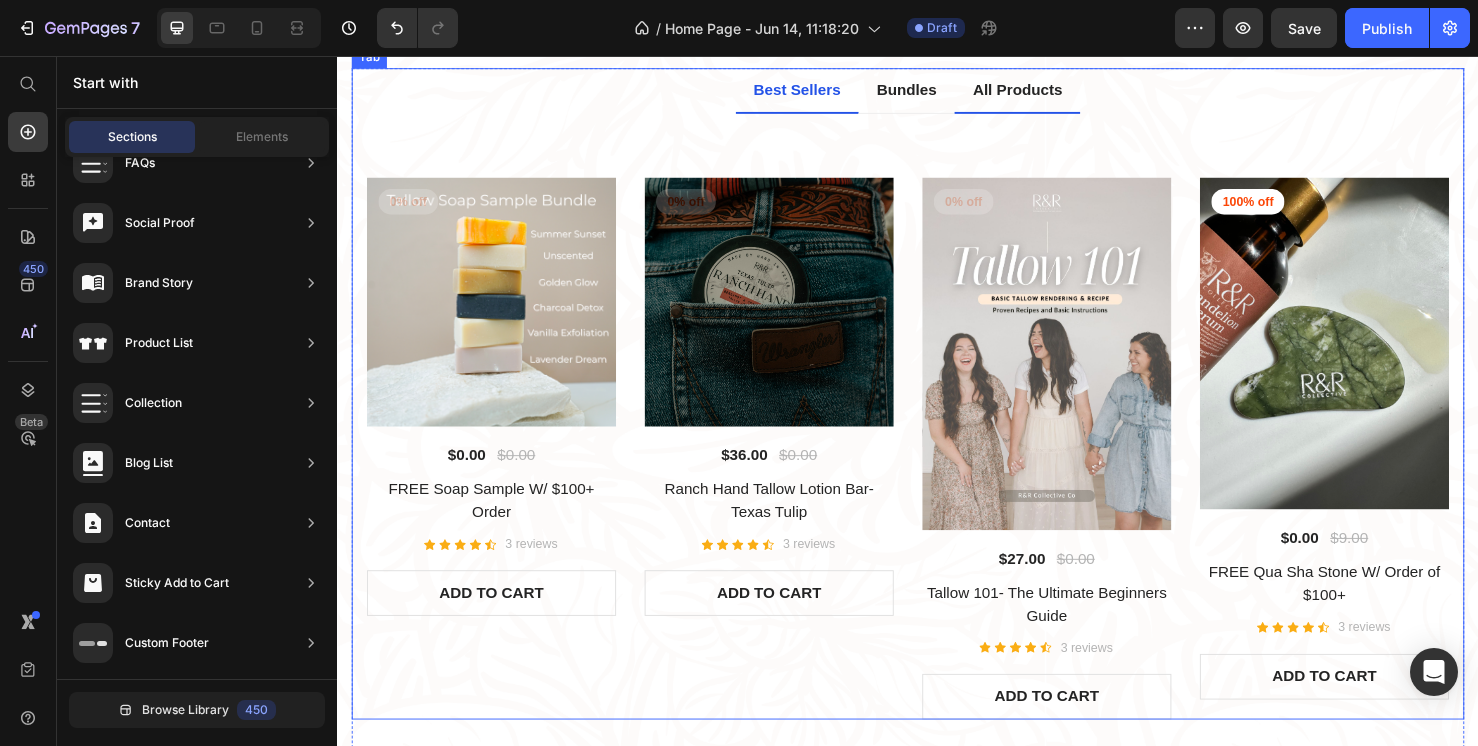 click on "Title Line 0% off Product Badge (P) Images $0.00 (P) Price $0.00 (P) Price Row FREE Soap Sample W/ $100+ Order (P) Title                Icon                Icon                Icon                Icon
Icon Icon List Hoz 3 reviews Text block Row ADD TO CART (P) Cart Button Row 0% off Product Badge (P) Images $36.00 (P) Price $0.00 (P) Price Row Ranch Hand Tallow Lotion Bar- Texas Tulip (P) Title                Icon                Icon                Icon                Icon
Icon Icon List Hoz 3 reviews Text block Row ADD TO CART (P) Cart Button Row 0% off Product Badge (P) Images $27.00 (P) Price $0.00 (P) Price Row Tallow 101- The Ultimate Beginners Guide (P) Title                Icon                Icon                Icon                Icon
Icon Icon List Hoz 3 reviews Text block Row ADD TO CART (P) Cart Button Row 100% off Product Badge (P) Images $0.00 (P) Price $9.00 (P) Price Row FREE Qua Sha Stone W/ Order of $100+ (P) Title" at bounding box center (937, 443) 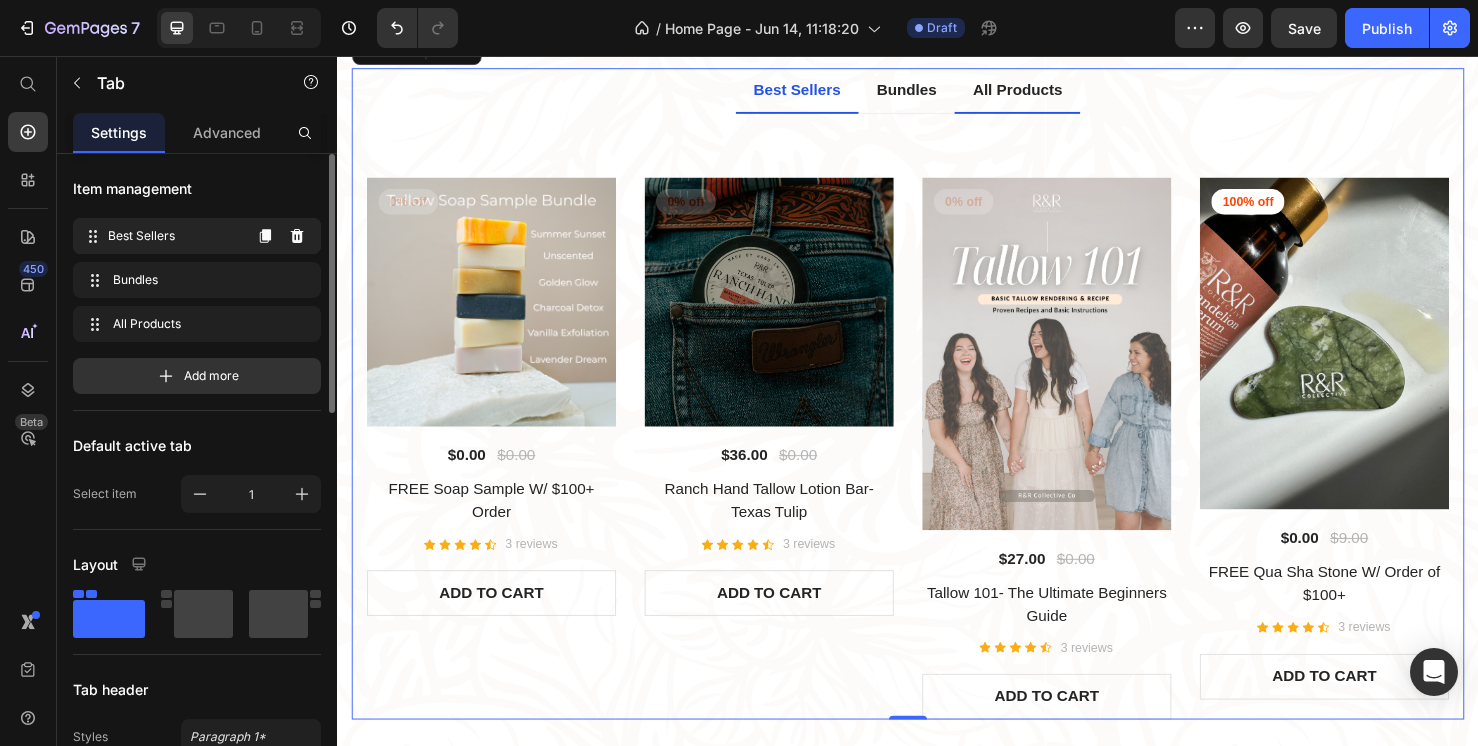 click on "Best Sellers Best Sellers" at bounding box center [161, 236] 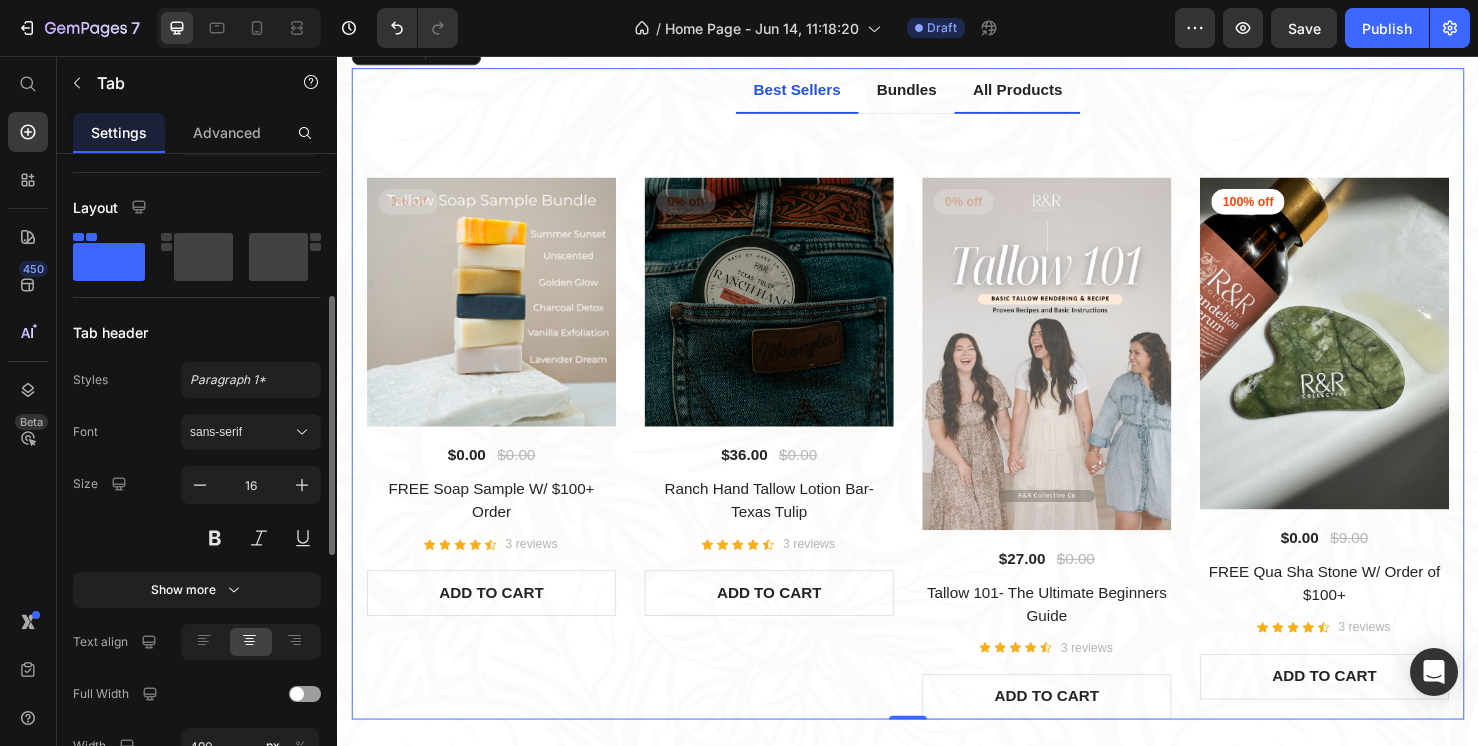 scroll, scrollTop: 360, scrollLeft: 0, axis: vertical 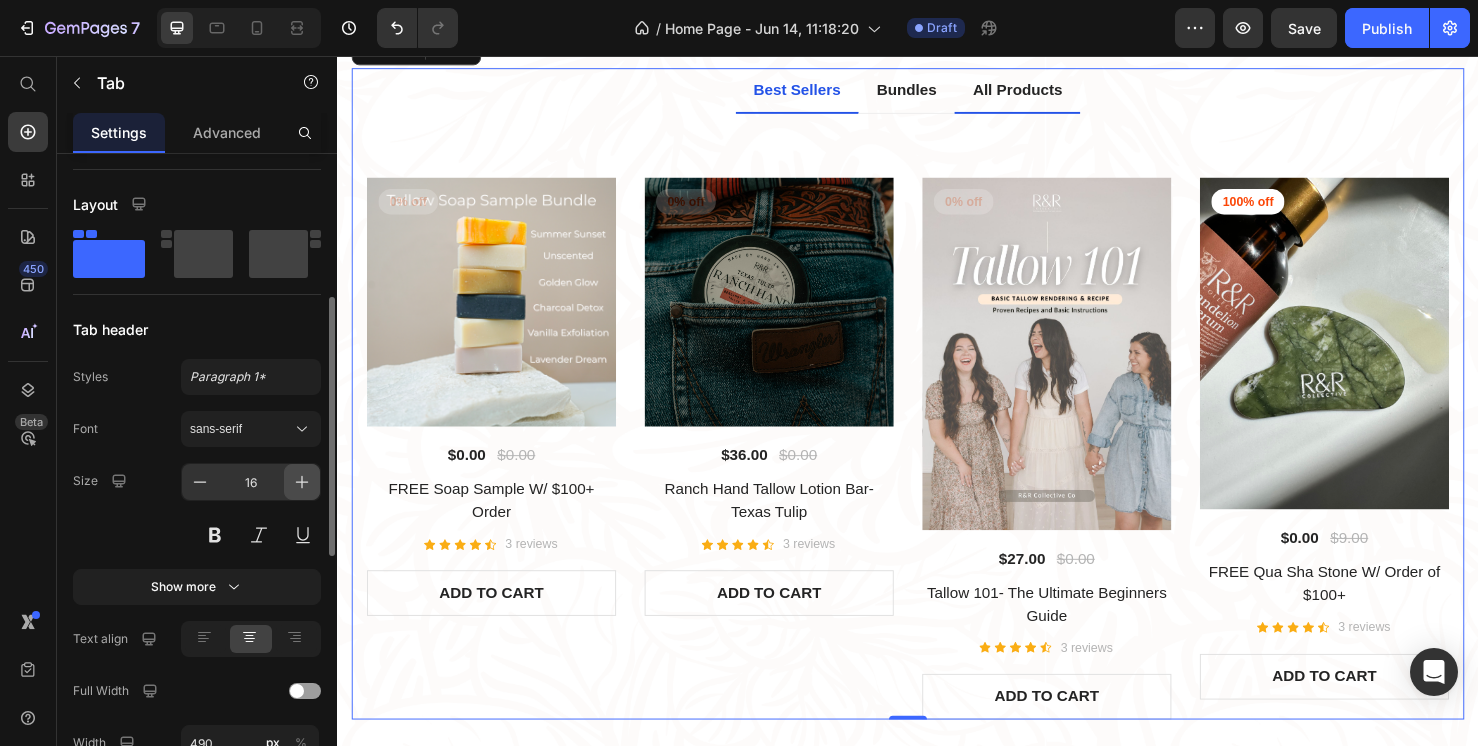 click 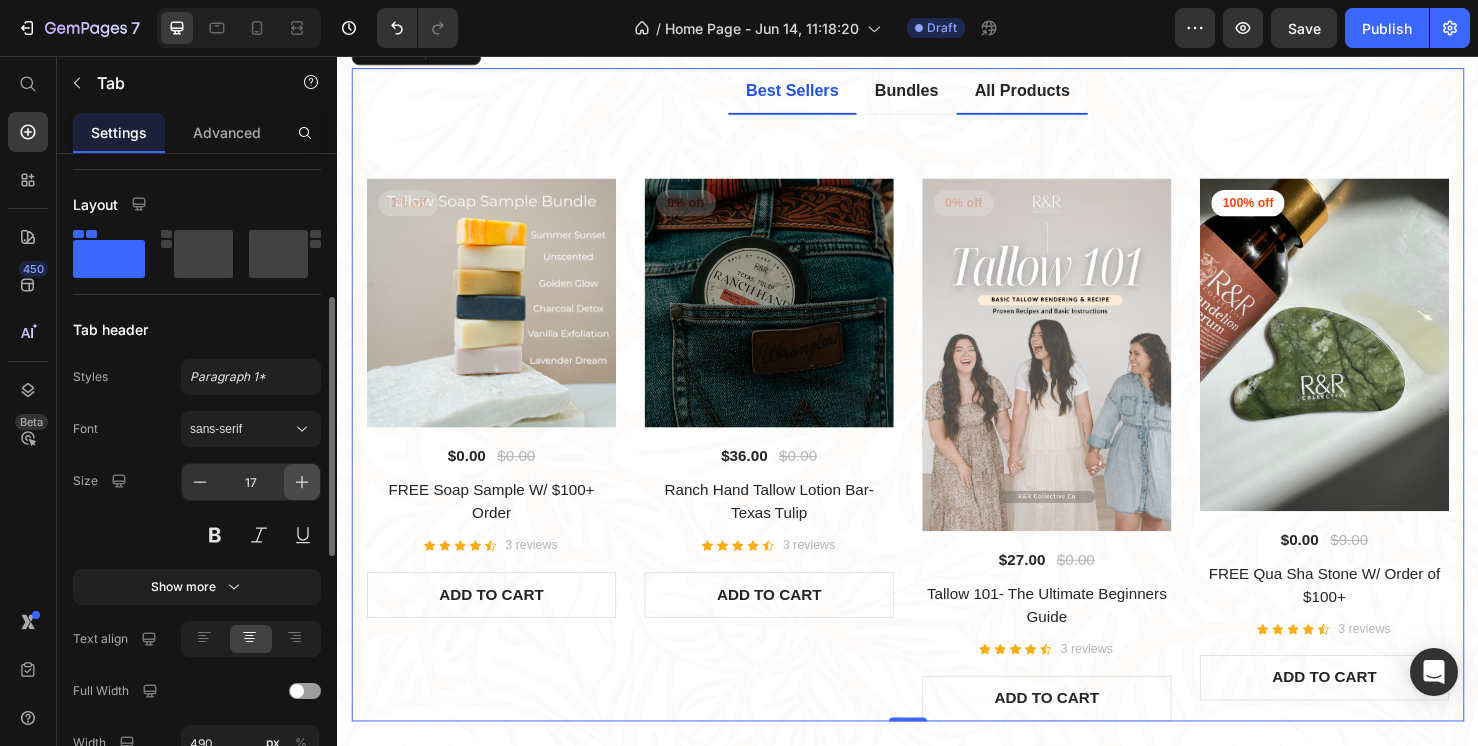 click 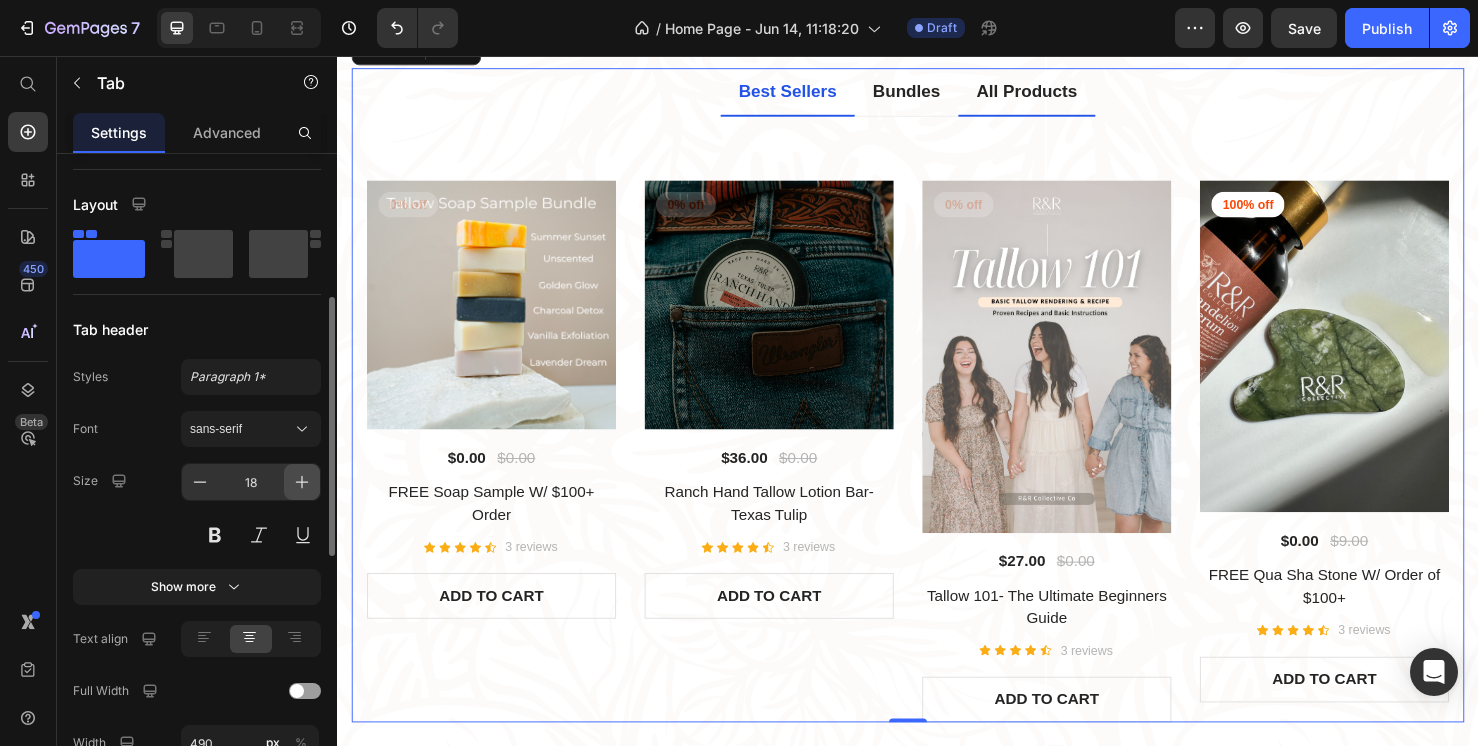 click 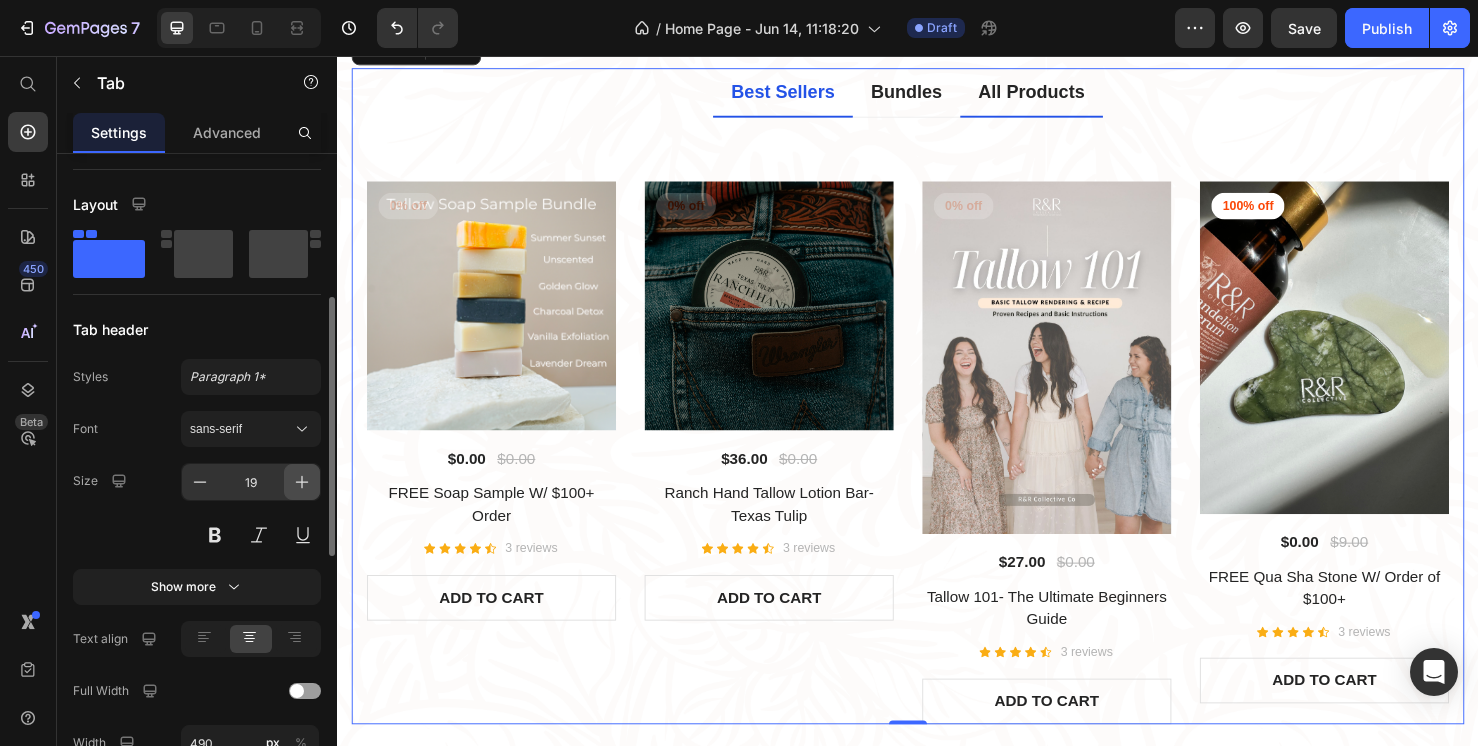 click 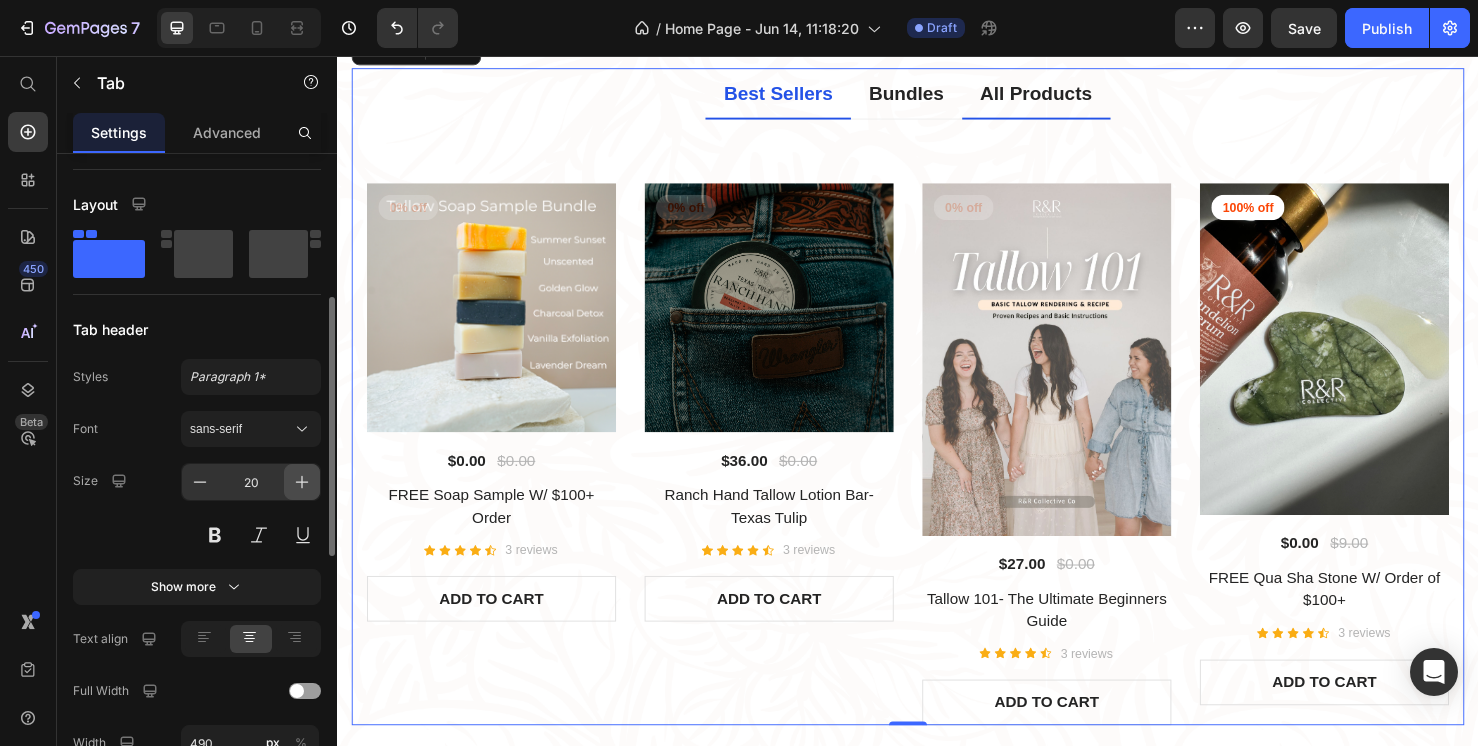 click 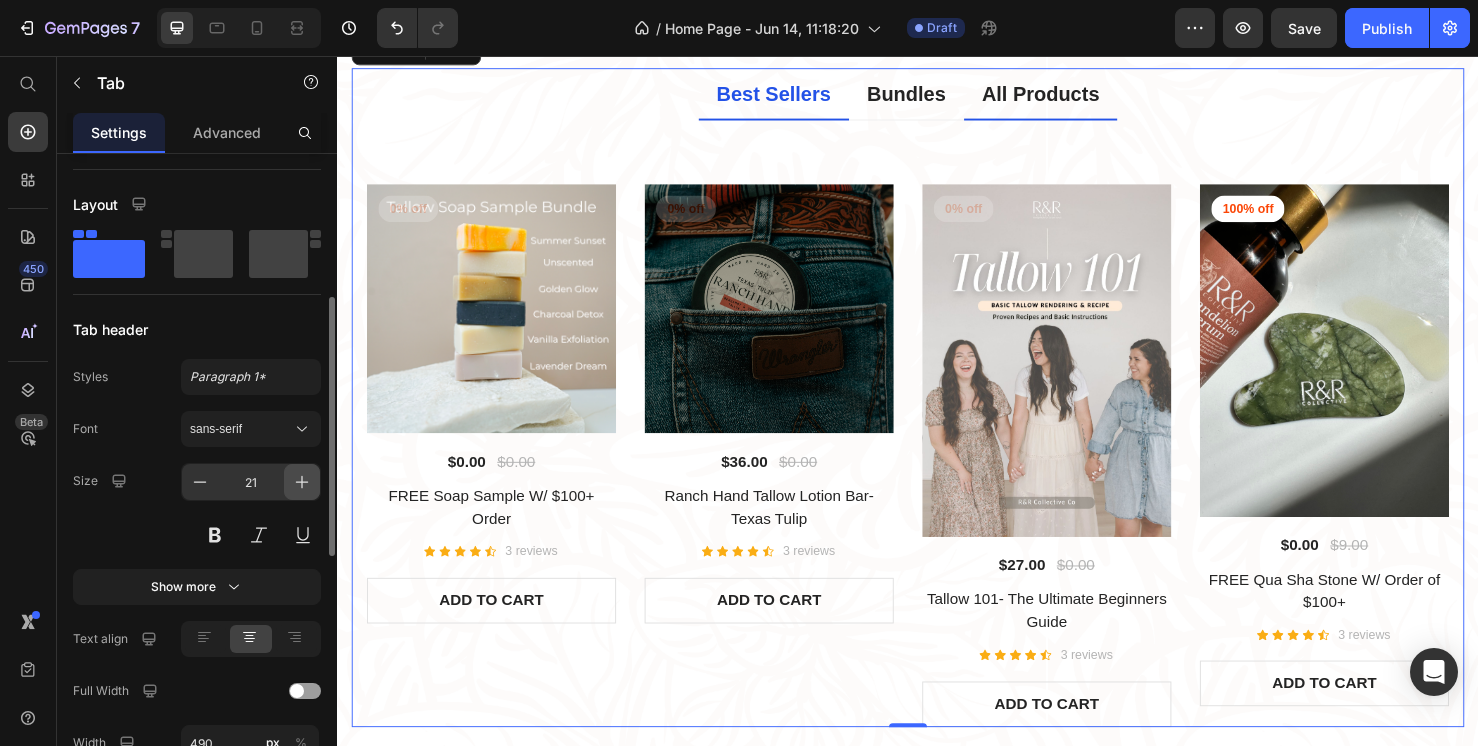 click 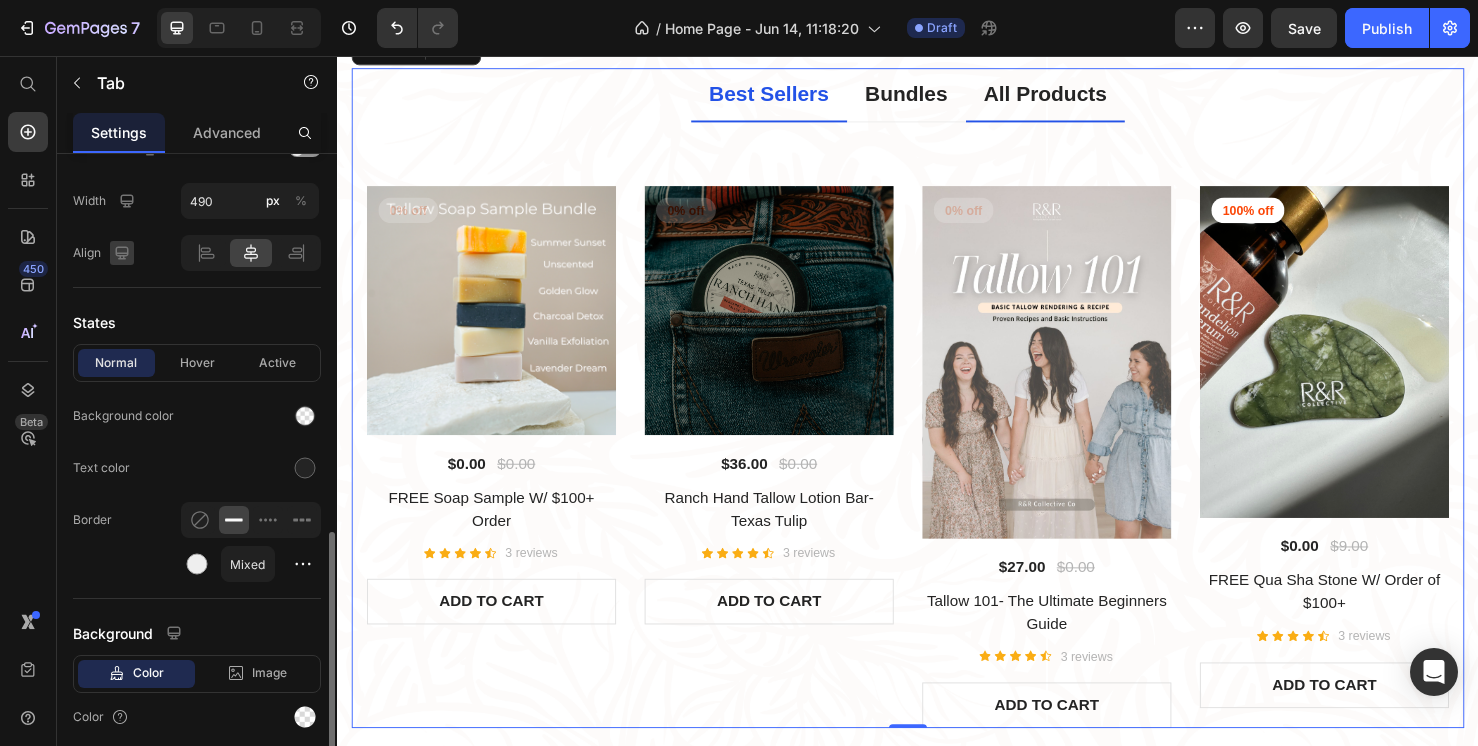 scroll, scrollTop: 915, scrollLeft: 0, axis: vertical 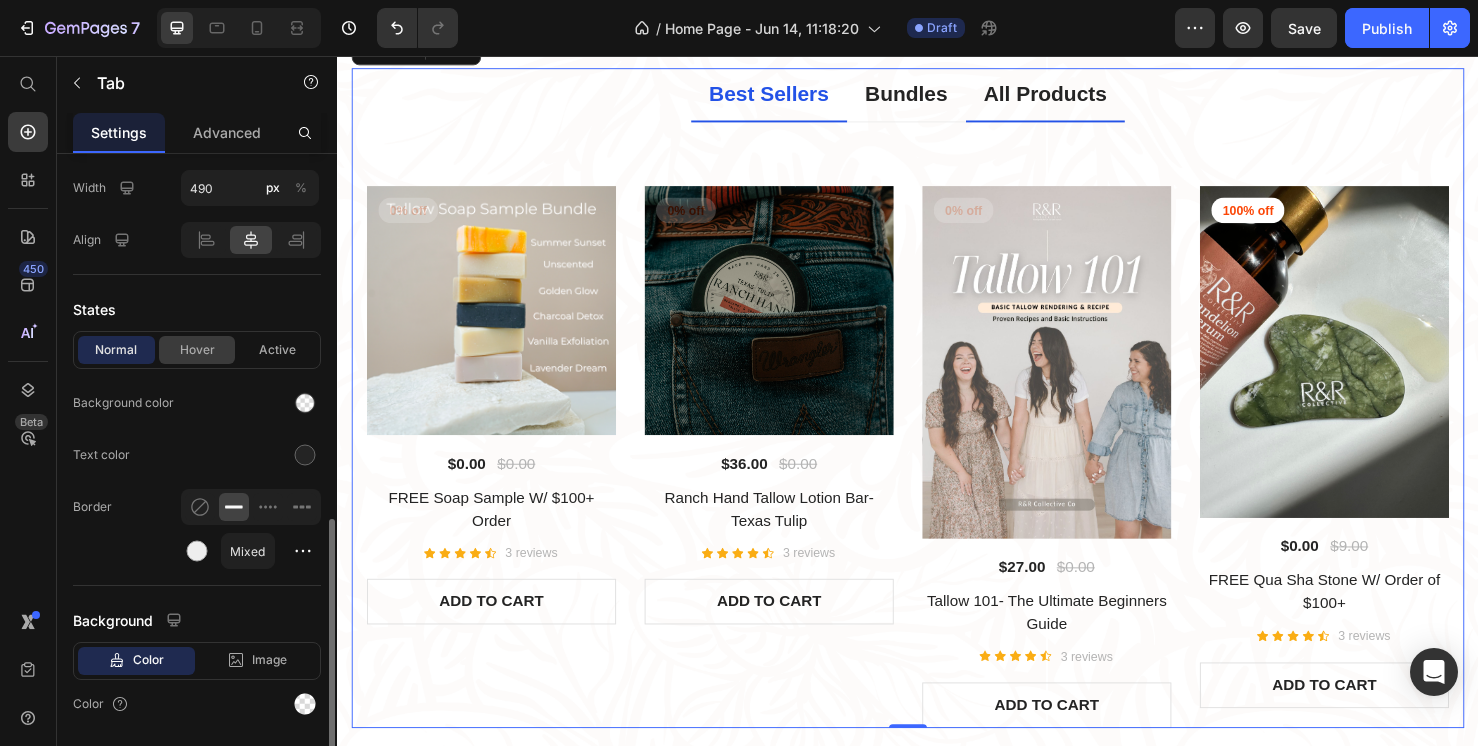 click on "Hover" at bounding box center (197, 350) 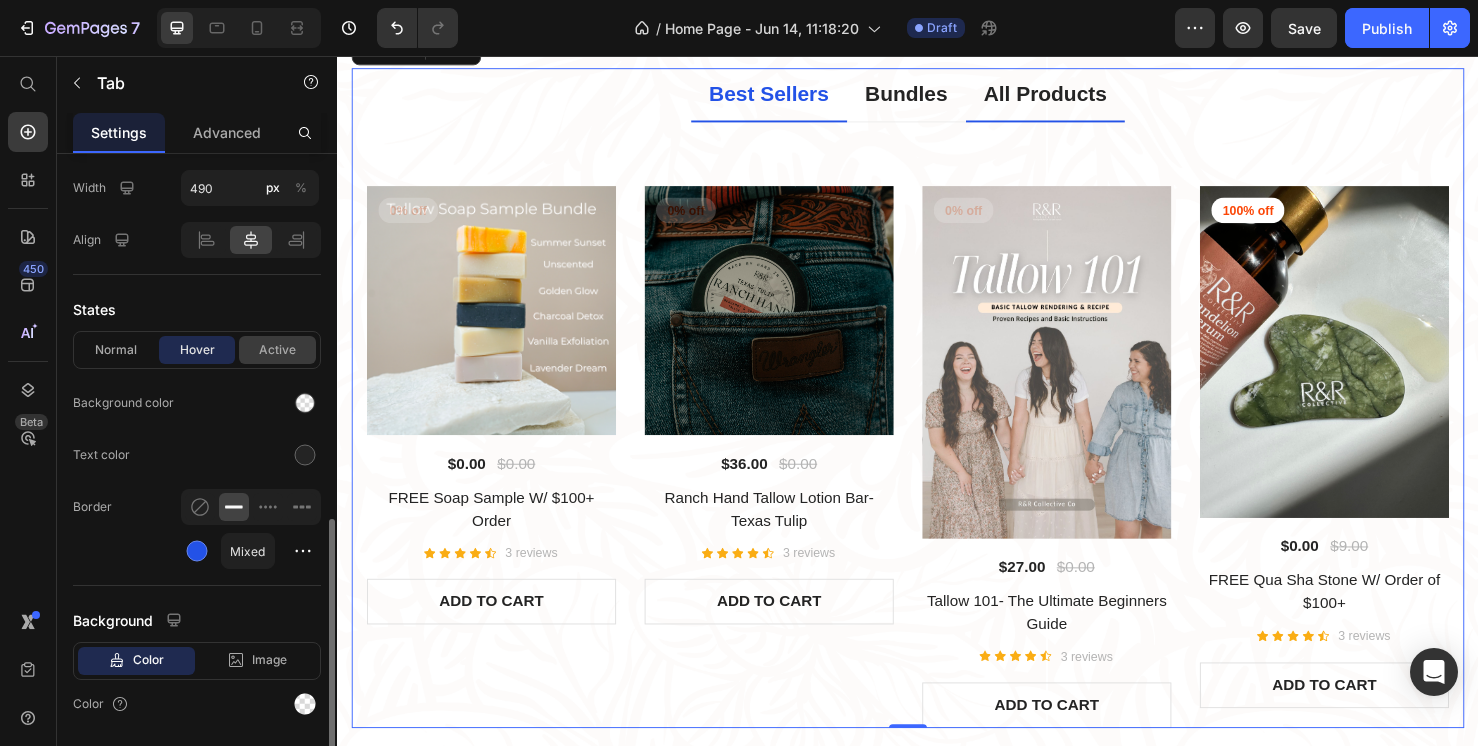 click on "Active" at bounding box center (277, 350) 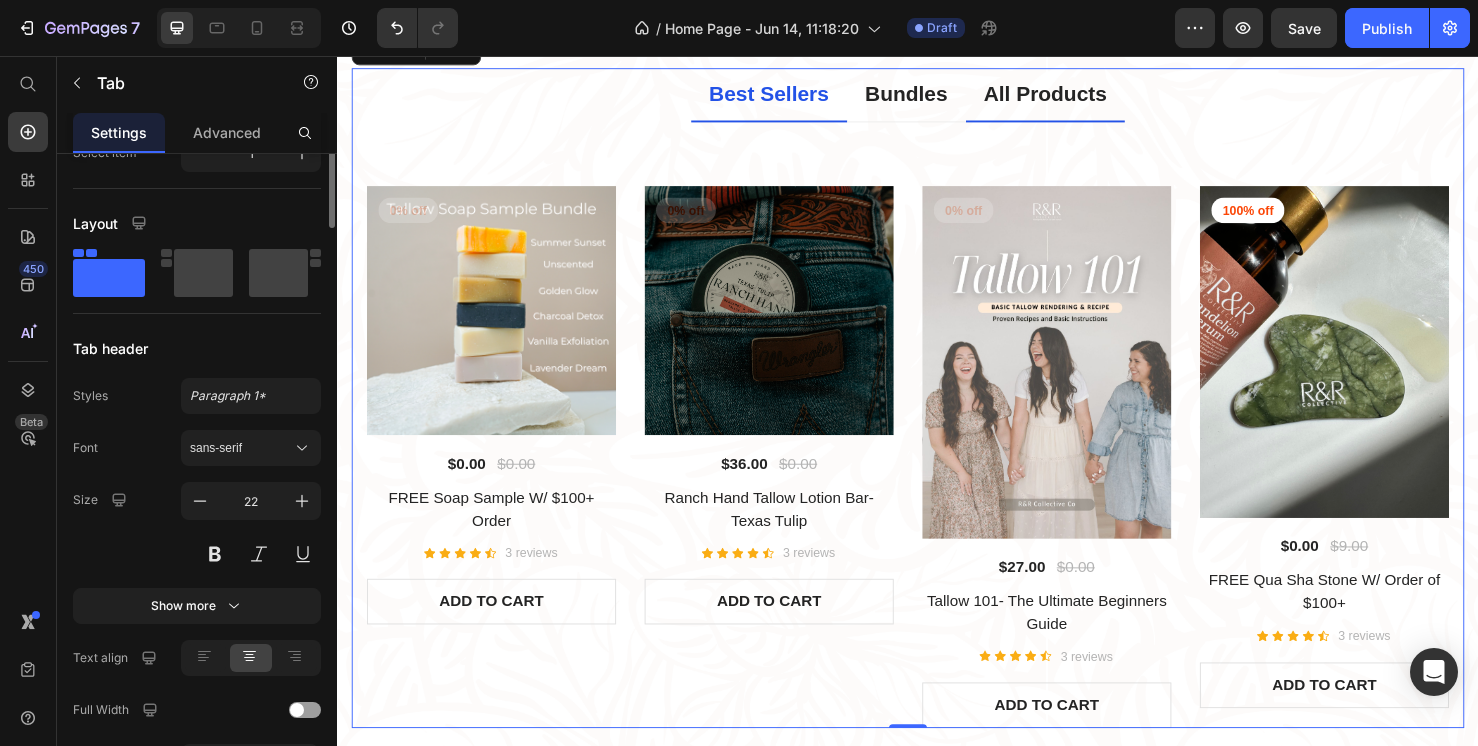 scroll, scrollTop: 0, scrollLeft: 0, axis: both 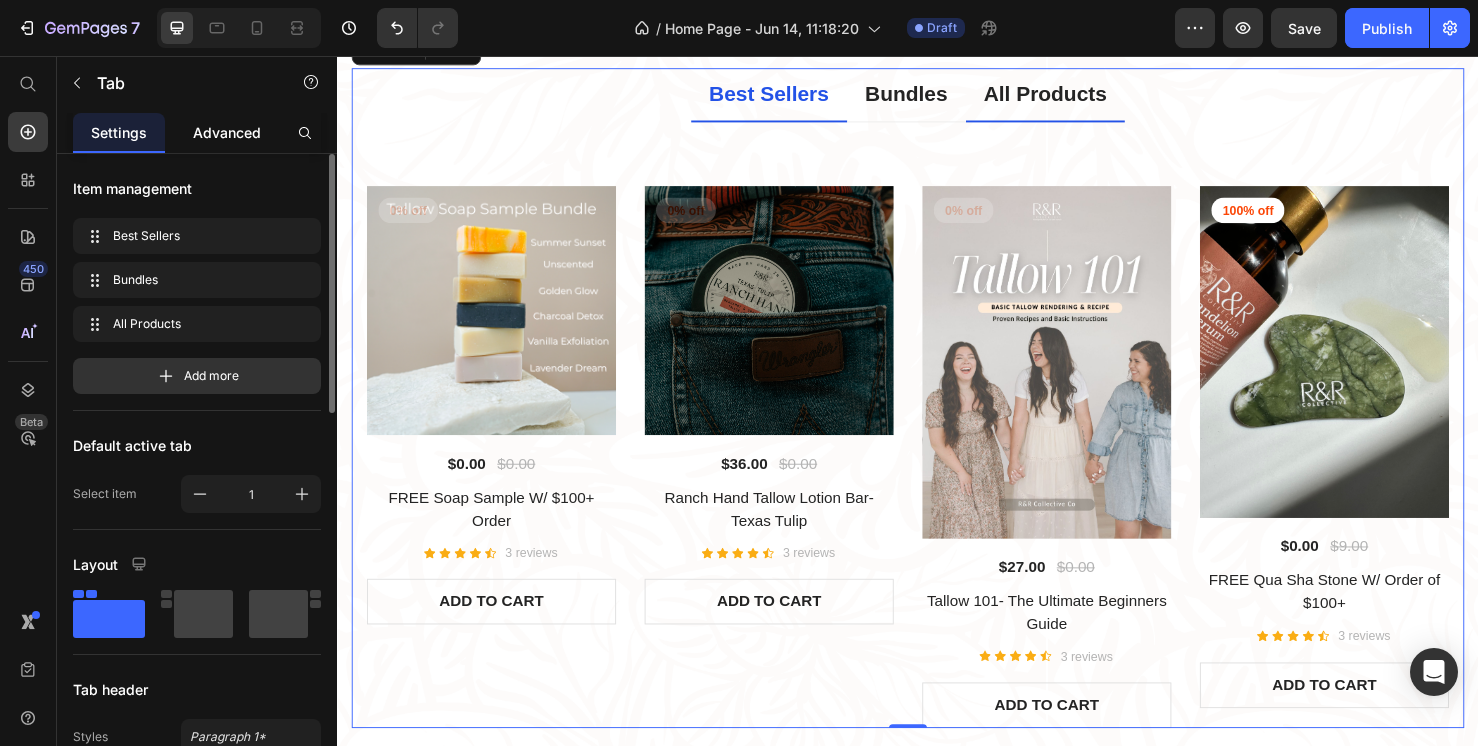 click on "Advanced" at bounding box center [227, 132] 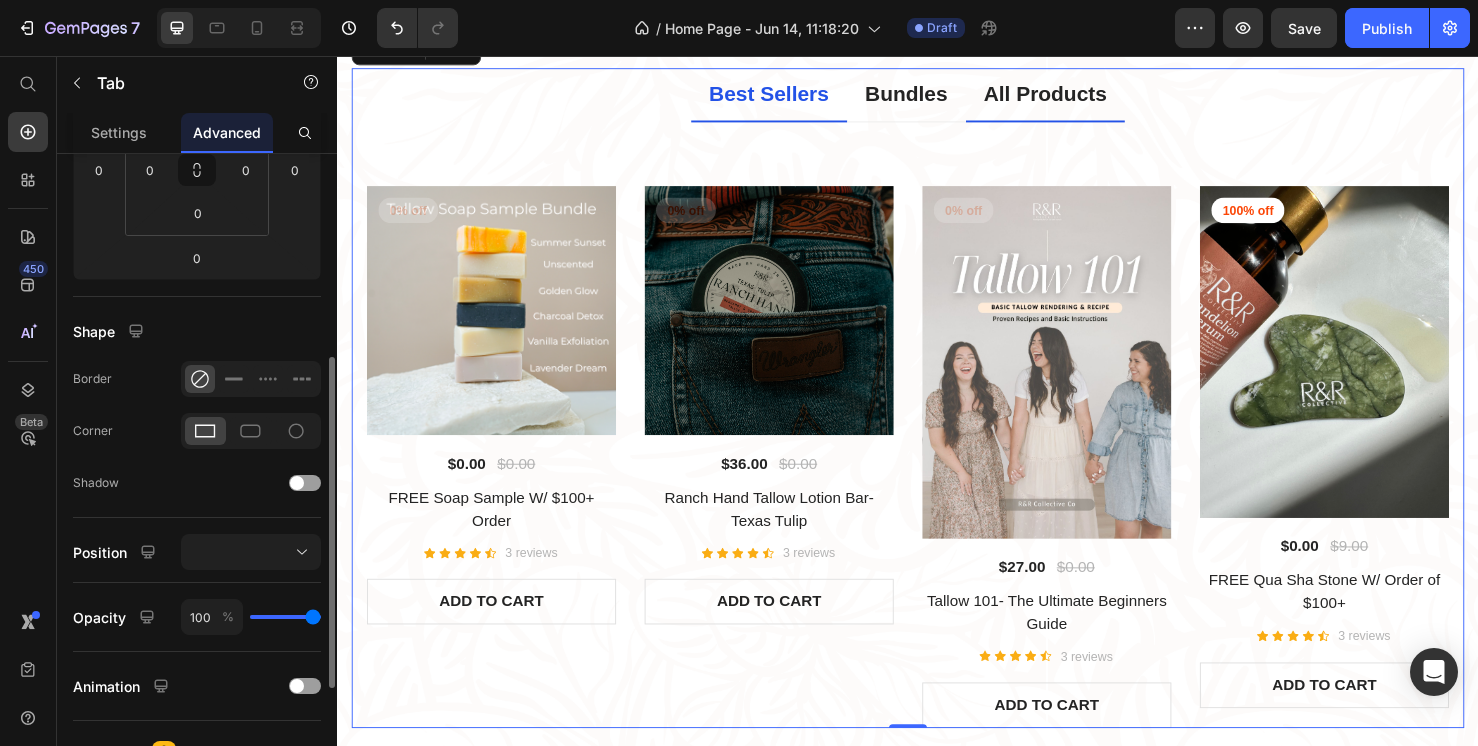 scroll, scrollTop: 369, scrollLeft: 0, axis: vertical 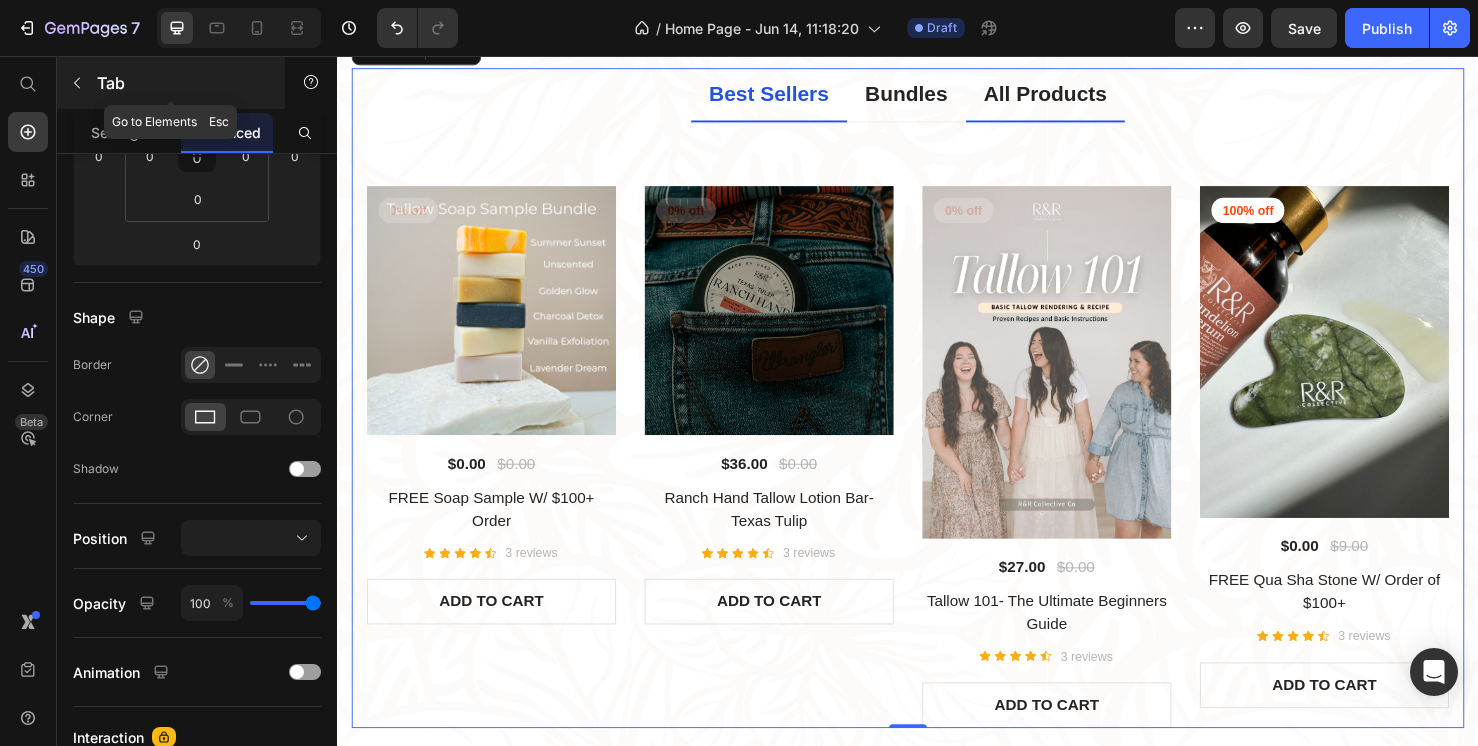 click at bounding box center (77, 83) 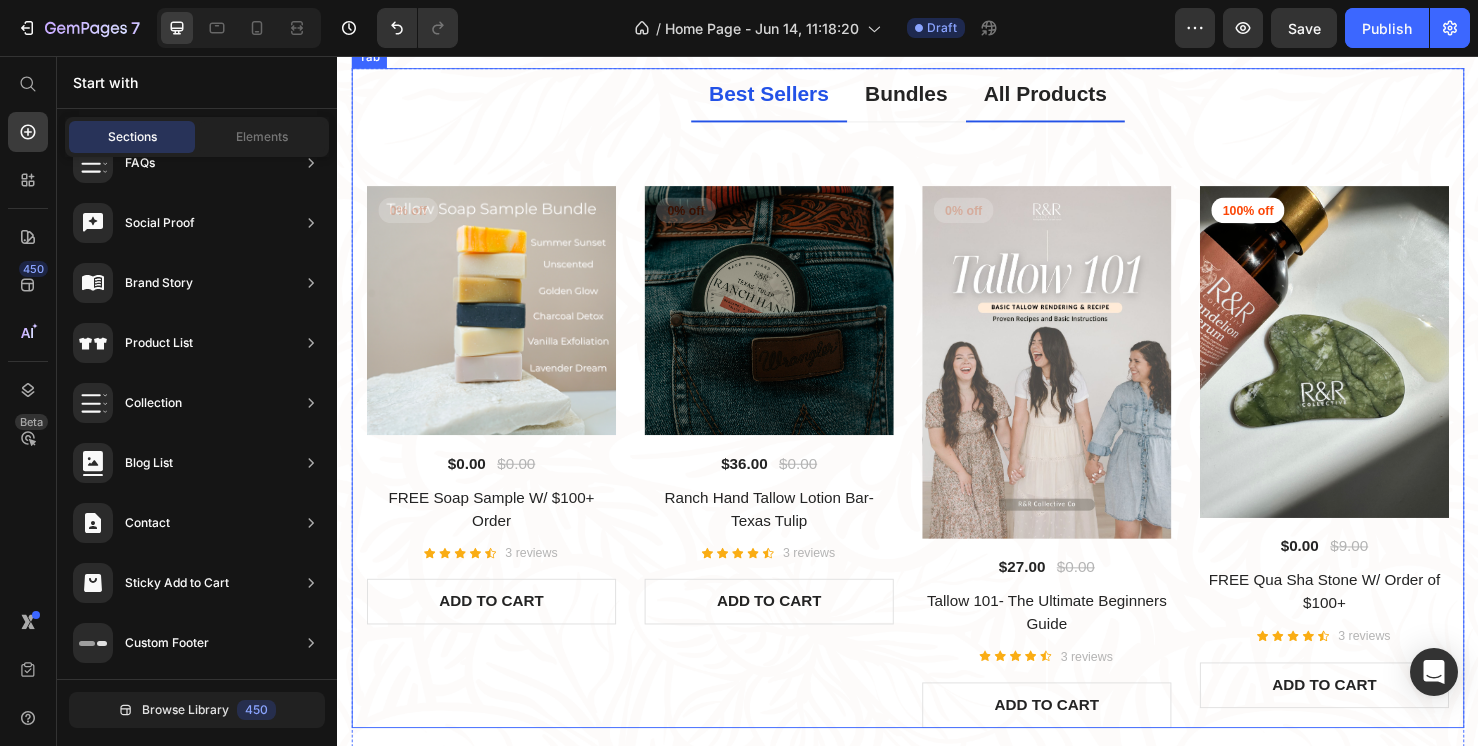 click on "Best Sellers" at bounding box center [791, 96] 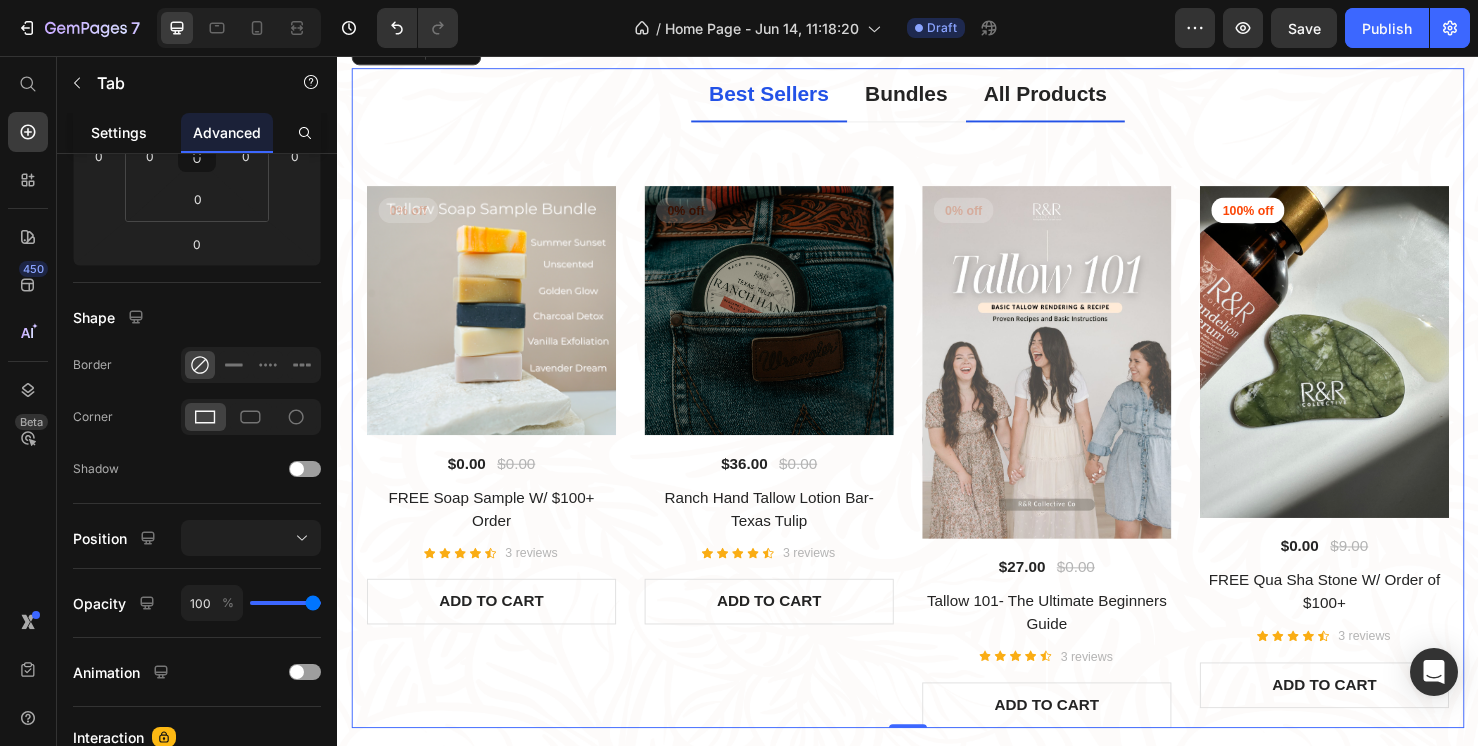 click on "Settings" at bounding box center [119, 132] 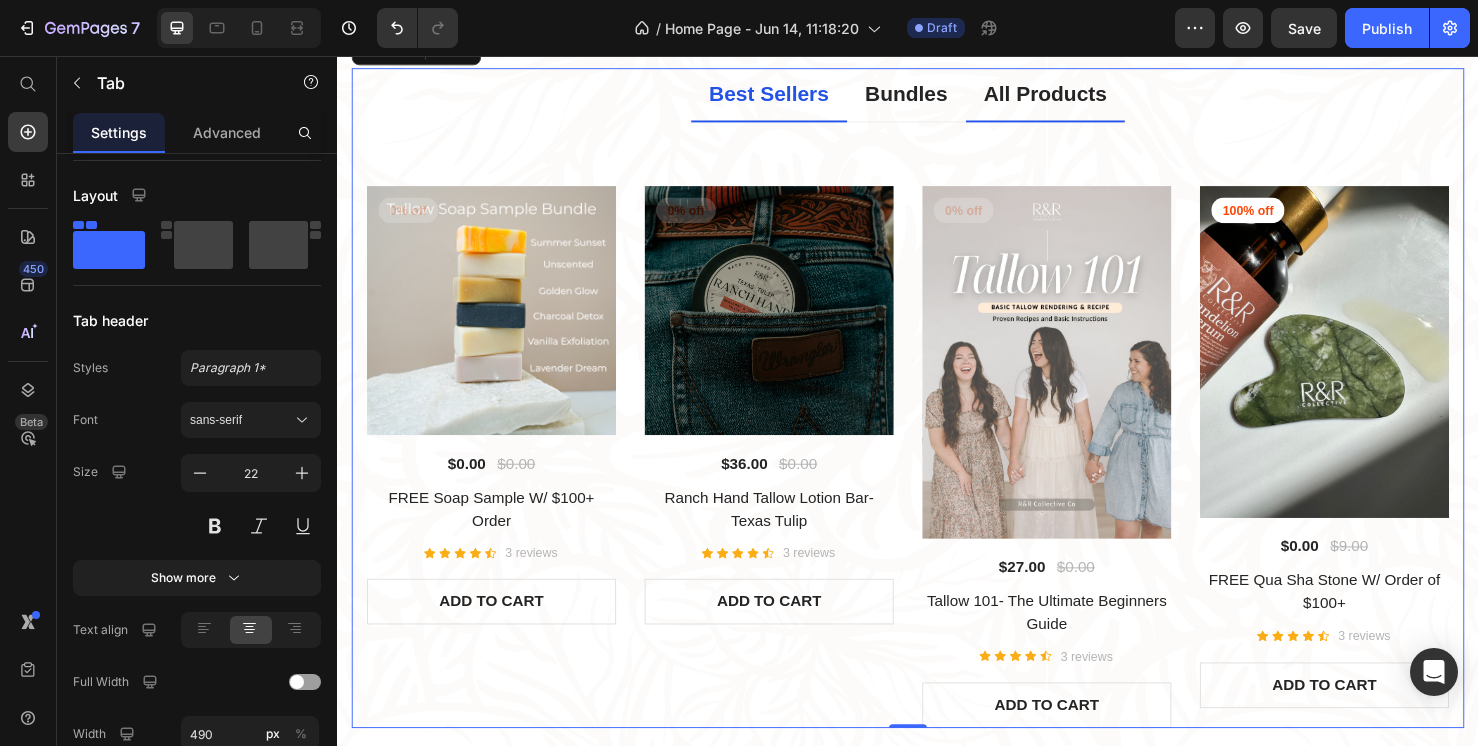 scroll, scrollTop: 0, scrollLeft: 0, axis: both 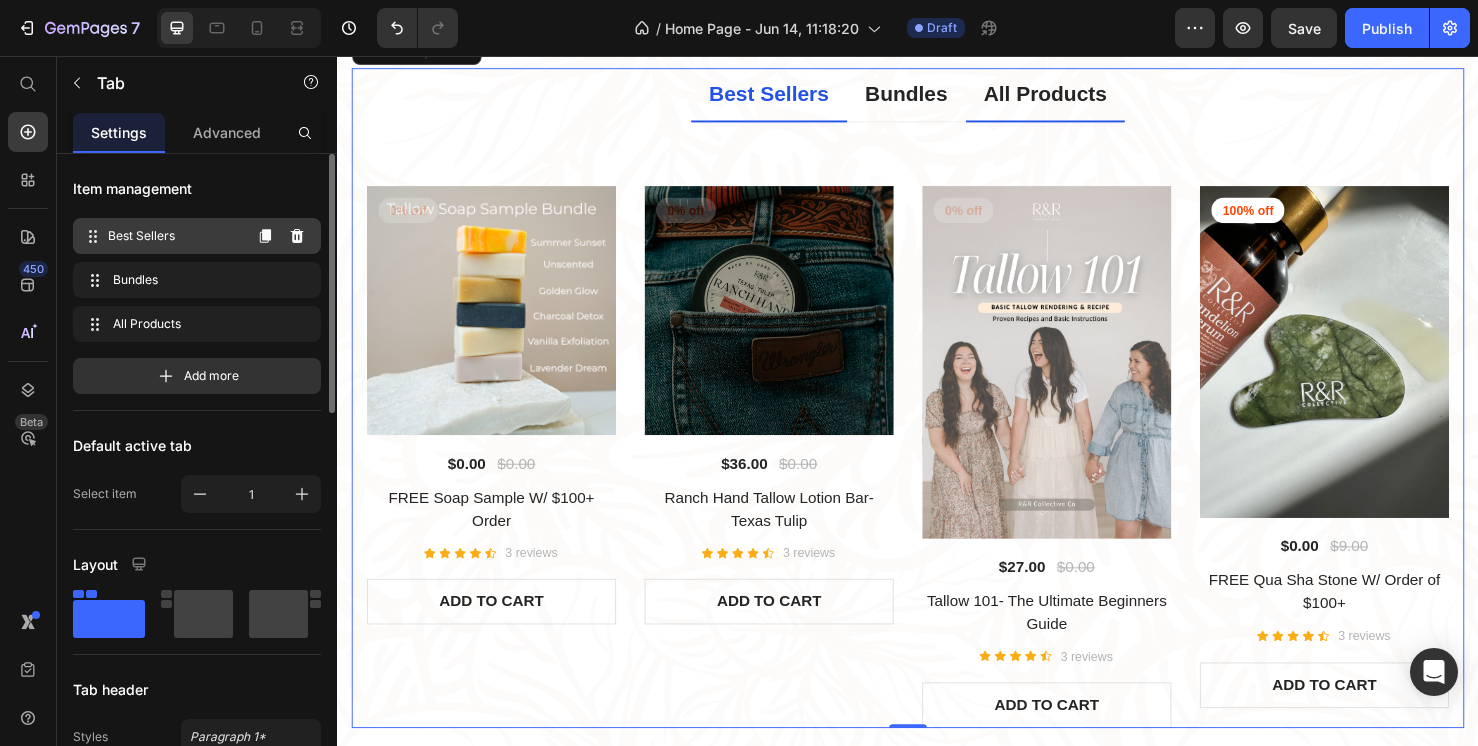 click on "Best Sellers" at bounding box center (174, 236) 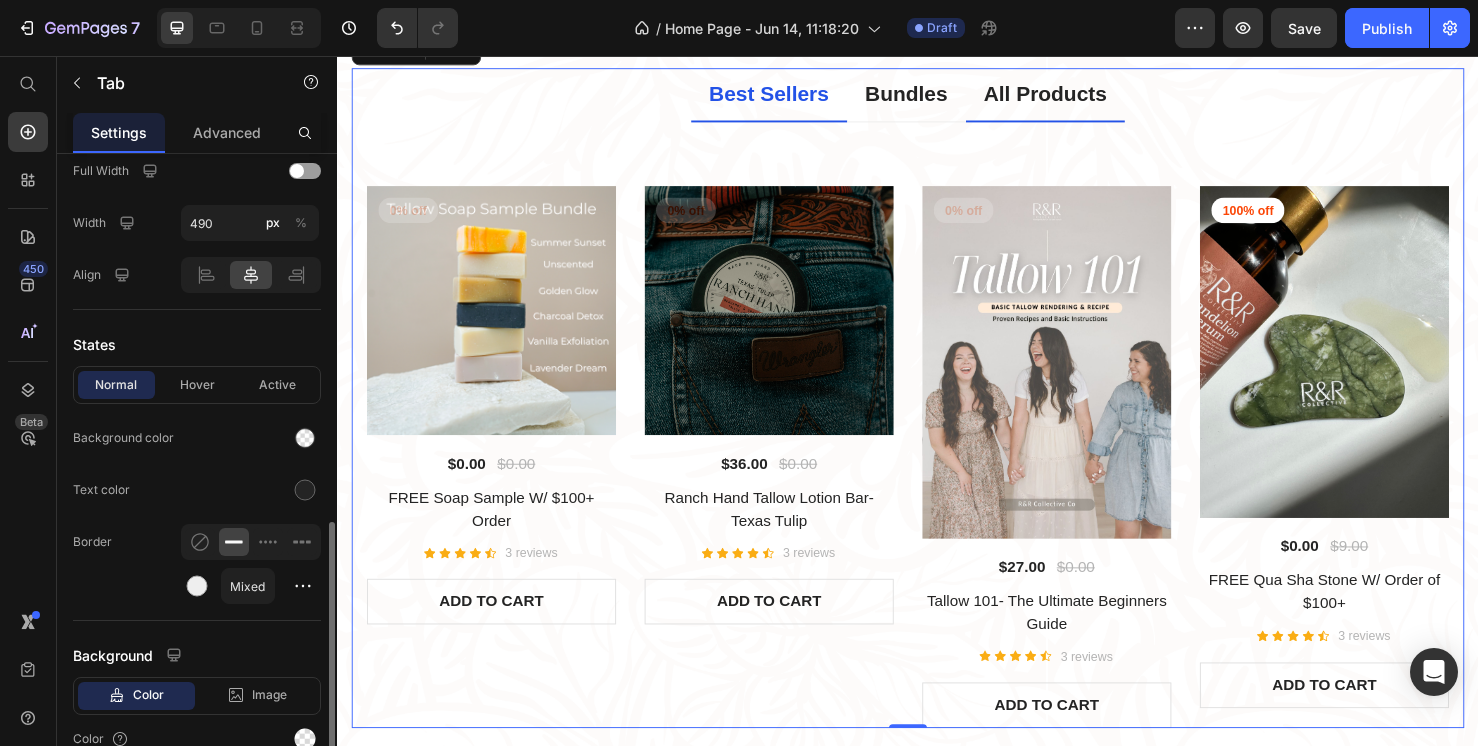 scroll, scrollTop: 868, scrollLeft: 0, axis: vertical 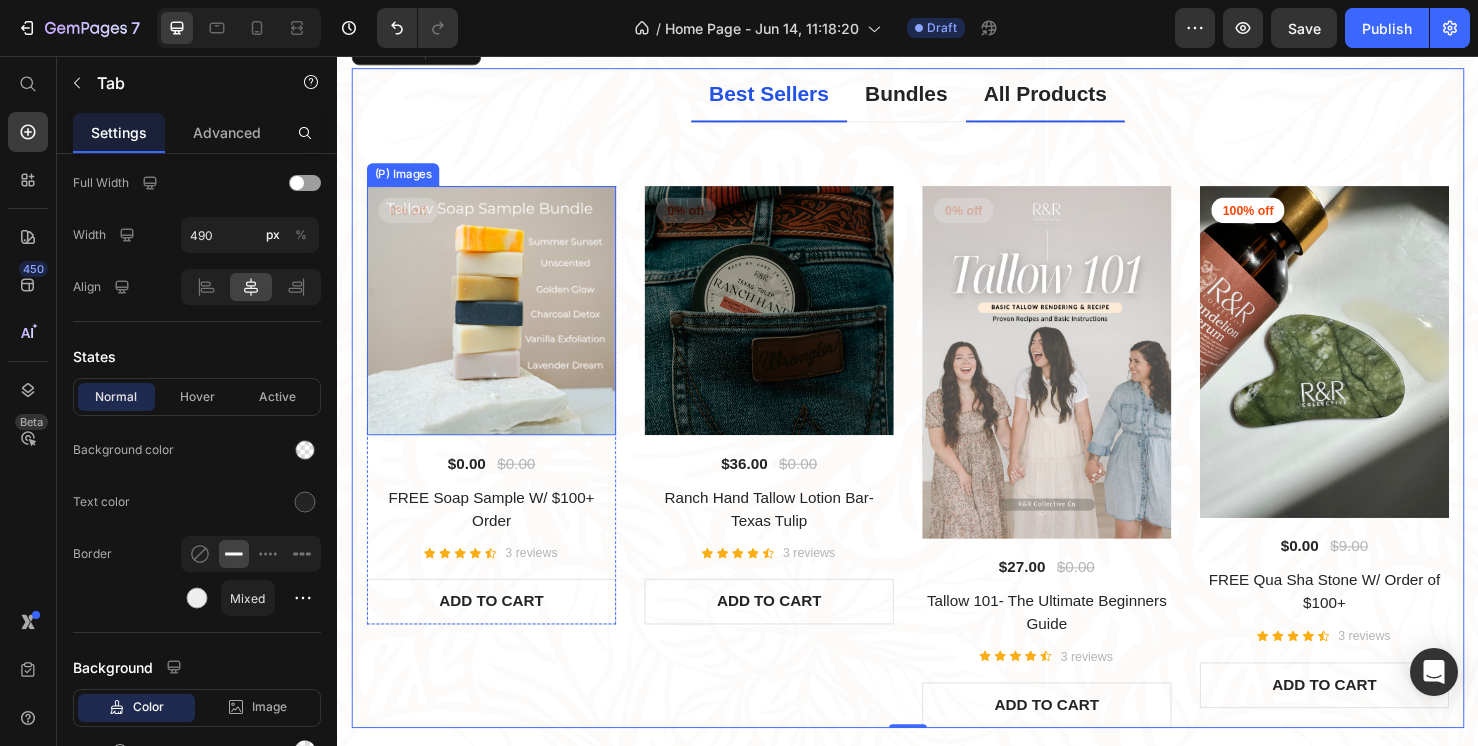 click at bounding box center (499, 324) 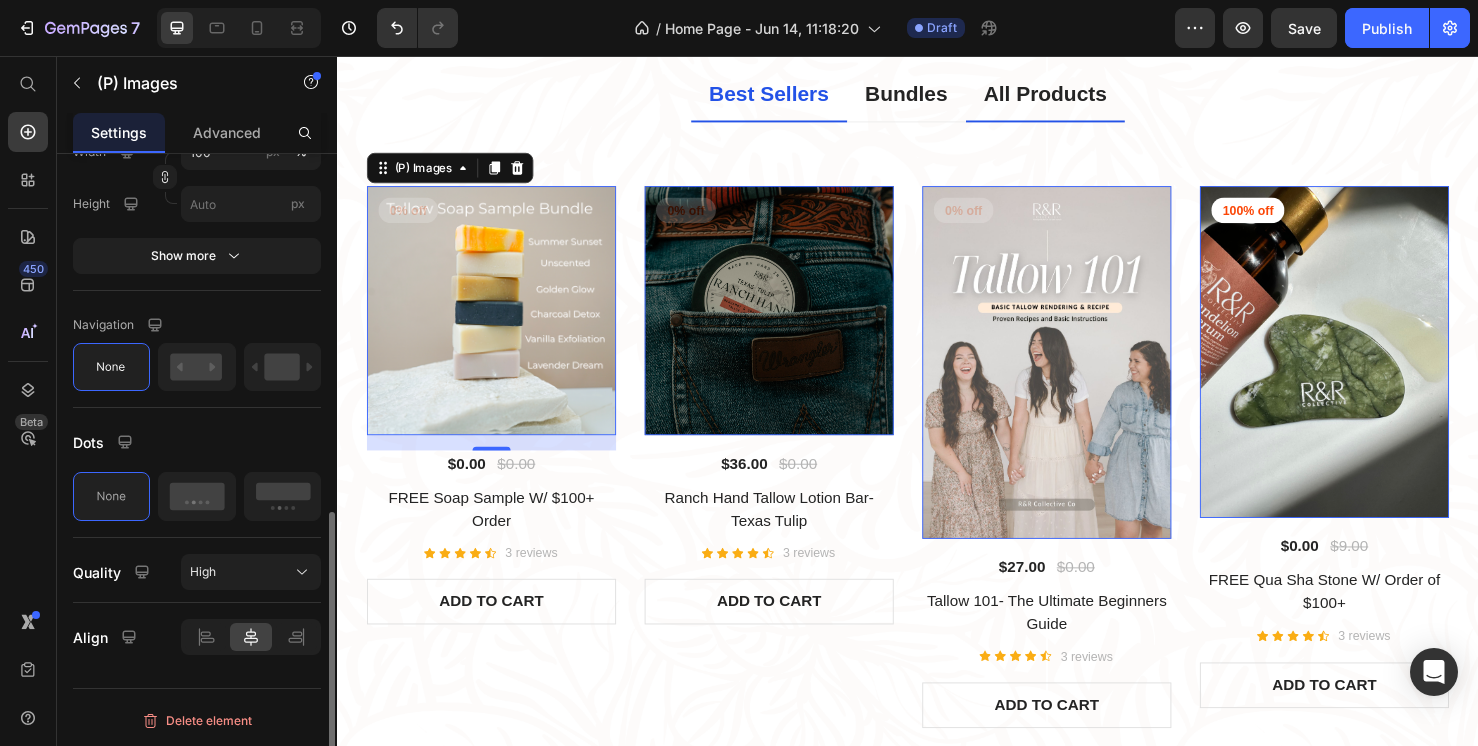 scroll, scrollTop: 0, scrollLeft: 0, axis: both 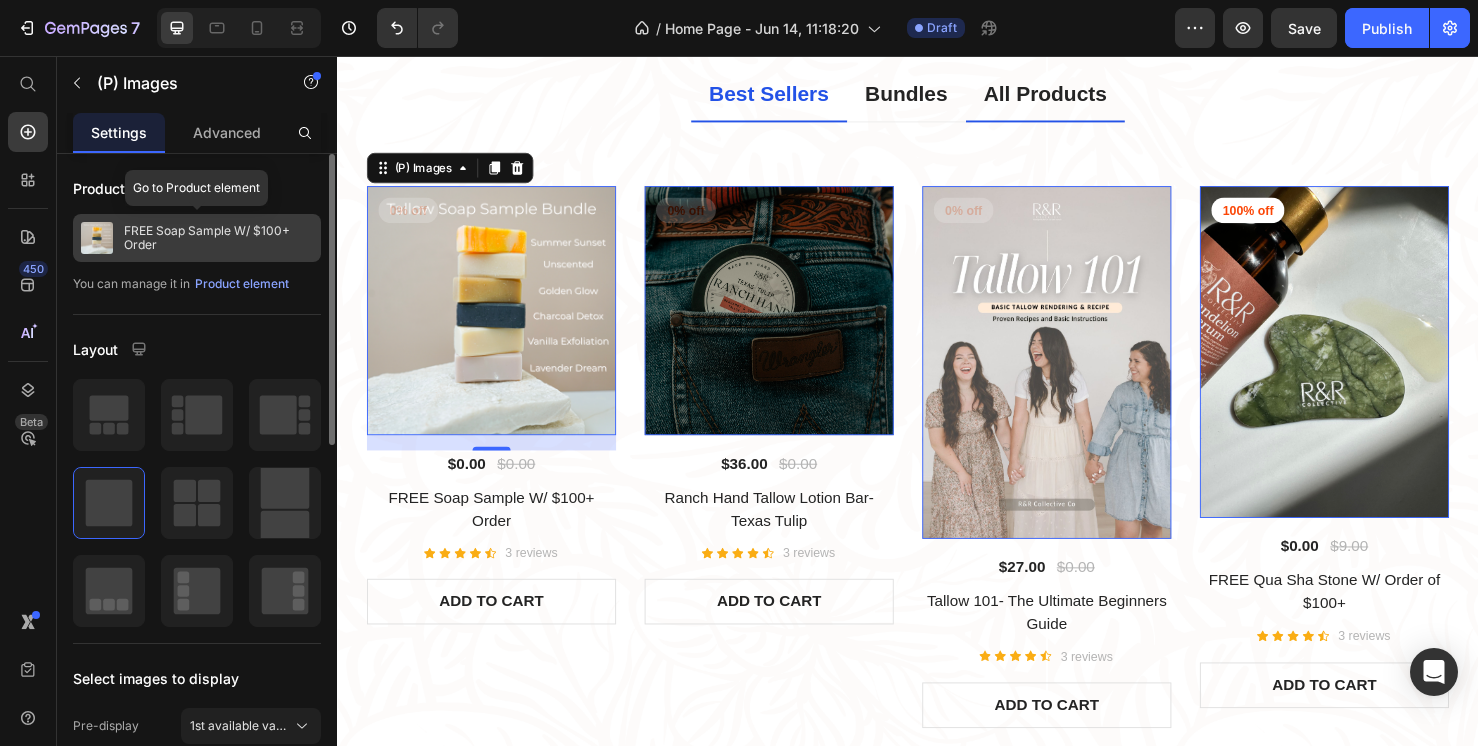 click on "FREE Soap Sample W/ $100+ Order" at bounding box center (218, 238) 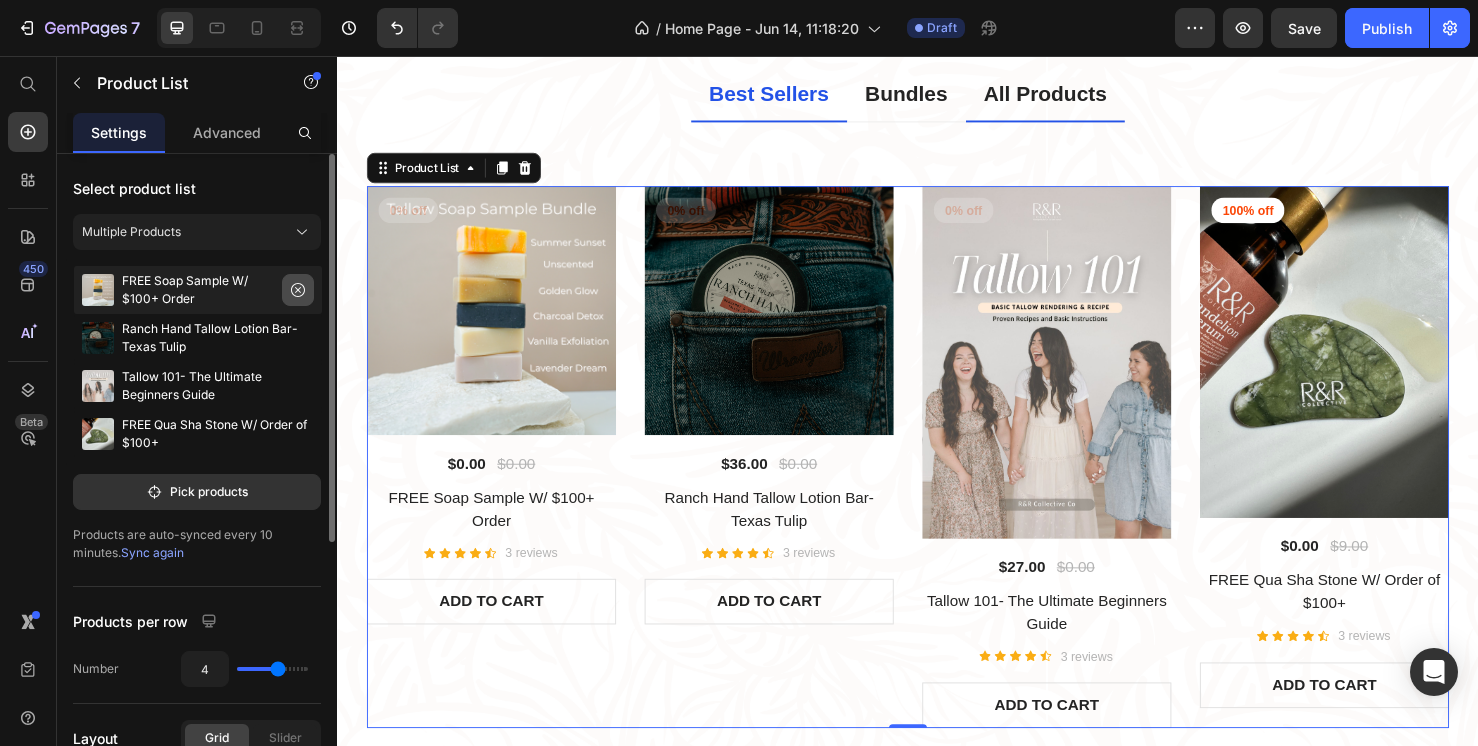 click 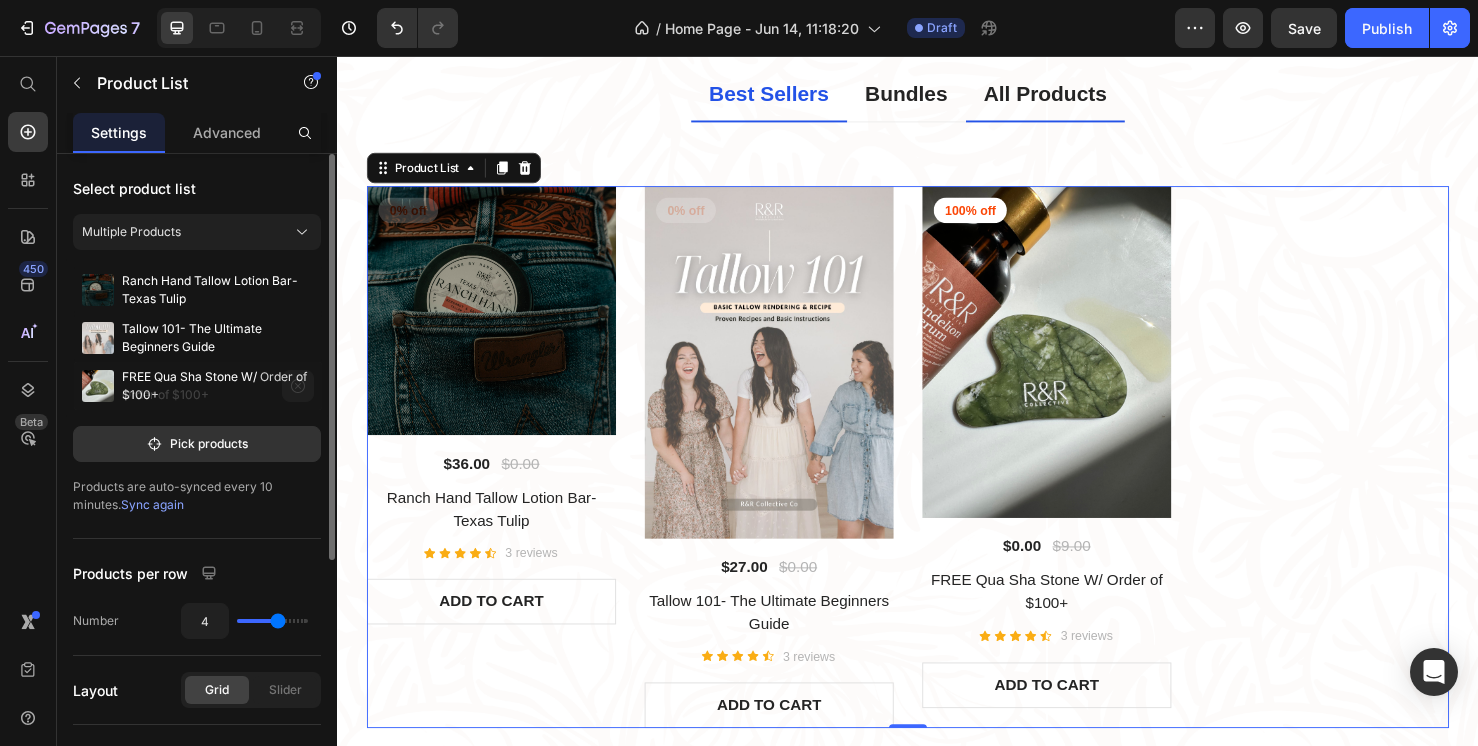 click 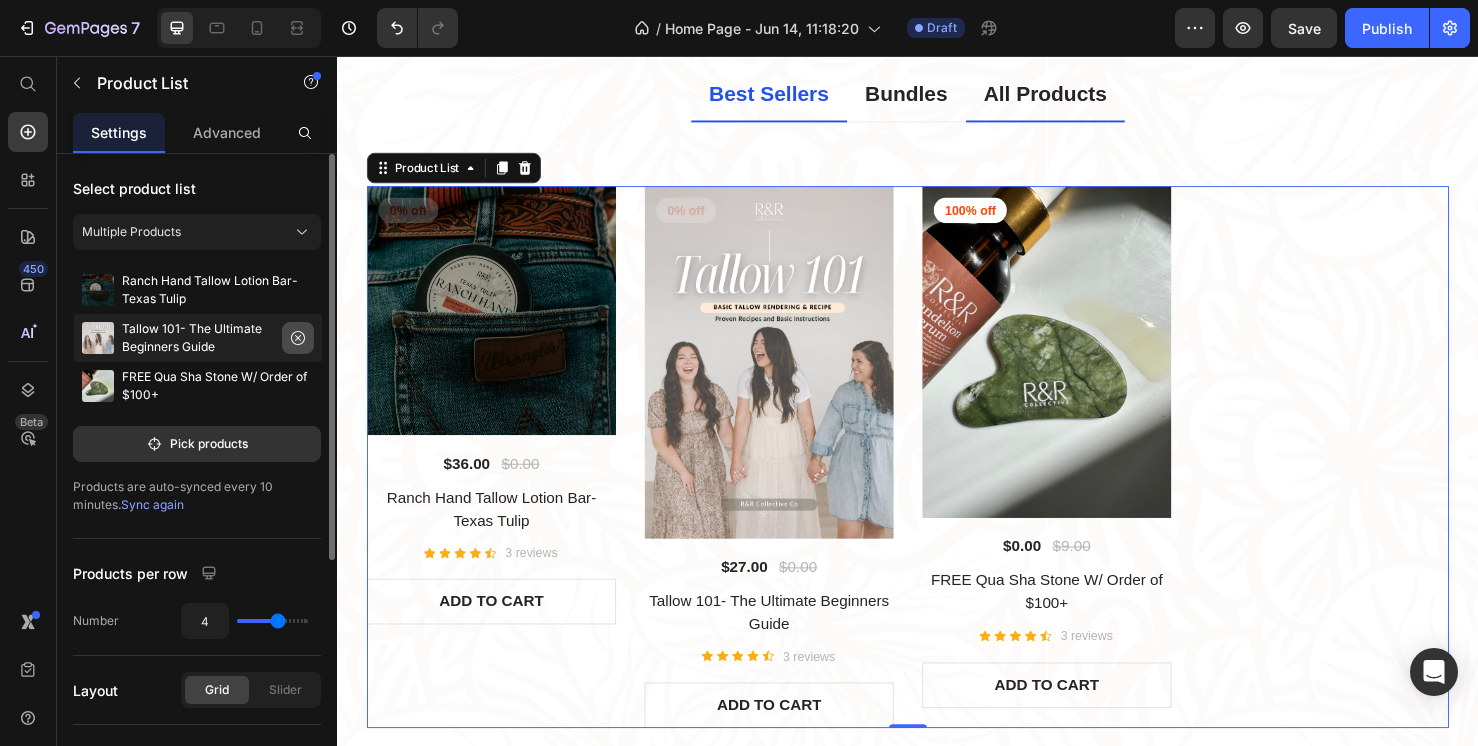 click 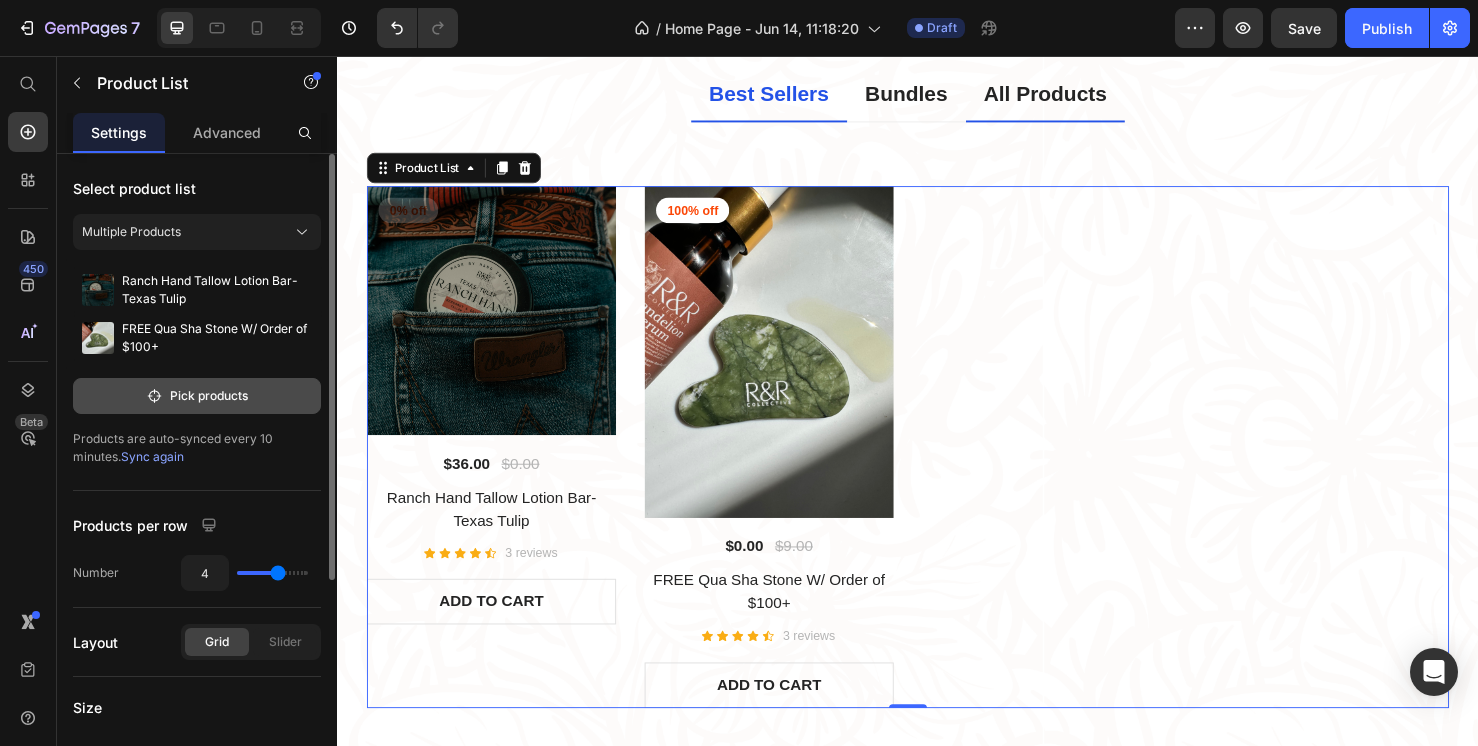 click on "Pick products" at bounding box center (197, 396) 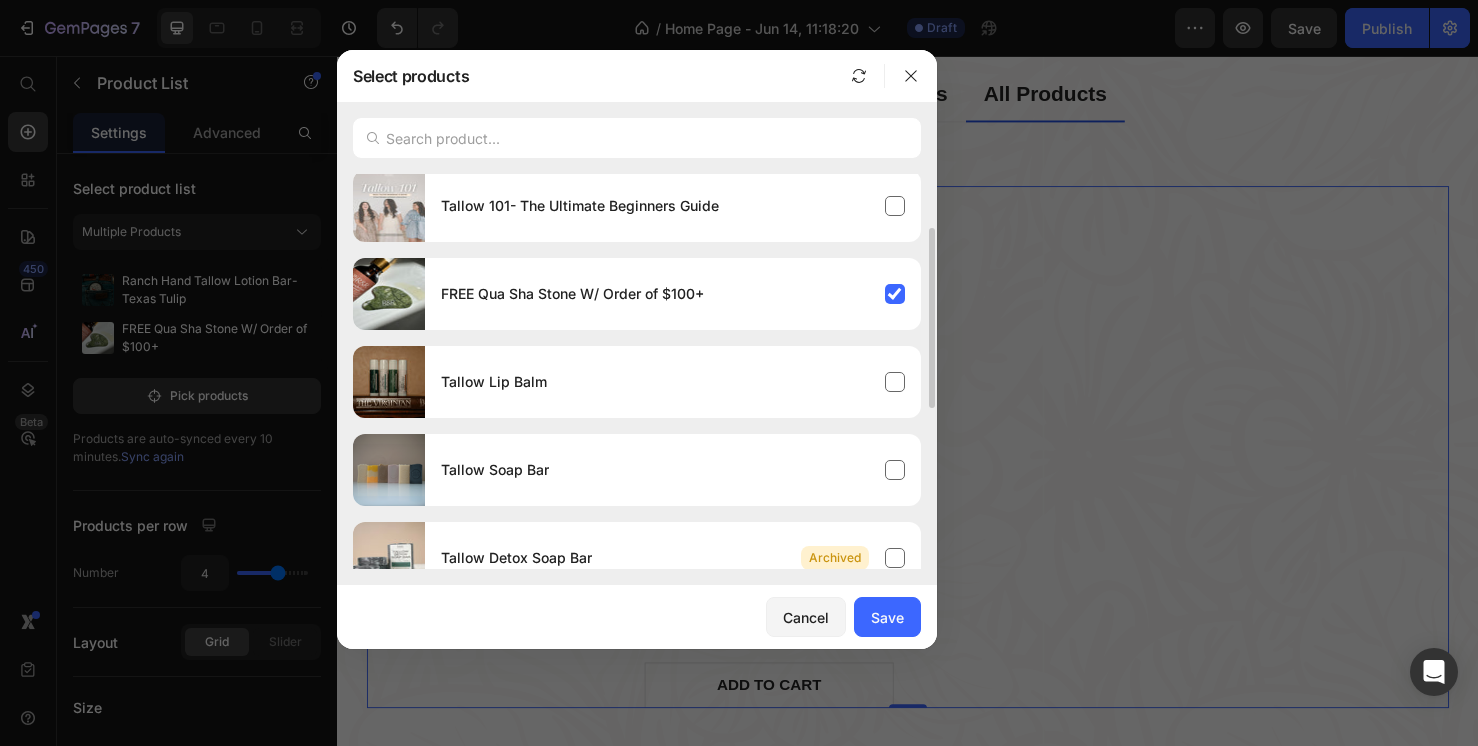 scroll, scrollTop: 182, scrollLeft: 0, axis: vertical 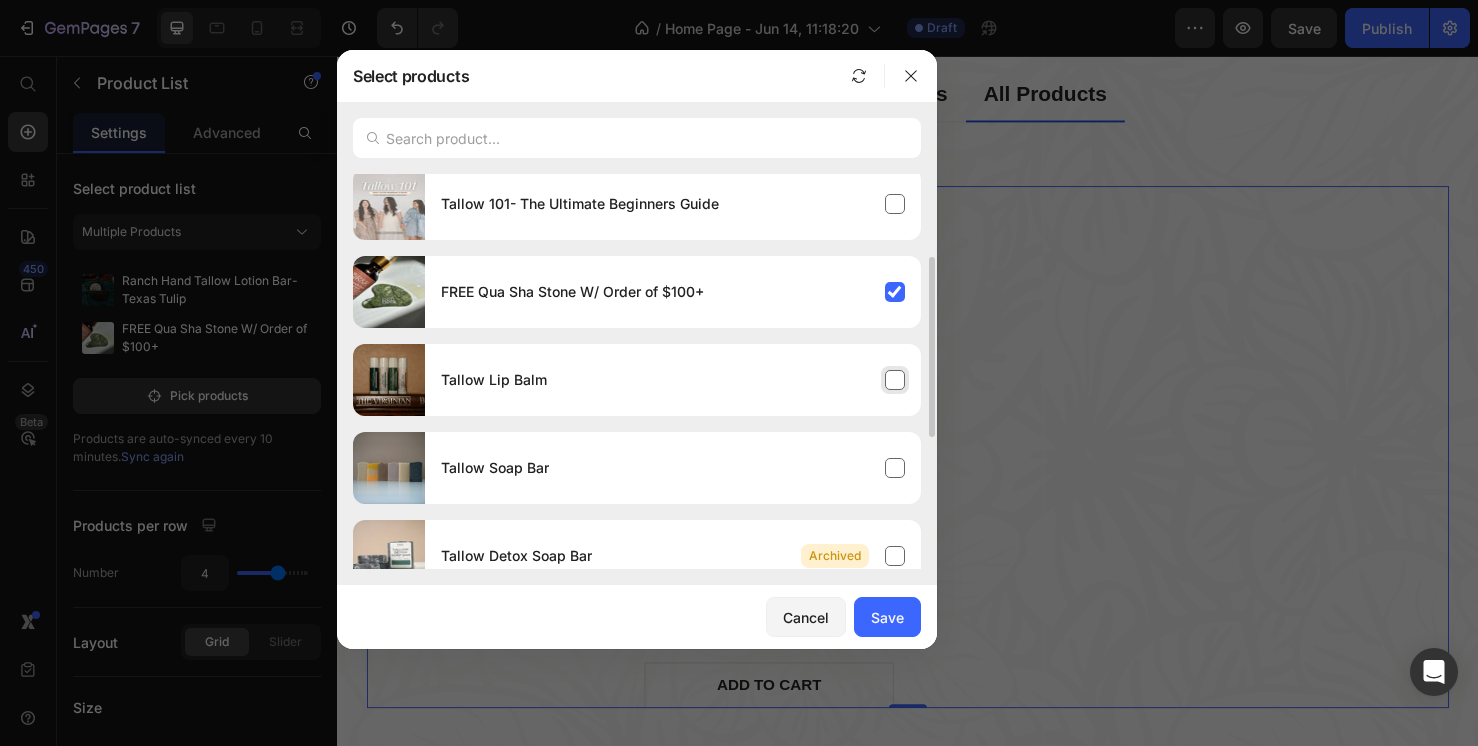 click on "Tallow Lip Balm" at bounding box center (673, 380) 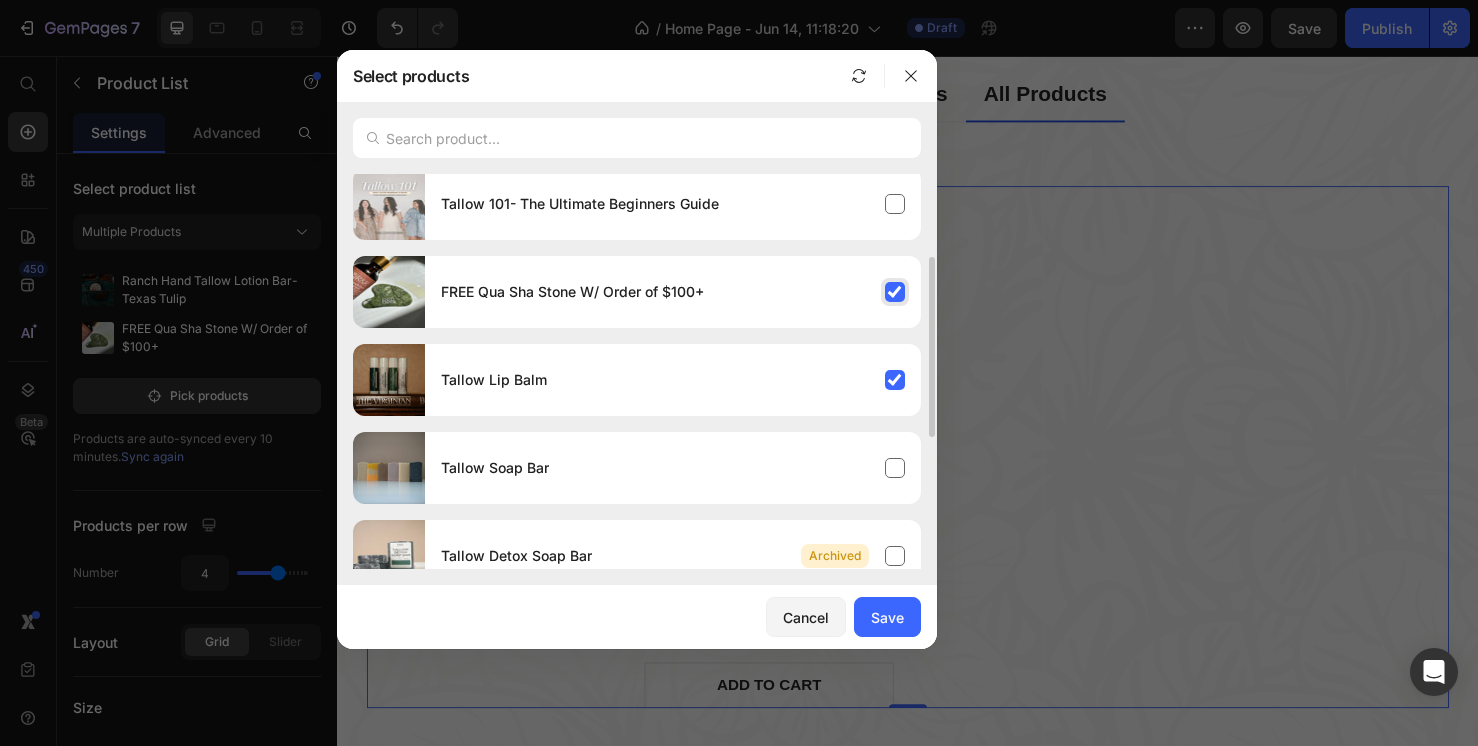 click on "FREE Qua Sha Stone W/ Order of $100+" at bounding box center [673, 292] 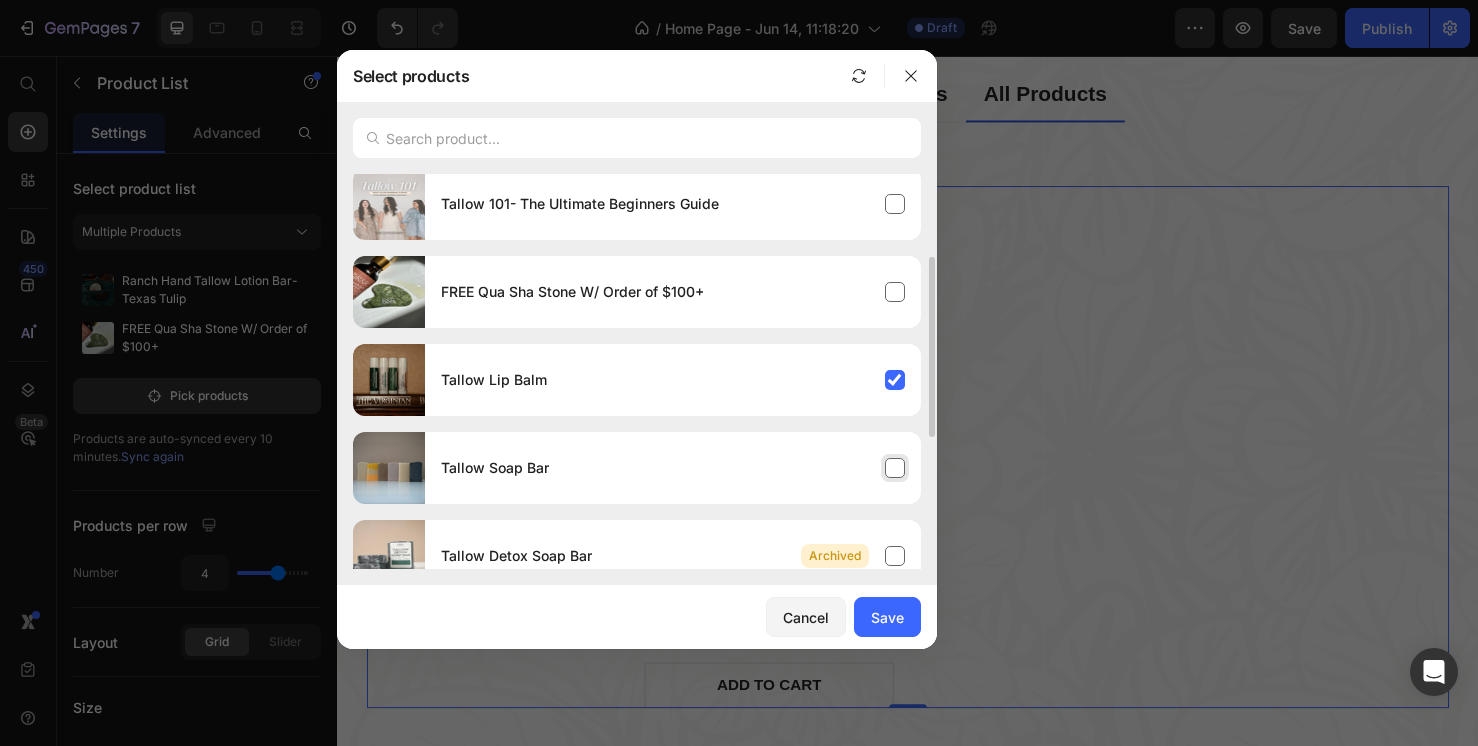 click on "Tallow Soap Bar" at bounding box center (673, 468) 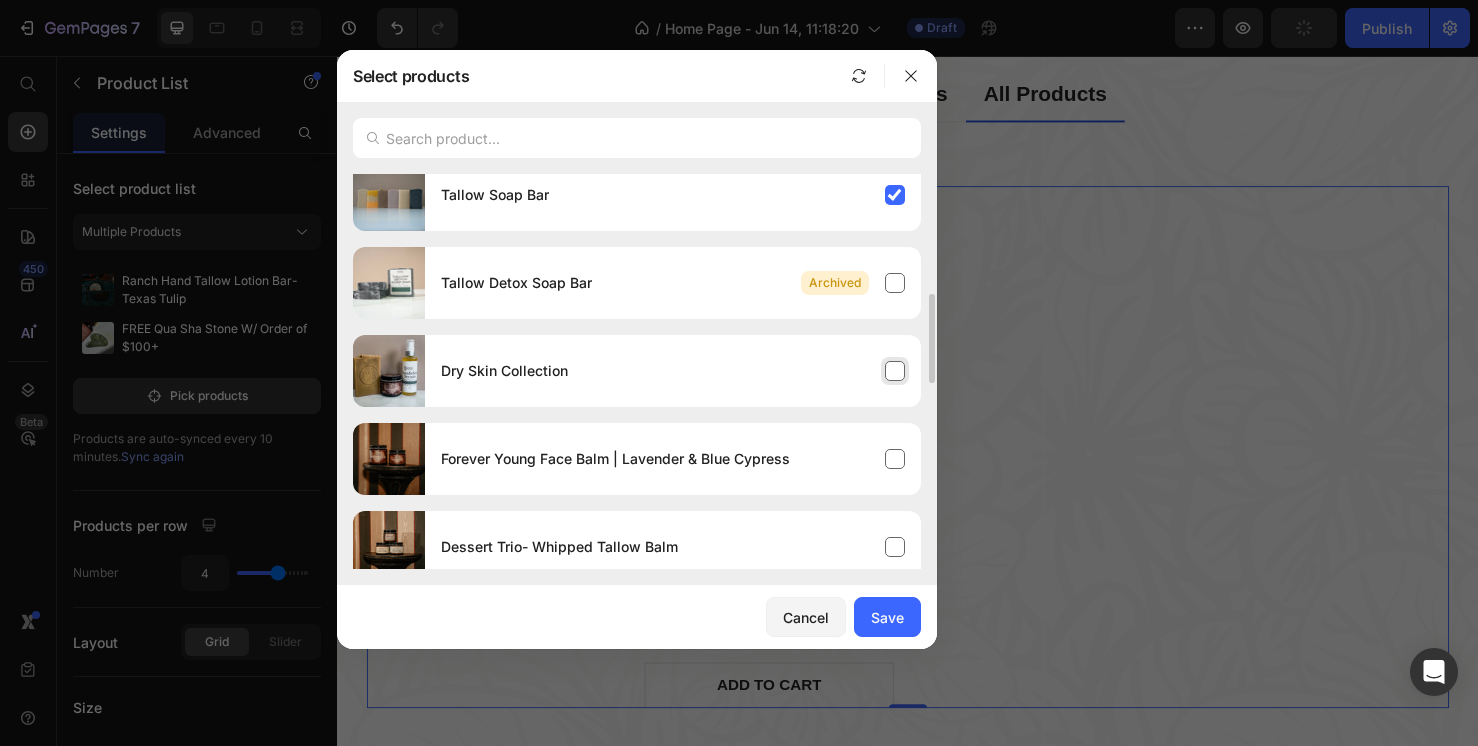 scroll, scrollTop: 473, scrollLeft: 0, axis: vertical 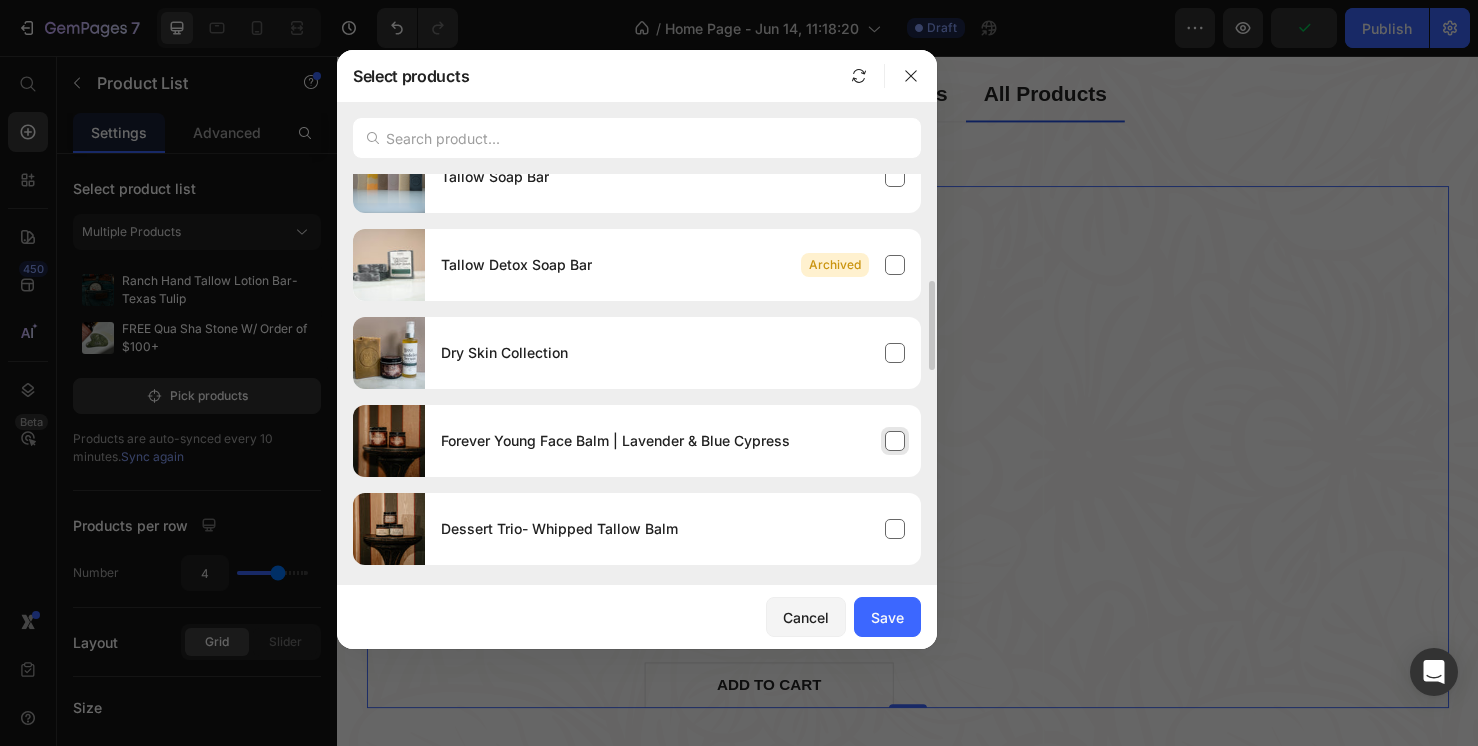 click on "Forever Young Face Balm | Lavender & Blue Cypress" at bounding box center [673, 441] 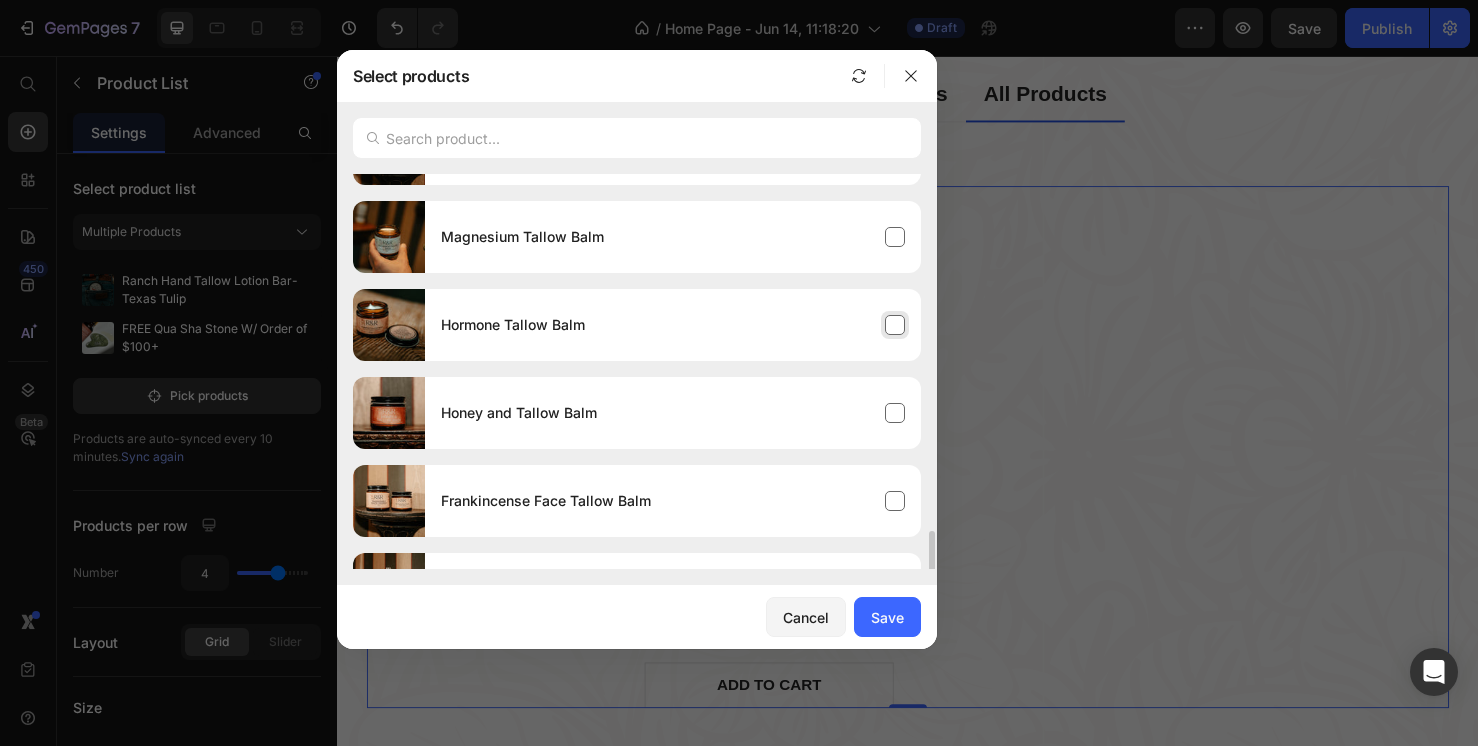scroll, scrollTop: 1613, scrollLeft: 0, axis: vertical 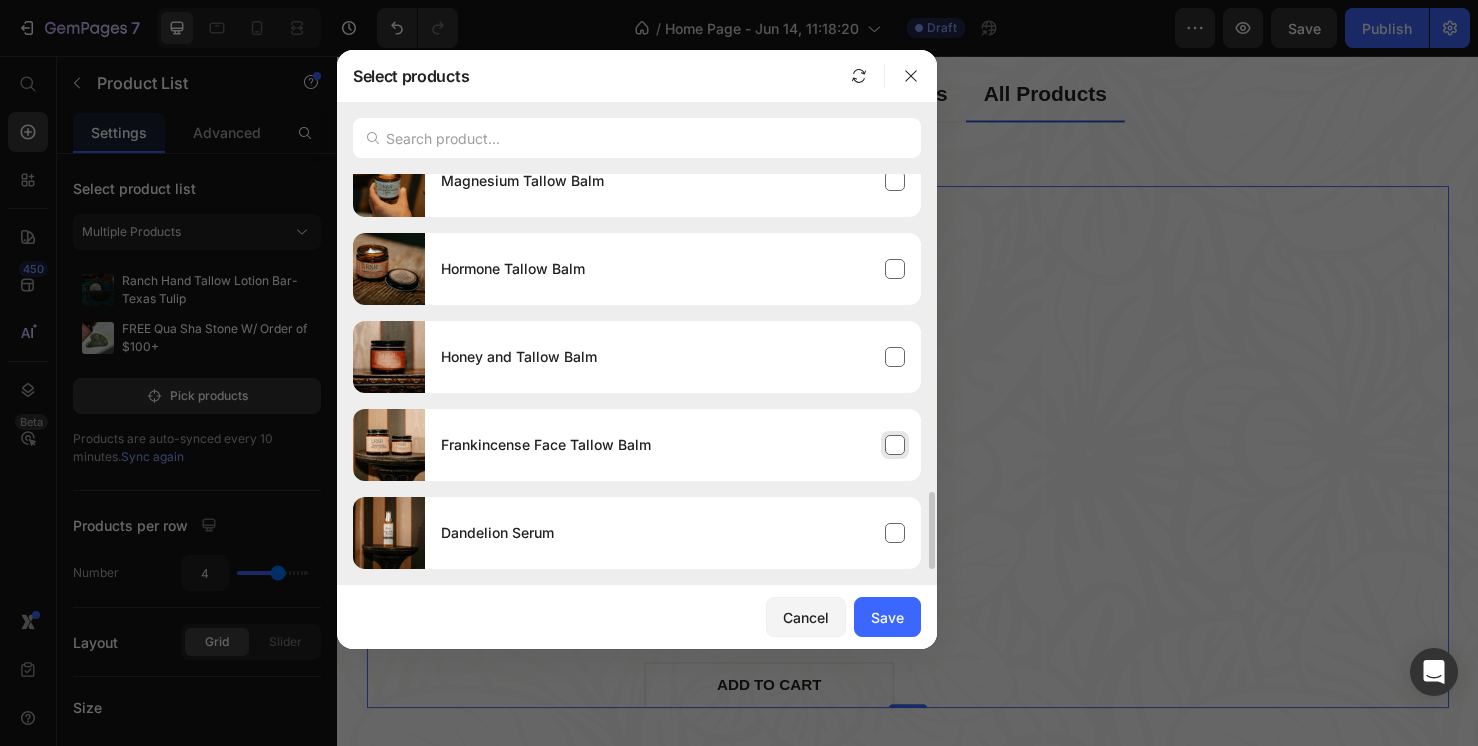 click on "Frankincense Face Tallow Balm" at bounding box center [673, 445] 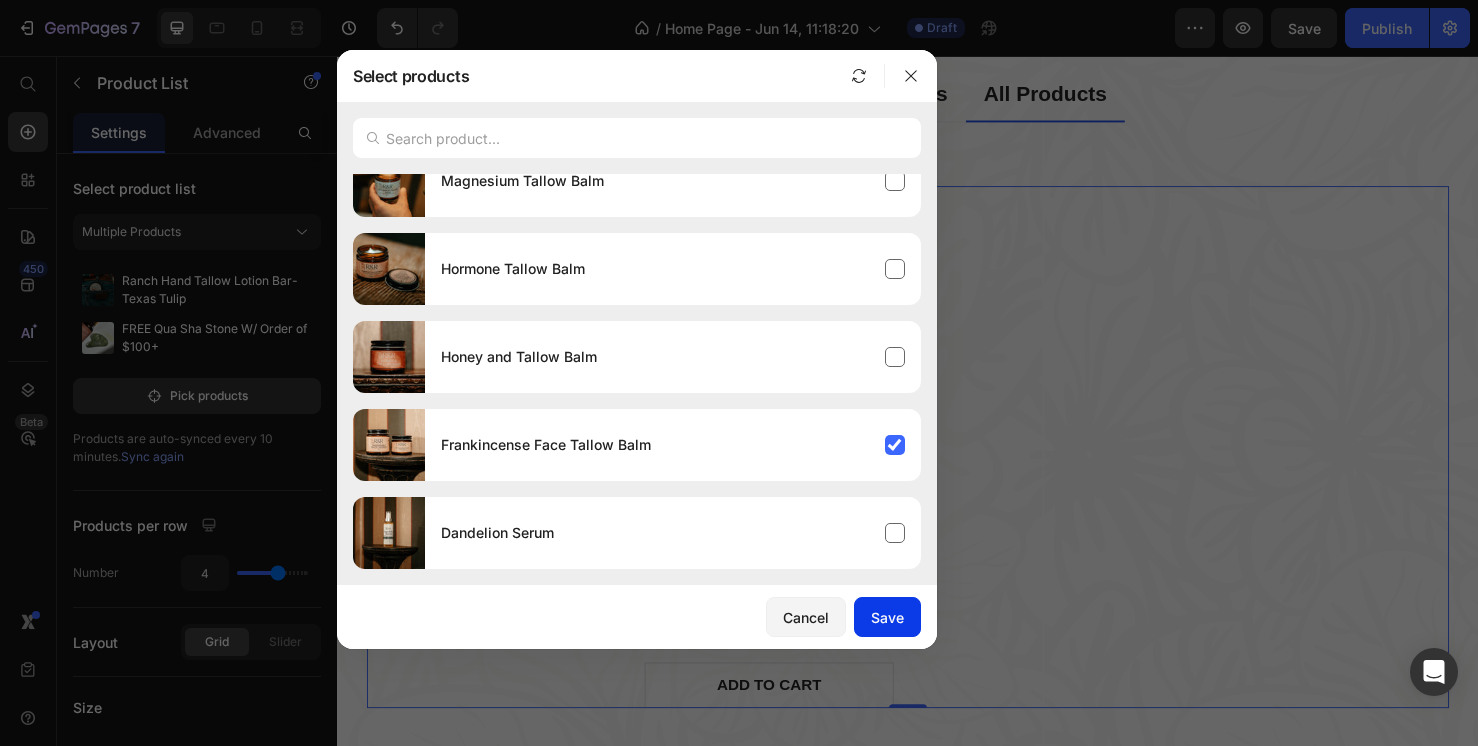 click on "Save" at bounding box center (887, 617) 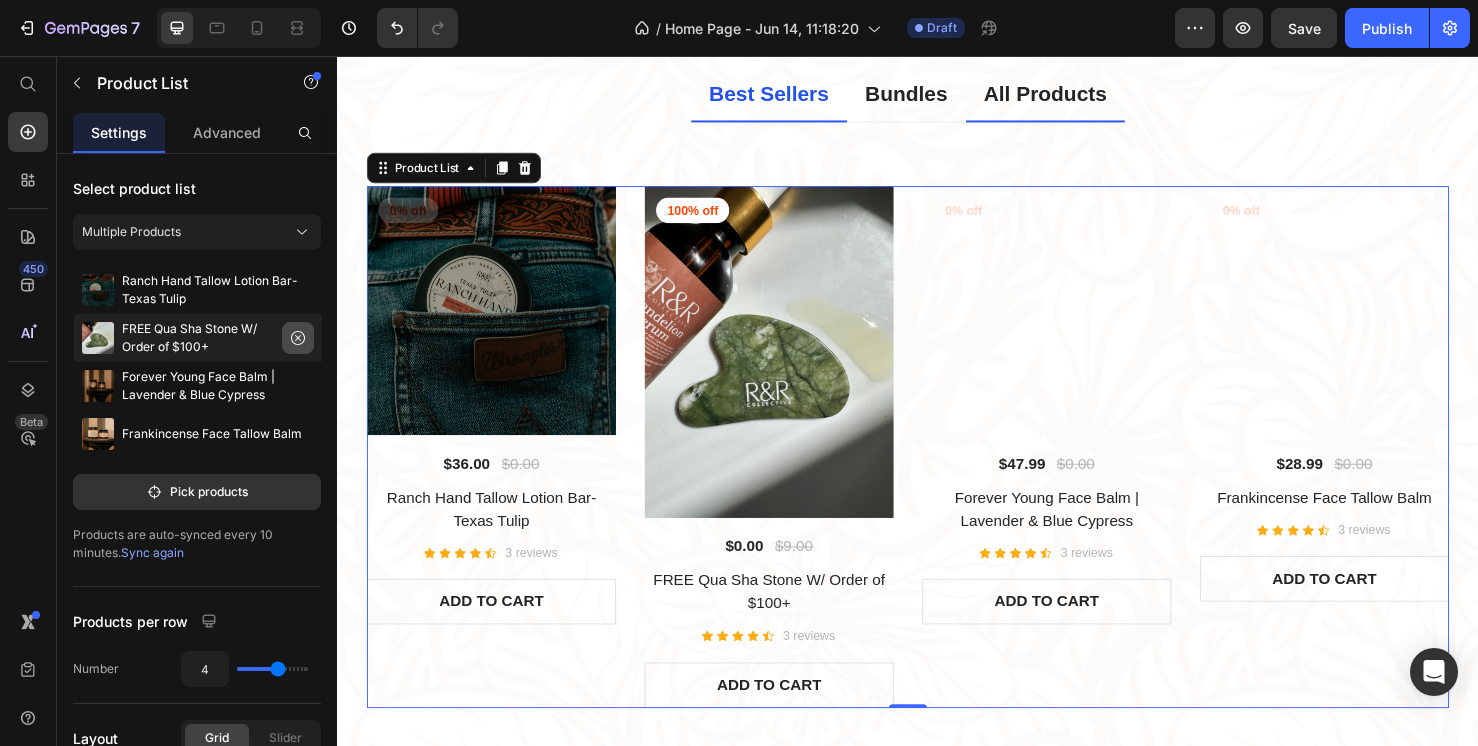 click 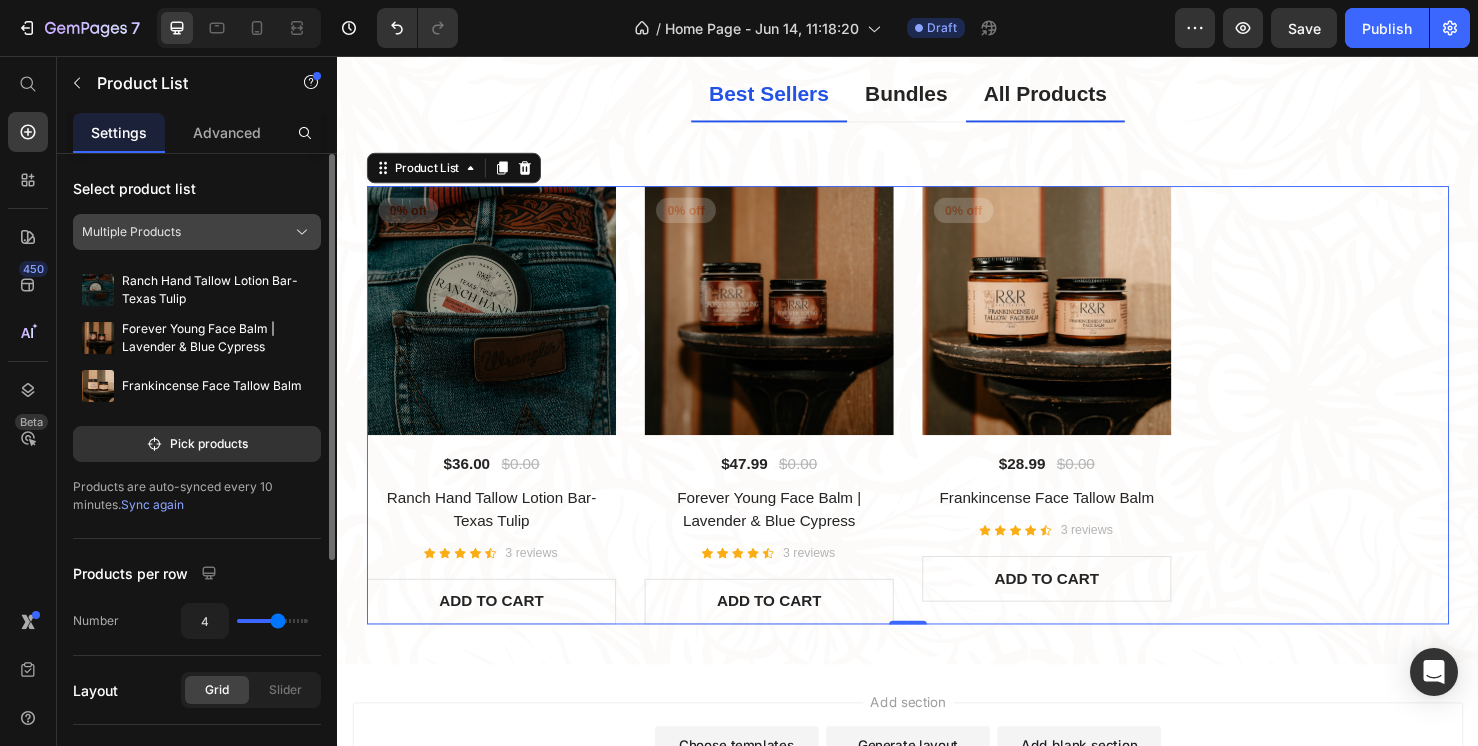 click on "Multiple Products" 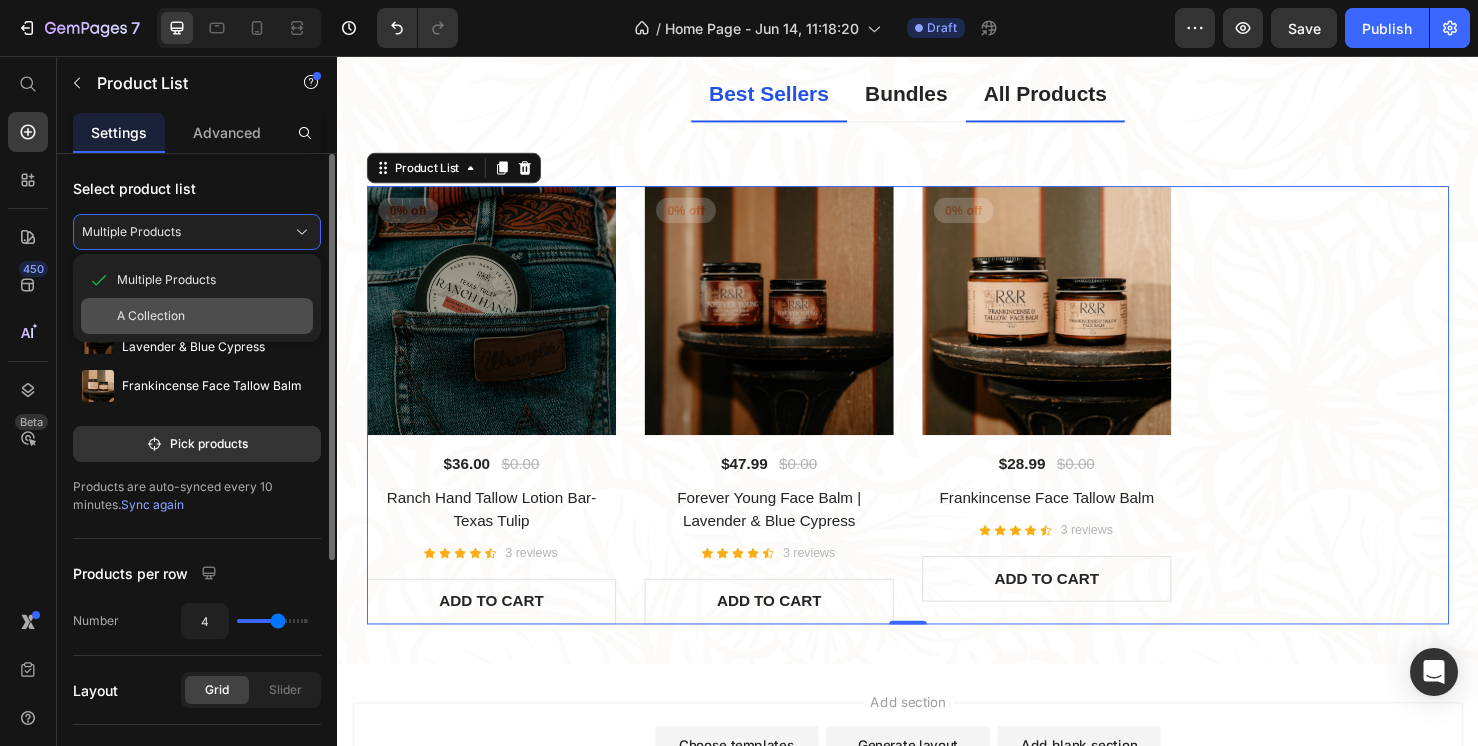 click on "A Collection" at bounding box center (151, 316) 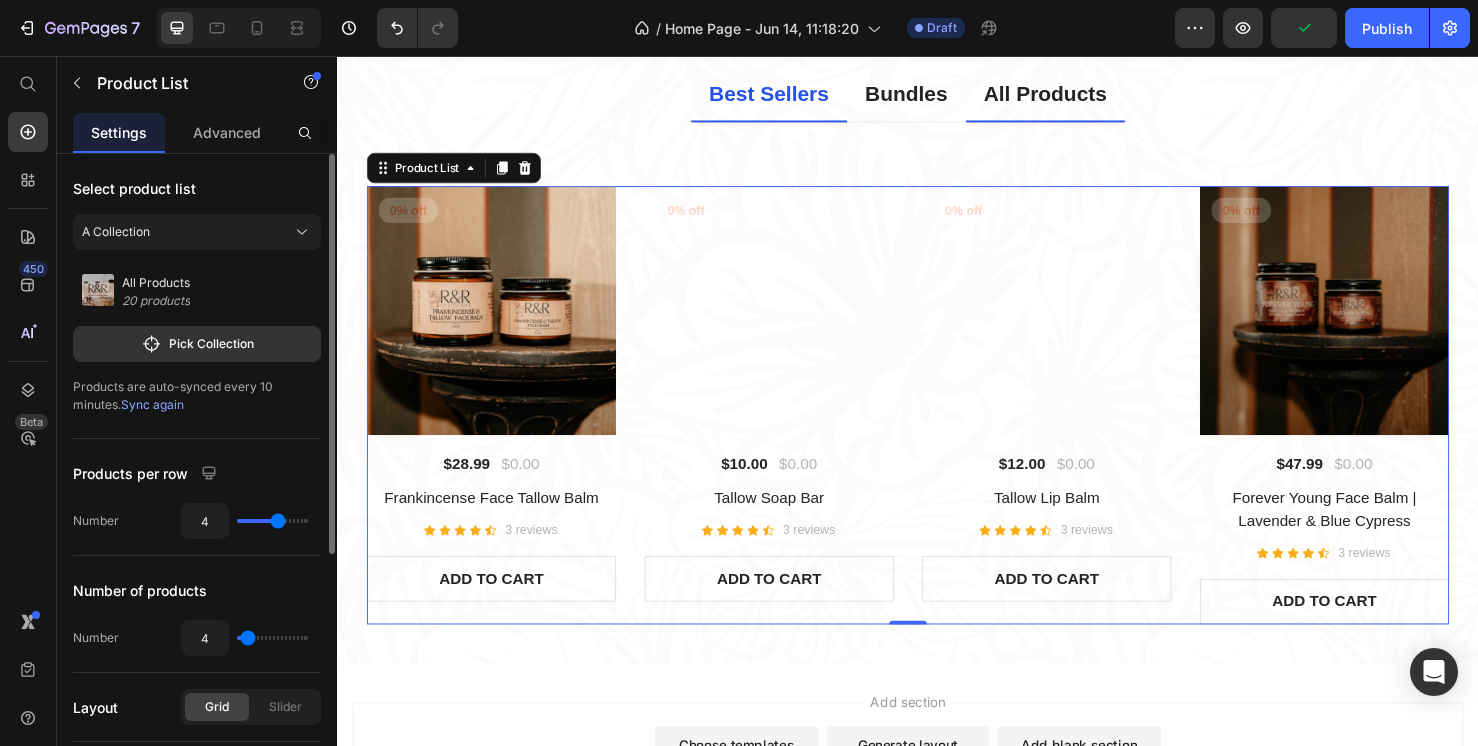 click on "All Products" at bounding box center [156, 283] 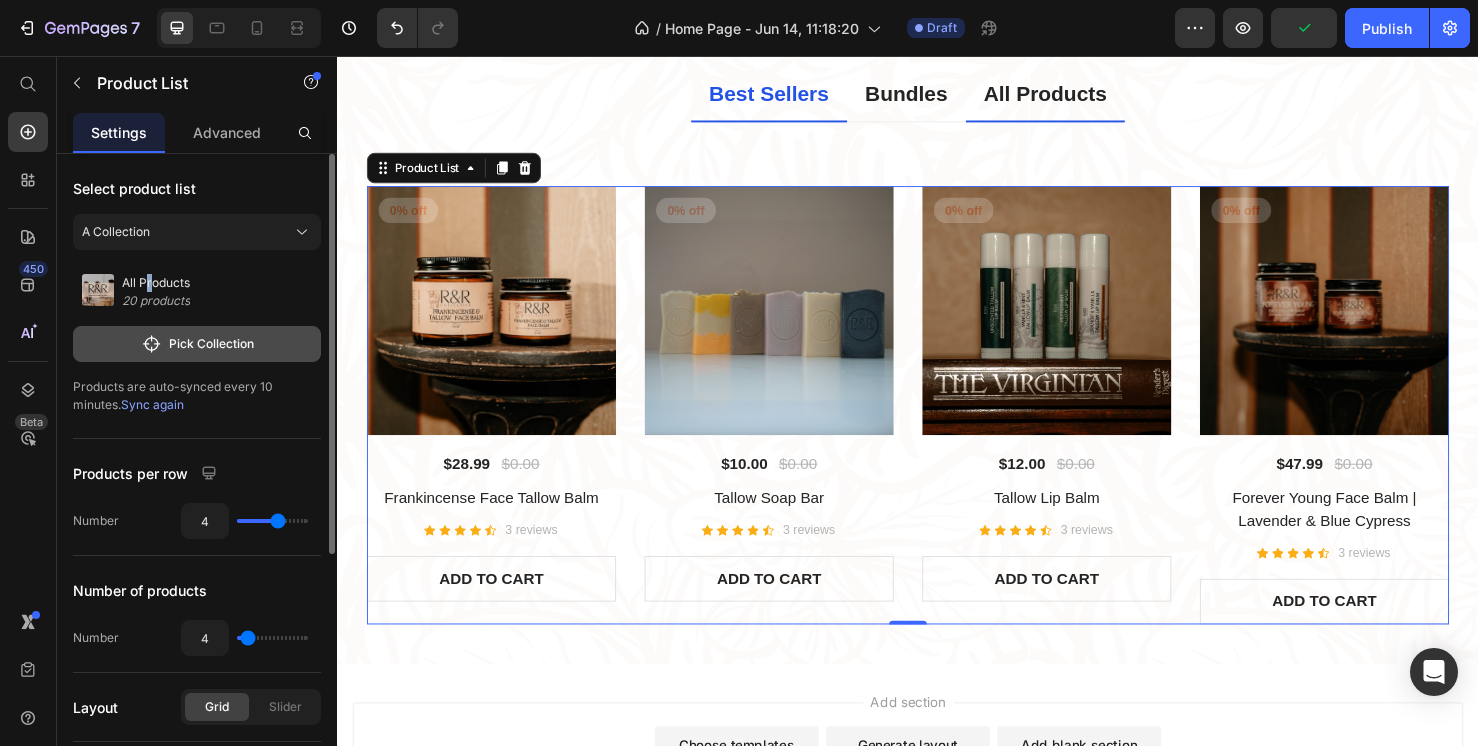 click on "Pick Collection" at bounding box center [197, 344] 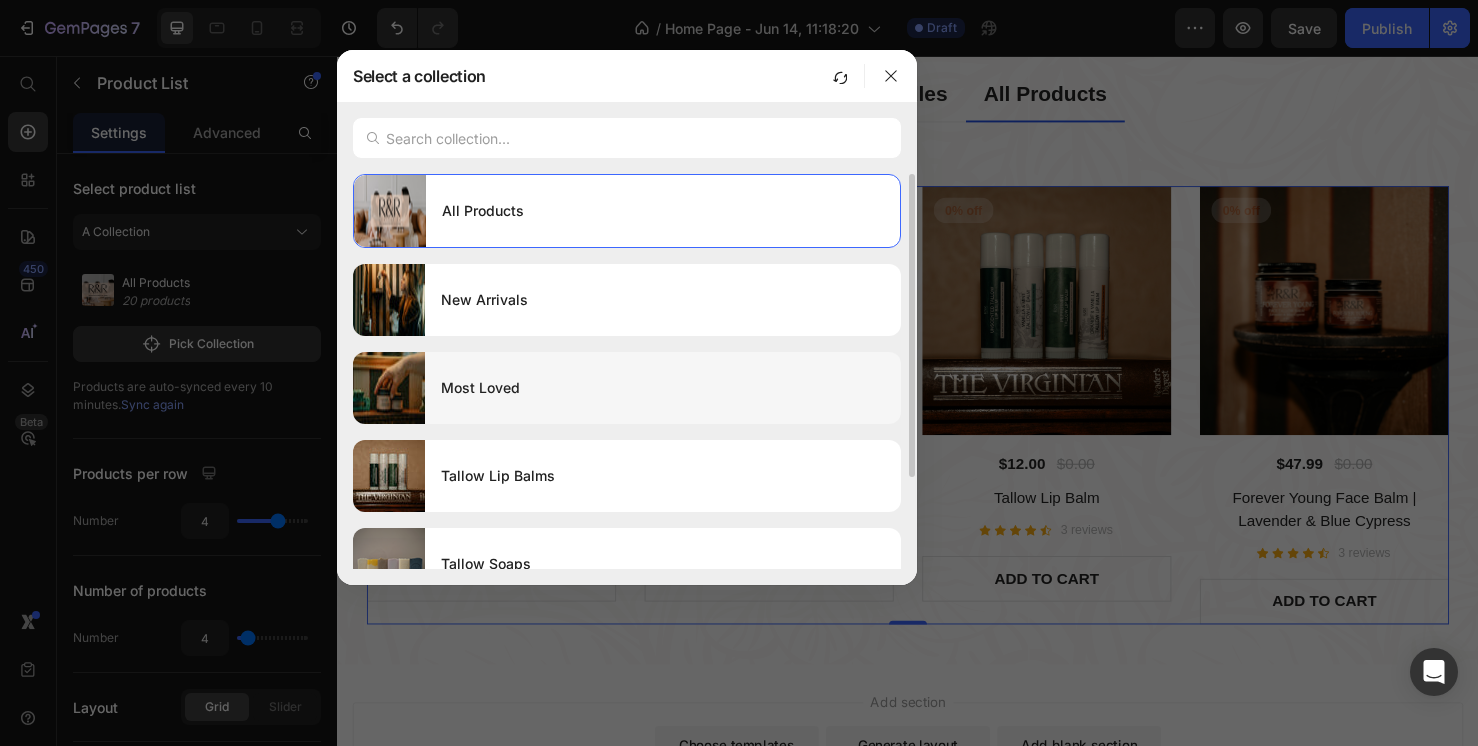 click on "Most Loved" at bounding box center [663, 388] 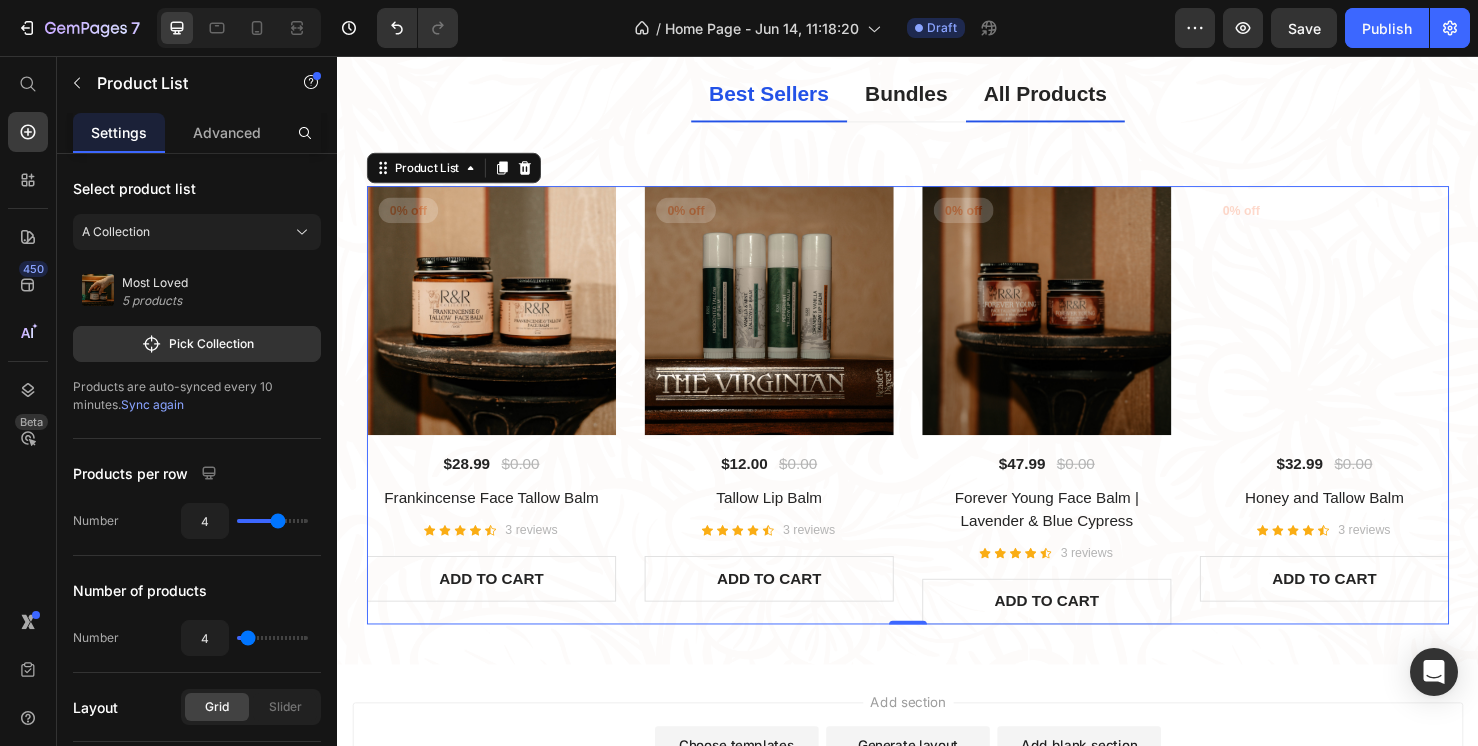 click on "Bundles" at bounding box center [935, 96] 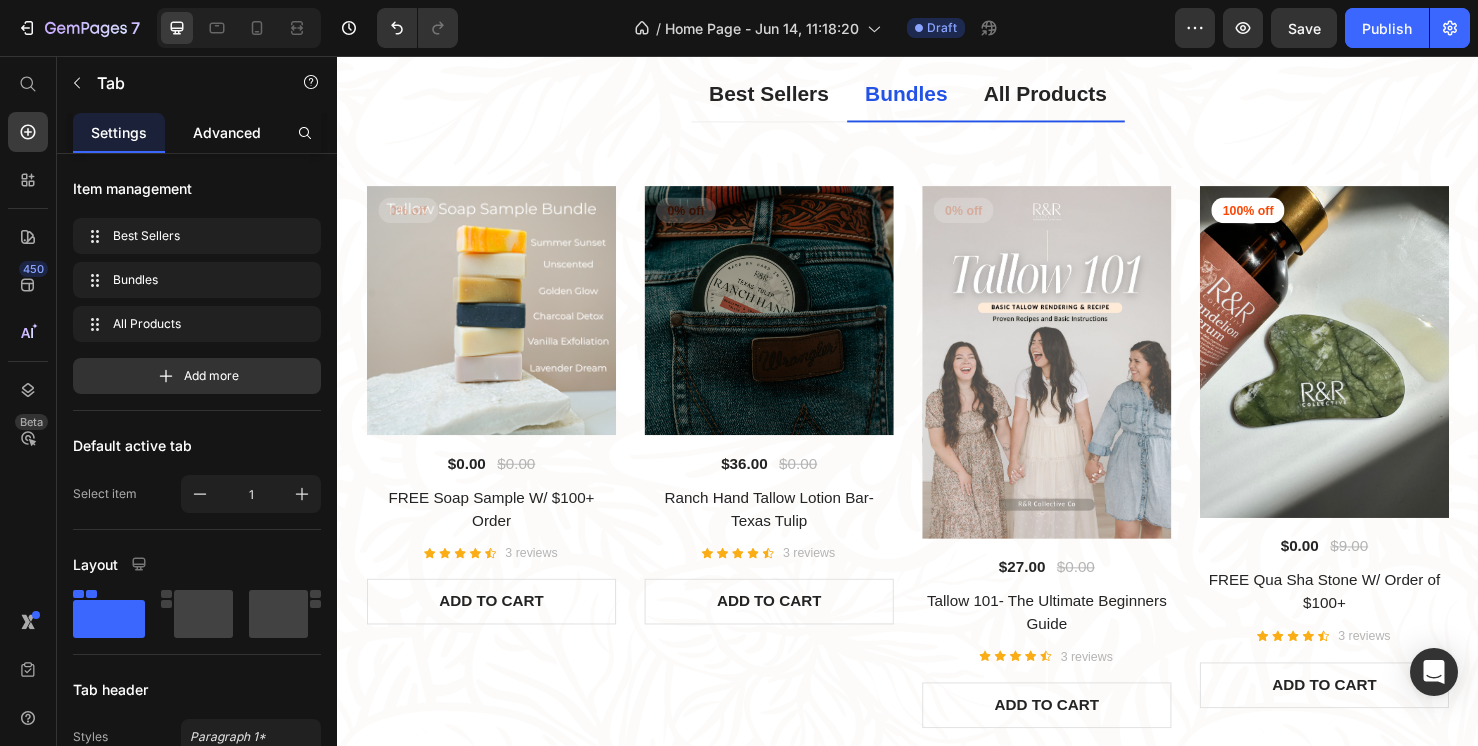 click on "Advanced" at bounding box center (227, 132) 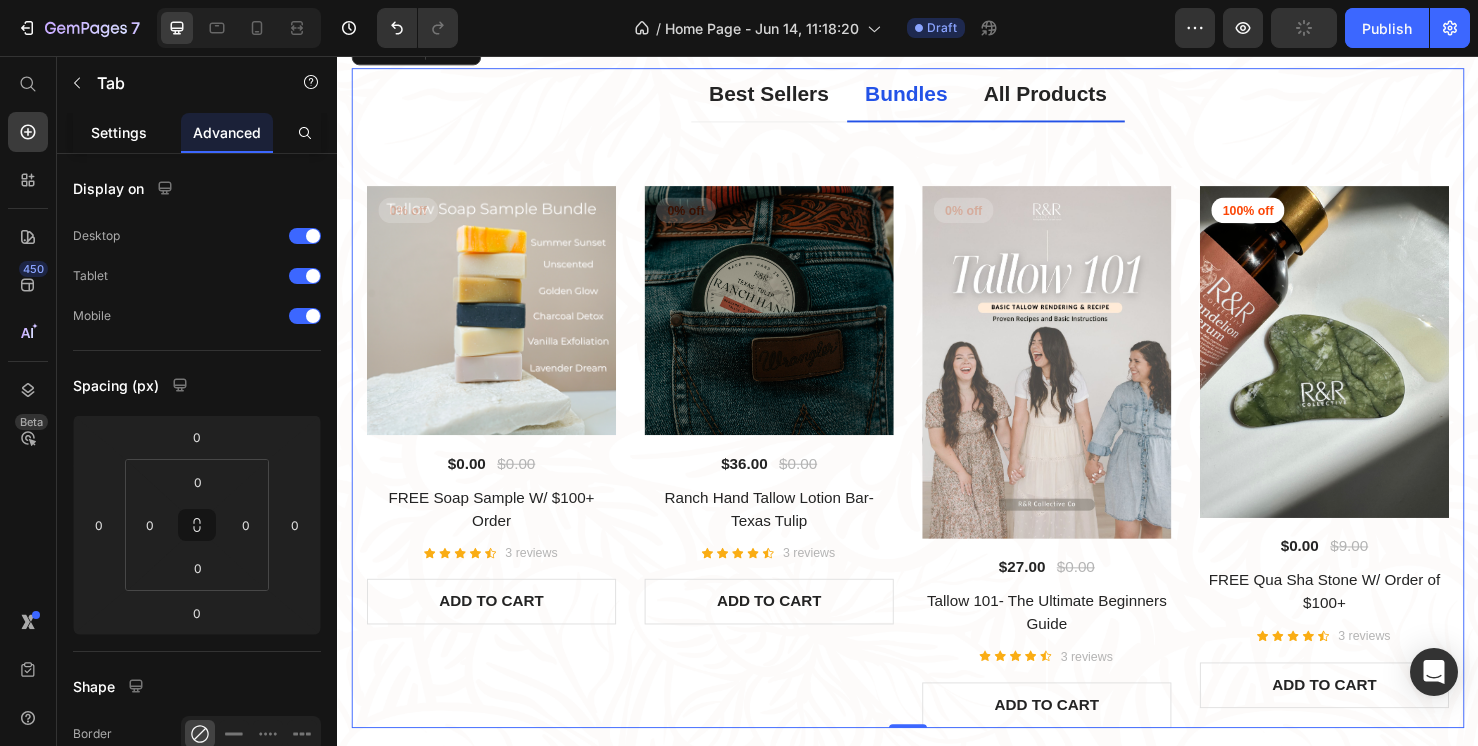 click on "Settings" at bounding box center (119, 132) 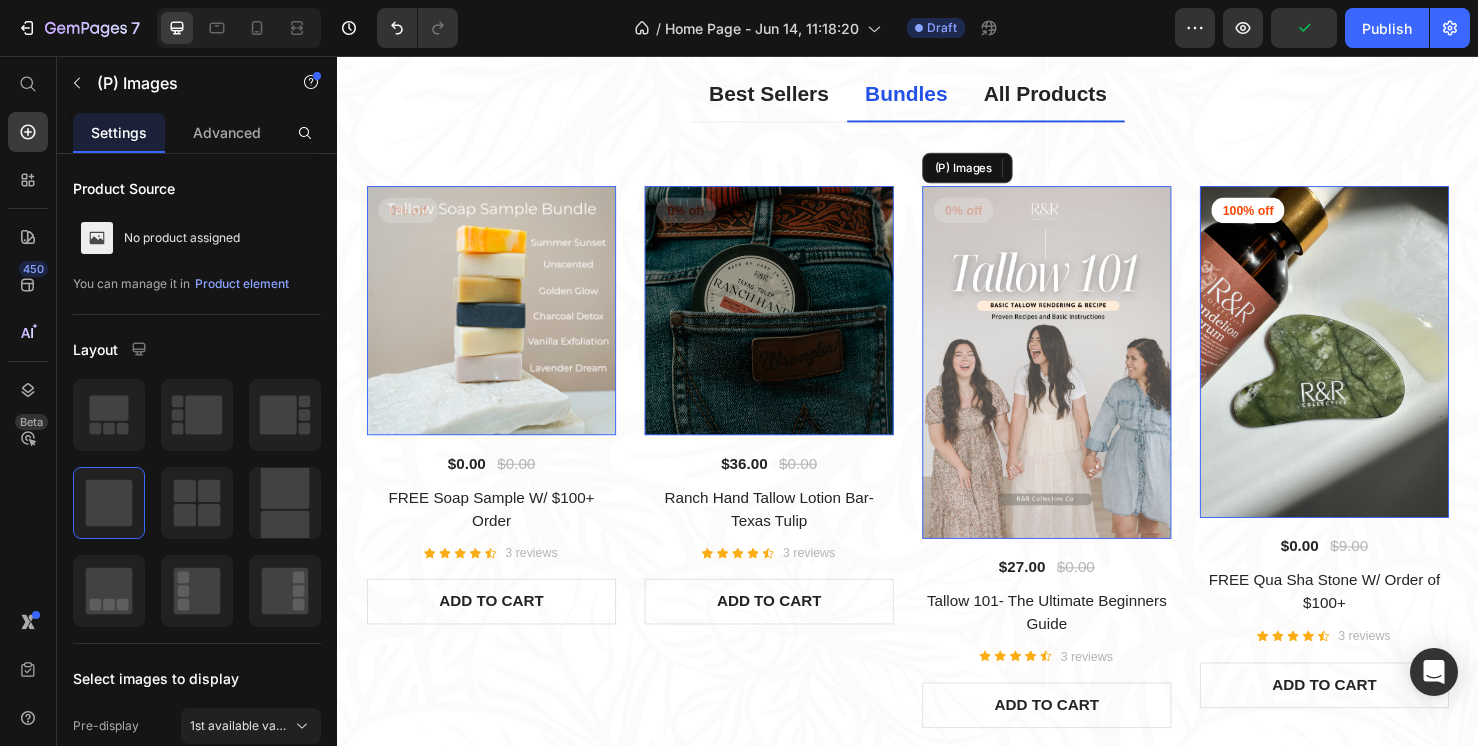 click at bounding box center [499, 324] 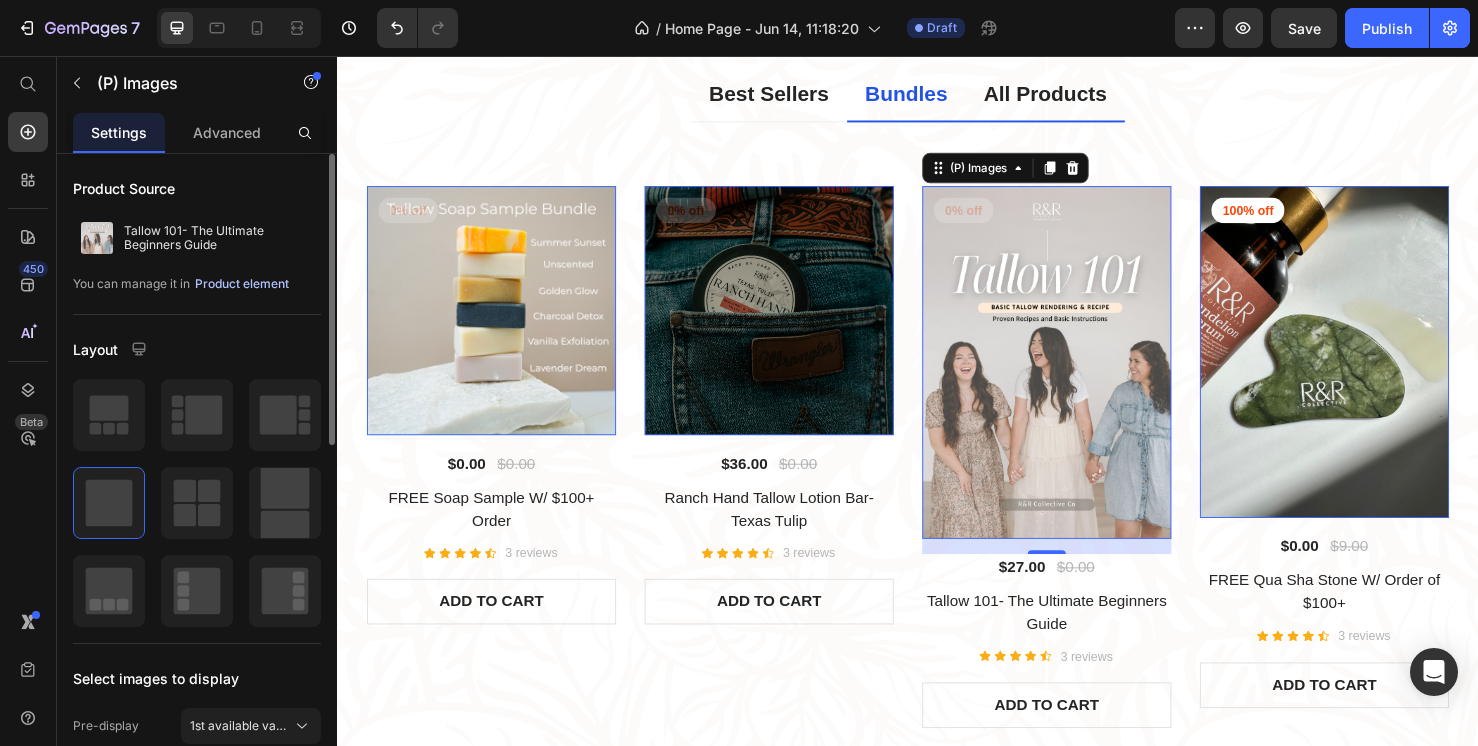 click on "Product element" at bounding box center [242, 284] 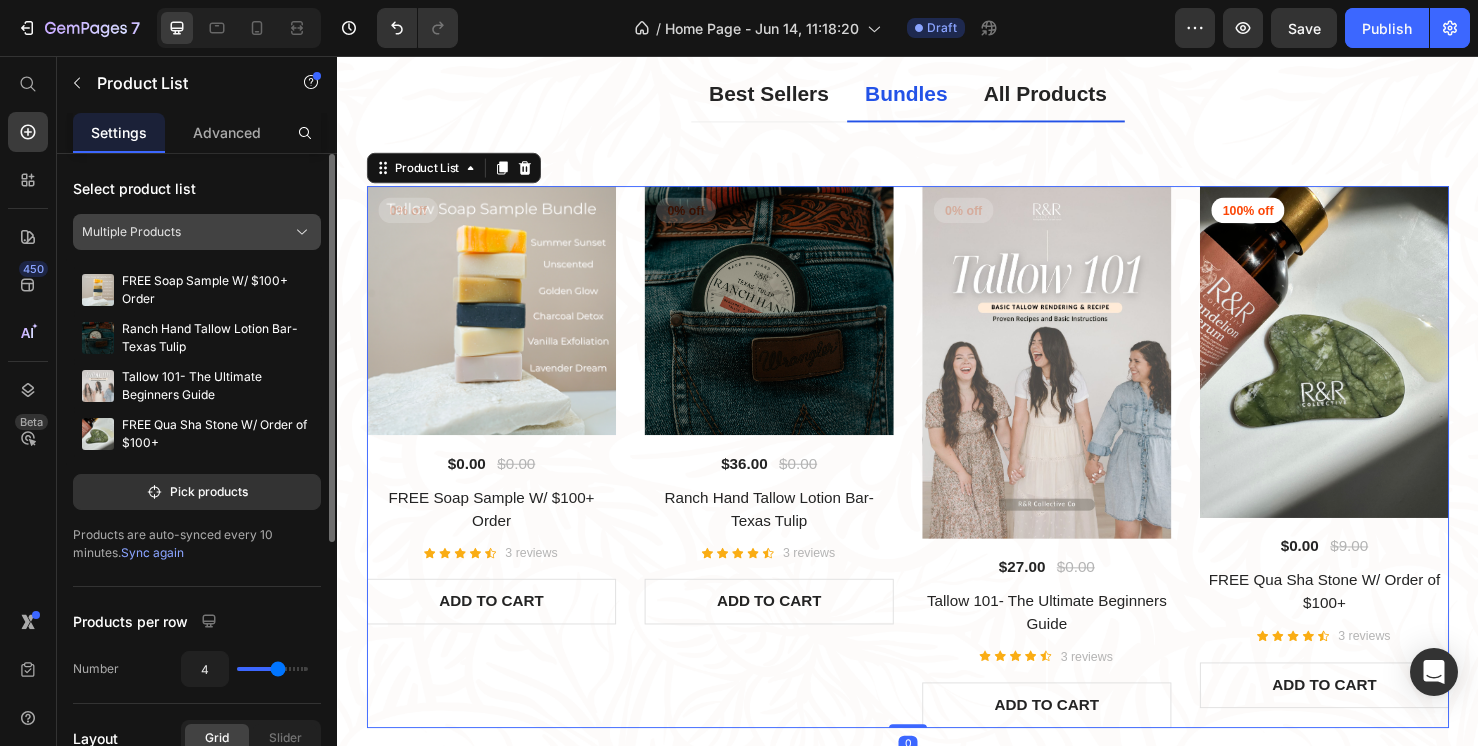 click on "Multiple Products" 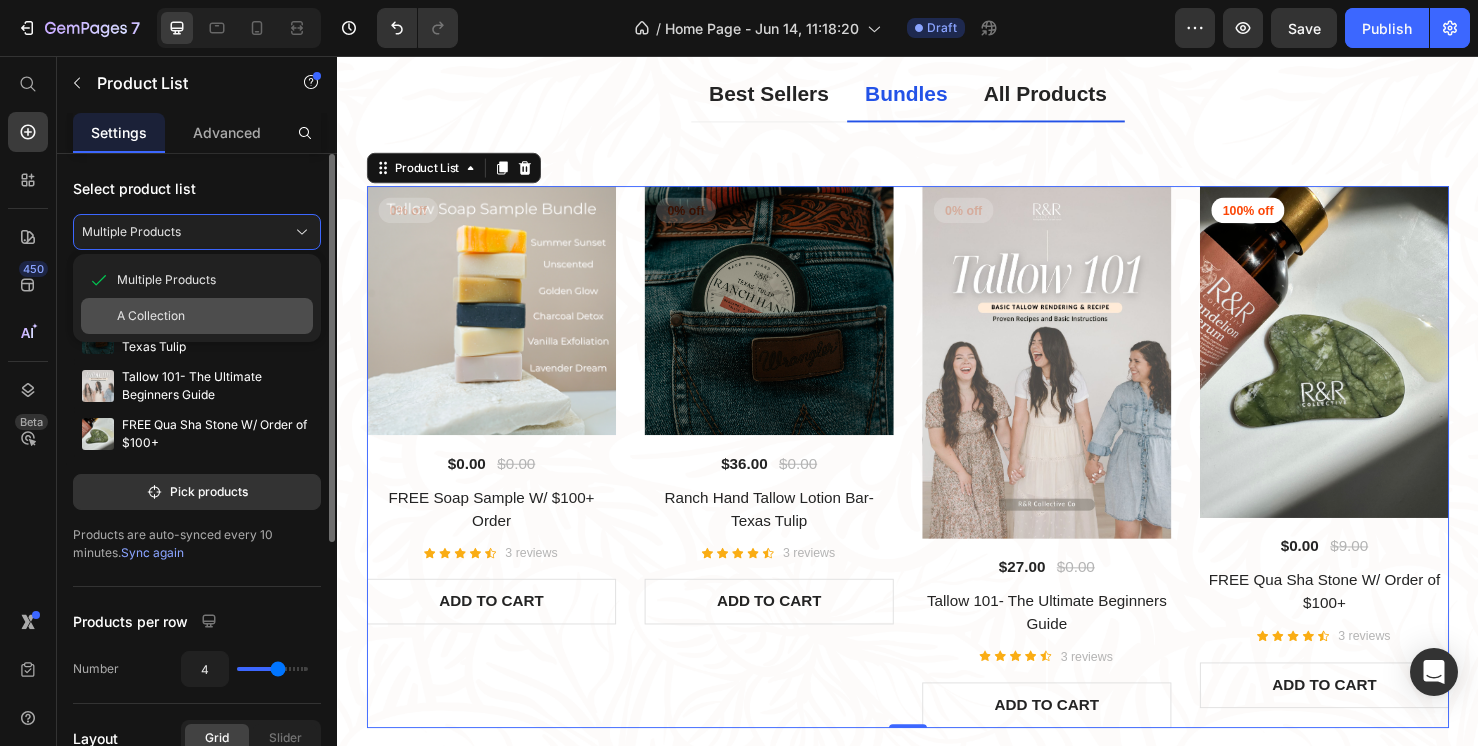 click on "A Collection" at bounding box center [151, 316] 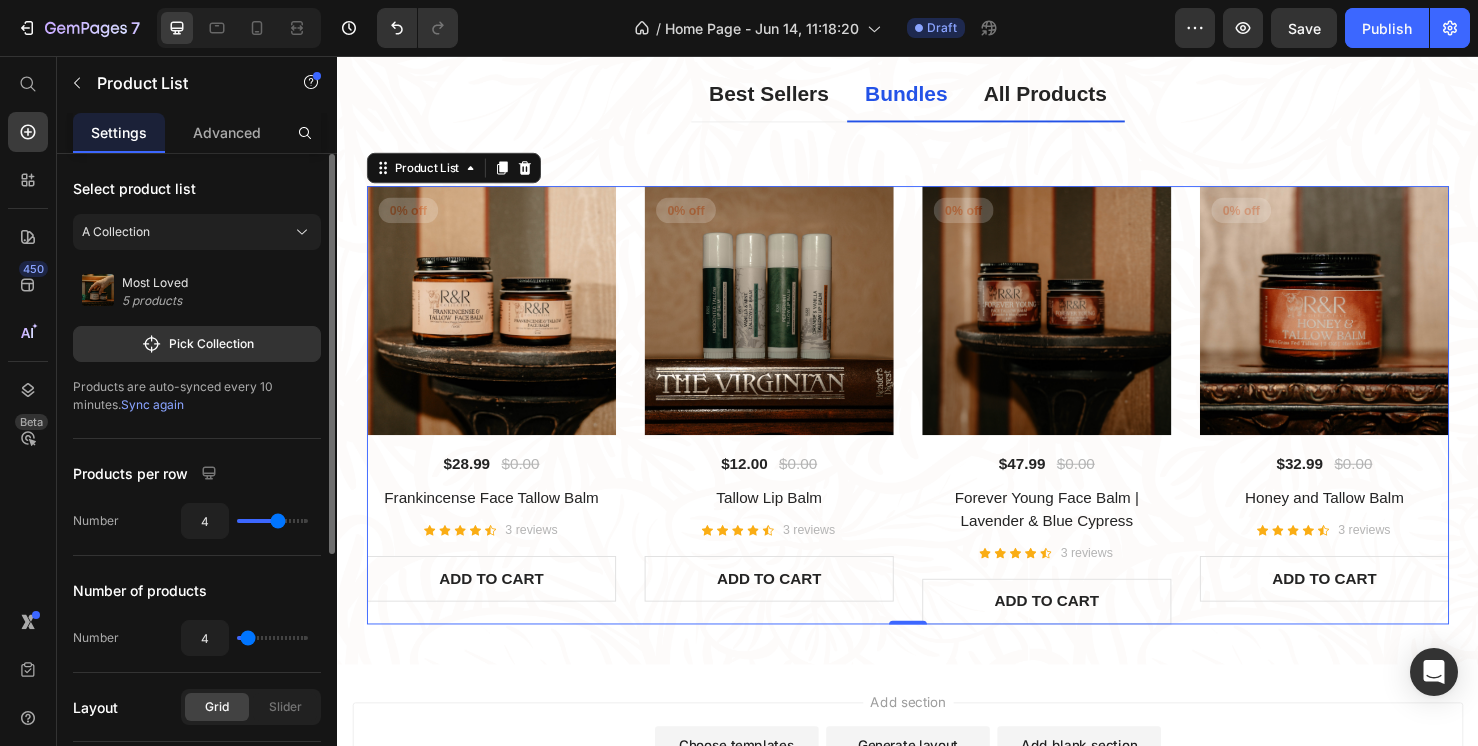 click on "Most Loved" at bounding box center (155, 283) 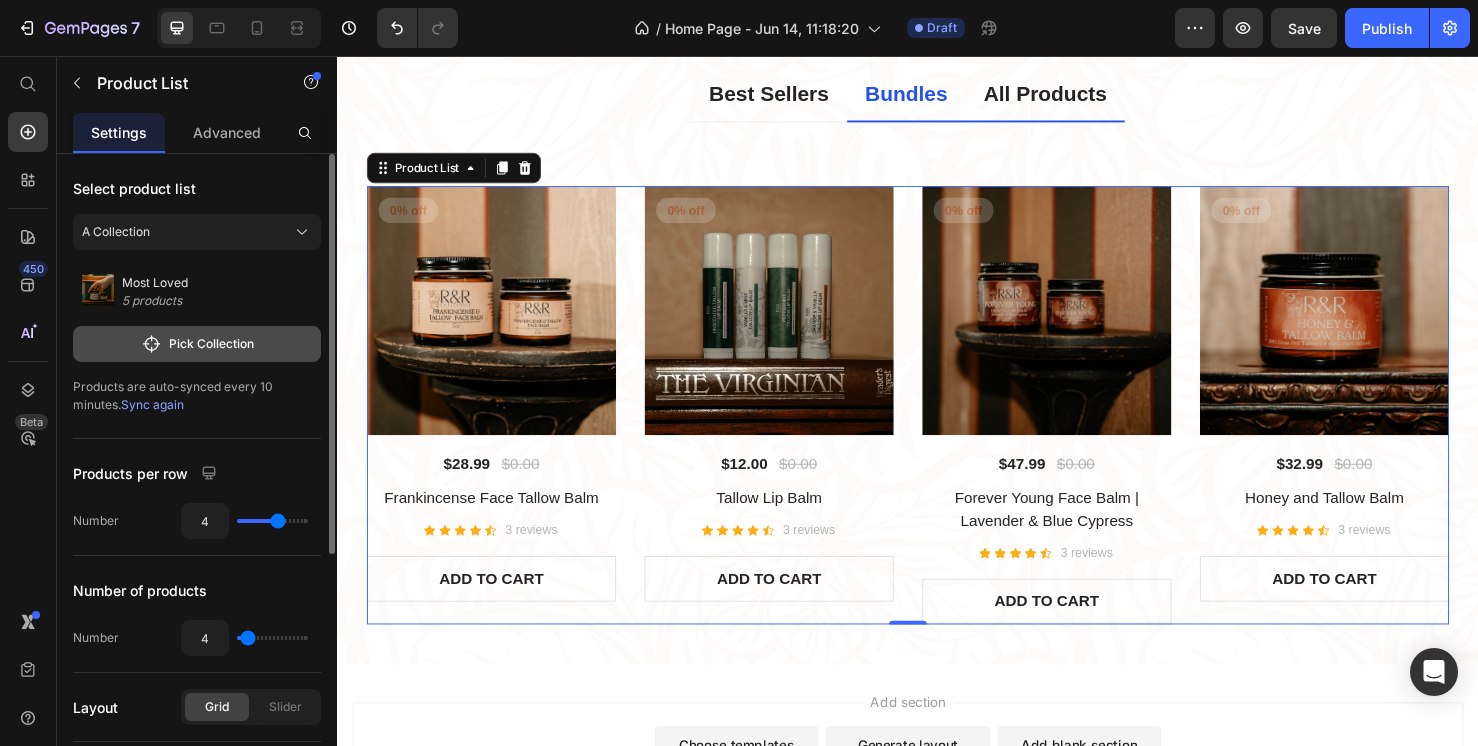 click on "Pick Collection" at bounding box center [197, 344] 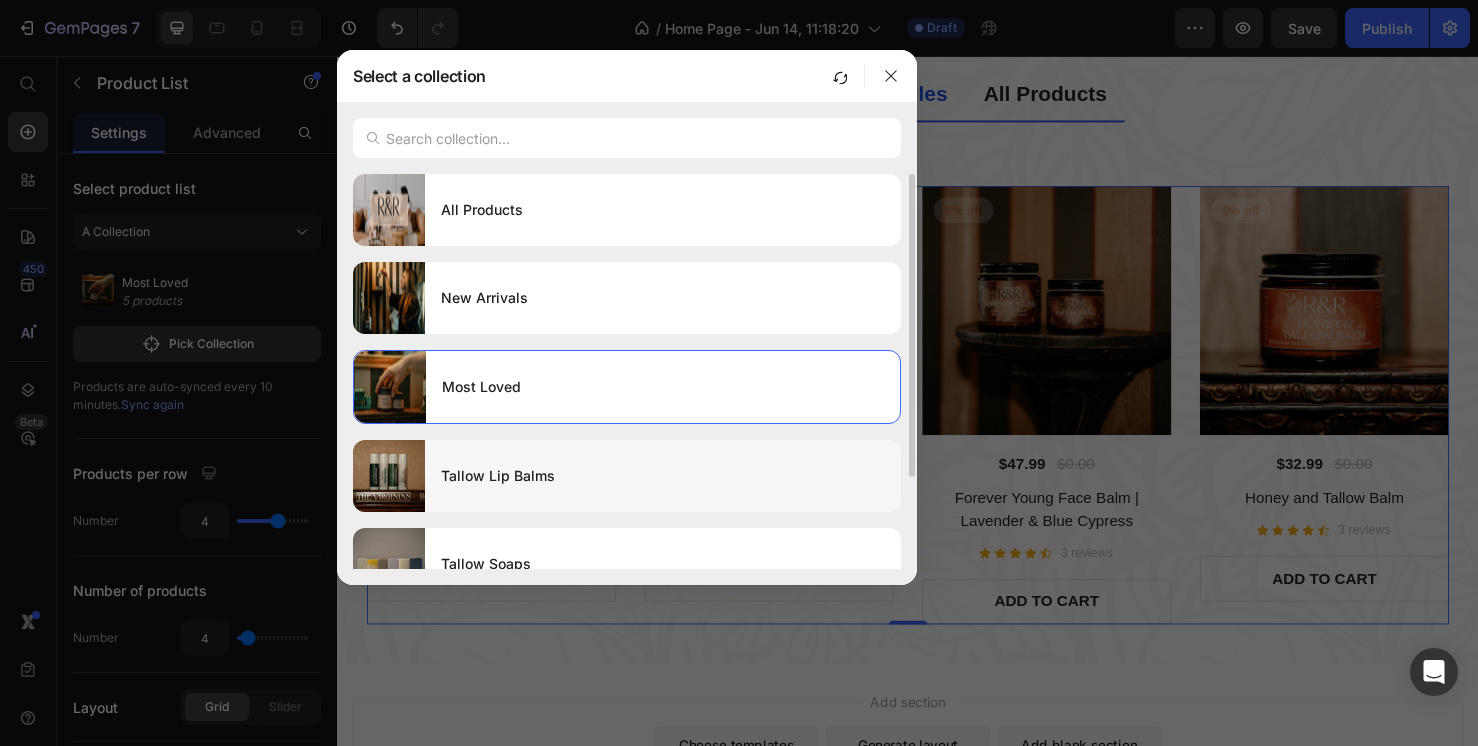 scroll, scrollTop: 119, scrollLeft: 0, axis: vertical 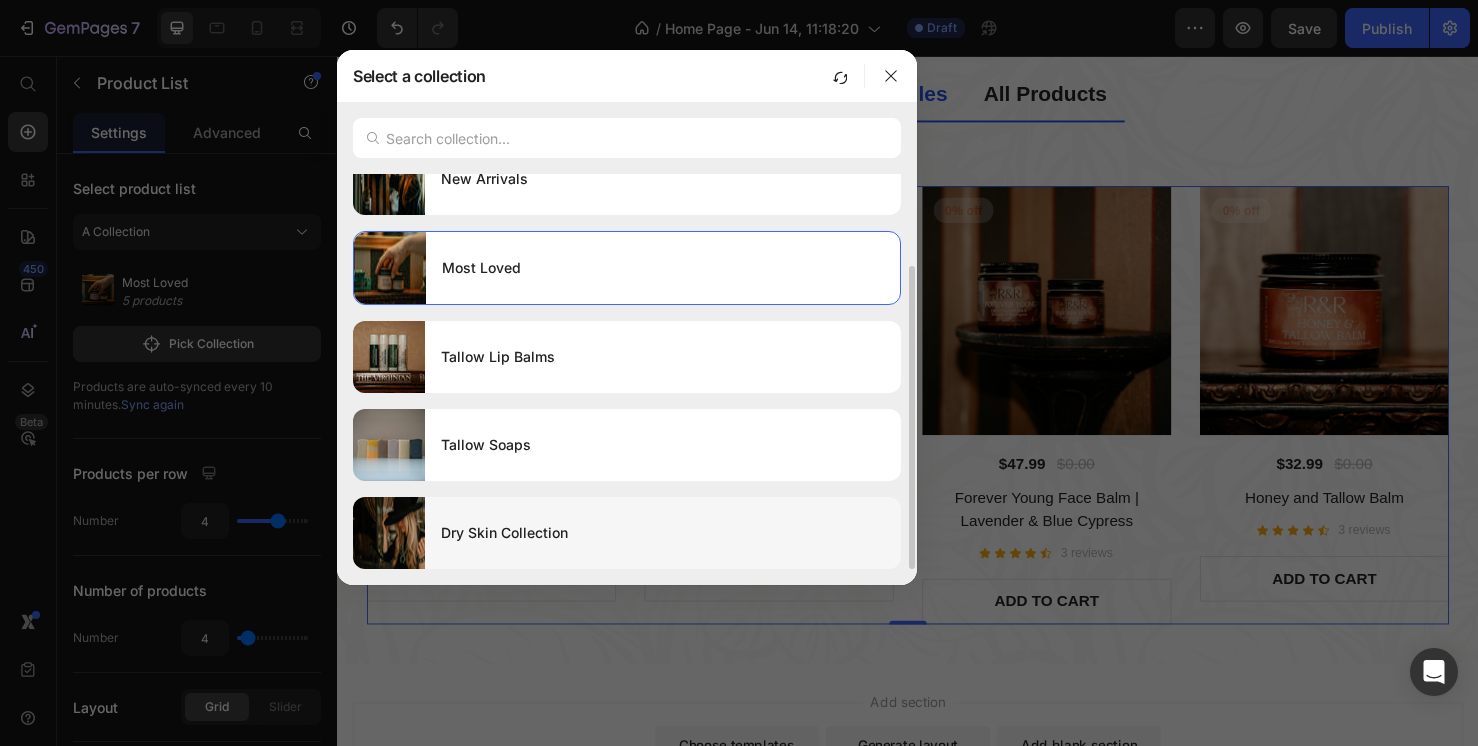 click on "Dry Skin Collection" at bounding box center (663, 533) 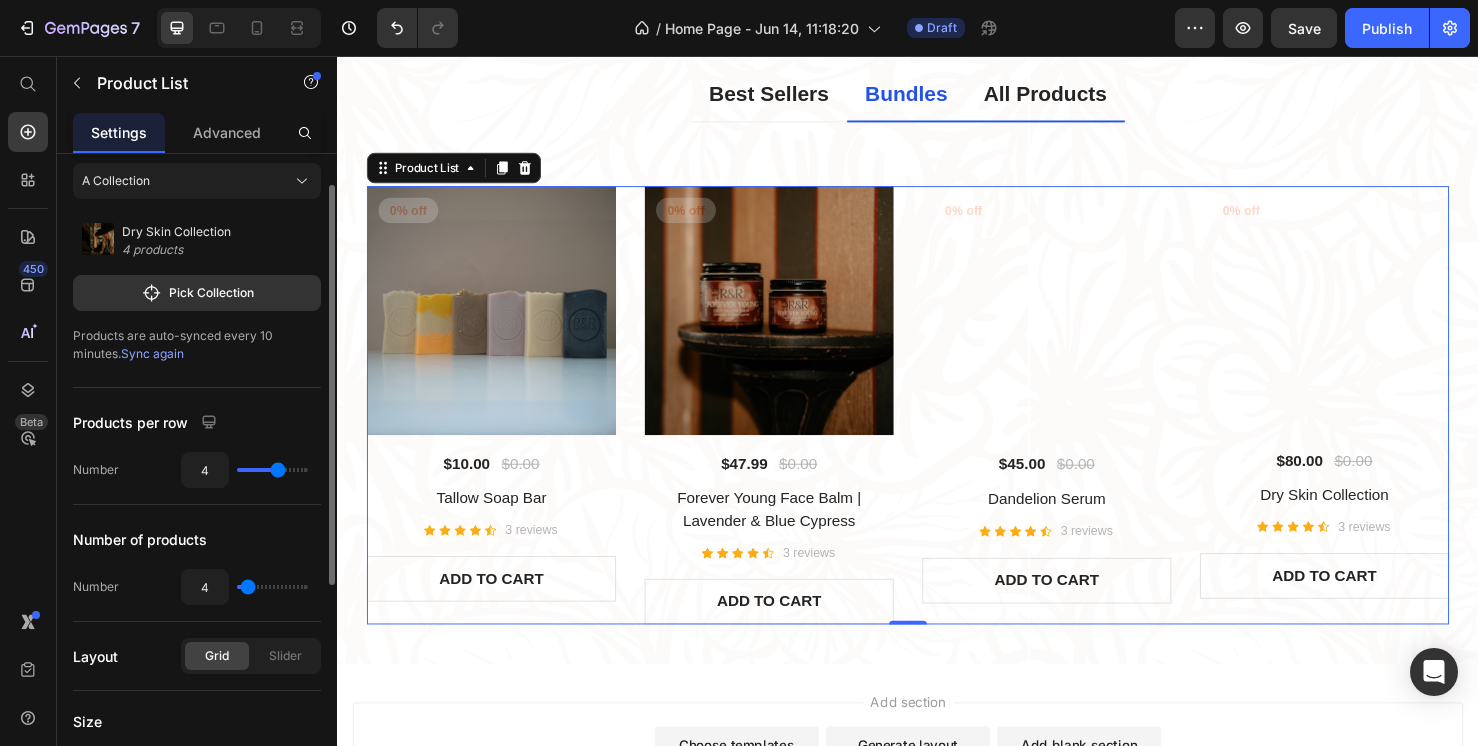 scroll, scrollTop: 0, scrollLeft: 0, axis: both 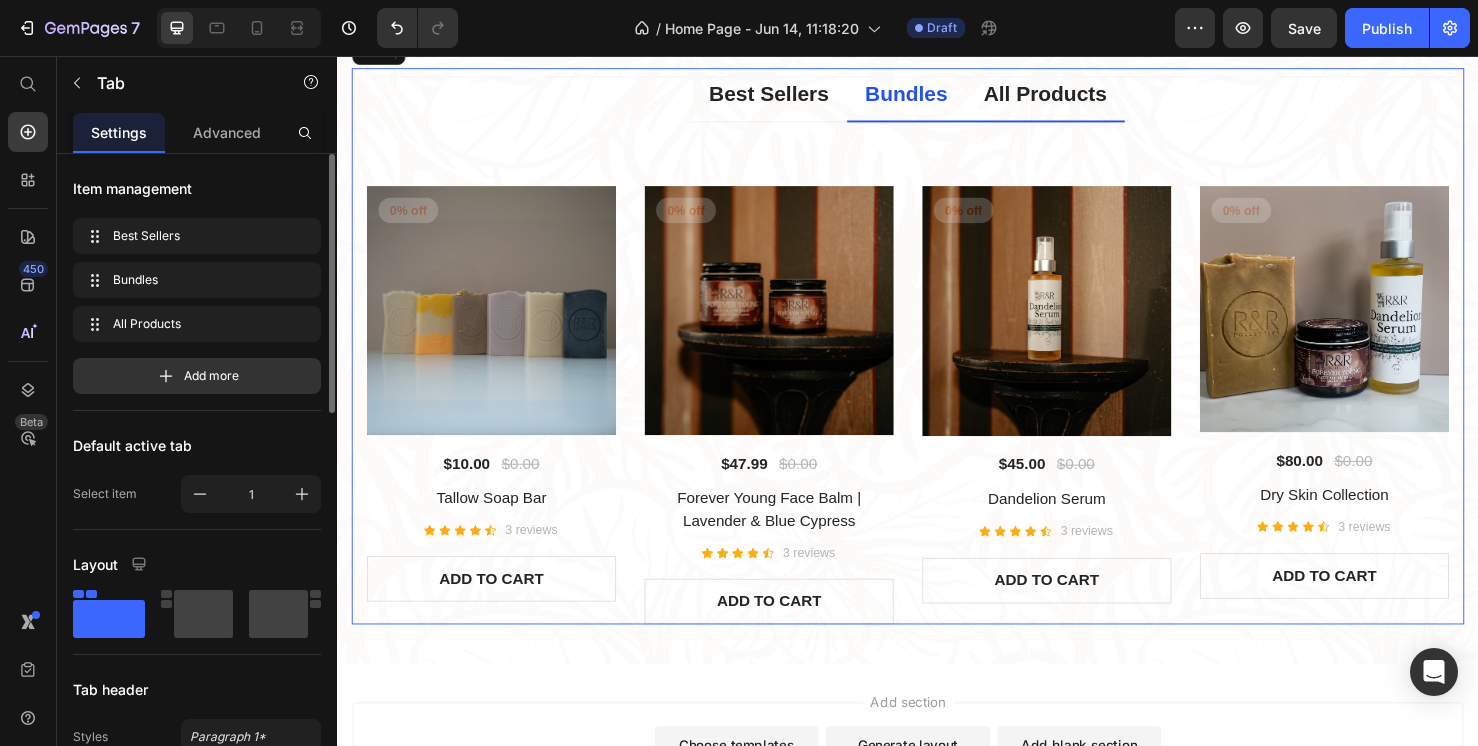 drag, startPoint x: 1369, startPoint y: 204, endPoint x: 1068, endPoint y: 153, distance: 305.29004 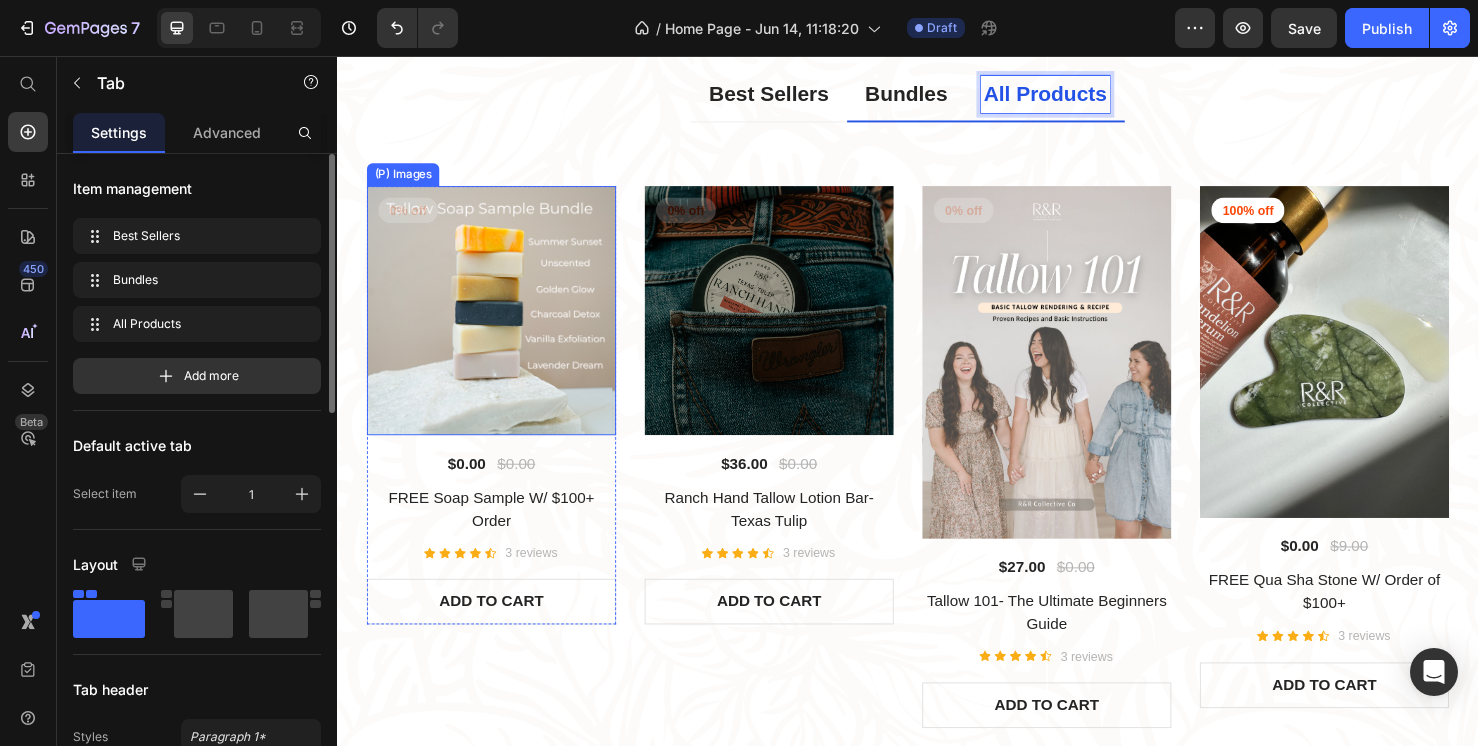click at bounding box center (499, 324) 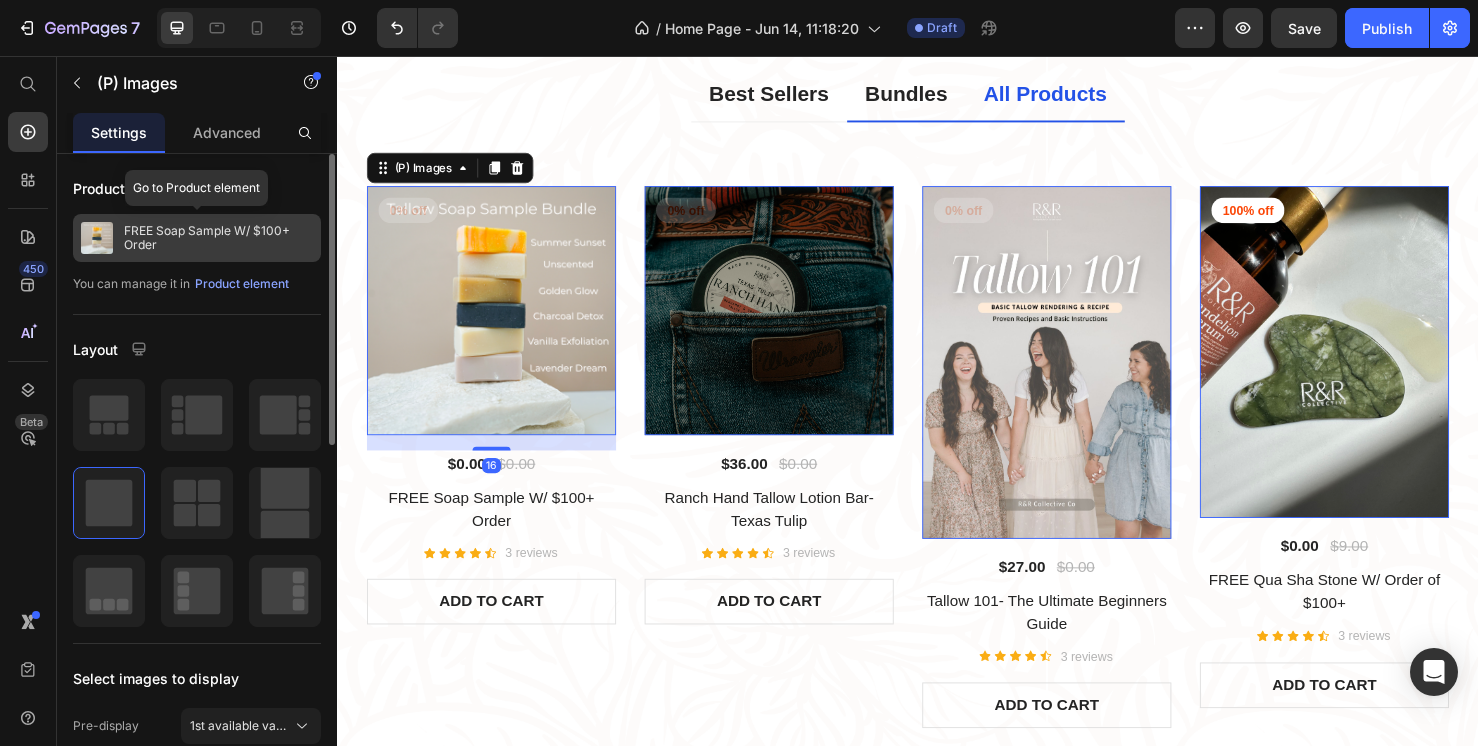click on "FREE Soap Sample W/ $100+ Order" at bounding box center [218, 238] 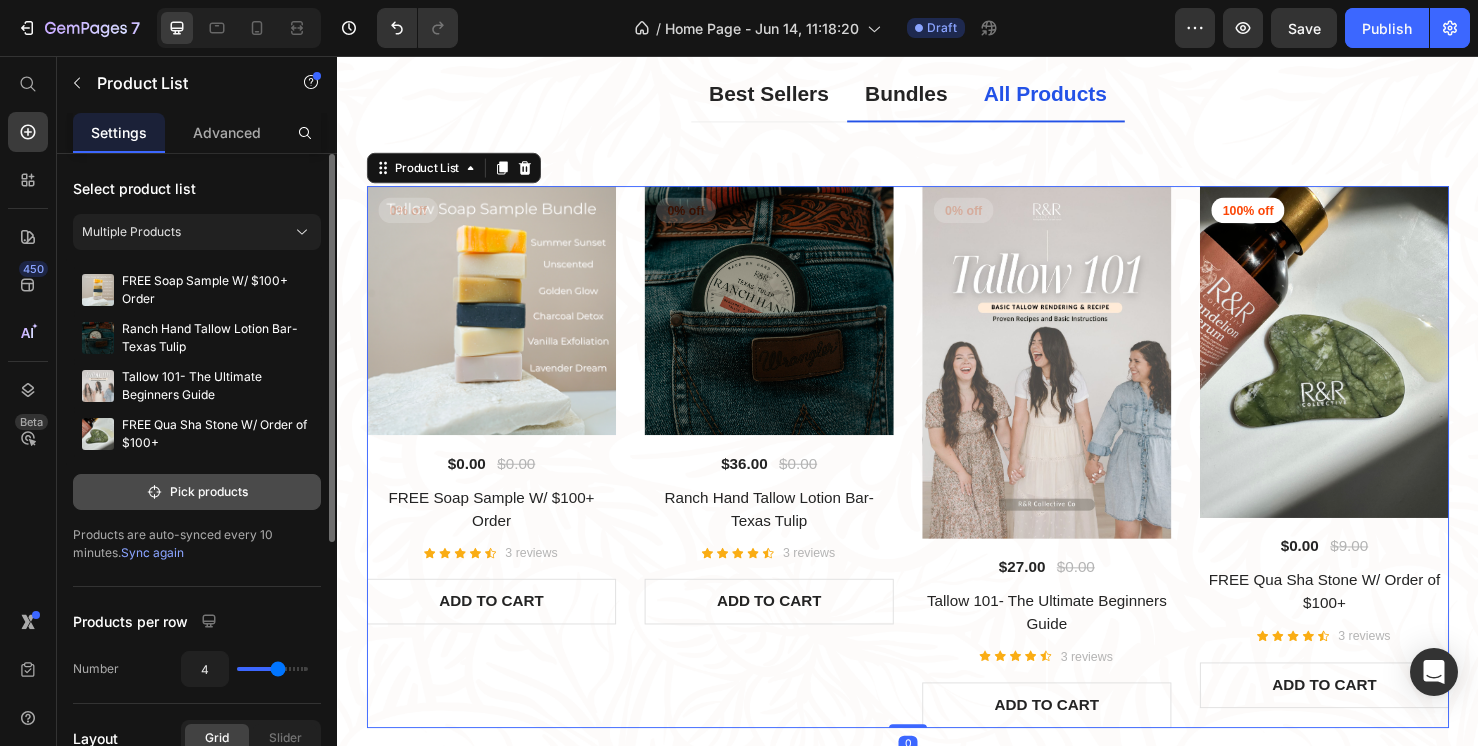 click on "Pick products" at bounding box center (197, 492) 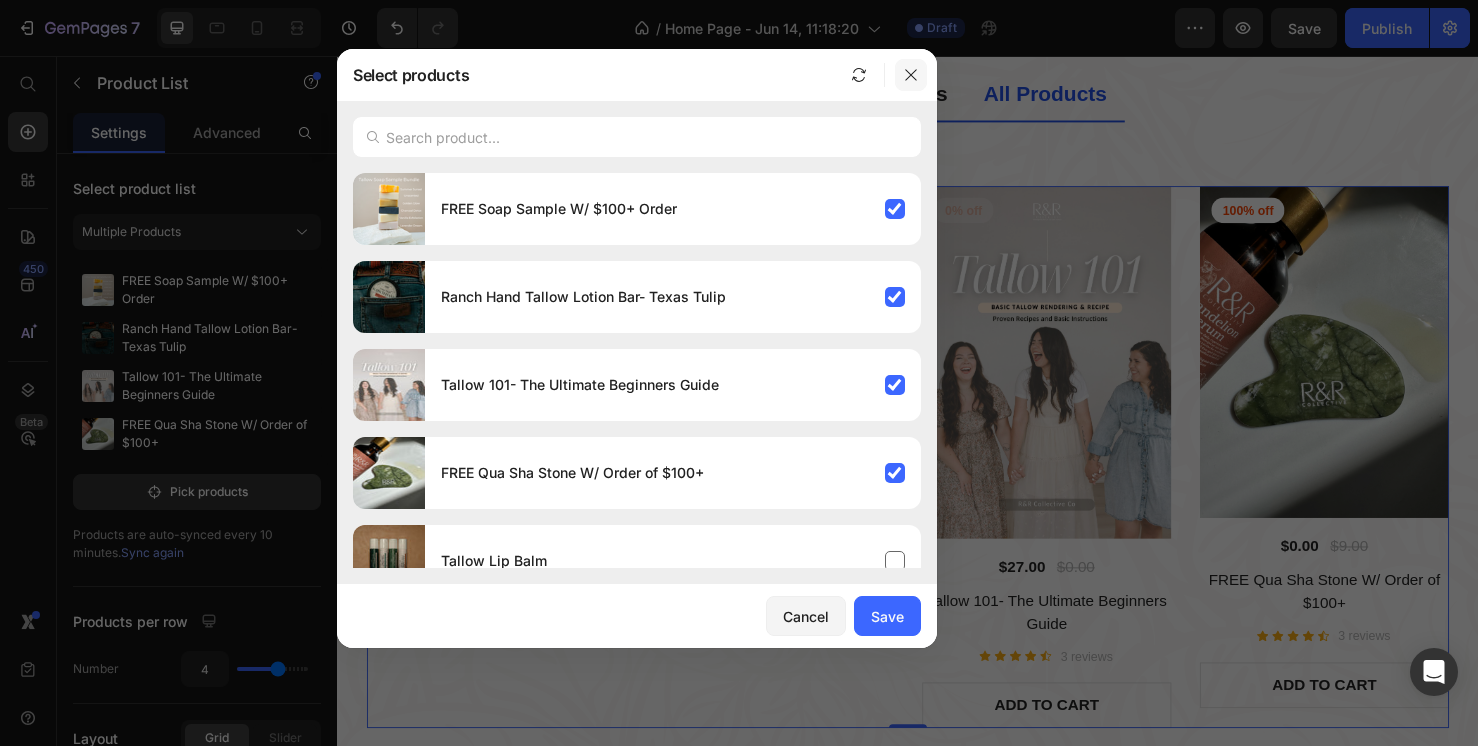 click 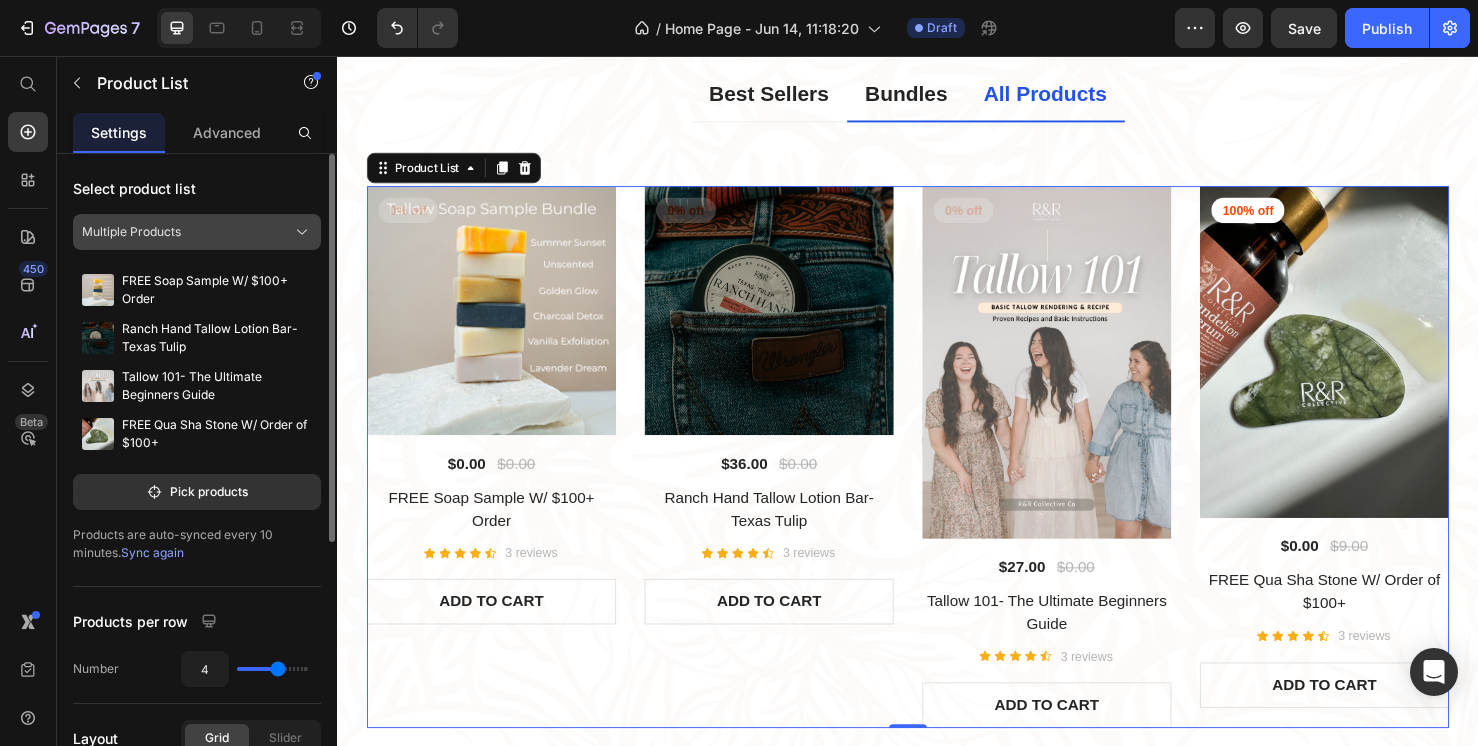 click on "Multiple Products" 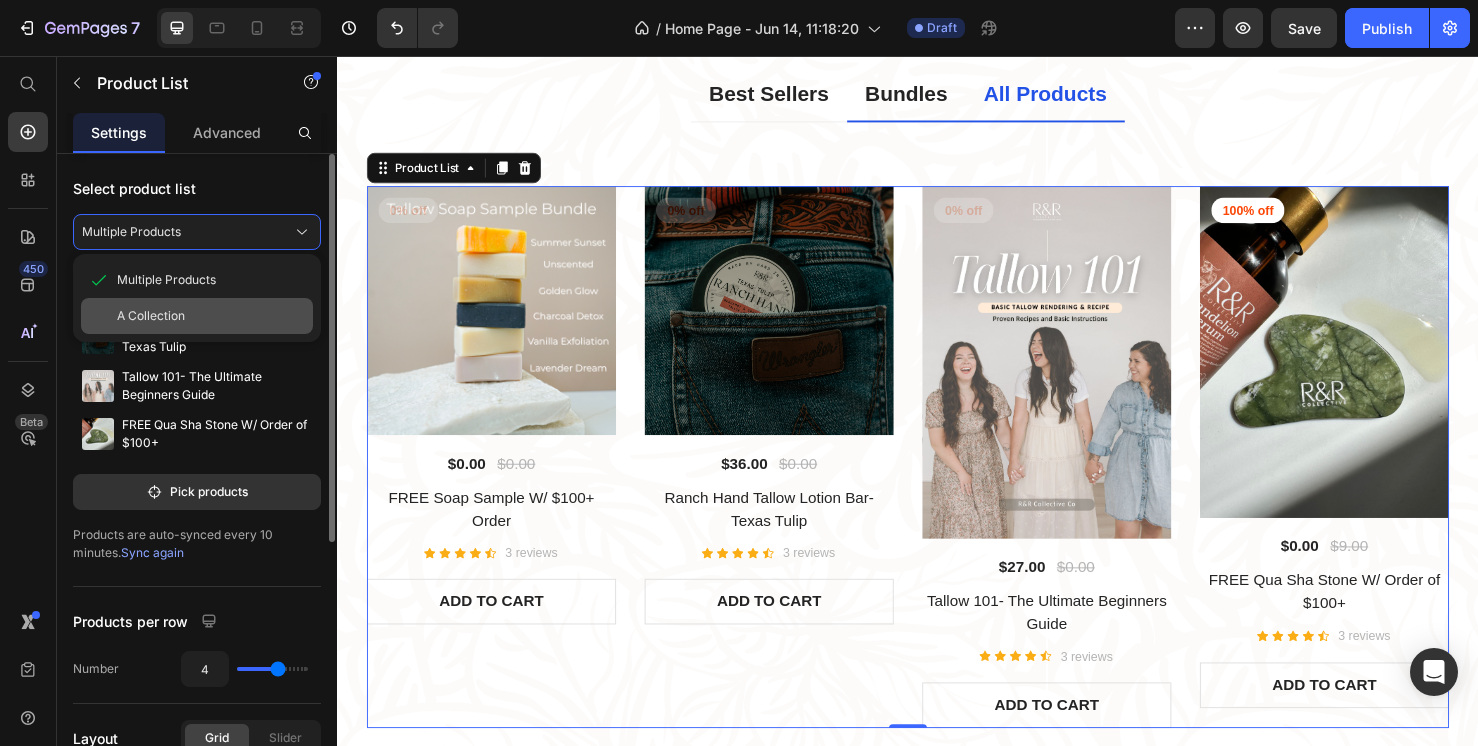 click on "A Collection" at bounding box center [151, 316] 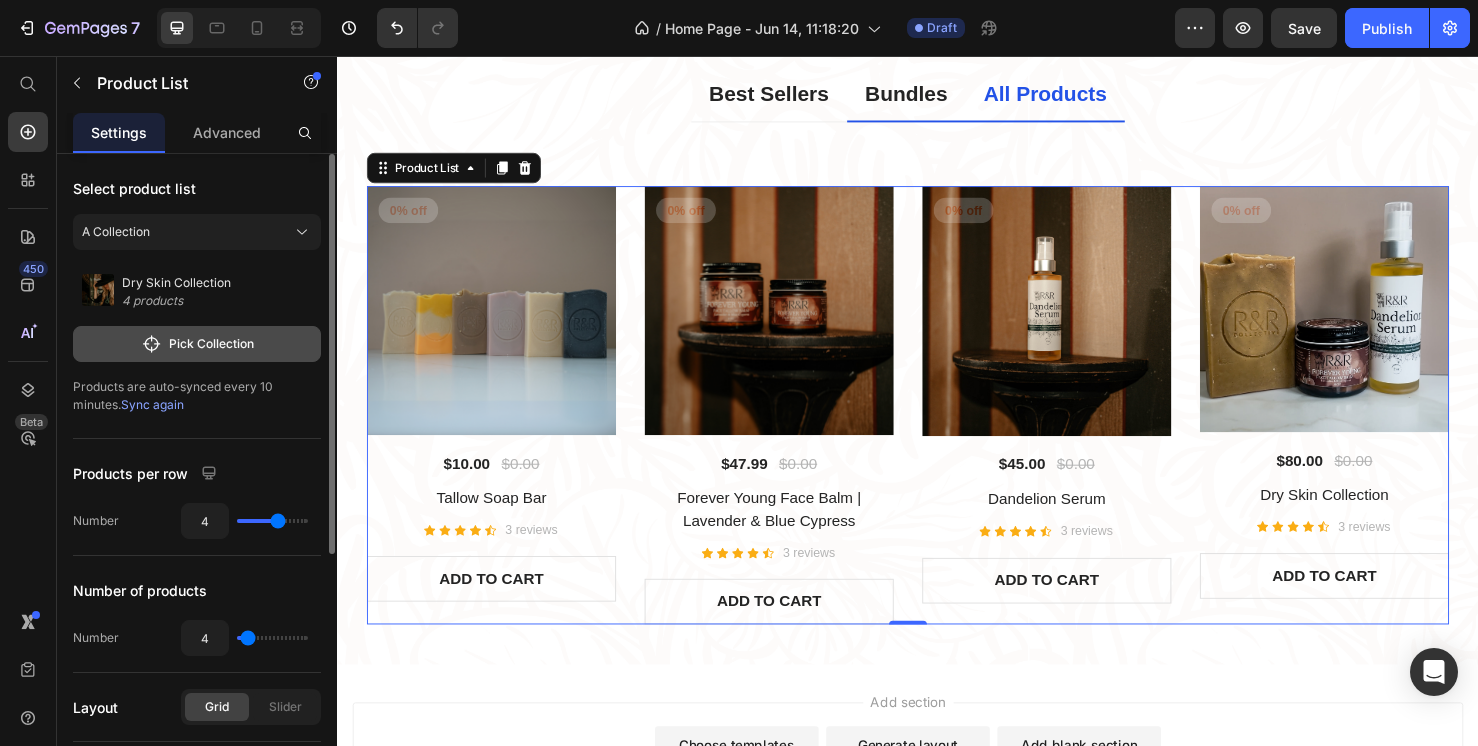 click on "Pick Collection" at bounding box center (197, 344) 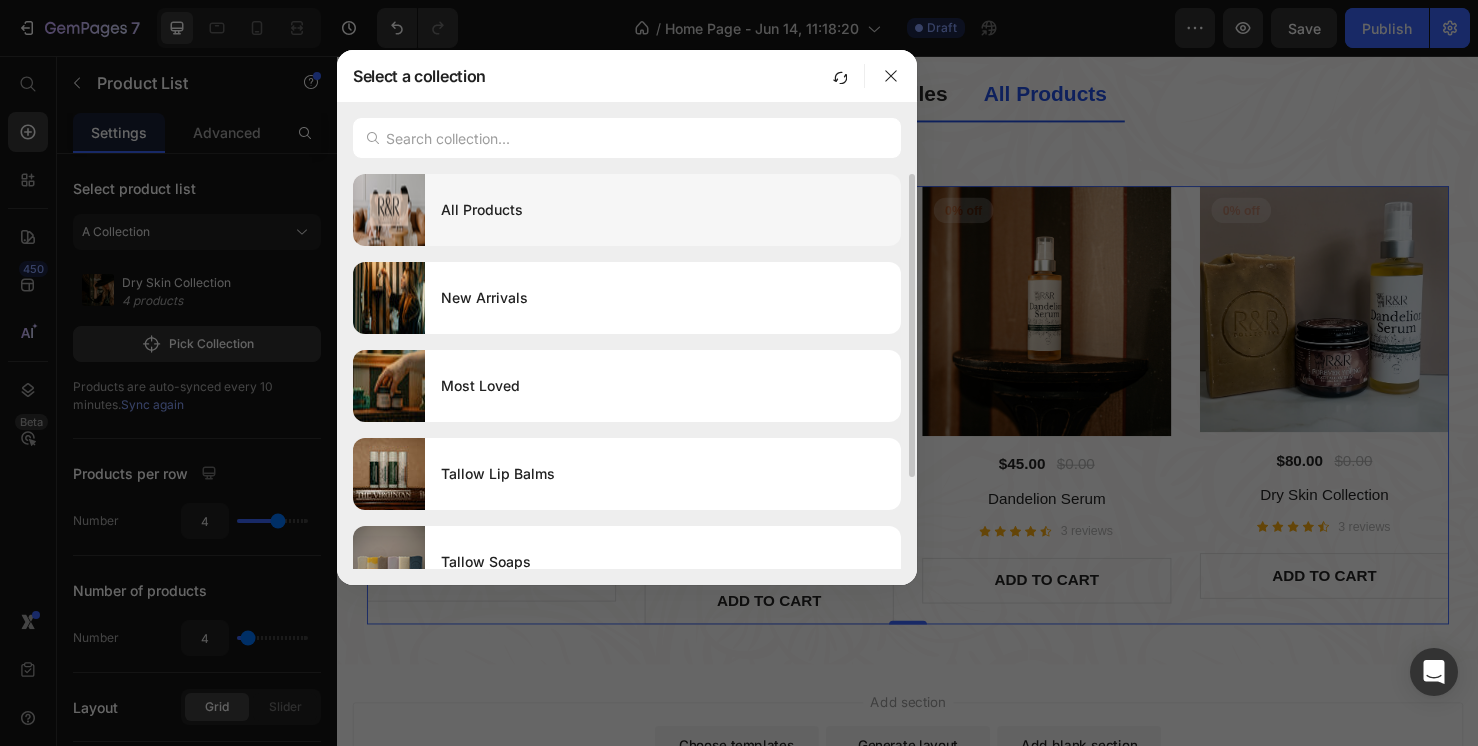 click on "All Products" at bounding box center (663, 210) 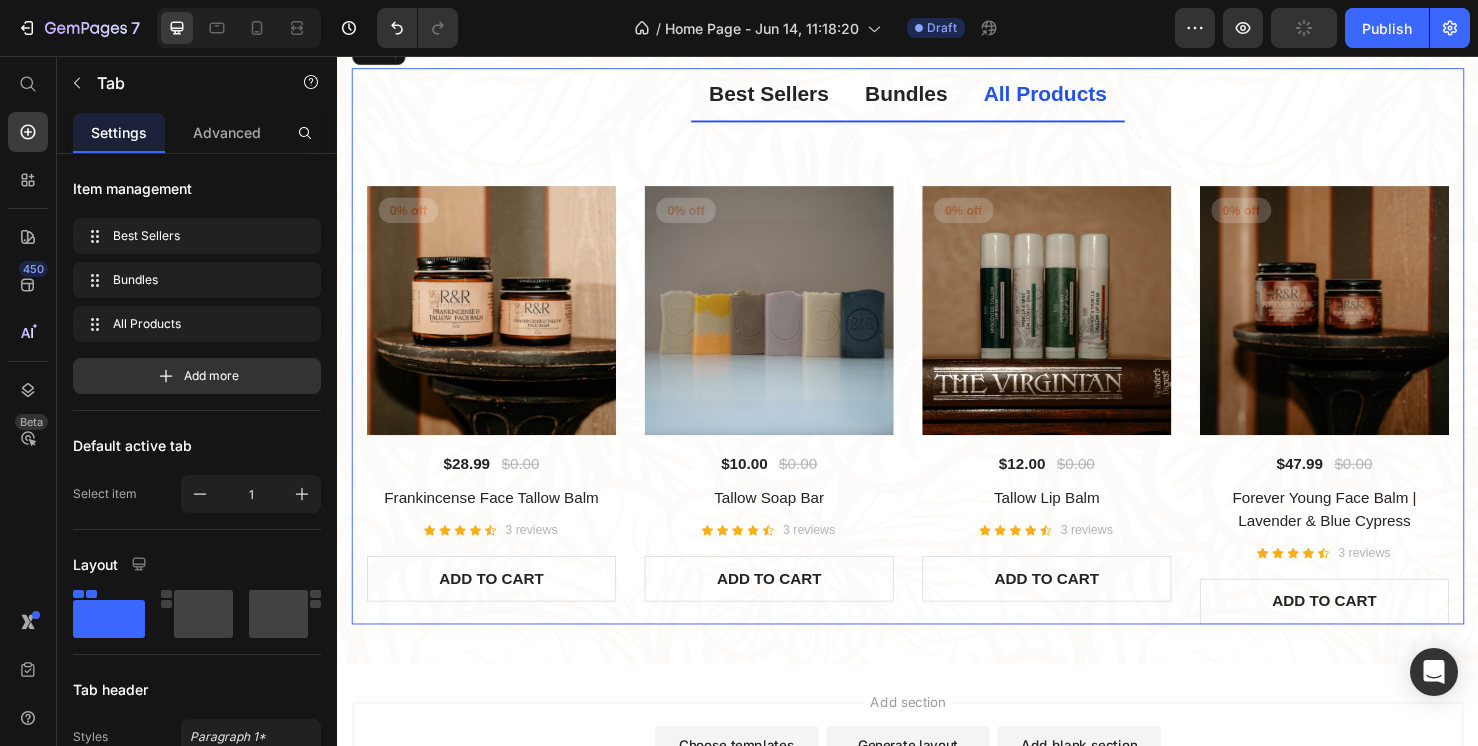 click on "Best Sellers" at bounding box center (791, 96) 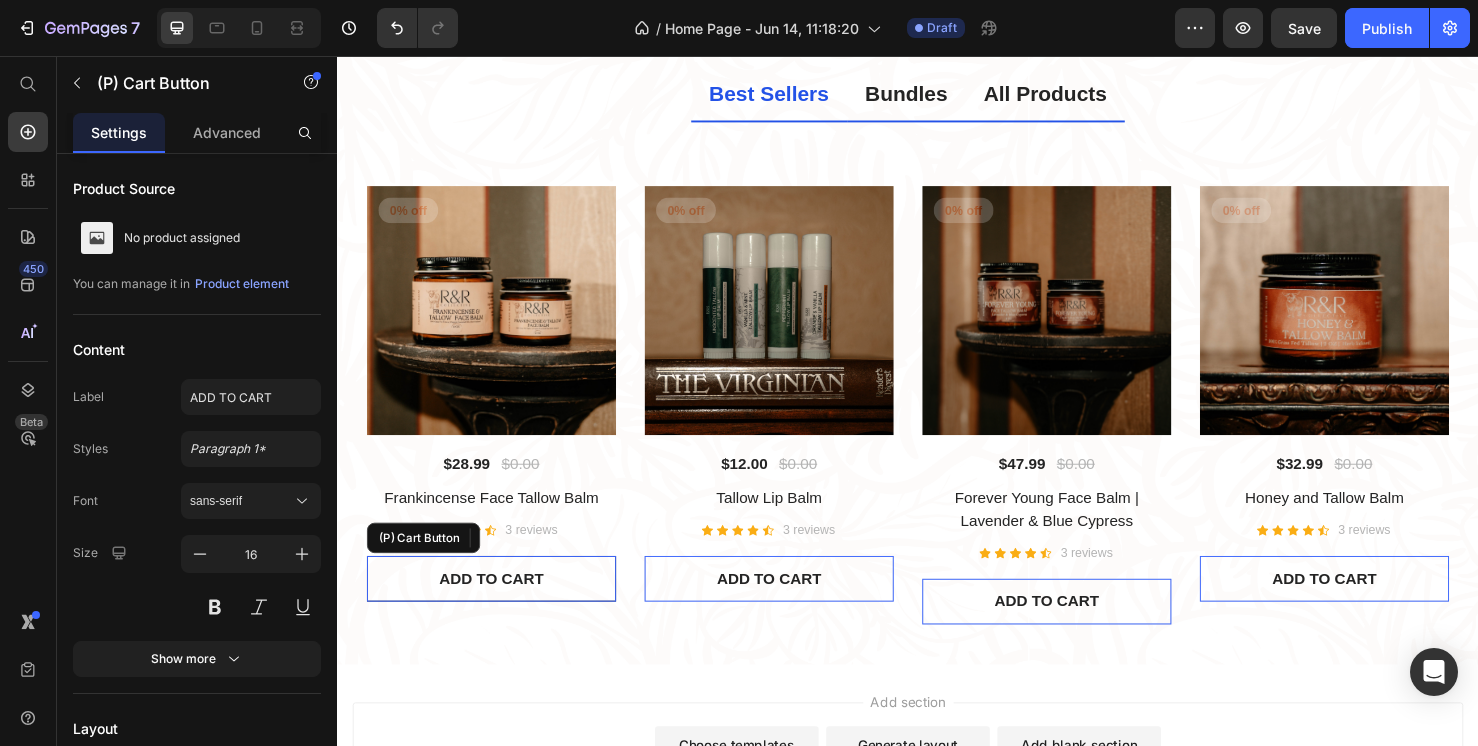 click on "ADD TO CART" at bounding box center (499, 606) 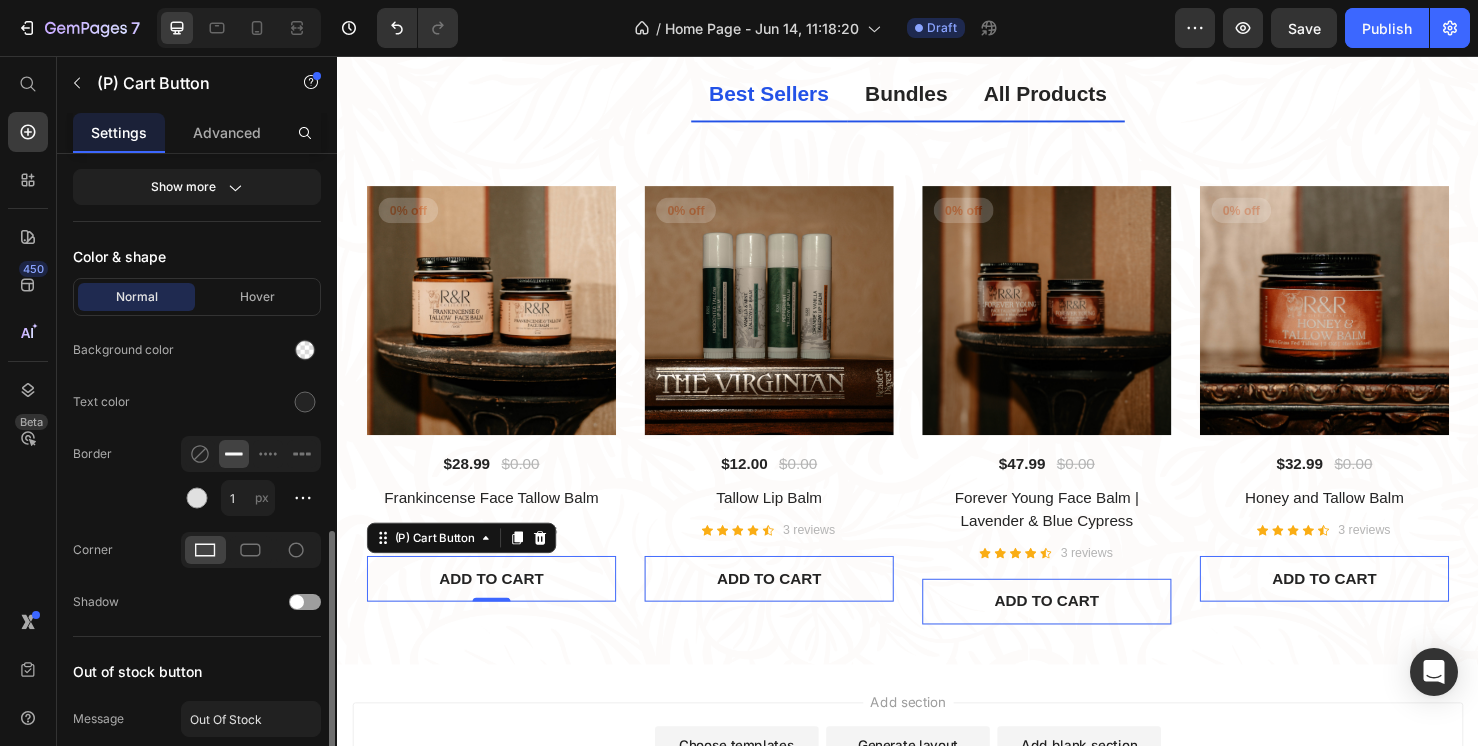 scroll, scrollTop: 964, scrollLeft: 0, axis: vertical 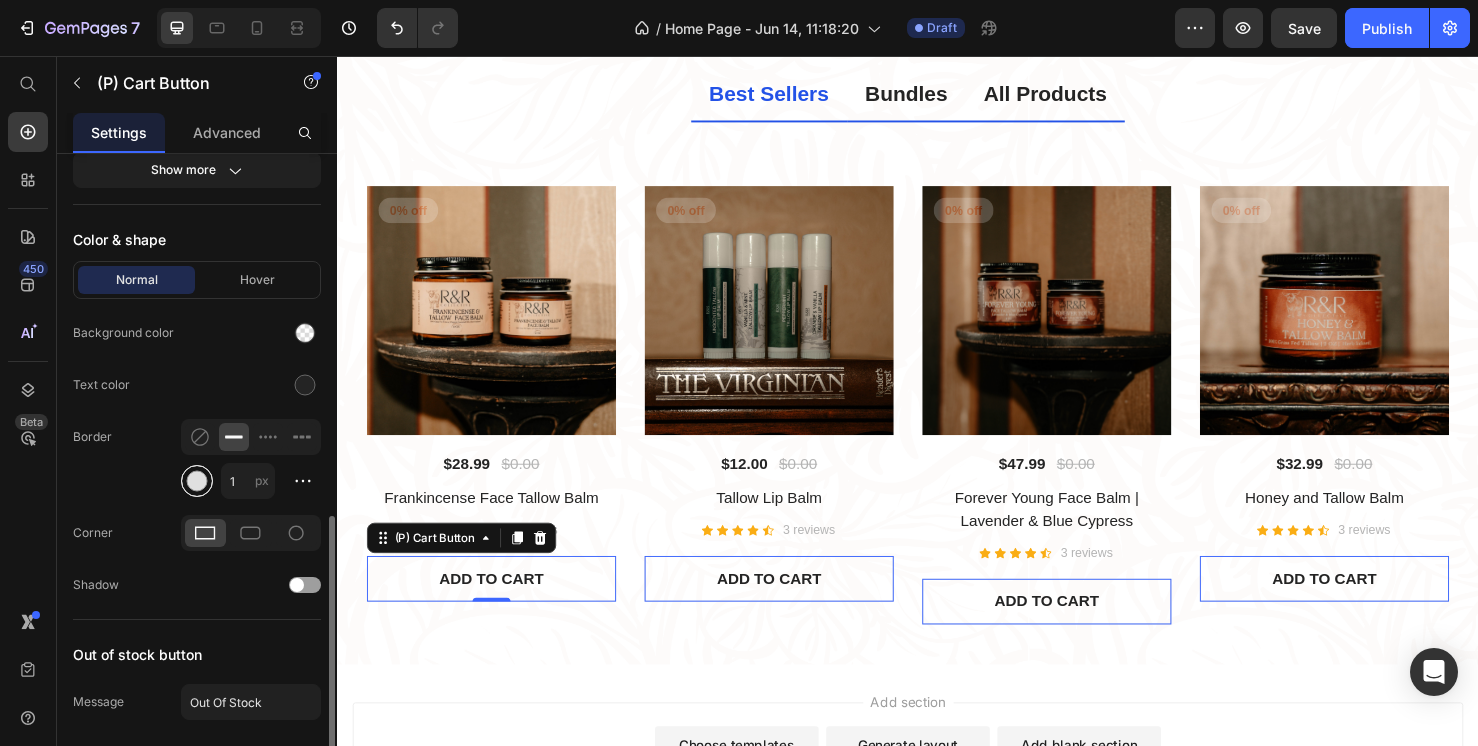 click at bounding box center (197, 481) 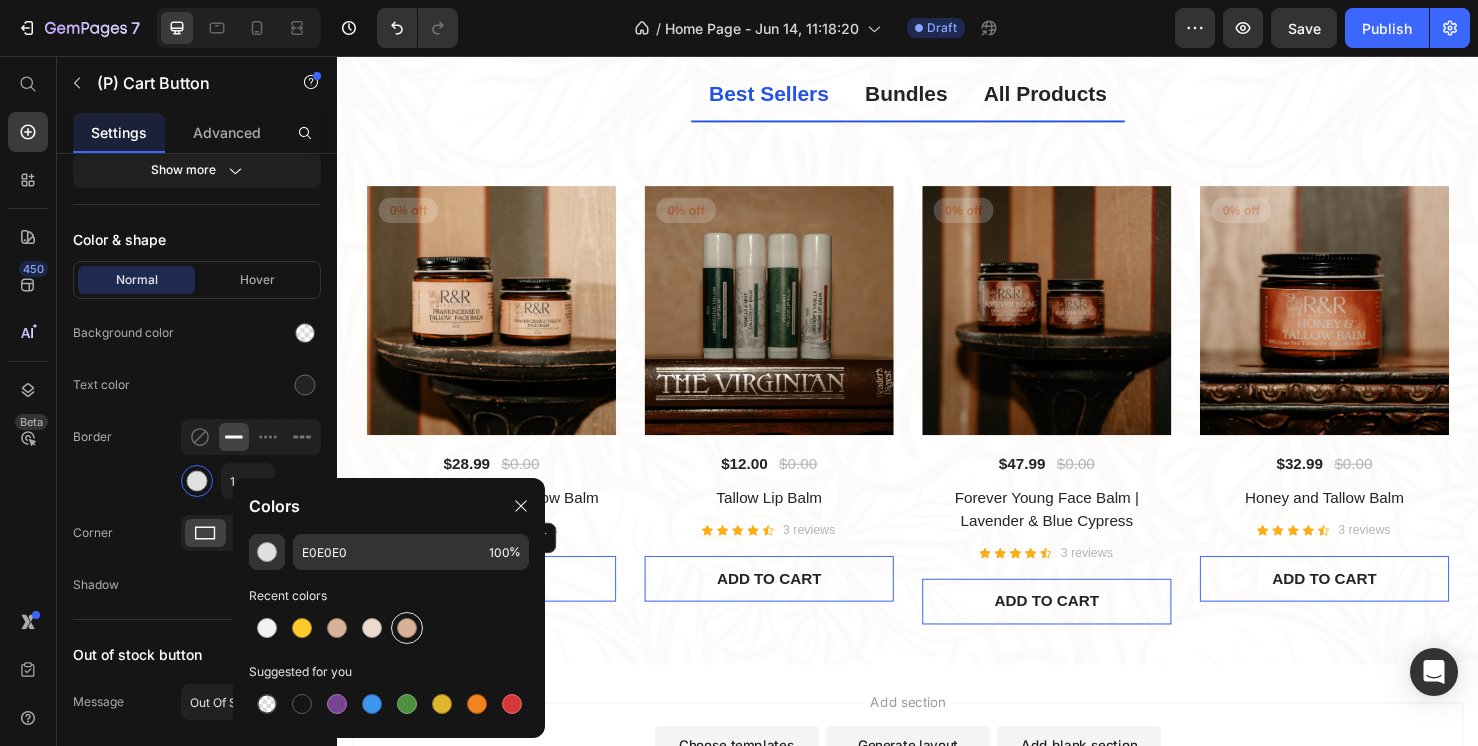 click at bounding box center (407, 628) 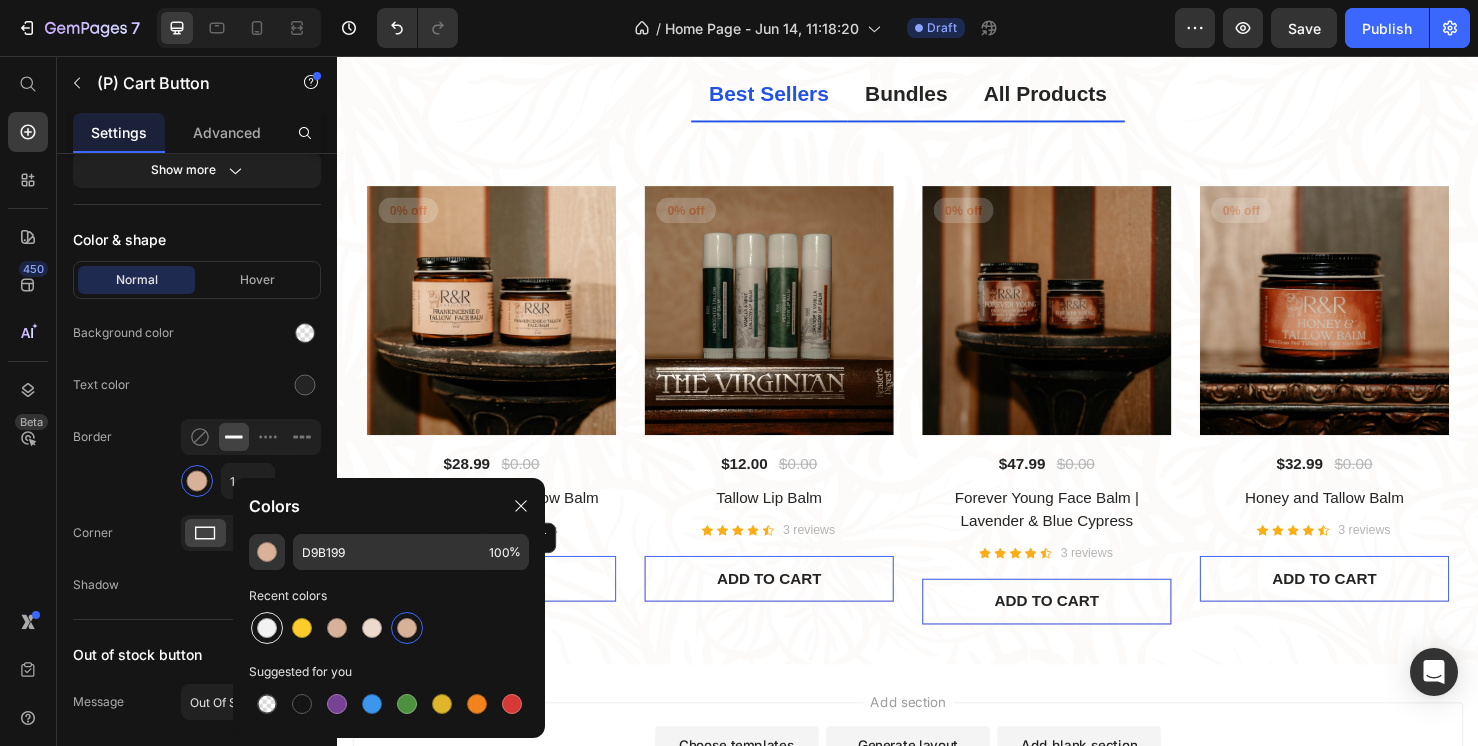 click at bounding box center (267, 628) 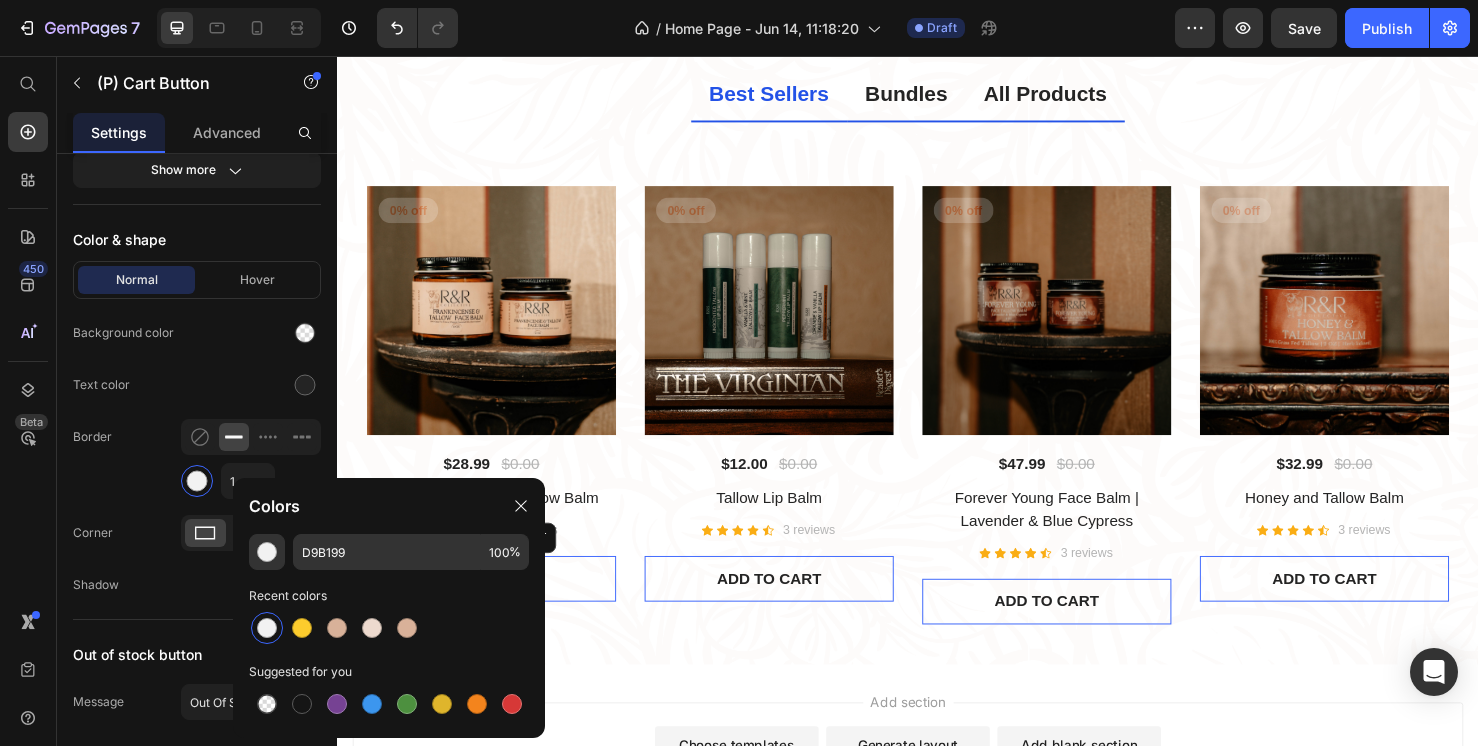 type on "F2F2F2" 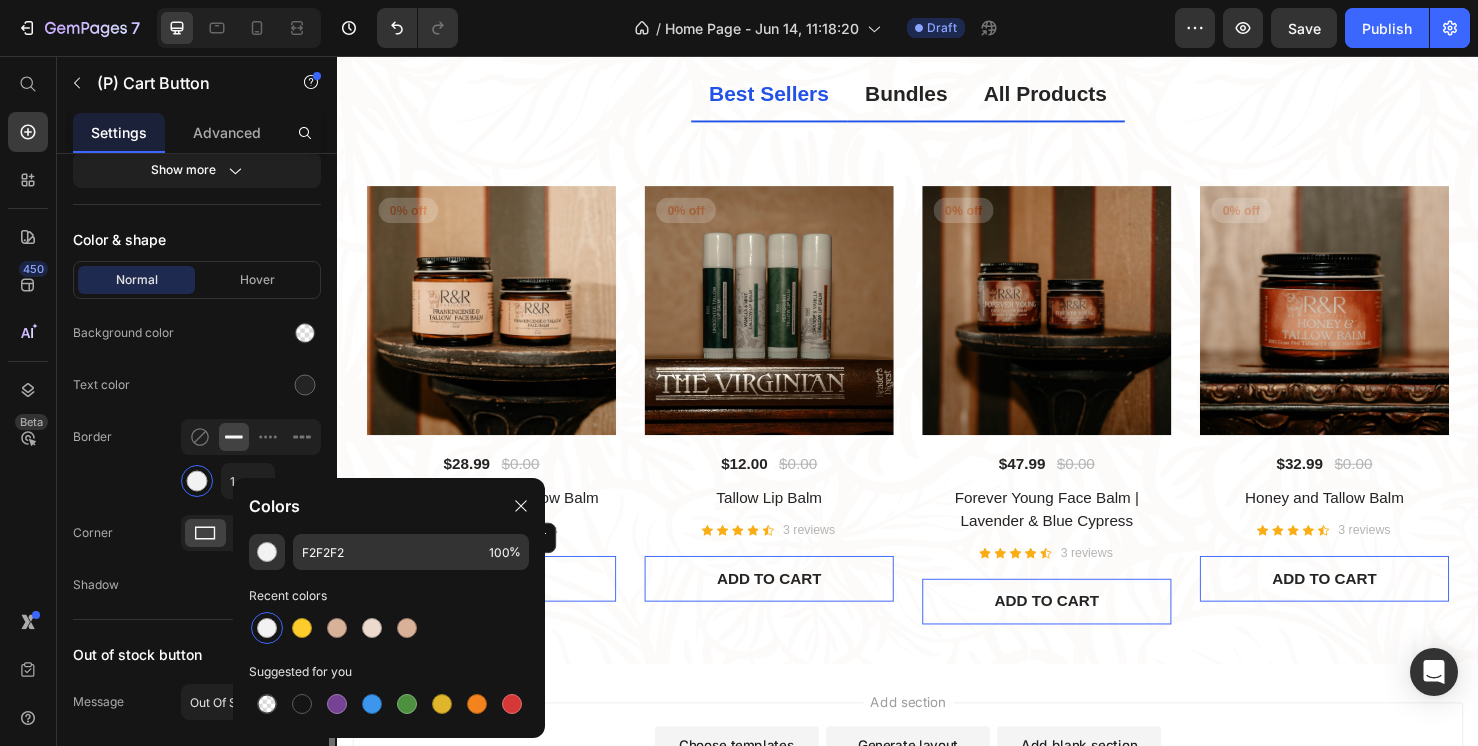 click on "Normal Hover Background color Text color Border 1 px Corner Shadow" 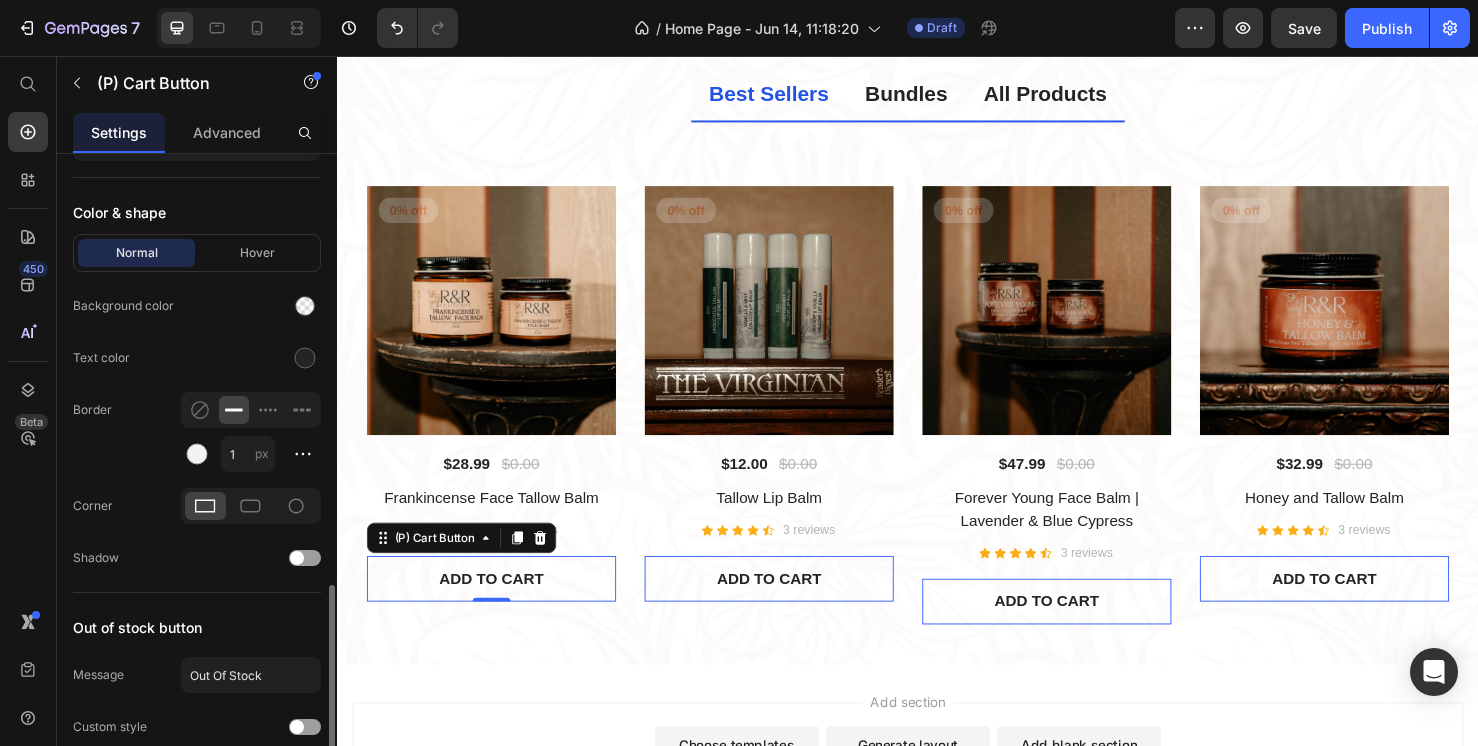 scroll, scrollTop: 966, scrollLeft: 0, axis: vertical 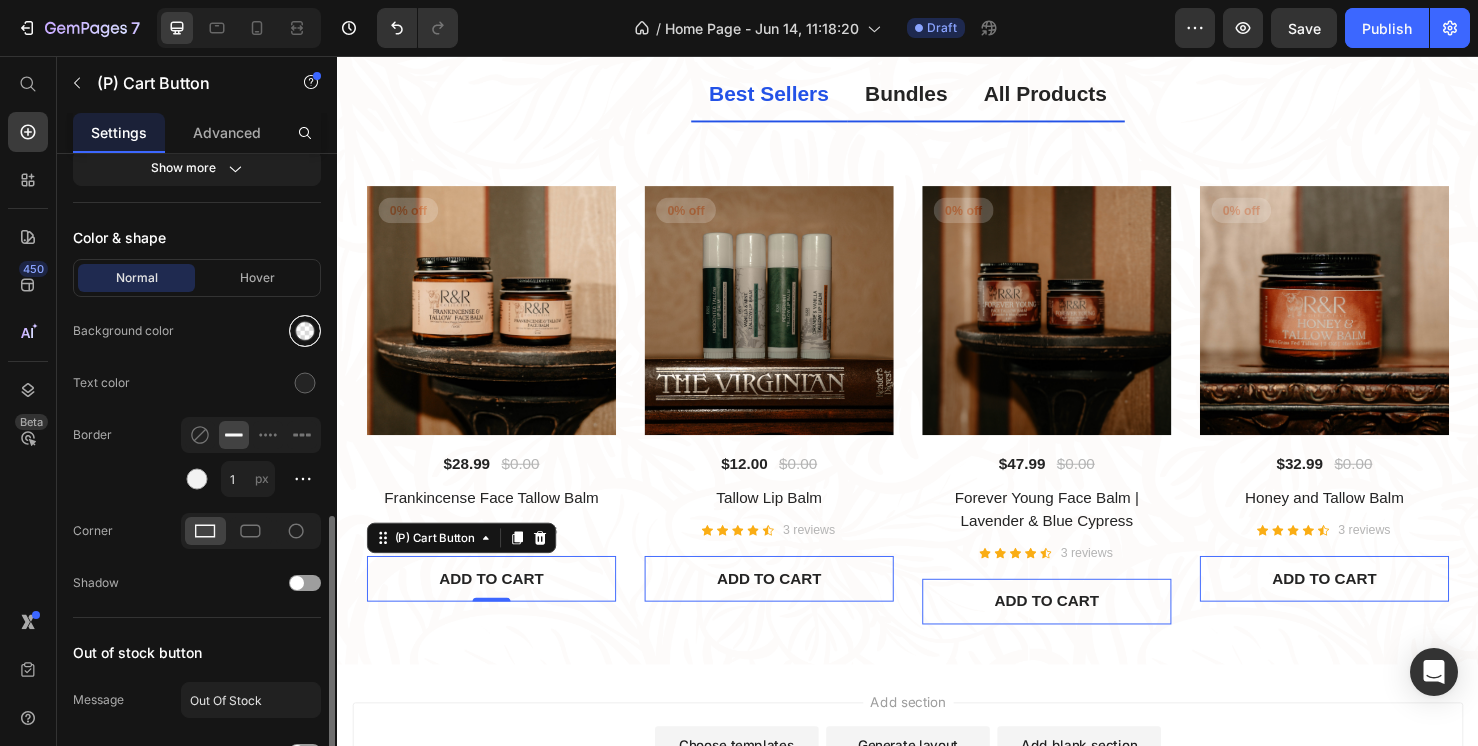 click at bounding box center (305, 331) 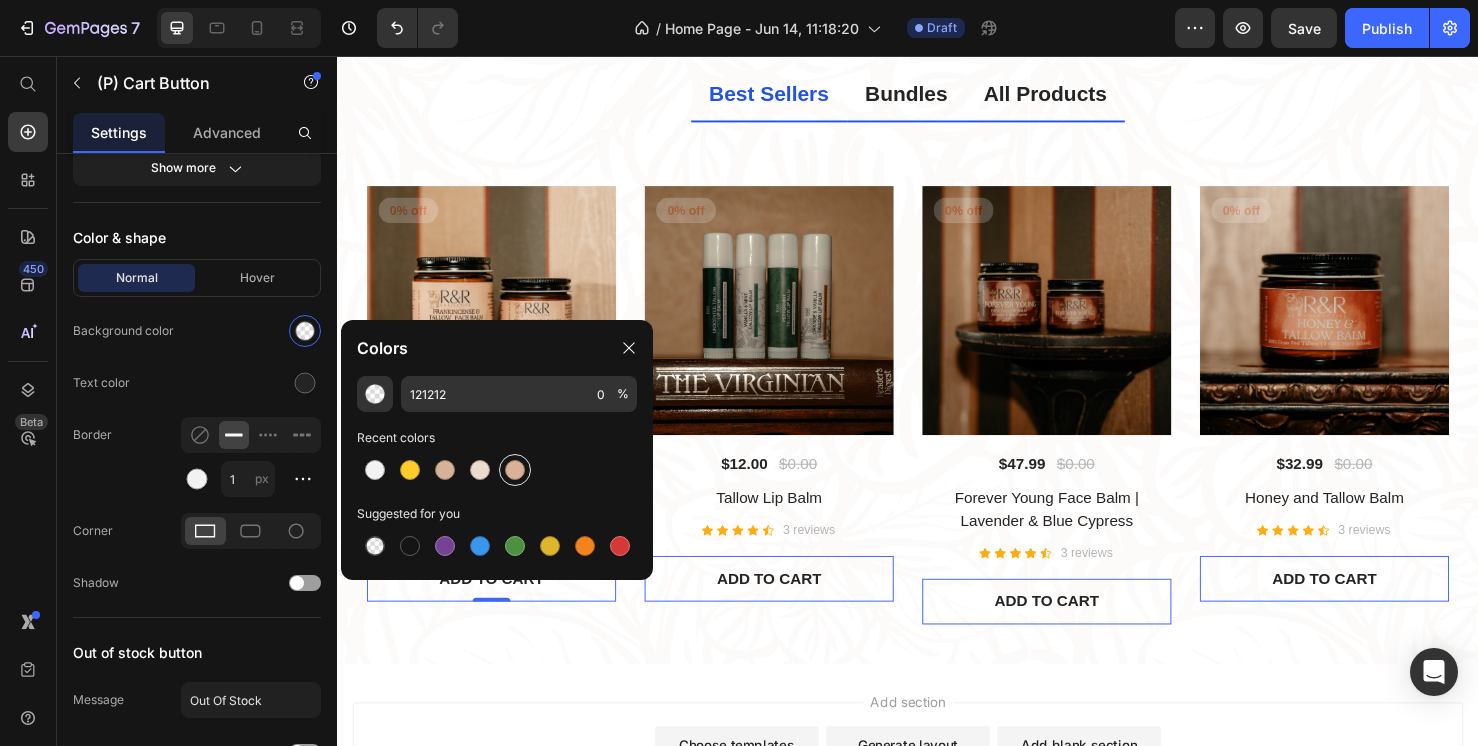 click at bounding box center [515, 470] 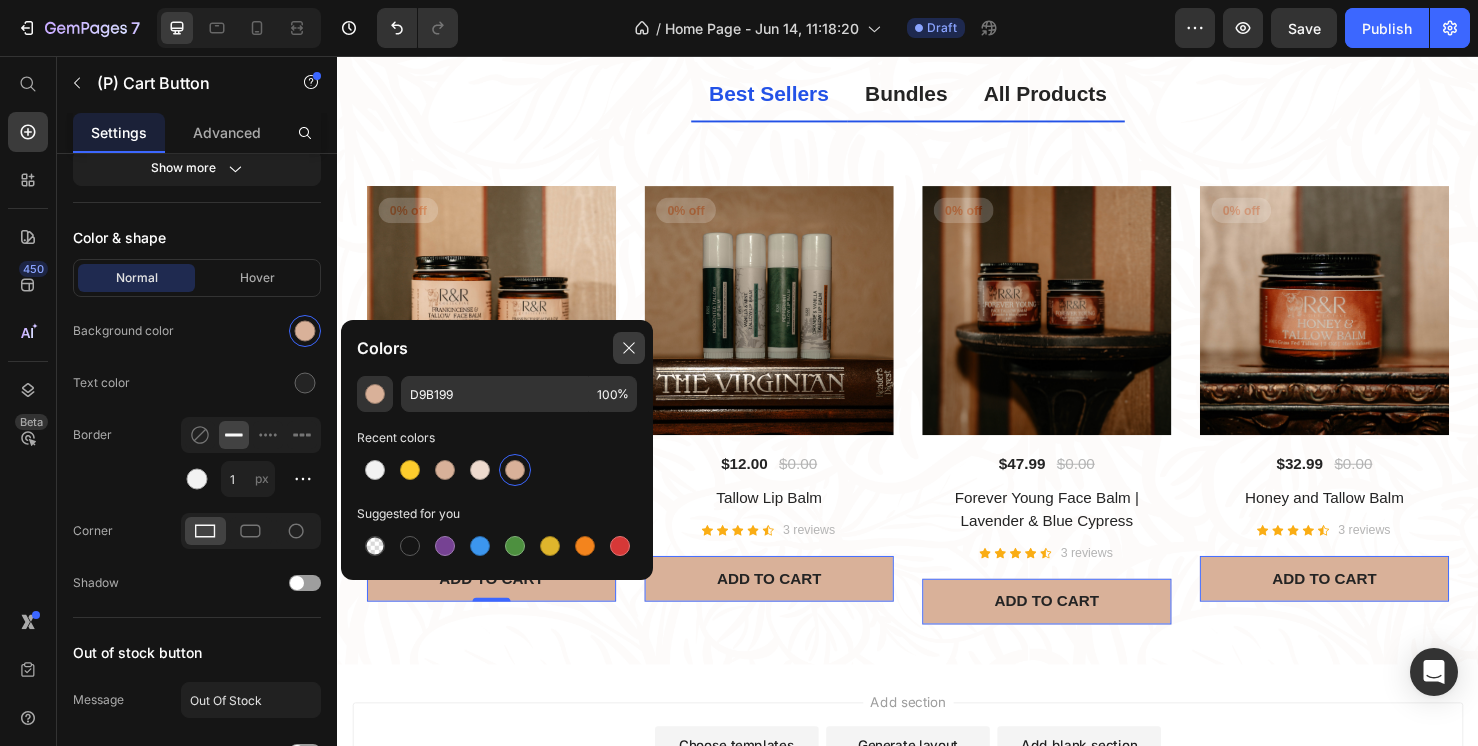 click 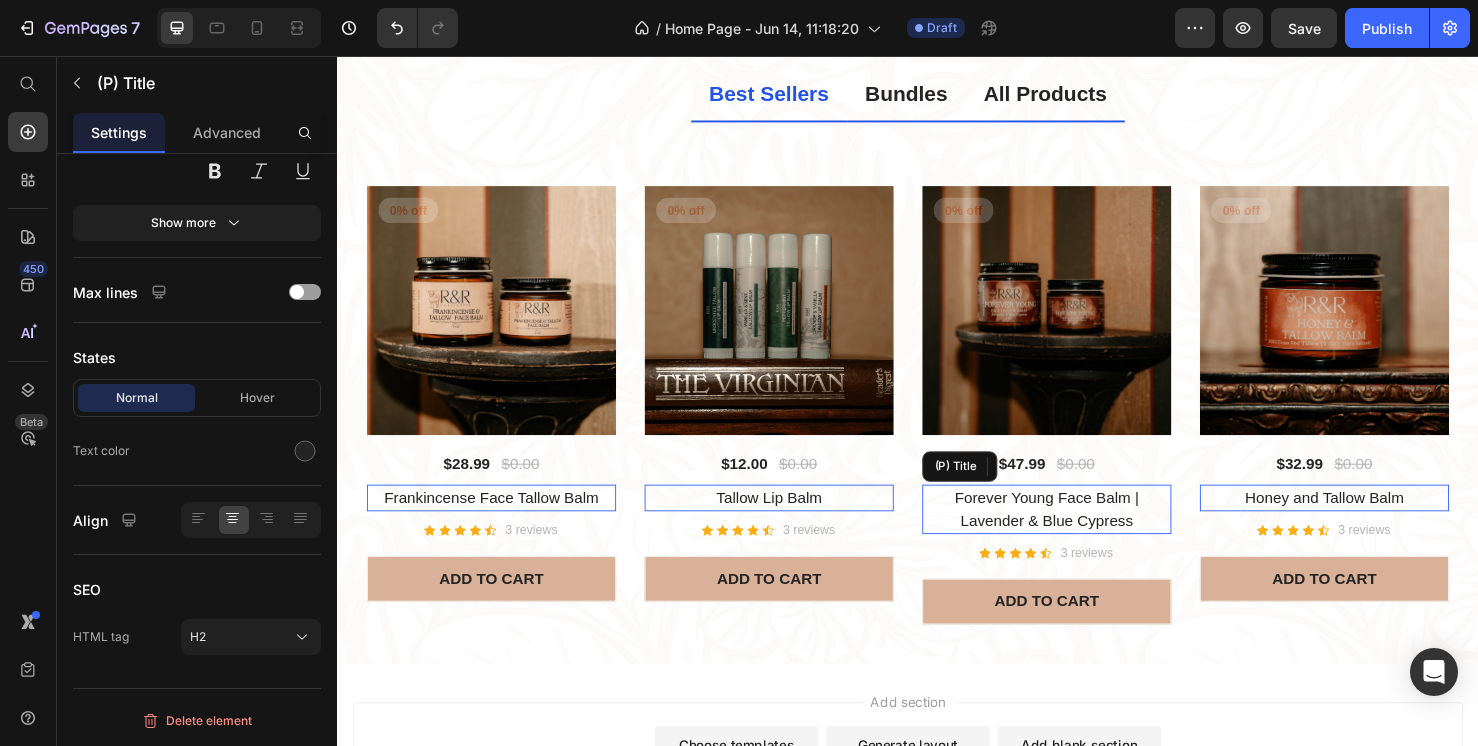 click on "Forever Young Face Balm | Lavender & Blue Cypress" at bounding box center [499, 521] 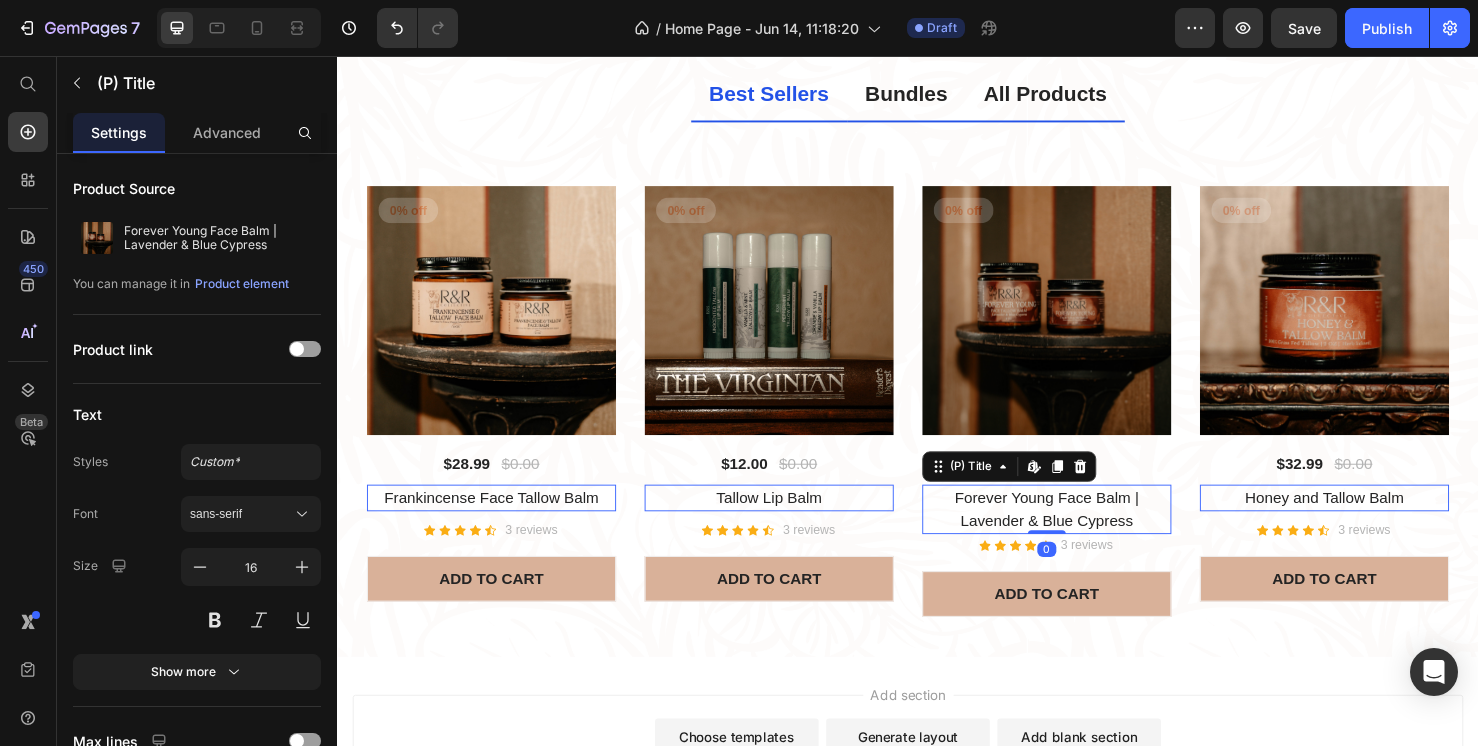 drag, startPoint x: 1073, startPoint y: 618, endPoint x: 1073, endPoint y: 581, distance: 37 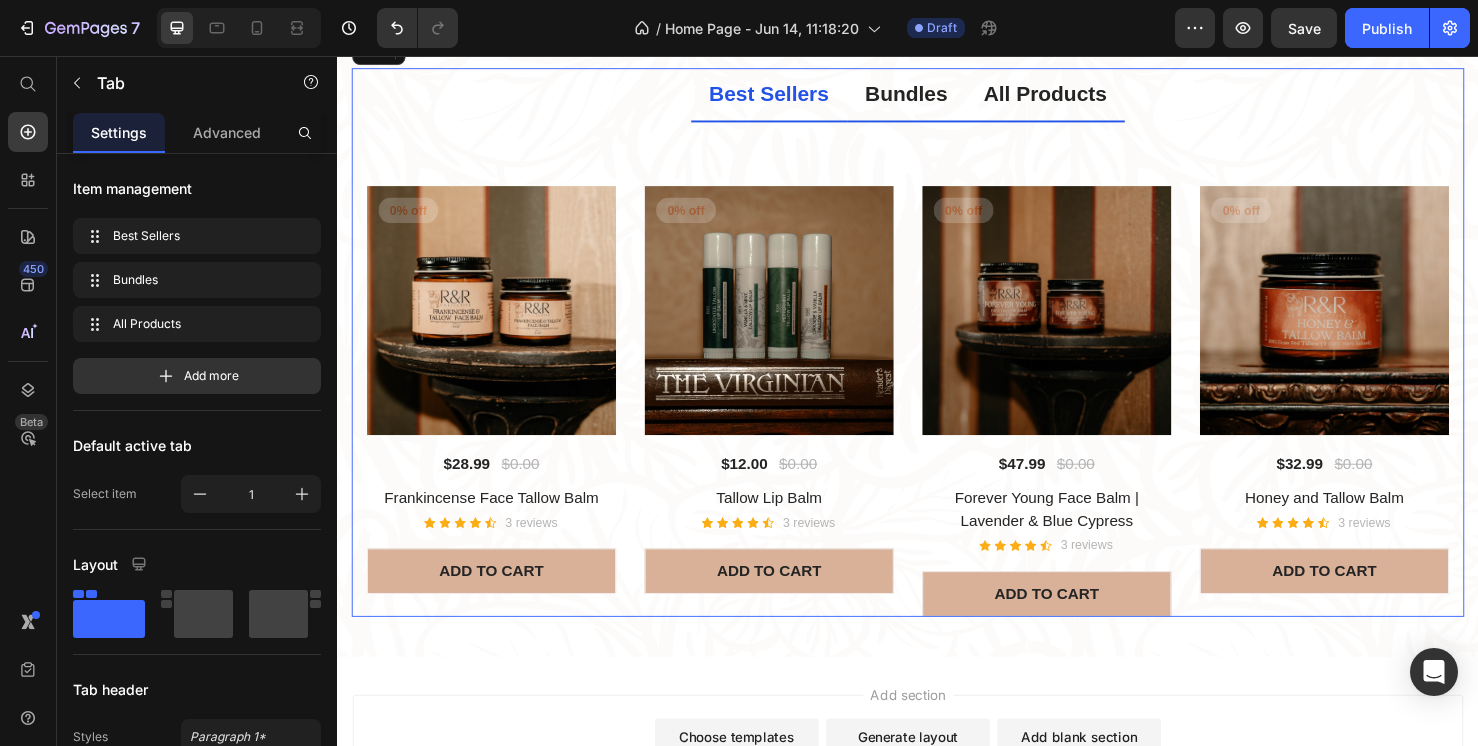 click on "Bundles" at bounding box center (935, 96) 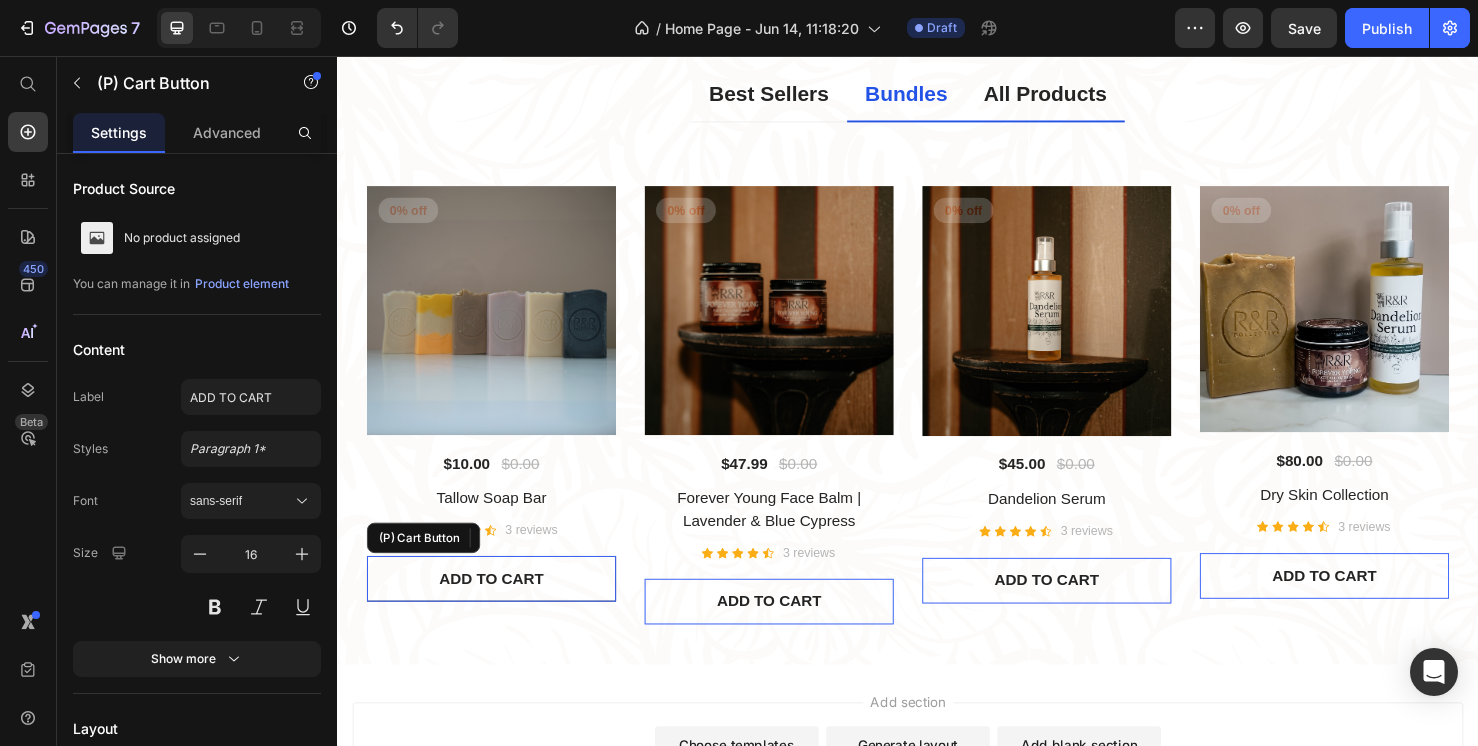 click on "ADD TO CART" at bounding box center [499, 606] 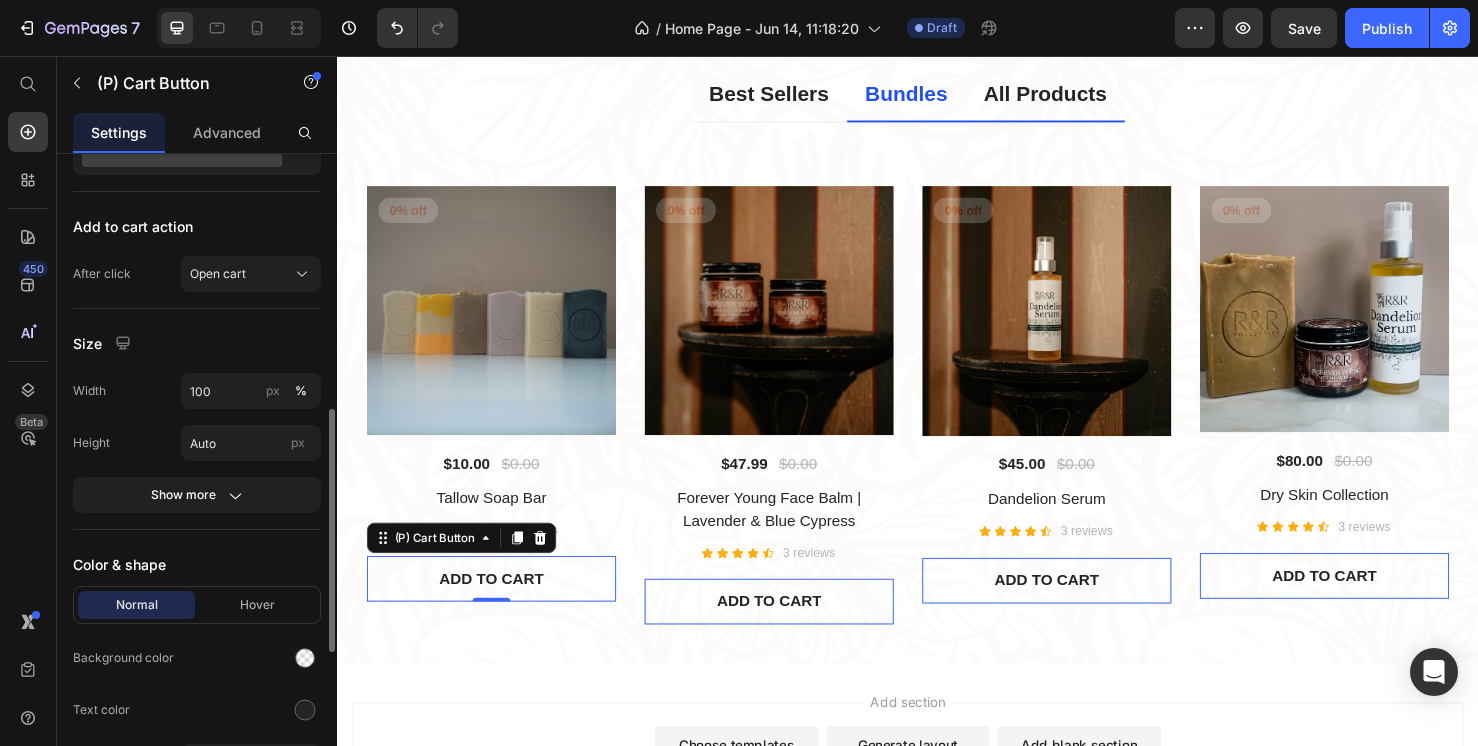scroll, scrollTop: 650, scrollLeft: 0, axis: vertical 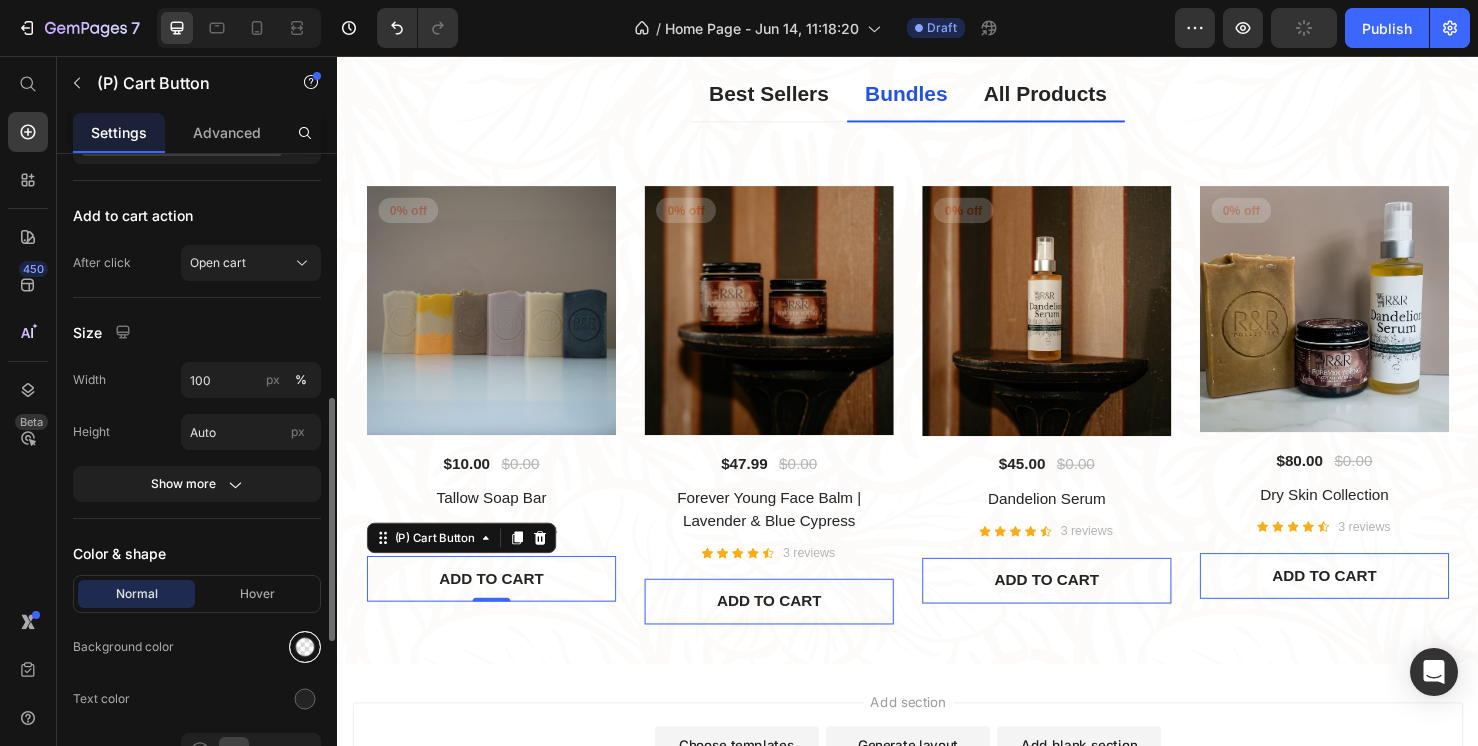click at bounding box center (305, 647) 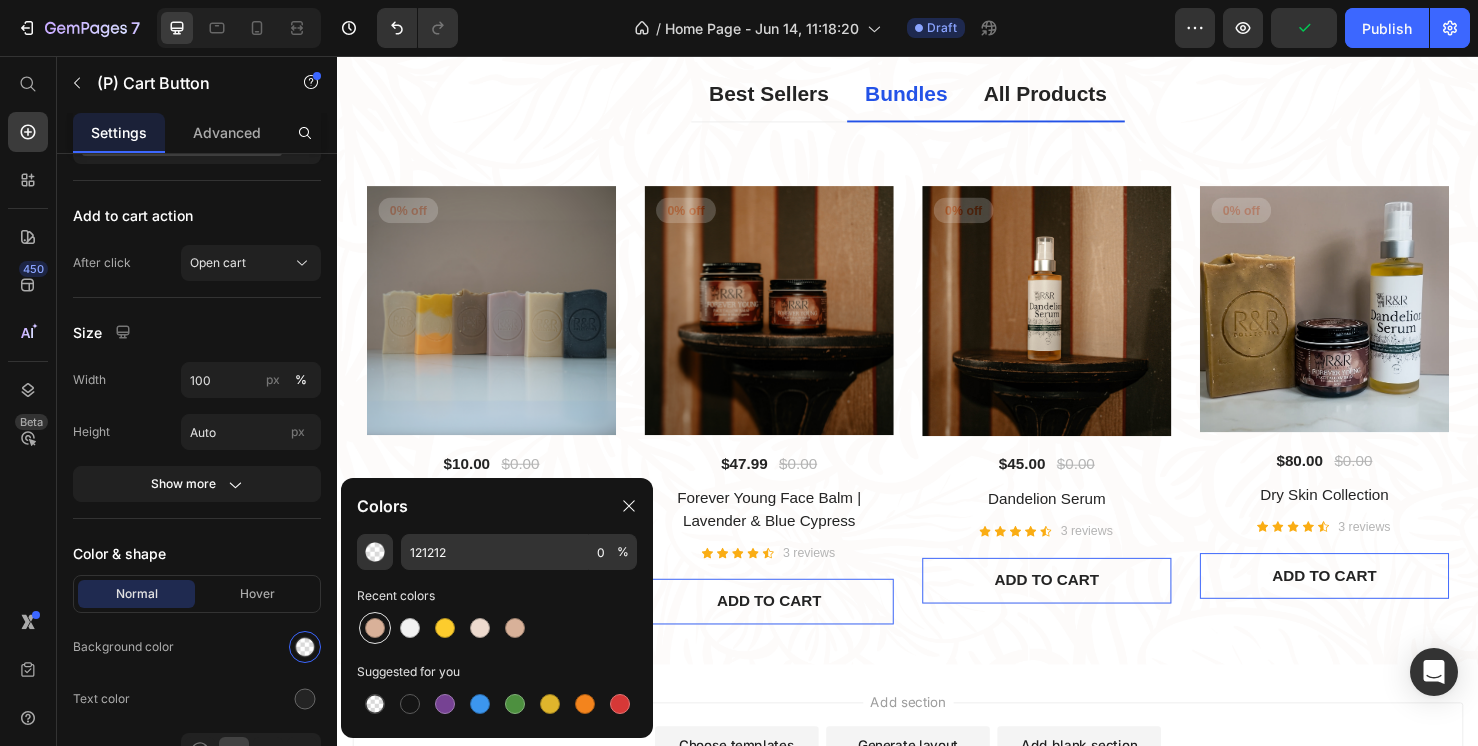 click at bounding box center [375, 628] 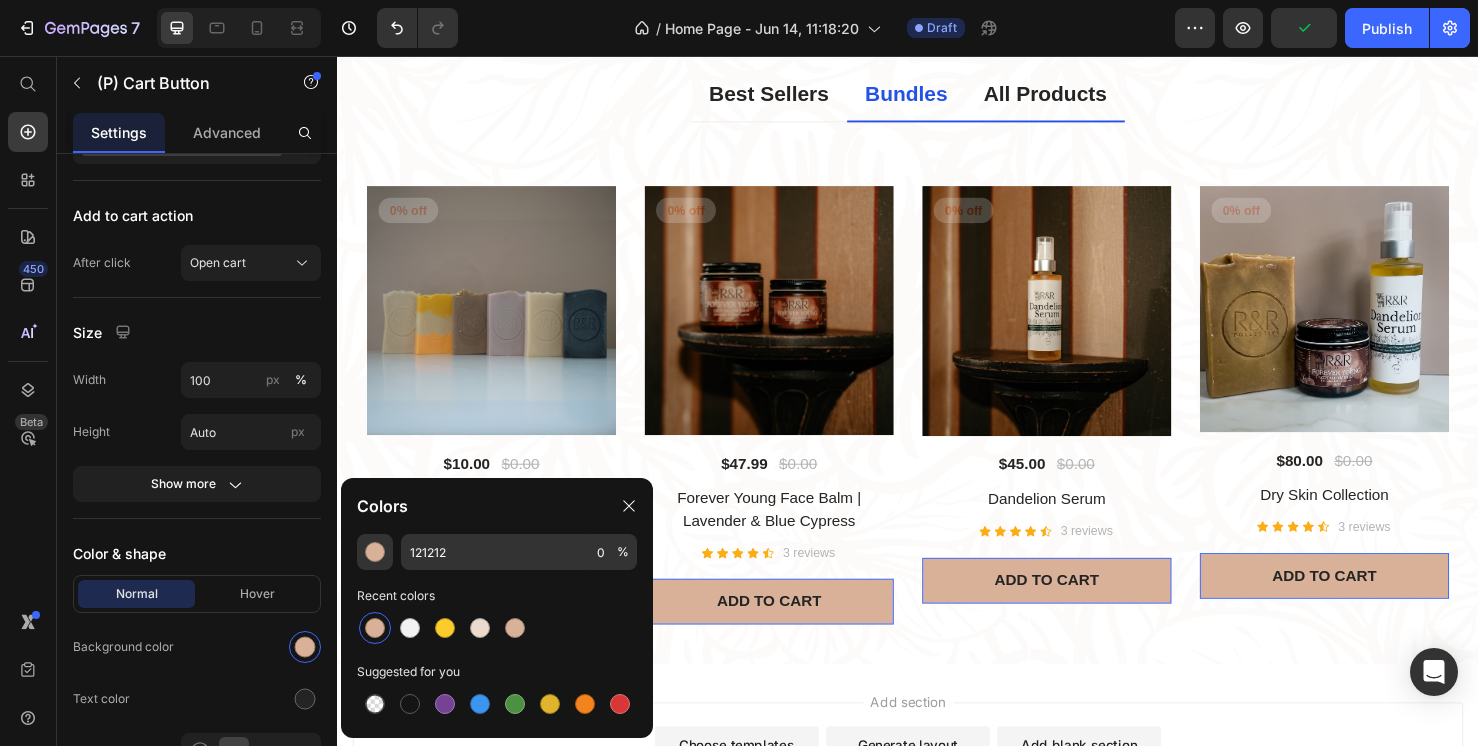type on "D9B199" 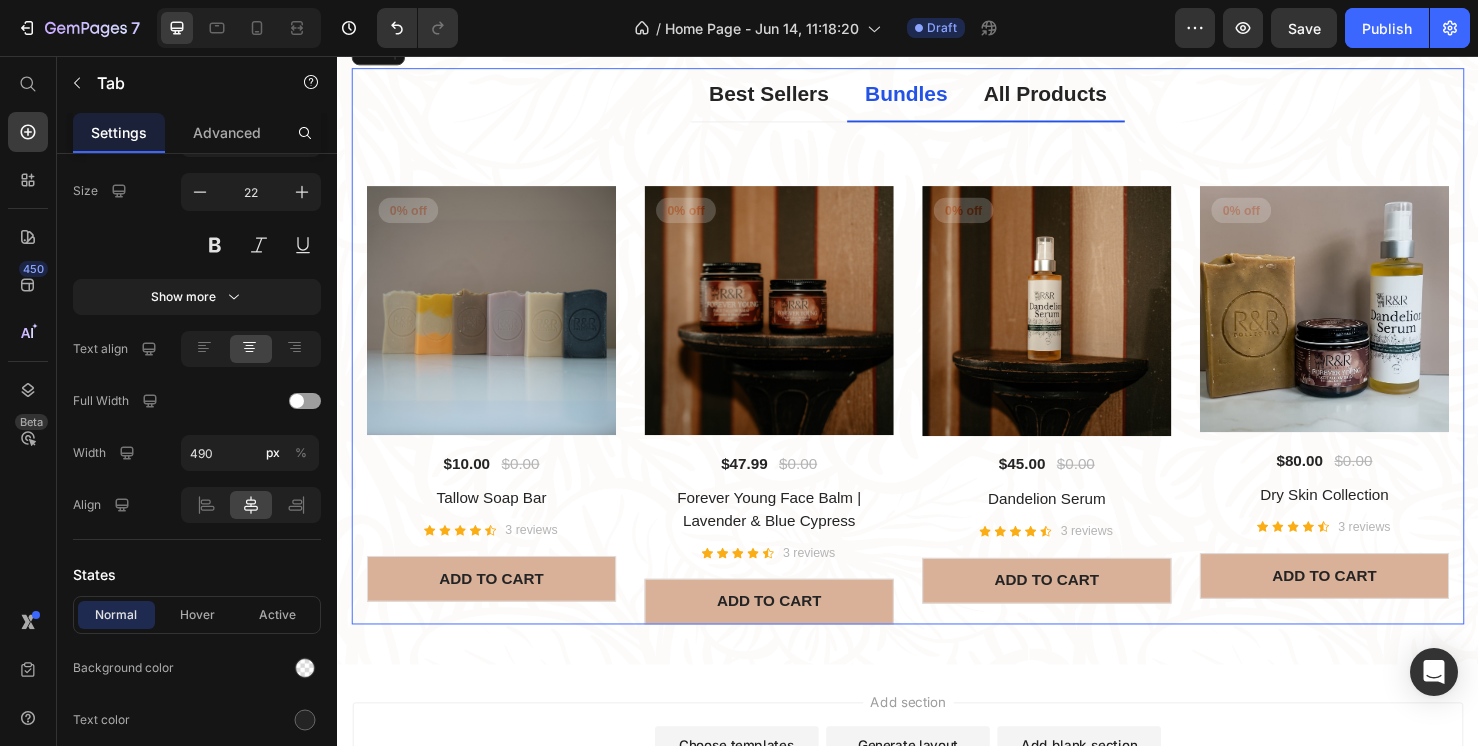click on "All Products" at bounding box center [1082, 96] 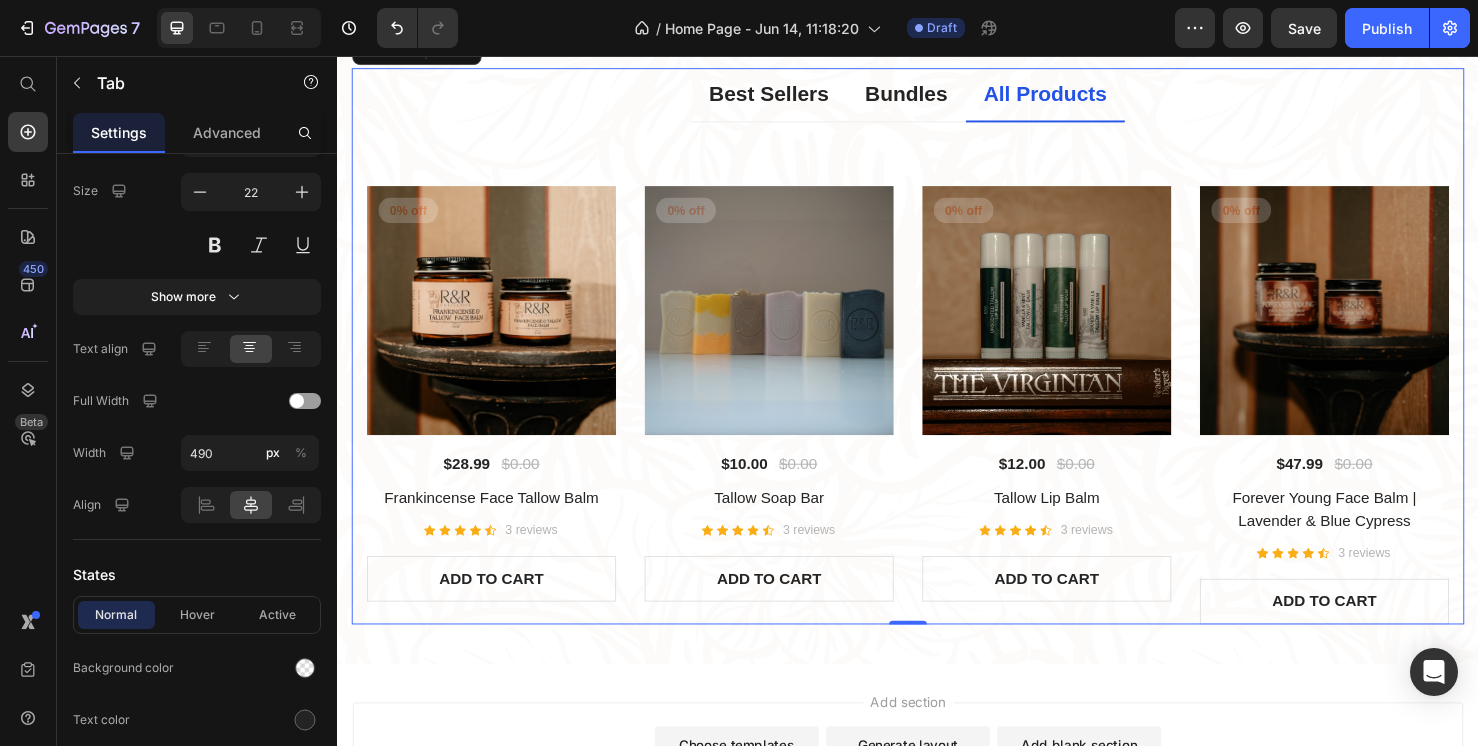 scroll, scrollTop: 0, scrollLeft: 0, axis: both 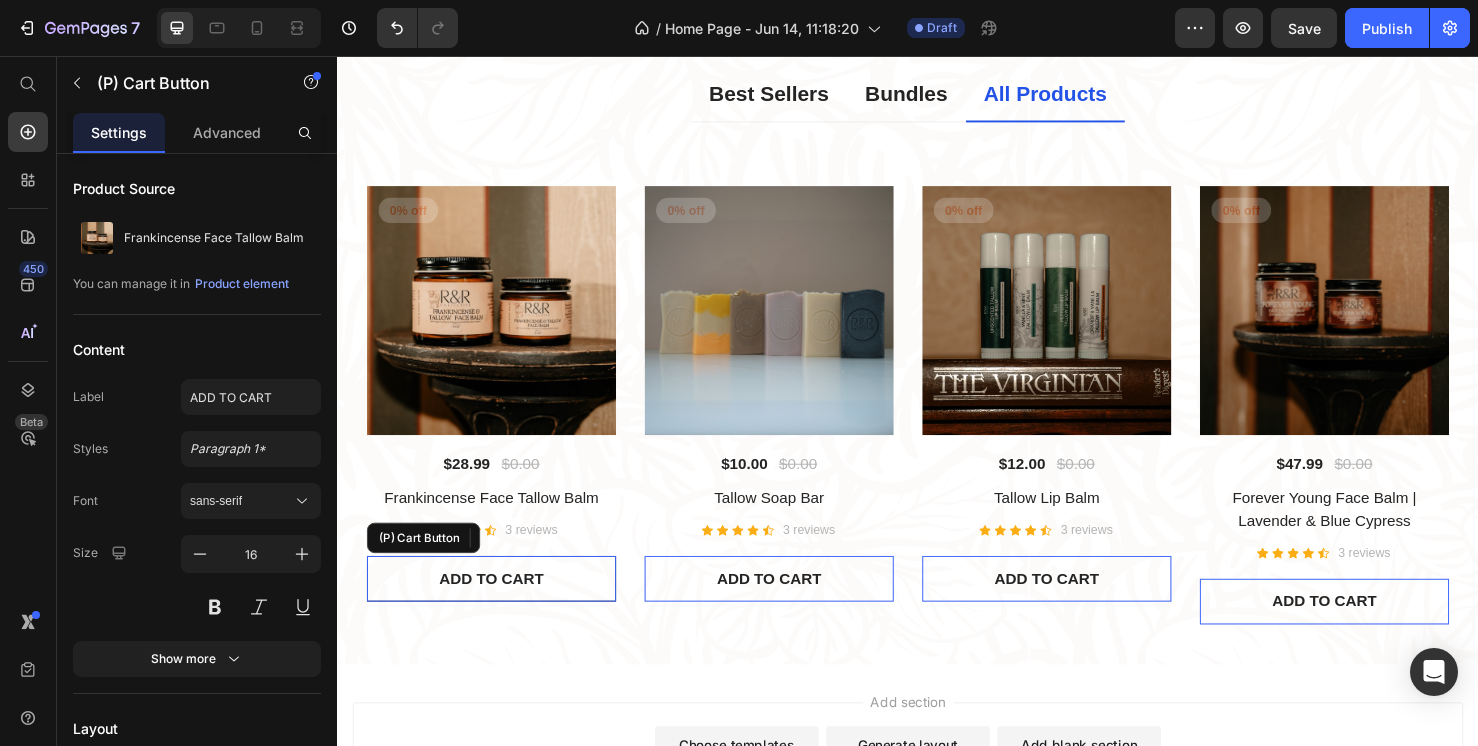 click on "ADD TO CART" at bounding box center (499, 606) 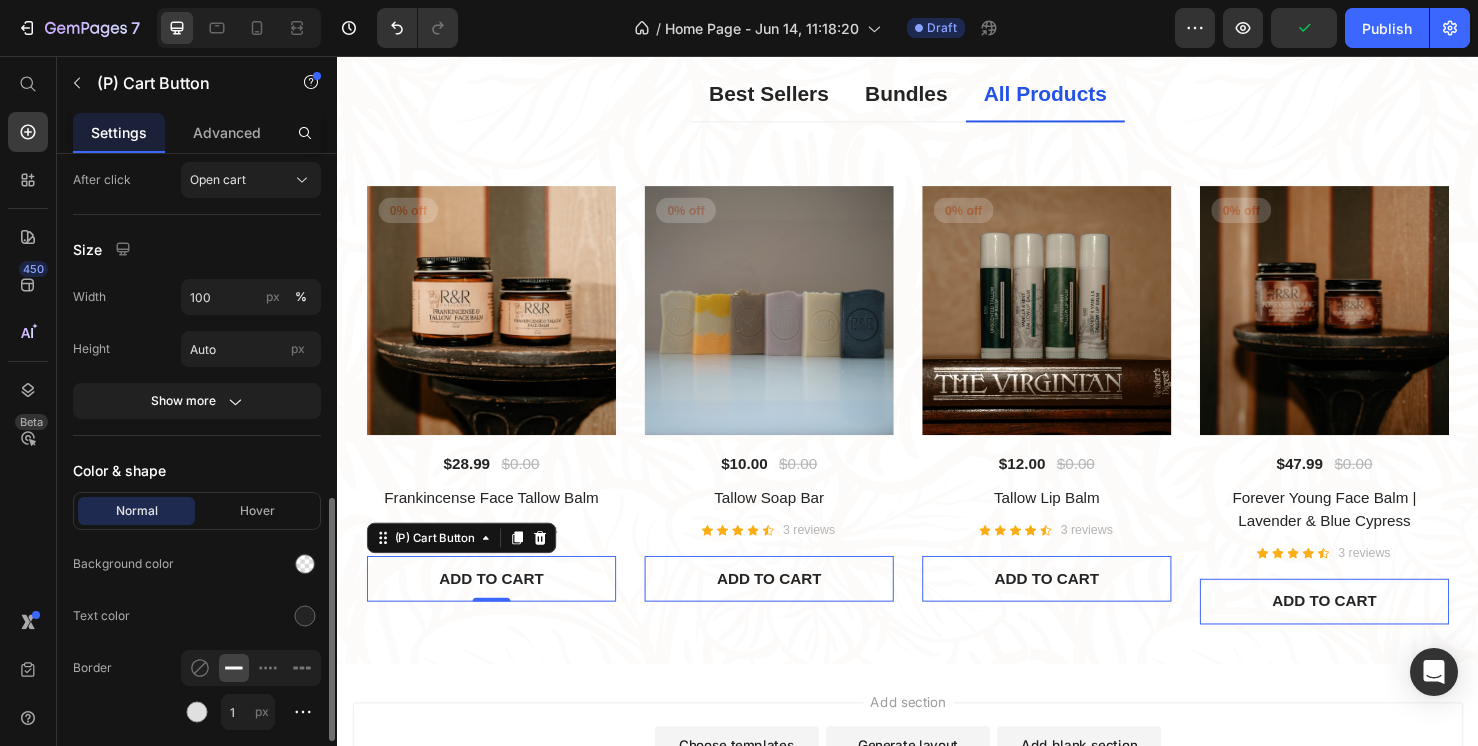 scroll, scrollTop: 797, scrollLeft: 0, axis: vertical 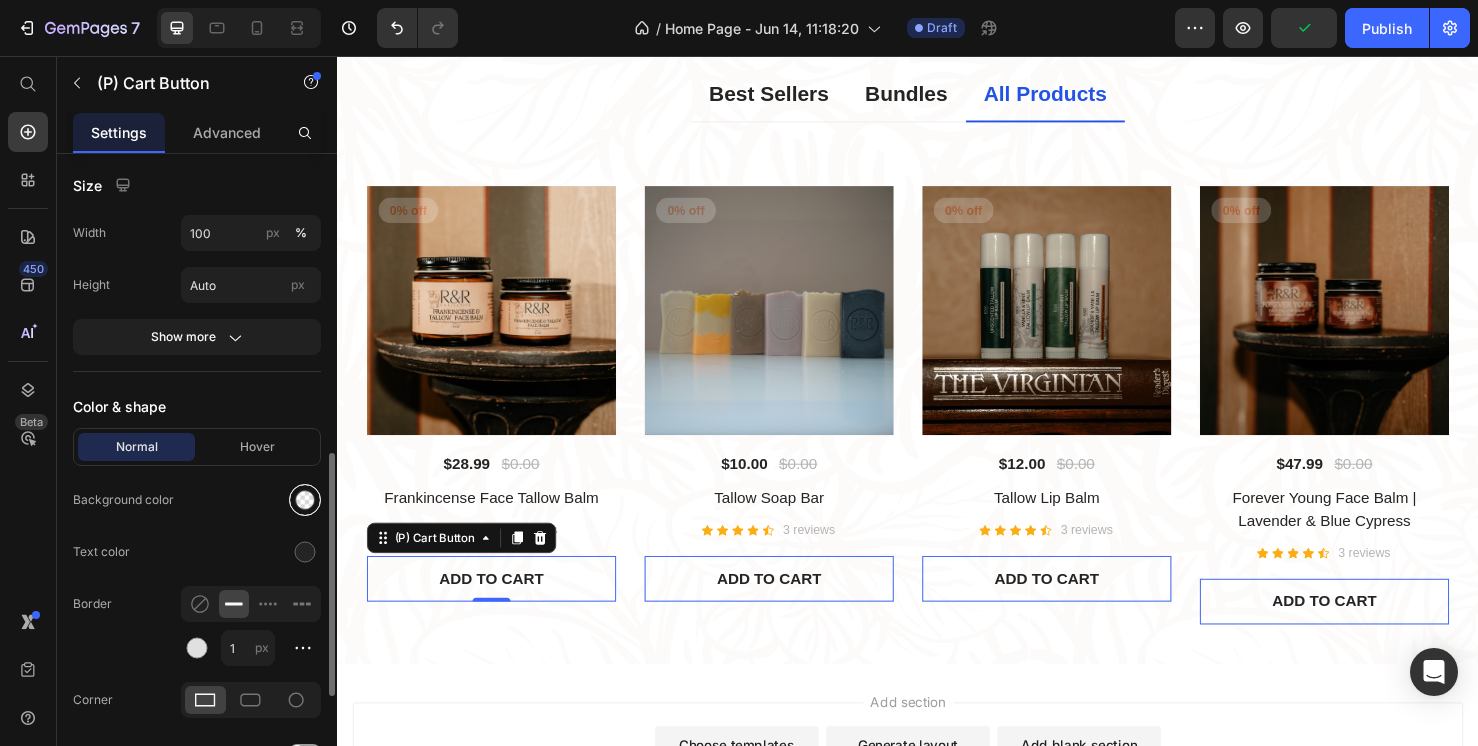 click at bounding box center (305, 500) 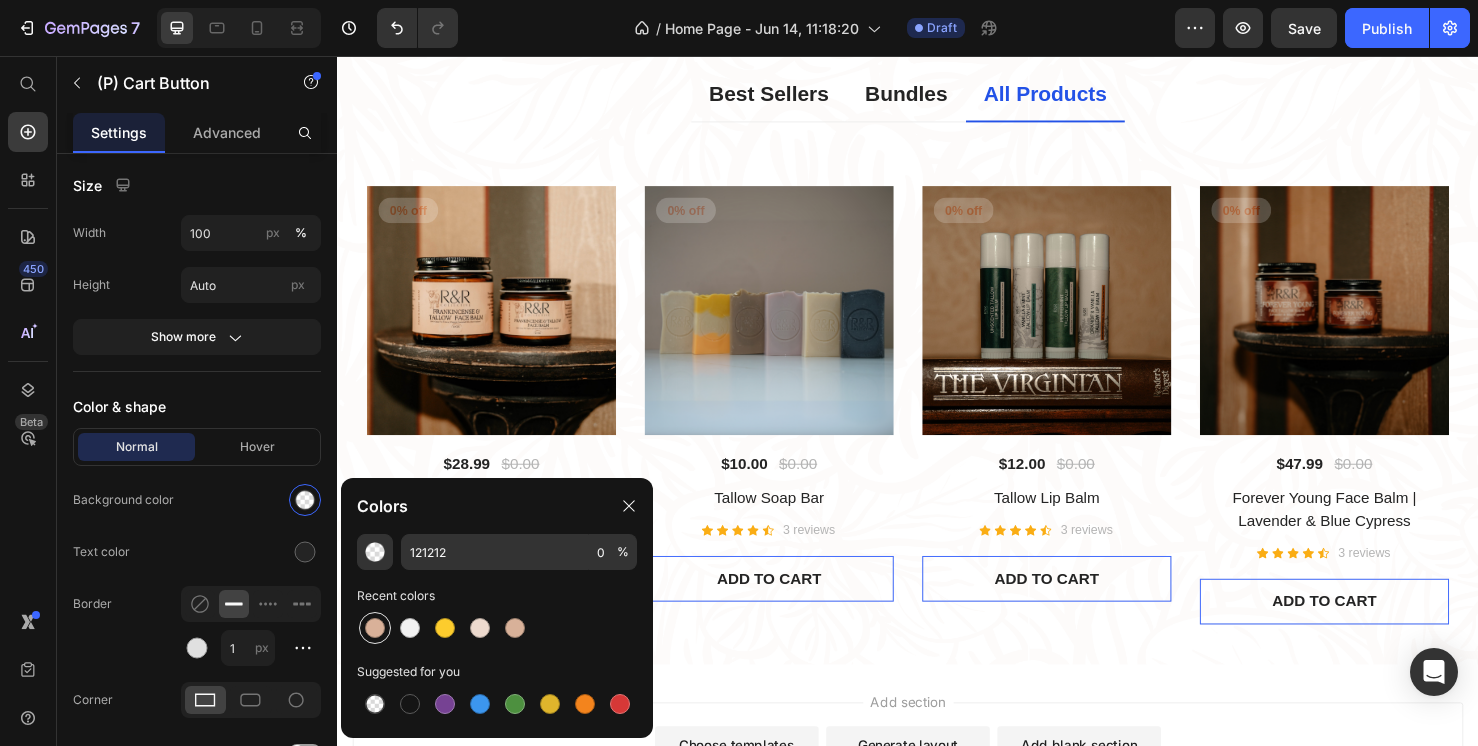click at bounding box center [375, 628] 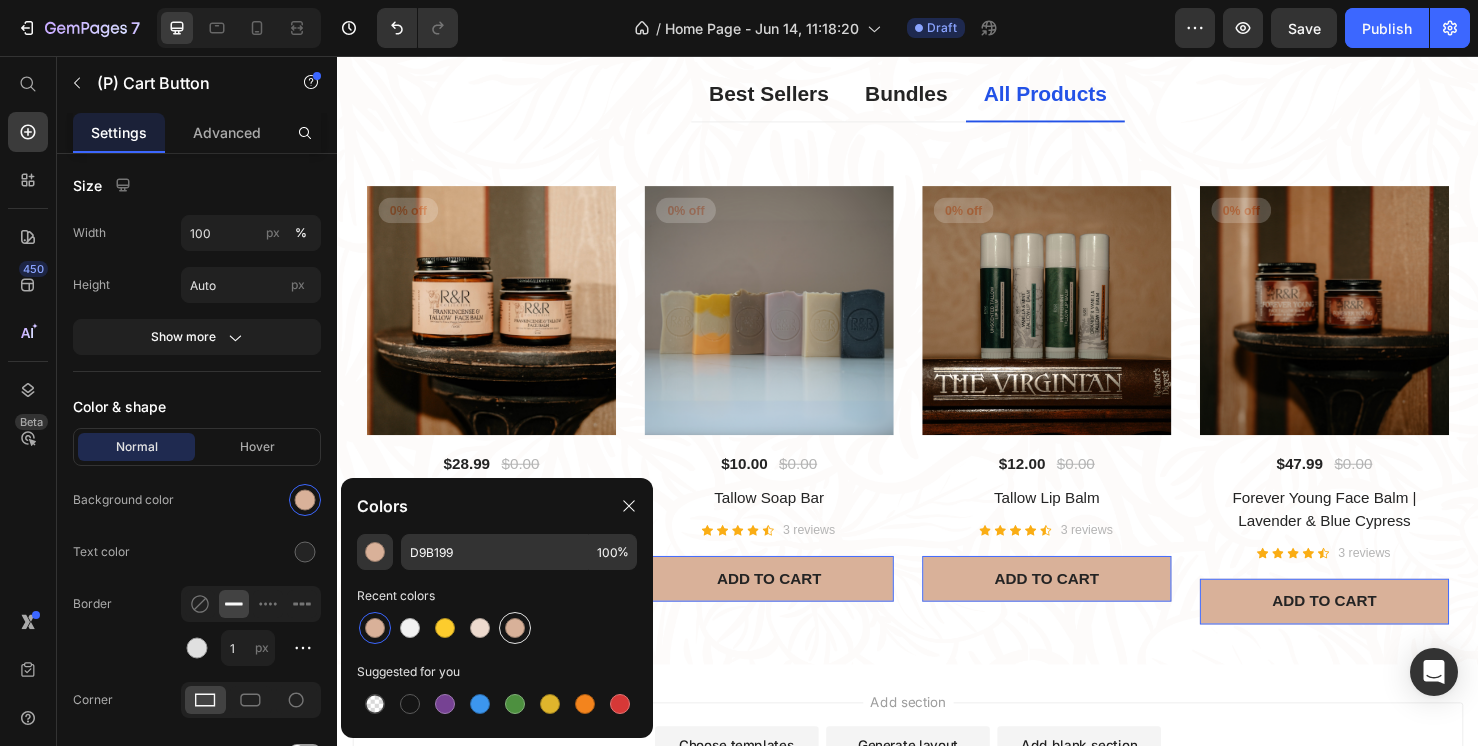 click at bounding box center [515, 628] 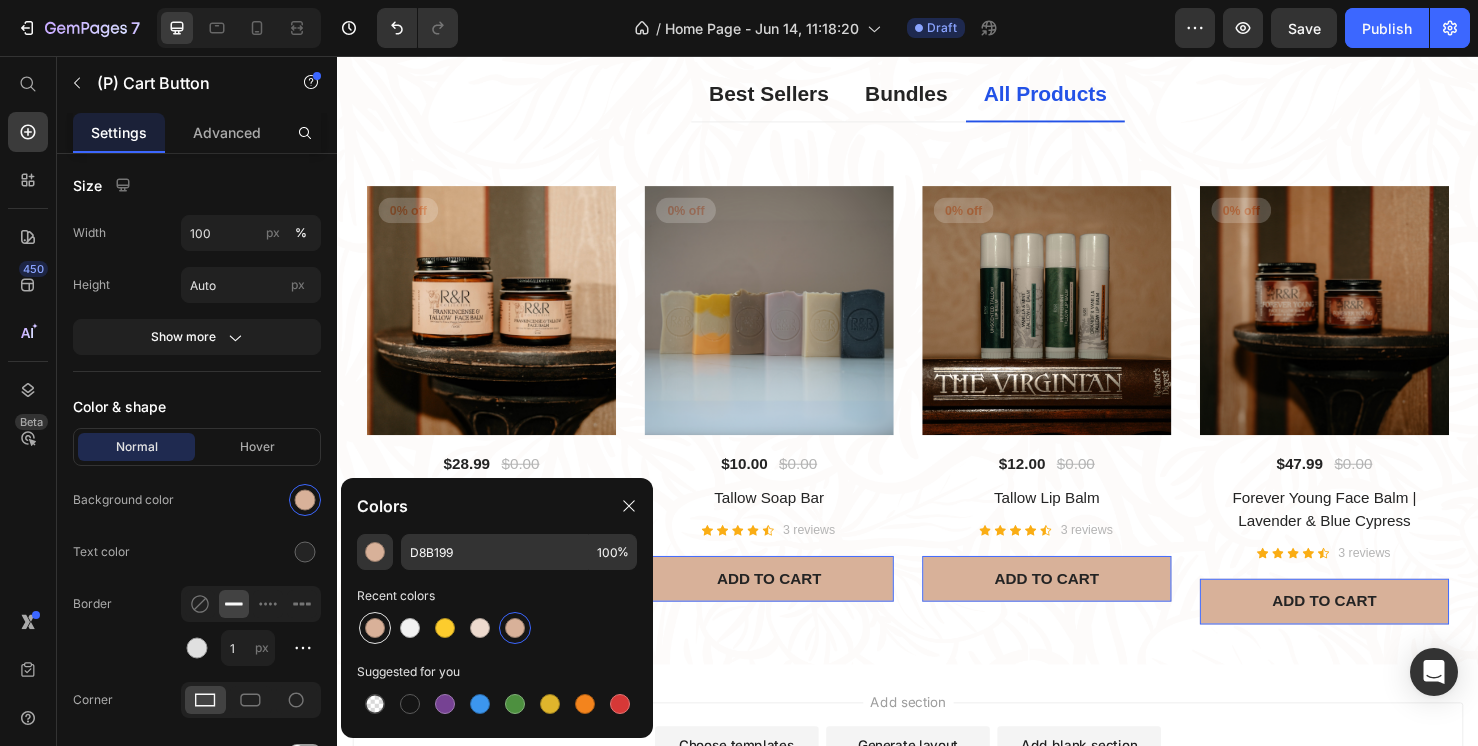 click at bounding box center (375, 628) 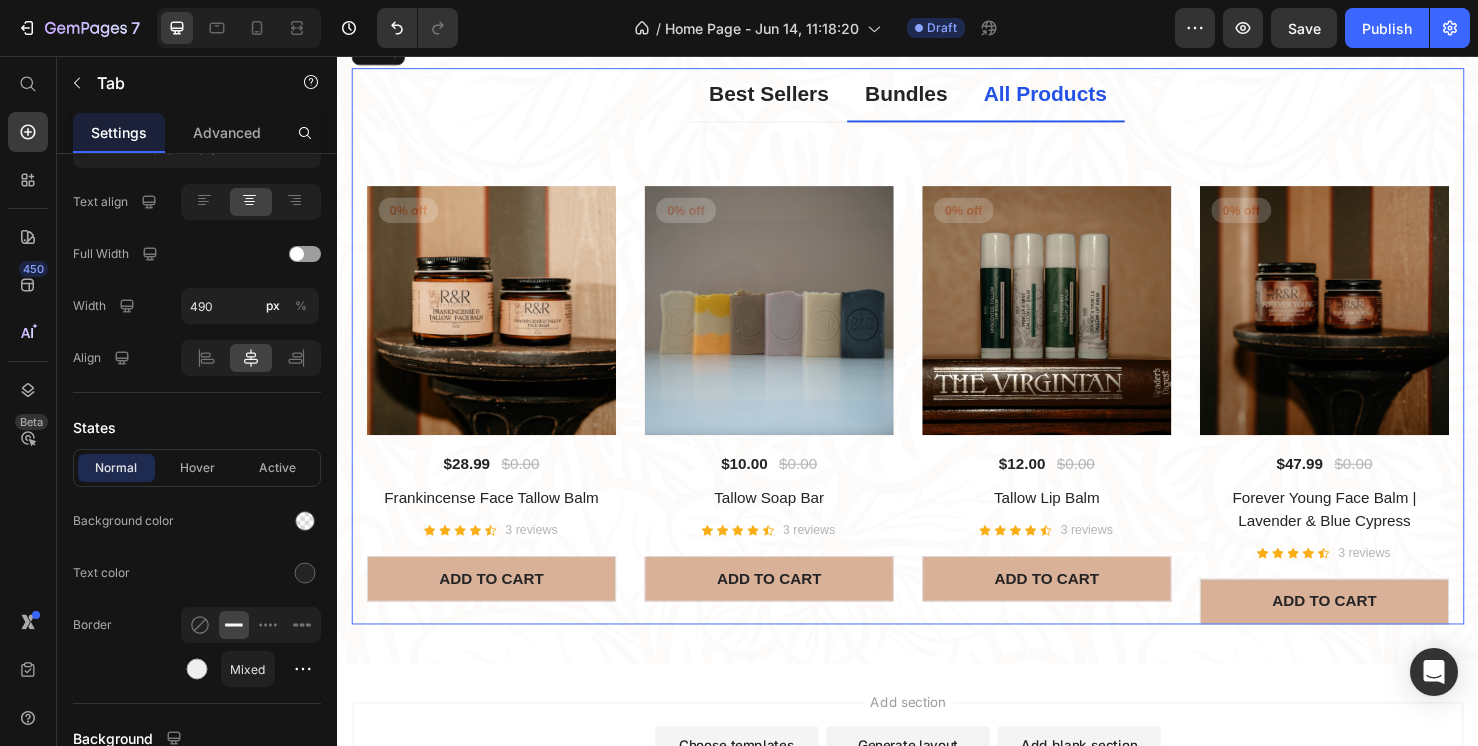 drag, startPoint x: 1232, startPoint y: 208, endPoint x: 924, endPoint y: 157, distance: 312.19385 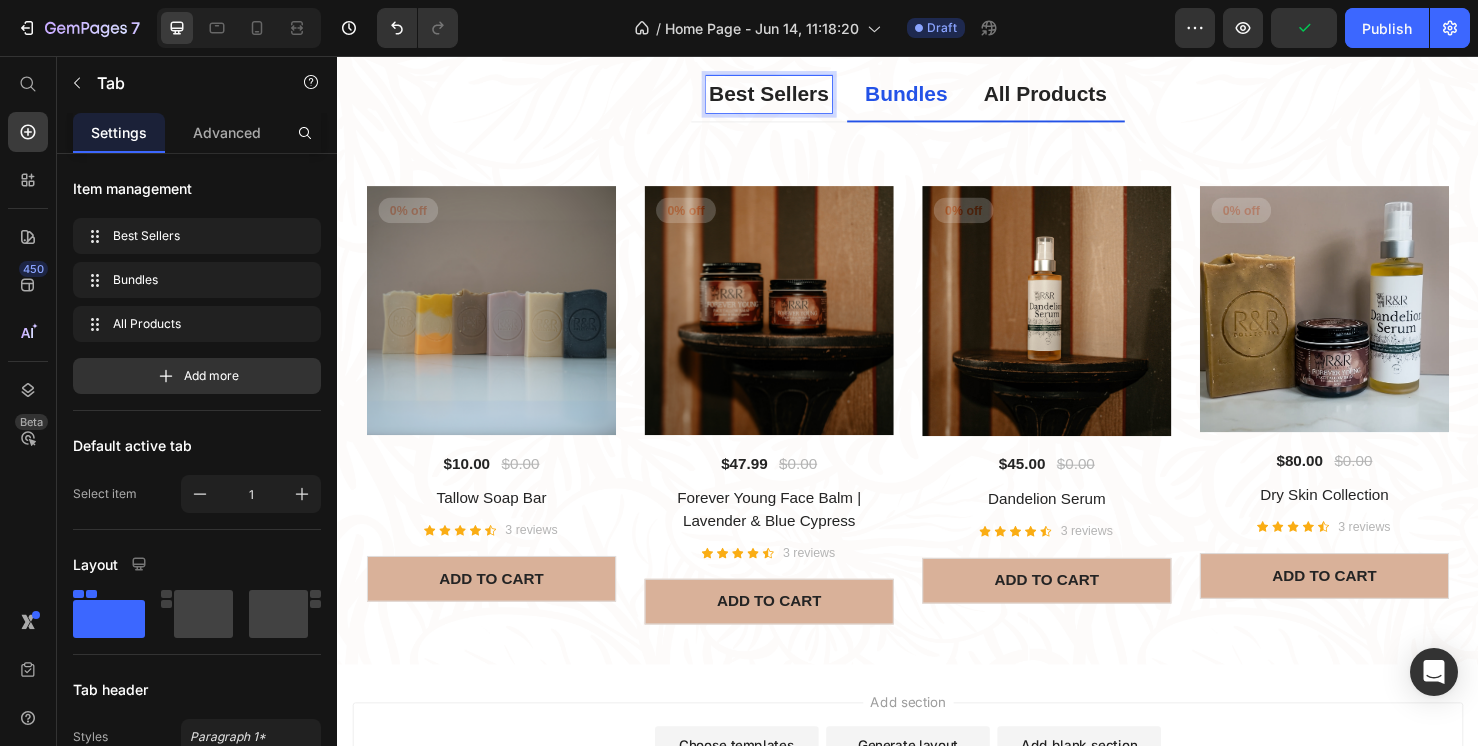 click on "Bundles" at bounding box center [935, 96] 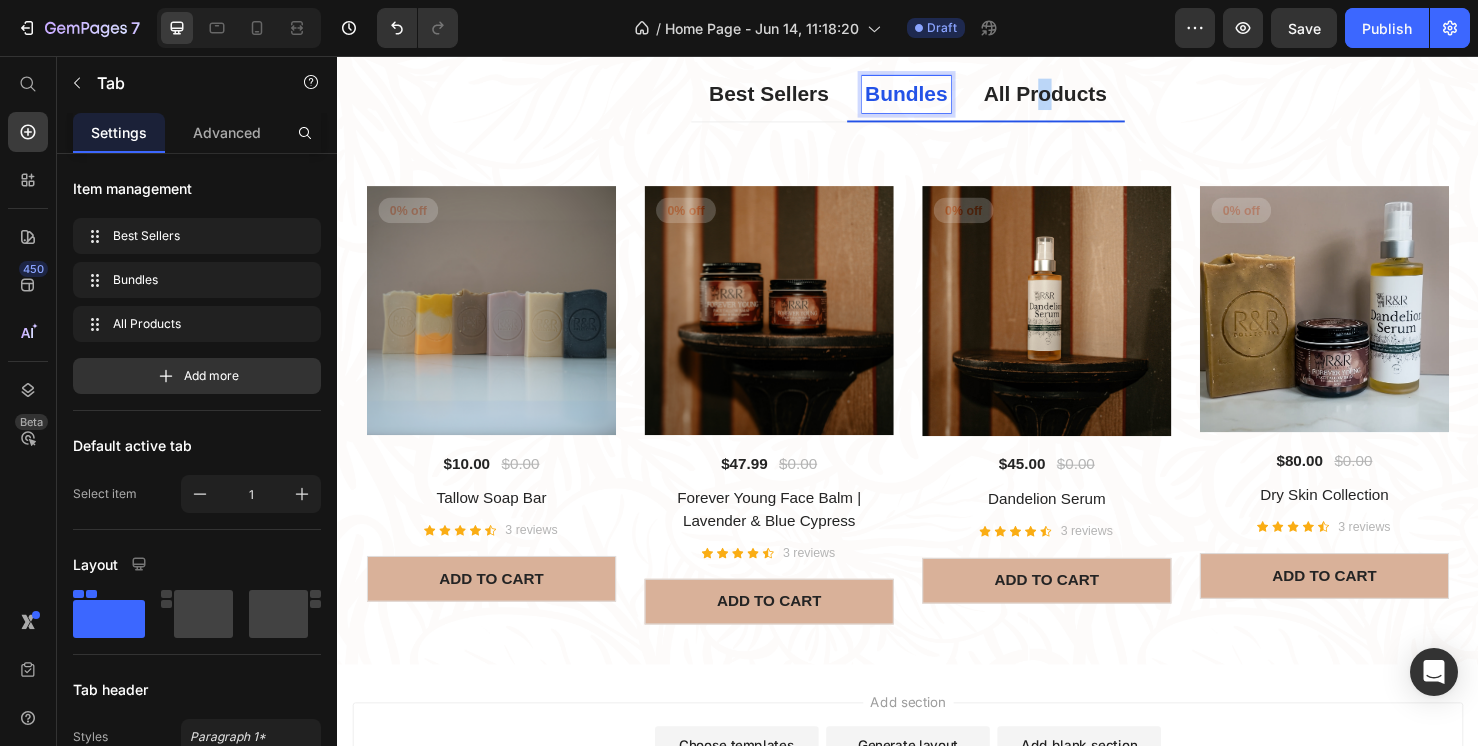 click on "All Products" at bounding box center (1082, 96) 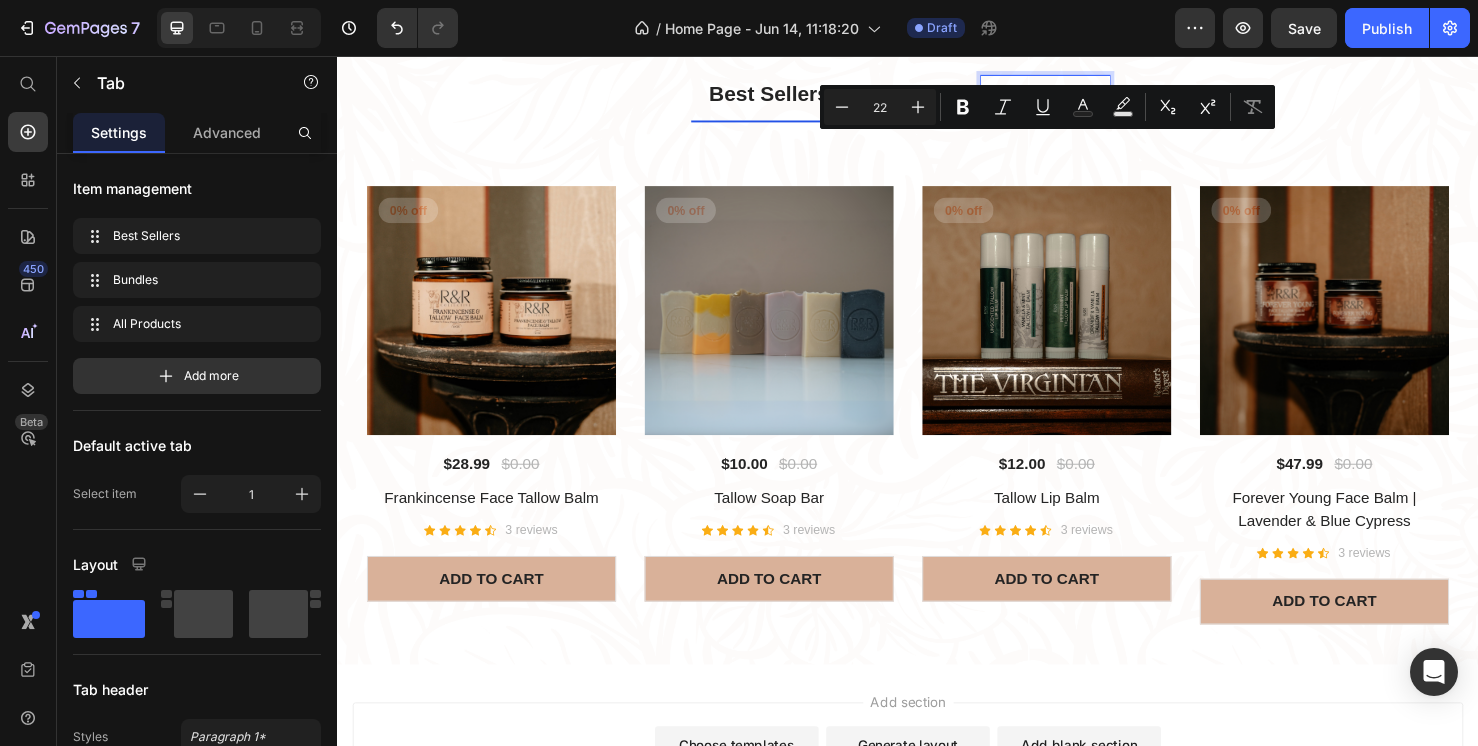 click on "Best Sellers" at bounding box center [791, 97] 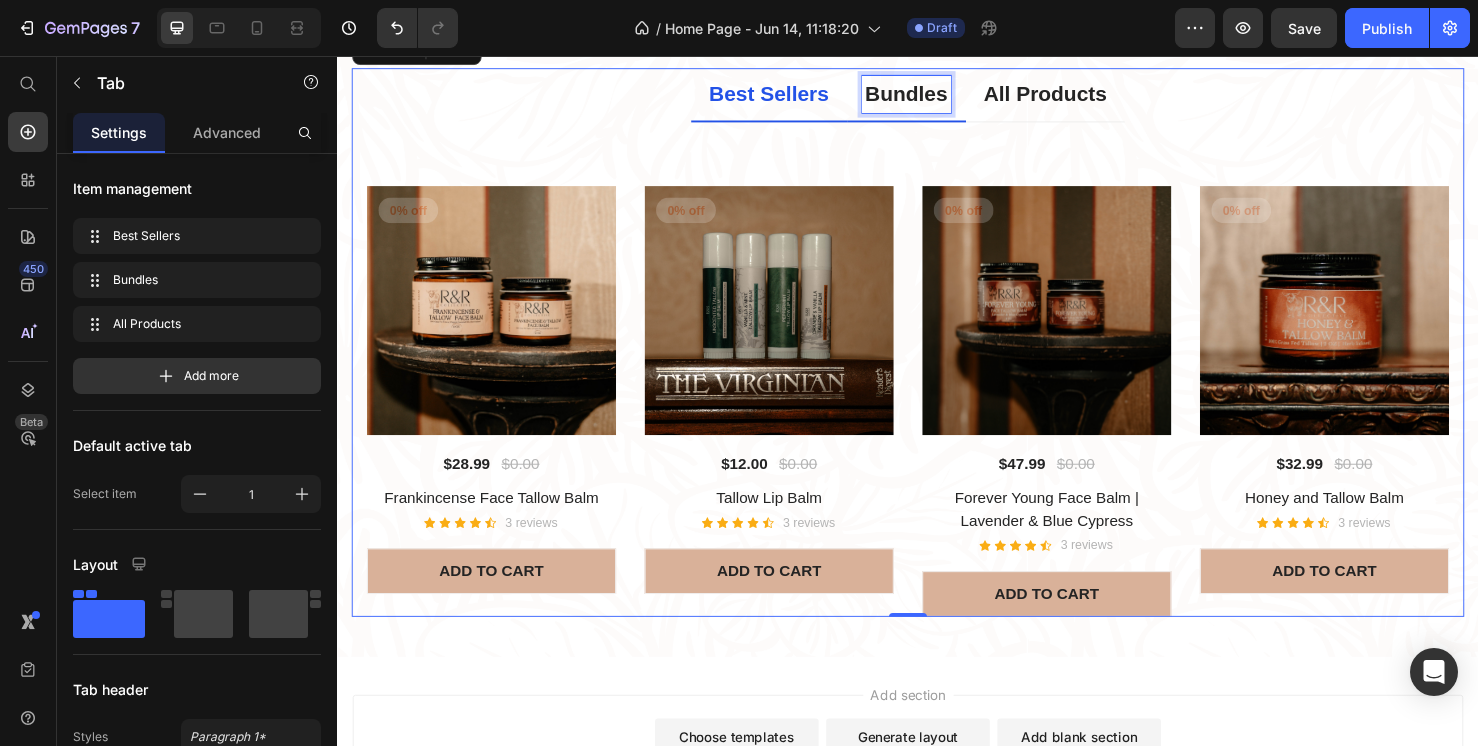 click on "Bundles" at bounding box center [935, 96] 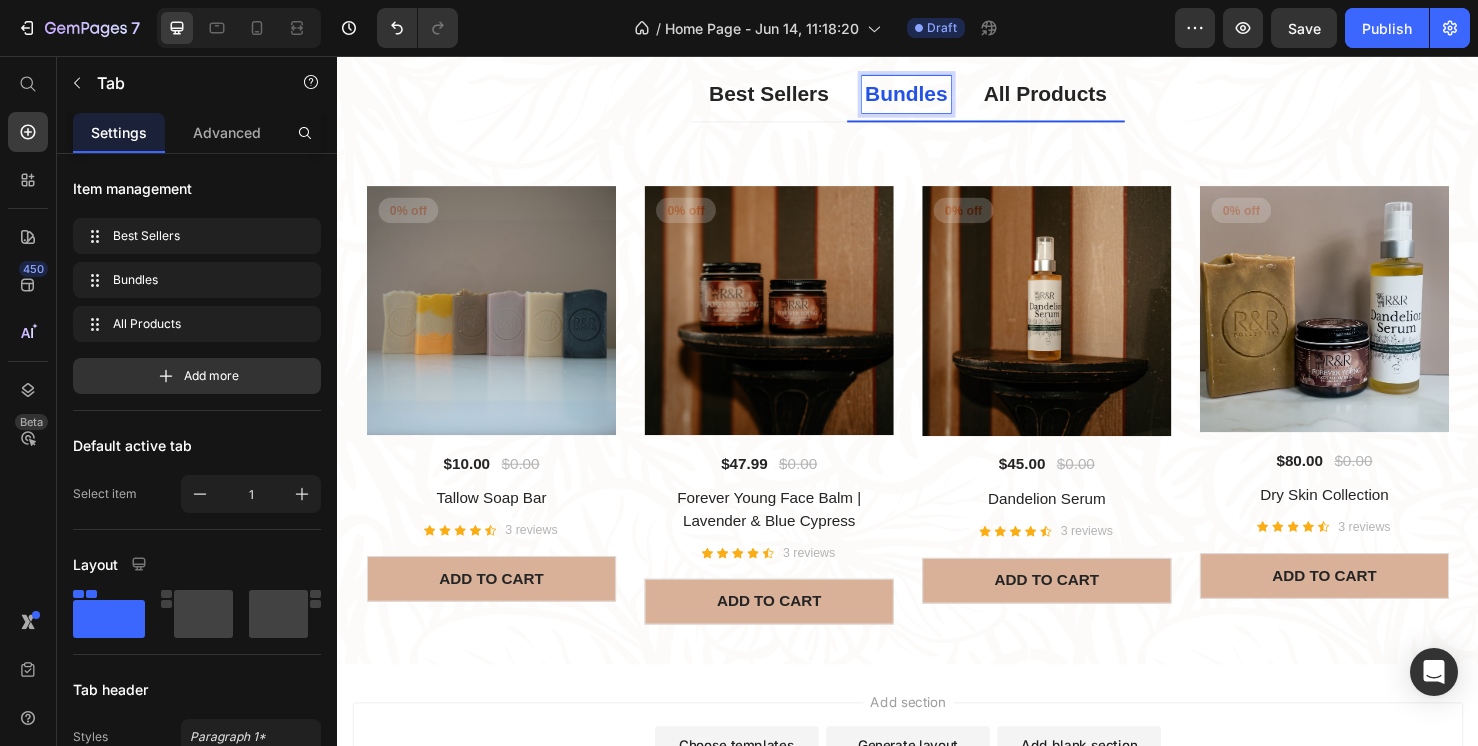 click on "All Products" at bounding box center (1082, 96) 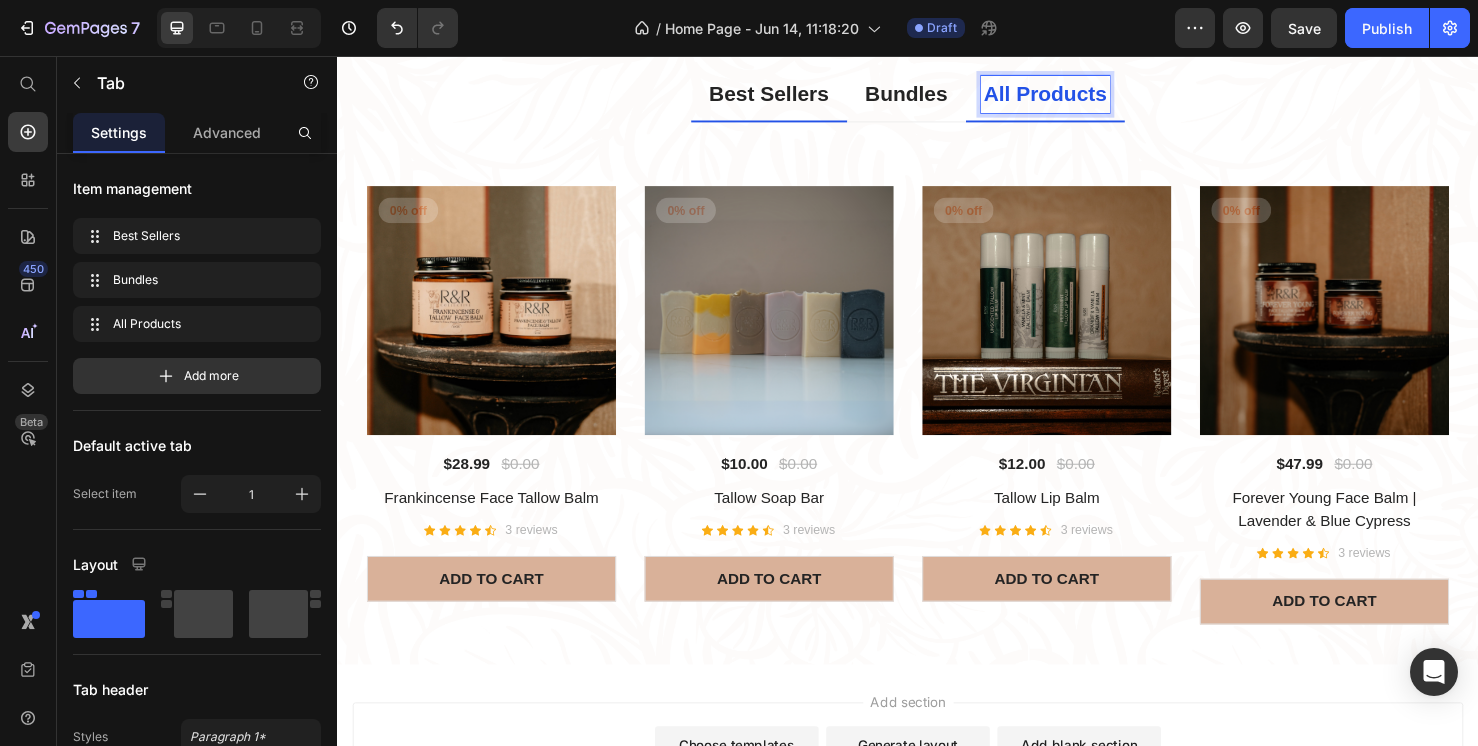 click on "Best Sellers" at bounding box center [791, 97] 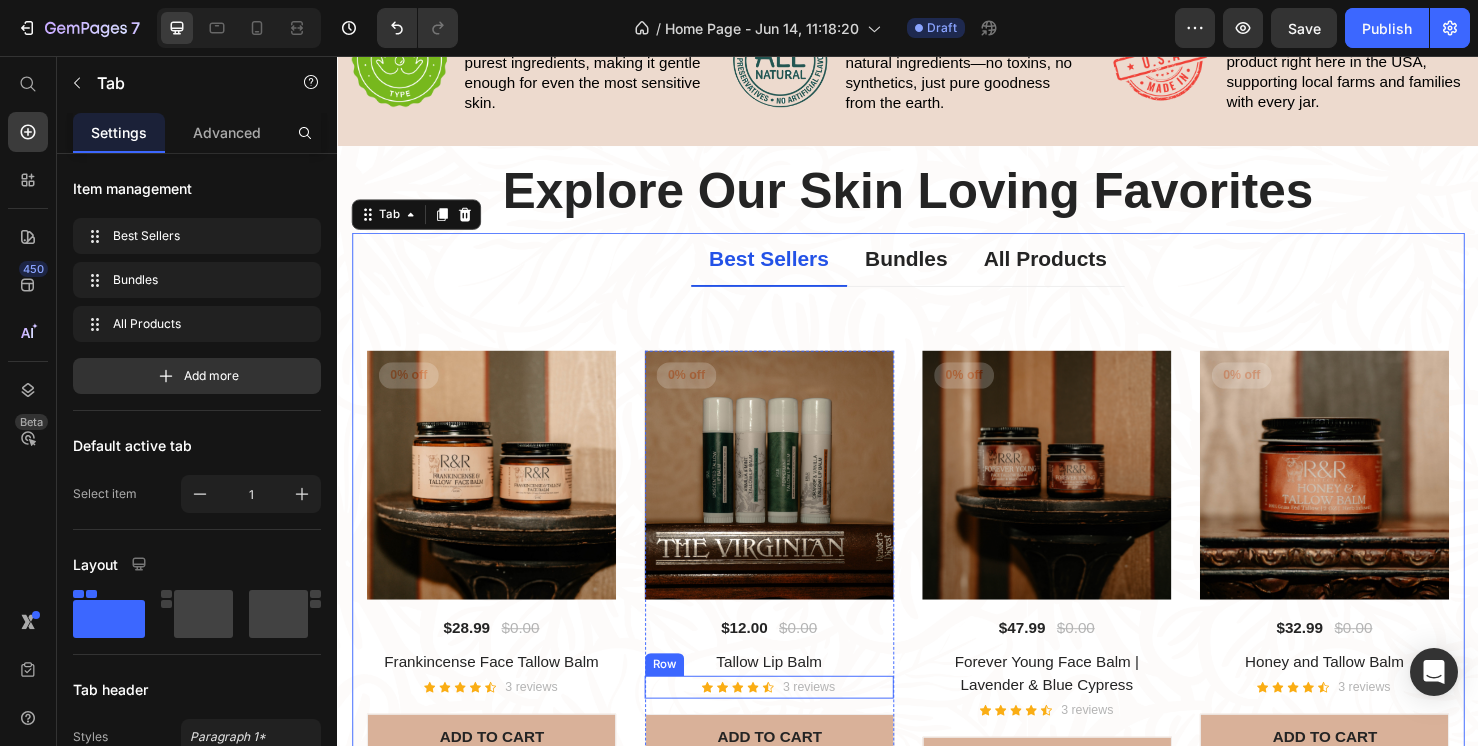 scroll, scrollTop: 617, scrollLeft: 0, axis: vertical 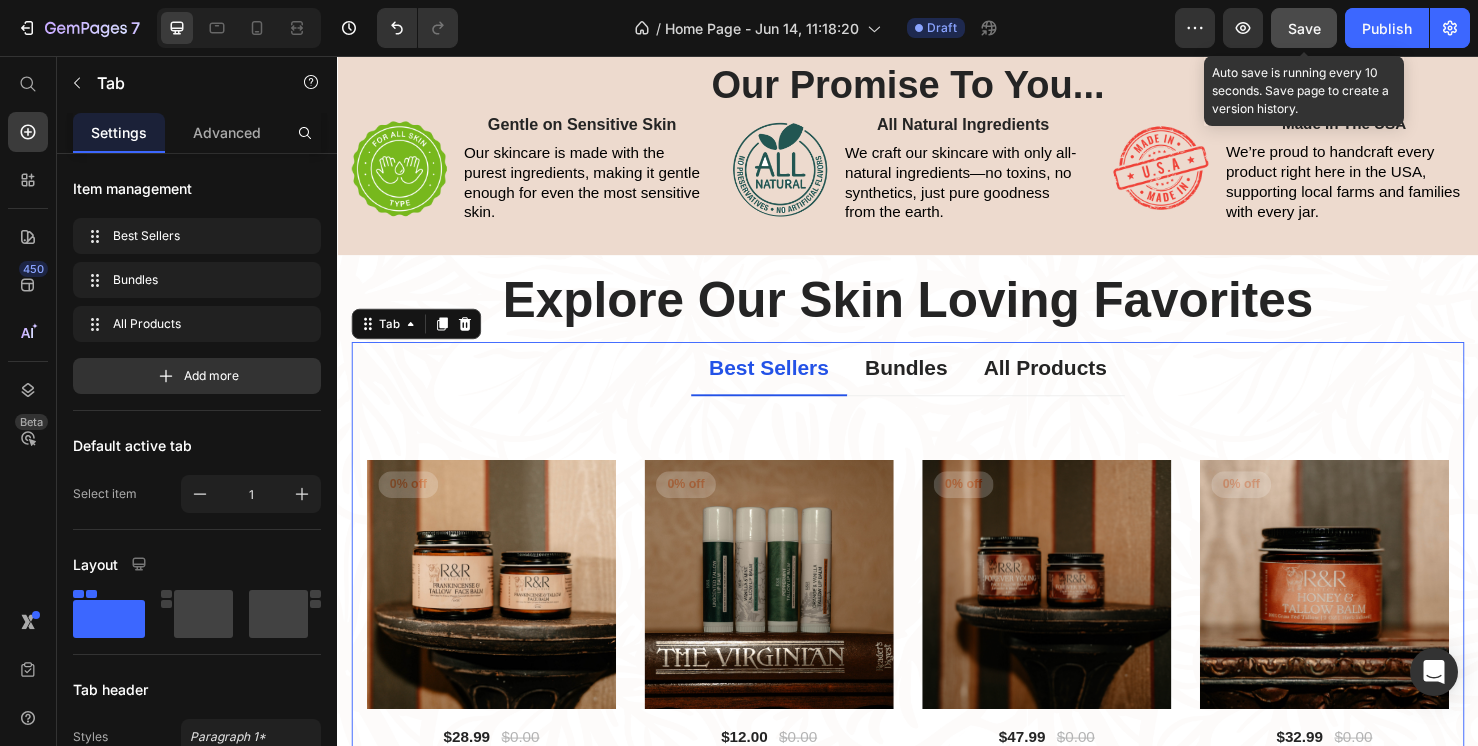 click on "Save" 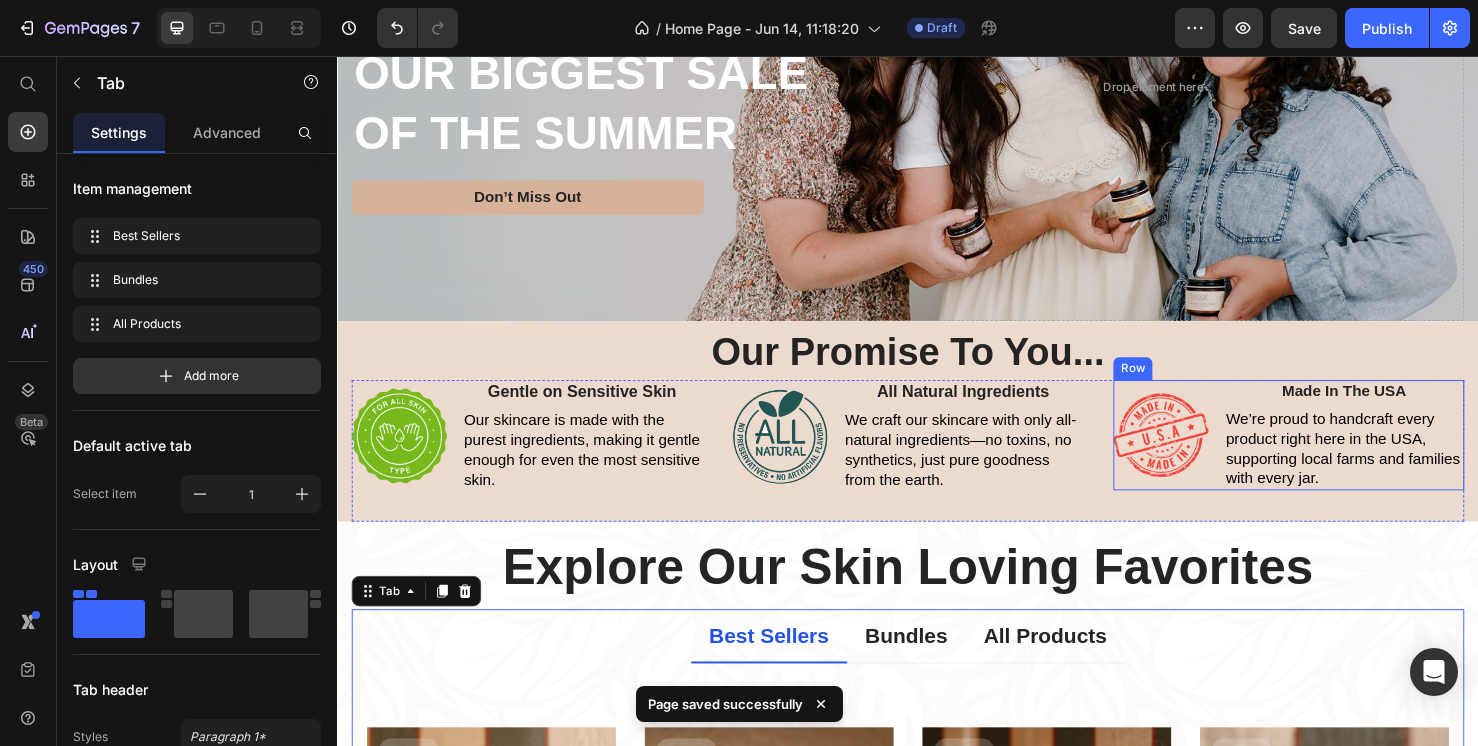 scroll, scrollTop: 376, scrollLeft: 0, axis: vertical 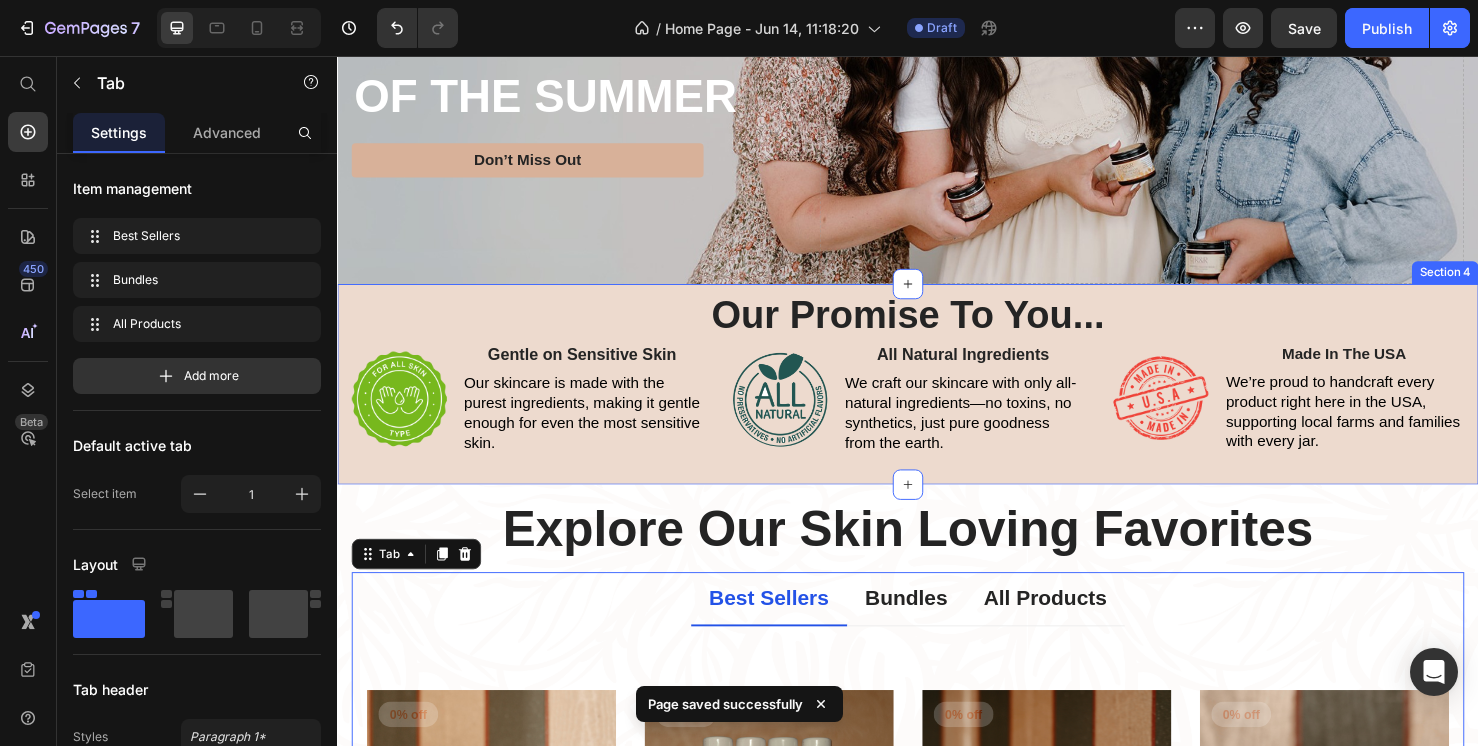 click on "Our Promise To You... Heading Image Gentle on Sensitive Skin Text Block Our skincare is made with the purest ingredients, making it gentle enough for even the most sensitive skin. Text Block Row Image All Natural Ingredients  Text Block We craft our skincare with only all-natural ingredients—no toxins, no synthetics, just pure goodness from the earth. Text Block Row Image Made In The USA Text Block We’re proud to handcraft every product right here in the USA, supporting local farms and families with every jar. Text Block Row Row Row Section 4" at bounding box center [937, 401] 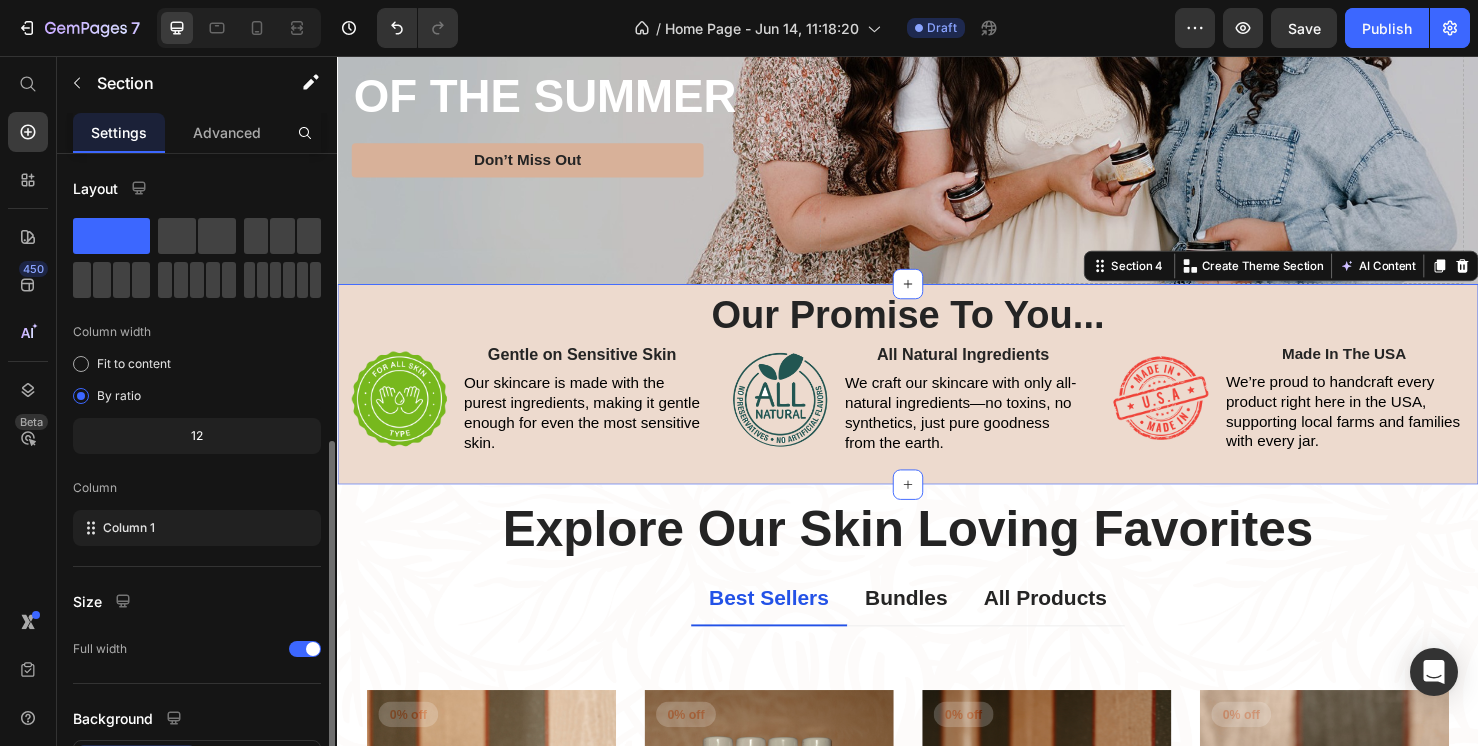 scroll, scrollTop: 159, scrollLeft: 0, axis: vertical 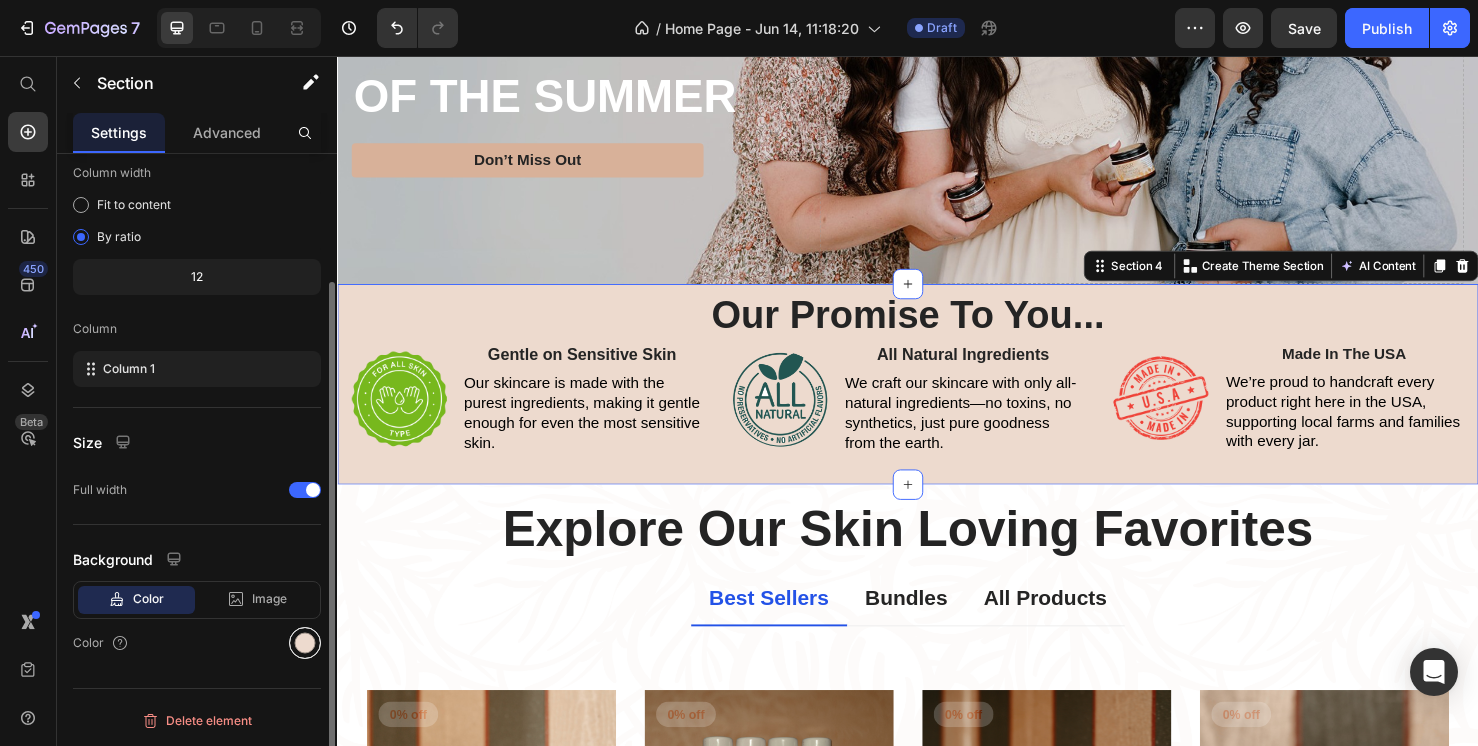 click at bounding box center (305, 643) 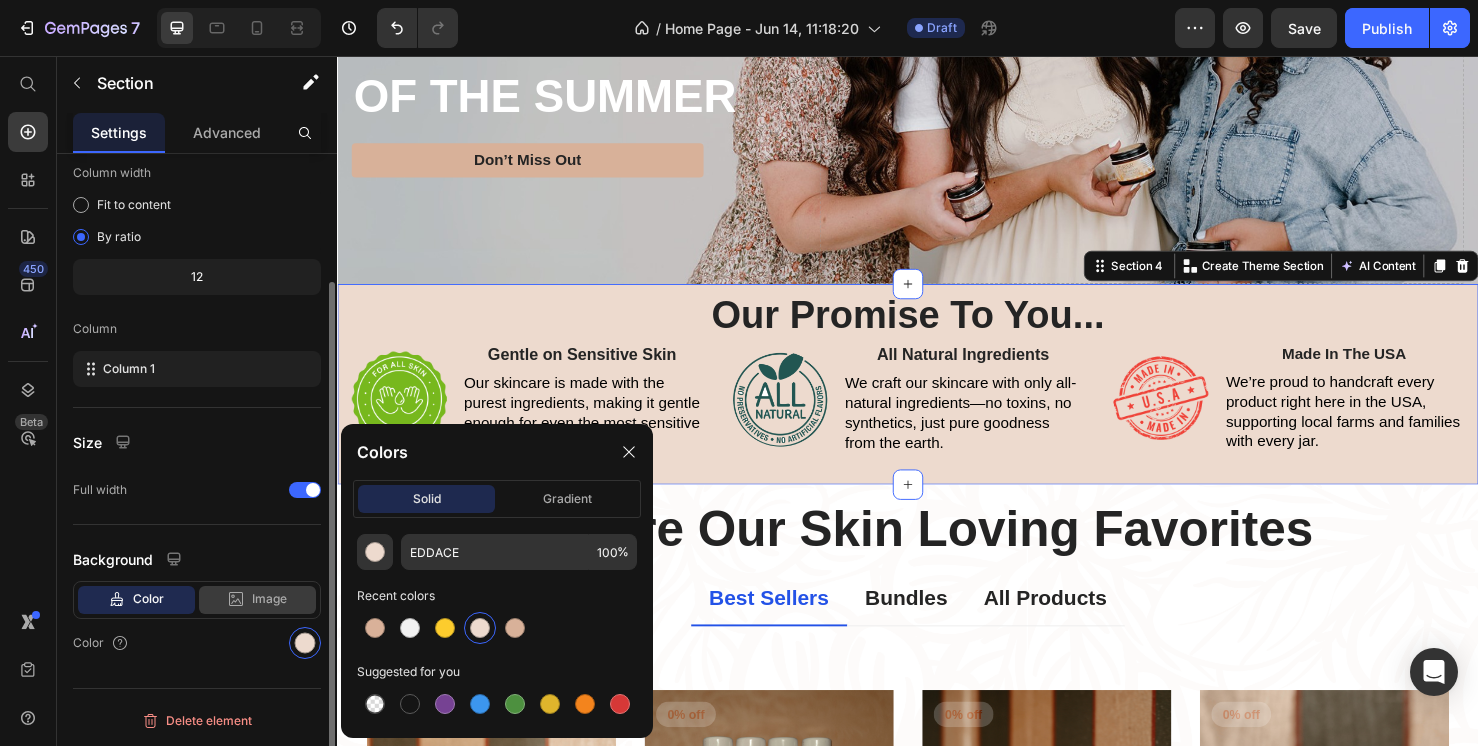 click on "Image" 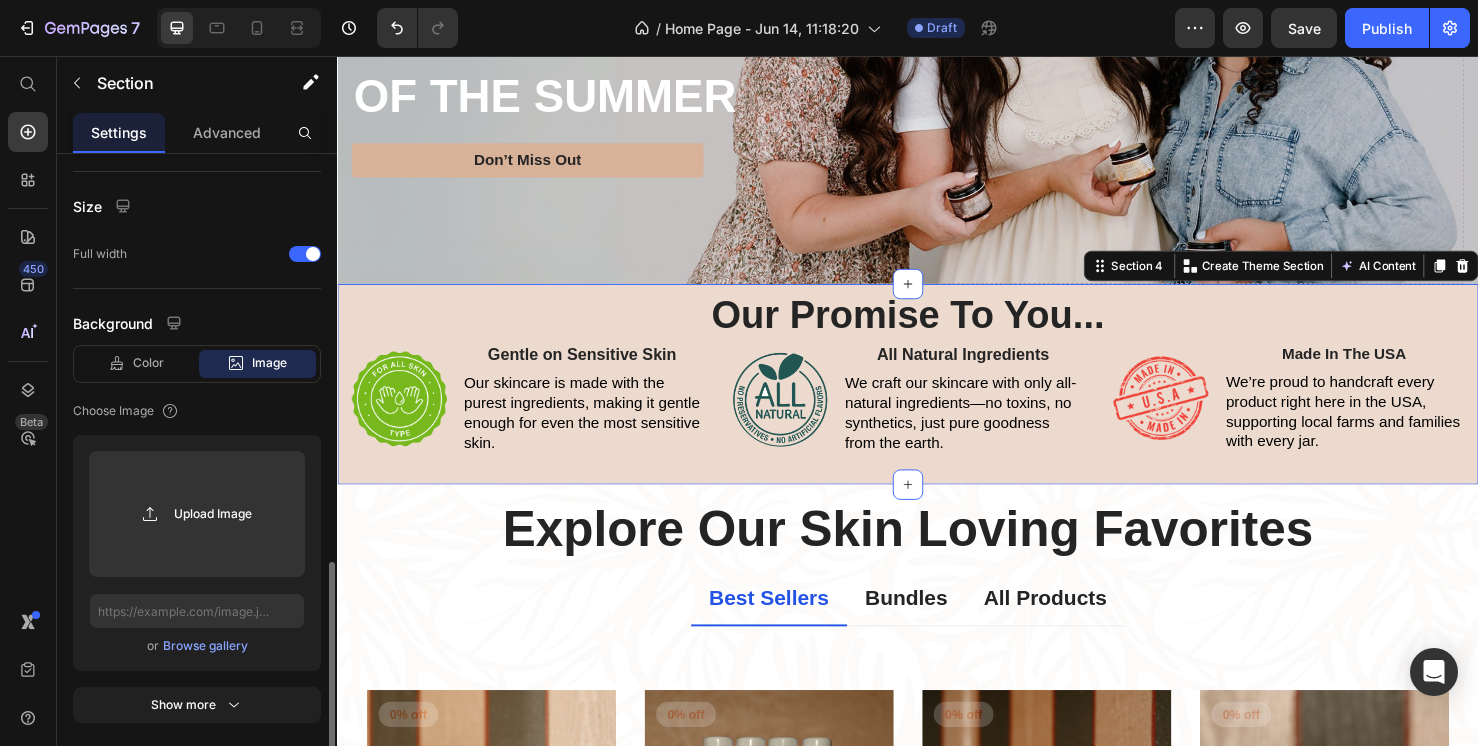 scroll, scrollTop: 515, scrollLeft: 0, axis: vertical 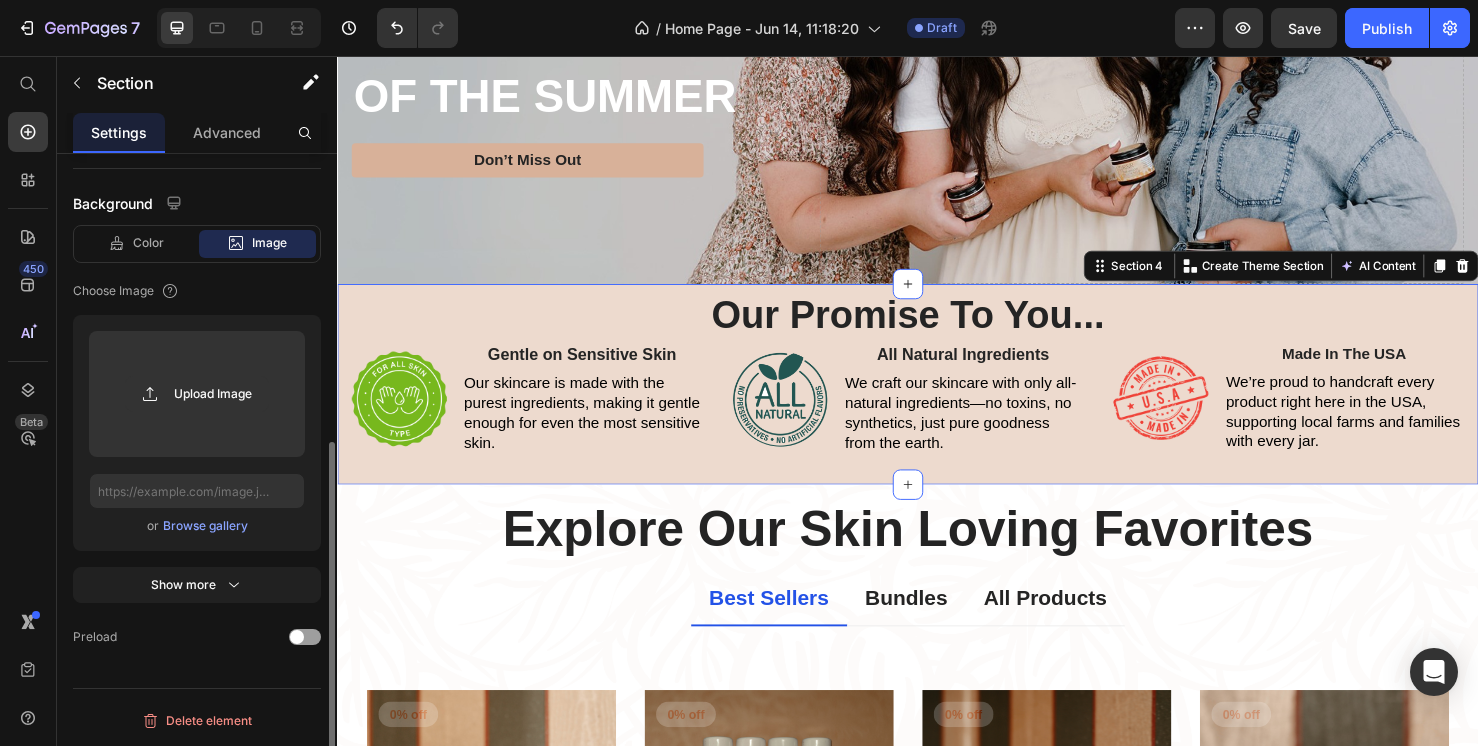 click on "Browse gallery" at bounding box center (205, 526) 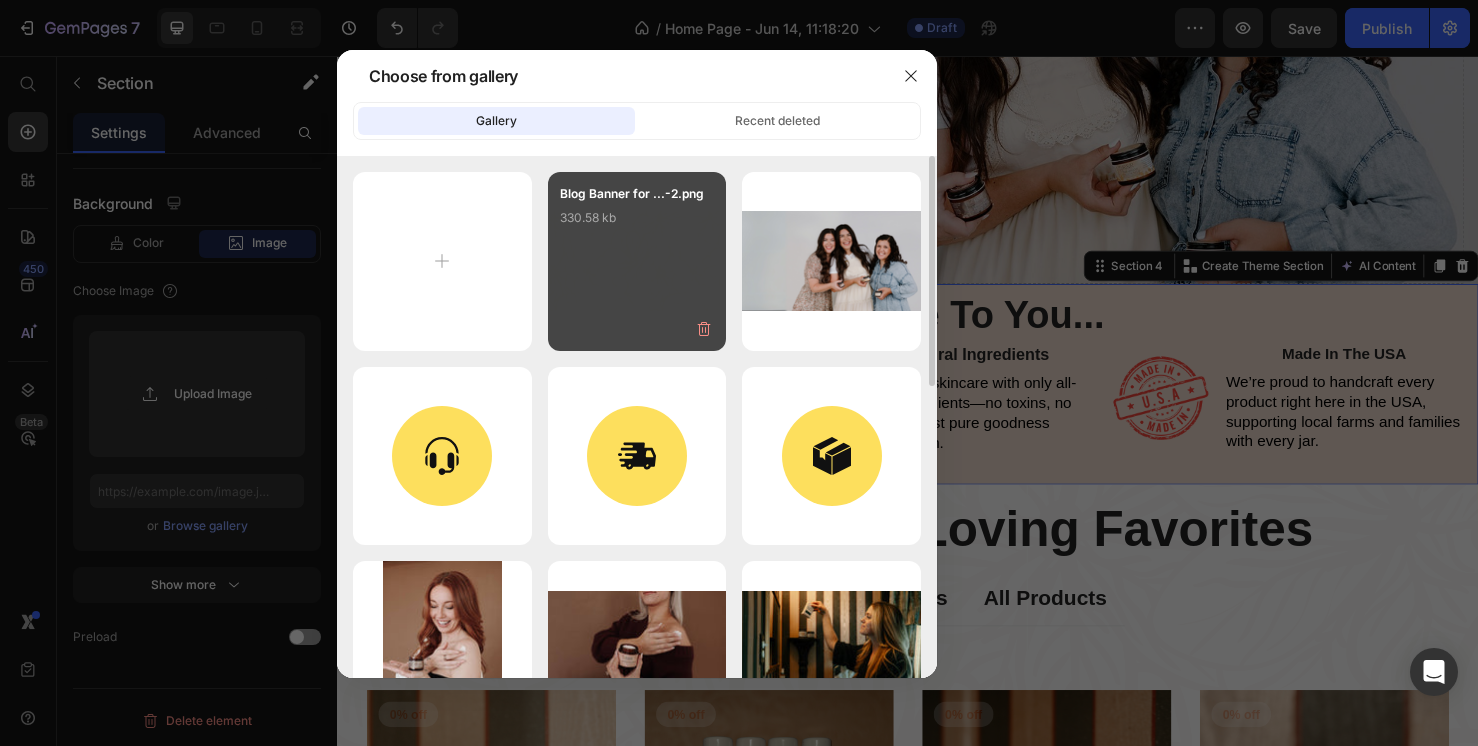 click on "Blog Banner for ...-2.png 330.58 kb" at bounding box center (637, 261) 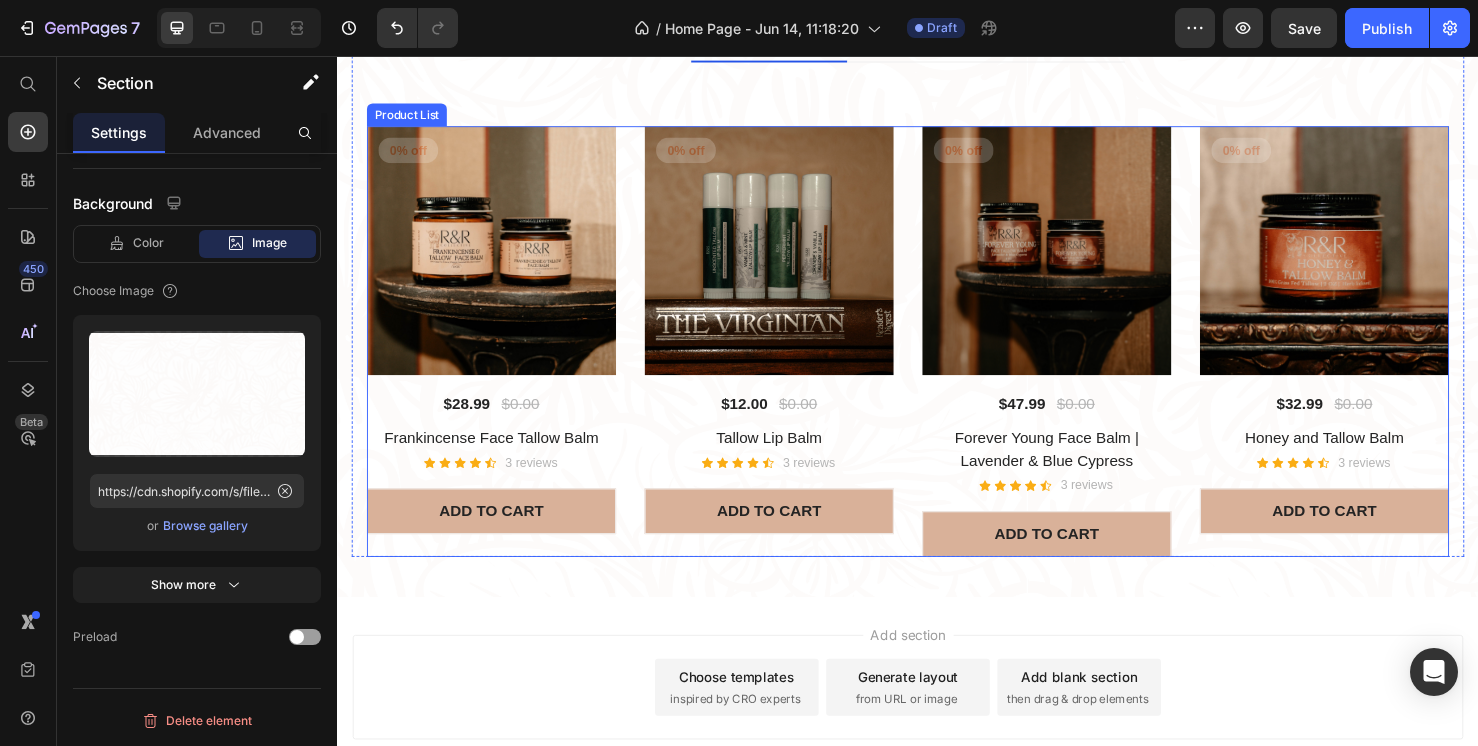 scroll, scrollTop: 979, scrollLeft: 0, axis: vertical 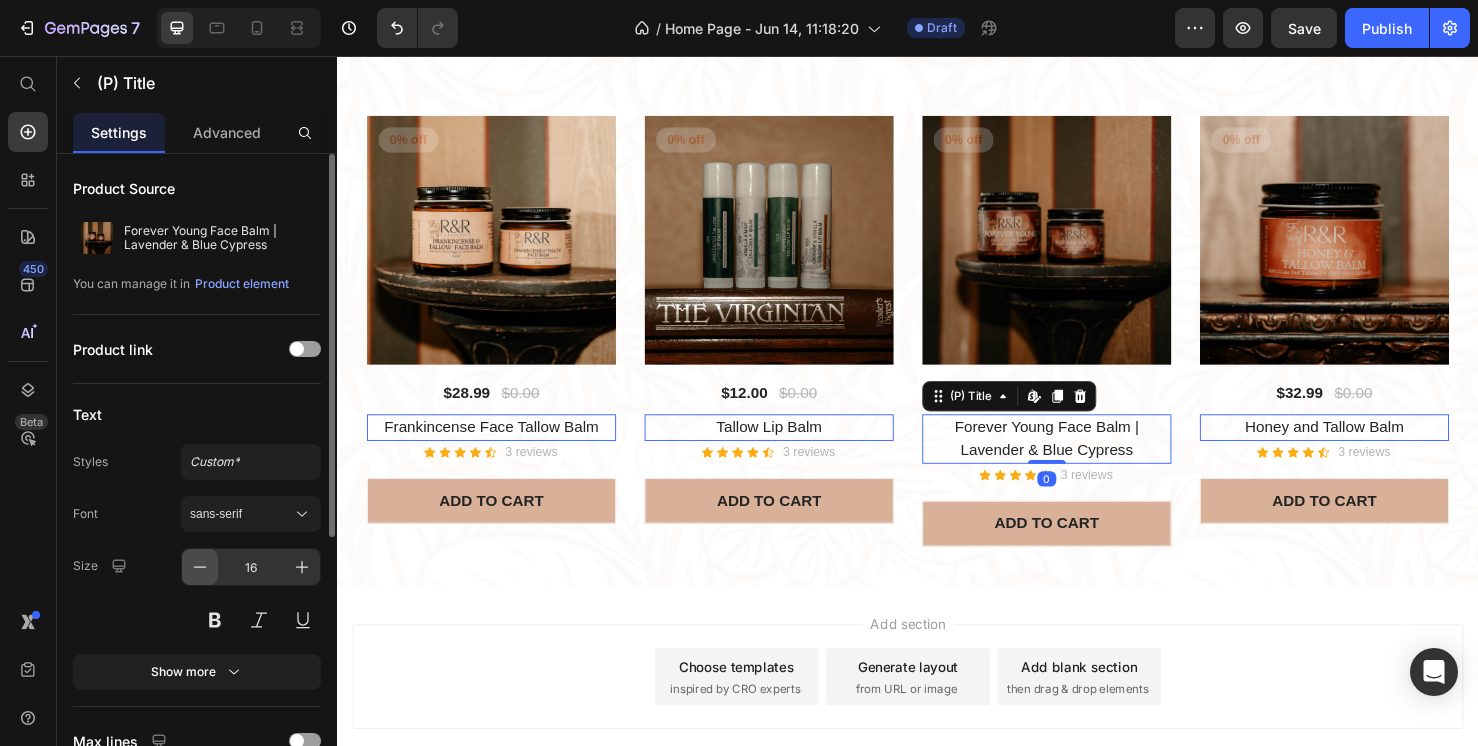 click at bounding box center [200, 567] 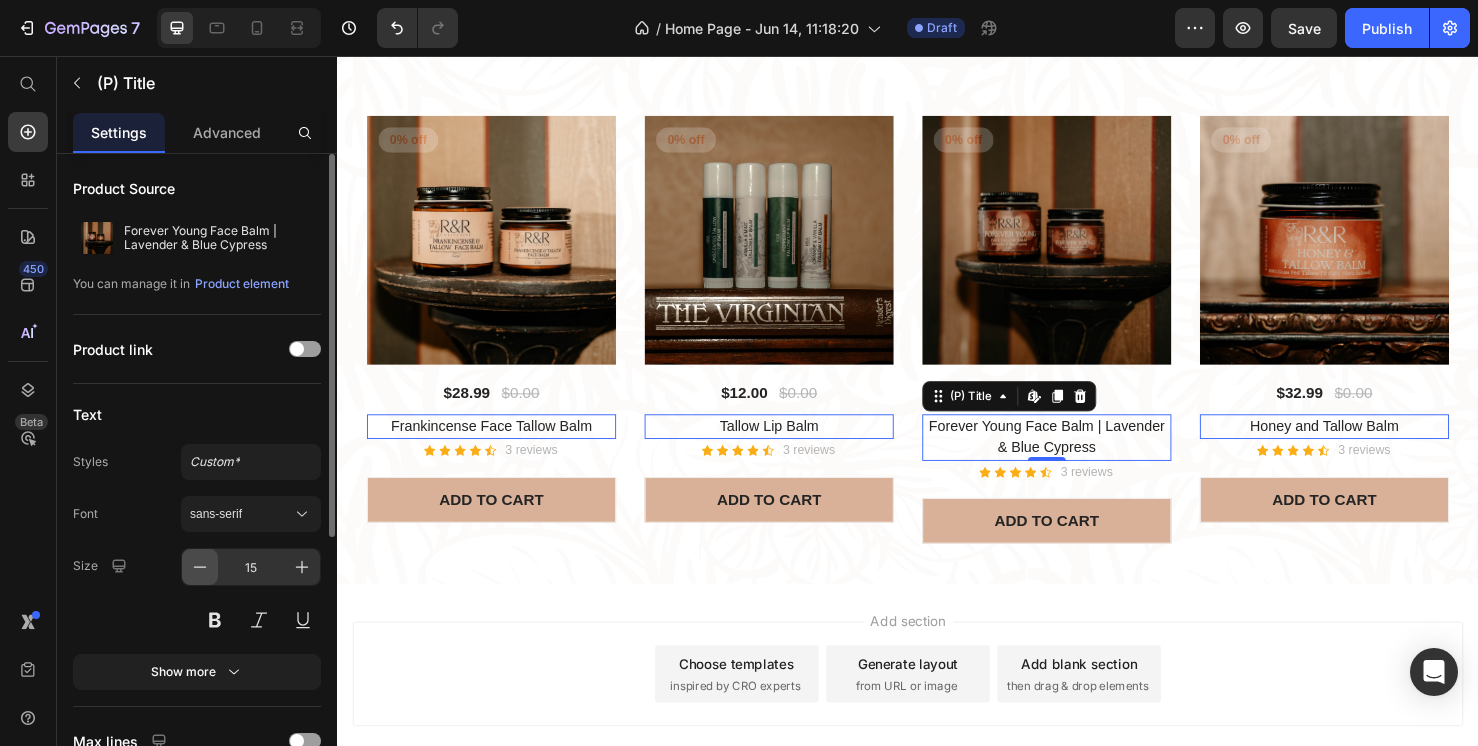 click at bounding box center [200, 567] 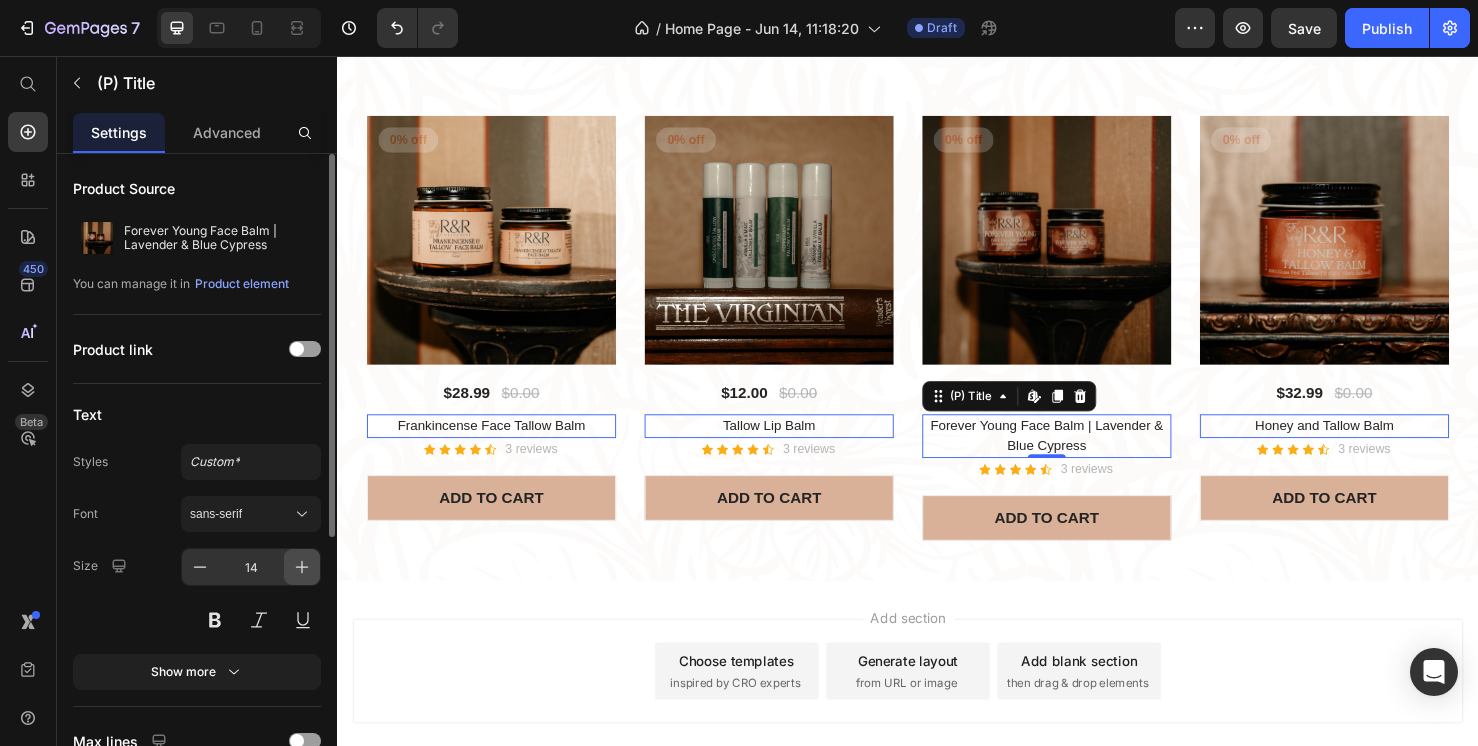 click 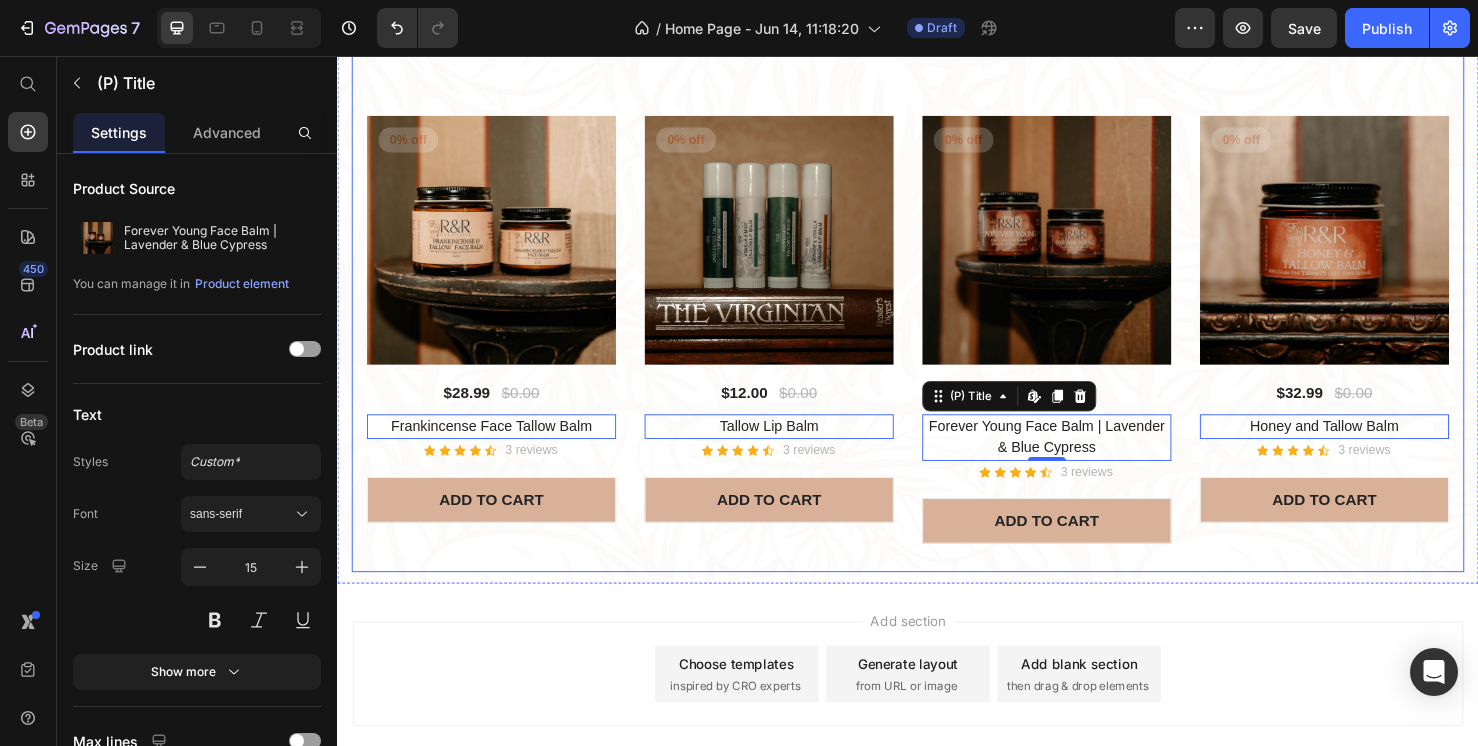click on "Best Sellers Bundles All Products                Title Line 0% off Product Badge (P) Images $28.99 (P) Price $0.00 (P) Price Row Frankincense Face Tallow Balm (P) Title   Edit content in Shopify 0                Icon                Icon                Icon                Icon
Icon Icon List Hoz 3 reviews Text block Row ADD TO CART (P) Cart Button Row 0% off Product Badge (P) Images $12.00 (P) Price $0.00 (P) Price Row Tallow Lip Balm (P) Title   Edit content in Shopify 0                Icon                Icon                Icon                Icon
Icon Icon List Hoz 3 reviews Text block Row ADD TO CART (P) Cart Button Row 0% off Product Badge (P) Images $47.99 (P) Price $0.00 (P) Price Row Forever Young Face Balm | Lavender & Blue Cypress (P) Title   Edit content in Shopify 0                Icon                Icon                Icon                Icon
Icon Icon List Hoz 3 reviews Text block Row ADD TO CART (P) Cart Button Row 0% off Product Badge (P) Images" at bounding box center (937, 297) 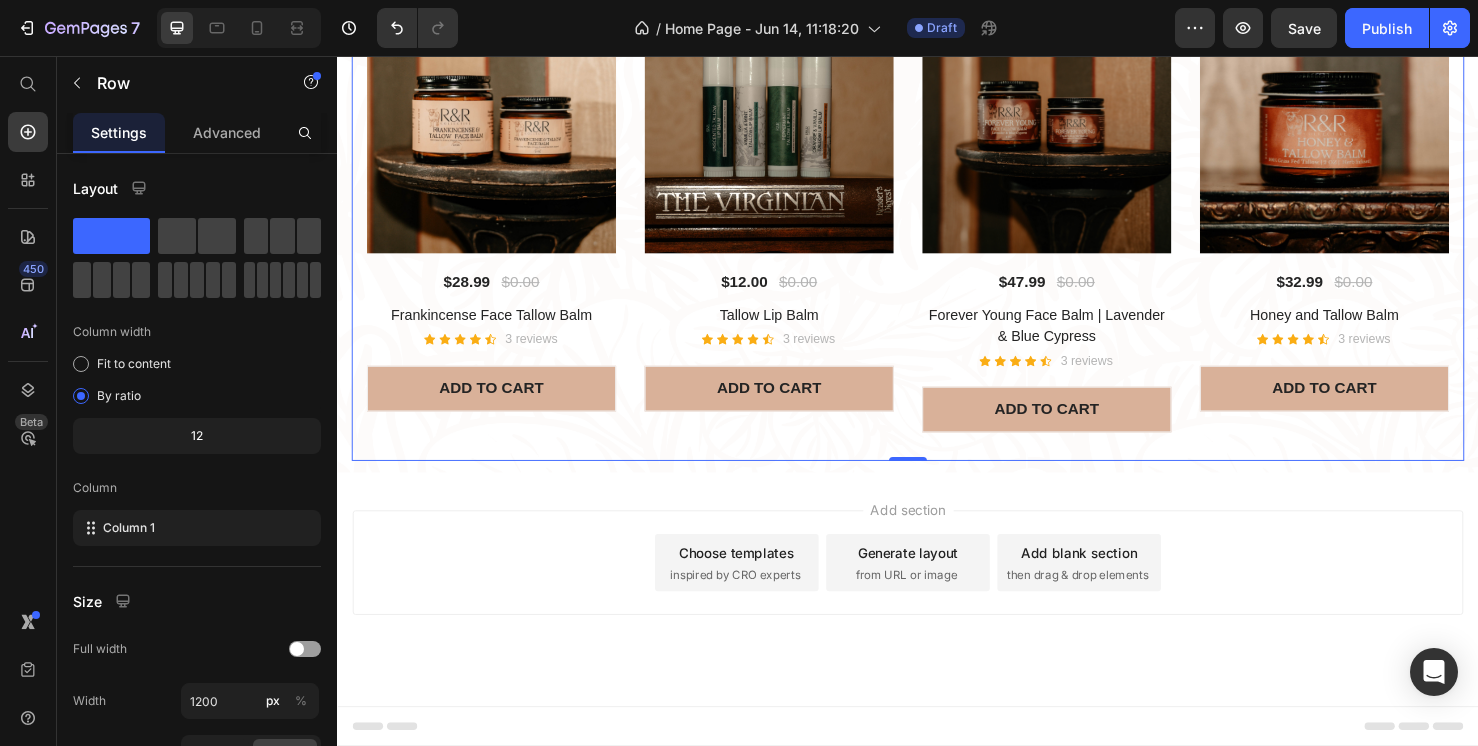 scroll, scrollTop: 1019, scrollLeft: 0, axis: vertical 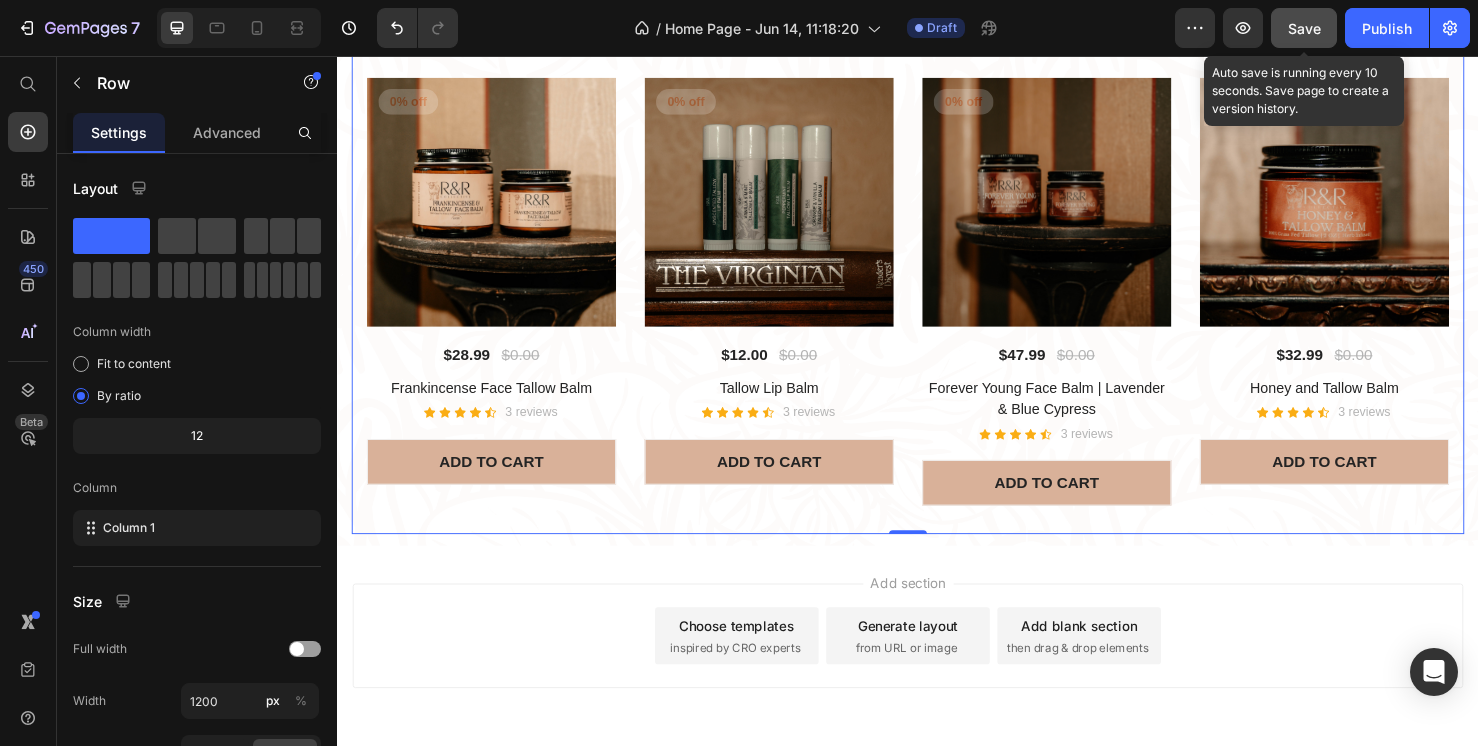 click on "Save" 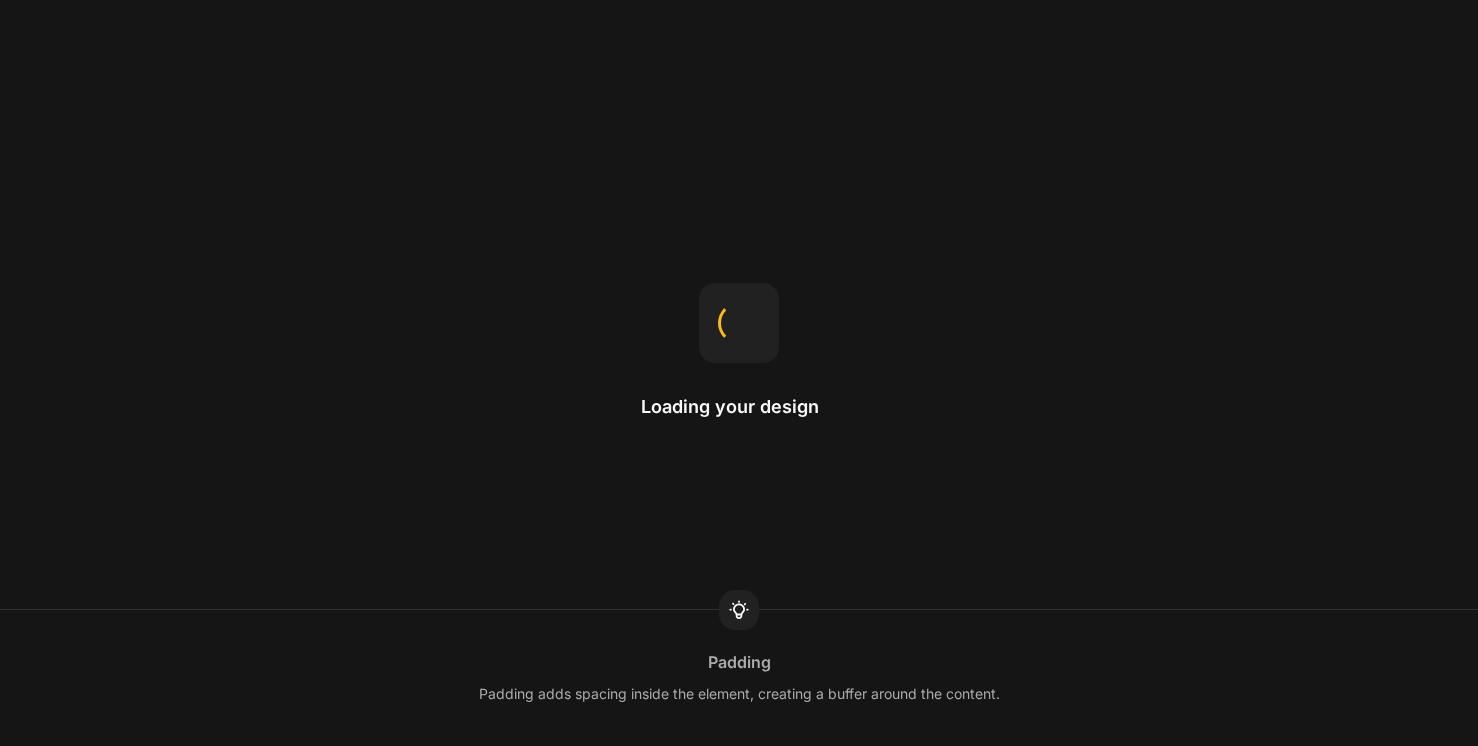 scroll, scrollTop: 0, scrollLeft: 0, axis: both 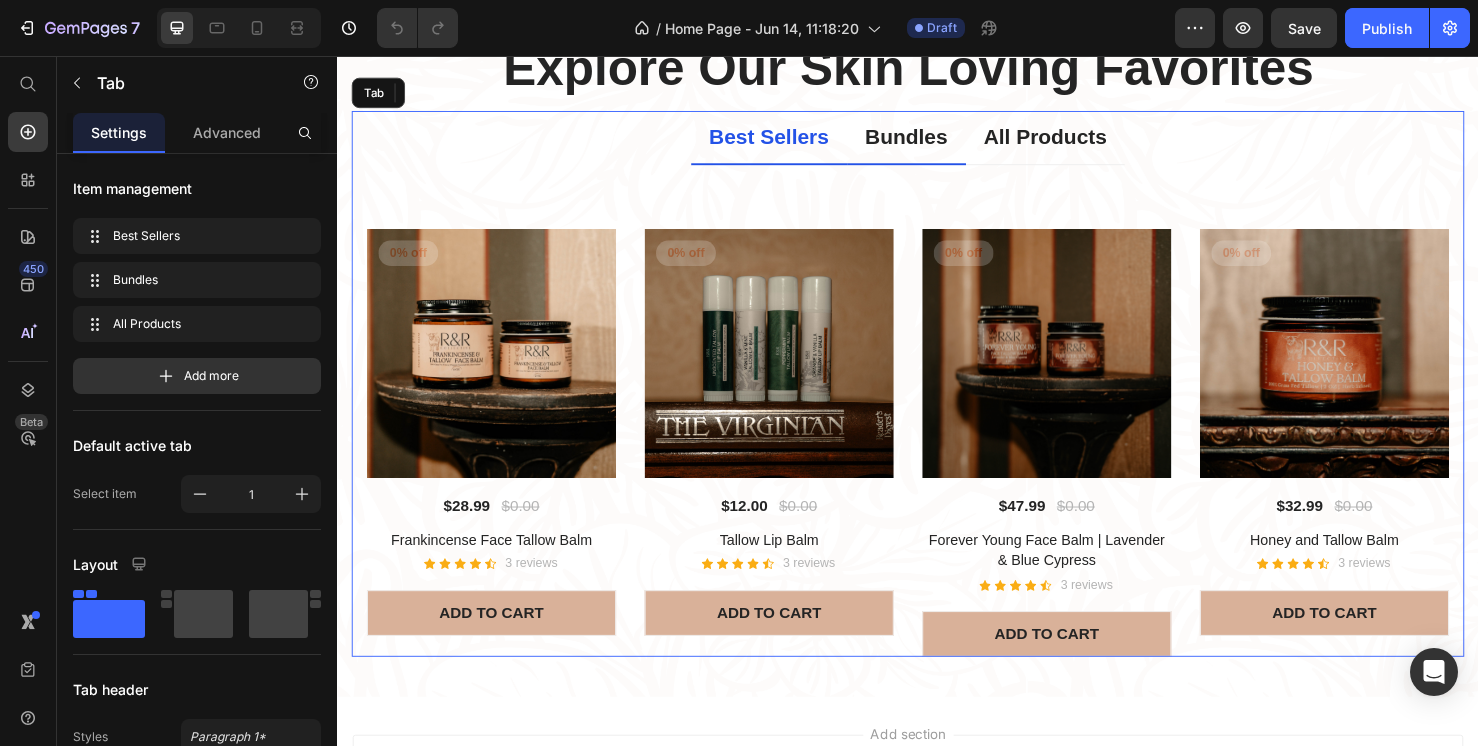 click on "Bundles" at bounding box center [935, 141] 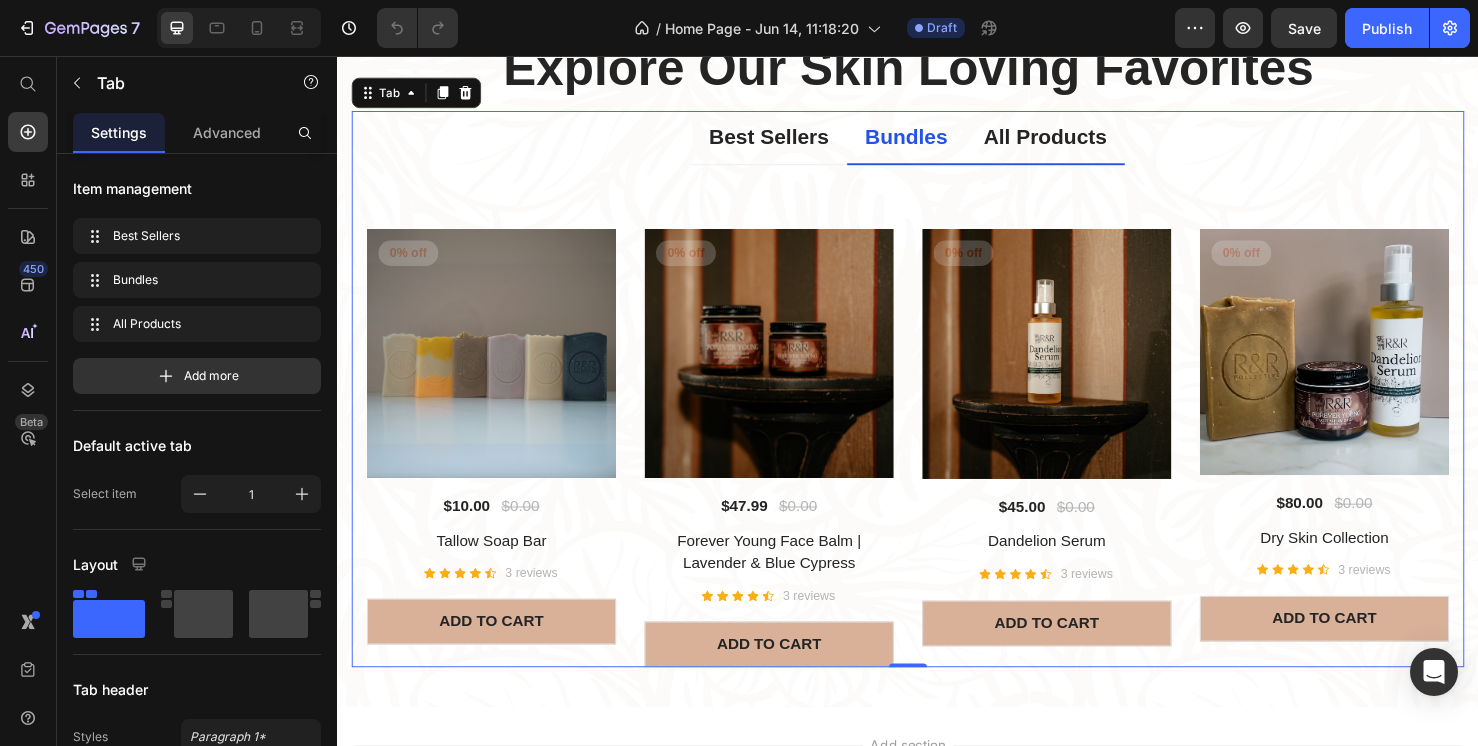 click on "All Products" at bounding box center (1082, 141) 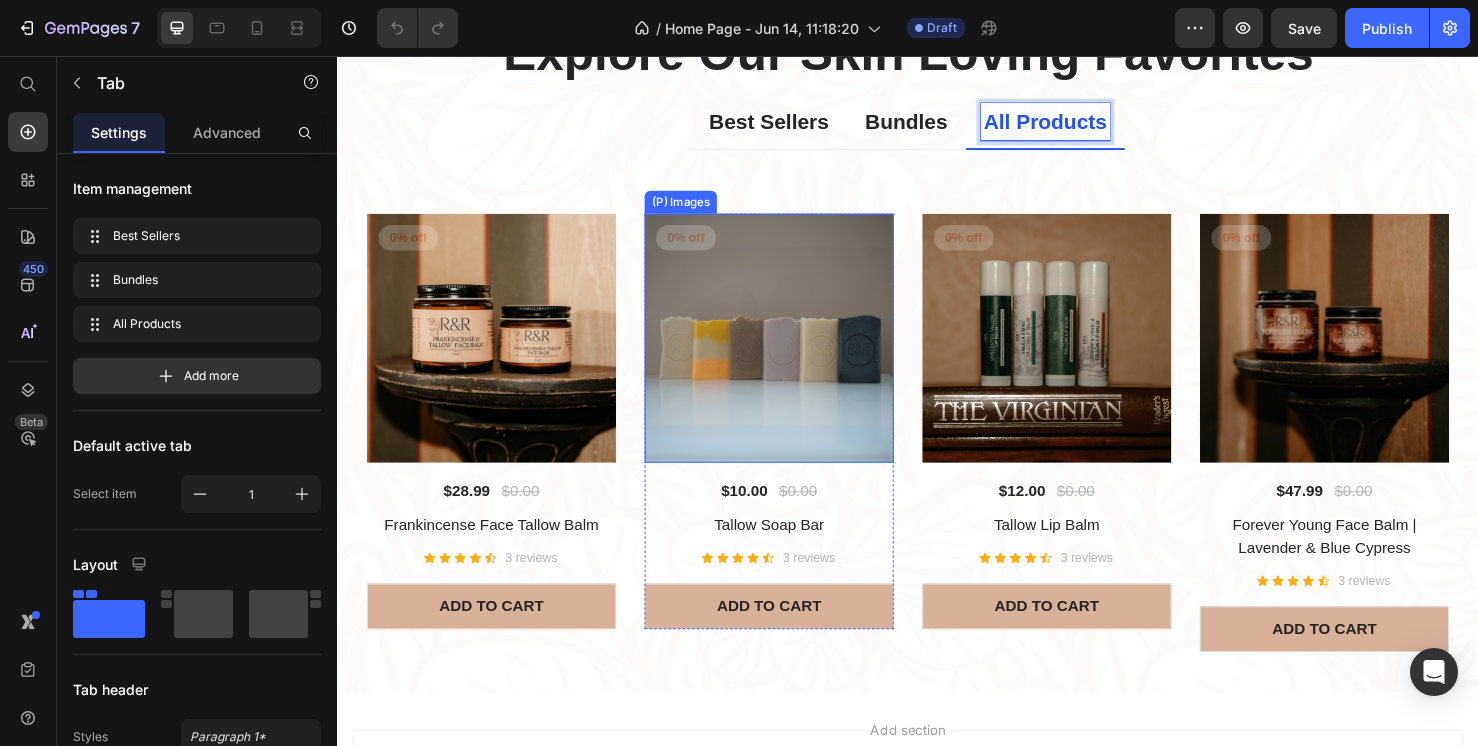 scroll, scrollTop: 875, scrollLeft: 0, axis: vertical 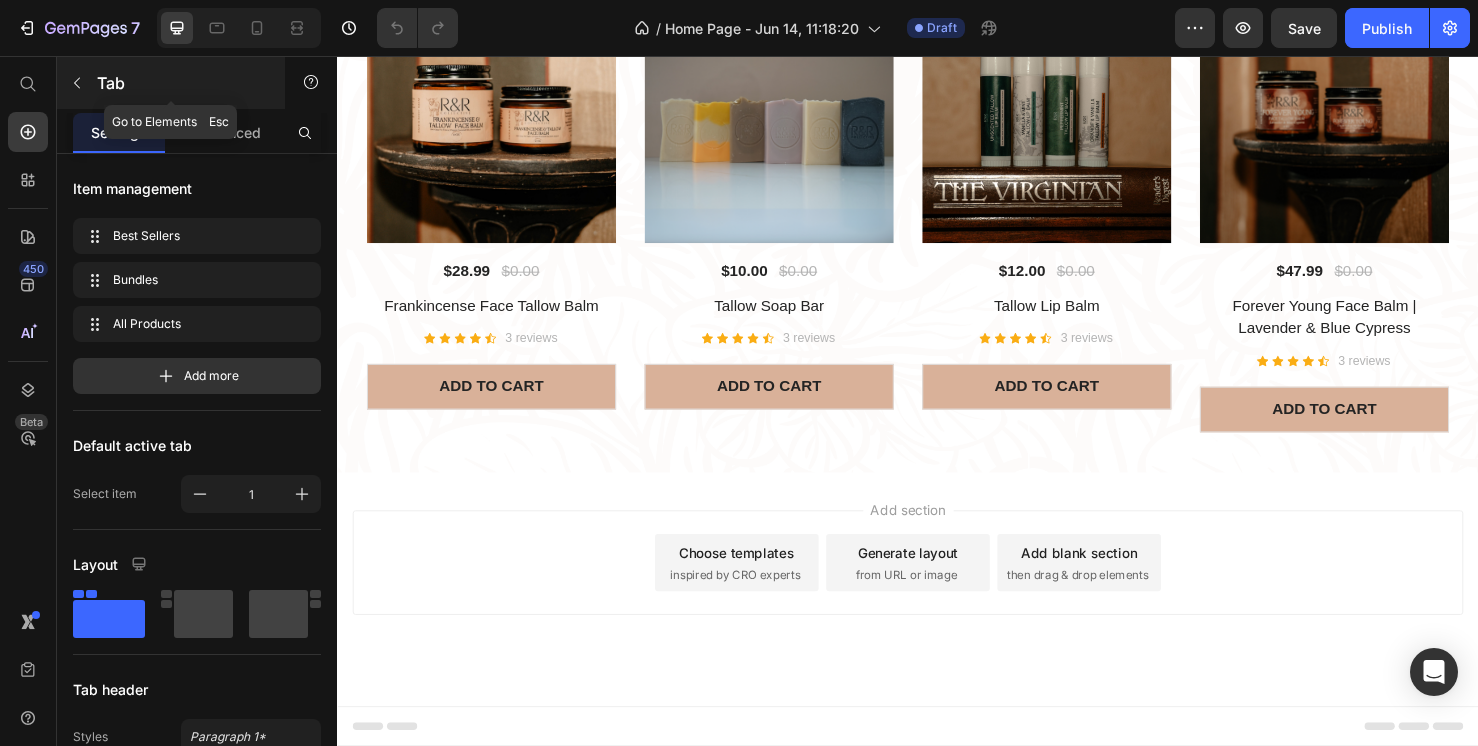 click at bounding box center (77, 83) 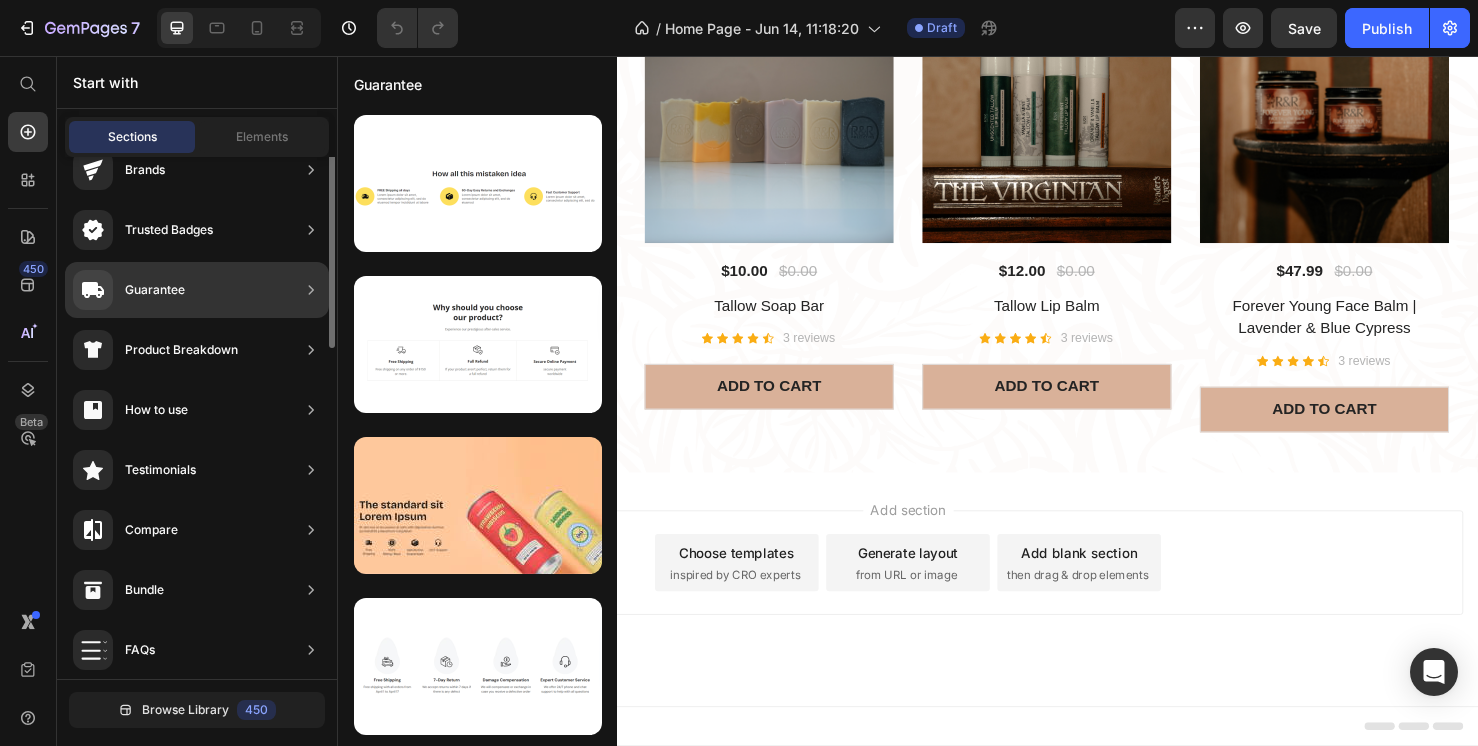 scroll, scrollTop: 158, scrollLeft: 0, axis: vertical 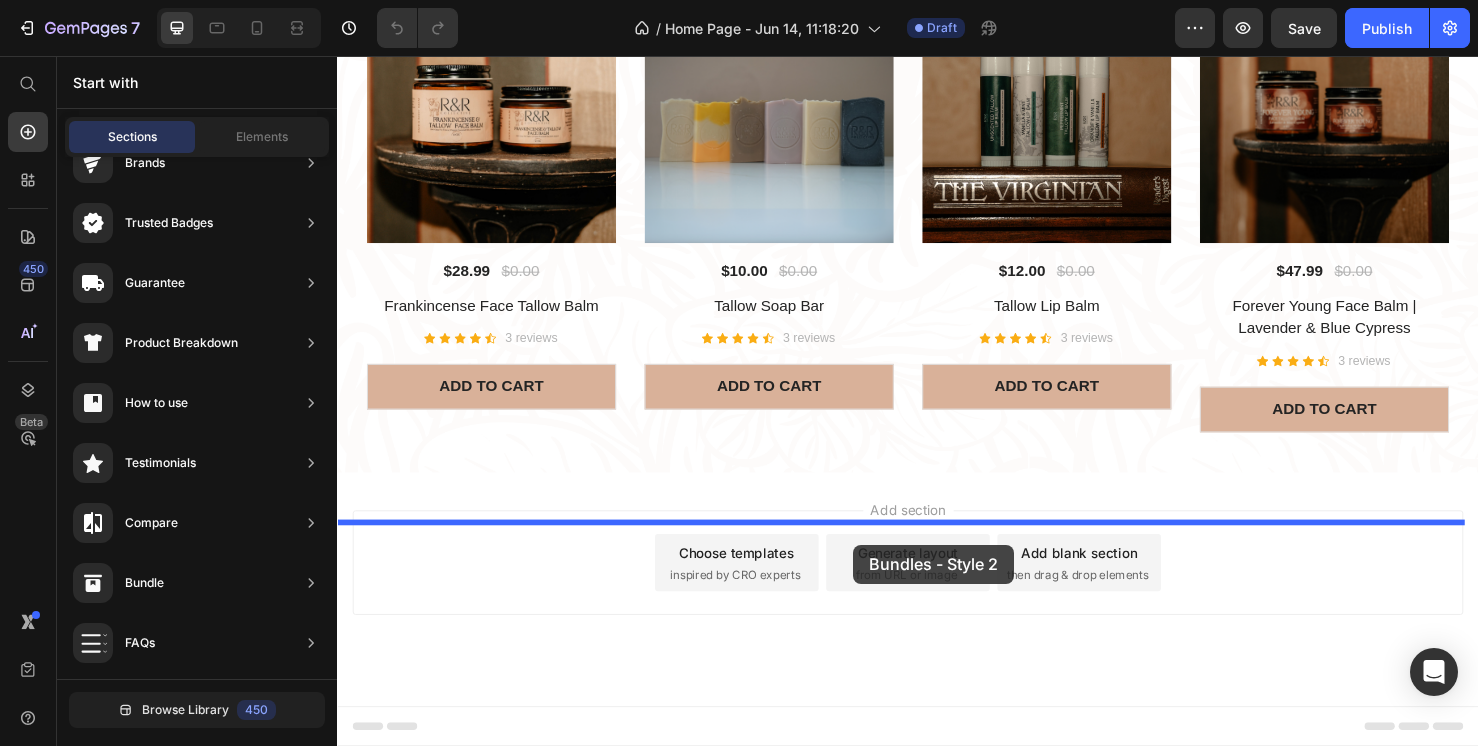 drag, startPoint x: 779, startPoint y: 546, endPoint x: 879, endPoint y: 568, distance: 102.3914 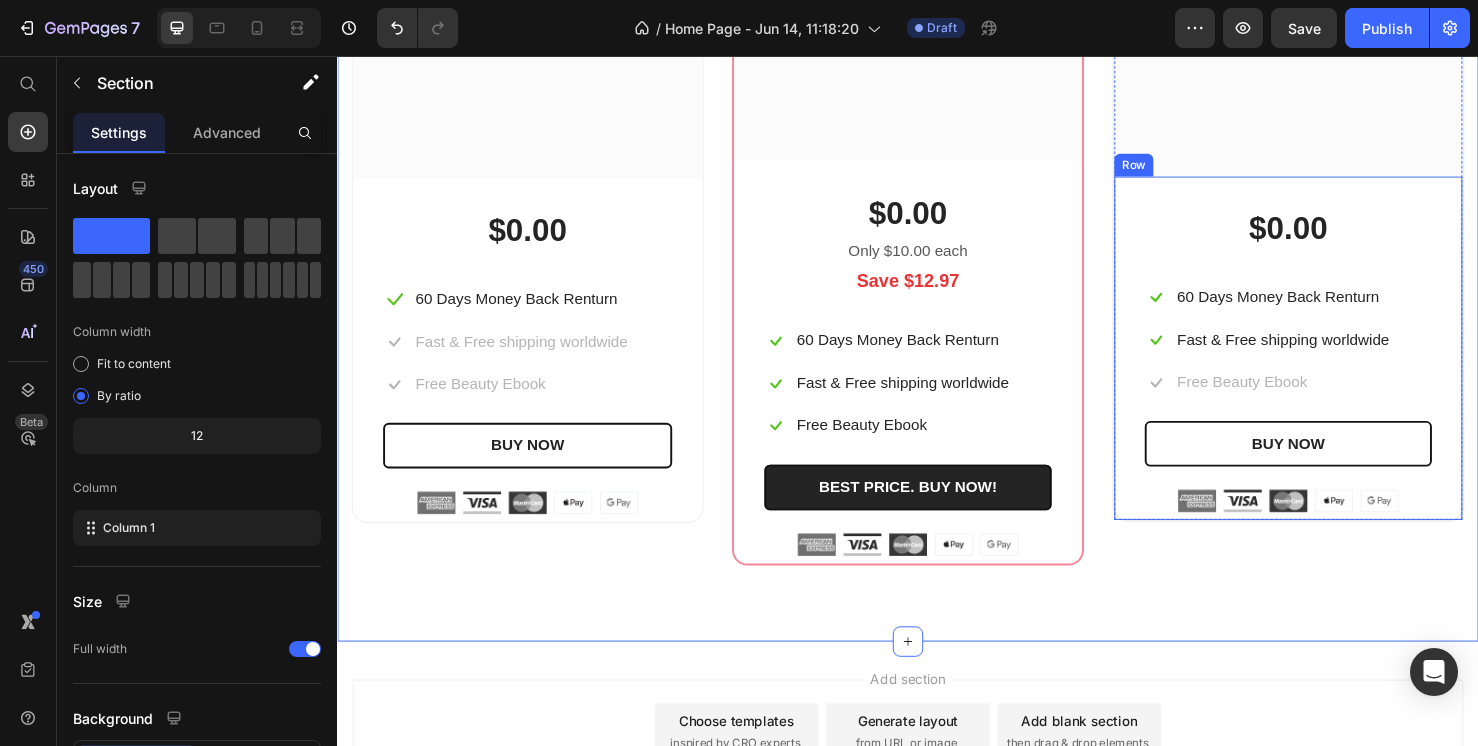 scroll, scrollTop: 2181, scrollLeft: 0, axis: vertical 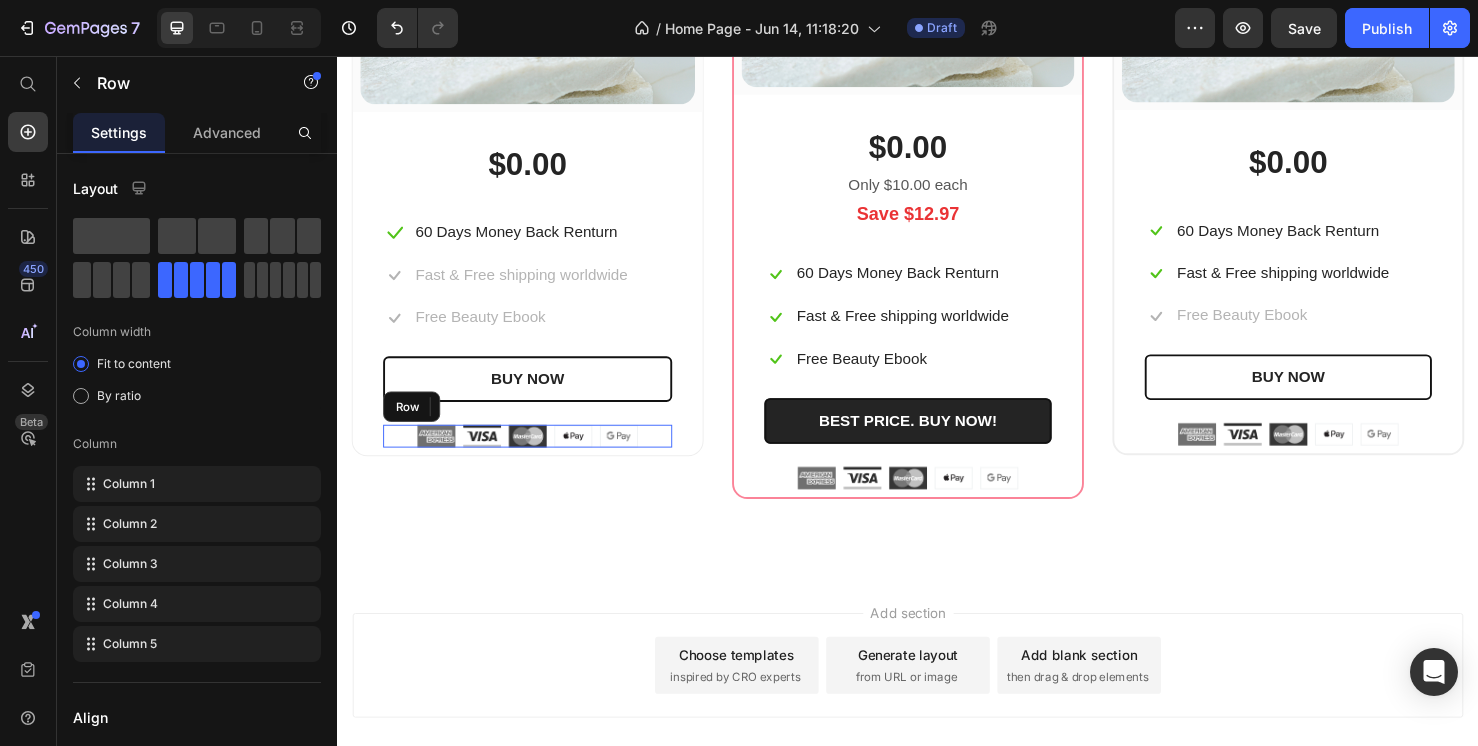 click on "Image Image Image Image Image Row" at bounding box center [537, 456] 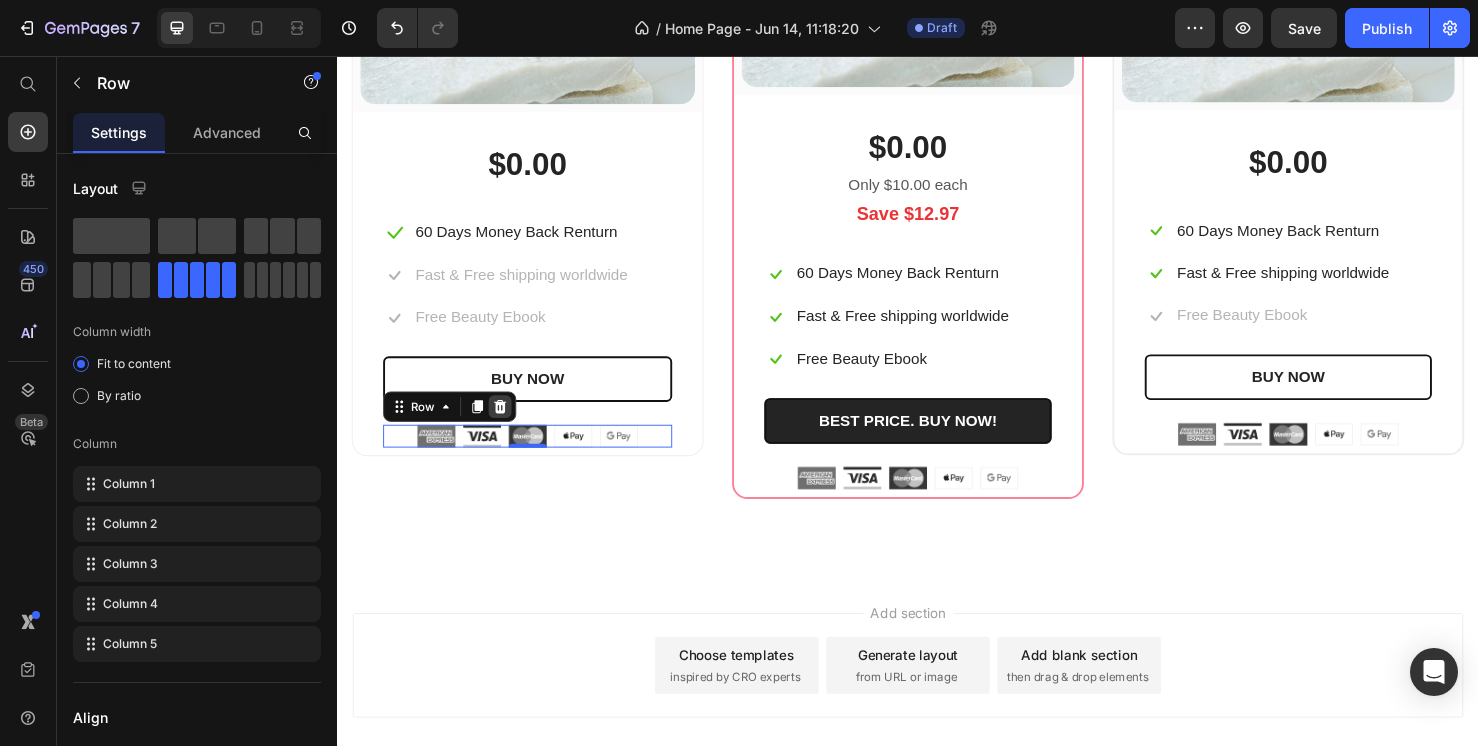 click at bounding box center (508, 425) 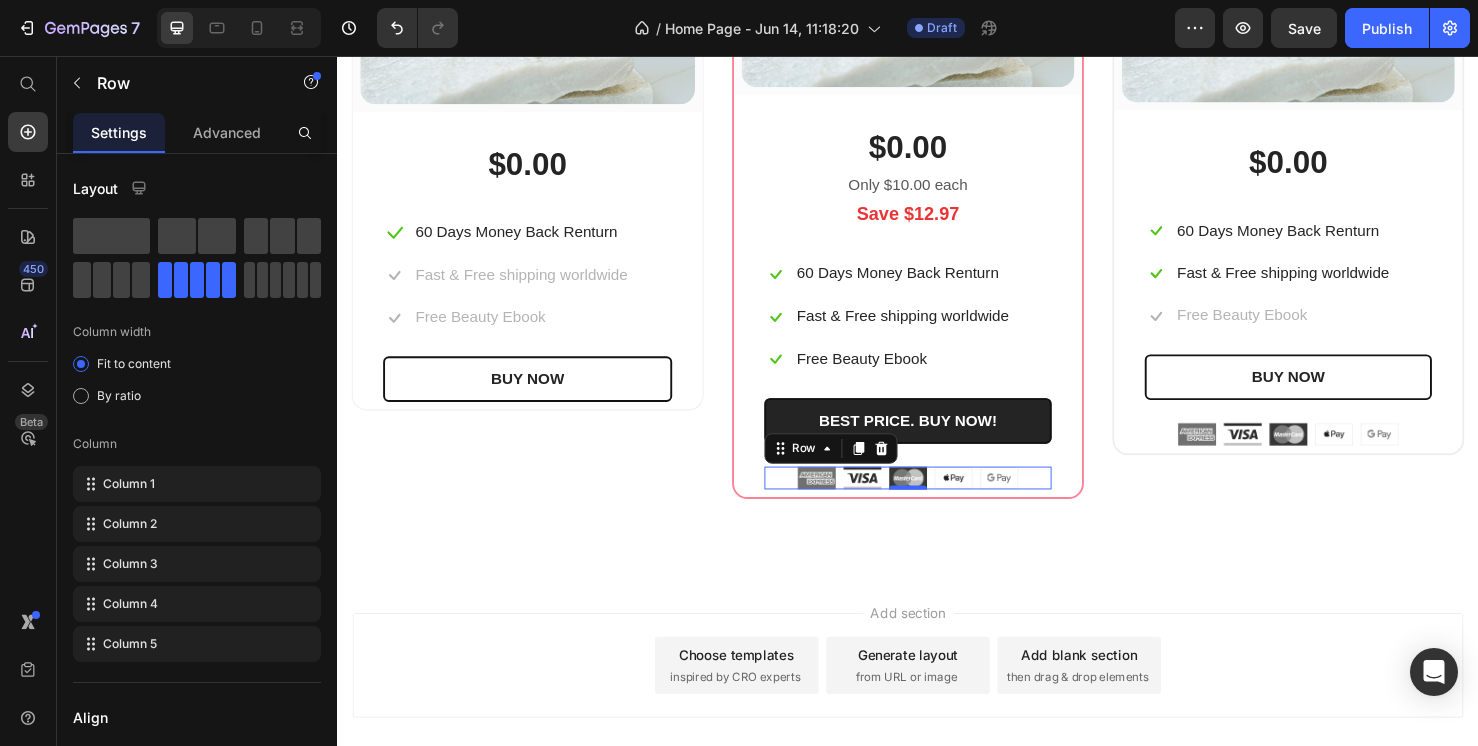 click on "Image Image Image Image Image Row   0" at bounding box center (937, 500) 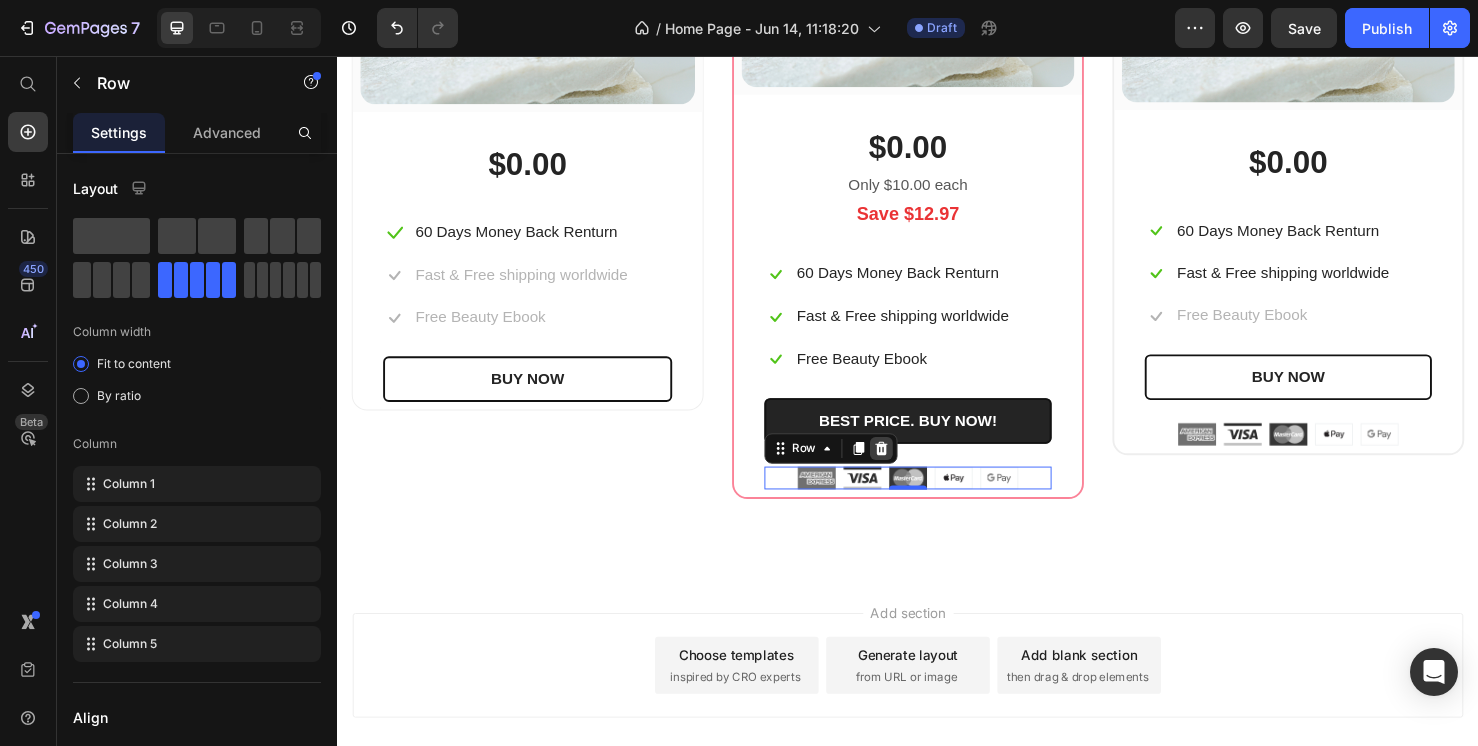 click 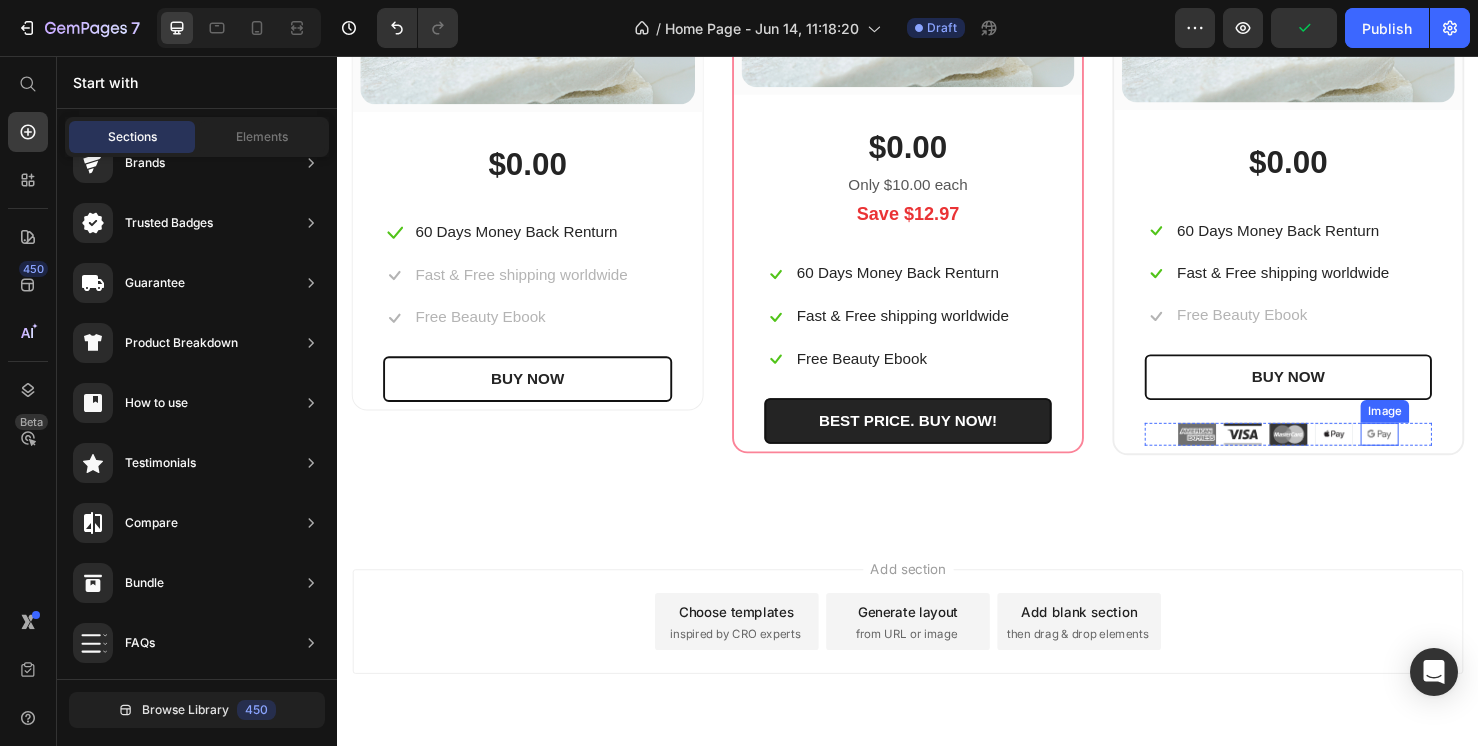 click on "Image Image Image Image Image Row" at bounding box center (1337, 454) 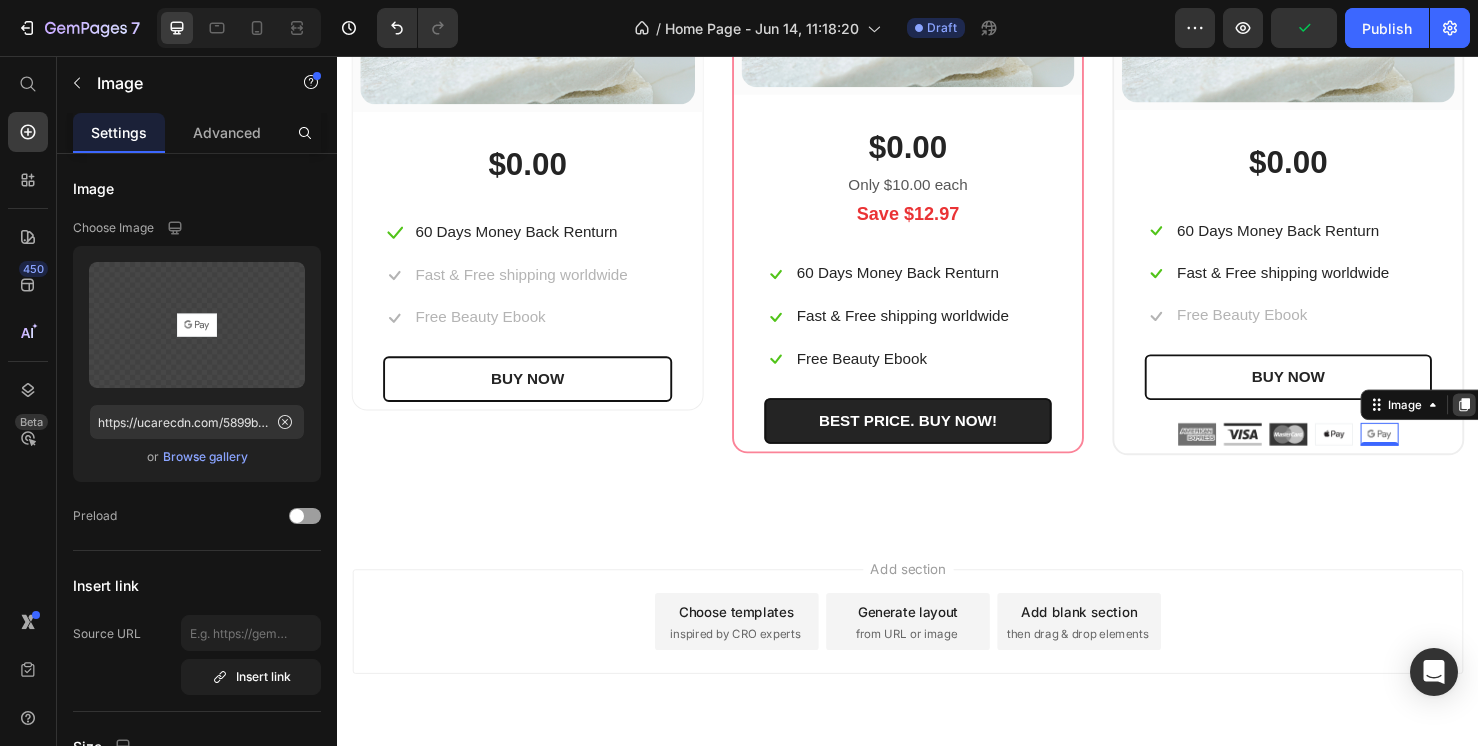 click 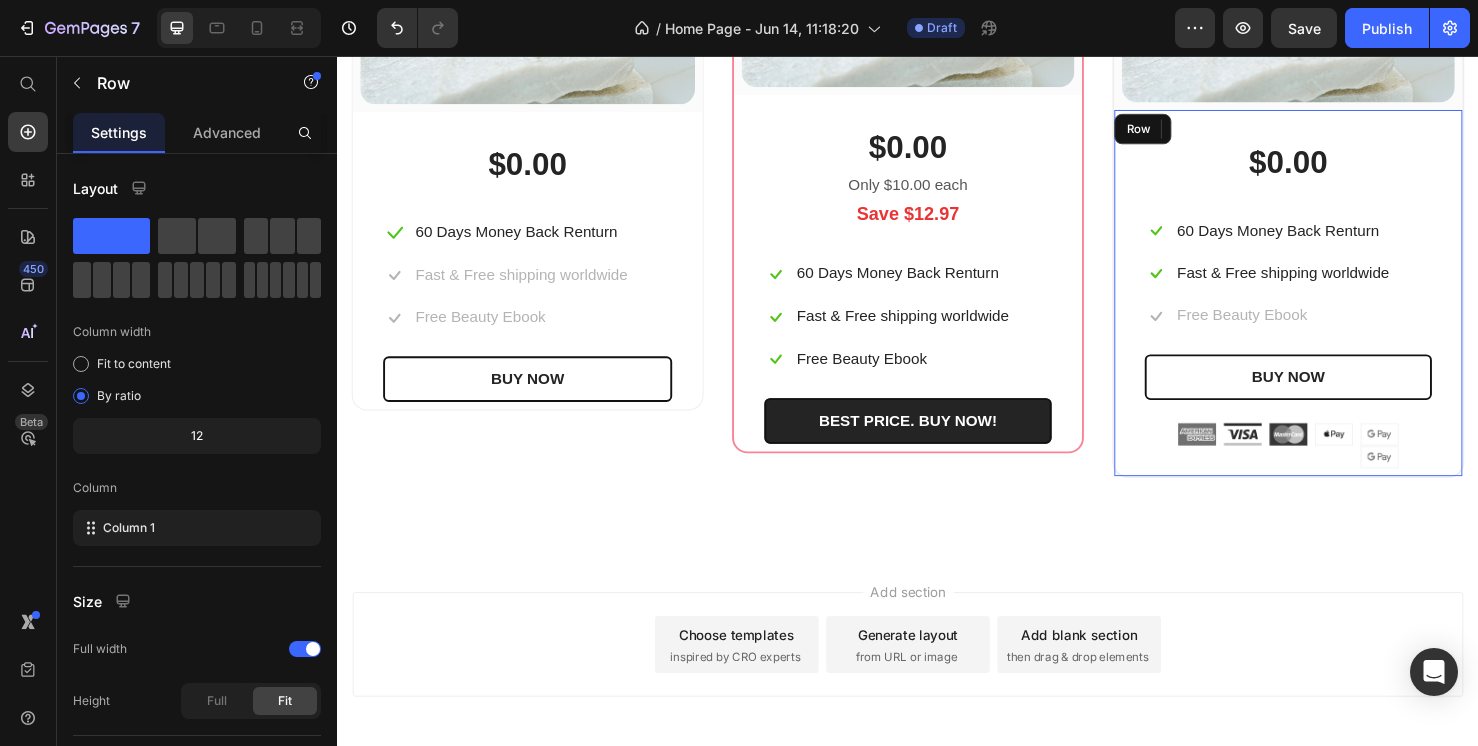 click on "$0.00 (P) Price
Icon 60 Days Money Back Renturn Text block Row
Icon Fast & Free shipping worldwide Text block Row
Icon Free Beauty Ebook Text block Row BUY NOW (P) Cart Button Image Image Image Image Image Image   0 Row Row" at bounding box center (1337, 305) 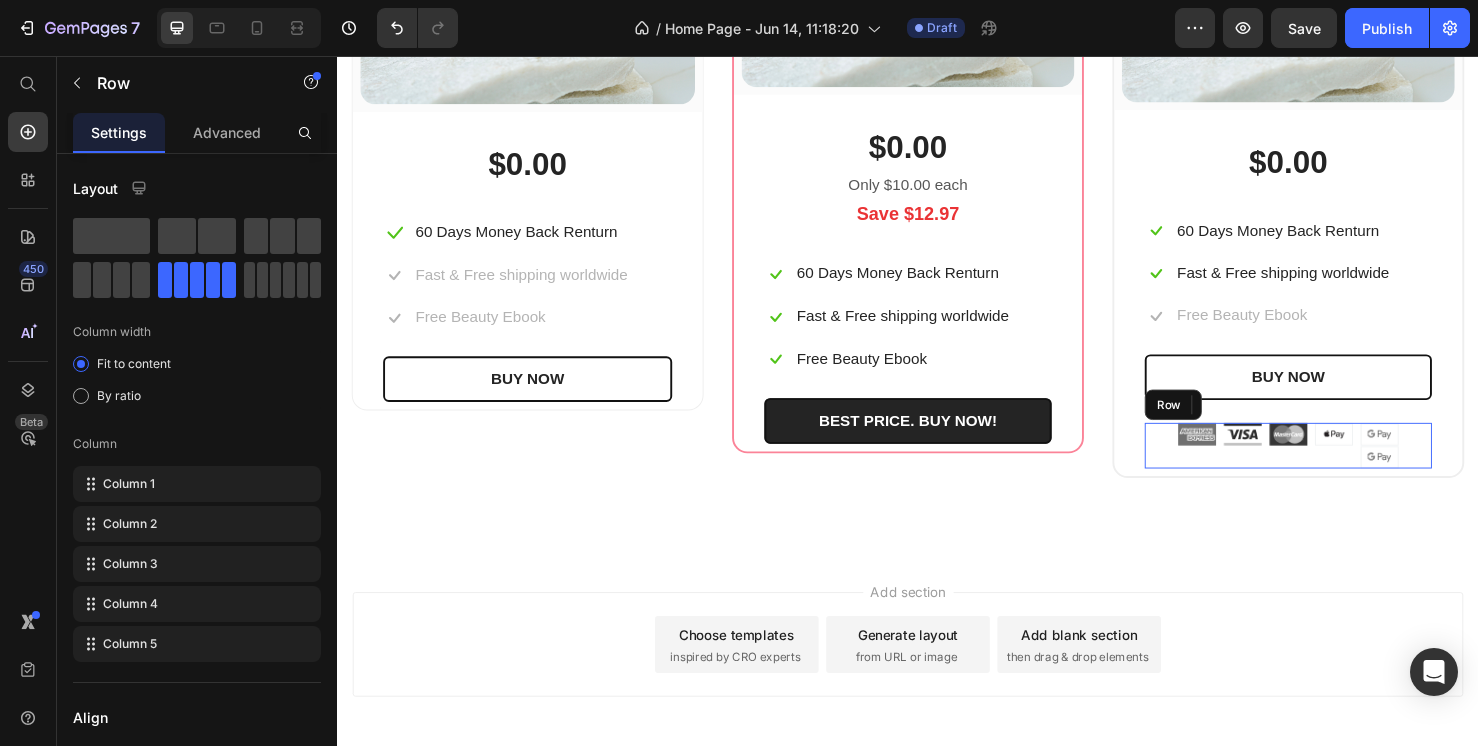 click on "Image Image Image Image Image Image Row" at bounding box center (1337, 466) 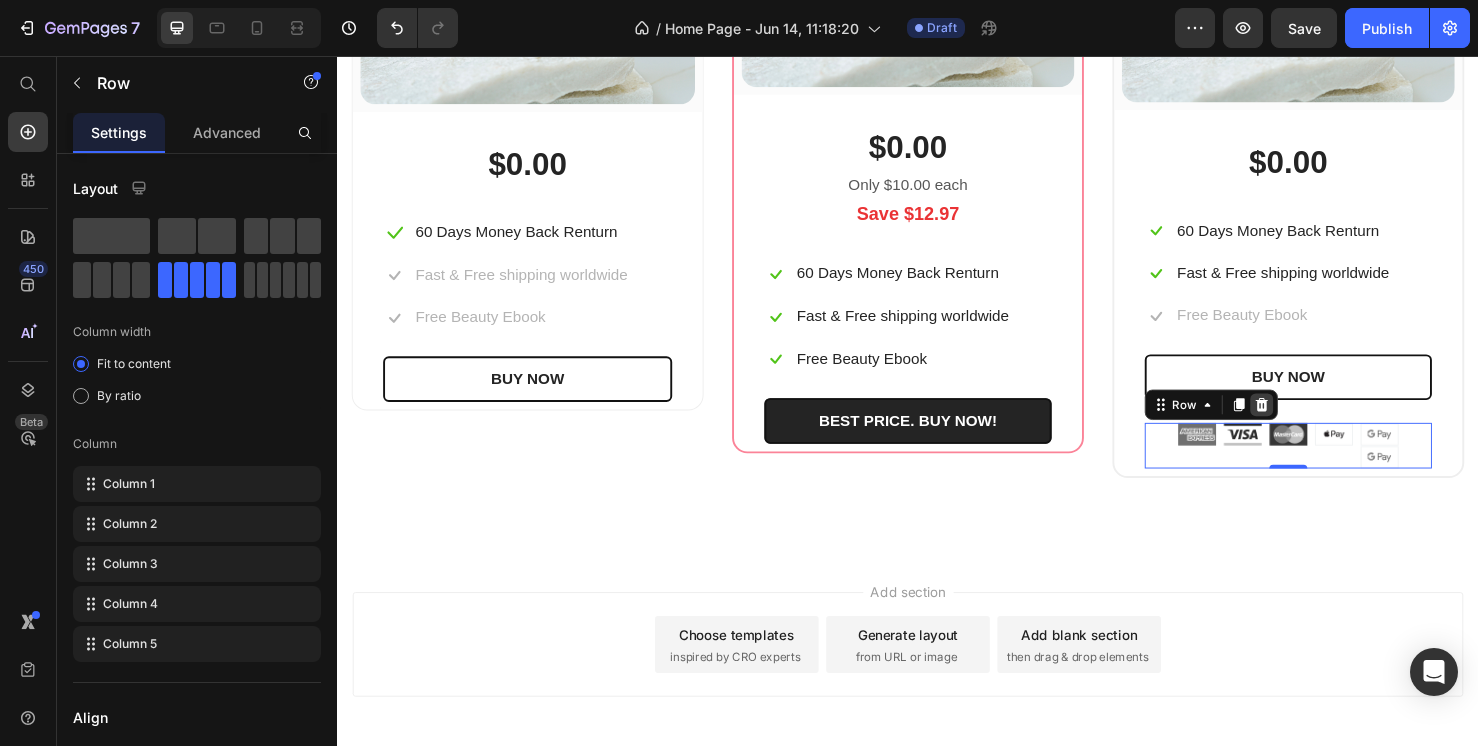 click at bounding box center [1309, 423] 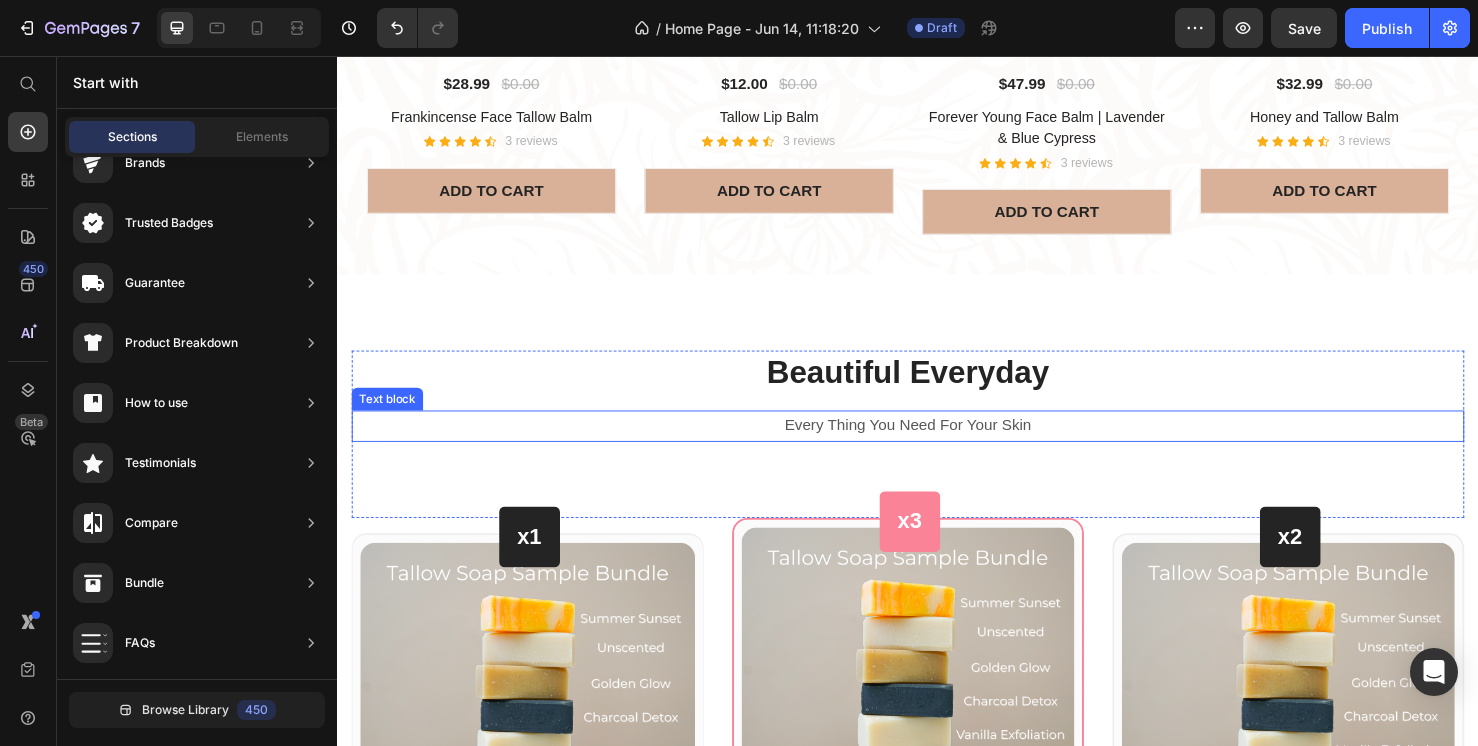 scroll, scrollTop: 1368, scrollLeft: 0, axis: vertical 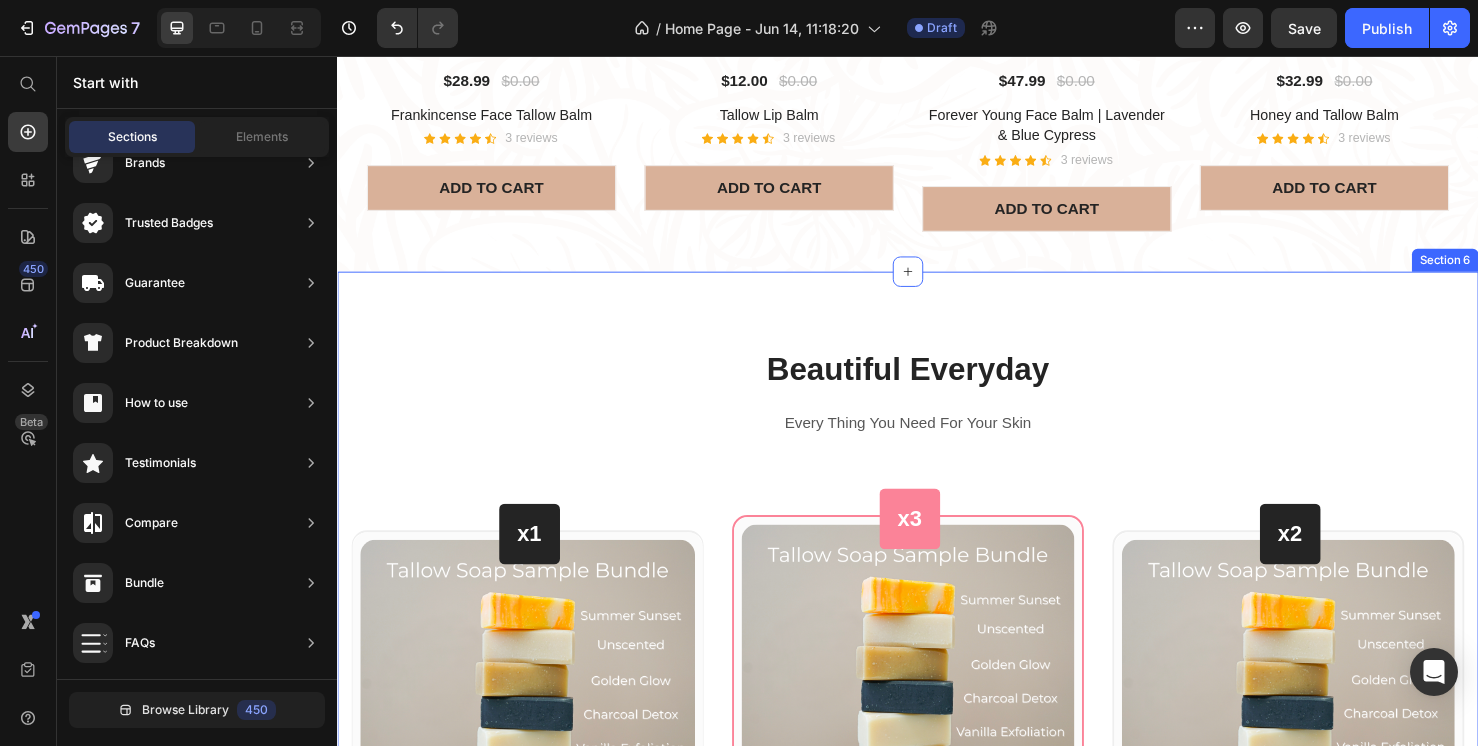 click on "Beautiful Everyday Heading Every Thing You Need For Your Skin Text block Row x1 Heading Row (P) Images & Gallery Row $0.00 (P) Price
Icon 60 Days Money Back Renturn Text block Row
Icon Fast & Free shipping worldwide Text block Row
Icon Free Beauty Ebook Text block Row BUY NOW (P) Cart Button Row Product Row x3 Heading Row (P) Images & Gallery Row $0.00 (P) Price Only $10.00 each Text block Save $12.97 Text block
Icon 60 Days Money Back Renturn Text block Row
Icon Fast & Free shipping worldwide Text block Row
Icon Free Beauty Ebook Text block Row BEST PRICE. BUY NOW! (P) Cart Button Row Product Row x2 Heading Row (P) Images & Gallery Row $0.00 (P) Price
Icon 60 Days Money Back Renturn Text block Row
Icon Fast & Free shipping worldwide Text block Row
Icon Free Beauty Ebook Text block Row BUY NOW (P) Cart Button Row Product Row Row Section 6" at bounding box center (937, 823) 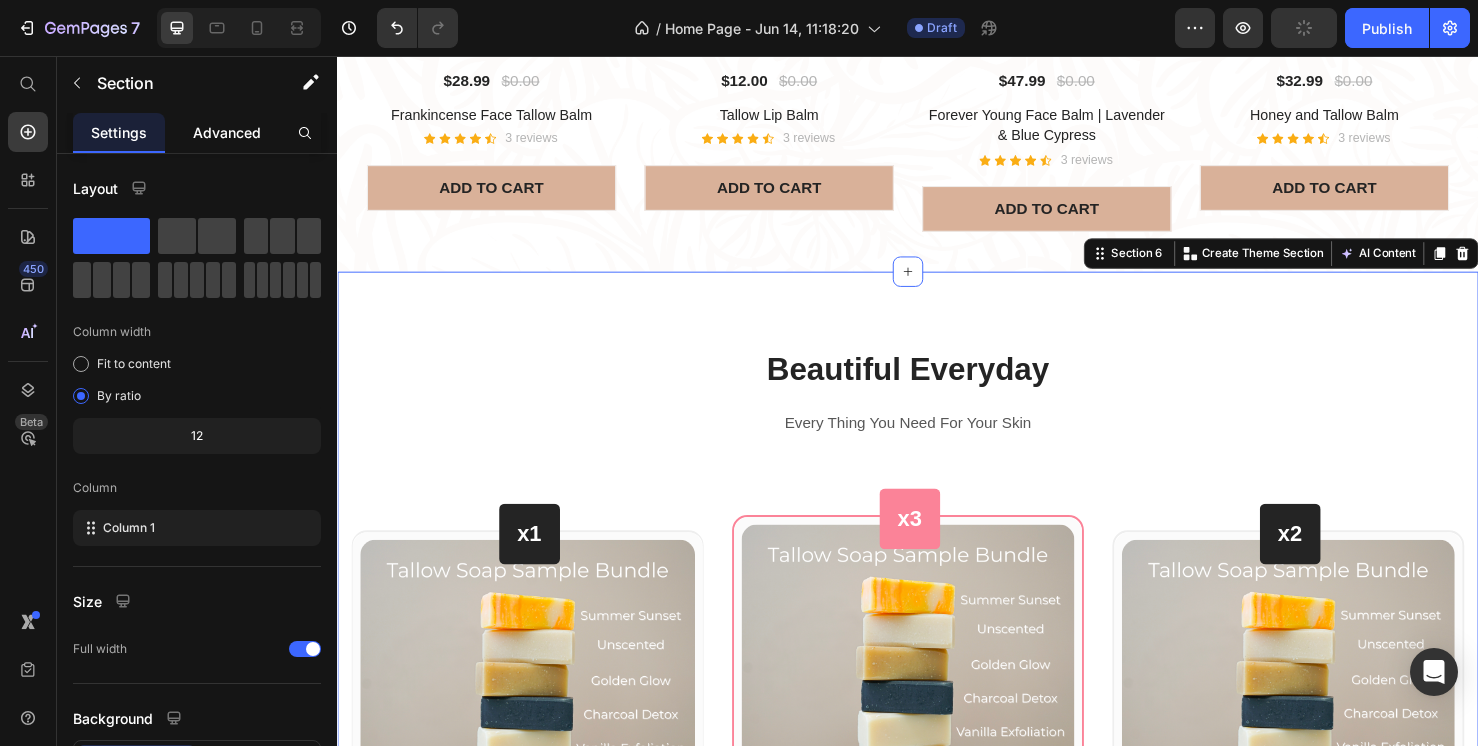click on "Advanced" at bounding box center (227, 132) 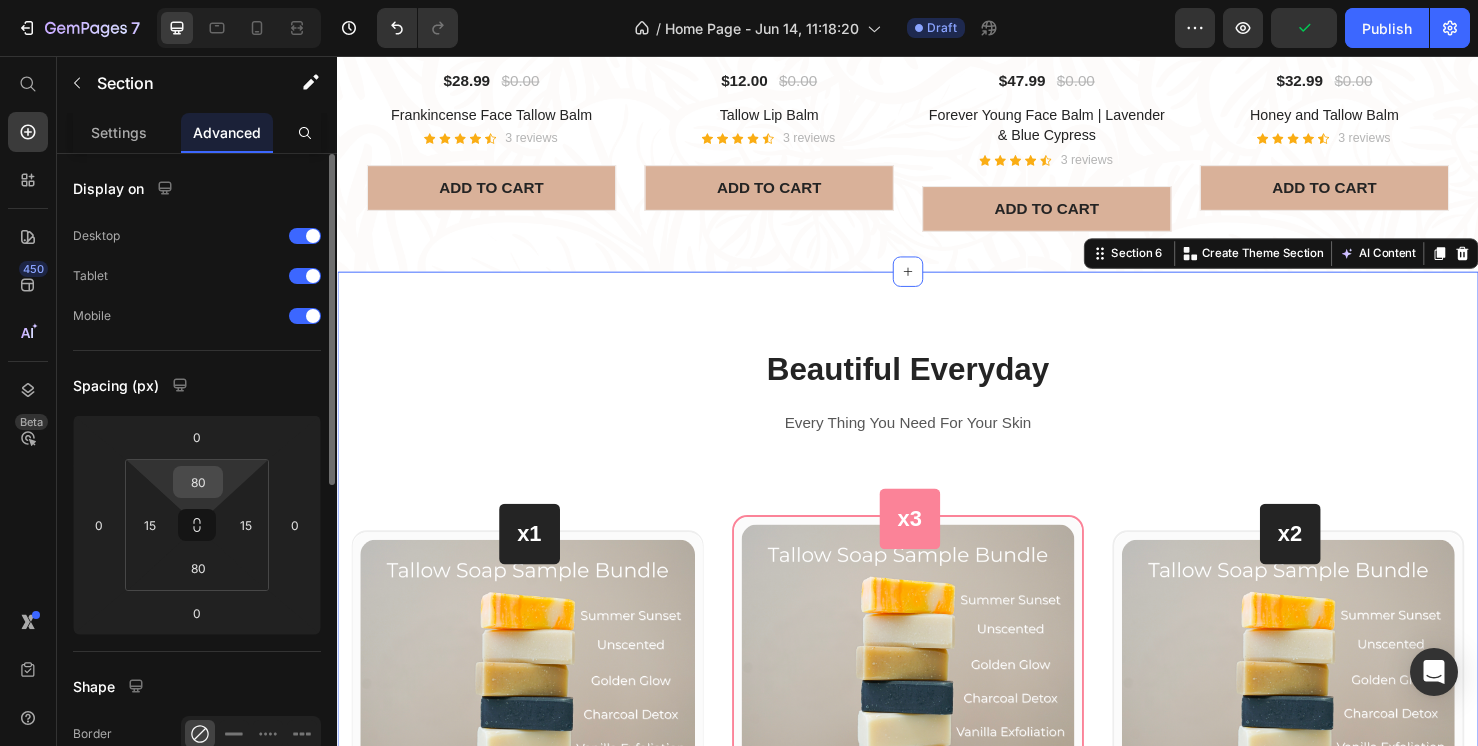 click on "80" at bounding box center [198, 482] 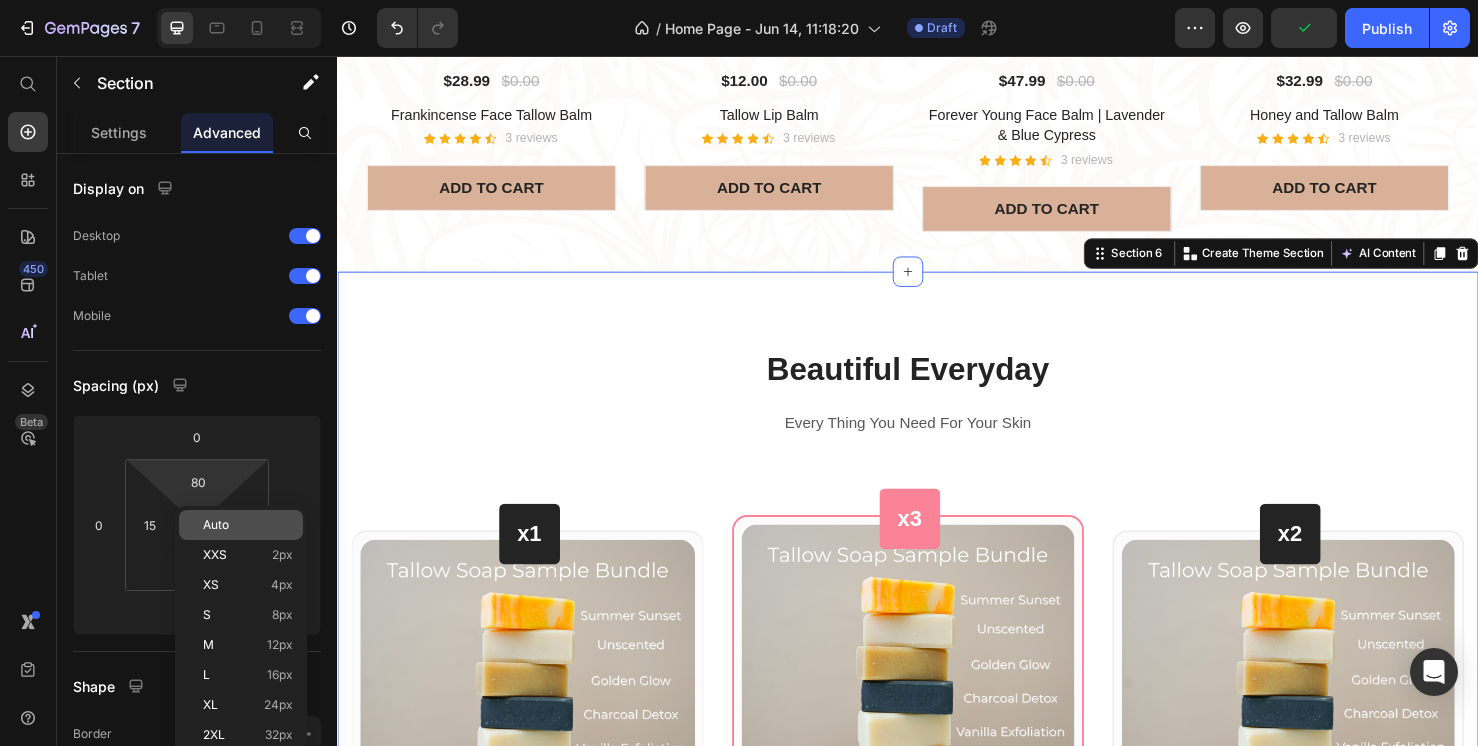 click on "Auto" 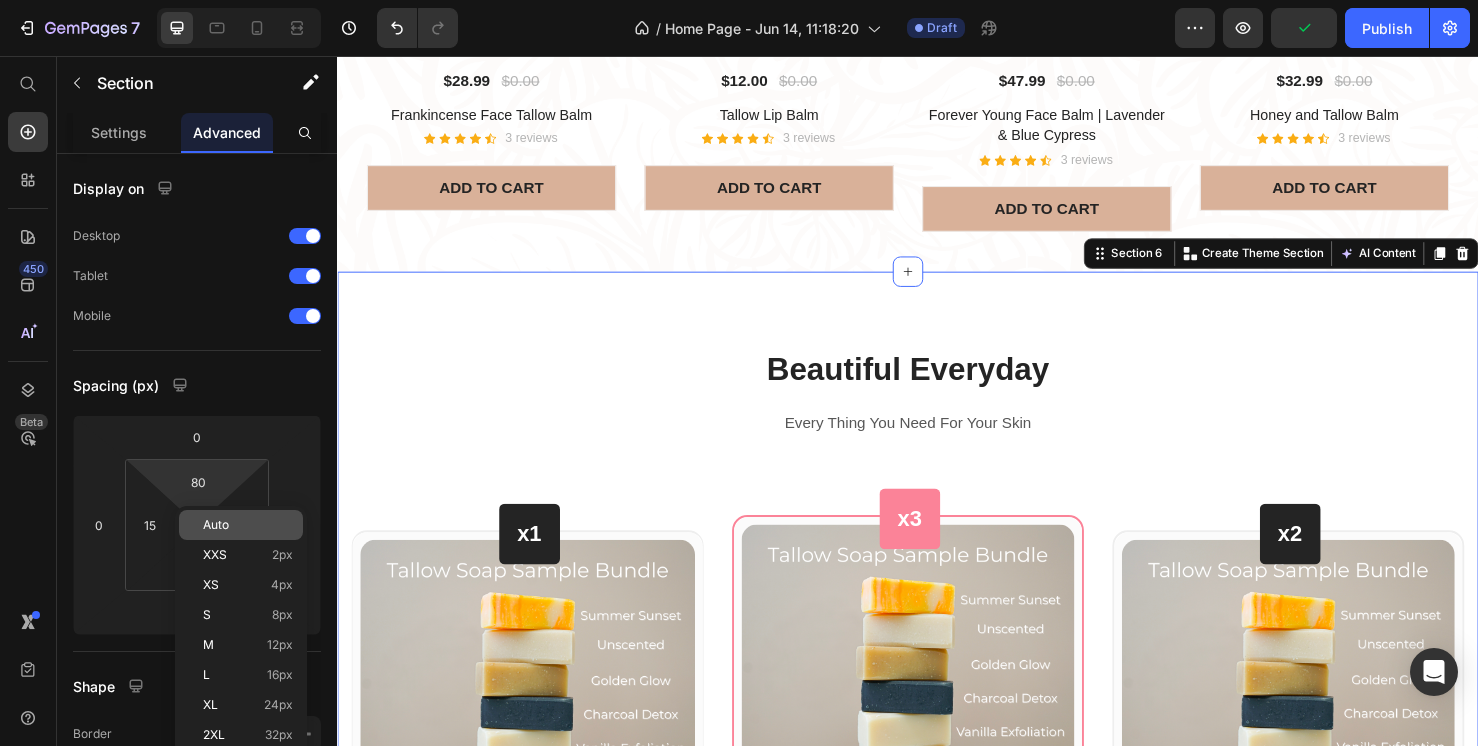 type 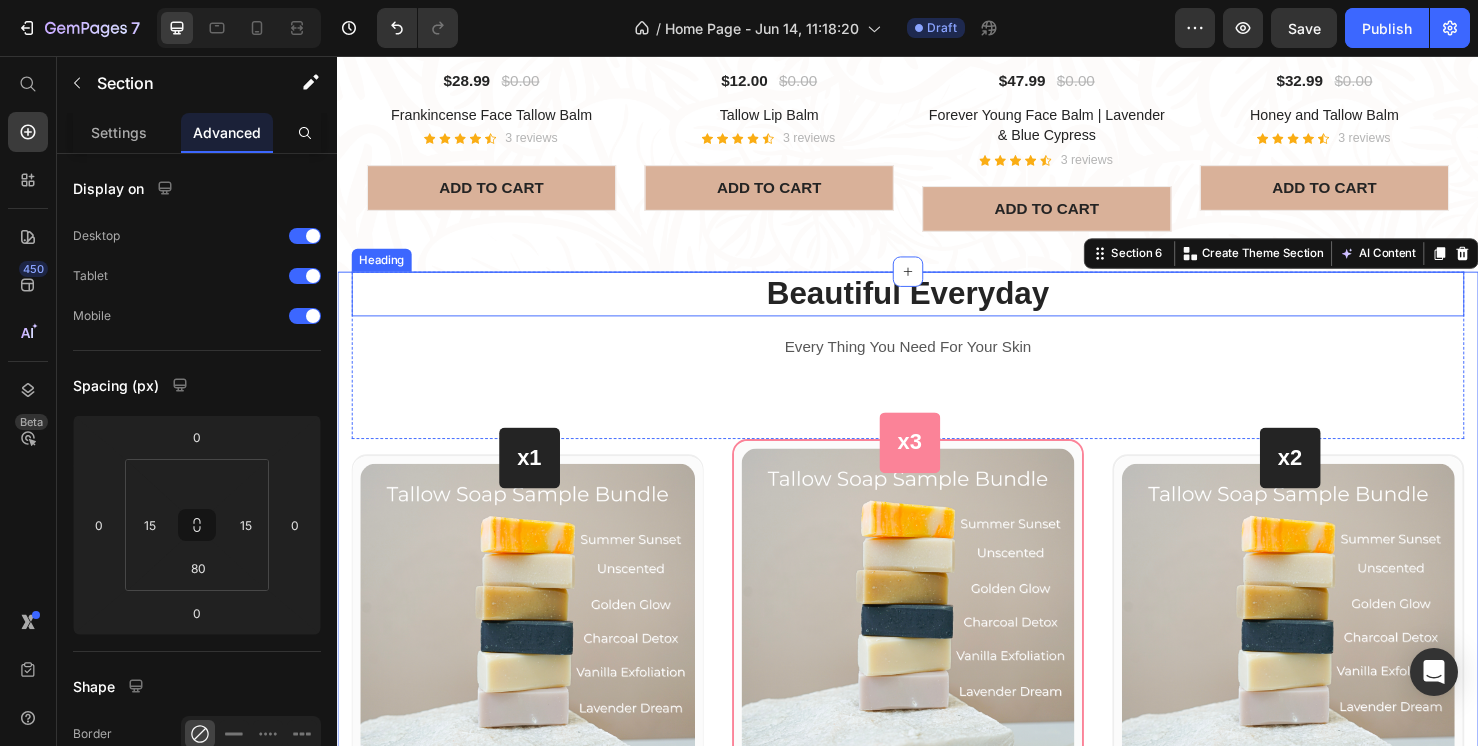 click on "Beautiful Everyday" at bounding box center [937, 306] 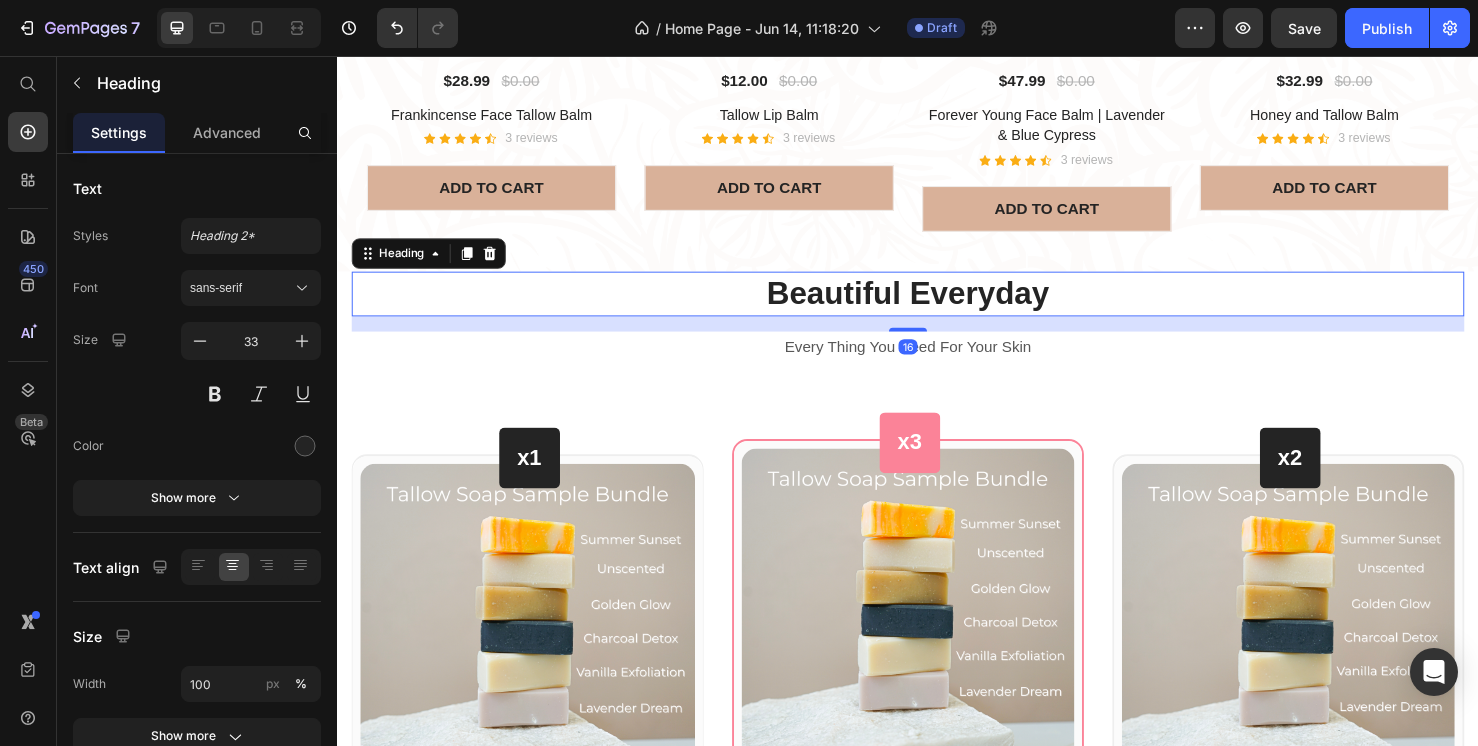 click on "Beautiful Everyday" at bounding box center [937, 306] 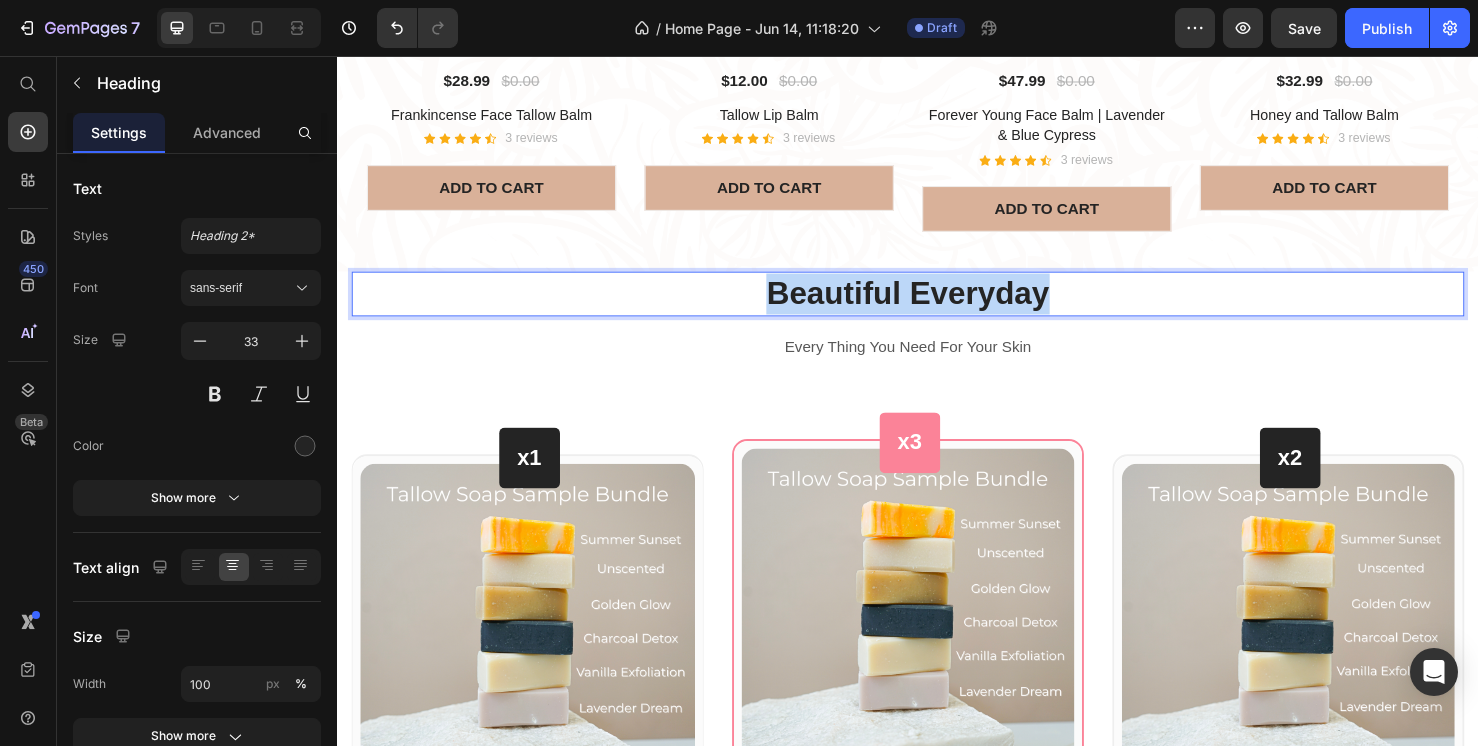 drag, startPoint x: 1105, startPoint y: 292, endPoint x: 790, endPoint y: 288, distance: 315.0254 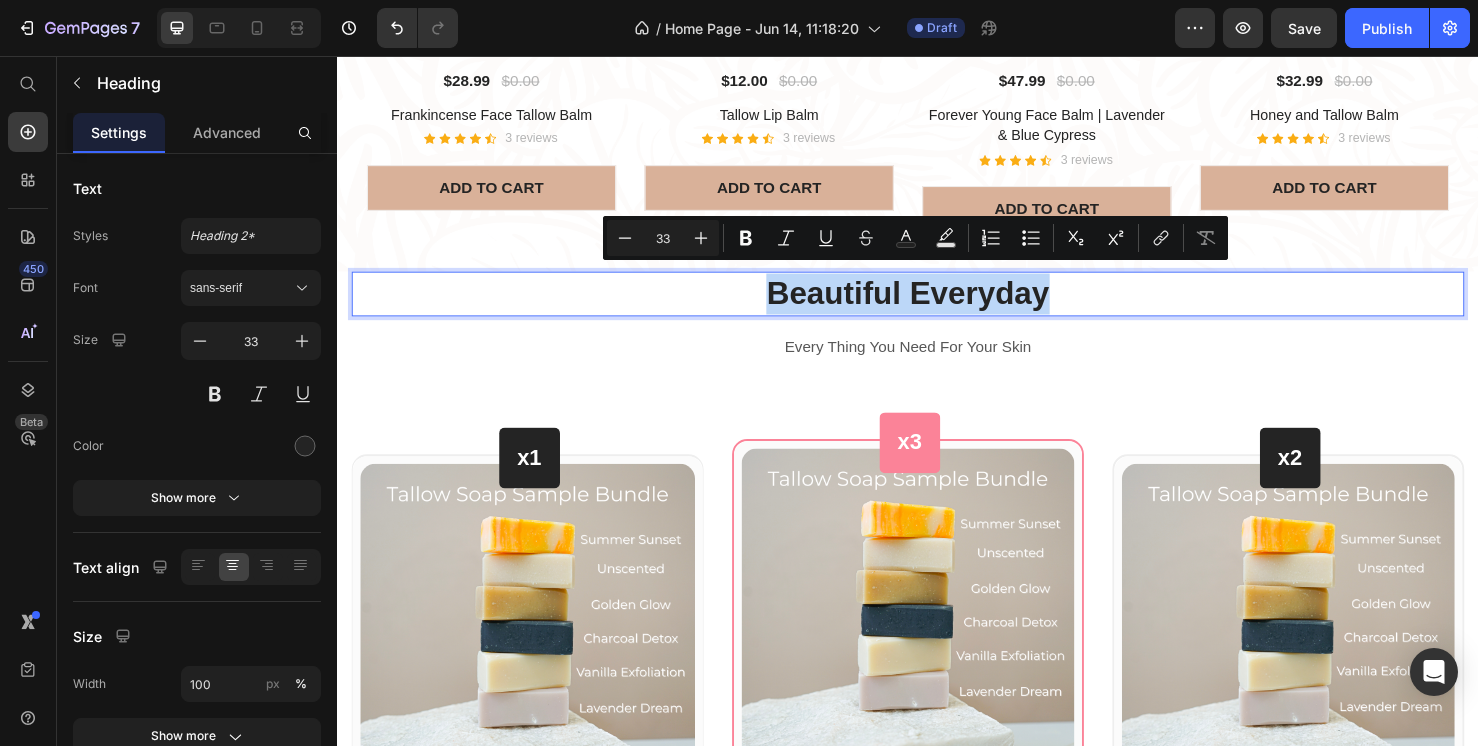 click on "Beautiful Everyday" at bounding box center [937, 306] 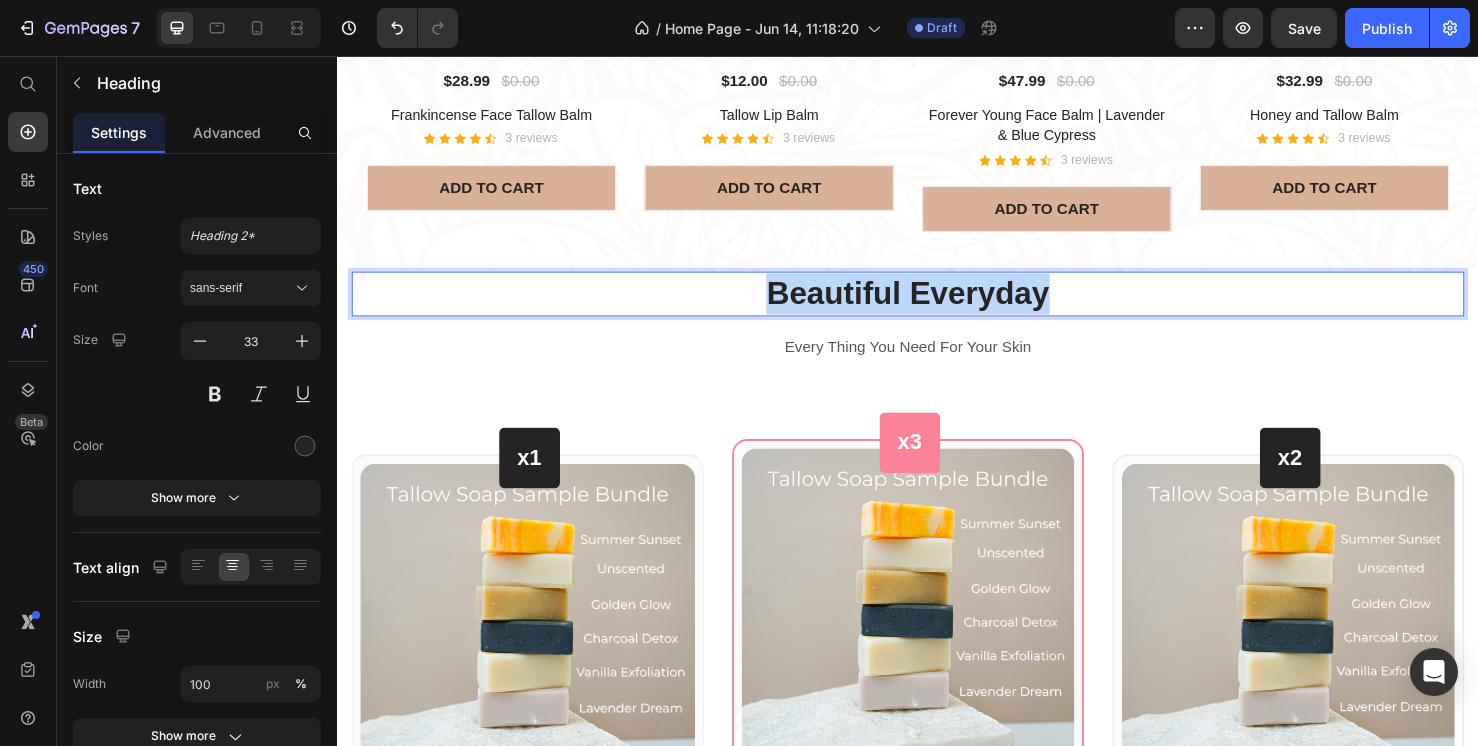 drag, startPoint x: 1105, startPoint y: 289, endPoint x: 756, endPoint y: 291, distance: 349.00574 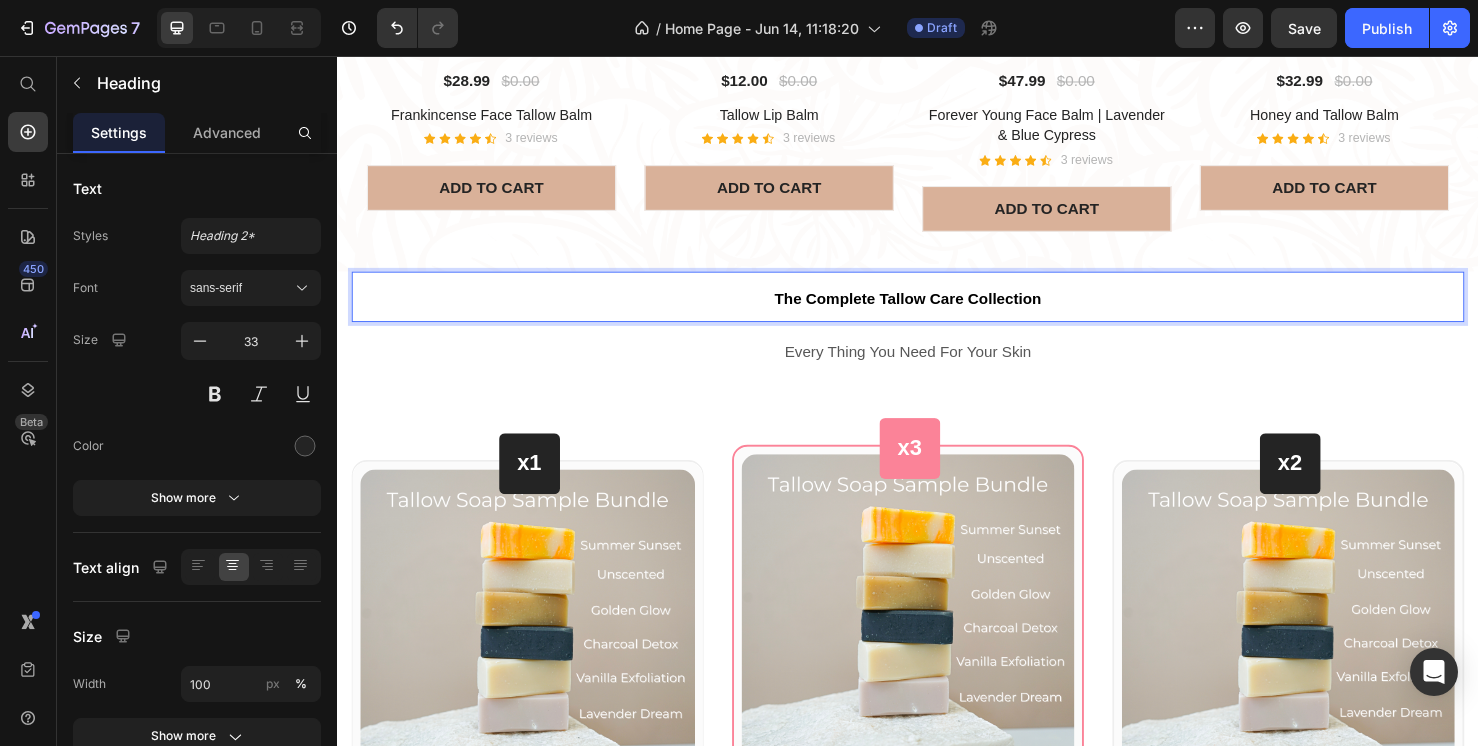 click on "The Complete Tallow Care Collection" at bounding box center (937, 309) 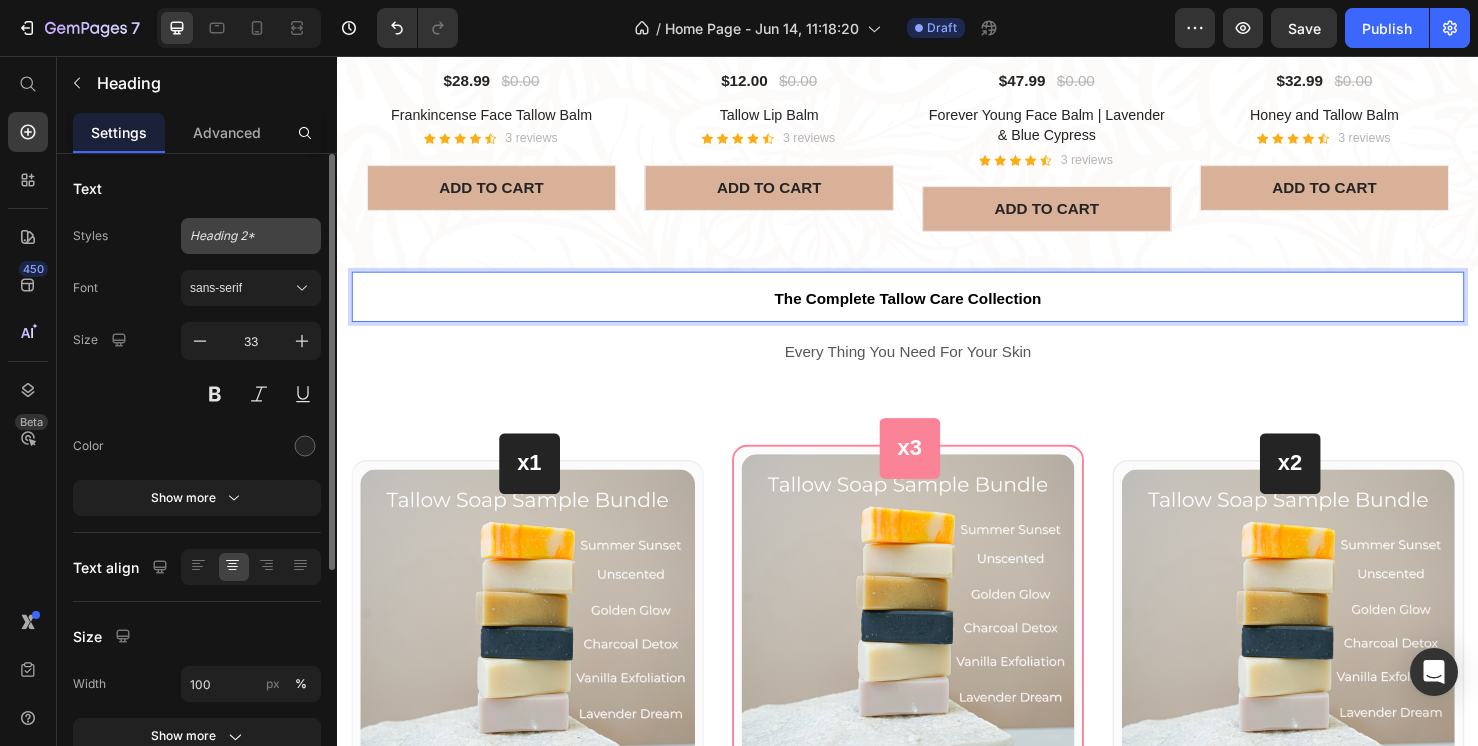 click on "Heading 2*" at bounding box center (239, 236) 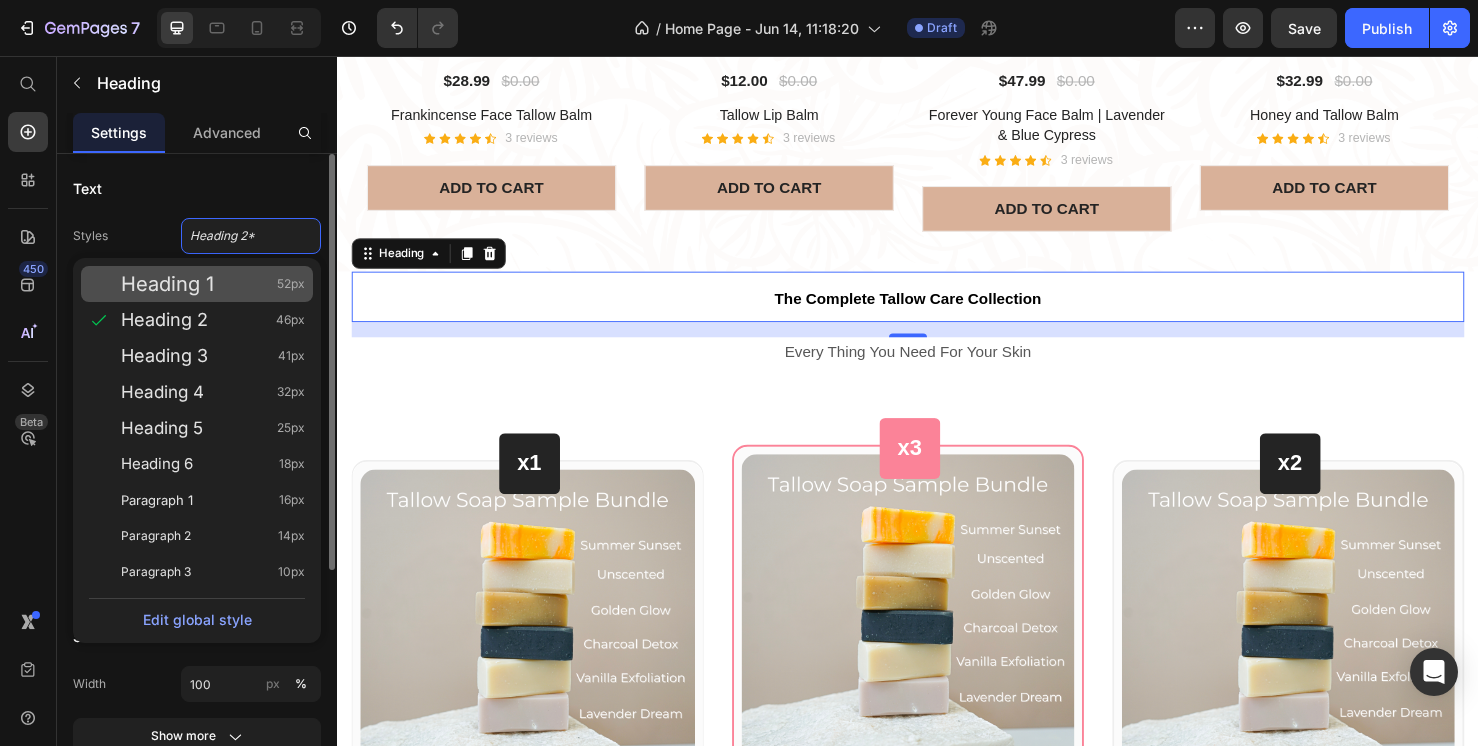 click on "Heading 1 52px" at bounding box center (213, 284) 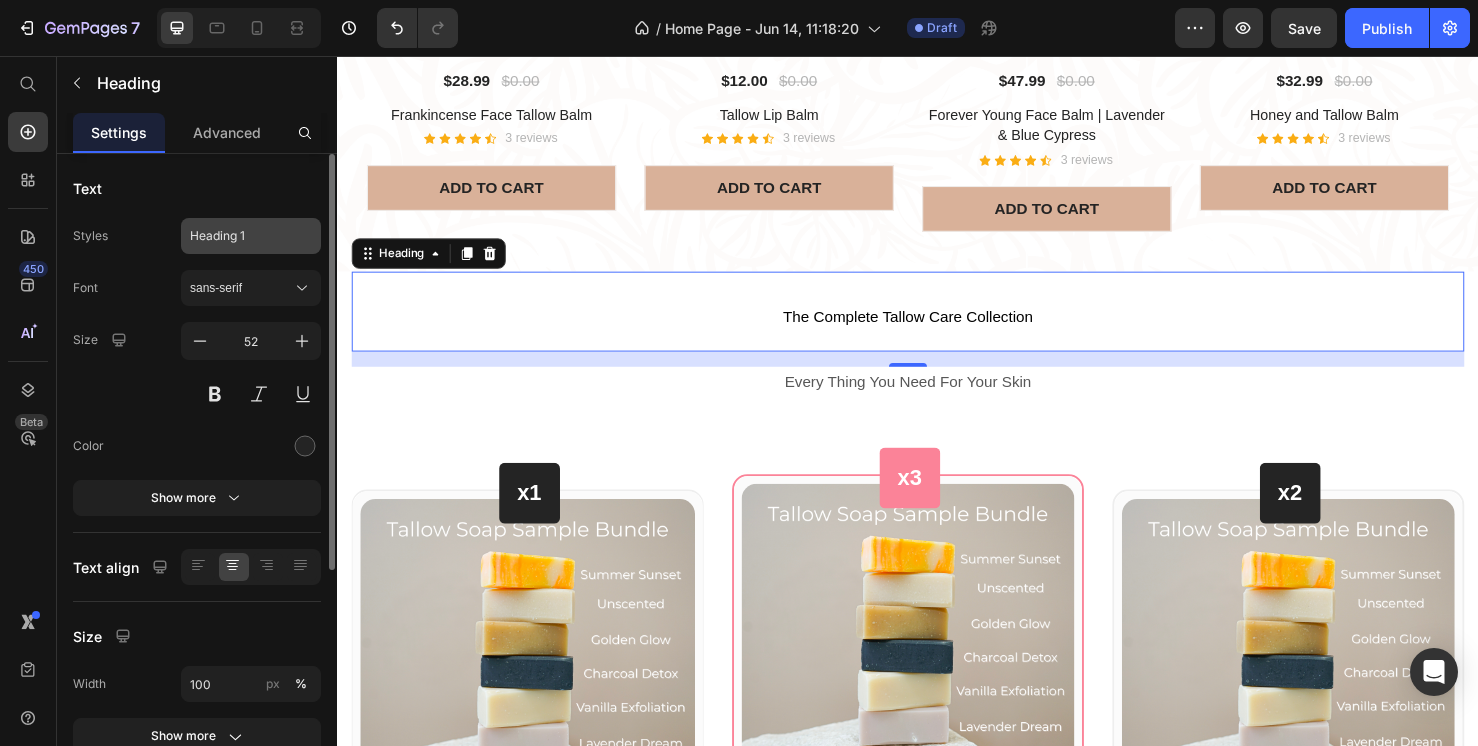 click on "Heading 1" at bounding box center [239, 236] 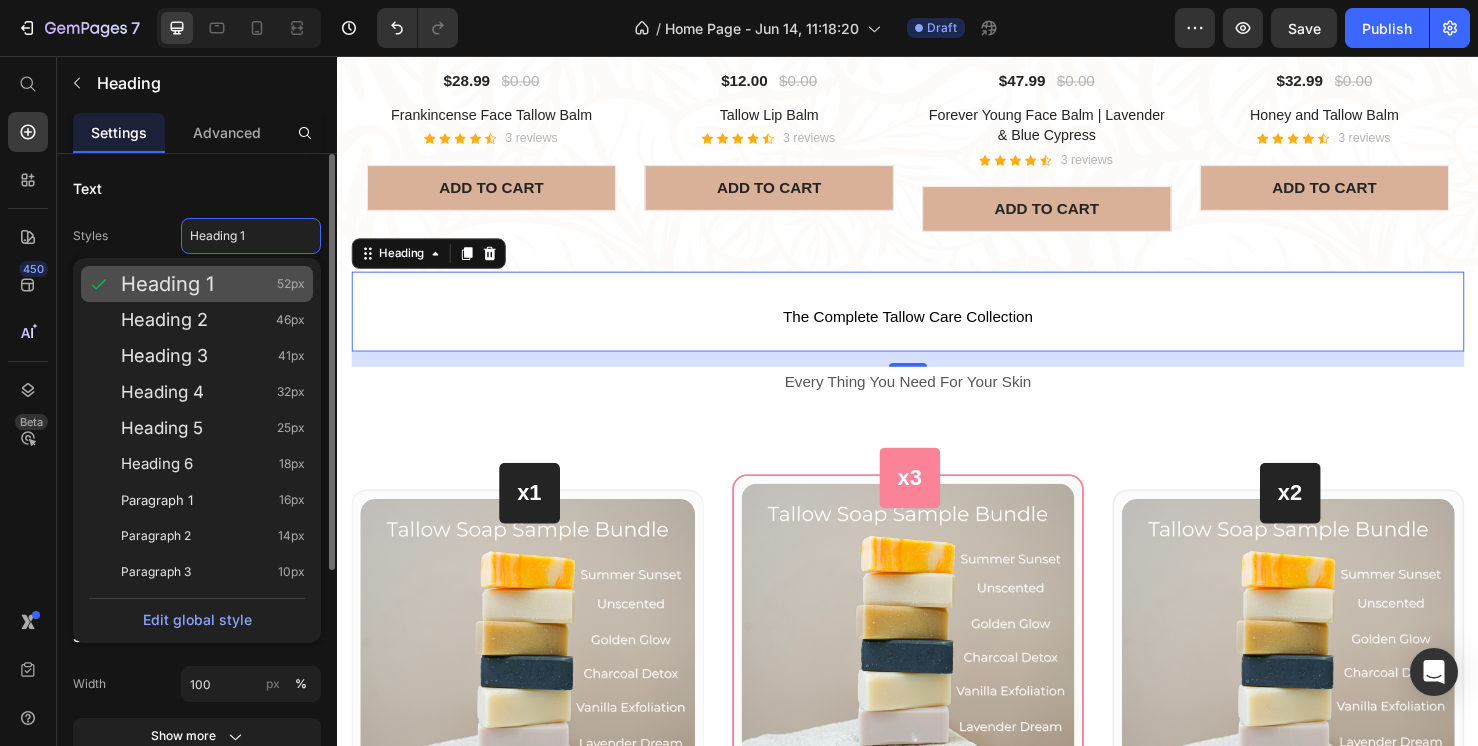 click on "Heading 1 52px" at bounding box center [213, 284] 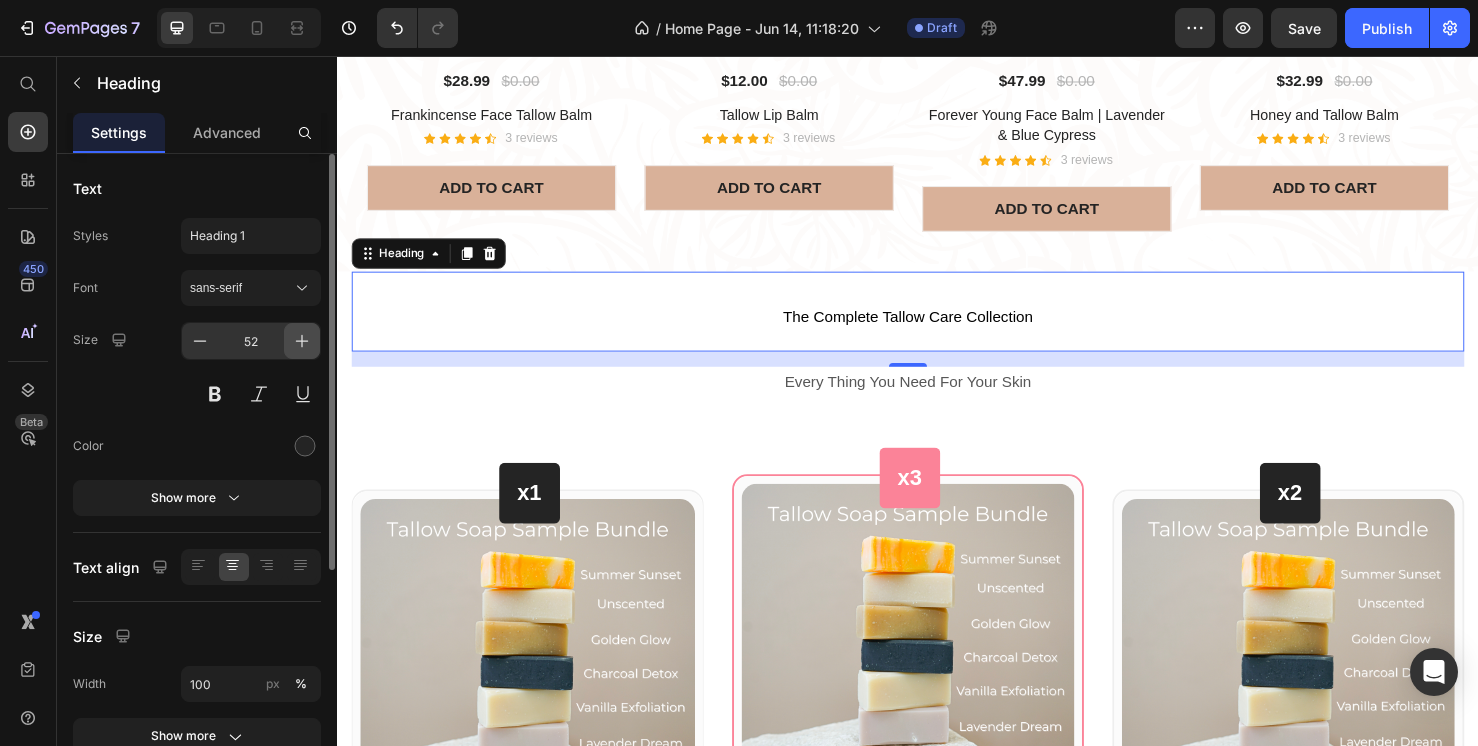 click 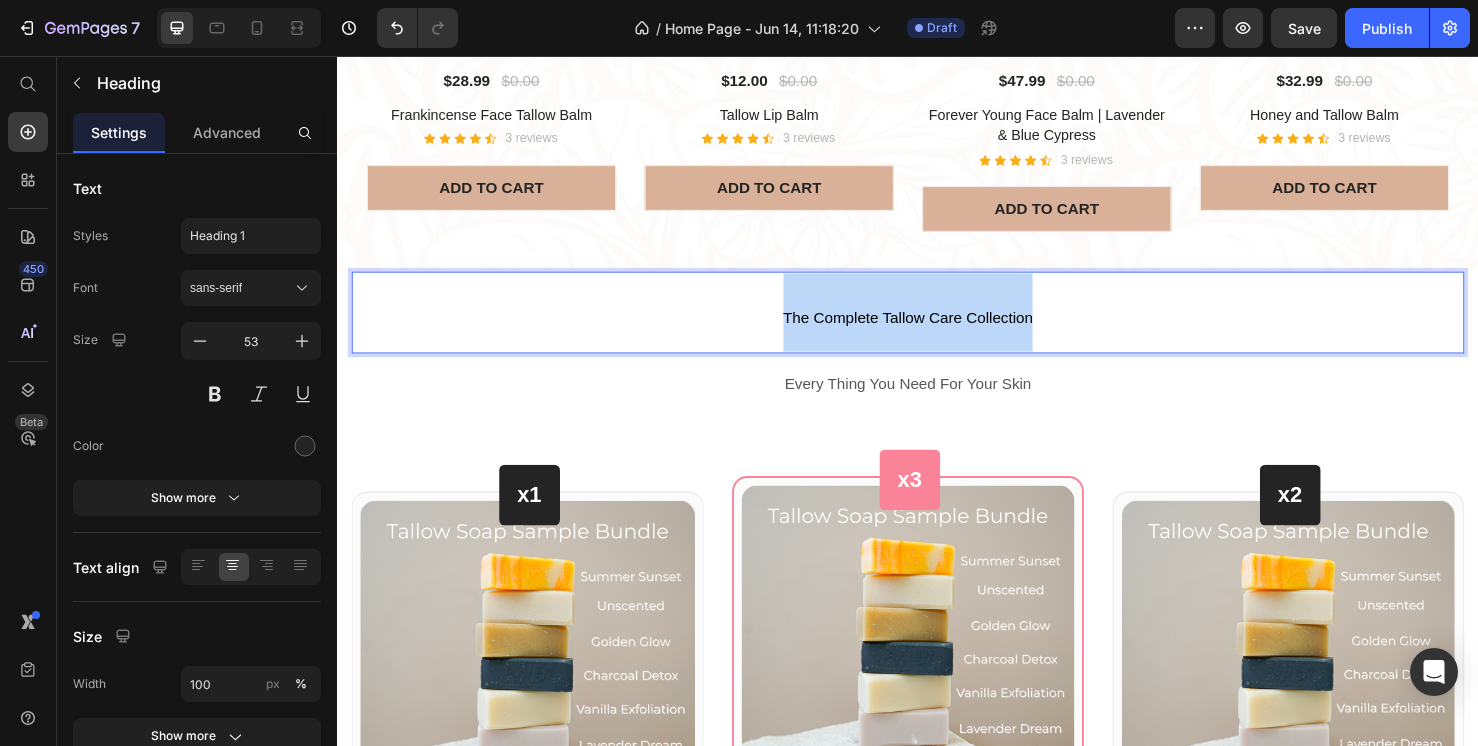 drag, startPoint x: 1099, startPoint y: 318, endPoint x: 751, endPoint y: 308, distance: 348.14365 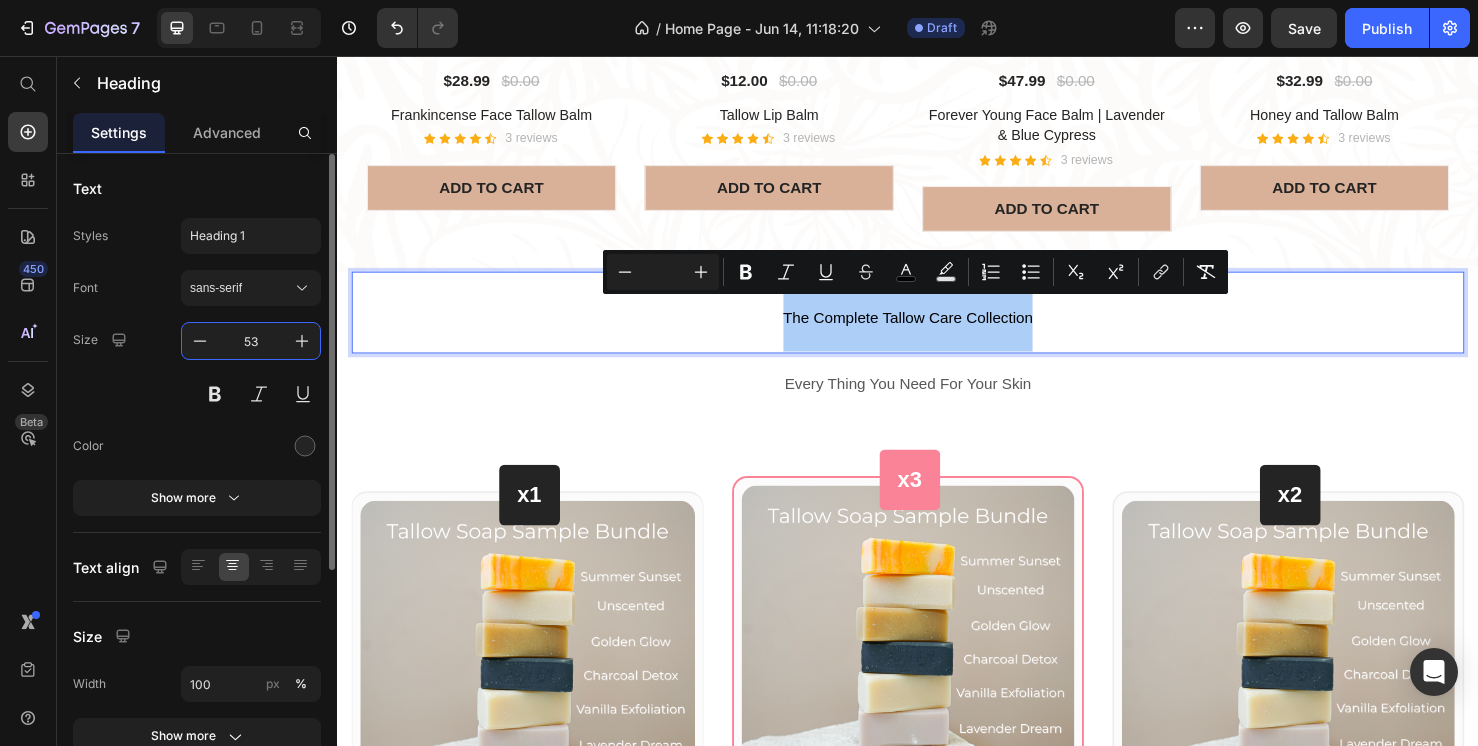 click on "53" at bounding box center [251, 341] 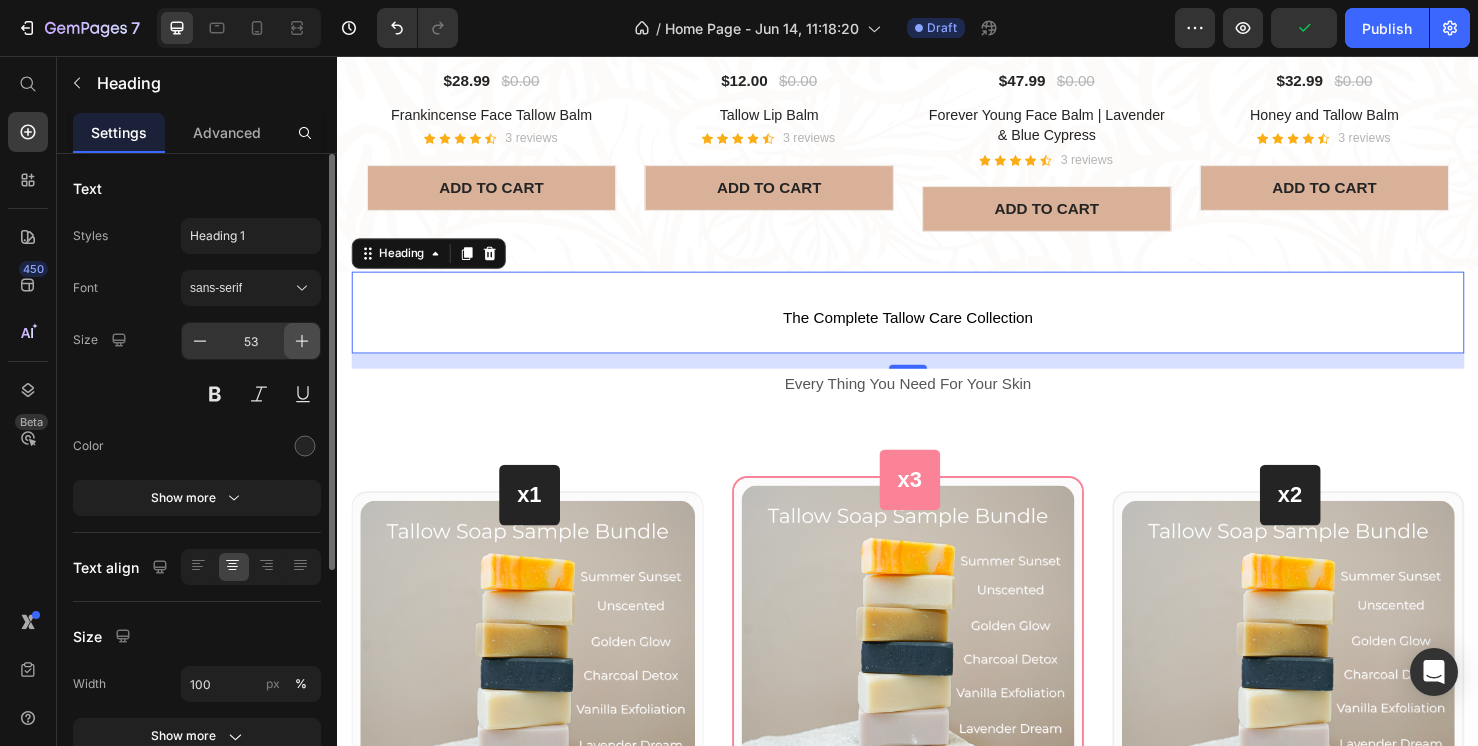 click 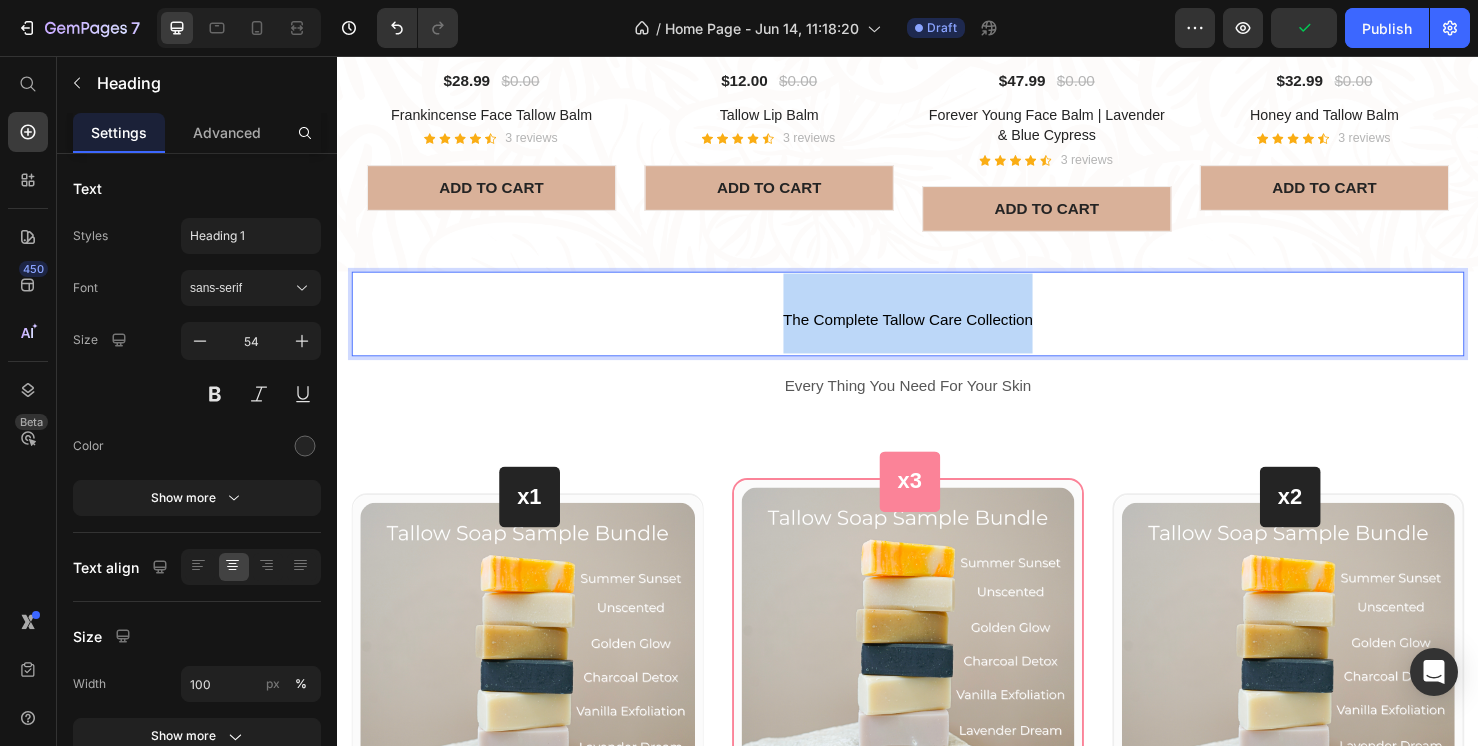 drag, startPoint x: 1091, startPoint y: 314, endPoint x: 735, endPoint y: 326, distance: 356.20218 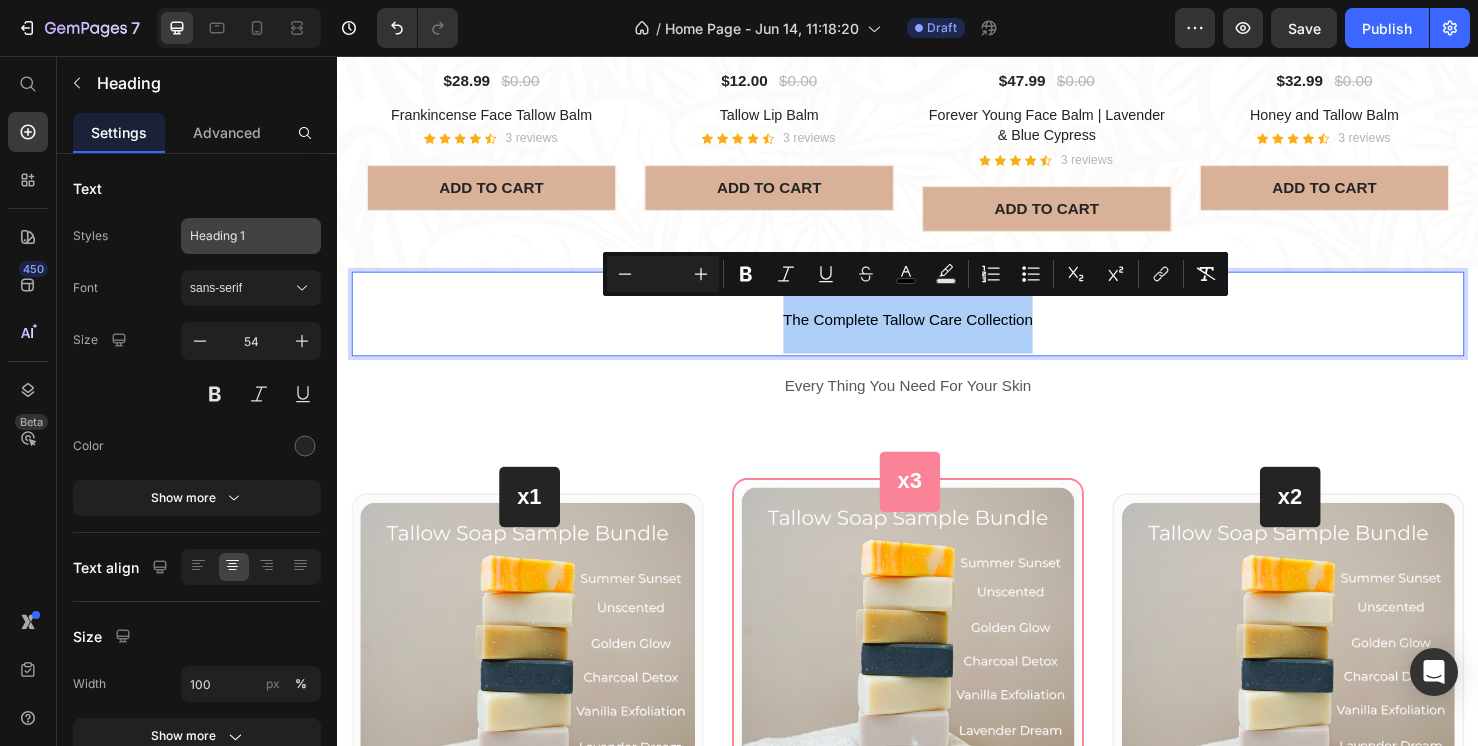 click on "Heading 1" at bounding box center (239, 236) 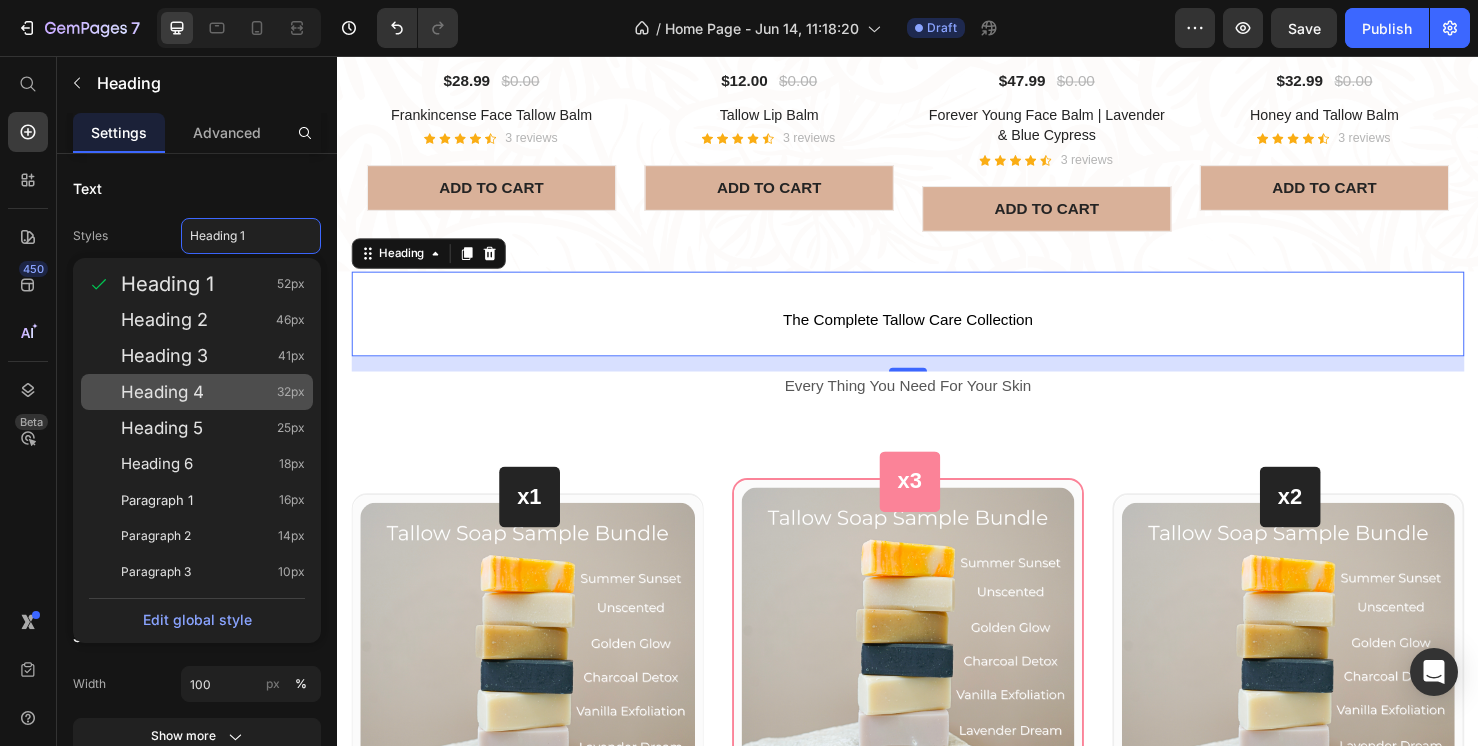click on "Heading 4 32px" at bounding box center [213, 392] 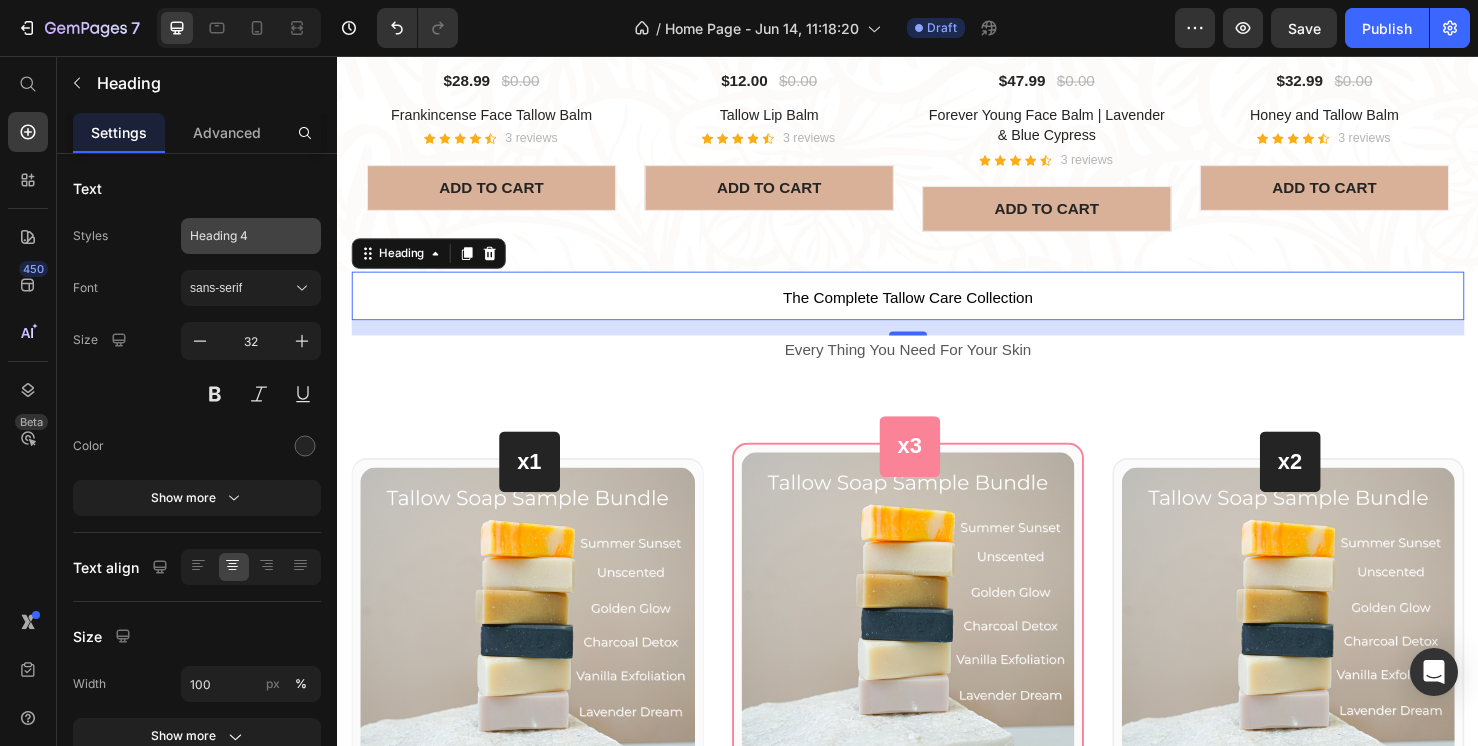 click on "Heading 4" at bounding box center (239, 236) 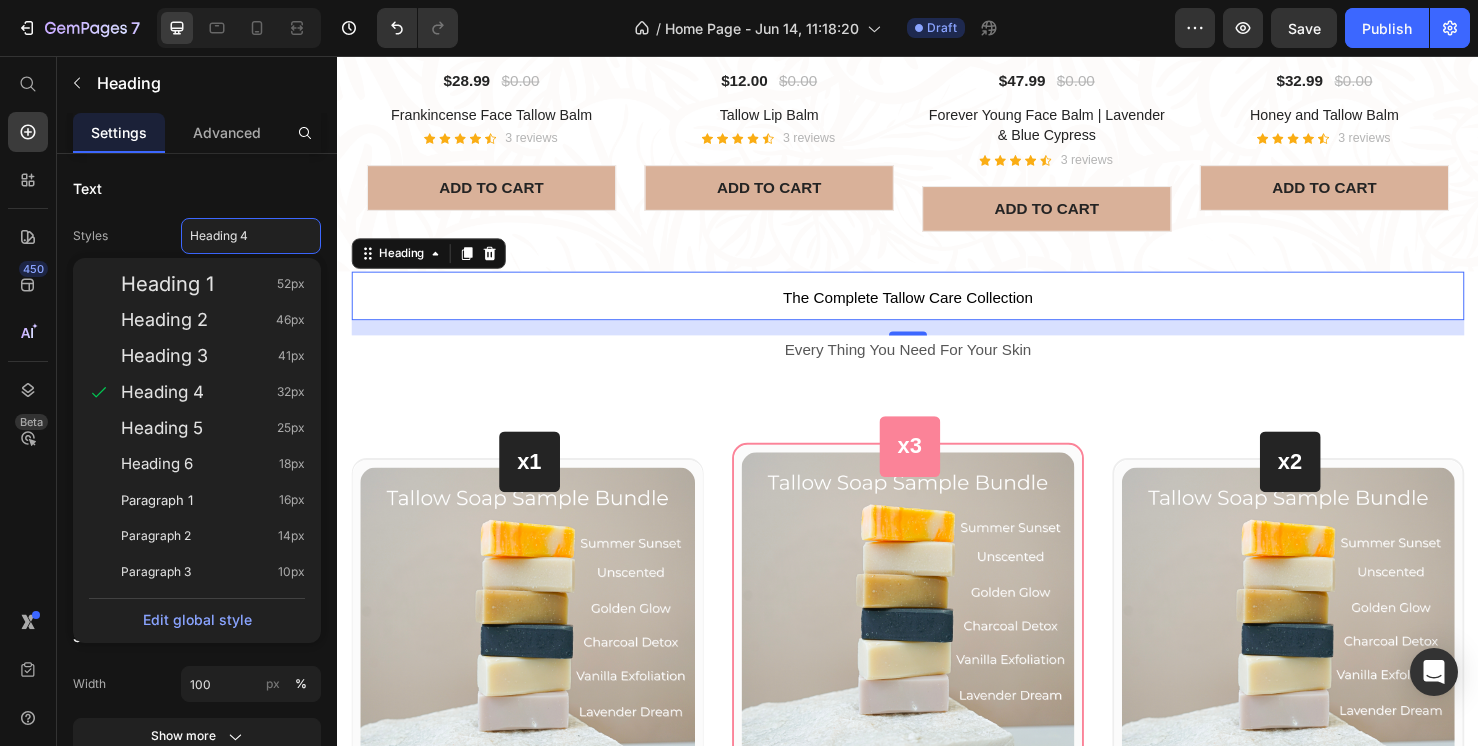 click on "Text Styles Heading 4 Heading 1 52px Heading 2 46px Heading 3 41px Heading 4 32px Heading 5 25px Heading 6 18px Paragraph 1 16px Paragraph 2 14px Paragraph 3 10px  Edit global style  Font sans-serif Size 32 Color Show more" 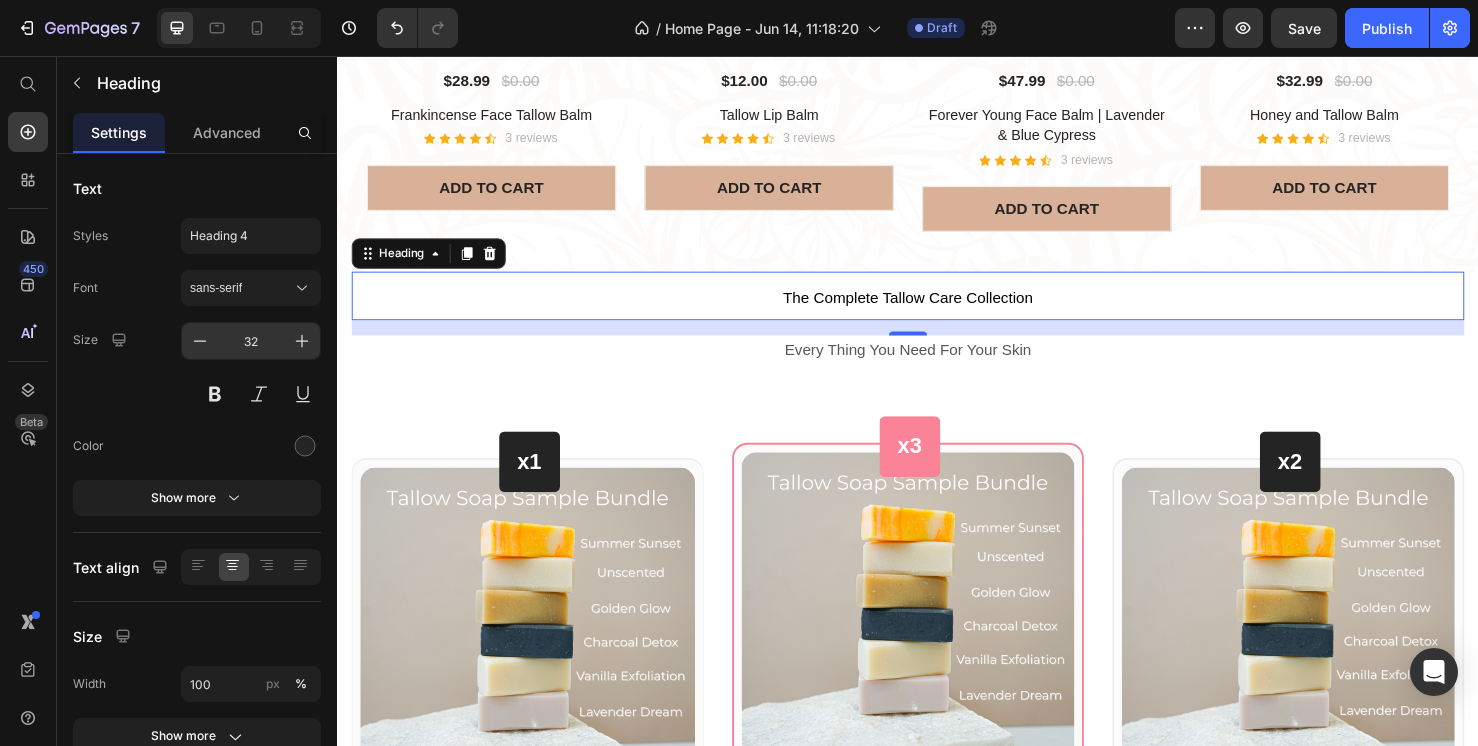 click on "32" at bounding box center [251, 341] 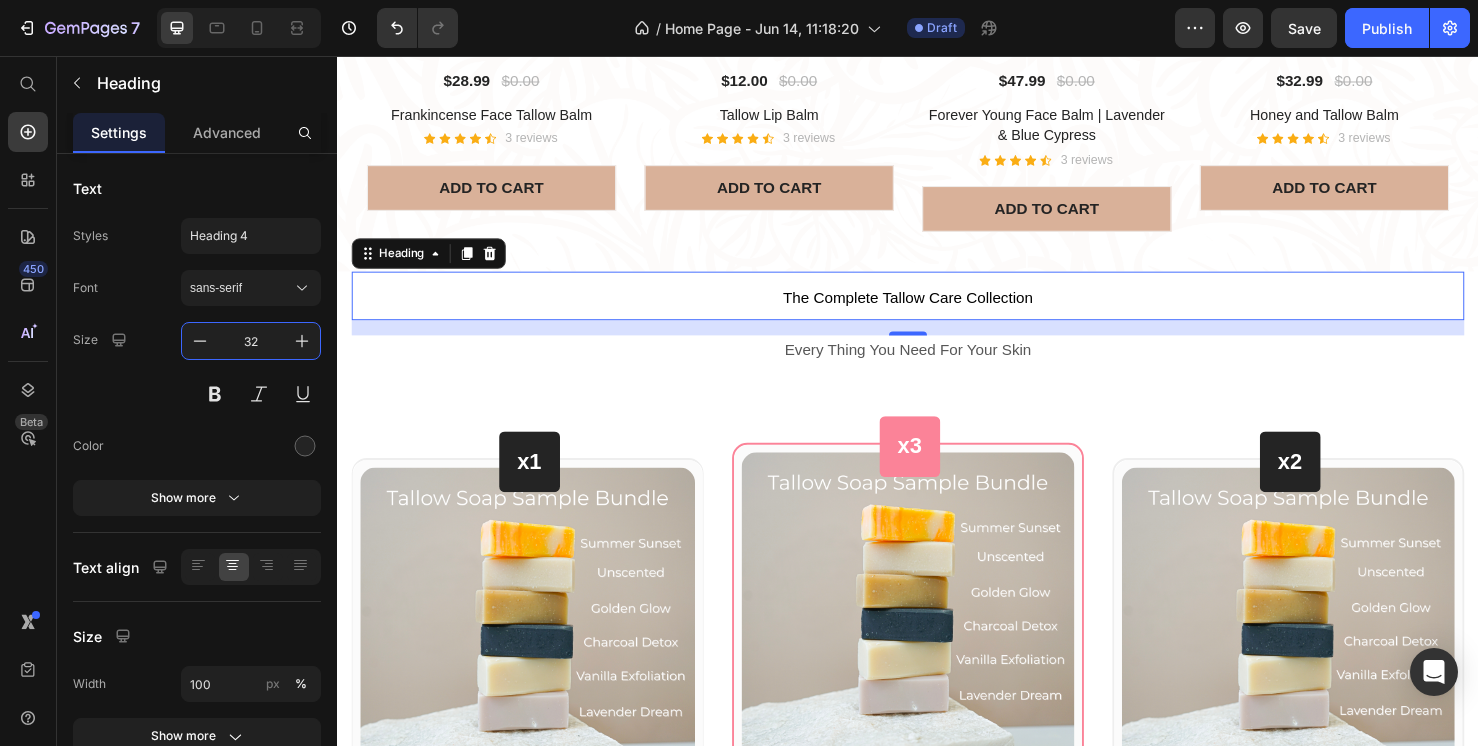 drag, startPoint x: 277, startPoint y: 341, endPoint x: 222, endPoint y: 341, distance: 55 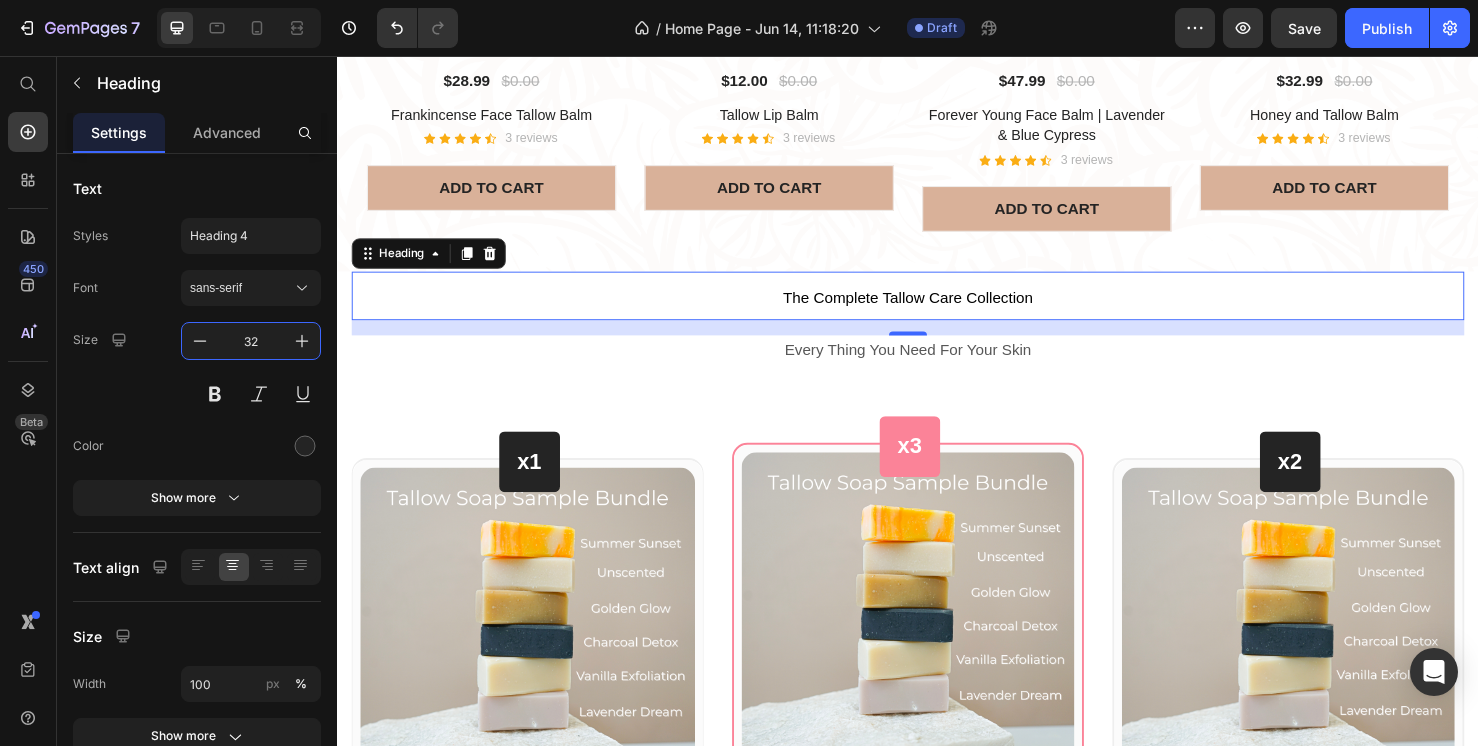 click on "32" at bounding box center [251, 341] 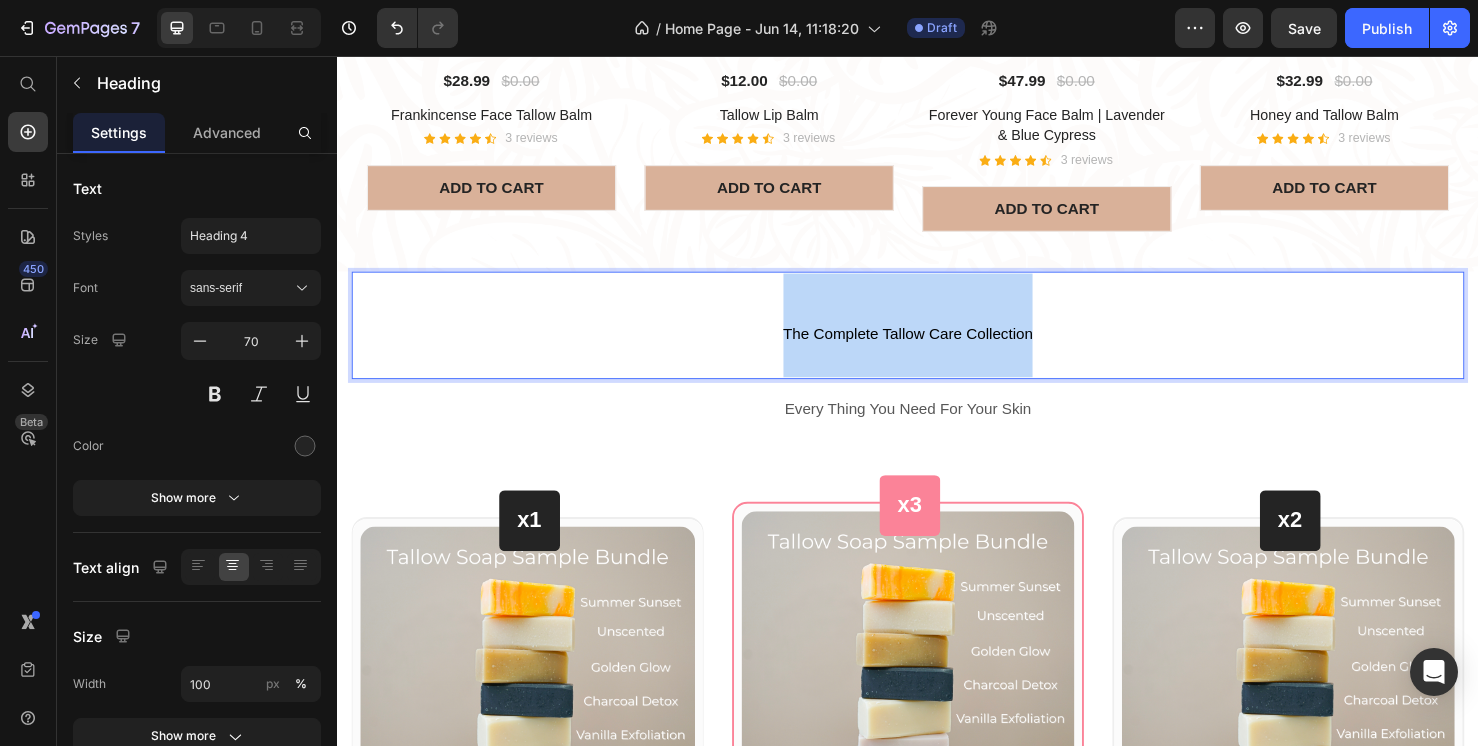 drag, startPoint x: 1157, startPoint y: 312, endPoint x: 752, endPoint y: 347, distance: 406.50952 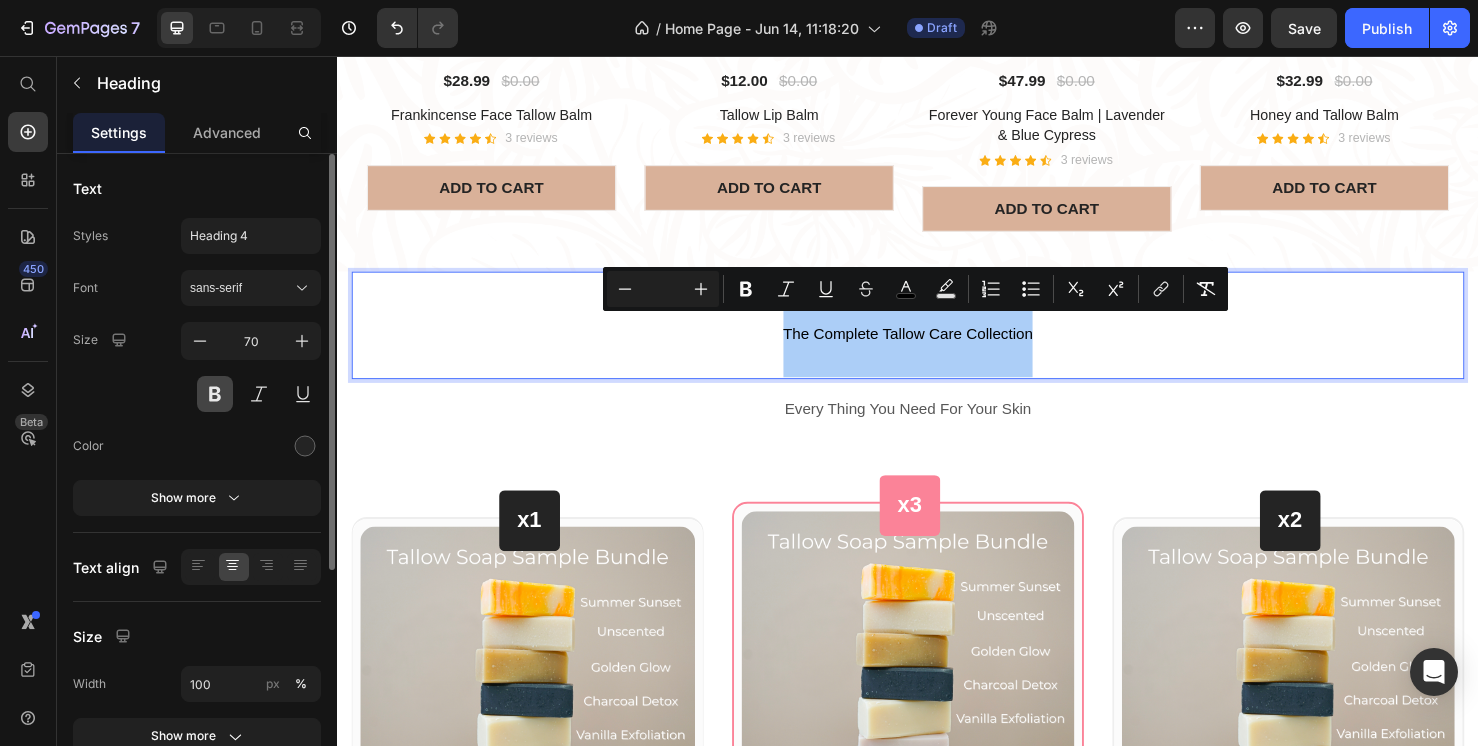 click at bounding box center (215, 394) 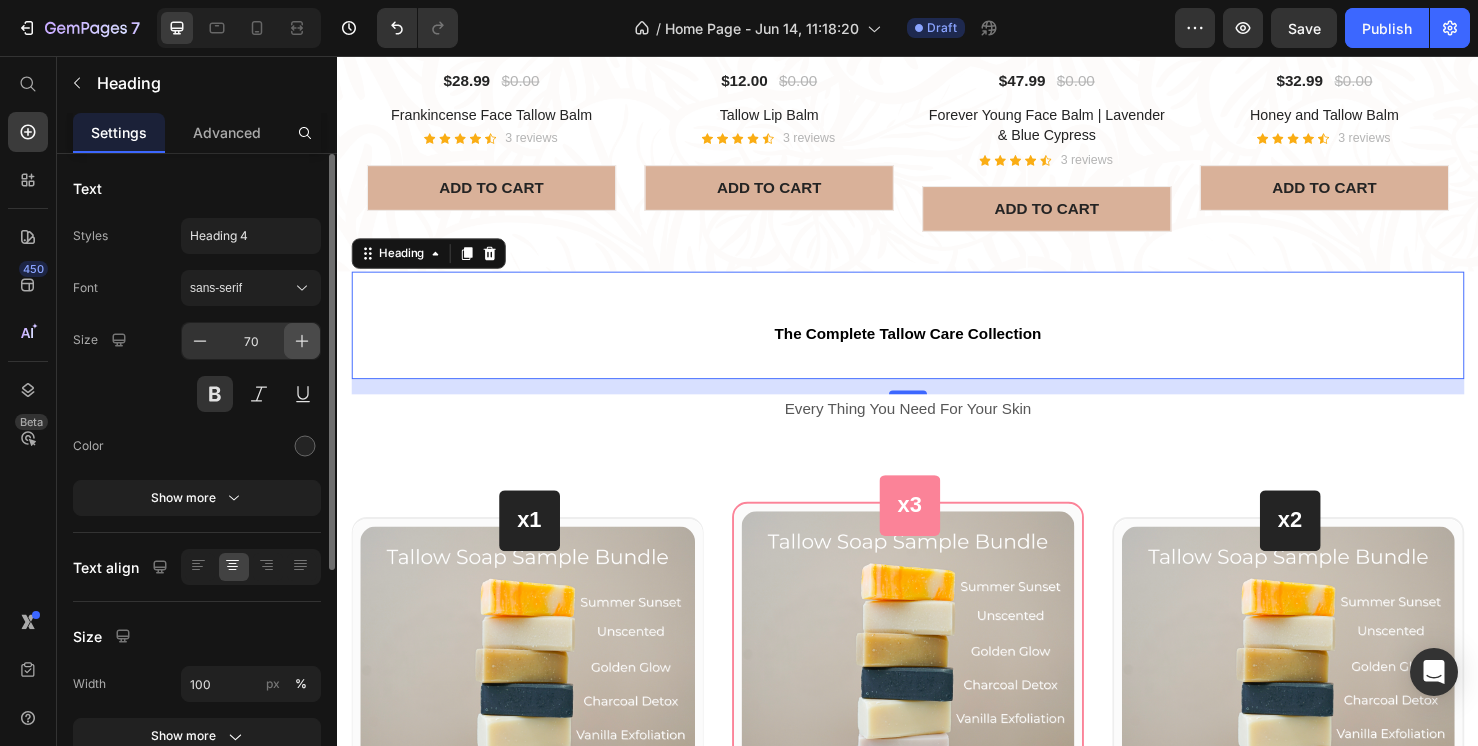 click 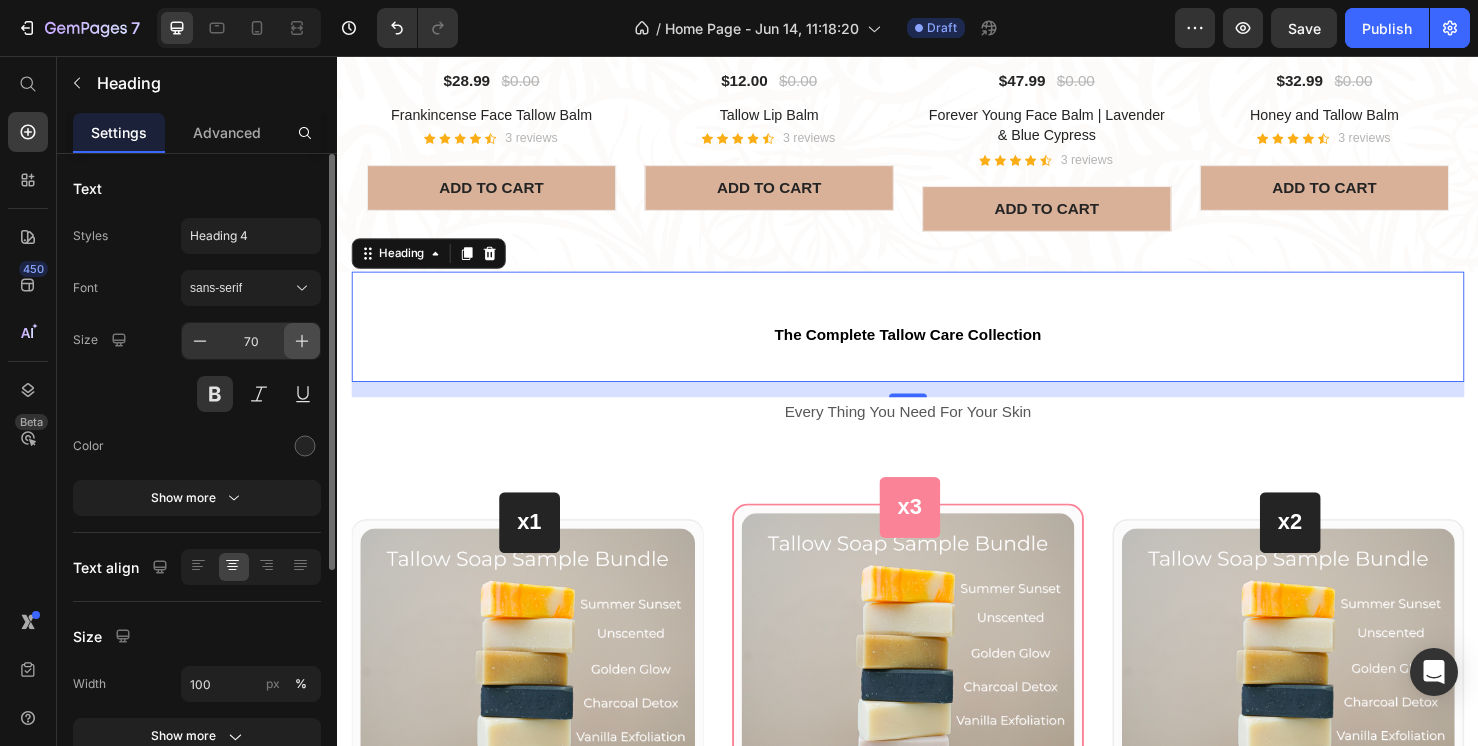 type on "71" 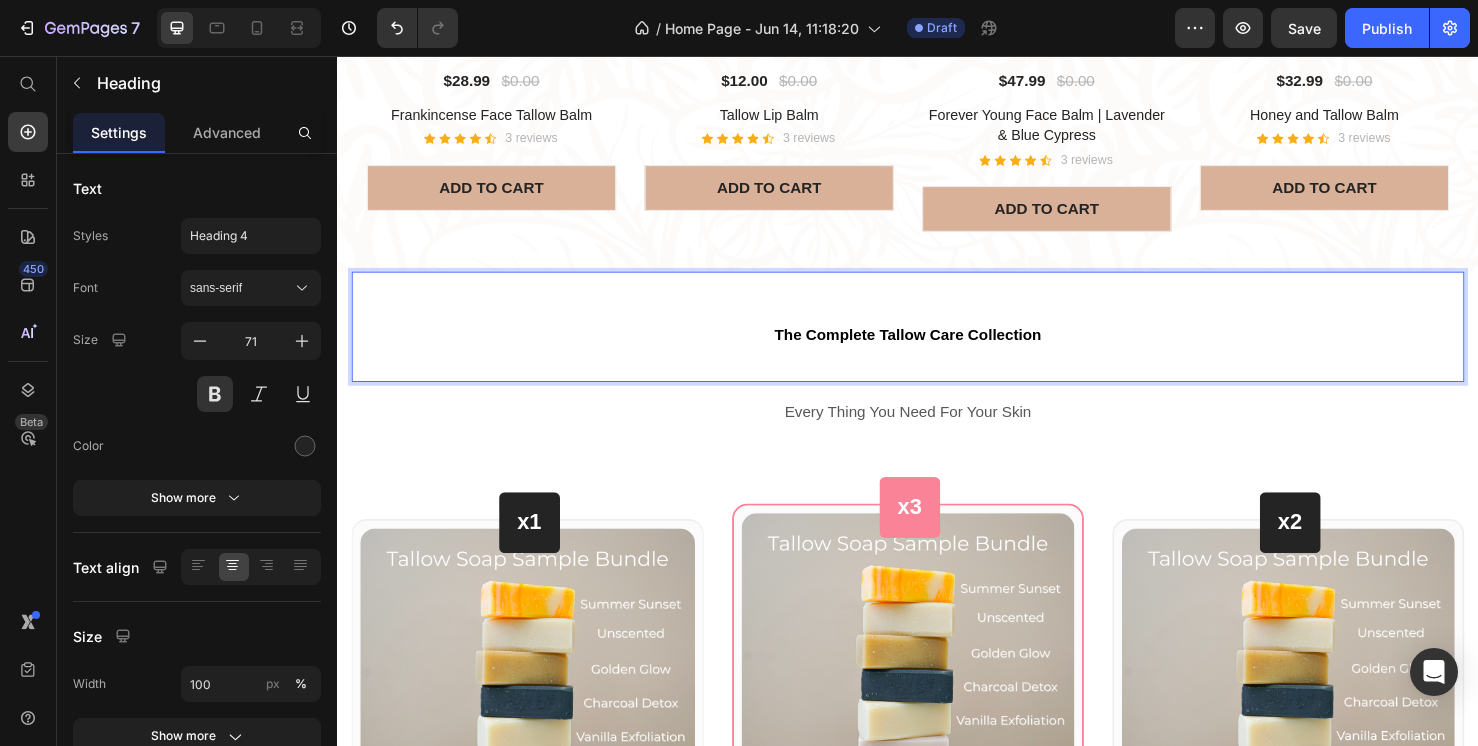 click on "The Complete Tallow Care Collection" at bounding box center [937, 340] 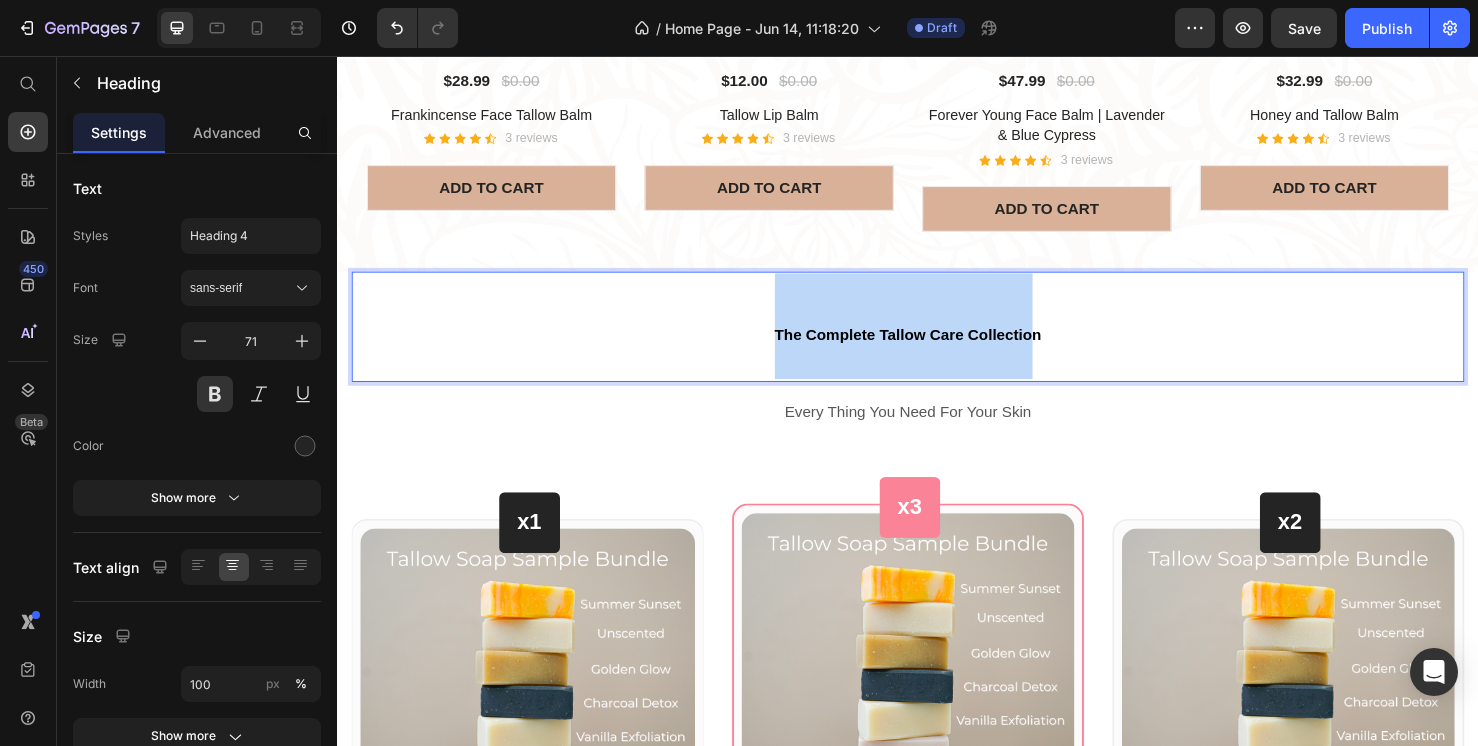 drag, startPoint x: 1062, startPoint y: 320, endPoint x: 747, endPoint y: 305, distance: 315.35693 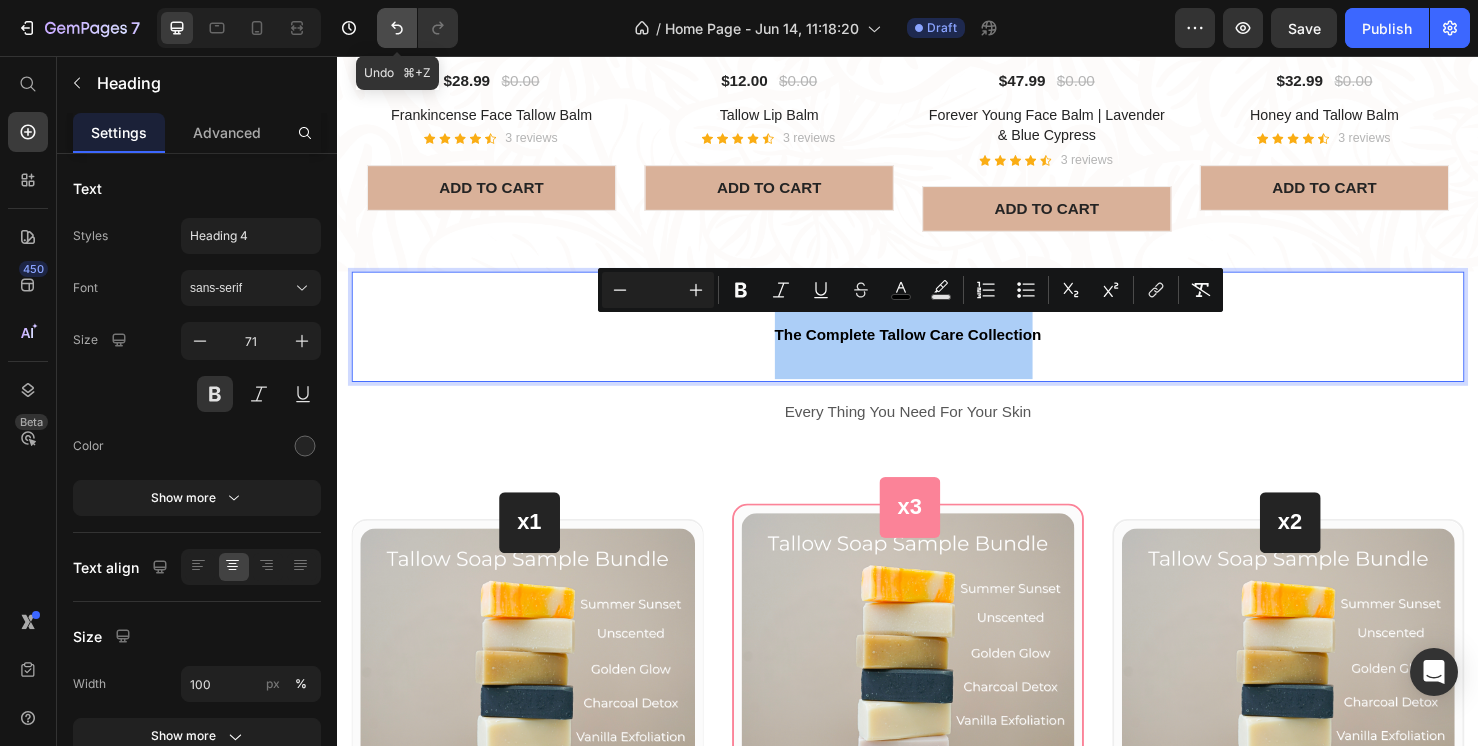 click 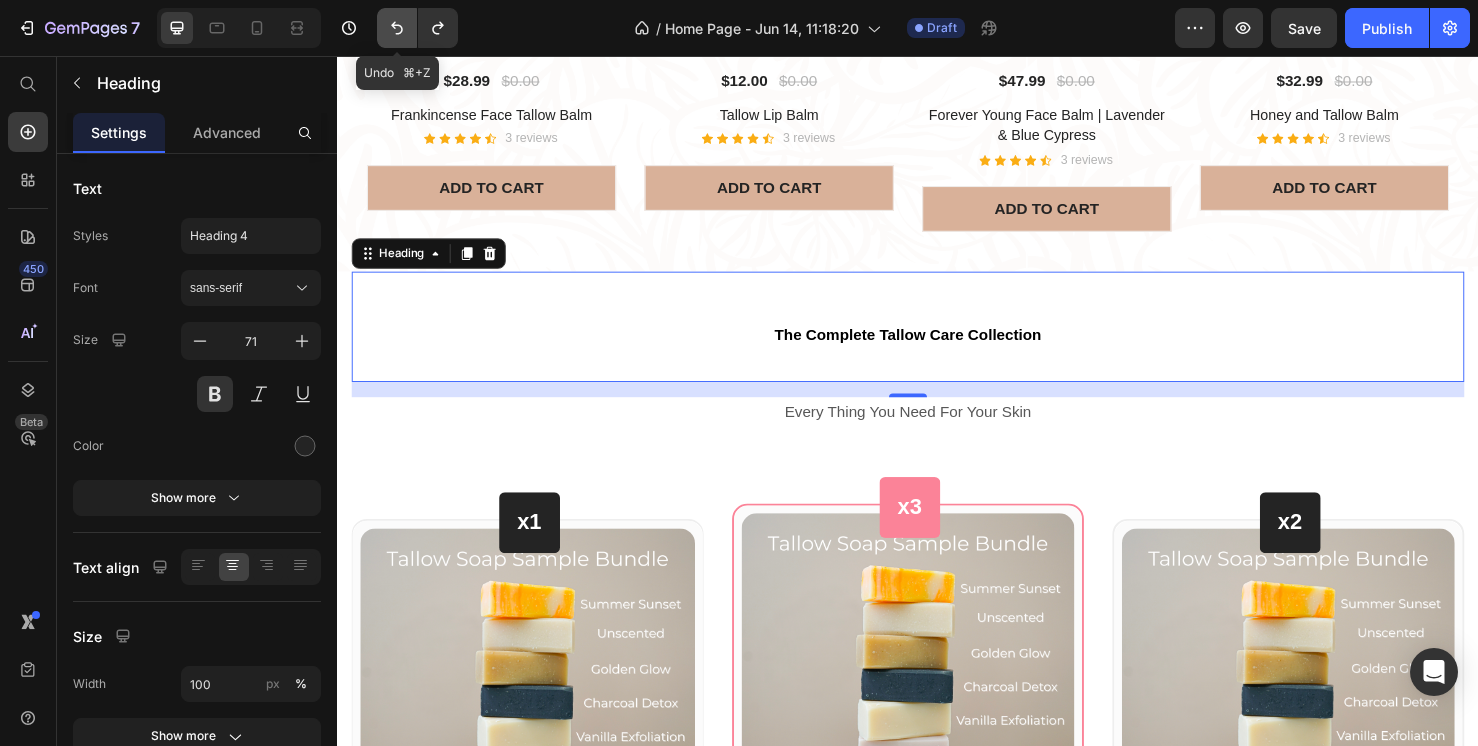 click 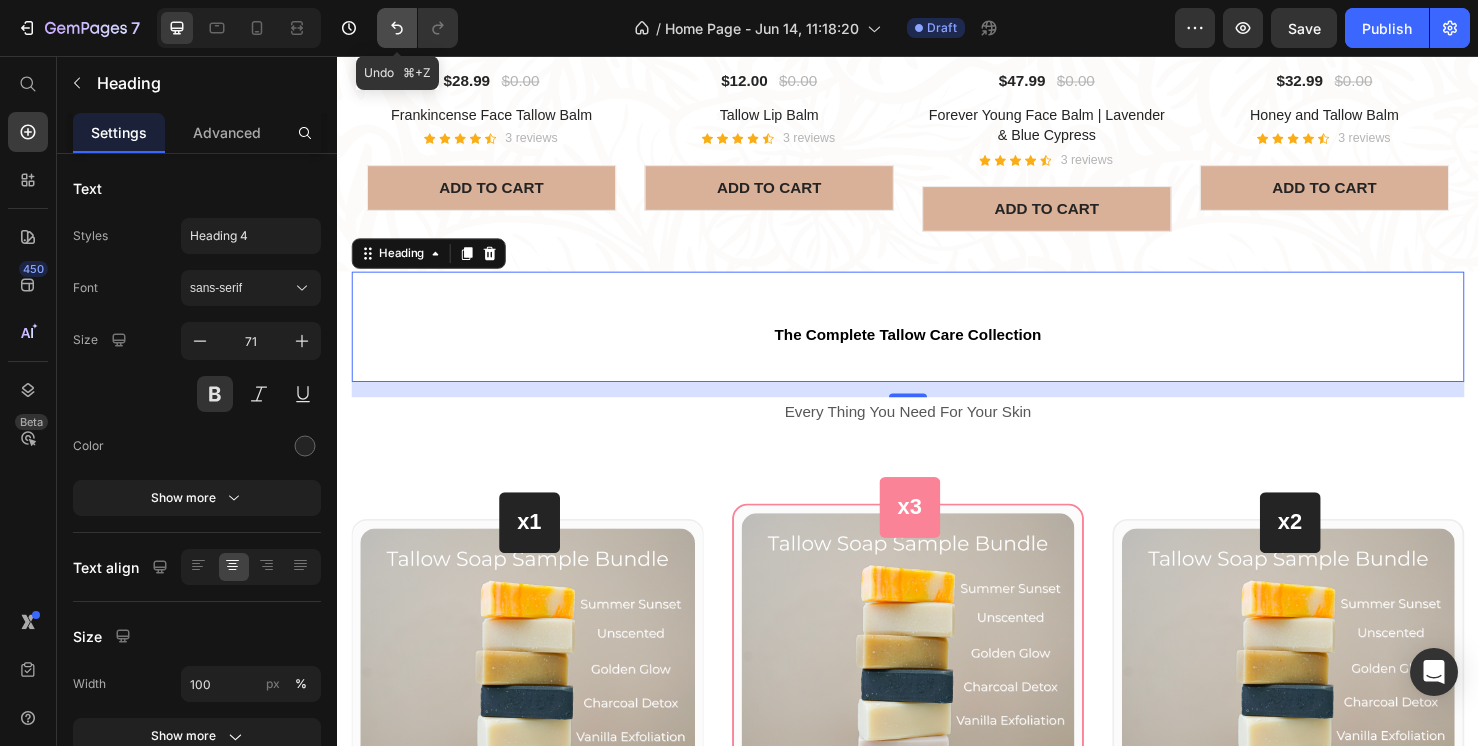 click 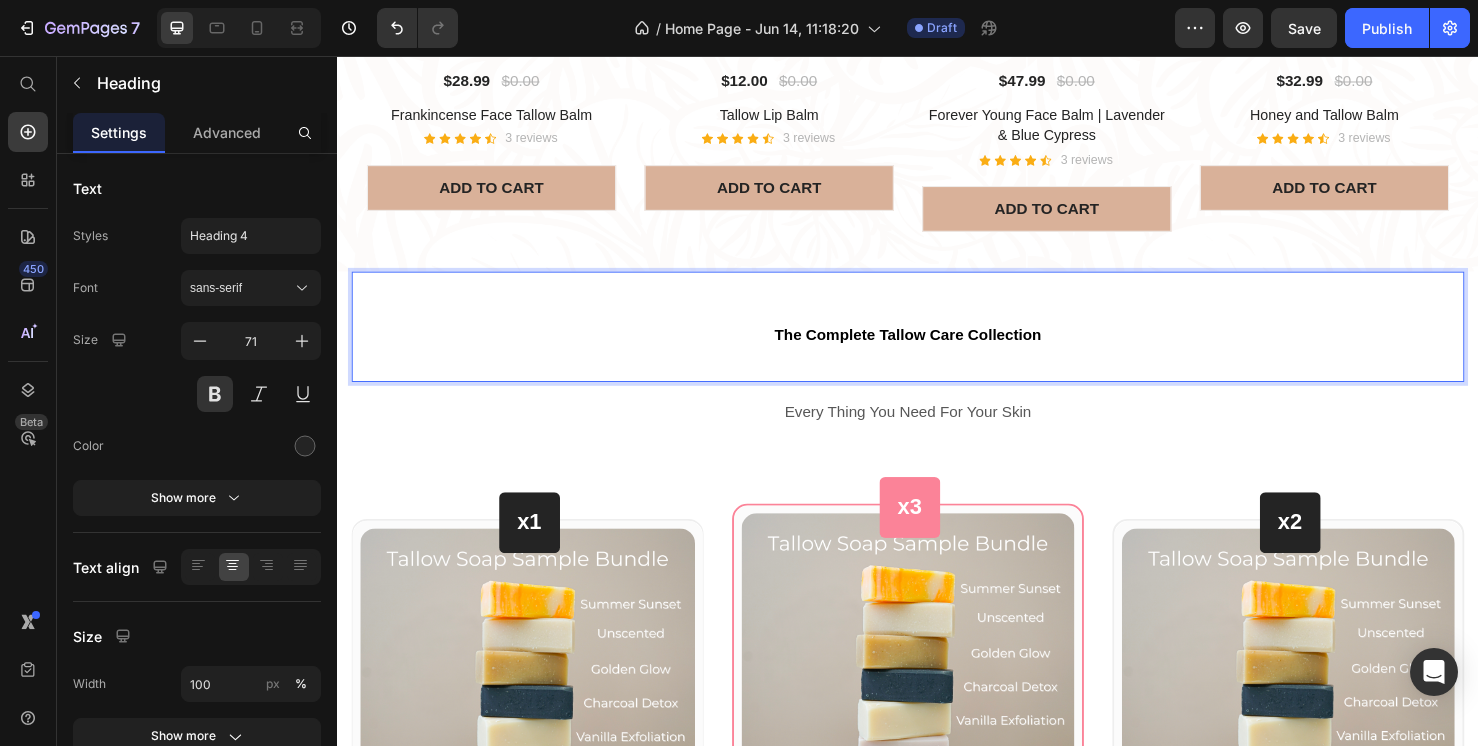 drag, startPoint x: 1136, startPoint y: 353, endPoint x: 752, endPoint y: 356, distance: 384.01172 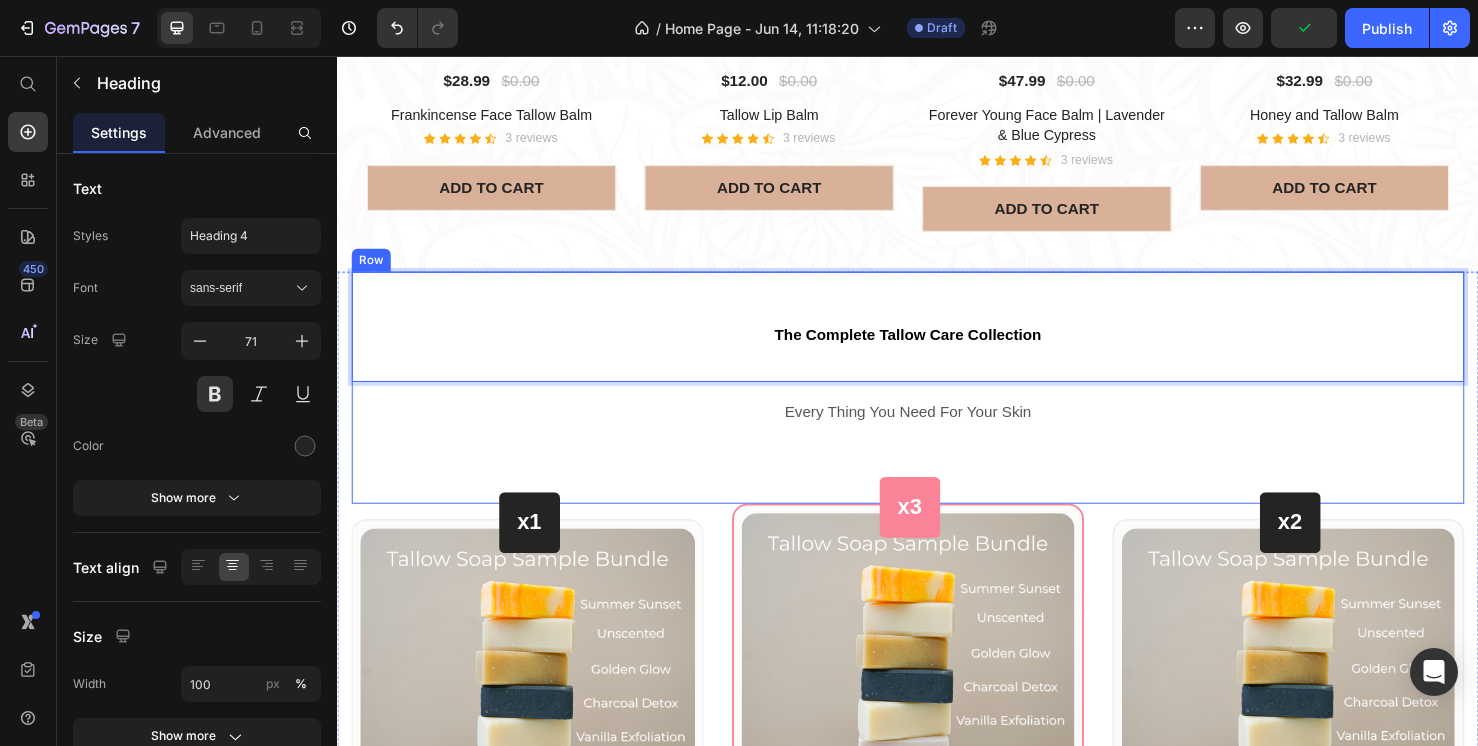 click on "The Complete Tallow Care Collection" at bounding box center (937, 340) 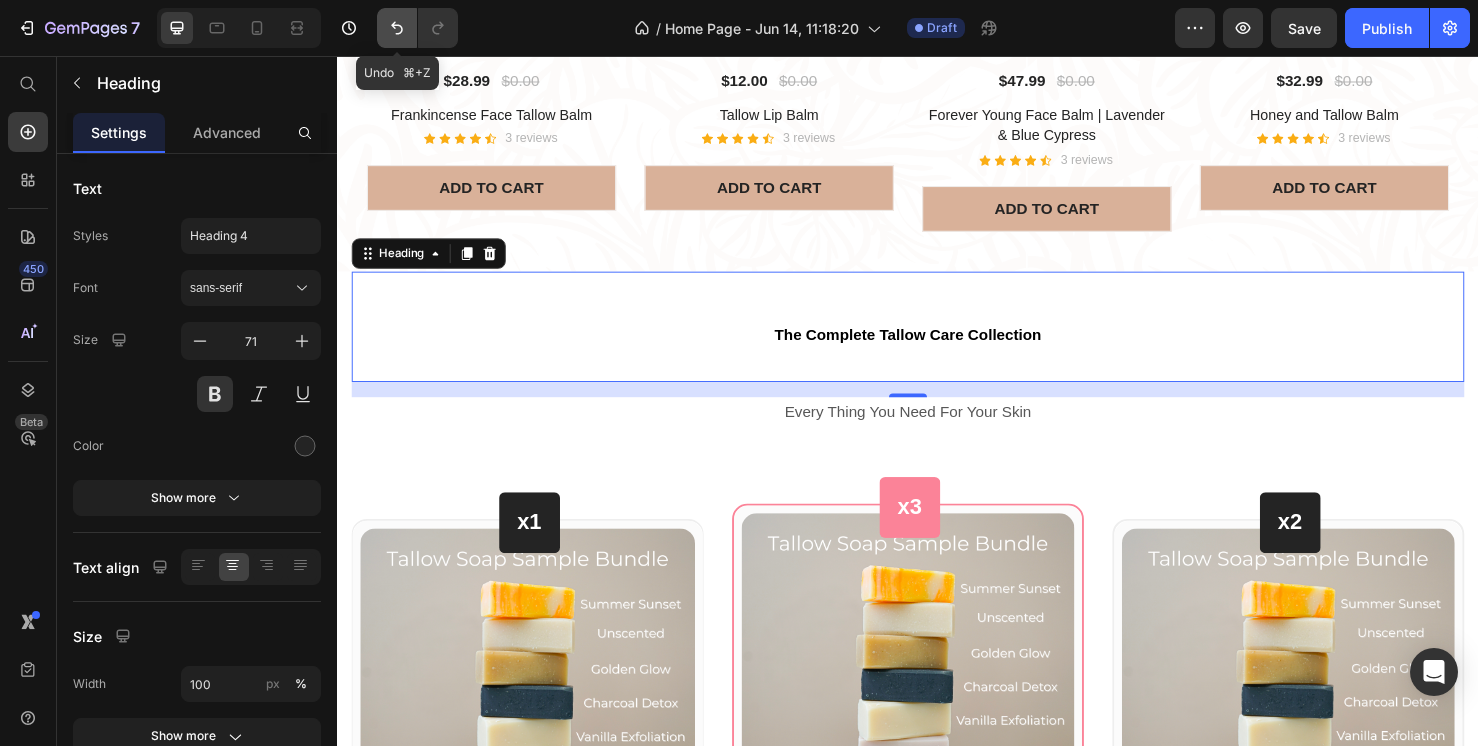 click 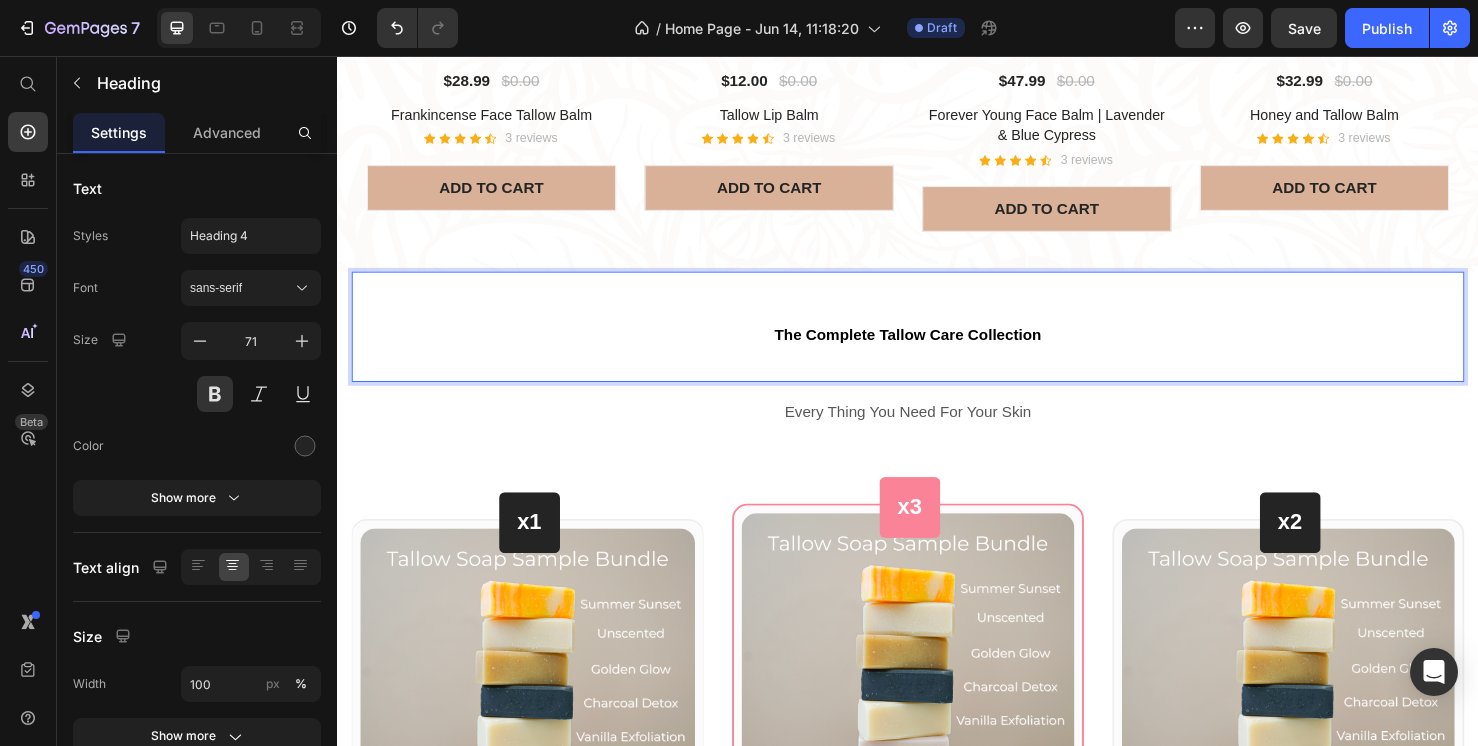 click on "The Complete Tallow Care Collection" at bounding box center [937, 340] 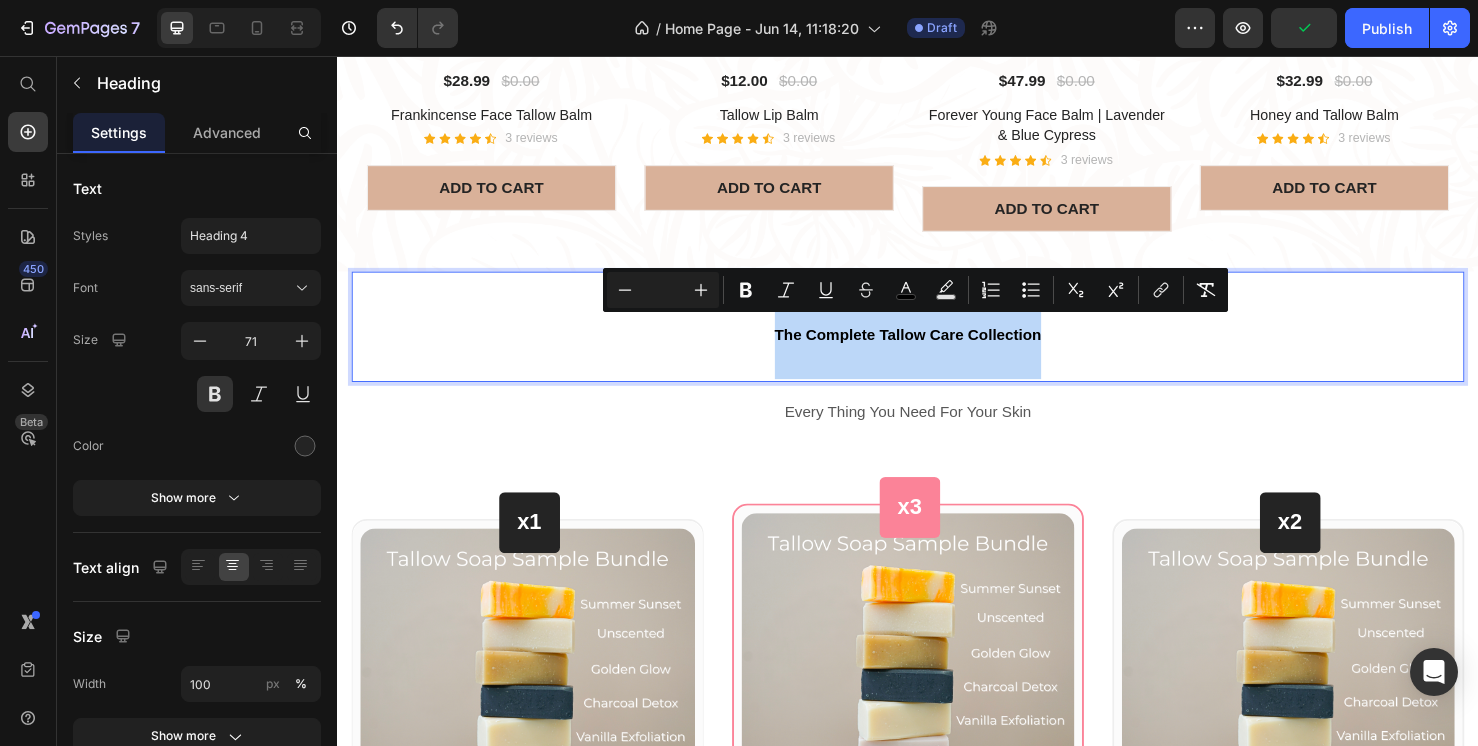 drag, startPoint x: 1072, startPoint y: 355, endPoint x: 736, endPoint y: 339, distance: 336.38074 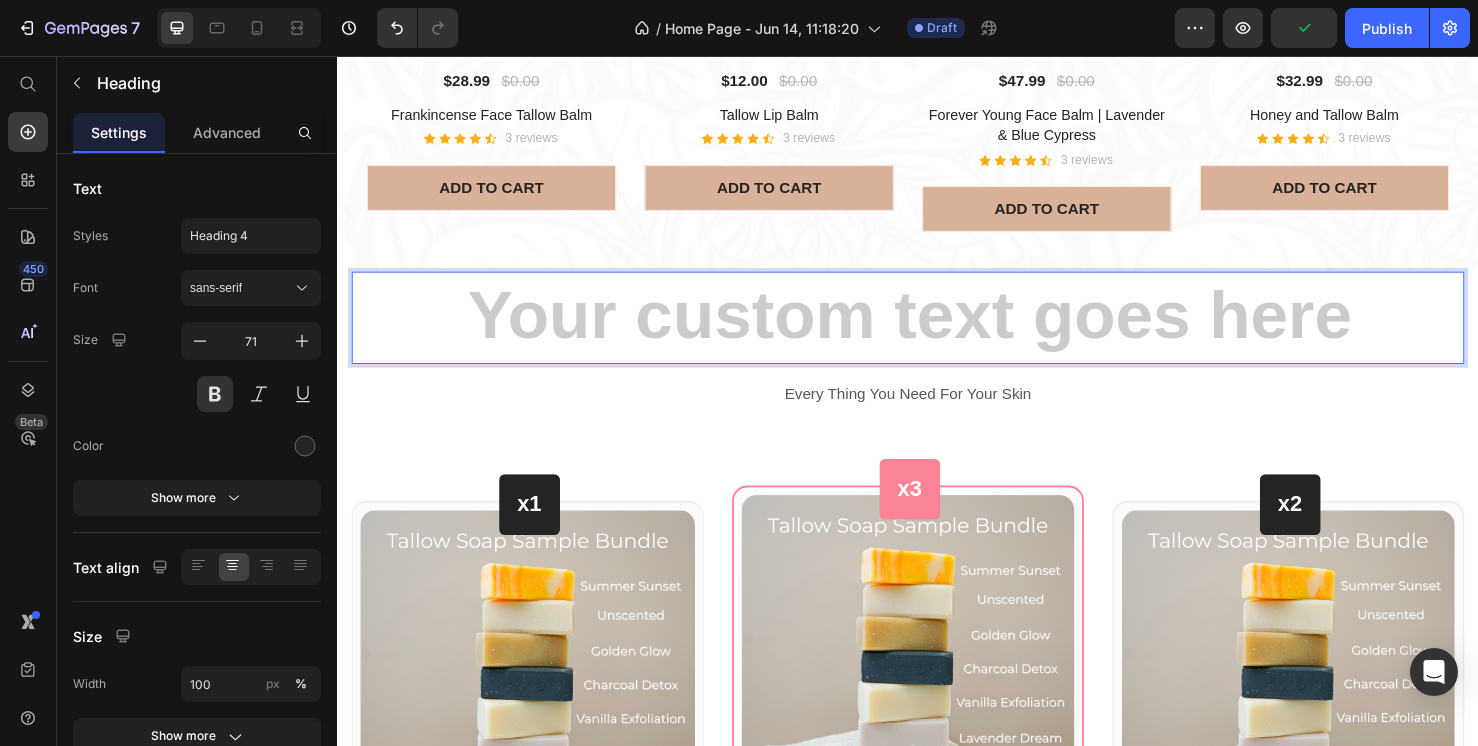 type 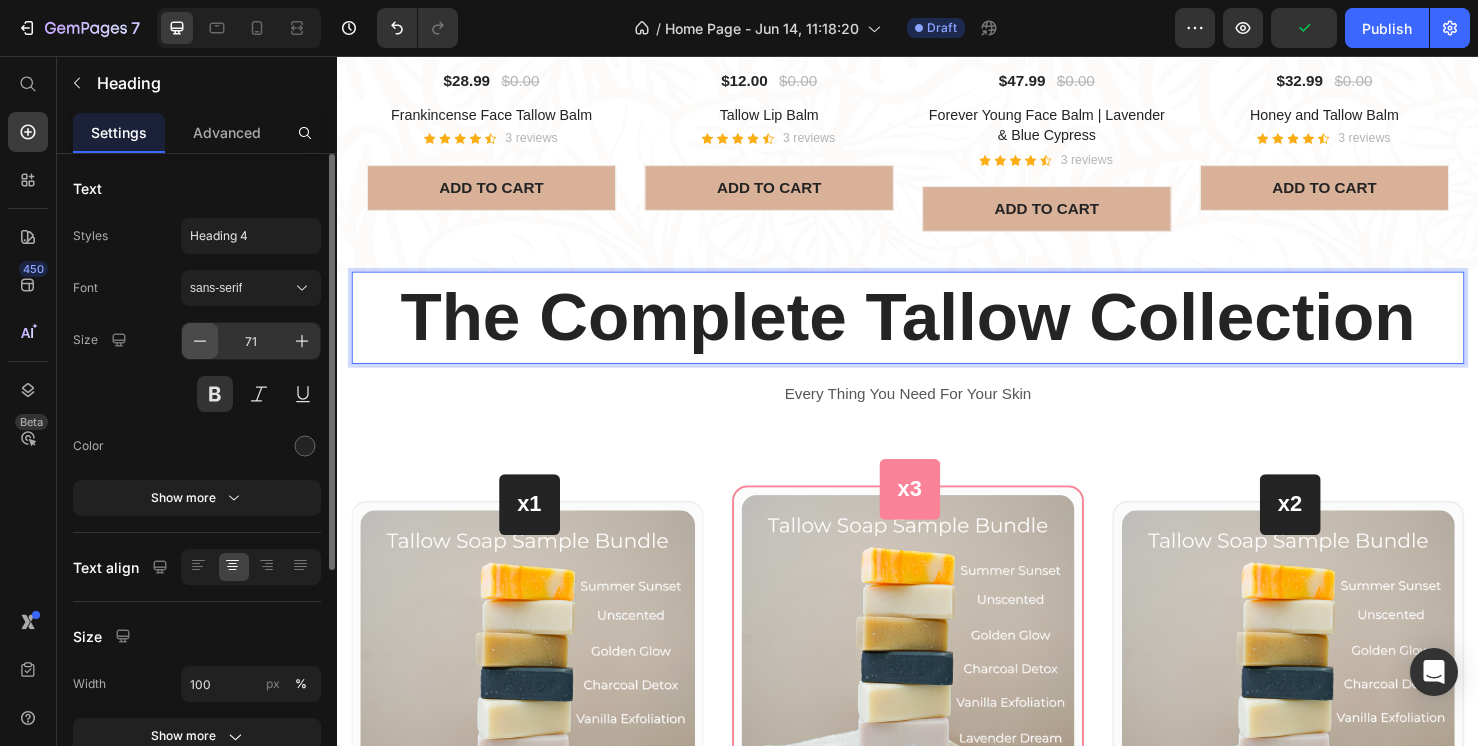 click 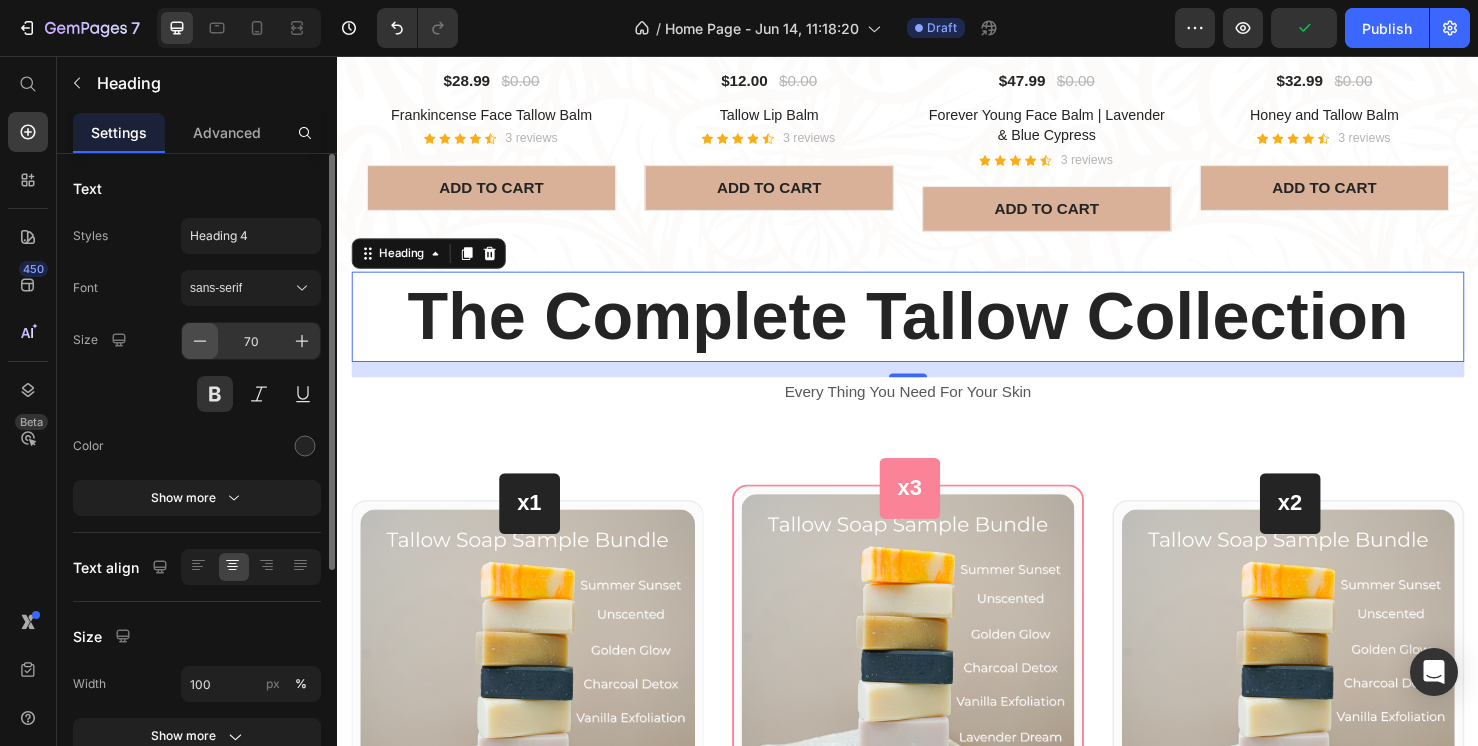 click 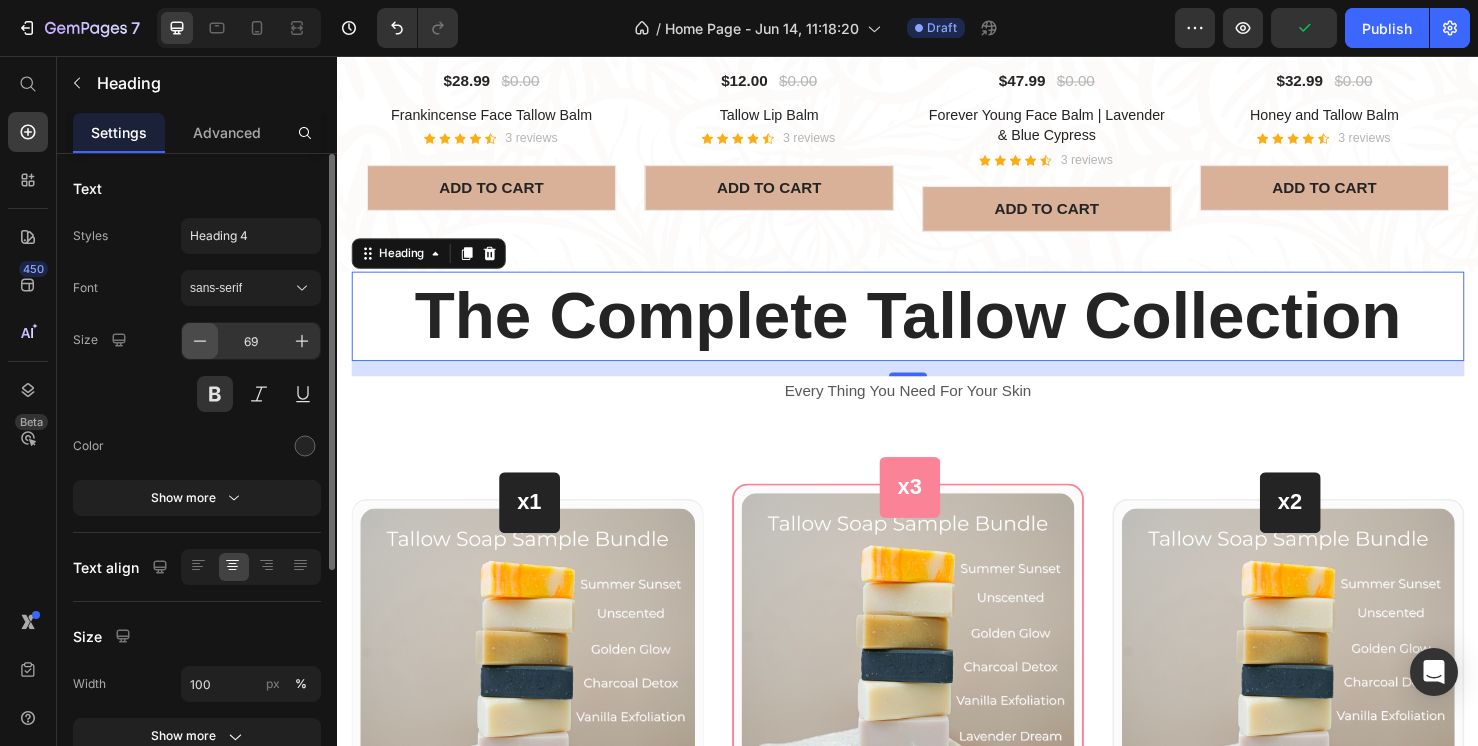click 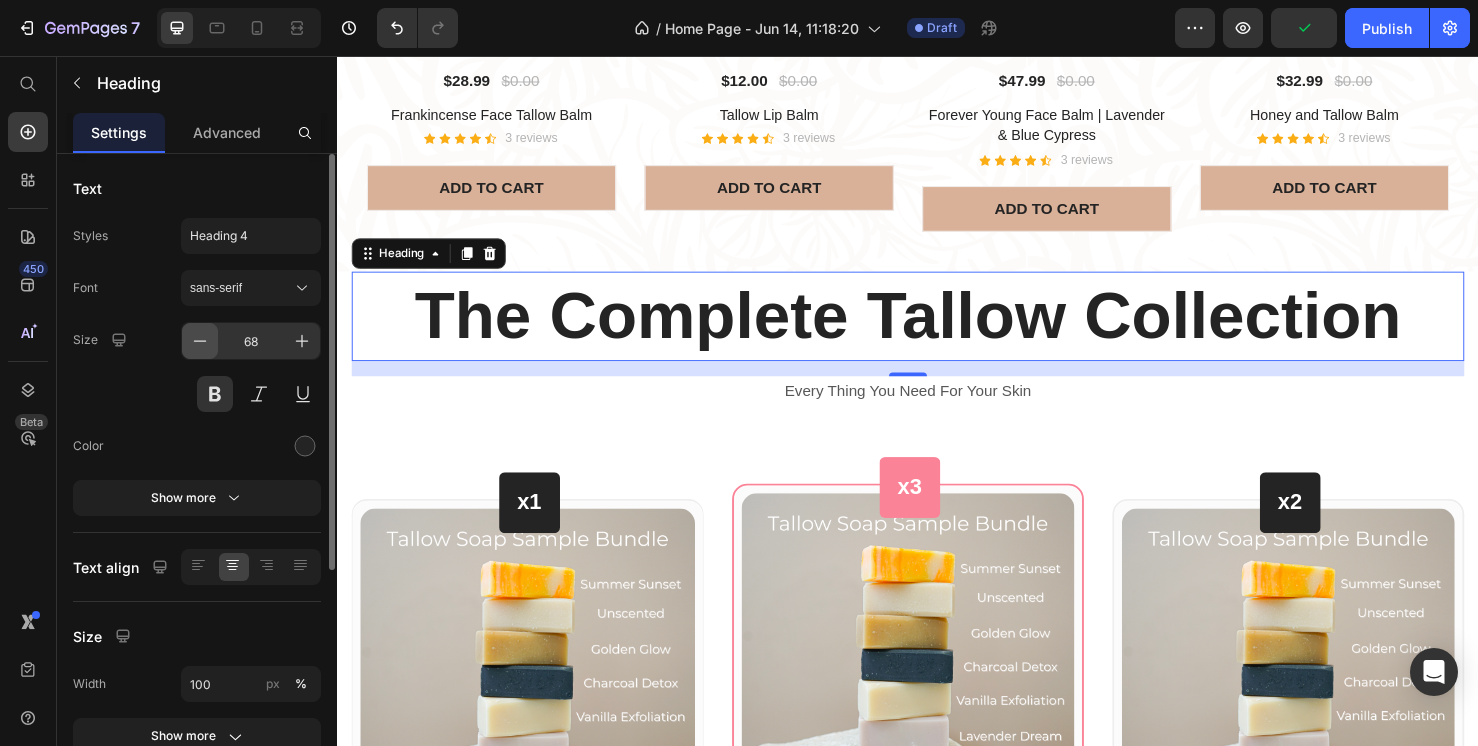 click 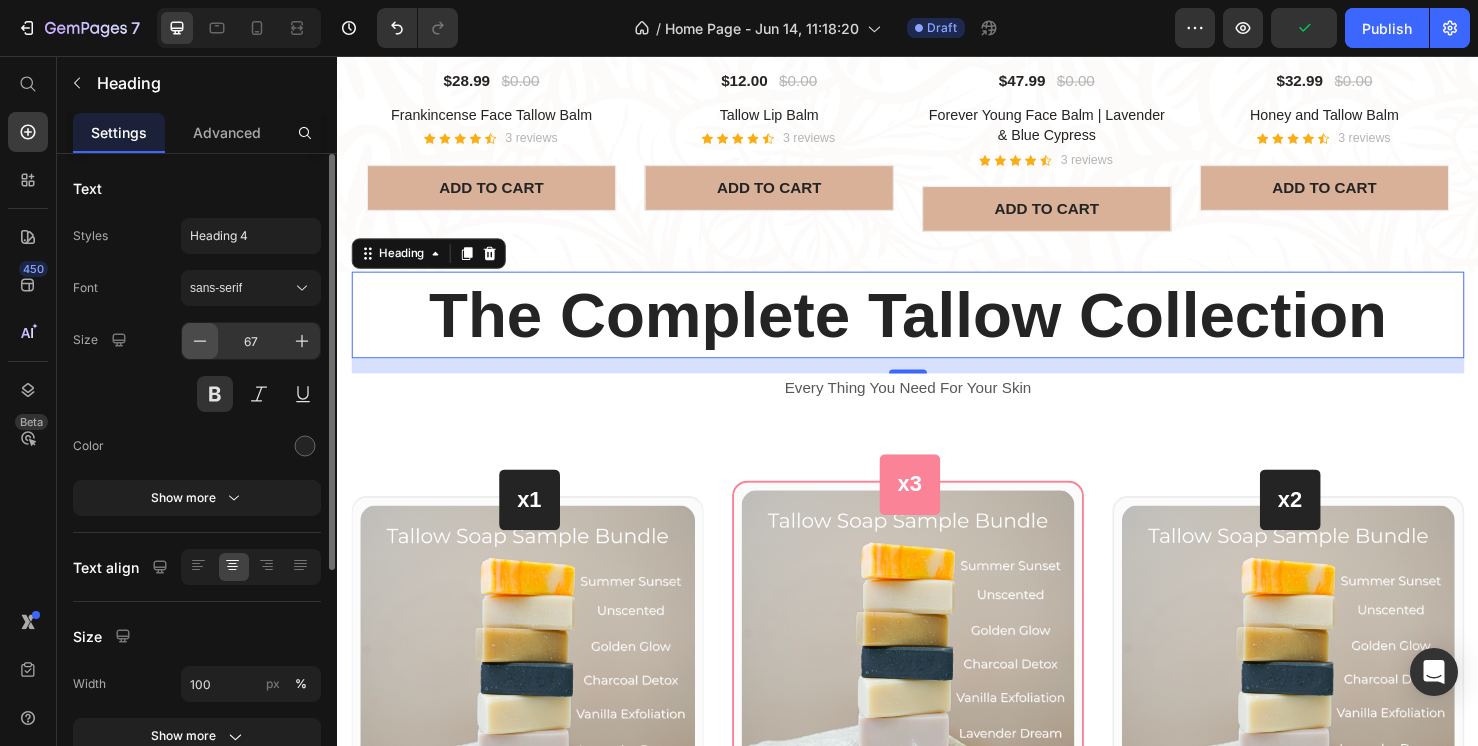 click 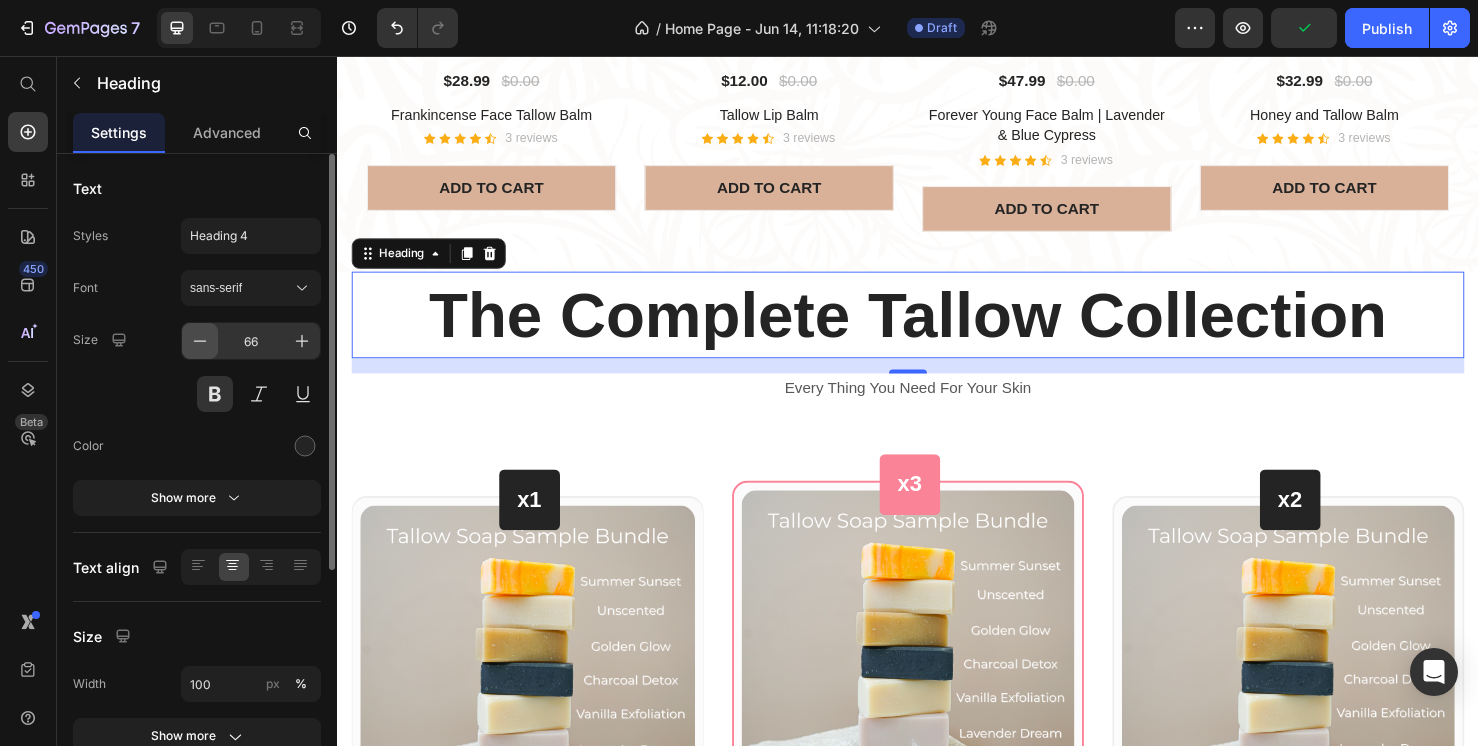 click 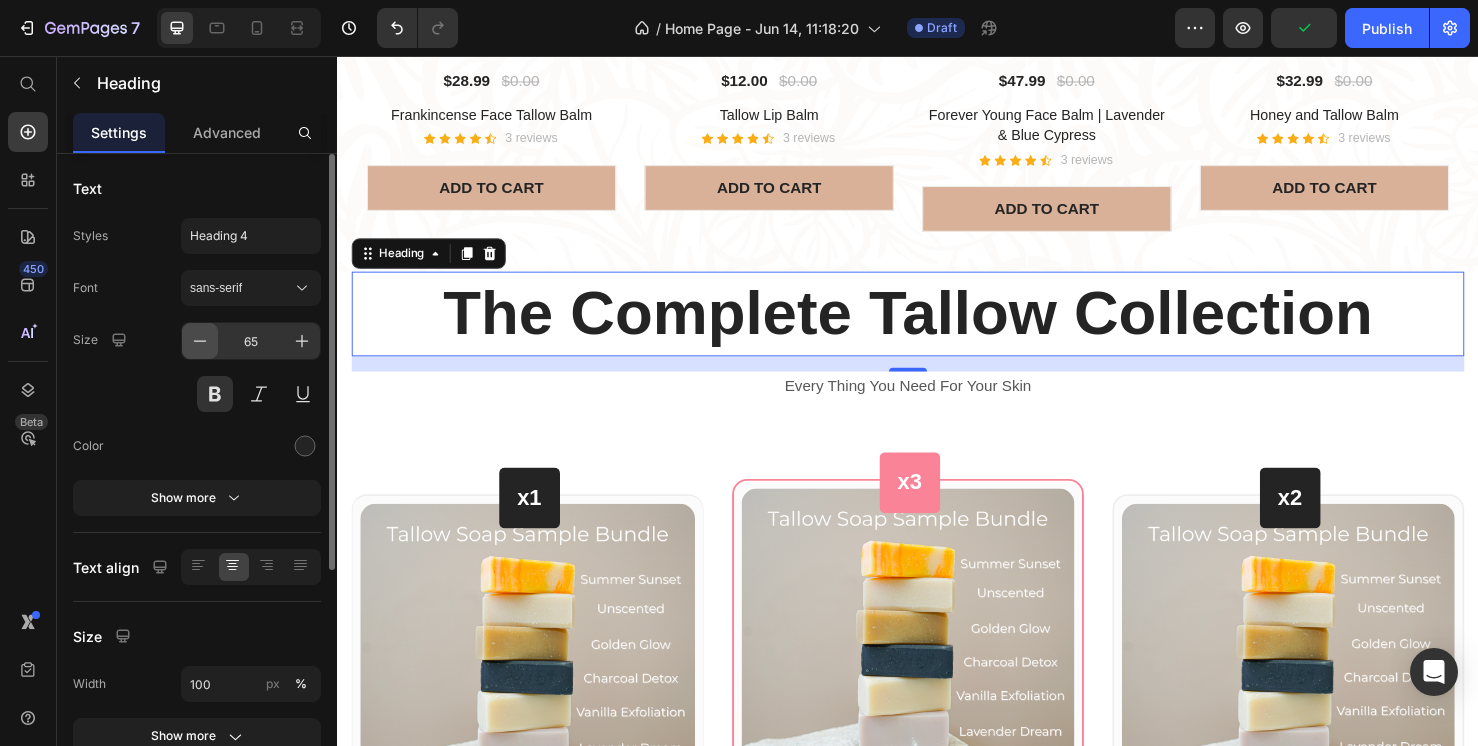 click 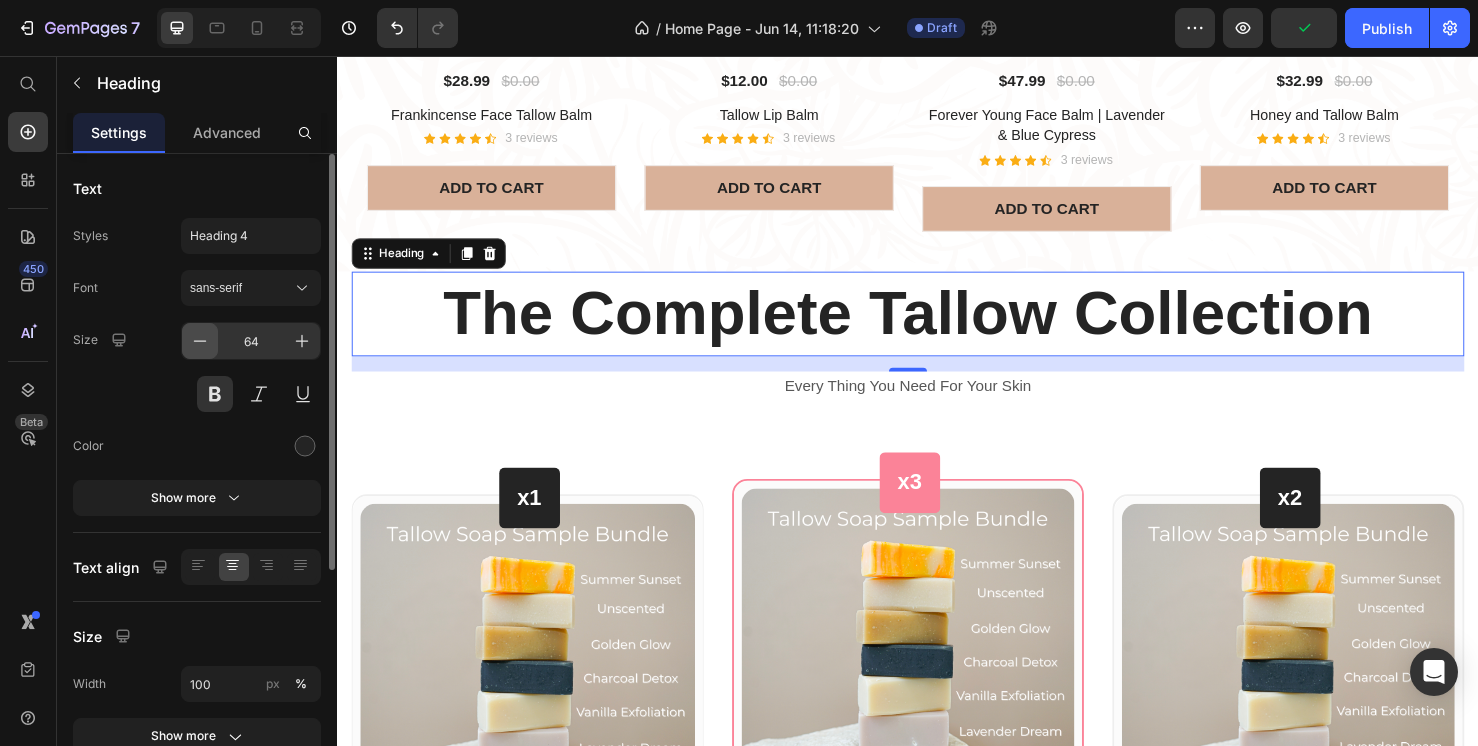 click 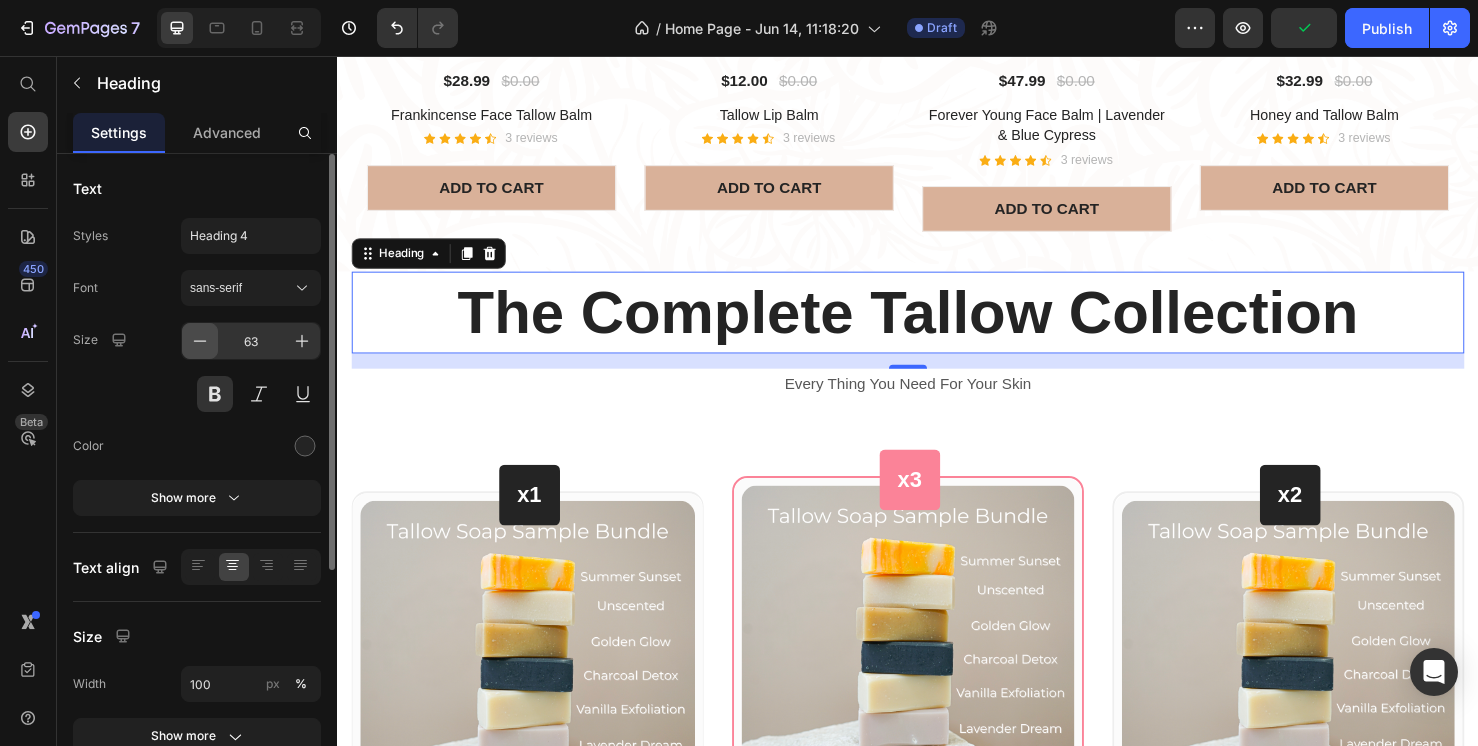 click 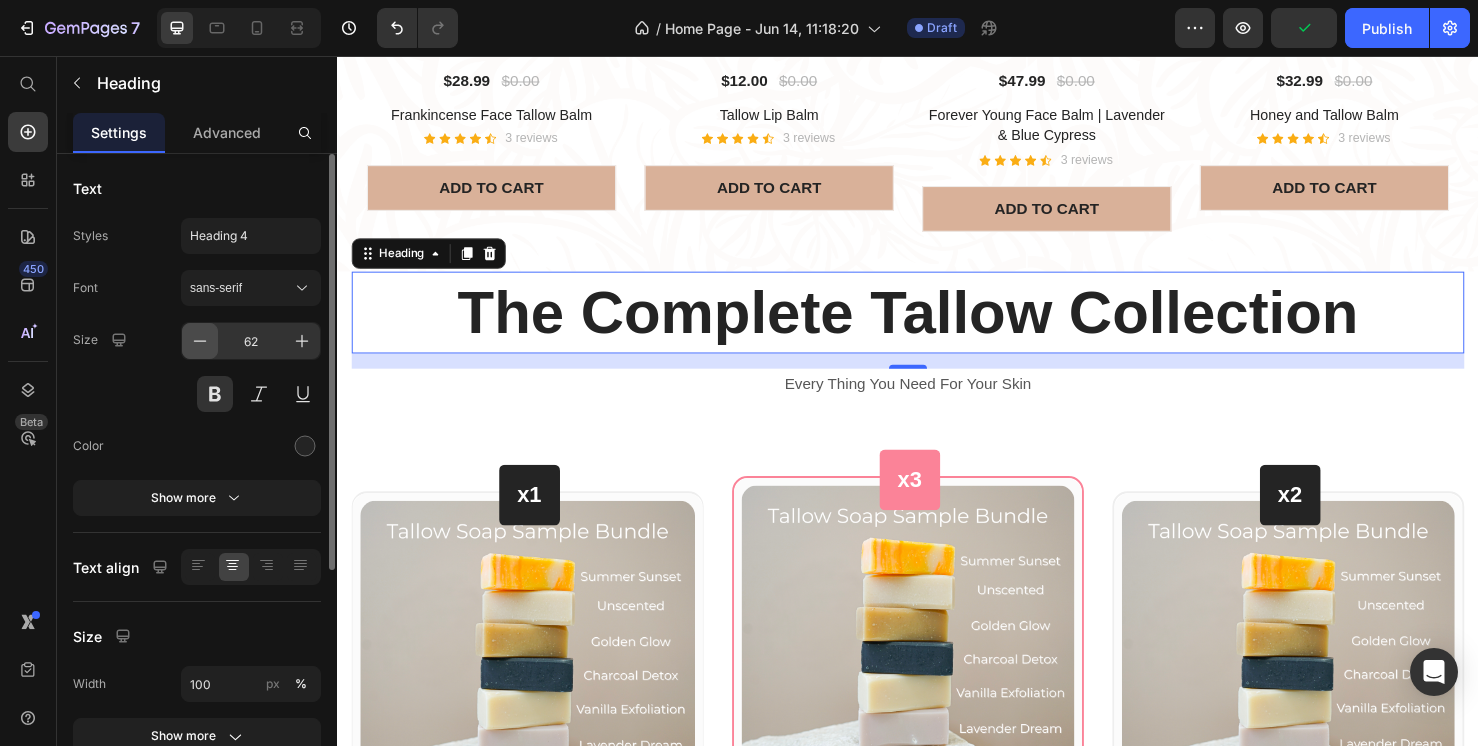 click 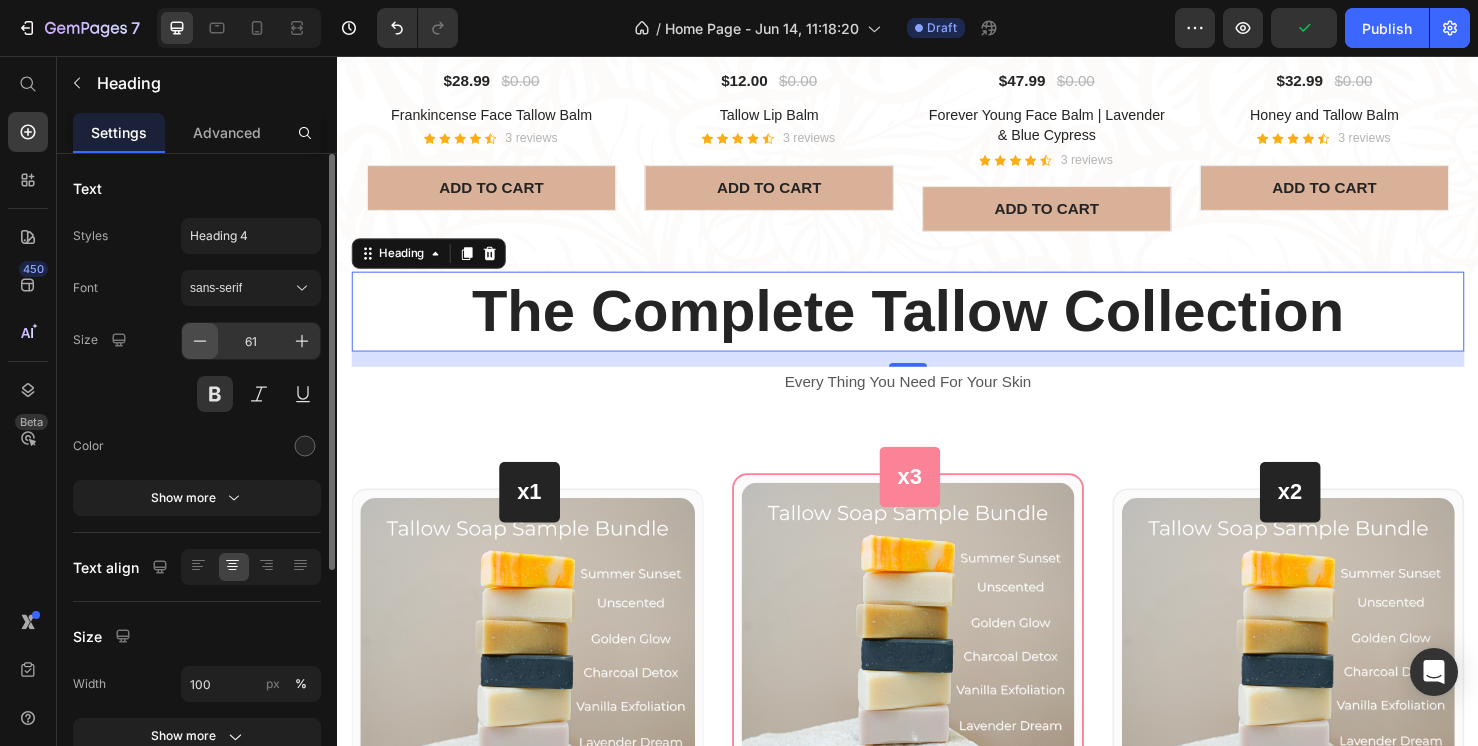click 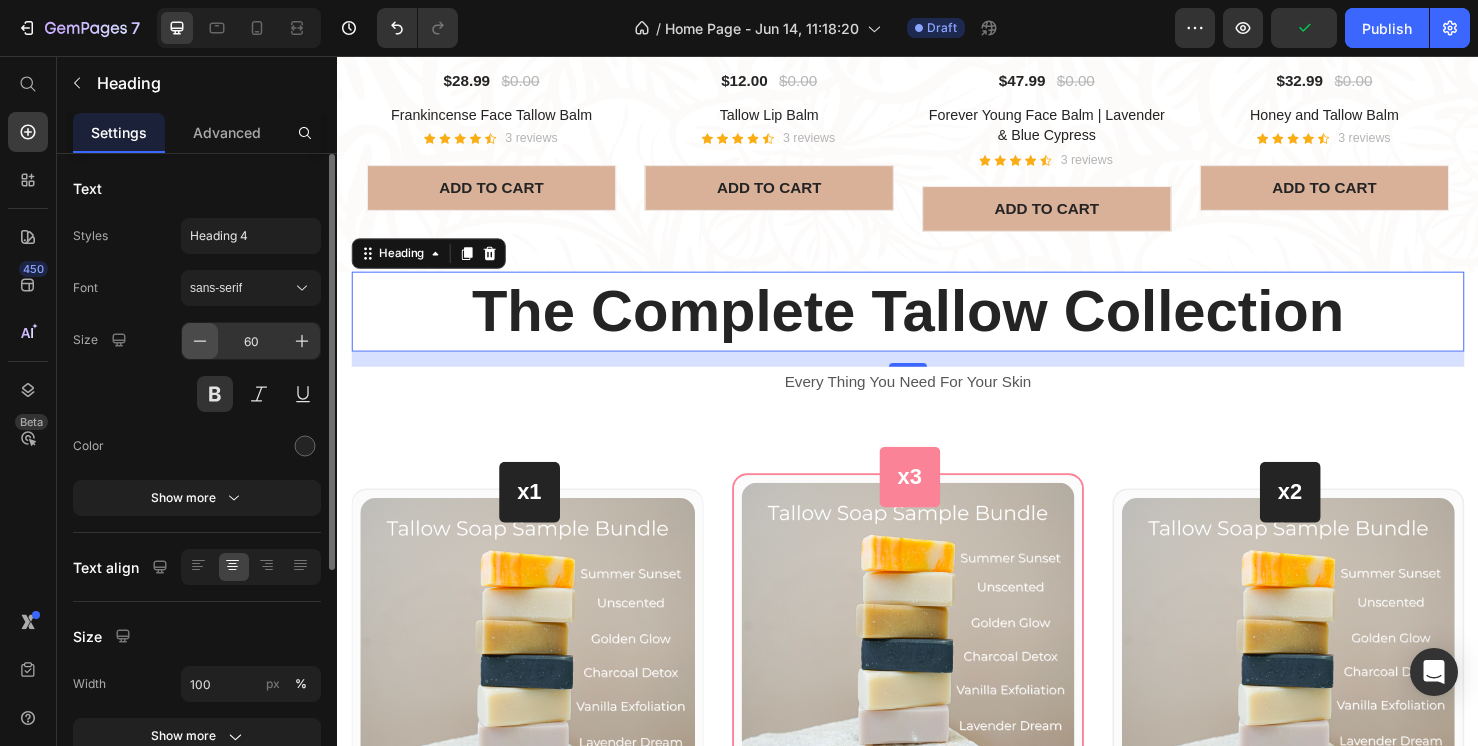 click 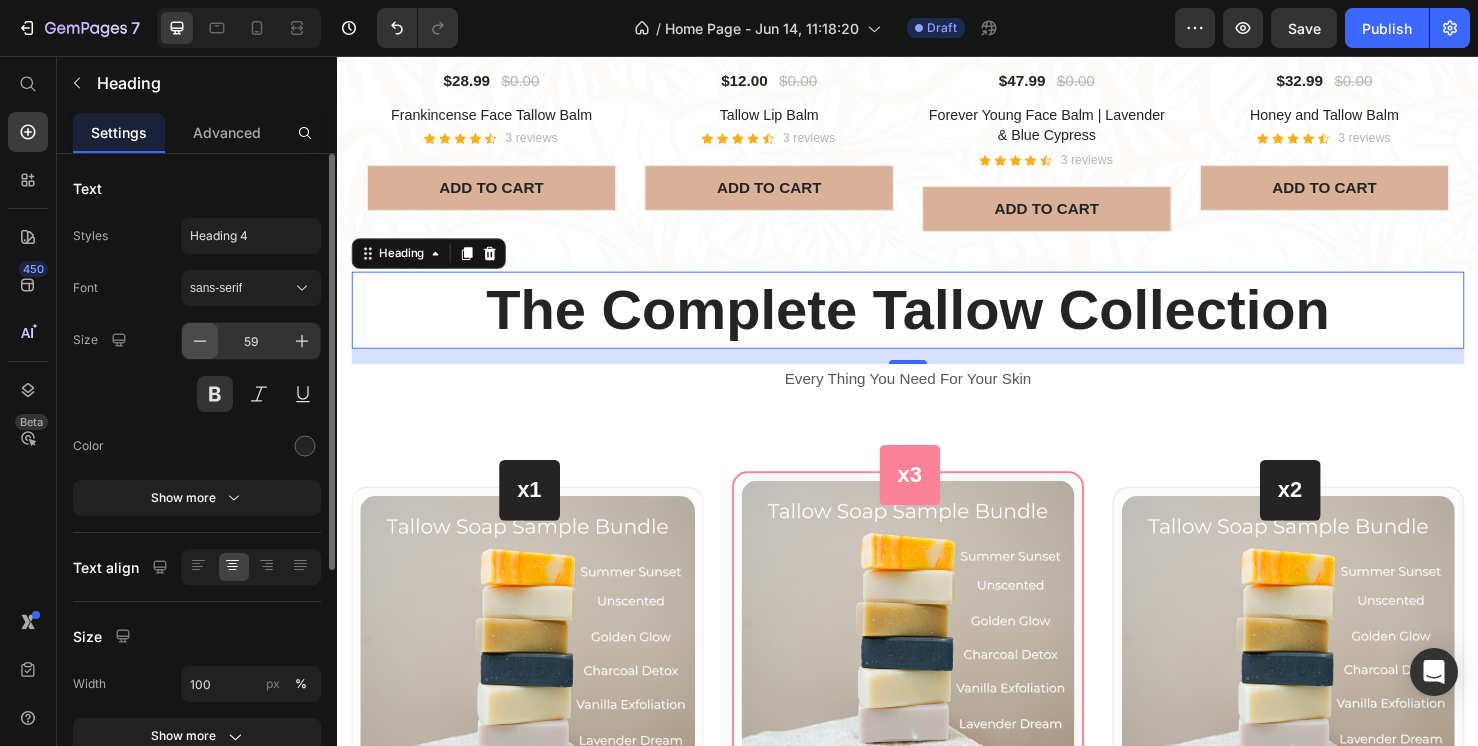 click 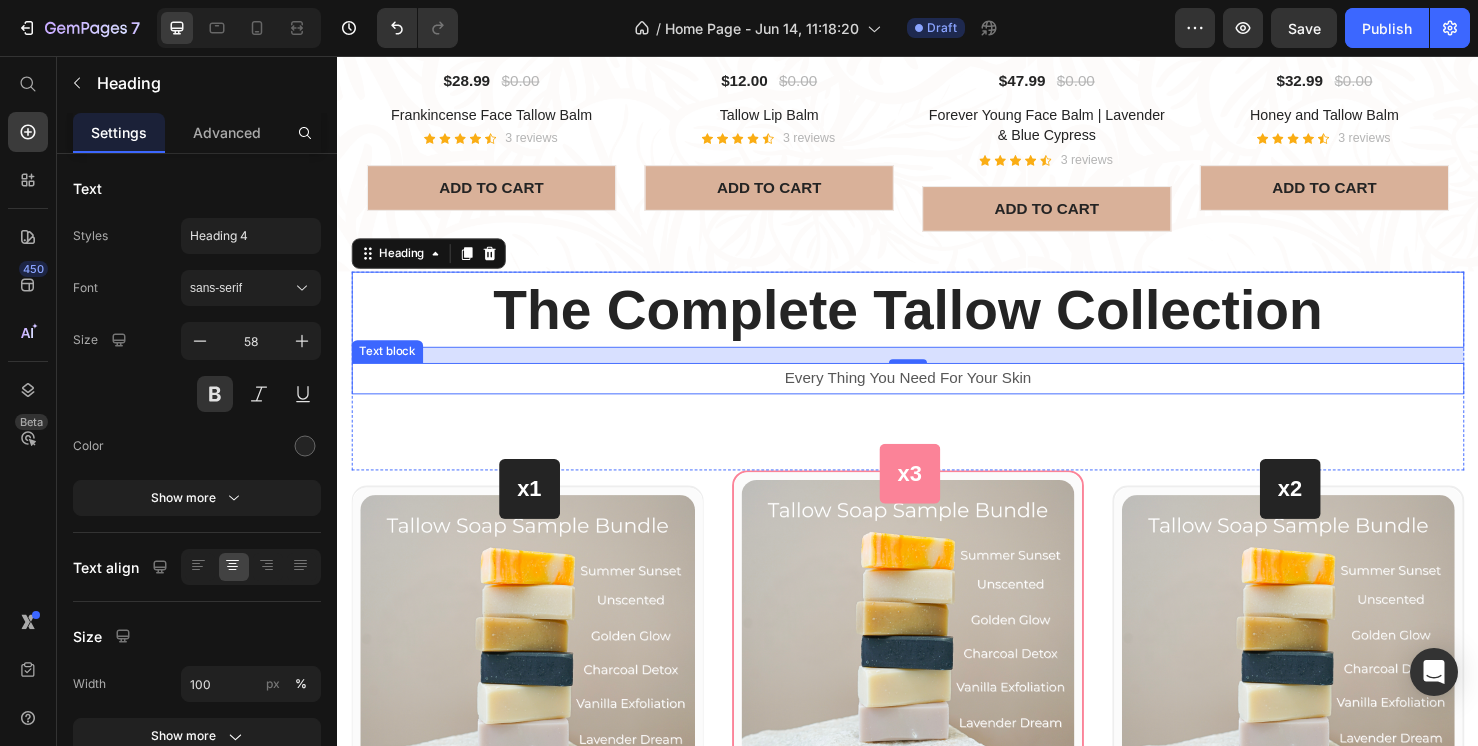 click on "Every Thing You Need For Your Skin" at bounding box center (937, 395) 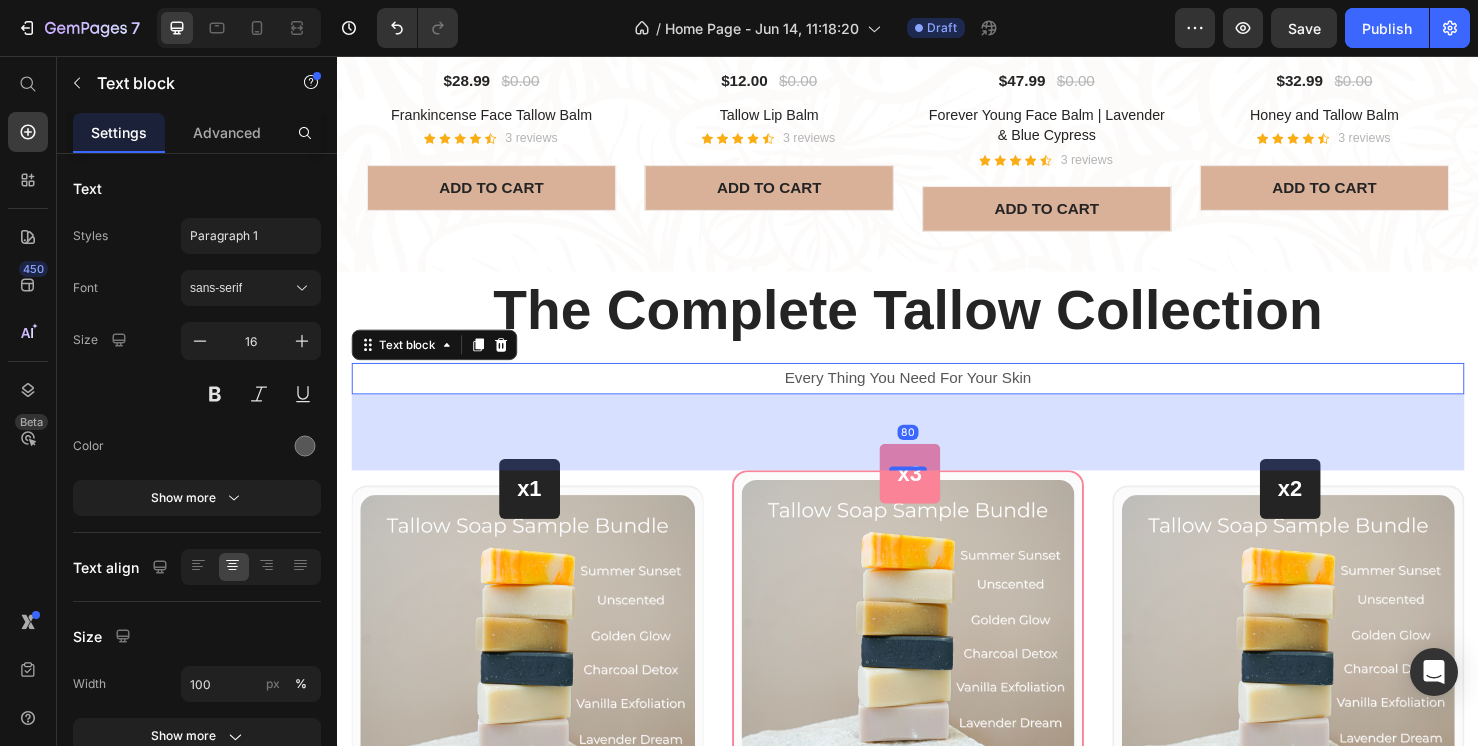 click on "Every Thing You Need For Your Skin" at bounding box center (937, 395) 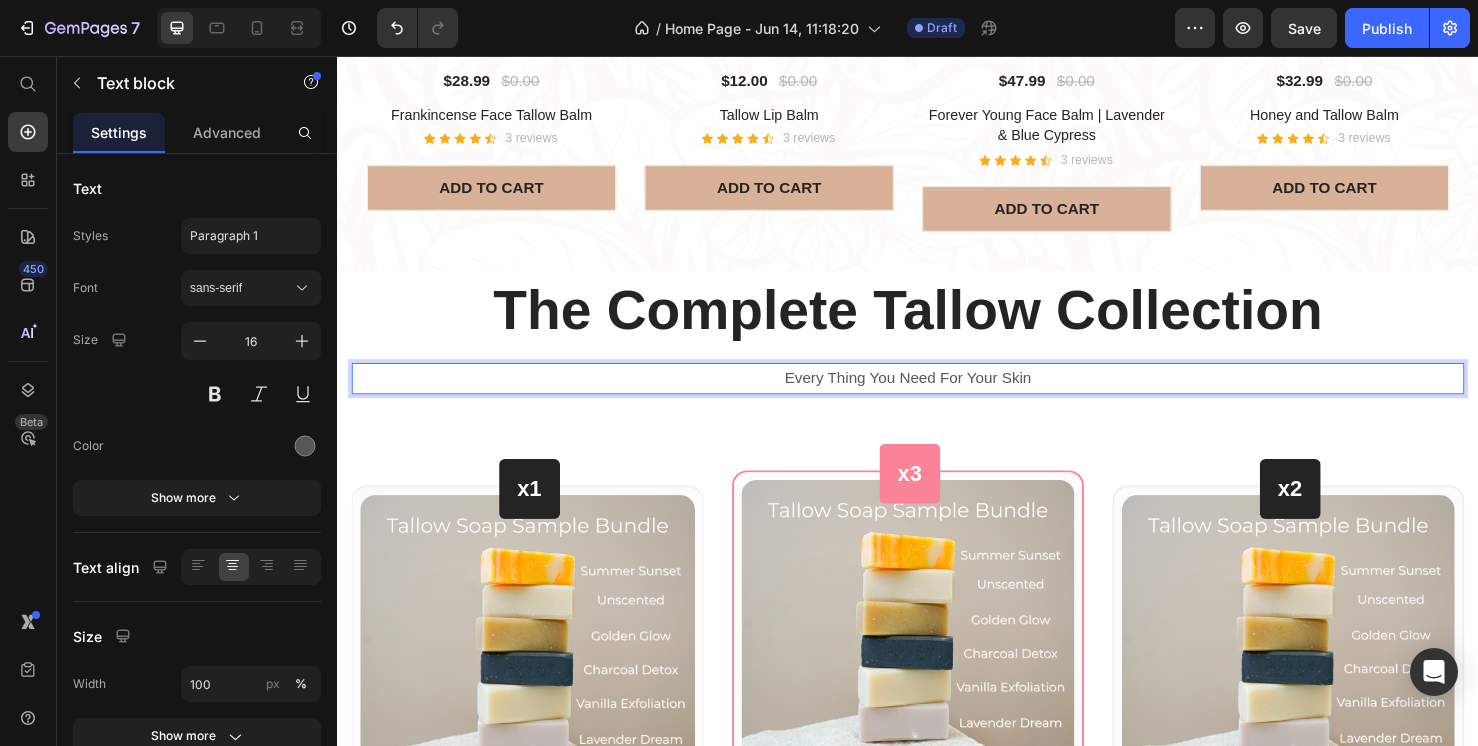 click on "Every Thing You Need For Your Skin" at bounding box center (937, 395) 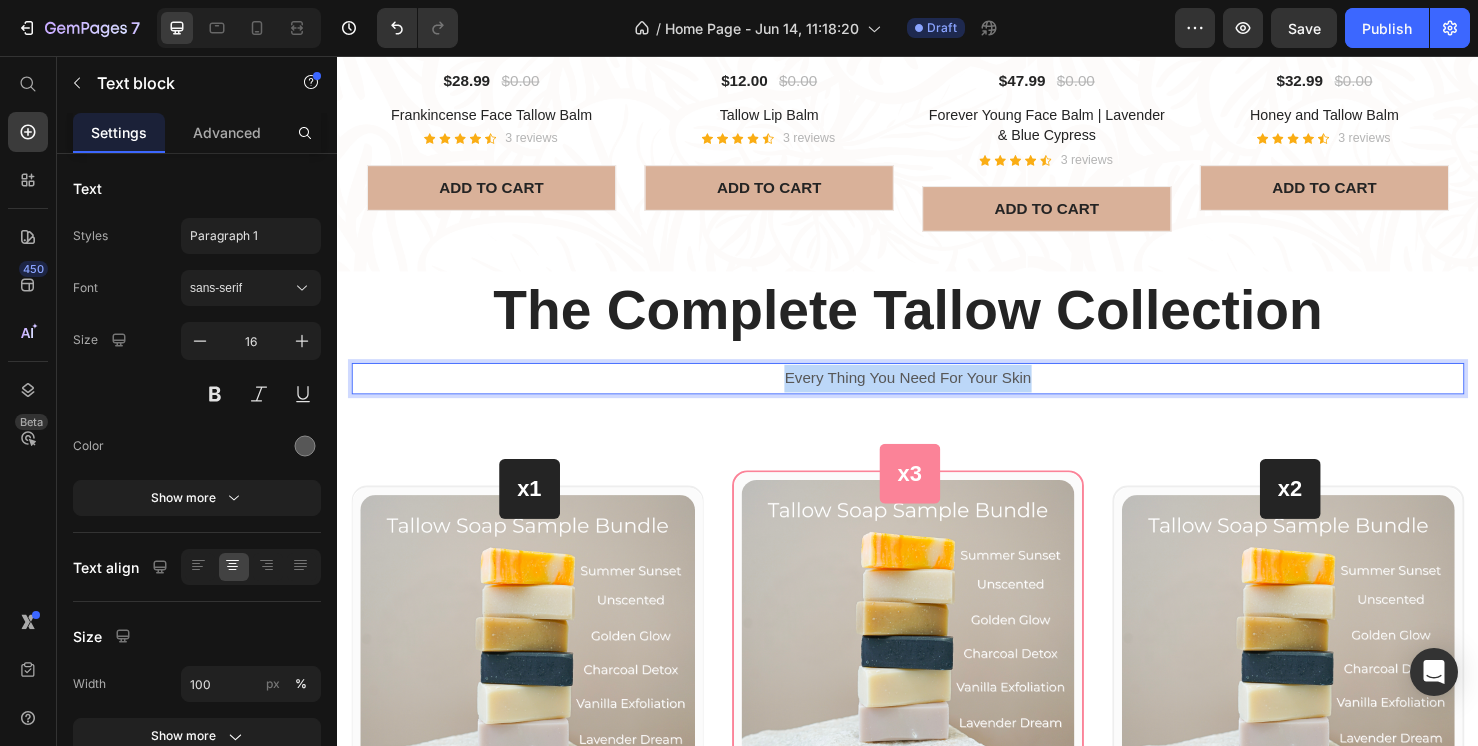 drag, startPoint x: 1075, startPoint y: 384, endPoint x: 790, endPoint y: 387, distance: 285.01578 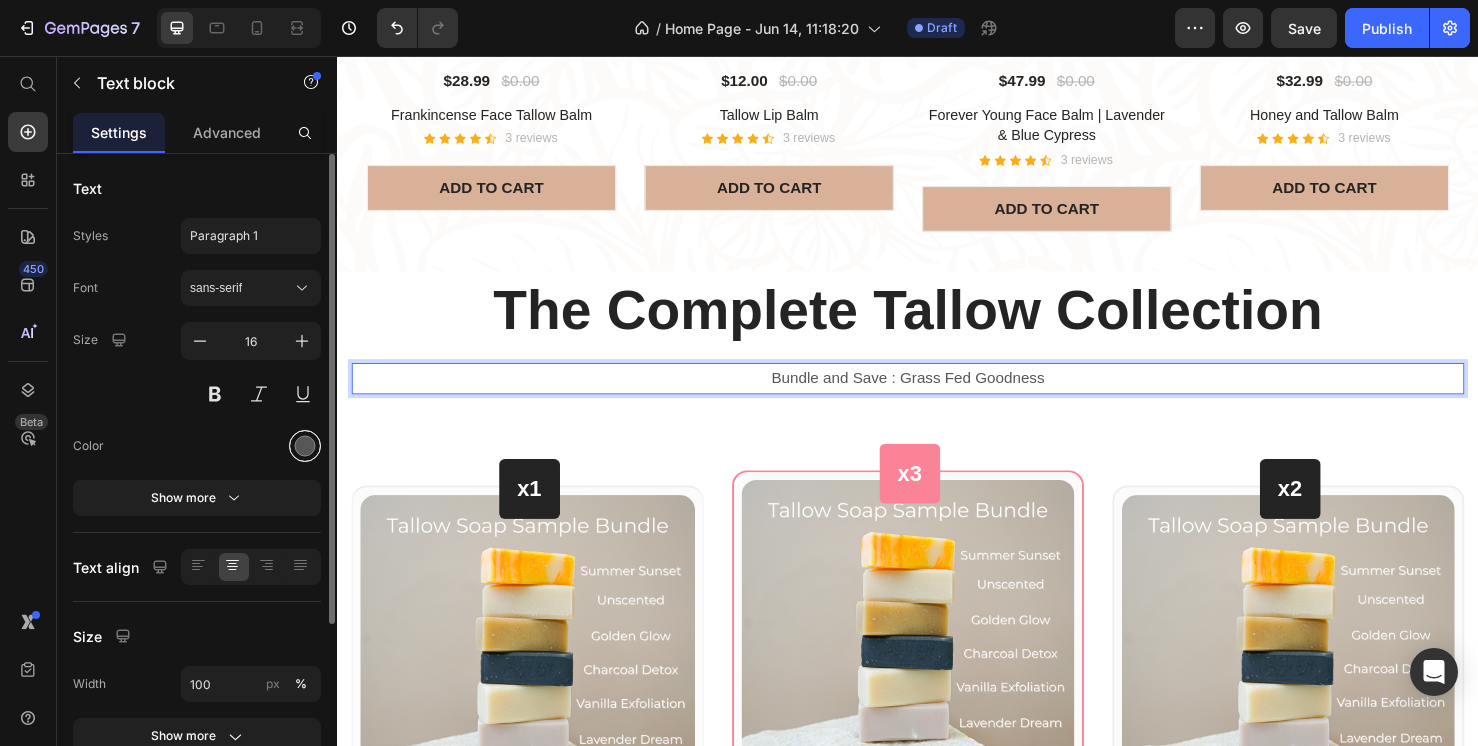 click at bounding box center (305, 446) 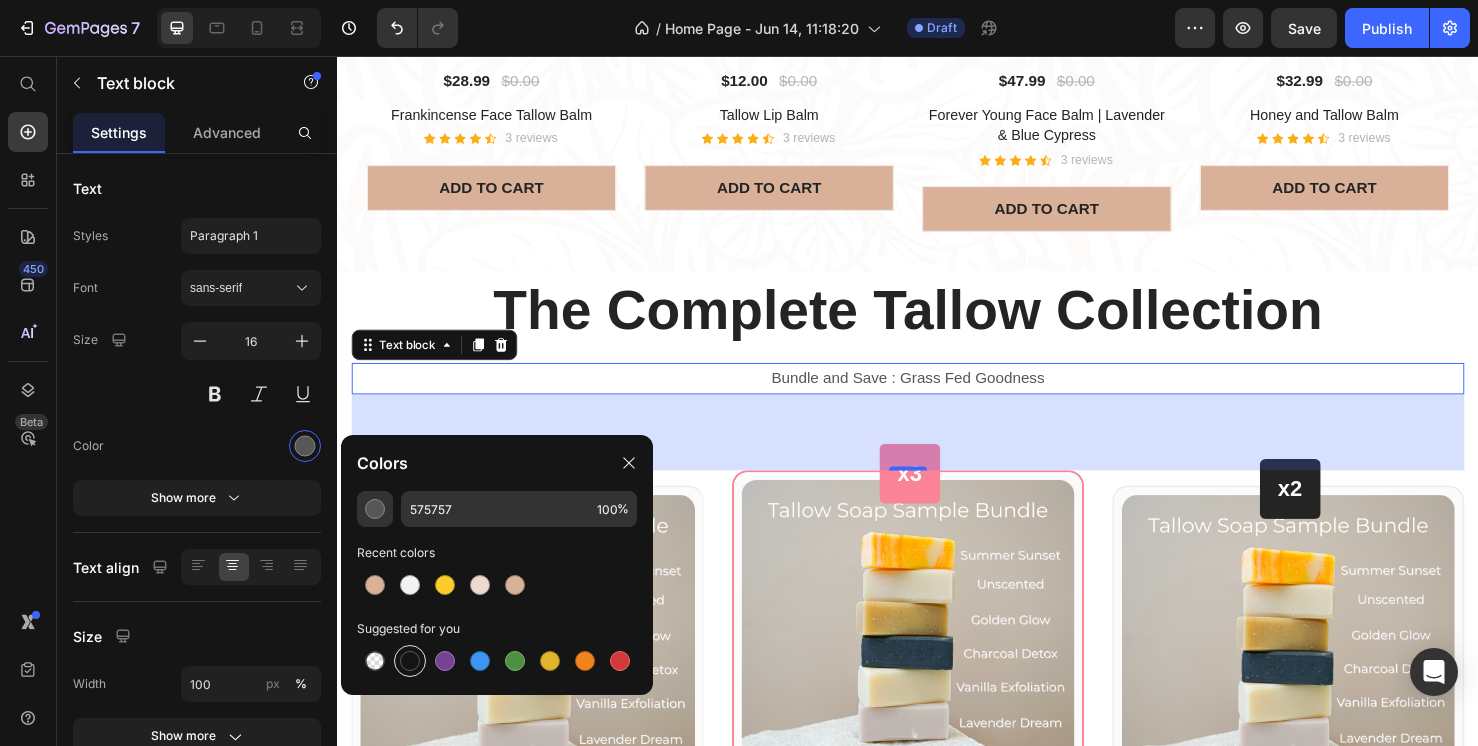 click at bounding box center [410, 661] 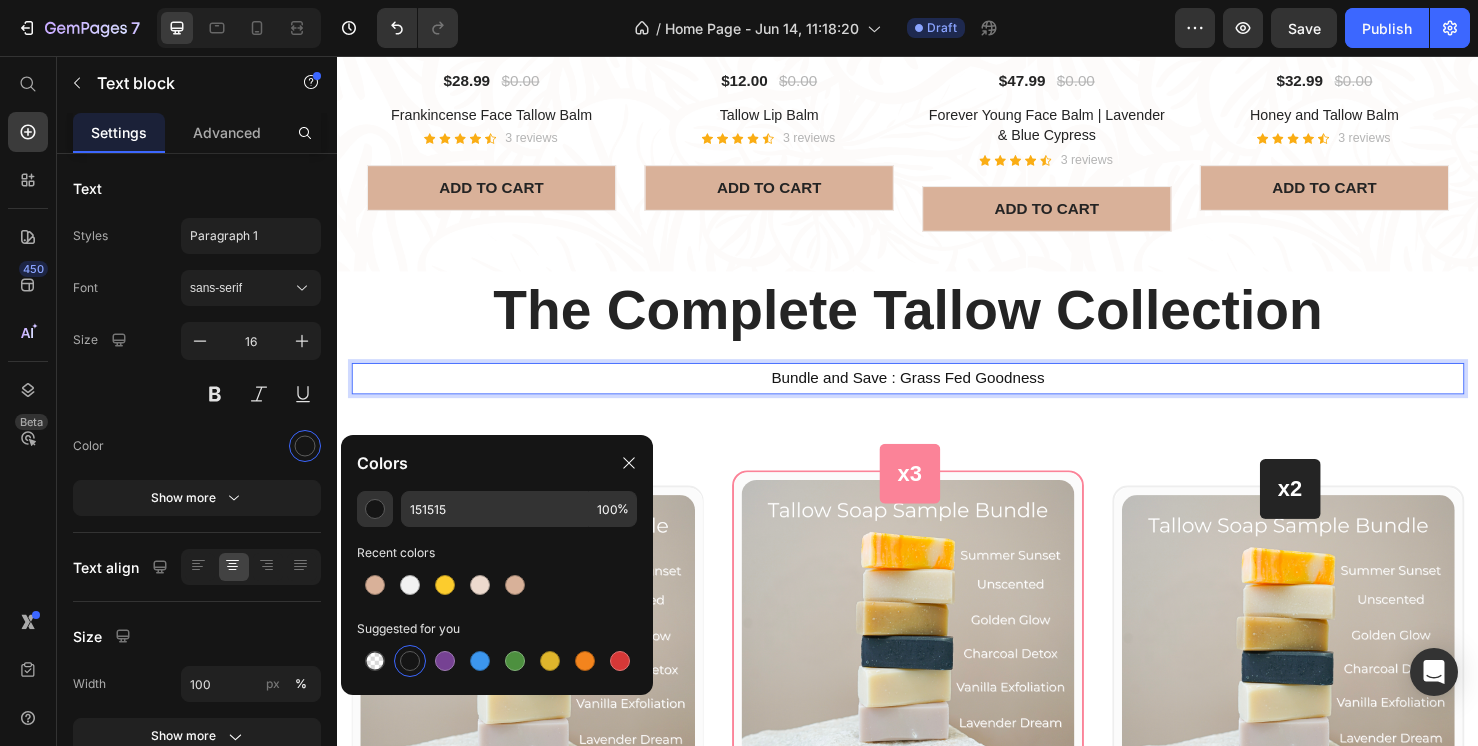 click on "Bundle and Save : Grass Fed Goodness" at bounding box center [937, 395] 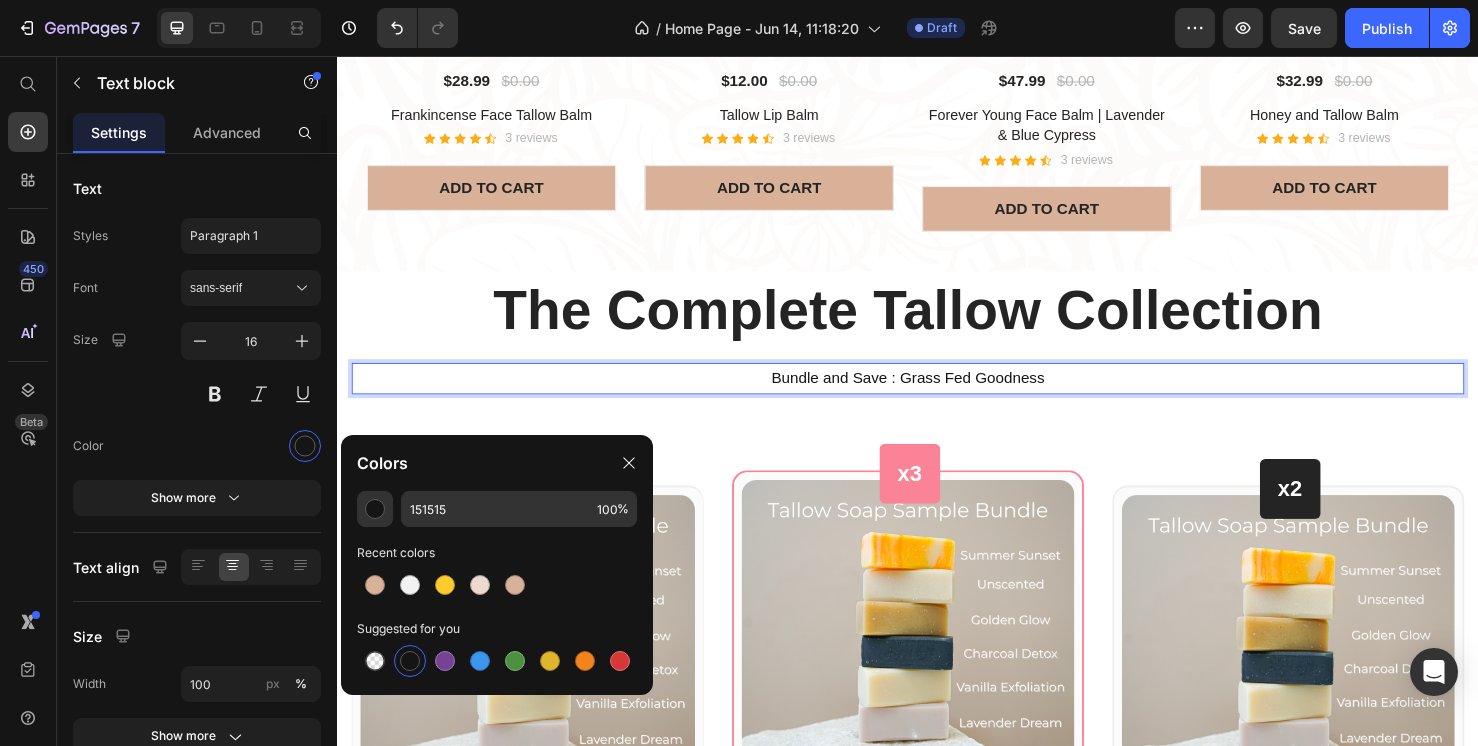 drag, startPoint x: 1103, startPoint y: 378, endPoint x: 712, endPoint y: 369, distance: 391.10358 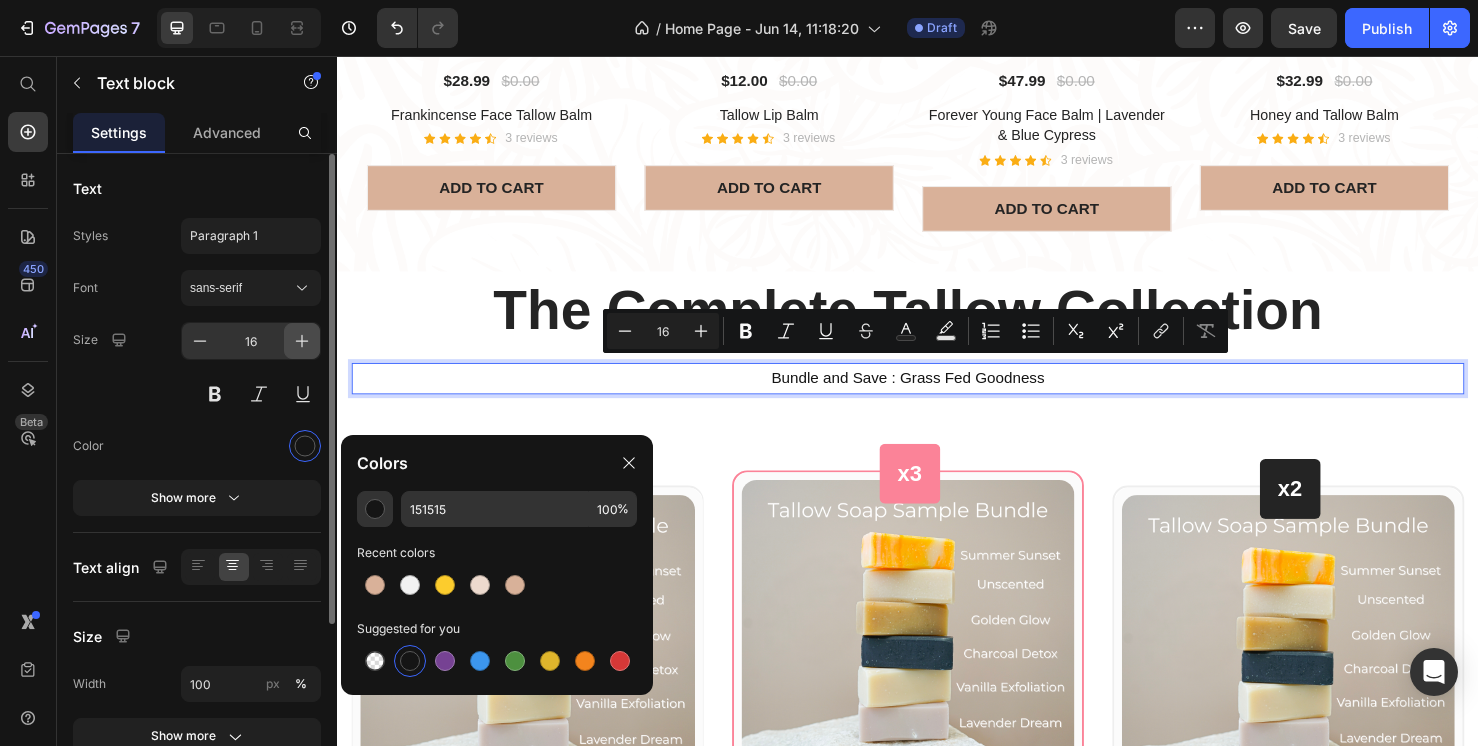 click 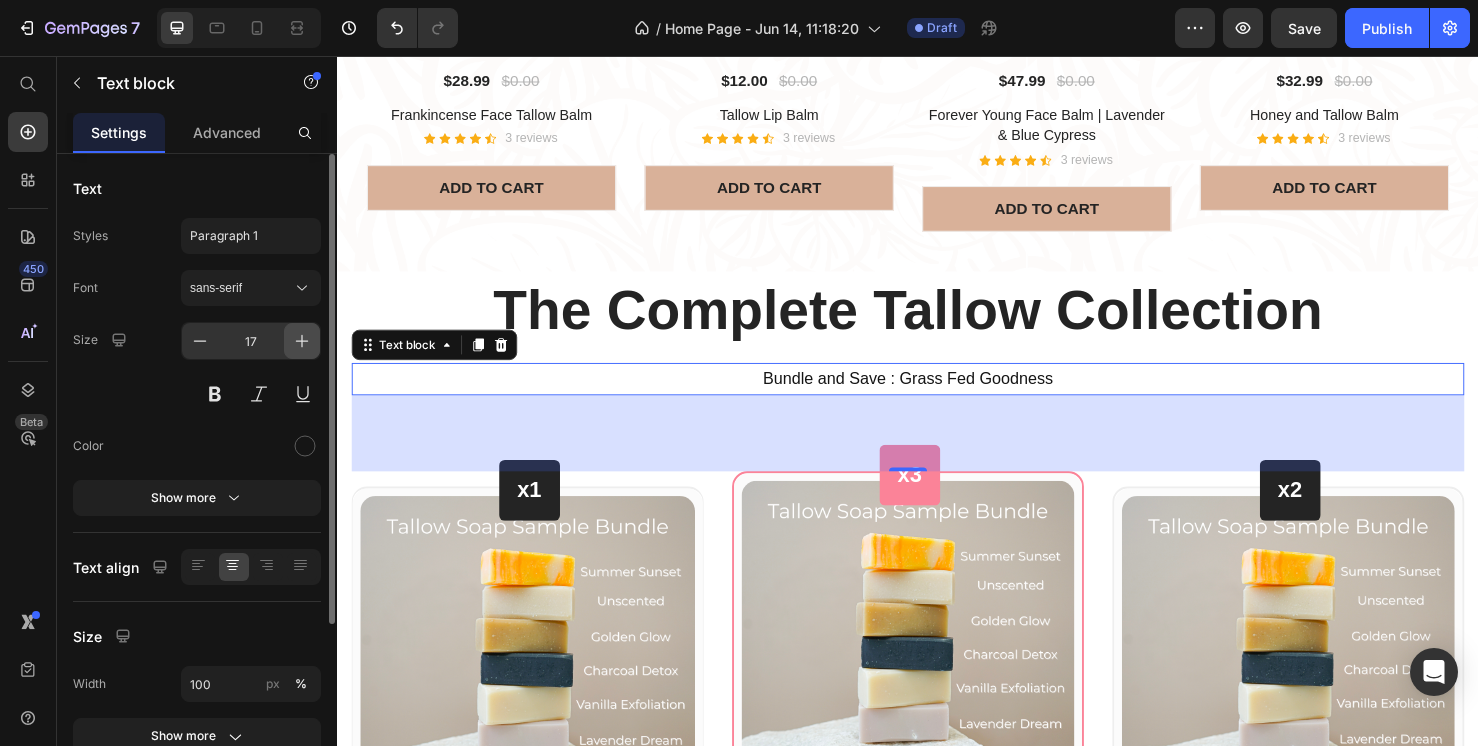 click 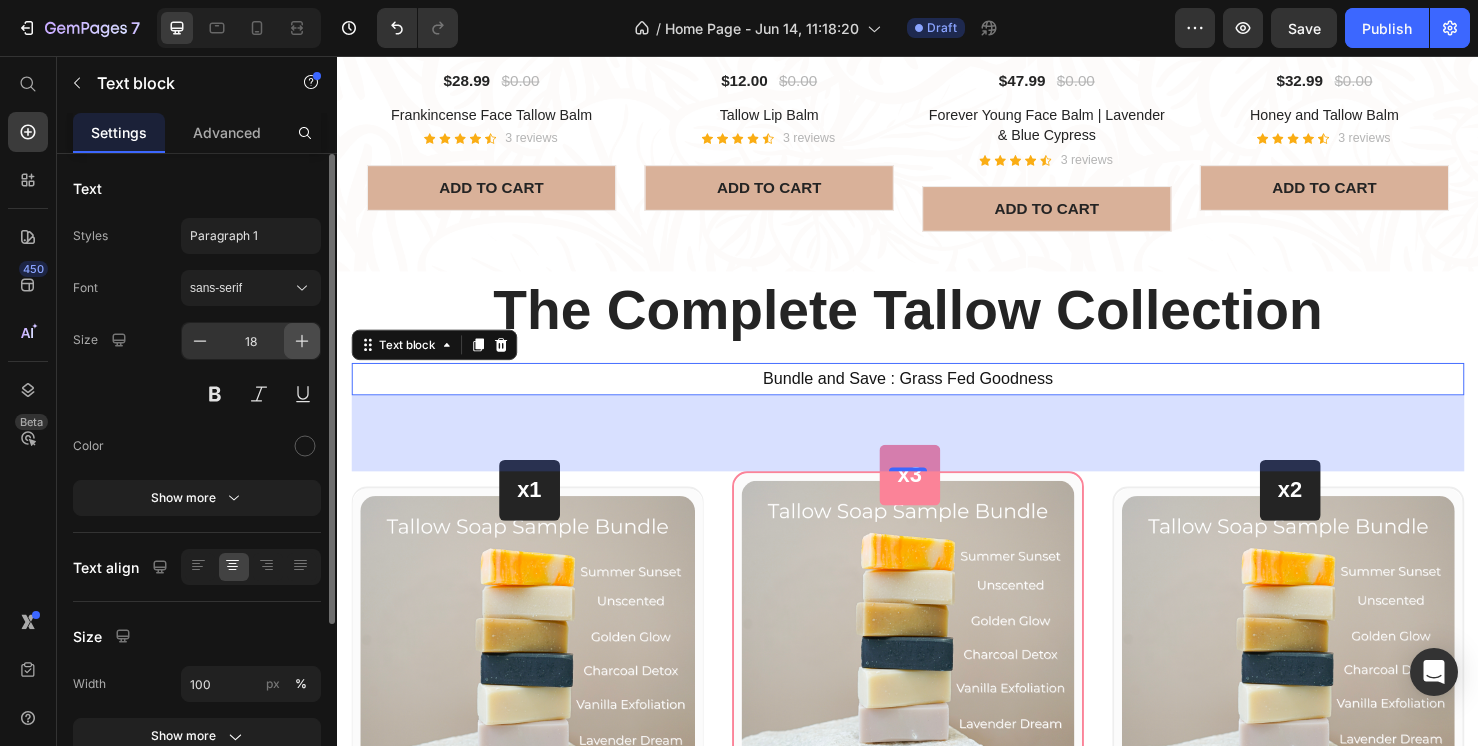 click 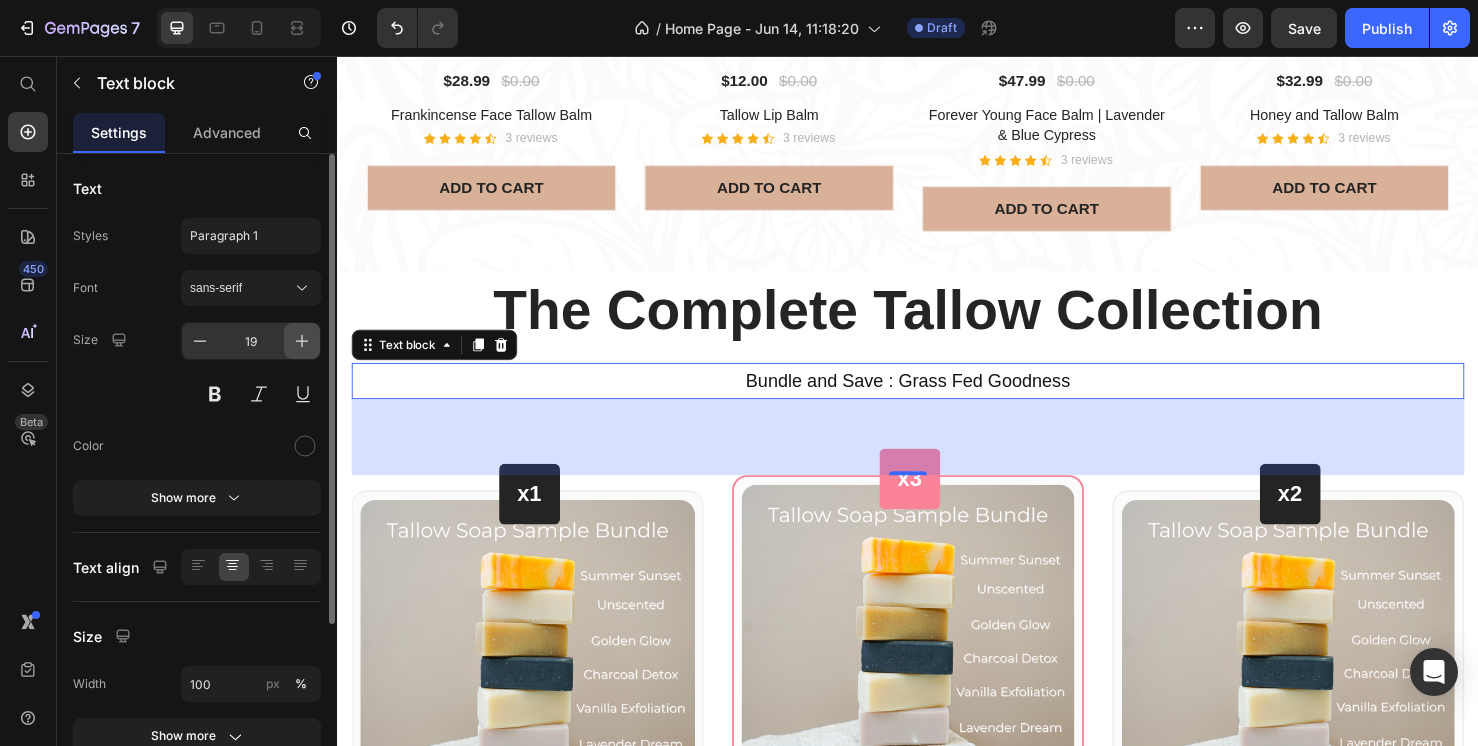 click 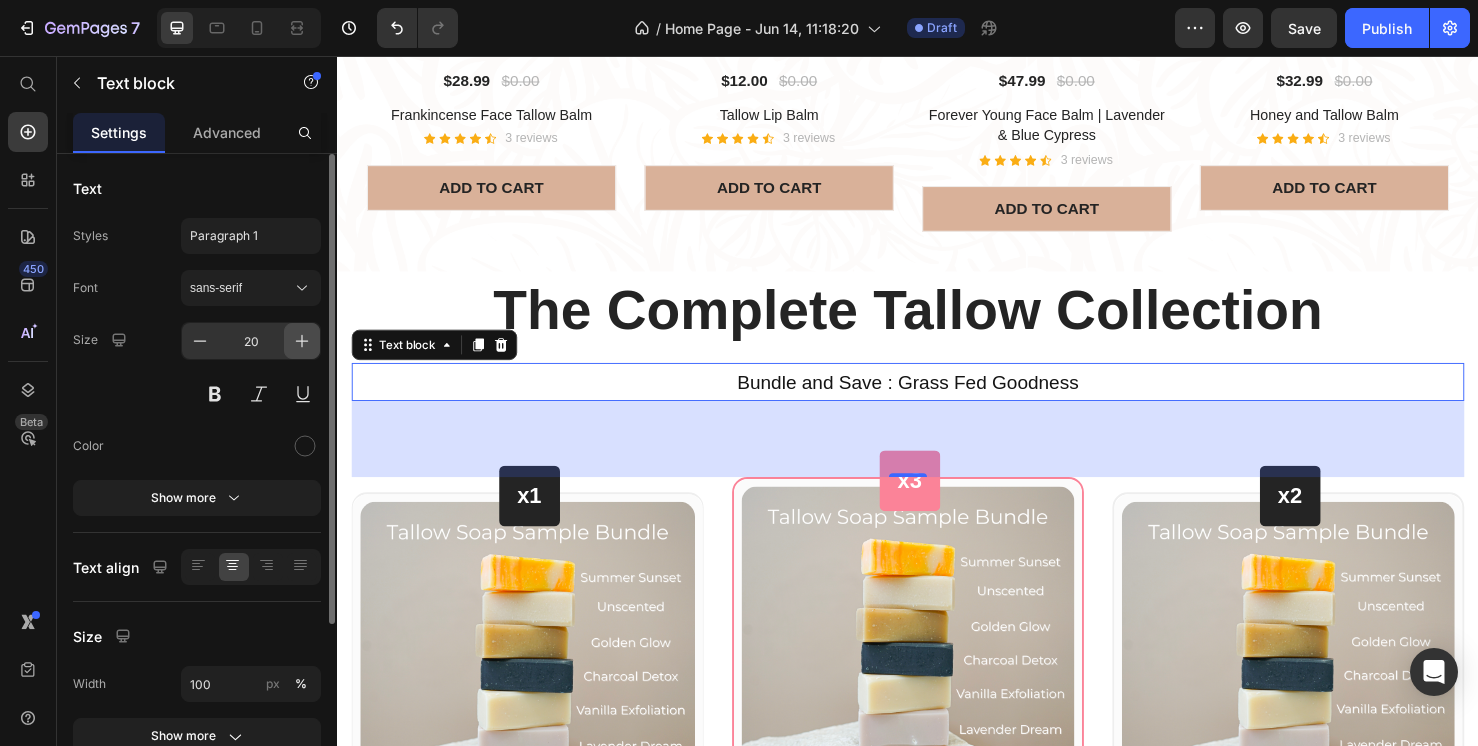 click 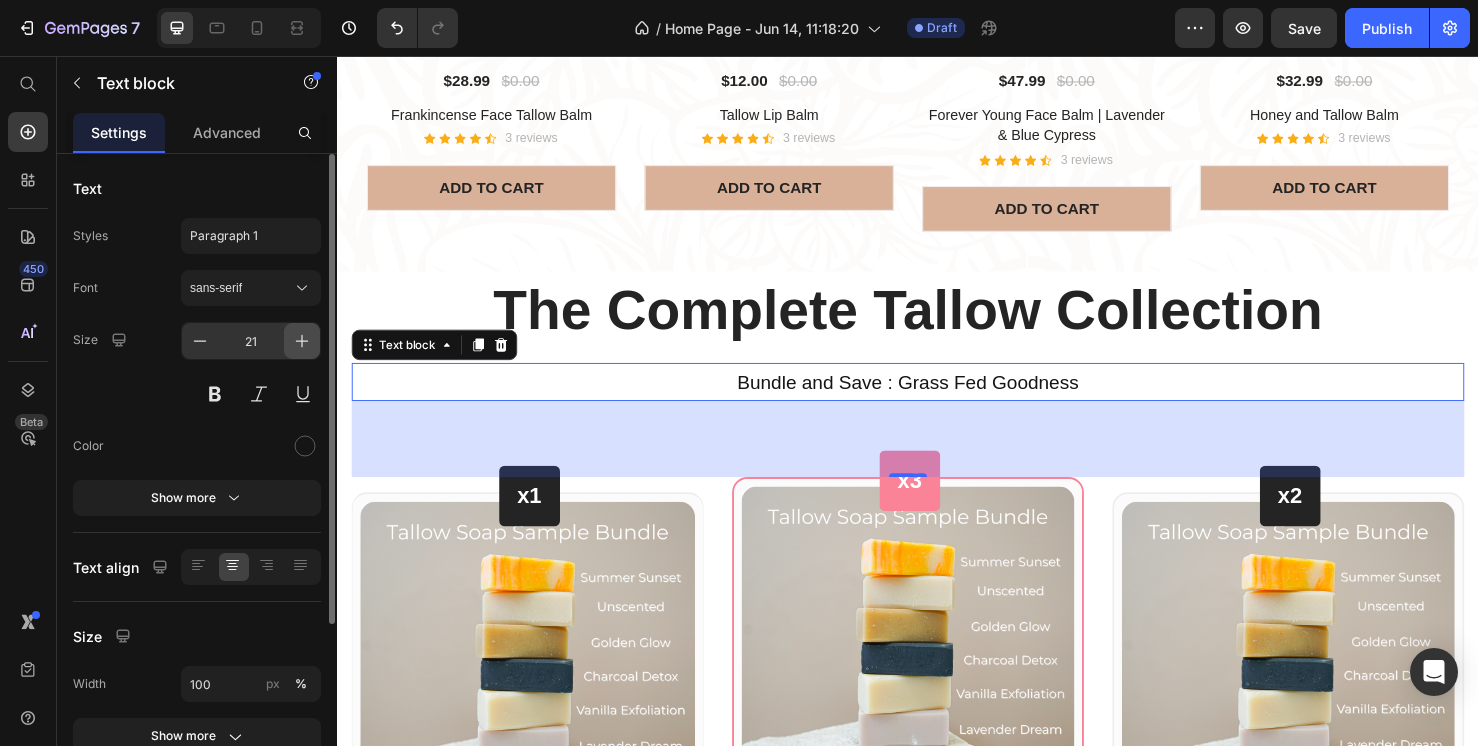 click 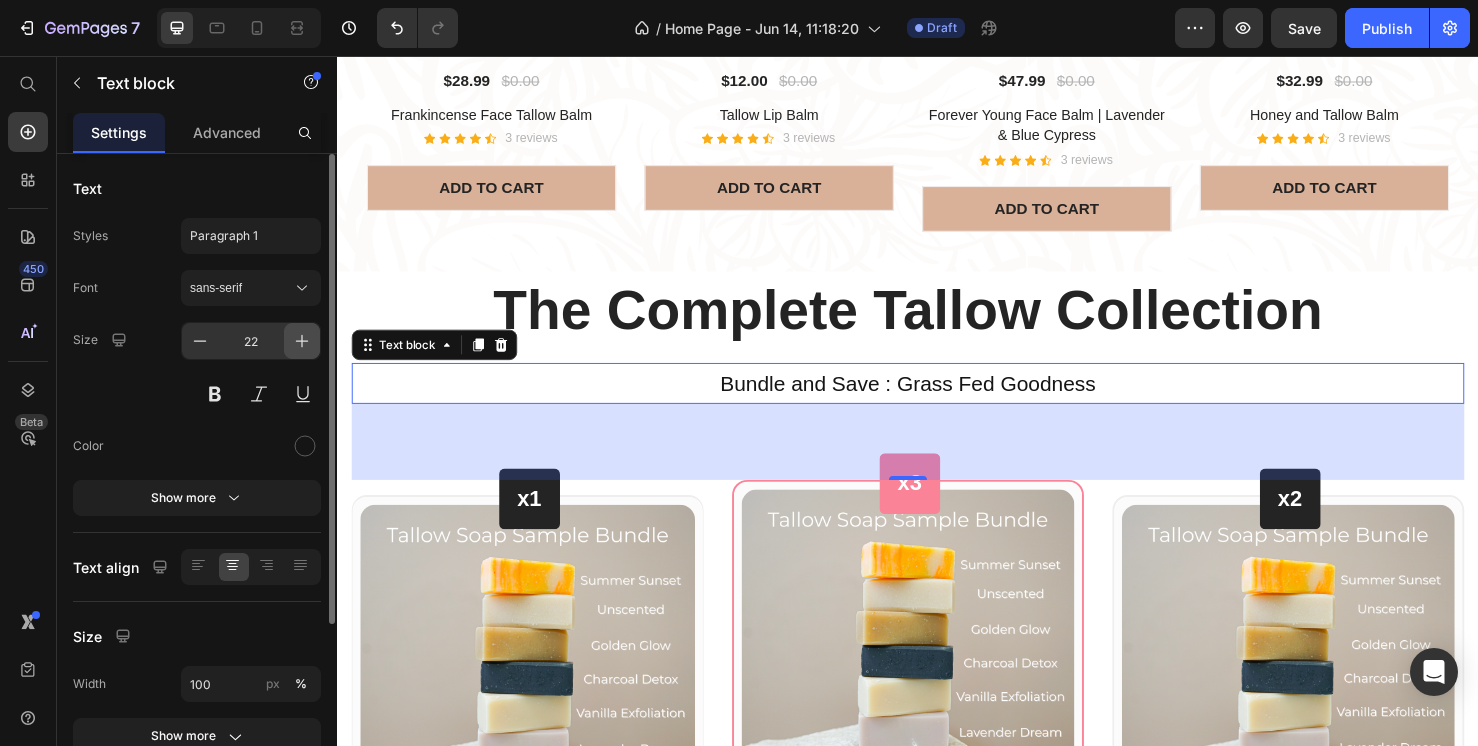 click 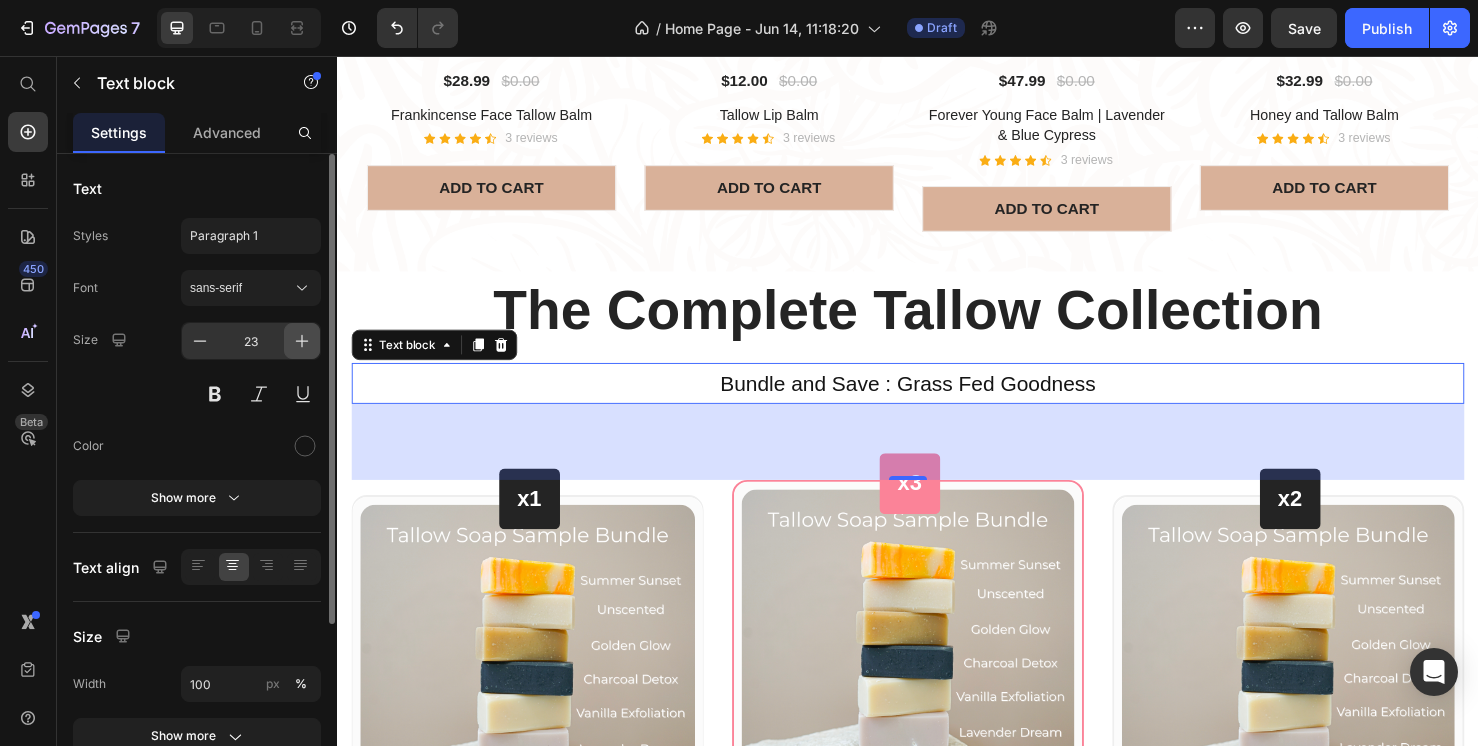click 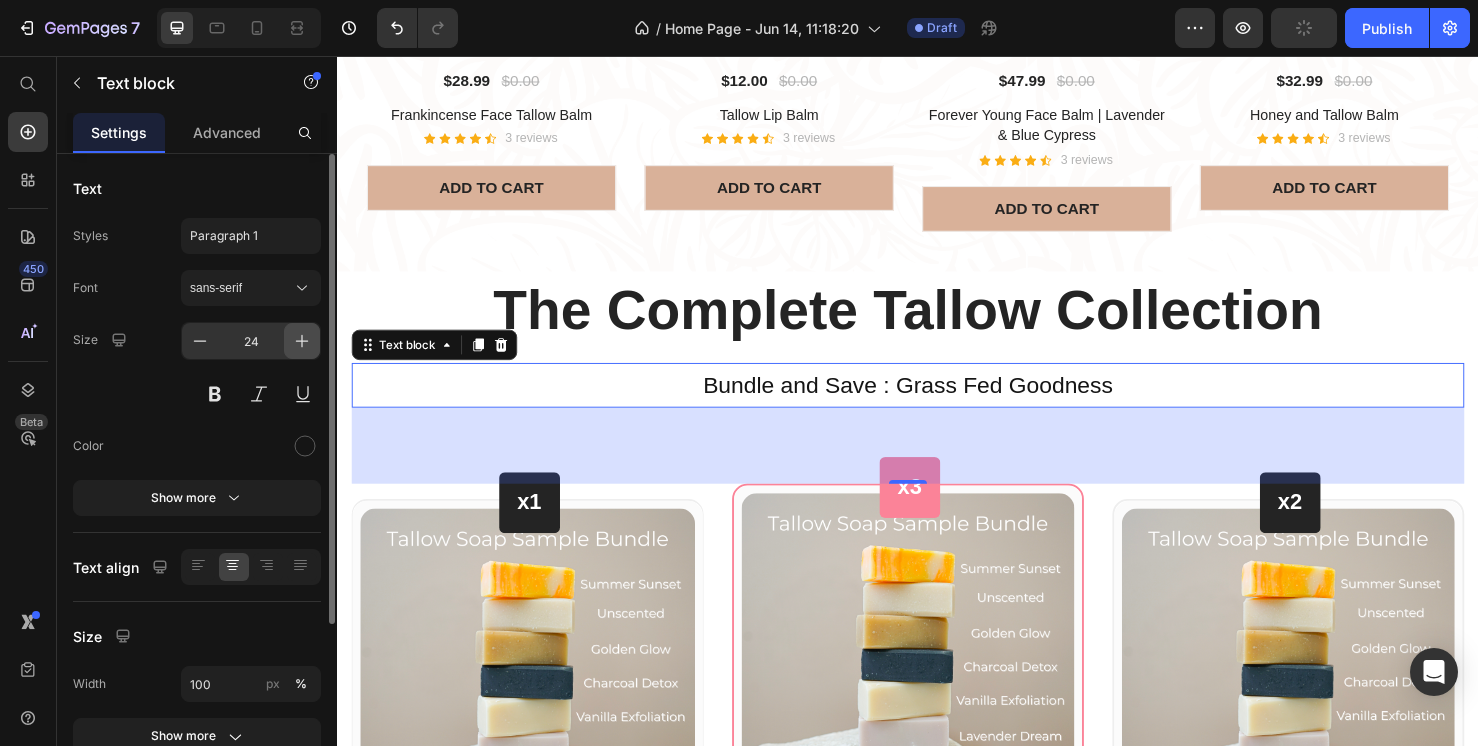 click 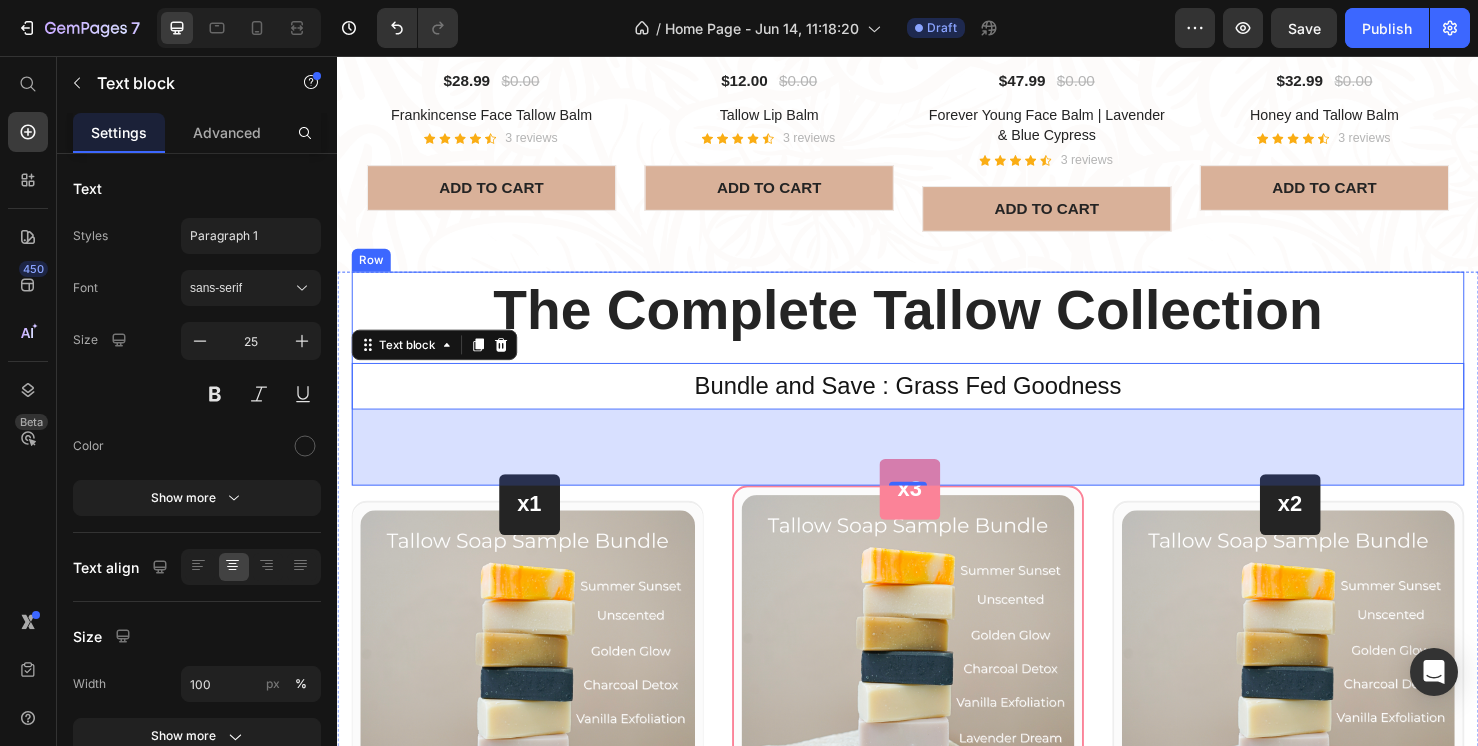 click on "The Complete Tallow Collection Heading Bundle and Save : Grass Fed Goodness  Text block   80" at bounding box center (937, 395) 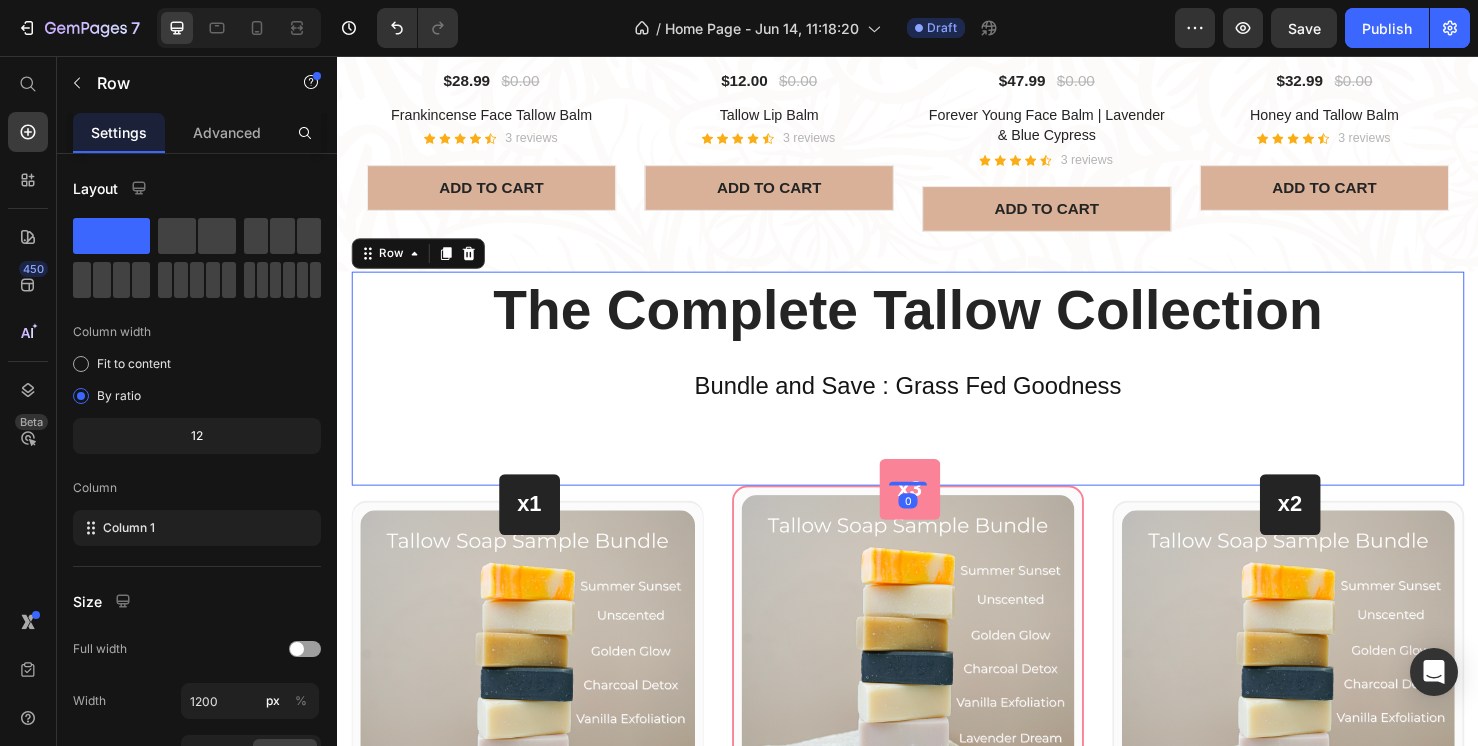 click on "The Complete Tallow Collection" at bounding box center (937, 322) 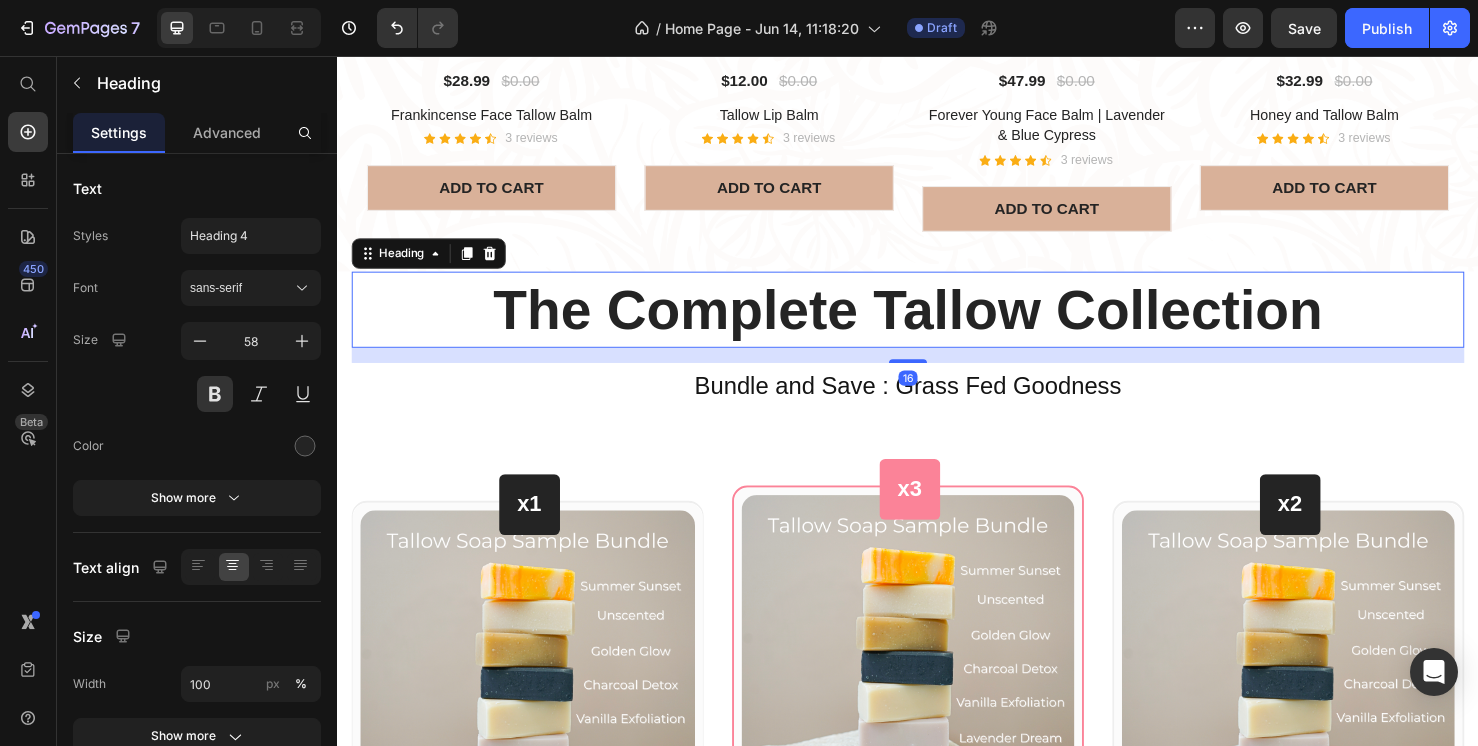 drag, startPoint x: 929, startPoint y: 364, endPoint x: 928, endPoint y: 335, distance: 29.017237 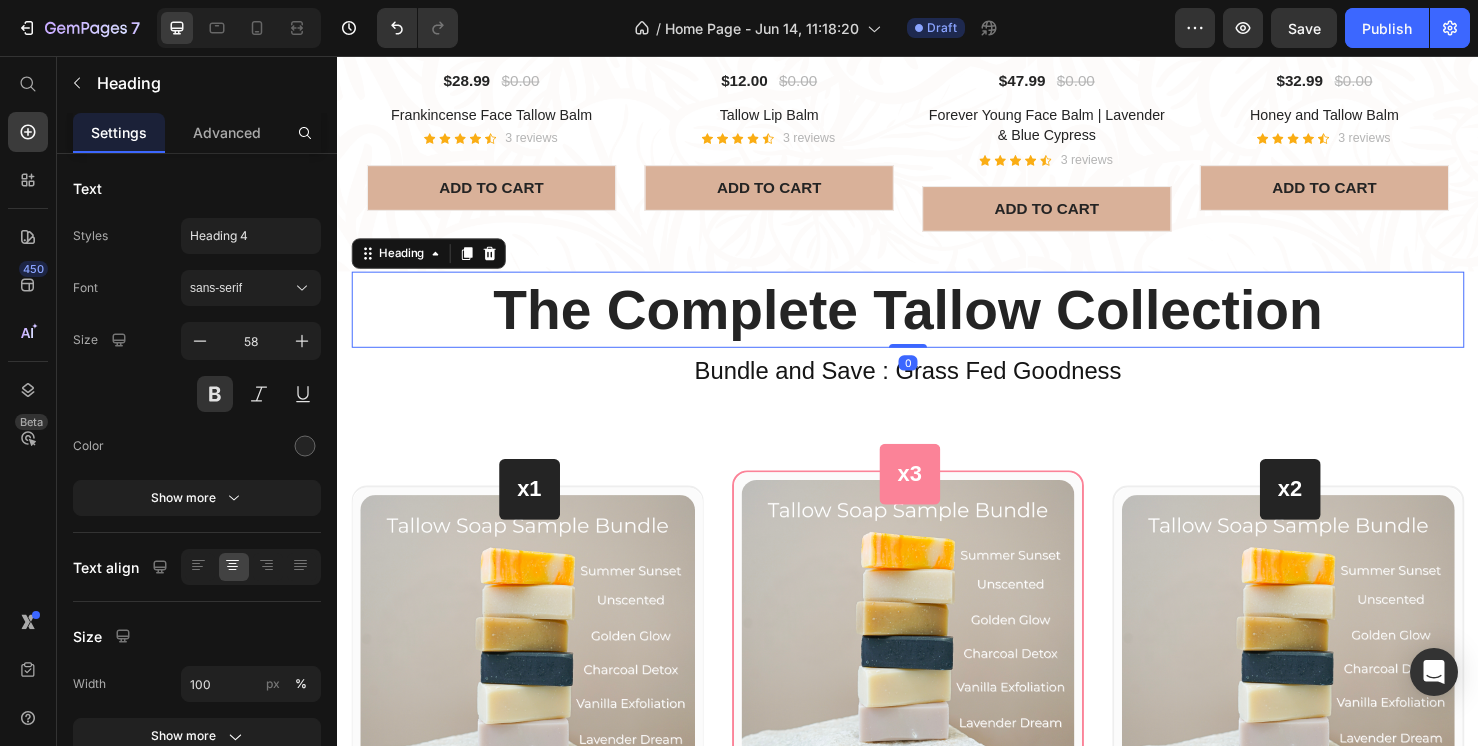 drag, startPoint x: 928, startPoint y: 365, endPoint x: 928, endPoint y: 328, distance: 37 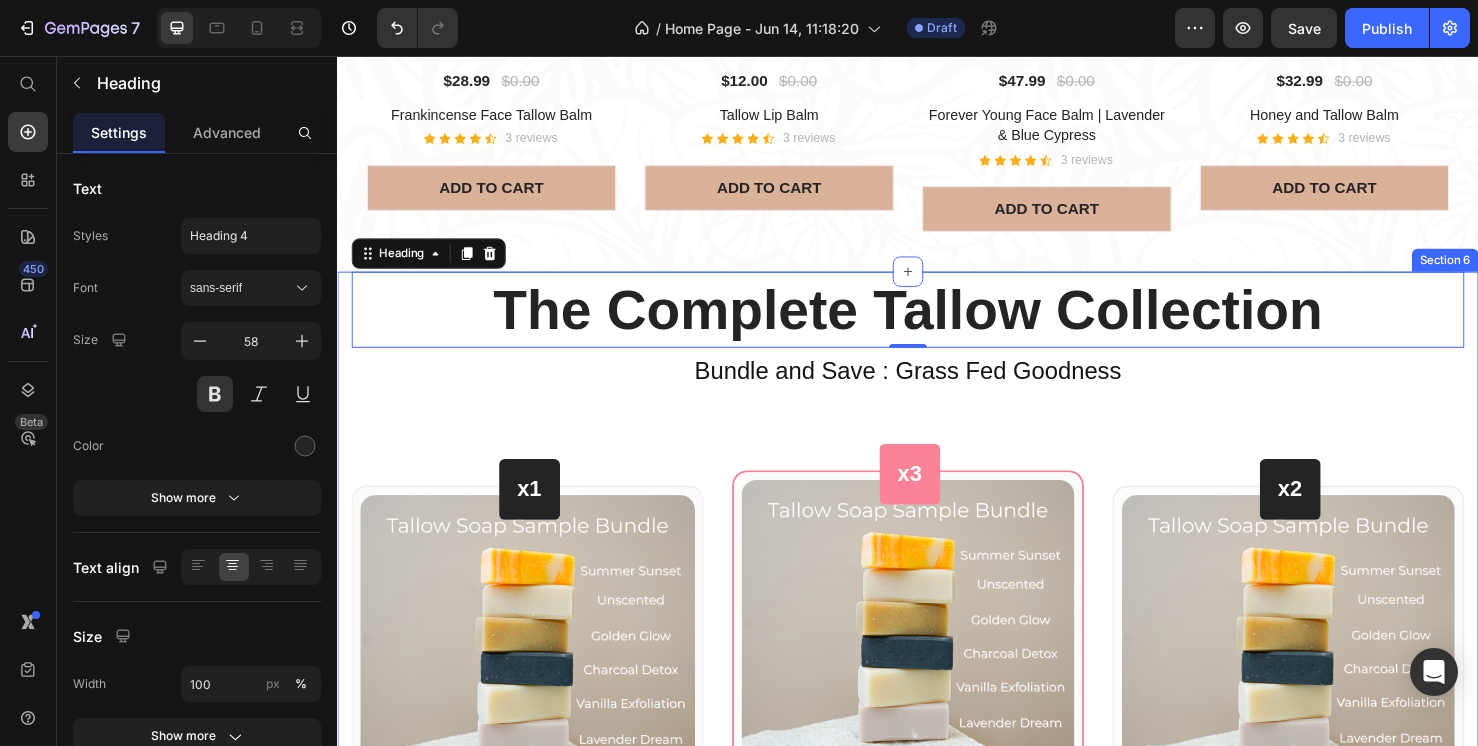 click on "The Complete Tallow Collection Heading   0 Bundle and Save : Grass Fed Goodness  Text block Row x1 Heading Row (P) Images & Gallery Row $0.00 (P) Price
Icon 60 Days Money Back Renturn Text block Row
Icon Fast & Free shipping worldwide Text block Row
Icon Free Beauty Ebook Text block Row BUY NOW (P) Cart Button Row Product Row x3 Heading Row (P) Images & Gallery Row $0.00 (P) Price Only $10.00 each Text block Save $12.97 Text block
Icon 60 Days Money Back Renturn Text block Row
Icon Fast & Free shipping worldwide Text block Row
Icon Free Beauty Ebook Text block Row BEST PRICE. BUY NOW! (P) Cart Button Row Product Row x2 Heading Row (P) Images & Gallery Row $0.00 (P) Price
Icon 60 Days Money Back Renturn Text block Row
Icon Fast & Free shipping worldwide Text block Row
Icon Free Beauty Ebook Text block Row BUY NOW (P) Cart Button Row Product Row Row Section 6" at bounding box center (937, 799) 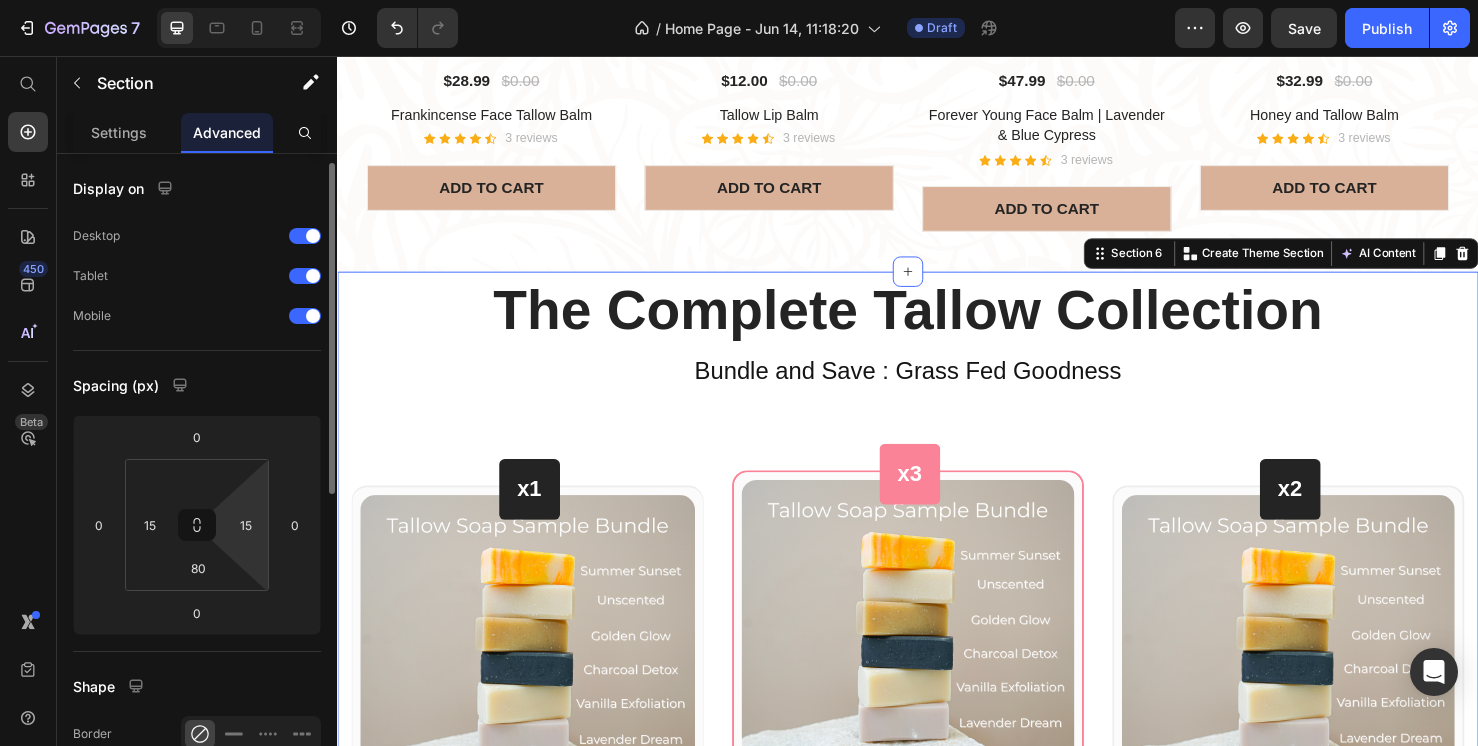 scroll, scrollTop: 620, scrollLeft: 0, axis: vertical 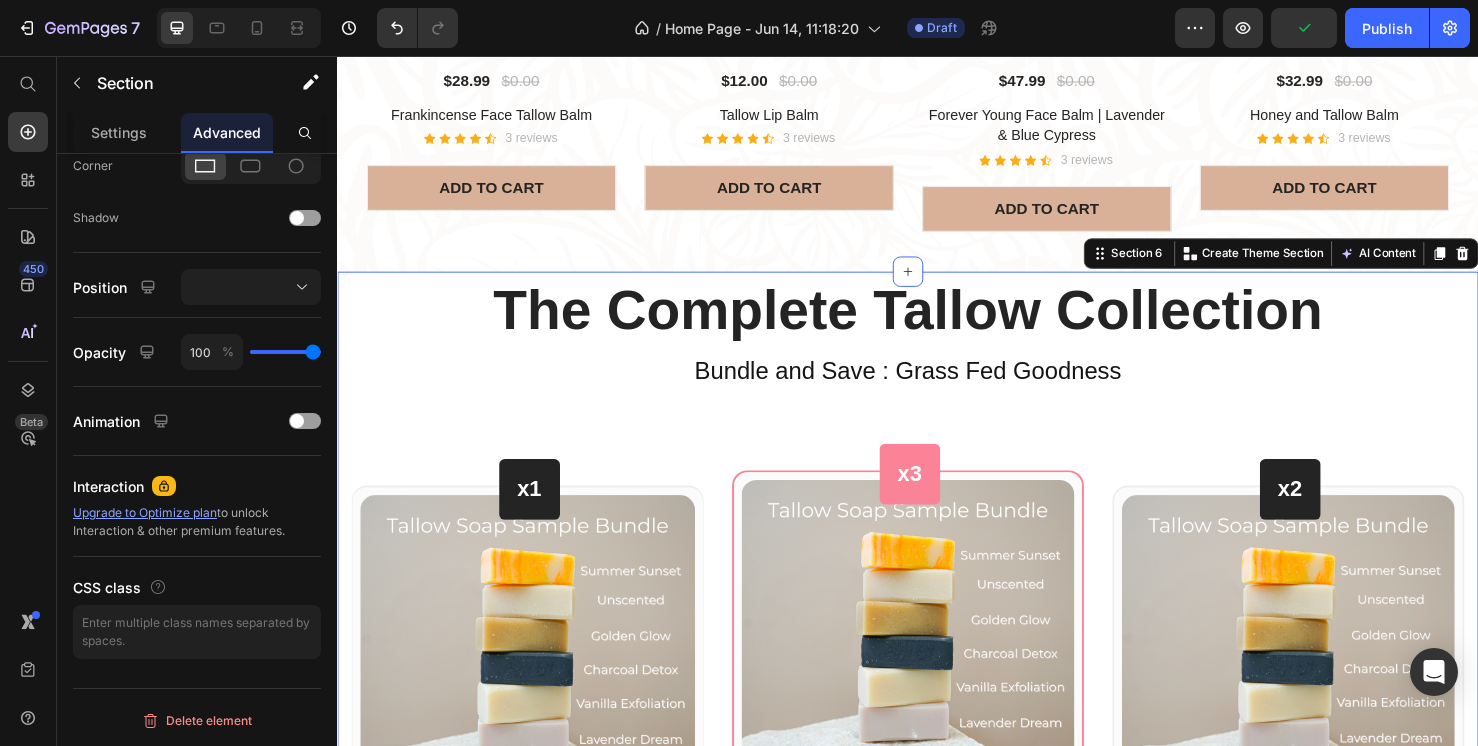 click on "The Complete Tallow Collection Heading Bundle and Save : Grass Fed Goodness  Text block Row x1 Heading Row (P) Images & Gallery Row $0.00 (P) Price
Icon 60 Days Money Back Renturn Text block Row
Icon Fast & Free shipping worldwide Text block Row
Icon Free Beauty Ebook Text block Row BUY NOW (P) Cart Button Row Product Row x3 Heading Row (P) Images & Gallery Row $0.00 (P) Price Only $10.00 each Text block Save $12.97 Text block
Icon 60 Days Money Back Renturn Text block Row
Icon Fast & Free shipping worldwide Text block Row
Icon Free Beauty Ebook Text block Row BEST PRICE. BUY NOW! (P) Cart Button Row Product Row x2 Heading Row (P) Images & Gallery Row $0.00 (P) Price
Icon 60 Days Money Back Renturn Text block Row
Icon Fast & Free shipping worldwide Text block Row
Icon Free Beauty Ebook Text block Row BUY NOW (P) Cart Button Row Product Row Row Section 6   AI Content" at bounding box center (937, 799) 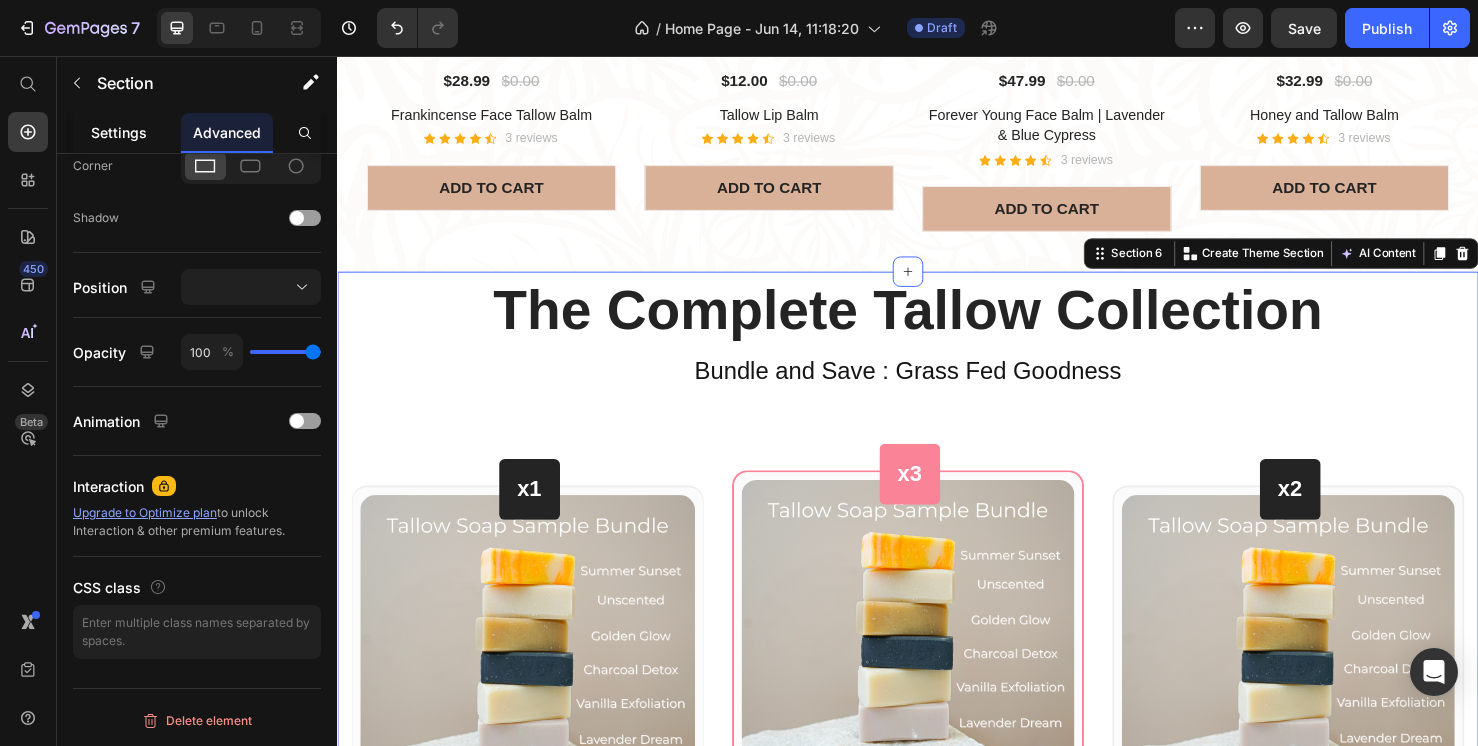 click on "Settings" at bounding box center [119, 132] 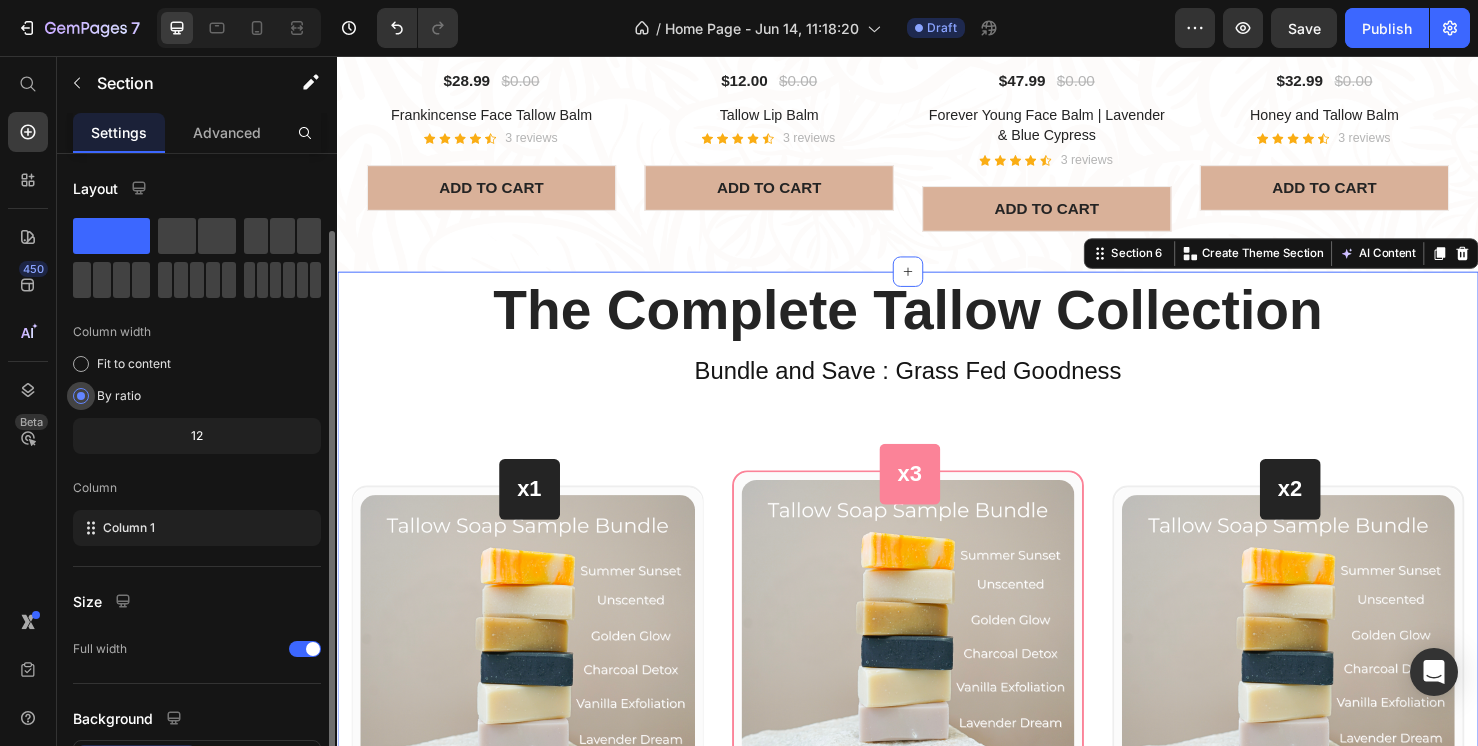 scroll, scrollTop: 159, scrollLeft: 0, axis: vertical 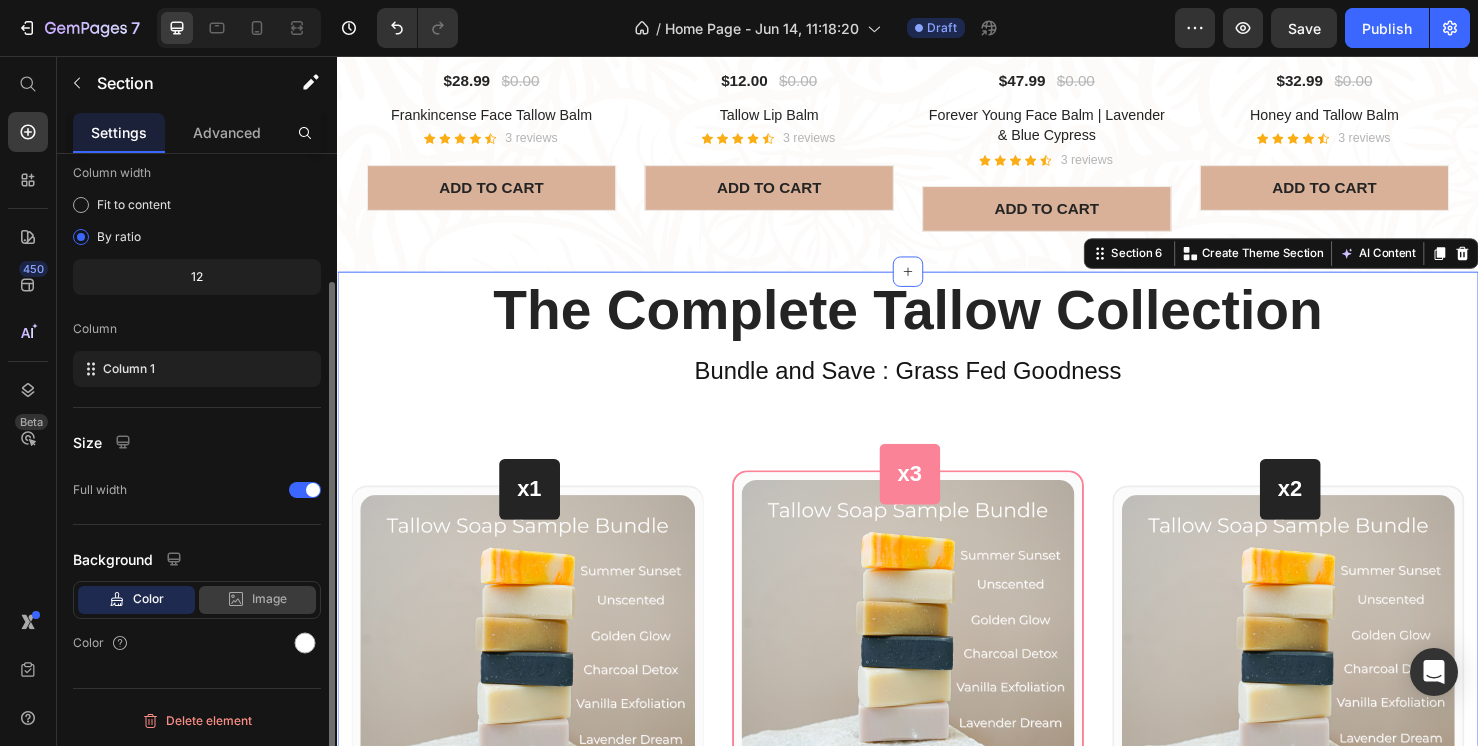 click on "Image" at bounding box center (269, 599) 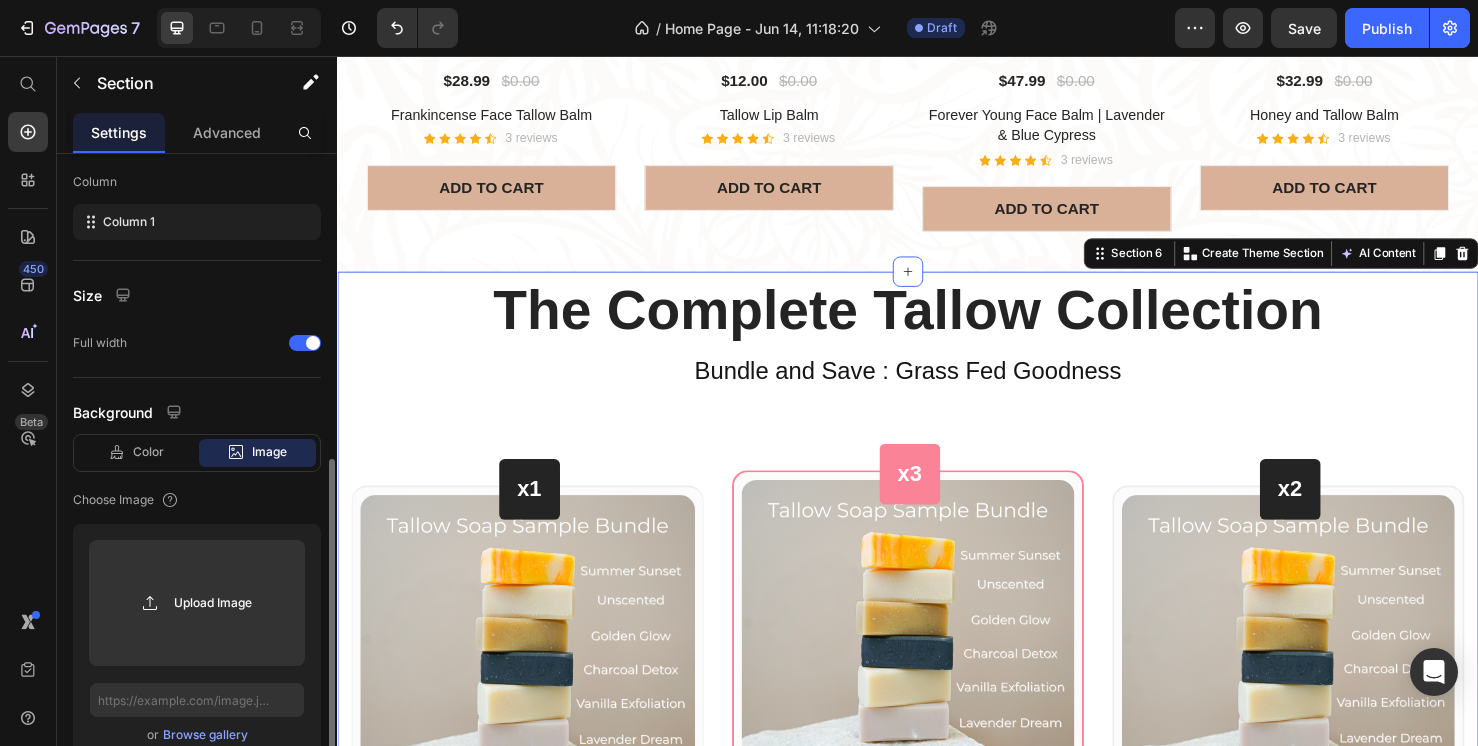 scroll, scrollTop: 515, scrollLeft: 0, axis: vertical 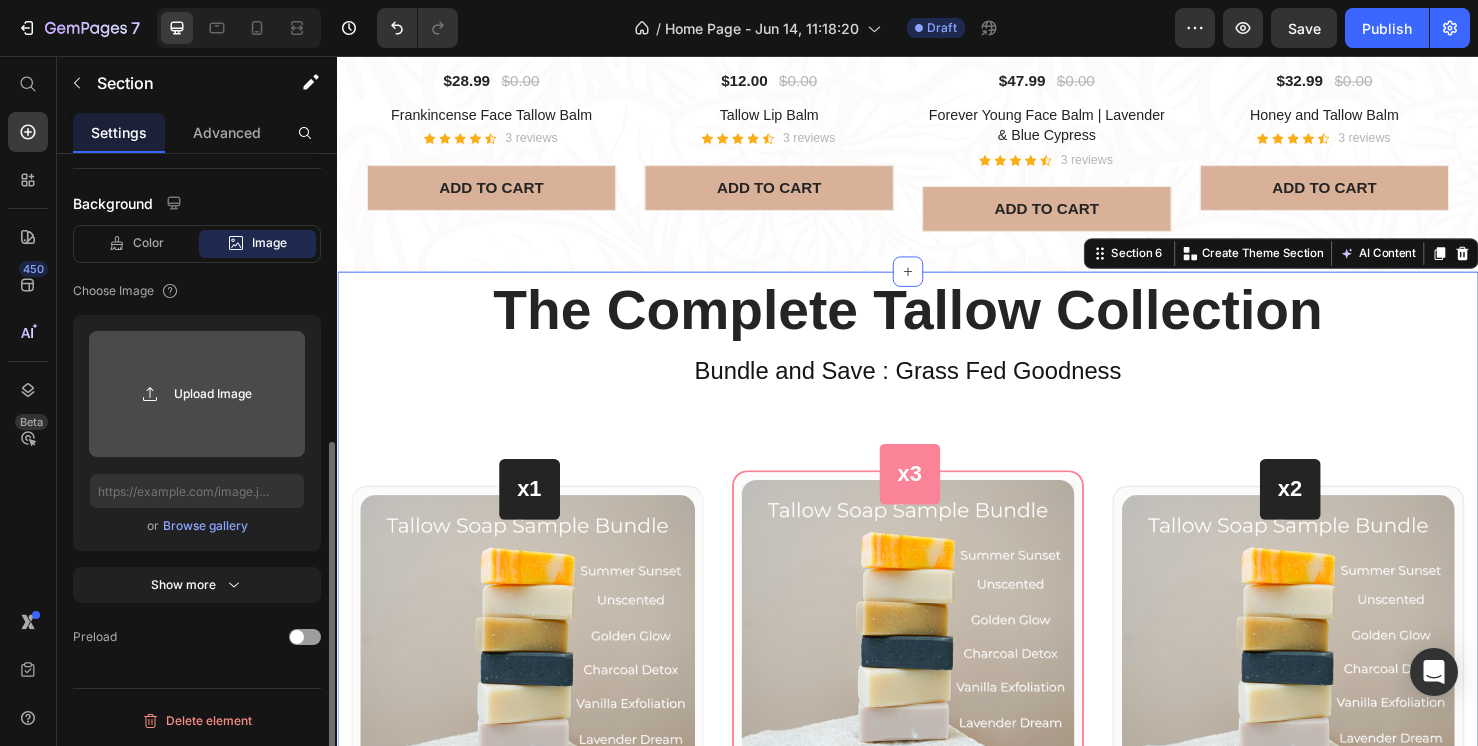 click 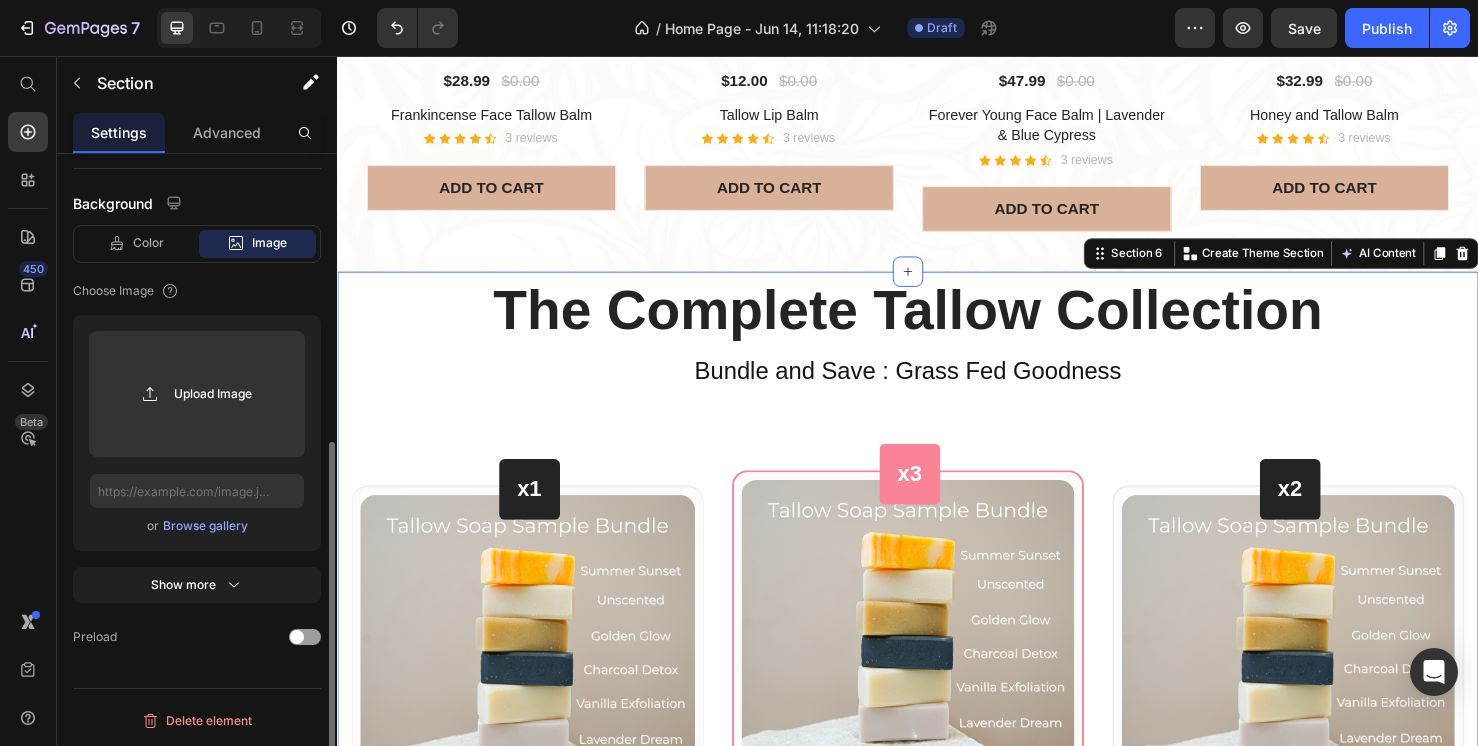click on "Browse gallery" at bounding box center (205, 526) 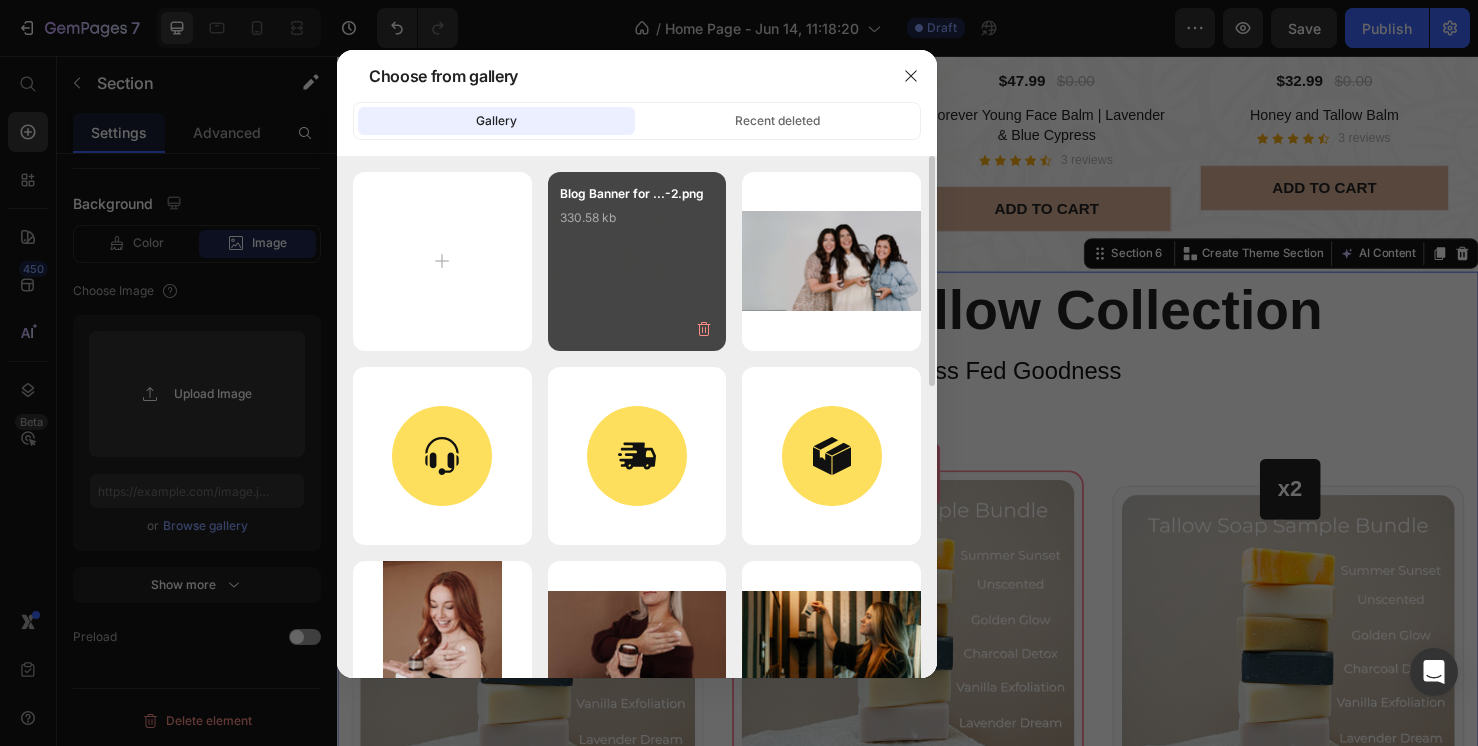 click on "Blog Banner for ...-2.png 330.58 kb" at bounding box center [637, 224] 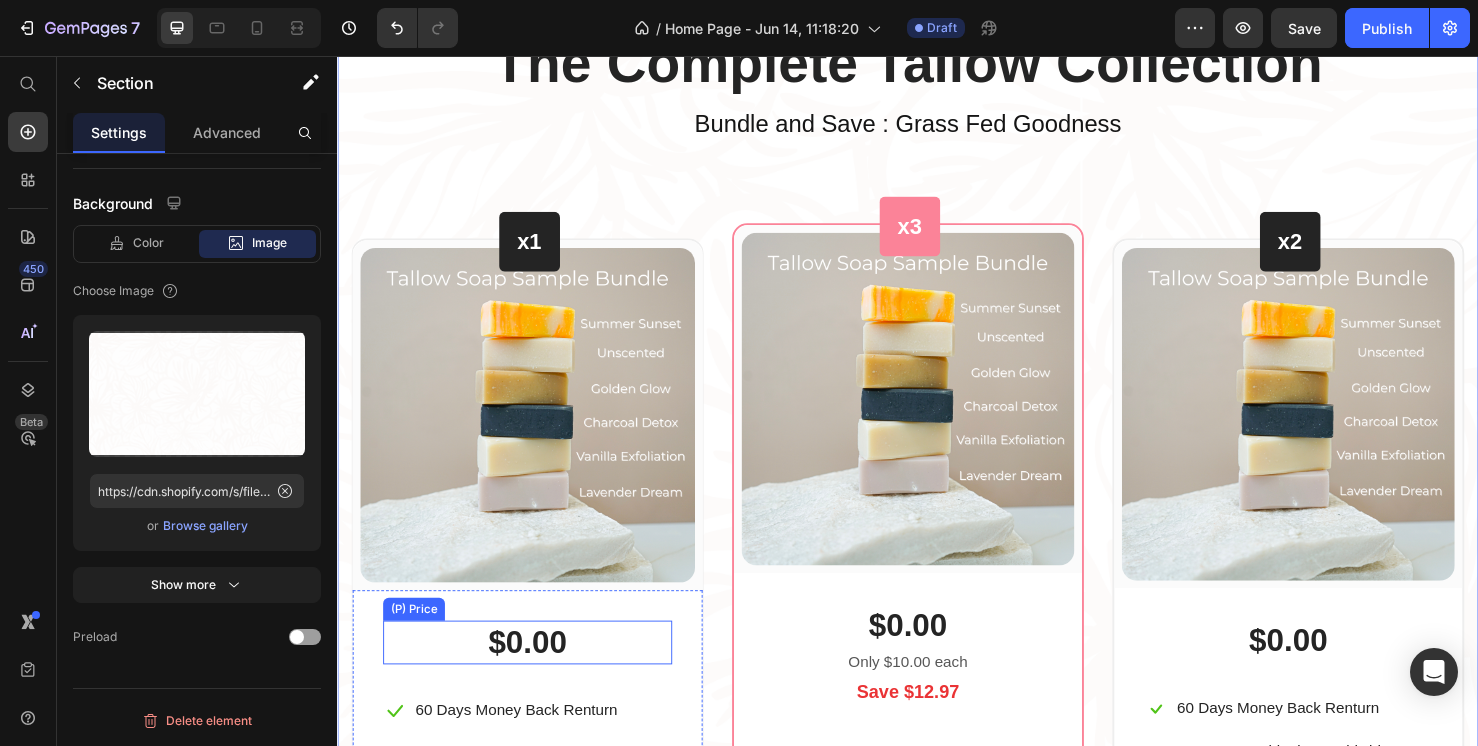 scroll, scrollTop: 1295, scrollLeft: 0, axis: vertical 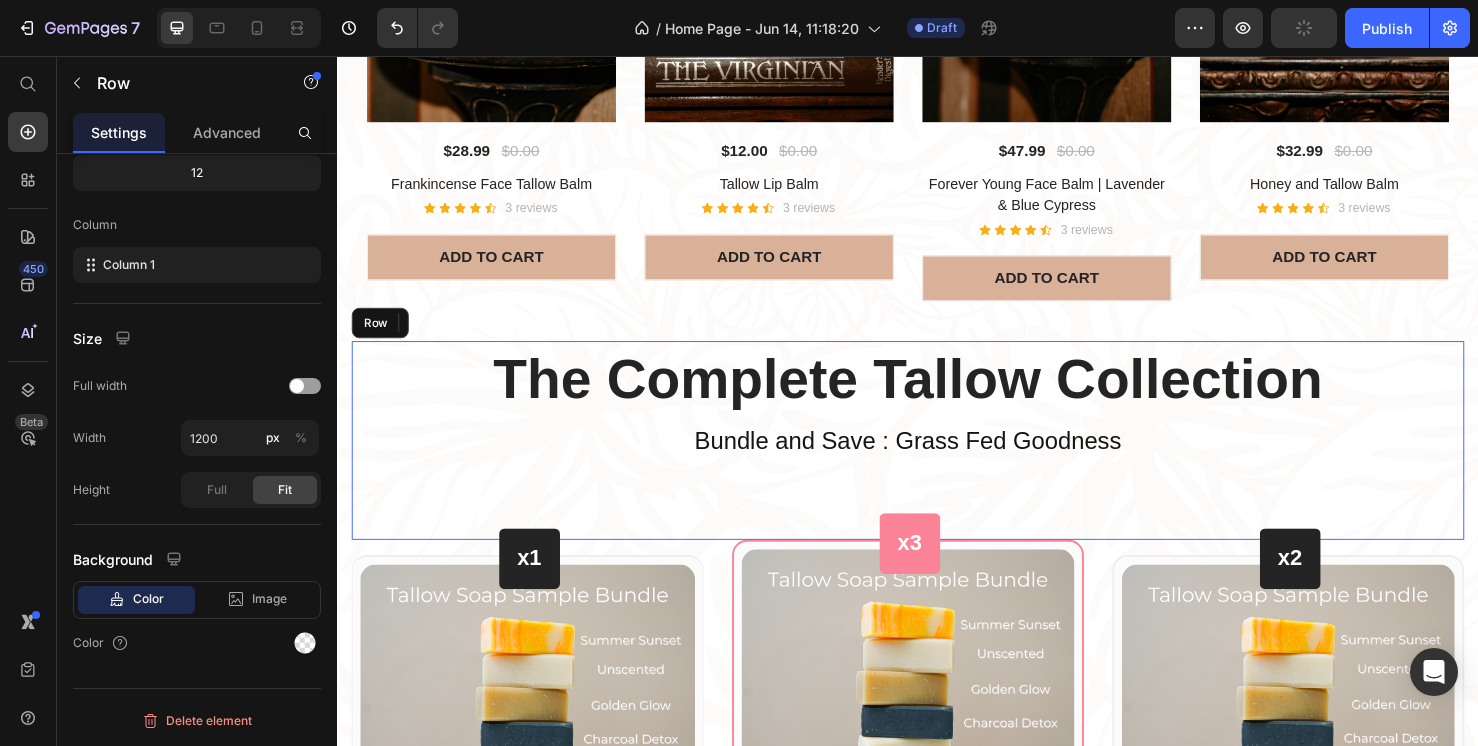 click on "The Complete Tallow Collection Heading Bundle and Save : Grass Fed Goodness  Text block" at bounding box center [937, 460] 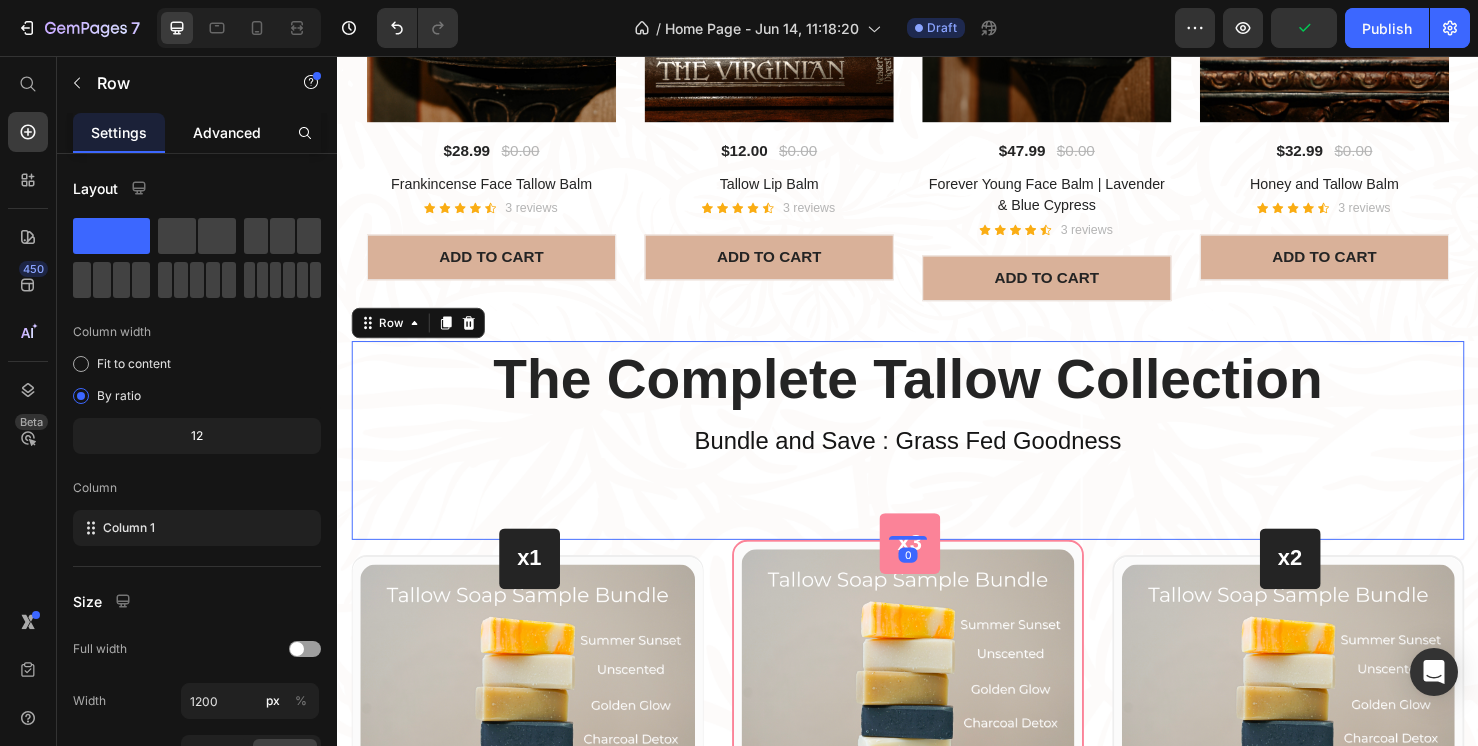 click on "Advanced" at bounding box center [227, 132] 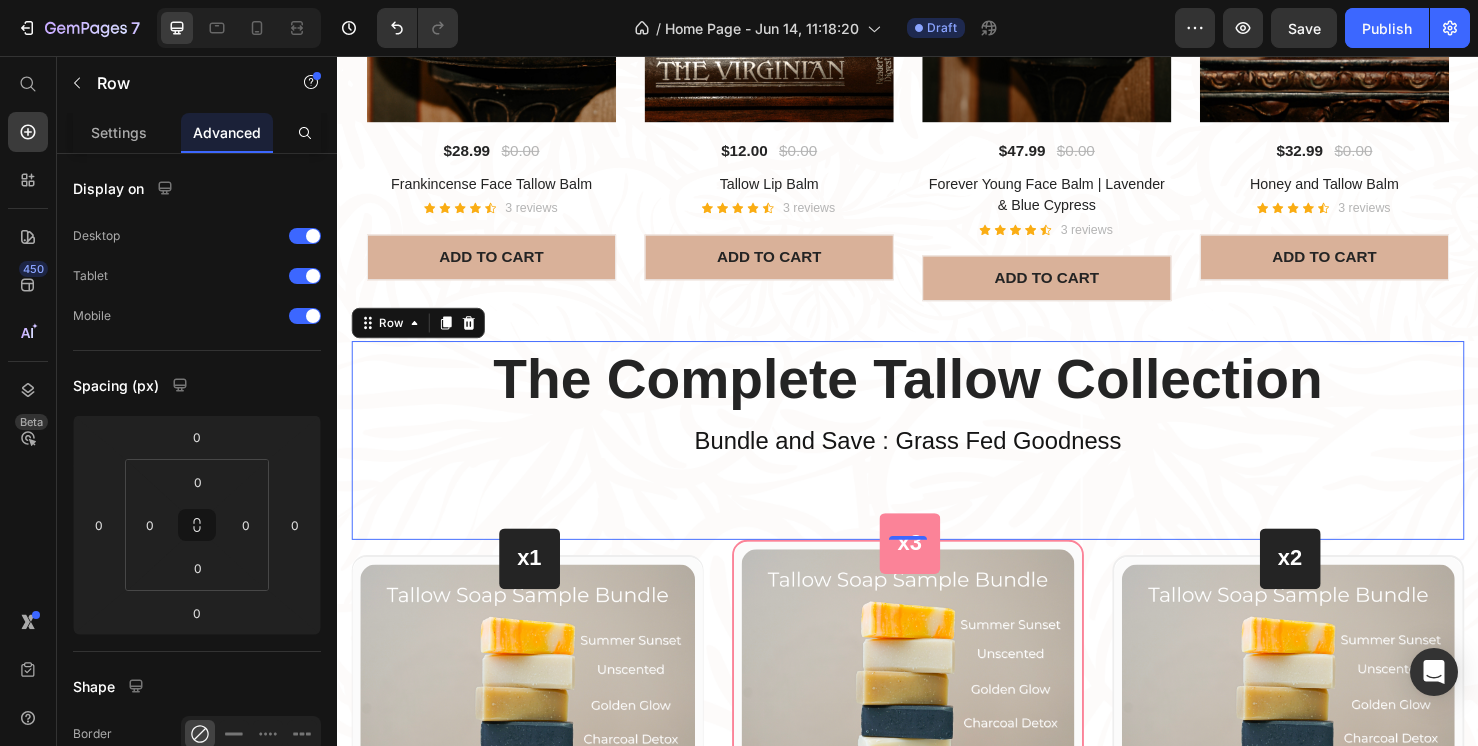 click on "The Complete Tallow Collection Heading Bundle and Save : Grass Fed Goodness  Text block" at bounding box center [937, 460] 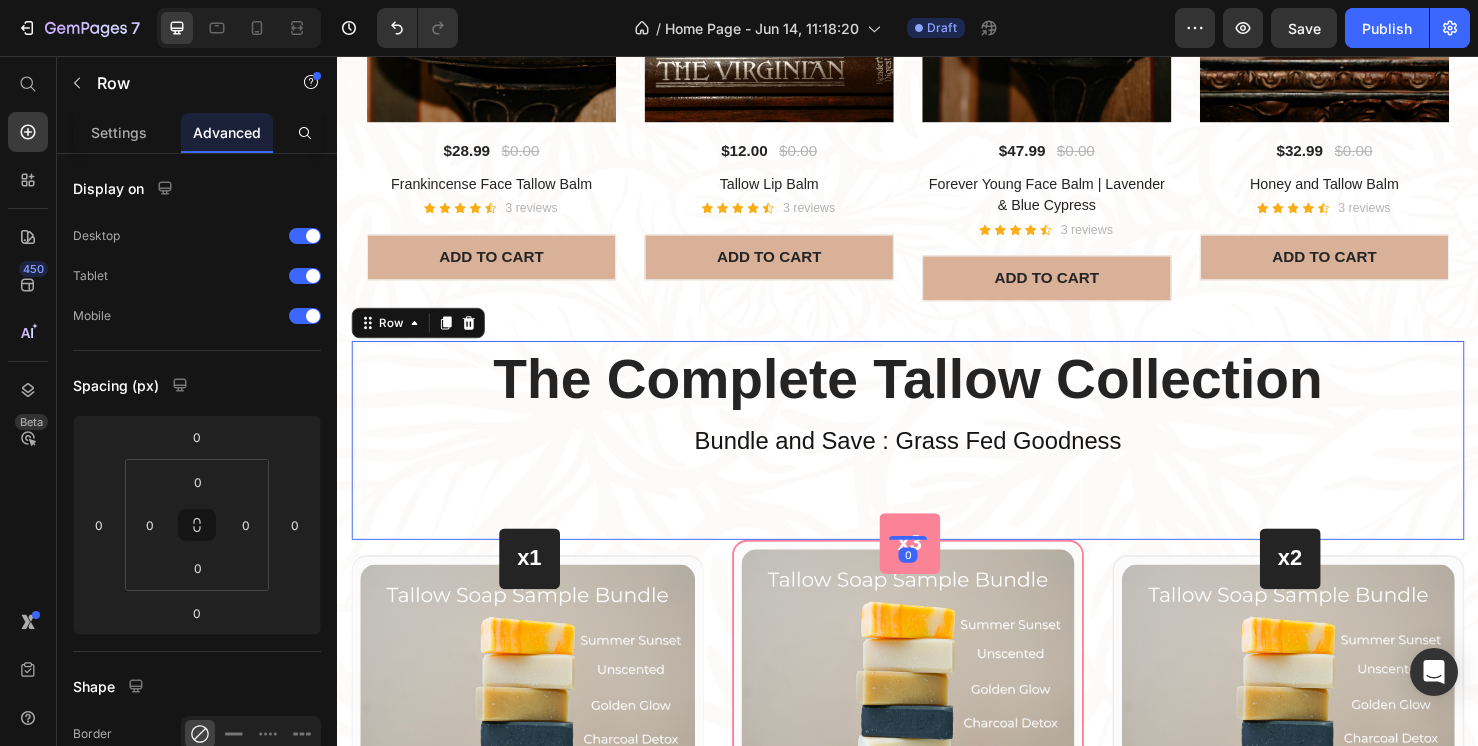 drag, startPoint x: 928, startPoint y: 552, endPoint x: 932, endPoint y: 427, distance: 125.06398 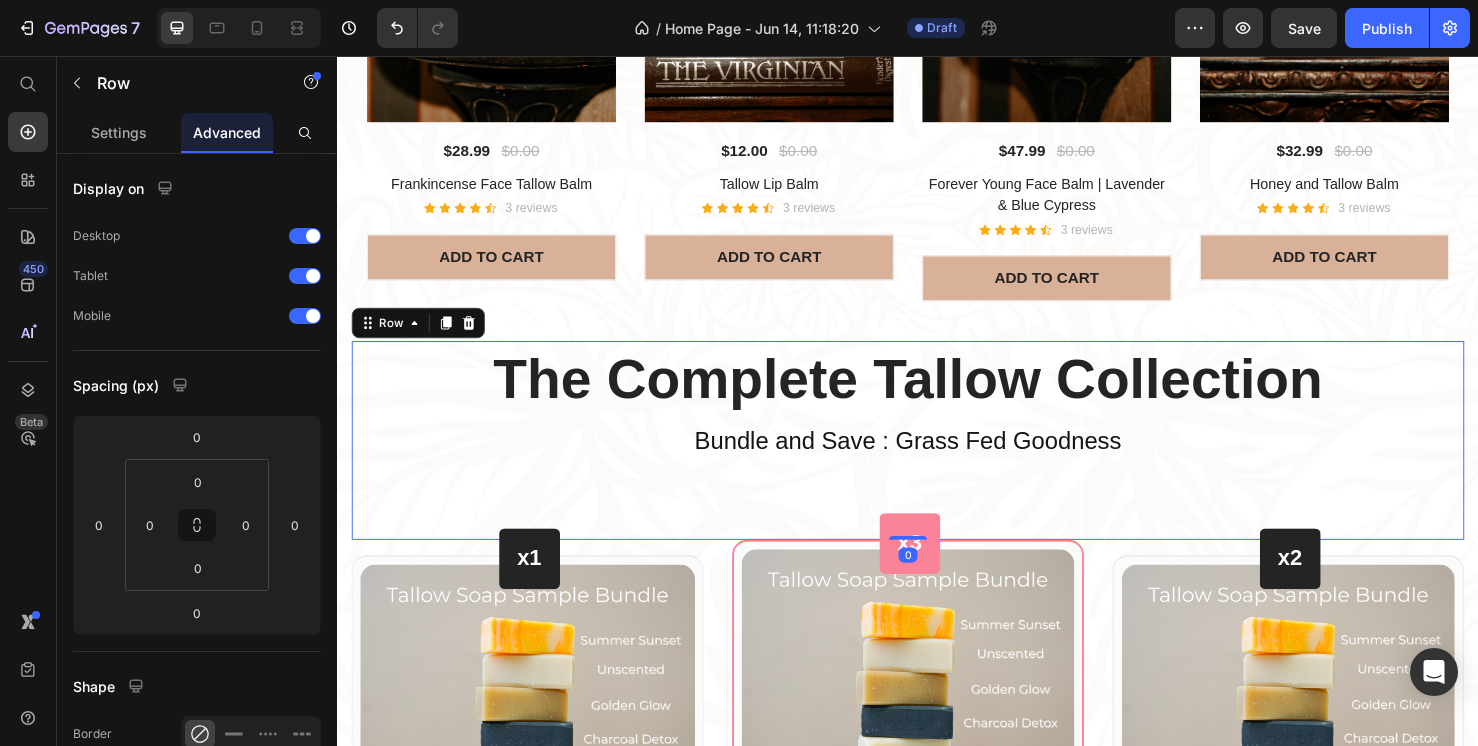click on "The Complete Tallow Collection Heading Bundle and Save : Grass Fed Goodness  Text block Row   0" at bounding box center (937, 460) 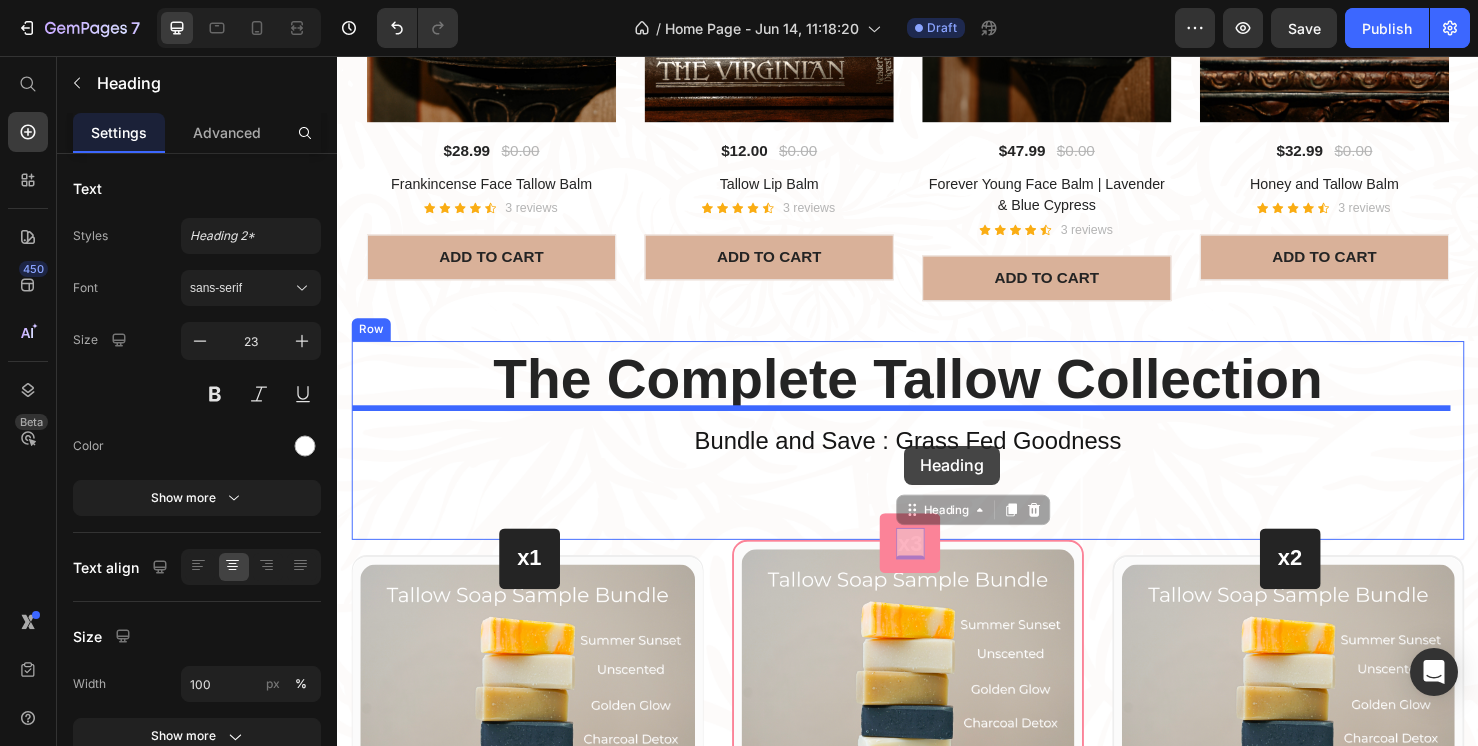drag, startPoint x: 931, startPoint y: 547, endPoint x: 943, endPoint y: 424, distance: 123.58398 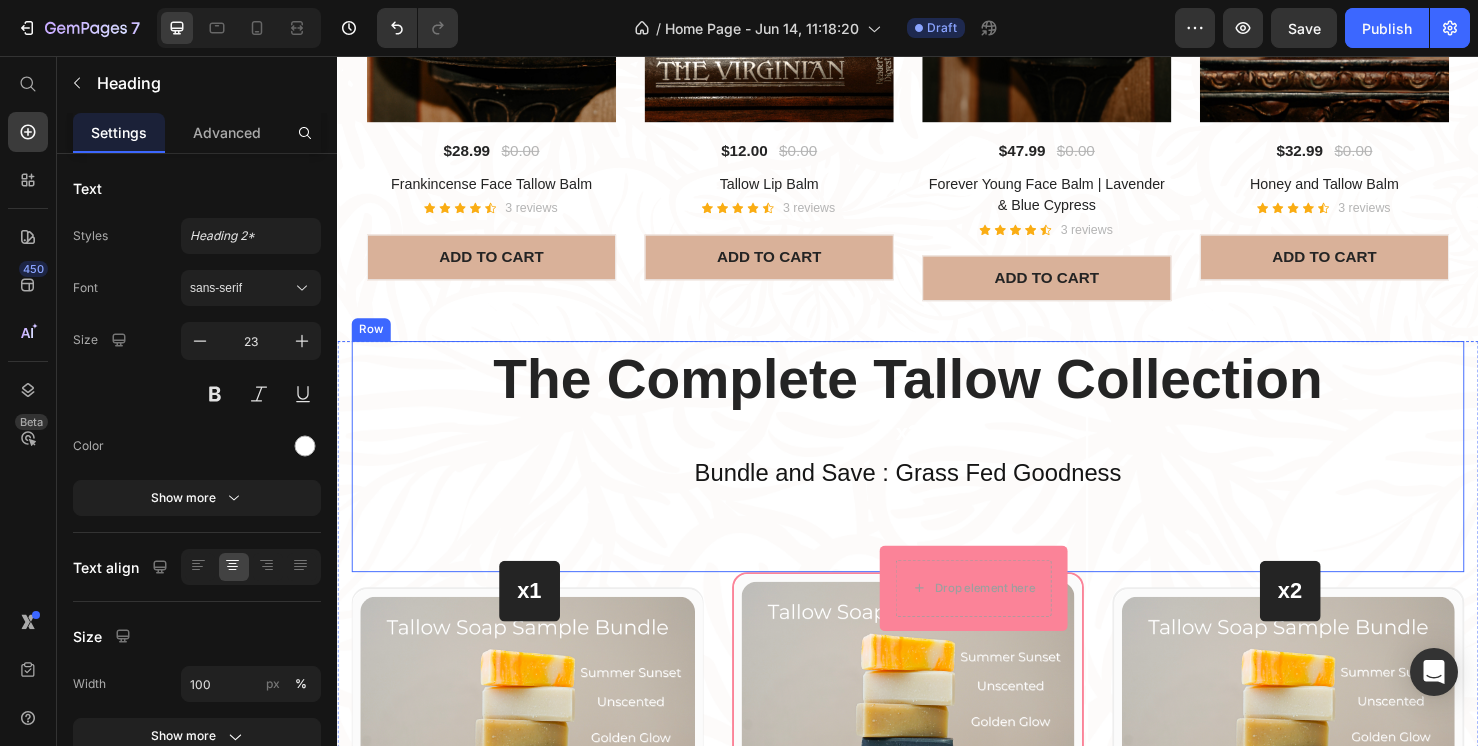 click on "The Complete Tallow Collection Heading x3 Heading   0 Bundle and Save : Grass Fed Goodness  Text block" at bounding box center (937, 477) 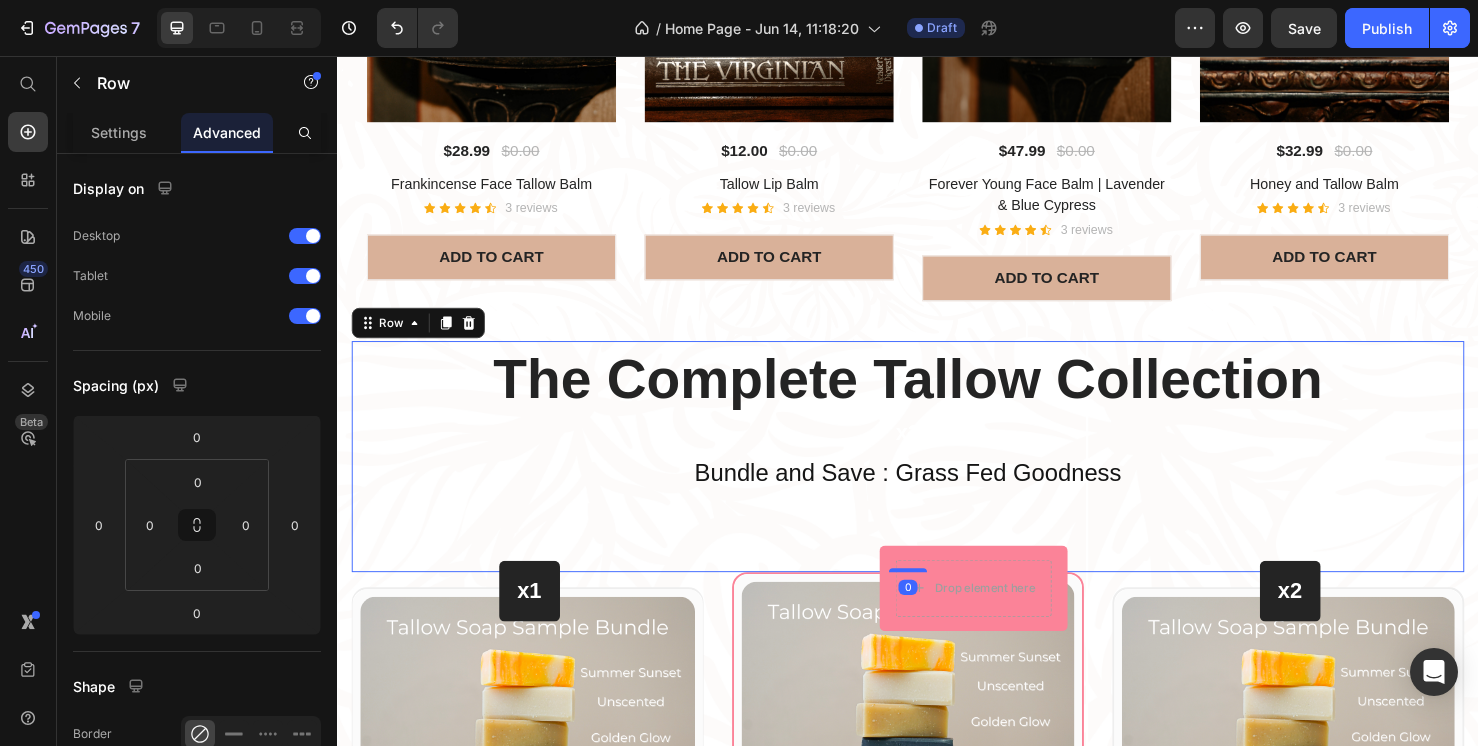 drag, startPoint x: 927, startPoint y: 586, endPoint x: 933, endPoint y: 496, distance: 90.199776 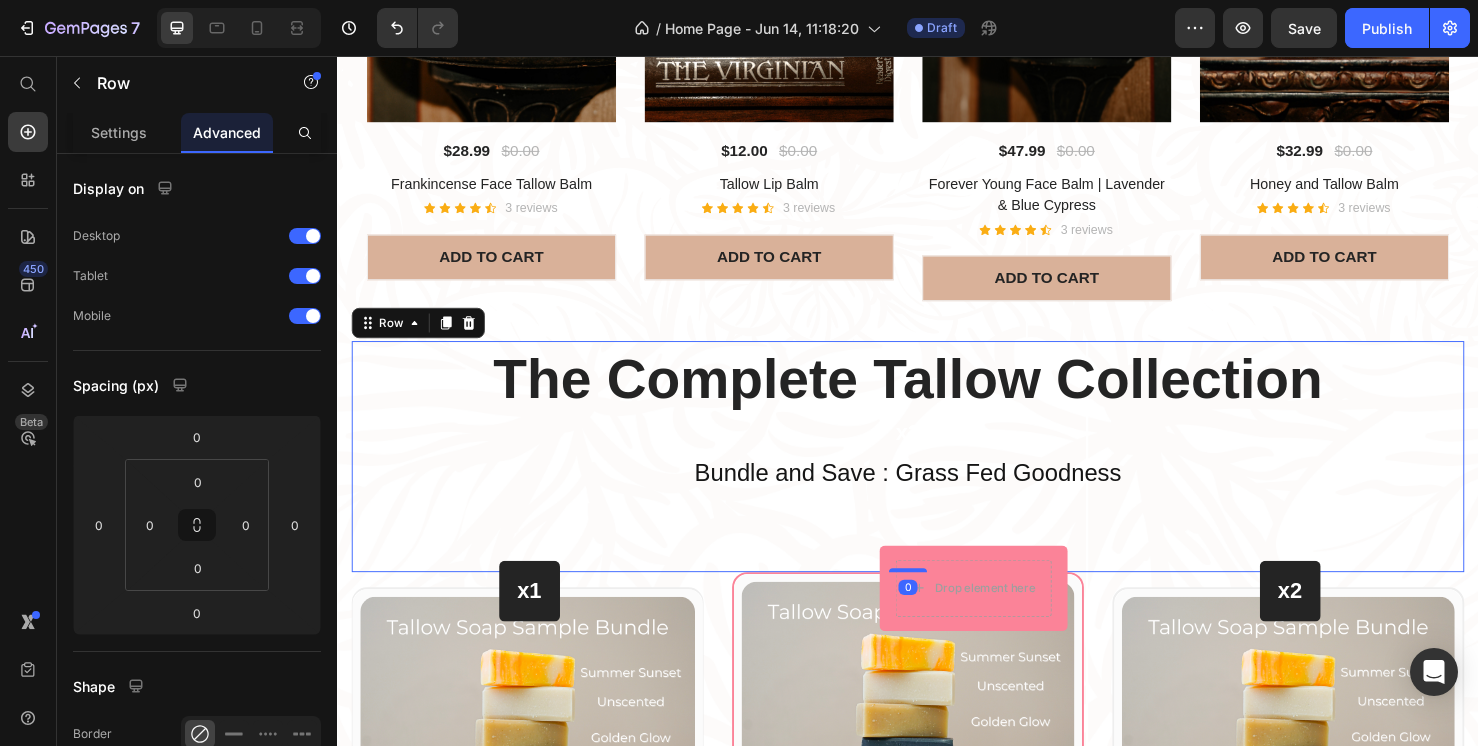 click on "The Complete Tallow Collection Heading x3 Heading Bundle and Save : Grass Fed Goodness  Text block Row   0" at bounding box center [937, 477] 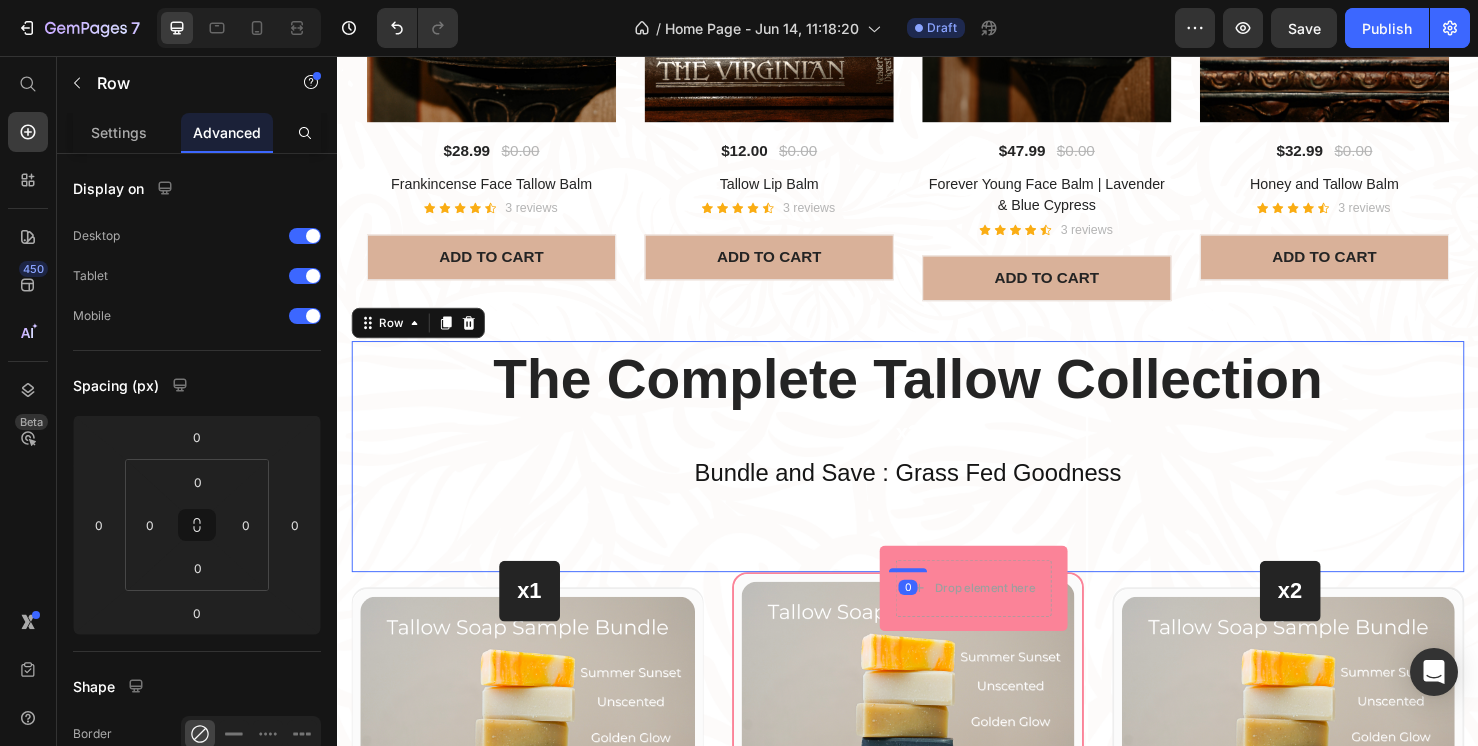 click on "The Complete Tallow Collection Heading x3 Heading Bundle and Save : Grass Fed Goodness  Text block" at bounding box center [937, 477] 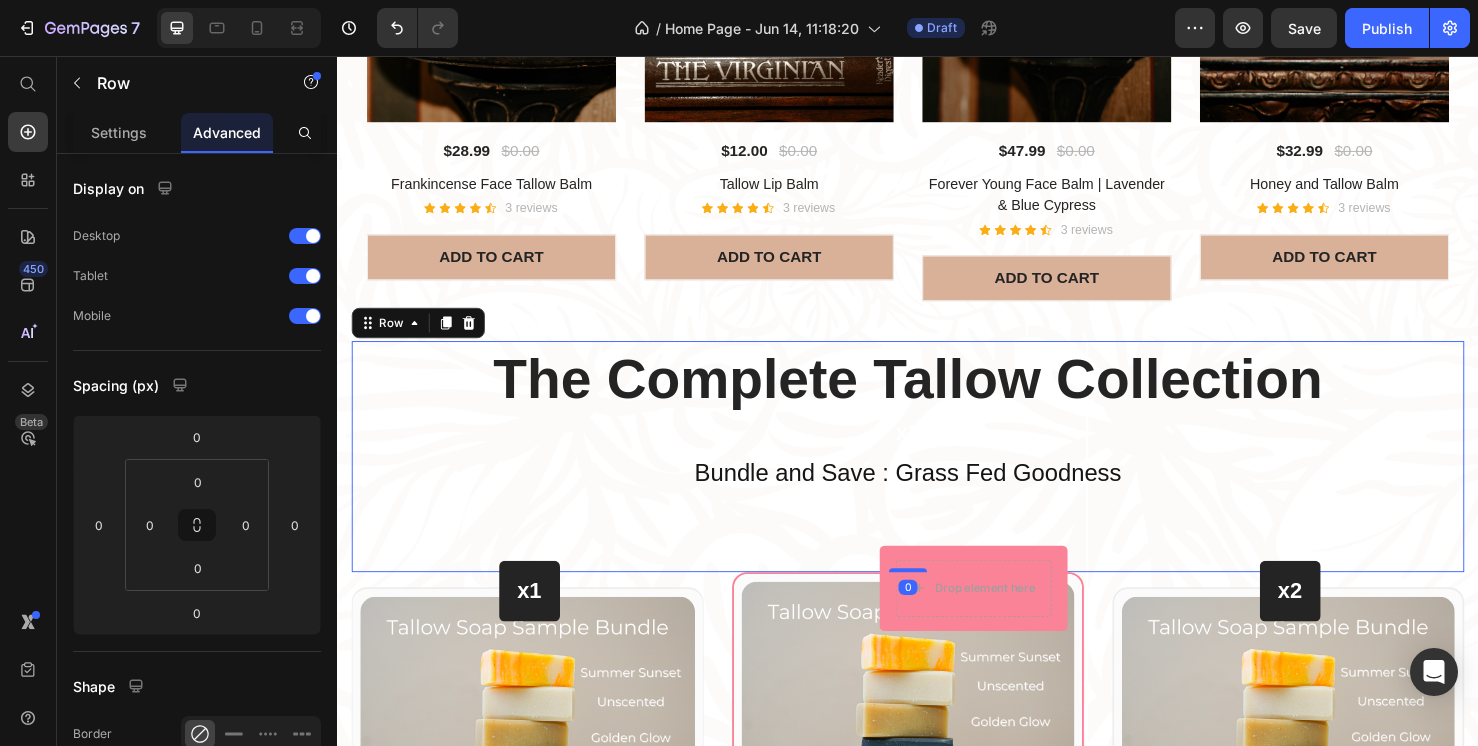 click on "The Complete Tallow Collection Heading x3 Heading Bundle and Save : Grass Fed Goodness  Text block Row   0" at bounding box center [937, 477] 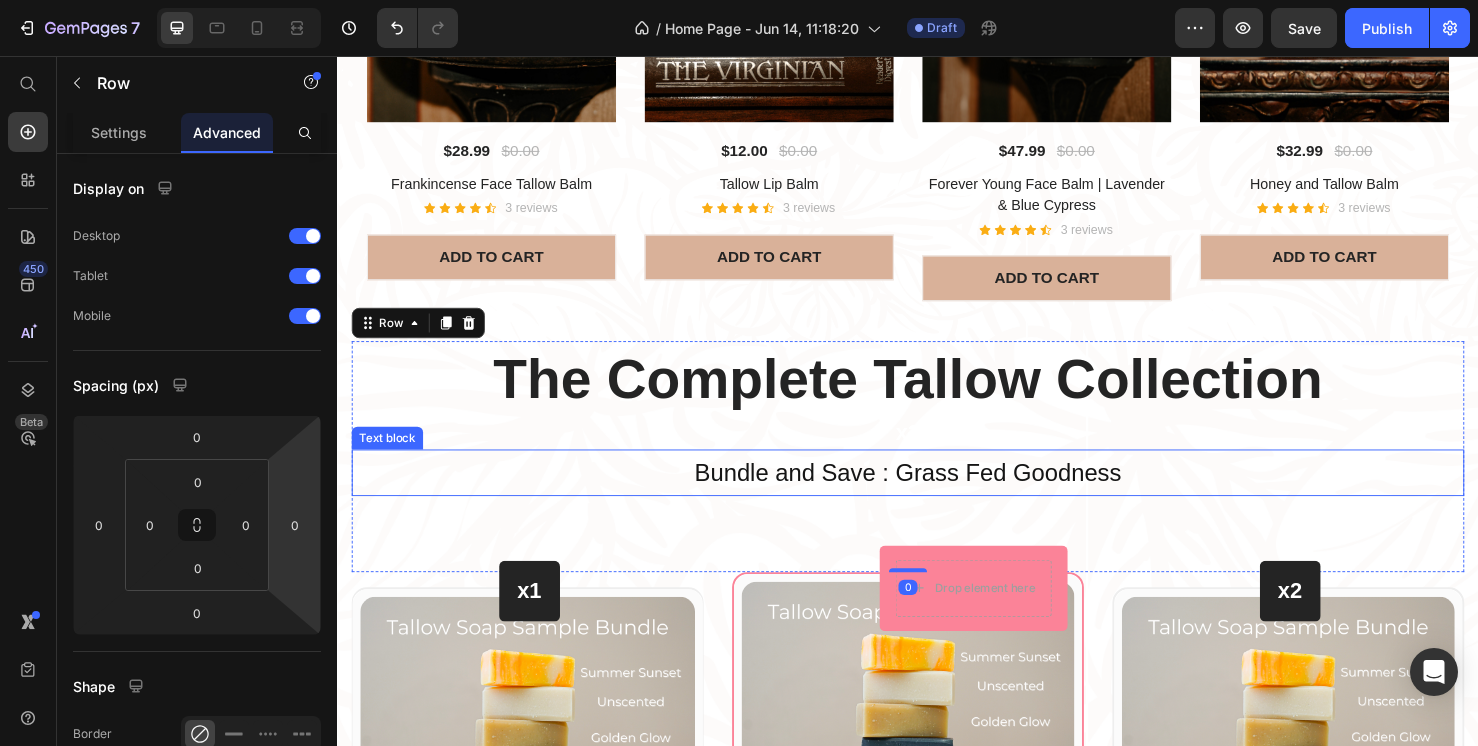 click on "x3" at bounding box center [937, 453] 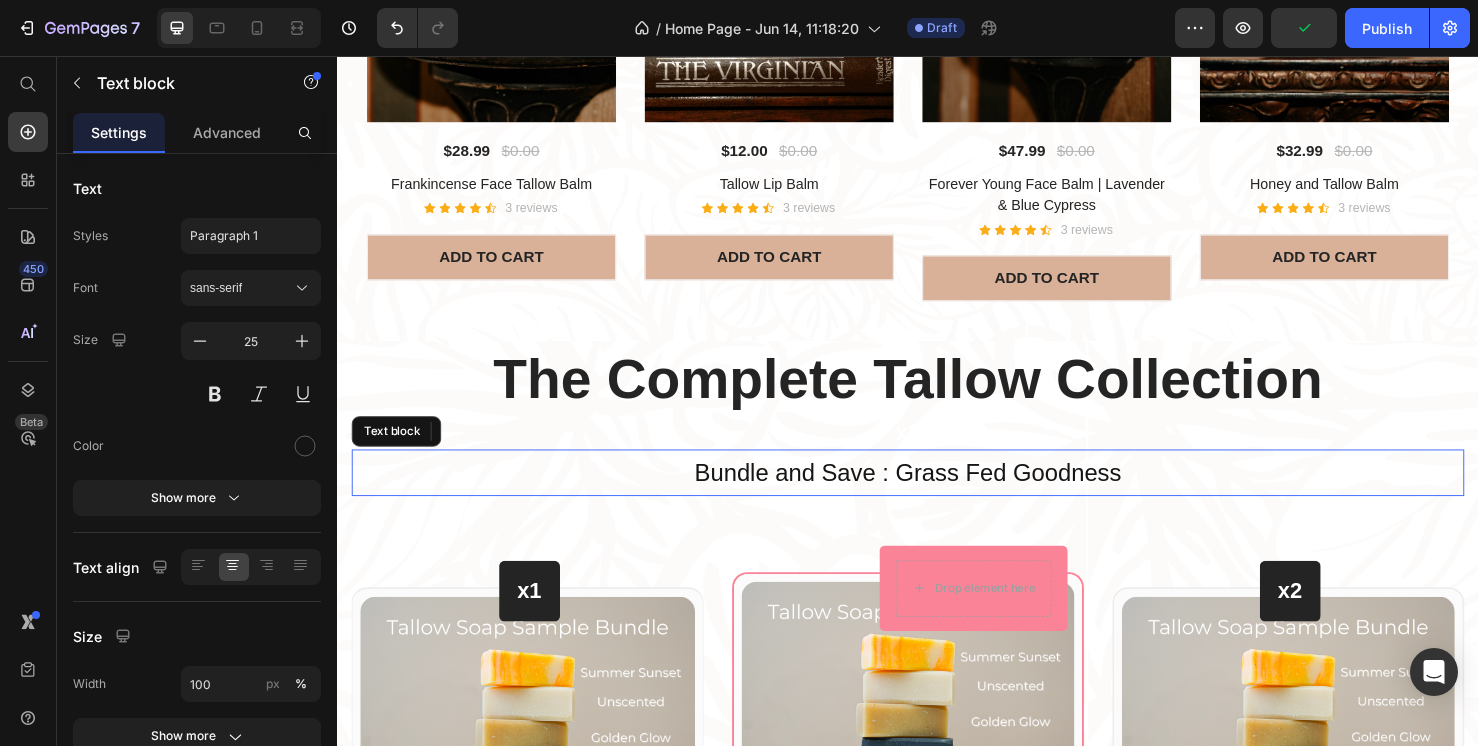 click on "Bundle and Save : Grass Fed Goodness" at bounding box center [937, 494] 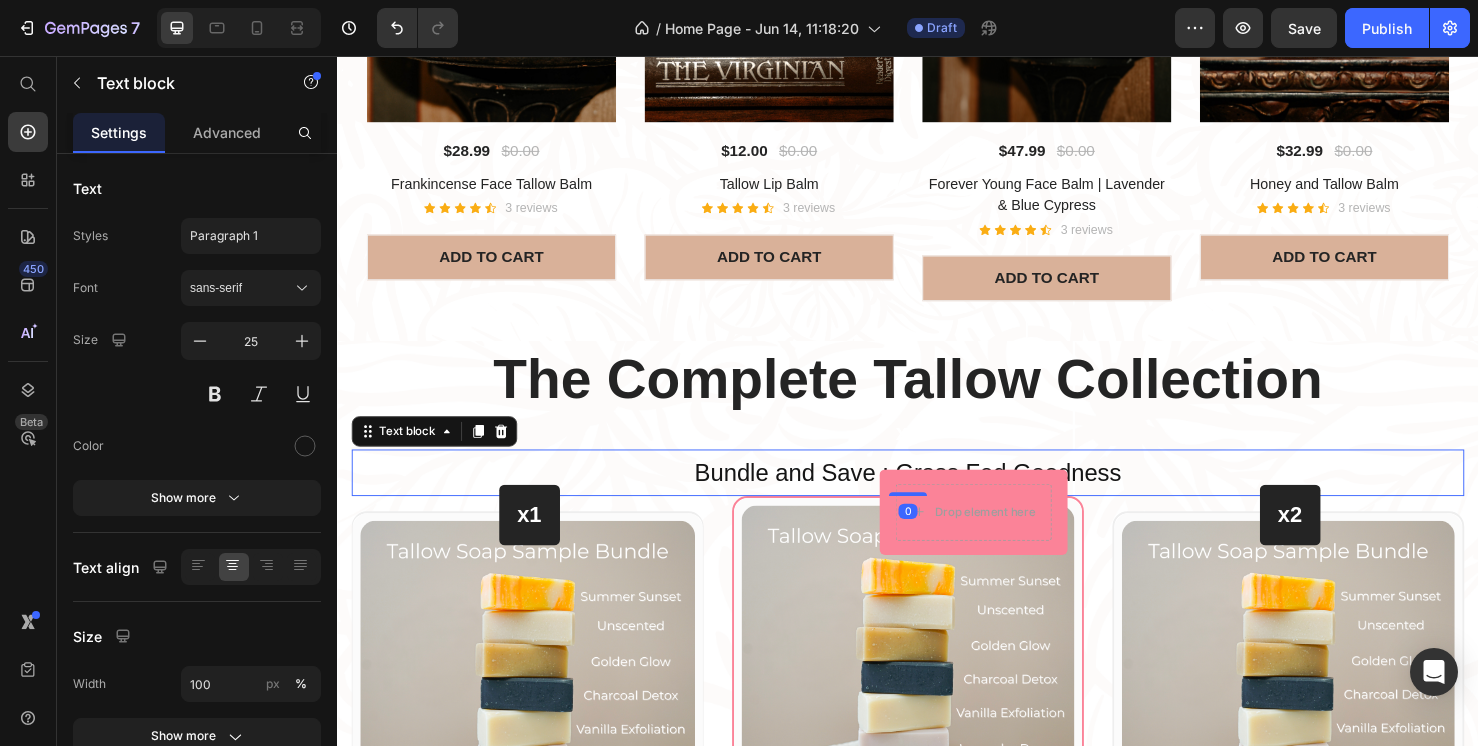 drag, startPoint x: 931, startPoint y: 586, endPoint x: 935, endPoint y: 490, distance: 96.0833 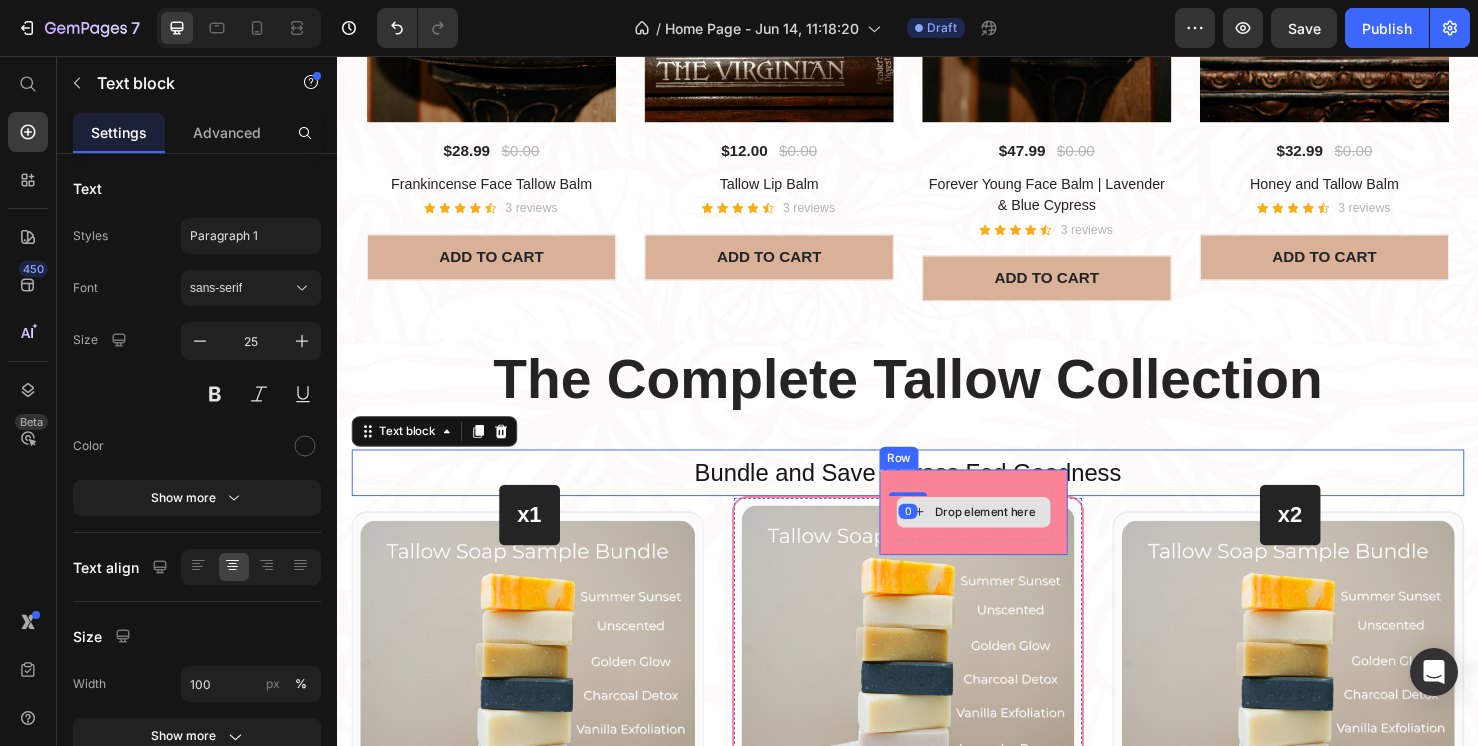 click on "Drop element here" at bounding box center (1006, 536) 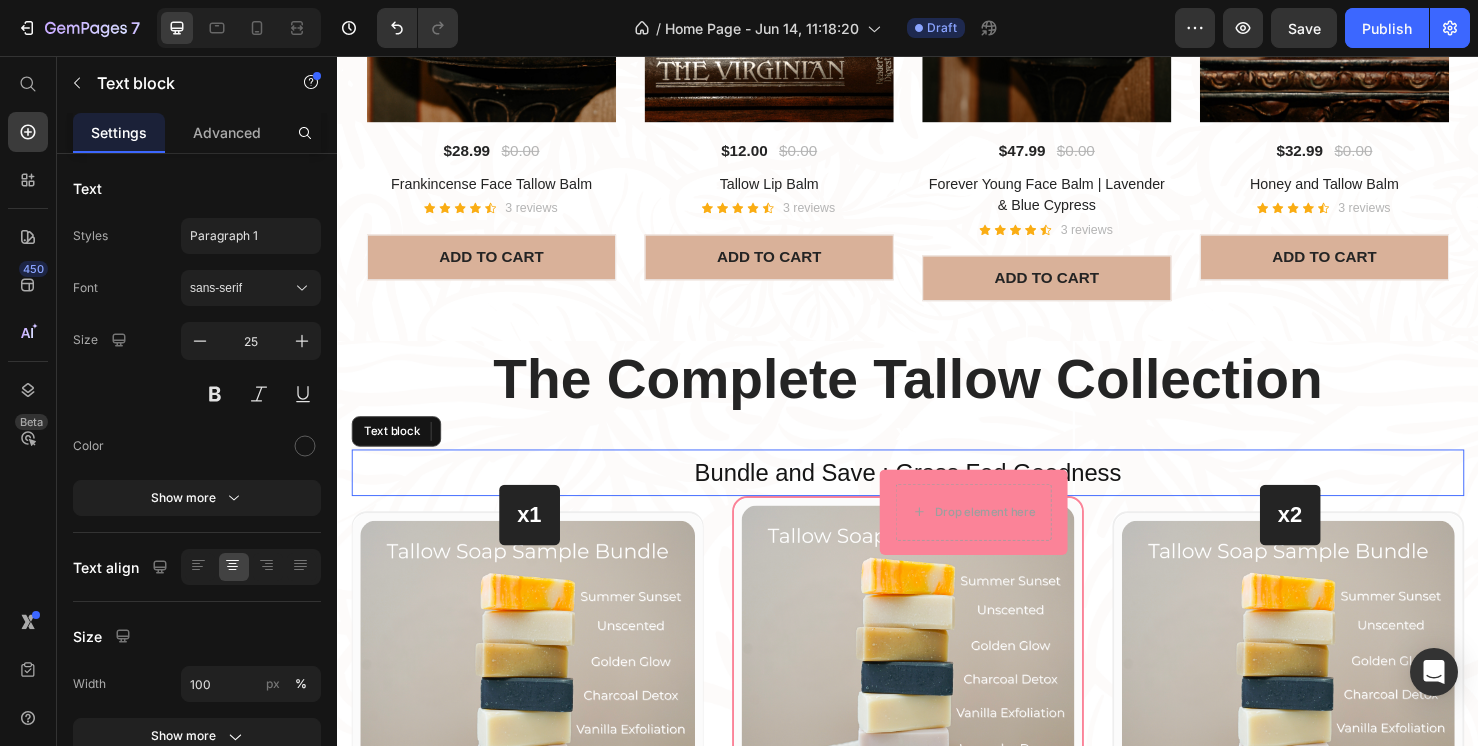 click on "Bundle and Save : Grass Fed Goodness" at bounding box center (937, 494) 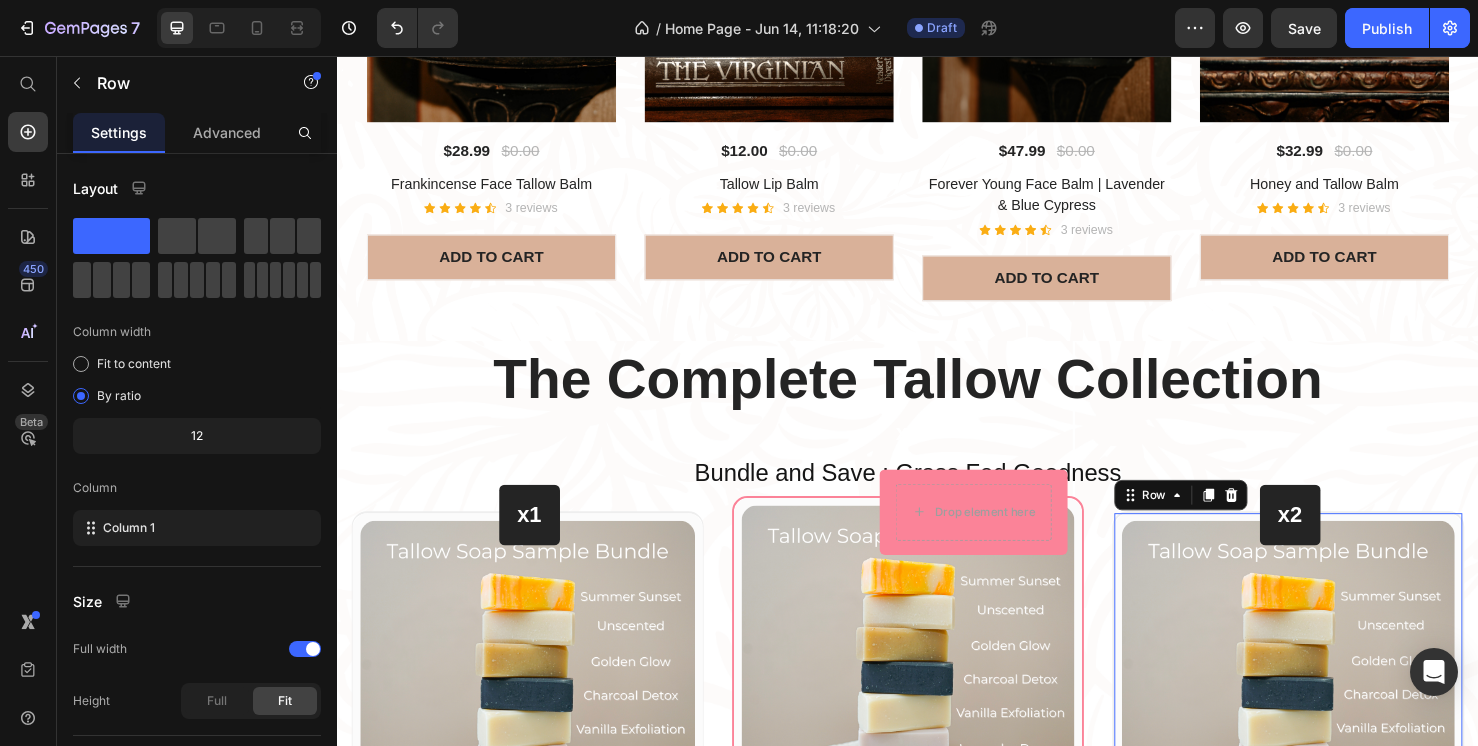 click on "Row" at bounding box center (1224, 518) 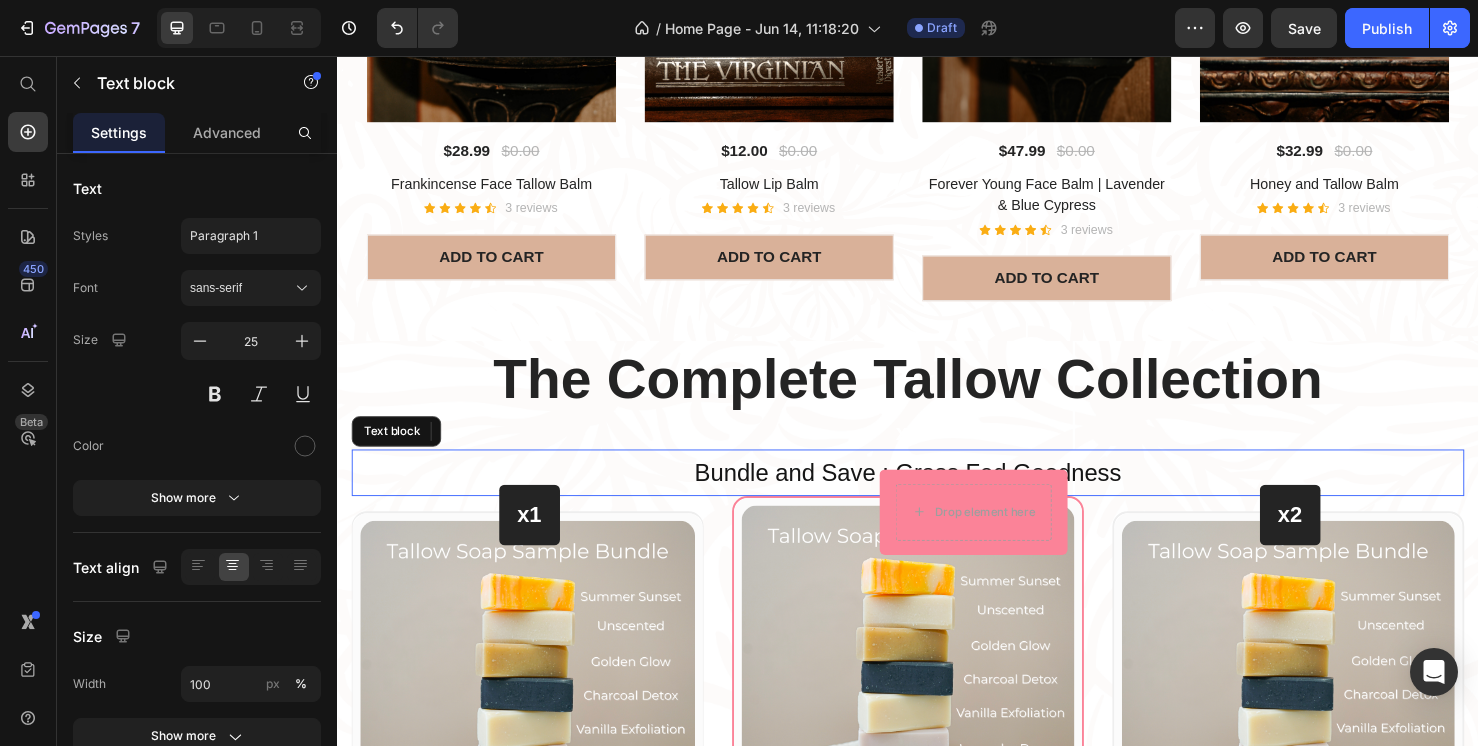 click on "Bundle and Save : Grass Fed Goodness" at bounding box center [937, 494] 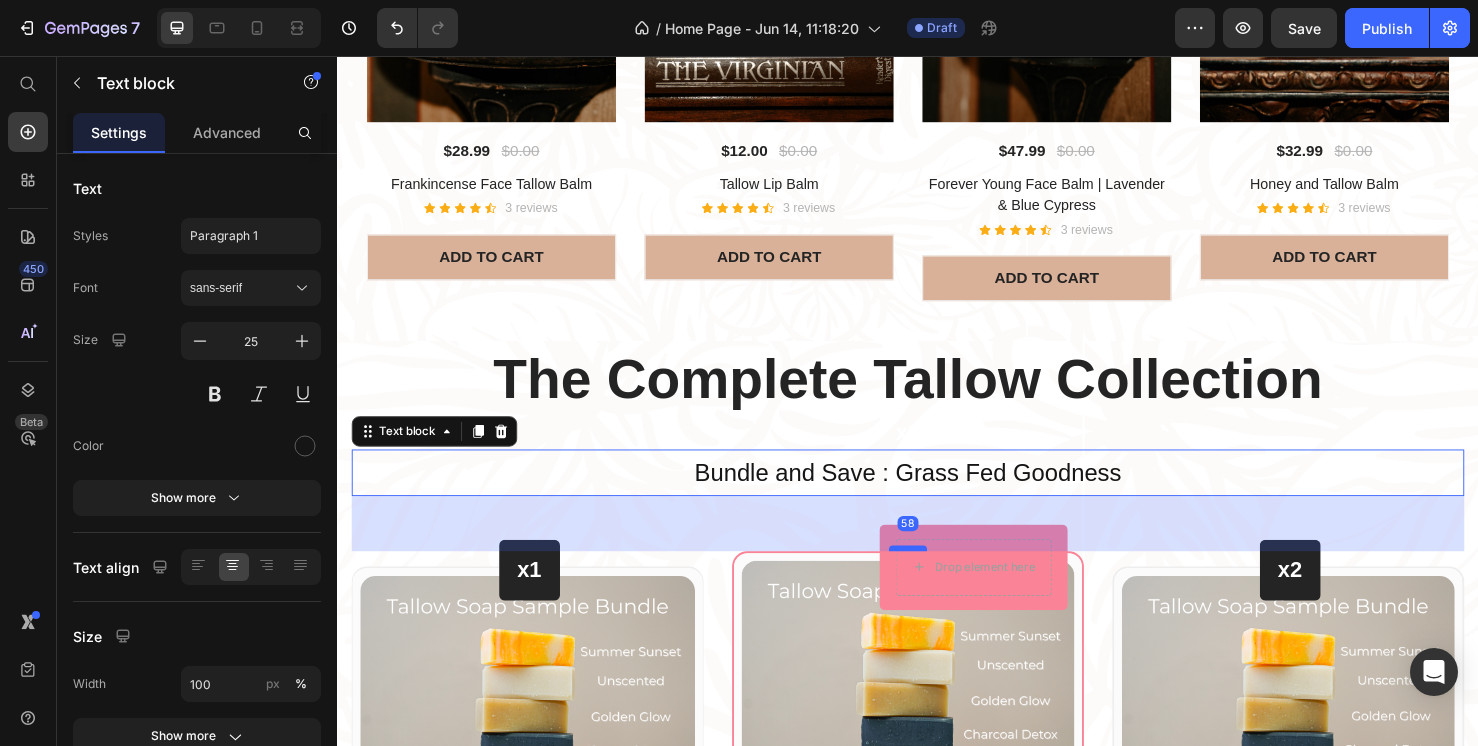 drag, startPoint x: 931, startPoint y: 507, endPoint x: 932, endPoint y: 565, distance: 58.00862 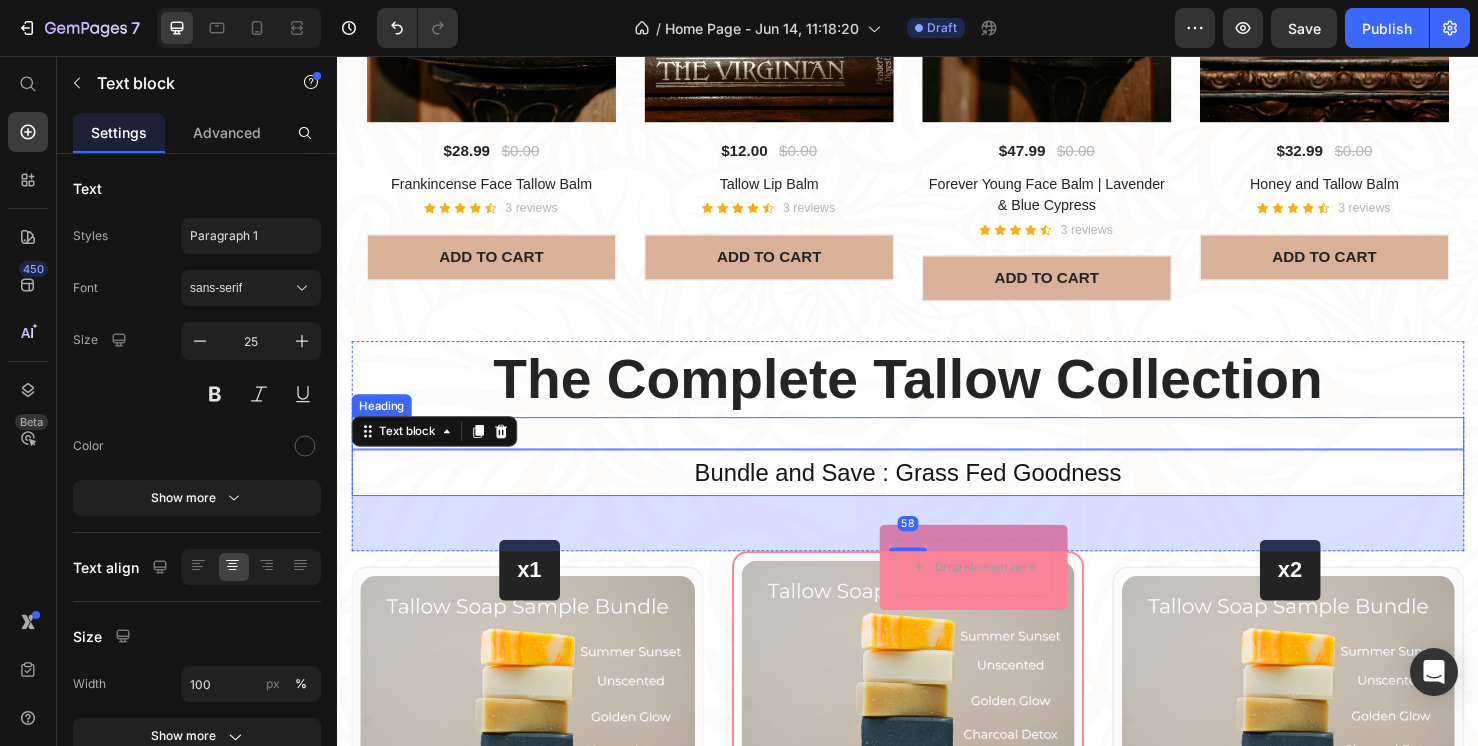 click on "The Complete Tallow Collection" at bounding box center [937, 395] 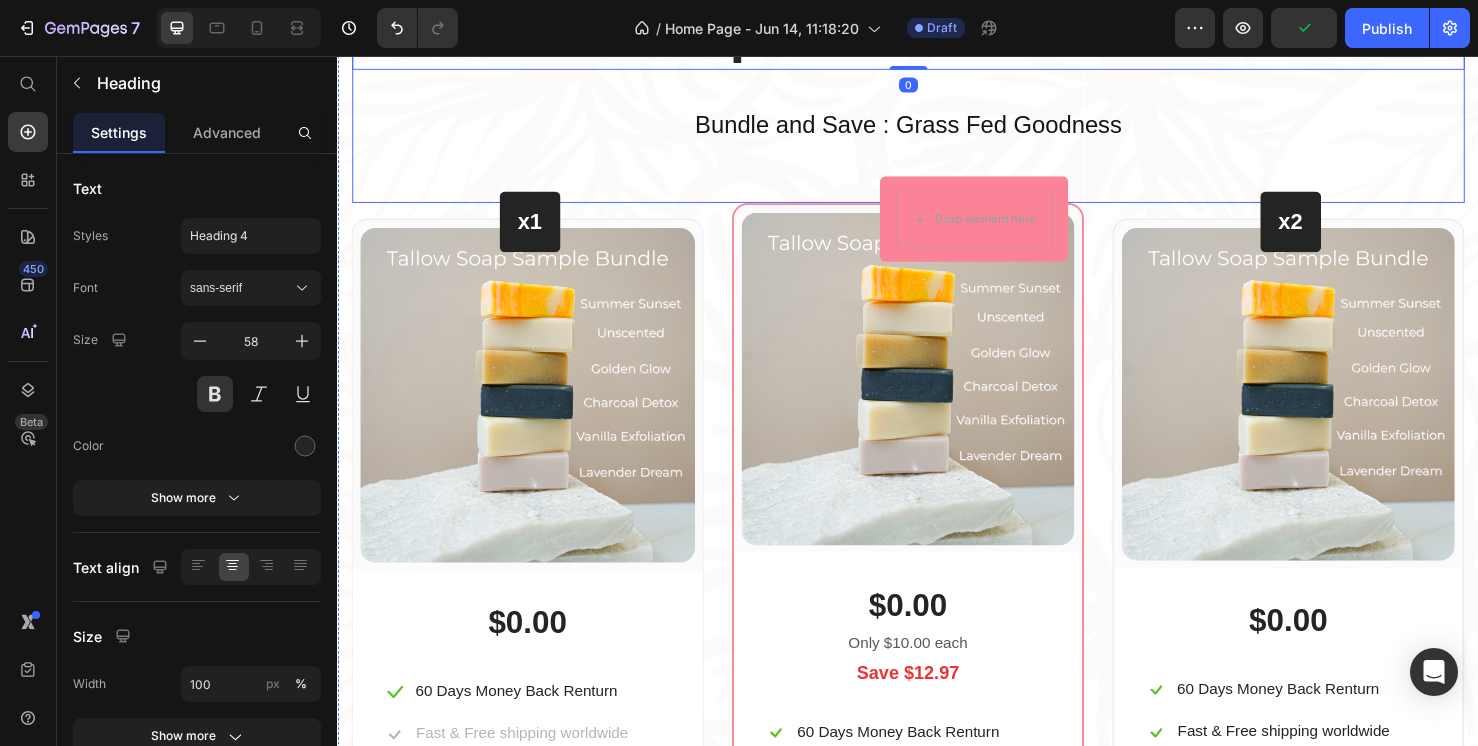 scroll, scrollTop: 1673, scrollLeft: 0, axis: vertical 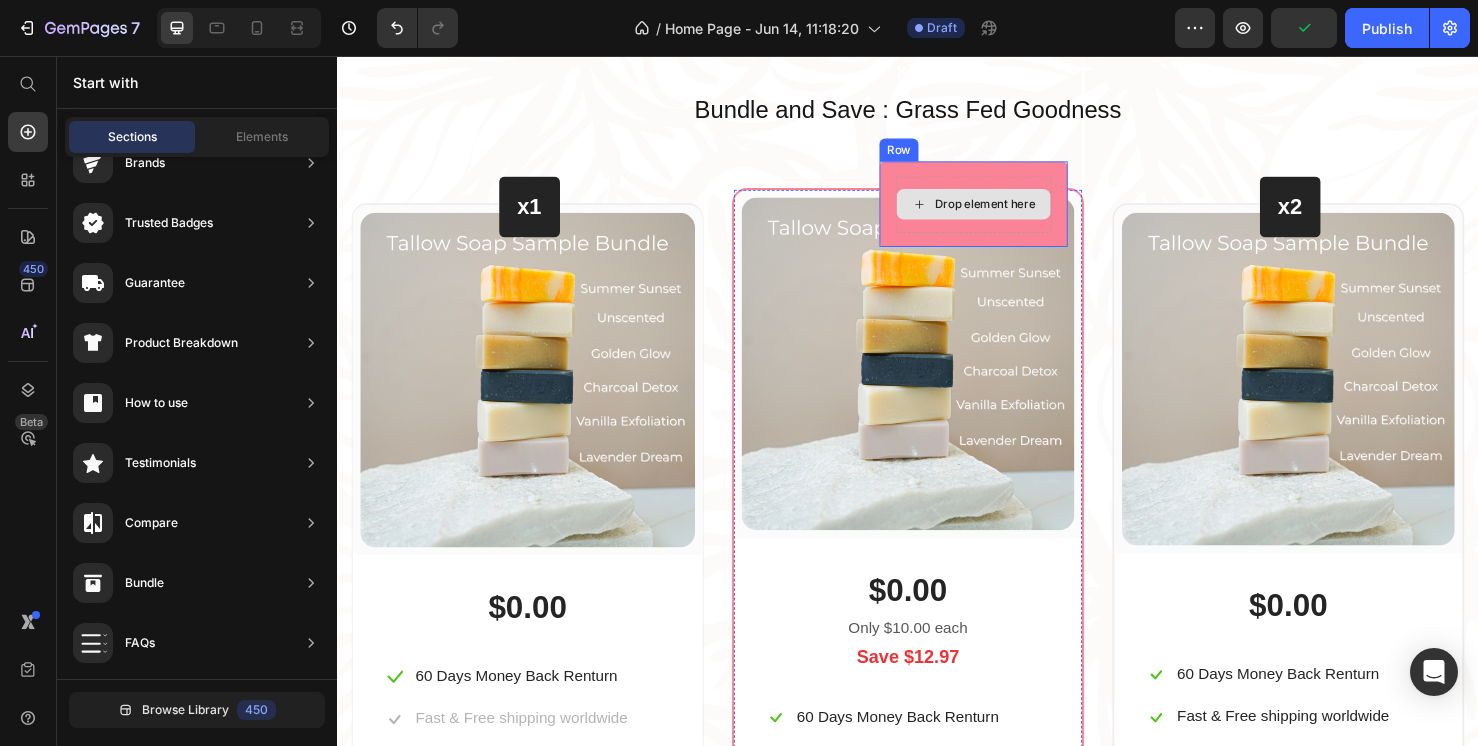 click on "Drop element here" at bounding box center [1018, 212] 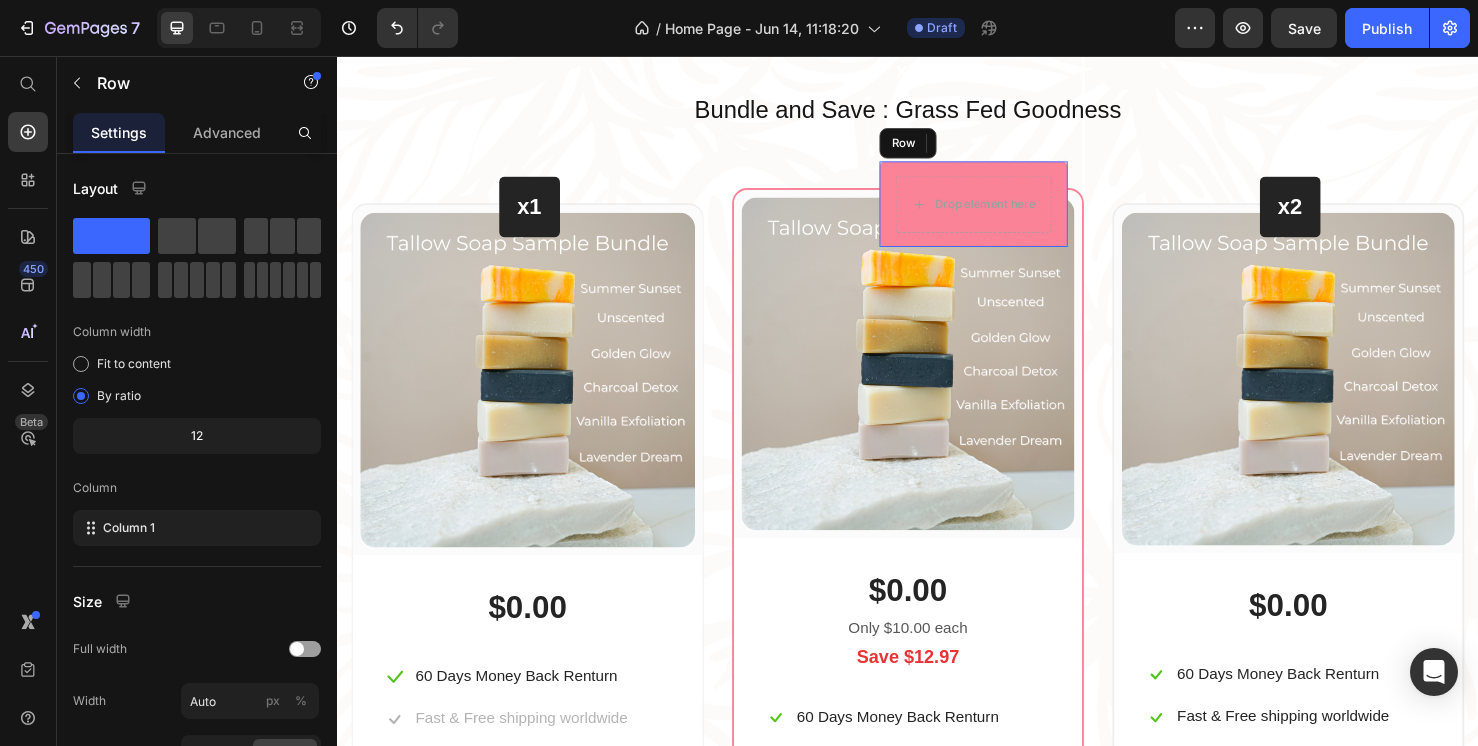 click on "Drop element here Row" at bounding box center [1006, 212] 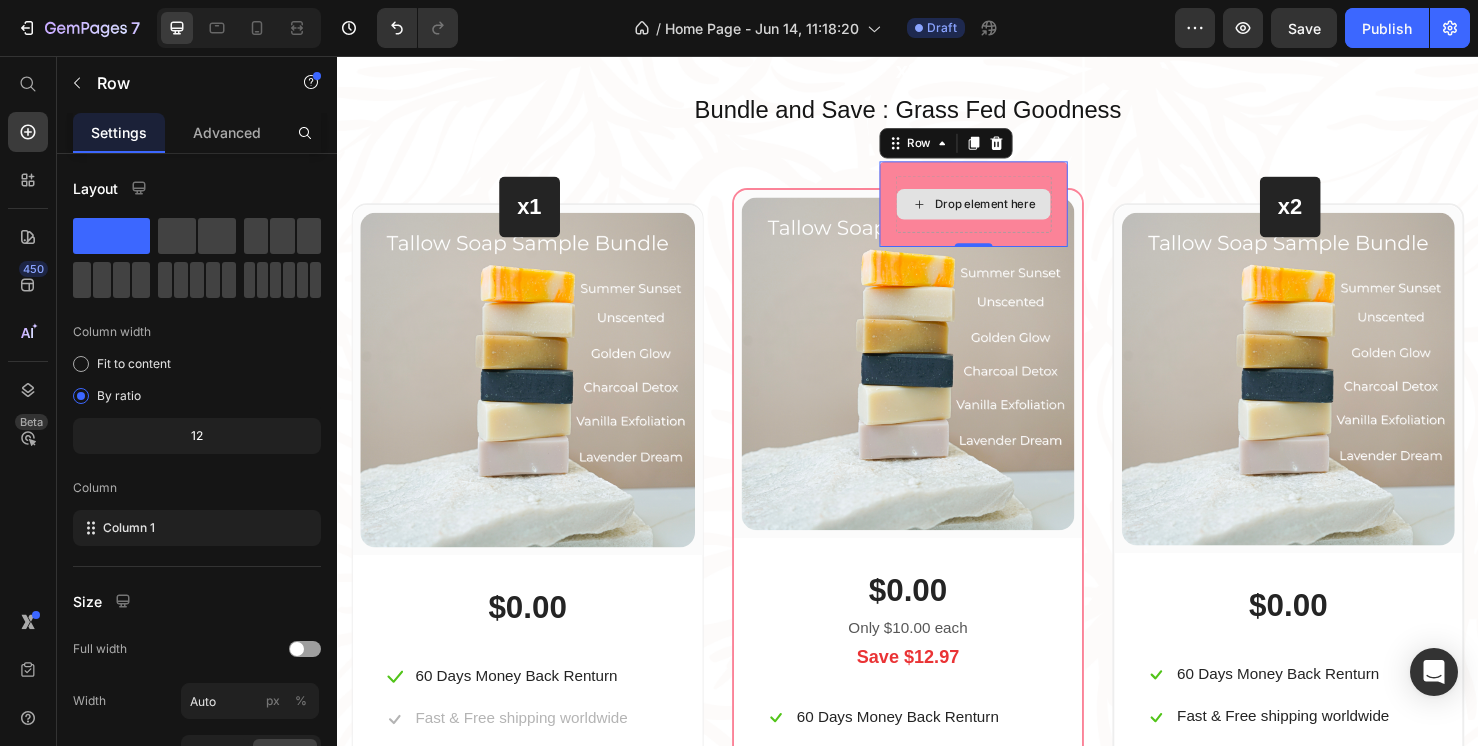 click on "Drop element here" at bounding box center (1018, 212) 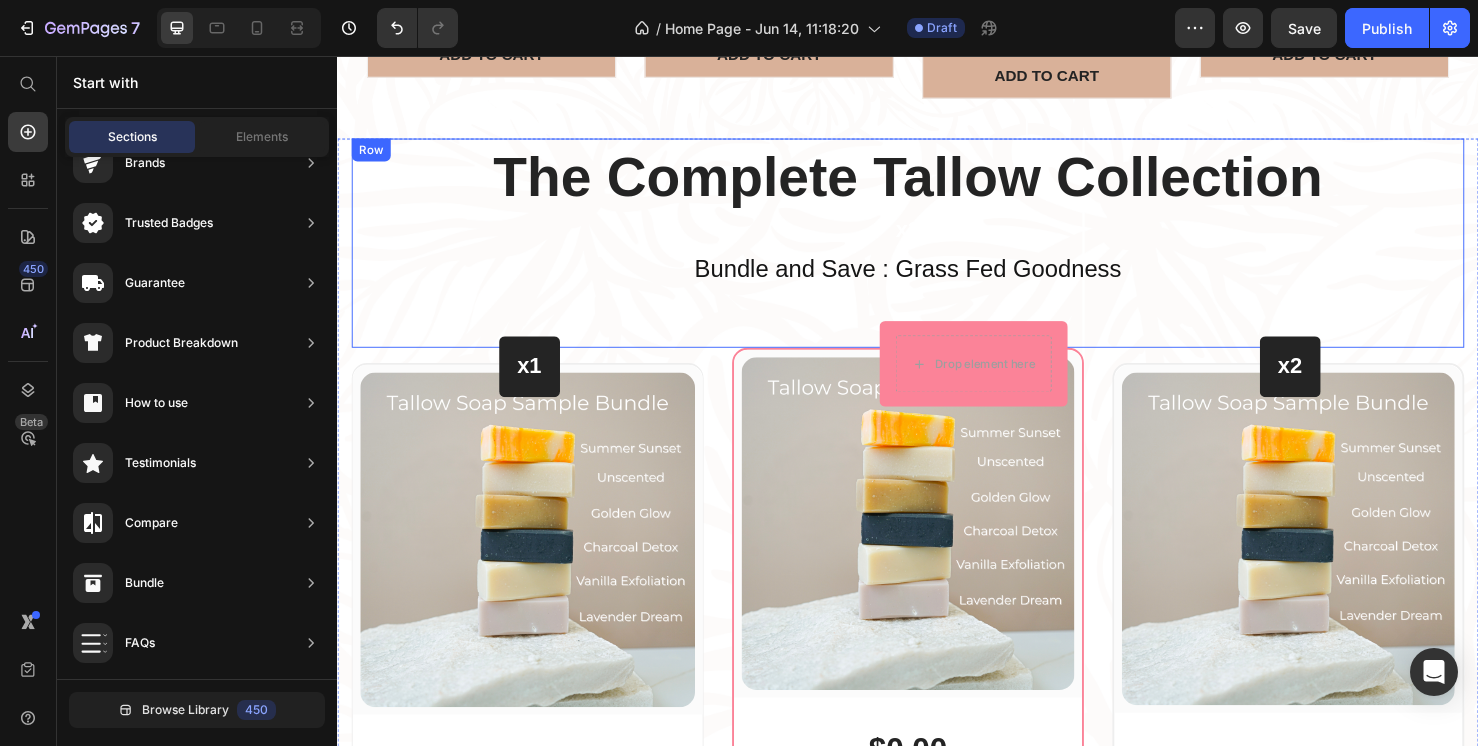 scroll, scrollTop: 1492, scrollLeft: 0, axis: vertical 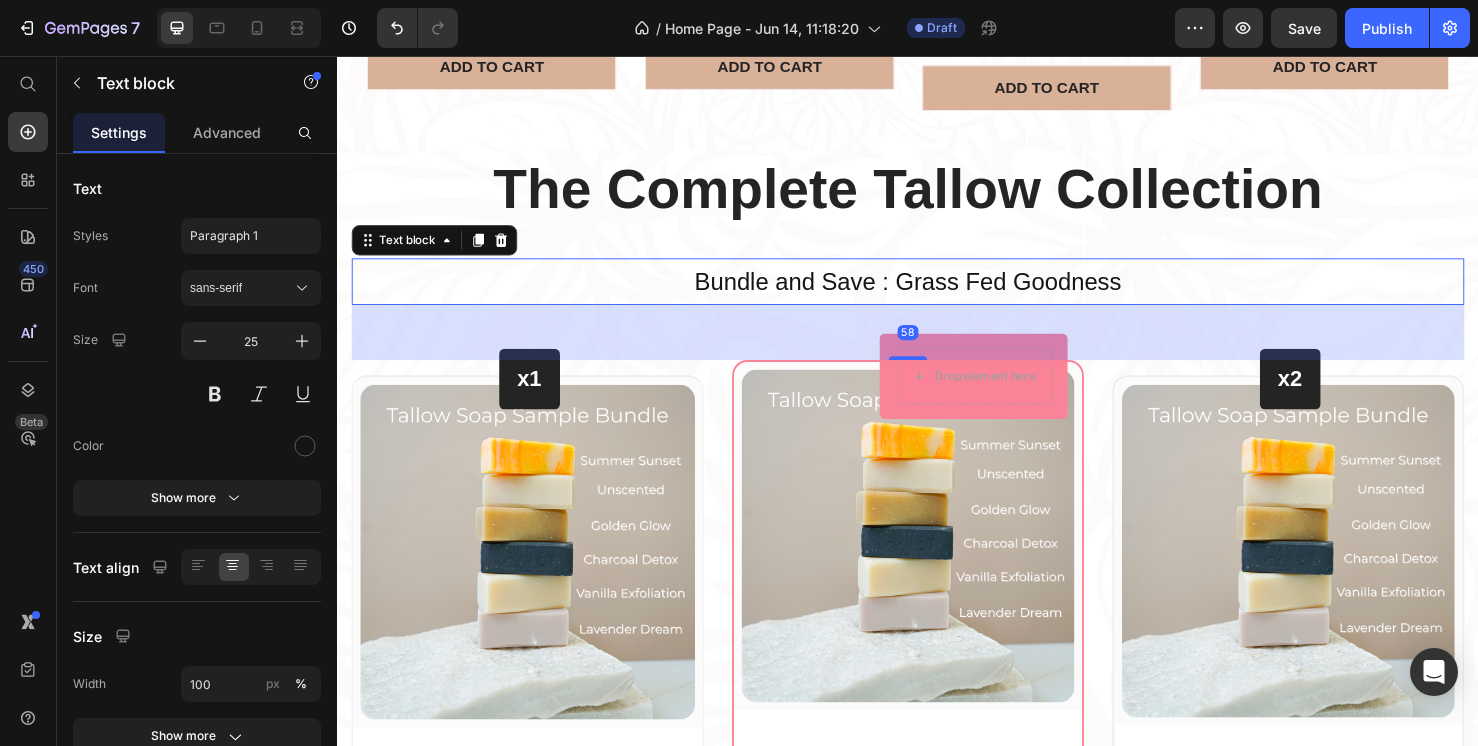 click on "Bundle and Save : Grass Fed Goodness" at bounding box center [937, 293] 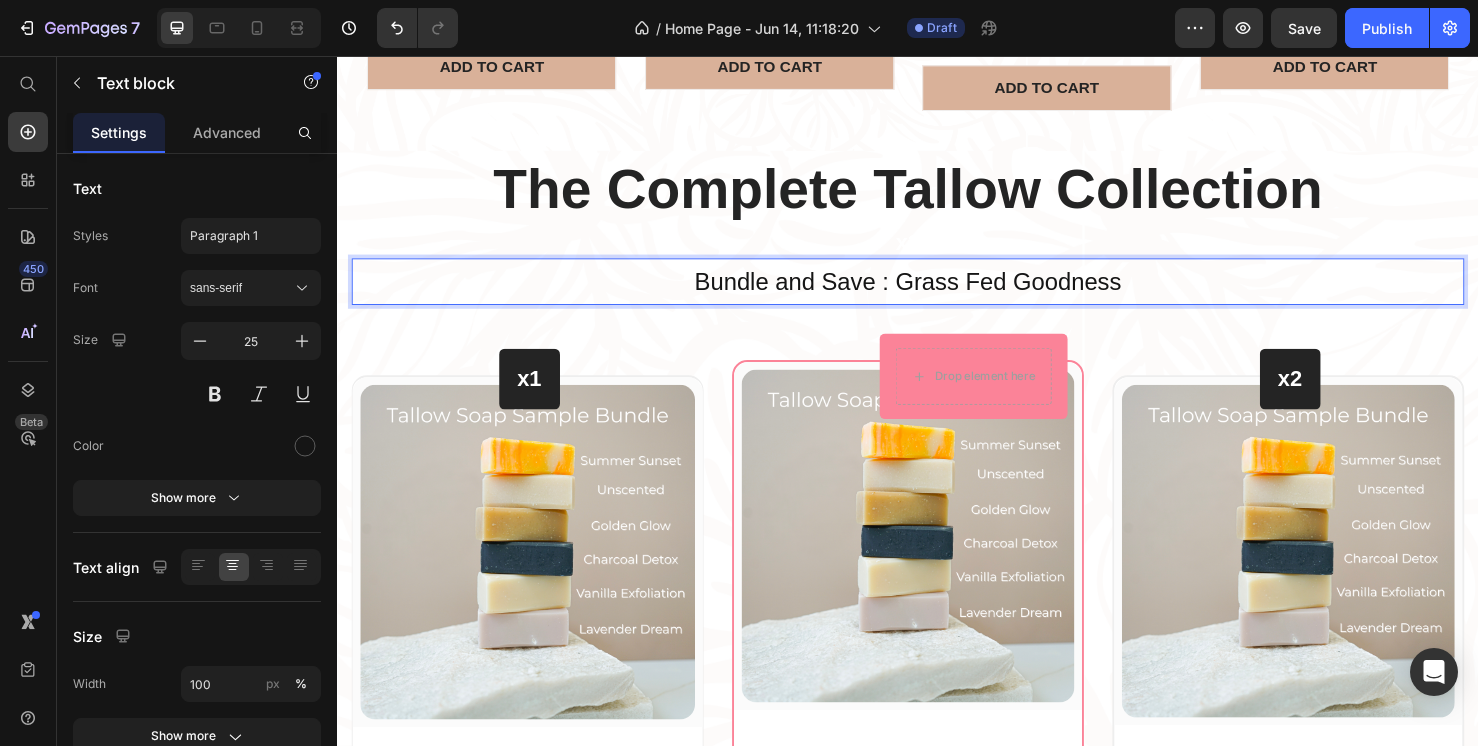 drag, startPoint x: 1159, startPoint y: 286, endPoint x: 691, endPoint y: 285, distance: 468.00107 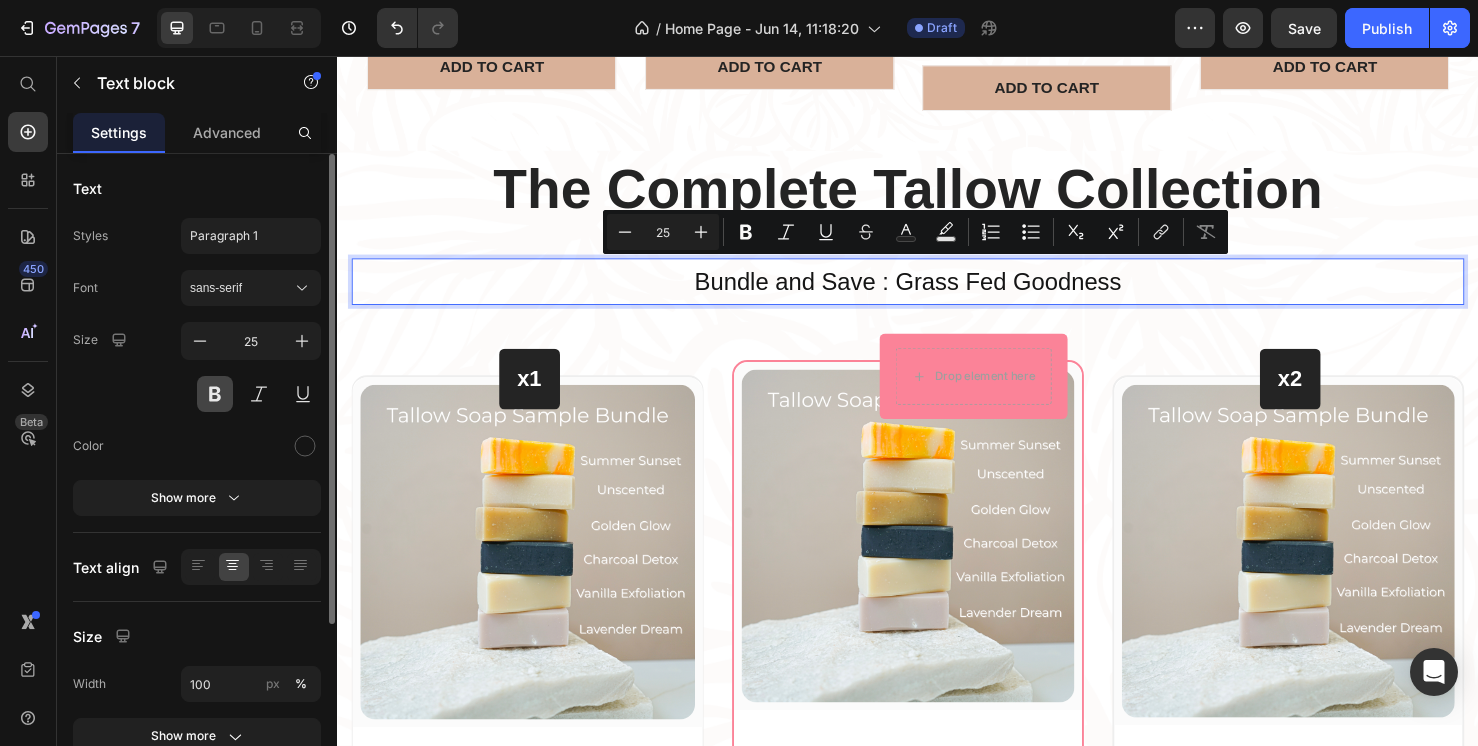 click at bounding box center [215, 394] 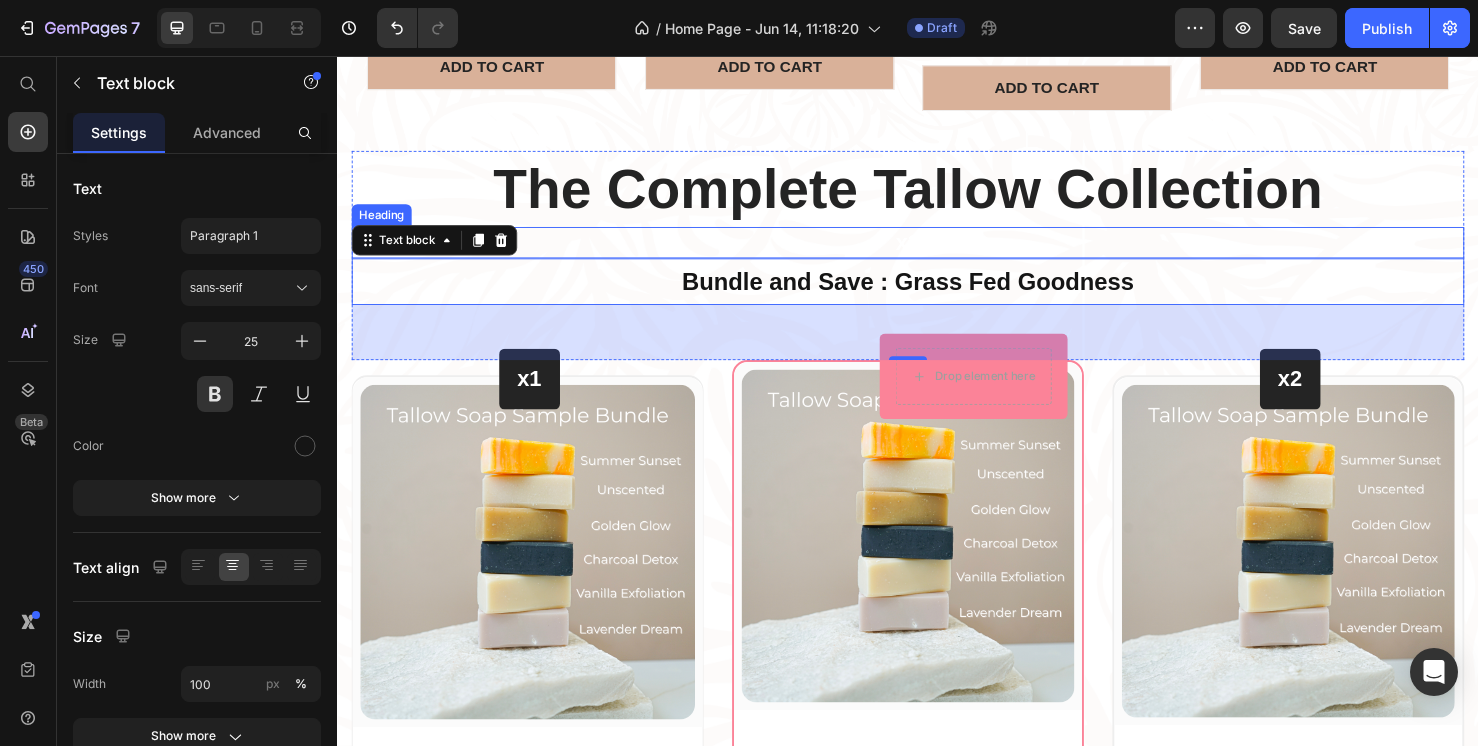 click on "x3" at bounding box center [937, 253] 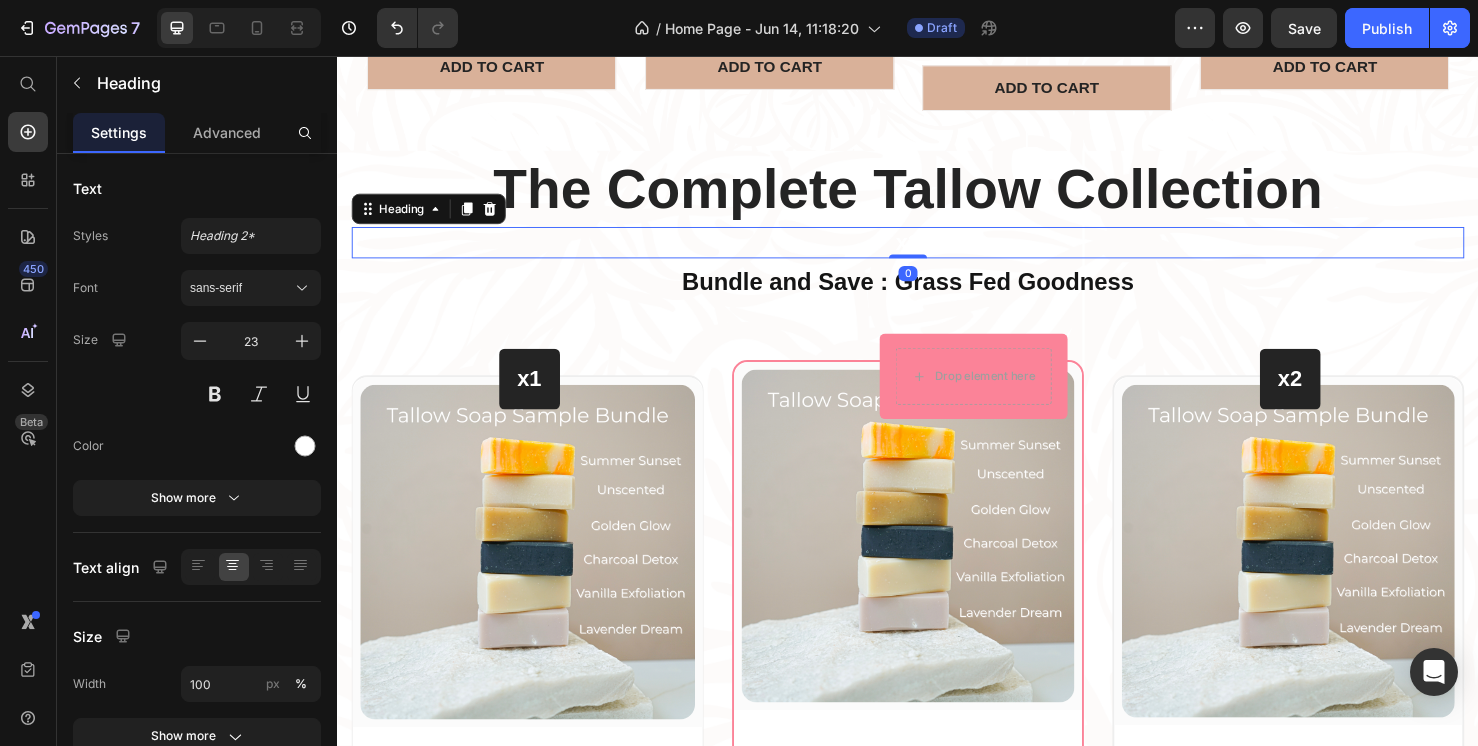 drag, startPoint x: 931, startPoint y: 261, endPoint x: 933, endPoint y: 213, distance: 48.04165 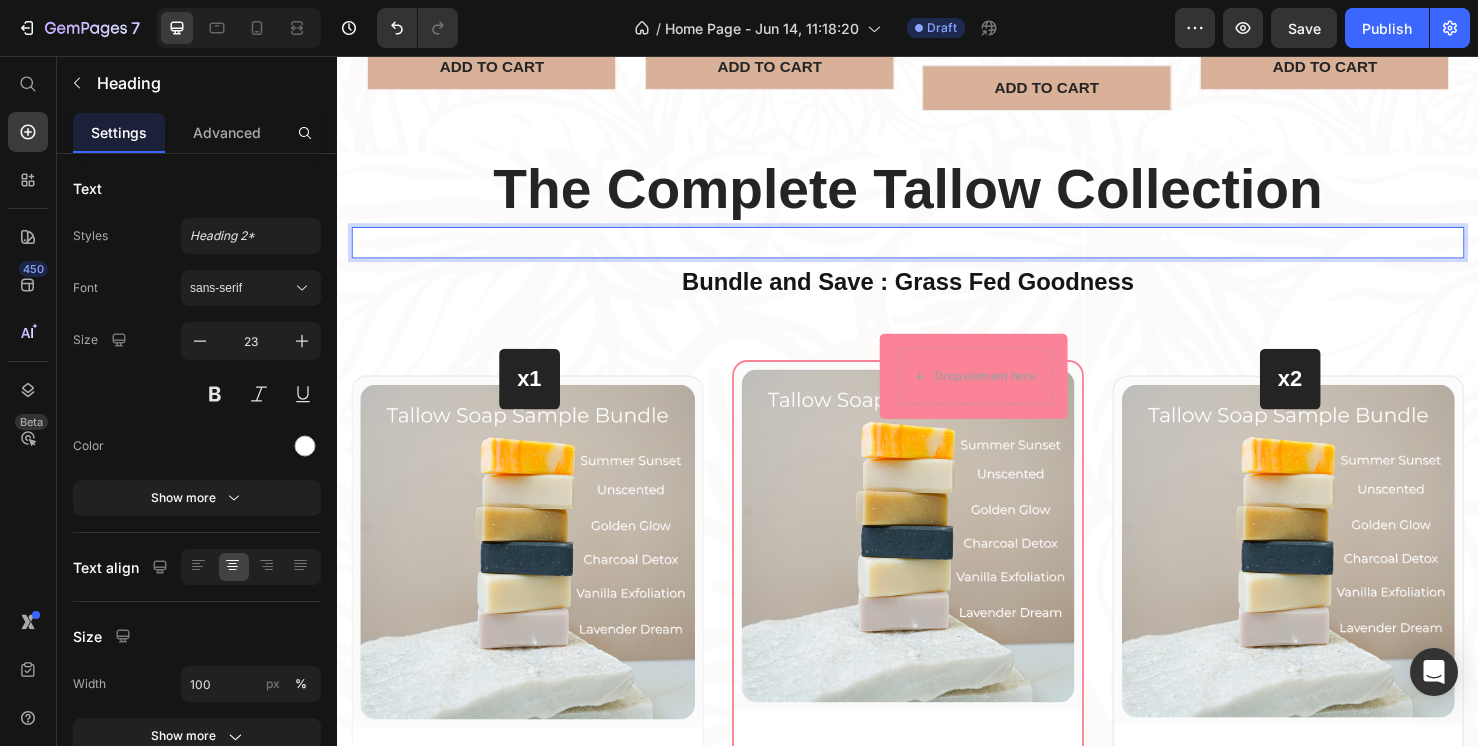 click on "x3" at bounding box center (937, 253) 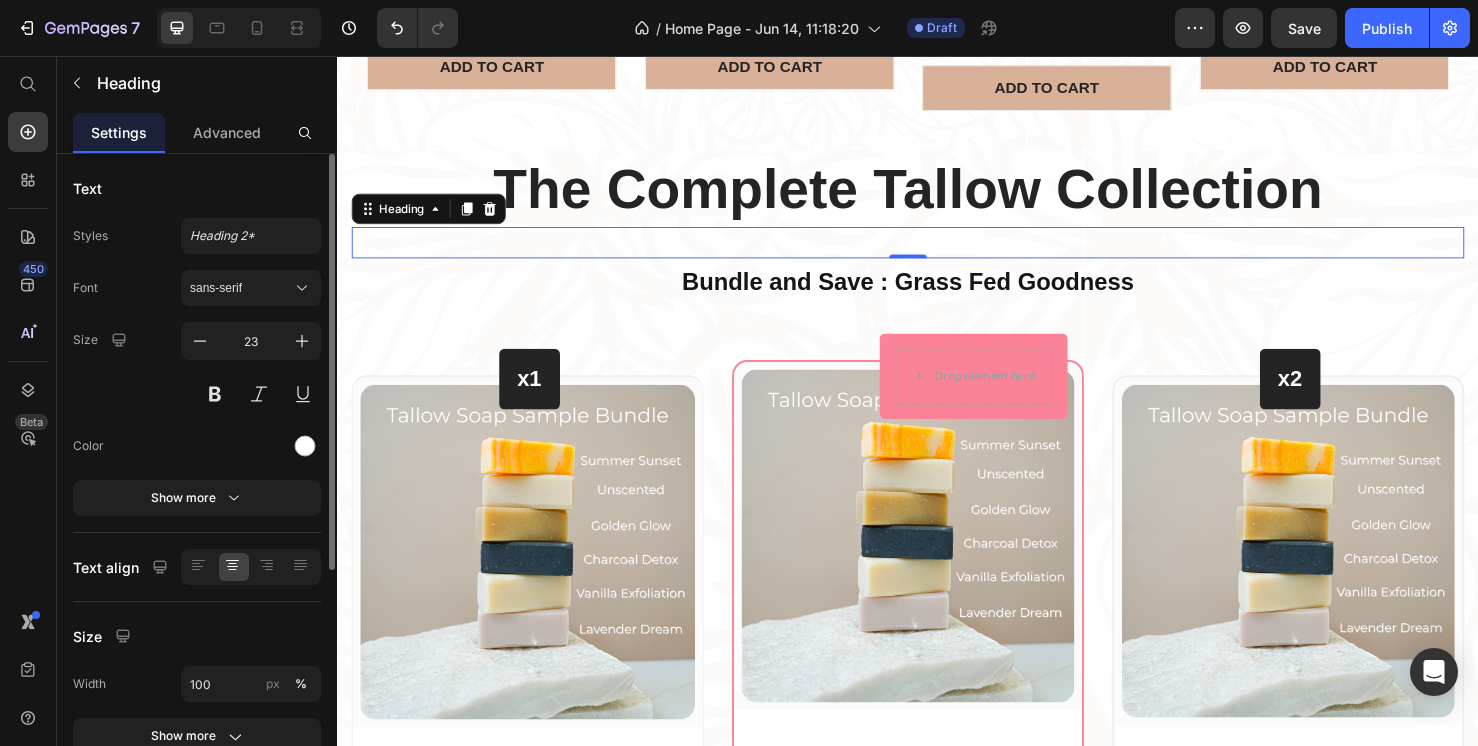click on "Text Styles Heading 2* Font sans-serif Size 23 Color Show more Text align Size Width 100 px % Show more Background Color Image Video  Color  SEO HTML tag H3  Delete element" at bounding box center (197, 660) 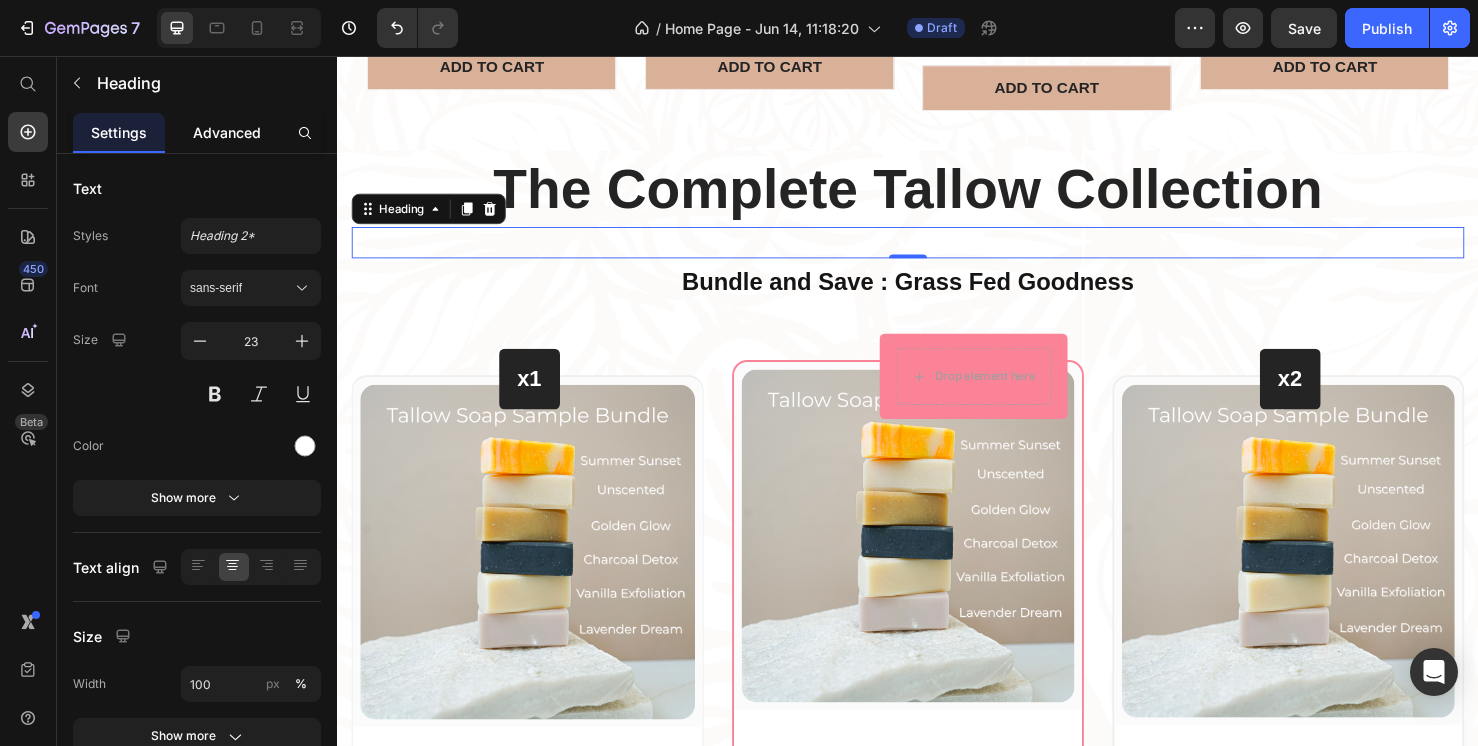 click on "Advanced" at bounding box center (227, 132) 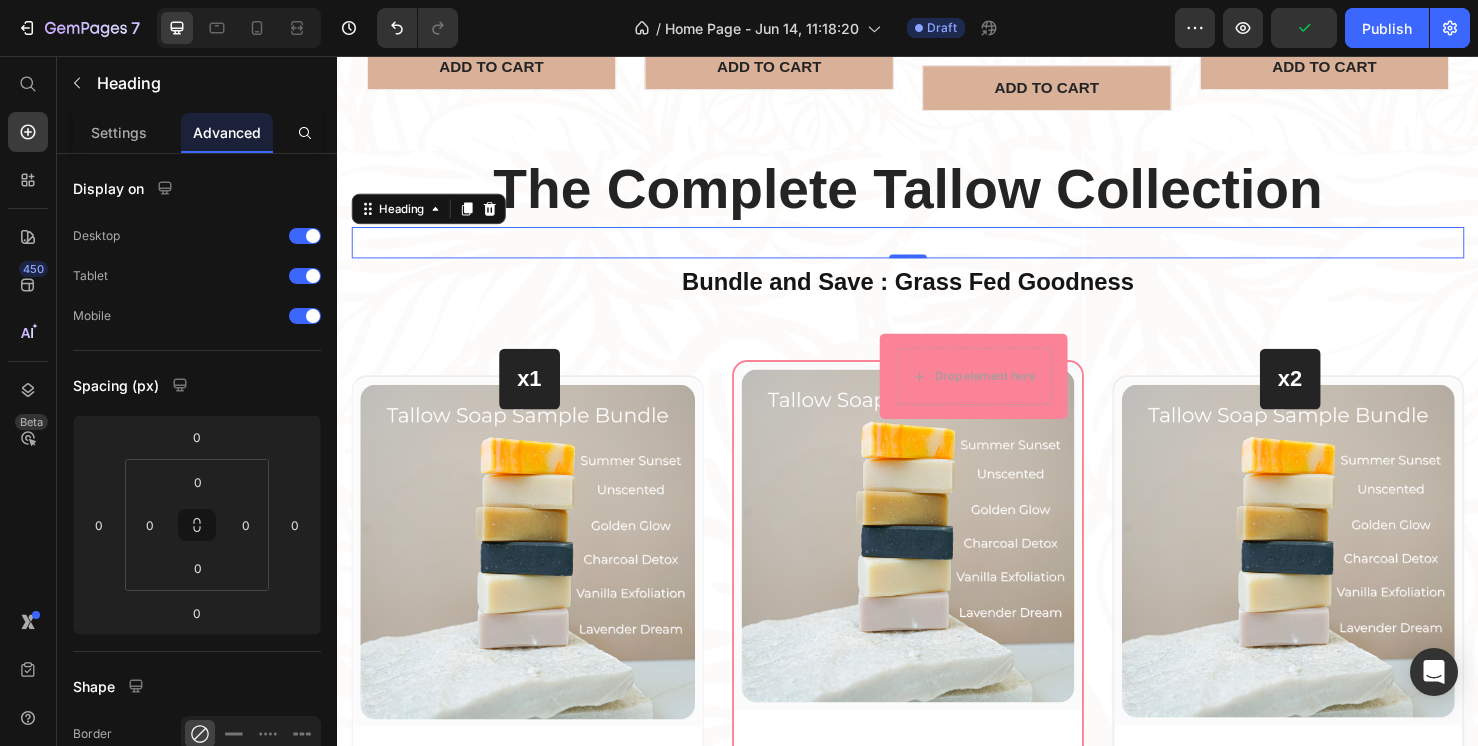 click on "x3" at bounding box center [937, 253] 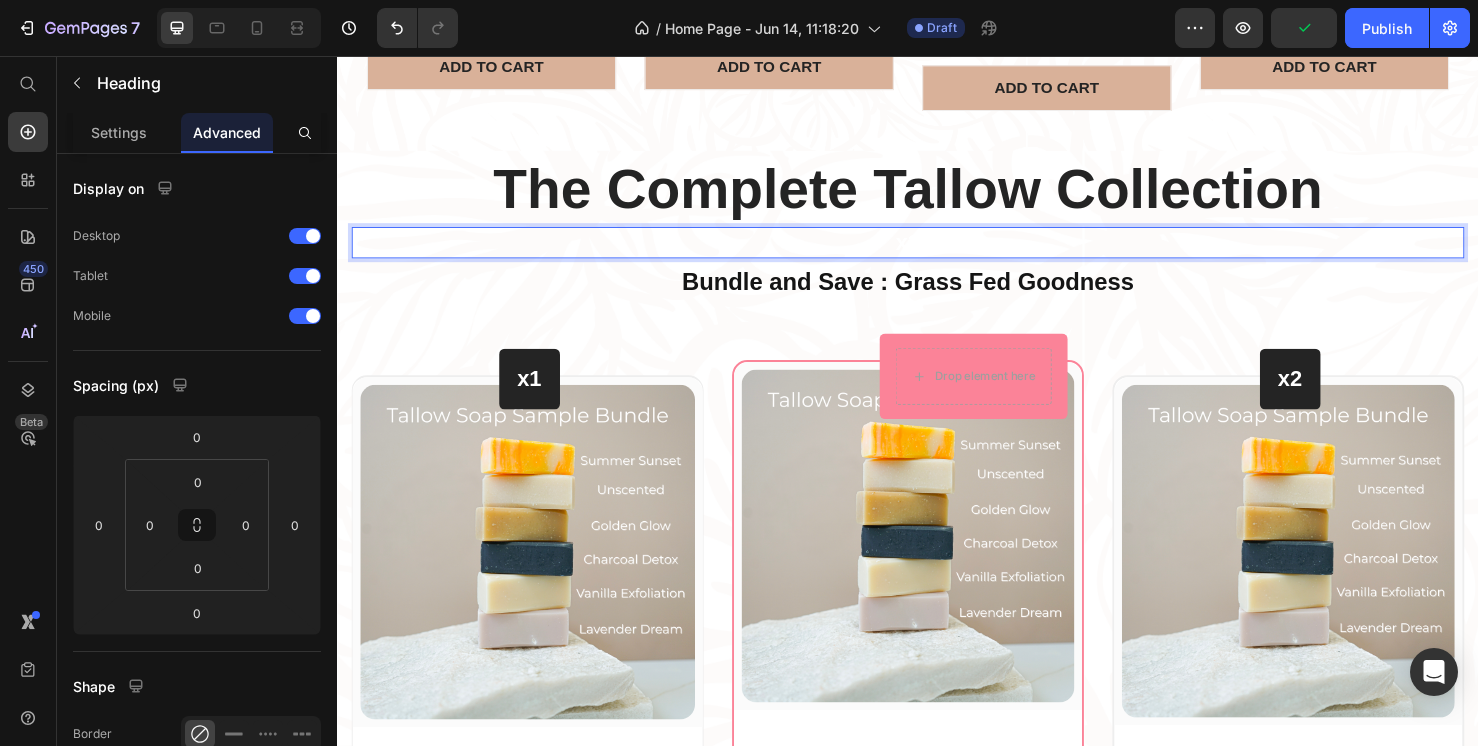 click on "x3" at bounding box center [937, 253] 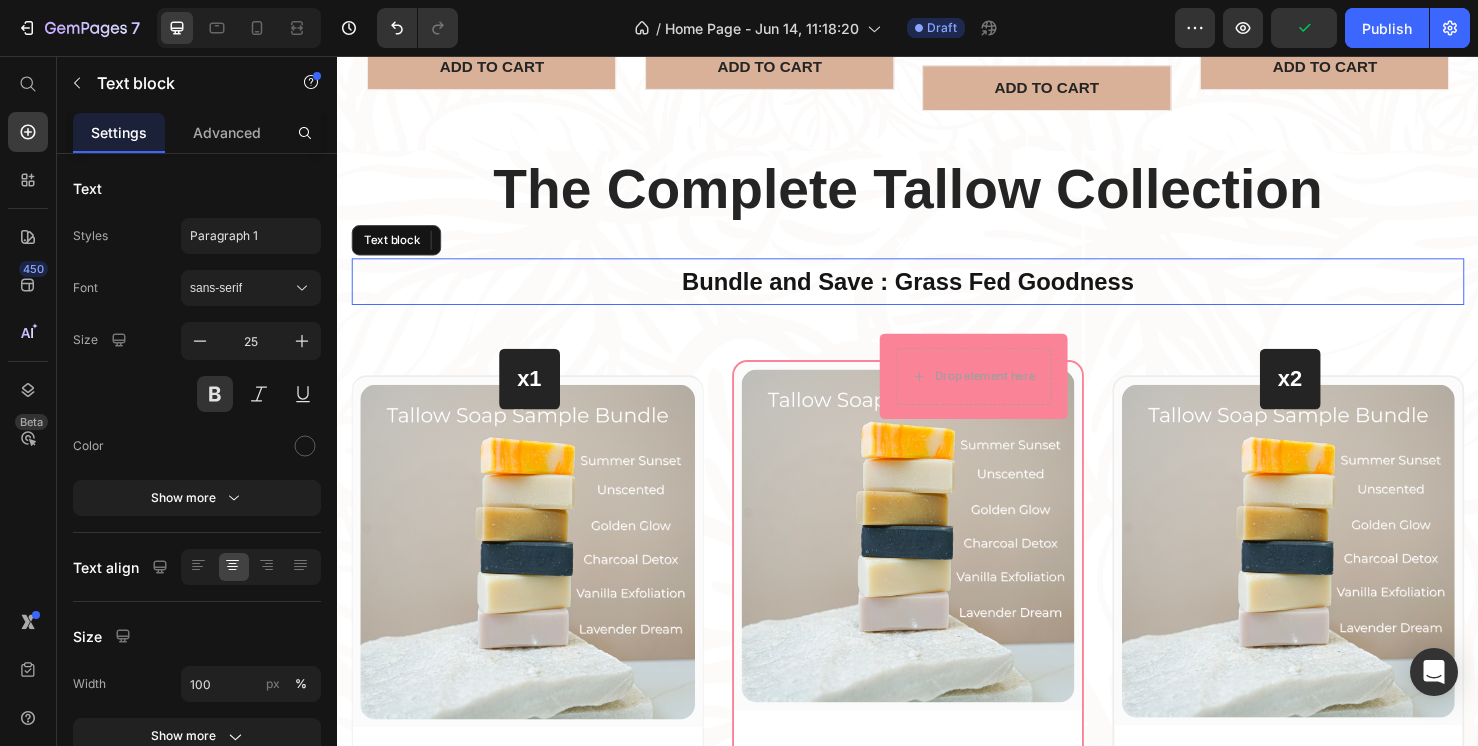 click on "Bundle and Save : Grass Fed Goodness" at bounding box center (937, 293) 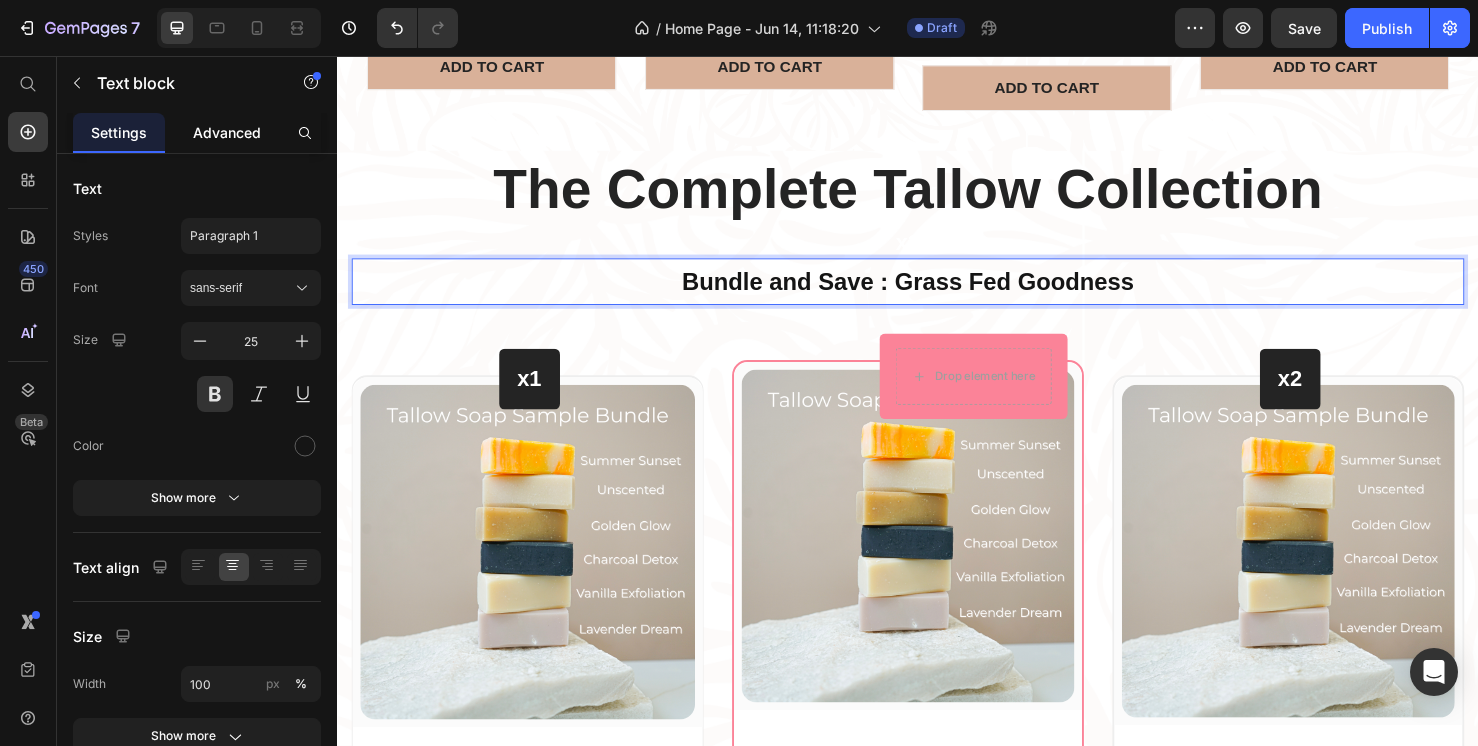 click on "Advanced" 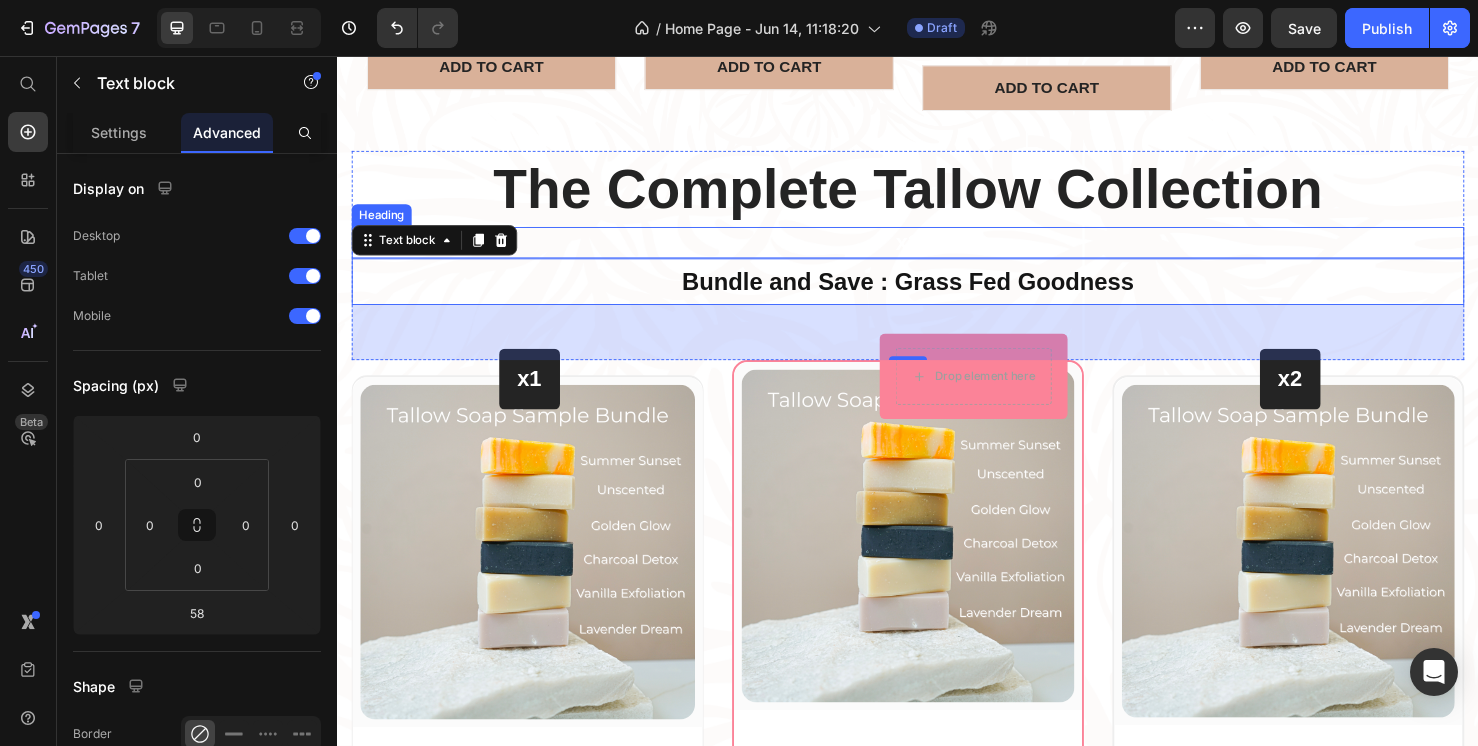 click on "x3" at bounding box center (937, 253) 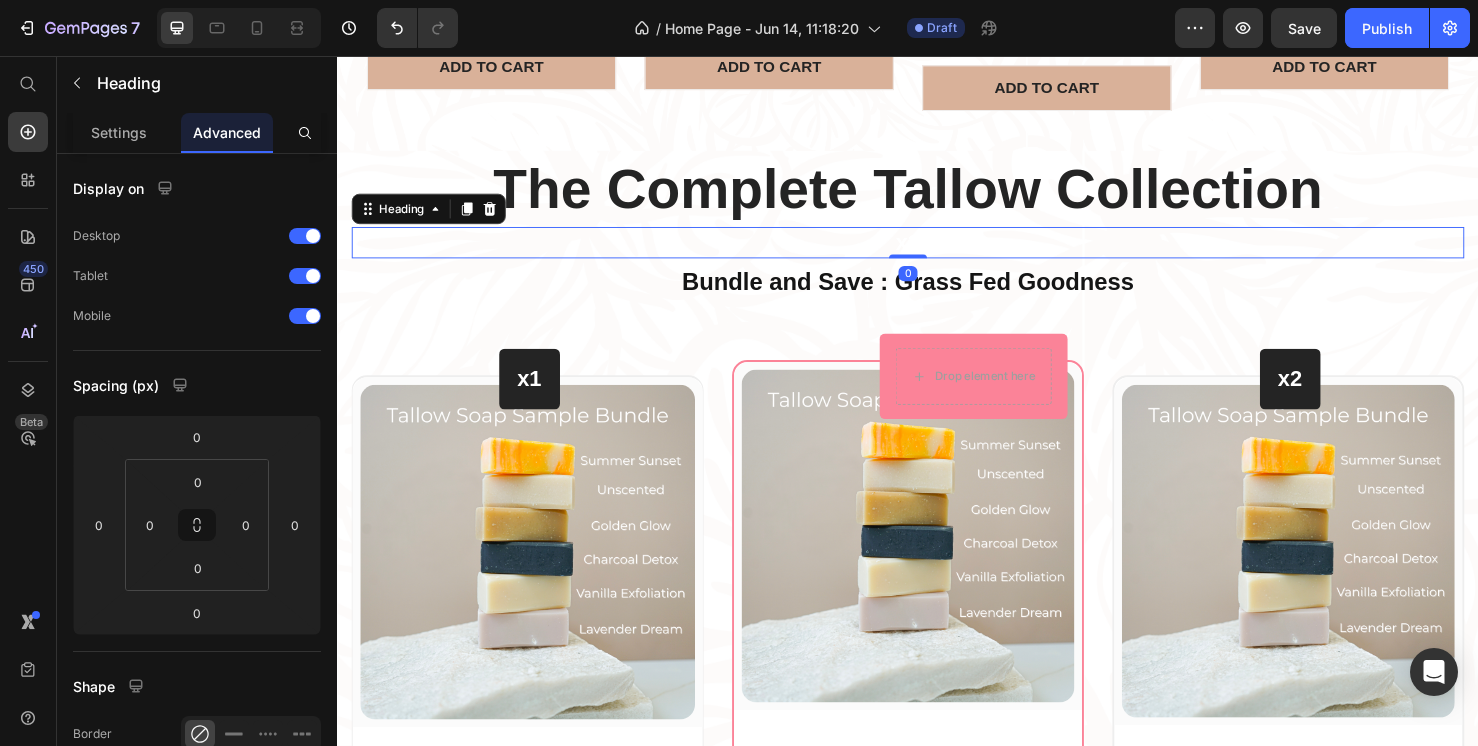 drag, startPoint x: 925, startPoint y: 261, endPoint x: 926, endPoint y: 201, distance: 60.00833 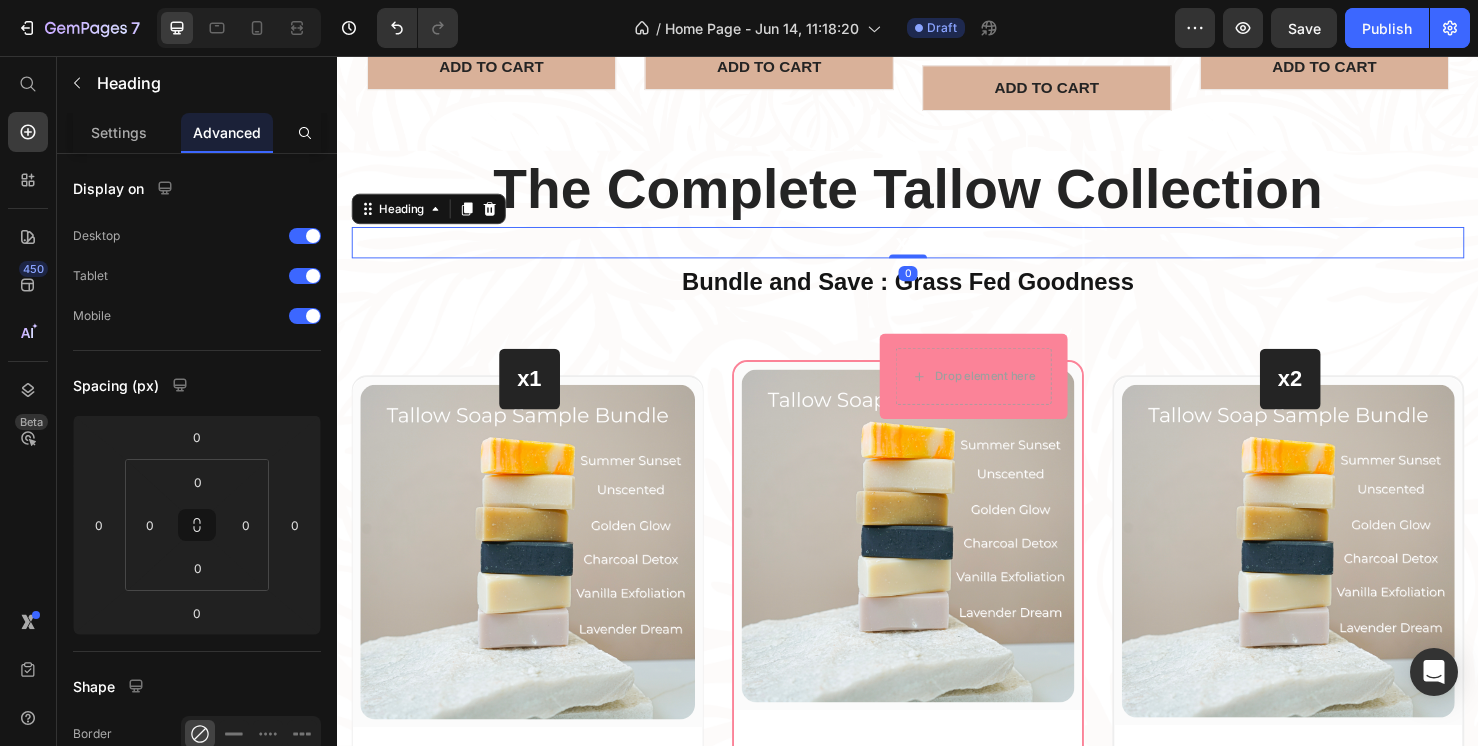 click on "The Complete Tallow Collection Heading x3 Heading   0 Bundle and Save : Grass Fed Goodness  Text block" at bounding box center (937, 266) 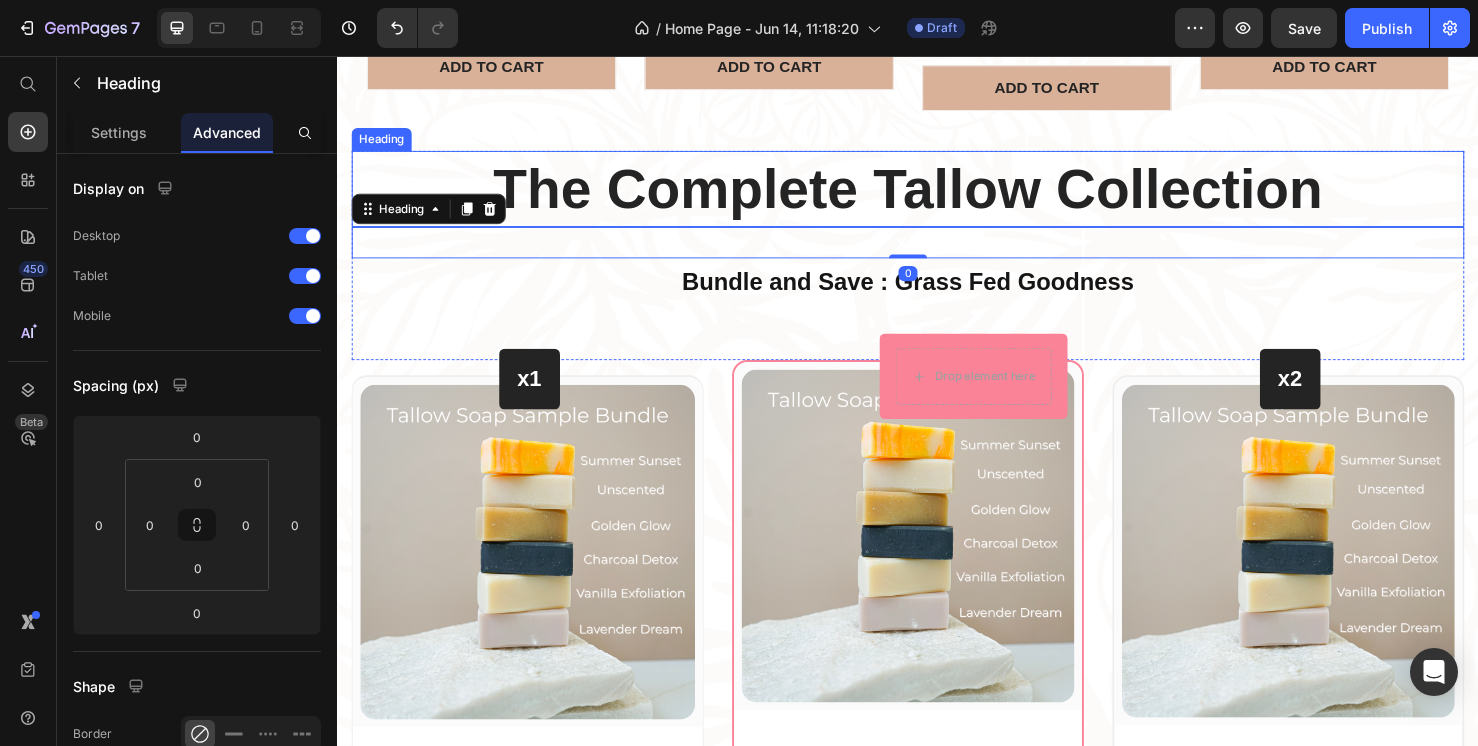 click on "The Complete Tallow Collection" at bounding box center (937, 195) 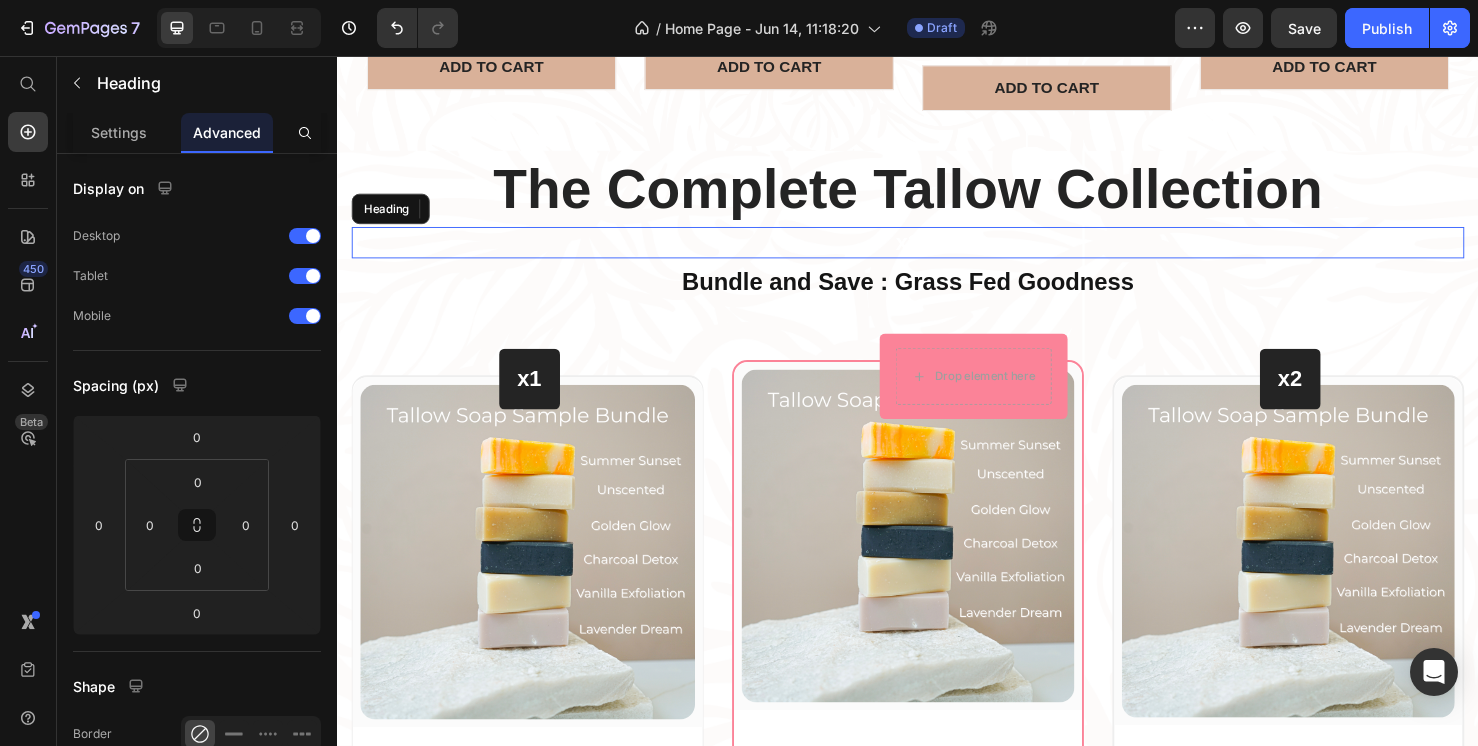 click on "x3" at bounding box center [937, 253] 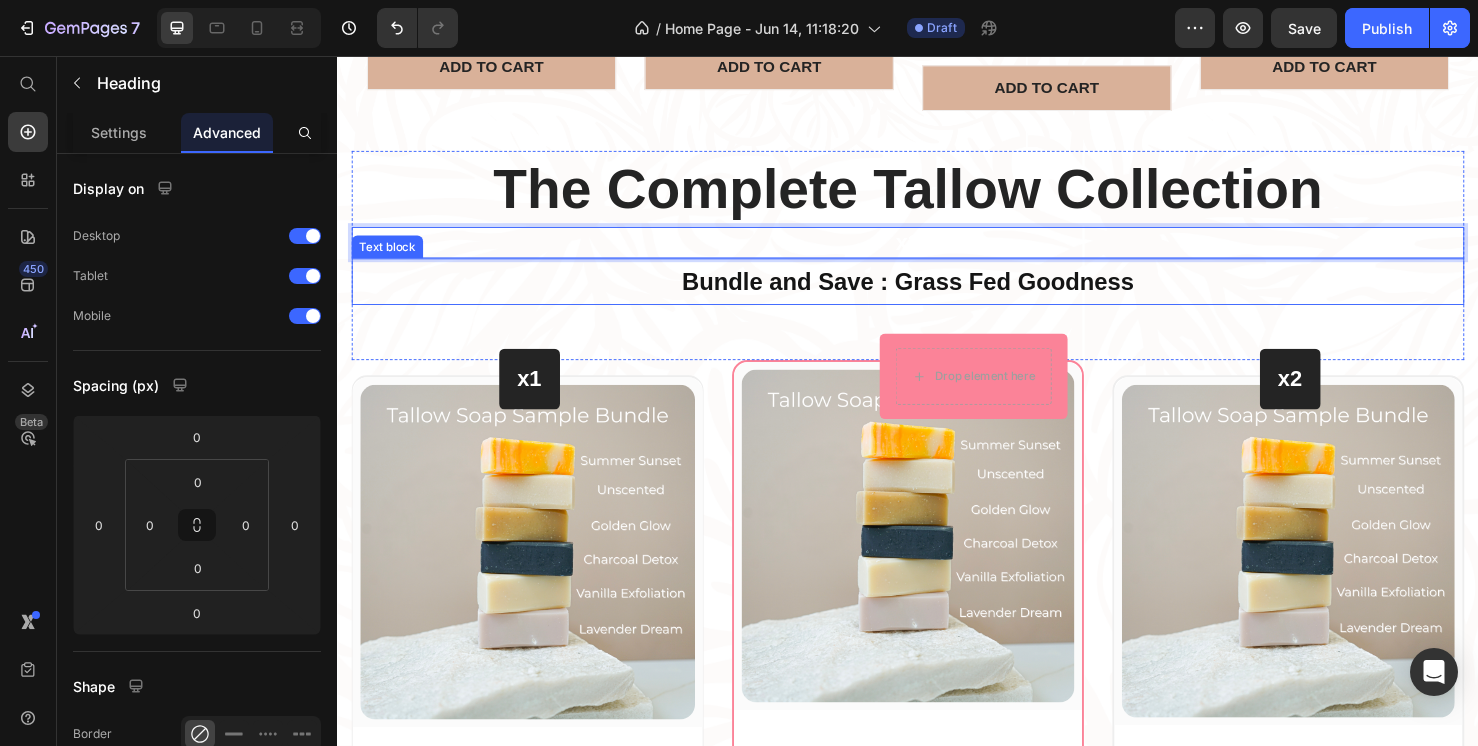 click on "Bundle and Save : Grass Fed Goodness" at bounding box center (937, 293) 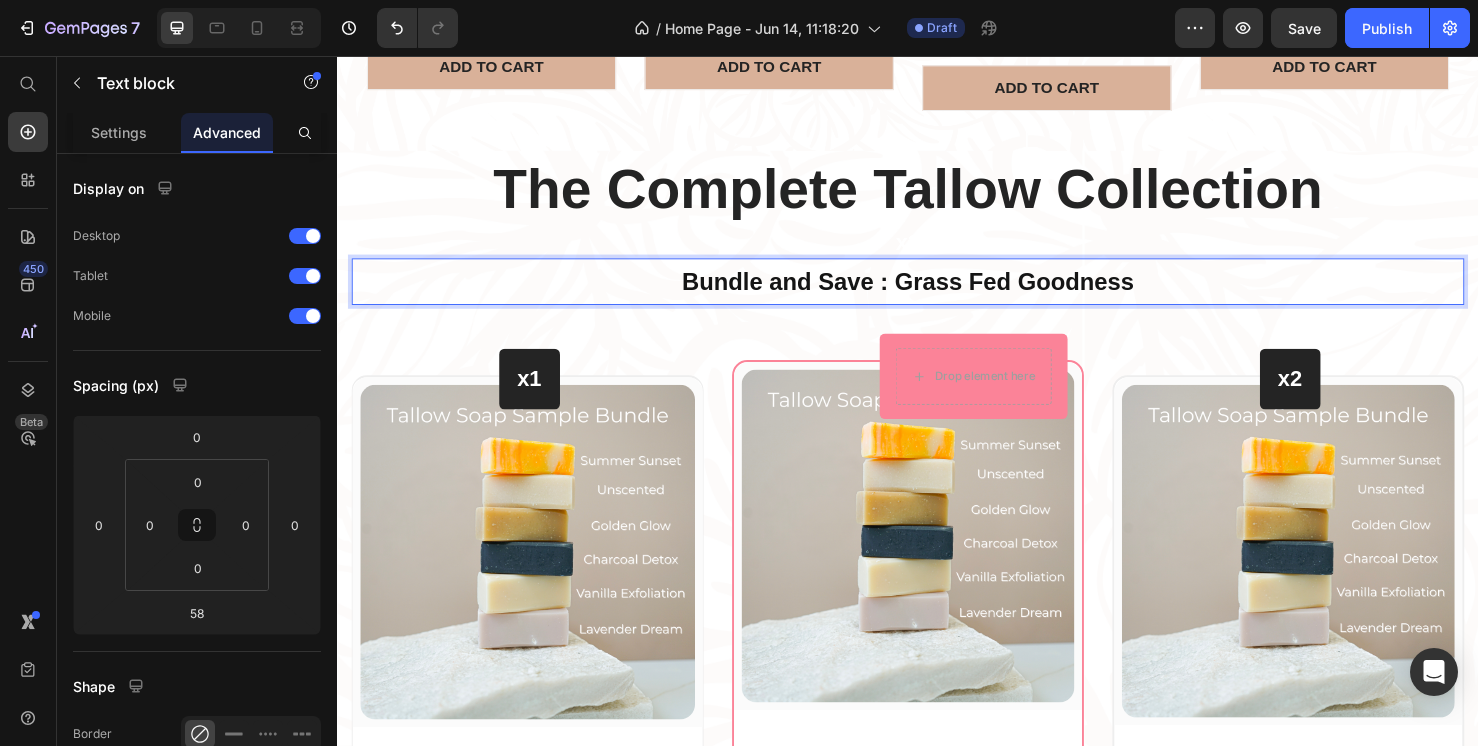click on "Bundle and Save : Grass Fed Goodness" at bounding box center (937, 293) 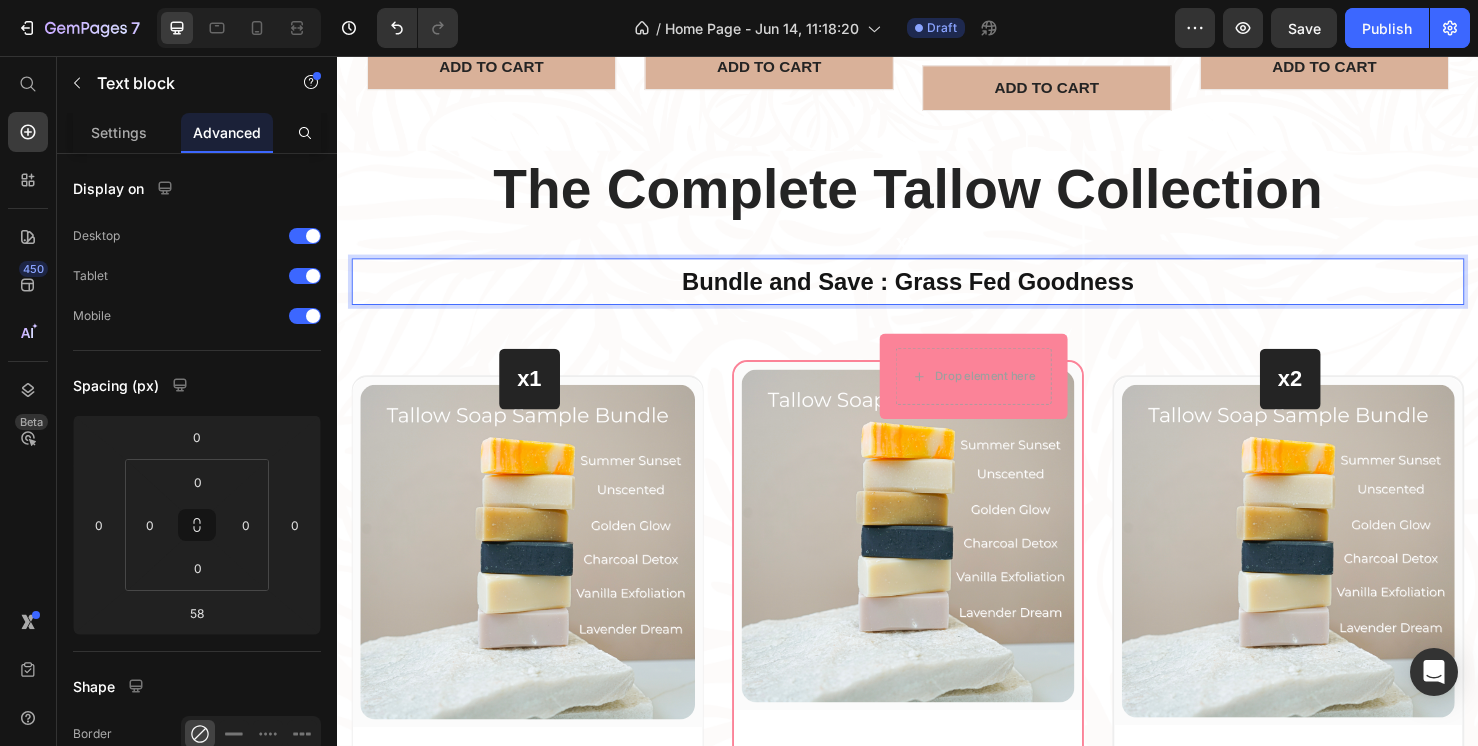 click on "Bundle and Save : Grass Fed Goodness" at bounding box center (937, 293) 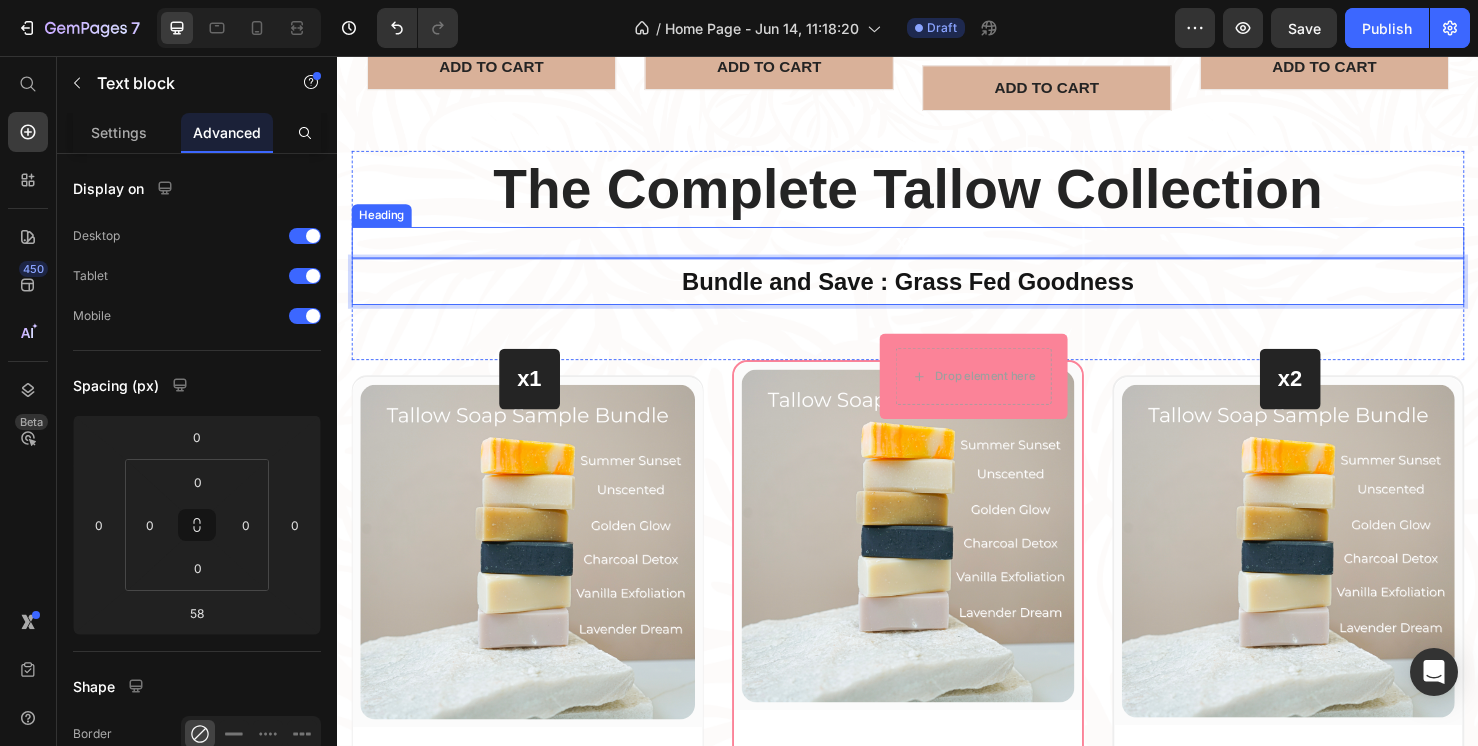 click on "x3" at bounding box center (937, 253) 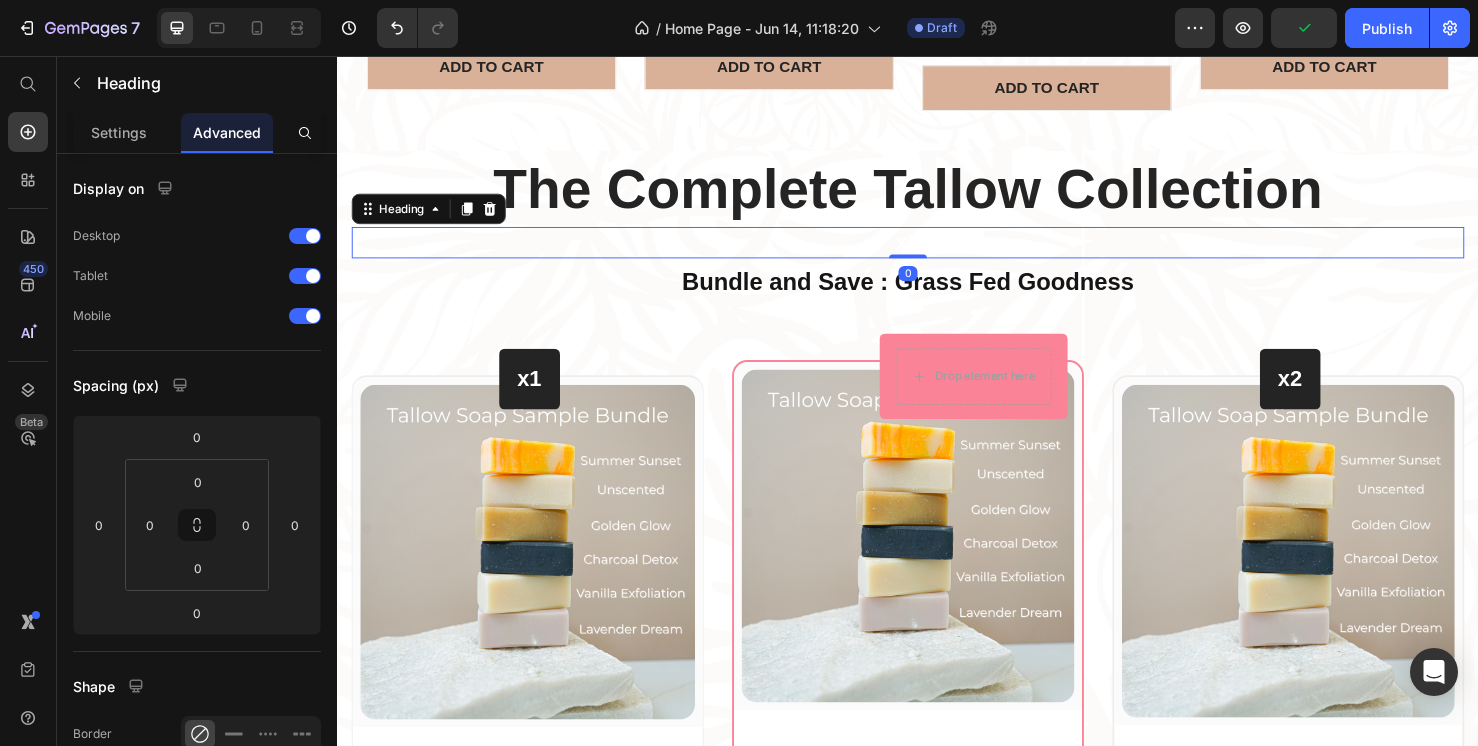 drag, startPoint x: 929, startPoint y: 261, endPoint x: 928, endPoint y: 207, distance: 54.00926 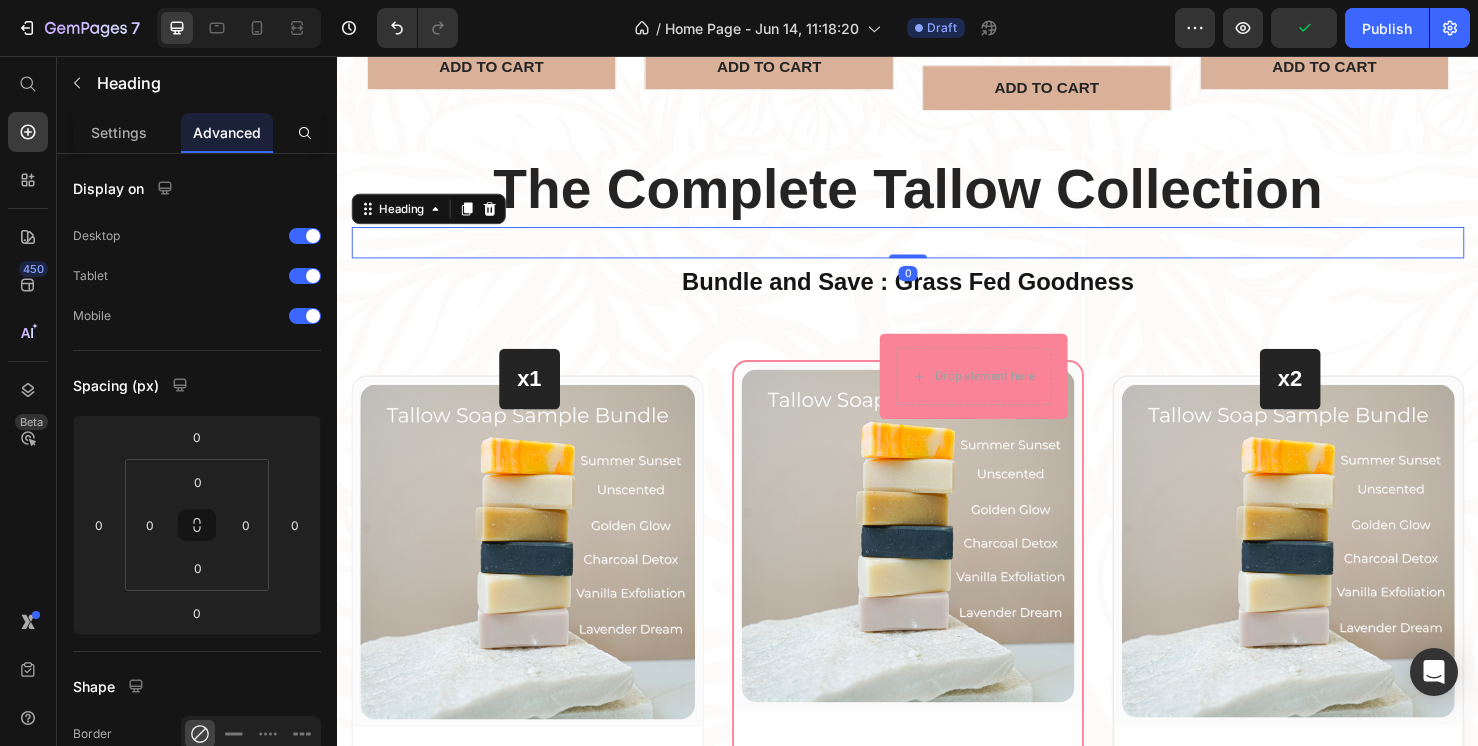 click on "The Complete Tallow Collection Heading x3 Heading   0 Bundle and Save : Grass Fed Goodness  Text block" at bounding box center (937, 266) 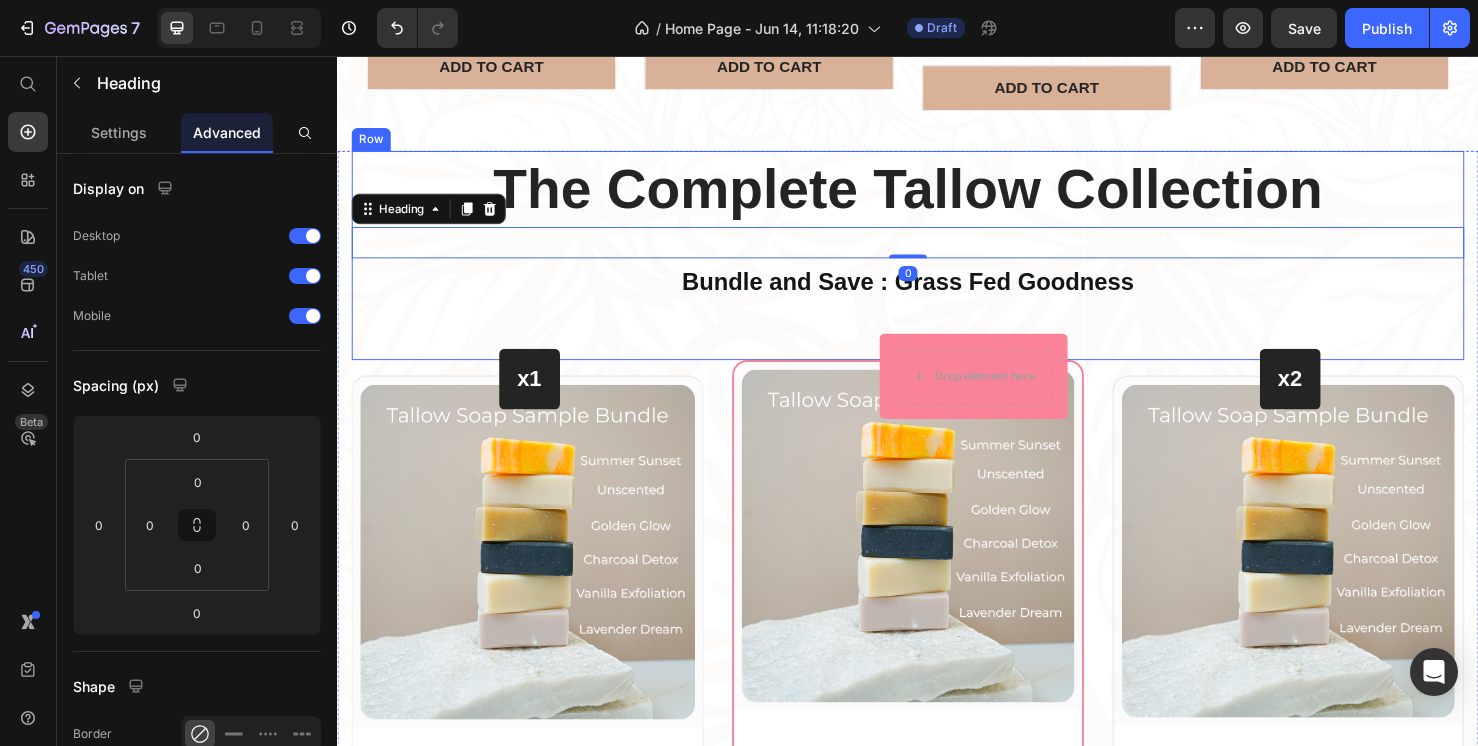 click on "The Complete Tallow Collection Heading x3 Heading   0 Bundle and Save : Grass Fed Goodness  Text block" at bounding box center (937, 266) 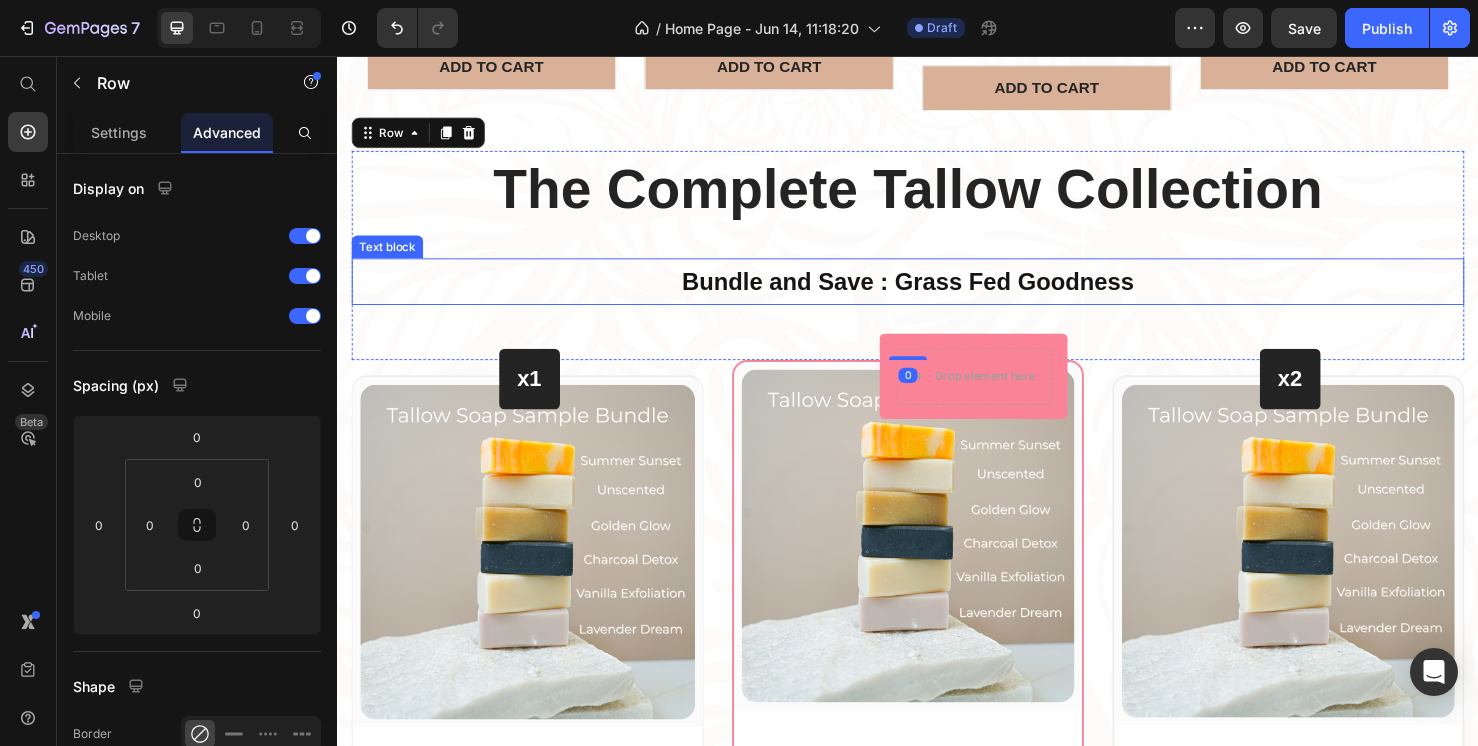 scroll, scrollTop: 1666, scrollLeft: 0, axis: vertical 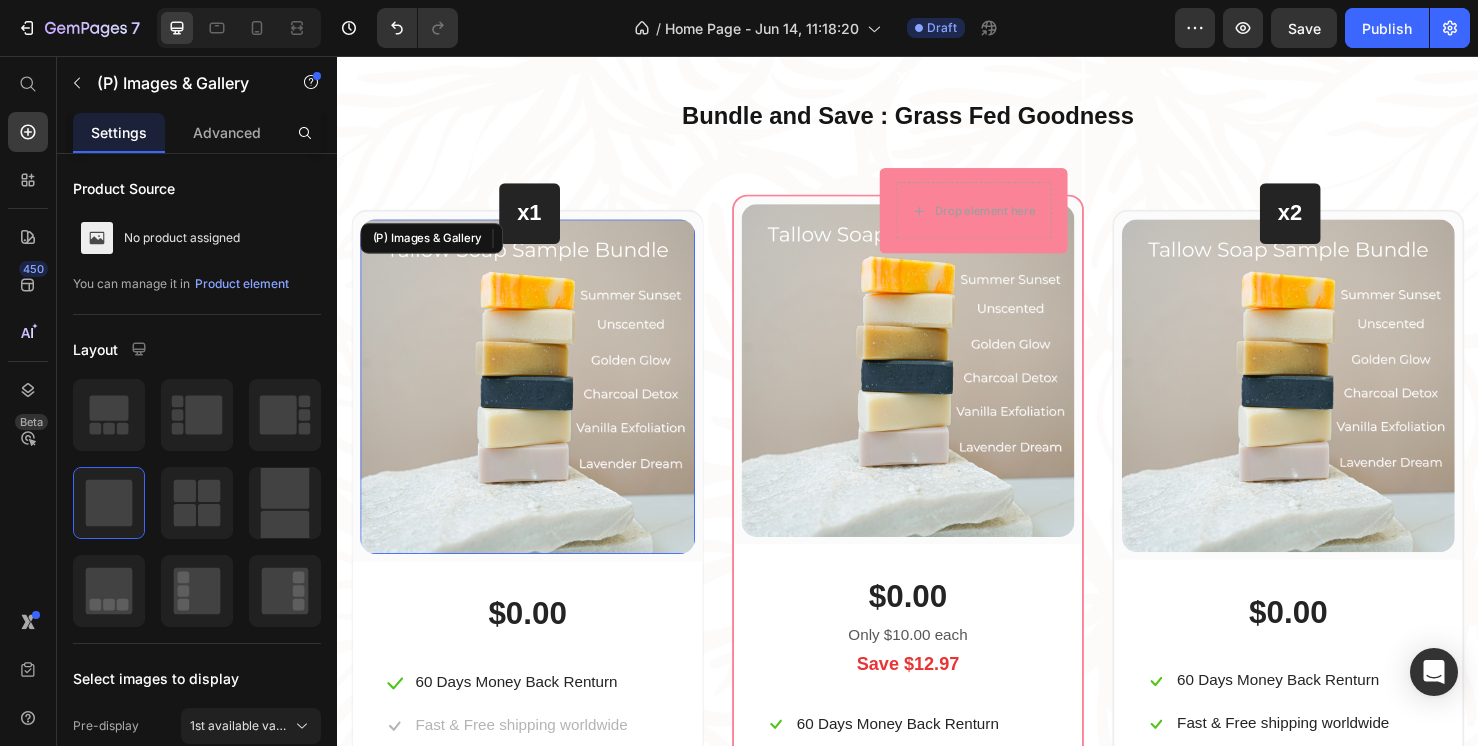 click at bounding box center (537, 404) 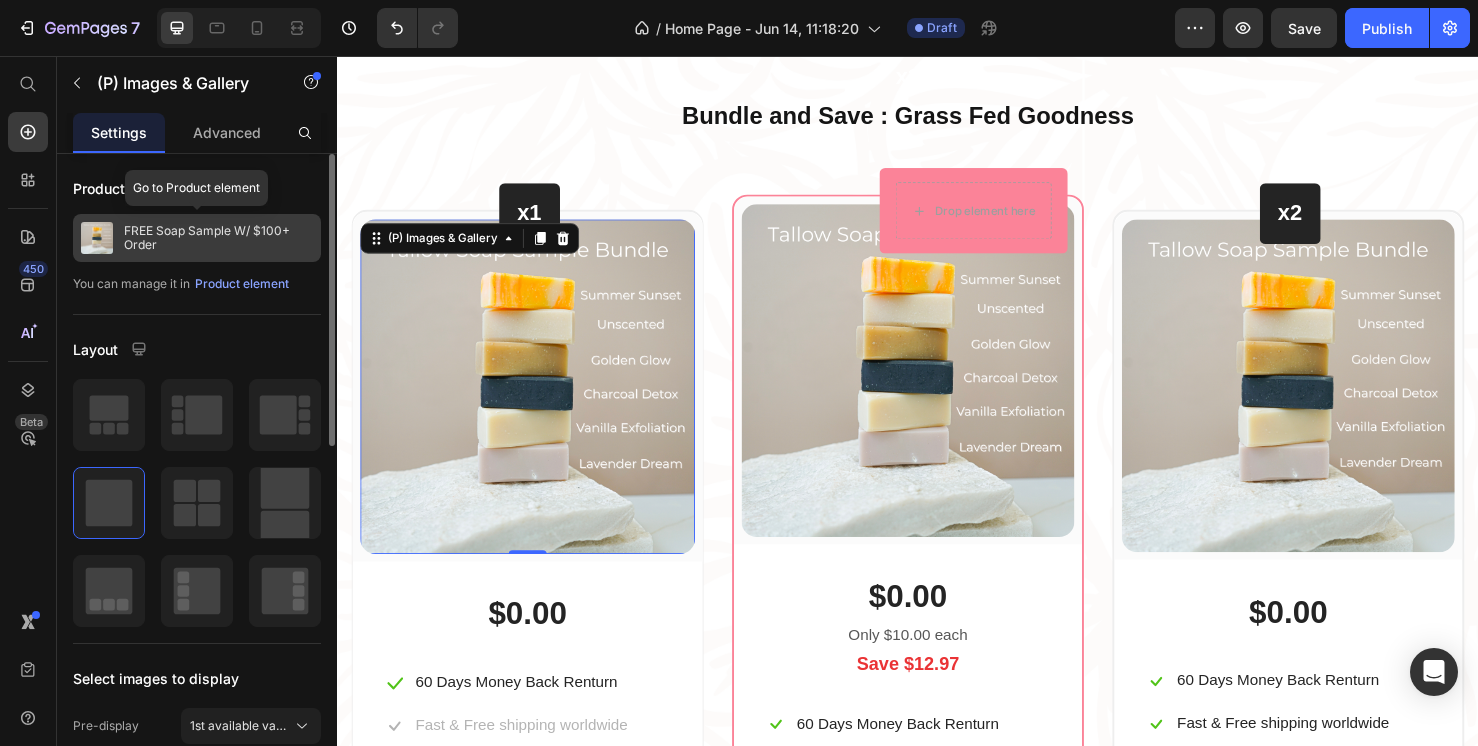click on "FREE Soap Sample W/ $100+ Order" at bounding box center (218, 238) 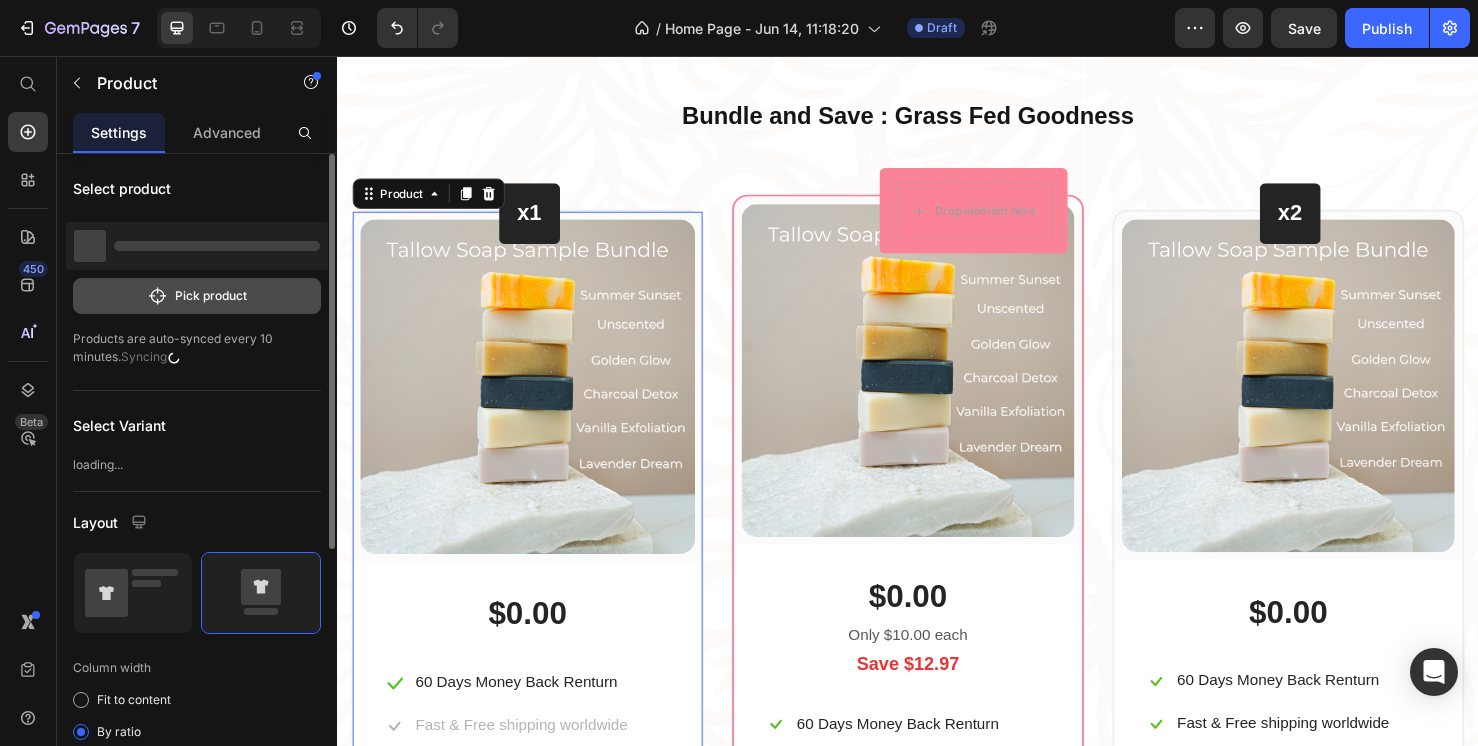 click on "Pick product" at bounding box center (197, 296) 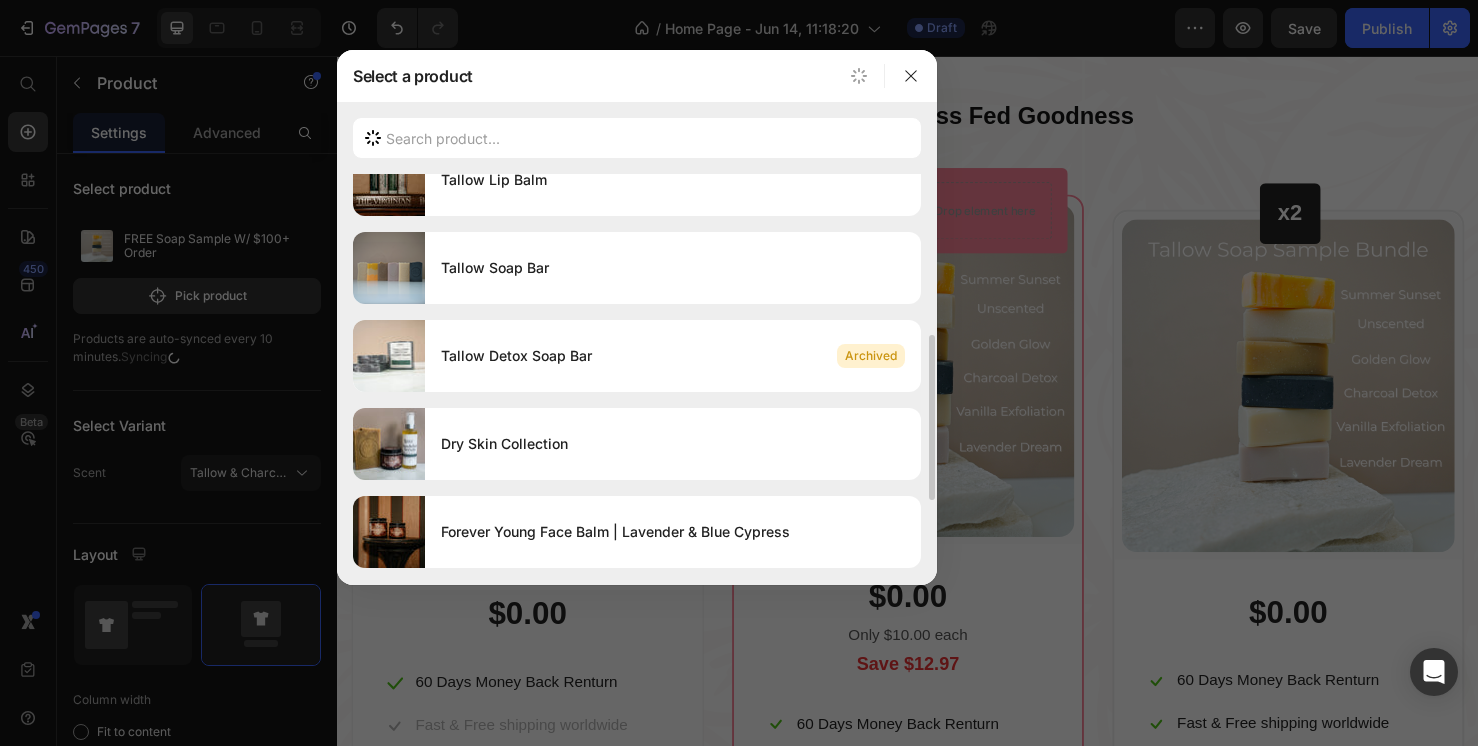 scroll, scrollTop: 381, scrollLeft: 0, axis: vertical 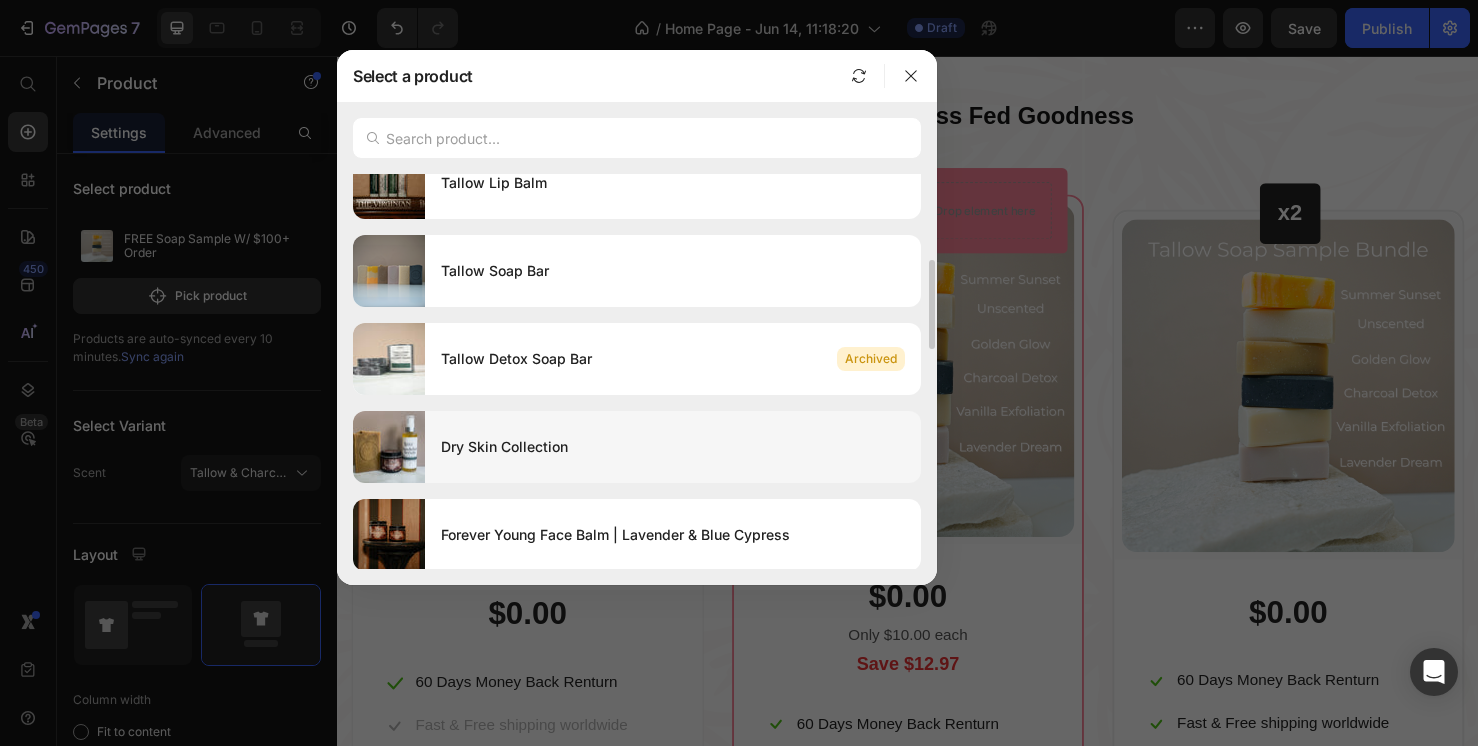 click on "Dry Skin Collection" at bounding box center (673, 447) 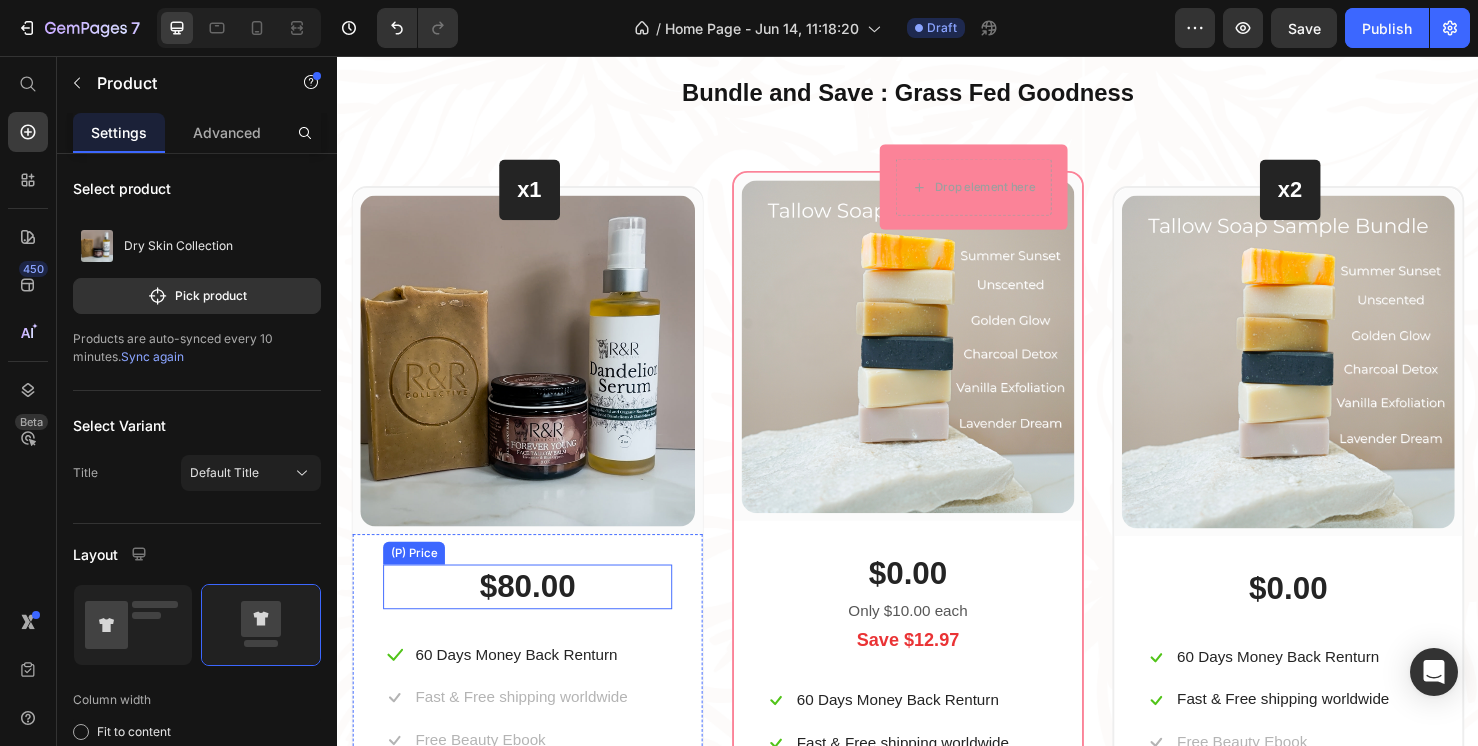 scroll, scrollTop: 1669, scrollLeft: 0, axis: vertical 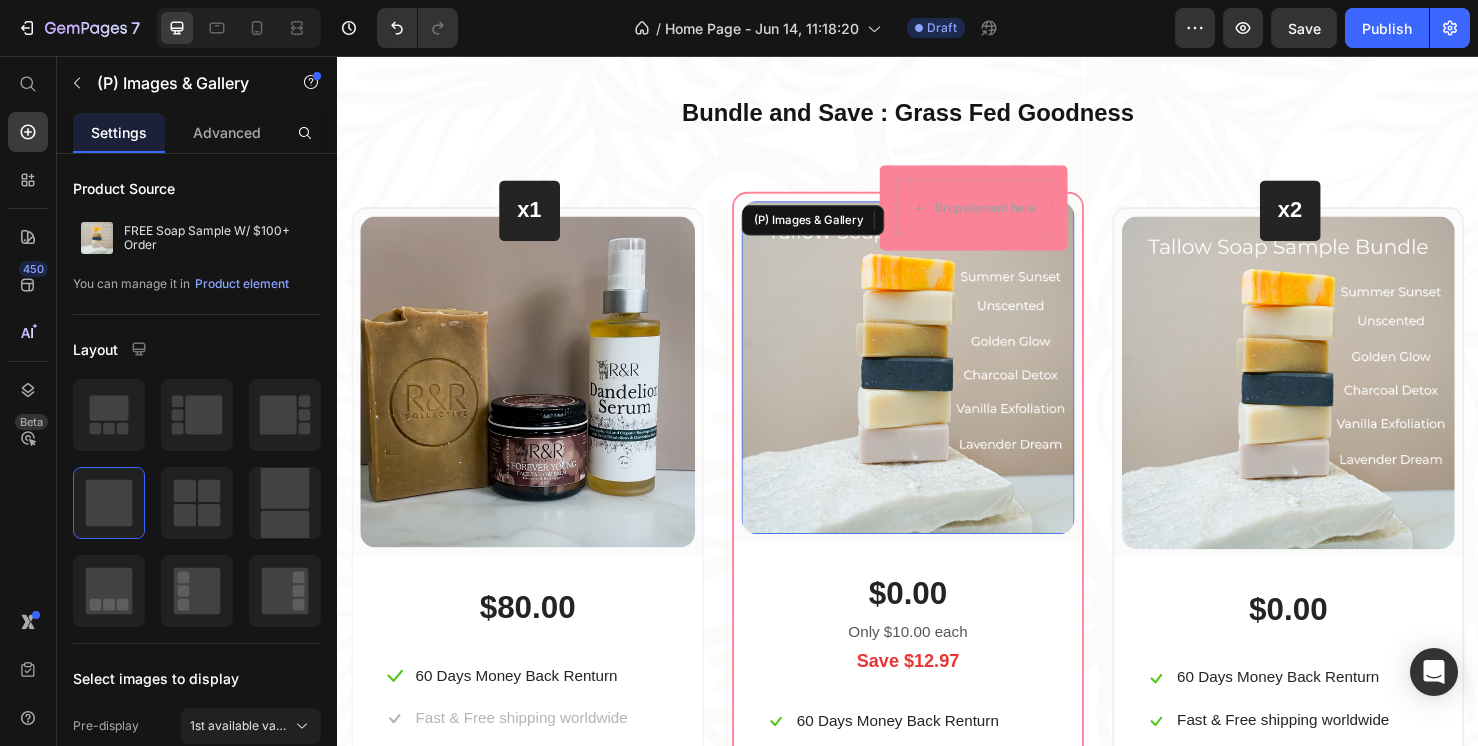 click at bounding box center [937, 384] 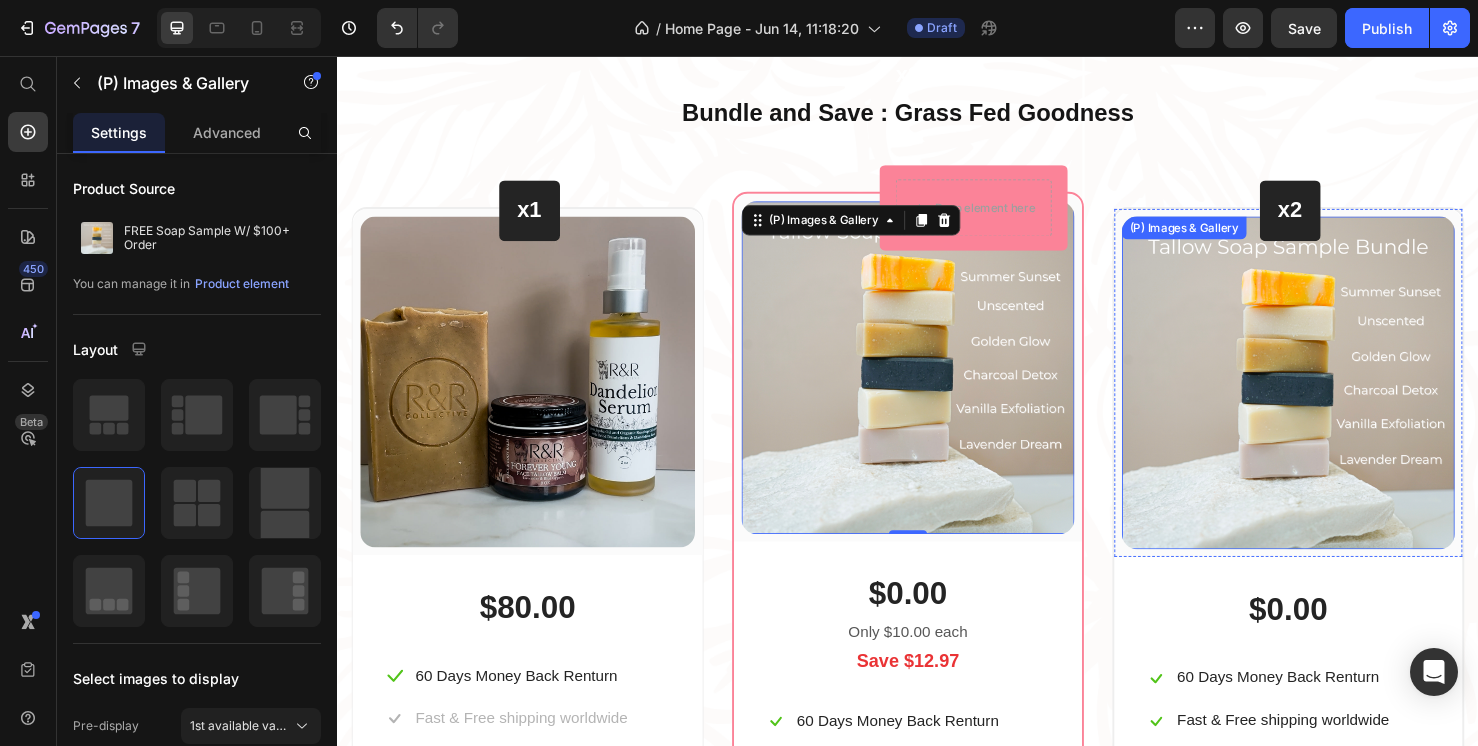 click at bounding box center [1337, 400] 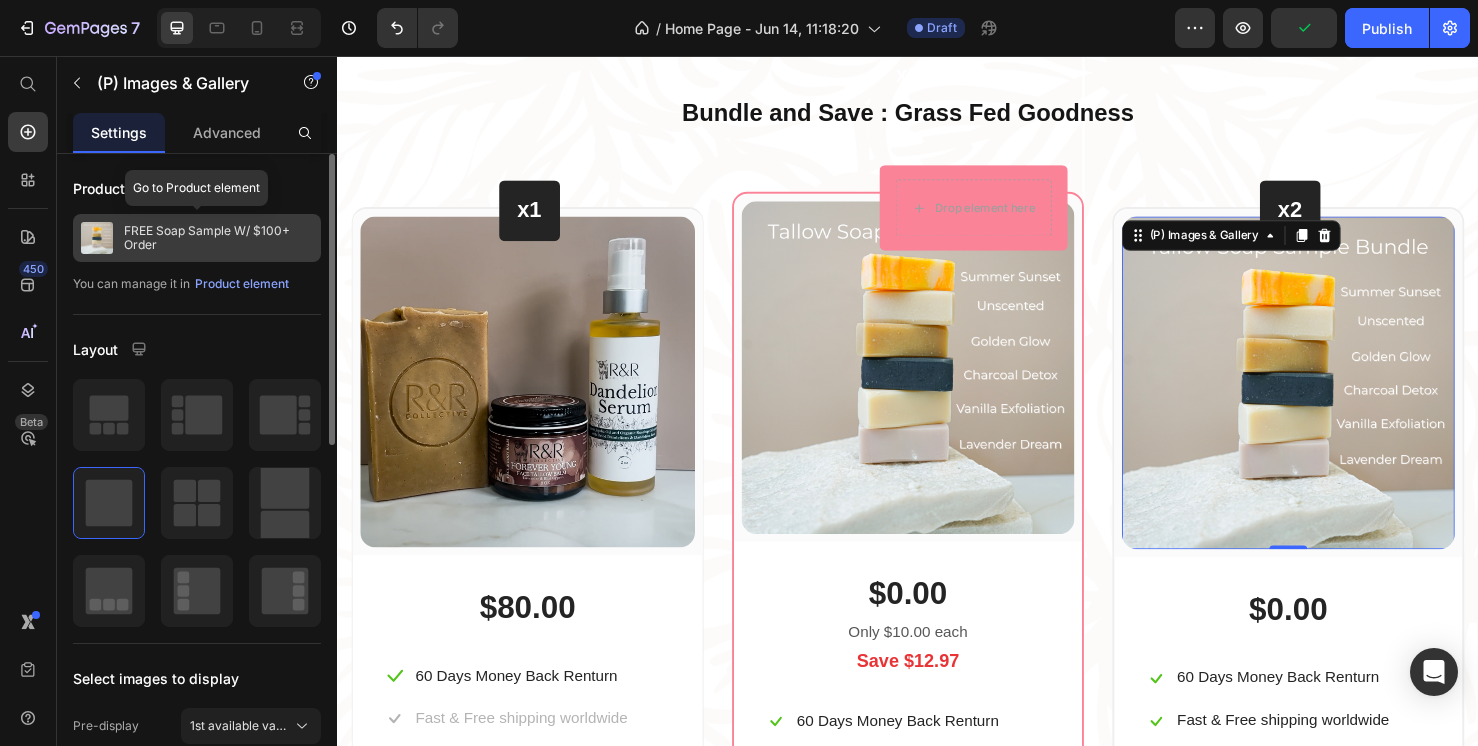 click on "FREE Soap Sample W/ $100+ Order" 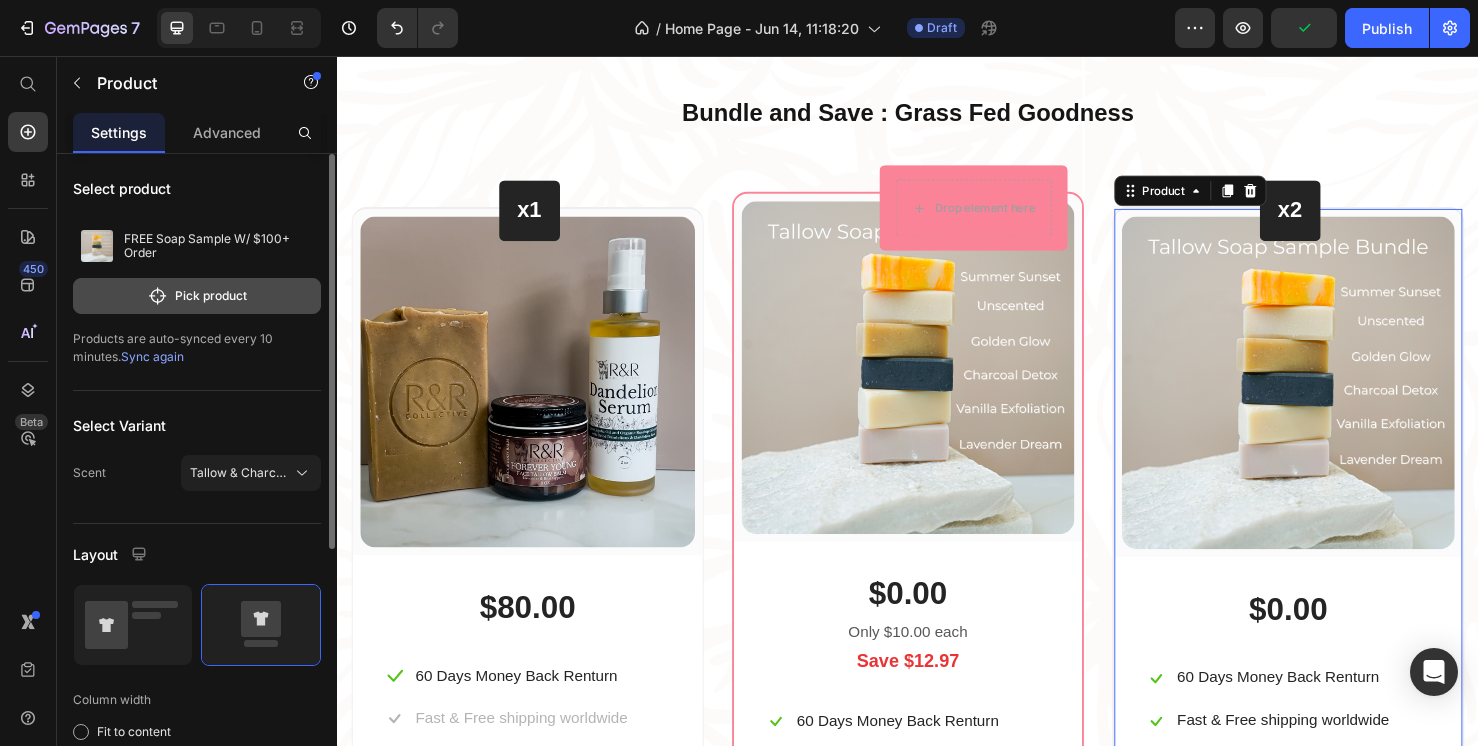 click on "Pick product" at bounding box center (197, 296) 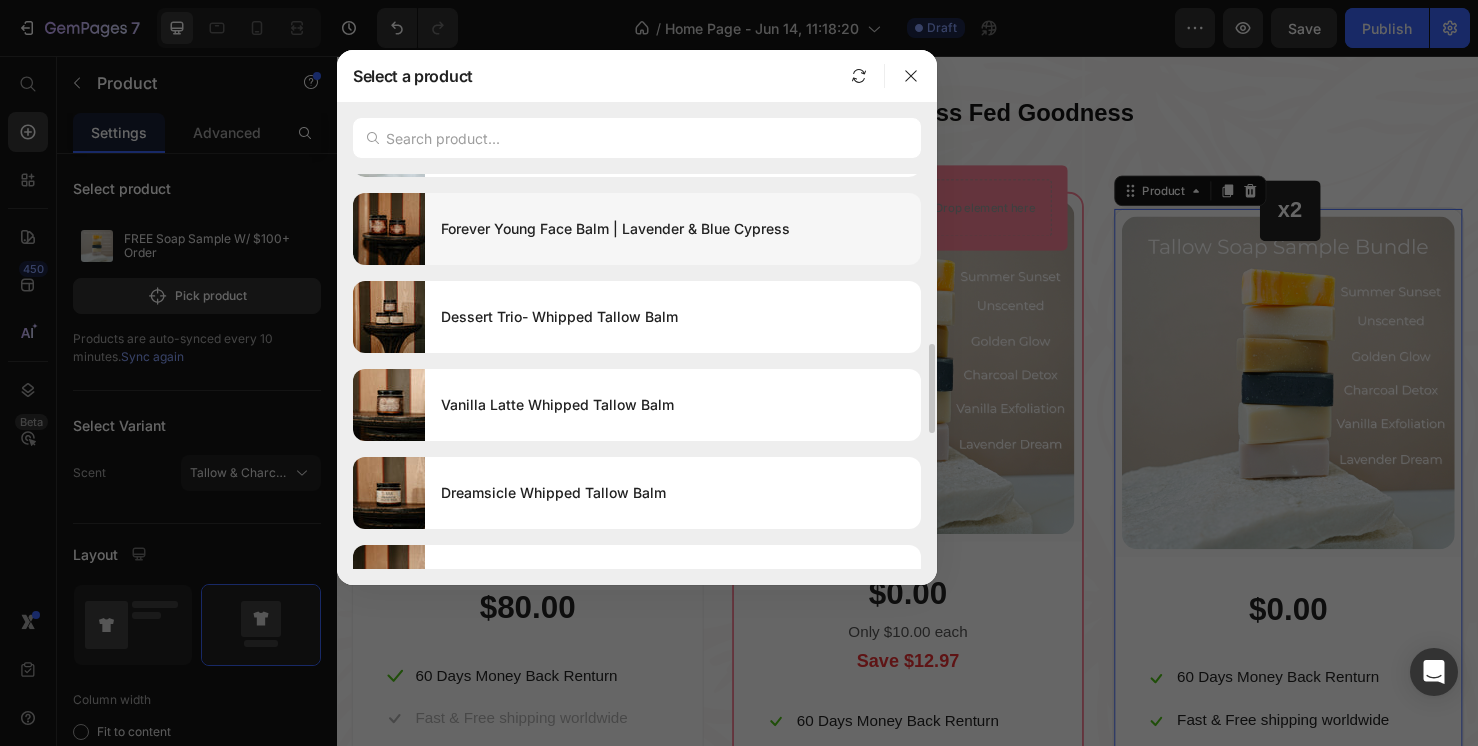 scroll, scrollTop: 699, scrollLeft: 0, axis: vertical 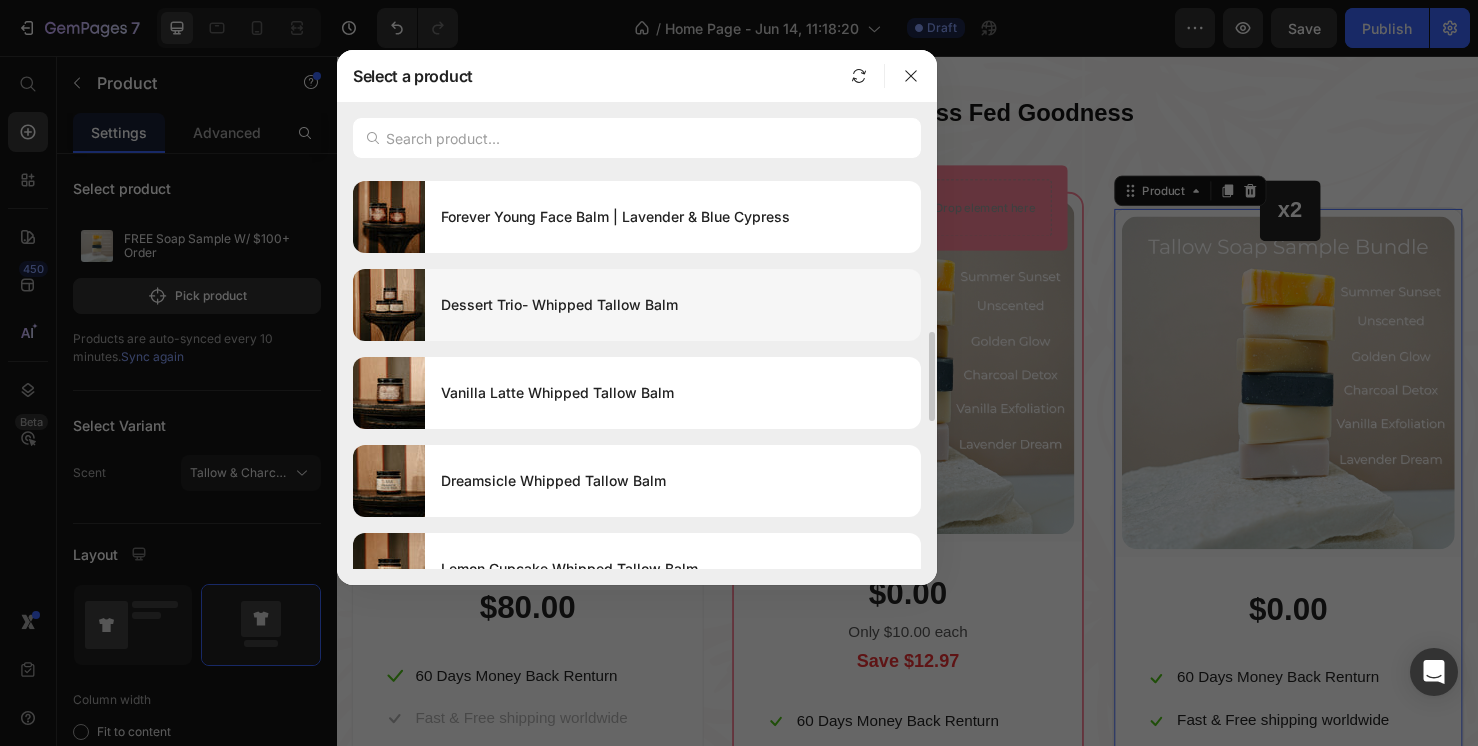 click on "Dessert Trio- Whipped Tallow Balm" at bounding box center [673, 305] 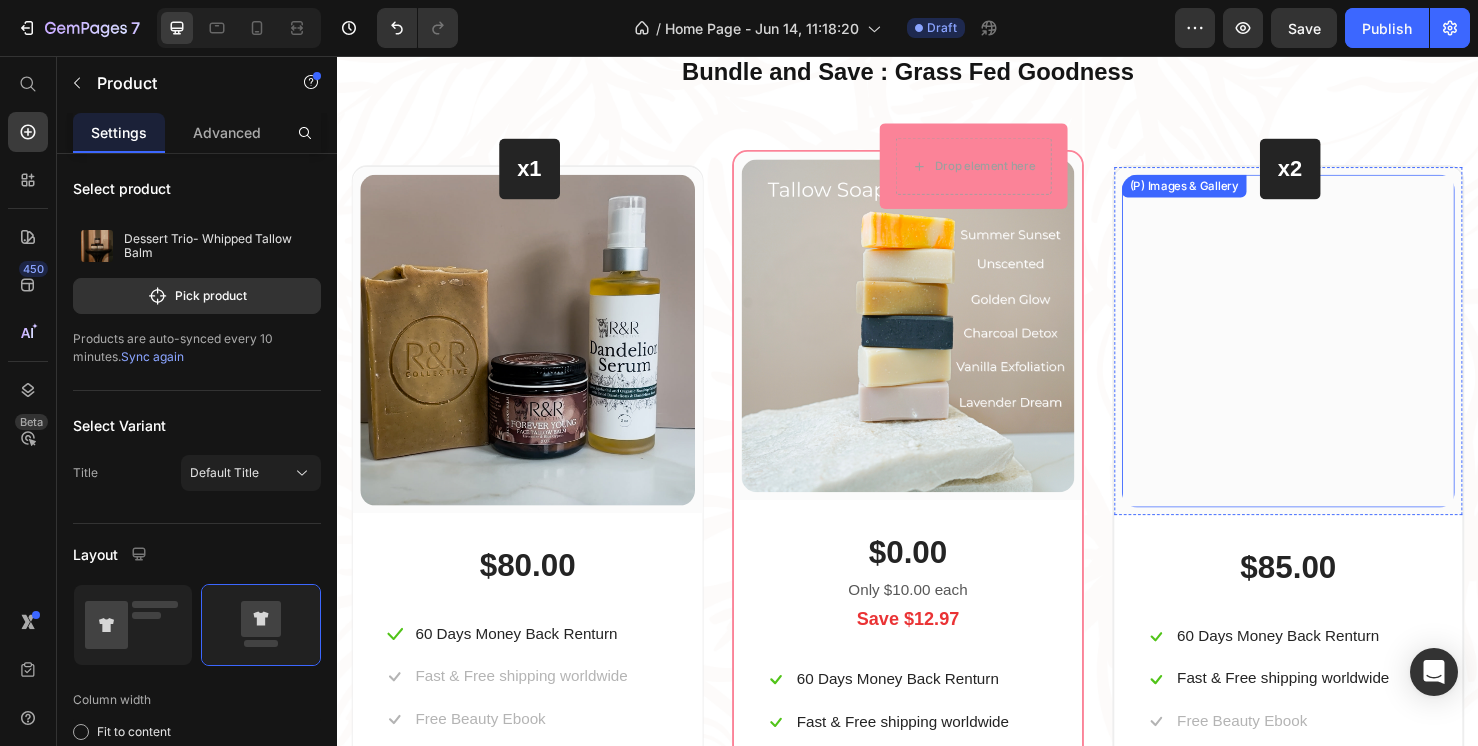 scroll, scrollTop: 1720, scrollLeft: 0, axis: vertical 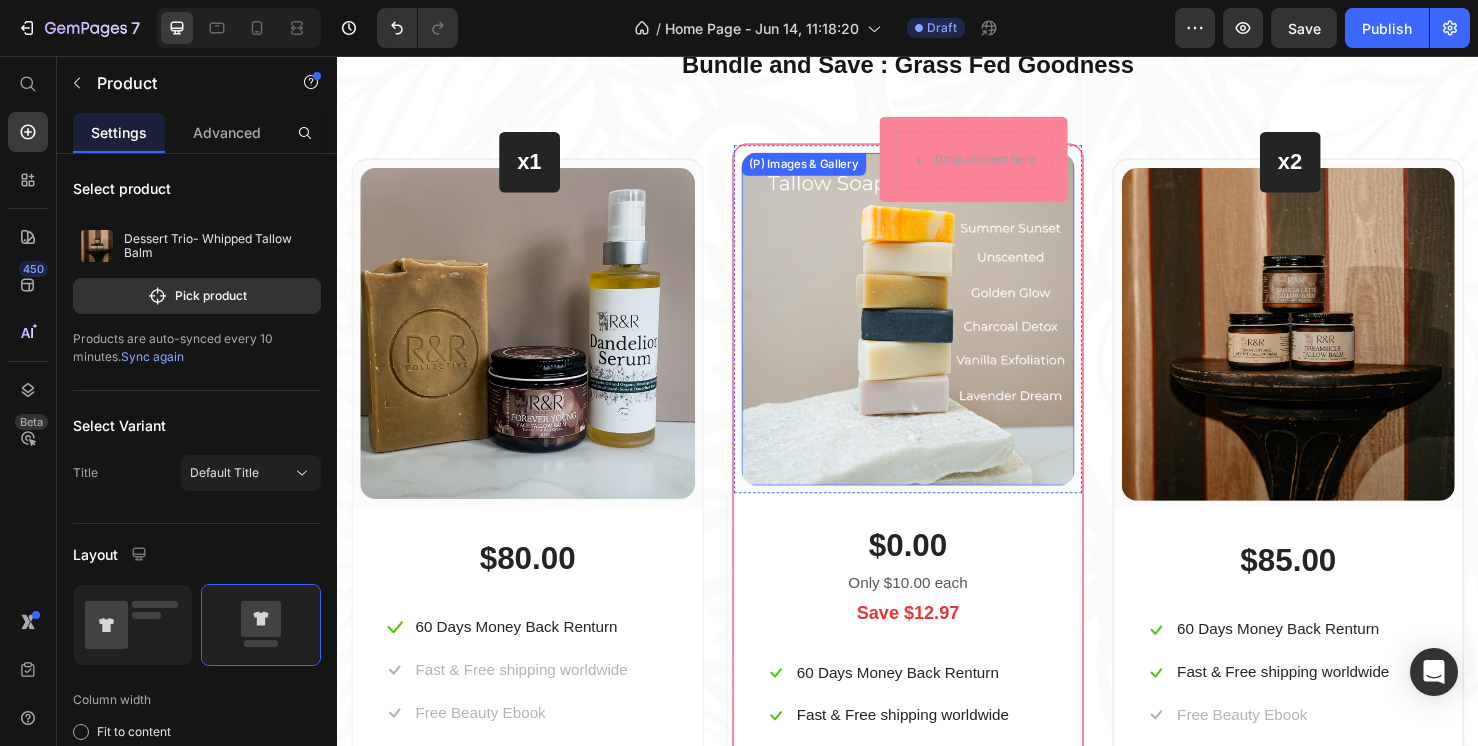 click at bounding box center (937, 333) 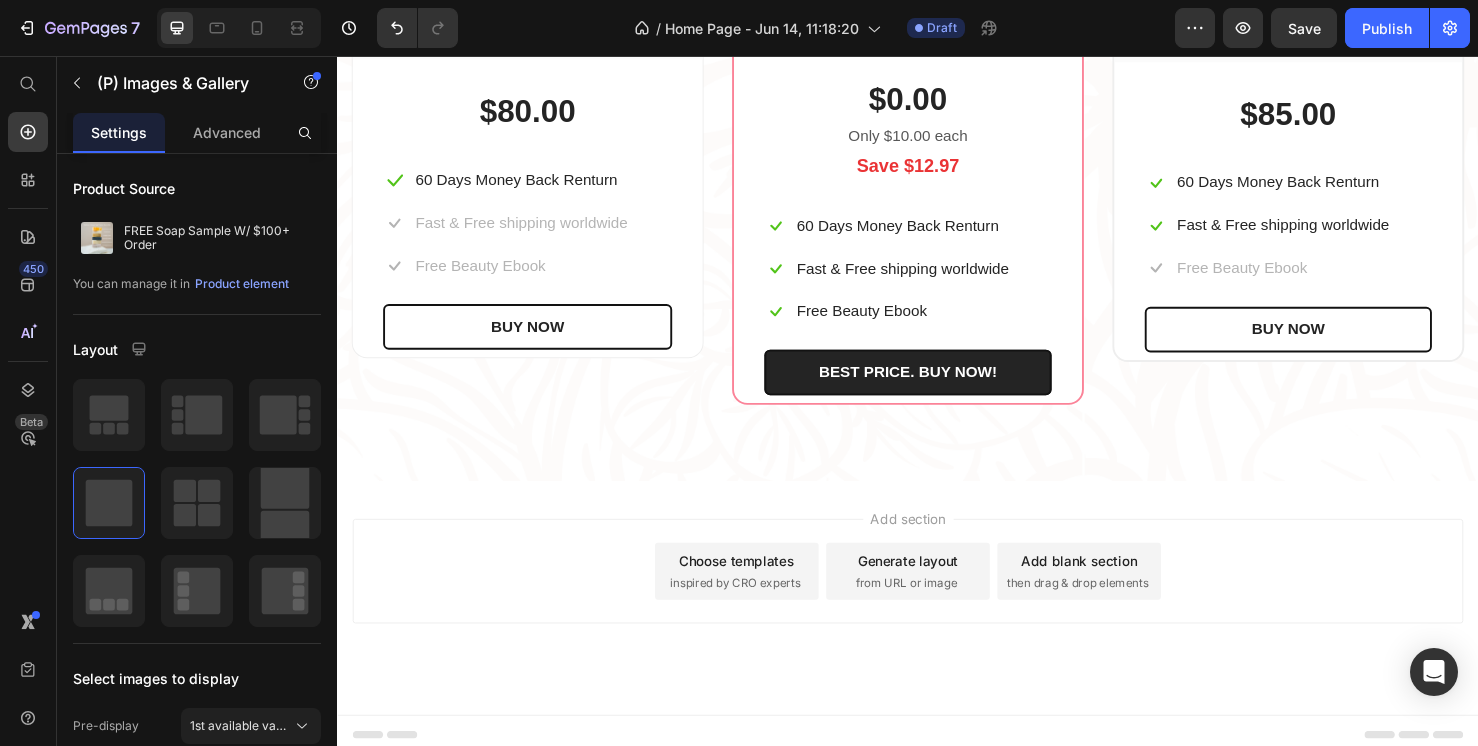 scroll, scrollTop: 2182, scrollLeft: 0, axis: vertical 